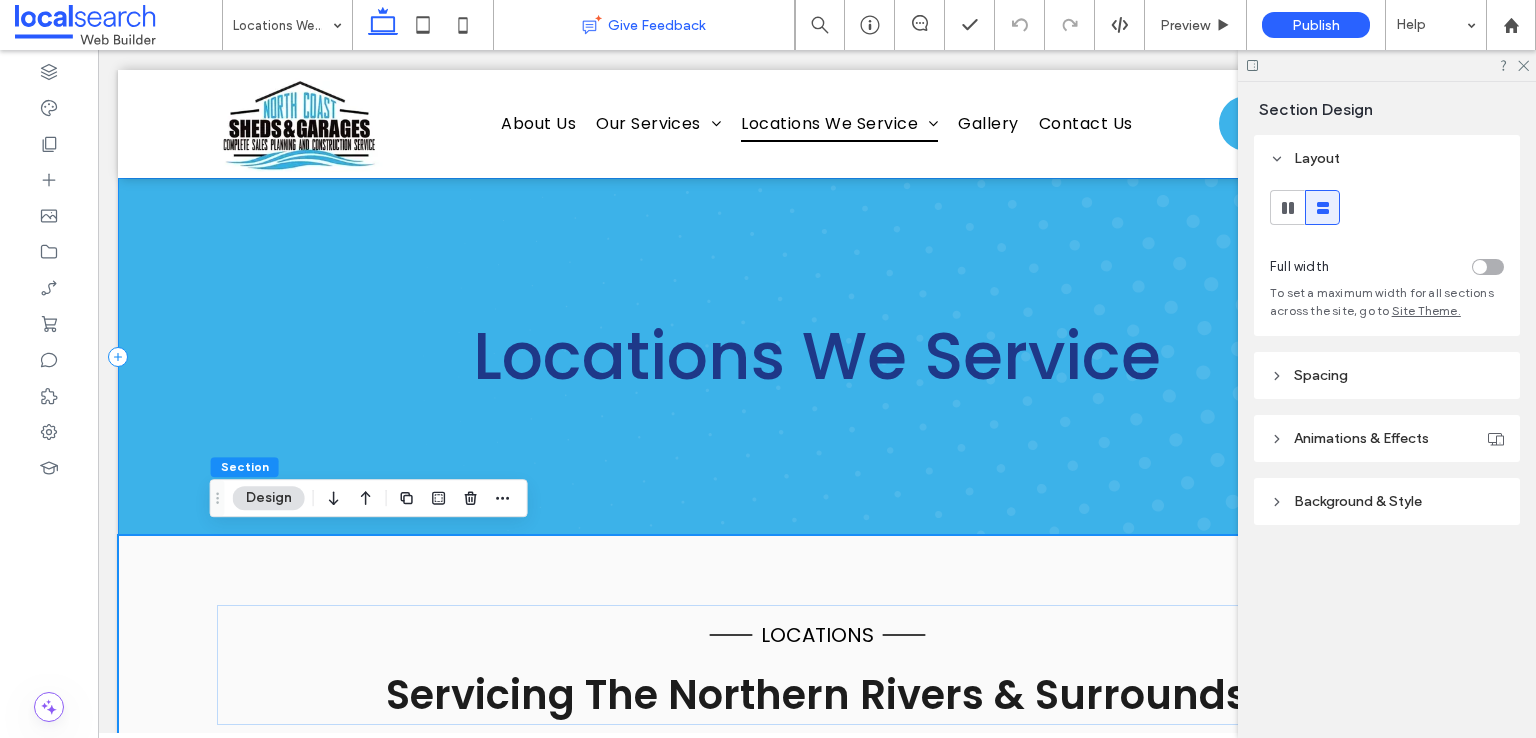scroll, scrollTop: 0, scrollLeft: 0, axis: both 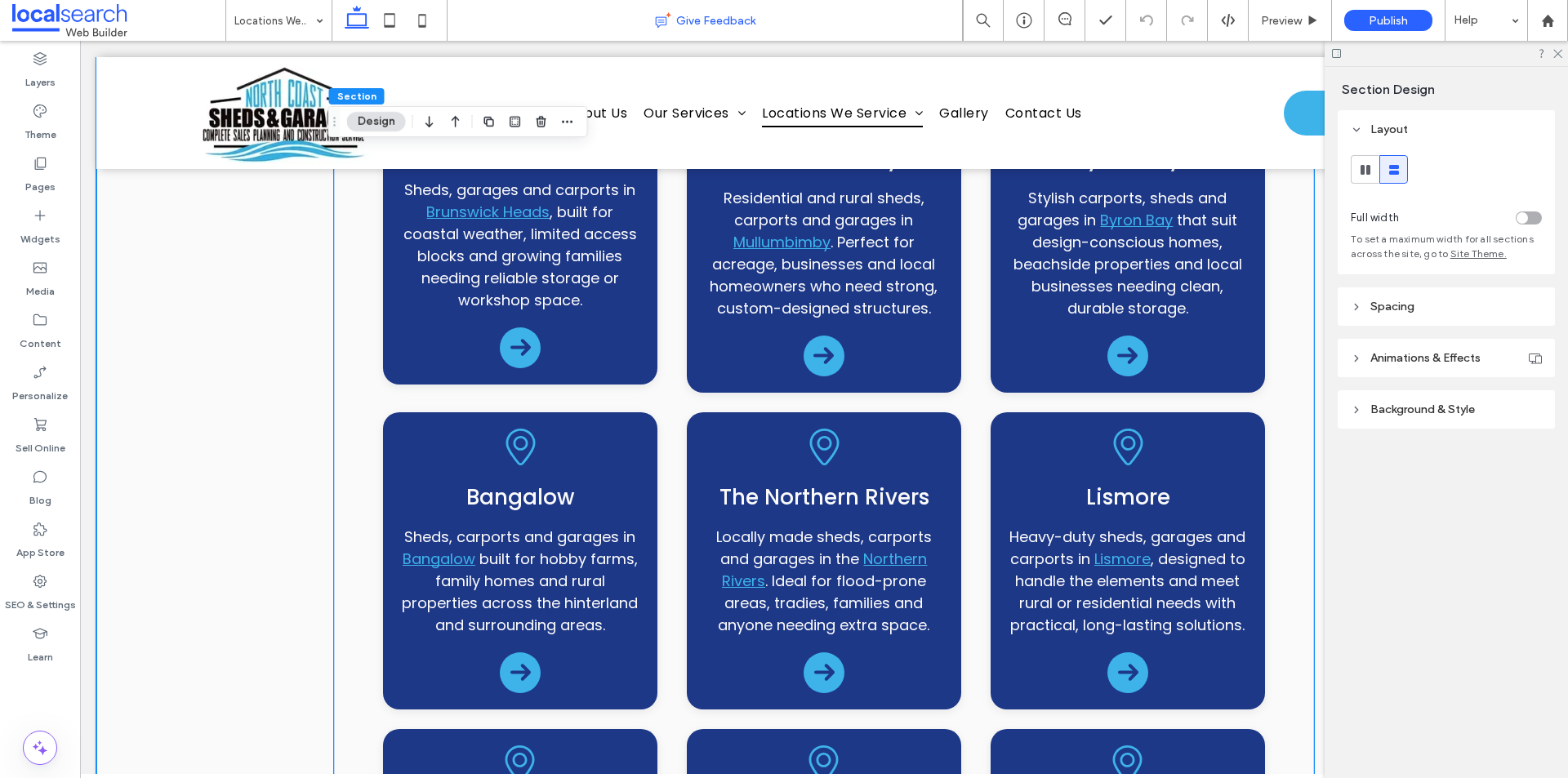 click on "Brunswick Heads
Sheds, garages and carports in
Brunswick Heads , built for coastal weather, limited access blocks and growing families needing reliable storage or workshop space." at bounding box center [520, 225] 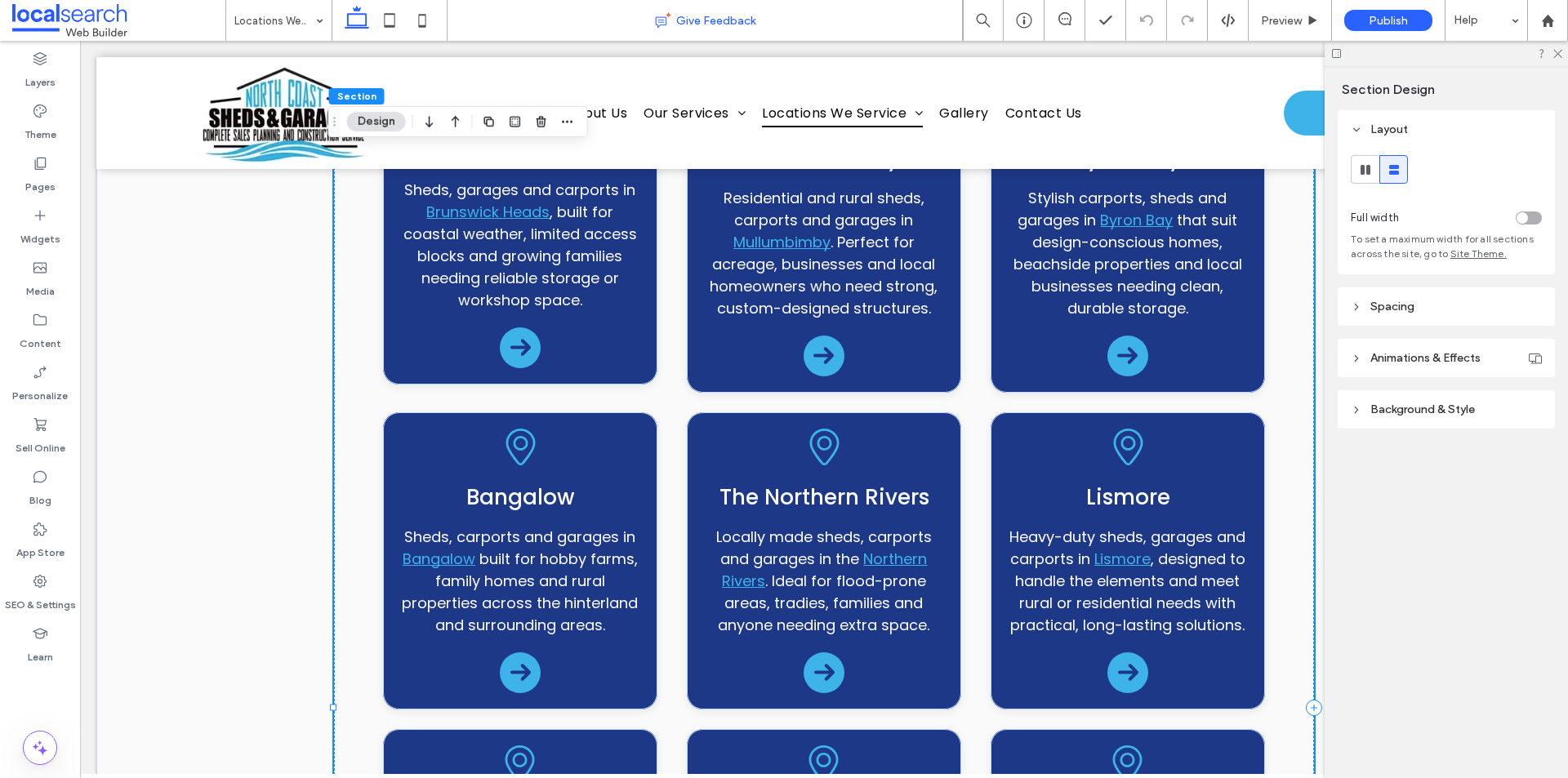 click on "Brunswick Heads
Sheds, garages and carports in
Brunswick Heads , built for coastal weather, limited access blocks and growing families needing reliable storage or workshop space." at bounding box center [520, 225] 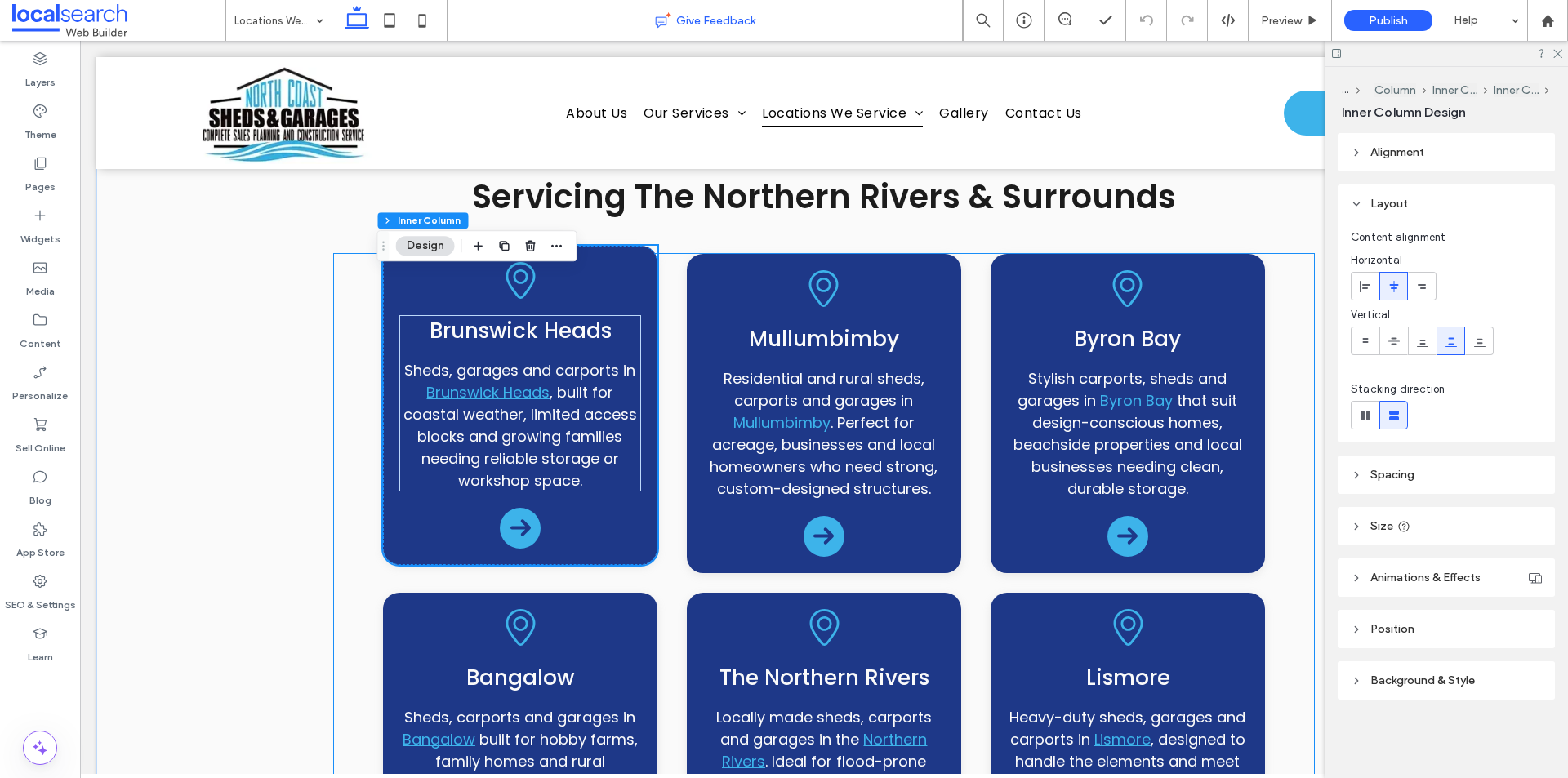 scroll, scrollTop: 490, scrollLeft: 0, axis: vertical 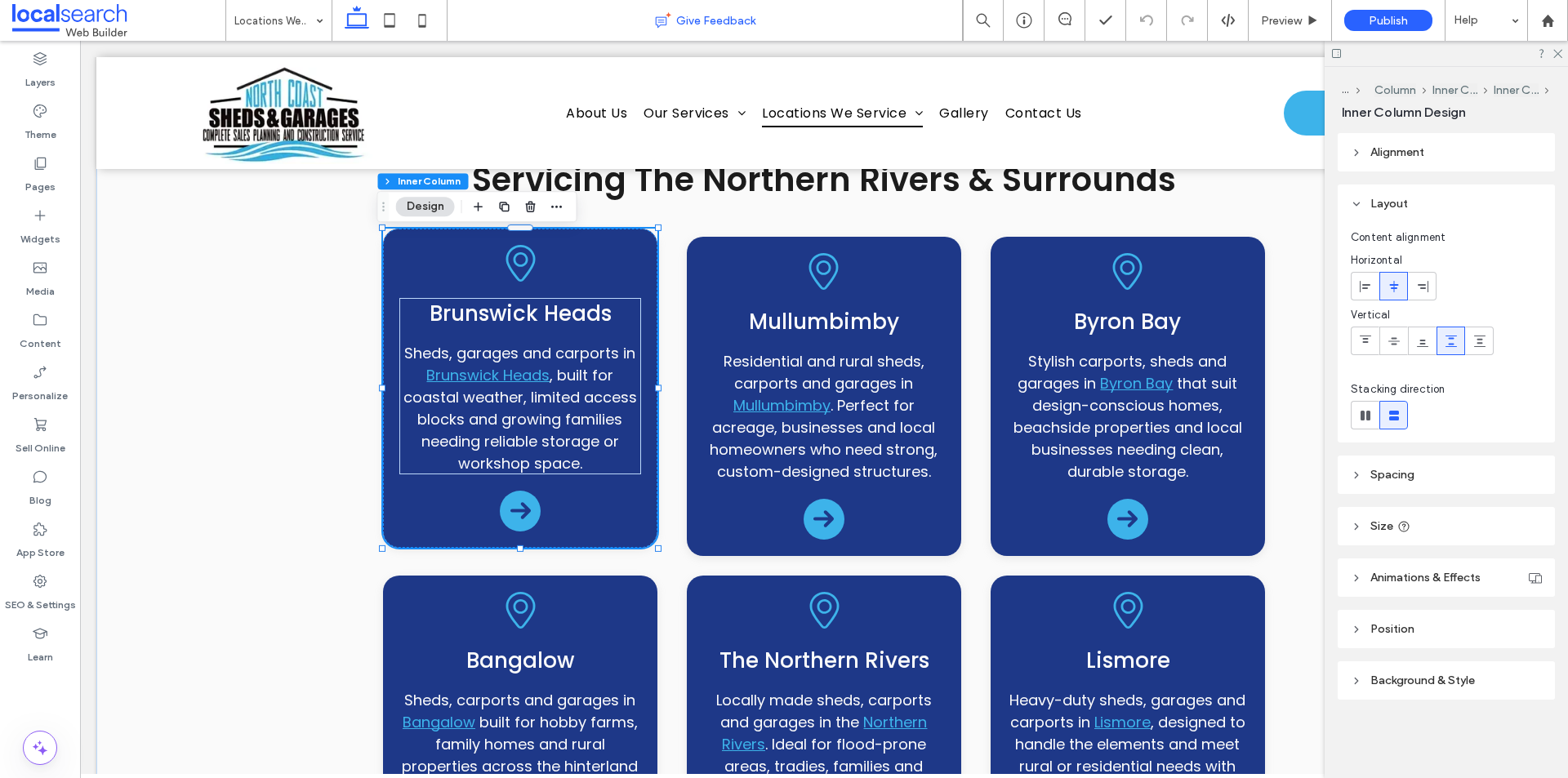click on "Brunswick Heads
Sheds, garages and carports in
Brunswick Heads , built for coastal weather, limited access blocks and growing families needing reliable storage or workshop space." at bounding box center [520, 388] 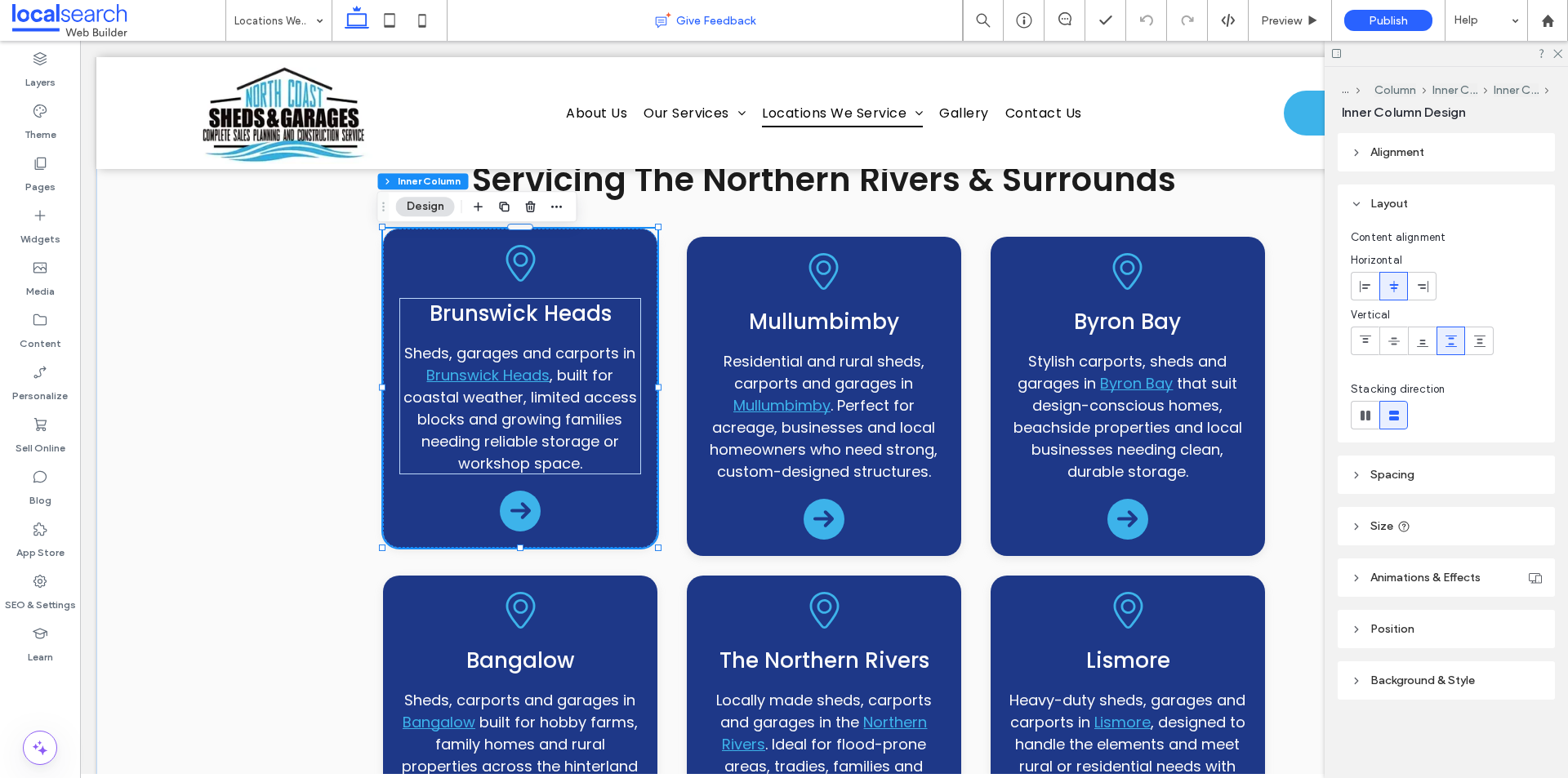 click on "Brunswick Heads
Sheds, garages and carports in
Brunswick Heads , built for coastal weather, limited access blocks and growing families needing reliable storage or workshop space." at bounding box center (520, 388) 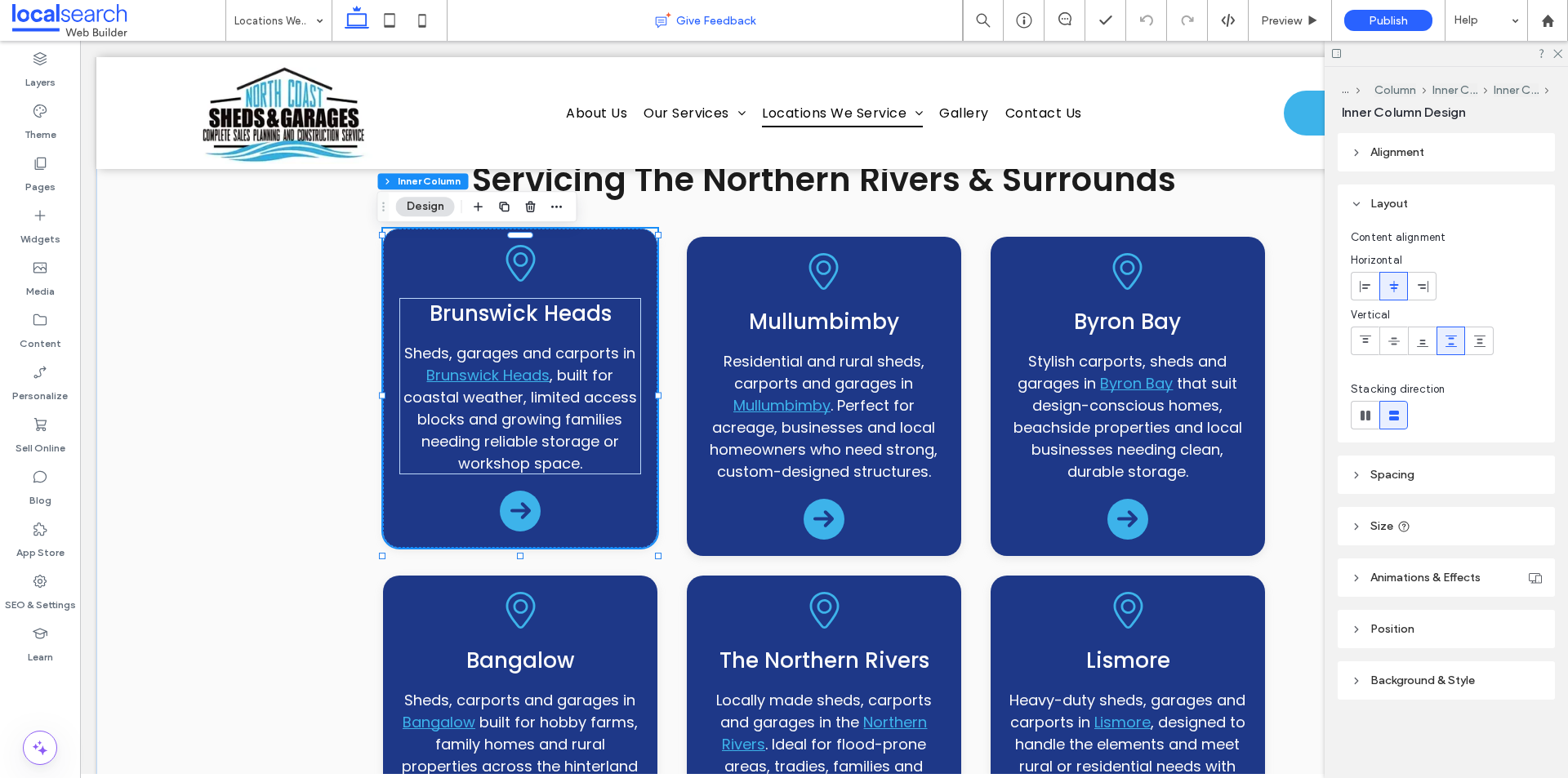 click on "Brunswick Heads
Sheds, garages and carports in
Brunswick Heads , built for coastal weather, limited access blocks and growing families needing reliable storage or workshop space." at bounding box center (520, 388) 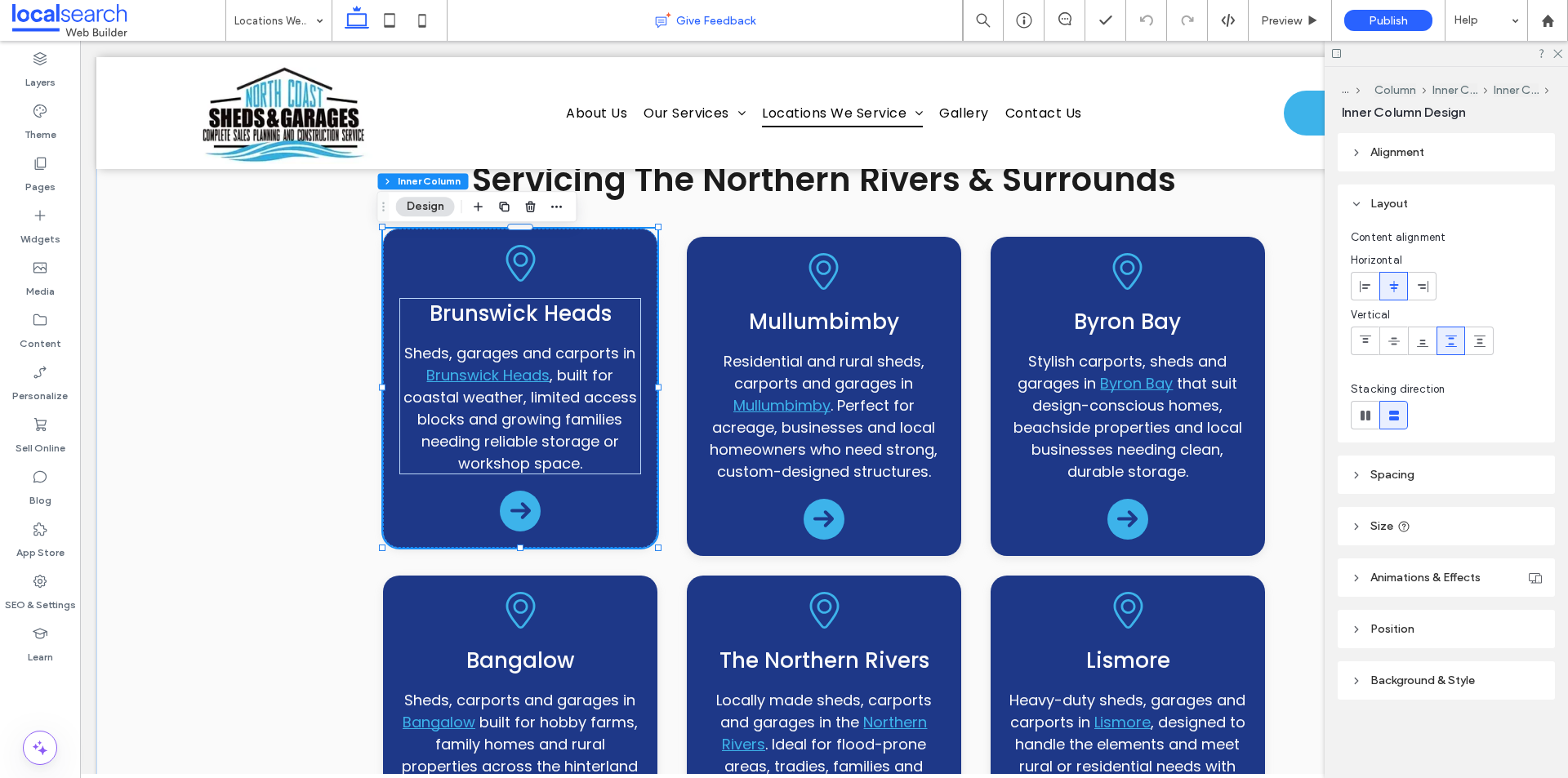 click on "Brunswick Heads
Sheds, garages and carports in
Brunswick Heads , built for coastal weather, limited access blocks and growing families needing reliable storage or workshop space." at bounding box center (520, 388) 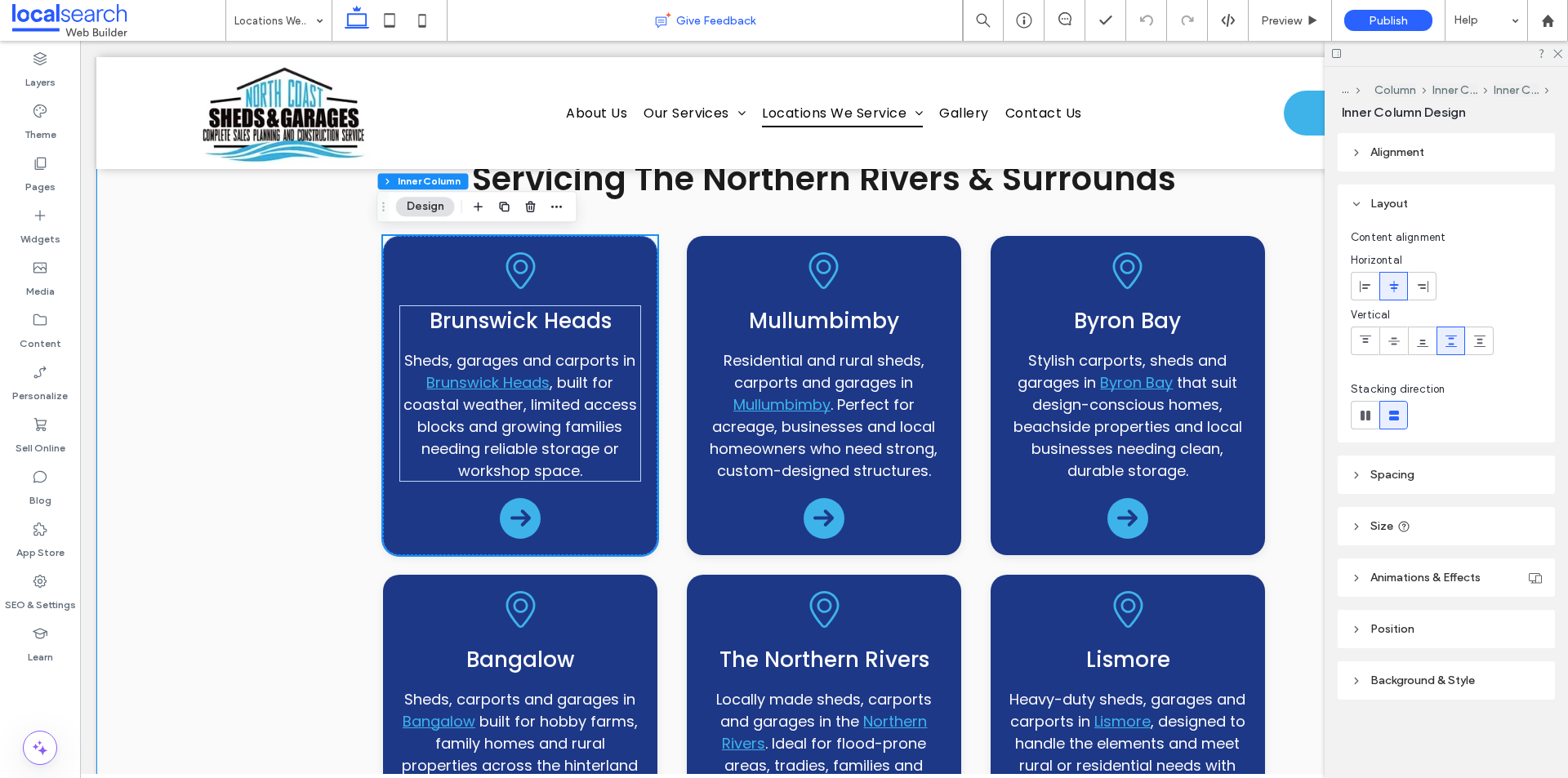 scroll, scrollTop: 490, scrollLeft: 0, axis: vertical 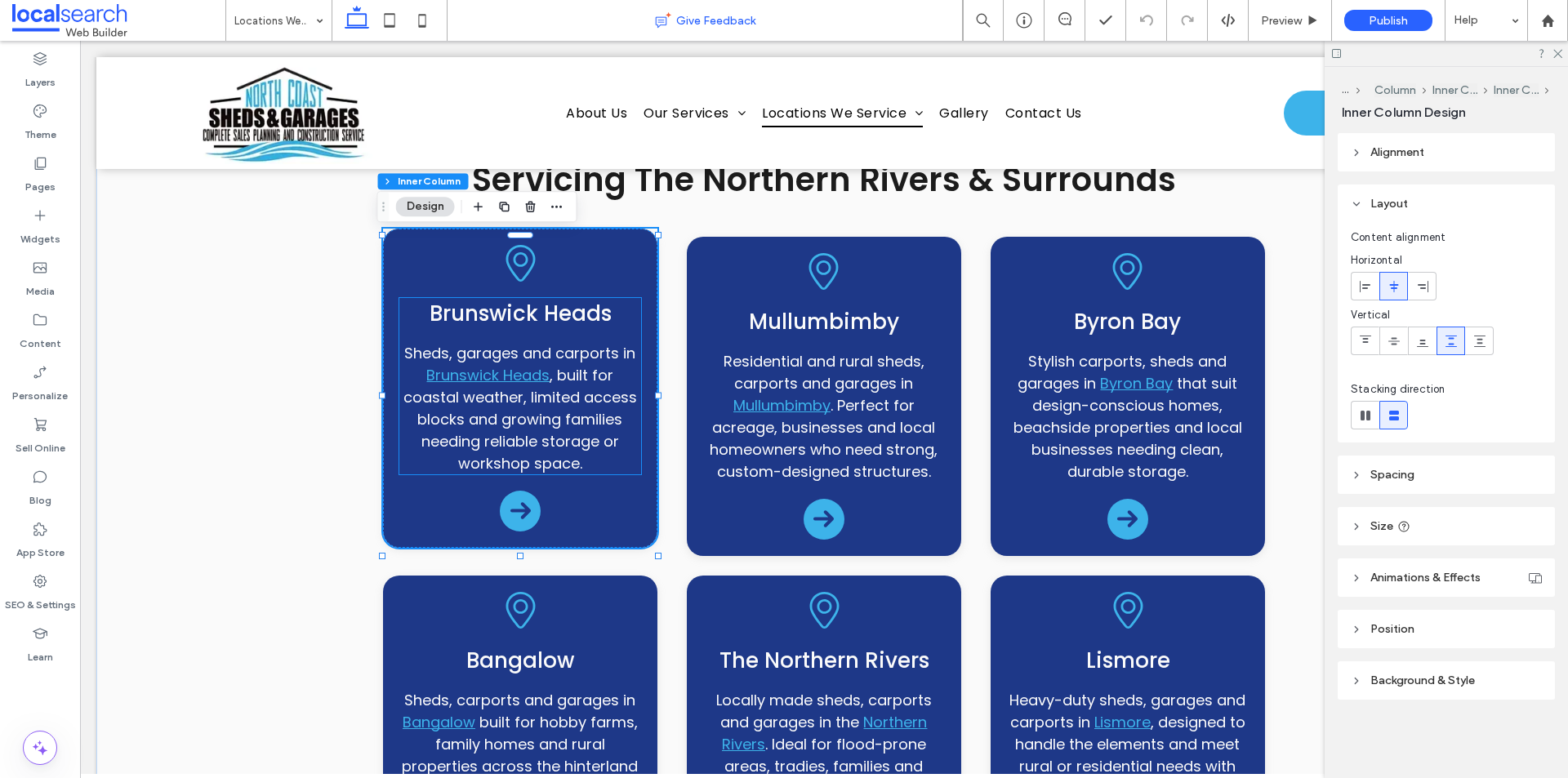 click on "Brunswick Heads" at bounding box center [488, 375] 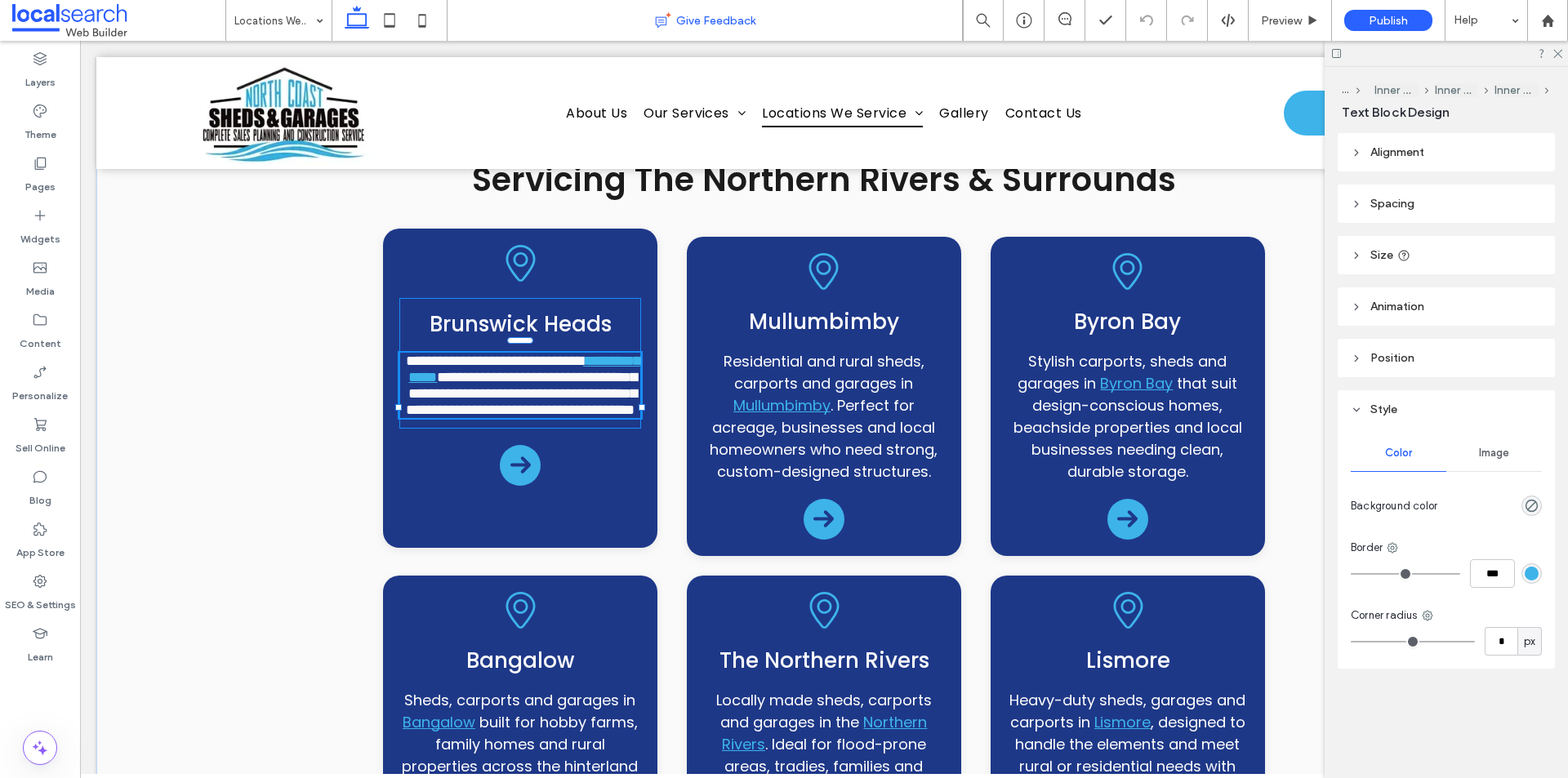 type on "*******" 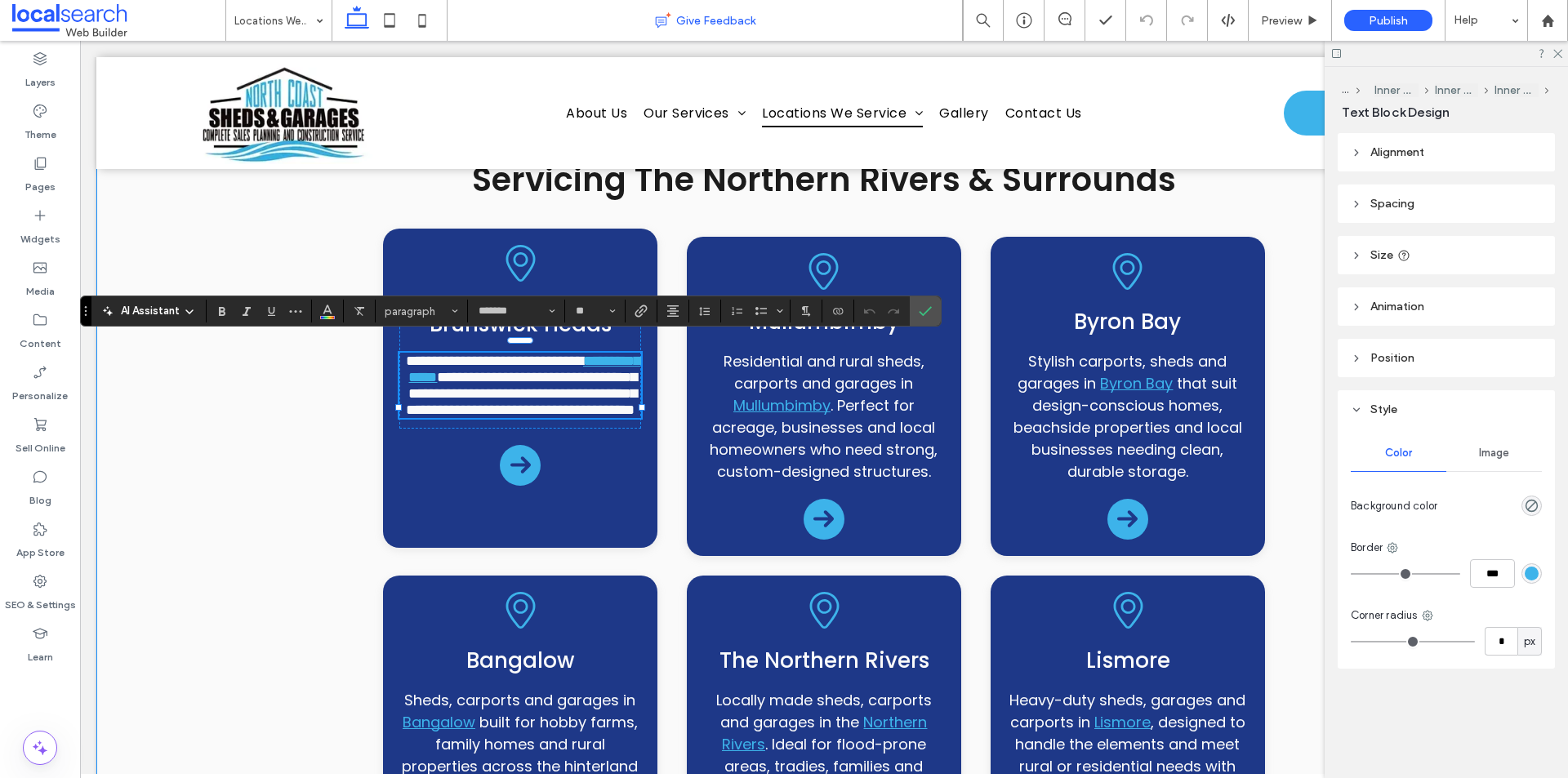click on "**********" at bounding box center [824, 806] 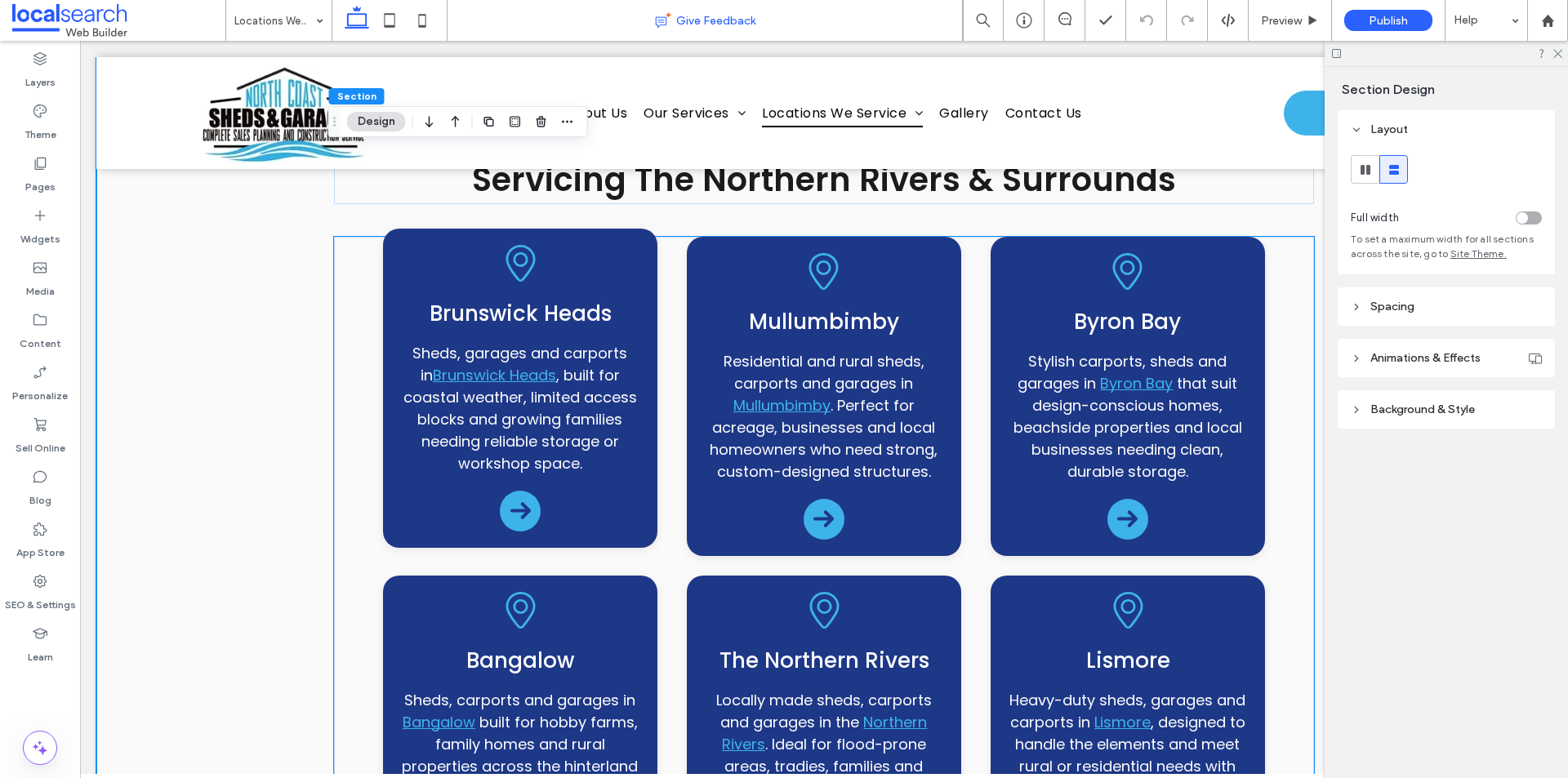click on "Brunswick Heads
Sheds, garages and carports in  Brunswick Heads , built for coastal weather, limited access blocks and growing families needing reliable storage or workshop space." at bounding box center (520, 388) 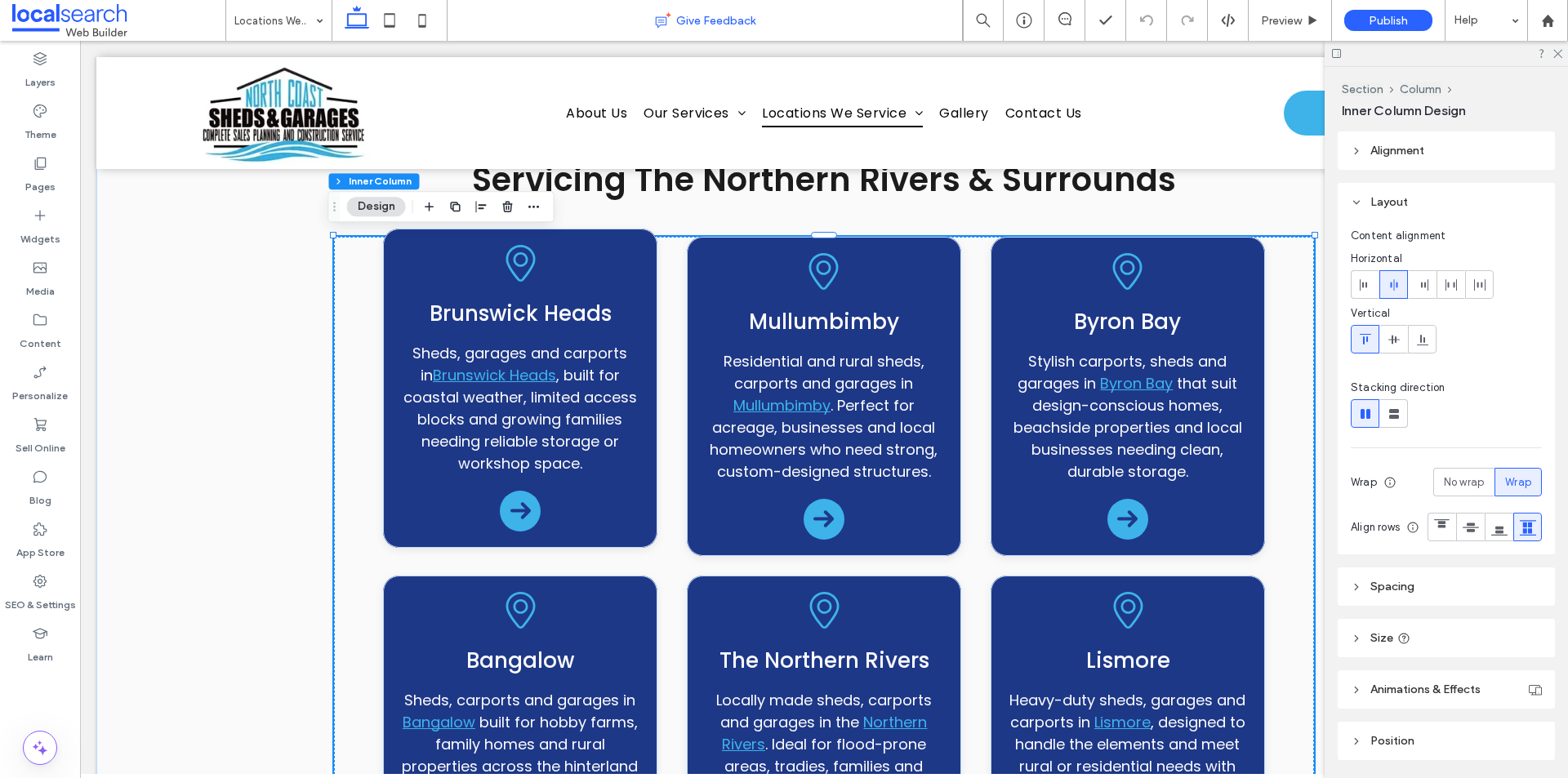click on "Brunswick Heads
Sheds, garages and carports in  Brunswick Heads , built for coastal weather, limited access blocks and growing families needing reliable storage or workshop space." at bounding box center (520, 388) 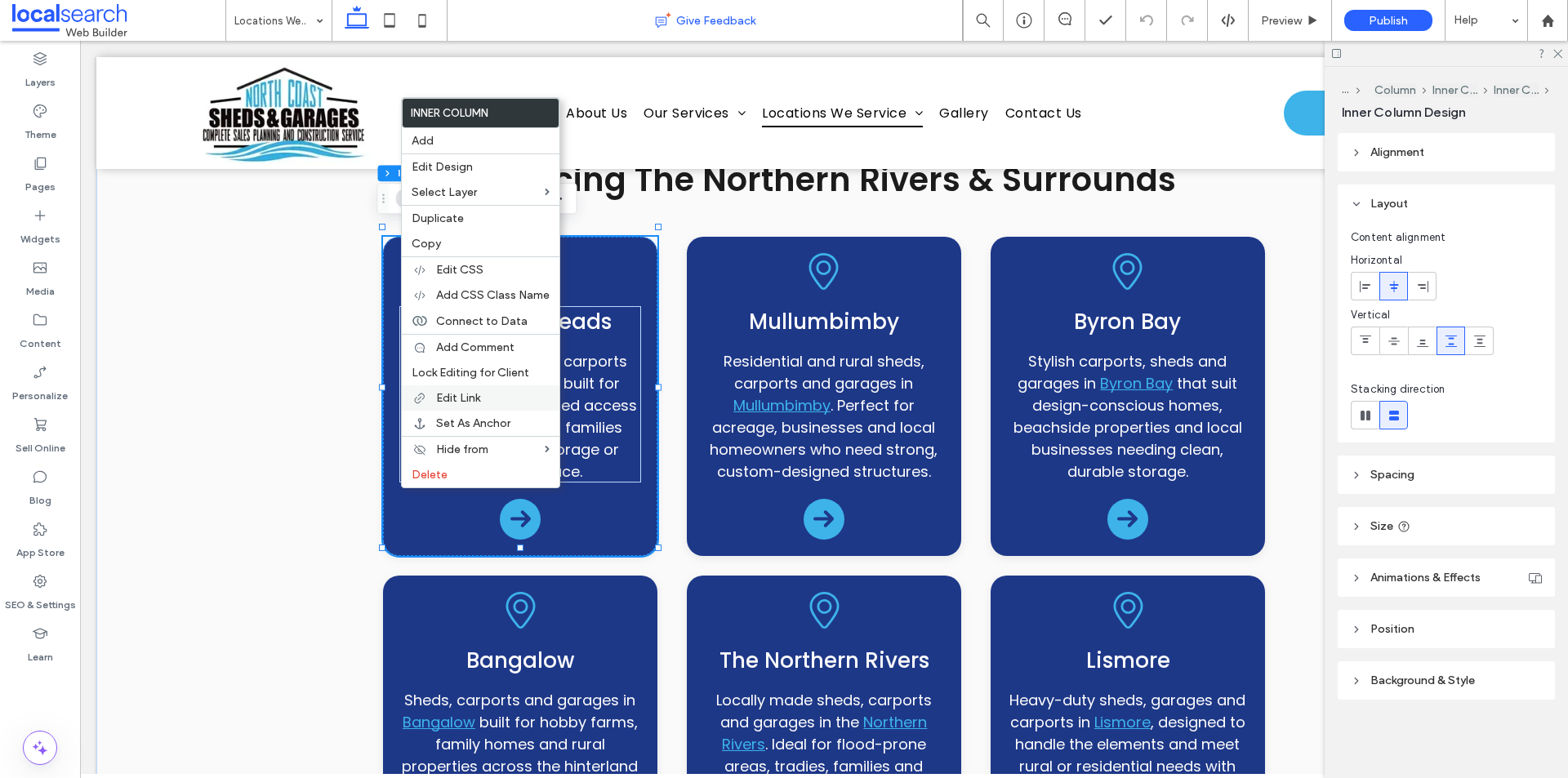 click on "Edit Link" at bounding box center [458, 398] 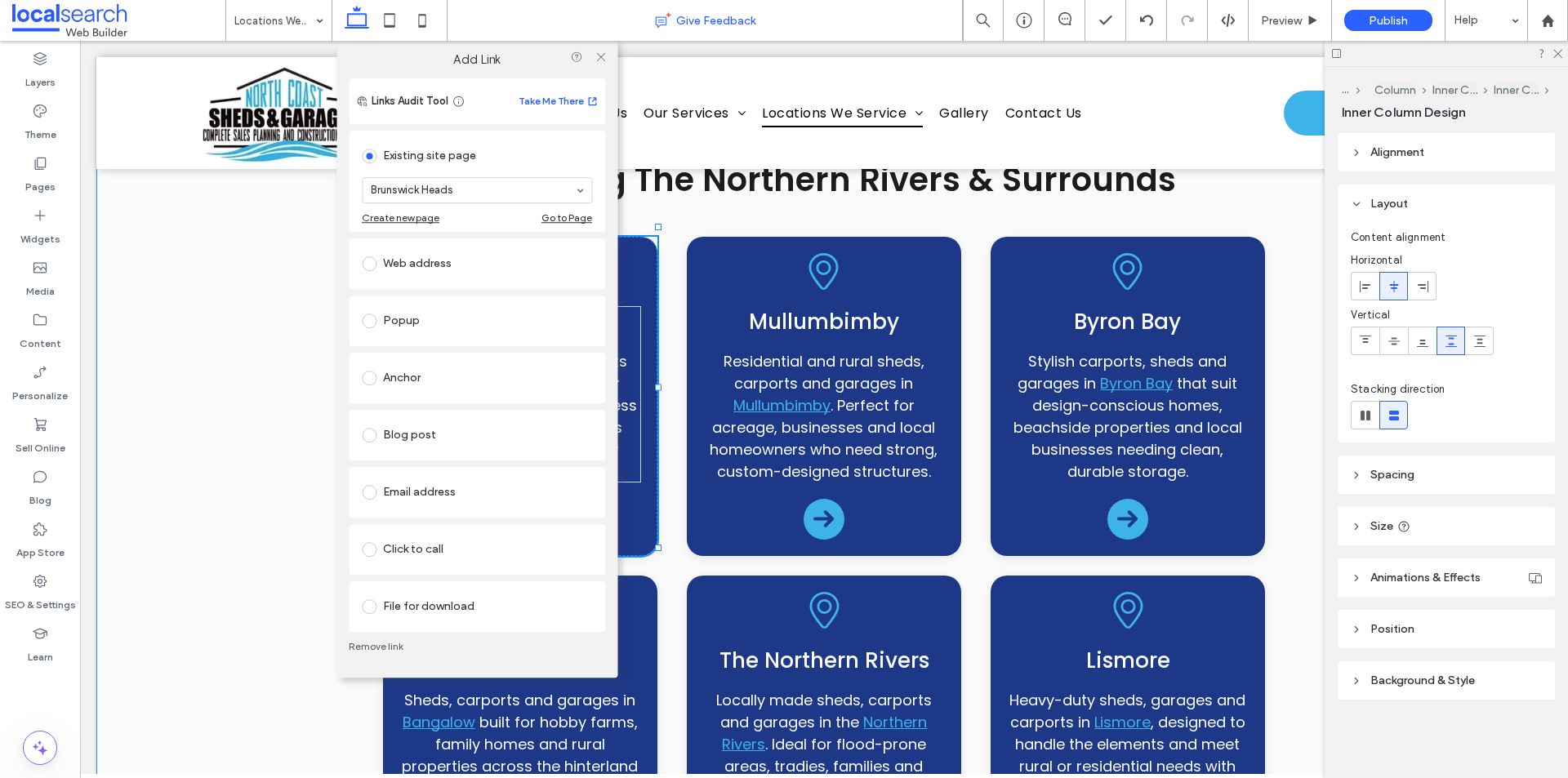 click on "locations
Servicing The Northern Rivers & Surrounds
Brunswick Heads
Sheds, garages and carports in  Brunswick Heads , built for coastal weather, limited access blocks and growing families needing reliable storage or workshop space.
Mullumbimby
Residential and rural sheds, carports and garages in
Mullumbimby . Perfect for acreage, businesses and local homeowners who need strong, custom-designed structures.
Byron Bay
Stylish carports, sheds and garages in
Byron Bay   that suit design-conscious homes, beachside properties and local businesses needing clean, durable storage.
Bangalow
Sheds, carports and garages in
Bangalow" at bounding box center (824, 806) 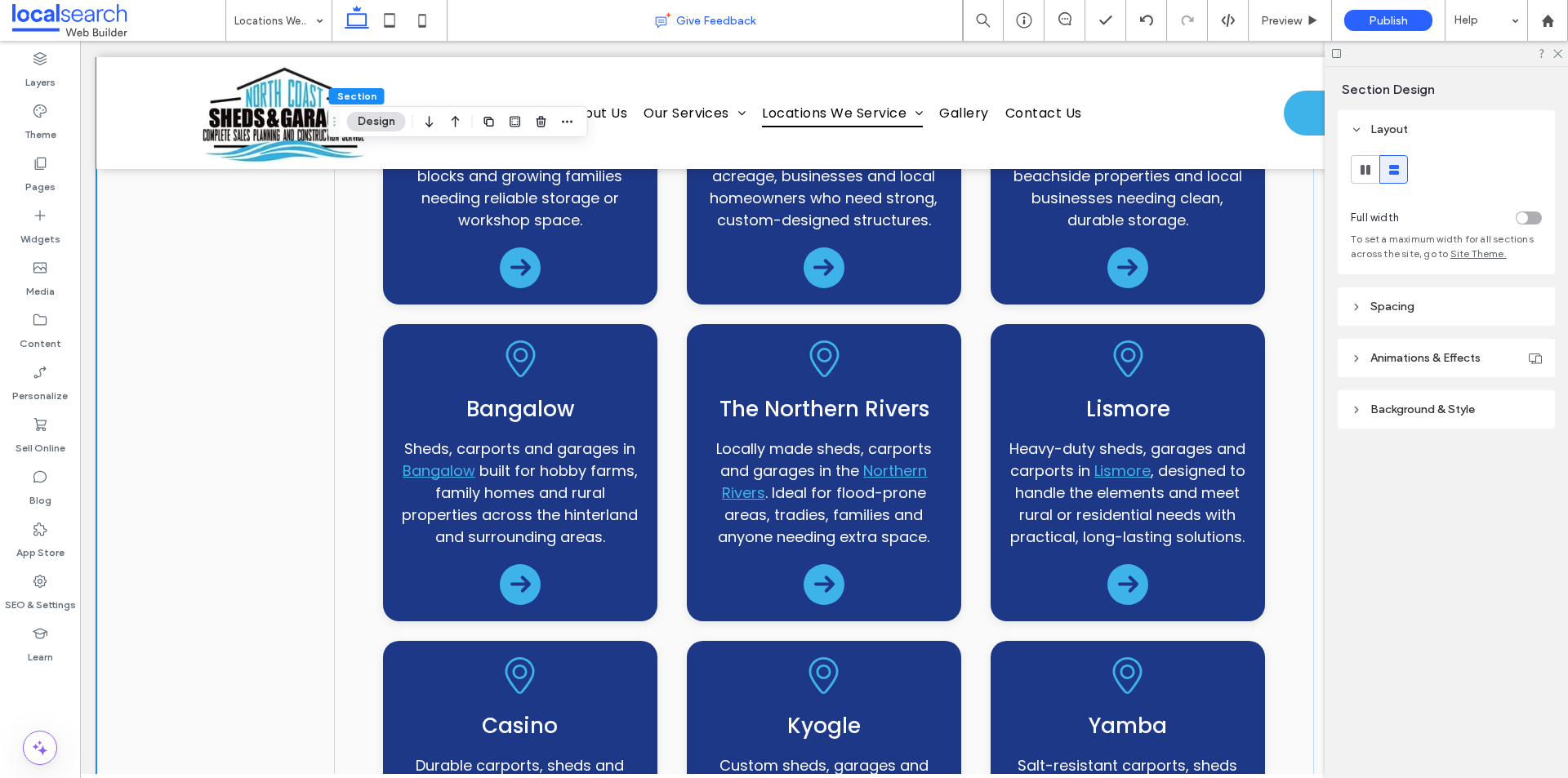 scroll, scrollTop: 735, scrollLeft: 0, axis: vertical 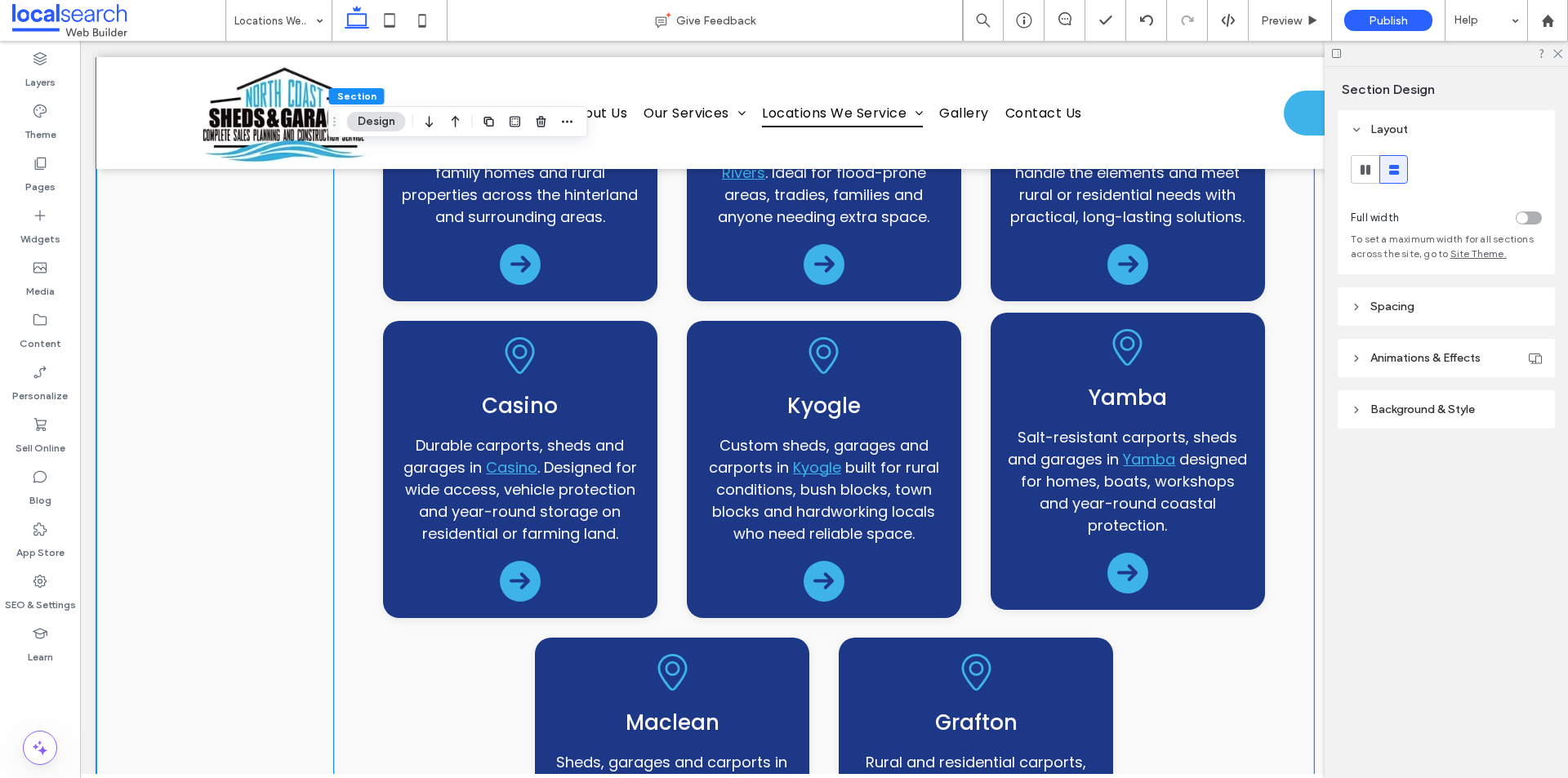 click on "Yamba" at bounding box center (1149, 459) 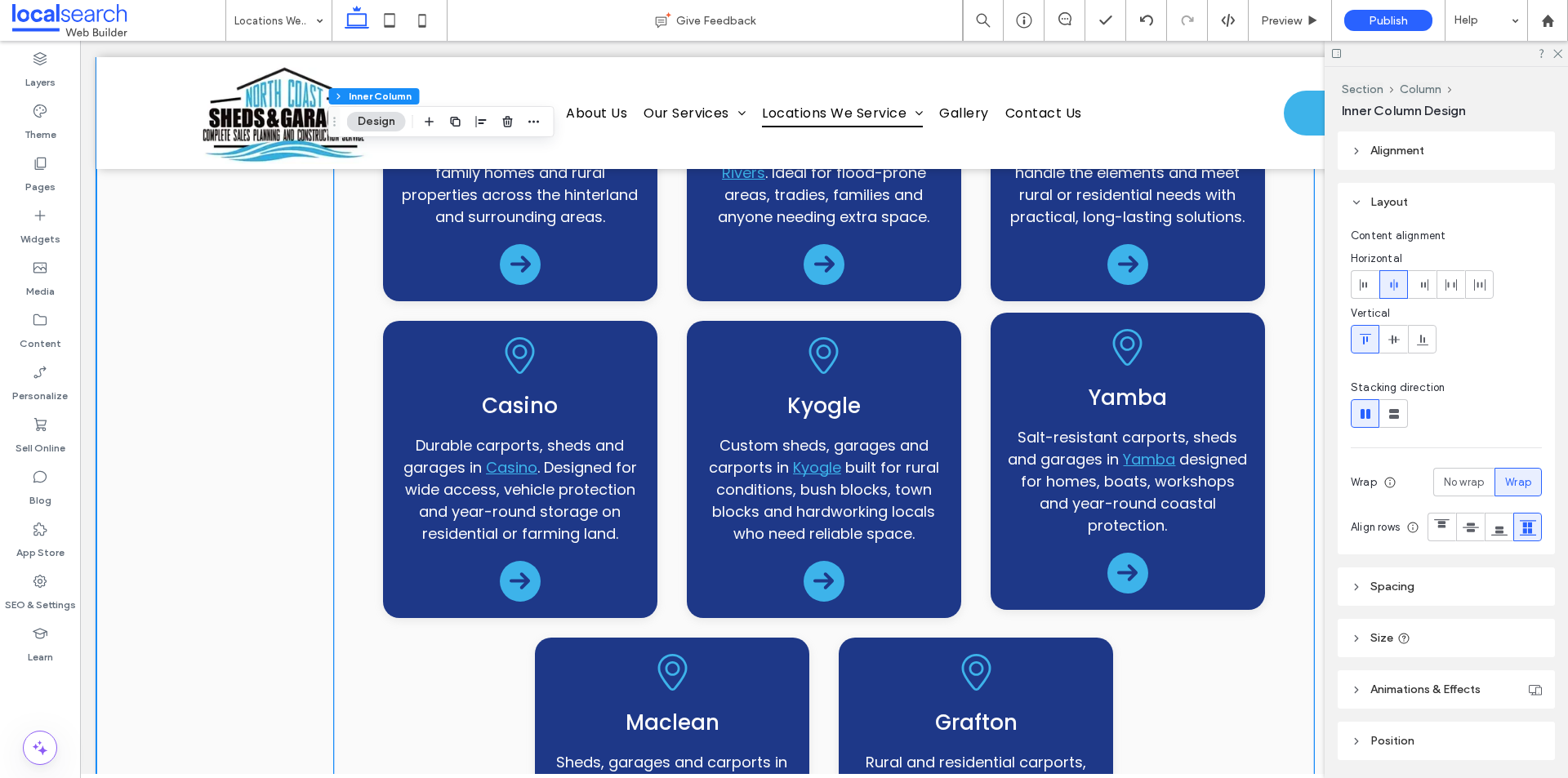 click on "Yamba" at bounding box center (1149, 459) 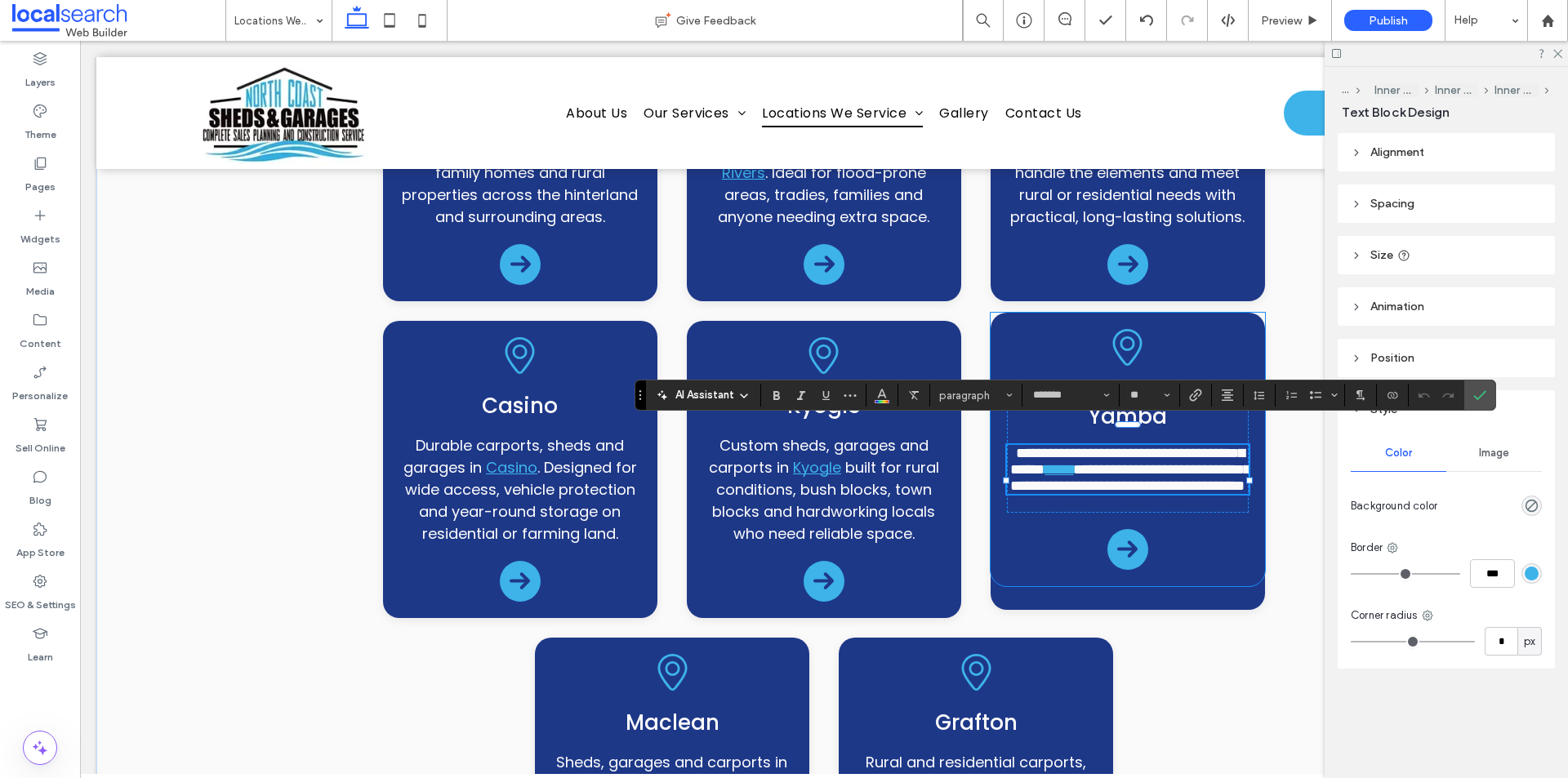 click on "**********" at bounding box center (1128, 449) 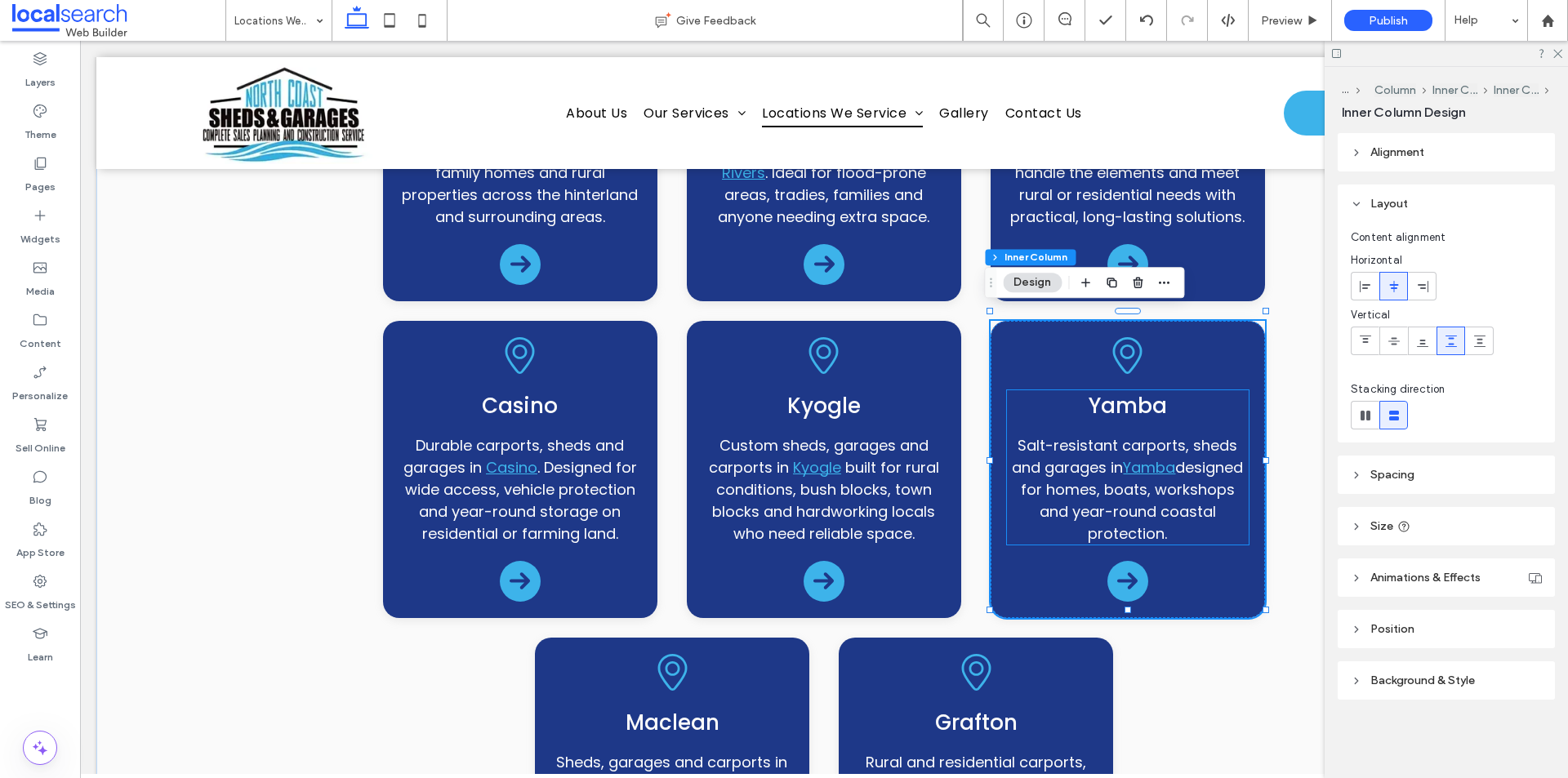 click on "Yamba" at bounding box center (1149, 467) 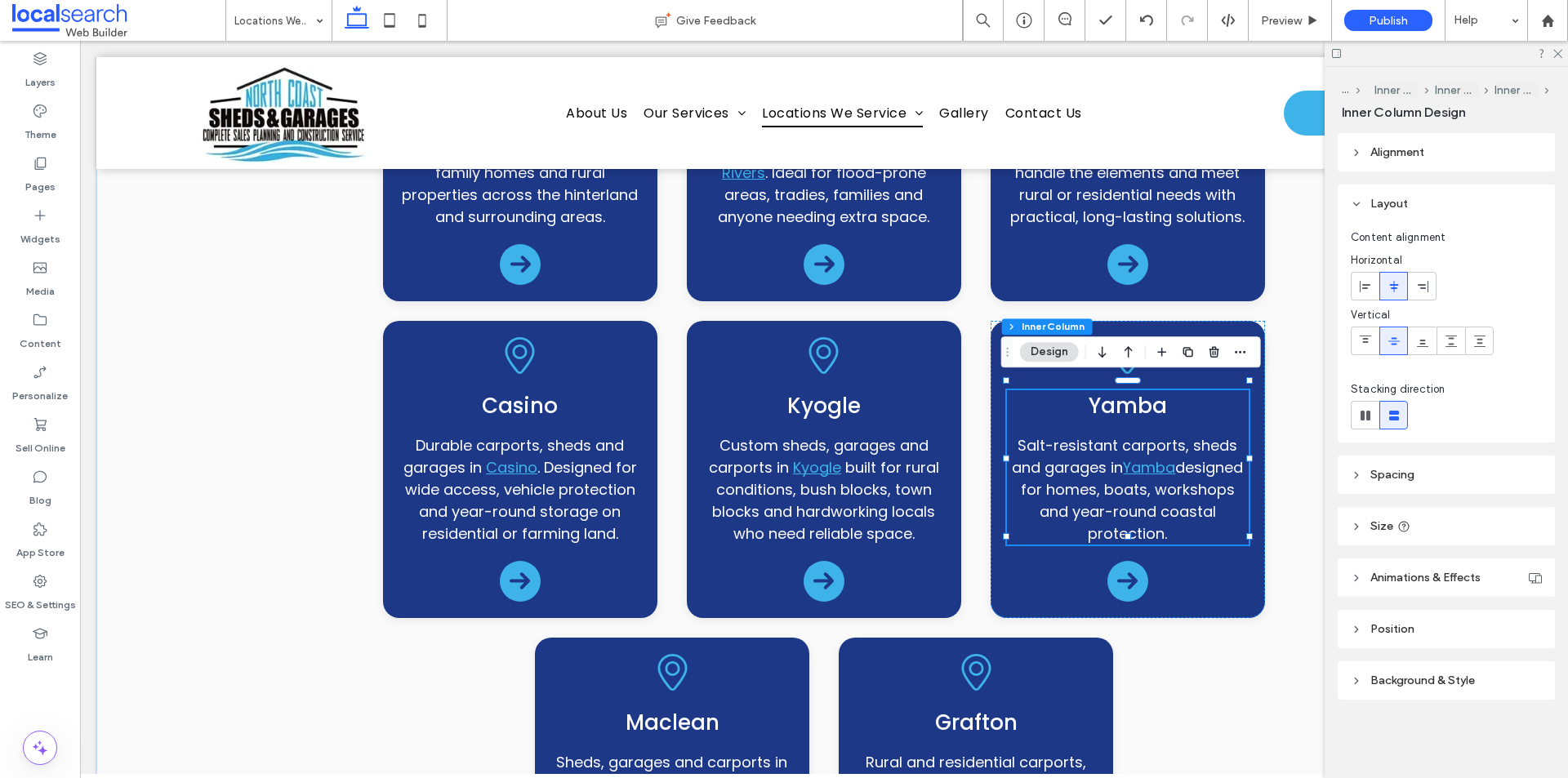 click on "Yamba" at bounding box center [1149, 467] 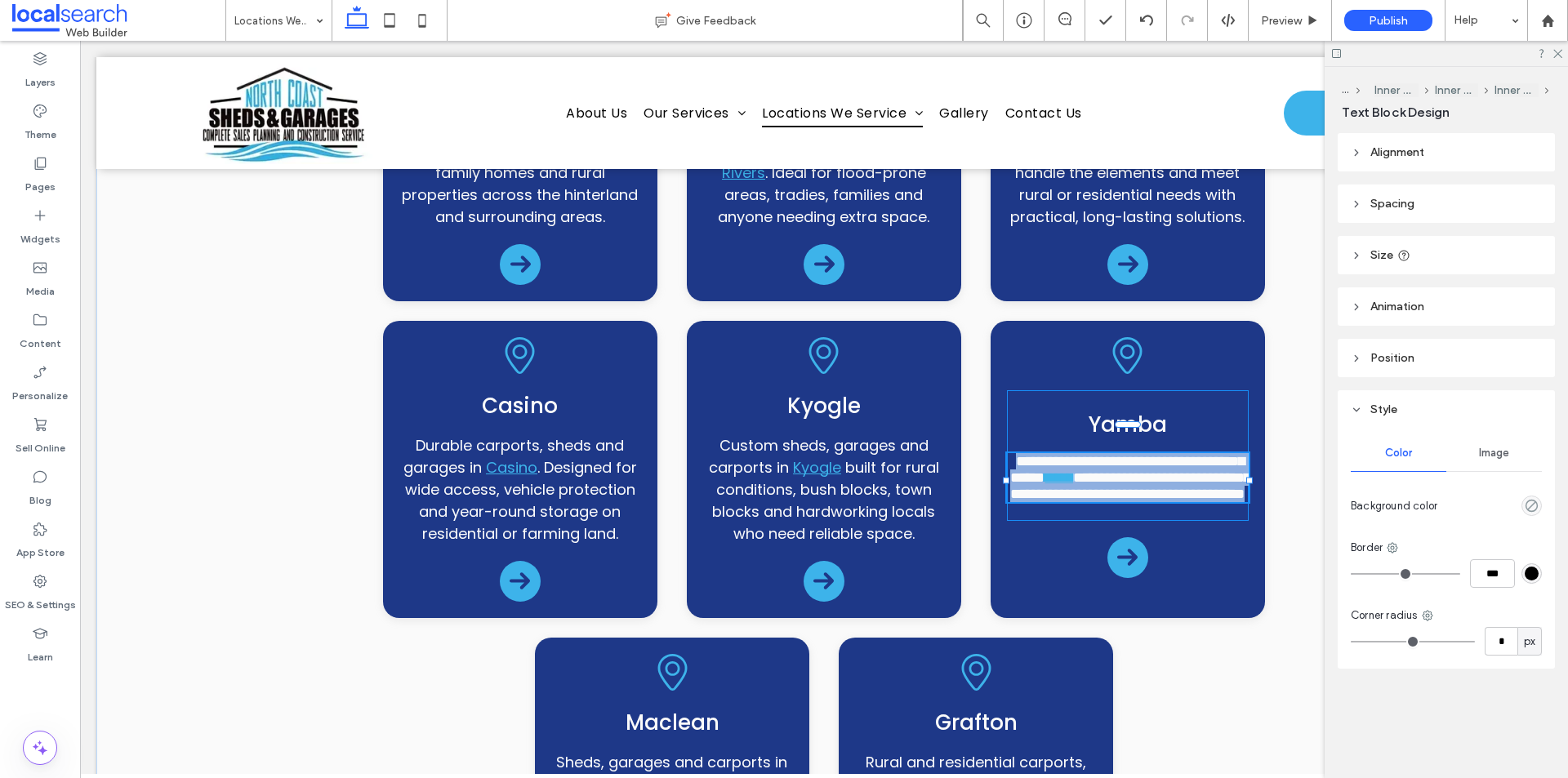 click on "*****" at bounding box center (1058, 478) 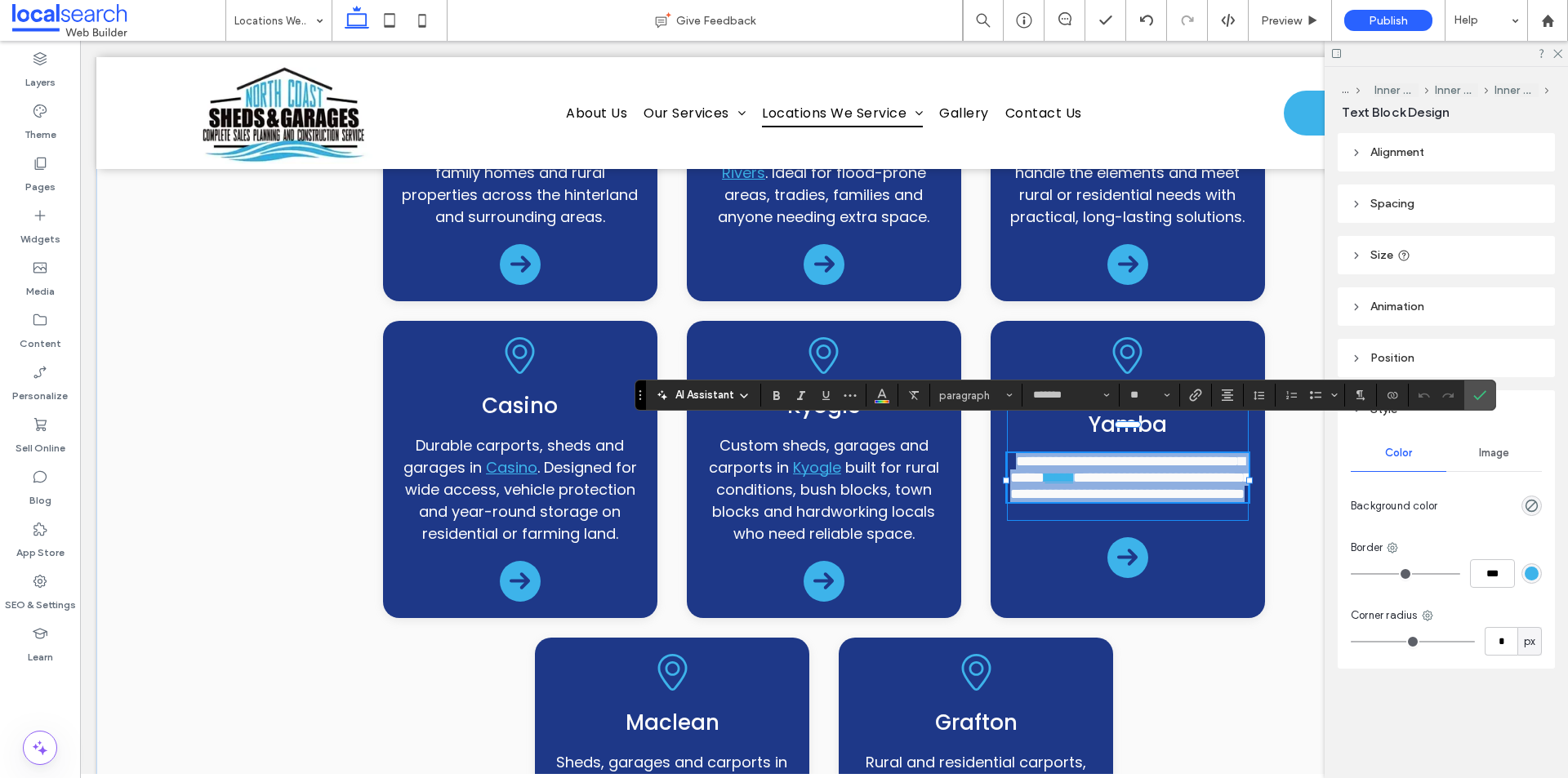 click on "*****" at bounding box center [1058, 478] 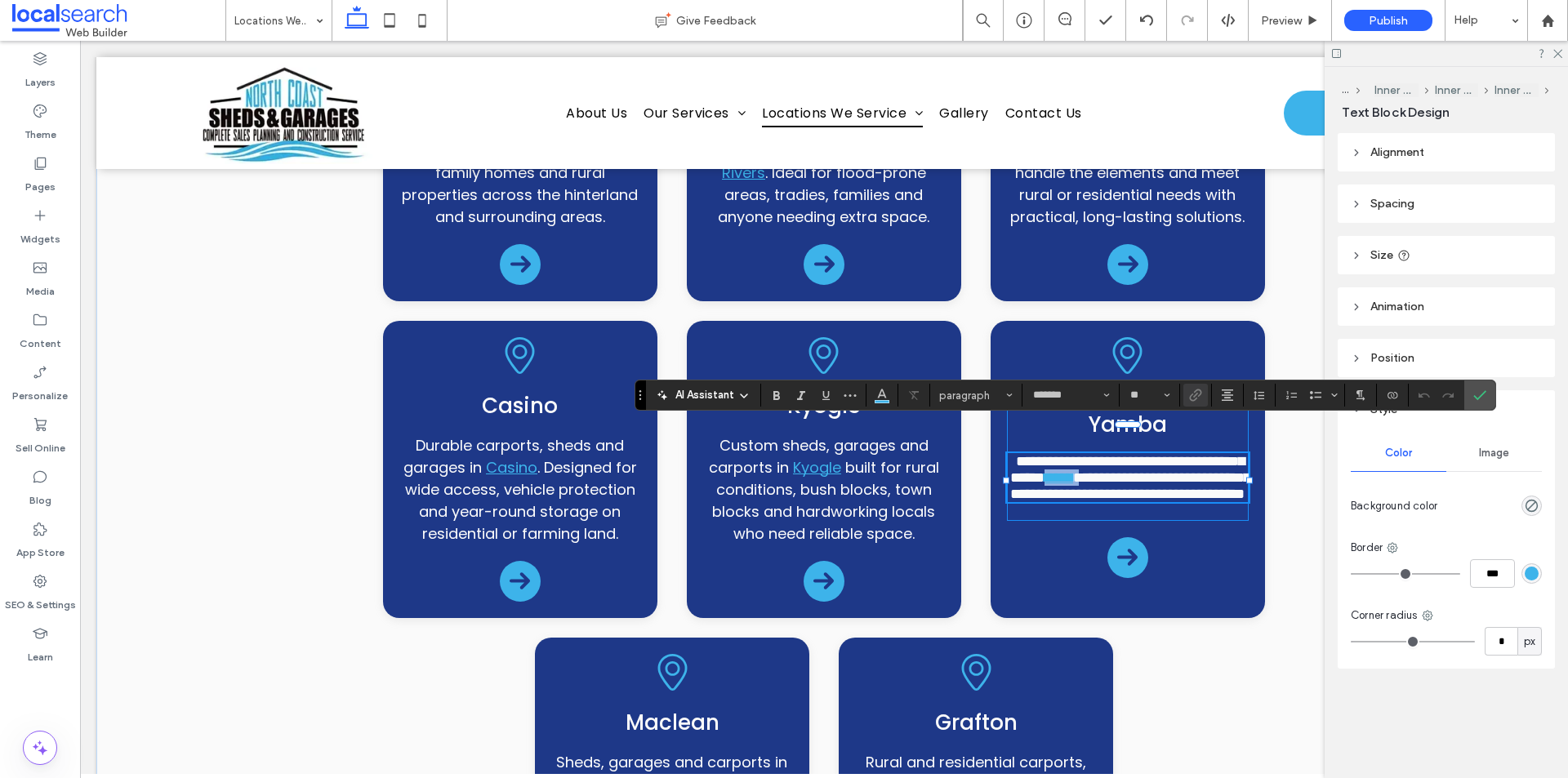 click on "*****" at bounding box center [1058, 478] 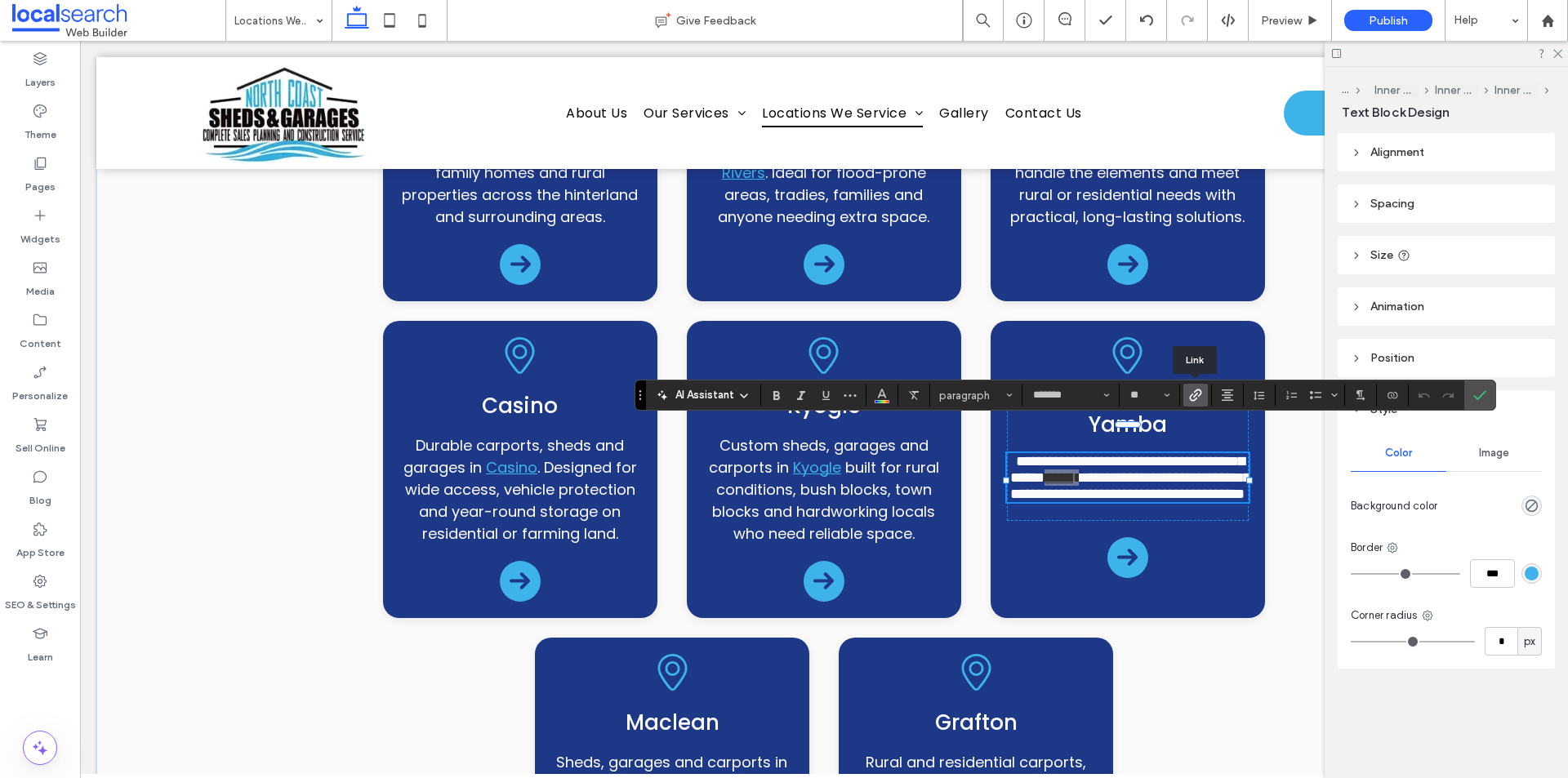 click 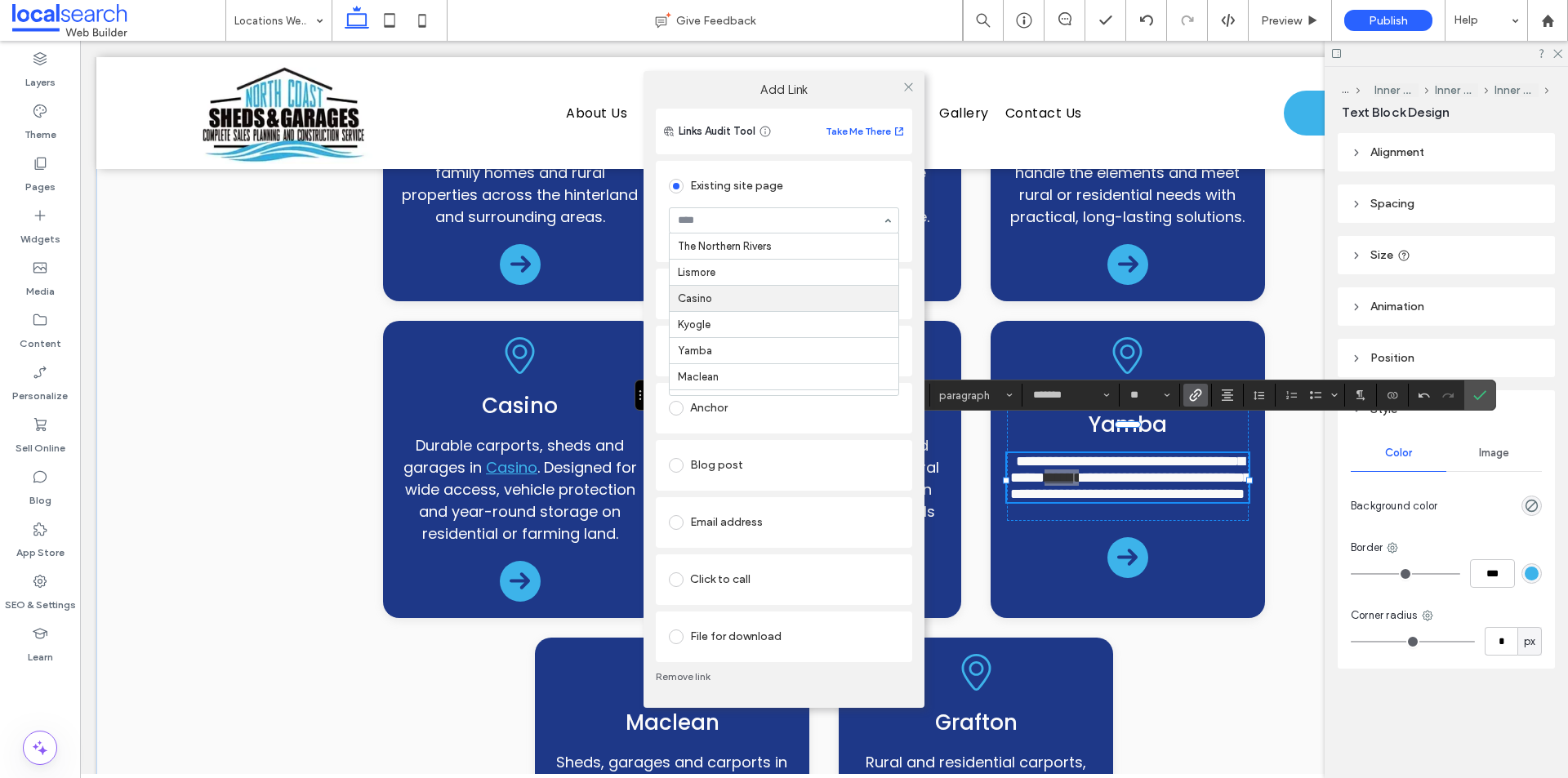 scroll, scrollTop: 327, scrollLeft: 0, axis: vertical 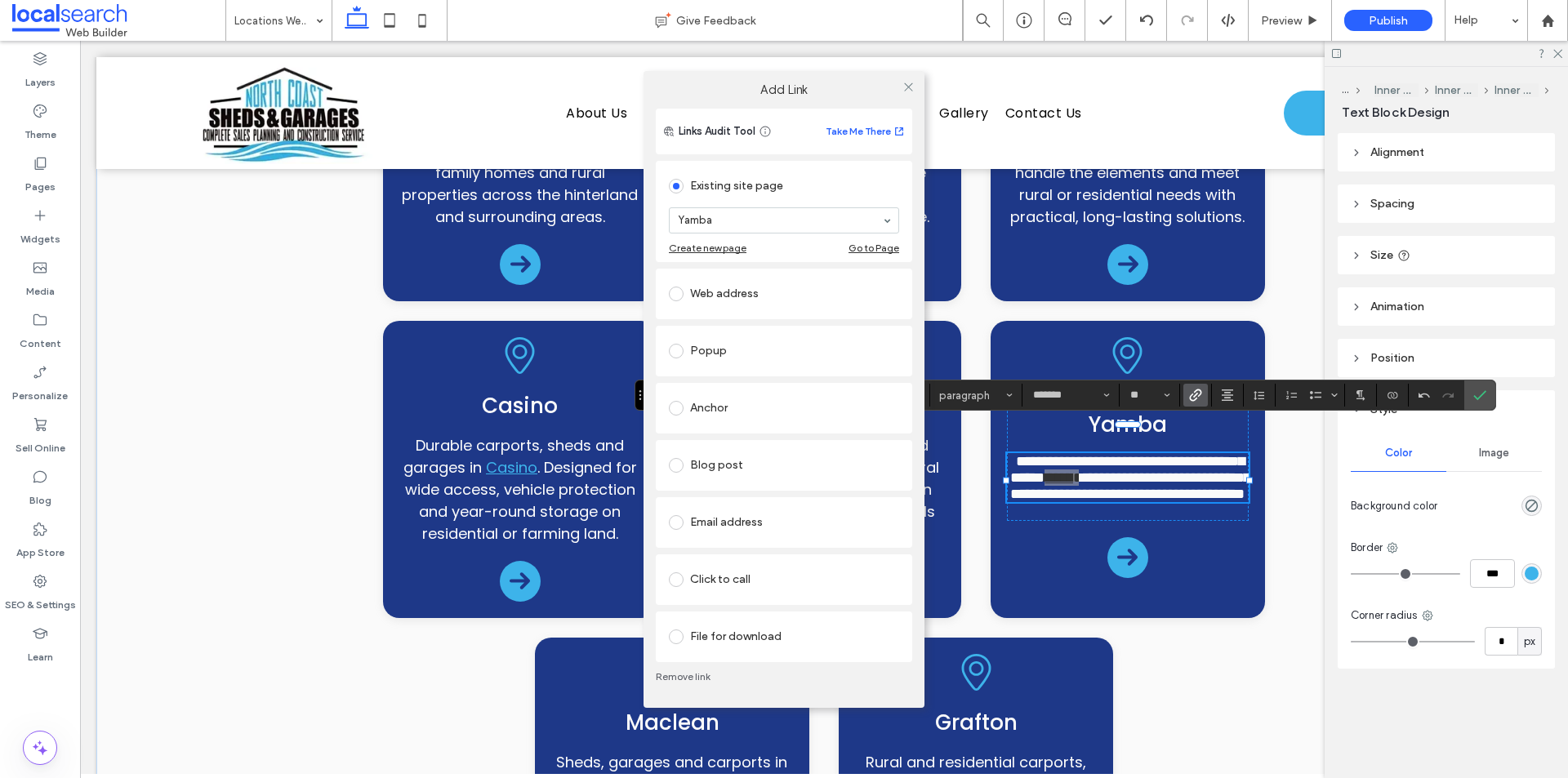 click on "Add Link Links Audit Tool Take Me There Existing site page Yamba Create new page Go to Page Web address Popup Anchor Blog post Email address Click to call File for download Remove link" at bounding box center [784, 389] 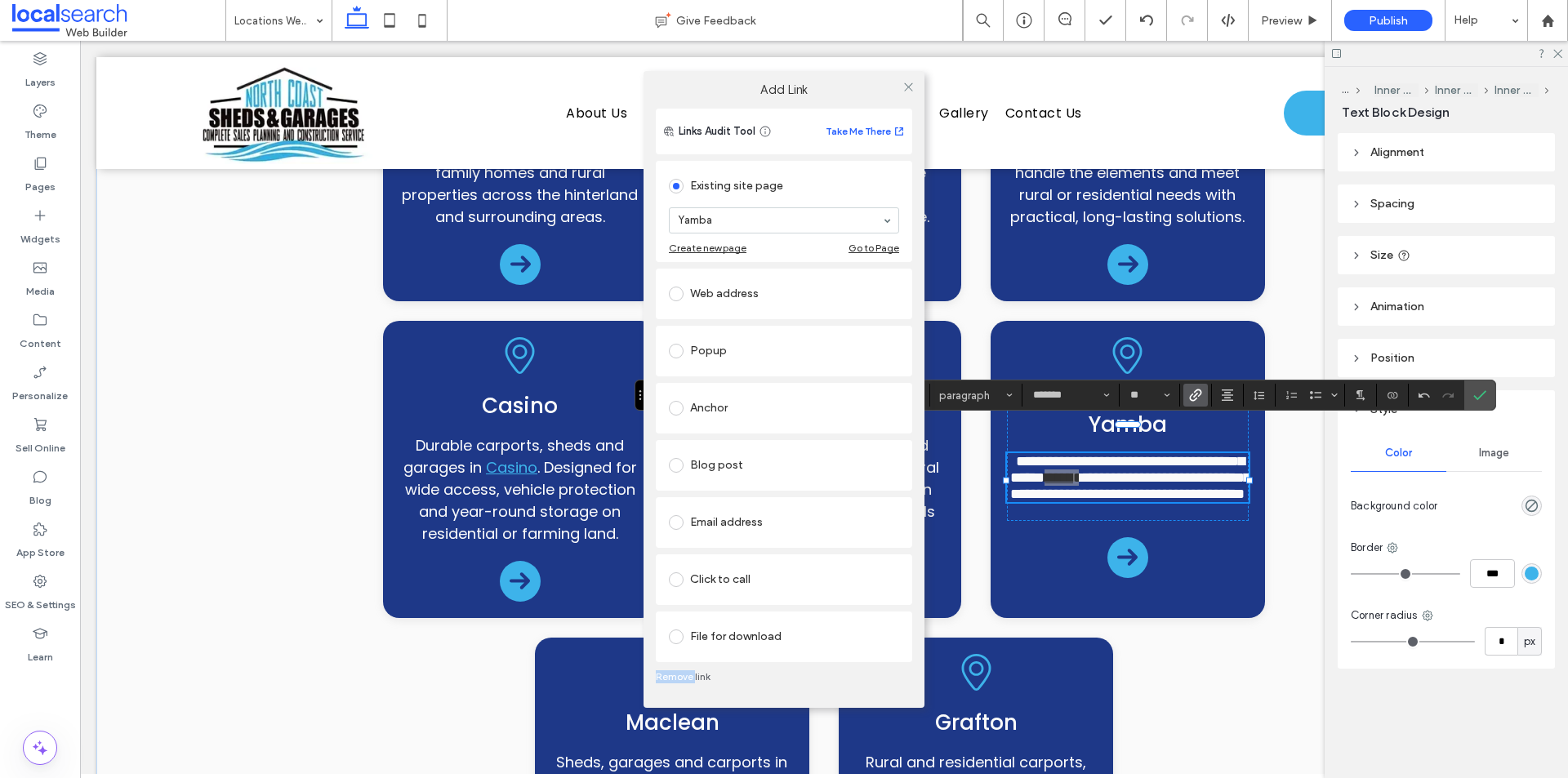 click on "Add Link Links Audit Tool Take Me There Existing site page Yamba Create new page Go to Page Web address Popup Anchor Blog post Email address Click to call File for download Remove link" at bounding box center [784, 389] 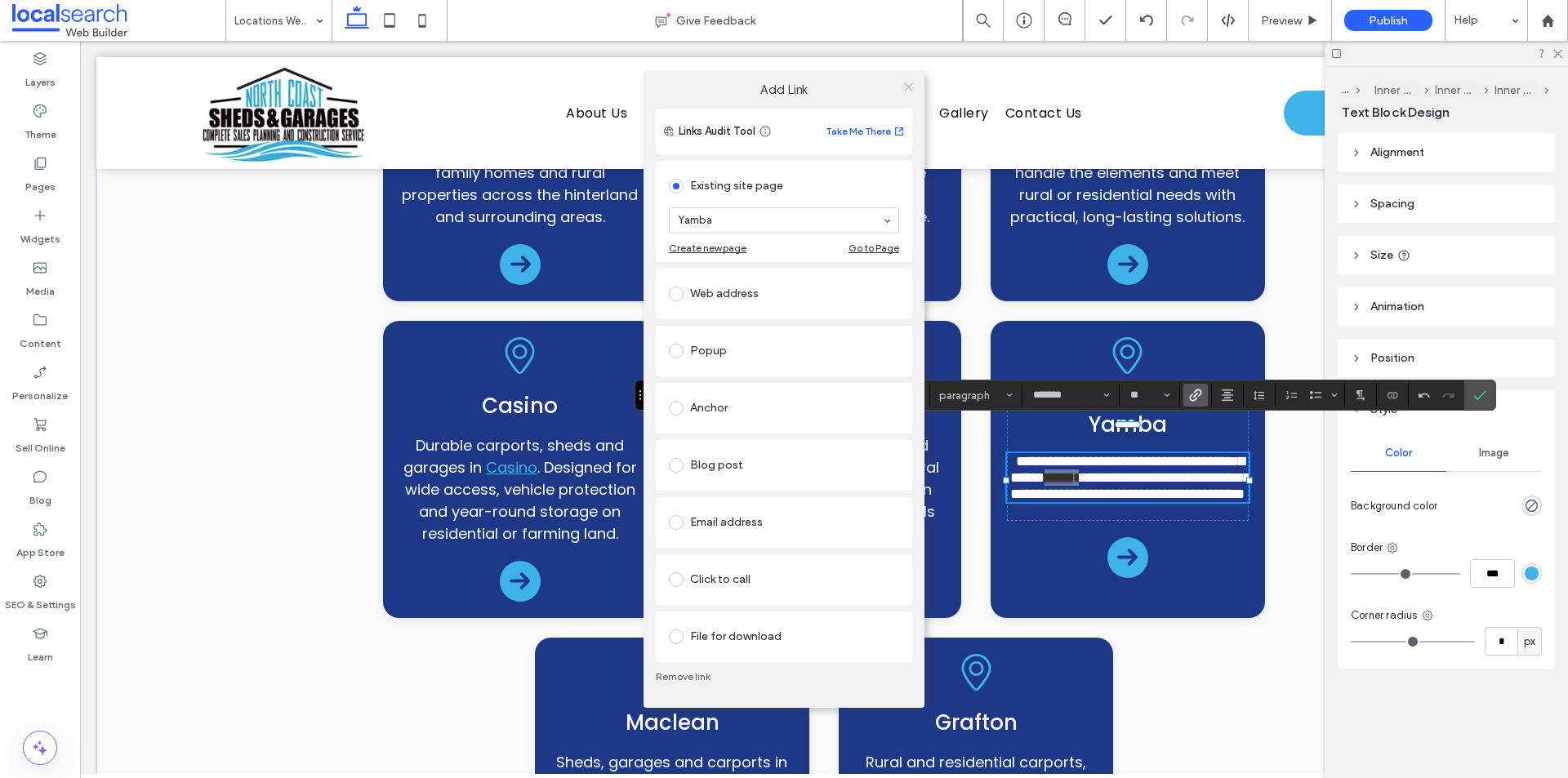click 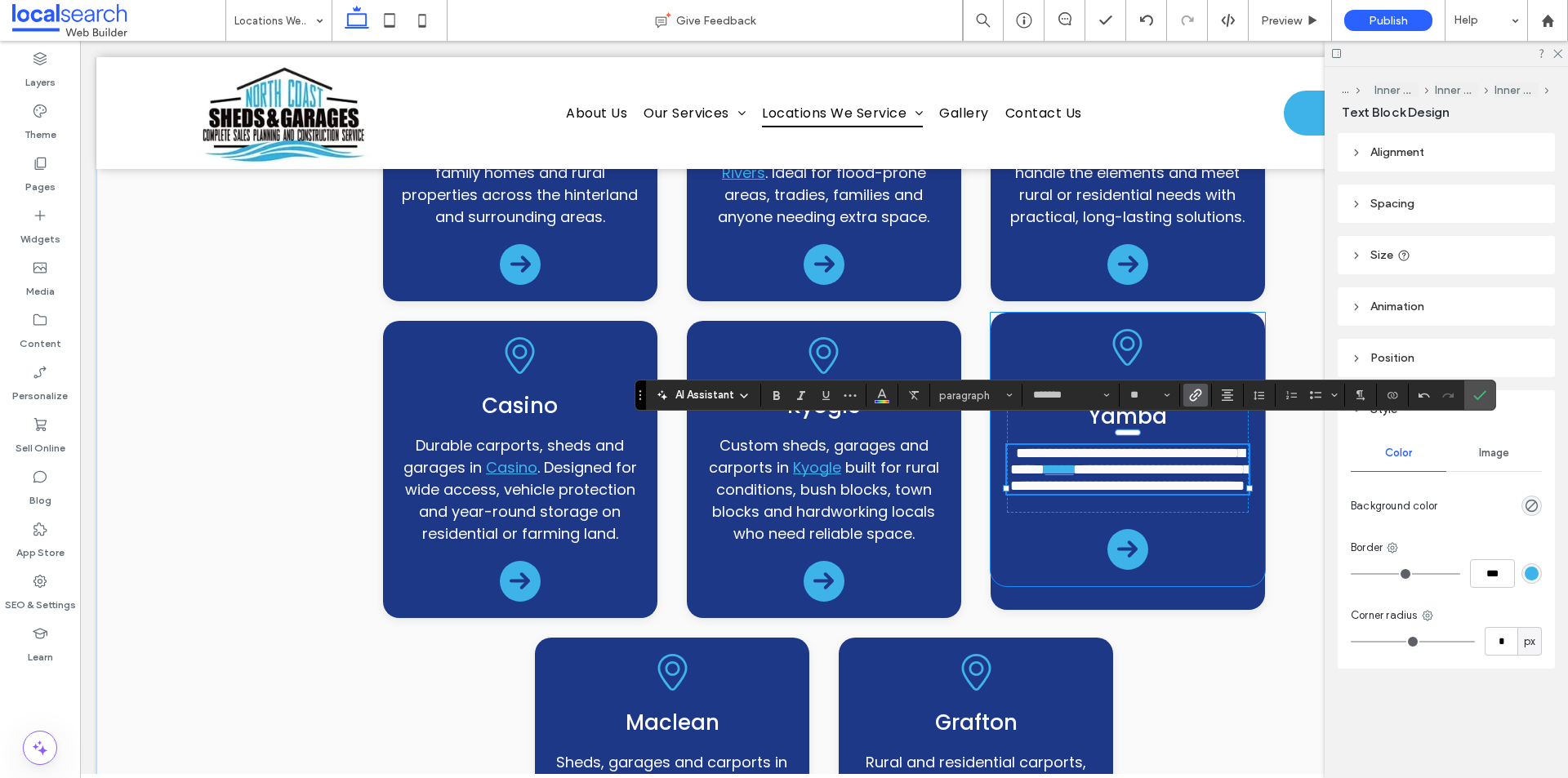 click on "**********" at bounding box center [1128, 449] 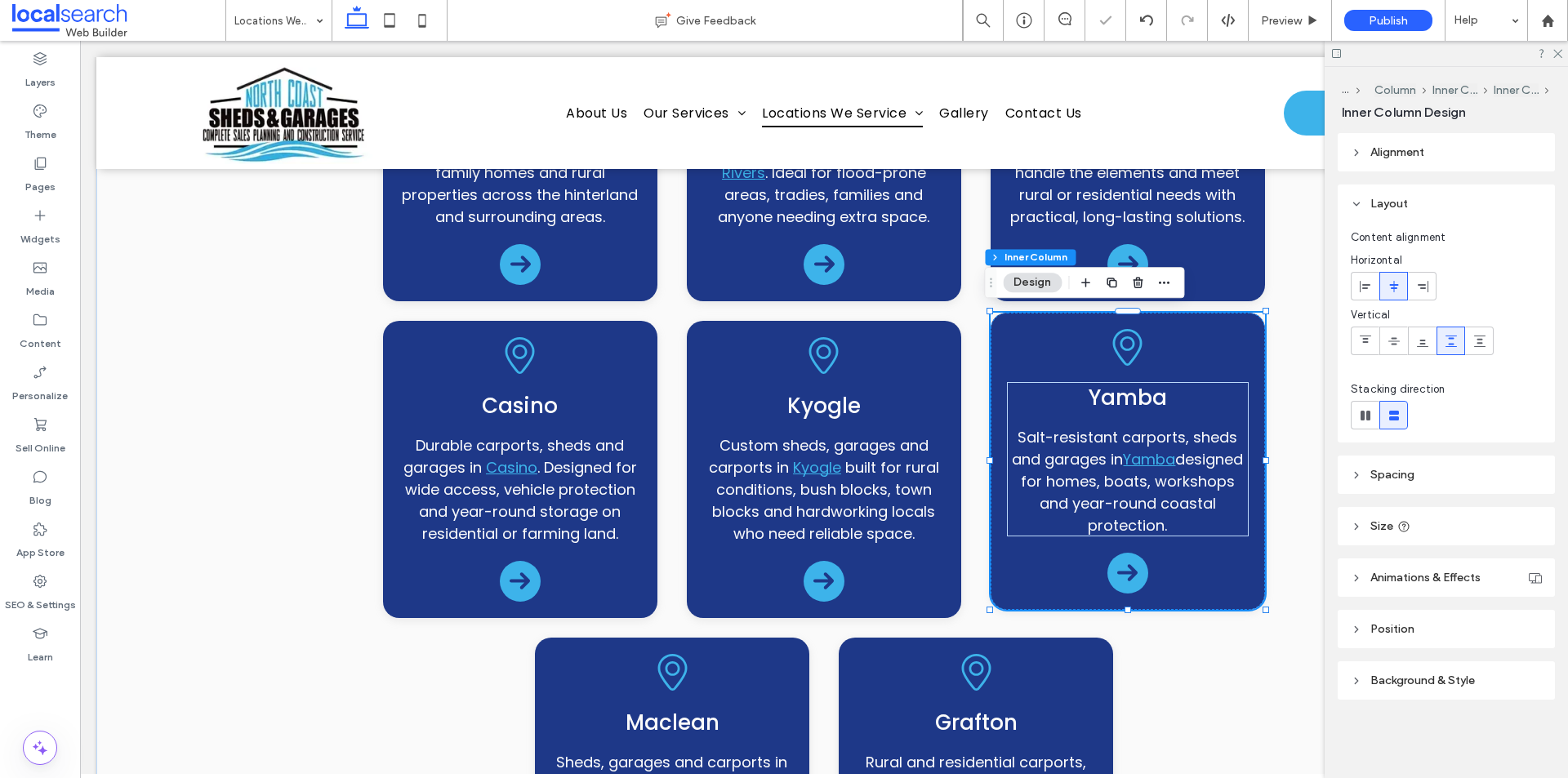 click on "Yamba
Salt-resistant carports, sheds and garages in  Yamba  designed for homes, boats, workshops and year-round coastal protection." at bounding box center [1128, 461] 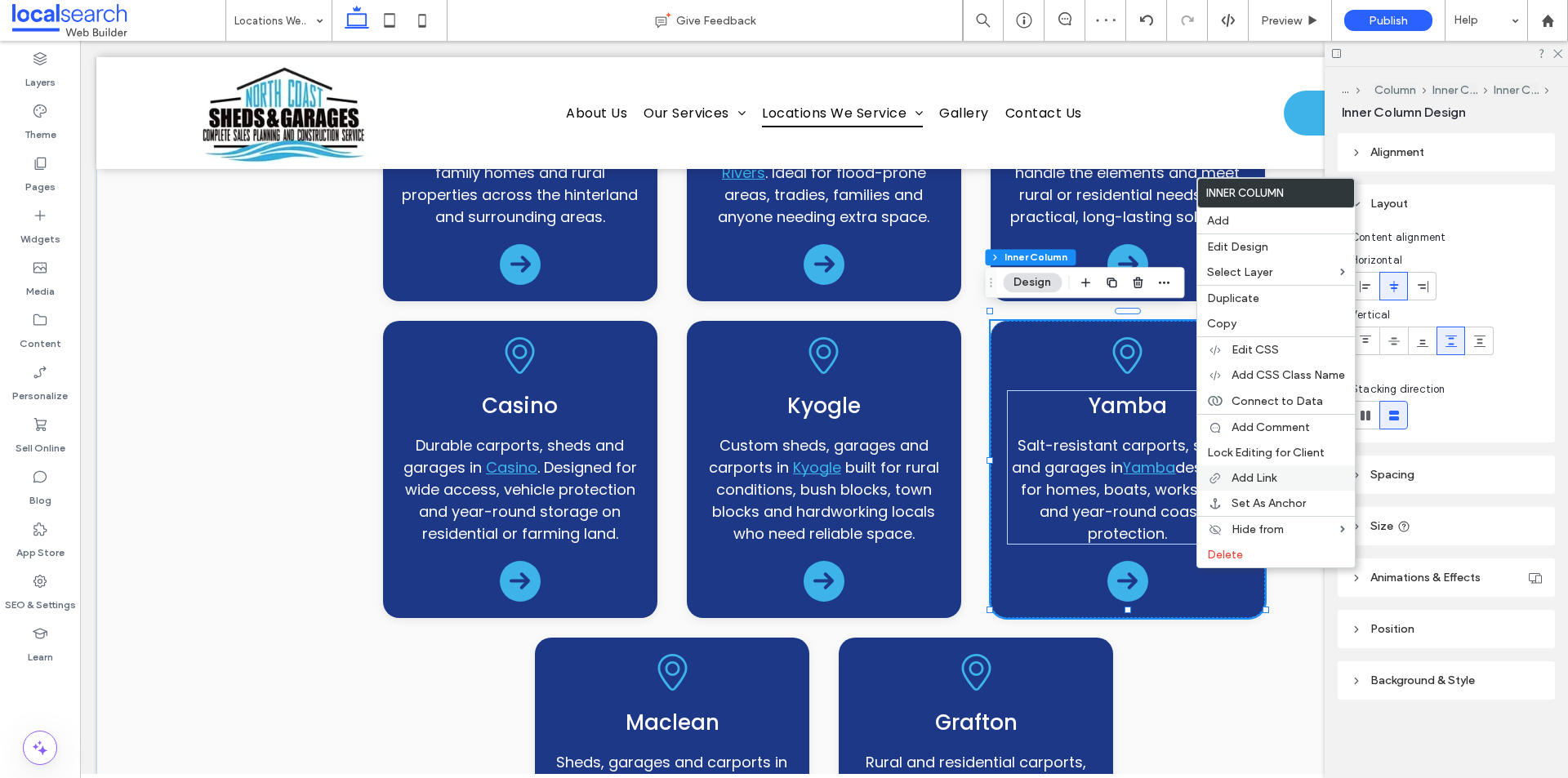 click on "Add Link" at bounding box center [1254, 478] 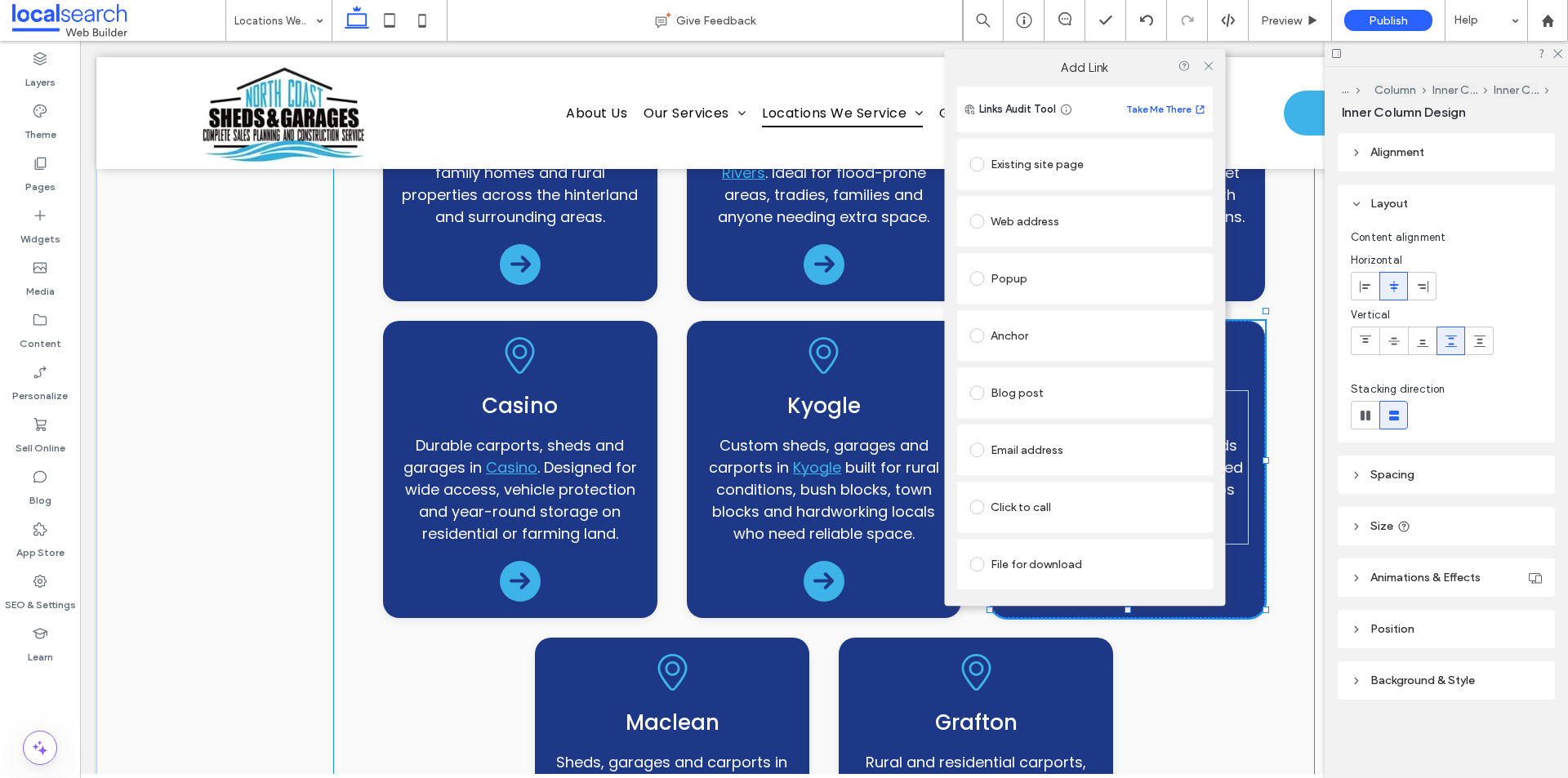 click on "Brunswick Heads
Sheds, garages and carports in  Brunswick Heads , built for coastal weather, limited access blocks and growing families needing reliable storage or workshop space.
Mullumbimby
Residential and rural sheds, carports and garages in
Mullumbimby . Perfect for acreage, businesses and local homeowners who need strong, custom-designed structures.
Byron Bay
Stylish carports, sheds and garages in
Byron Bay   that suit design-conscious homes, beachside properties and local businesses needing clean, durable storage.
Bangalow
Sheds, carports and garages in
Bangalow   built for hobby farms, family homes and rural properties across the hinterland and surrounding areas." at bounding box center [824, 300] 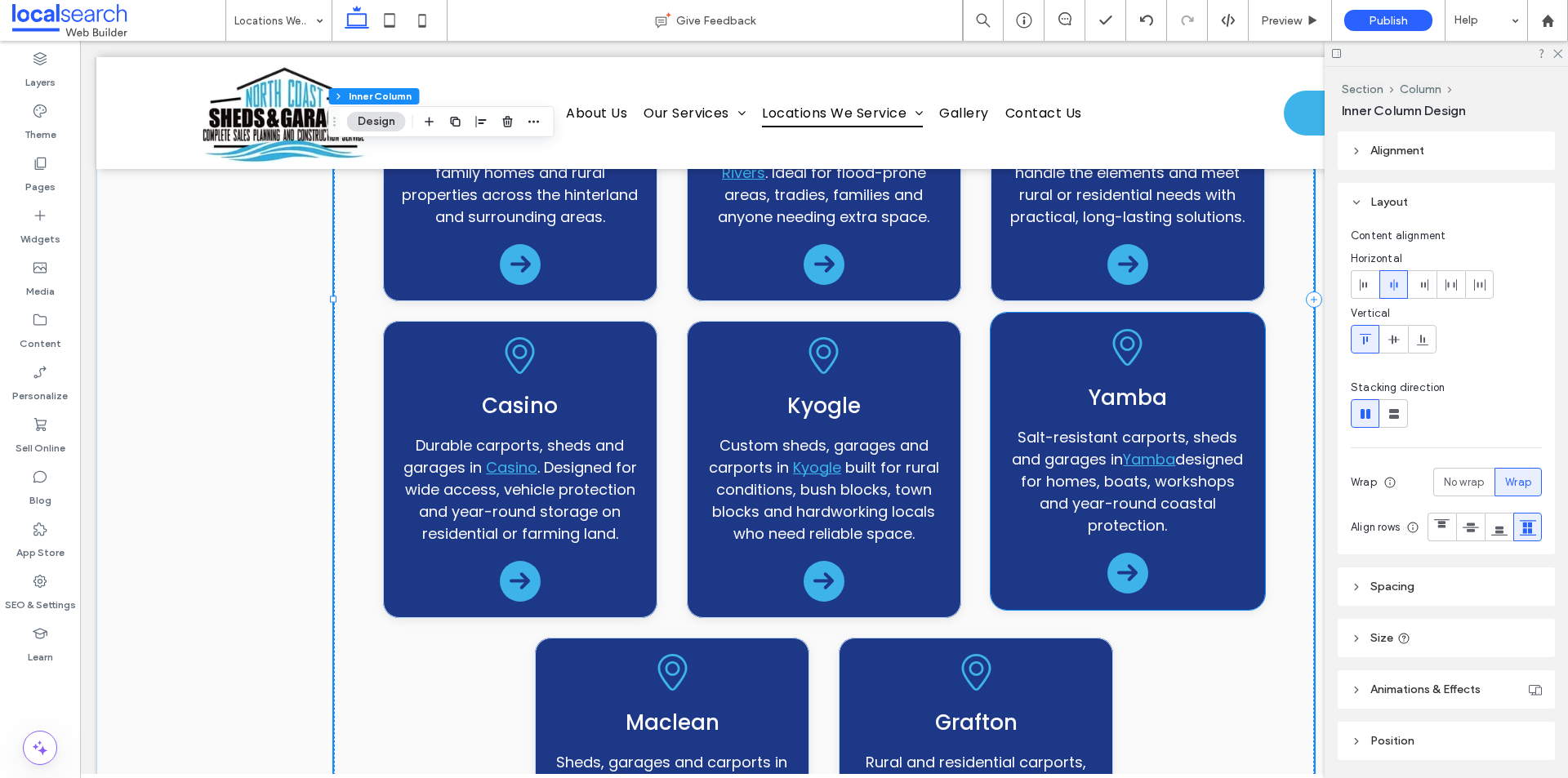 click on "Yamba" at bounding box center [1149, 459] 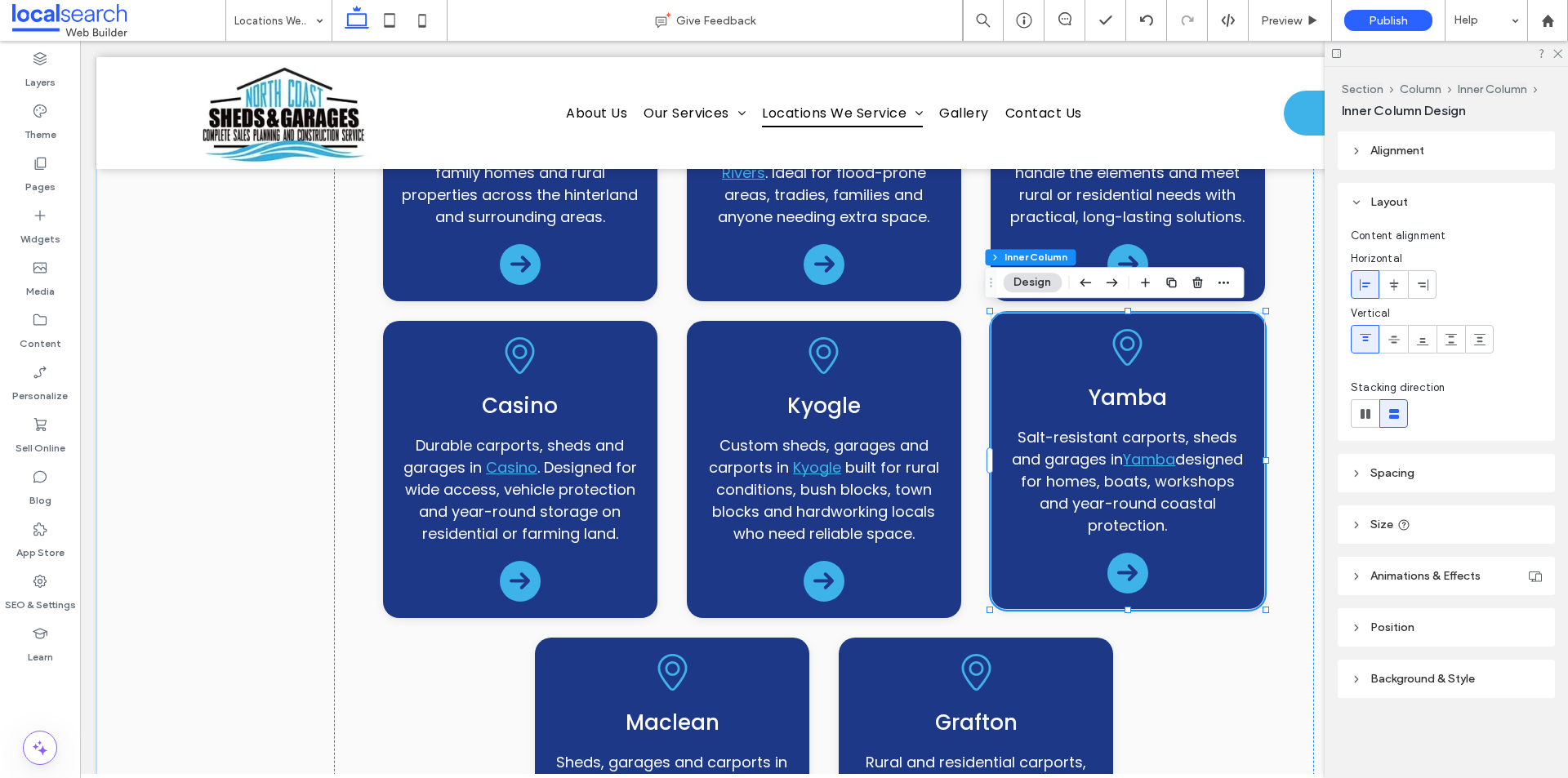 click on "Yamba" at bounding box center (1149, 459) 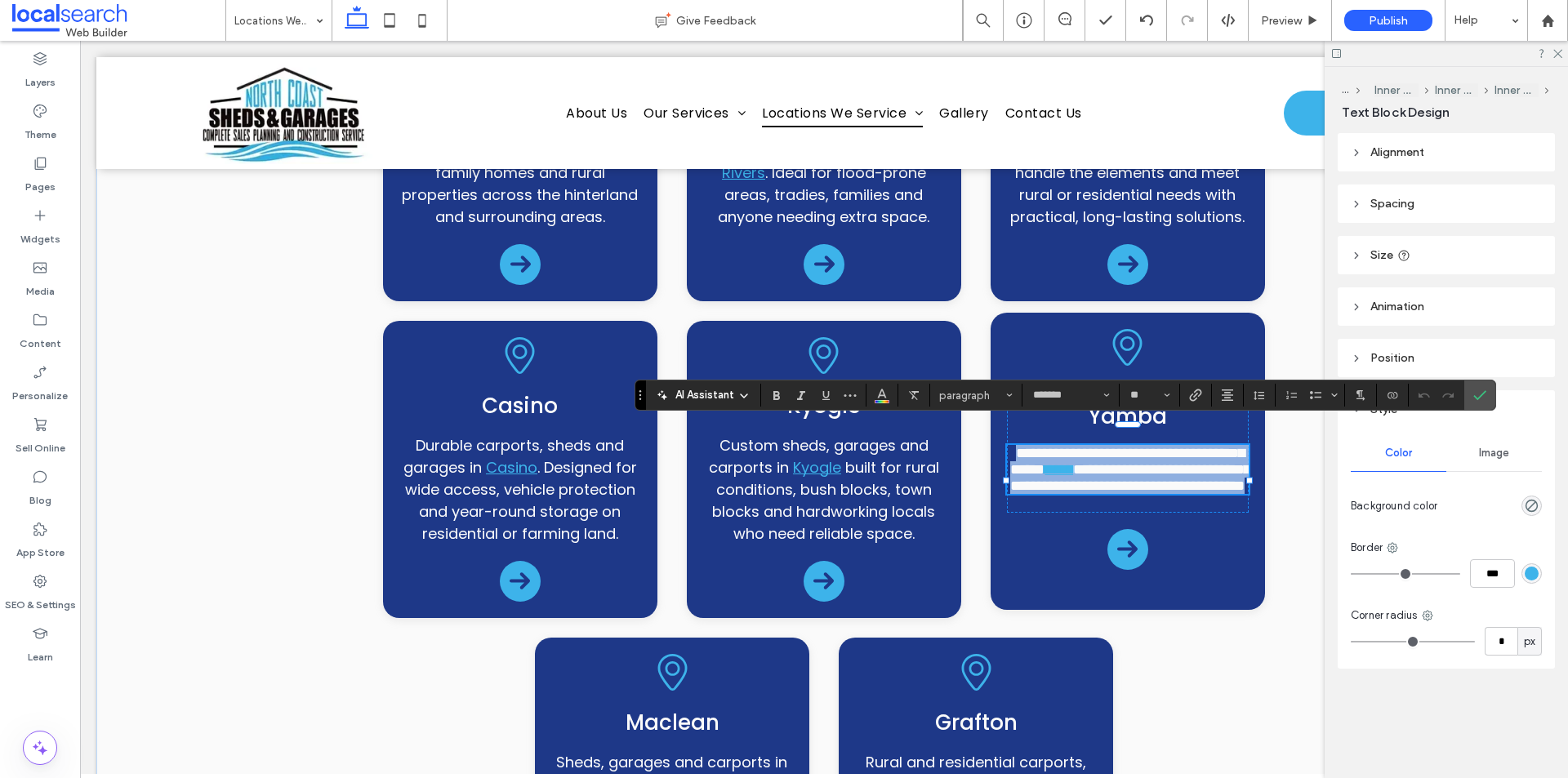 click on "*****" at bounding box center [1058, 469] 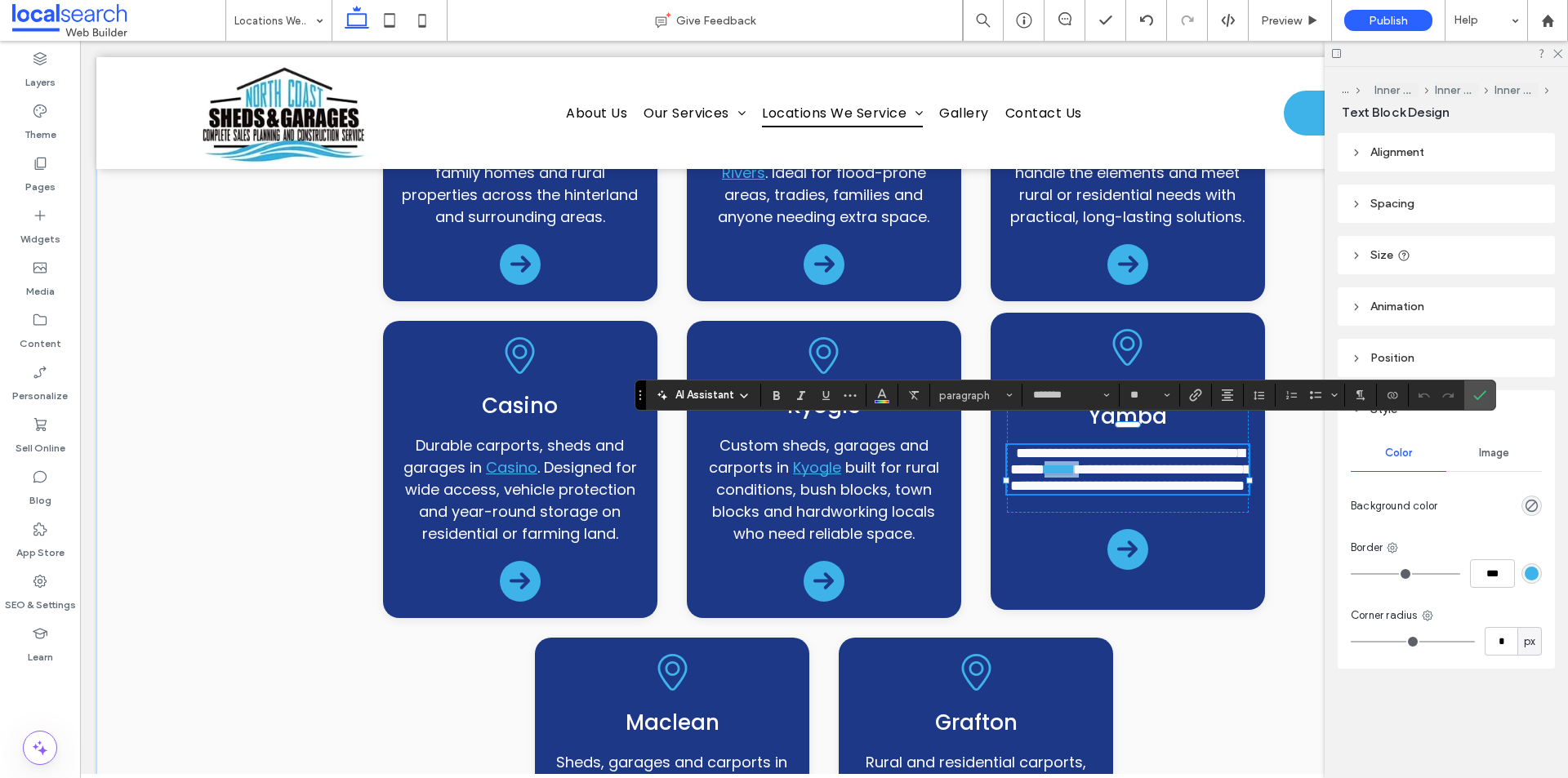 click on "*****" at bounding box center [1058, 469] 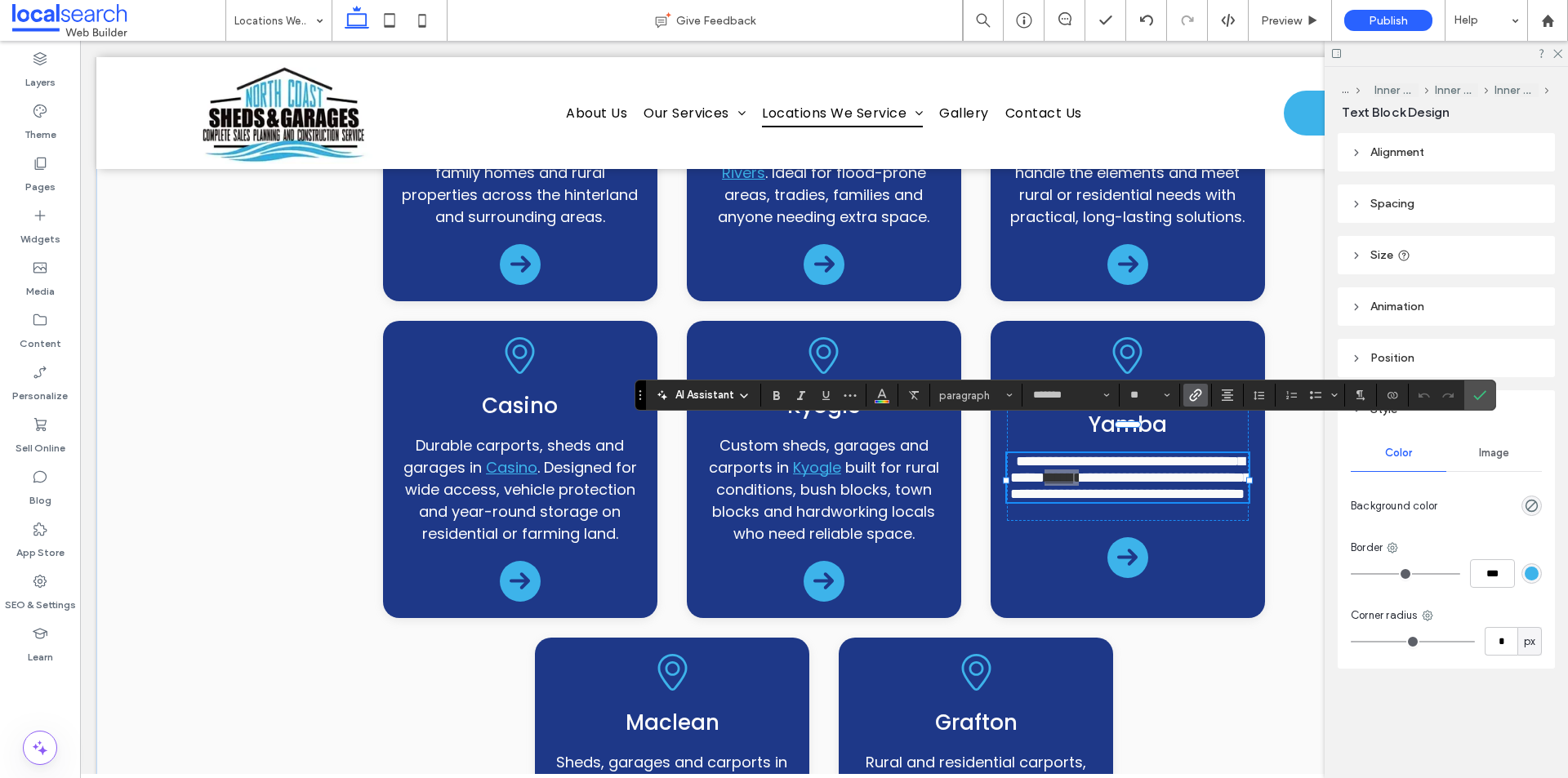 click at bounding box center (1192, 395) 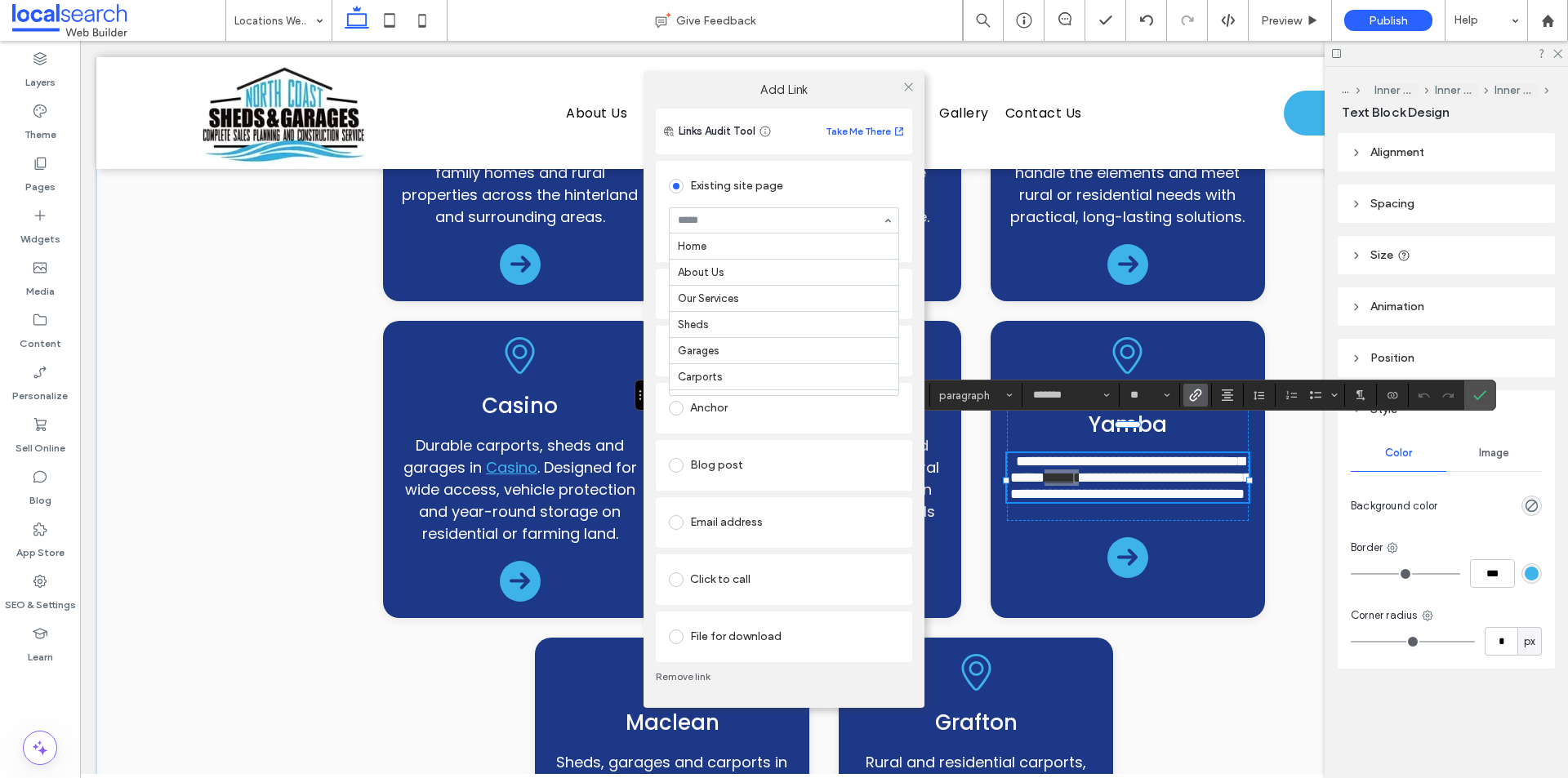scroll, scrollTop: 360, scrollLeft: 0, axis: vertical 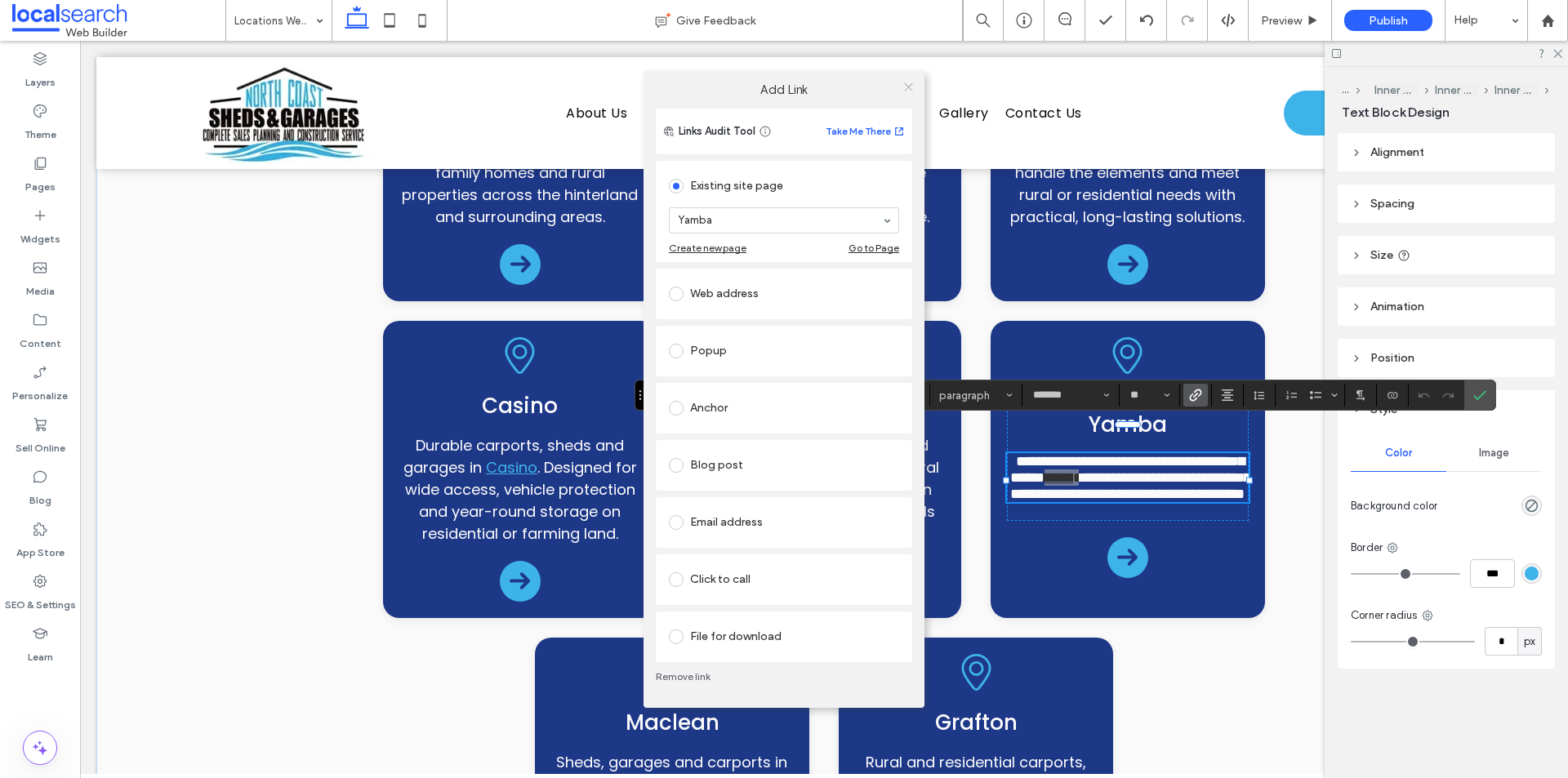 click 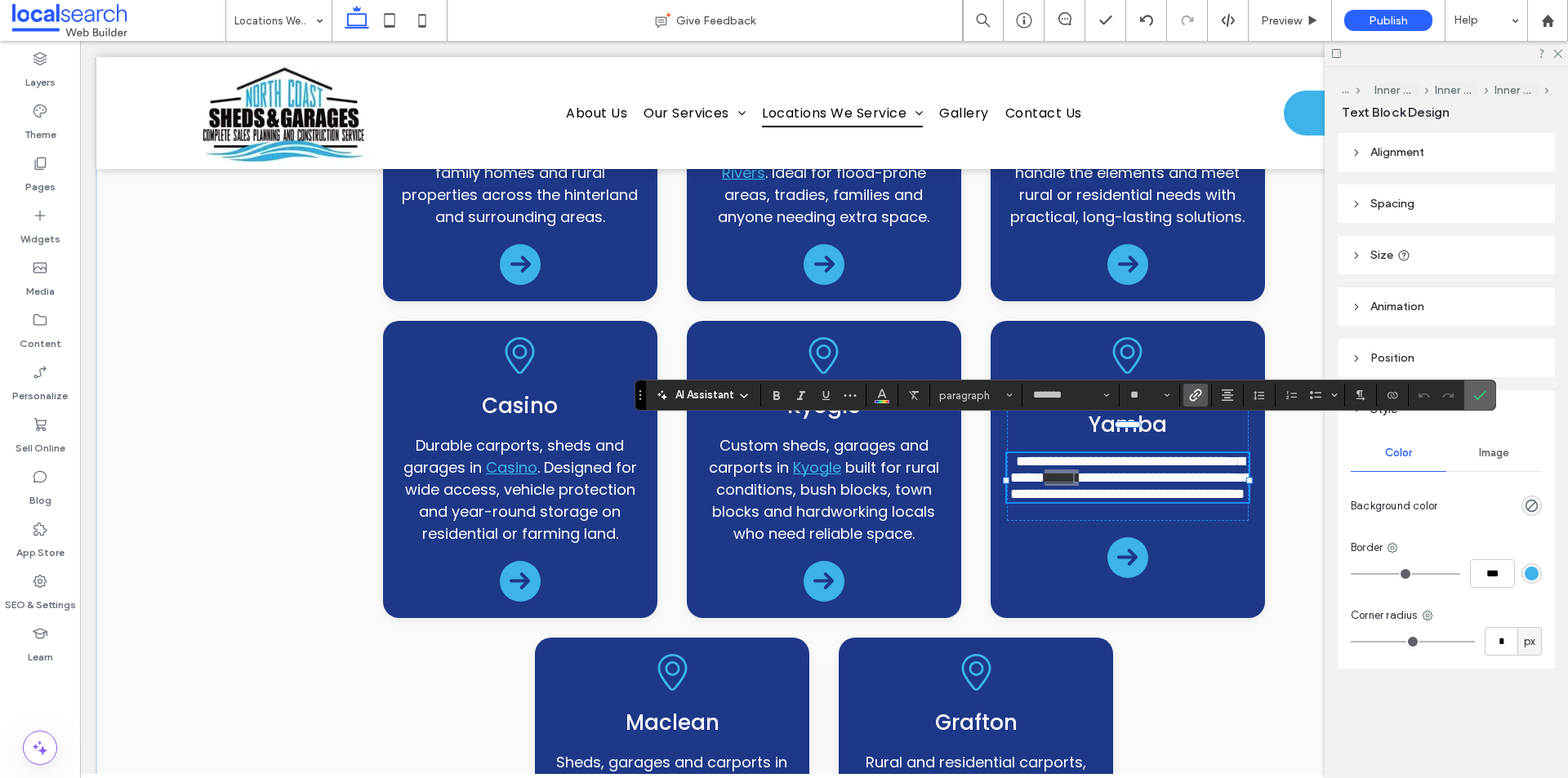 click 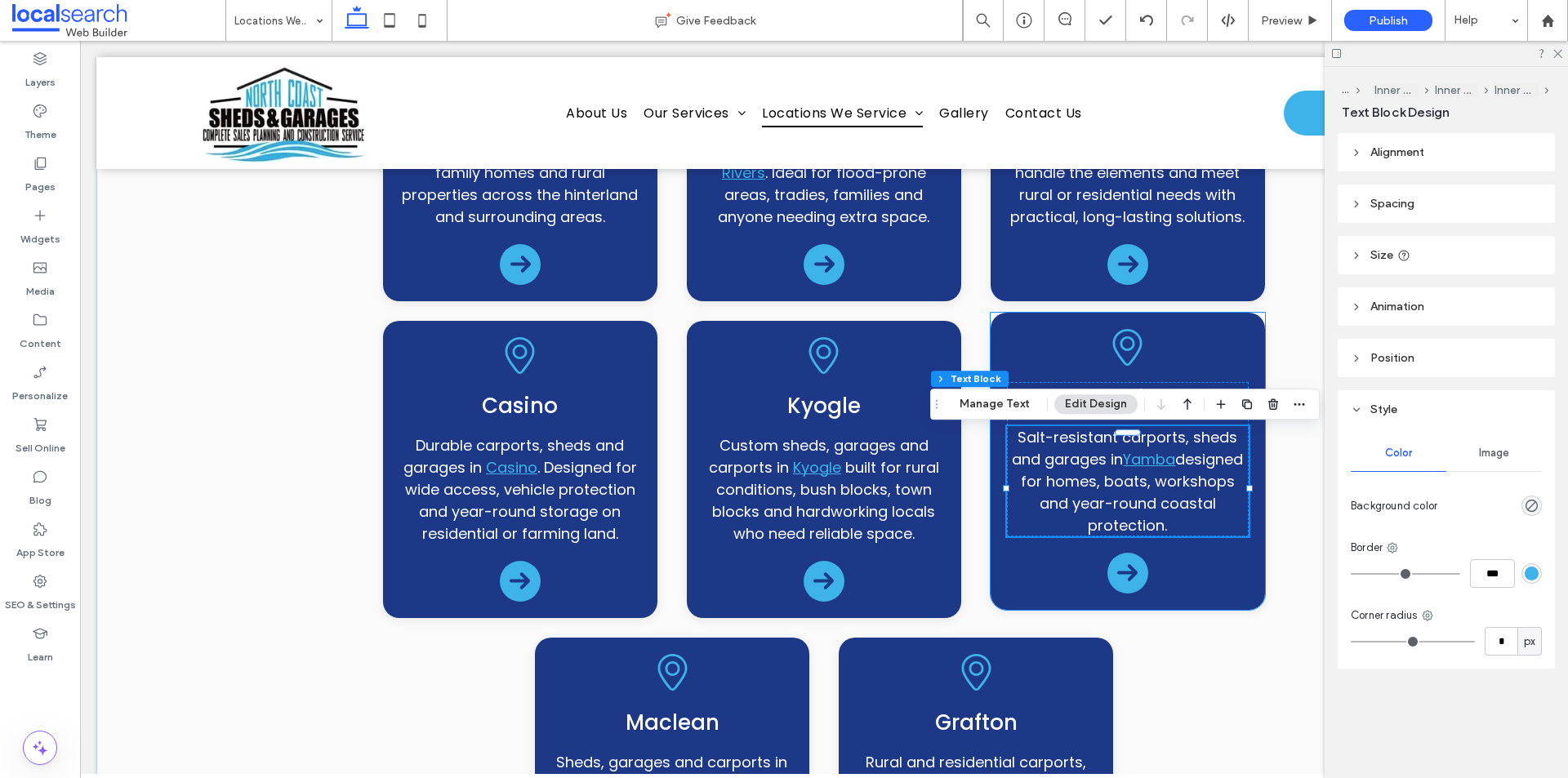 click on "Yamba
Salt-resistant carports, sheds and garages in  Yamba  designed for homes, boats, workshops and year-round coastal protection." at bounding box center (1128, 461) 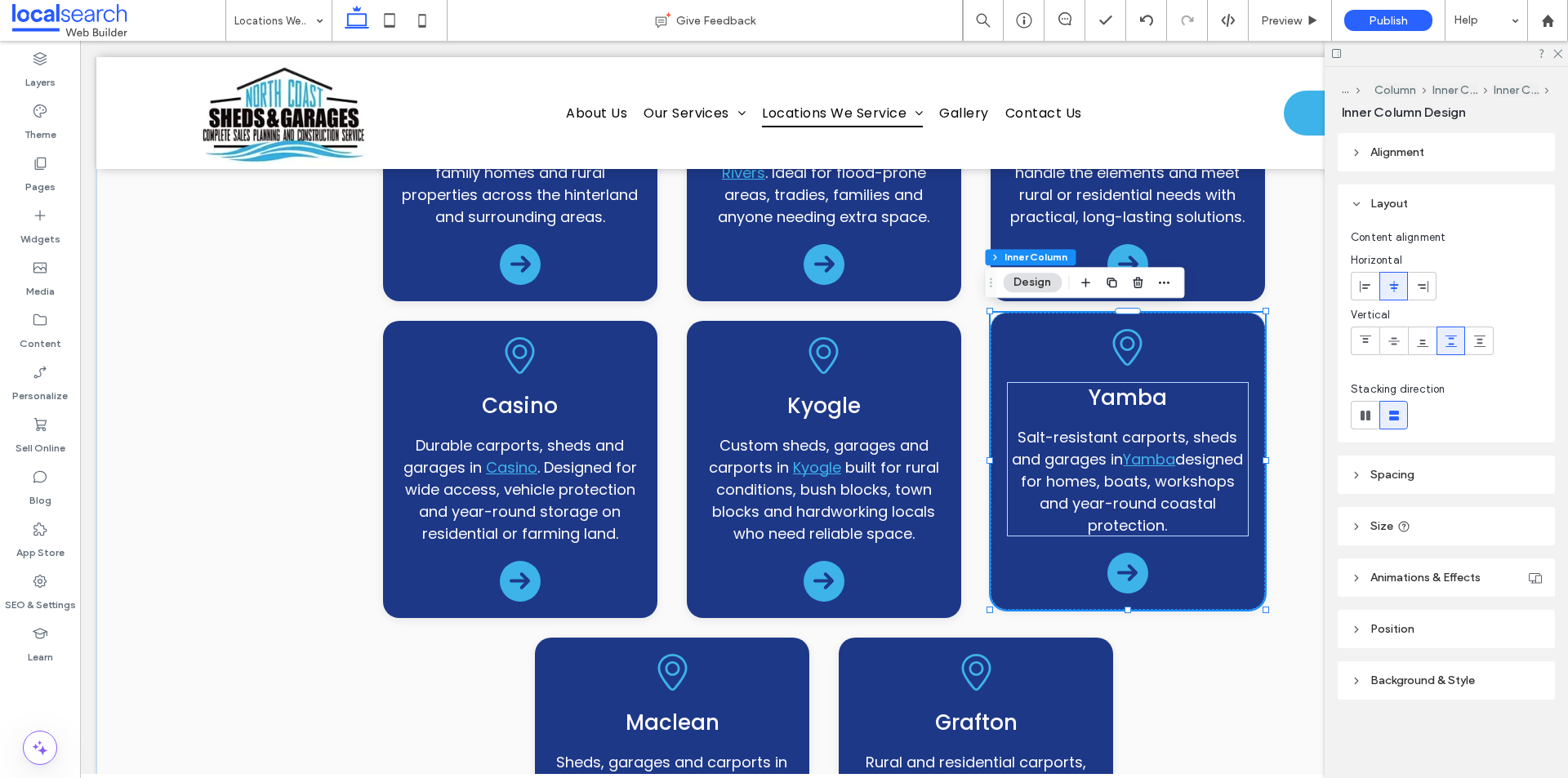 click on "Yamba
Salt-resistant carports, sheds and garages in  Yamba  designed for homes, boats, workshops and year-round coastal protection." at bounding box center [1128, 461] 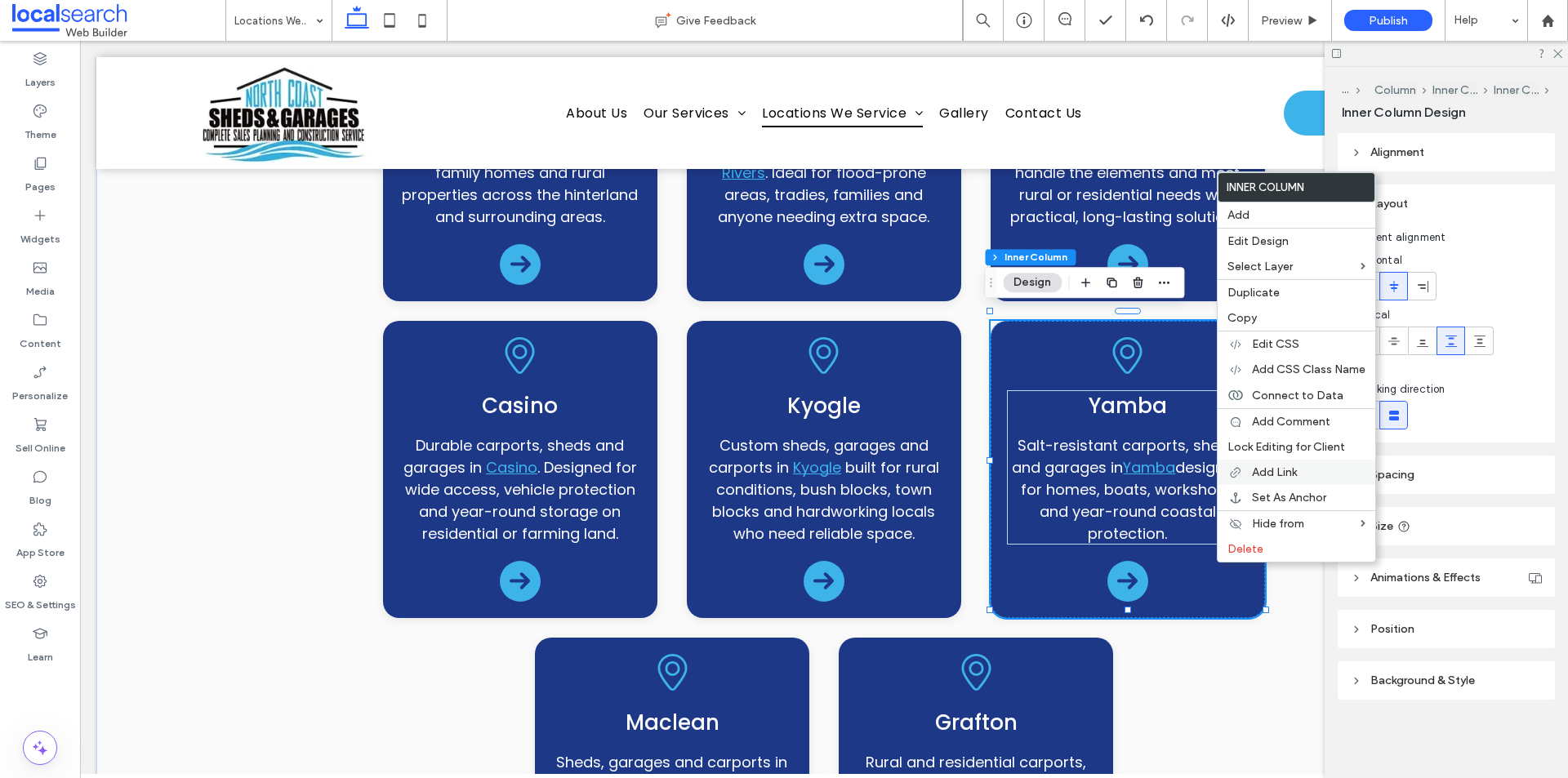 click on "Add Link" at bounding box center (1274, 472) 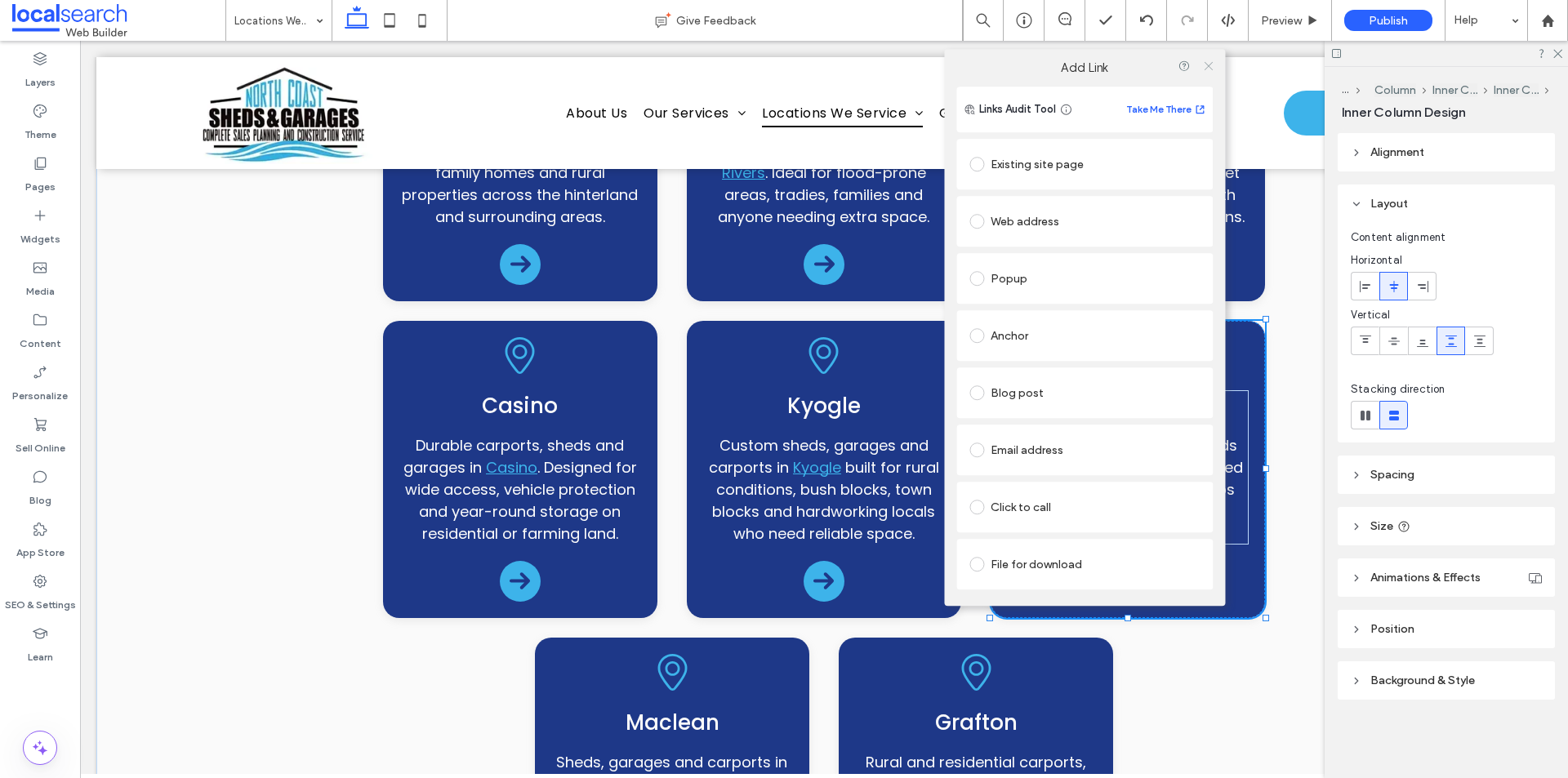 click 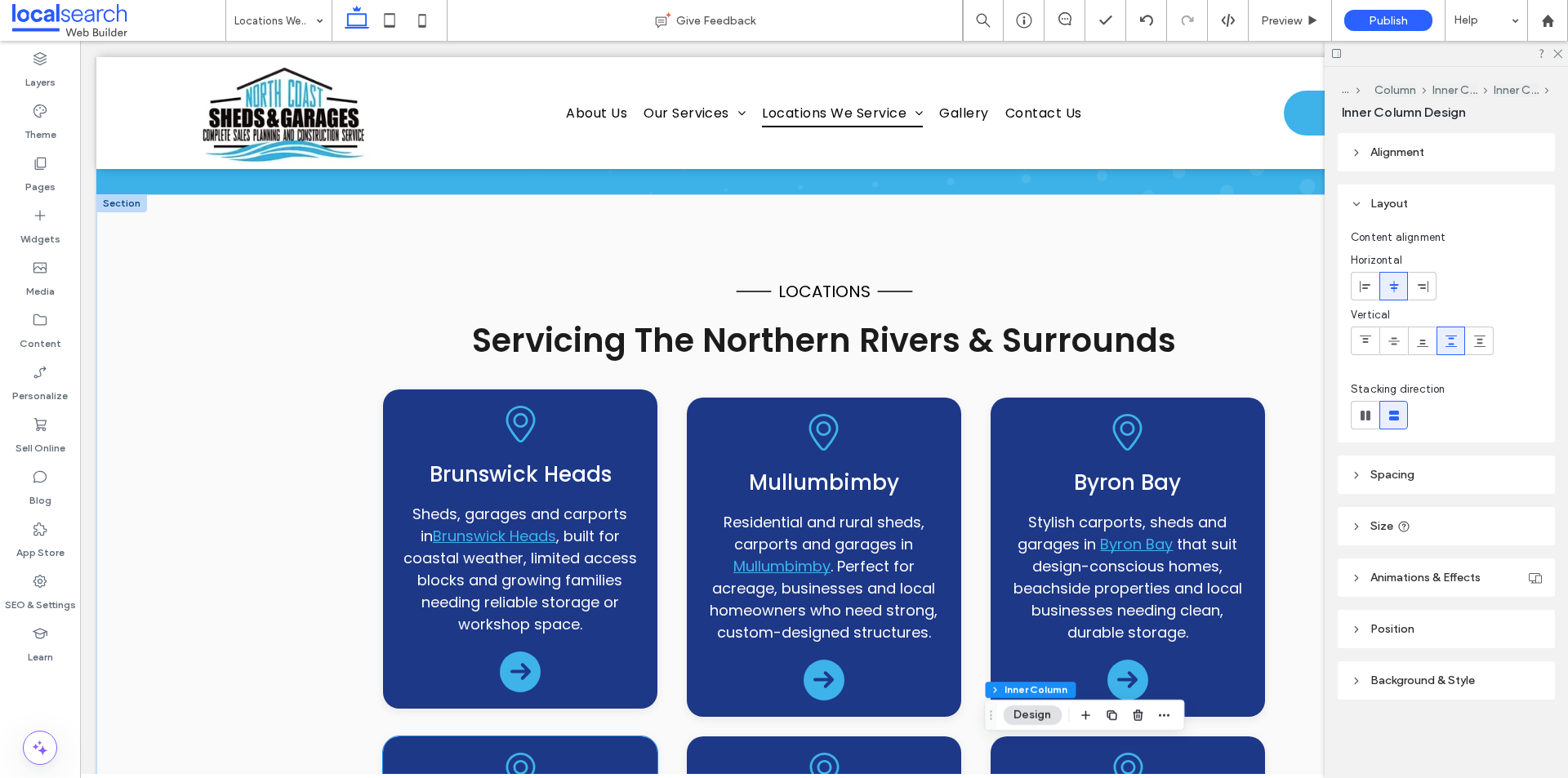 scroll, scrollTop: 327, scrollLeft: 0, axis: vertical 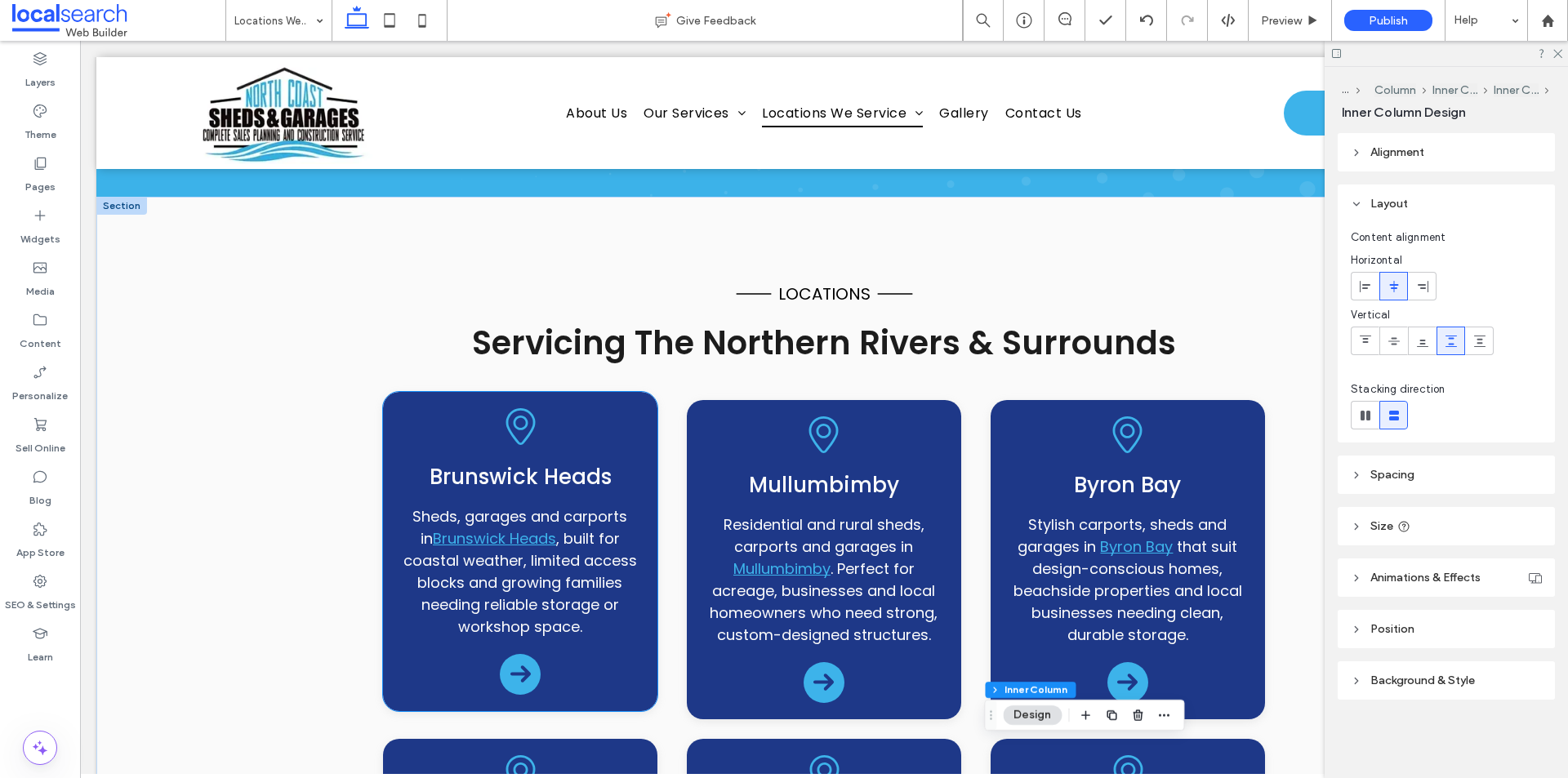 click on "Brunswick Heads
Sheds, garages and carports in  Brunswick Heads , built for coastal weather, limited access blocks and growing families needing reliable storage or workshop space." at bounding box center [520, 551] 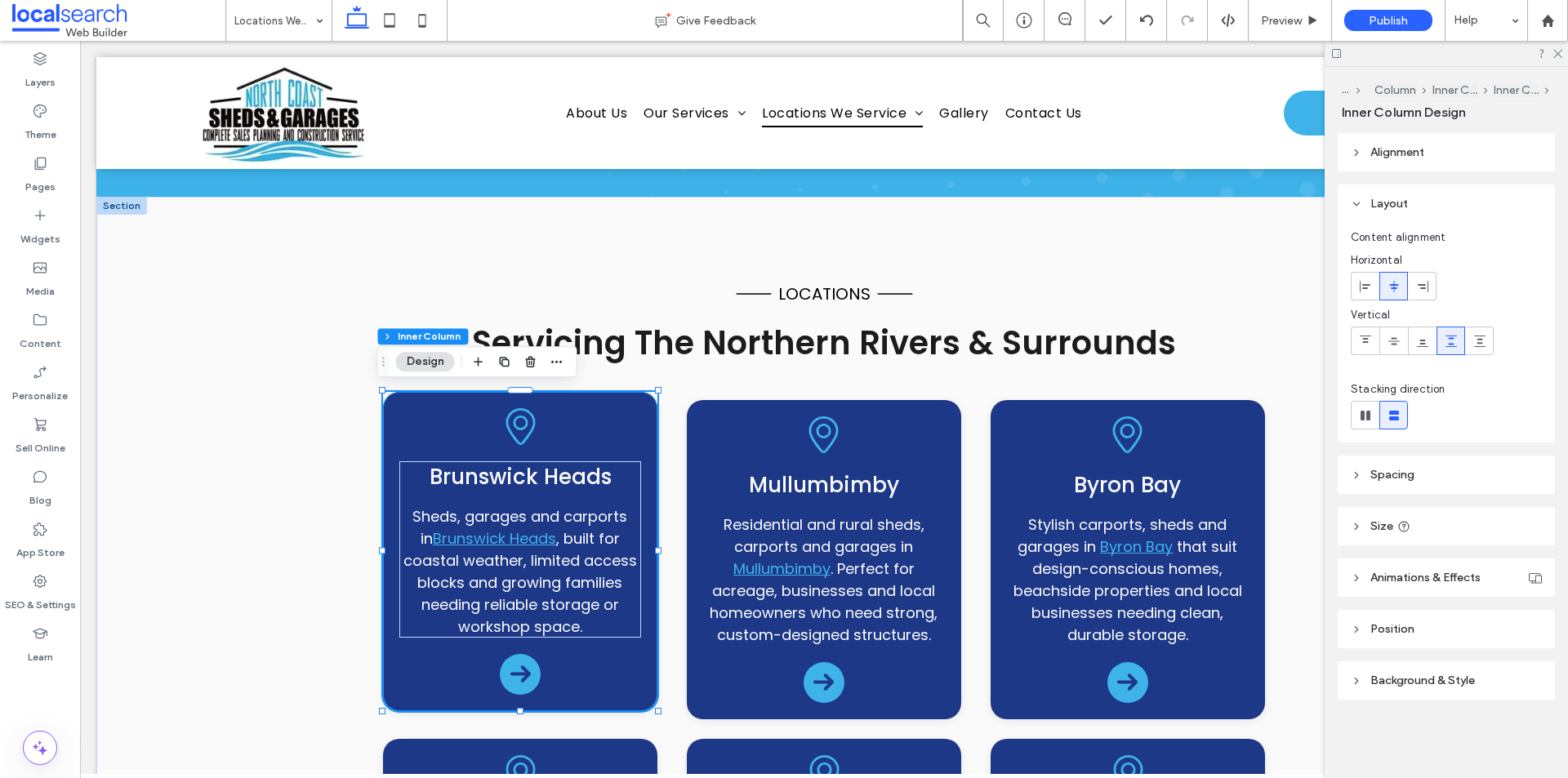 click on "Brunswick Heads
Sheds, garages and carports in  Brunswick Heads , built for coastal weather, limited access blocks and growing families needing reliable storage or workshop space." at bounding box center [520, 551] 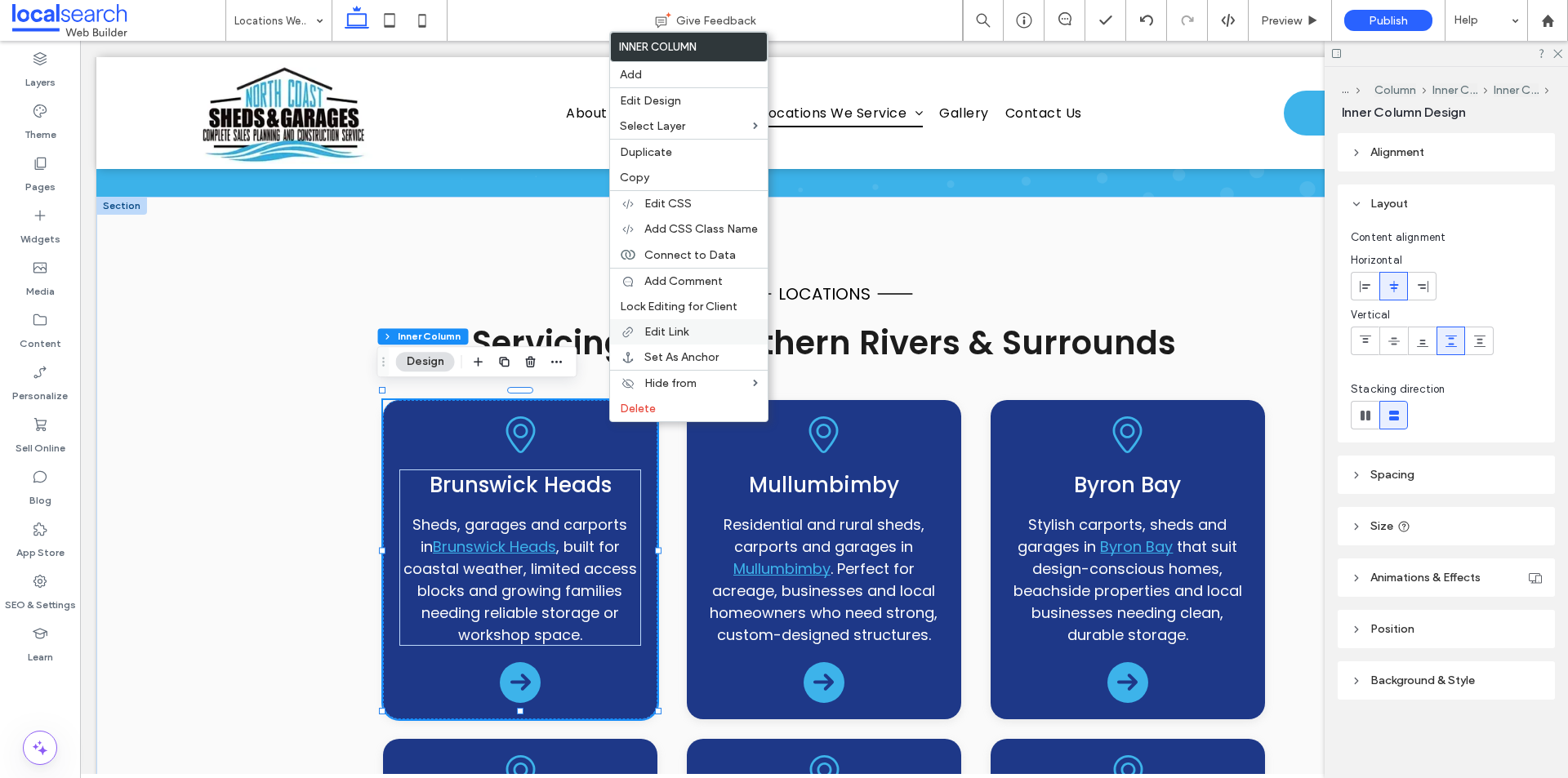 click on "Edit Link" at bounding box center (666, 331) 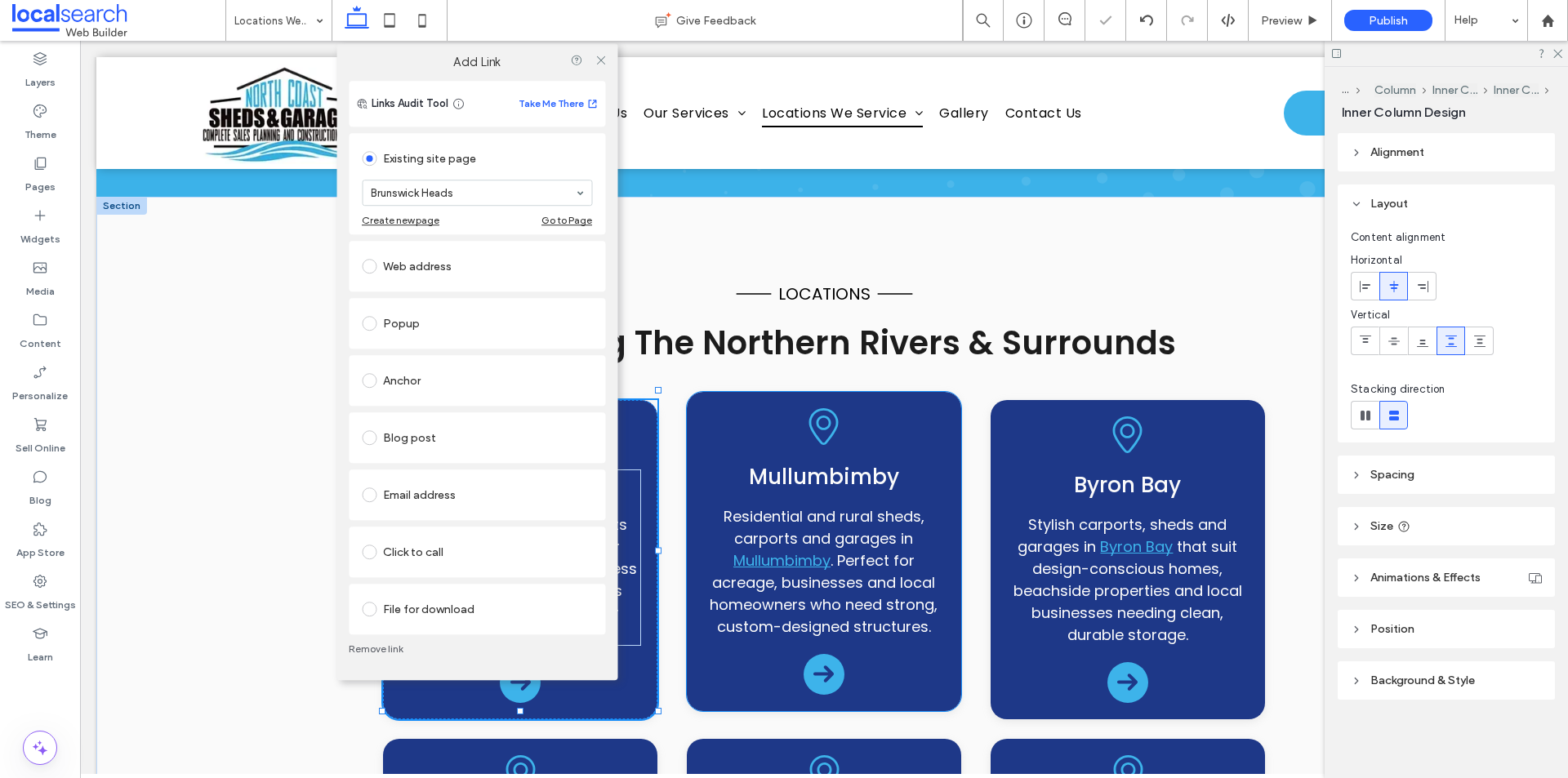 click on "Mullumbimby
Residential and rural sheds, carports and garages in
Mullumbimby . Perfect for acreage, businesses and local homeowners who need strong, custom-designed structures." at bounding box center (824, 551) 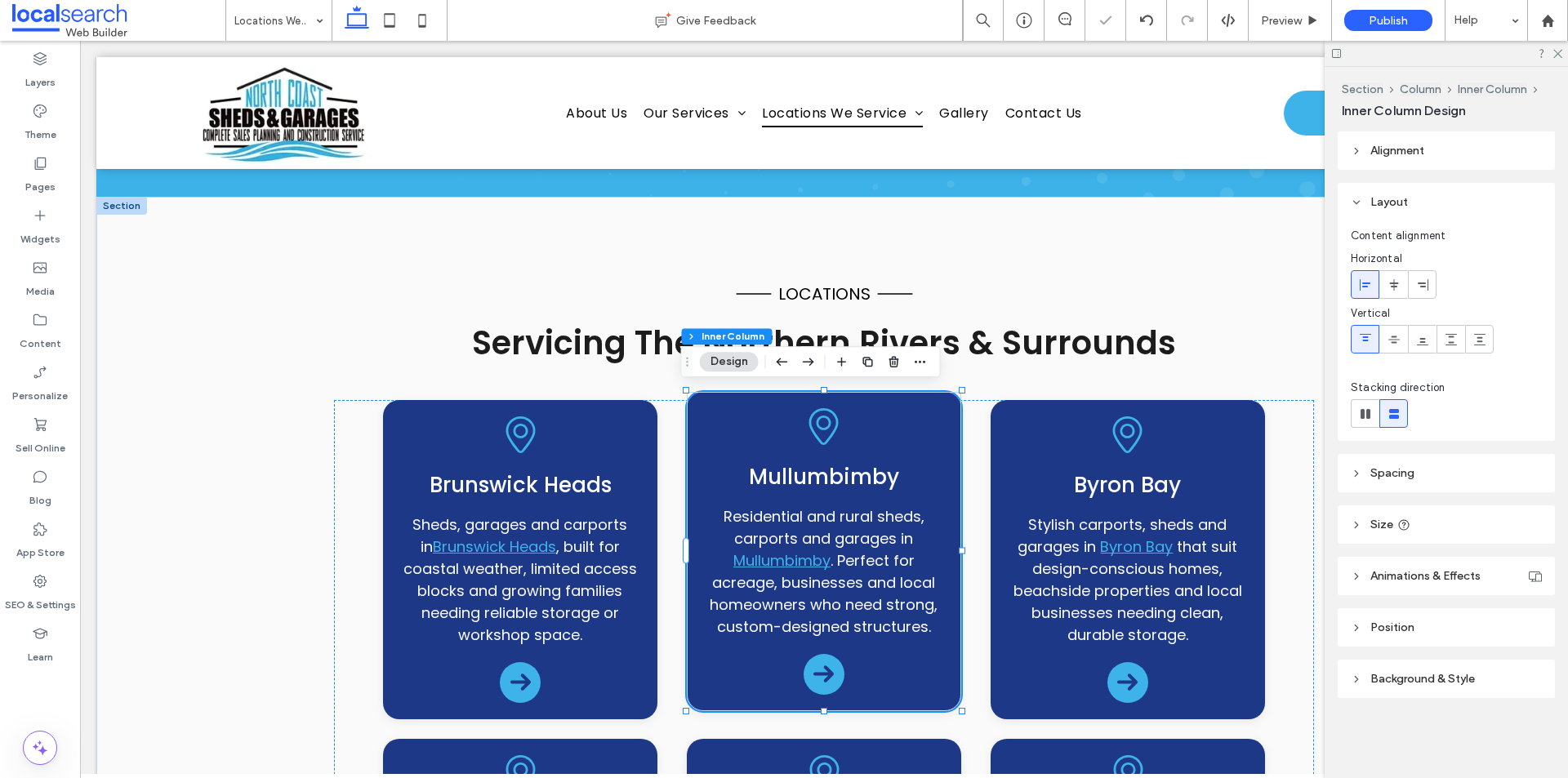 click on "Mullumbimby
Residential and rural sheds, carports and garages in
Mullumbimby . Perfect for acreage, businesses and local homeowners who need strong, custom-designed structures." at bounding box center (824, 551) 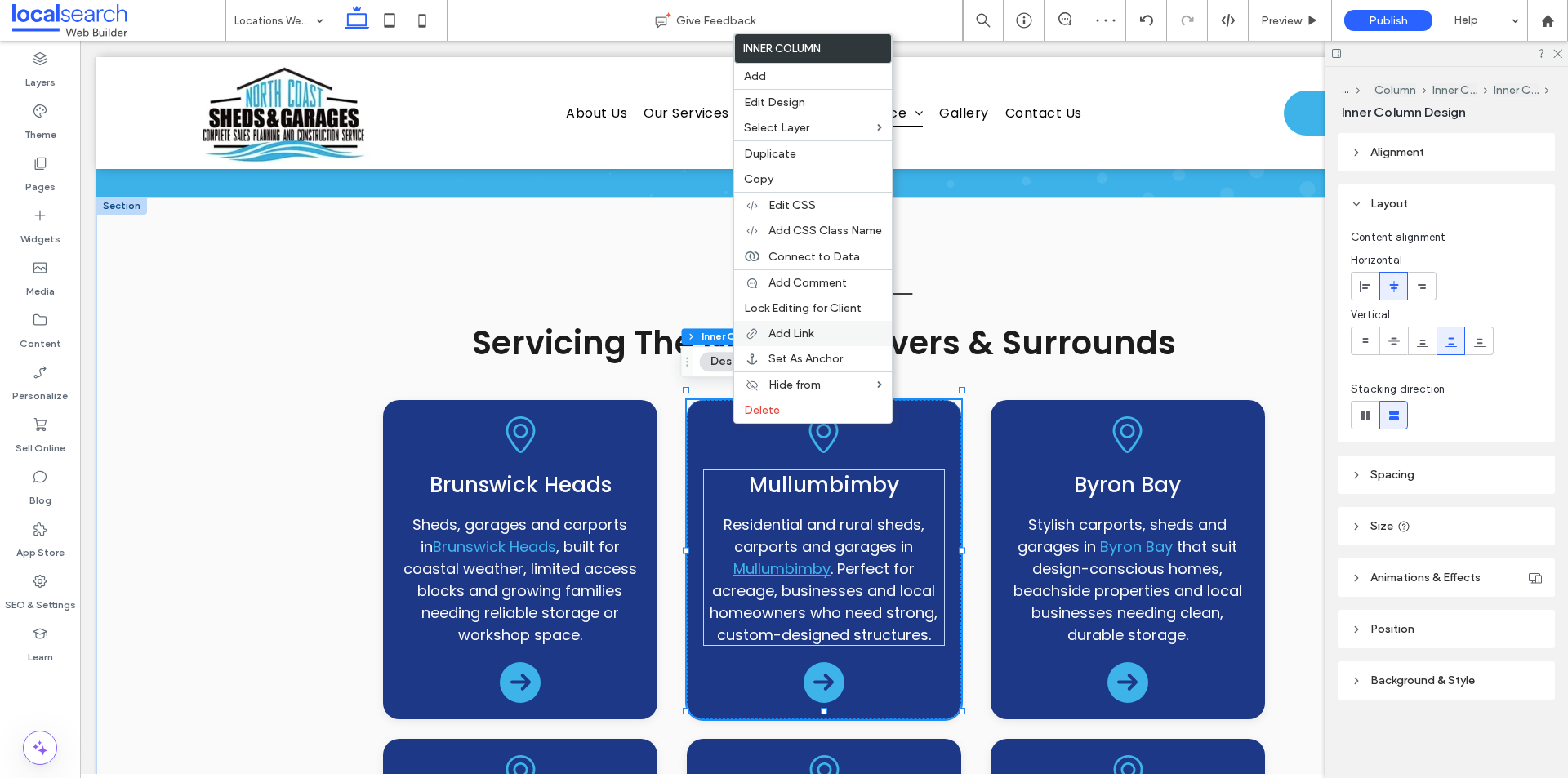 click on "Add Link" at bounding box center [791, 333] 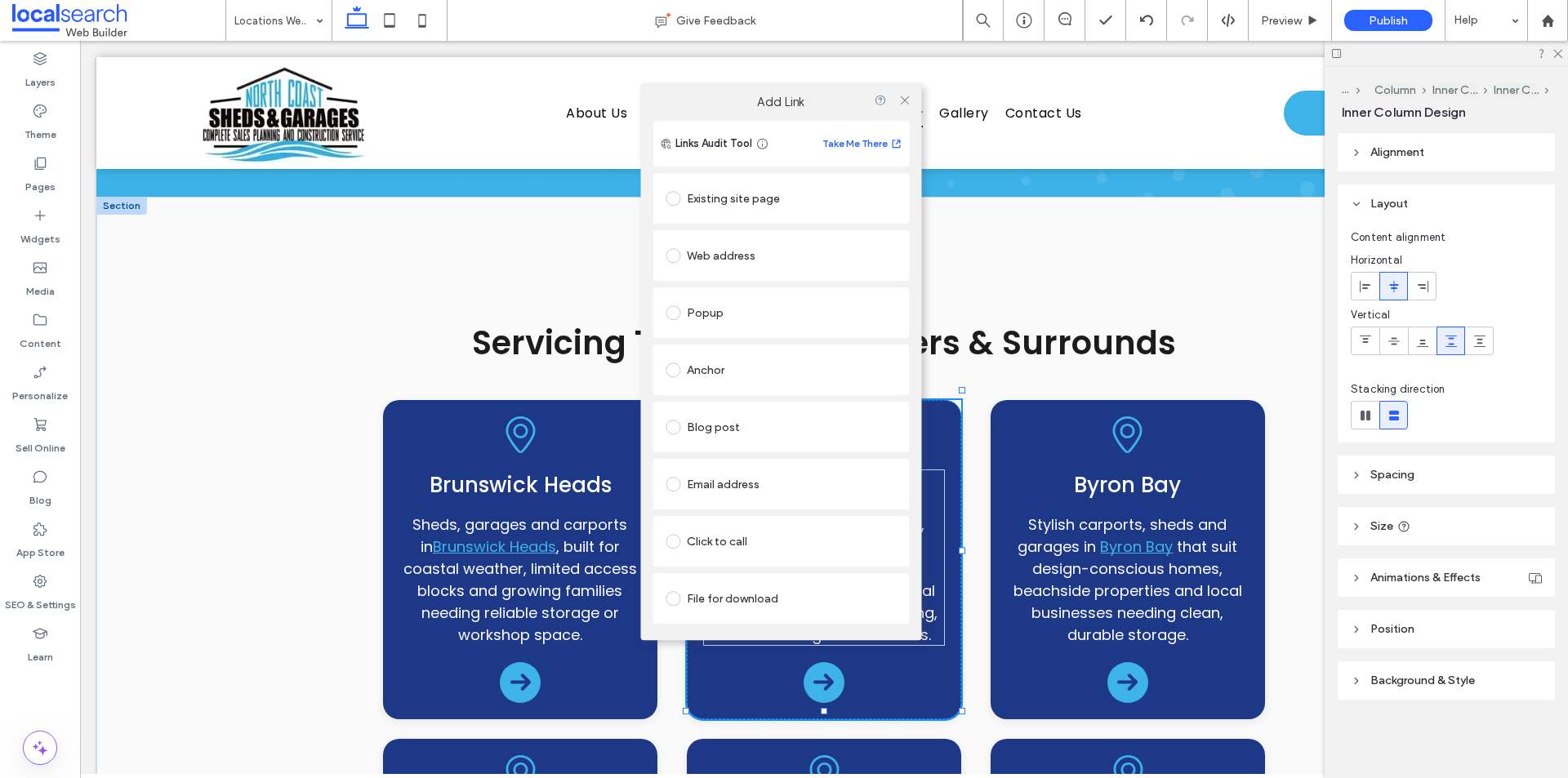 click on "Existing site page" at bounding box center (781, 198) 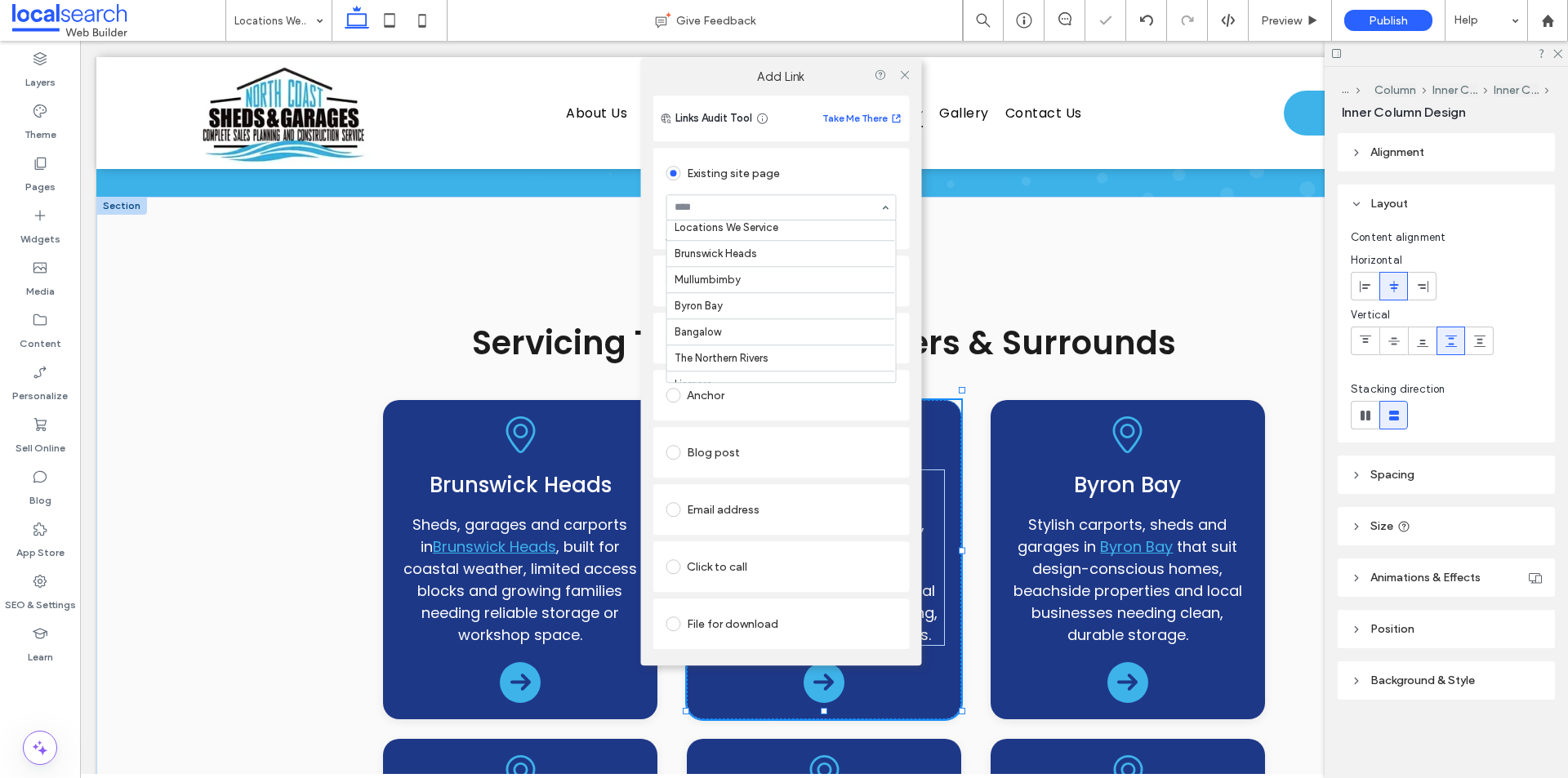 scroll, scrollTop: 163, scrollLeft: 0, axis: vertical 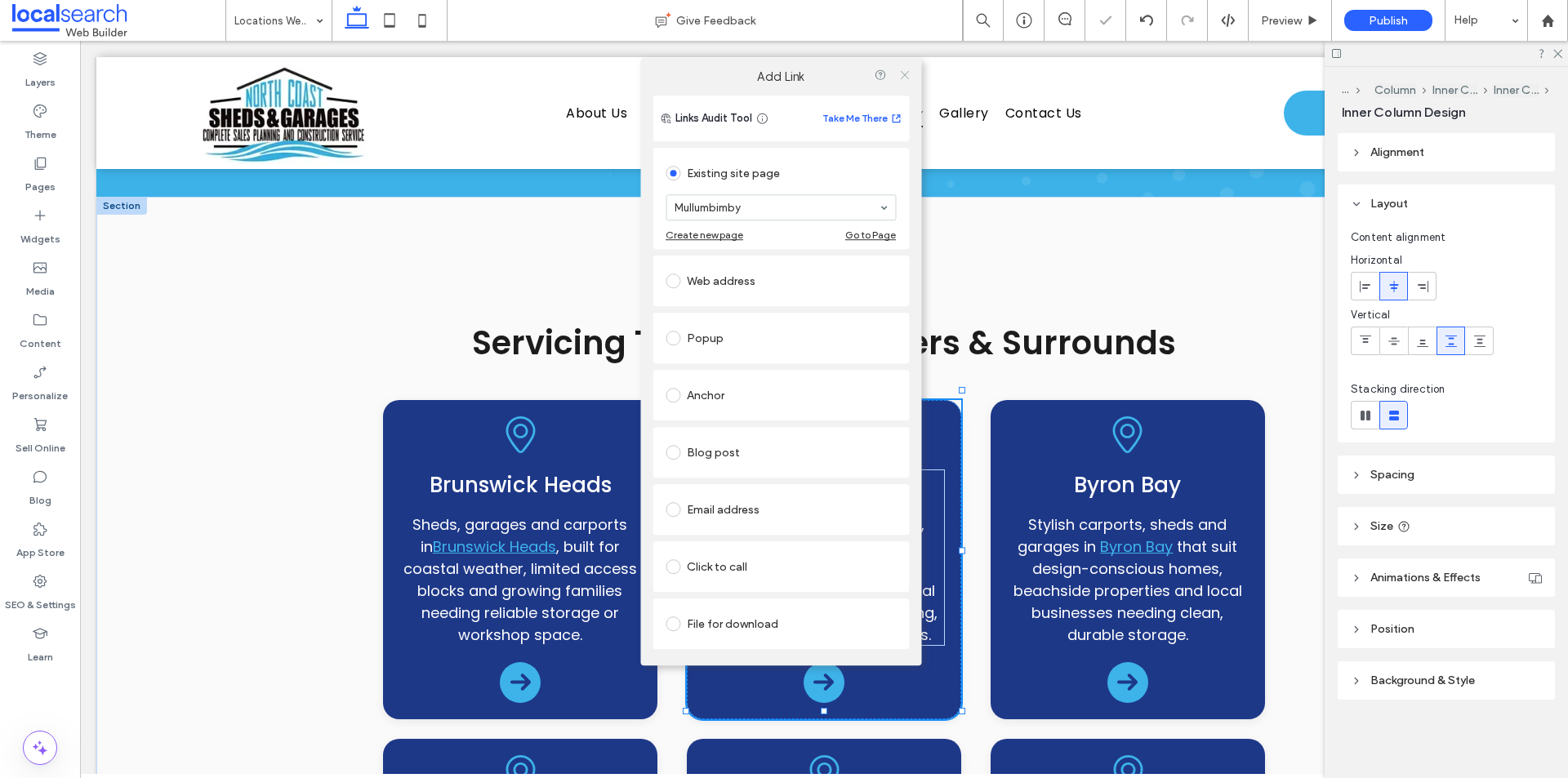 click 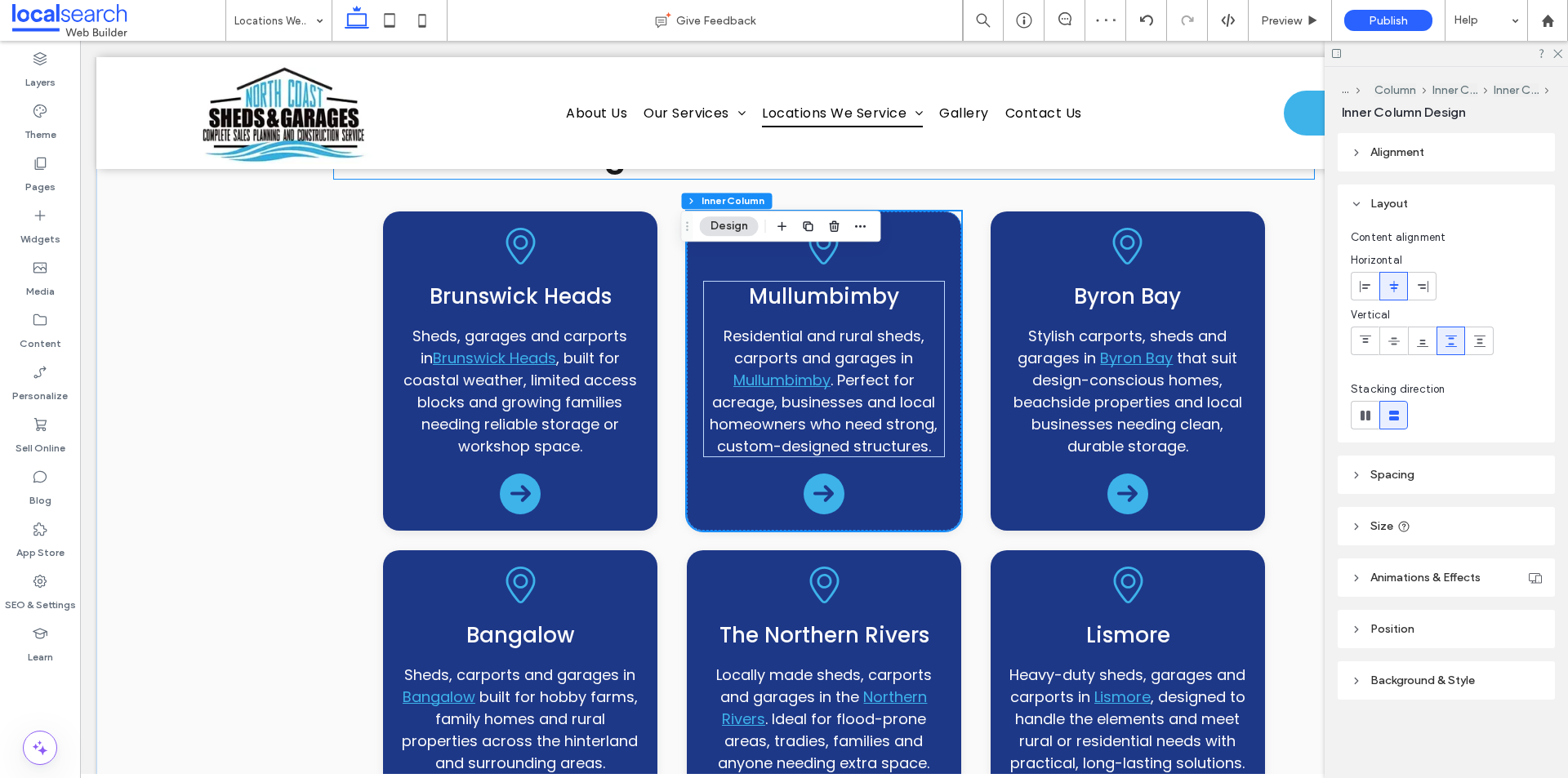scroll, scrollTop: 571, scrollLeft: 0, axis: vertical 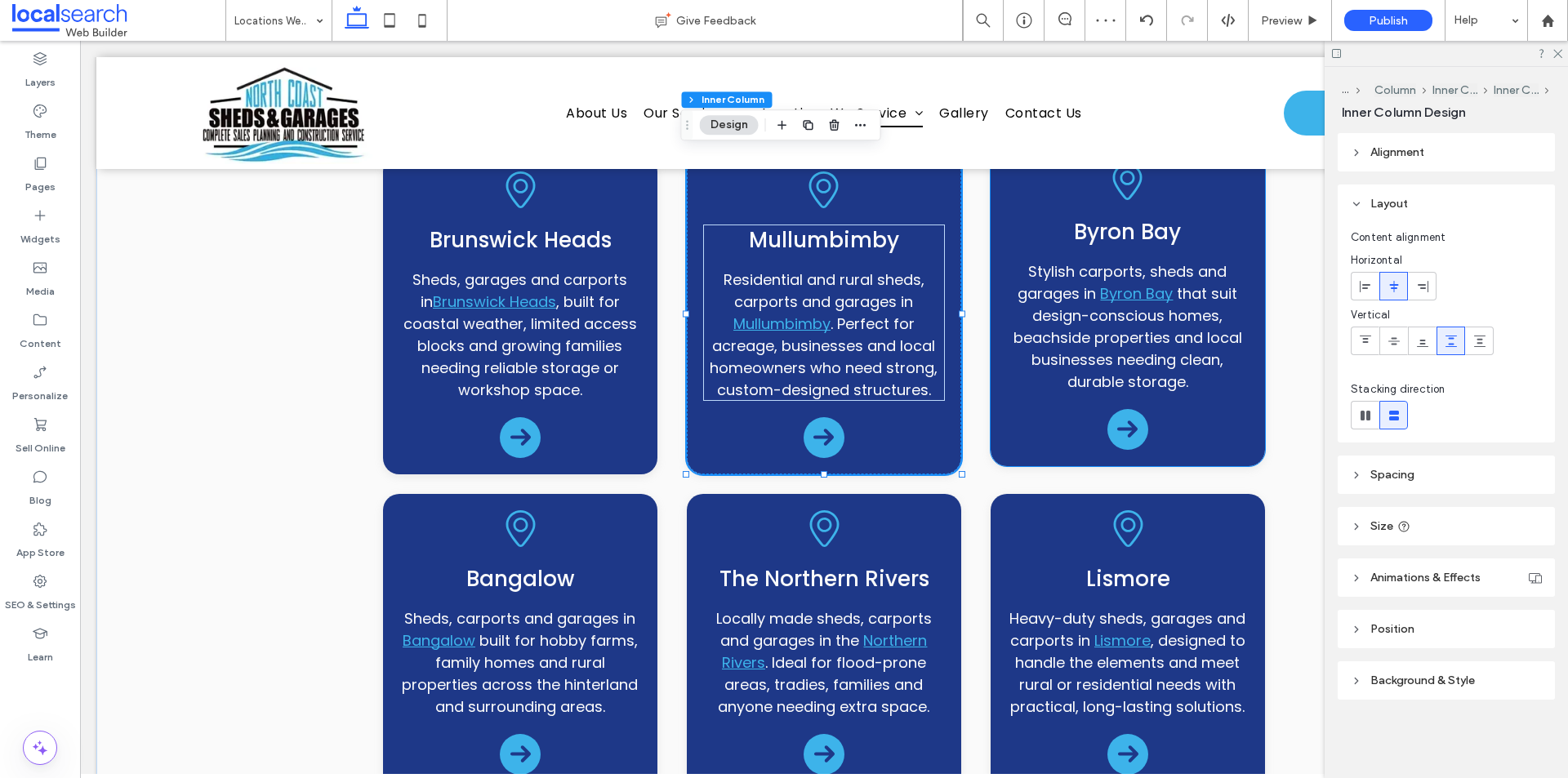 click on "Byron Bay
Stylish carports, sheds and garages in
Byron Bay   that suit design-conscious homes, beachside properties and local businesses needing clean, durable storage." at bounding box center [1128, 306] 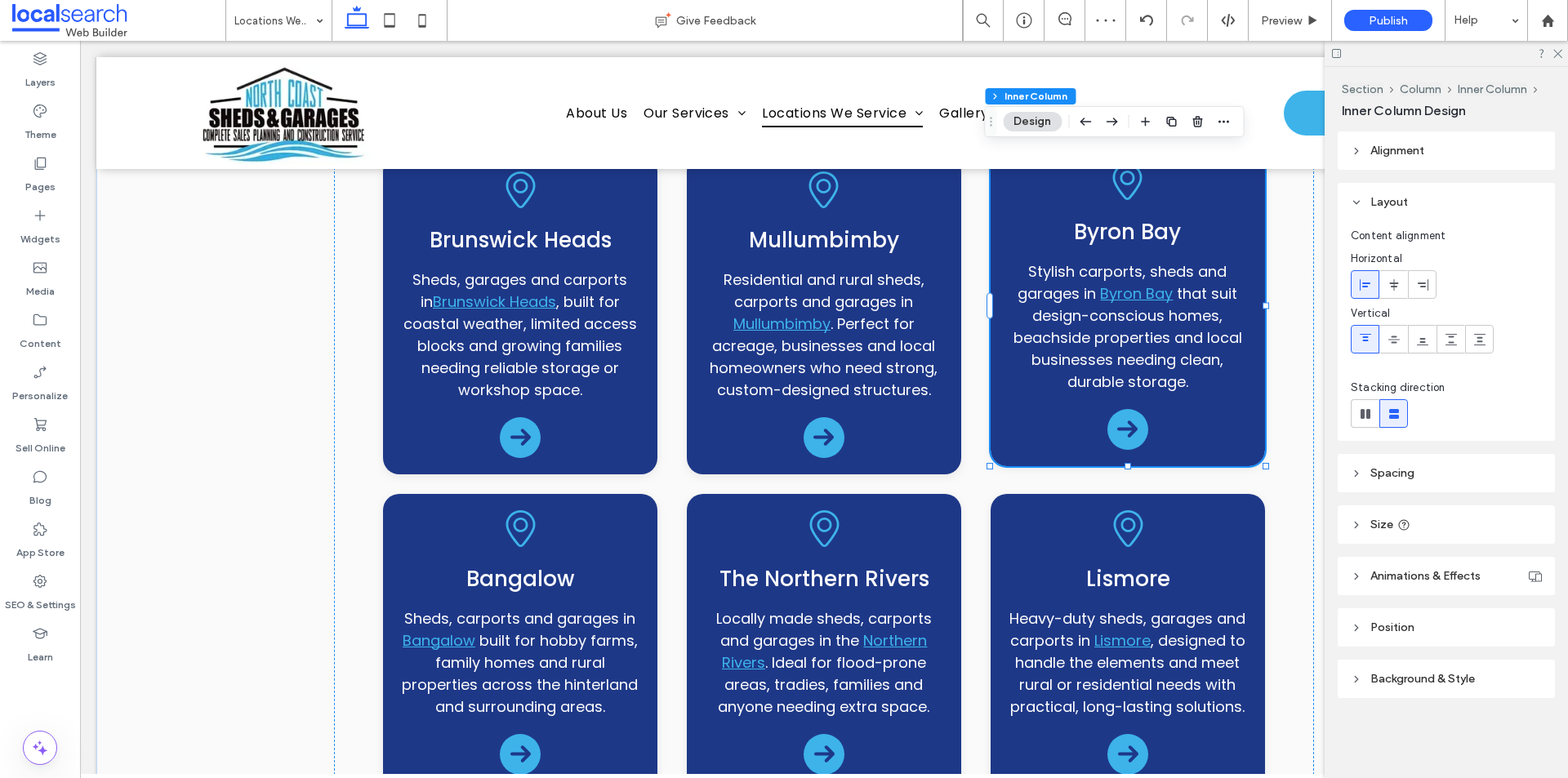click on "Byron Bay
Stylish carports, sheds and garages in
Byron Bay   that suit design-conscious homes, beachside properties and local businesses needing clean, durable storage." at bounding box center (1128, 305) 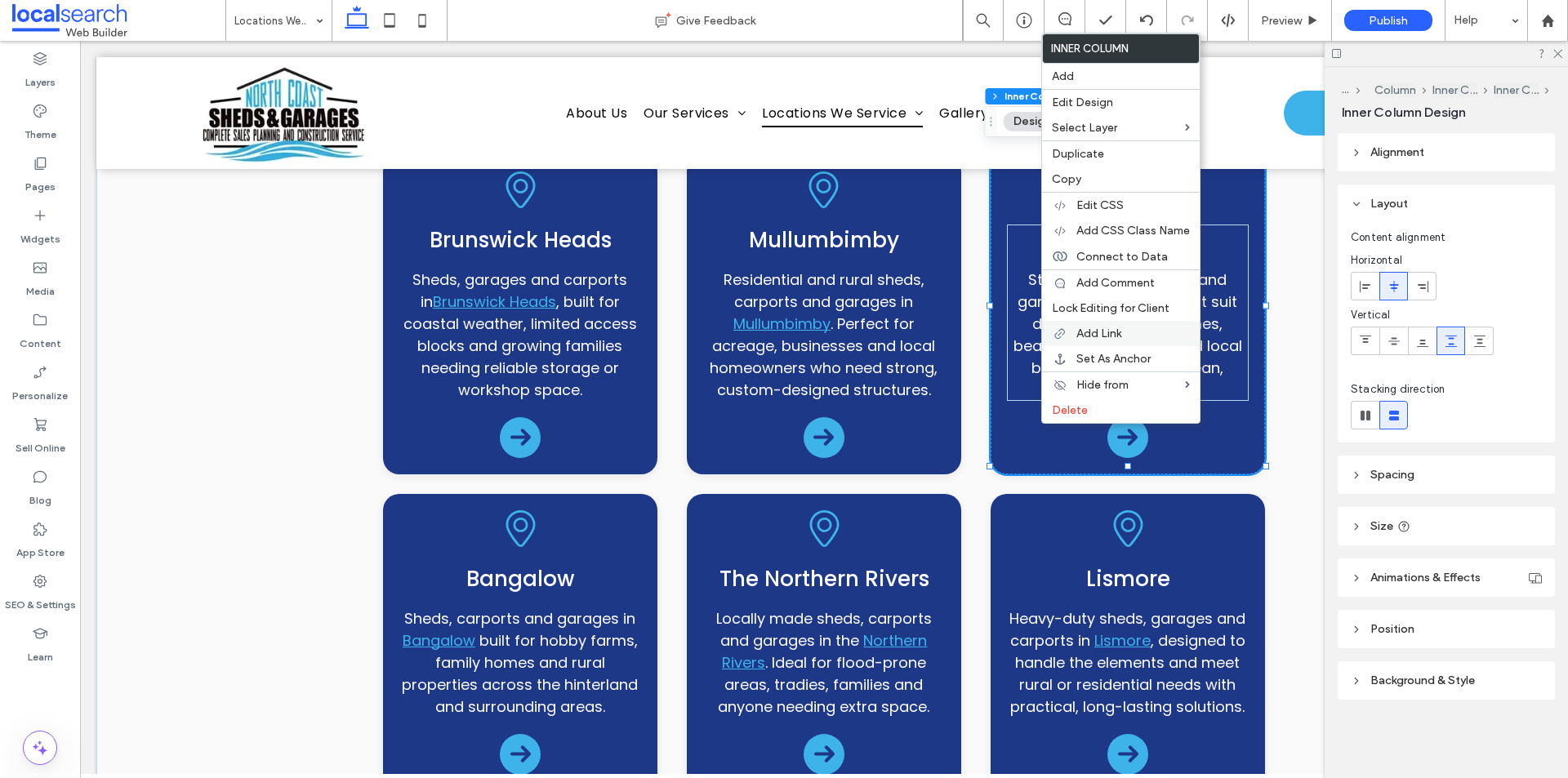 click on "Add Link" at bounding box center [1120, 333] 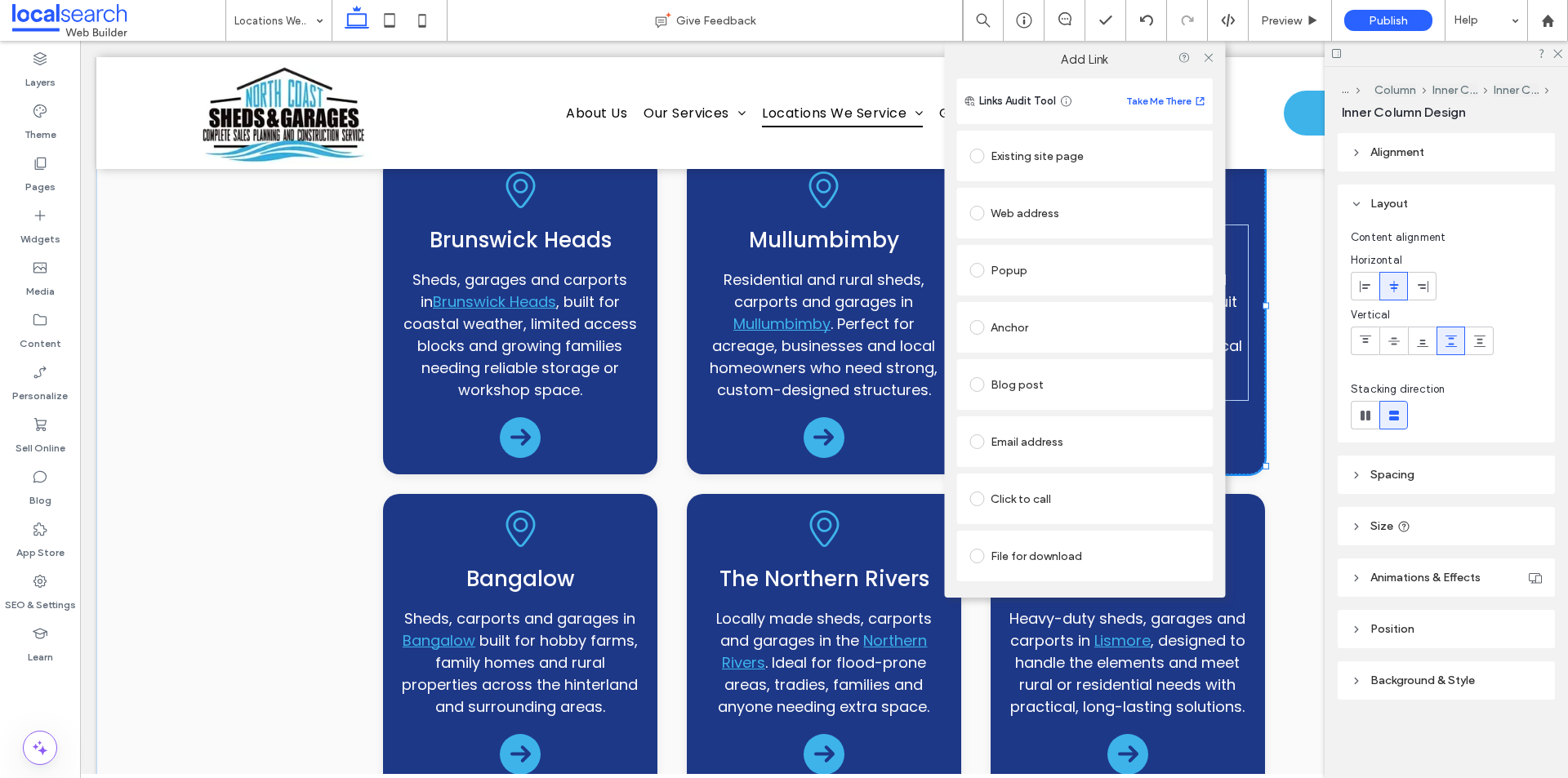 click on "Existing site page" at bounding box center (1085, 156) 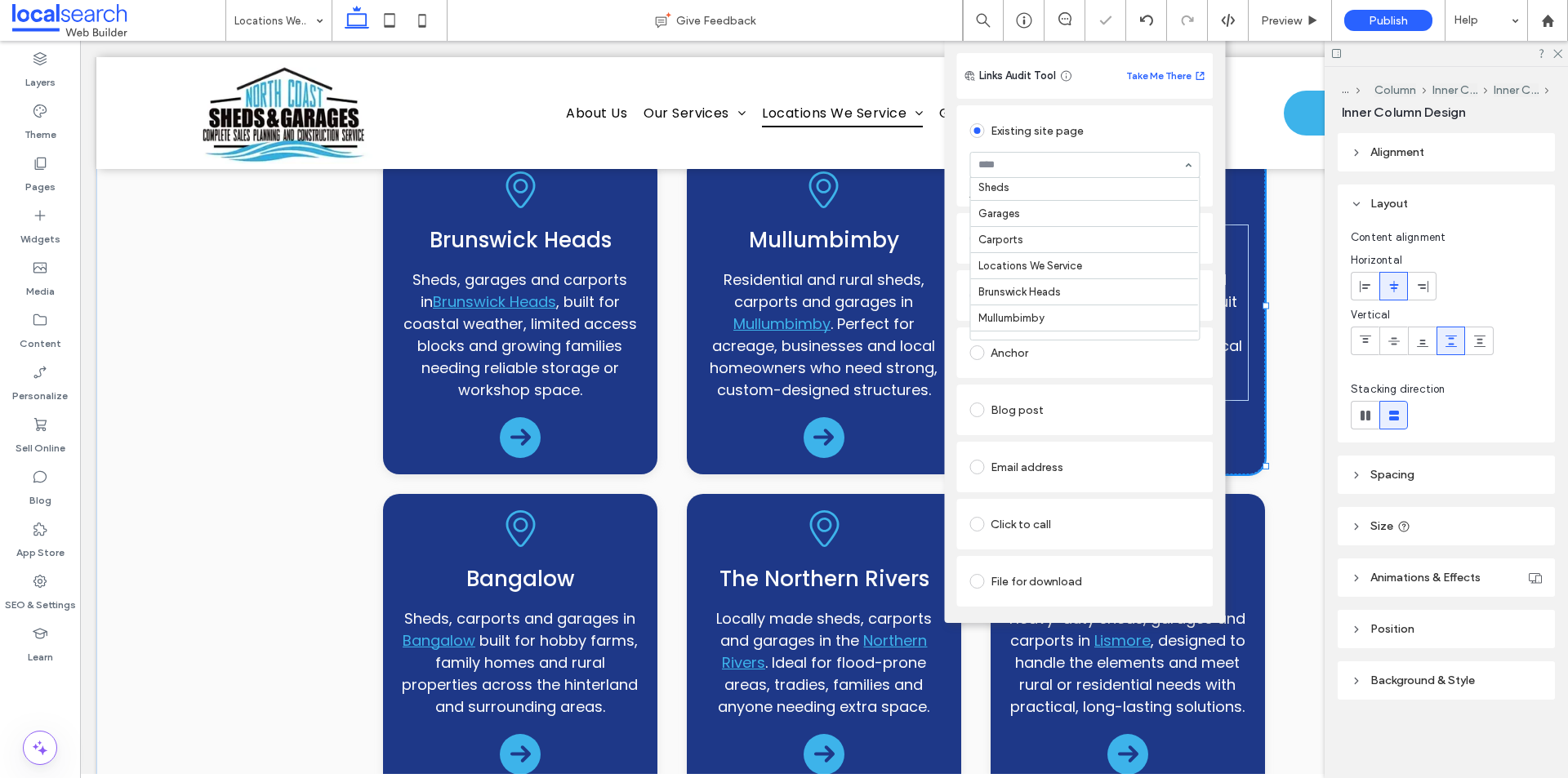scroll, scrollTop: 163, scrollLeft: 0, axis: vertical 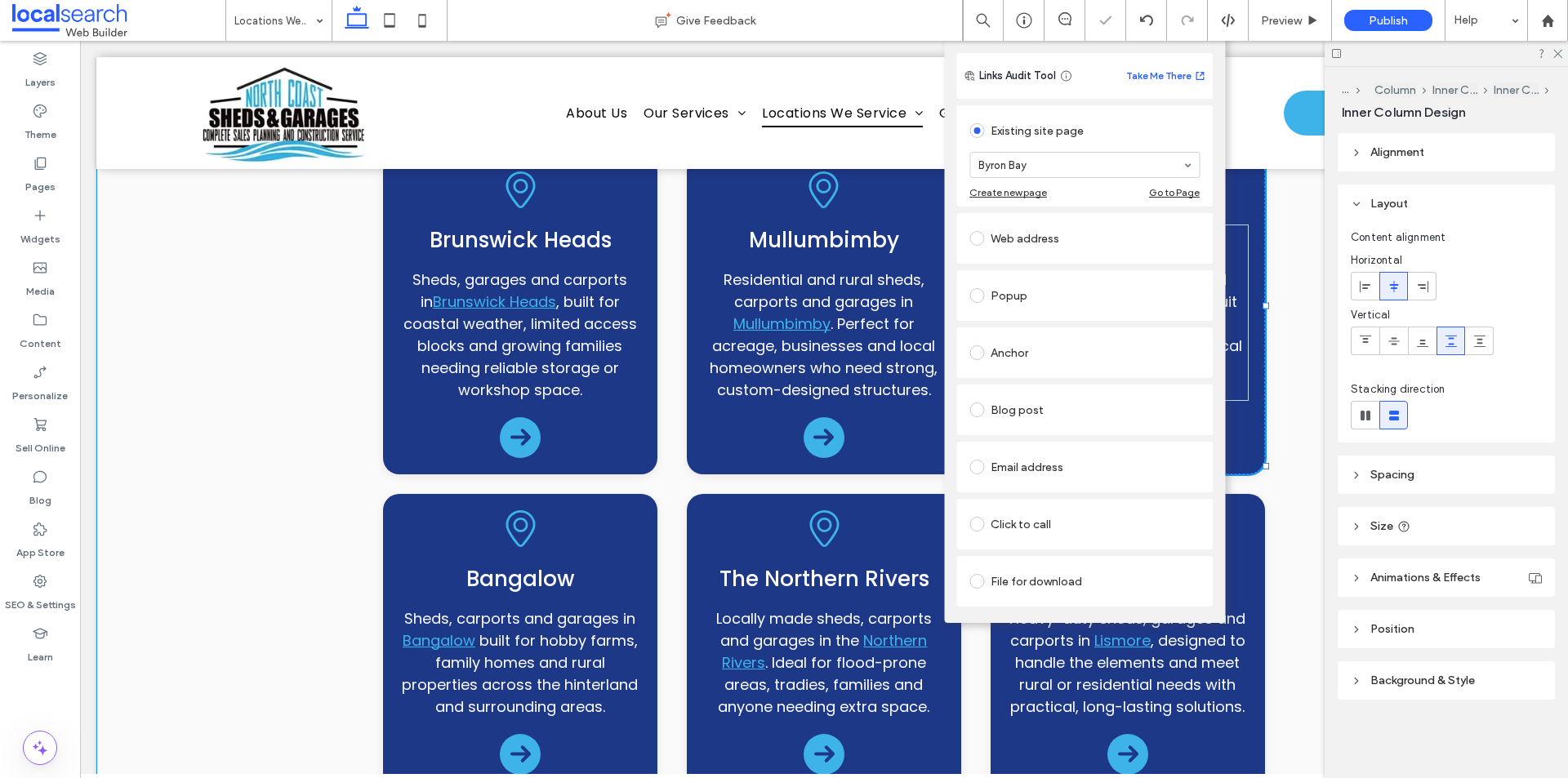 click on "locations
Servicing The Northern Rivers & Surrounds
Brunswick Heads
Sheds, garages and carports in  Brunswick Heads , built for coastal weather, limited access blocks and growing families needing reliable storage or workshop space.
Mullumbimby
Residential and rural sheds, carports and garages in
Mullumbimby . Perfect for acreage, businesses and local homeowners who need strong, custom-designed structures.
Byron Bay
Stylish carports, sheds and garages in
Byron Bay   that suit design-conscious homes, beachside properties and local businesses needing clean, durable storage.
Bangalow
Sheds, carports and garages in
Bangalow" at bounding box center (824, 724) 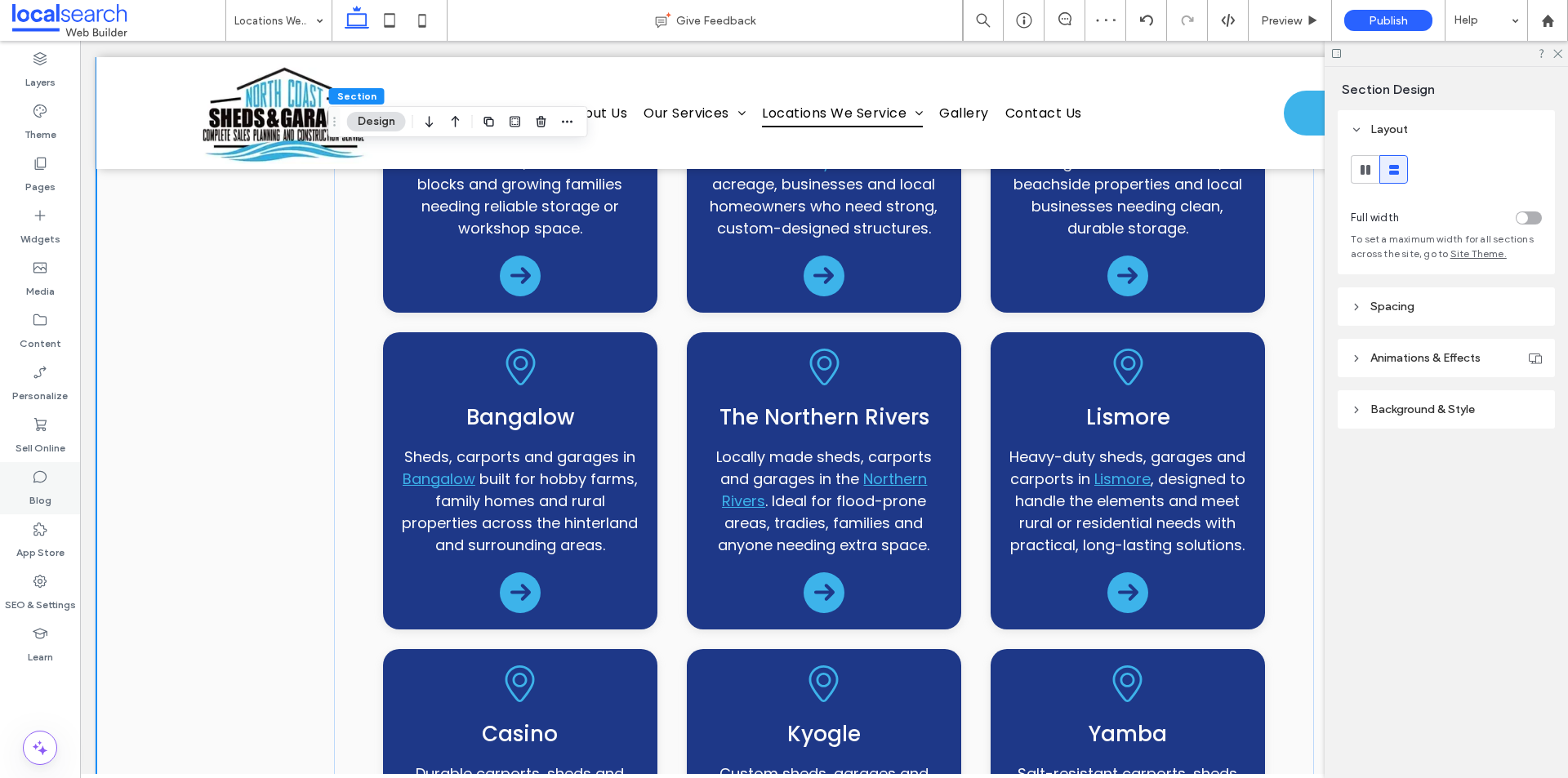 scroll, scrollTop: 735, scrollLeft: 0, axis: vertical 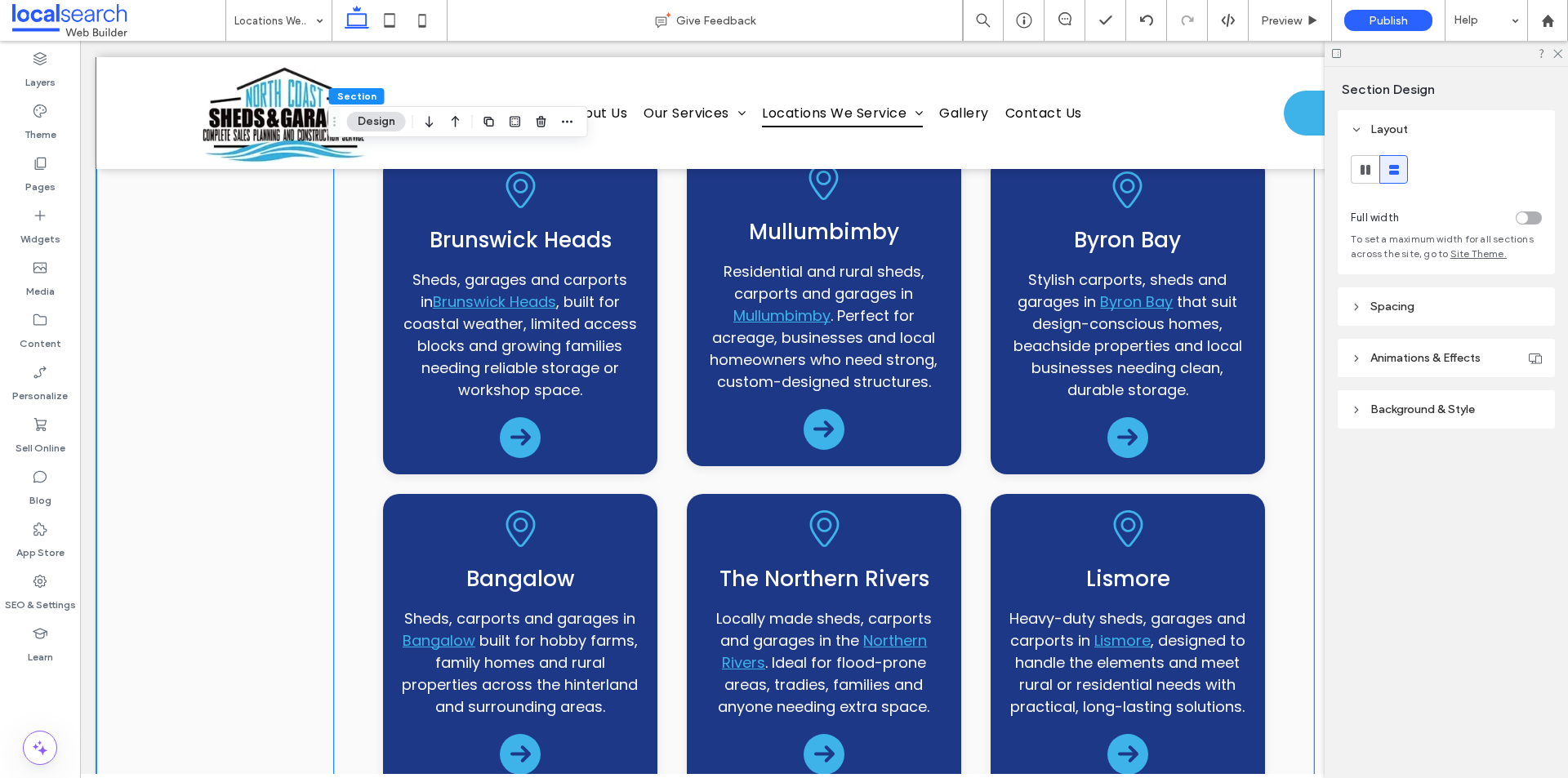 click on "Mullumbimby
Residential and rural sheds, carports and garages in
Mullumbimby . Perfect for acreage, businesses and local homeowners who need strong, custom-designed structures." at bounding box center [824, 306] 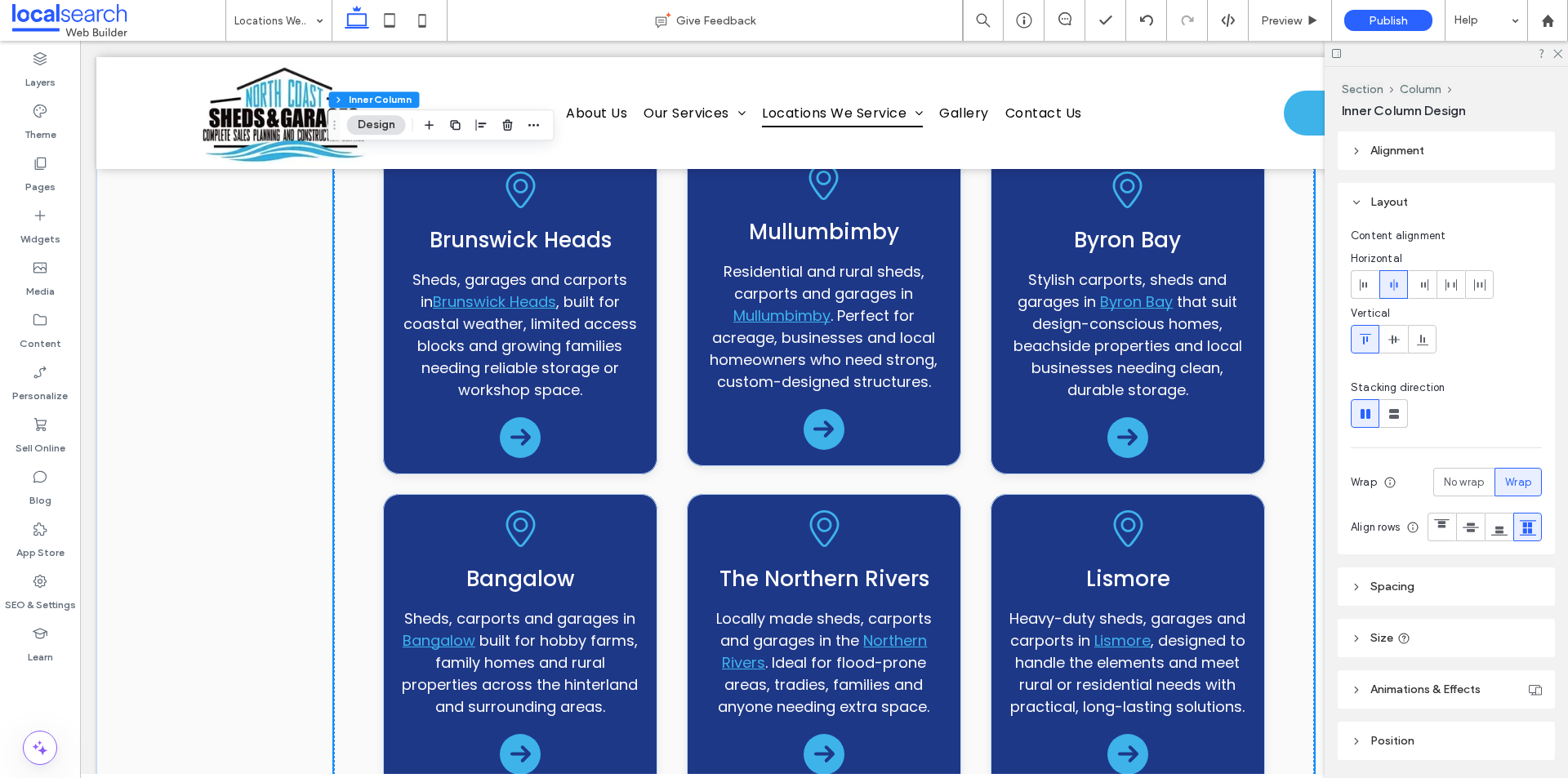 click on "Mullumbimby
Residential and rural sheds, carports and garages in
Mullumbimby . Perfect for acreage, businesses and local homeowners who need strong, custom-designed structures." at bounding box center (824, 306) 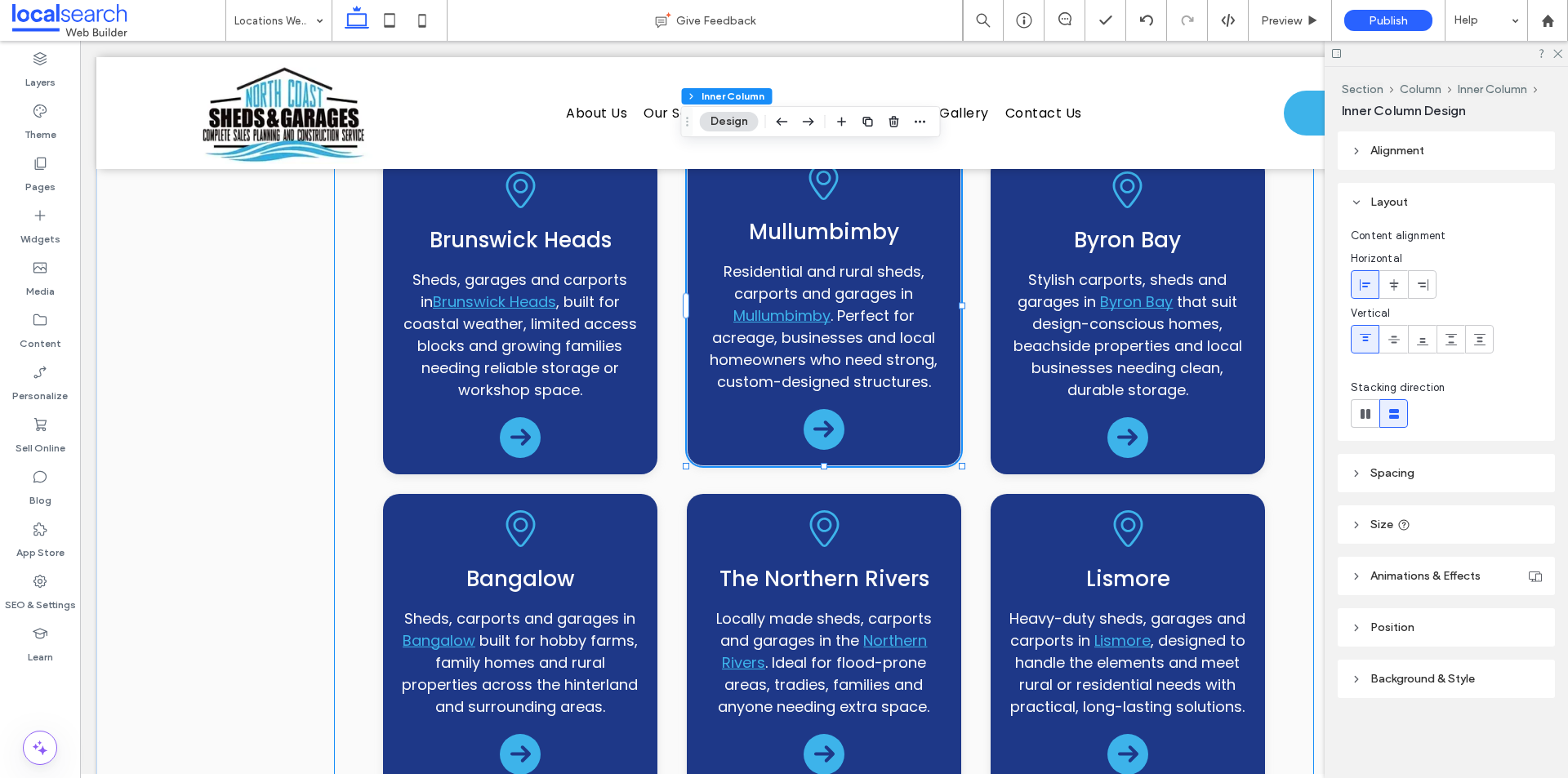 click on "Mullumbimby
Residential and rural sheds, carports and garages in
Mullumbimby . Perfect for acreage, businesses and local homeowners who need strong, custom-designed structures." at bounding box center (824, 306) 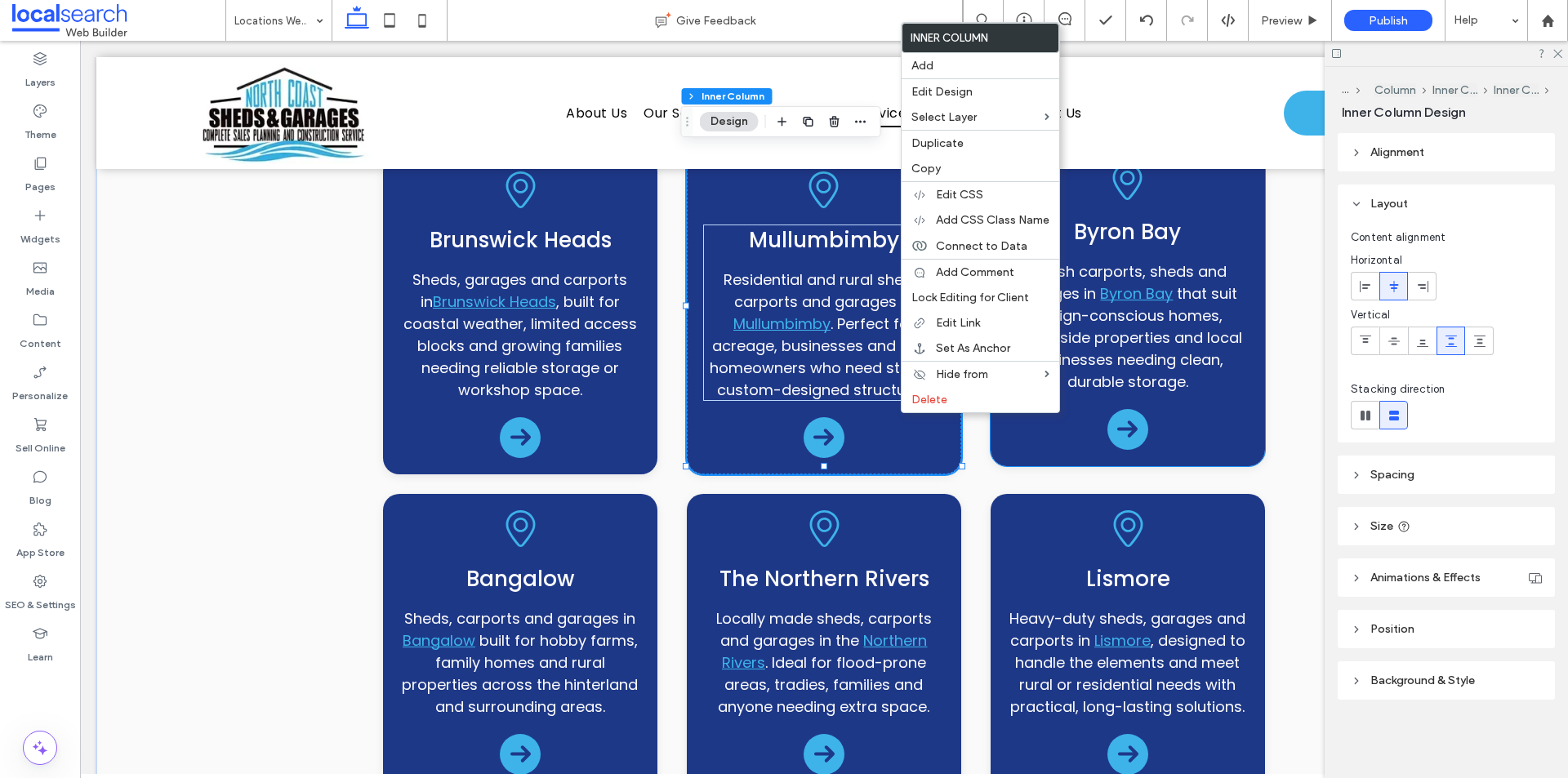 click on "Byron Bay
Stylish carports, sheds and garages in
Byron Bay   that suit design-conscious homes, beachside properties and local businesses needing clean, durable storage." at bounding box center [1128, 306] 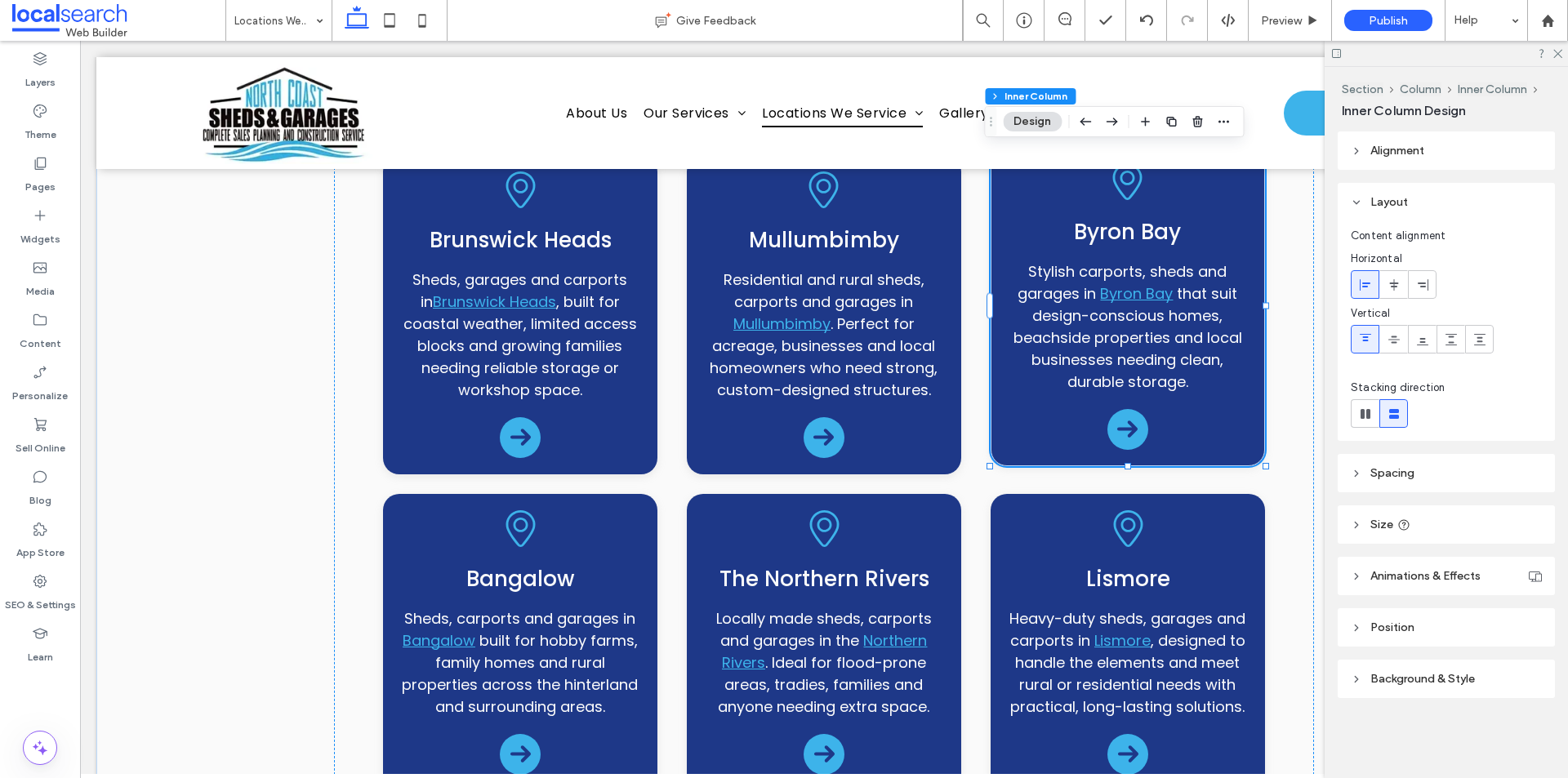 click on "Byron Bay
Stylish carports, sheds and garages in
Byron Bay   that suit design-conscious homes, beachside properties and local businesses needing clean, durable storage." at bounding box center (1128, 306) 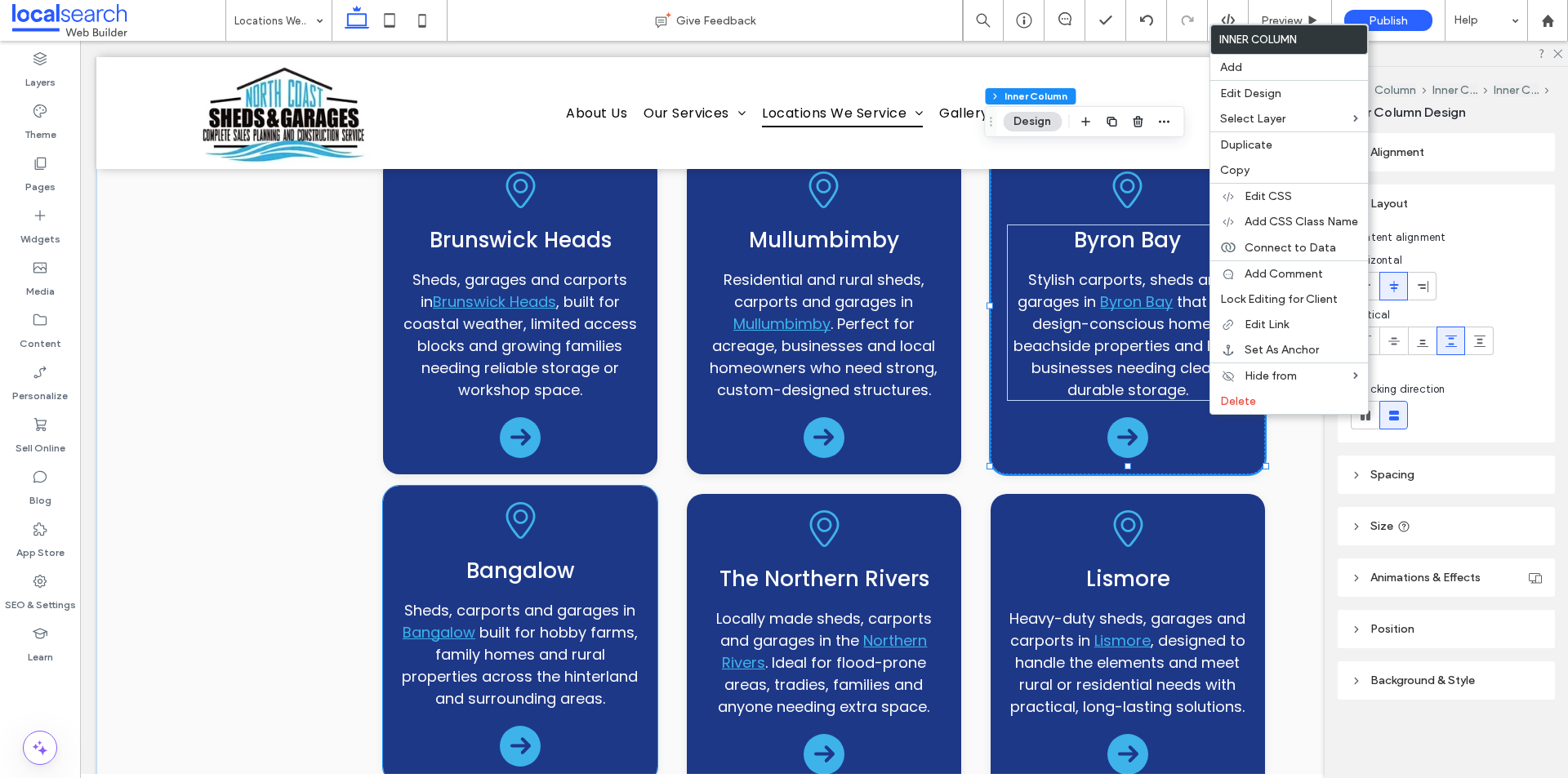 click on "Bangalow
Sheds, carports and garages in
Bangalow   built for hobby farms, family homes and rural properties across the hinterland and surrounding areas." at bounding box center [520, 634] 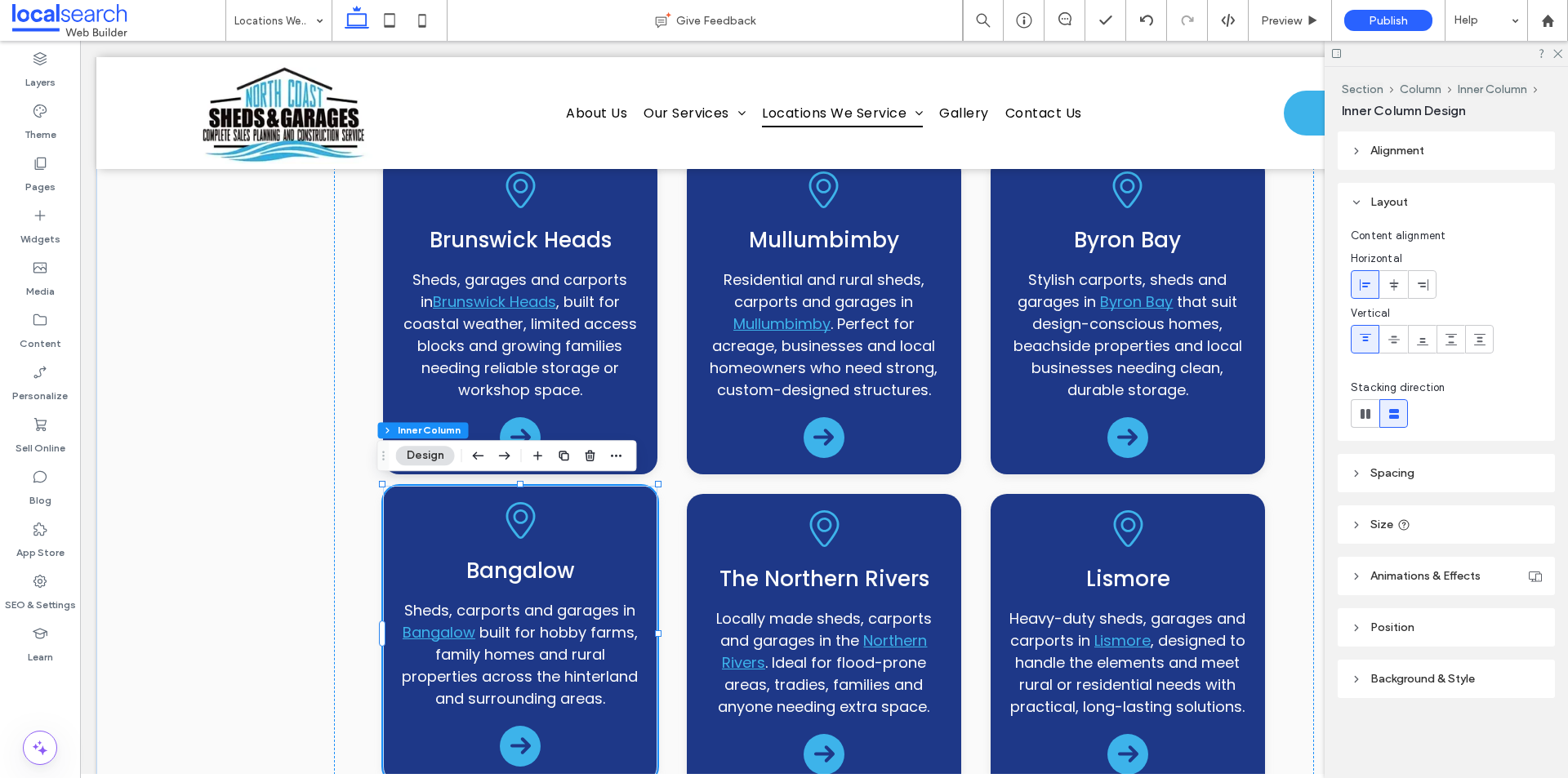 click on "Bangalow
Sheds, carports and garages in
Bangalow   built for hobby farms, family homes and rural properties across the hinterland and surrounding areas." at bounding box center [520, 634] 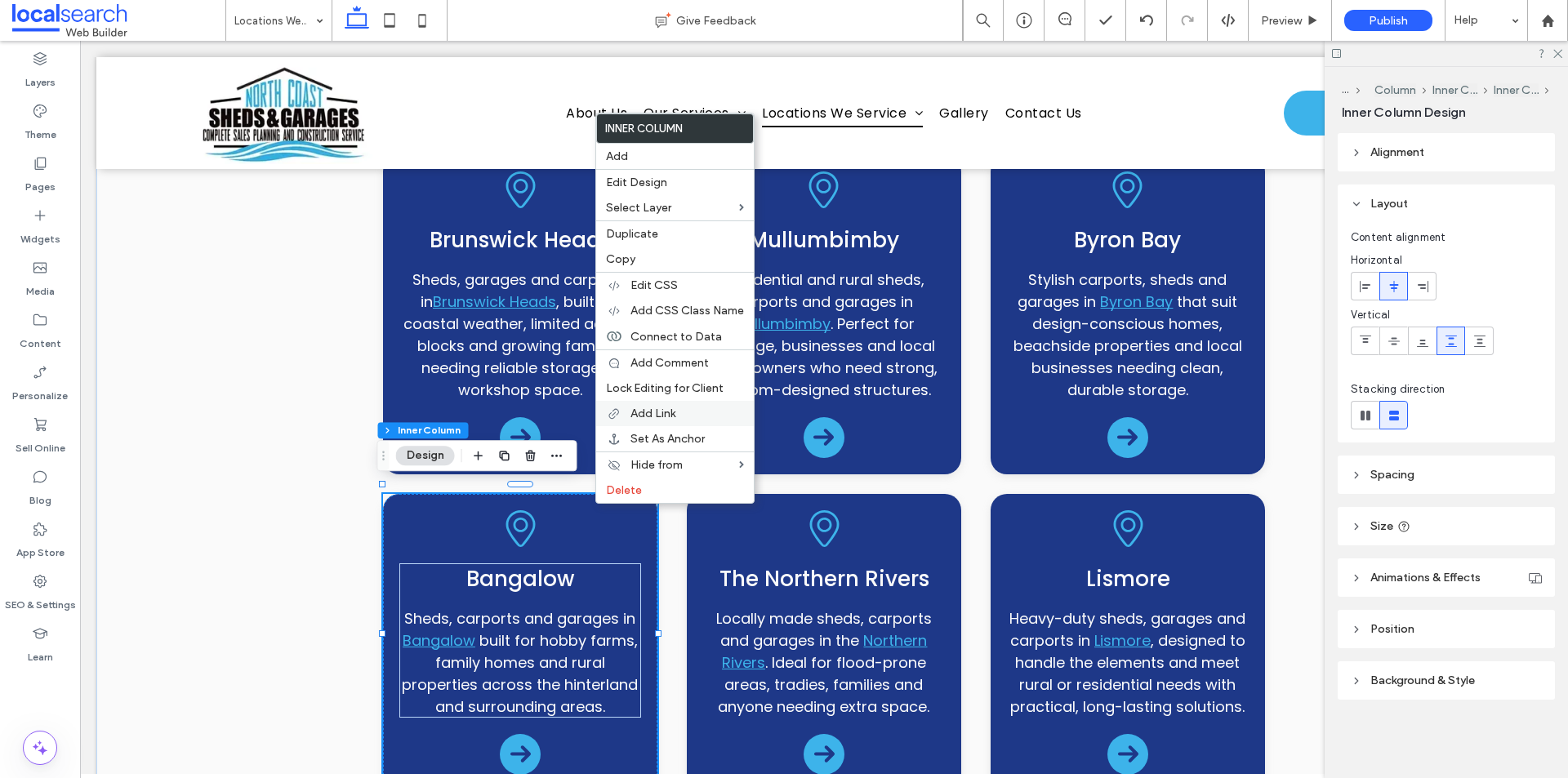 click on "Add Link" at bounding box center [653, 413] 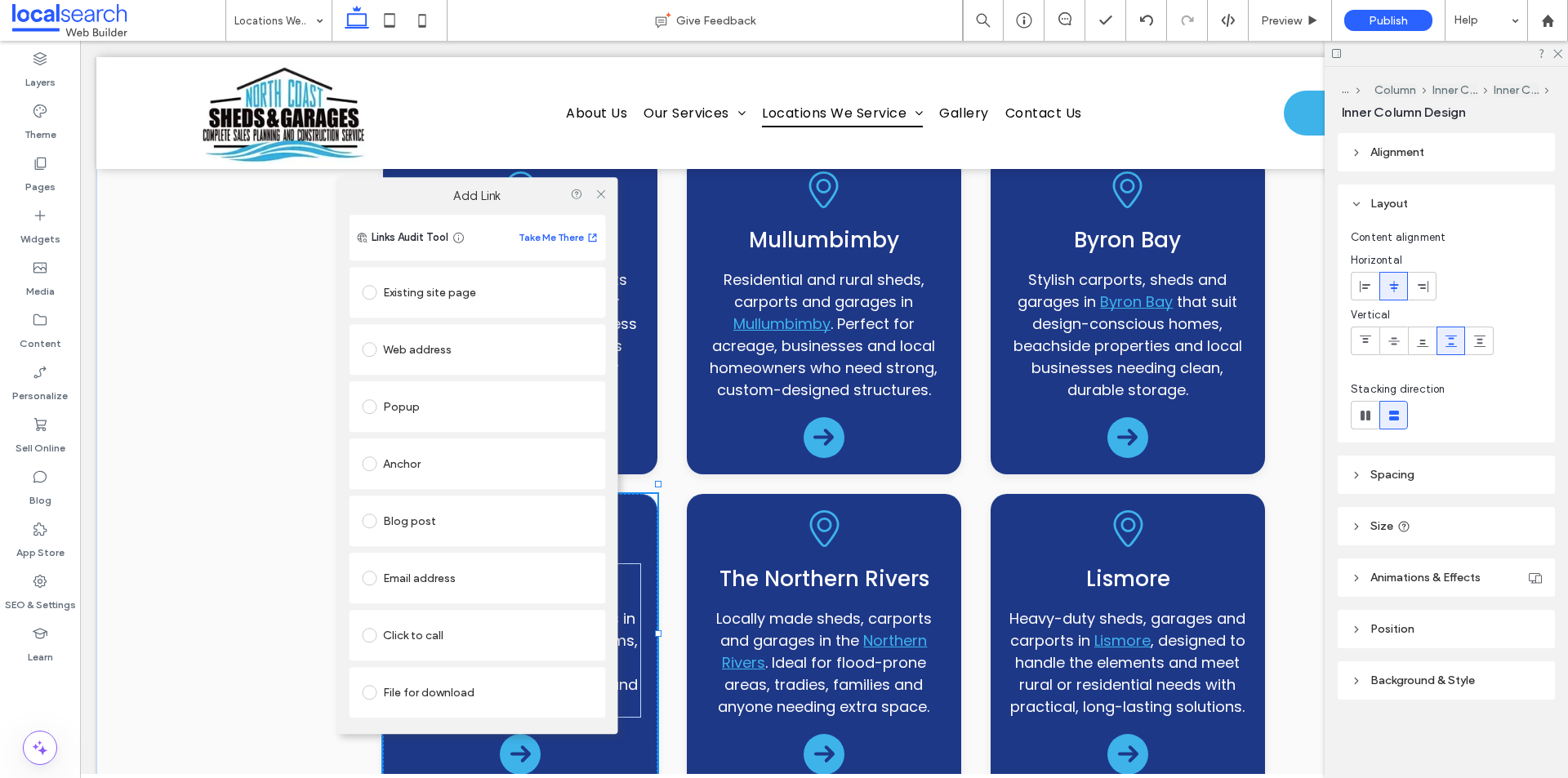 click on "Existing site page" at bounding box center [477, 292] 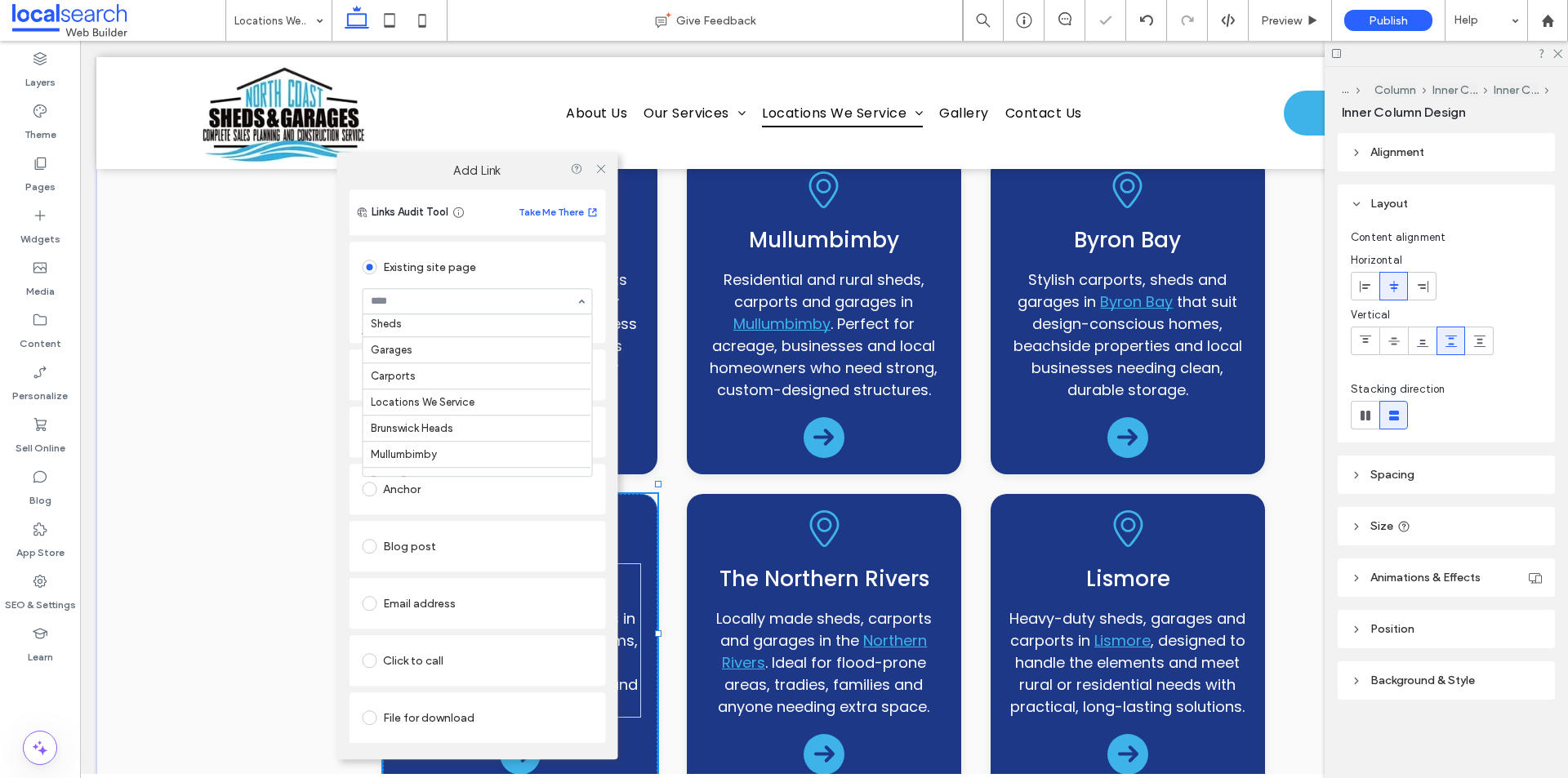scroll, scrollTop: 163, scrollLeft: 0, axis: vertical 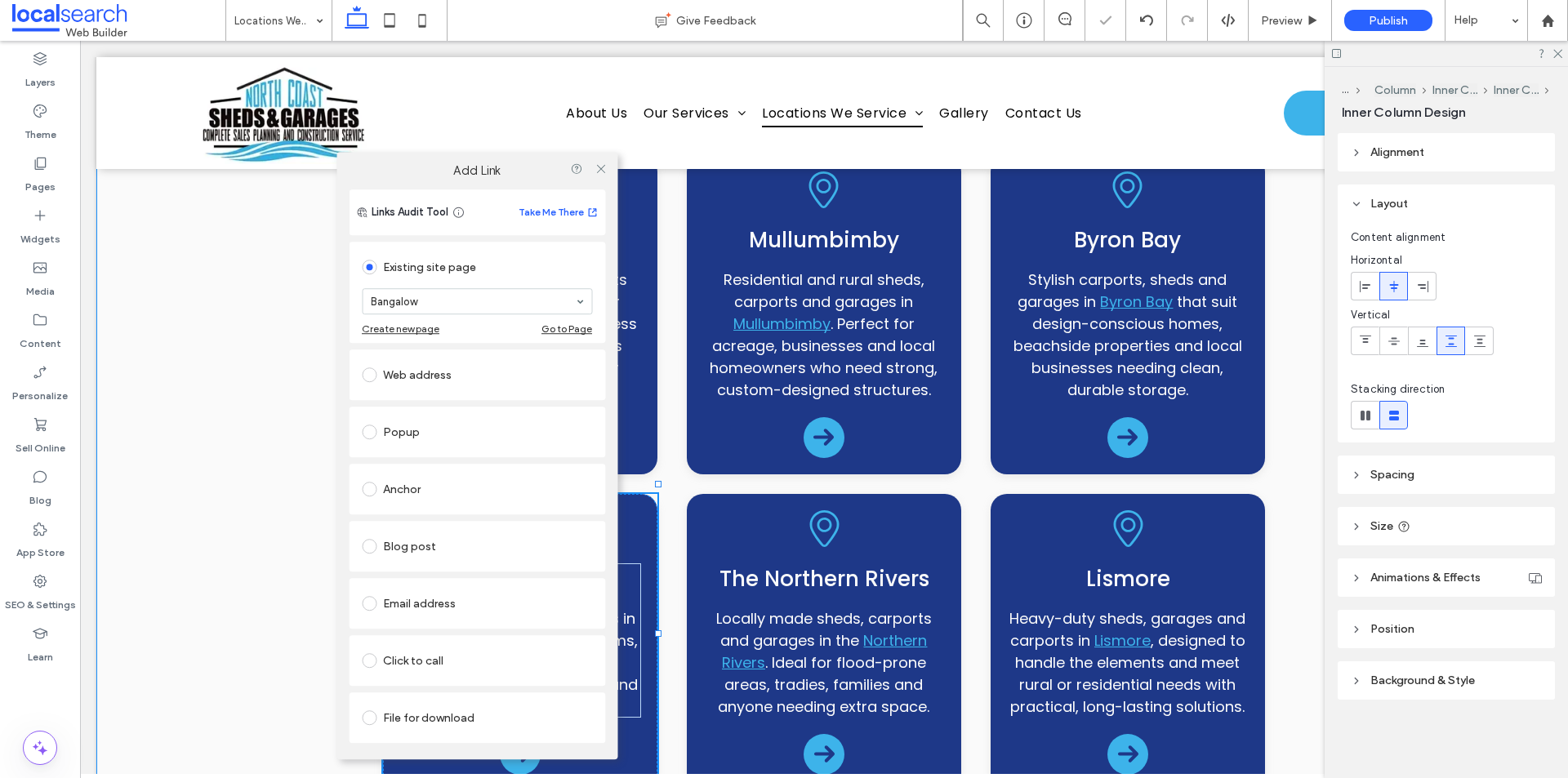 click on "locations
Servicing The Northern Rivers & Surrounds
Brunswick Heads
Sheds, garages and carports in  Brunswick Heads , built for coastal weather, limited access blocks and growing families needing reliable storage or workshop space.
Mullumbimby
Residential and rural sheds, carports and garages in
Mullumbimby . Perfect for acreage, businesses and local homeowners who need strong, custom-designed structures.
Byron Bay
Stylish carports, sheds and garages in
Byron Bay   that suit design-conscious homes, beachside properties and local businesses needing clean, durable storage.
Bangalow
Sheds, carports and garages in
Bangalow" at bounding box center (824, 724) 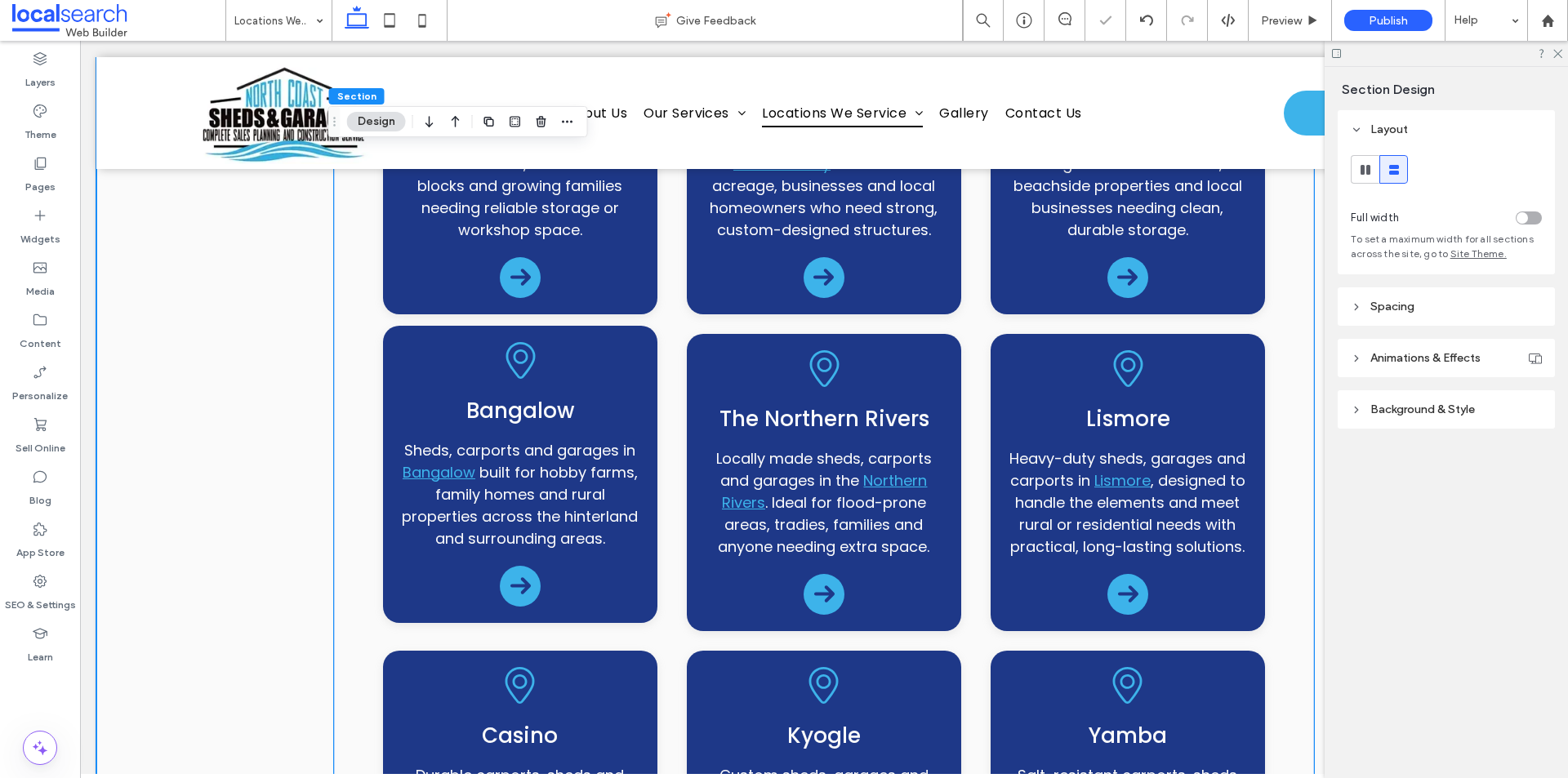 scroll, scrollTop: 735, scrollLeft: 0, axis: vertical 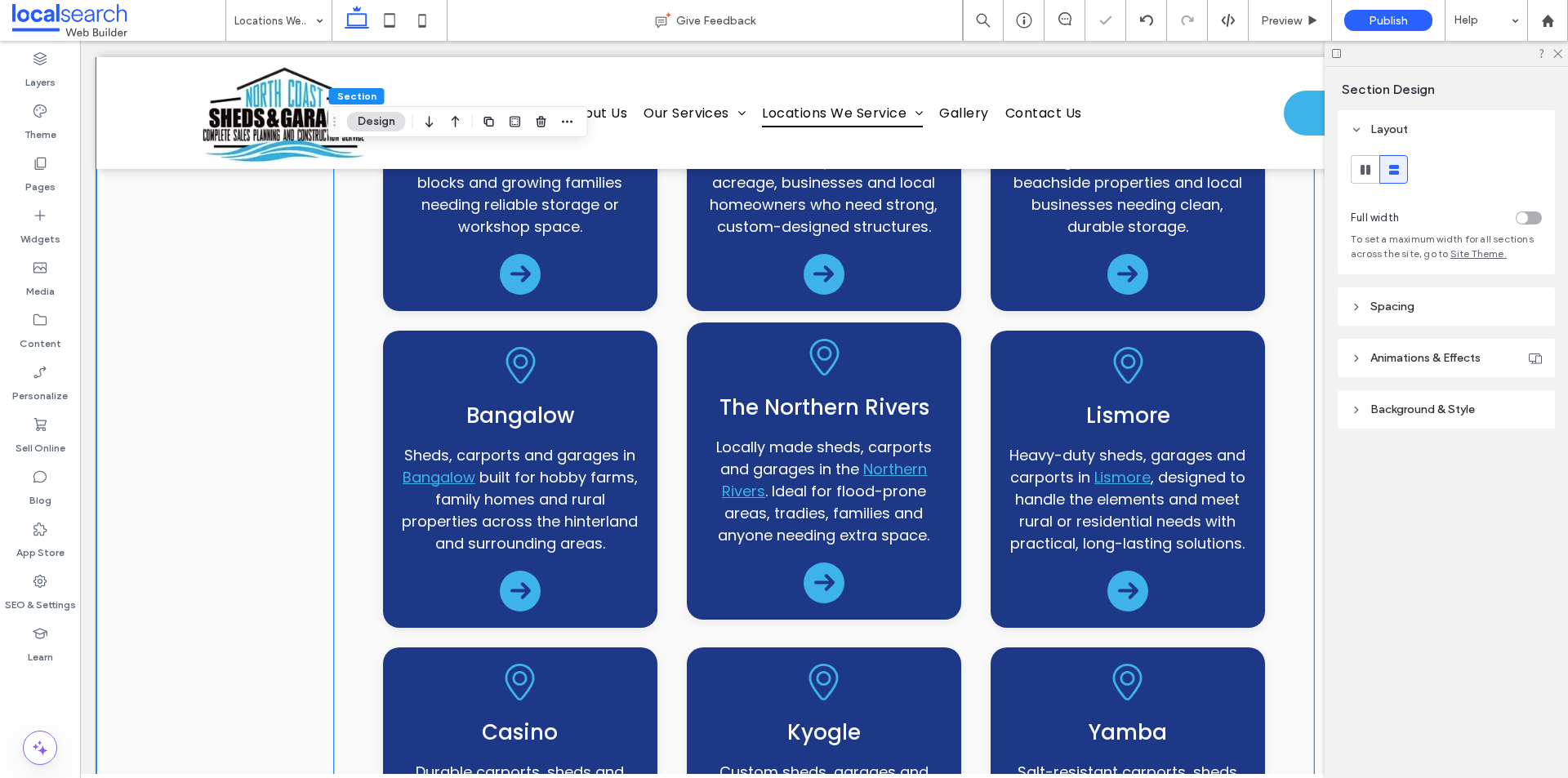 click on "The Northern Rivers
Locally made sheds, carports and garages in the
Northern Rivers . Ideal for flood-prone areas, tradies, families and anyone needing extra space." at bounding box center (824, 471) 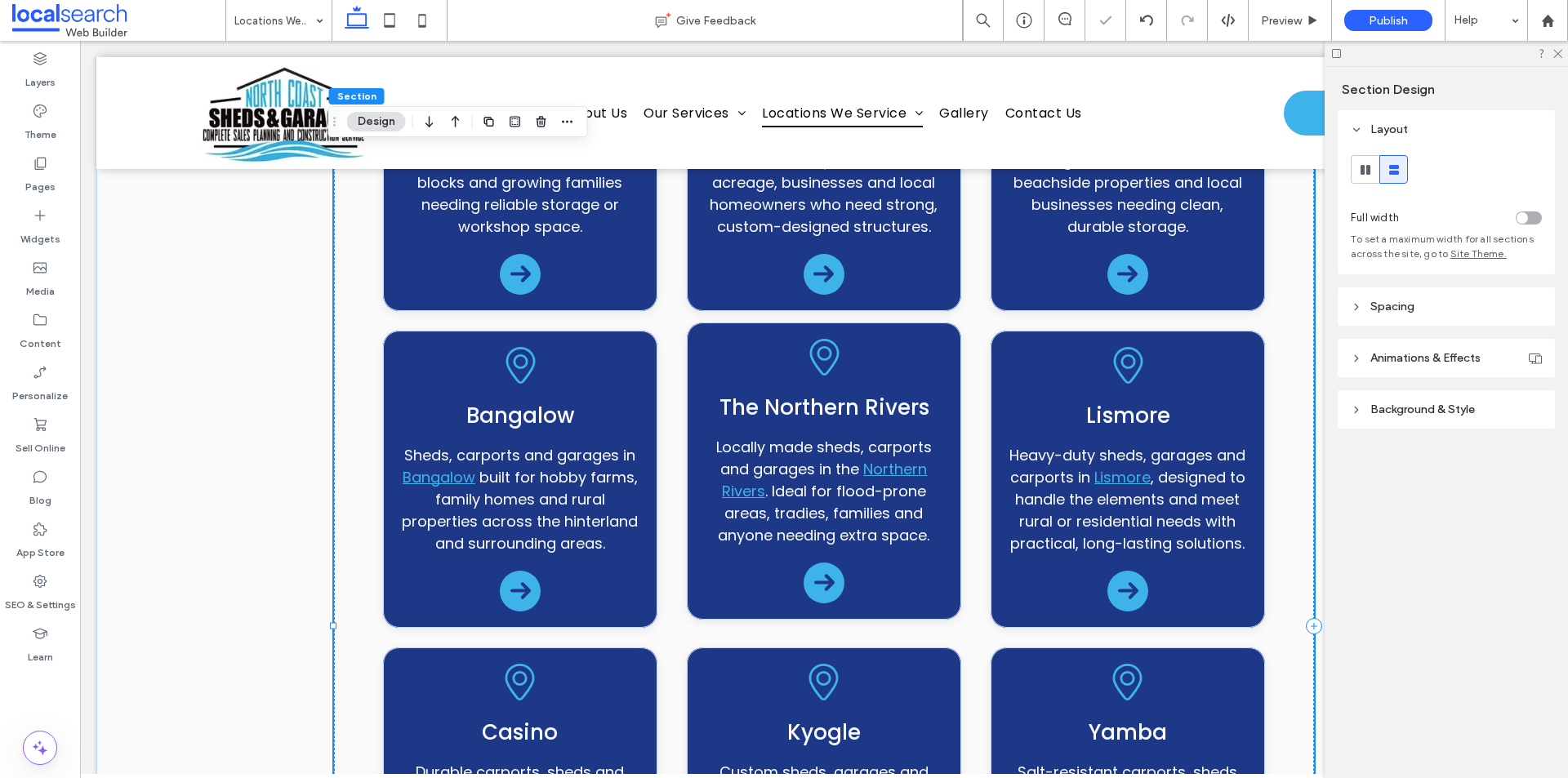 click on "The Northern Rivers
Locally made sheds, carports and garages in the
Northern Rivers . Ideal for flood-prone areas, tradies, families and anyone needing extra space." at bounding box center (824, 471) 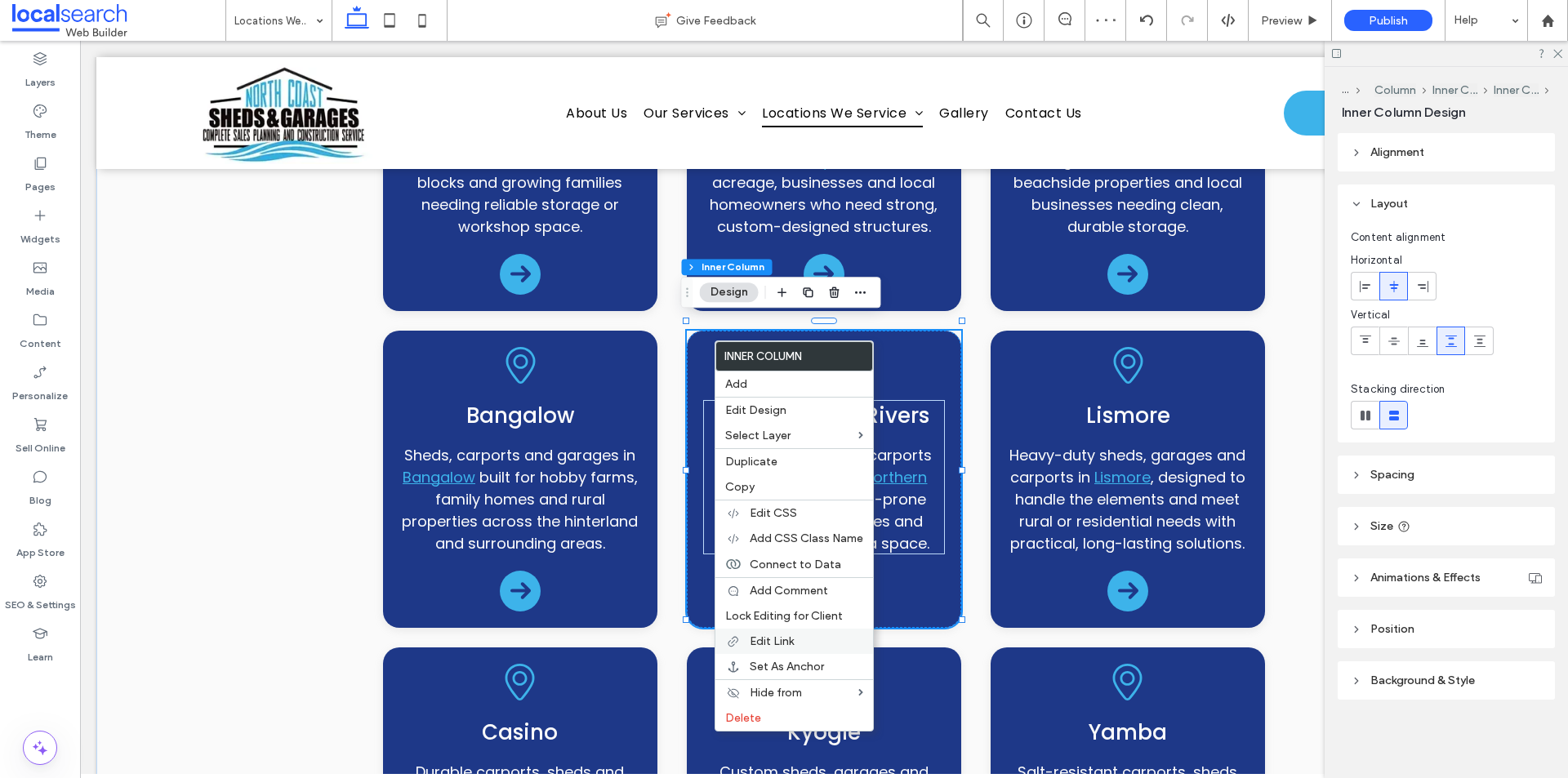click on "Edit Link" at bounding box center (772, 641) 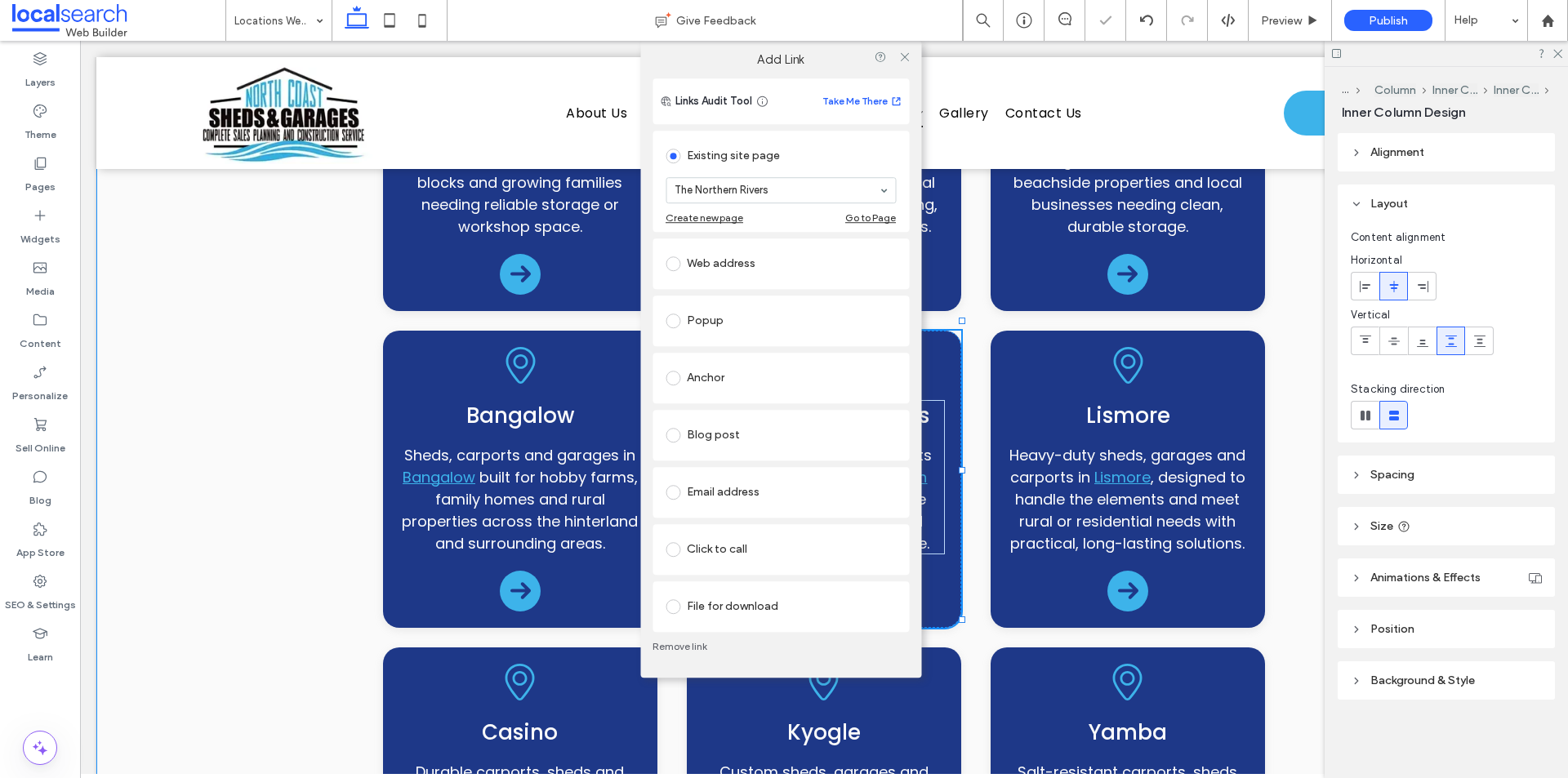 click on "locations
Servicing The Northern Rivers & Surrounds
Brunswick Heads
Sheds, garages and carports in  Brunswick Heads , built for coastal weather, limited access blocks and growing families needing reliable storage or workshop space.
Mullumbimby
Residential and rural sheds, carports and garages in
Mullumbimby . Perfect for acreage, businesses and local homeowners who need strong, custom-designed structures.
Byron Bay
Stylish carports, sheds and garages in
Byron Bay   that suit design-conscious homes, beachside properties and local businesses needing clean, durable storage.
Bangalow
Sheds, carports and garages in
Bangalow" at bounding box center (824, 561) 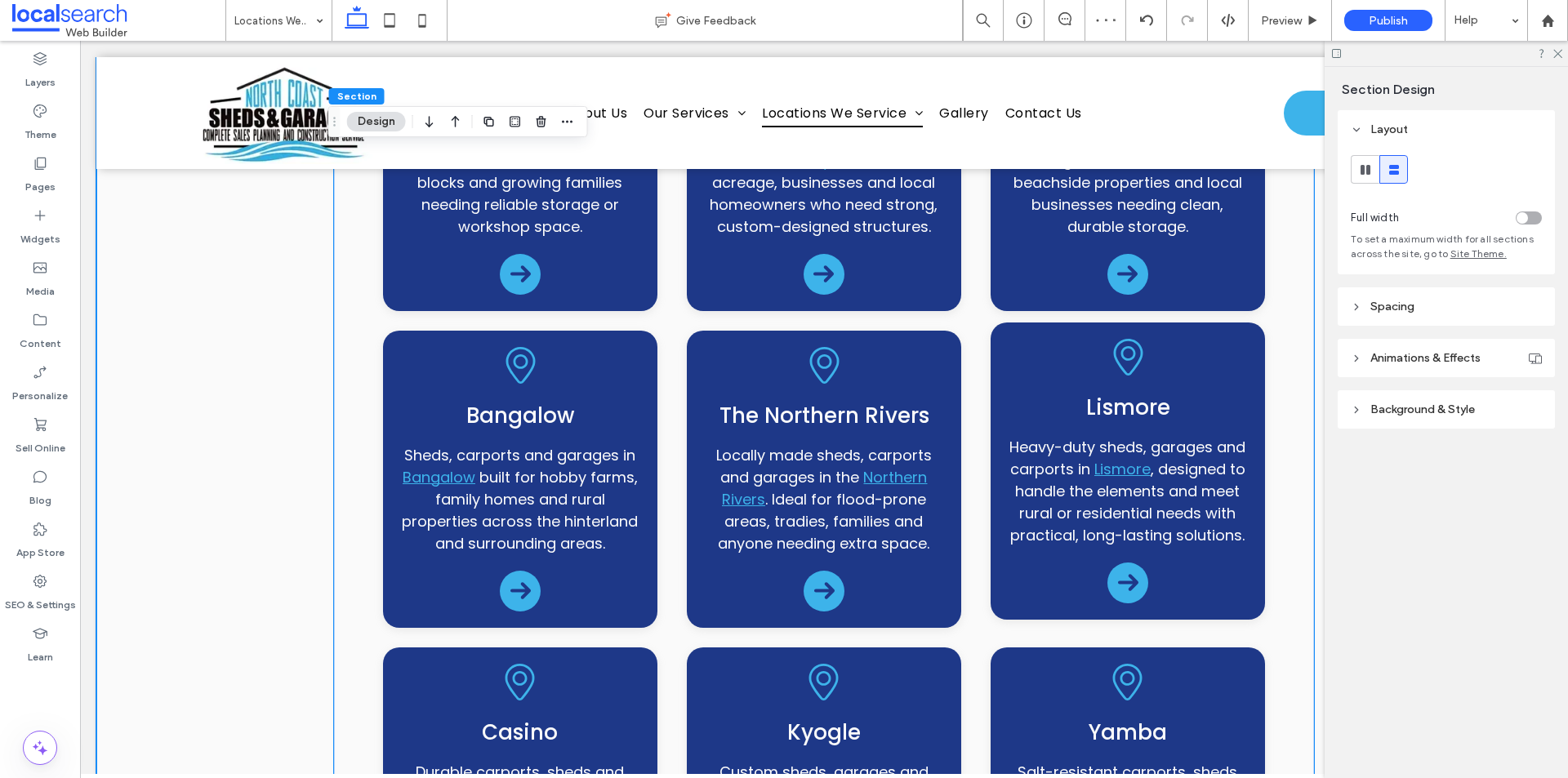 click on "Lismore
Heavy-duty sheds, garages and carports in
Lismore , designed to handle the elements and meet rural or residential needs with practical, long-lasting solutions." at bounding box center [1128, 471] 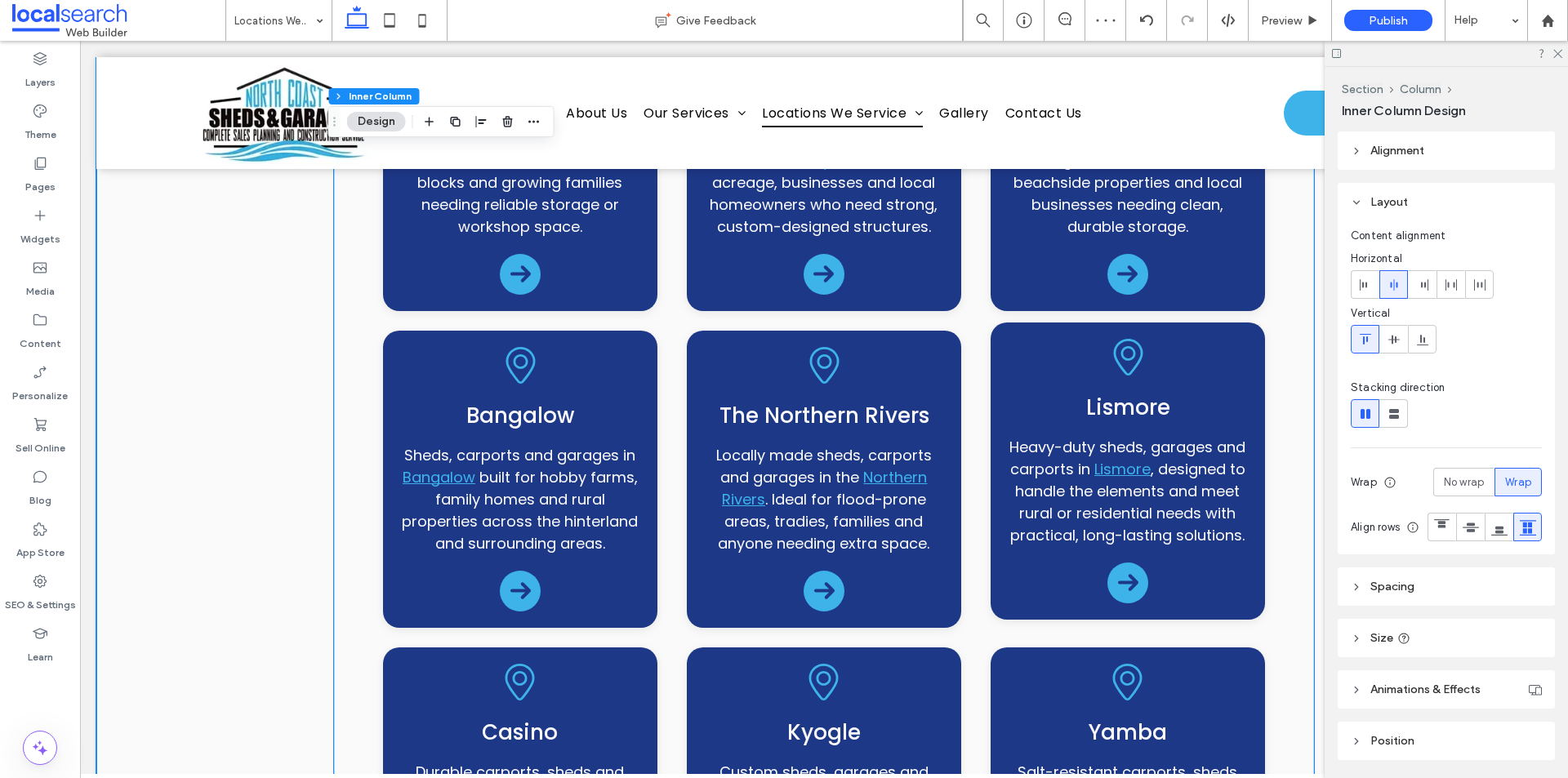 click on "Lismore
Heavy-duty sheds, garages and carports in
Lismore , designed to handle the elements and meet rural or residential needs with practical, long-lasting solutions." at bounding box center (1128, 471) 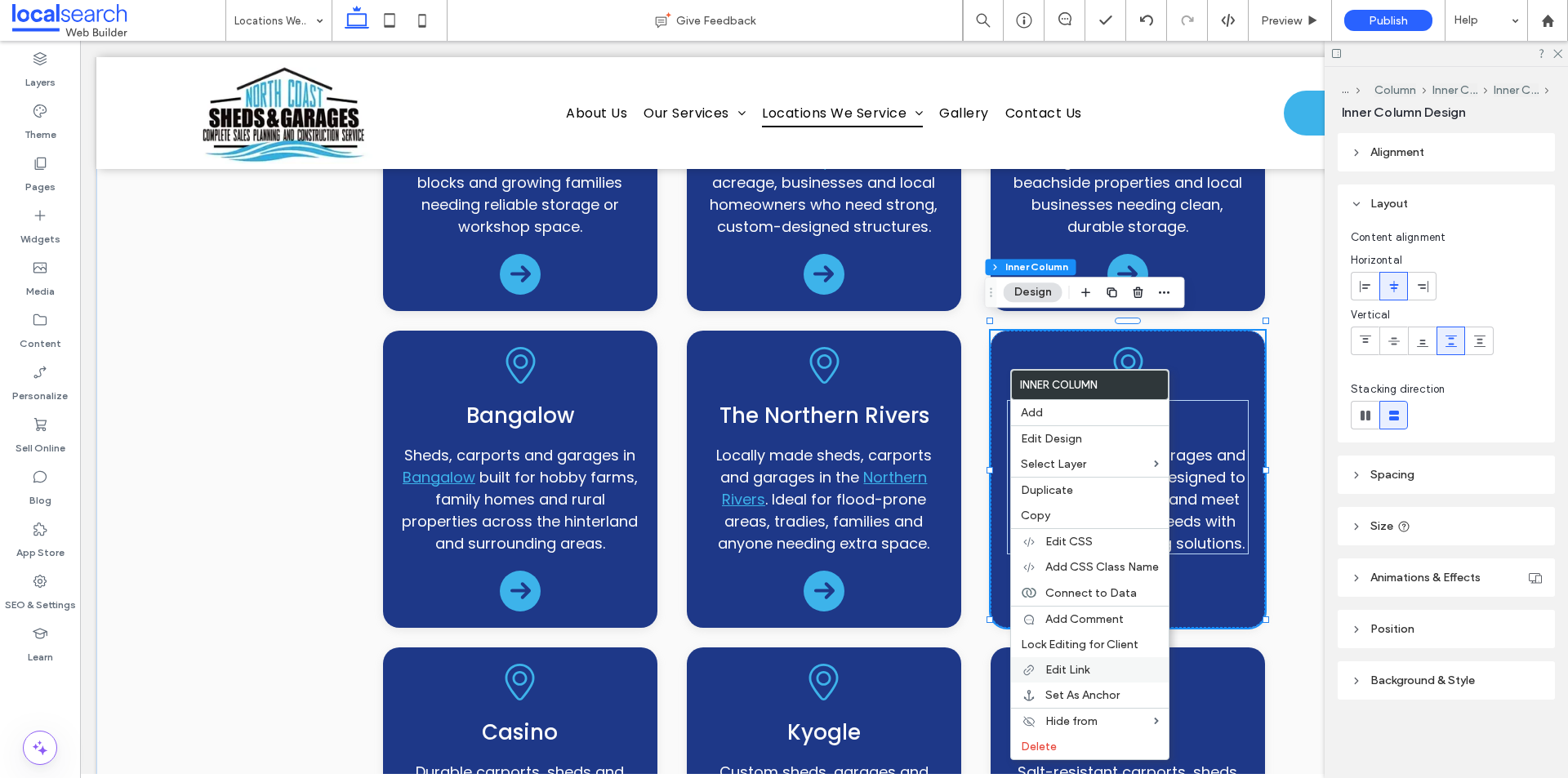 click on "Edit Link" at bounding box center [1067, 669] 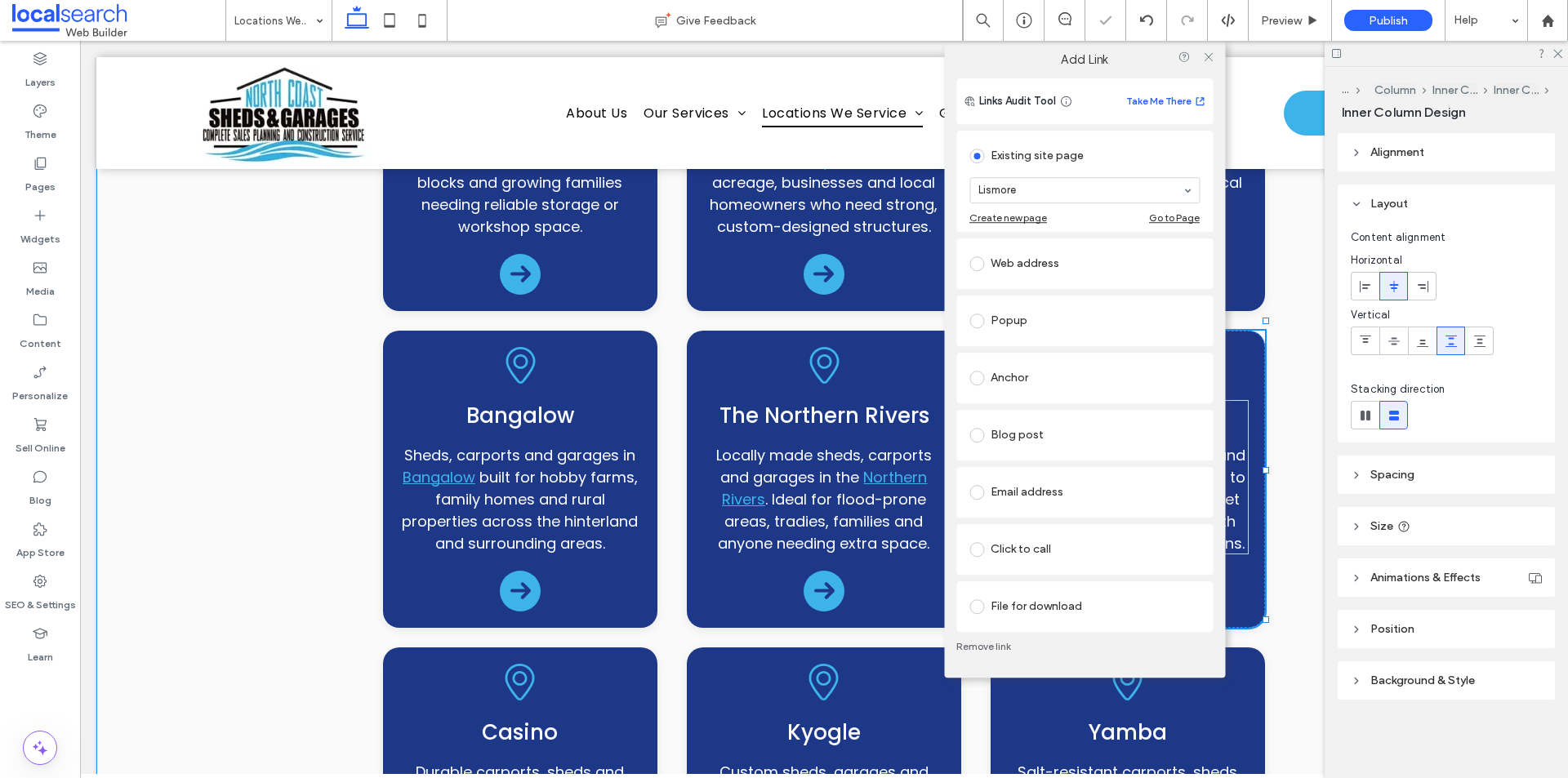 click on "locations
Servicing The Northern Rivers & Surrounds
Brunswick Heads
Sheds, garages and carports in  Brunswick Heads , built for coastal weather, limited access blocks and growing families needing reliable storage or workshop space.
Mullumbimby
Residential and rural sheds, carports and garages in
Mullumbimby . Perfect for acreage, businesses and local homeowners who need strong, custom-designed structures.
Byron Bay
Stylish carports, sheds and garages in
Byron Bay   that suit design-conscious homes, beachside properties and local businesses needing clean, durable storage.
Bangalow
Sheds, carports and garages in
Bangalow" at bounding box center (824, 561) 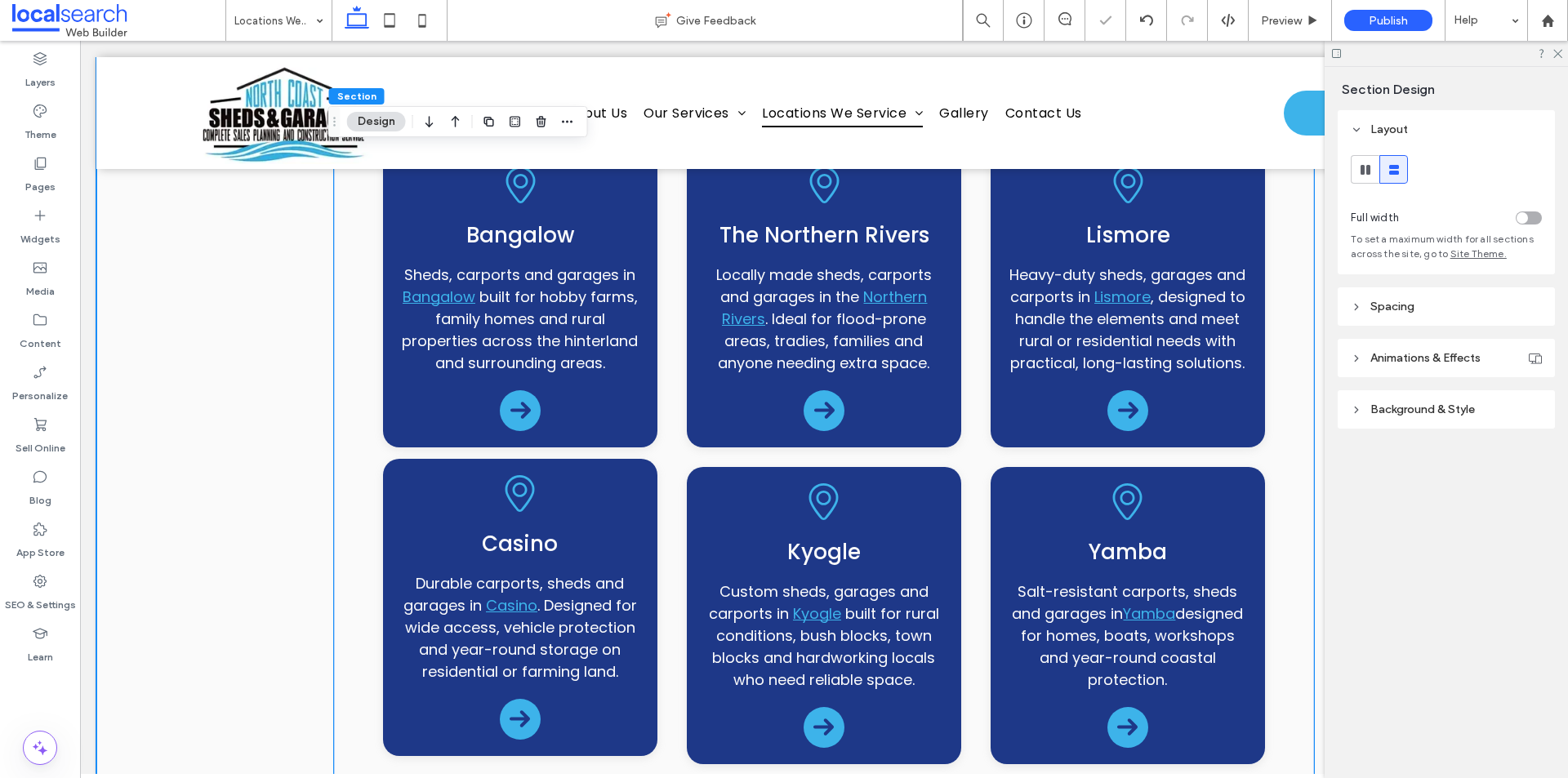 scroll, scrollTop: 980, scrollLeft: 0, axis: vertical 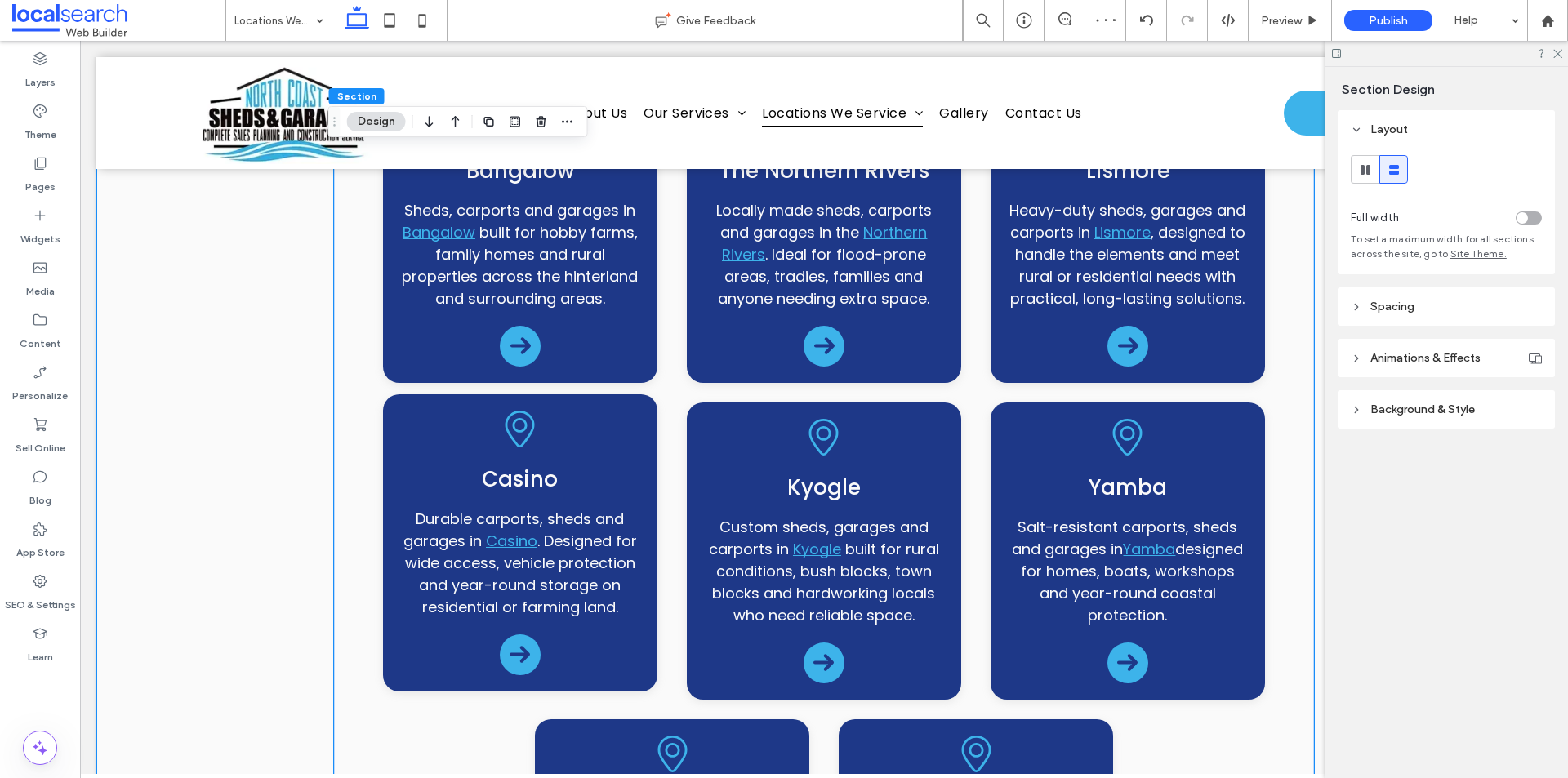 click on "Casino
Durable carports, sheds and garages in
Casino . Designed for wide access, vehicle protection and year-round storage on residential or farming land." at bounding box center (520, 543) 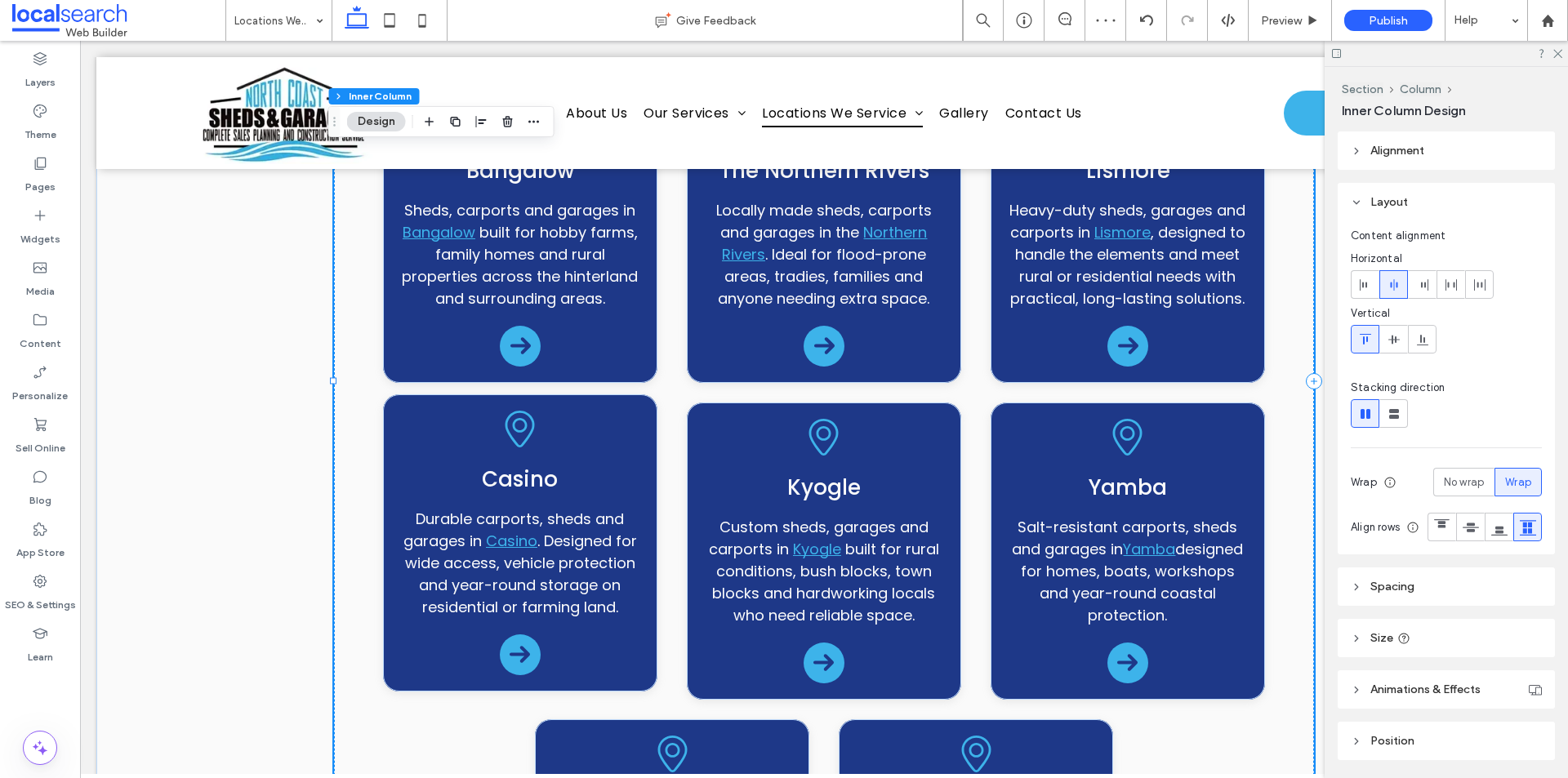 click on "Casino
Durable carports, sheds and garages in
Casino . Designed for wide access, vehicle protection and year-round storage on residential or farming land." at bounding box center (520, 543) 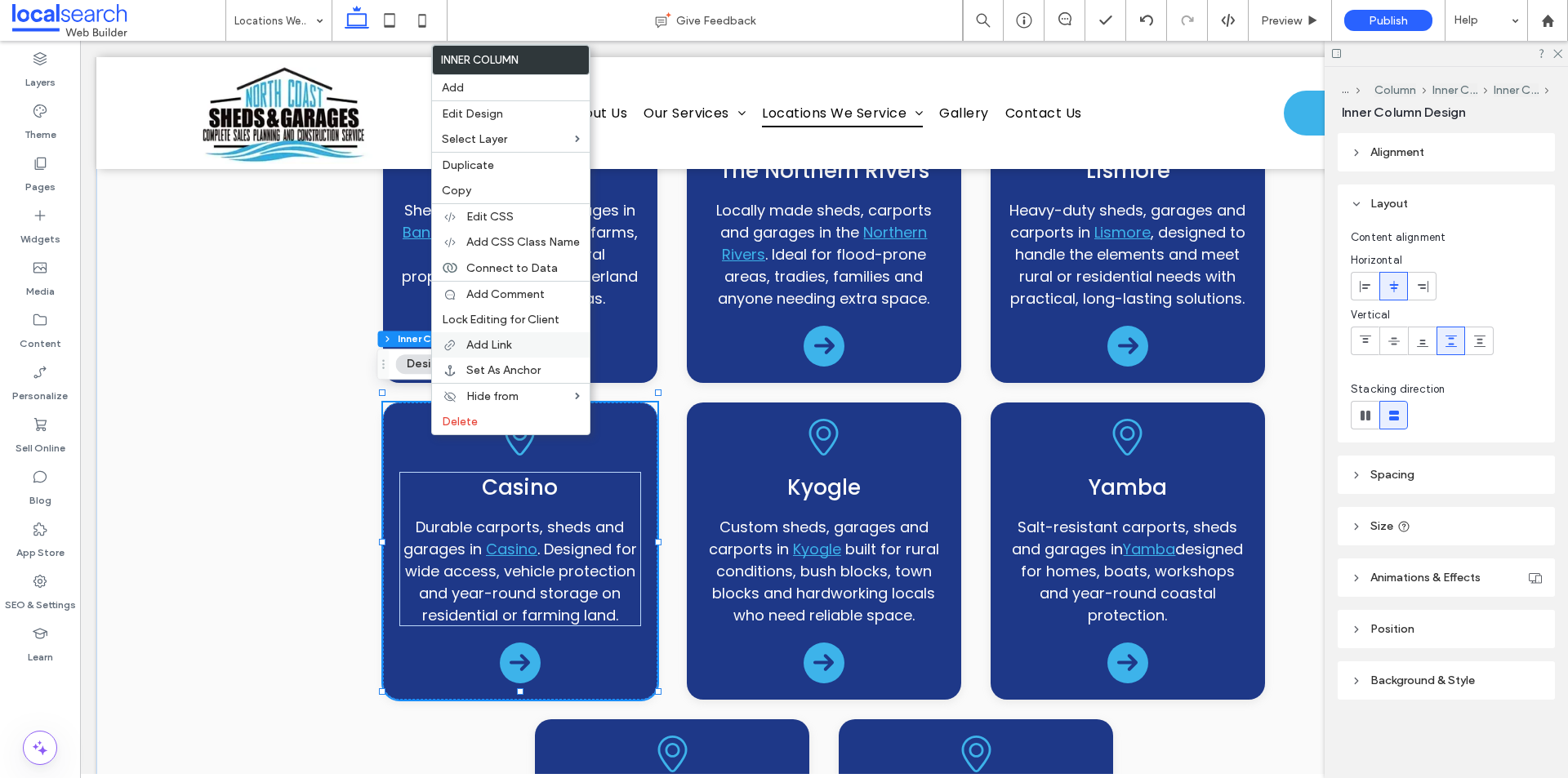 click on "Add Link" at bounding box center (488, 345) 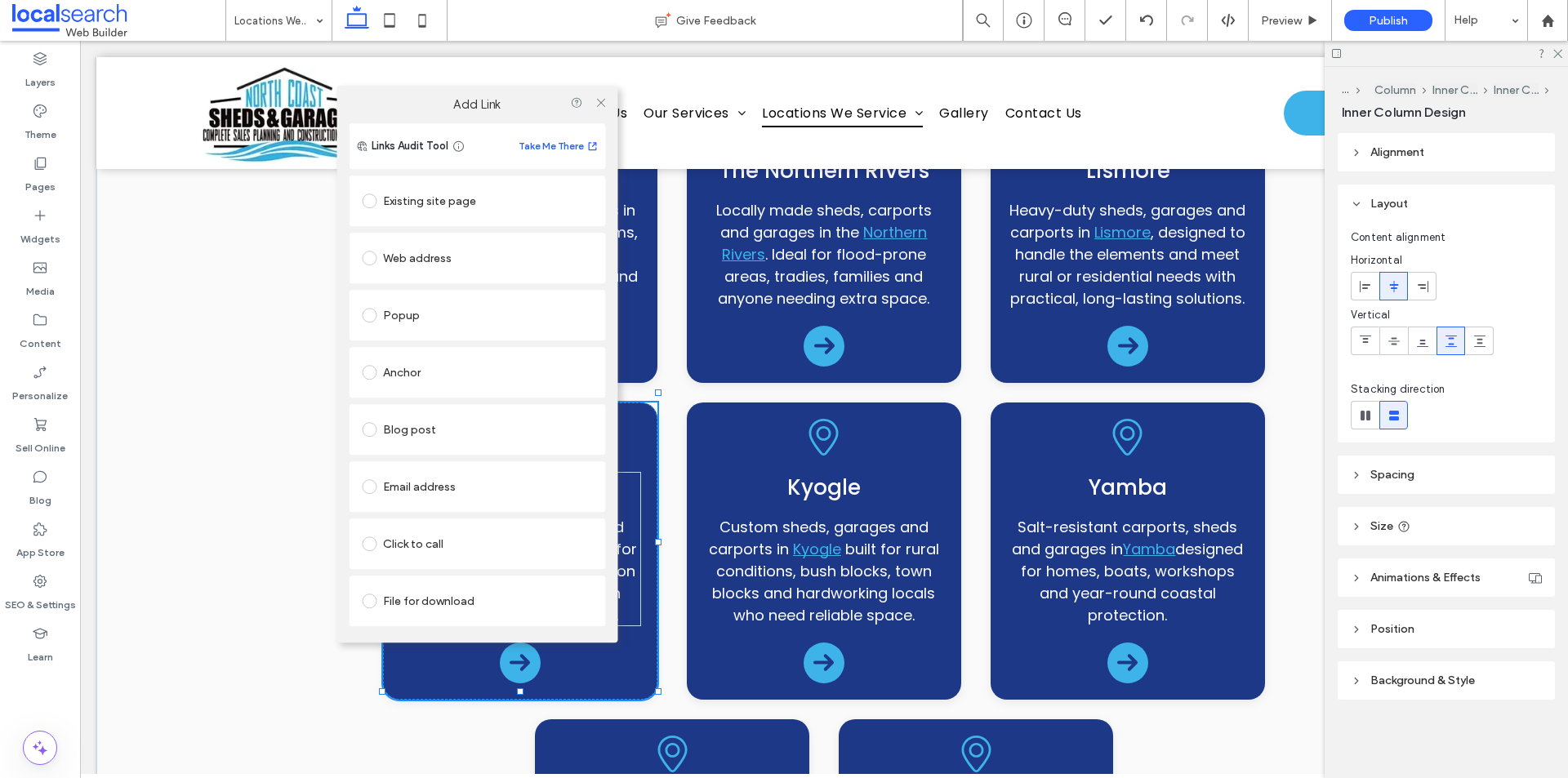 click on "Existing site page" at bounding box center (477, 201) 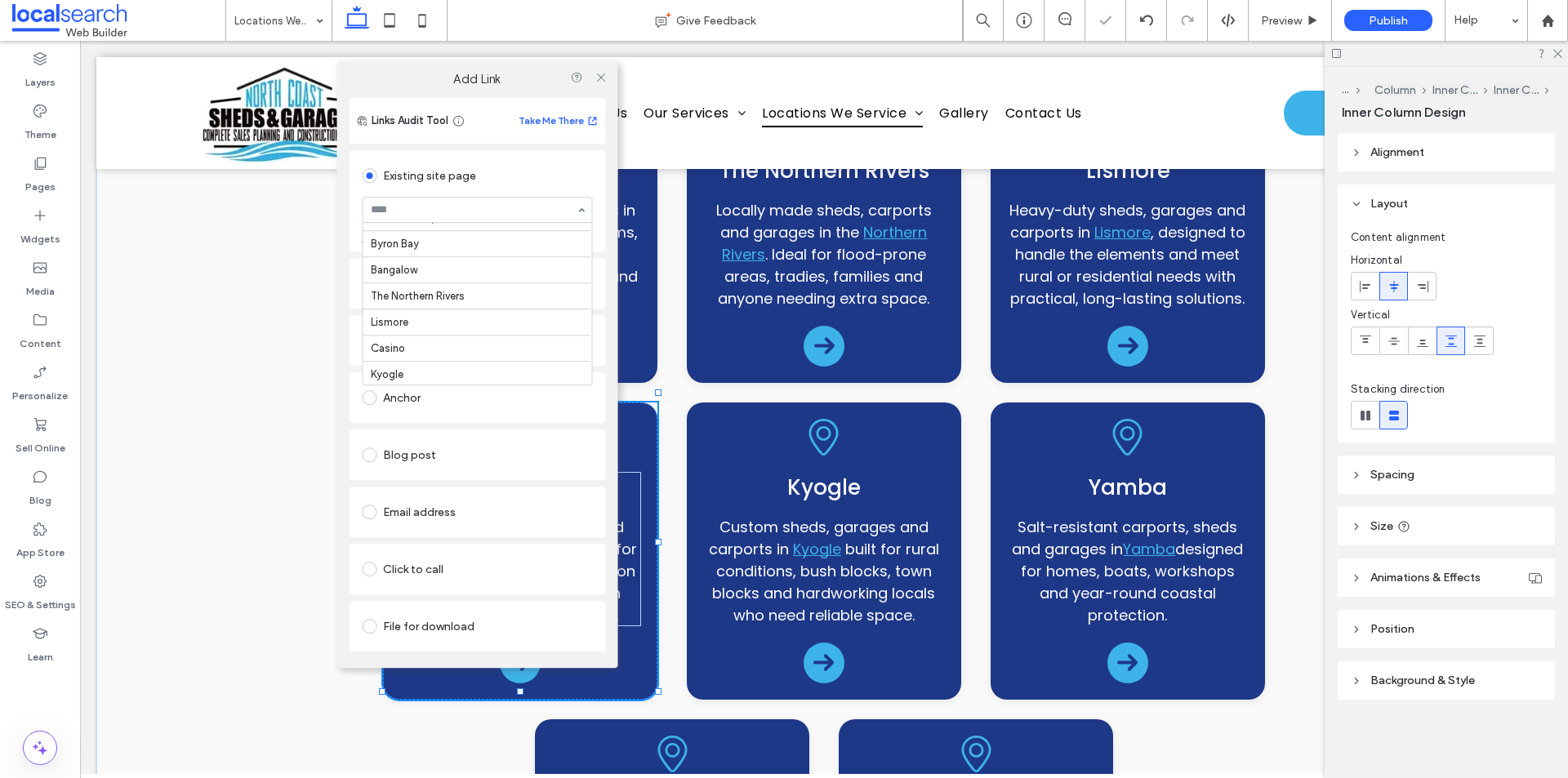 scroll, scrollTop: 245, scrollLeft: 0, axis: vertical 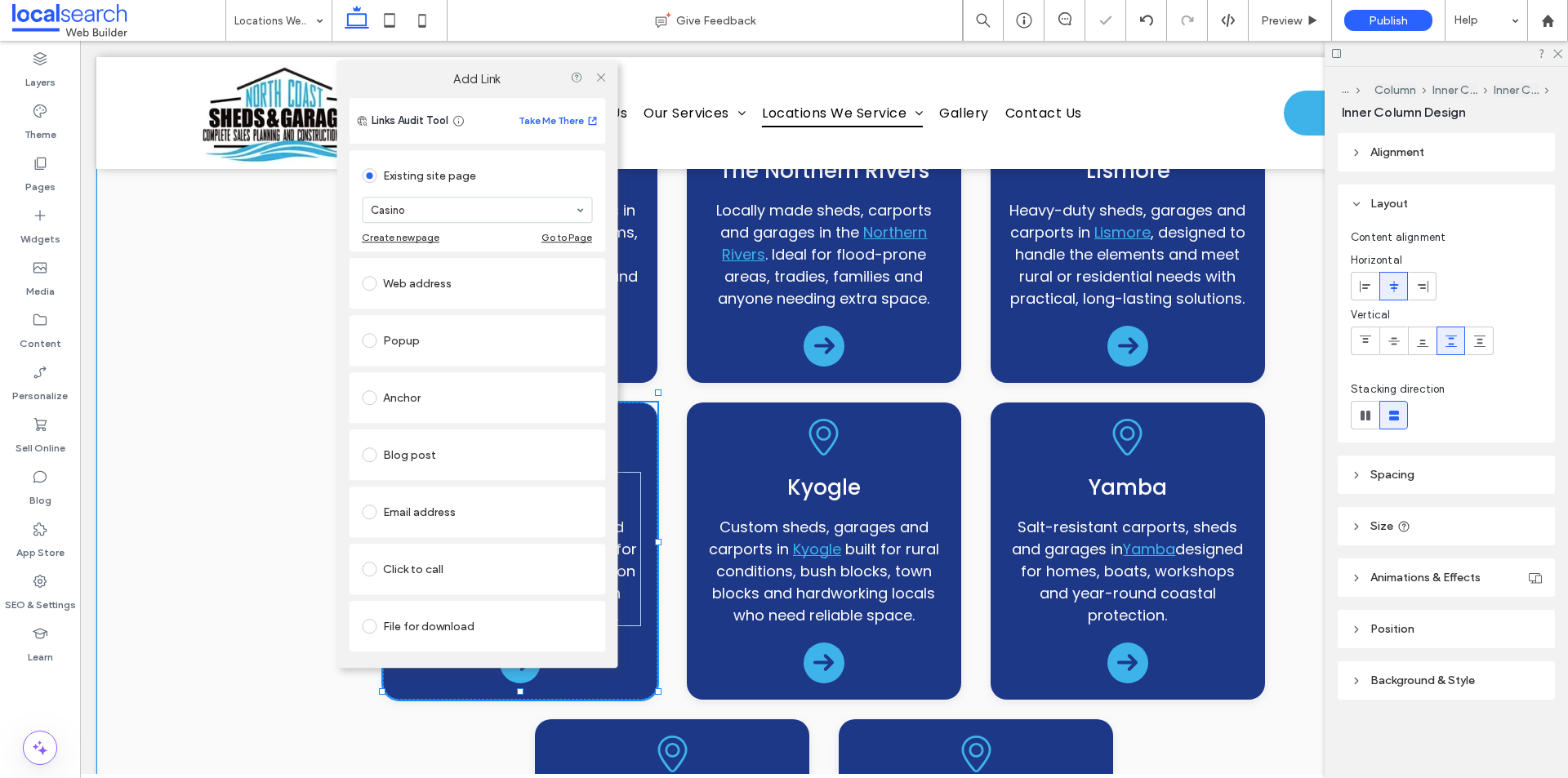 click on "locations
Servicing The Northern Rivers & Surrounds
Brunswick Heads
Sheds, garages and carports in  Brunswick Heads , built for coastal weather, limited access blocks and growing families needing reliable storage or workshop space.
Mullumbimby
Residential and rural sheds, carports and garages in
Mullumbimby . Perfect for acreage, businesses and local homeowners who need strong, custom-designed structures.
Byron Bay
Stylish carports, sheds and garages in
Byron Bay   that suit design-conscious homes, beachside properties and local businesses needing clean, durable storage.
Bangalow
Sheds, carports and garages in
Bangalow" at bounding box center [824, 316] 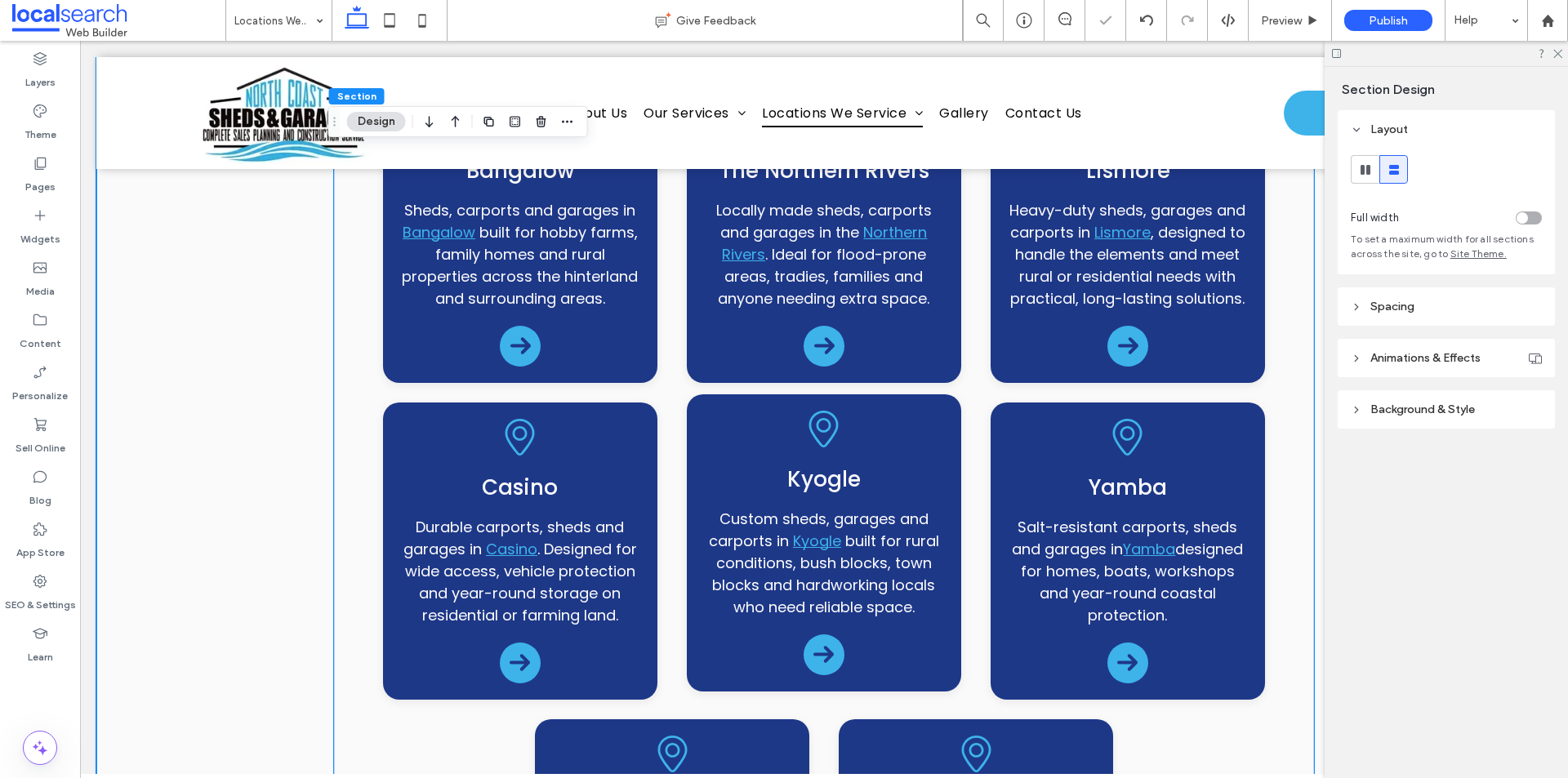 click on "Kyogle
Custom sheds, garages and carports in
Kyogle   built for rural conditions, bush blocks, town blocks and hardworking locals who need reliable space." at bounding box center (824, 543) 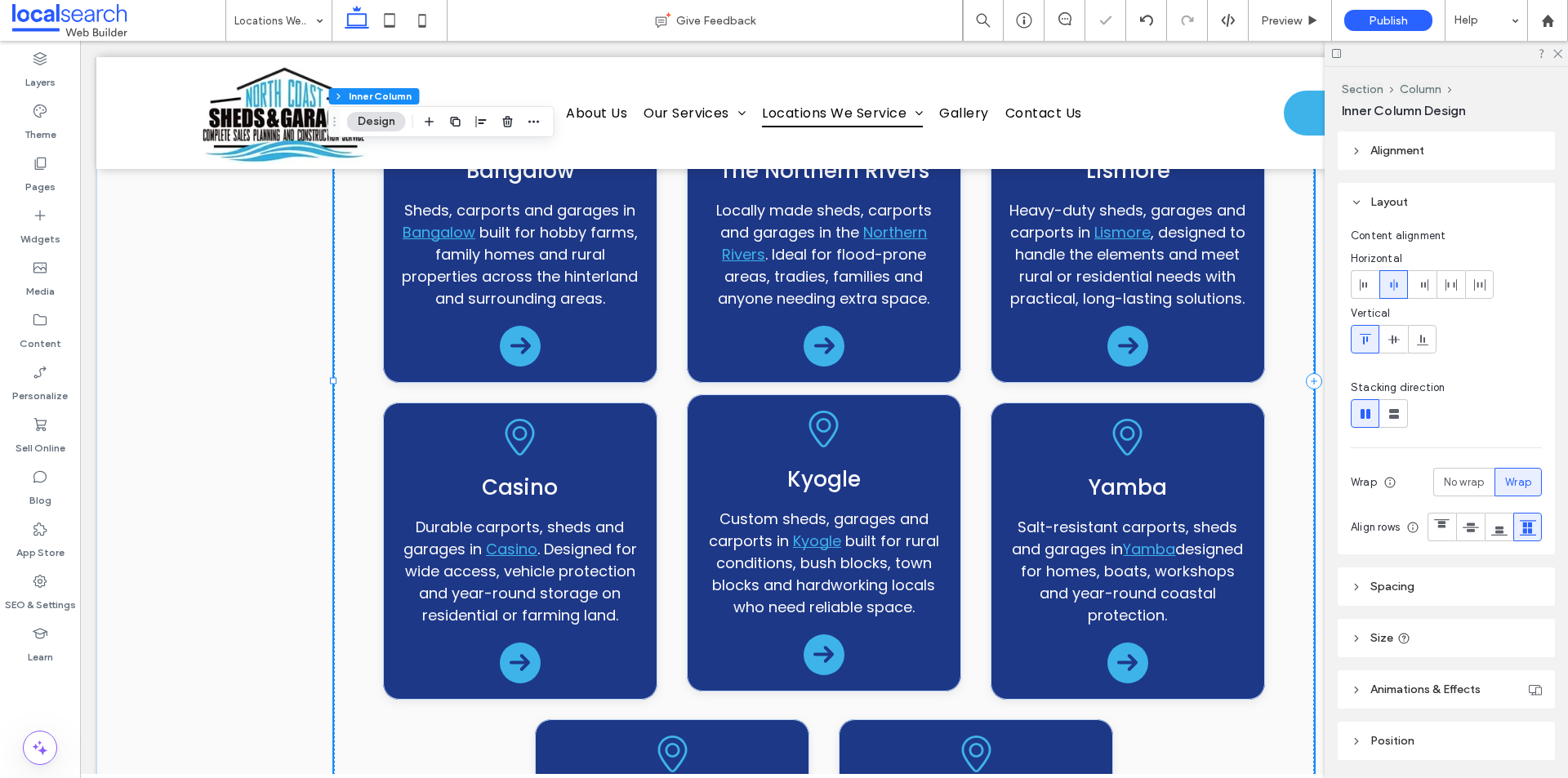click on "Kyogle
Custom sheds, garages and carports in
Kyogle   built for rural conditions, bush blocks, town blocks and hardworking locals who need reliable space." at bounding box center [824, 543] 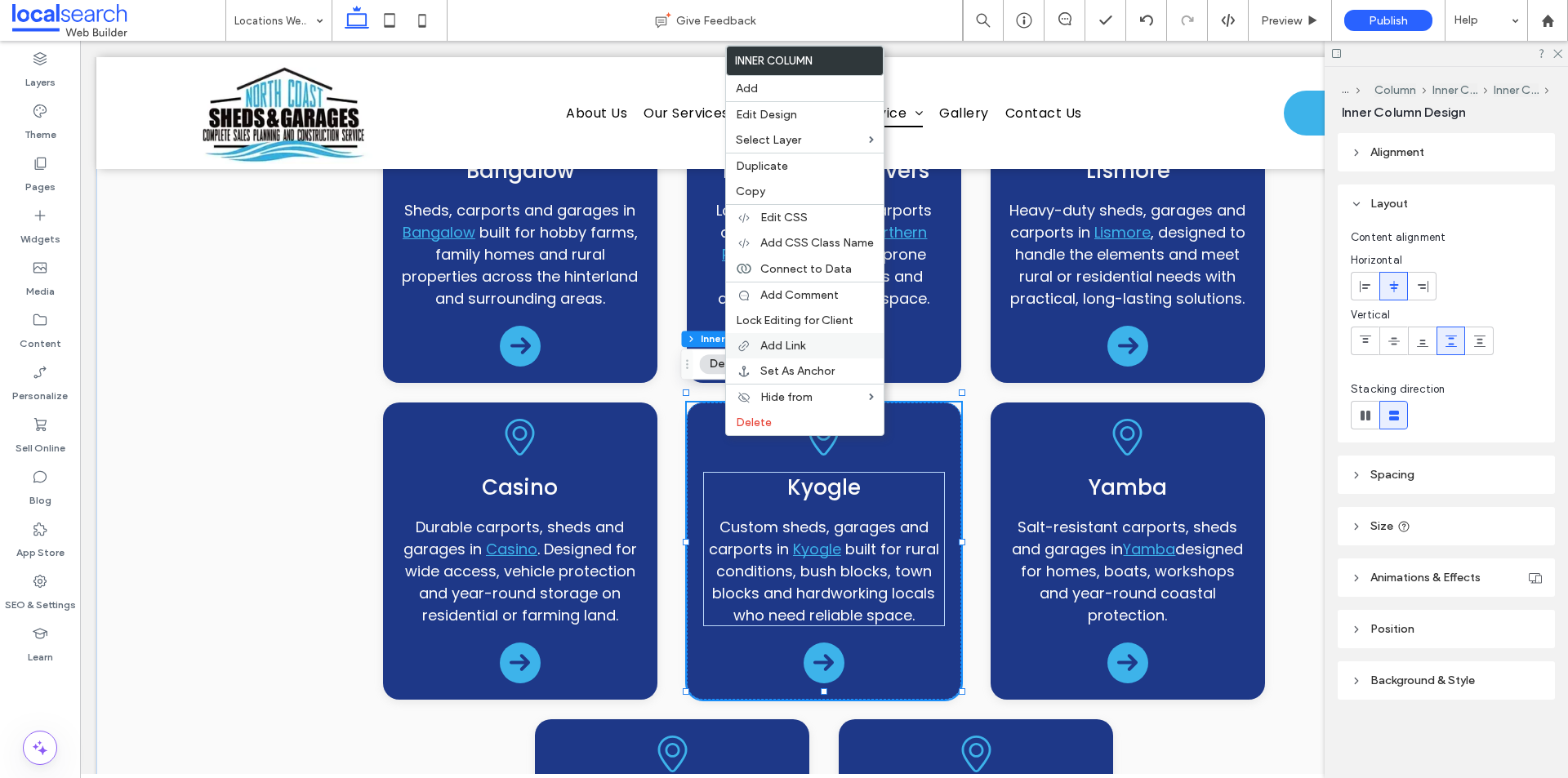 click on "Add Link" at bounding box center [817, 345] 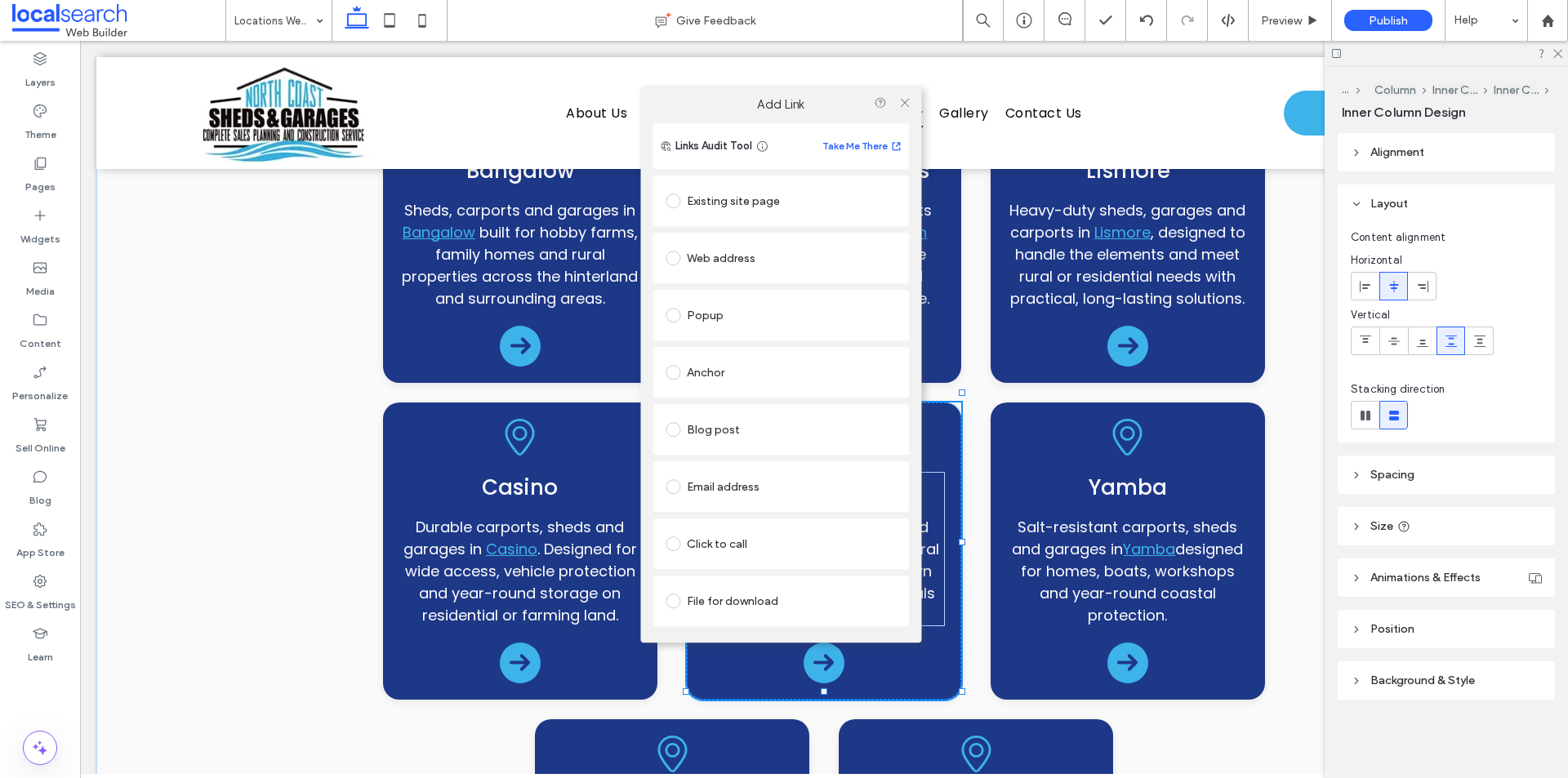 click on "Existing site page" at bounding box center (781, 201) 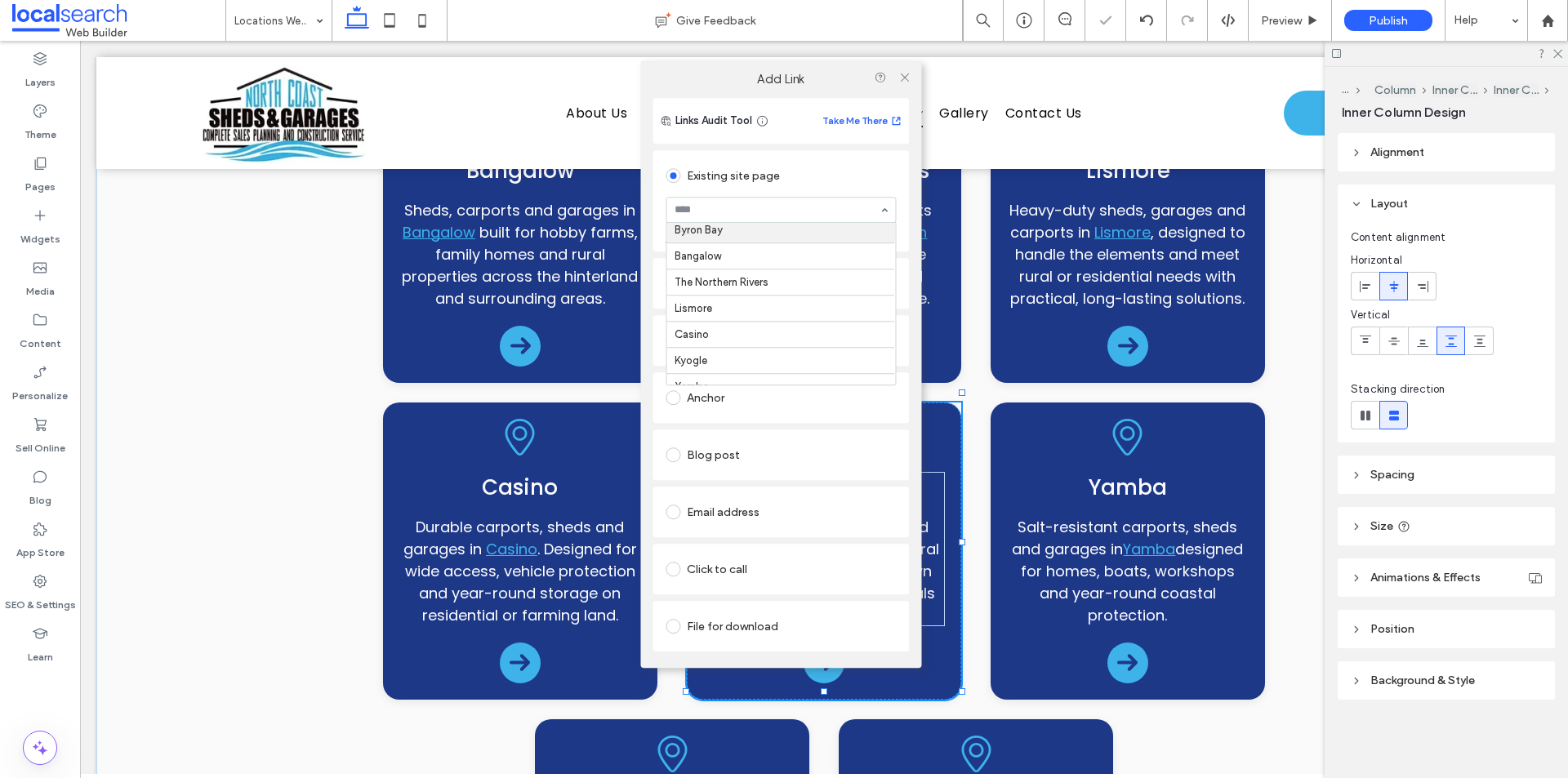 scroll, scrollTop: 245, scrollLeft: 0, axis: vertical 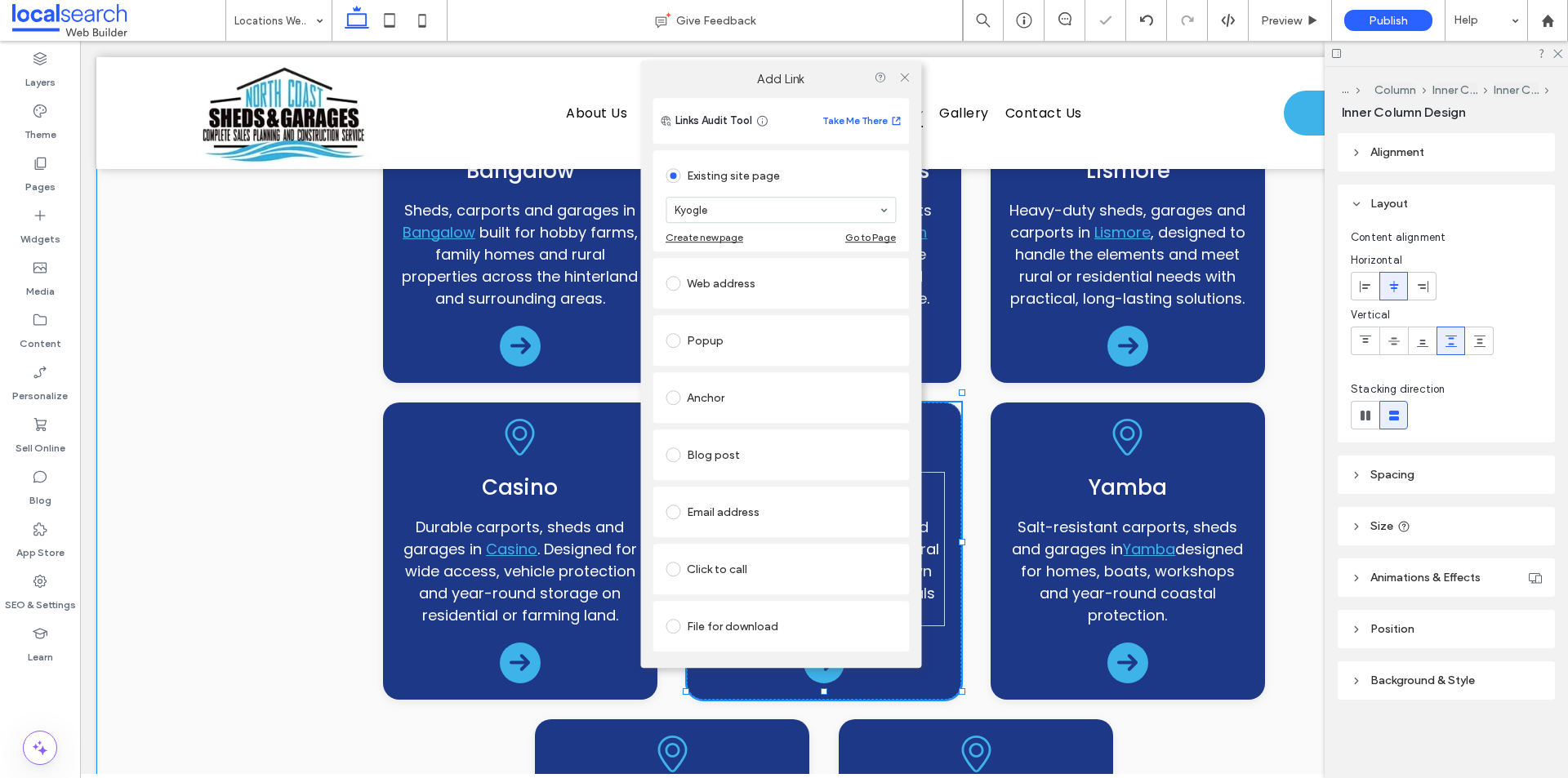 click on "locations
Servicing The Northern Rivers & Surrounds
Brunswick Heads
Sheds, garages and carports in  Brunswick Heads , built for coastal weather, limited access blocks and growing families needing reliable storage or workshop space.
Mullumbimby
Residential and rural sheds, carports and garages in
Mullumbimby . Perfect for acreage, businesses and local homeowners who need strong, custom-designed structures.
Byron Bay
Stylish carports, sheds and garages in
Byron Bay   that suit design-conscious homes, beachside properties and local businesses needing clean, durable storage.
Bangalow
Sheds, carports and garages in
Bangalow" at bounding box center [824, 316] 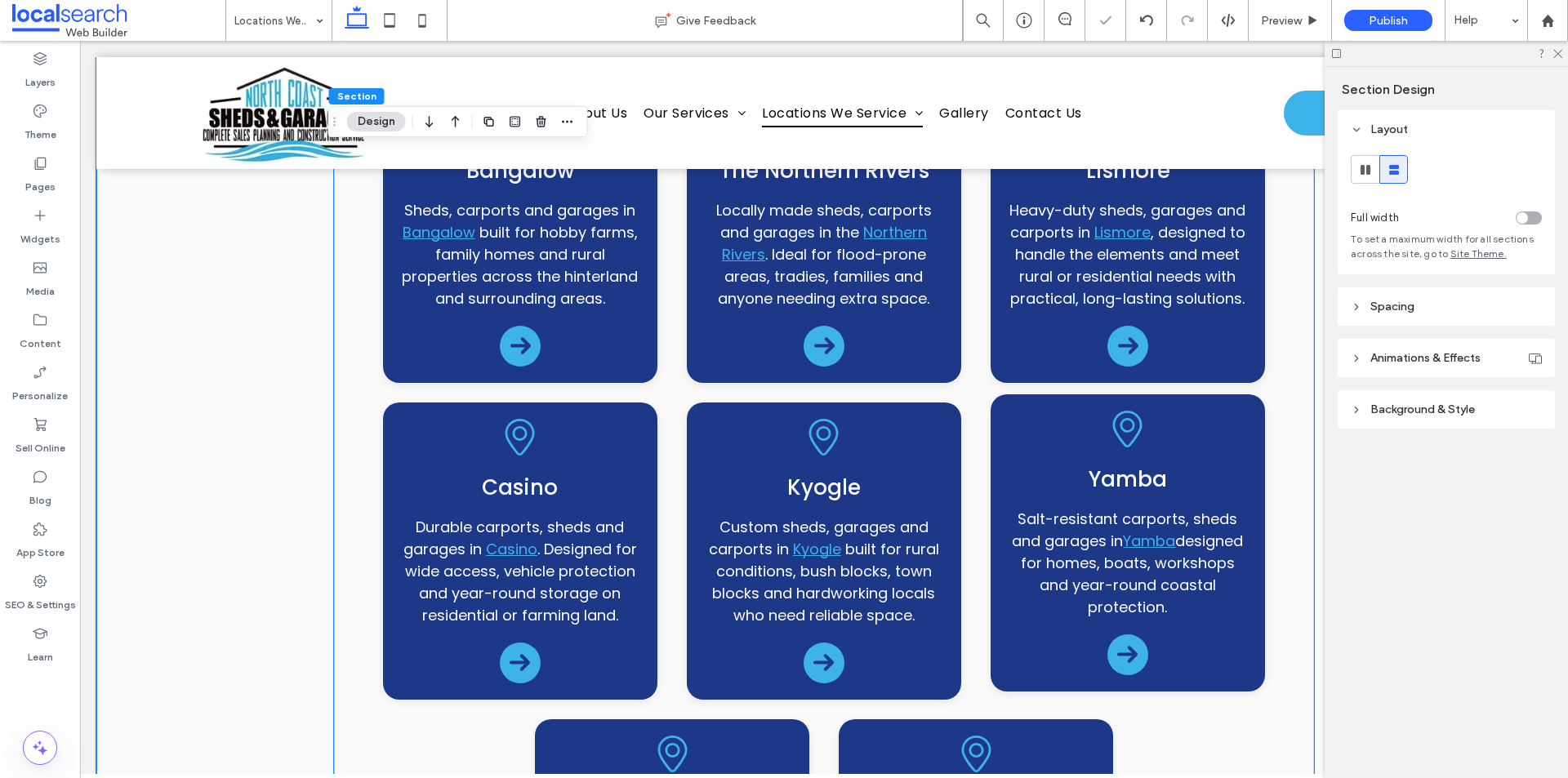 click on "Yamba
Salt-resistant carports, sheds and garages in  Yamba  designed for homes, boats, workshops and year-round coastal protection." at bounding box center [1128, 543] 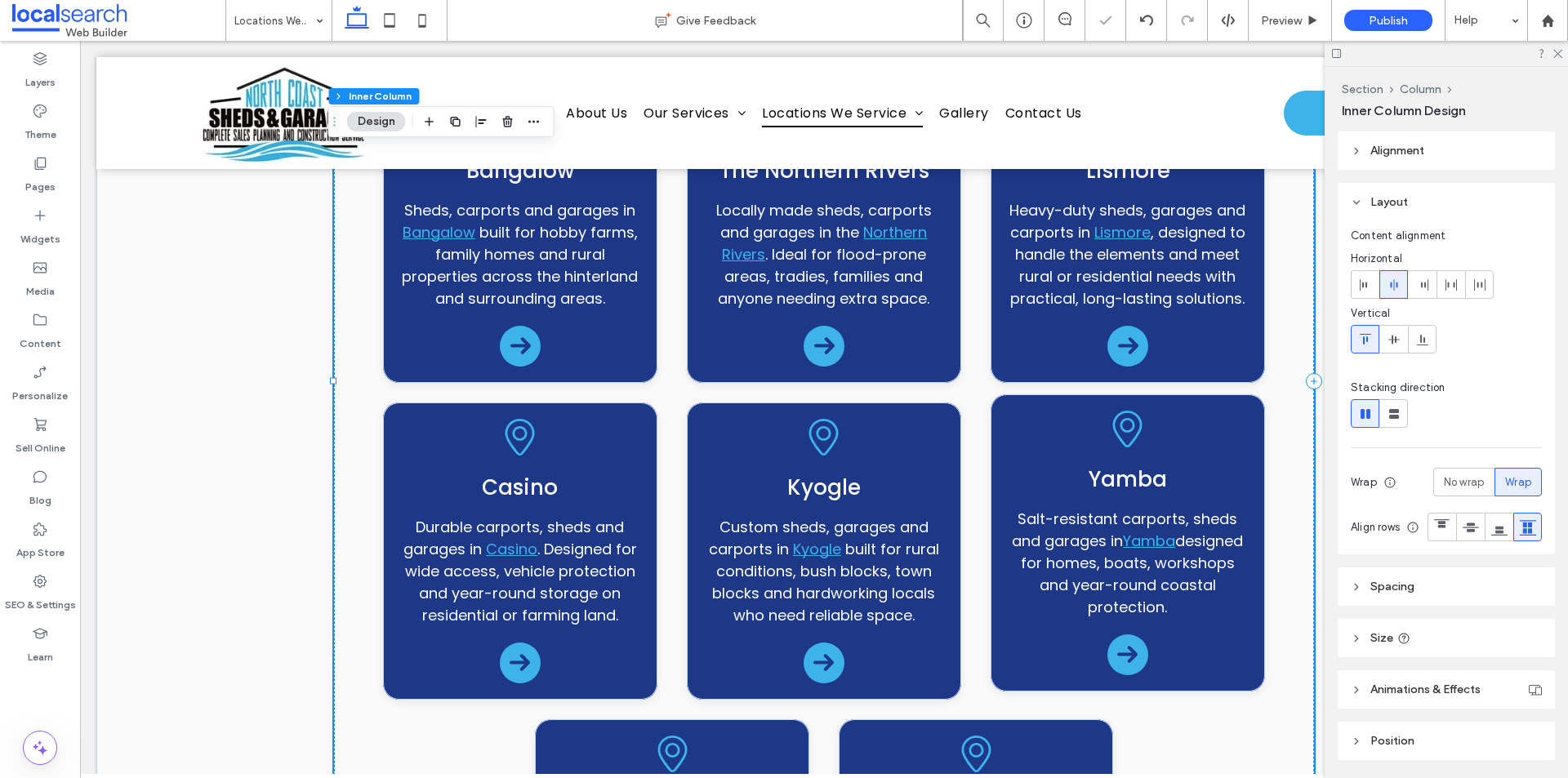 click on "Yamba
Salt-resistant carports, sheds and garages in  Yamba  designed for homes, boats, workshops and year-round coastal protection." at bounding box center [1128, 543] 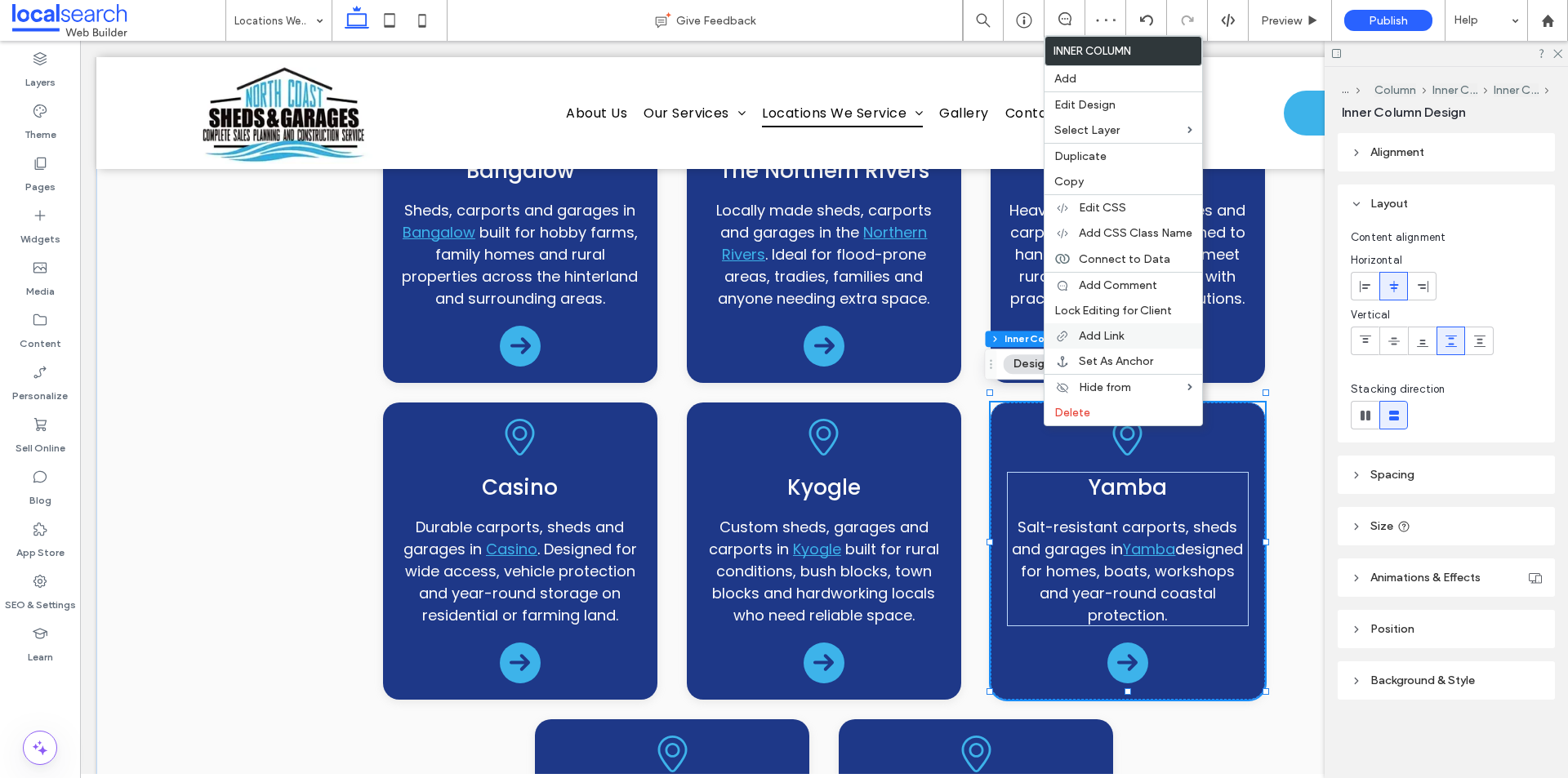 click on "Add Link" at bounding box center (1101, 336) 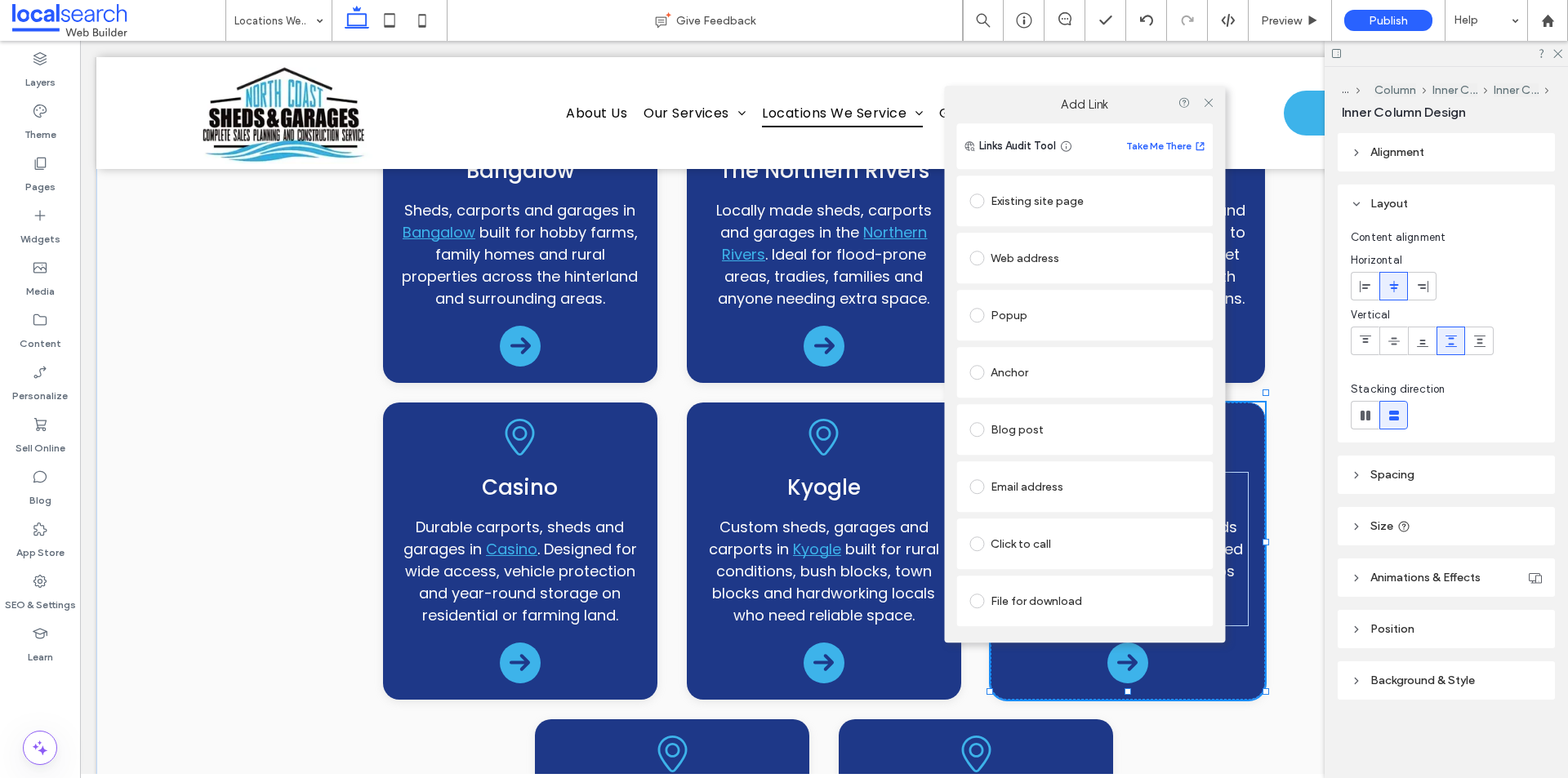 click on "Existing site page" at bounding box center (1085, 201) 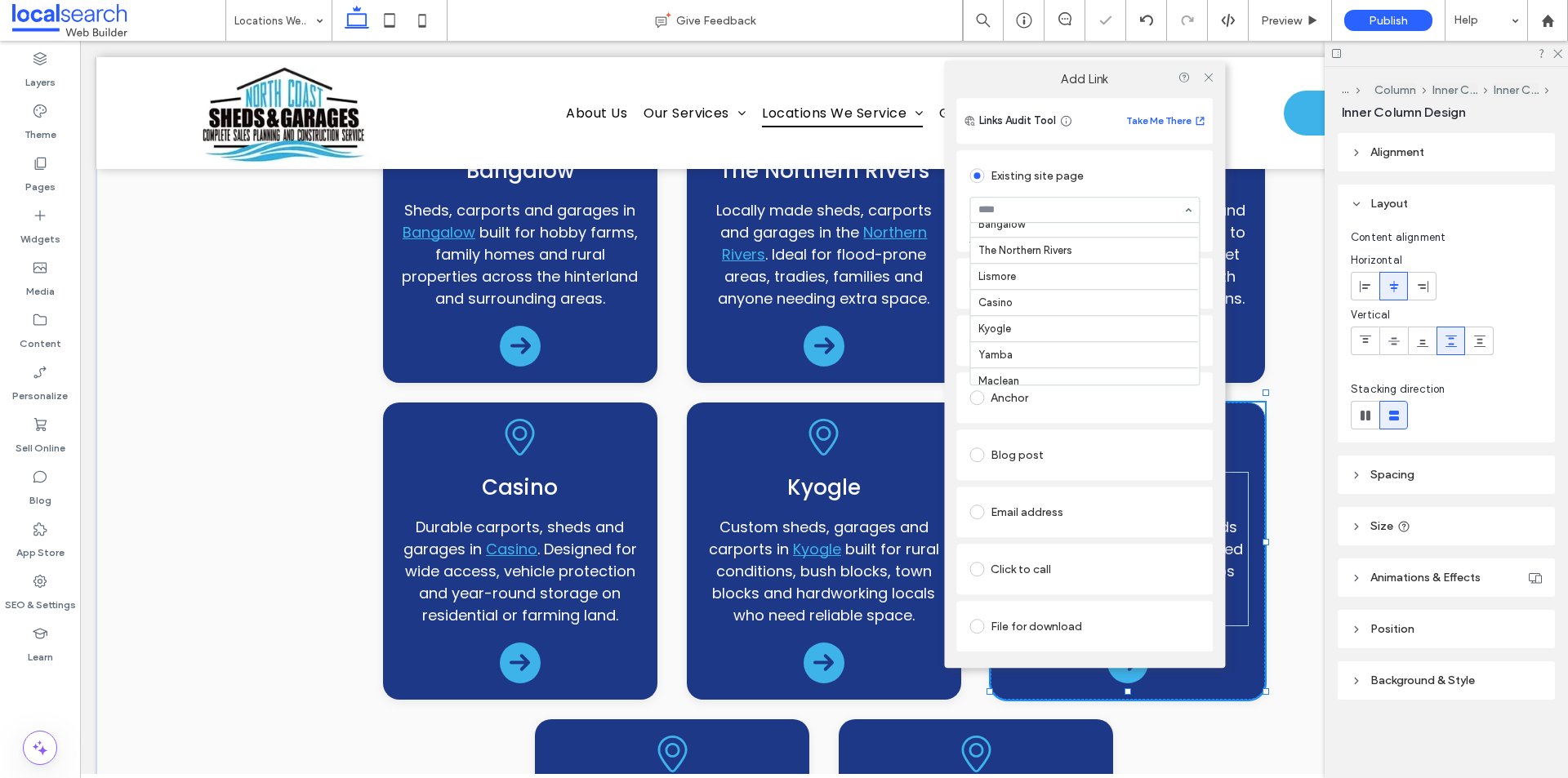 scroll, scrollTop: 327, scrollLeft: 0, axis: vertical 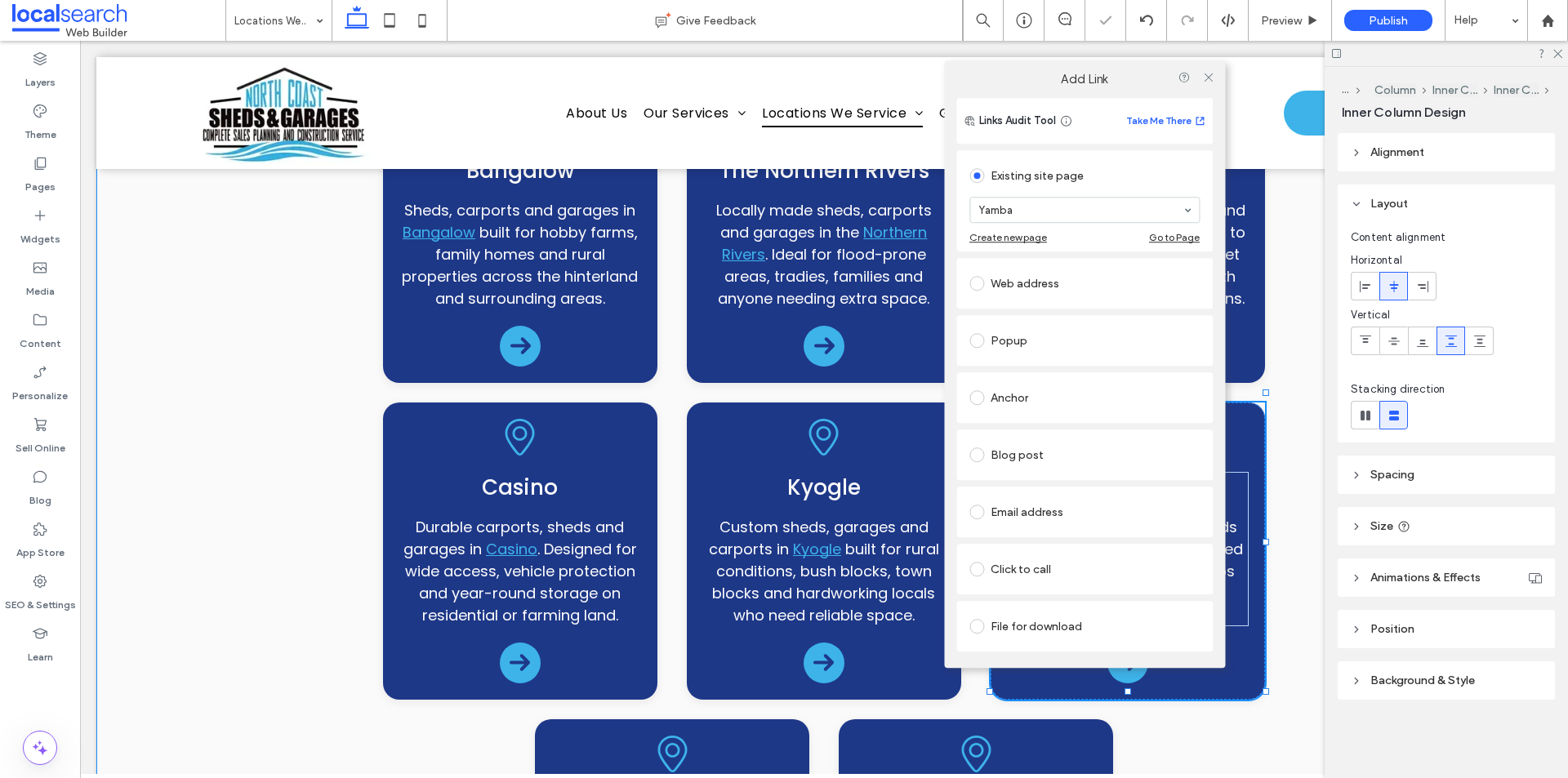 click on "locations
Servicing The Northern Rivers & Surrounds
Brunswick Heads
Sheds, garages and carports in  Brunswick Heads , built for coastal weather, limited access blocks and growing families needing reliable storage or workshop space.
Mullumbimby
Residential and rural sheds, carports and garages in
Mullumbimby . Perfect for acreage, businesses and local homeowners who need strong, custom-designed structures.
Byron Bay
Stylish carports, sheds and garages in
Byron Bay   that suit design-conscious homes, beachside properties and local businesses needing clean, durable storage.
Bangalow
Sheds, carports and garages in
Bangalow" at bounding box center [824, 316] 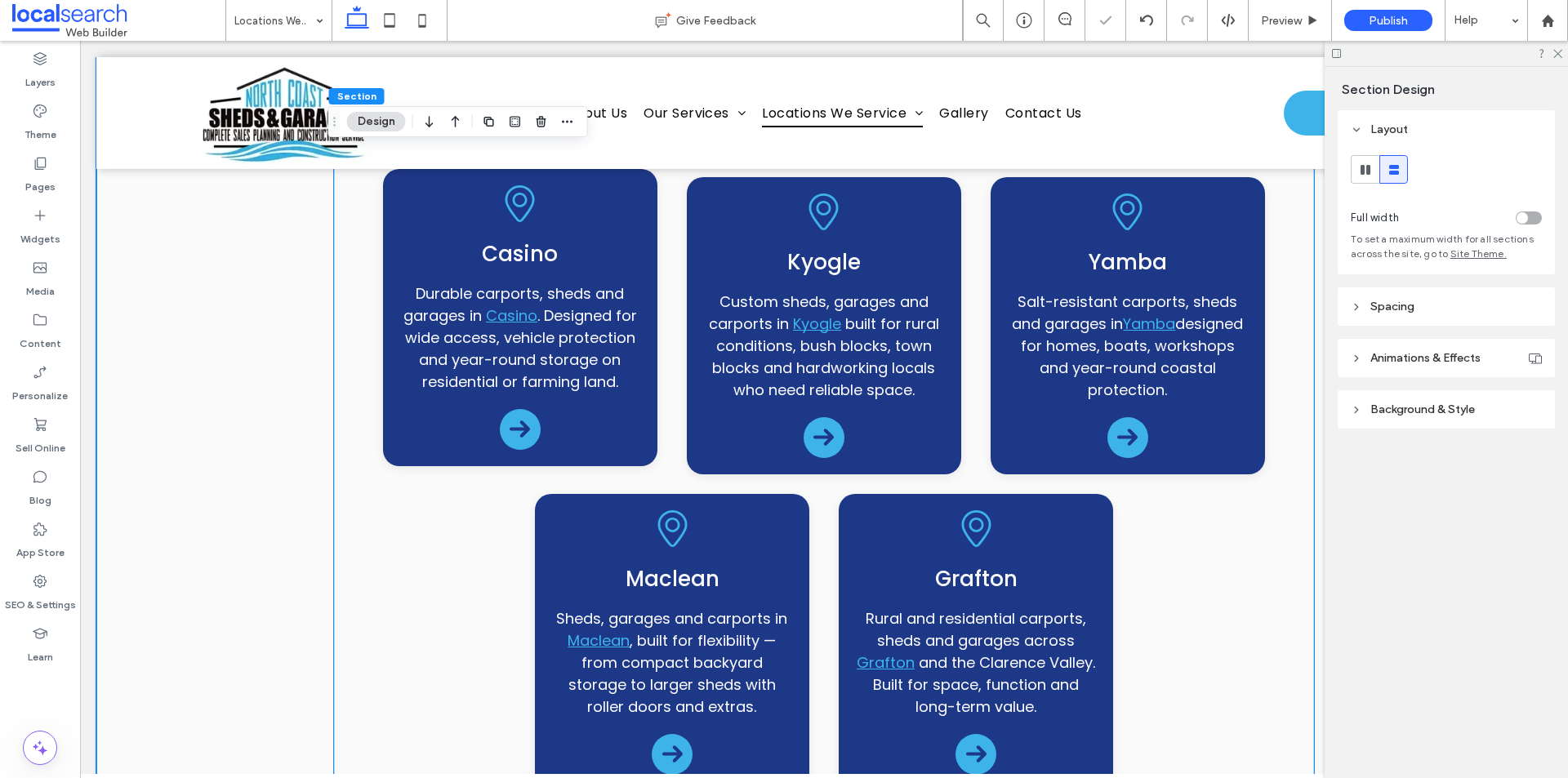 scroll, scrollTop: 1306, scrollLeft: 0, axis: vertical 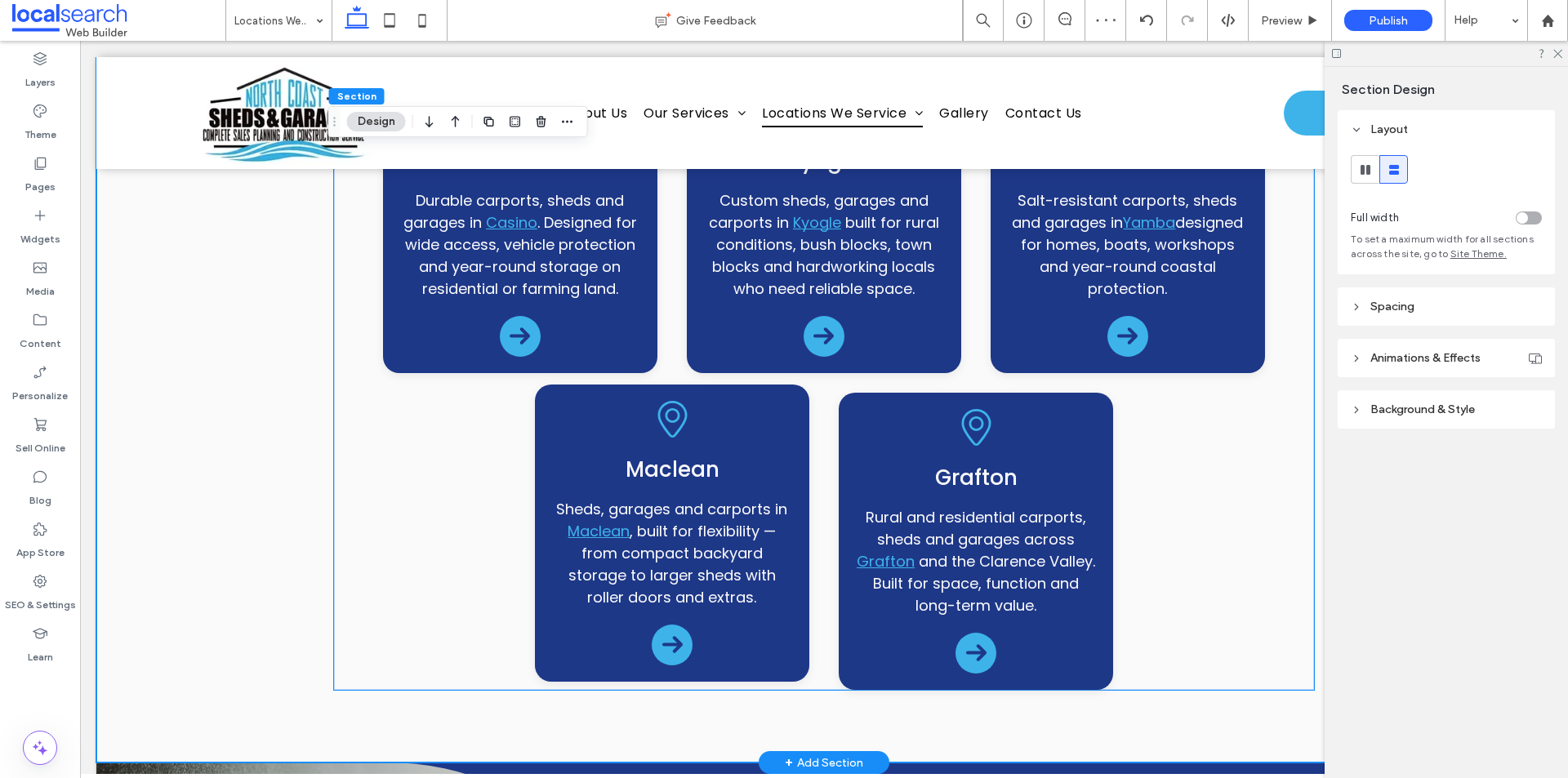 click on "Maclean
Sheds, garages and carports in
Maclean , built for flexibility — from compact backyard storage to larger sheds with roller doors and extras." at bounding box center [672, 533] 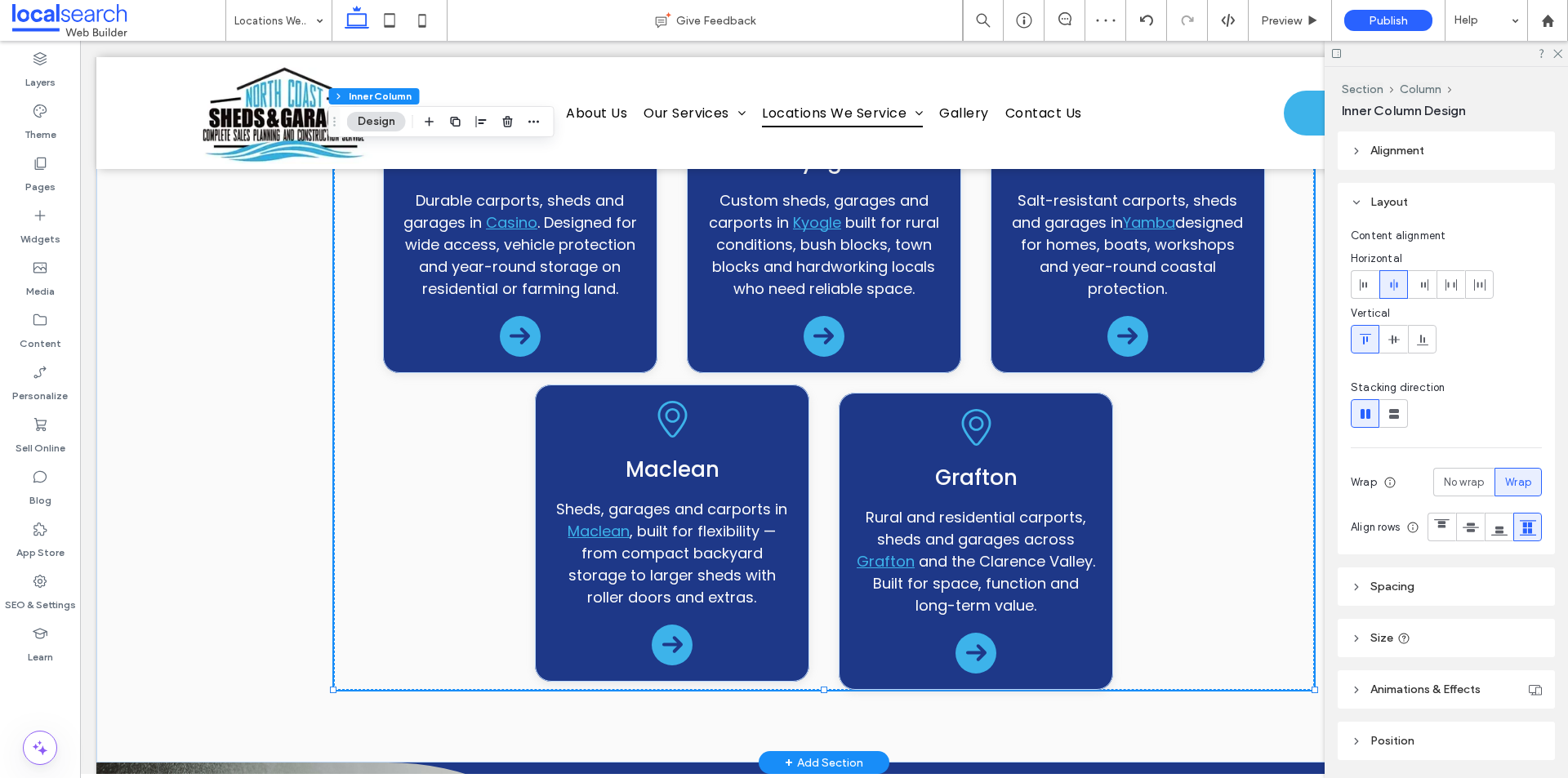 click on "Maclean
Sheds, garages and carports in
Maclean , built for flexibility — from compact backyard storage to larger sheds with roller doors and extras." at bounding box center [672, 533] 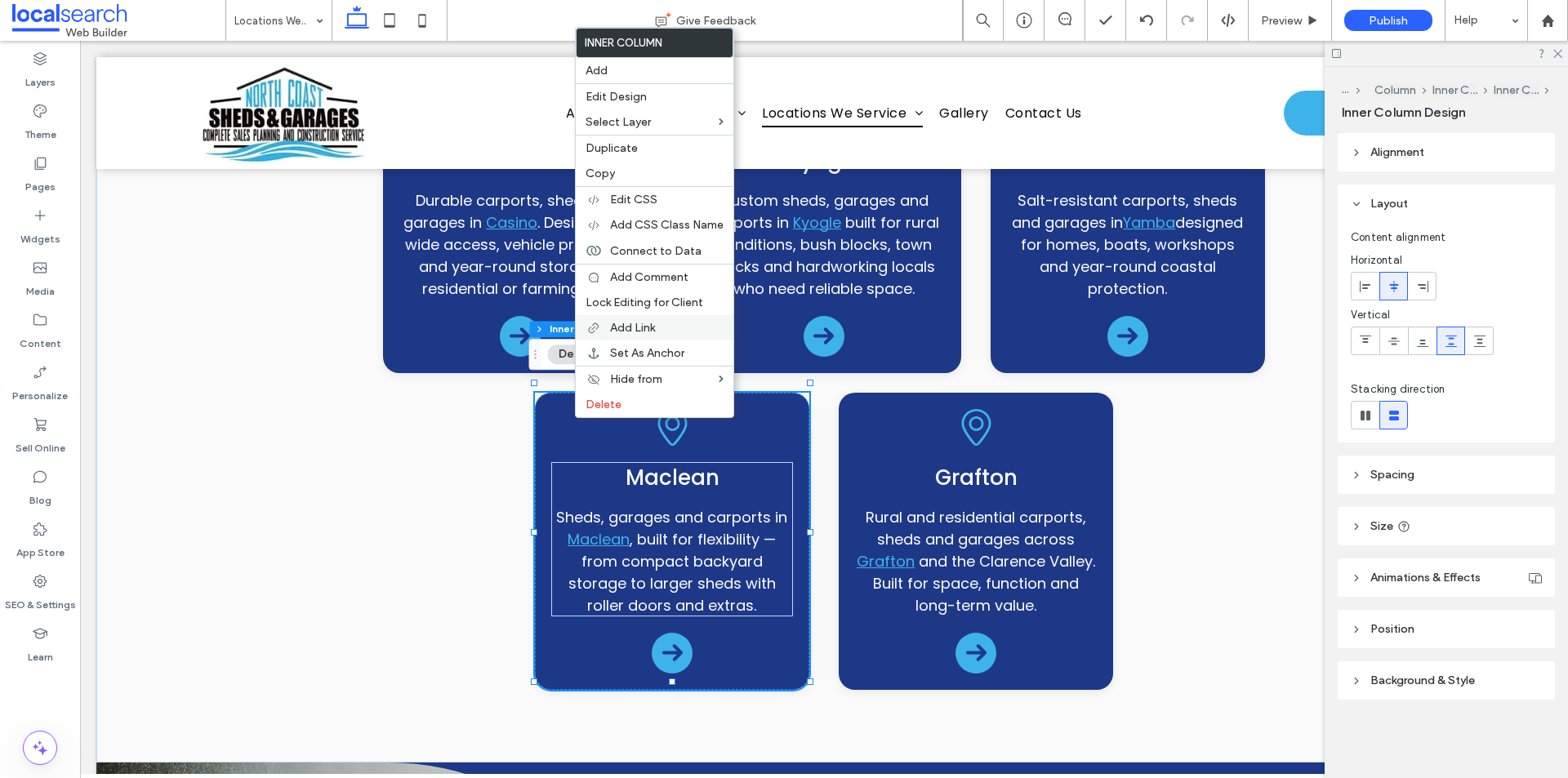 click on "Add Link" at bounding box center [632, 327] 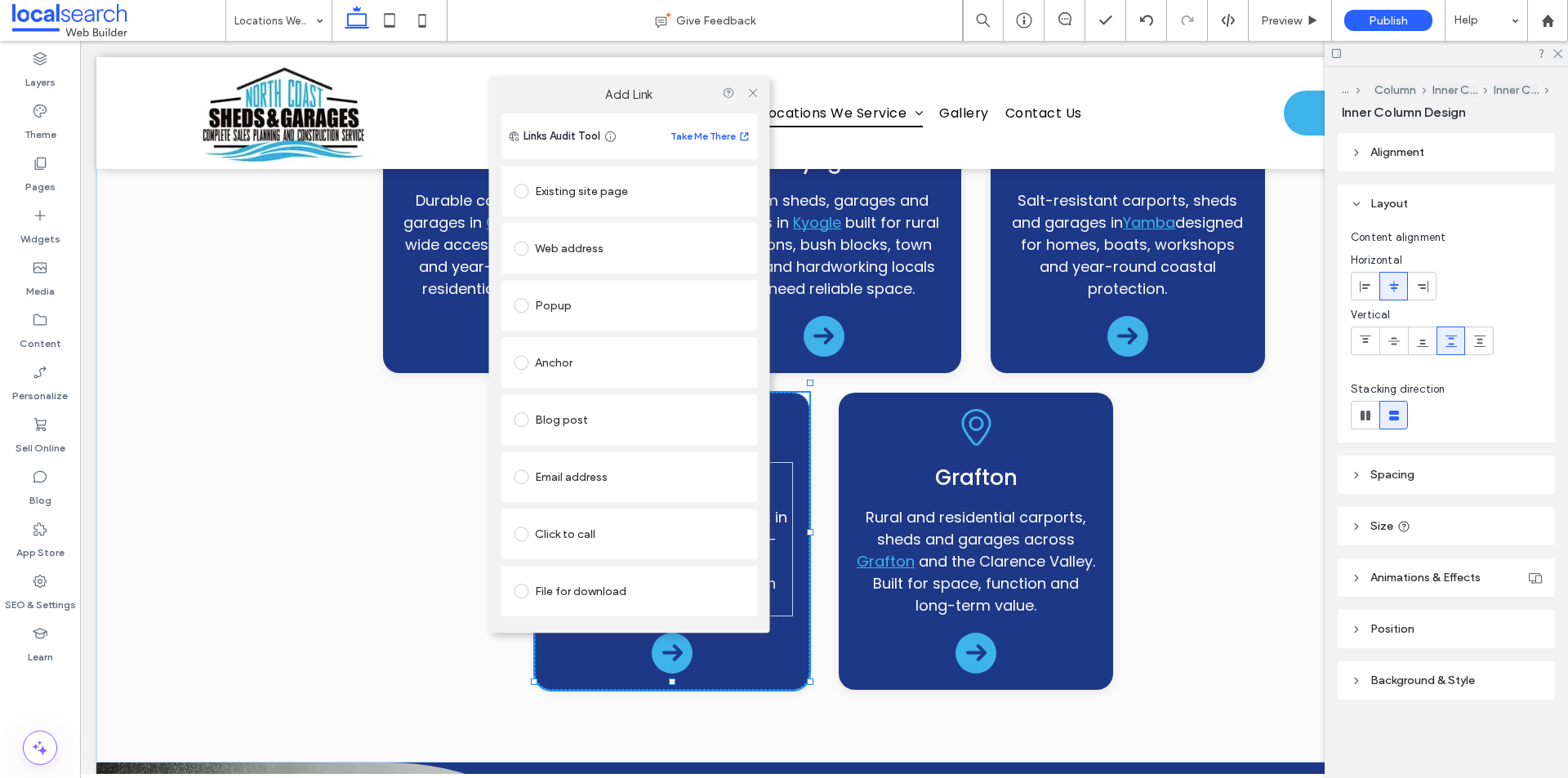 click on "Existing site page" at bounding box center [629, 191] 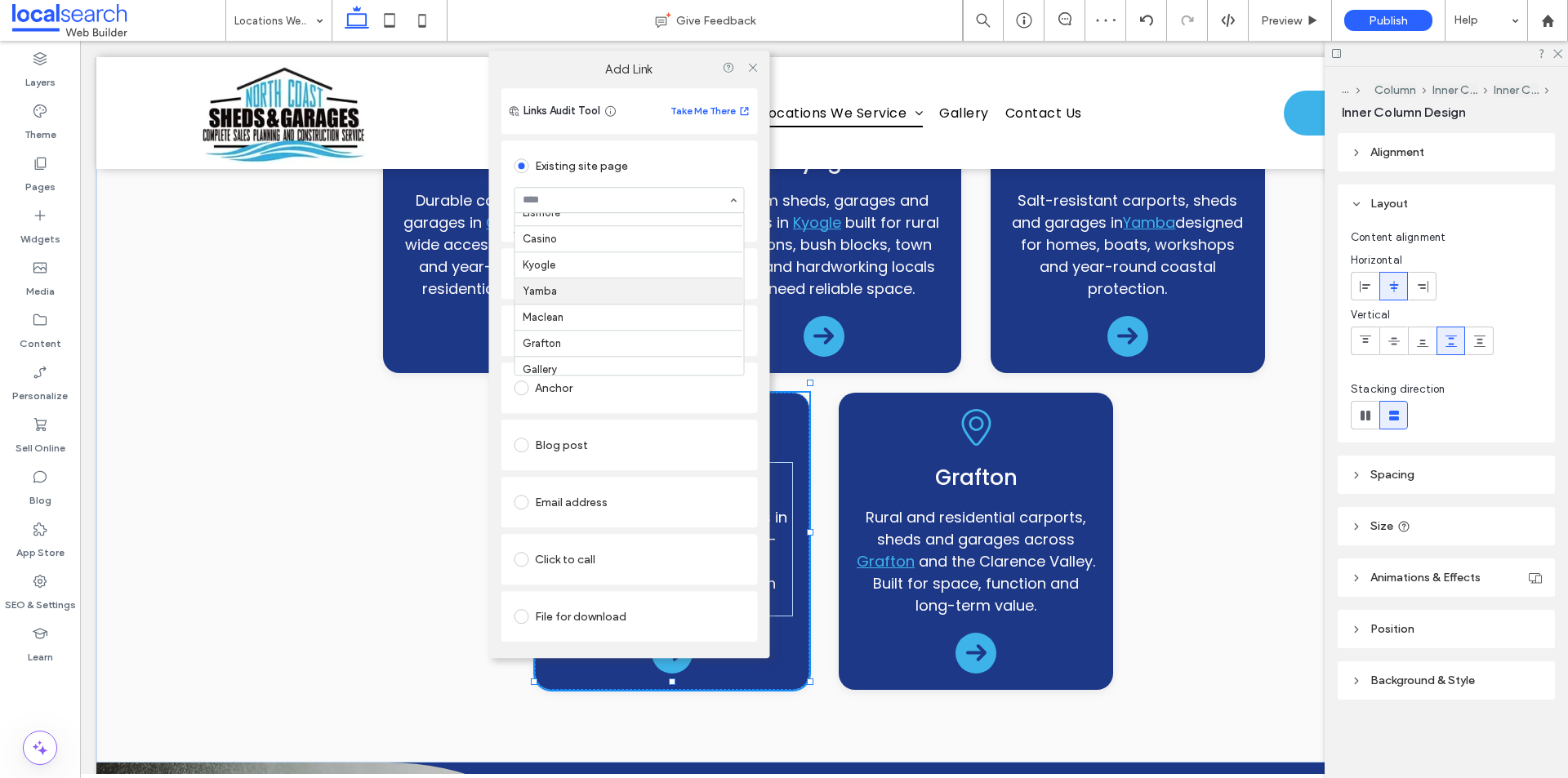 scroll, scrollTop: 360, scrollLeft: 0, axis: vertical 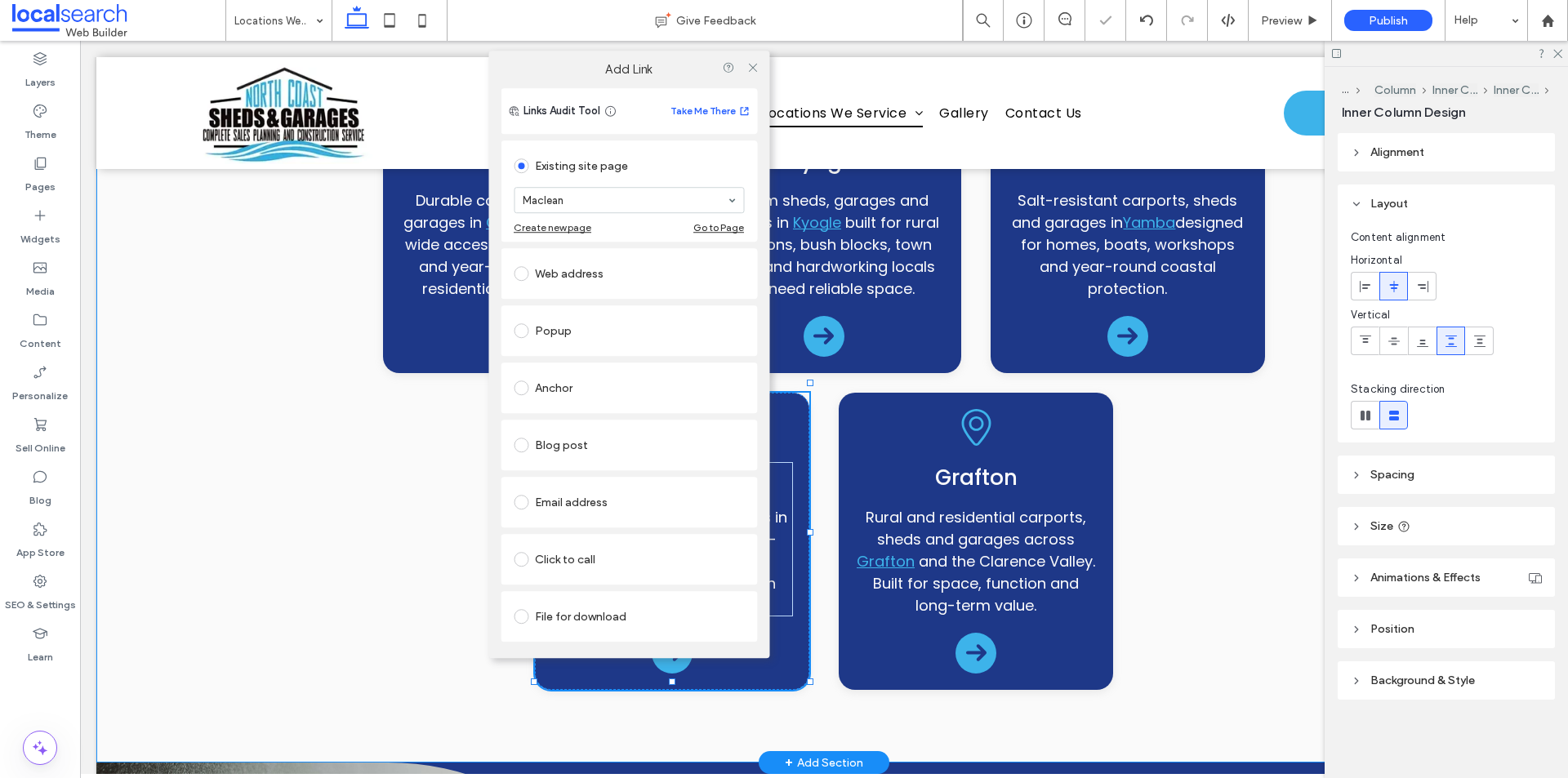 click on "locations
Servicing The Northern Rivers & Surrounds
Brunswick Heads
Sheds, garages and carports in  Brunswick Heads , built for coastal weather, limited access blocks and growing families needing reliable storage or workshop space.
Mullumbimby
Residential and rural sheds, carports and garages in
Mullumbimby . Perfect for acreage, businesses and local homeowners who need strong, custom-designed structures.
Byron Bay
Stylish carports, sheds and garages in
Byron Bay   that suit design-conscious homes, beachside properties and local businesses needing clean, durable storage.
Bangalow
Sheds, carports and garages in
Bangalow" at bounding box center [824, -11] 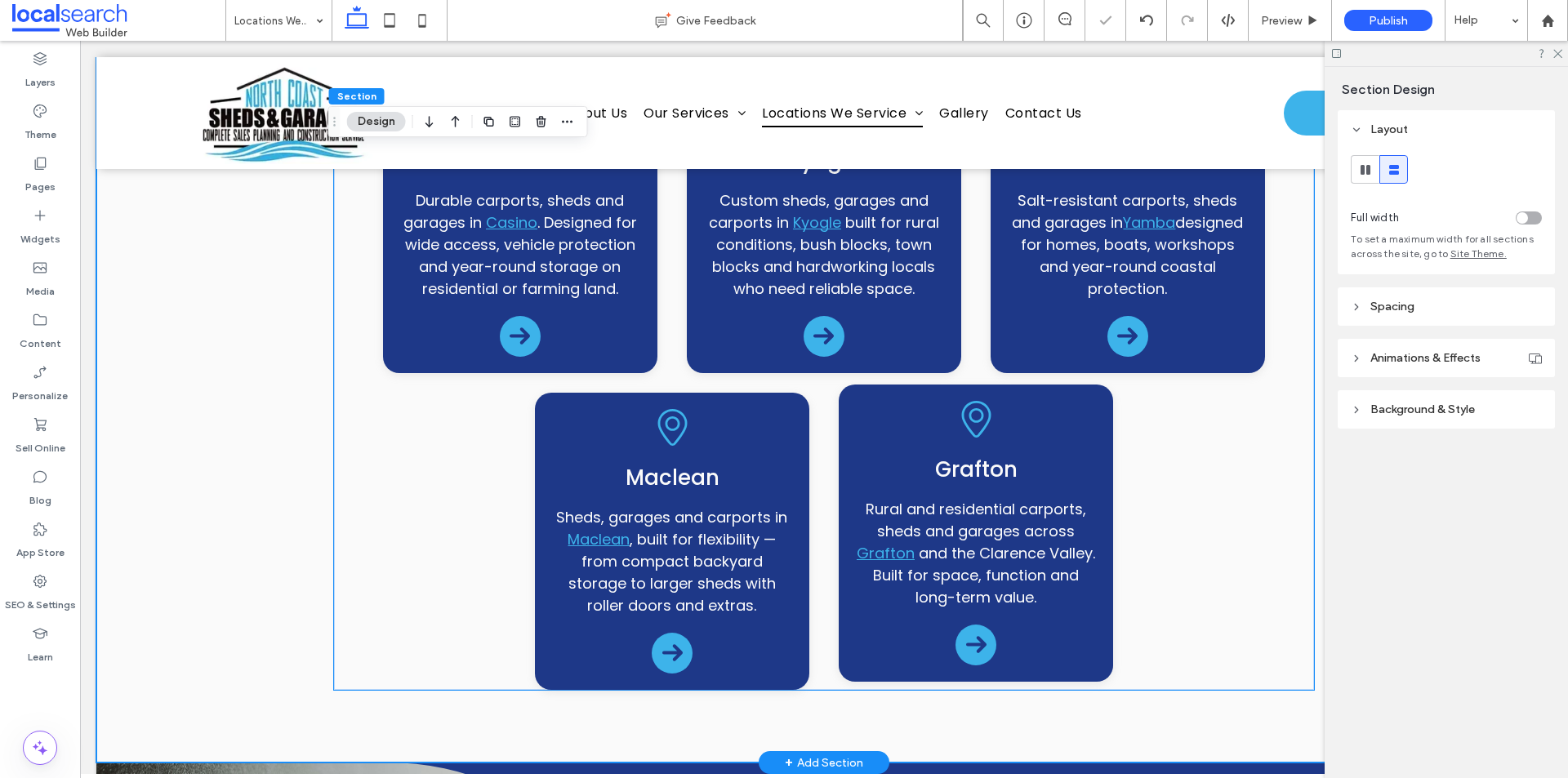click on "Grafton
Rural and residential carports, sheds and garages across
Grafton   and the Clarence Valley. Built for space, function and long-term value." at bounding box center [976, 533] 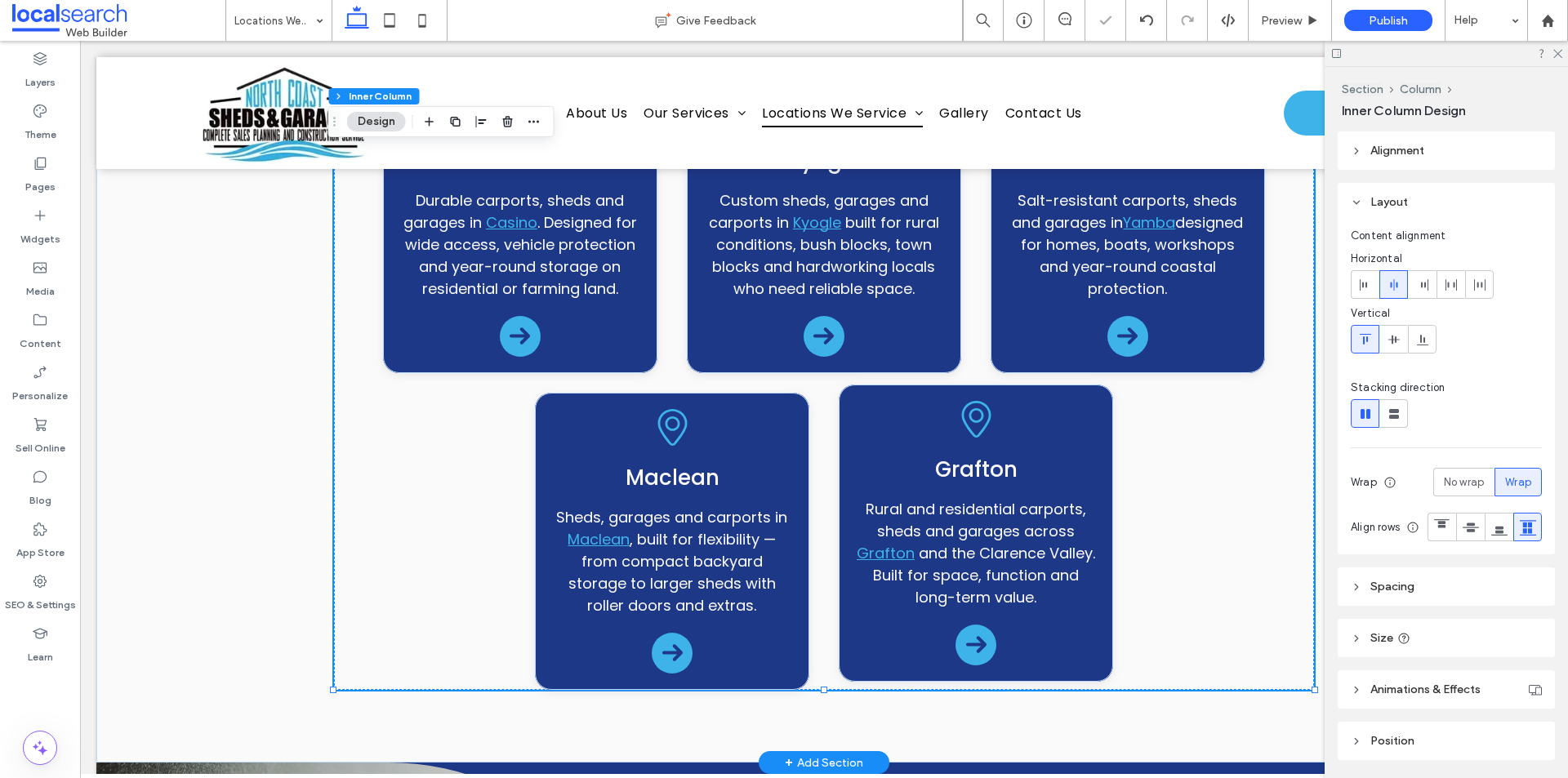 click on "Grafton
Rural and residential carports, sheds and garages across
Grafton   and the Clarence Valley. Built for space, function and long-term value." at bounding box center (976, 533) 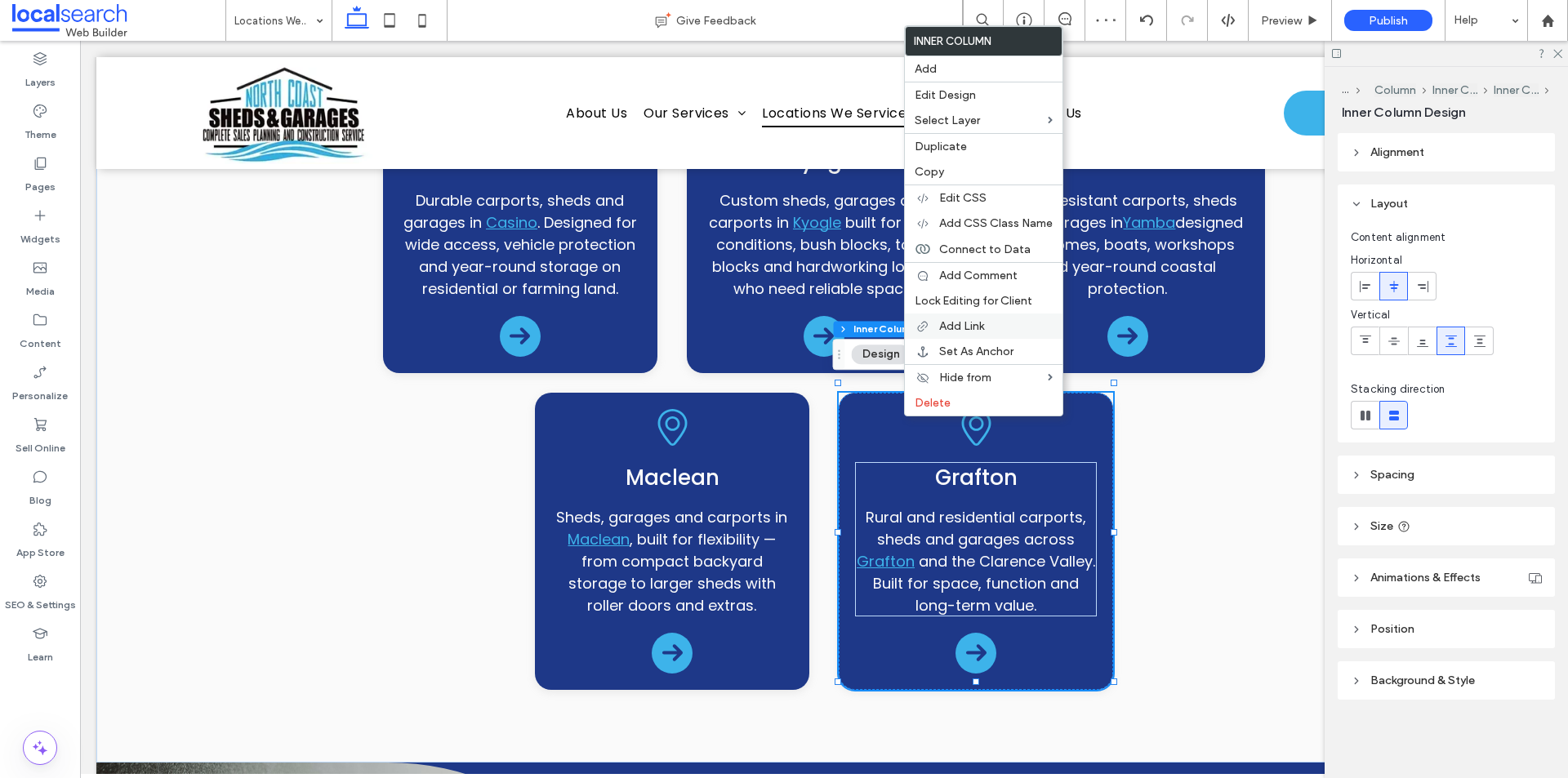 click on "Add Link" at bounding box center [961, 326] 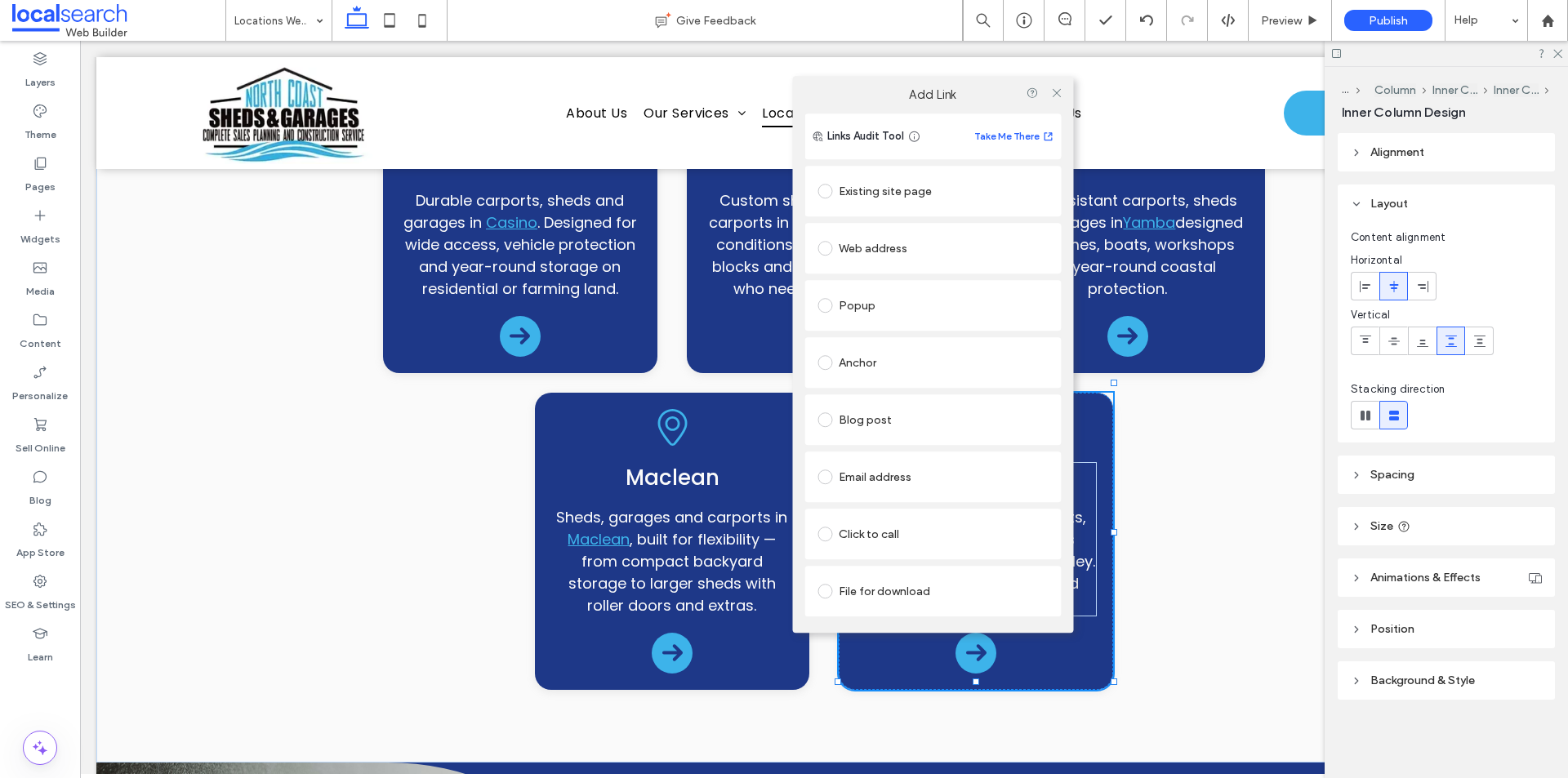 click on "Existing site page" at bounding box center (933, 191) 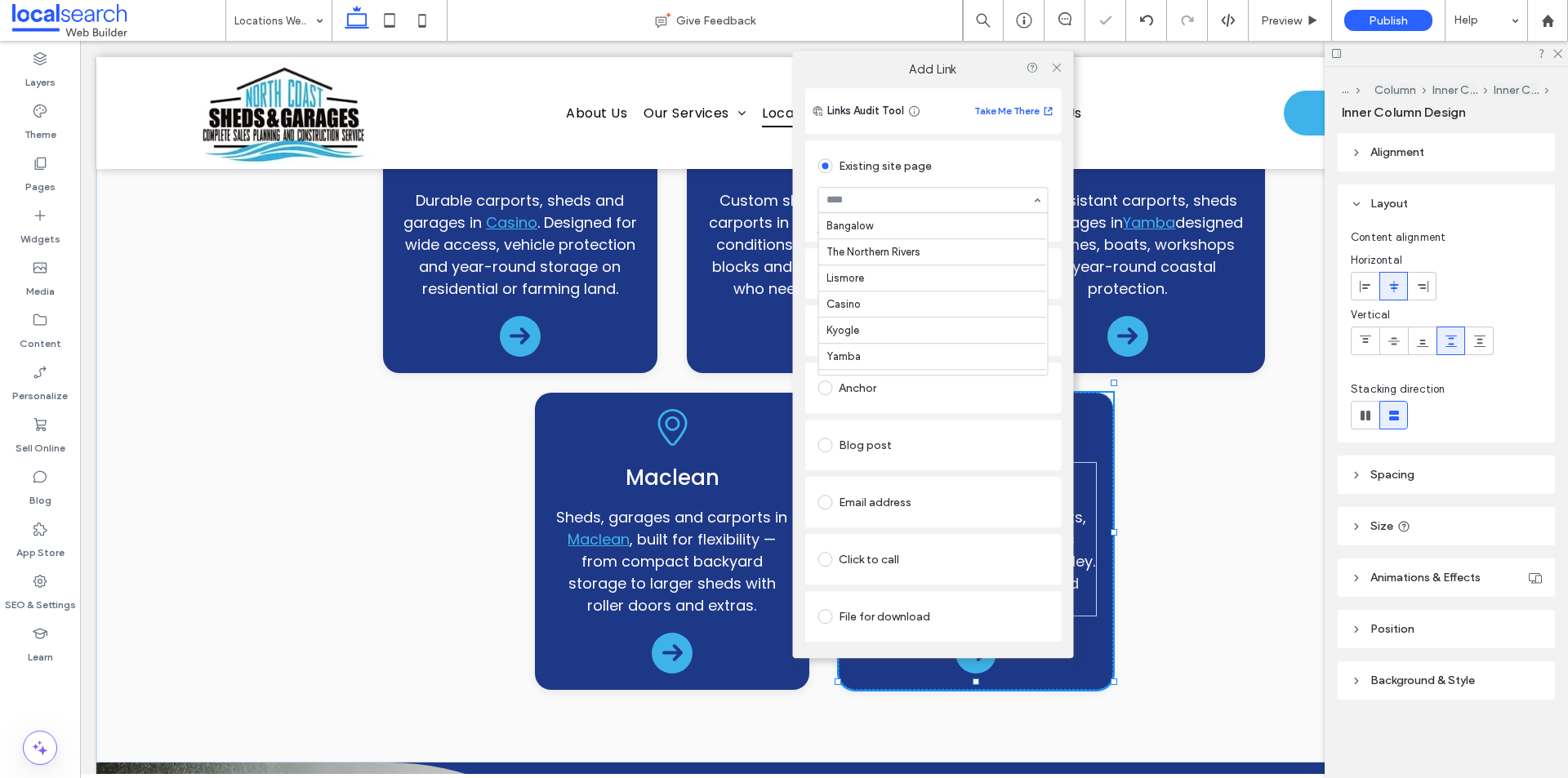 scroll, scrollTop: 327, scrollLeft: 0, axis: vertical 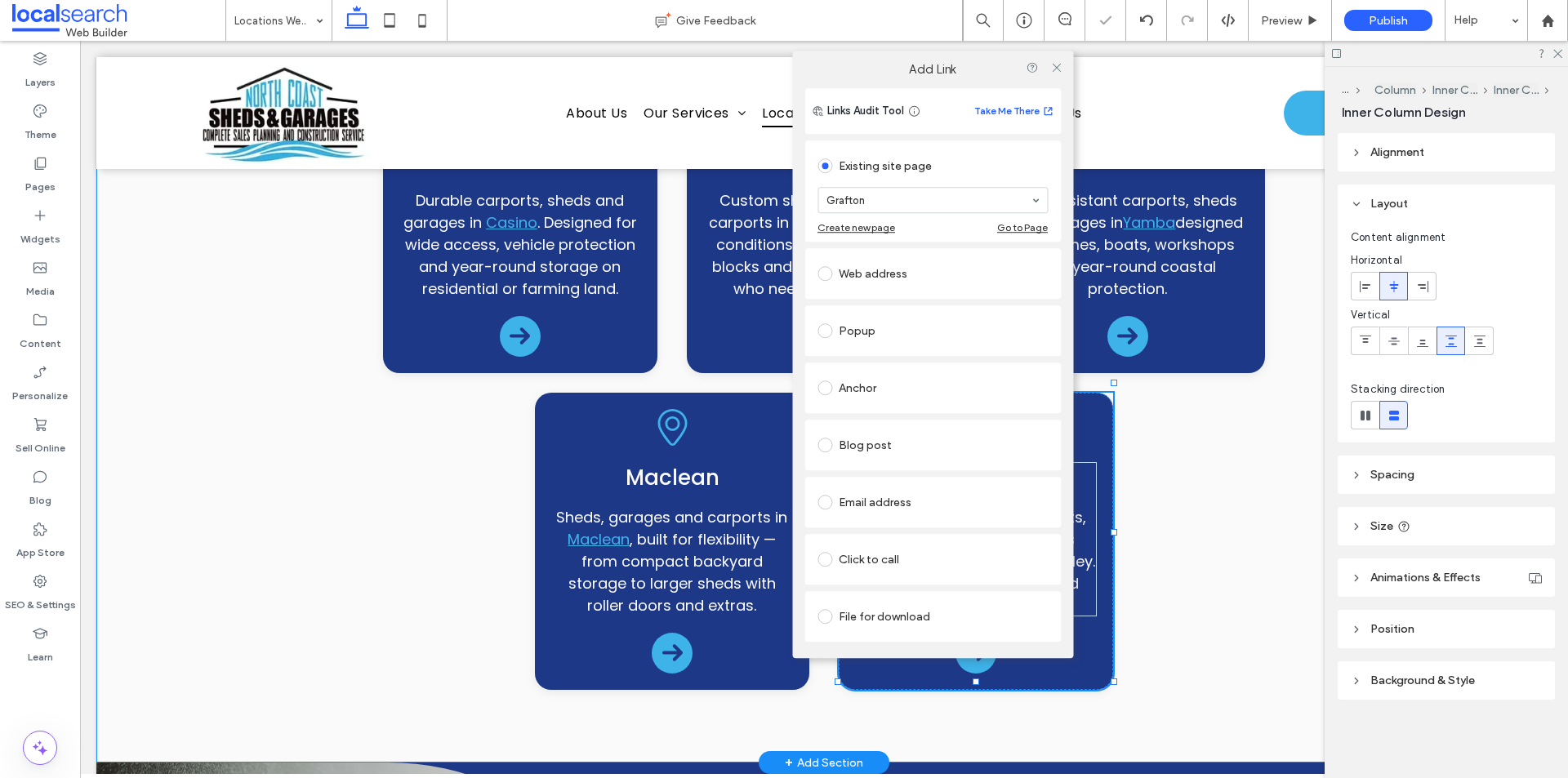click on "locations
Servicing The Northern Rivers & Surrounds
Brunswick Heads
Sheds, garages and carports in  Brunswick Heads , built for coastal weather, limited access blocks and growing families needing reliable storage or workshop space.
Mullumbimby
Residential and rural sheds, carports and garages in
Mullumbimby . Perfect for acreage, businesses and local homeowners who need strong, custom-designed structures.
Byron Bay
Stylish carports, sheds and garages in
Byron Bay   that suit design-conscious homes, beachside properties and local businesses needing clean, durable storage.
Bangalow
Sheds, carports and garages in
Bangalow" at bounding box center [824, -11] 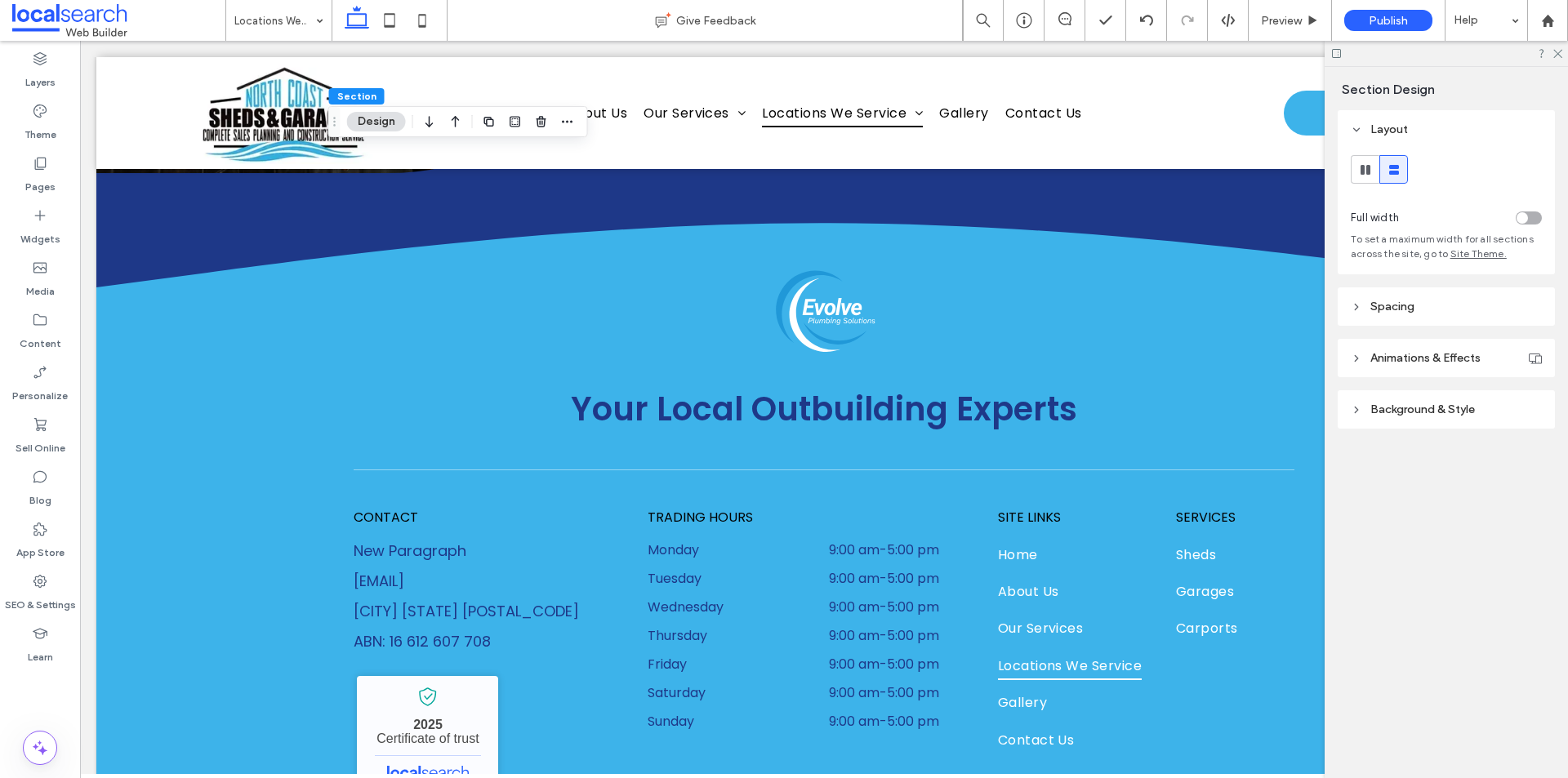 scroll, scrollTop: 2735, scrollLeft: 0, axis: vertical 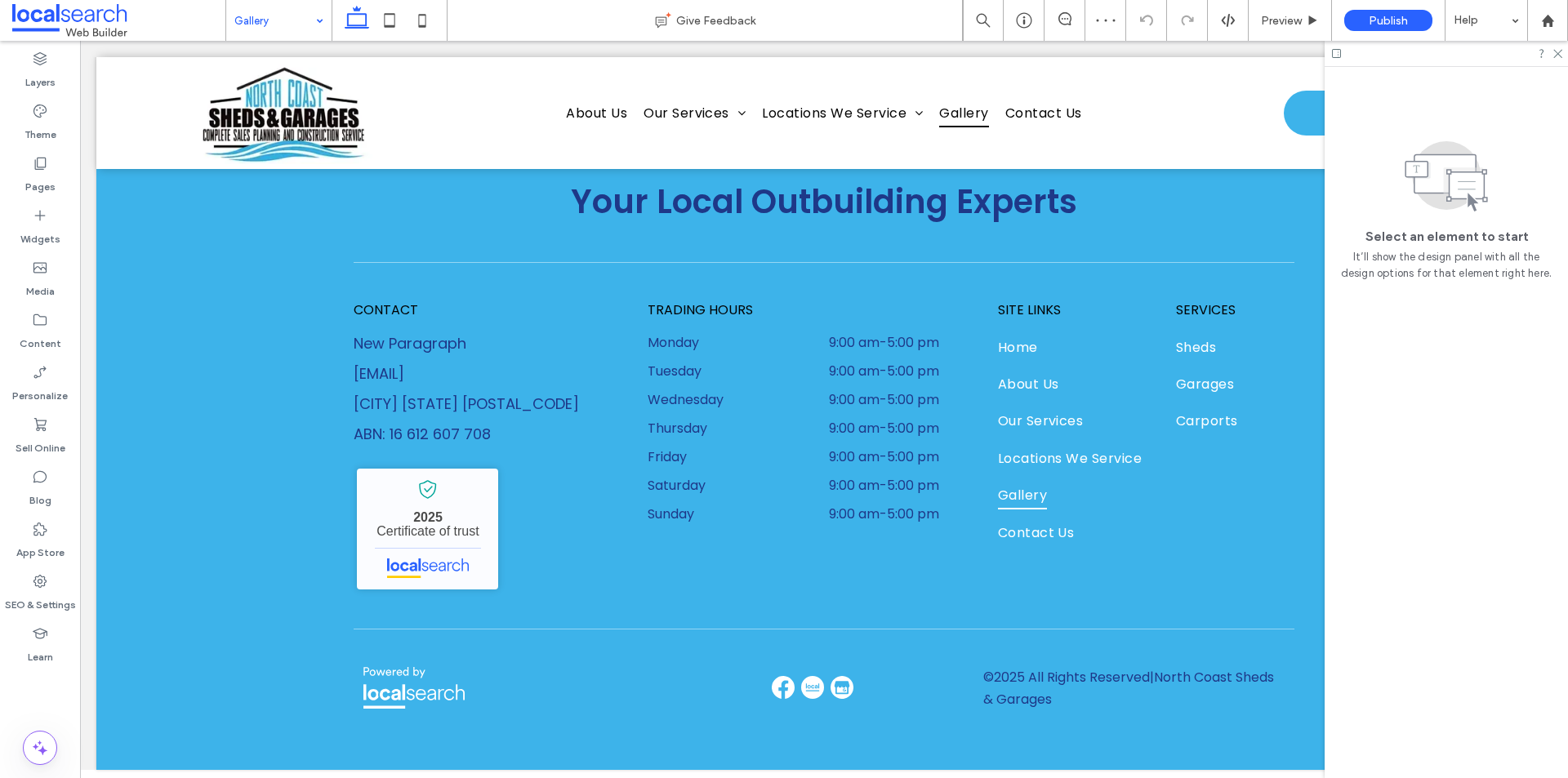 click at bounding box center (274, 20) 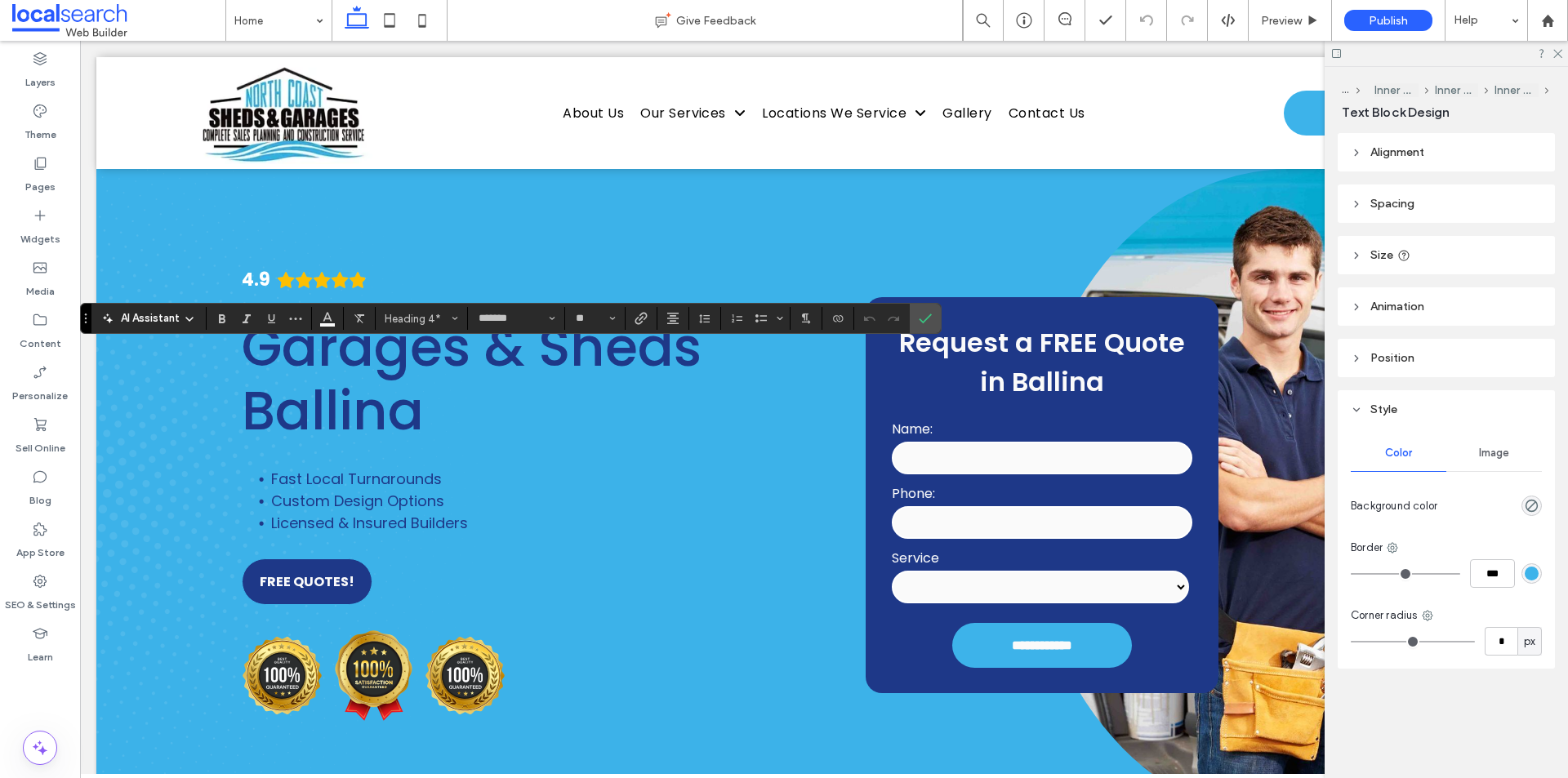 scroll, scrollTop: 1796, scrollLeft: 0, axis: vertical 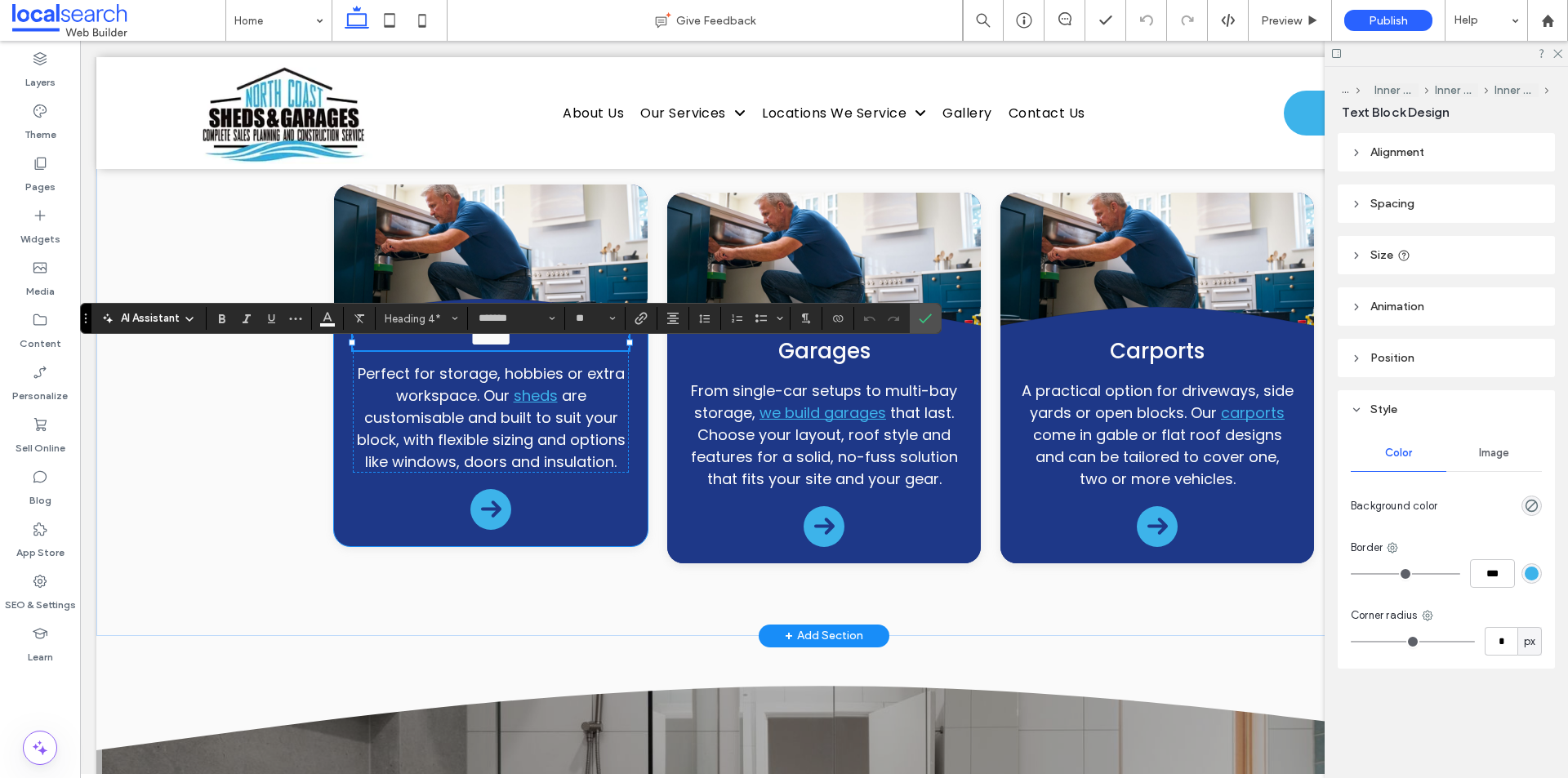 click on "*****
Perfect for storage, hobbies or extra workspace. Our
sheds   are customisable and built to suit your block, with flexible sizing and options like windows, doors and insulation." at bounding box center [491, 433] 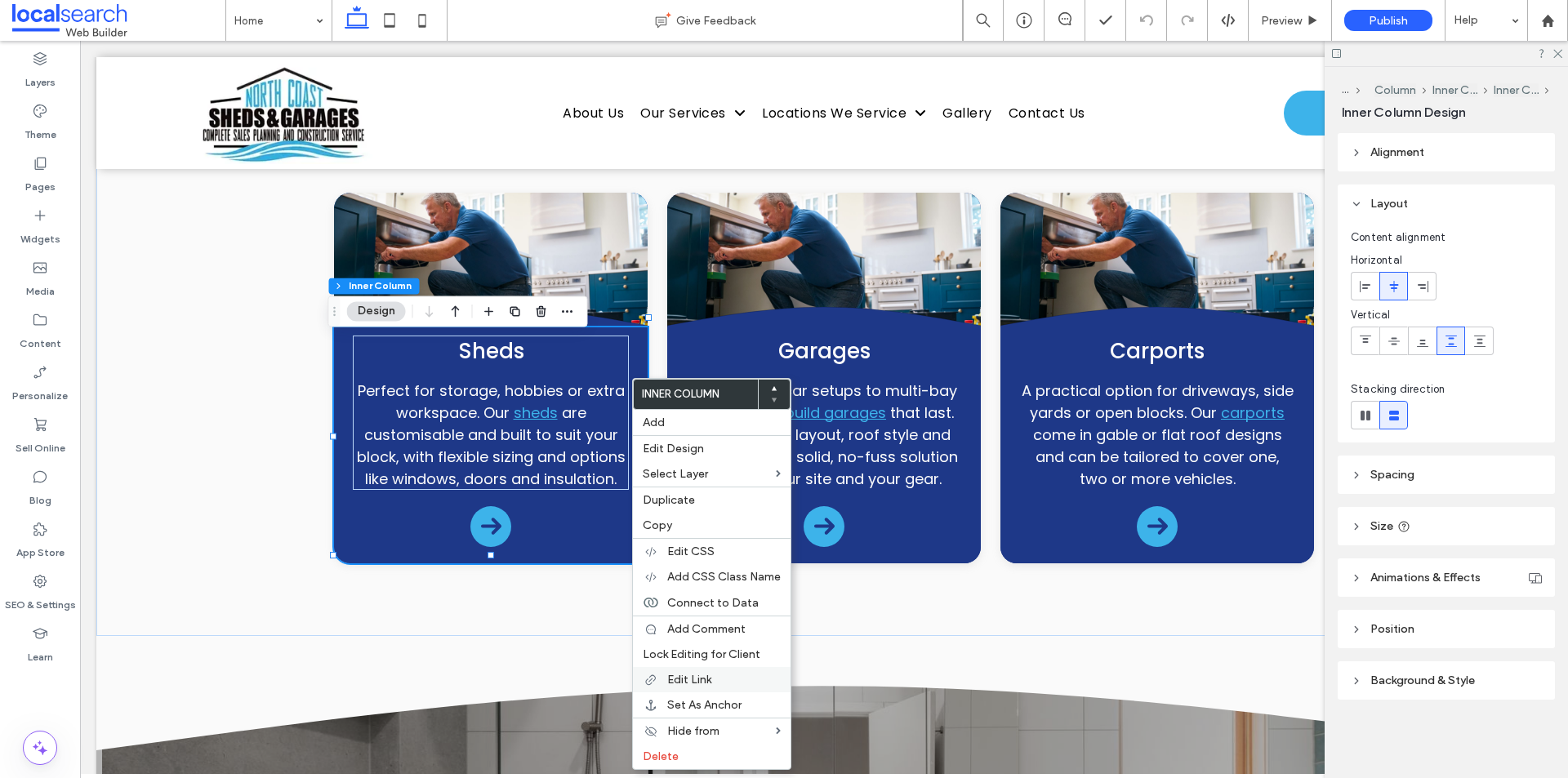 click on "Edit Link" at bounding box center (724, 679) 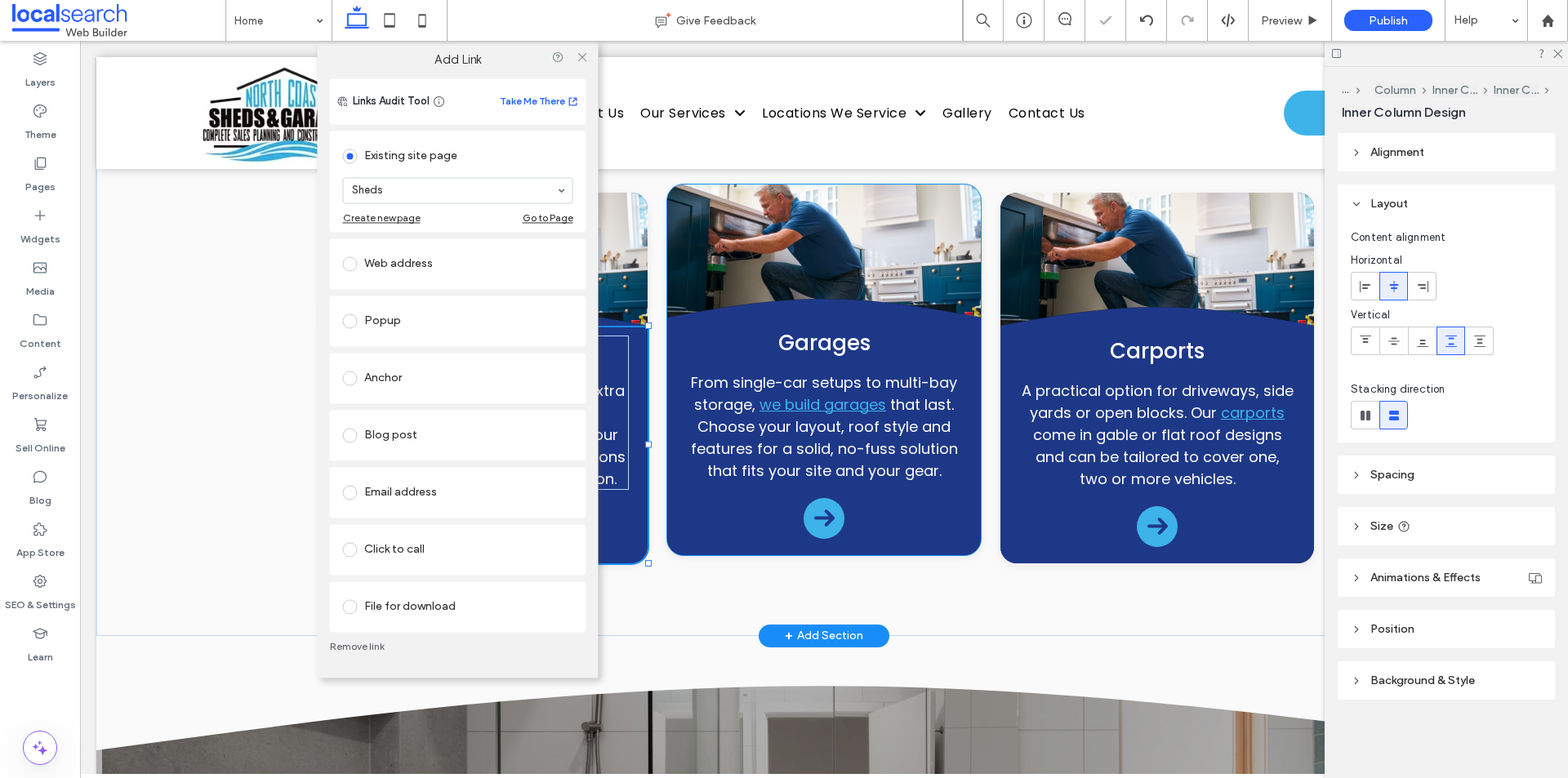 click on "Garages" at bounding box center [824, 343] 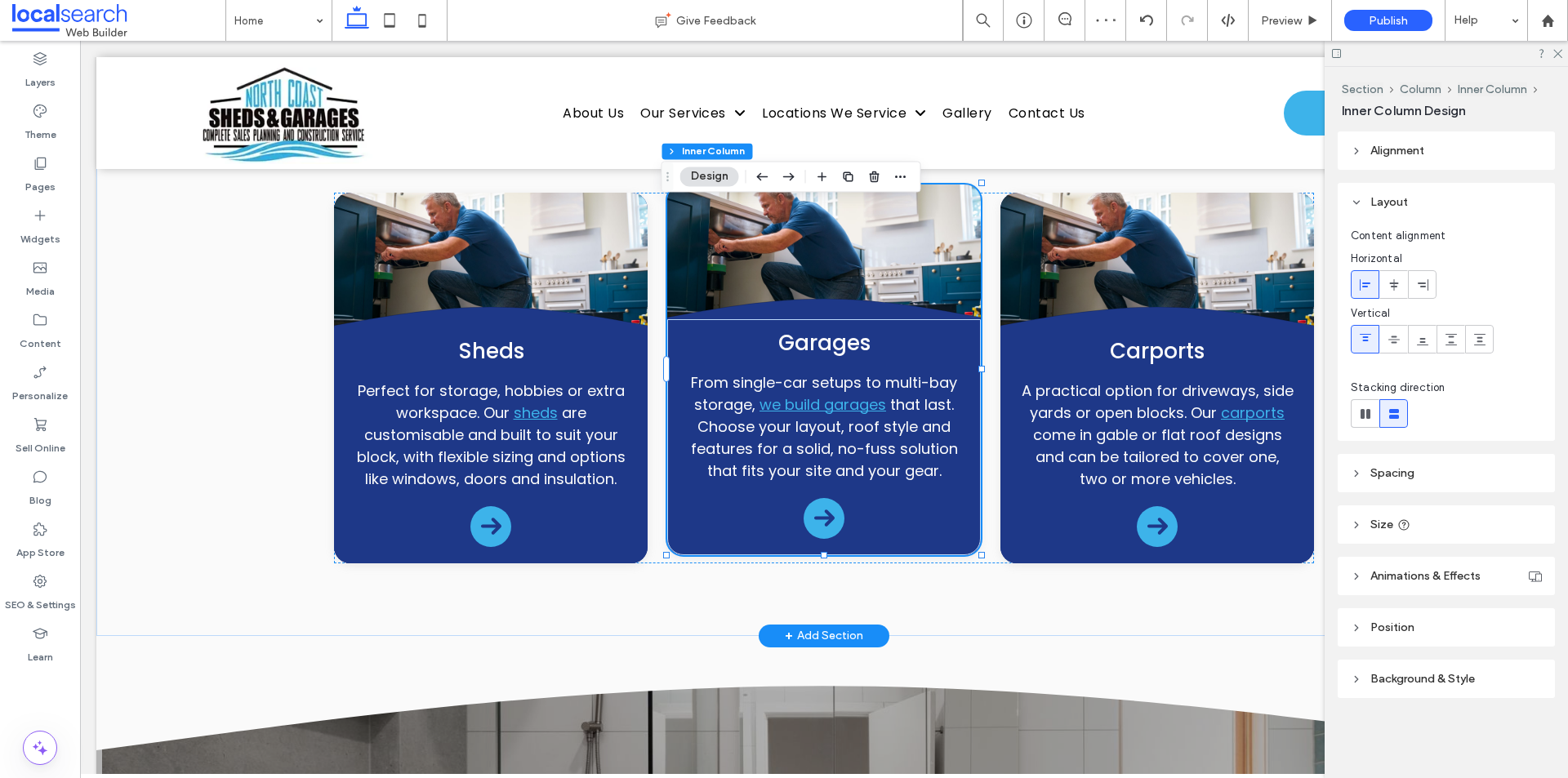 click on "Garages" at bounding box center (824, 343) 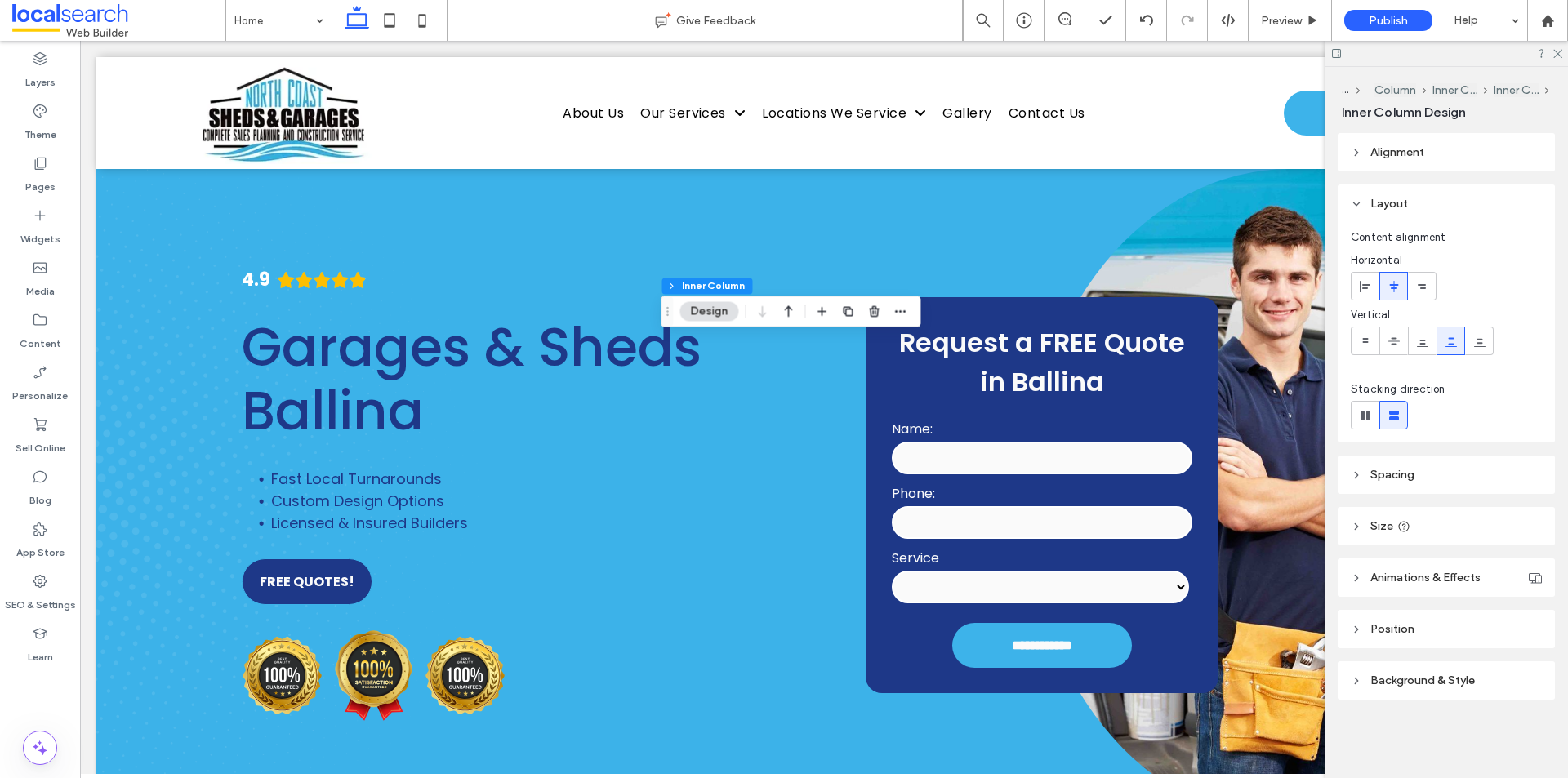 scroll, scrollTop: 1796, scrollLeft: 0, axis: vertical 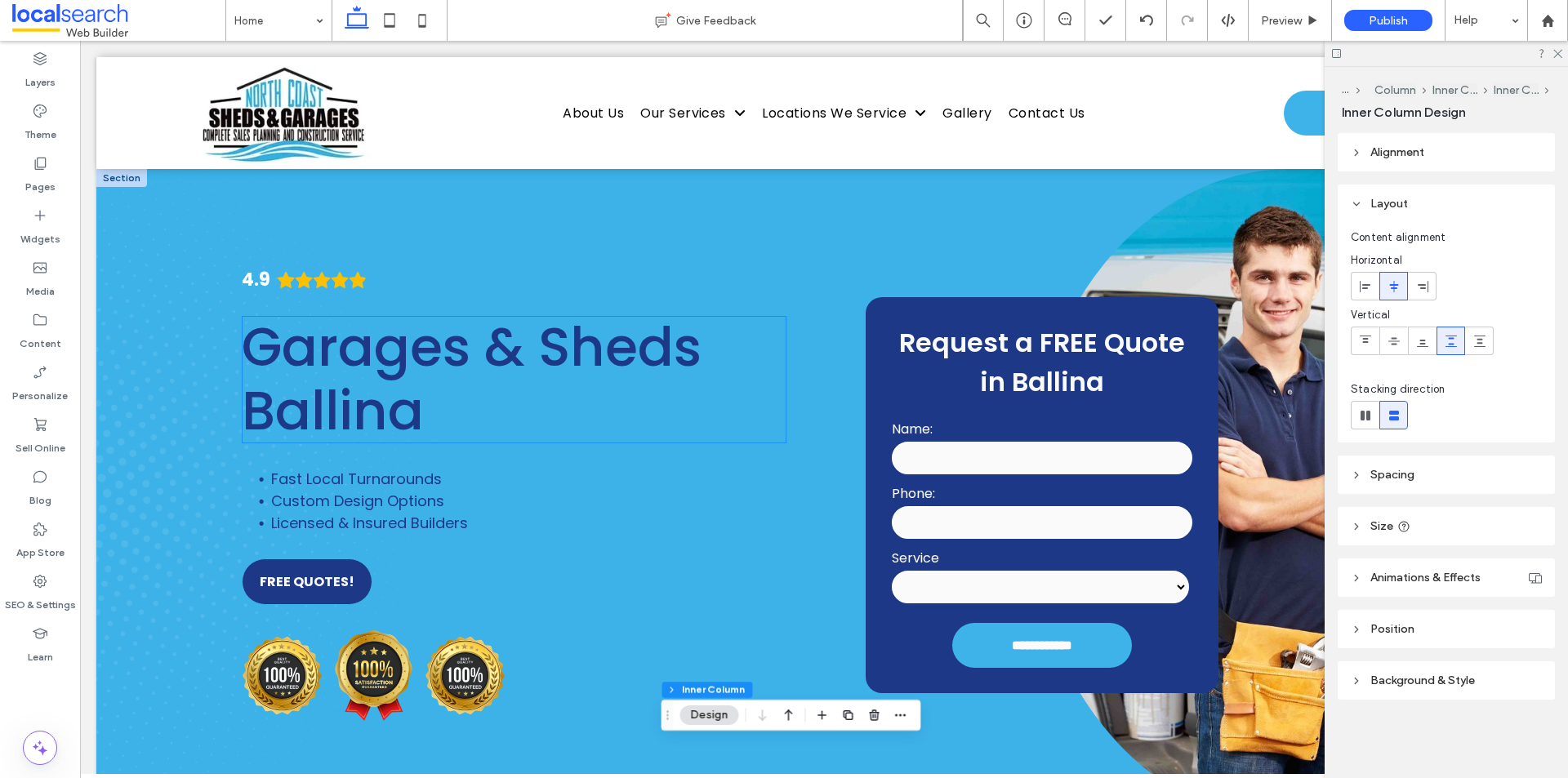 click on "Garages & Sheds Ballina" at bounding box center [471, 379] 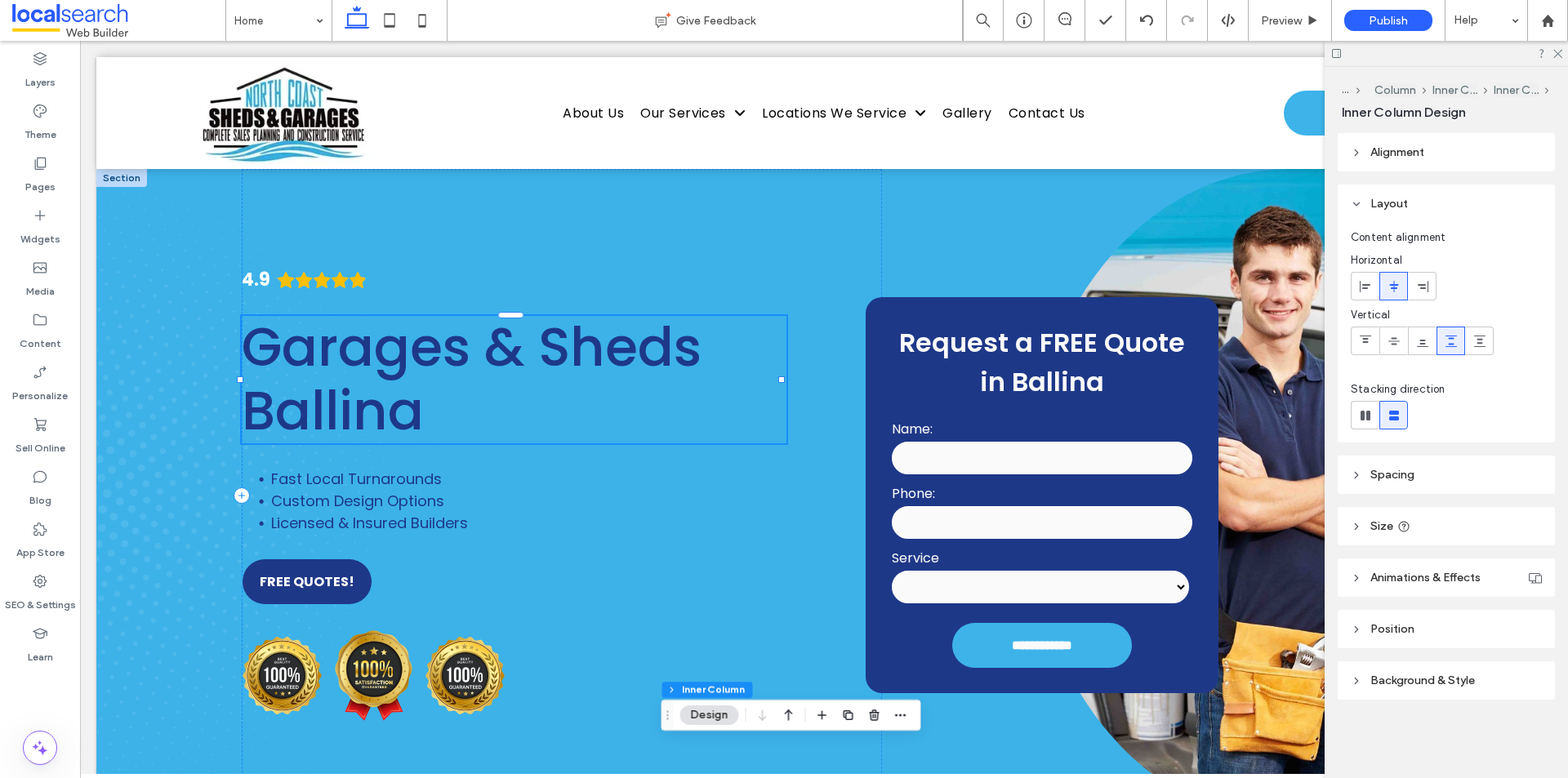 click on "Garages & Sheds Ballina" at bounding box center (514, 380) 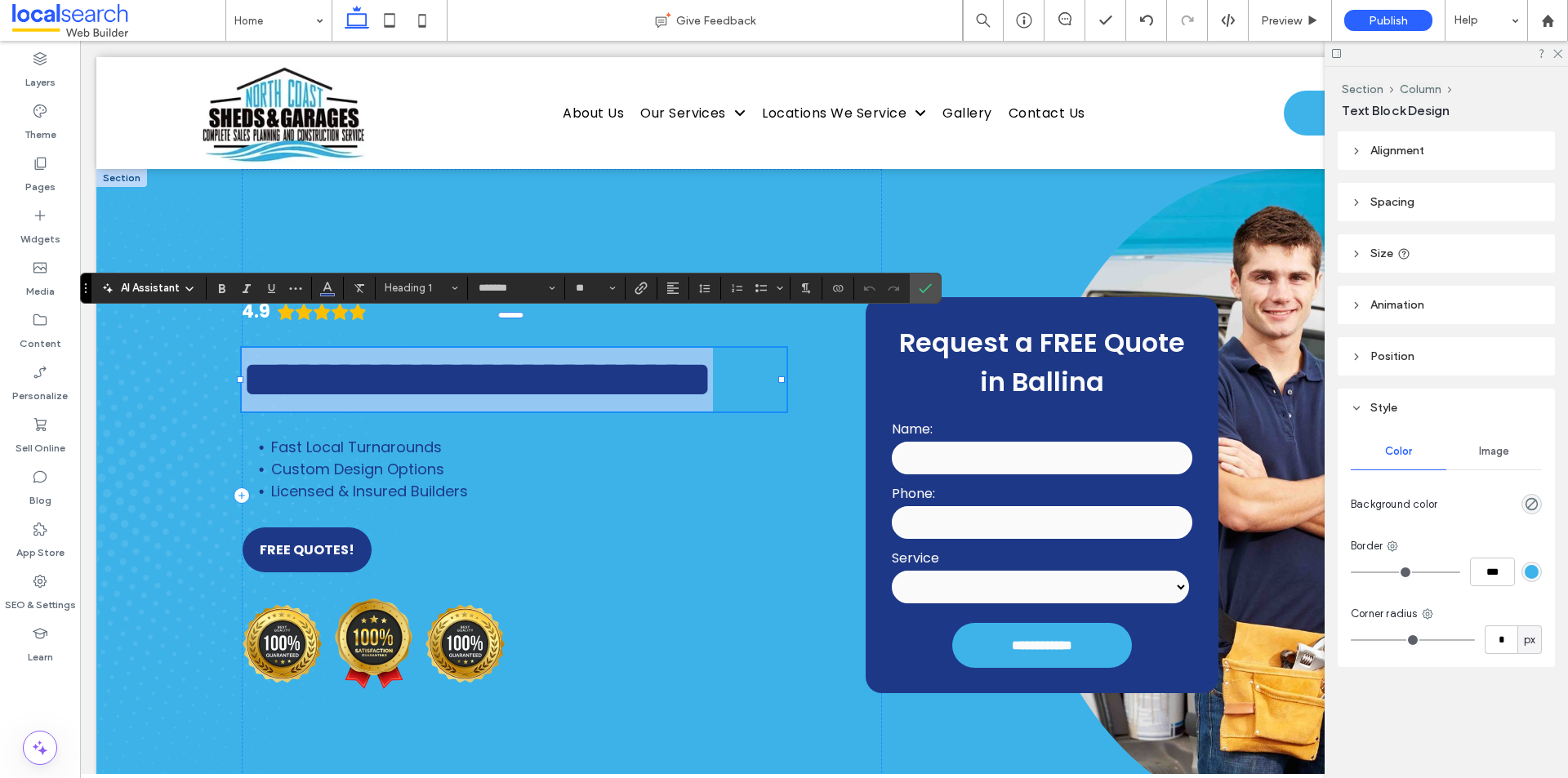 copy on "**********" 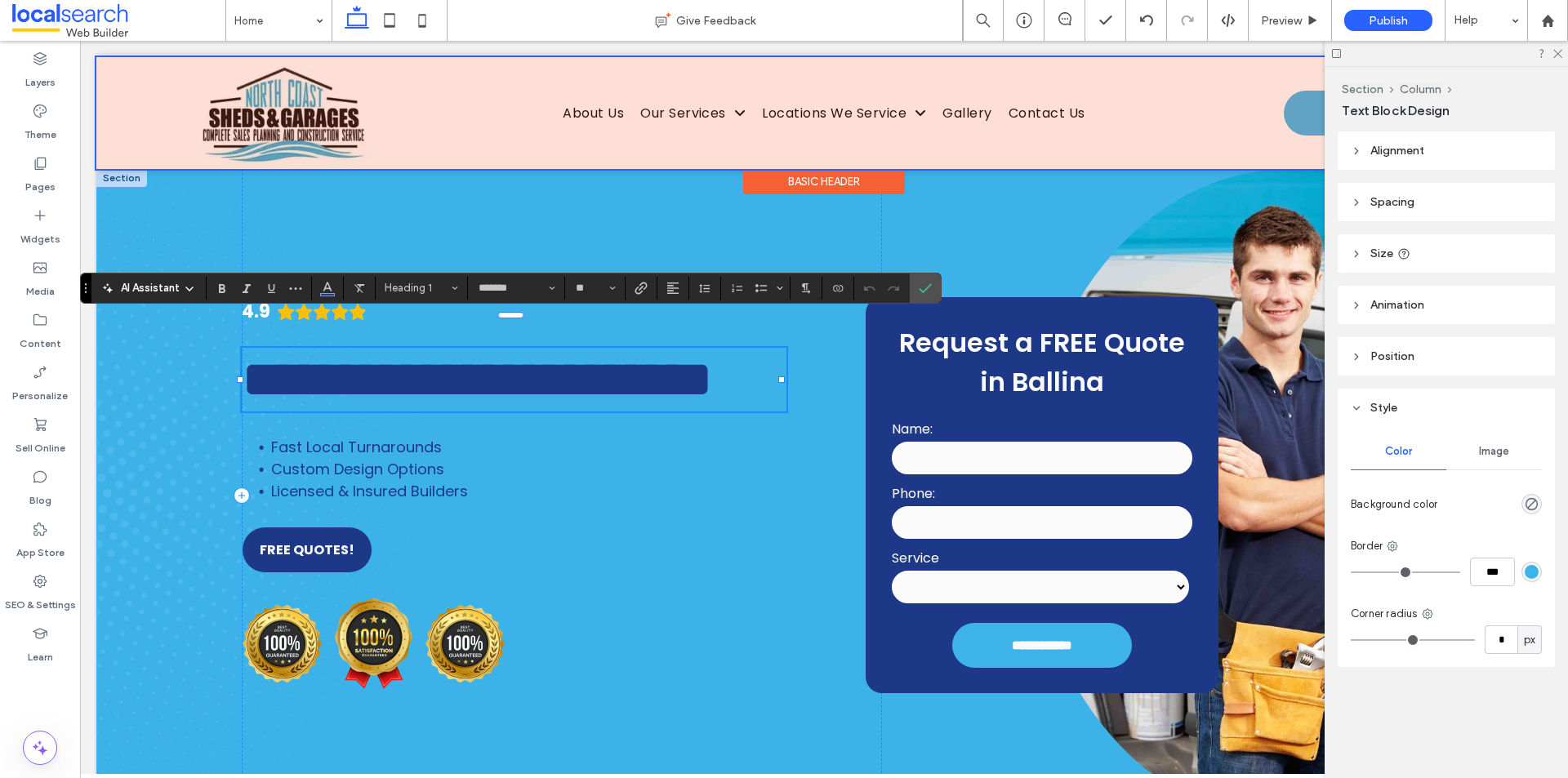click at bounding box center (824, 113) 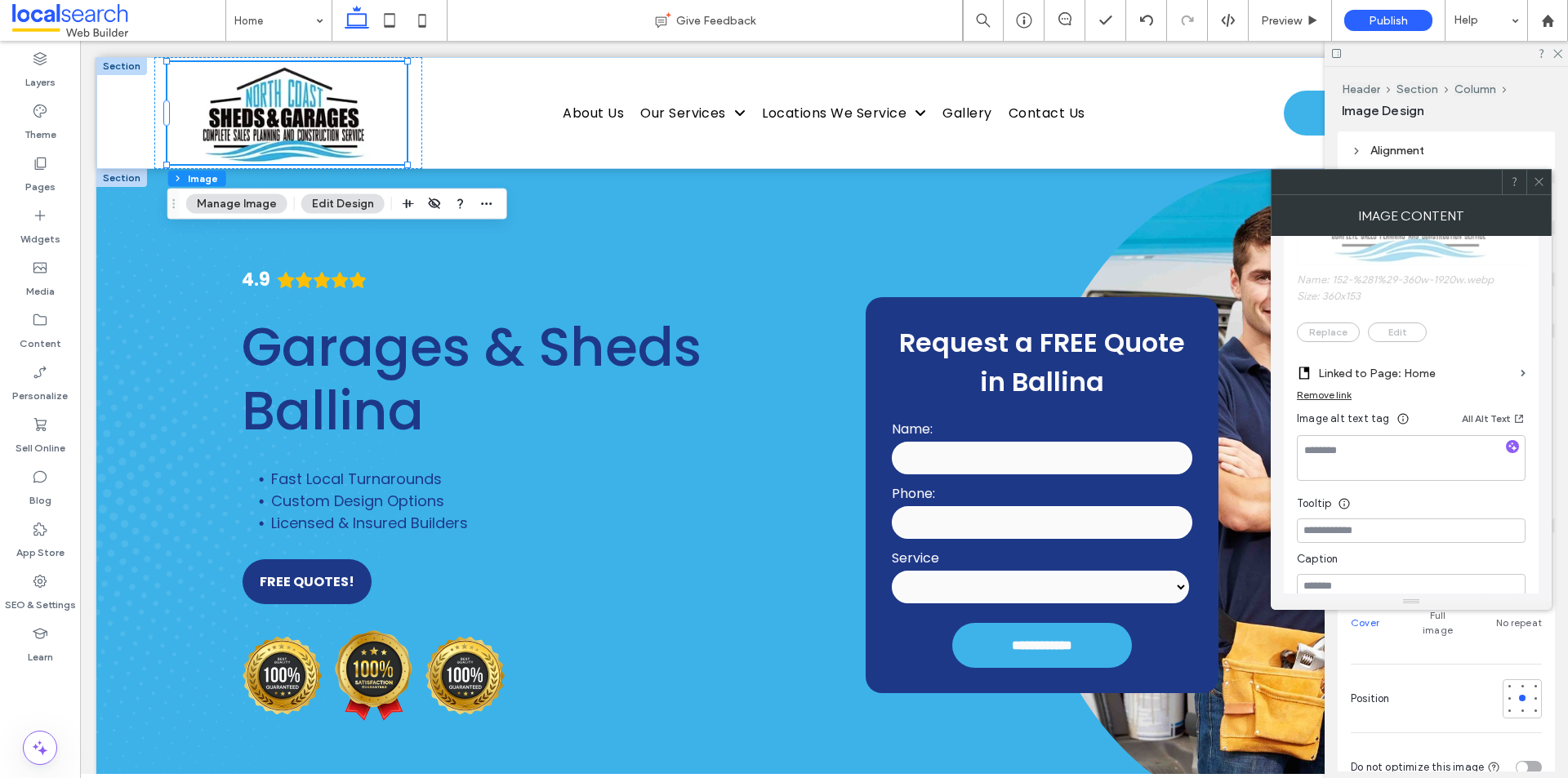 scroll, scrollTop: 408, scrollLeft: 0, axis: vertical 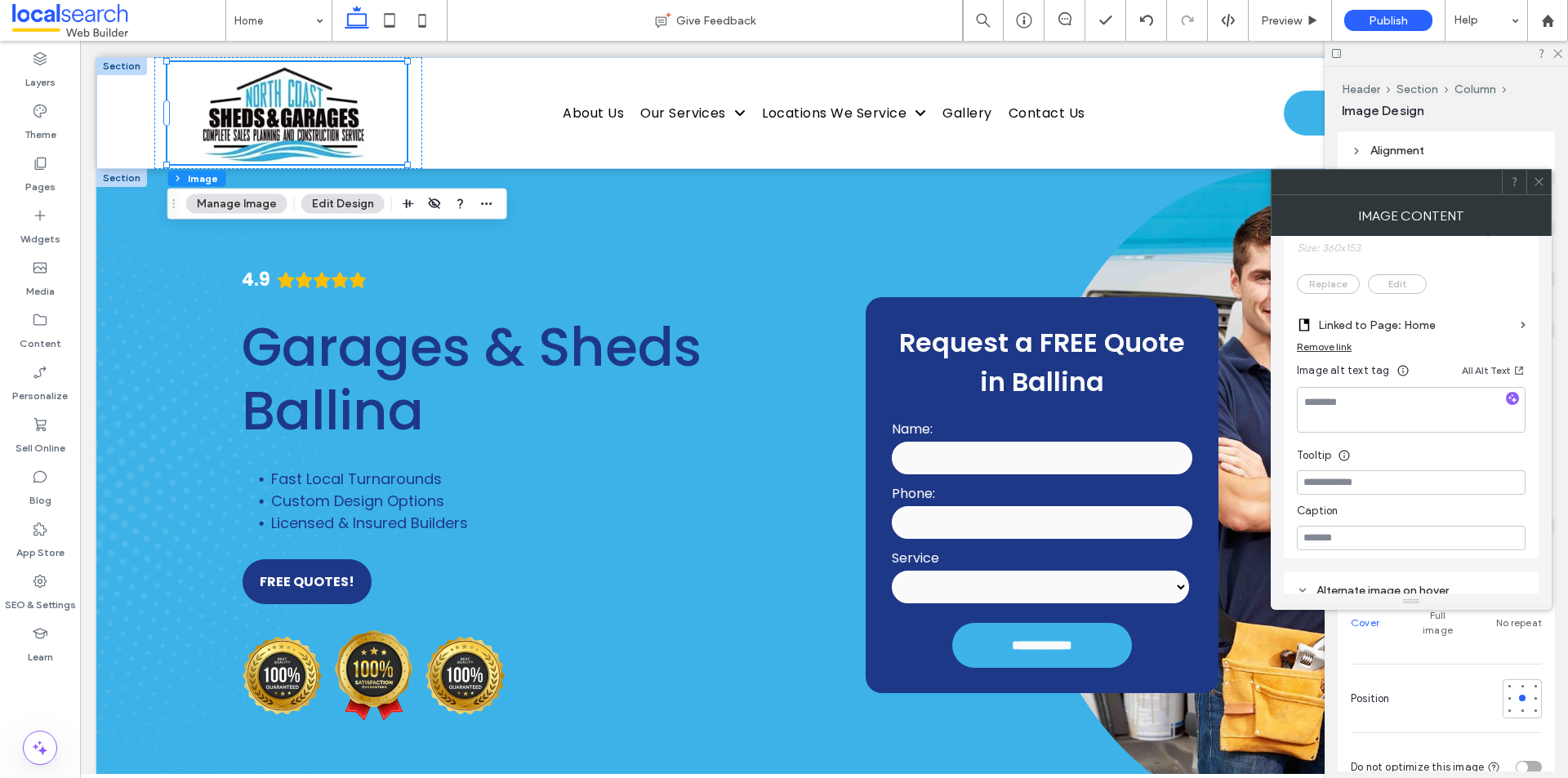 click at bounding box center (1411, 410) 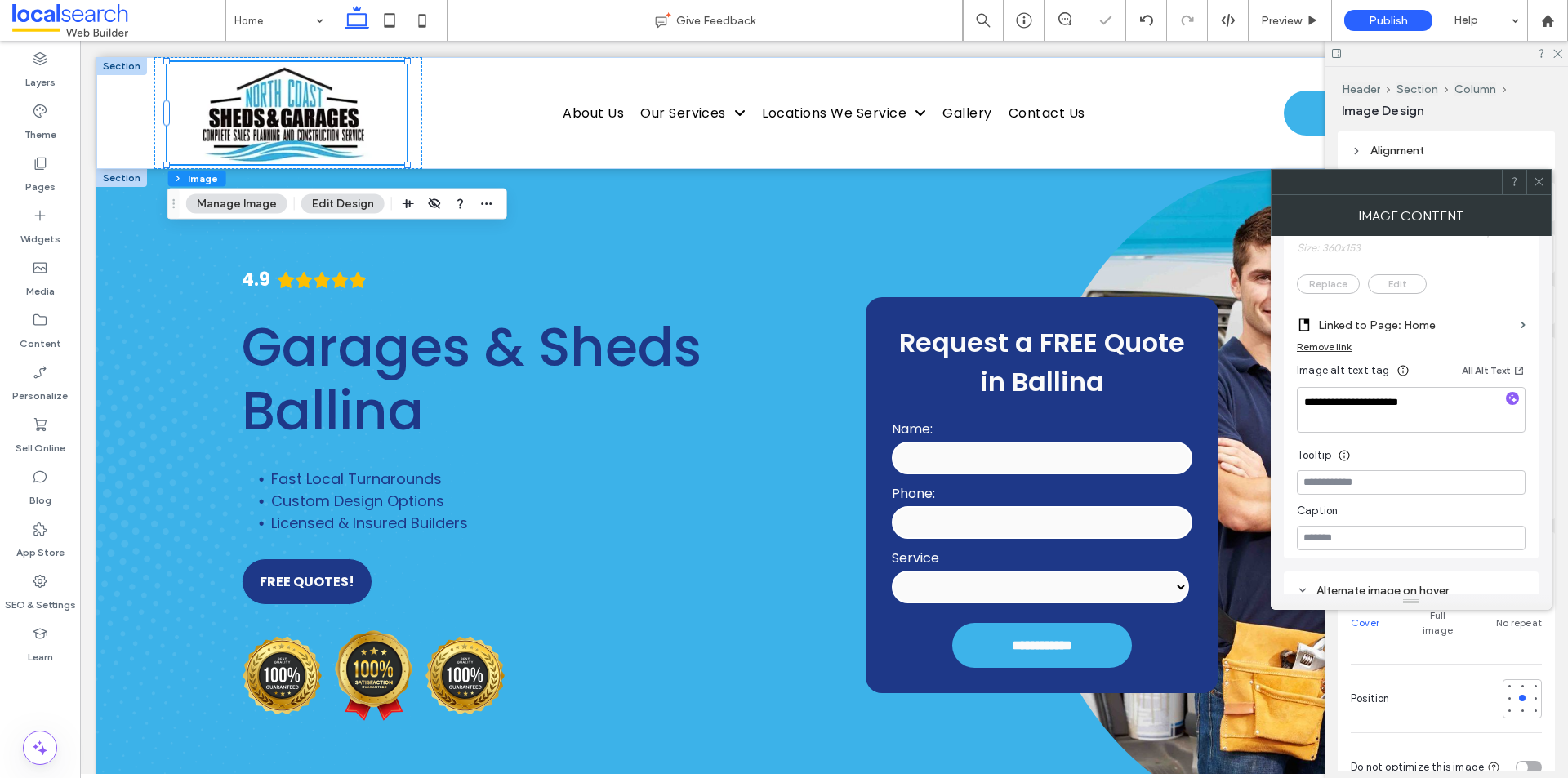 type on "**********" 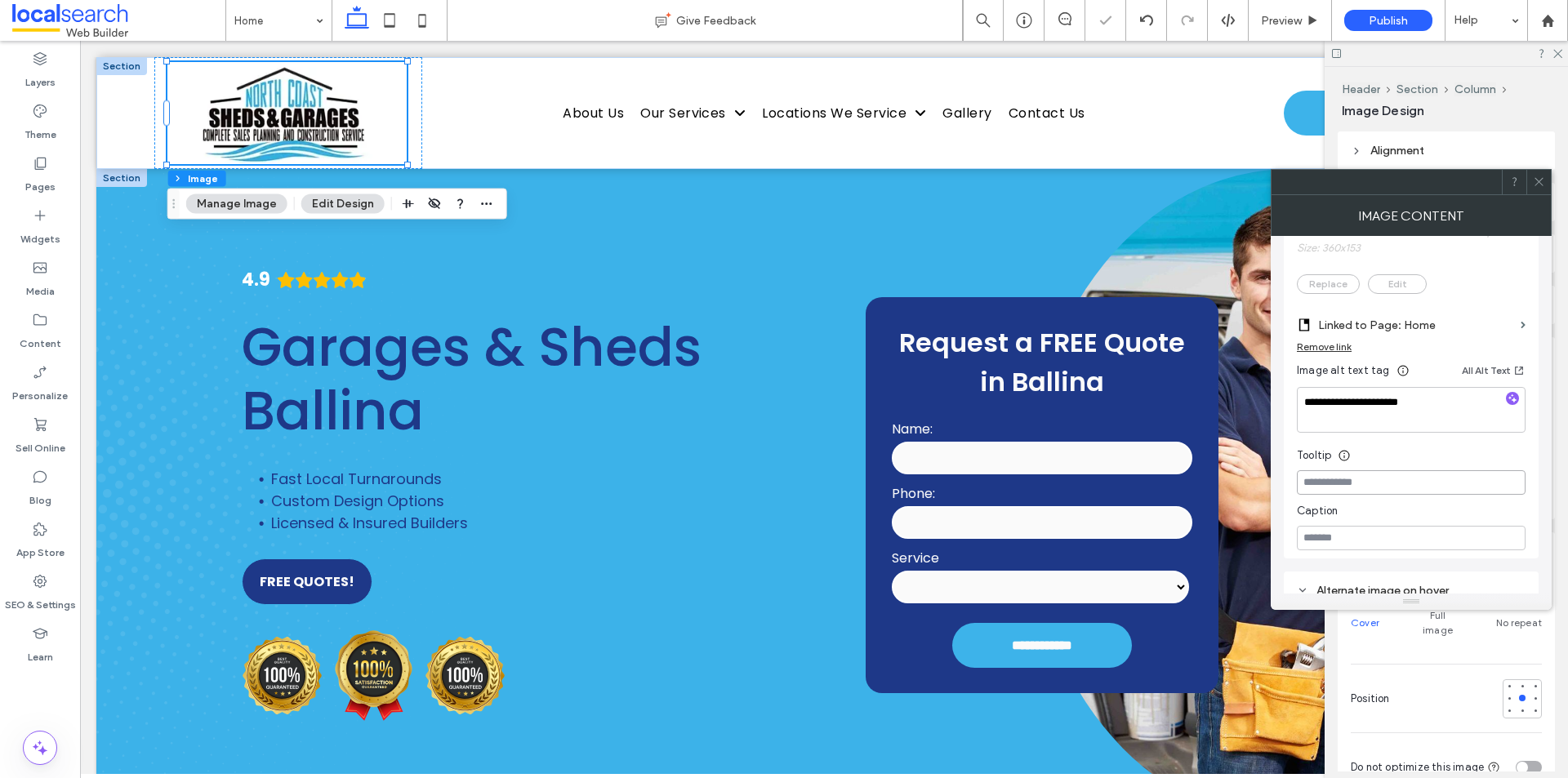 click at bounding box center (1411, 482) 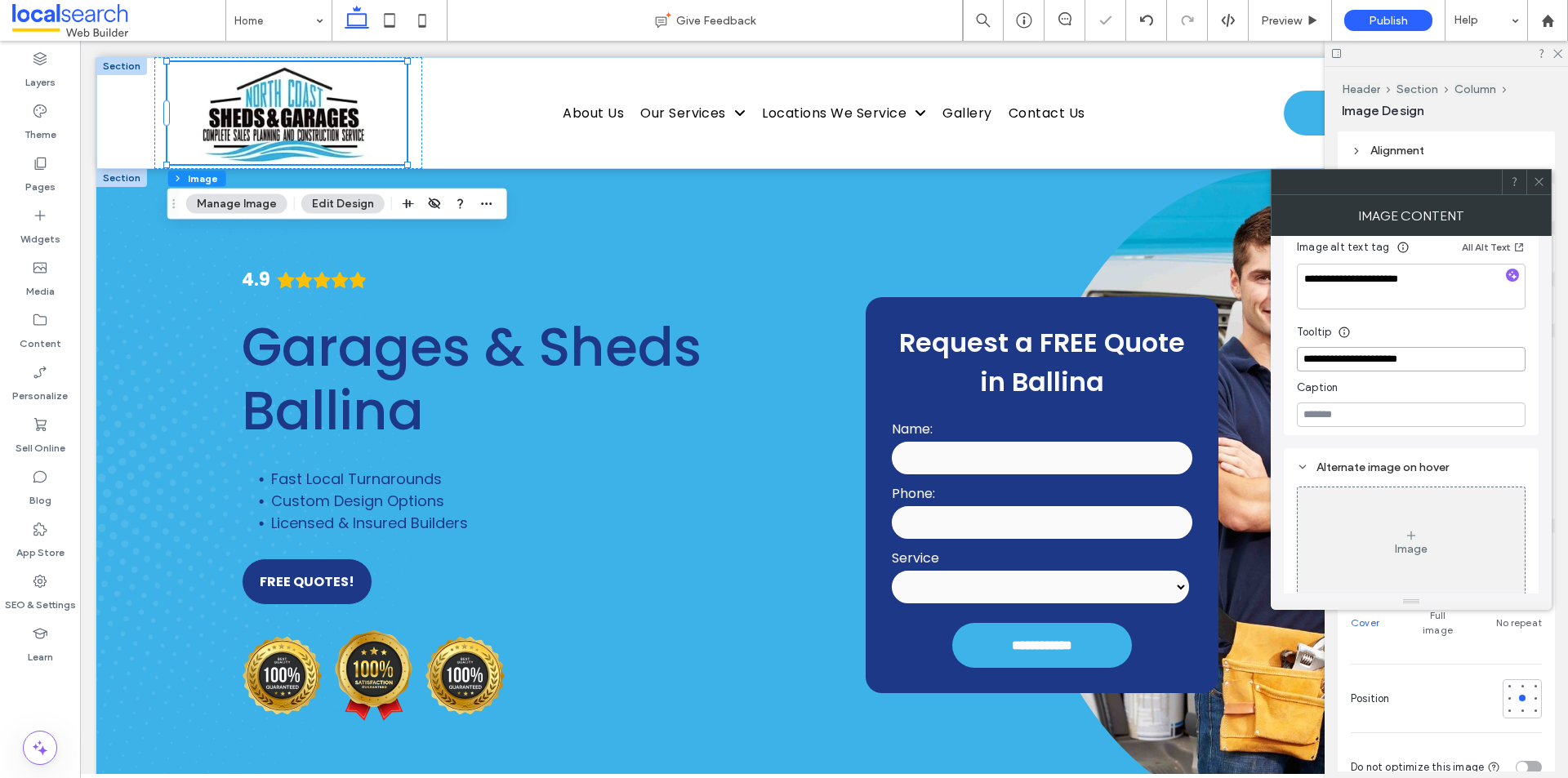 scroll, scrollTop: 545, scrollLeft: 0, axis: vertical 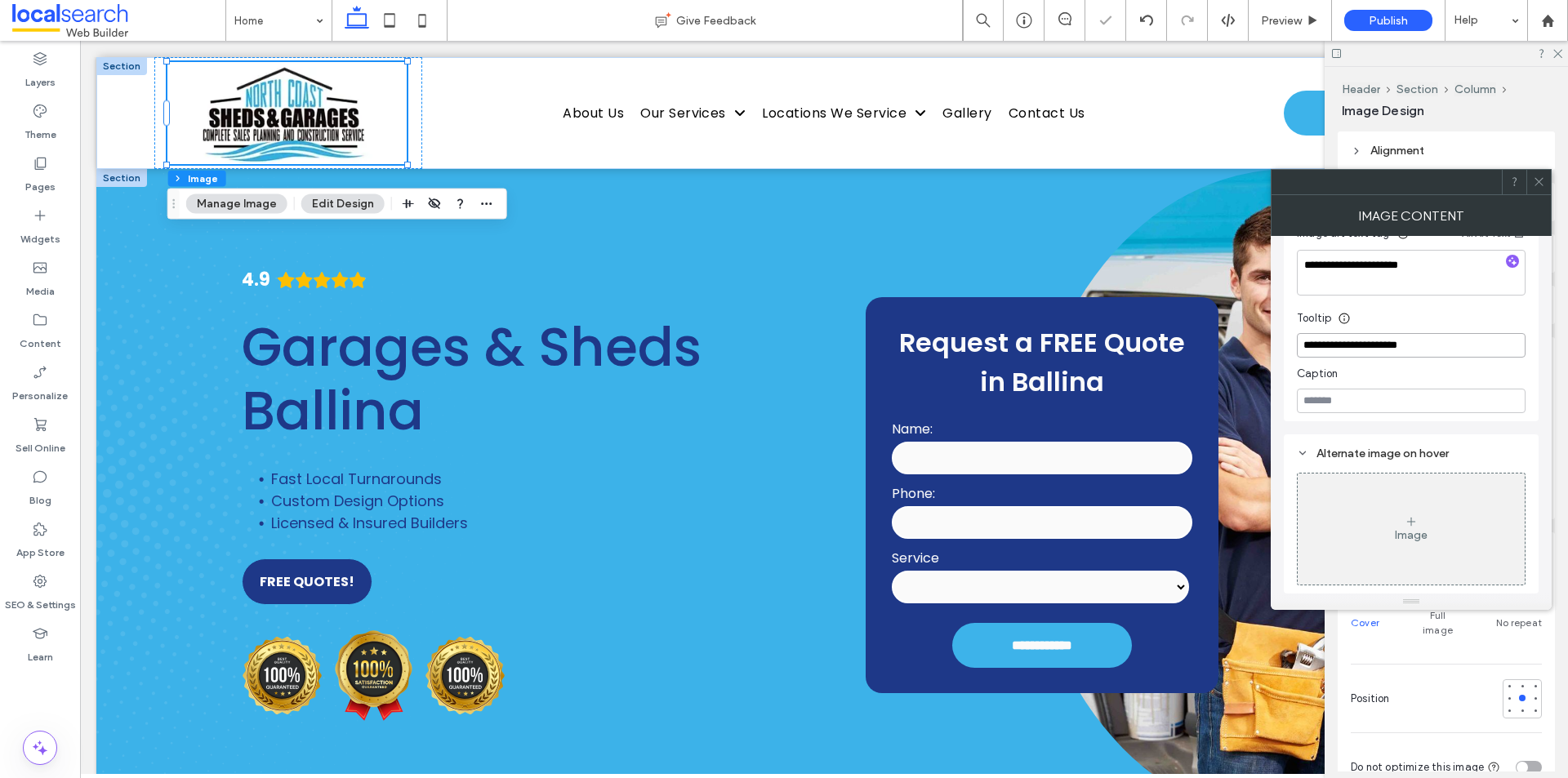 type on "**********" 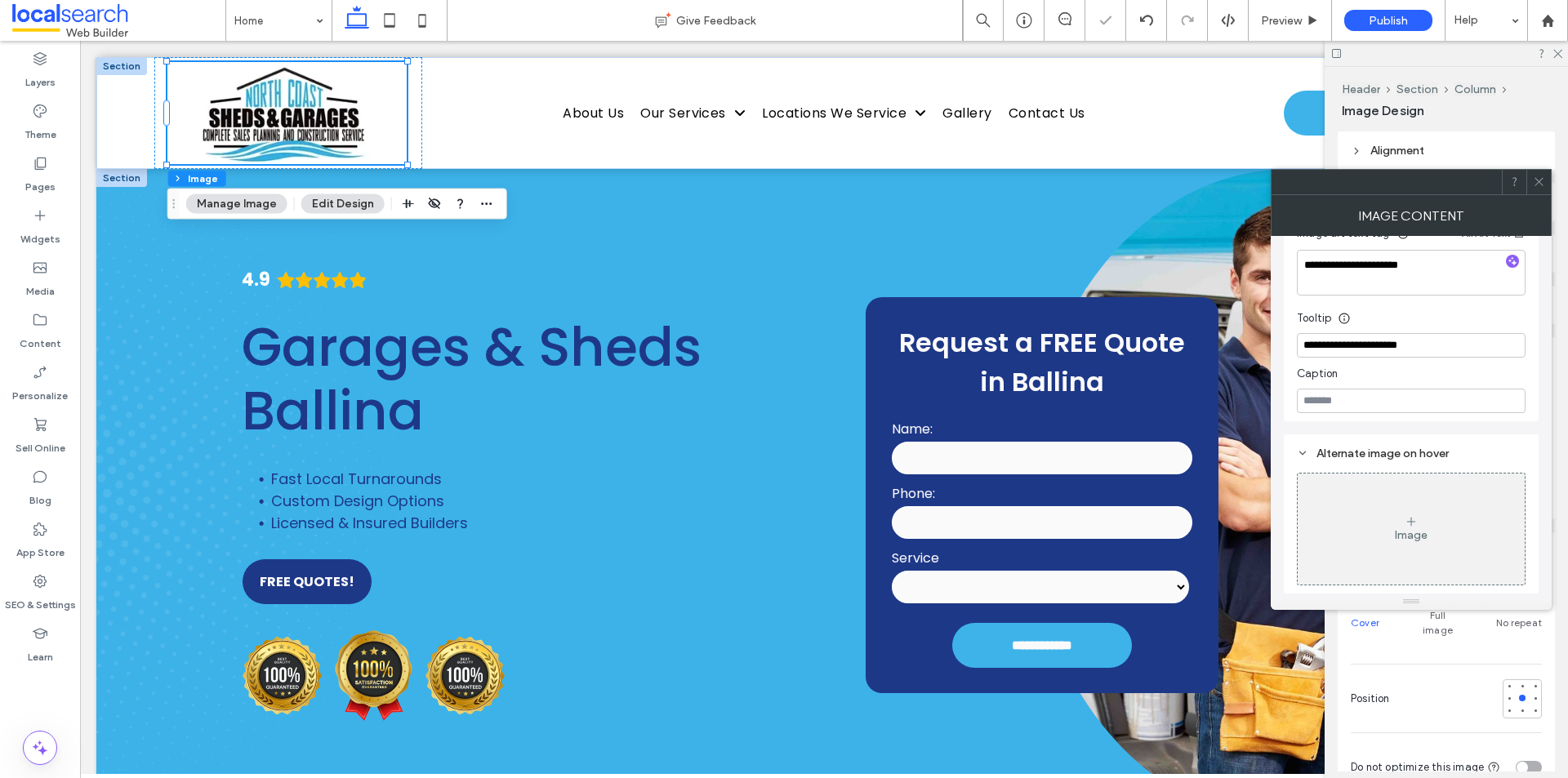 click 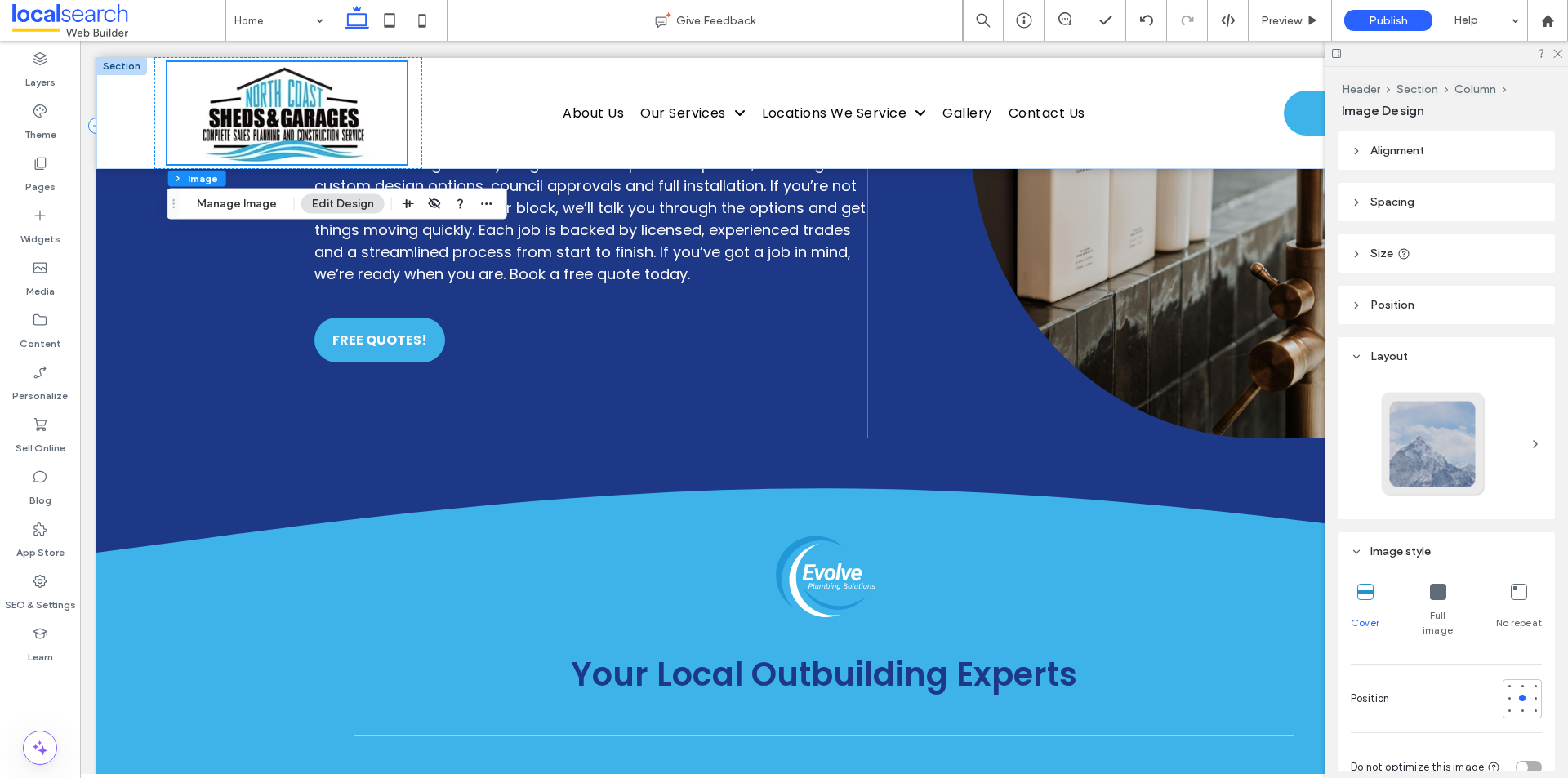 scroll, scrollTop: 4408, scrollLeft: 0, axis: vertical 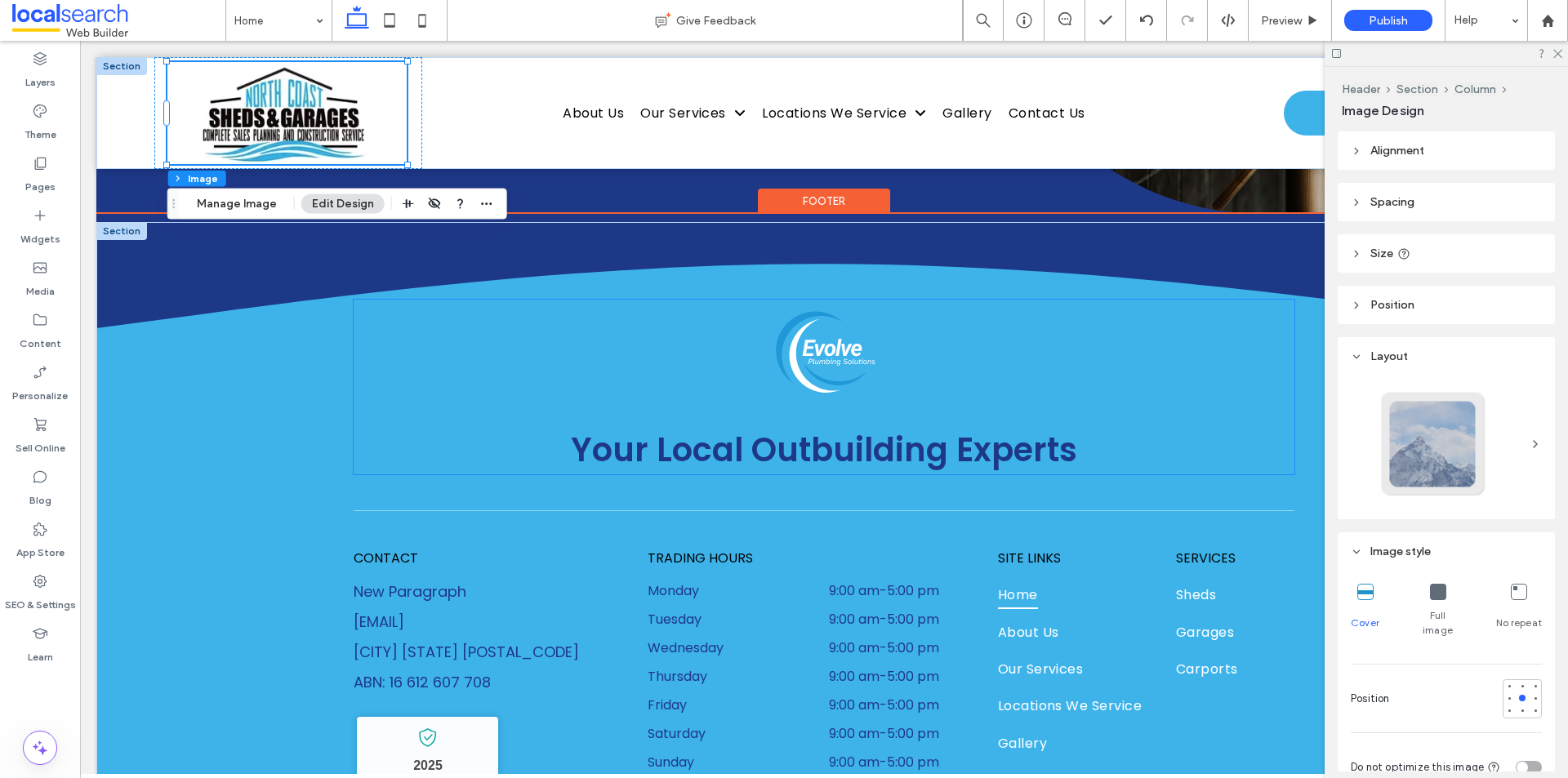 click at bounding box center [824, 353] 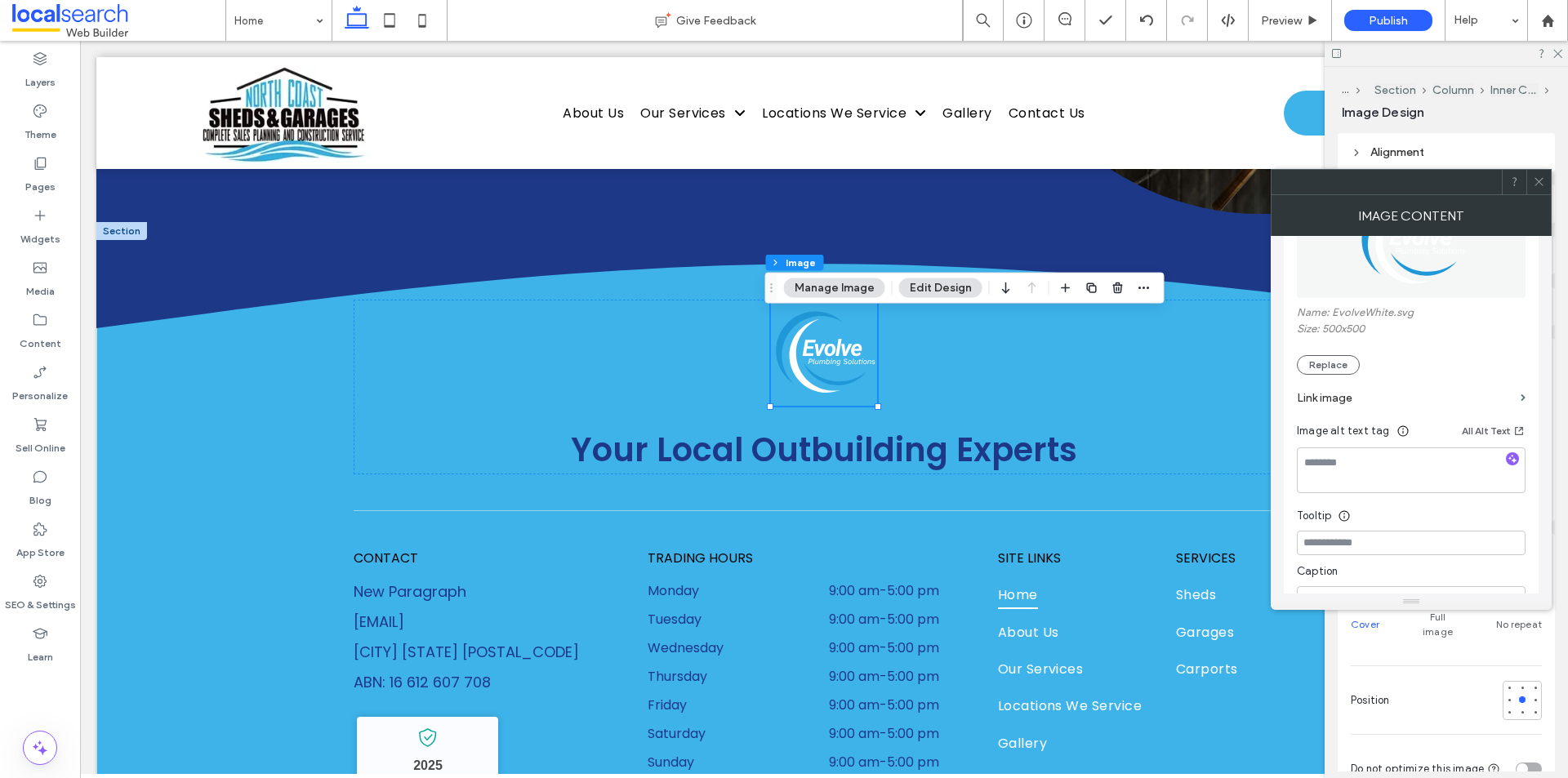 scroll, scrollTop: 327, scrollLeft: 0, axis: vertical 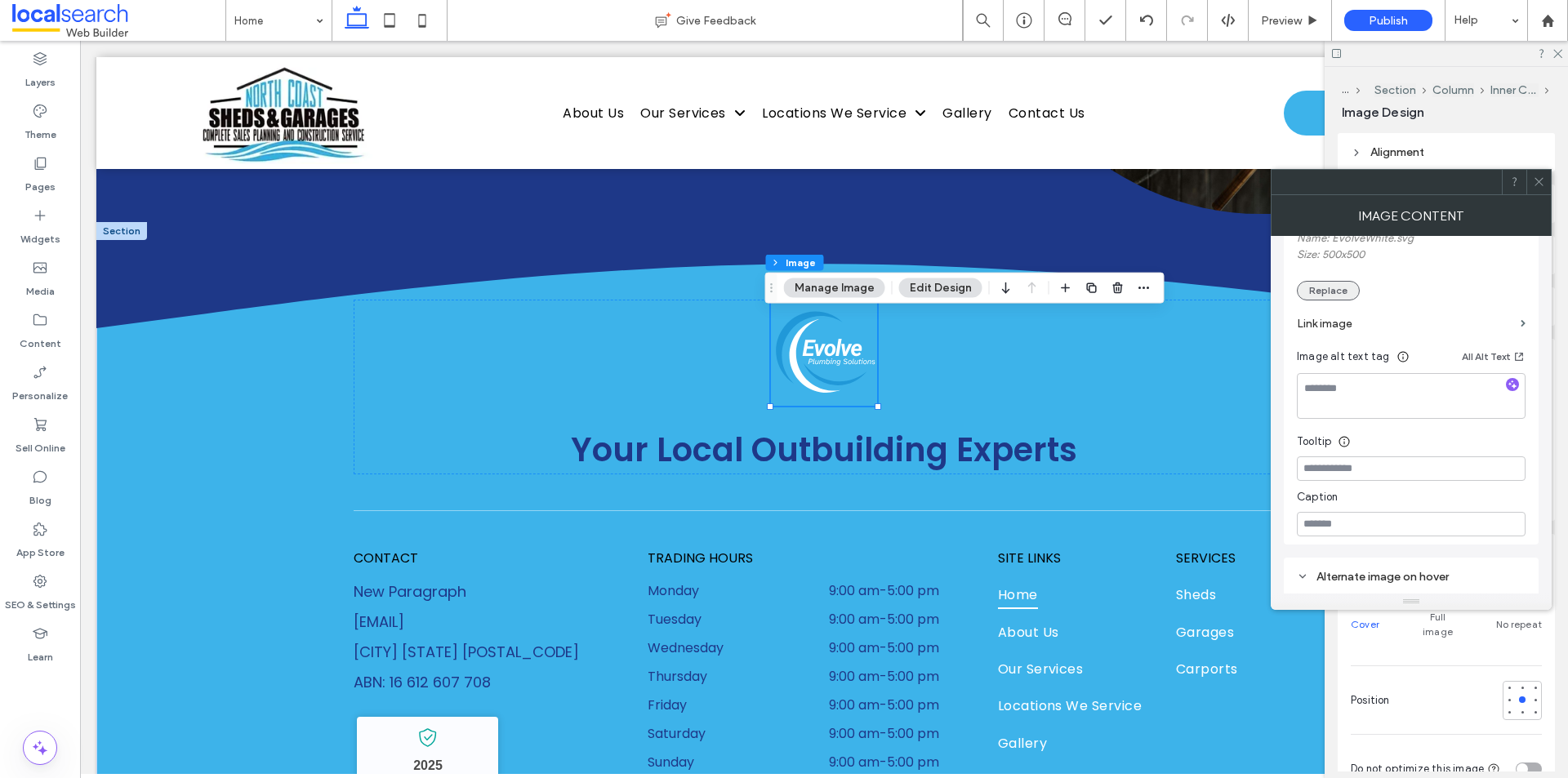 click on "Replace" at bounding box center (1328, 291) 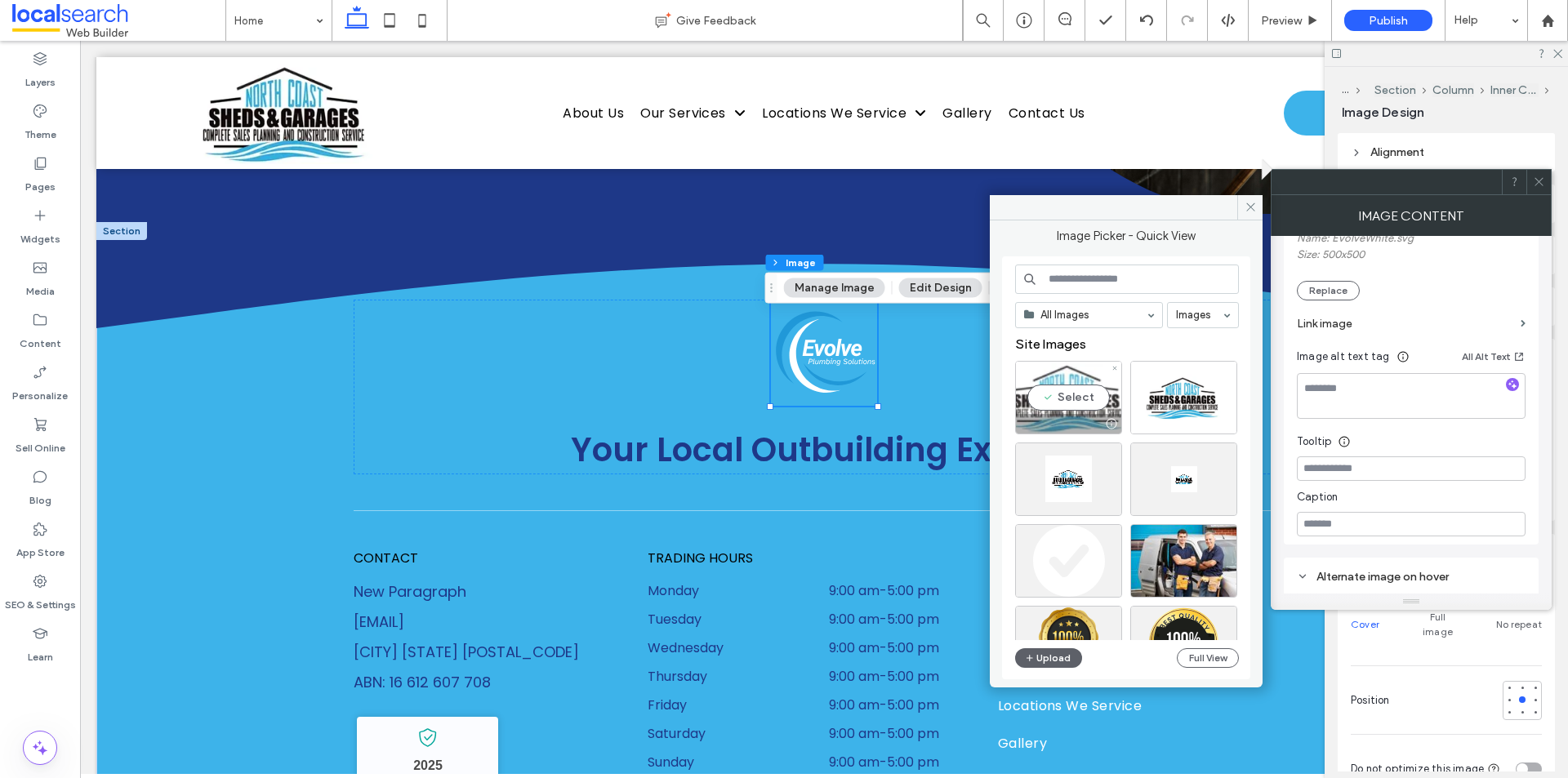 click on "Select" at bounding box center (1068, 398) 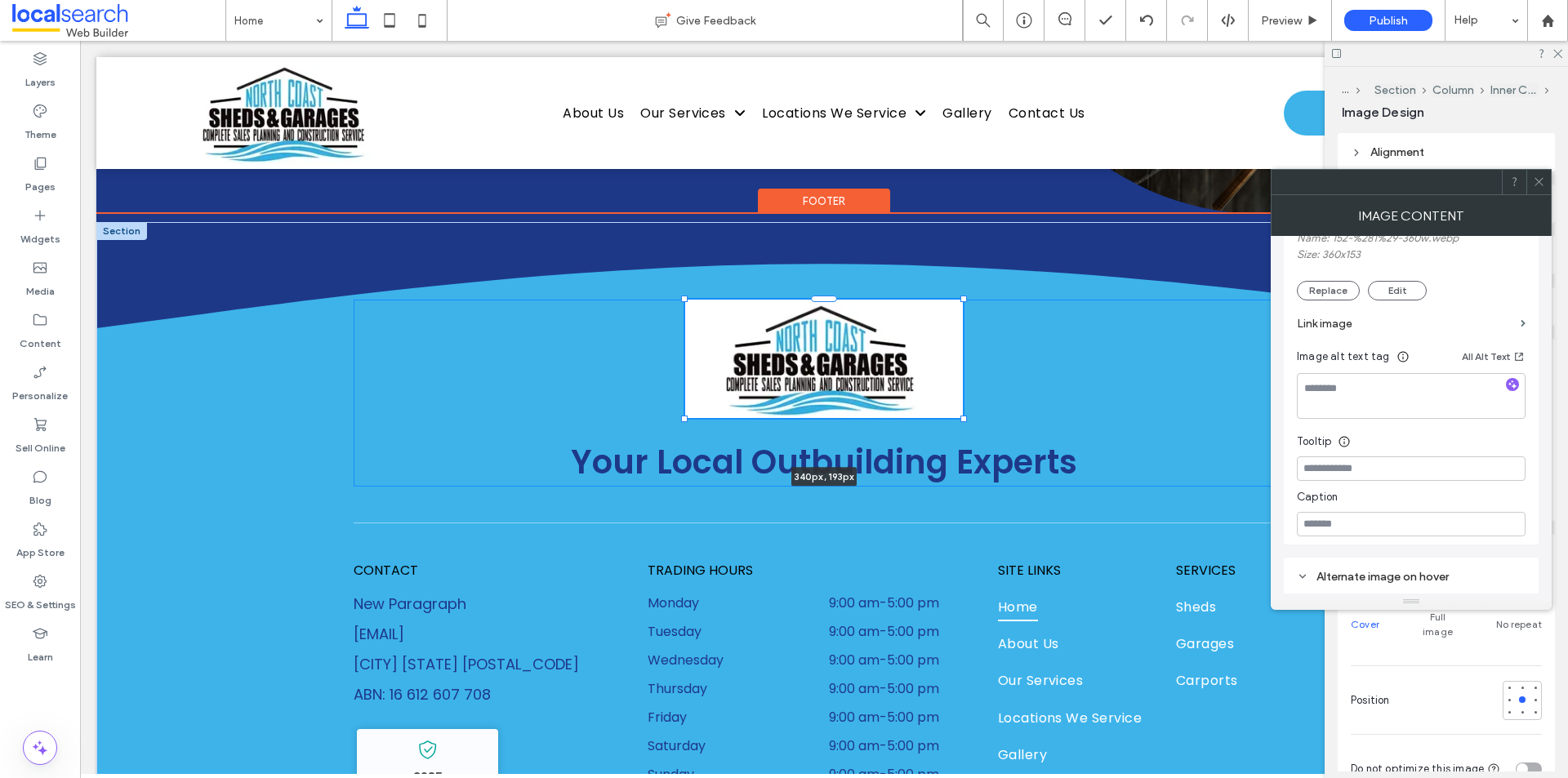 drag, startPoint x: 871, startPoint y: 370, endPoint x: 961, endPoint y: 400, distance: 94.86833 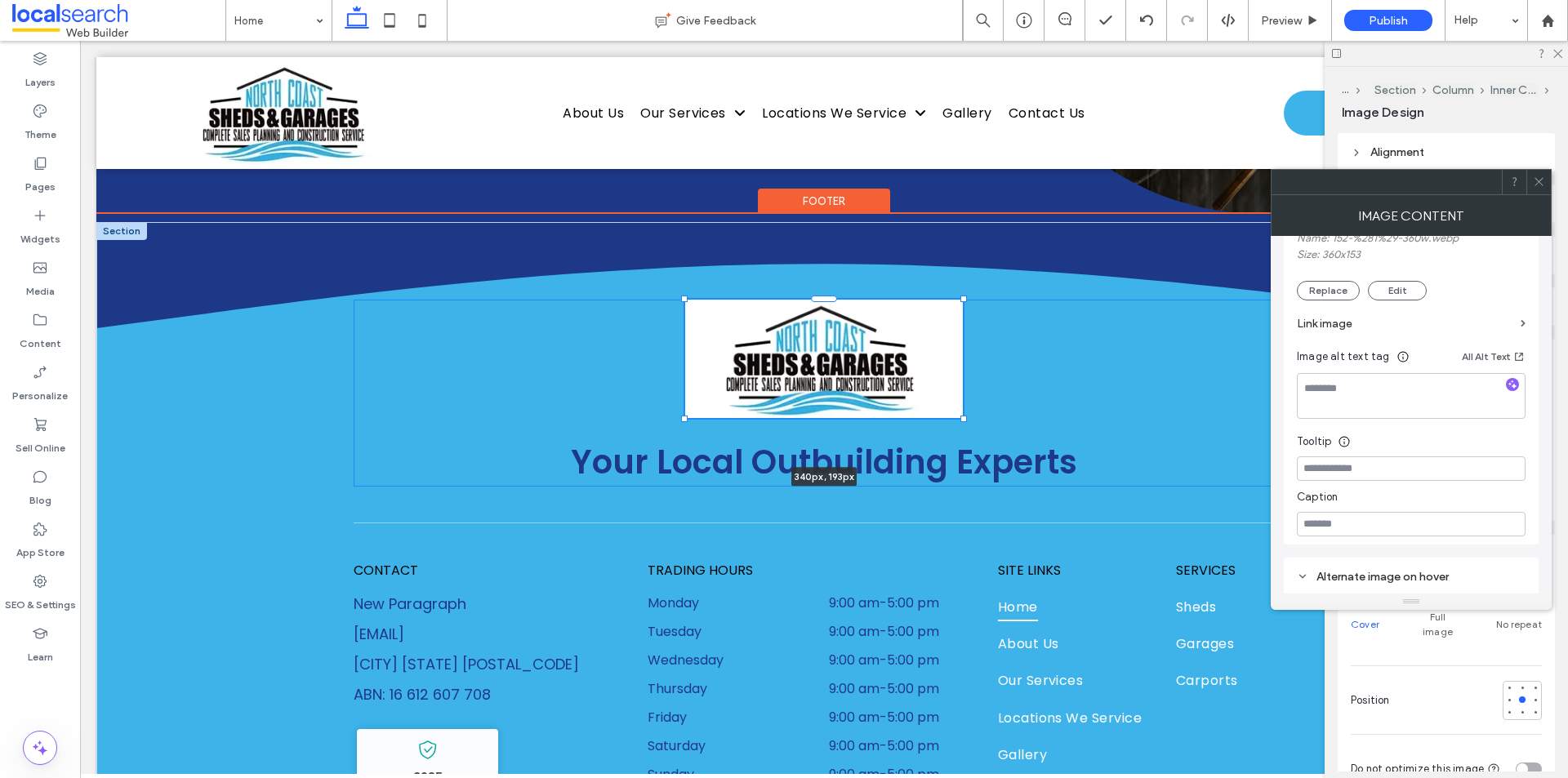 click on "340px , 193px
Your Local Outbuilding Experts
CONTACT
New Paragraph
clarence.cabiles@eclerx.com
Coraki NSW 2471
ABN: 16 612 607 708
Kincumber Glass & Glazing - Localsearch verified business 2025  Certificate of trust
TRADING HOURS
Monday
9:00 am
-  5:00 pm
Tuesday
9:00 am
-  5:00 pm
Wednesday
9:00 am
-  5:00 pm
Thursday
9:00 am
-  5:00 pm
Friday
9:00 am
-  5:00 pm
Saturday
9:00 am
-  5:00 pm
Sunday
9:00 am
-  5:00 pm
SITE LINKS
Home
About Us
Our Services
Locations We Service
Gallery
Contact Us
SERVICES
Sheds
Garages
Carports" at bounding box center (824, 558) 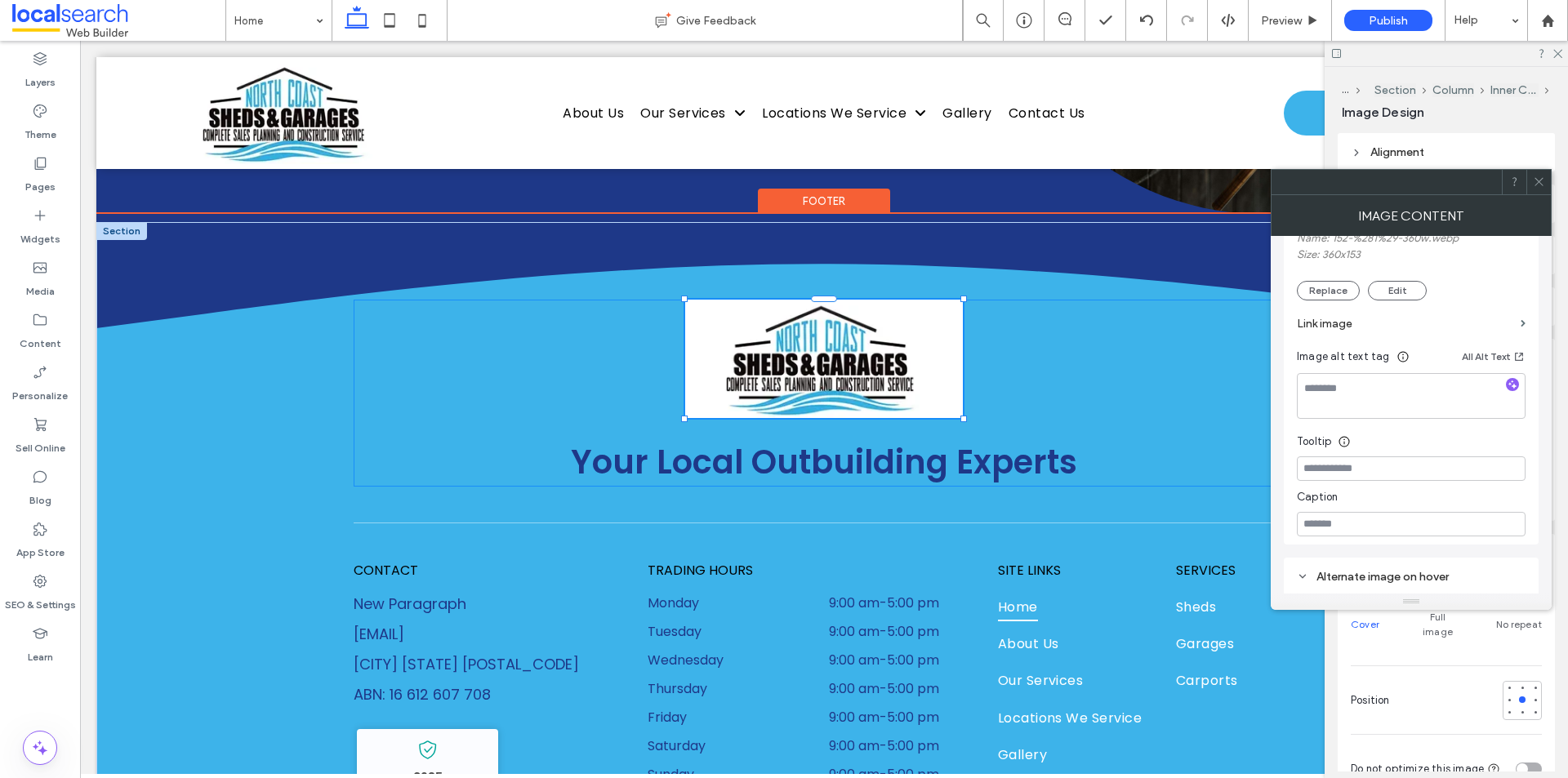 type on "***" 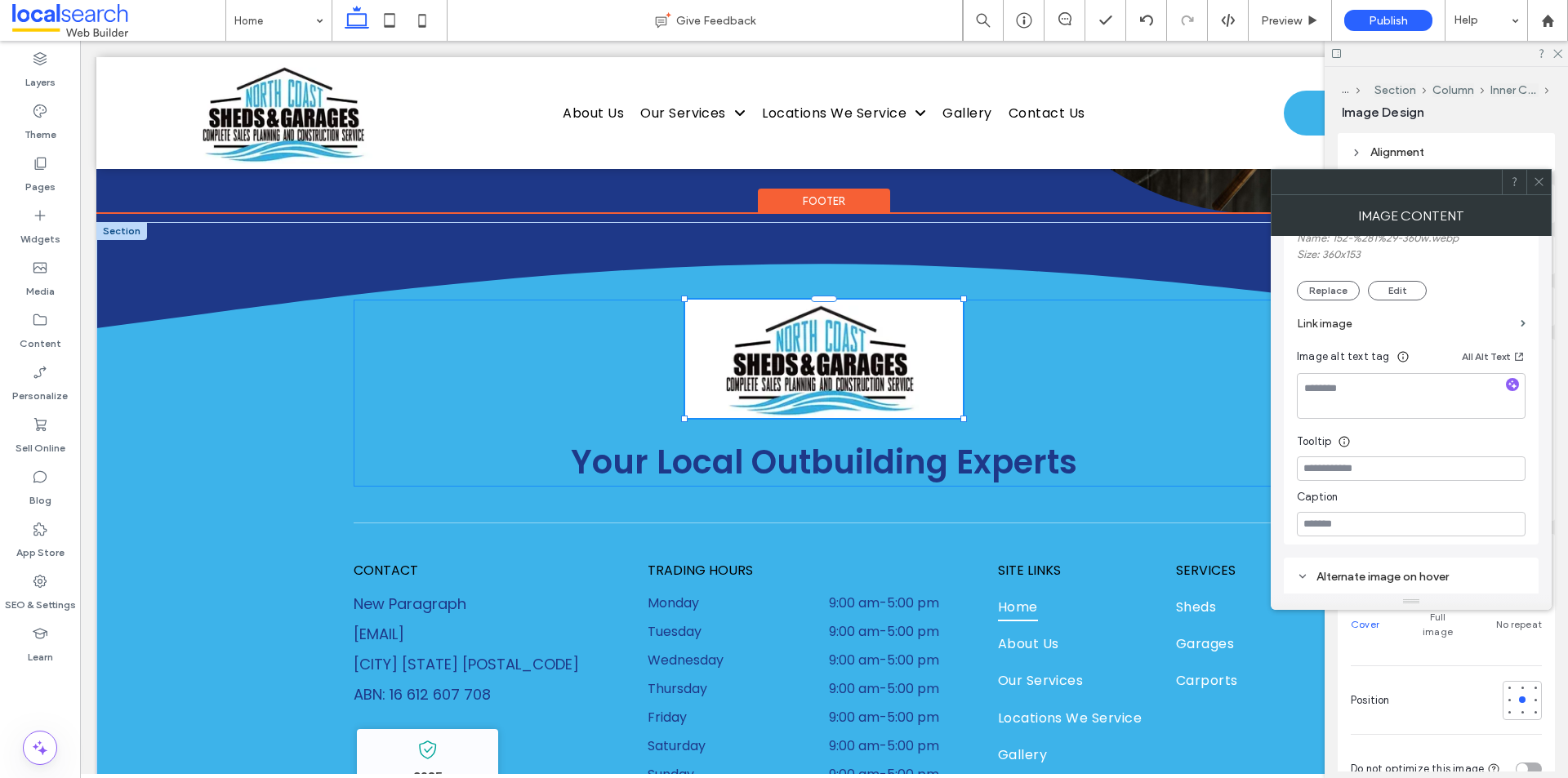 type on "***" 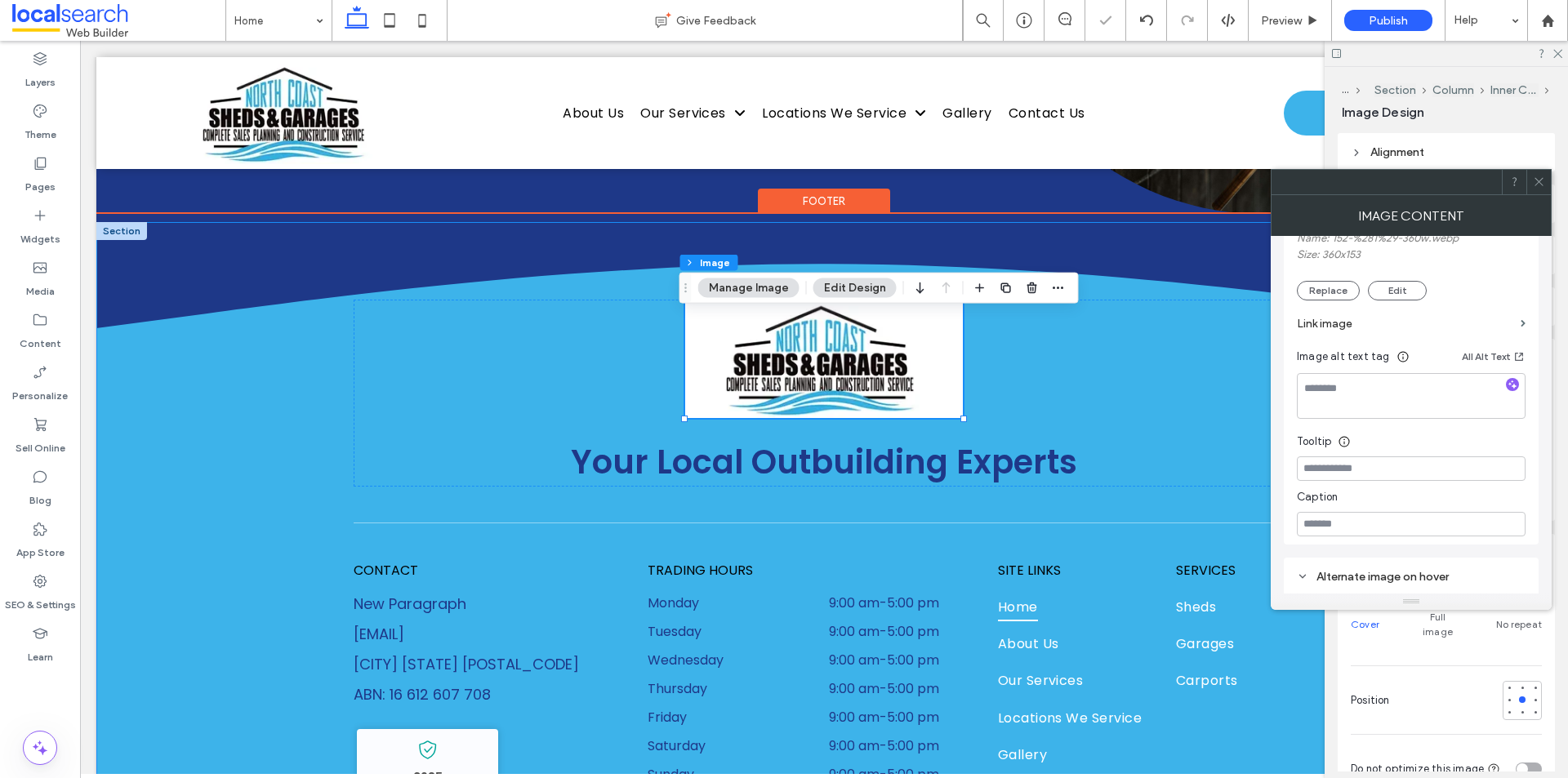 click on "340px , 193px
Your Local Outbuilding Experts
CONTACT
New Paragraph
clarence.cabiles@eclerx.com
Coraki NSW 2471
ABN: 16 612 607 708
Kincumber Glass & Glazing - Localsearch verified business 2025  Certificate of trust
TRADING HOURS
Monday
9:00 am
-  5:00 pm
Tuesday
9:00 am
-  5:00 pm
Wednesday
9:00 am
-  5:00 pm
Thursday
9:00 am
-  5:00 pm
Friday
9:00 am
-  5:00 pm
Saturday
9:00 am
-  5:00 pm
Sunday
9:00 am
-  5:00 pm
SITE LINKS
Home
About Us
Our Services
Locations We Service
Gallery
Contact Us
SERVICES
Sheds
Garages
Carports" at bounding box center [824, 558] 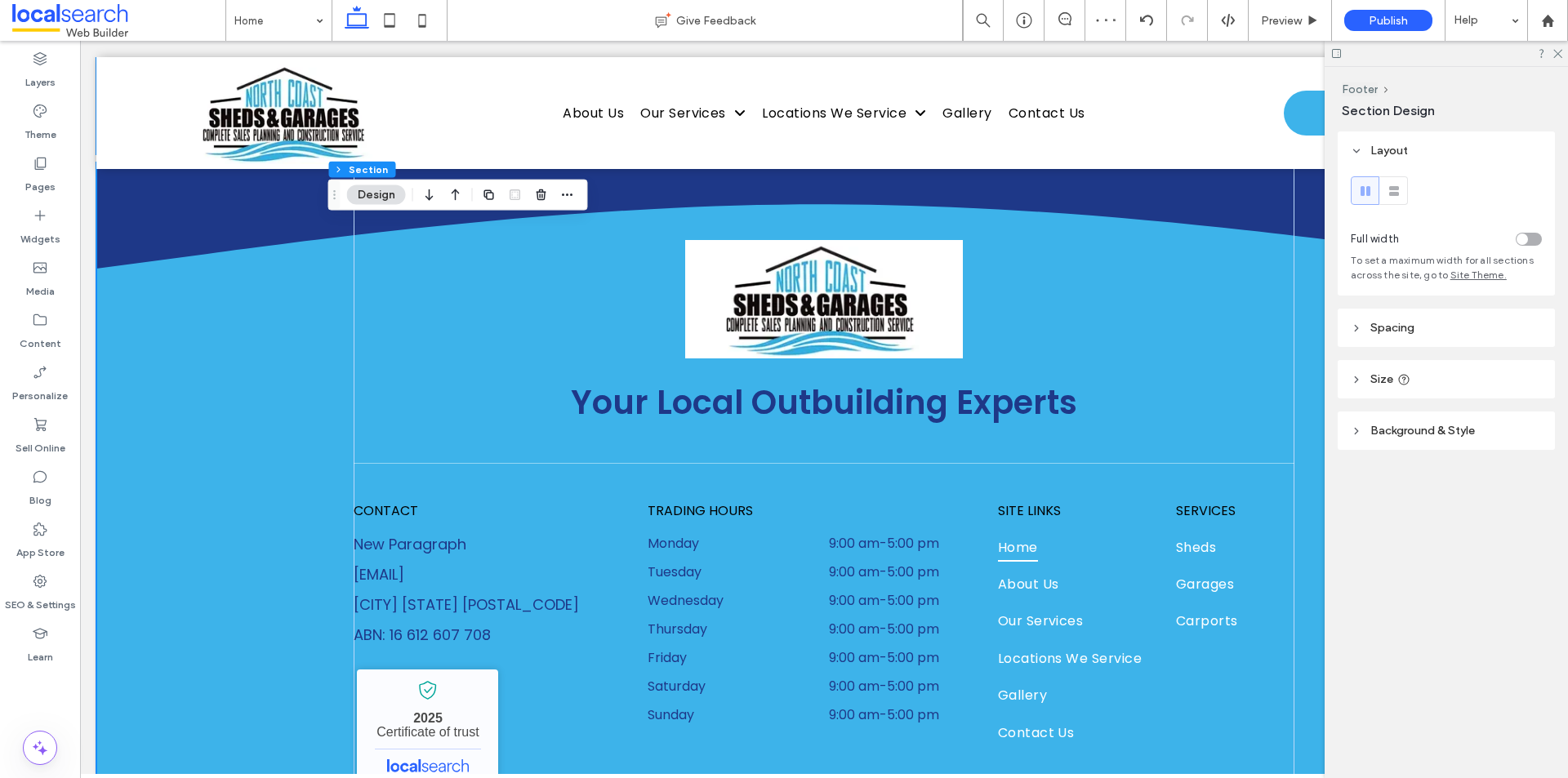 scroll, scrollTop: 4490, scrollLeft: 0, axis: vertical 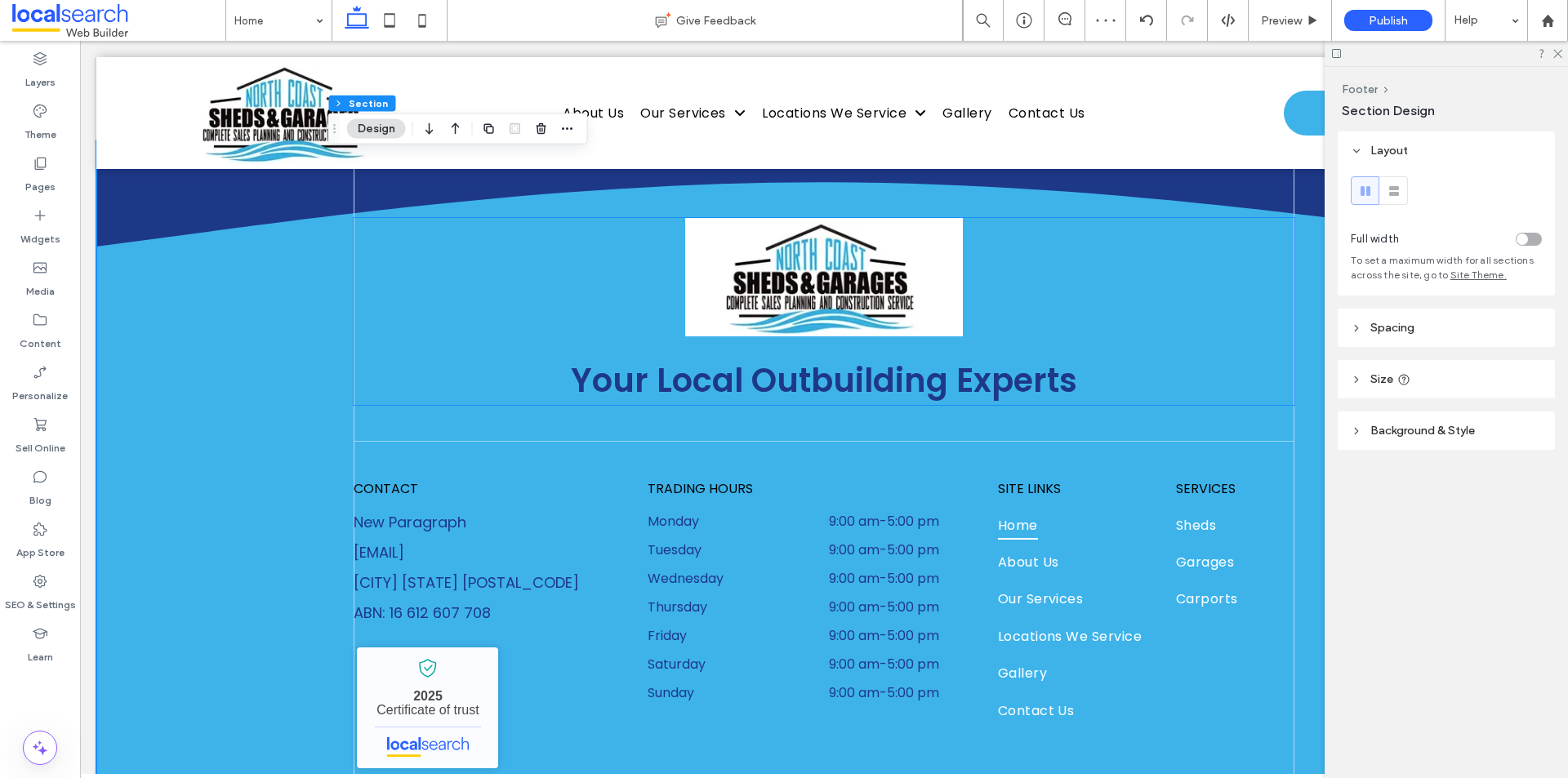 click at bounding box center (824, 277) 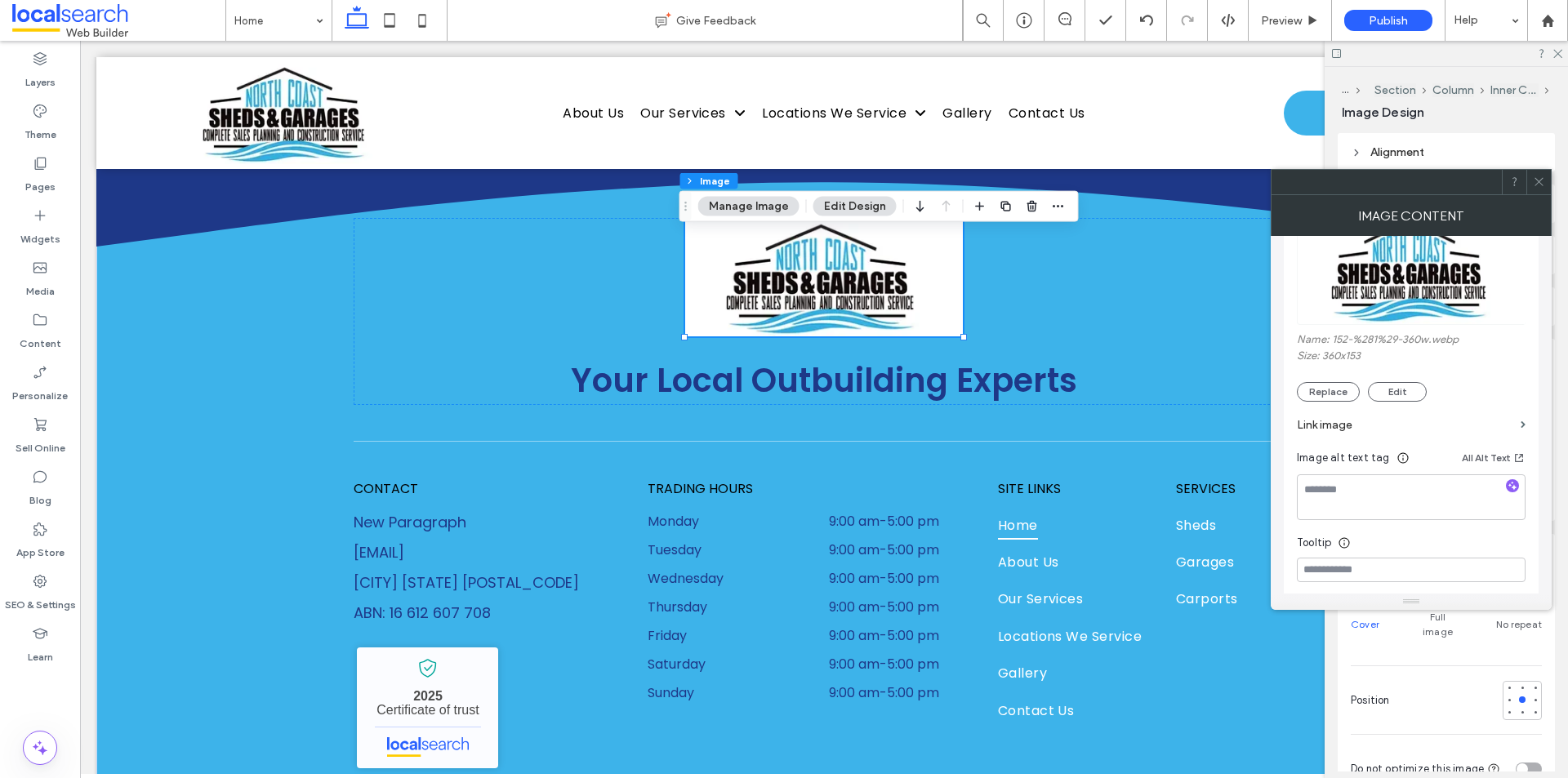 scroll, scrollTop: 245, scrollLeft: 0, axis: vertical 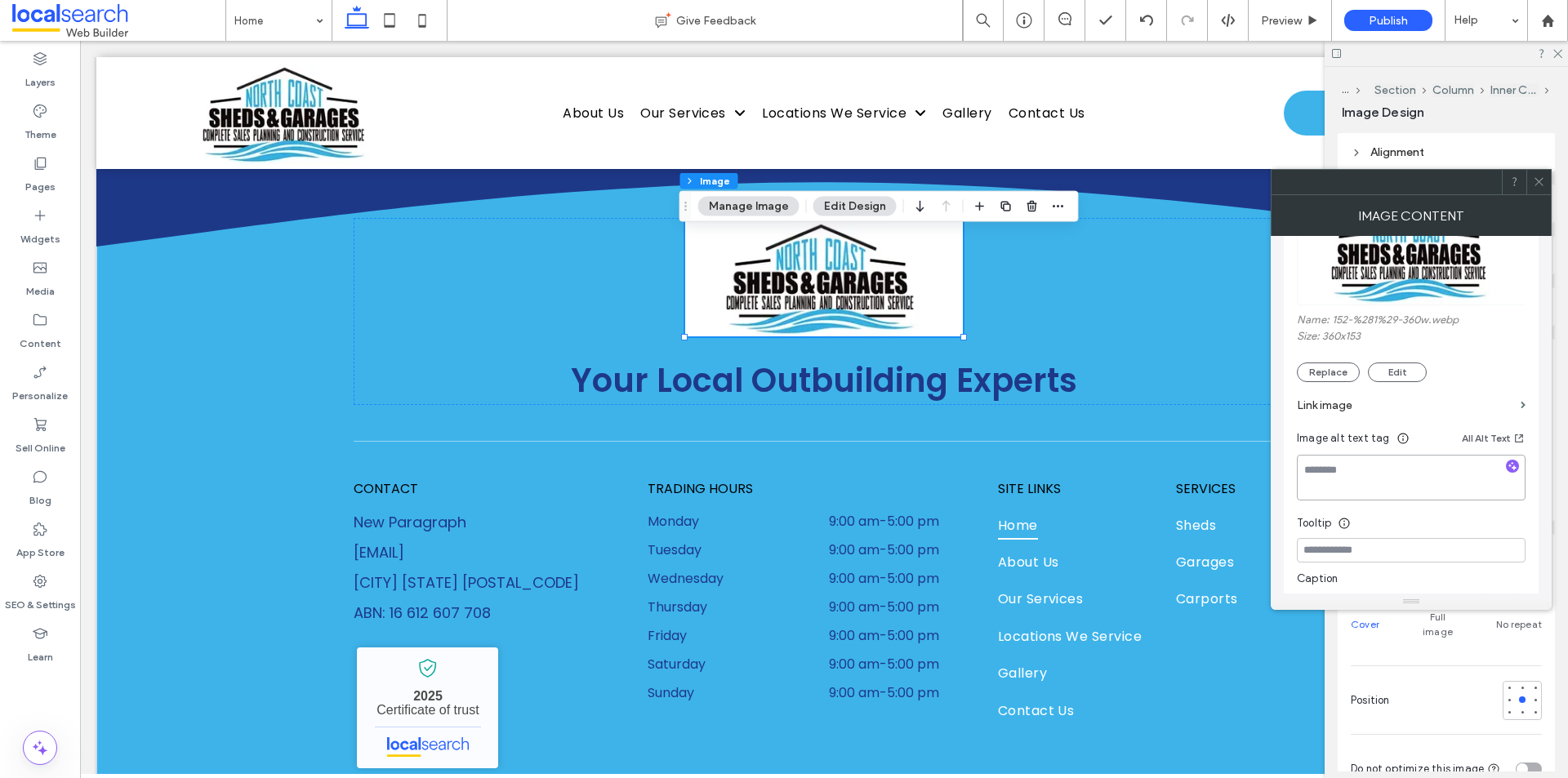 click at bounding box center [1411, 478] 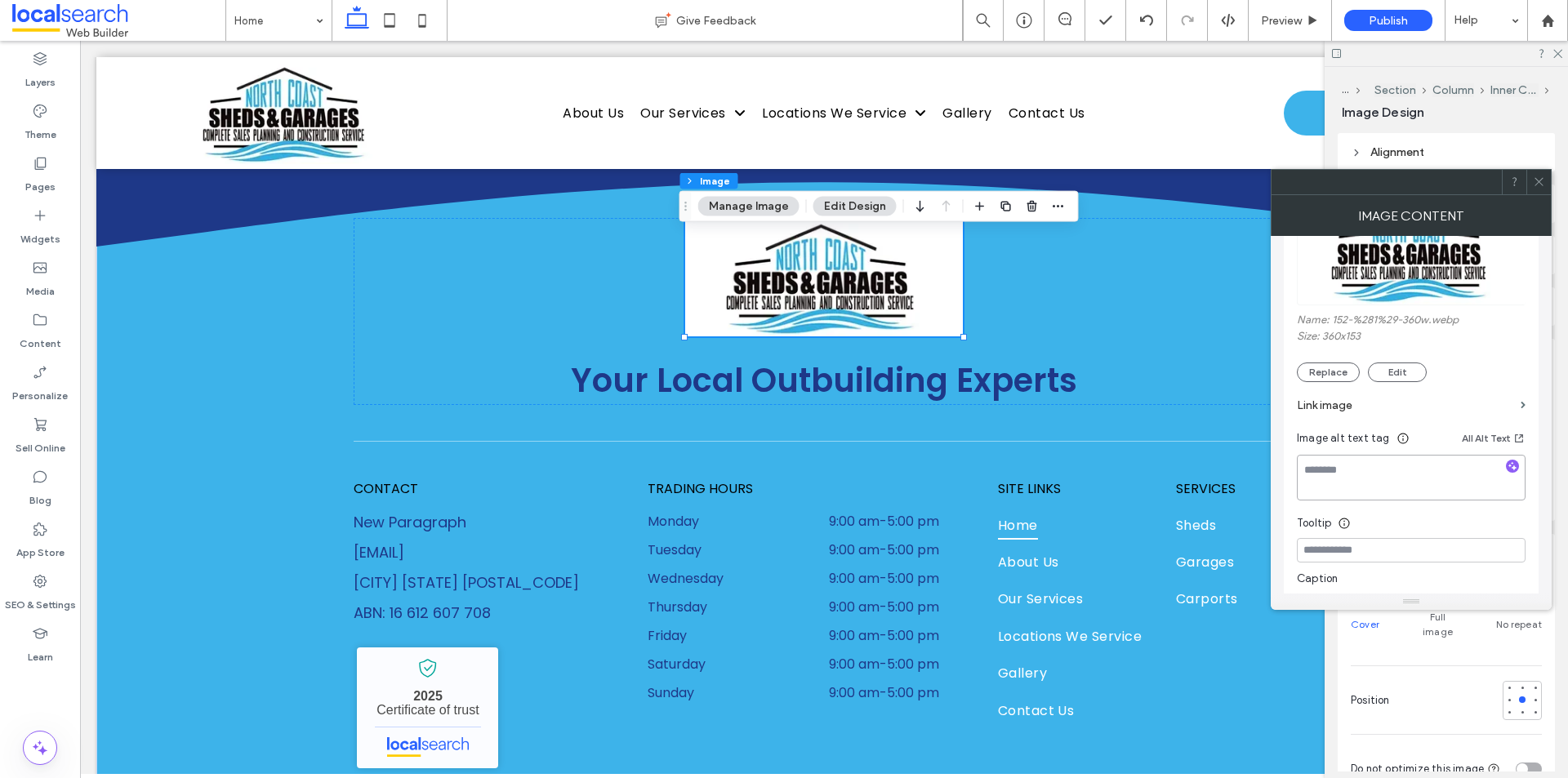 paste on "**********" 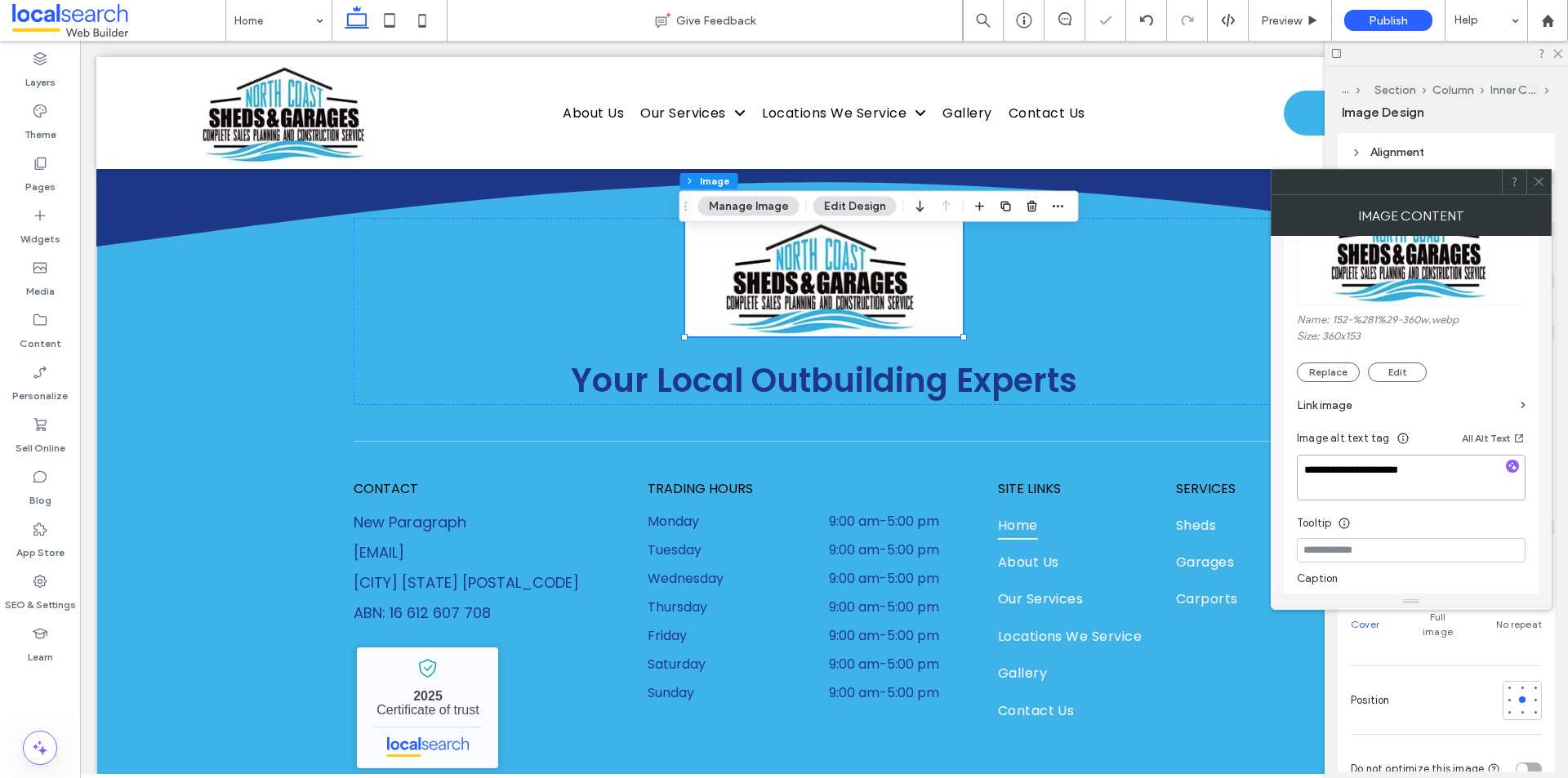 type on "**********" 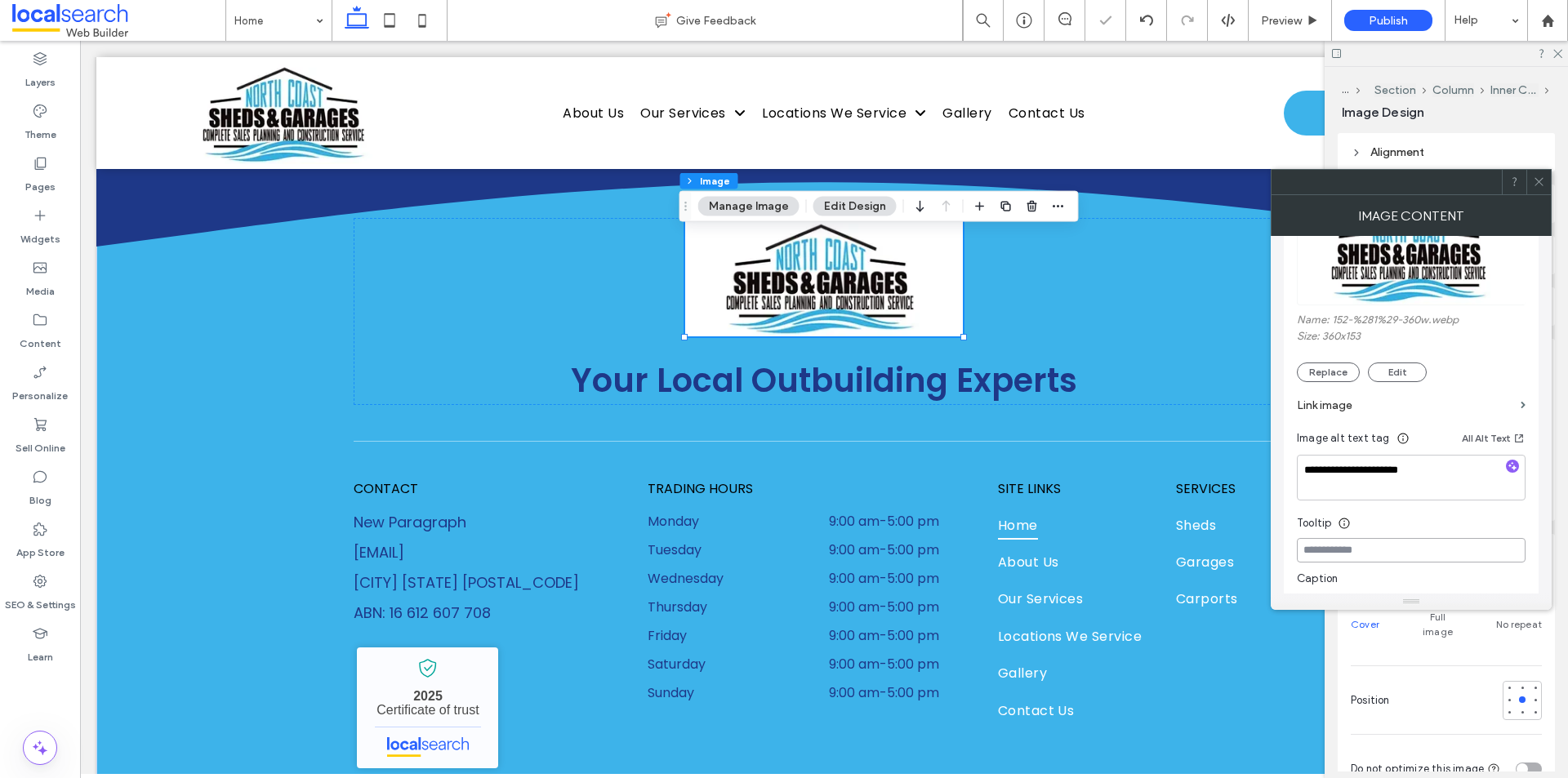 click at bounding box center [1411, 550] 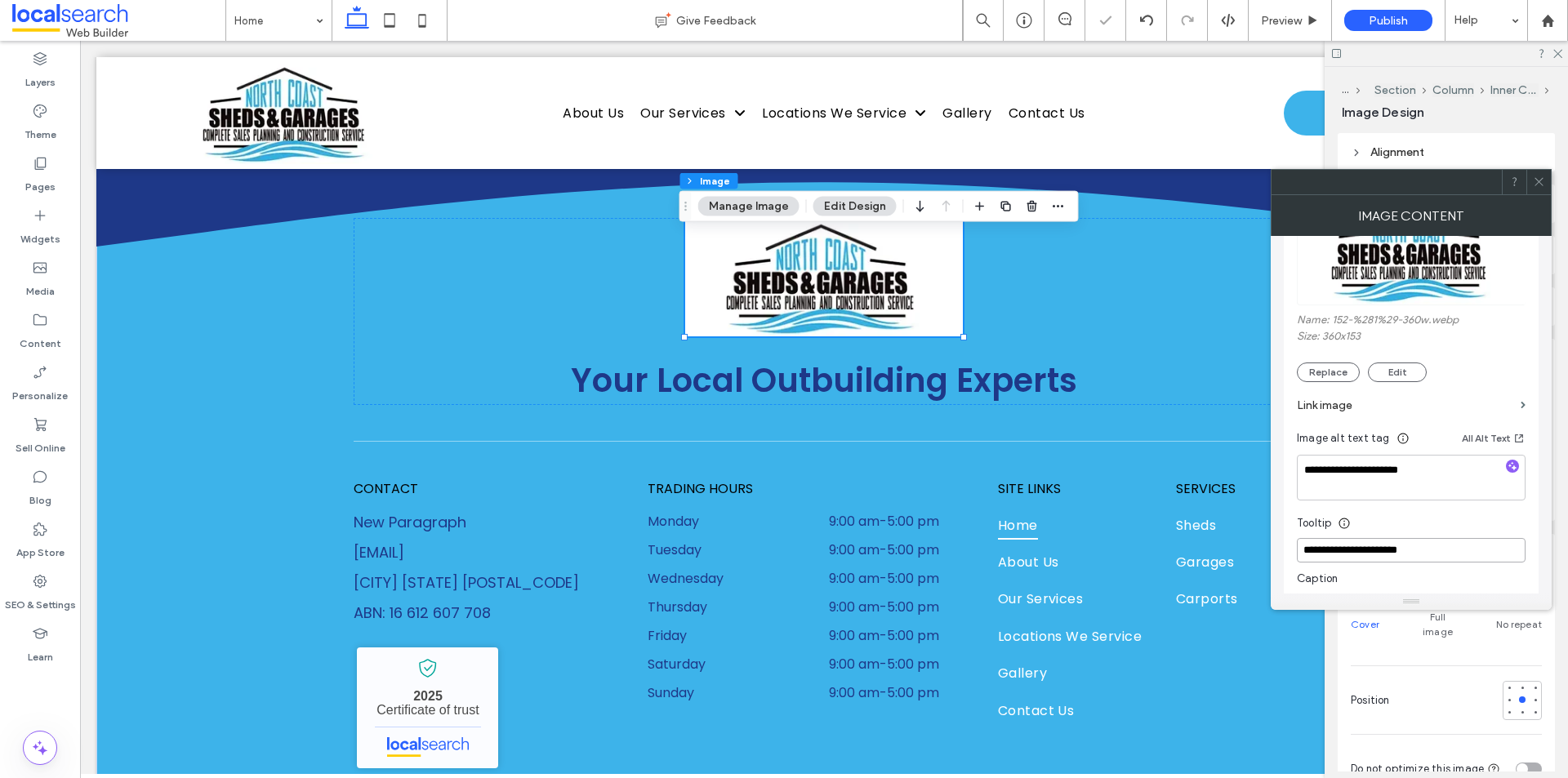 type on "**********" 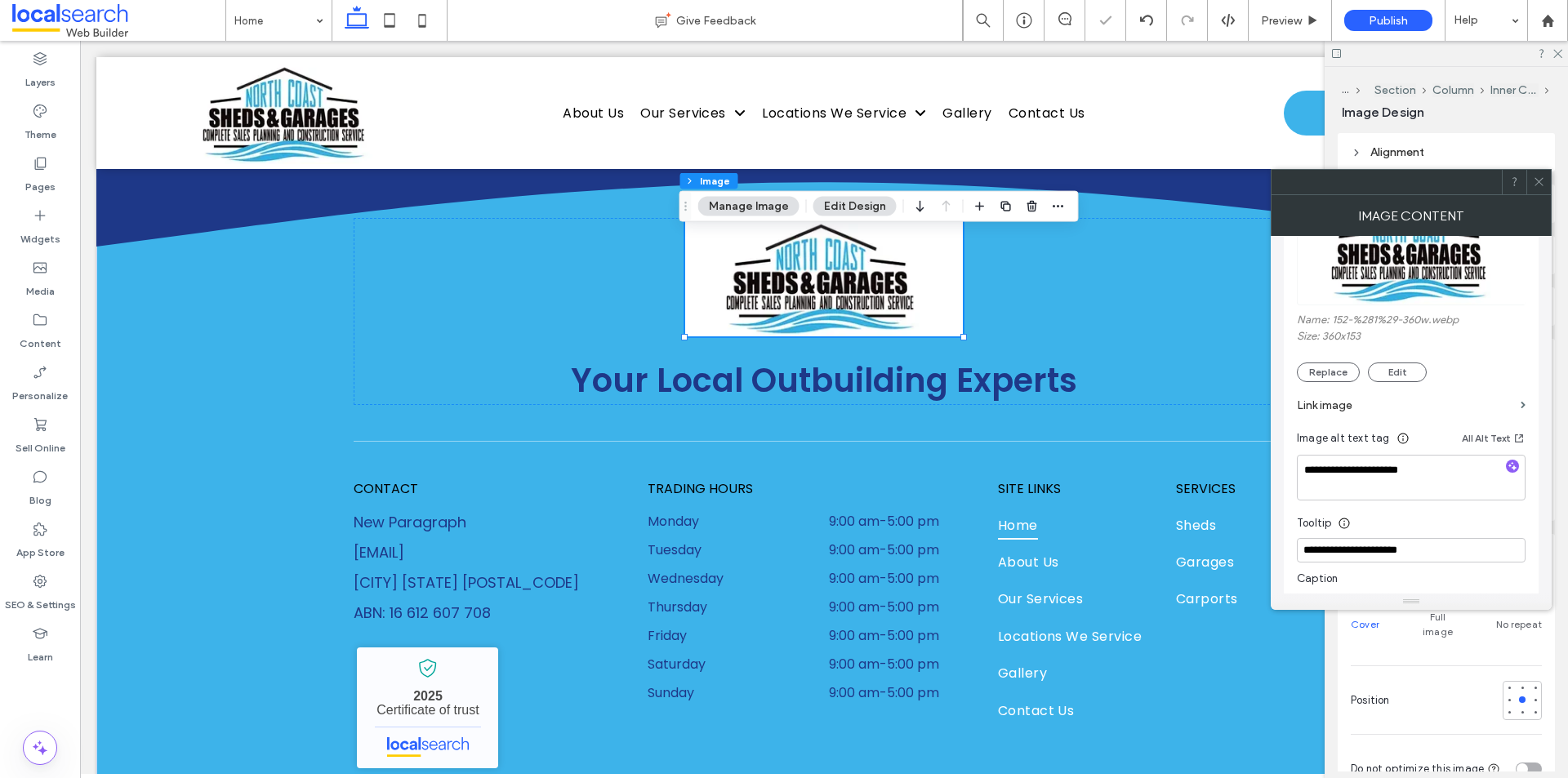 click 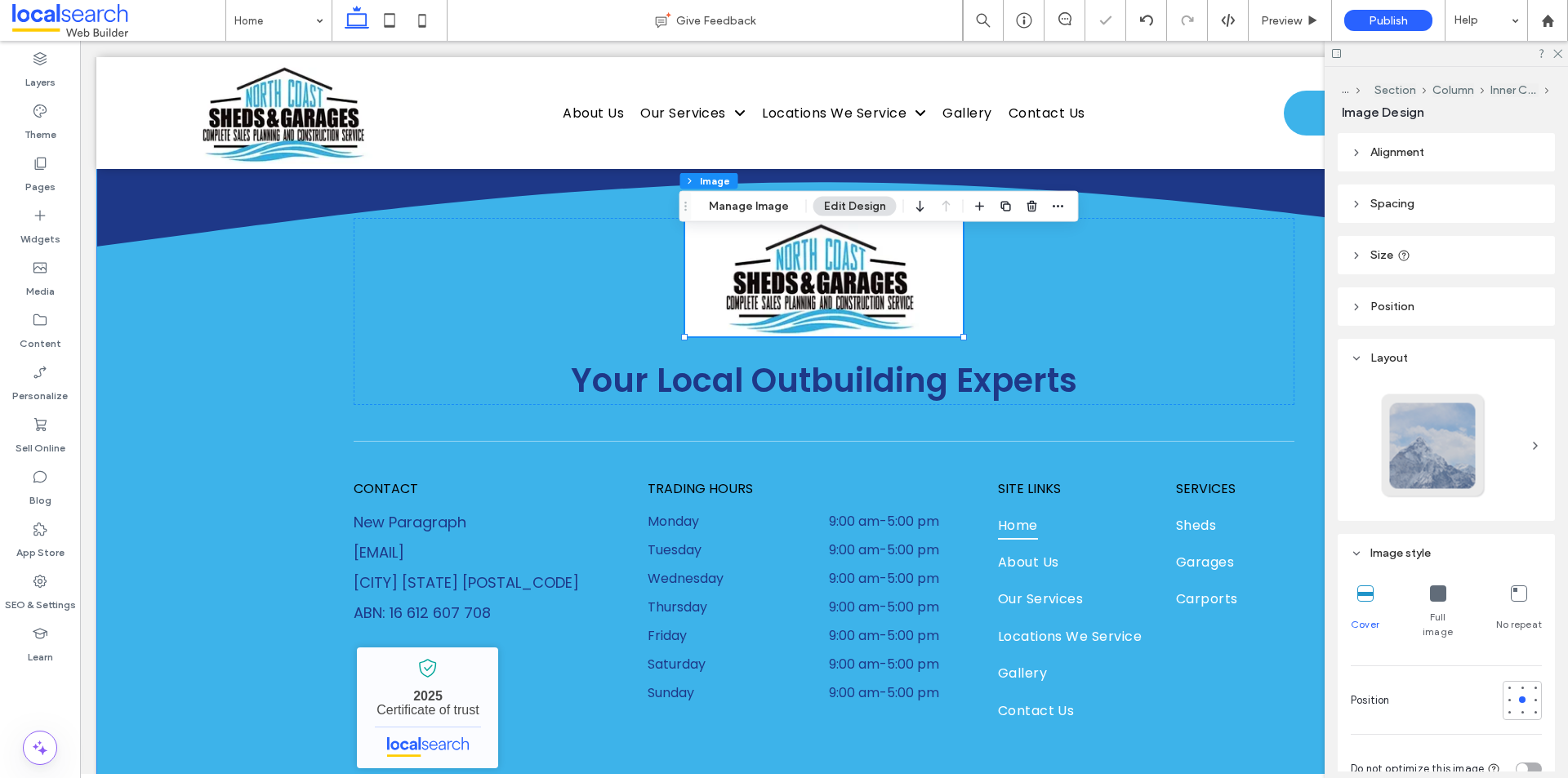 click on "Your Local Outbuilding Experts
CONTACT
New Paragraph
clarence.cabiles@eclerx.com
Coraki NSW 2471
ABN: 16 612 607 708
Kincumber Glass & Glazing - Localsearch verified business 2025  Certificate of trust
TRADING HOURS
Monday
9:00 am
-  5:00 pm
Tuesday
9:00 am
-  5:00 pm
Wednesday
9:00 am
-  5:00 pm
Thursday
9:00 am
-  5:00 pm
Friday
9:00 am
-  5:00 pm
Saturday
9:00 am
-  5:00 pm
Sunday
9:00 am
-  5:00 pm
SITE LINKS
Home
About Us
Our Services
Locations We Service
Gallery
Contact Us
SERVICES
Sheds
Garages
Carports" at bounding box center (824, 476) 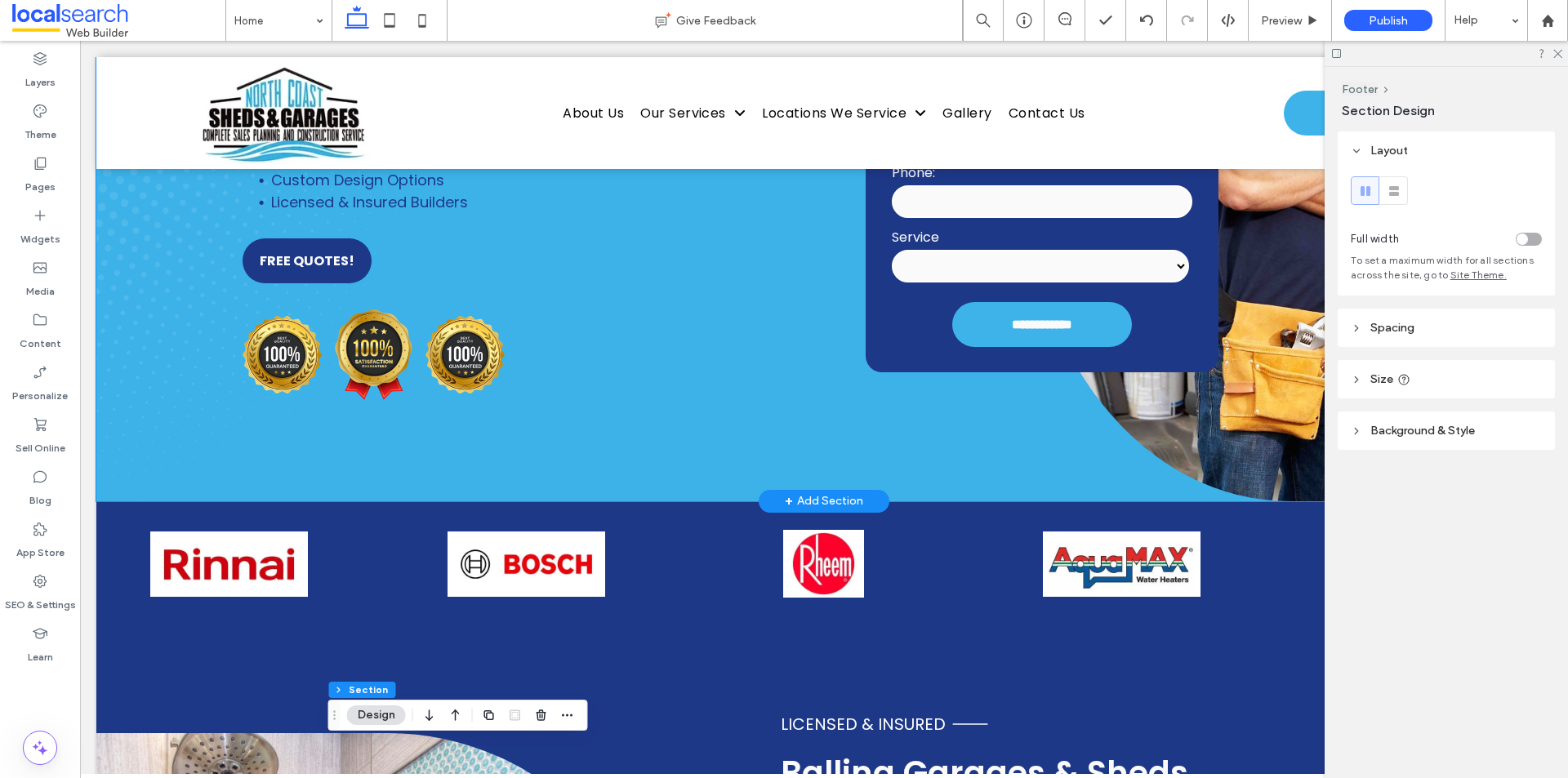 scroll, scrollTop: 327, scrollLeft: 0, axis: vertical 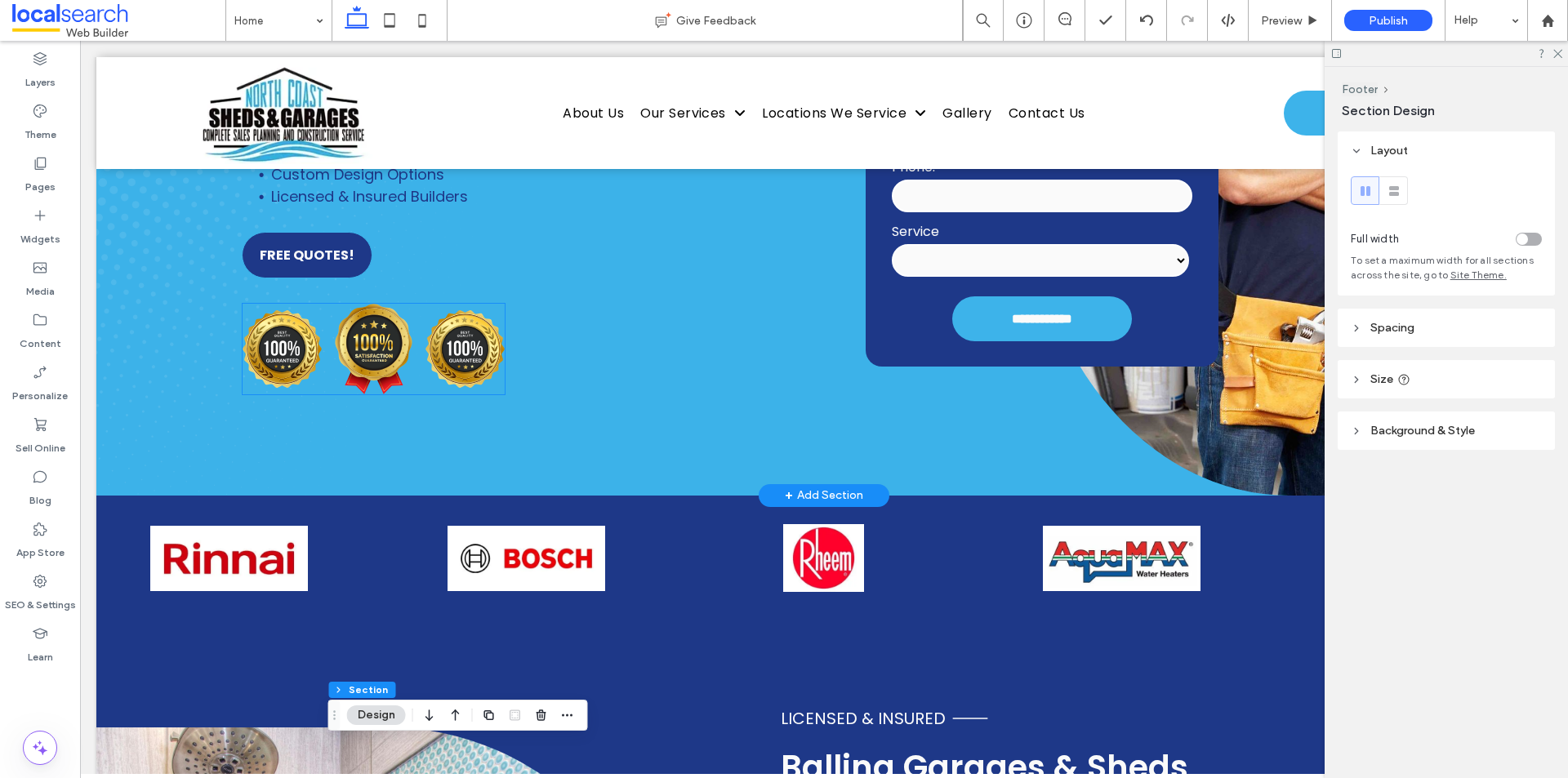 click at bounding box center [373, 349] 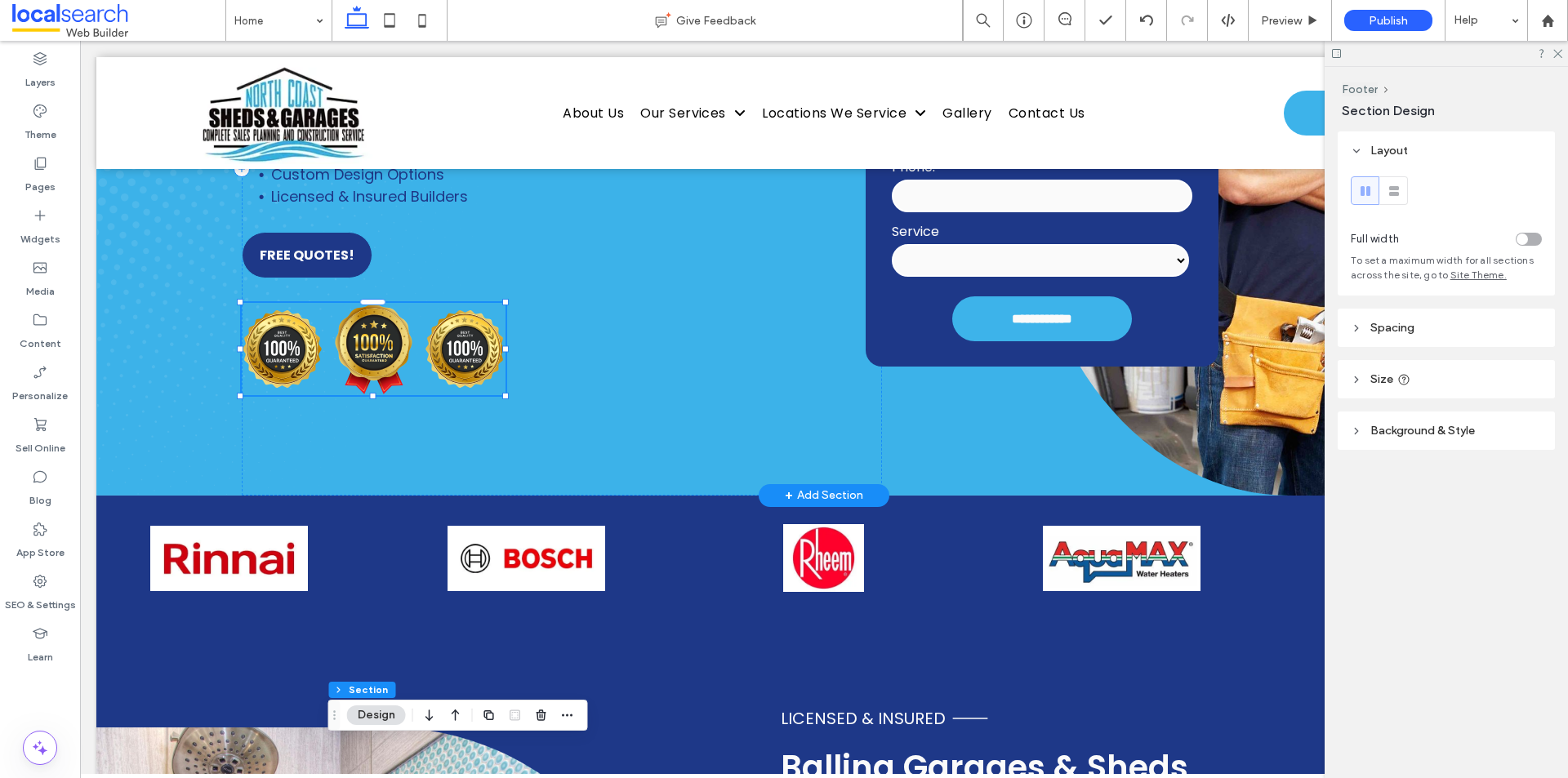 click at bounding box center (373, 349) 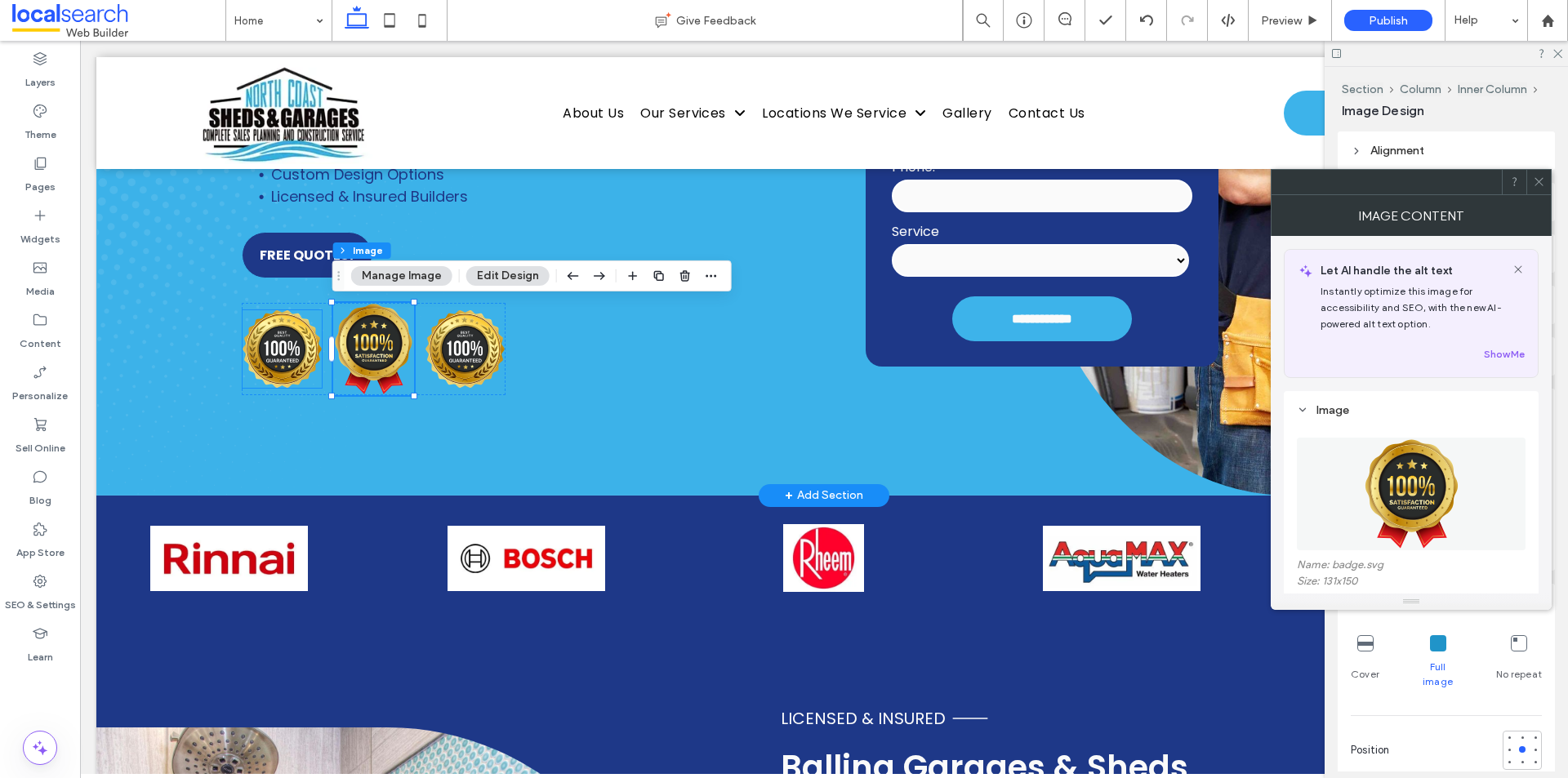 click at bounding box center (282, 349) 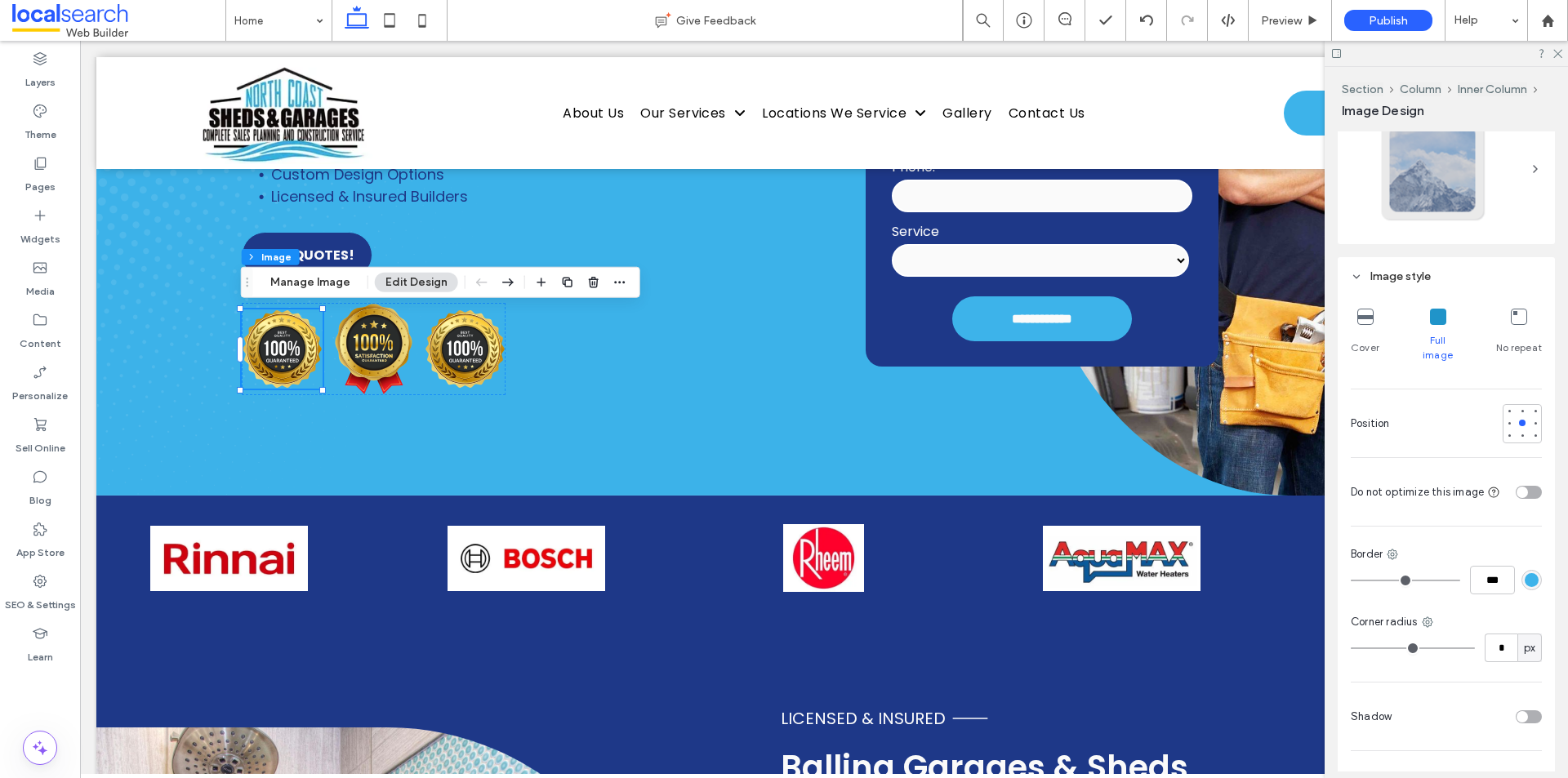 scroll, scrollTop: 549, scrollLeft: 0, axis: vertical 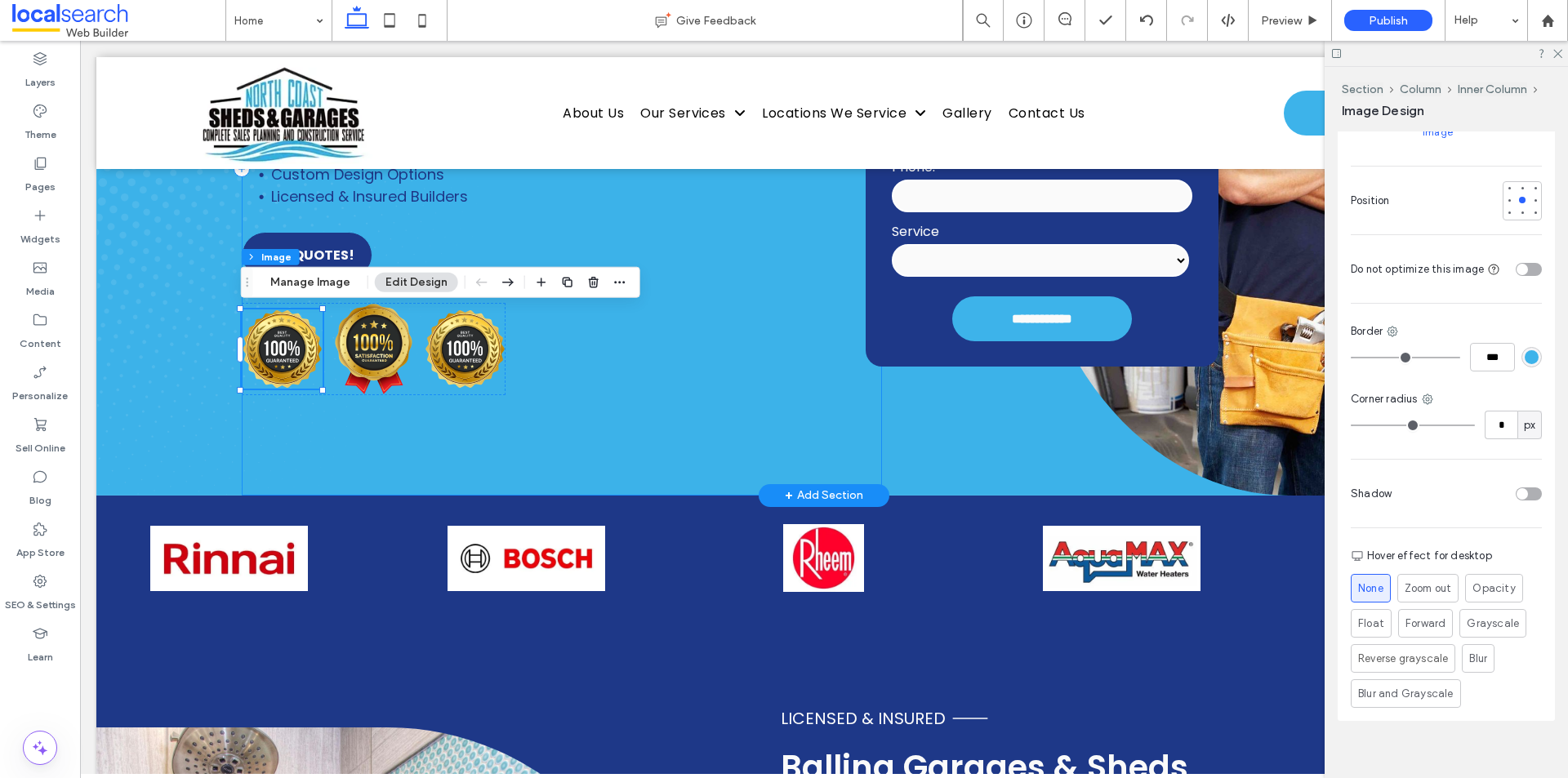 click on "4.9
Garages & Sheds Ballina
Fast Local Turnarounds Custom Design Options Licensed & Insured Builders ﻿
FREE QUOTES!" at bounding box center [562, 169] 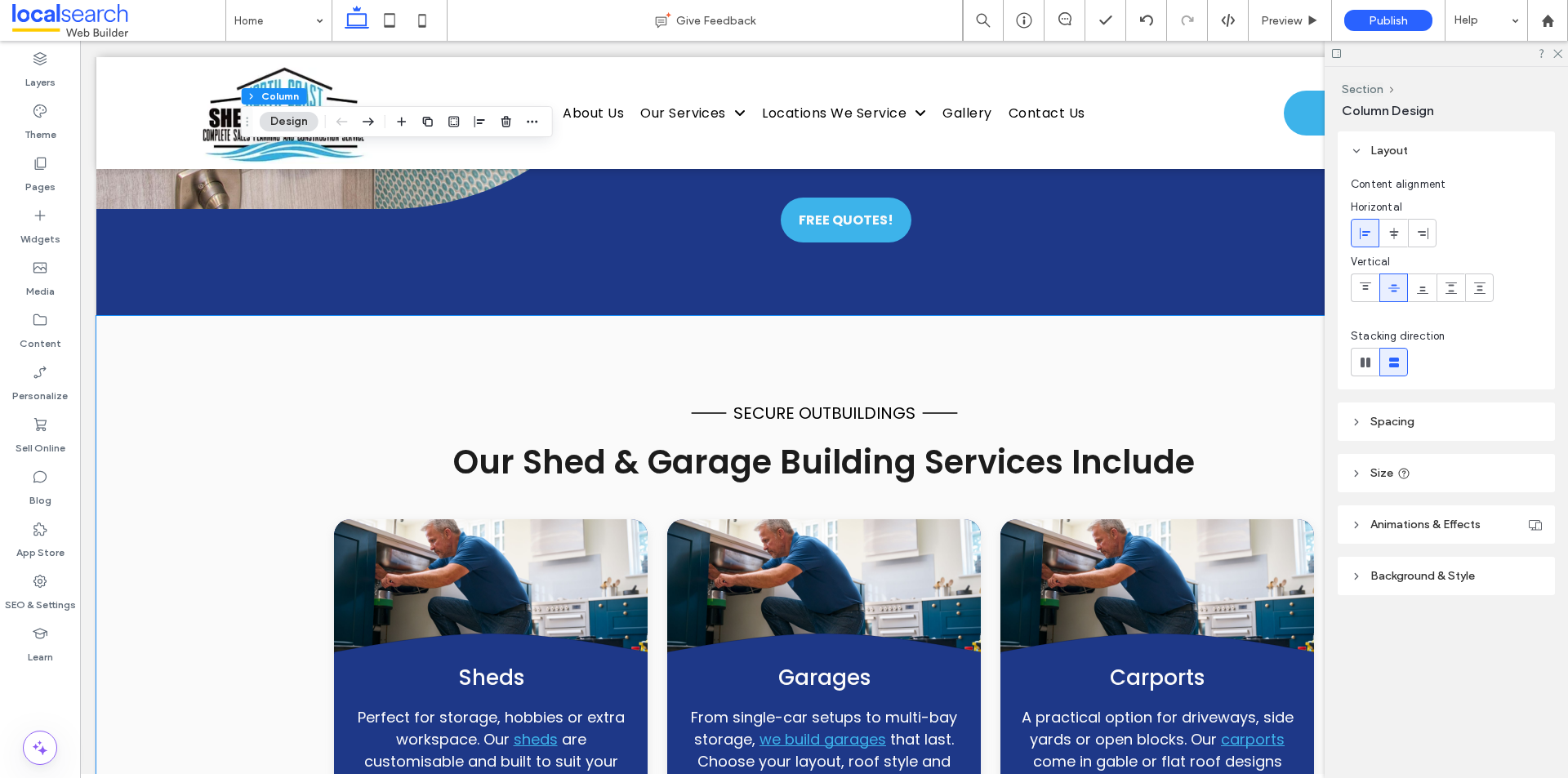 scroll, scrollTop: 1143, scrollLeft: 0, axis: vertical 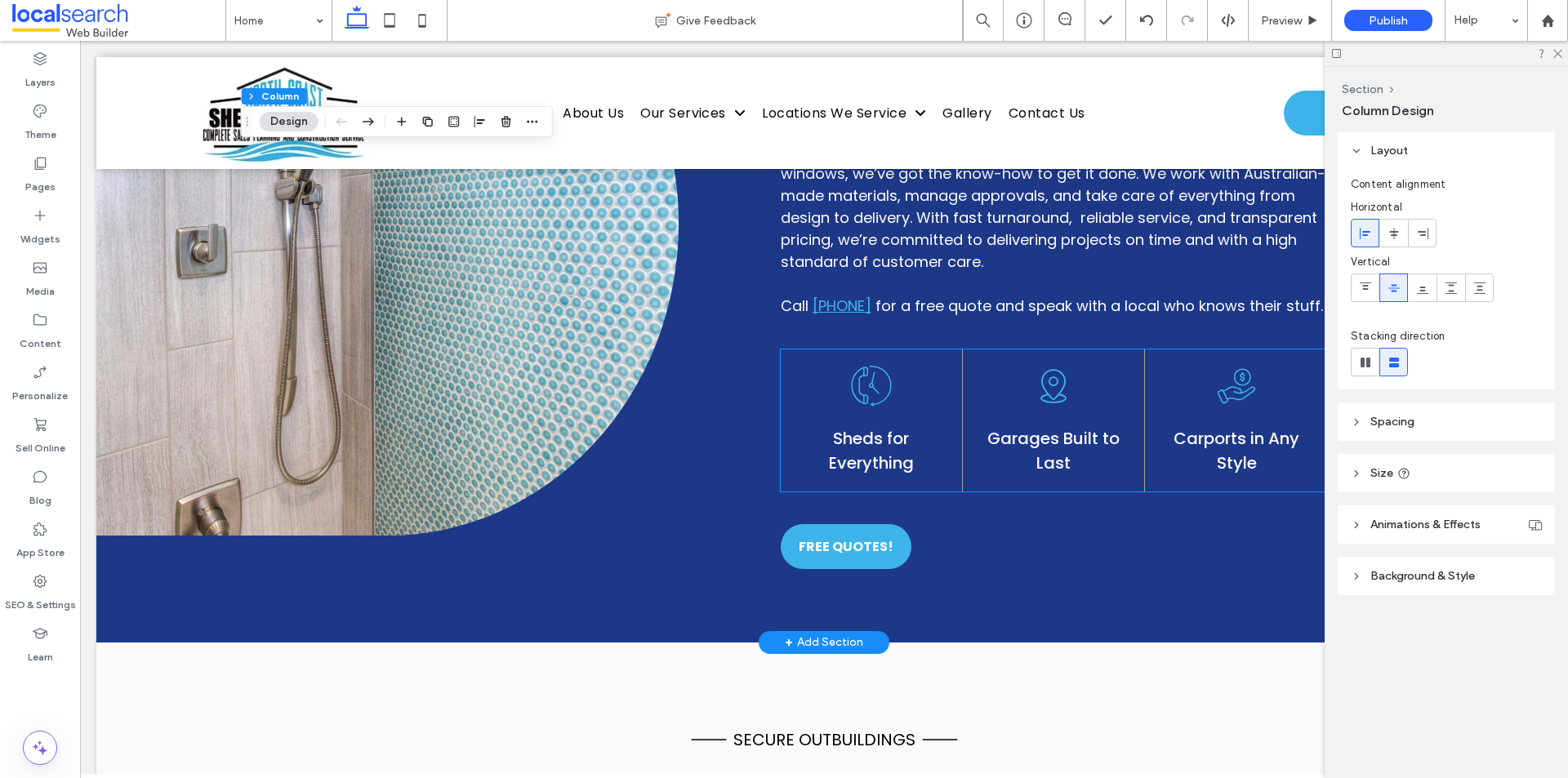 click 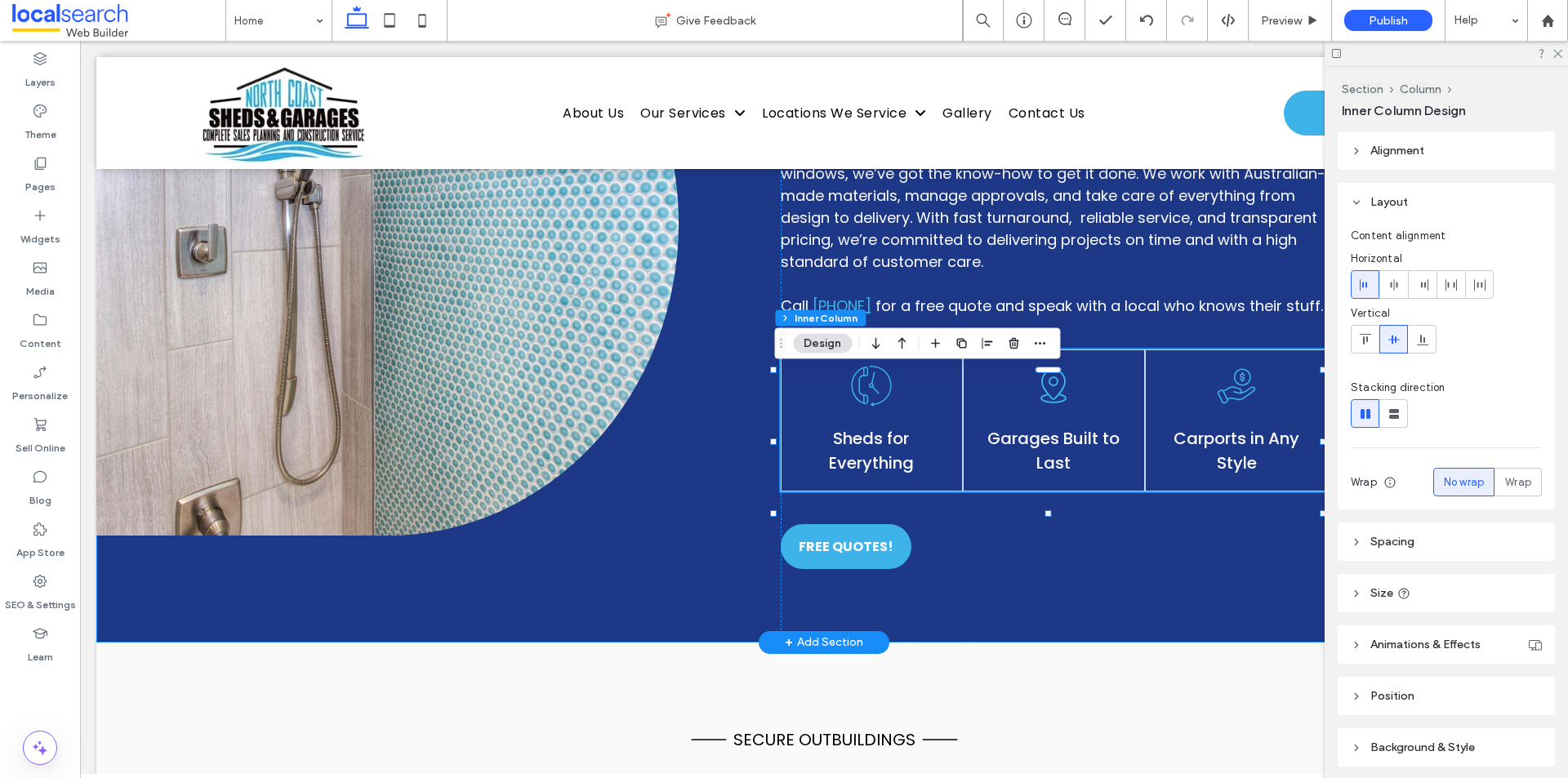 click on "Button
Licensed & Insured
Ballina Garages & Sheds
North Coast Sheds & Garages builds new carports, garages and sheds in Ballina and across the Northern Rivers and Clarence Valley. We focus on one thing and do it well — strong, functional outbuildings that are built to last. Whether you’re after a simple
carport , a
double garage, garage , a workshop with extra clearance or a
backyard shed   with roller doors and windows, we’ve got the know-how to get it done. We work with Australian-made materials, manage approvals, and take care of everything from design to delivery. With fast turnaround,  reliable service, and transparent pricing, we’re committed to delivering projects on time and with a high standard of customer care. Call
0422 853 128   for a free quote and speak with a local who knows their stuff." at bounding box center (824, 224) 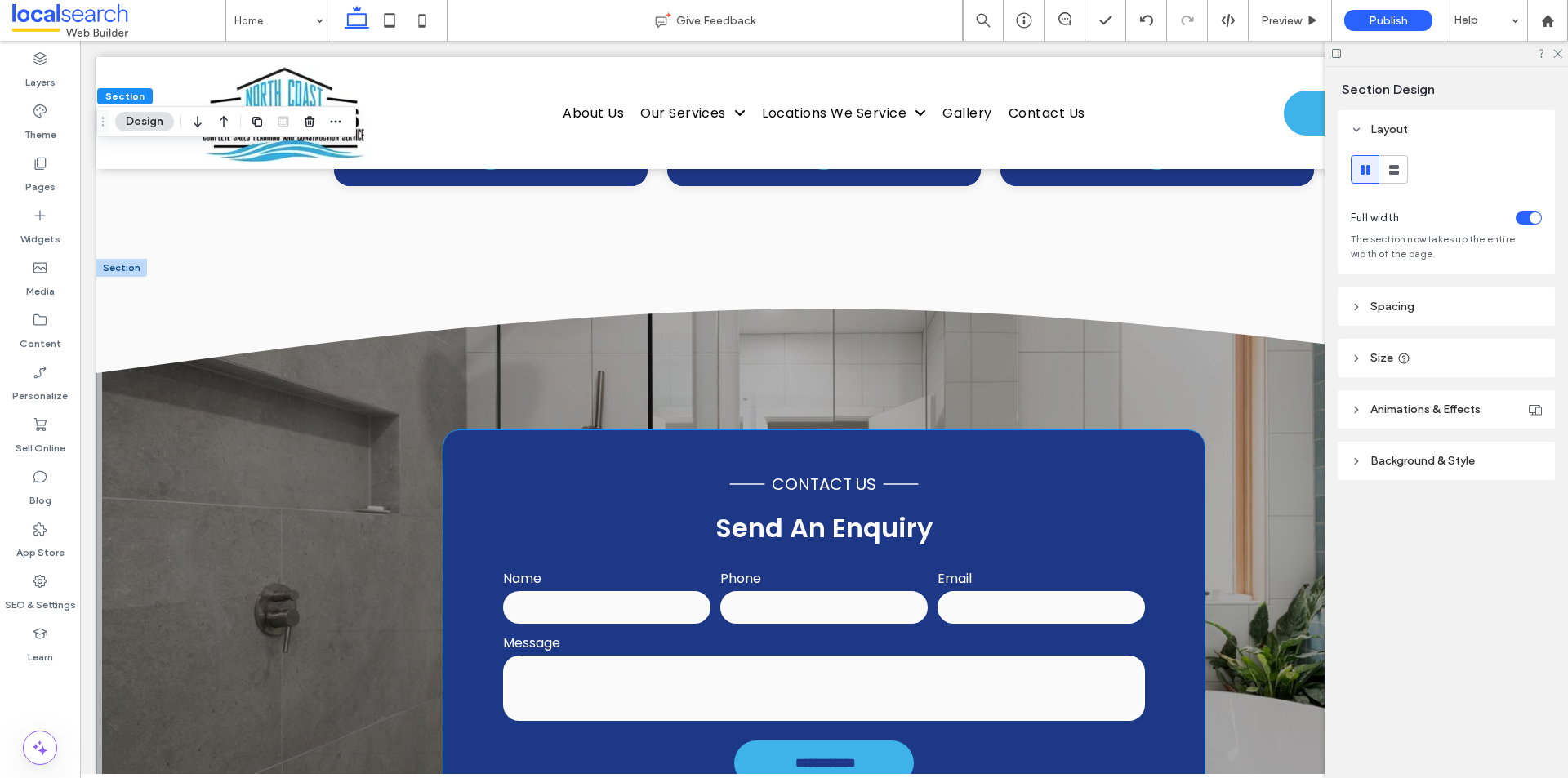 scroll, scrollTop: 2204, scrollLeft: 0, axis: vertical 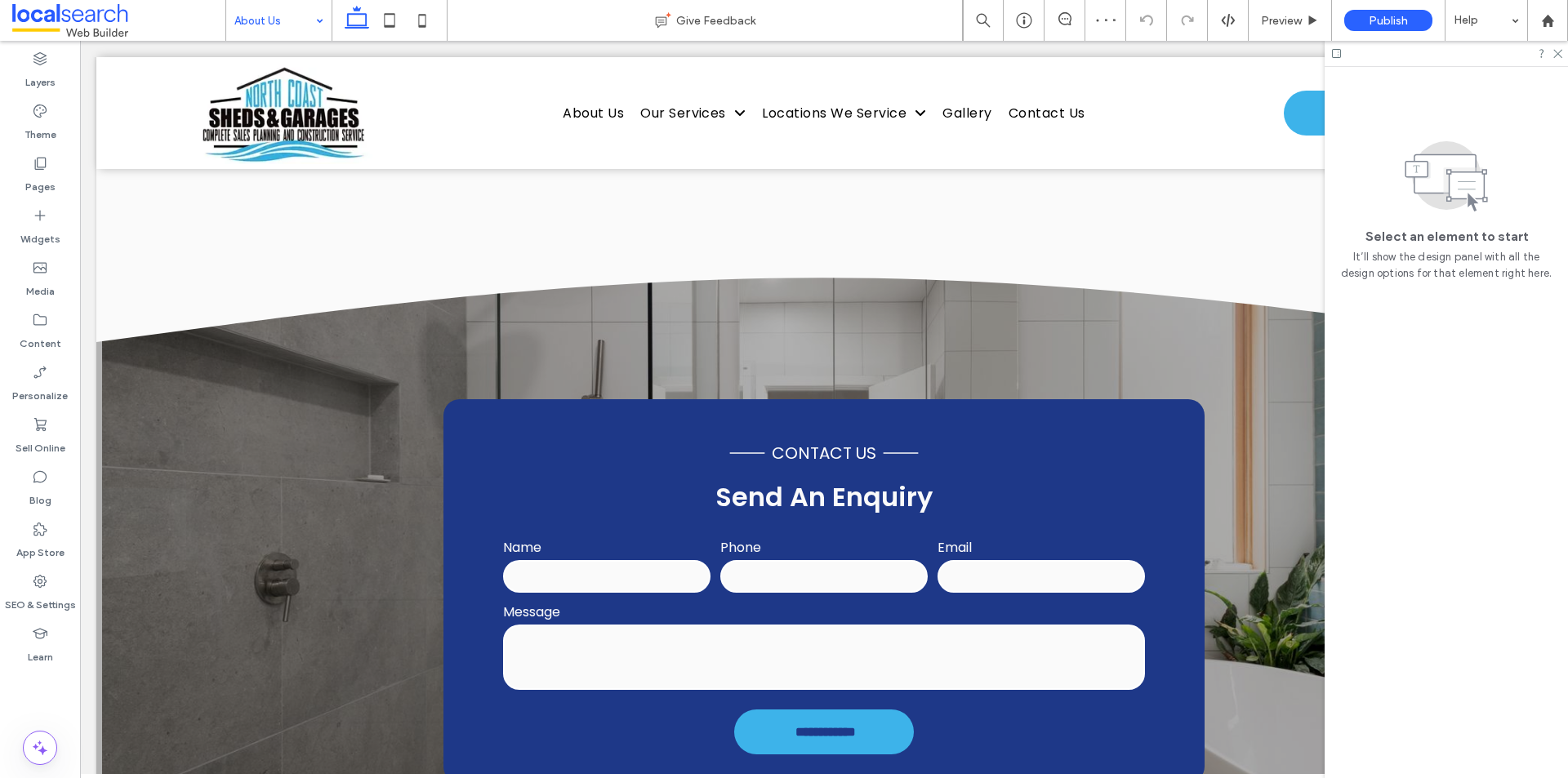 click on "About Us" at bounding box center (278, 20) 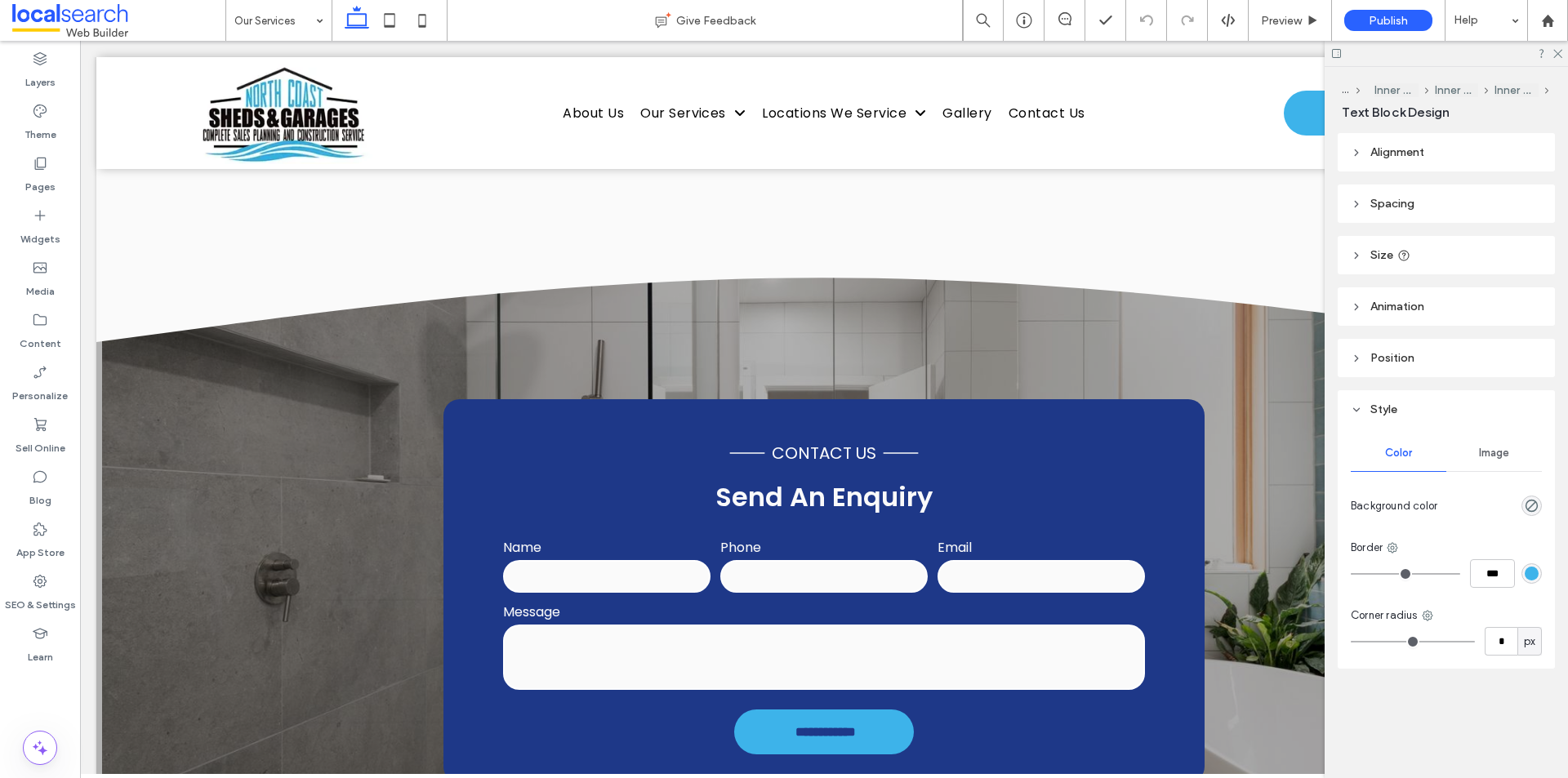 type on "*******" 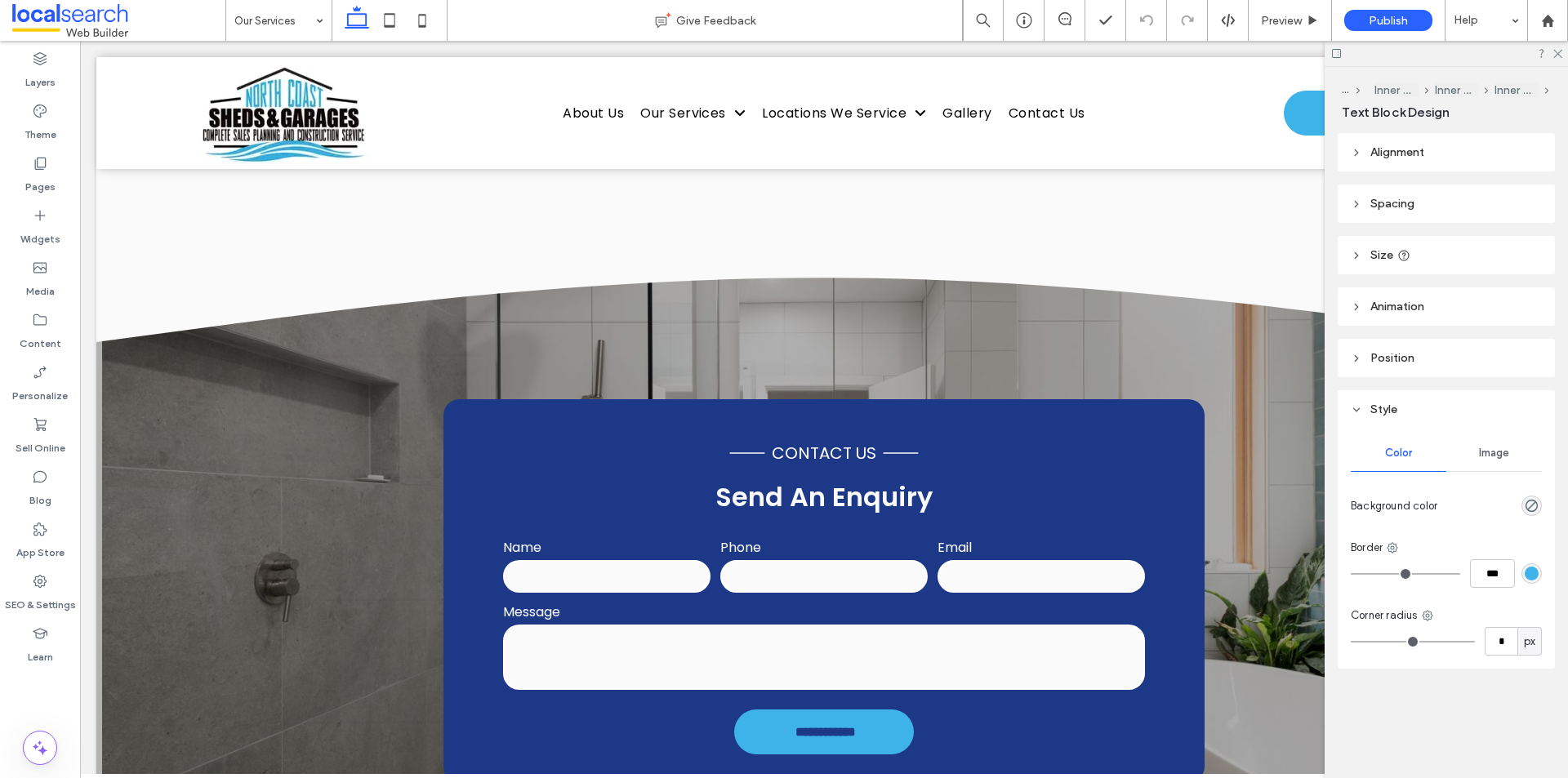 type on "**" 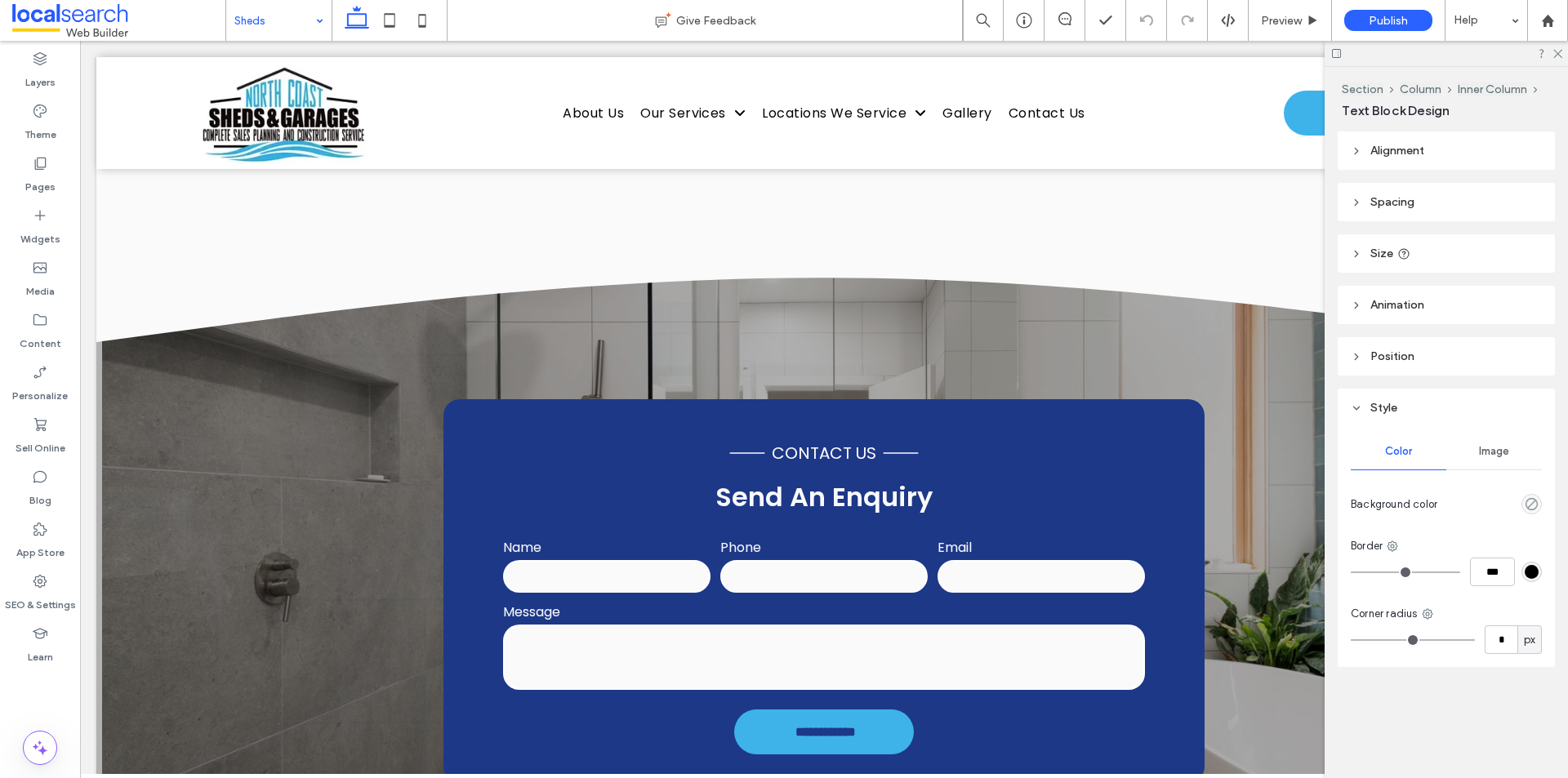 type on "*******" 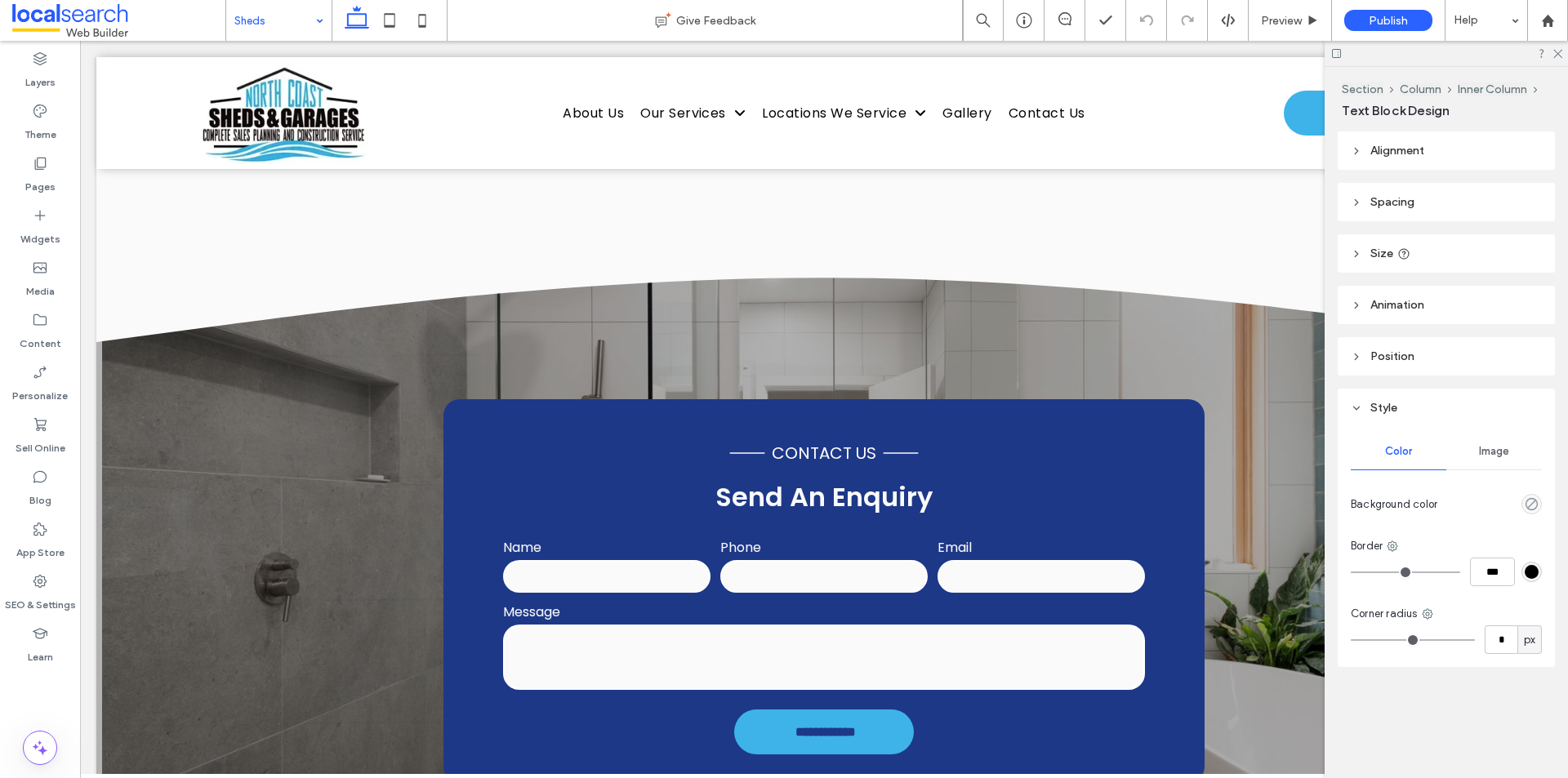 type on "**" 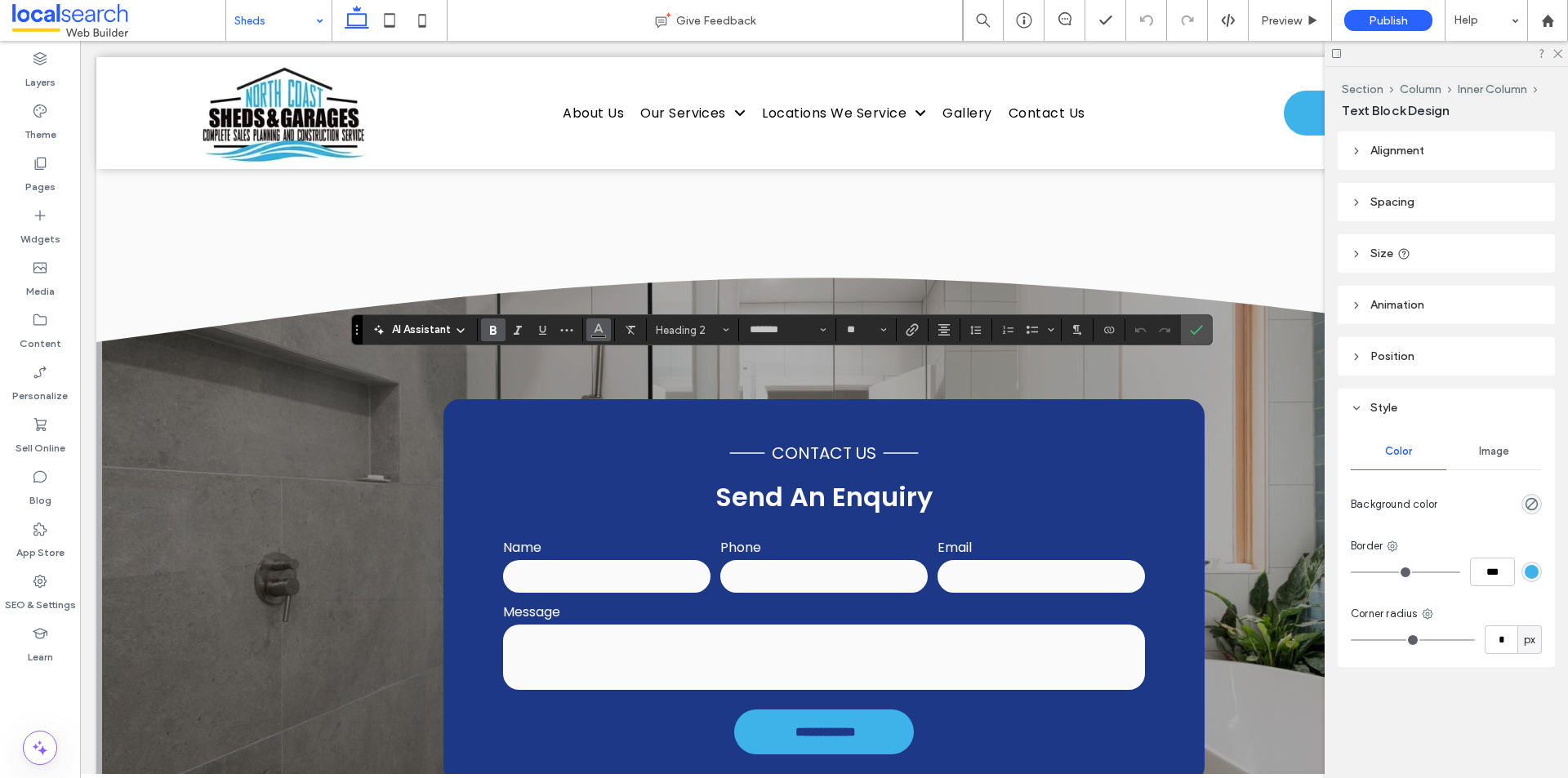 click 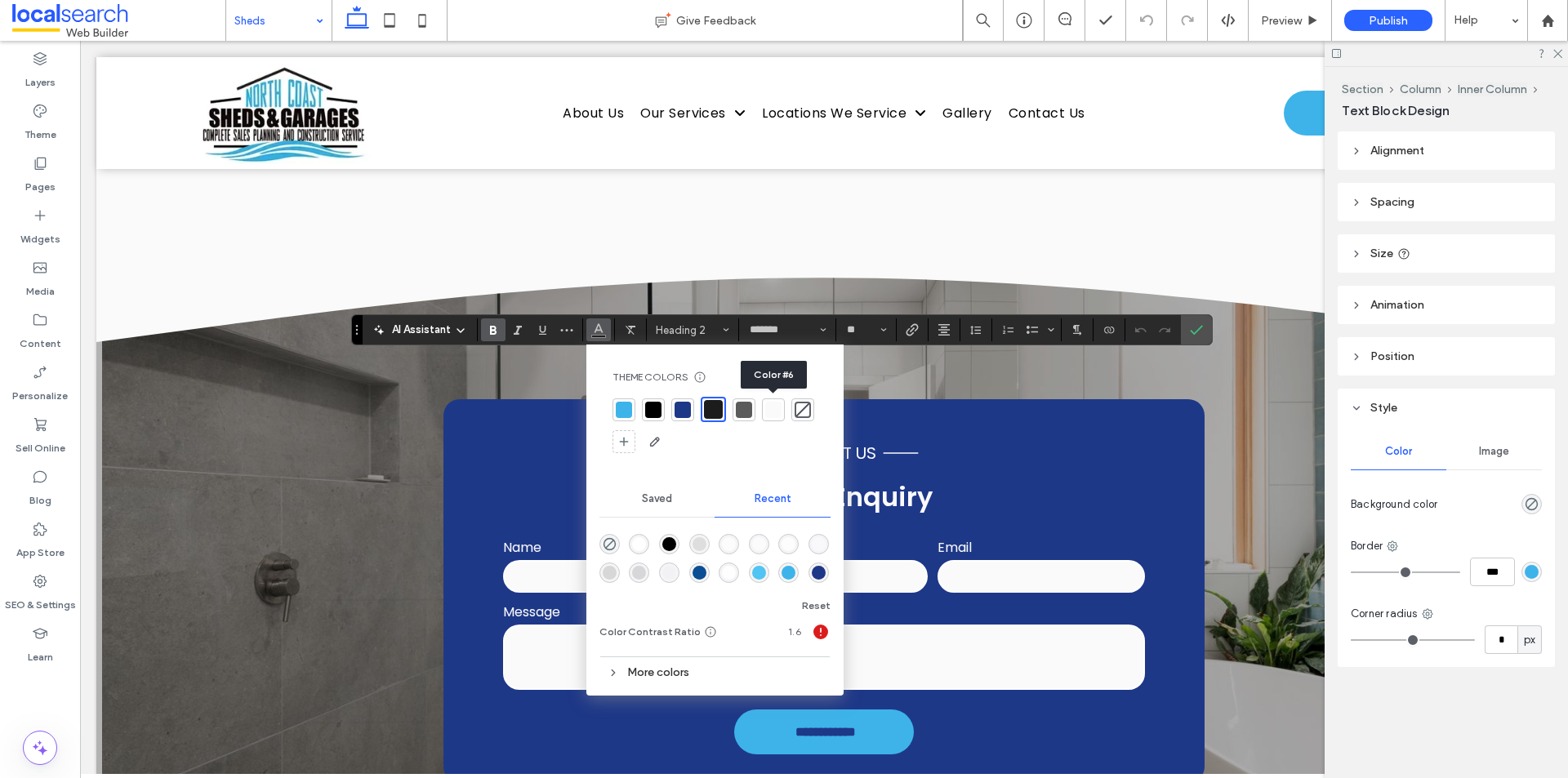 click at bounding box center (773, 410) 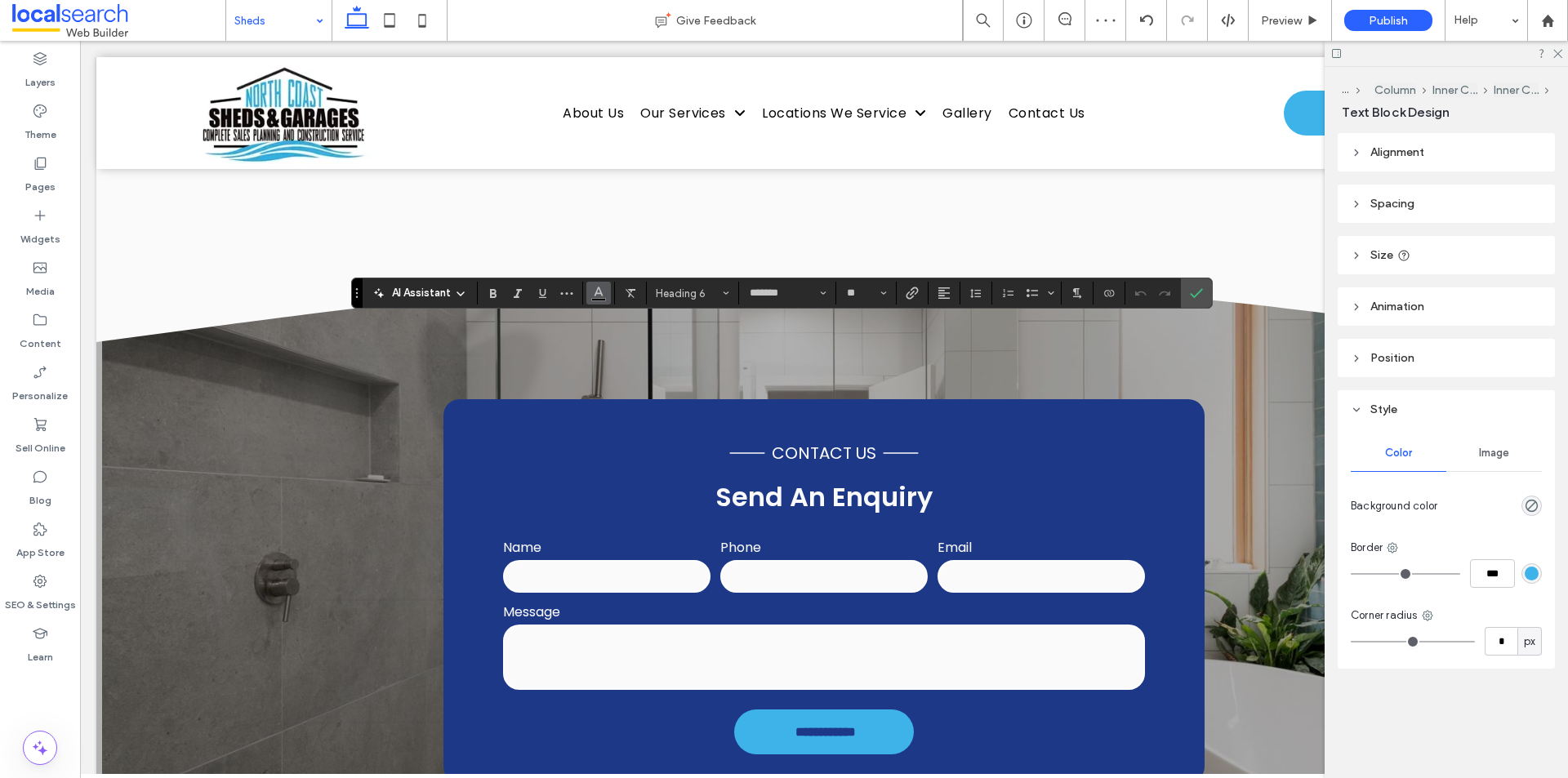 click 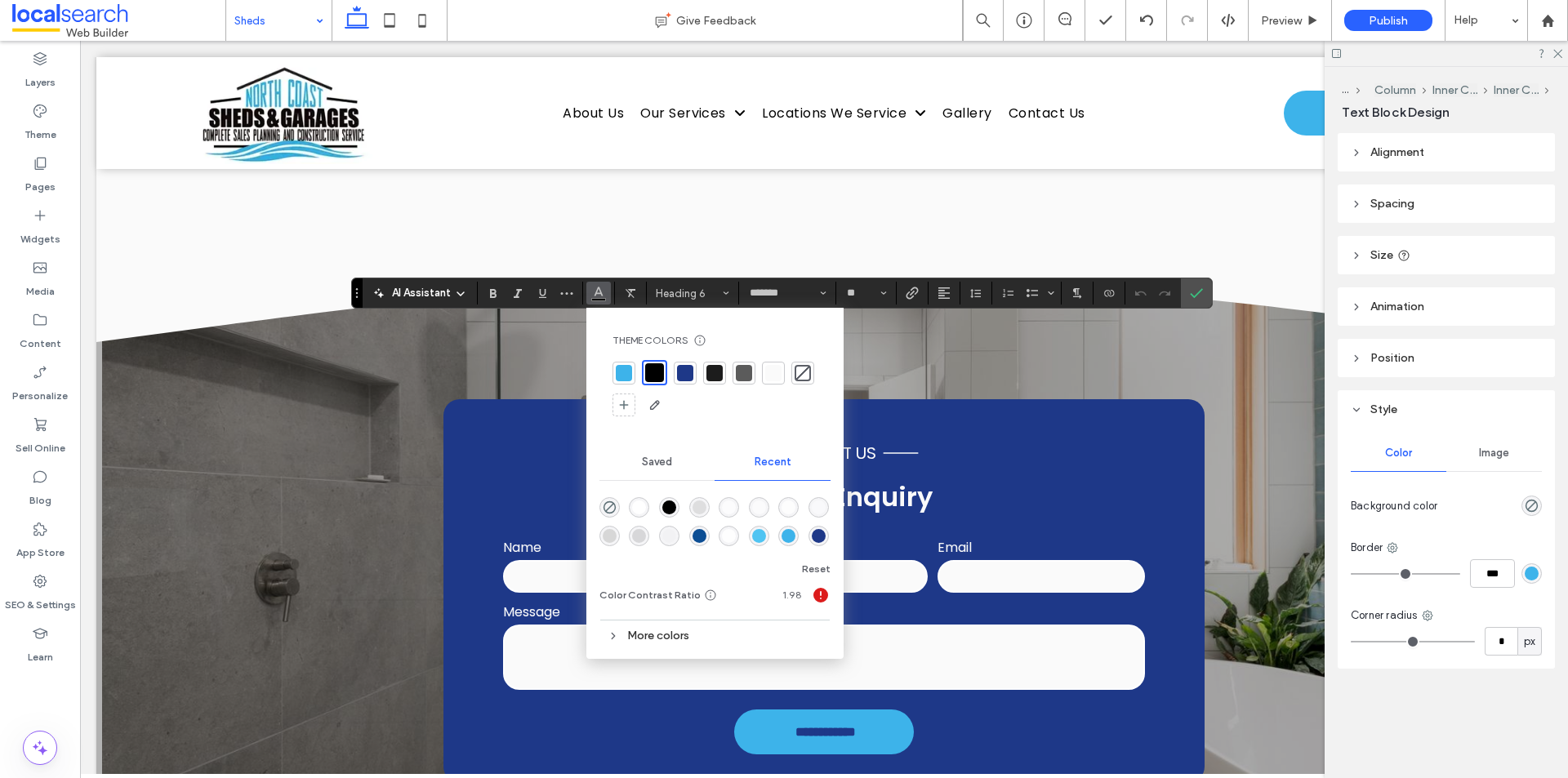 click at bounding box center (773, 373) 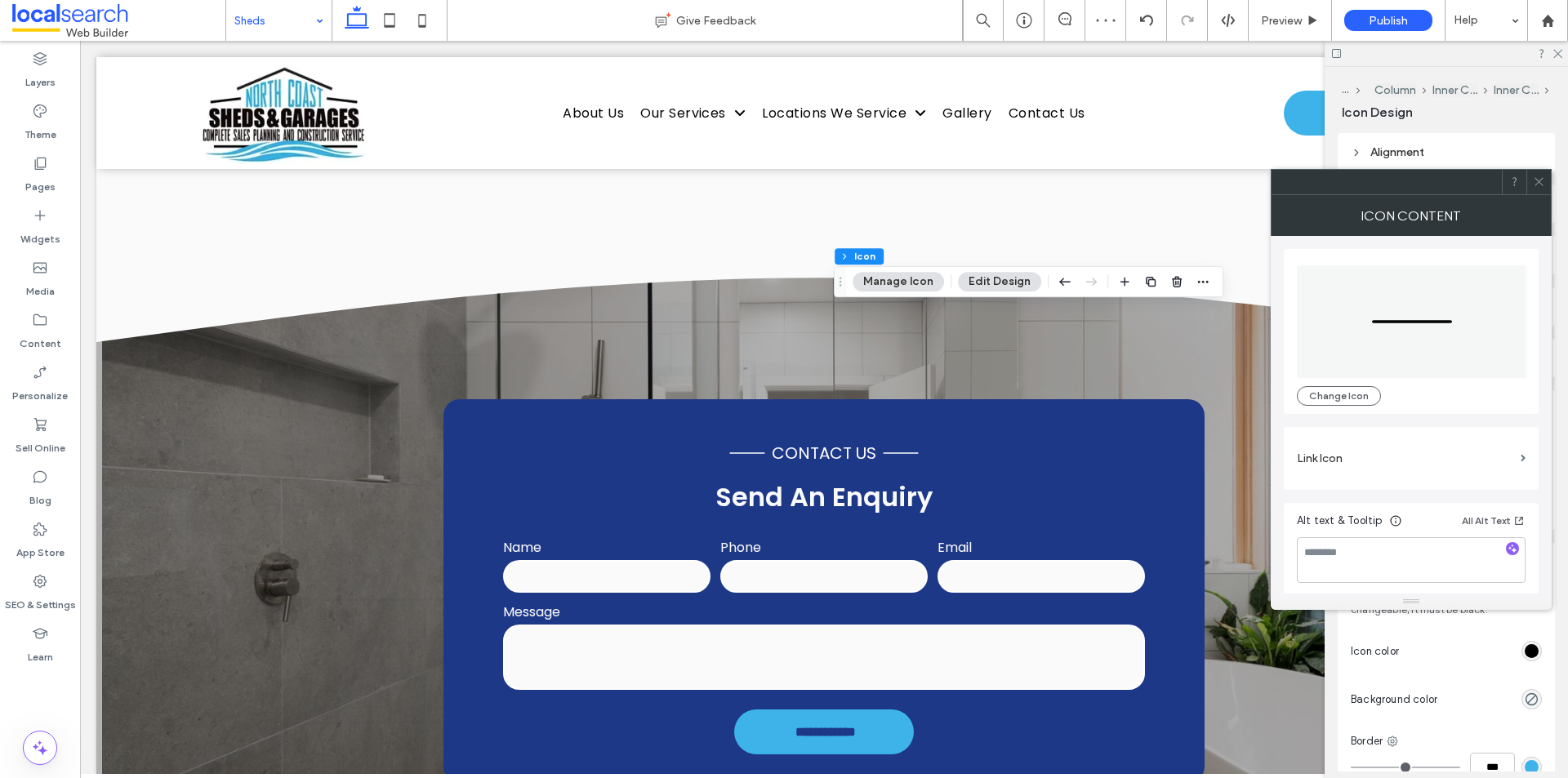 click at bounding box center [1531, 651] 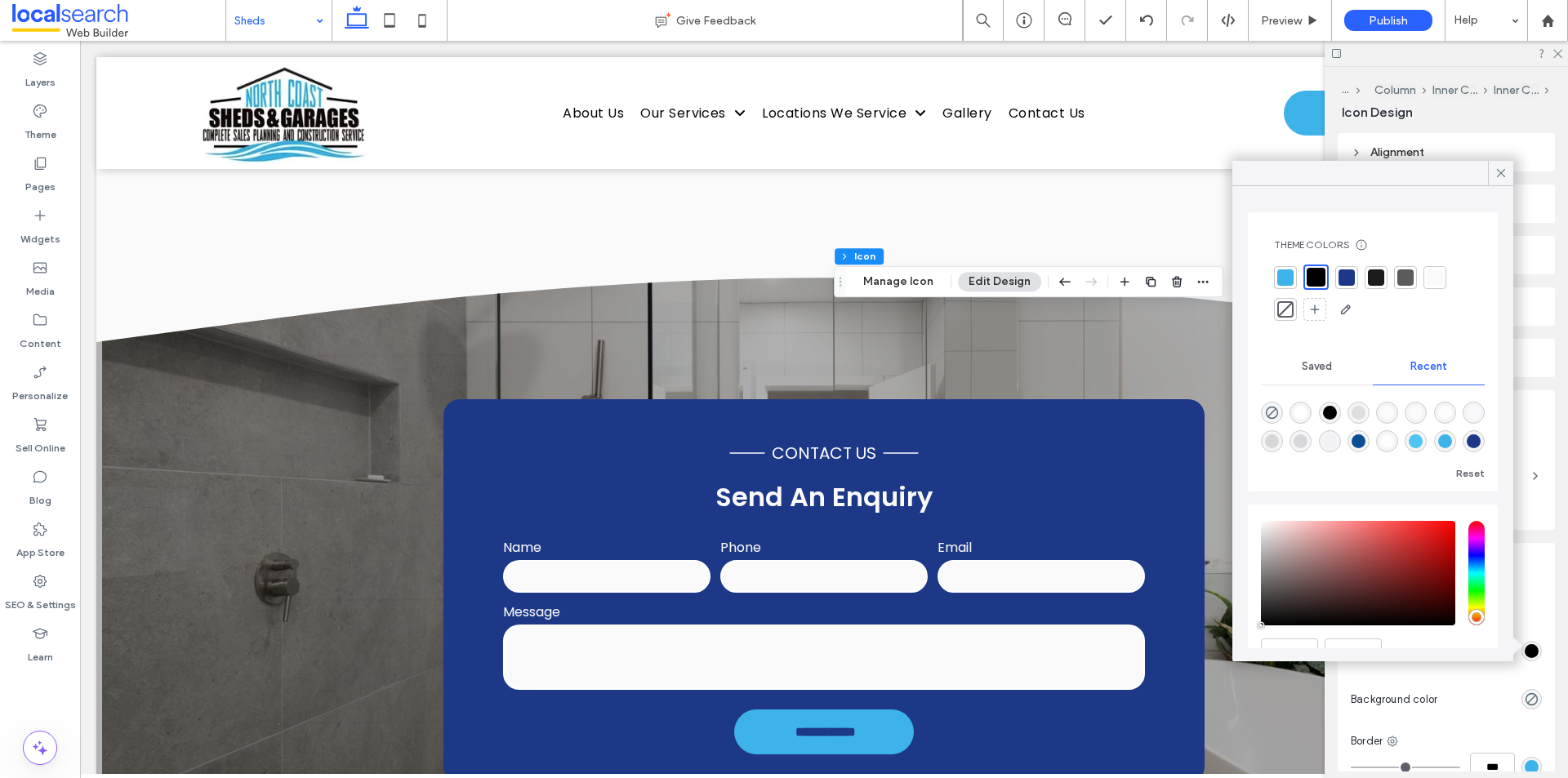 click at bounding box center (1435, 278) 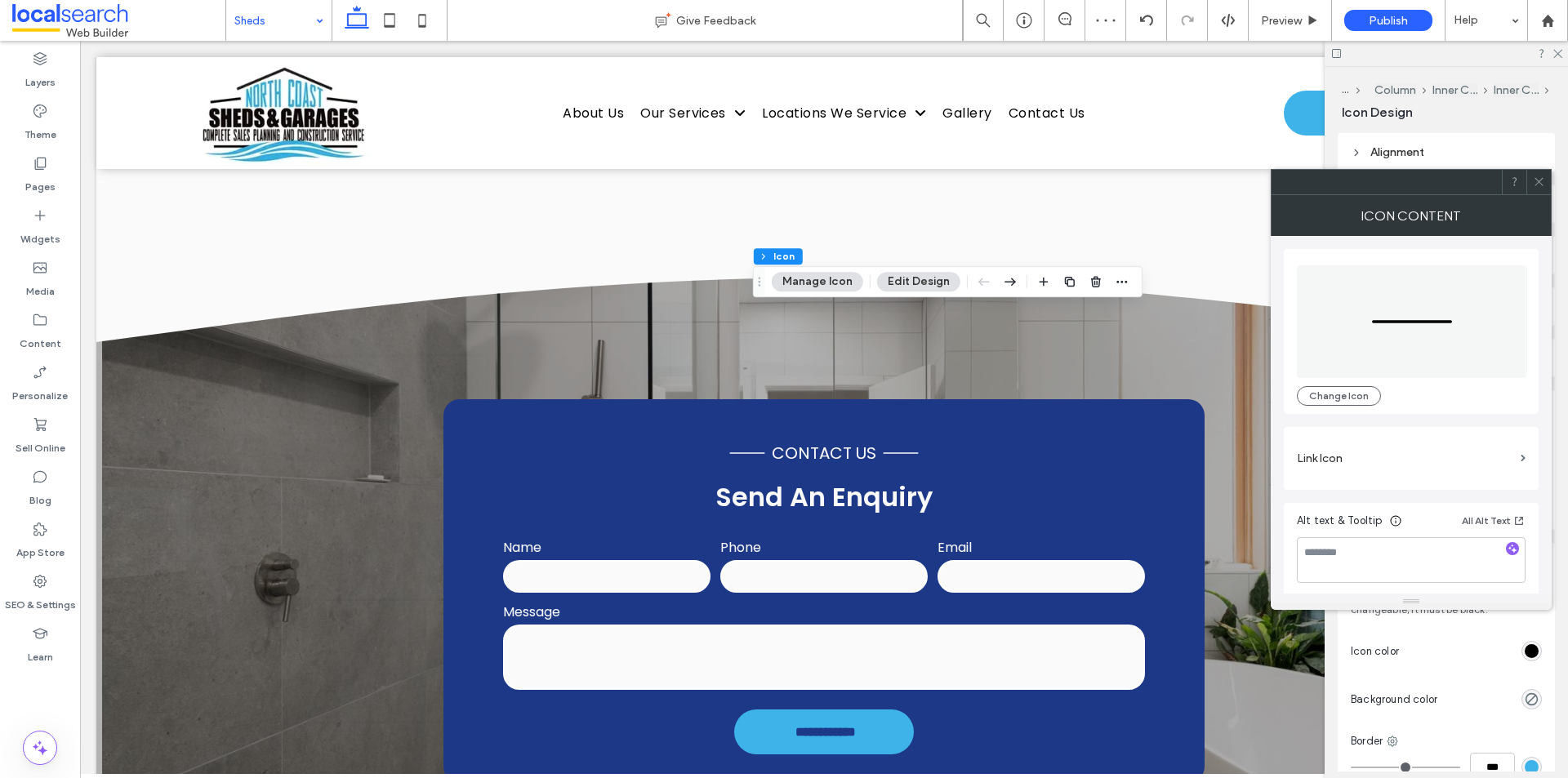 click at bounding box center (1531, 651) 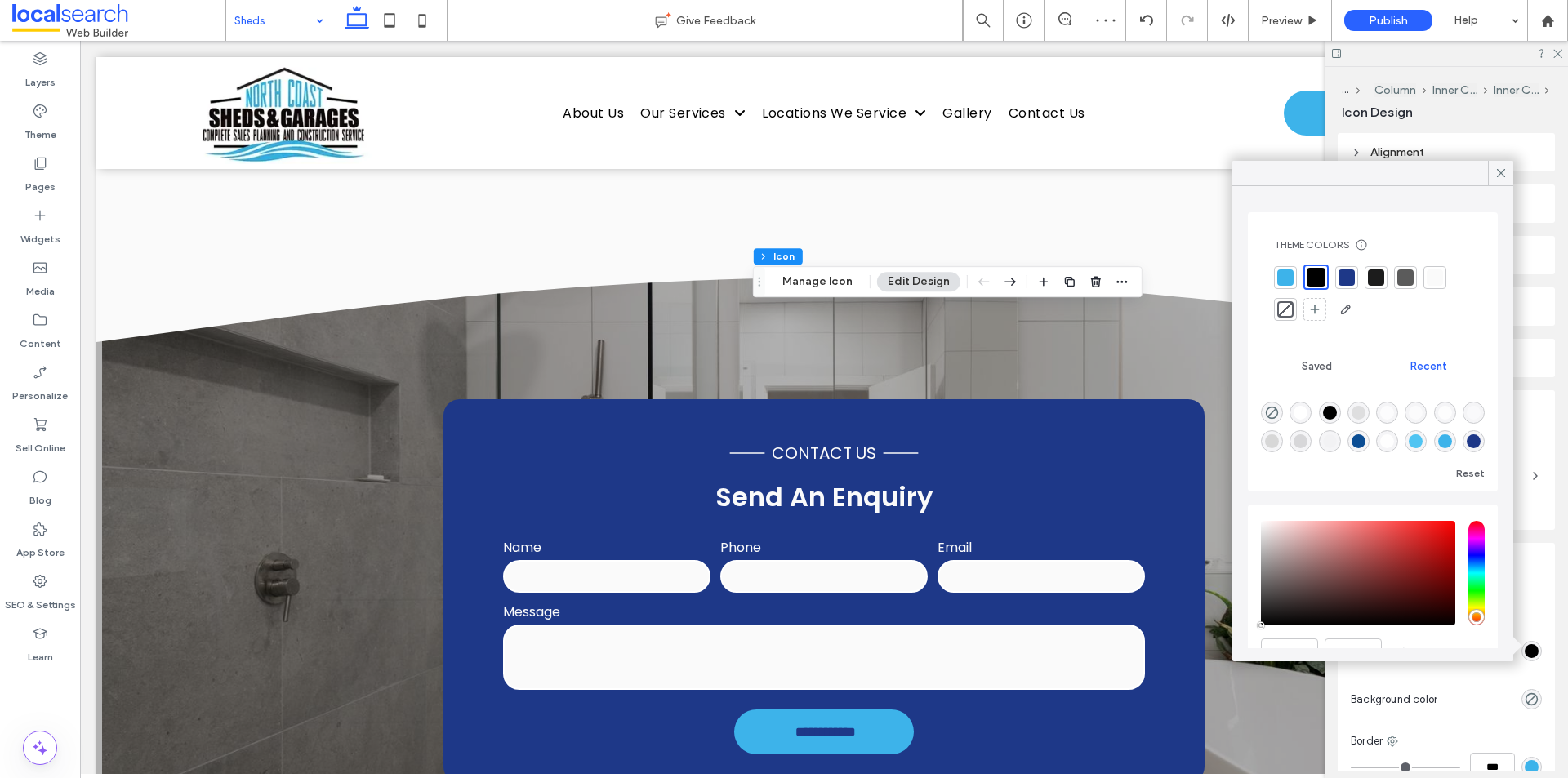 click at bounding box center [1435, 278] 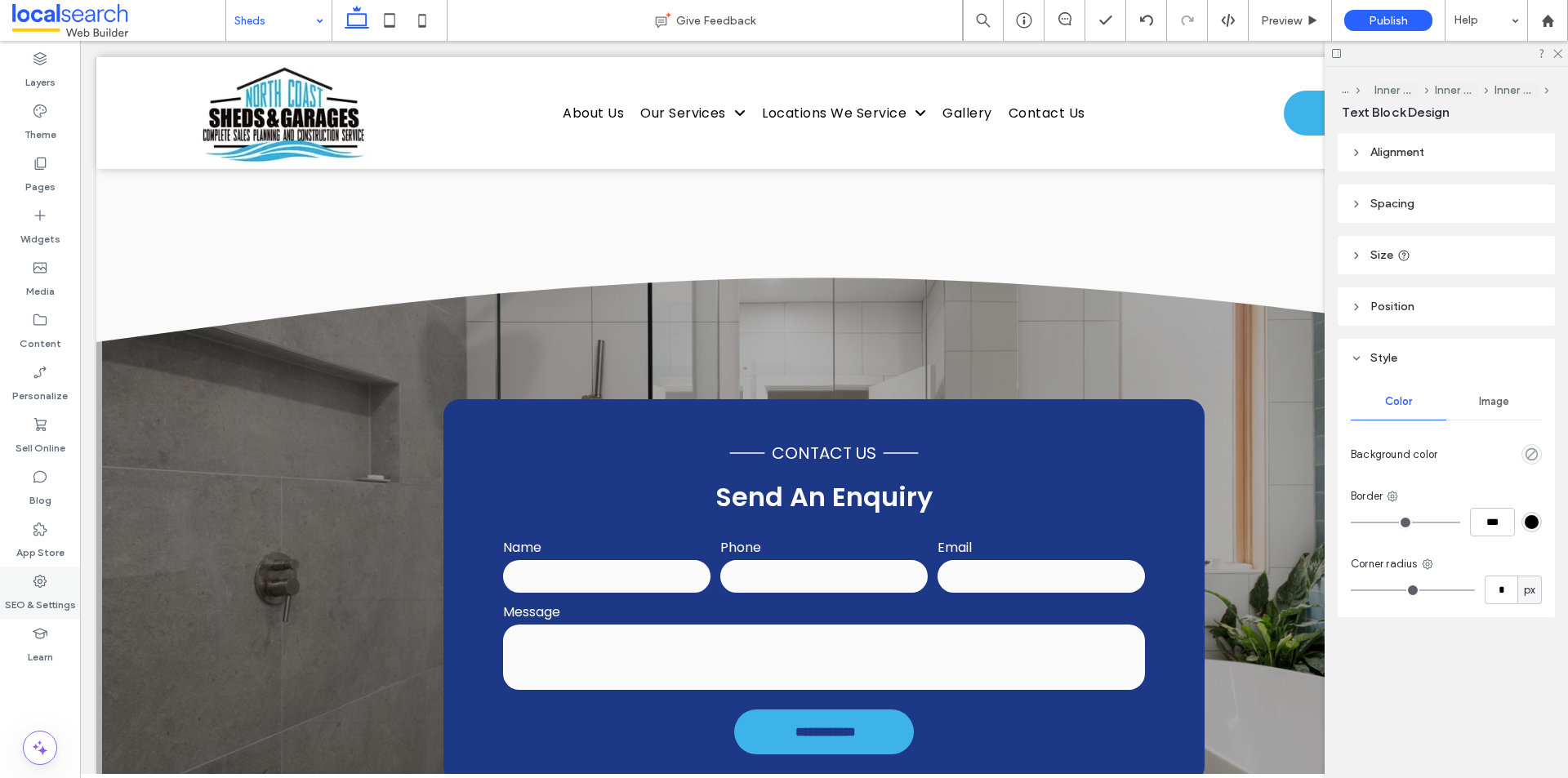 type on "*******" 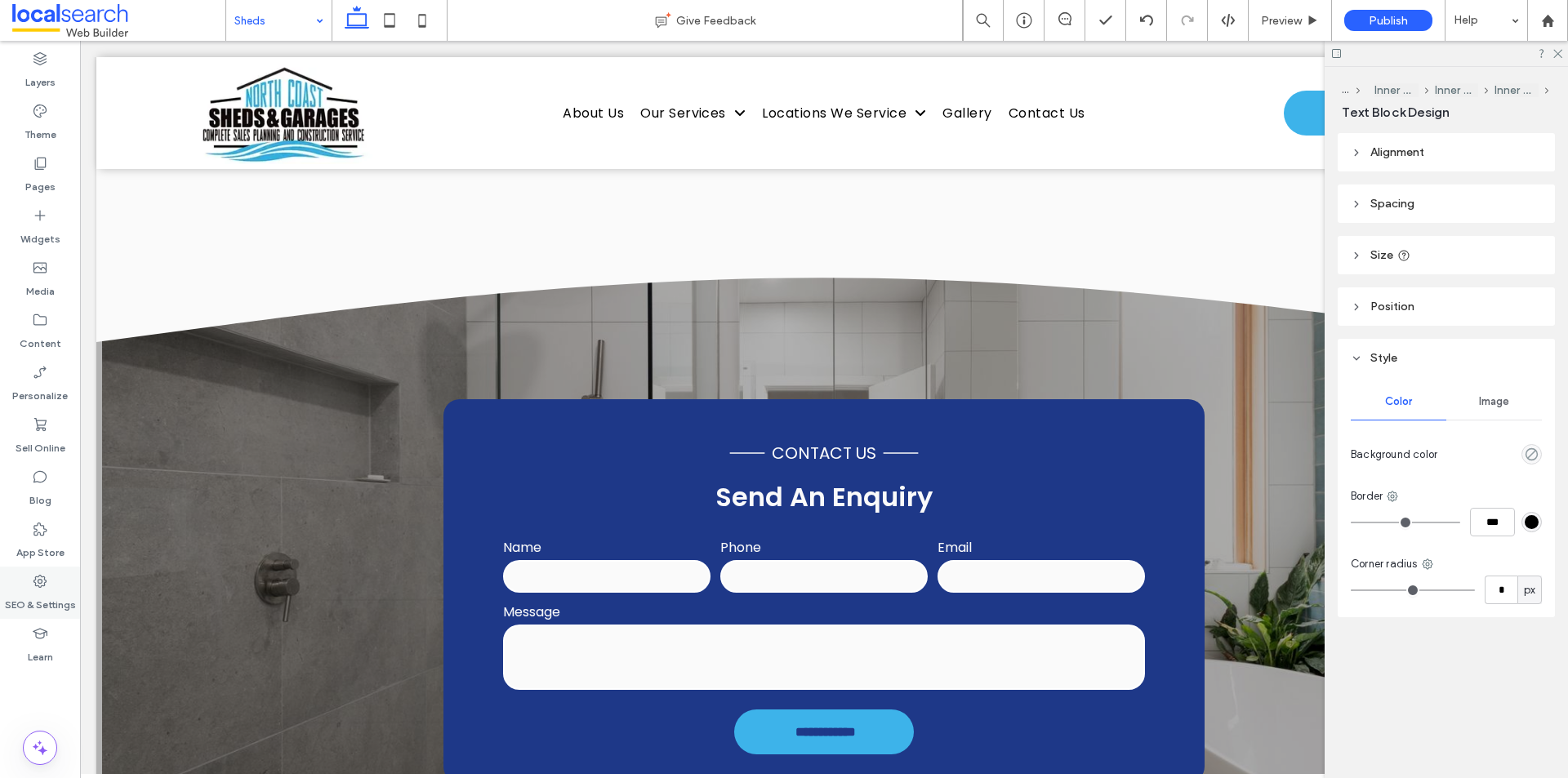 type on "**" 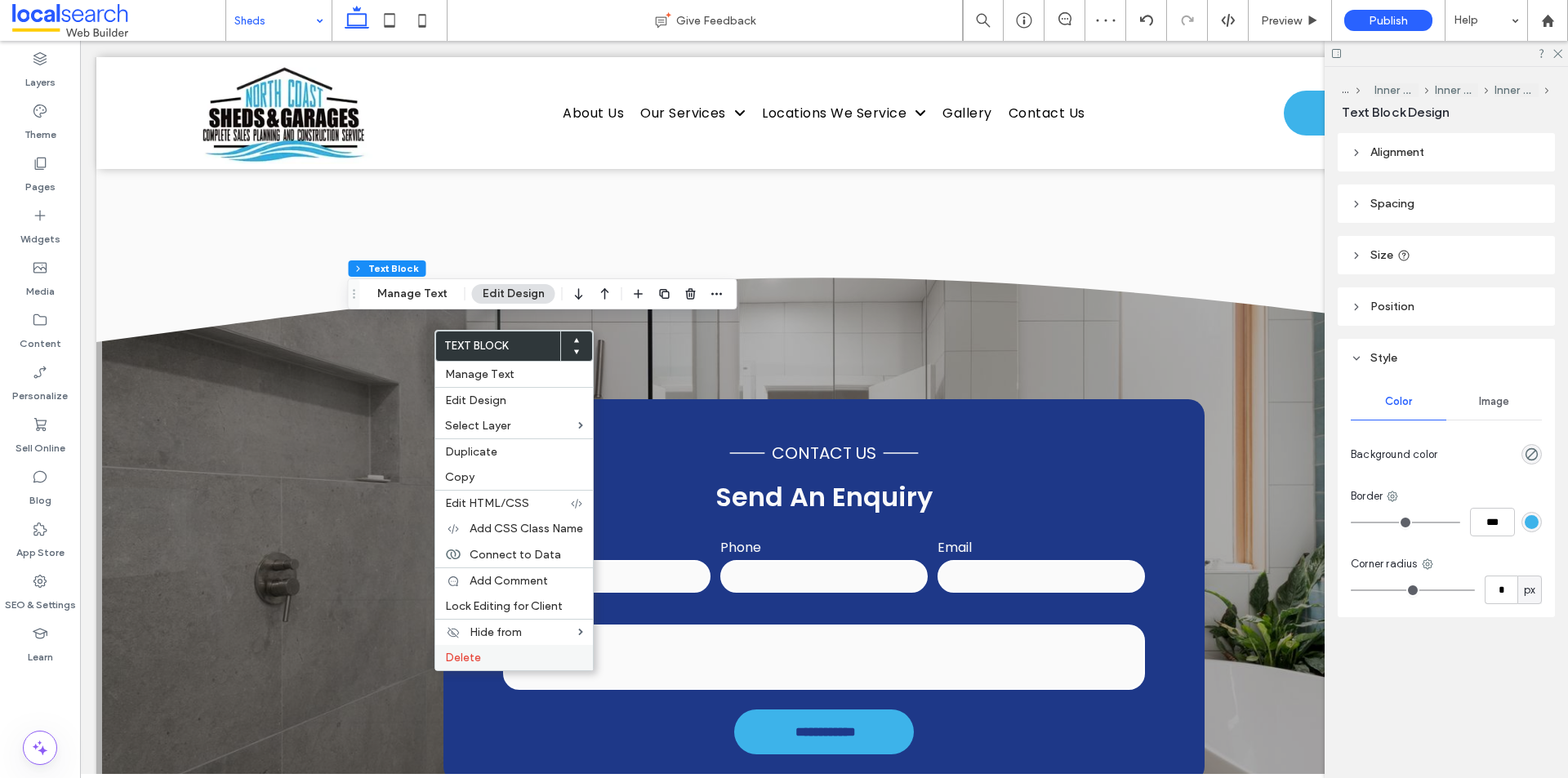 click on "Delete" at bounding box center [514, 657] 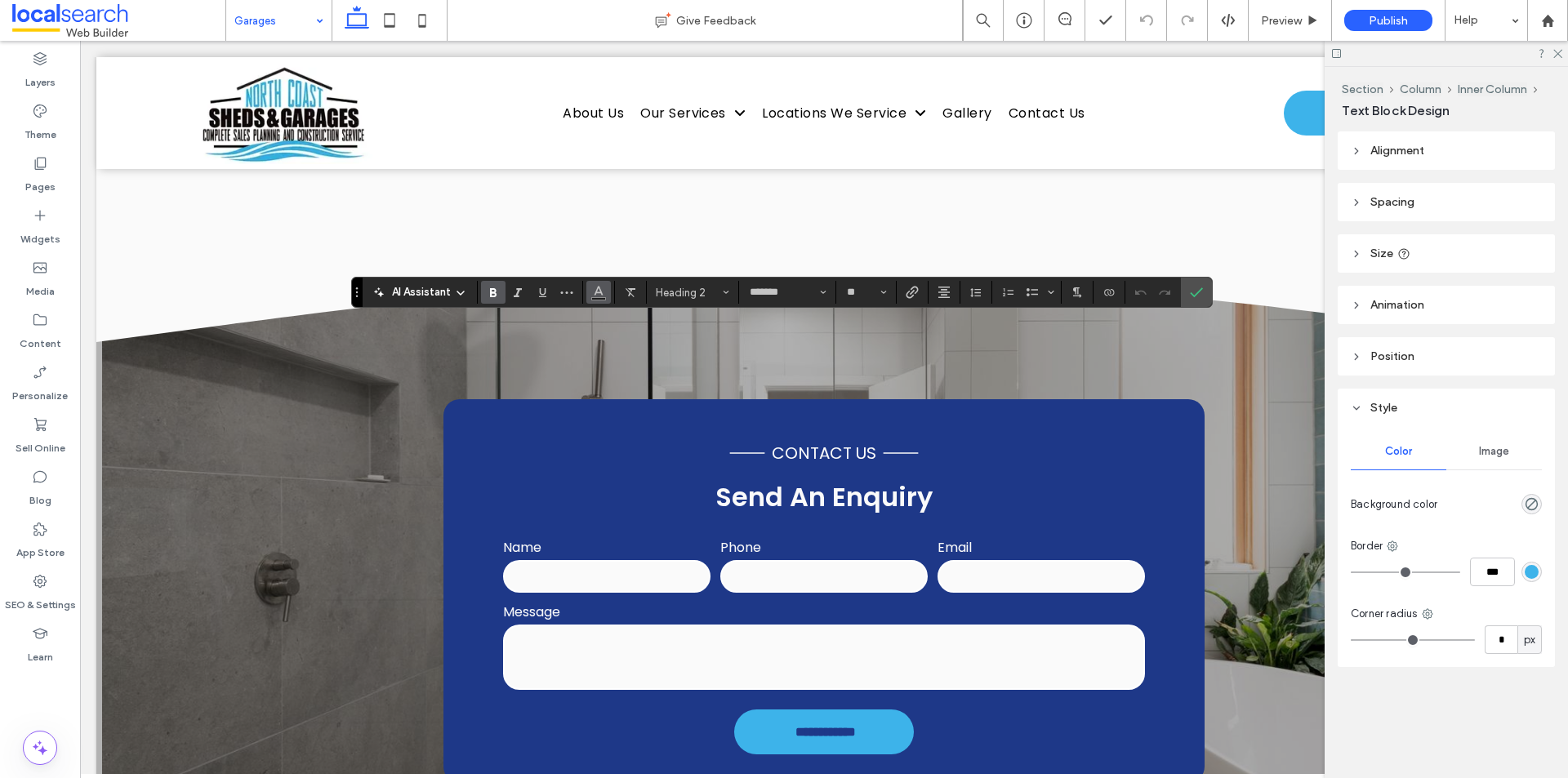 click at bounding box center (599, 292) 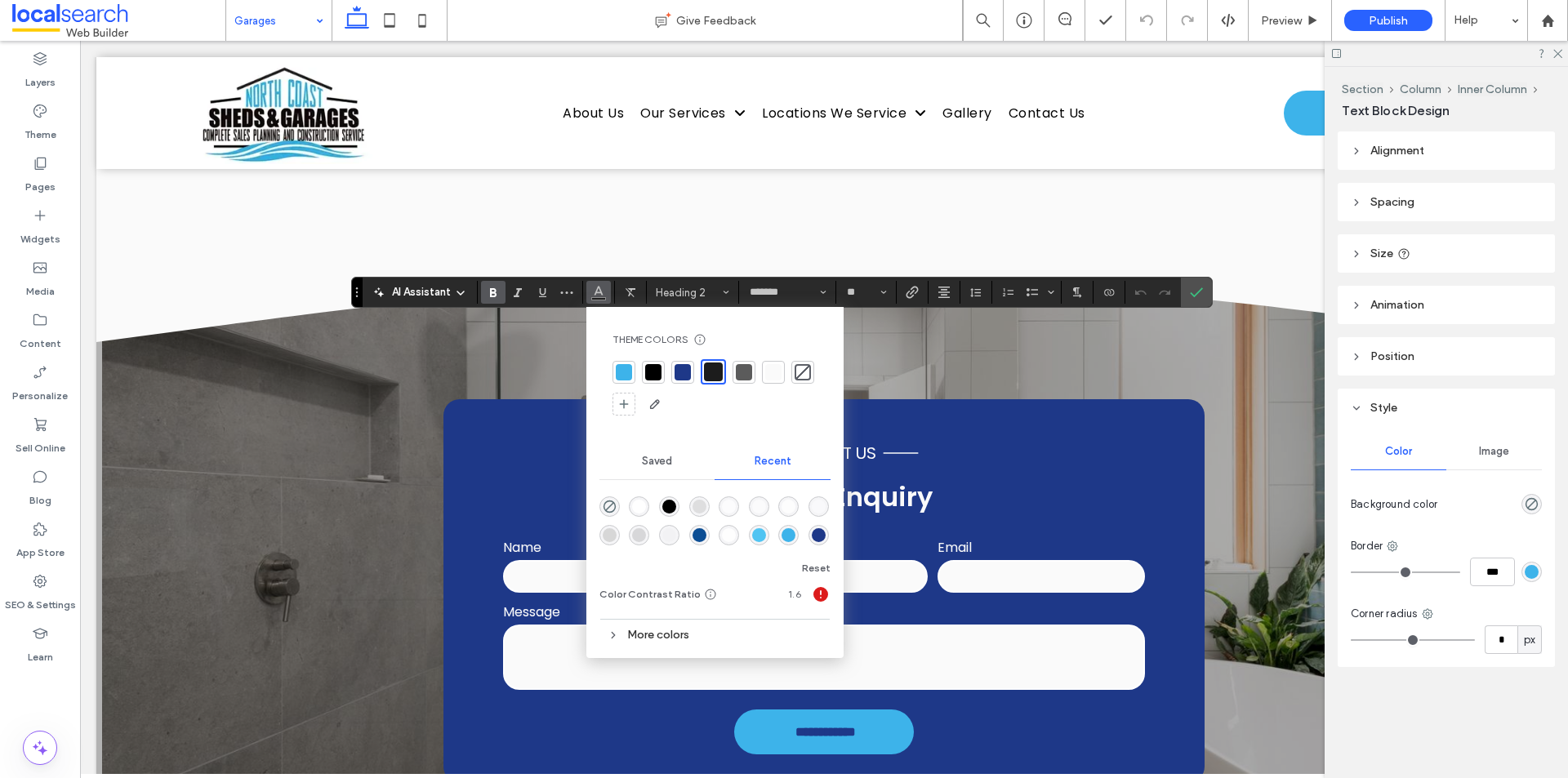 click at bounding box center (773, 372) 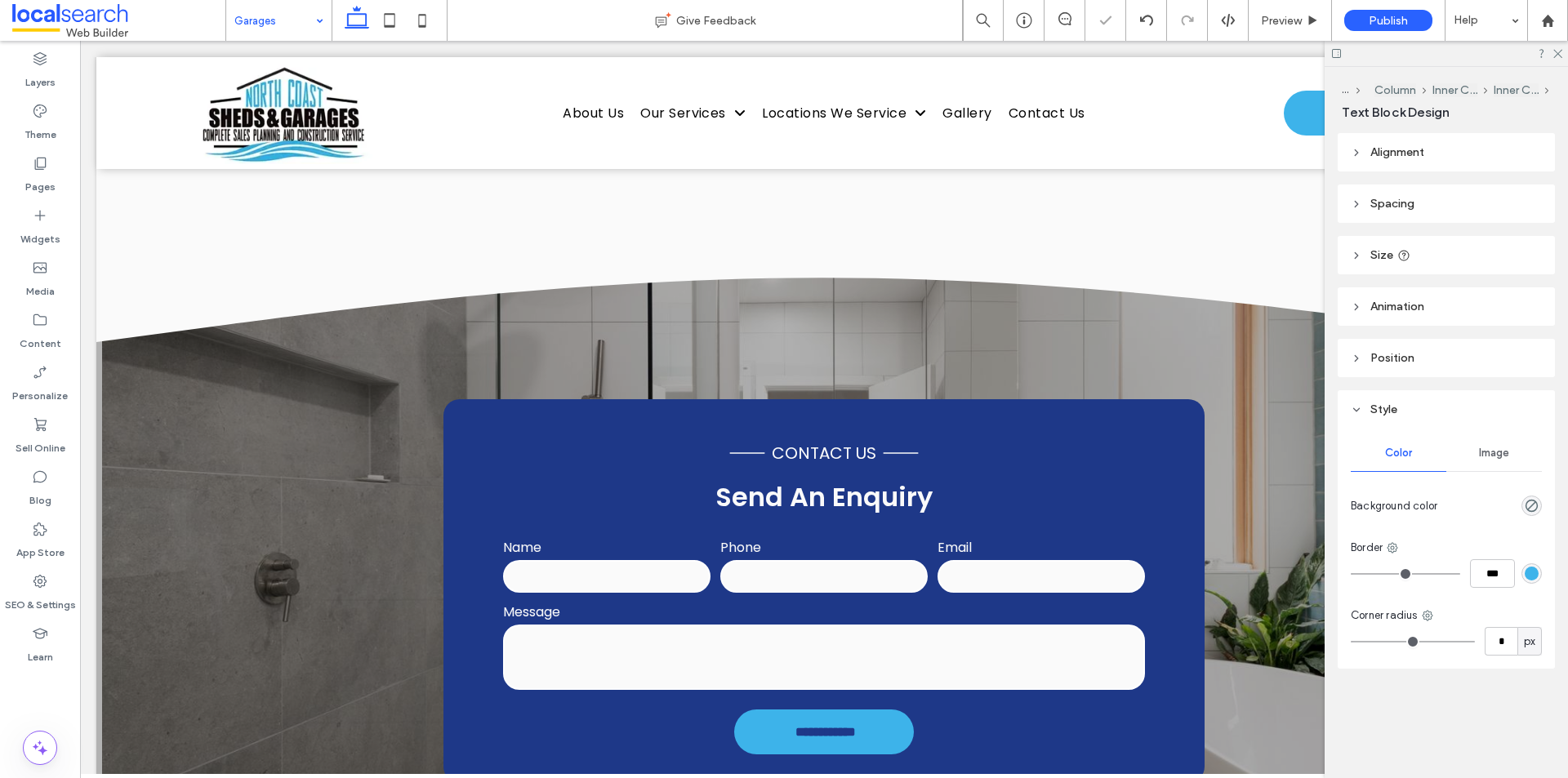 type on "*******" 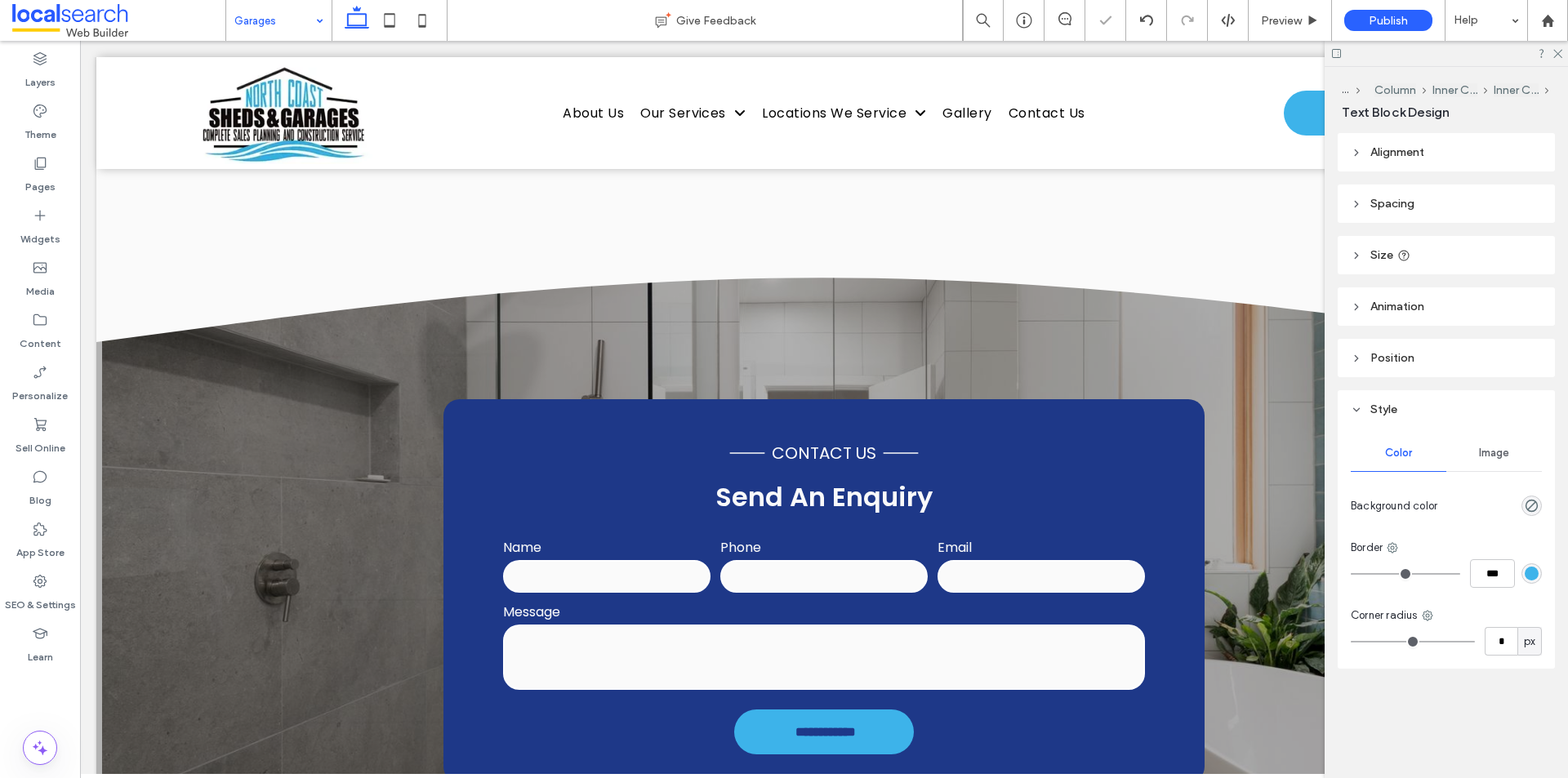 type on "**" 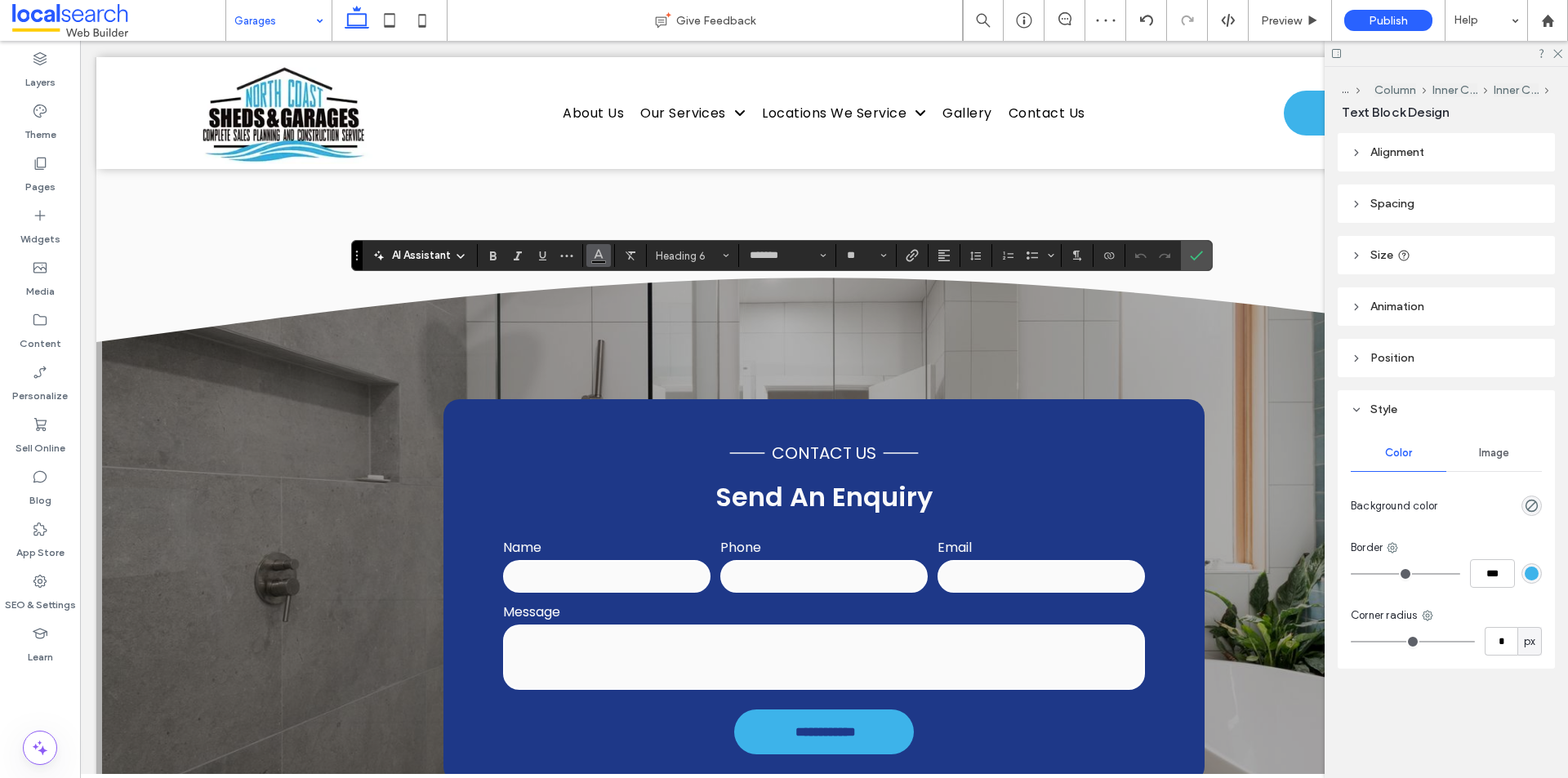 click at bounding box center [599, 254] 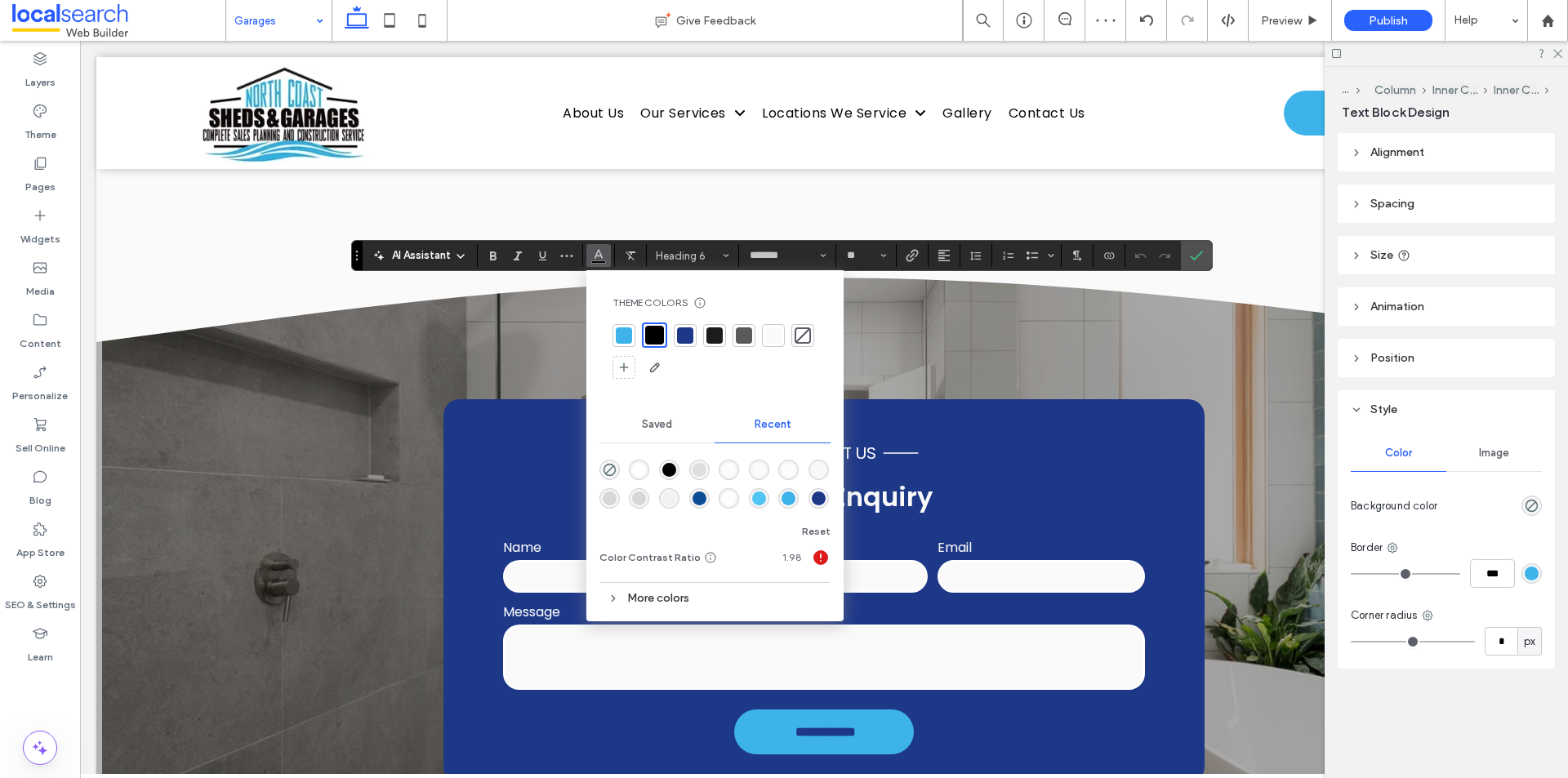 click at bounding box center (773, 336) 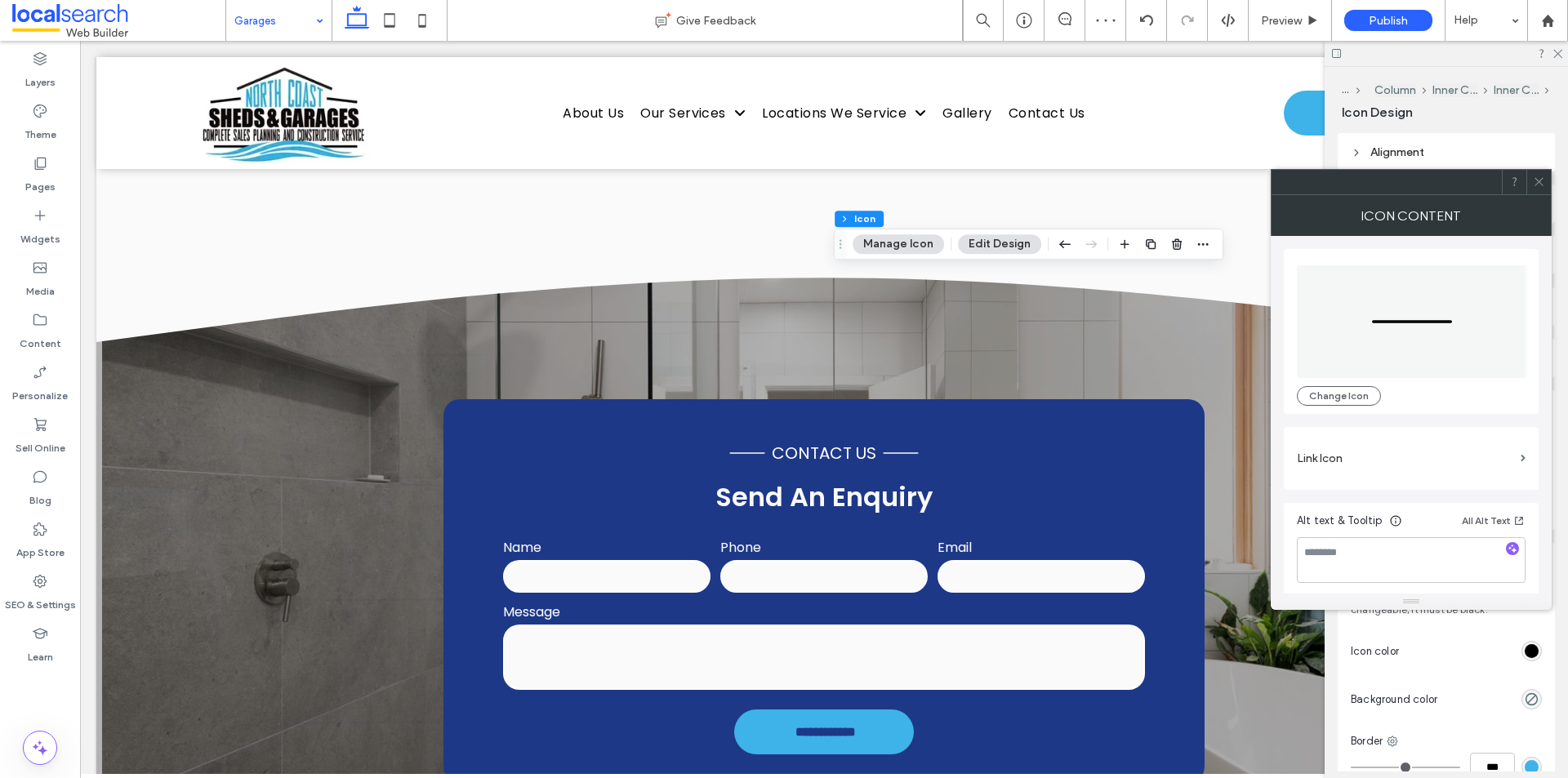 click at bounding box center (1531, 651) 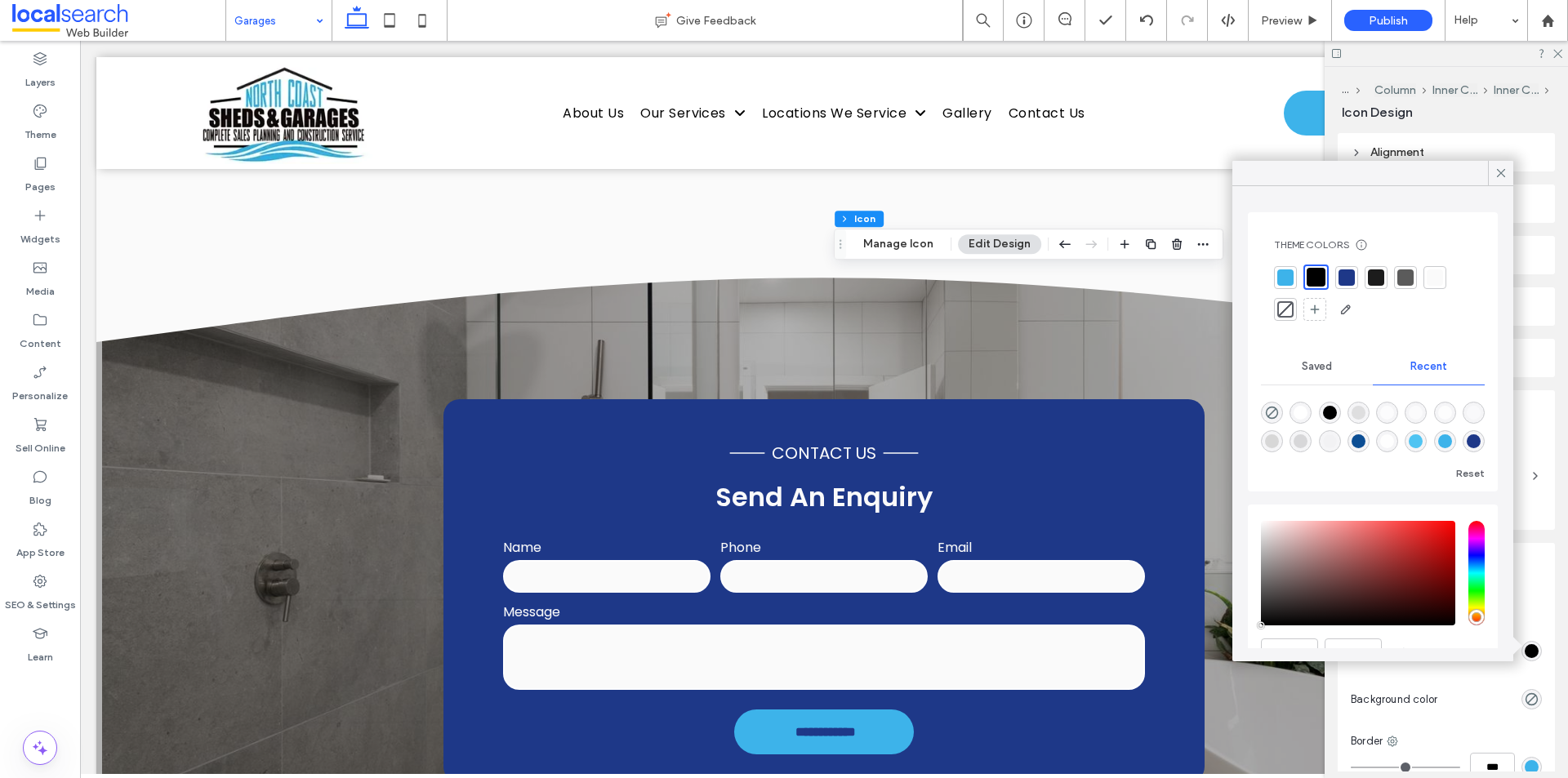 click at bounding box center [1435, 278] 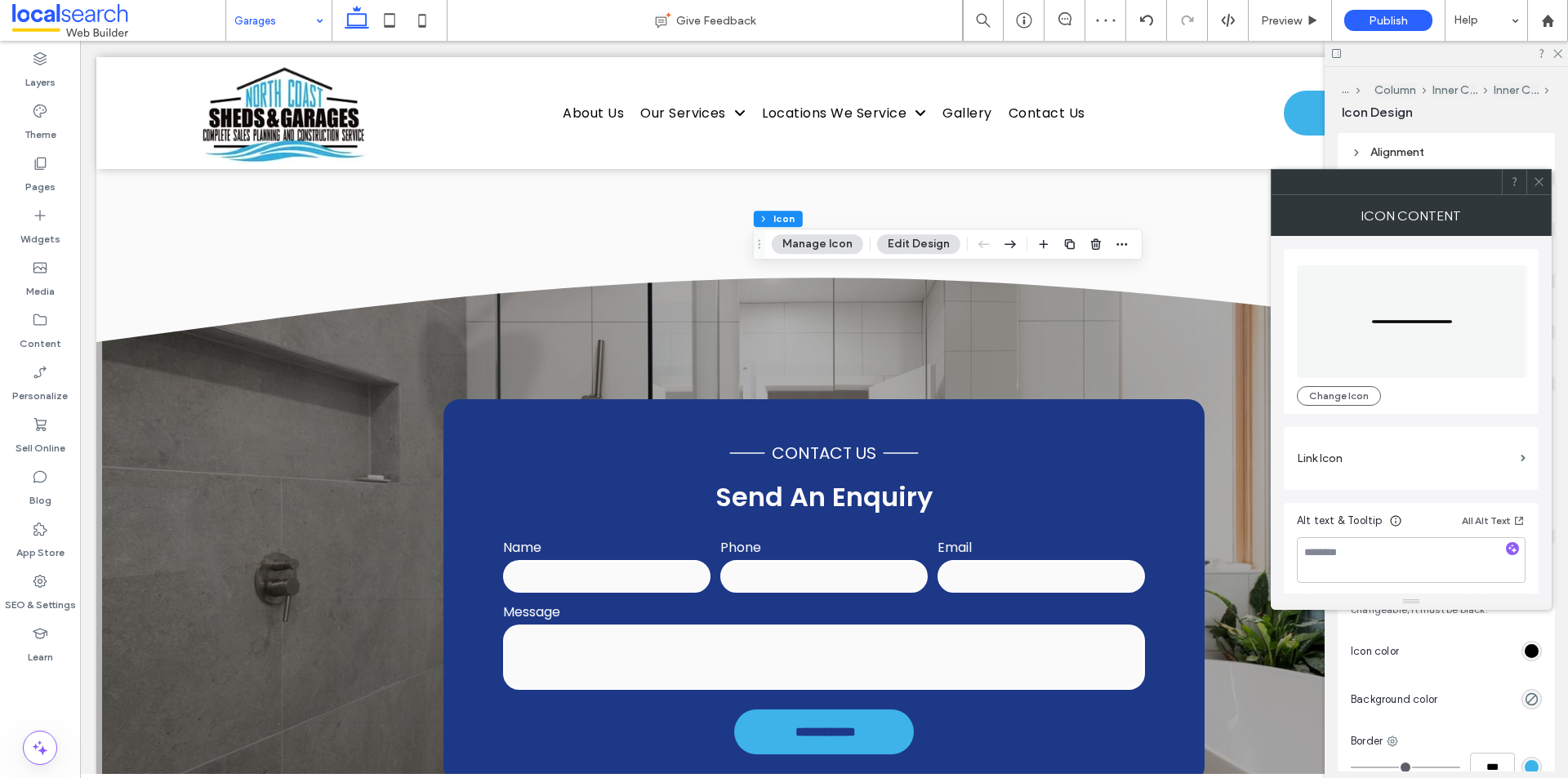 click at bounding box center [1531, 651] 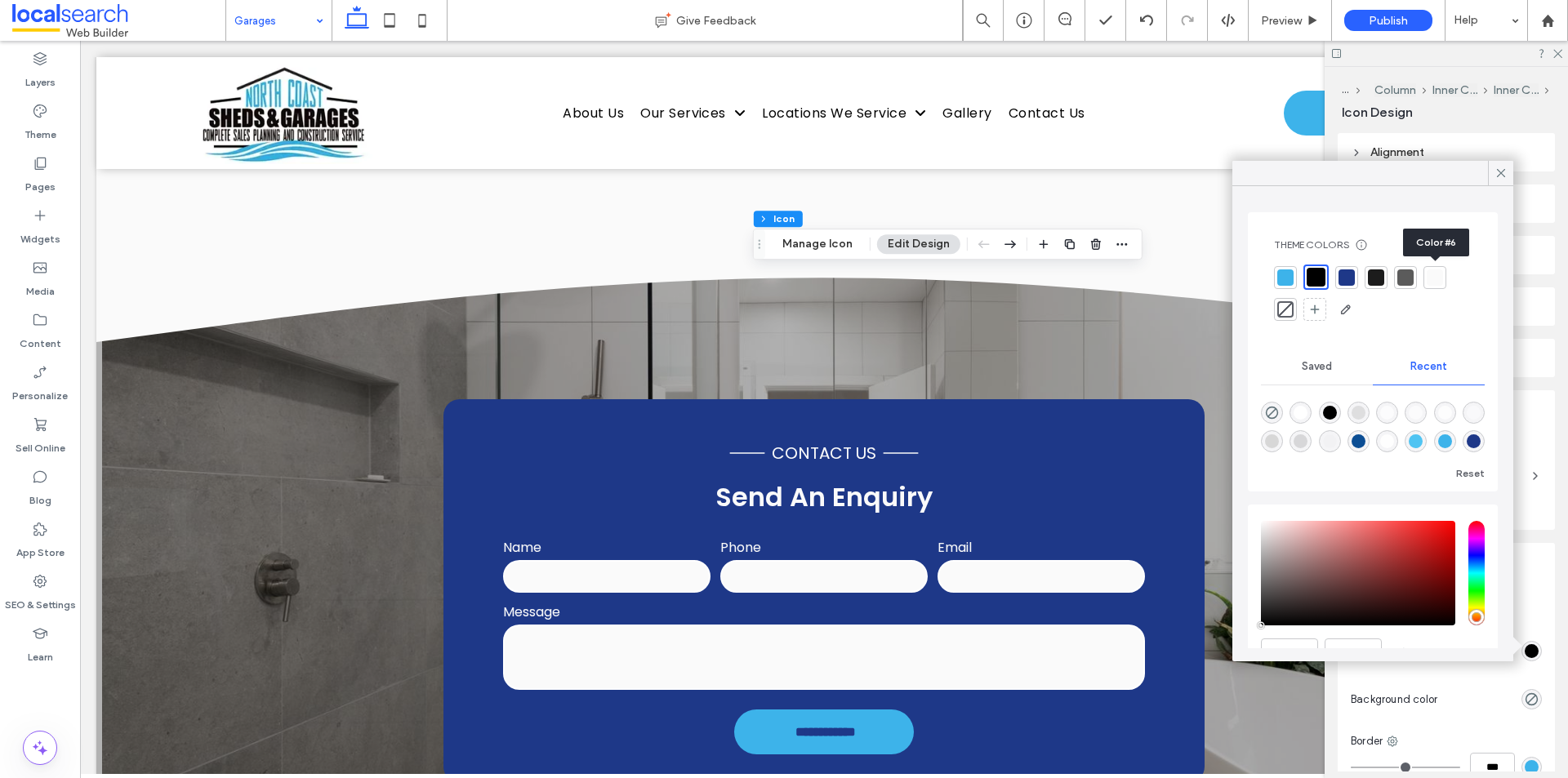 click at bounding box center (1435, 278) 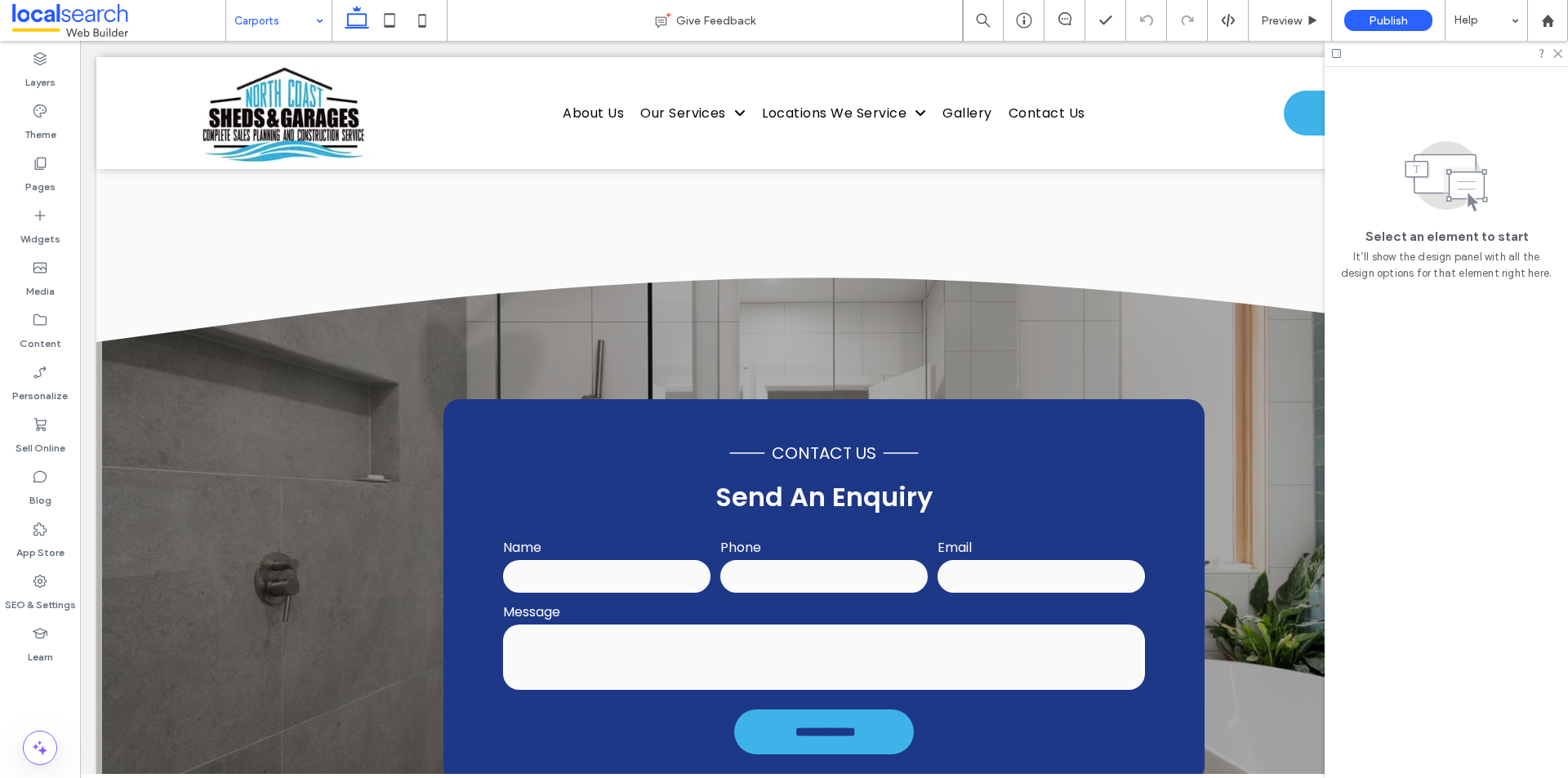 click at bounding box center (274, 20) 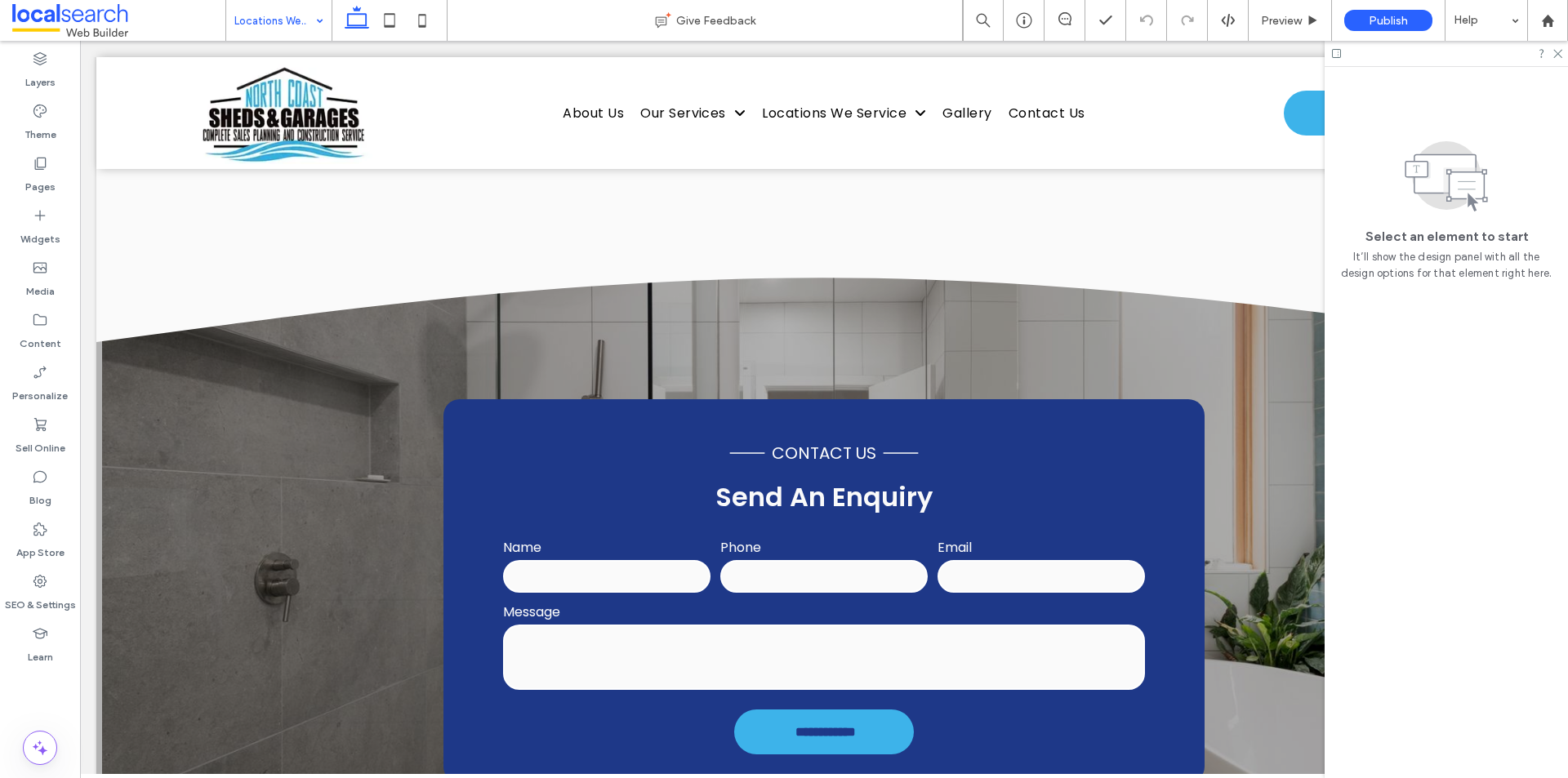 click at bounding box center [274, 20] 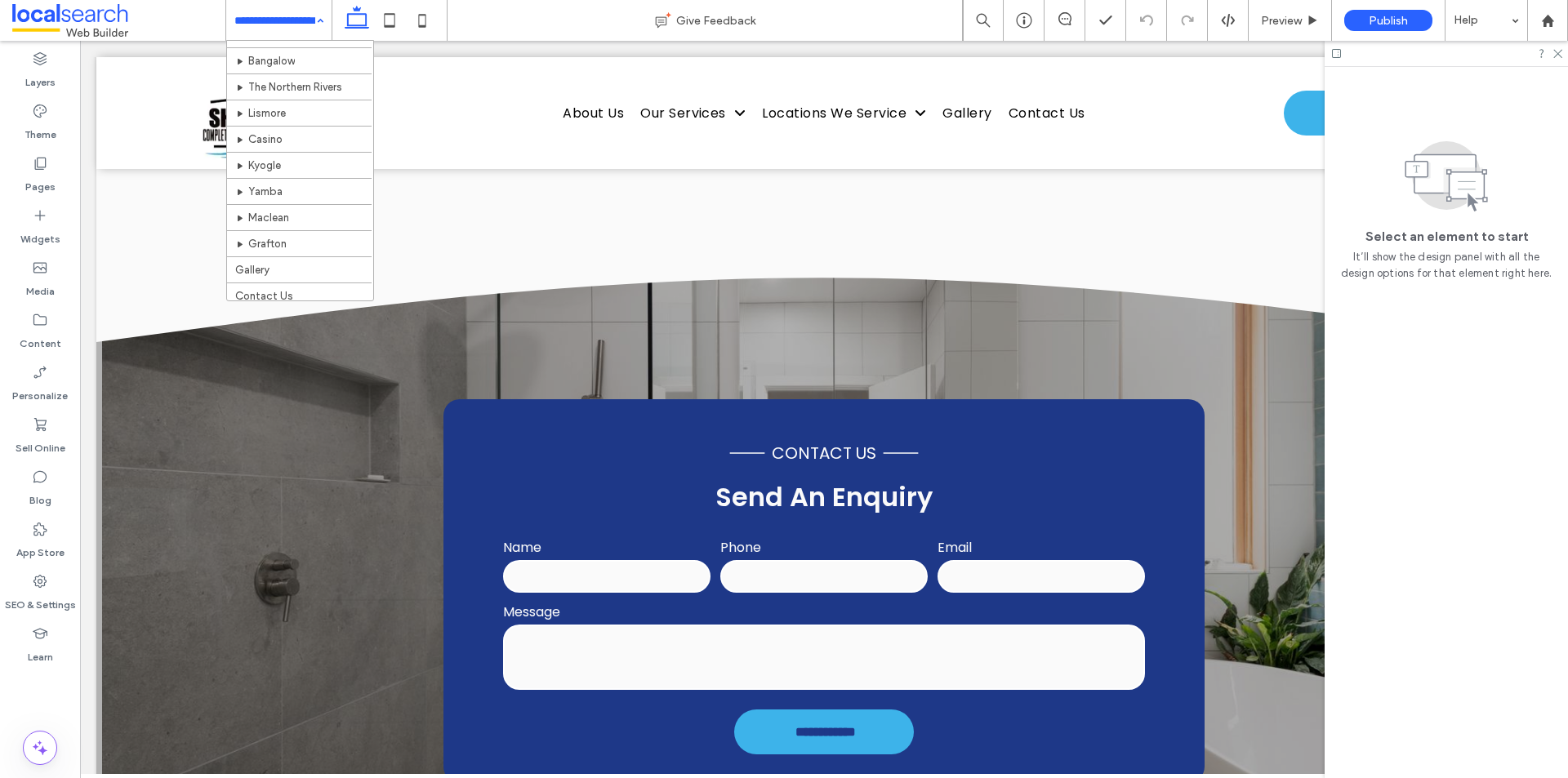 scroll, scrollTop: 260, scrollLeft: 0, axis: vertical 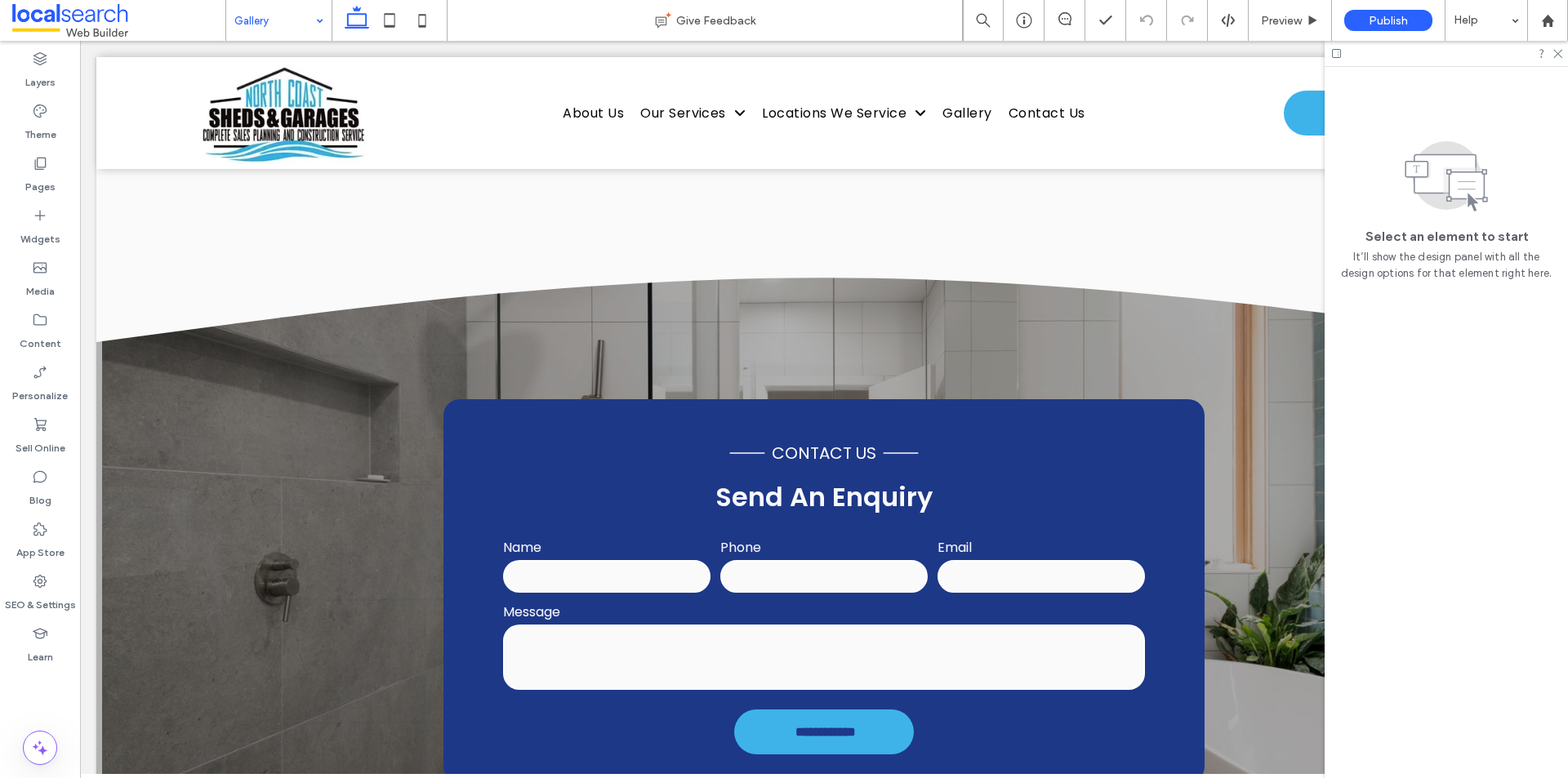 click at bounding box center (274, 20) 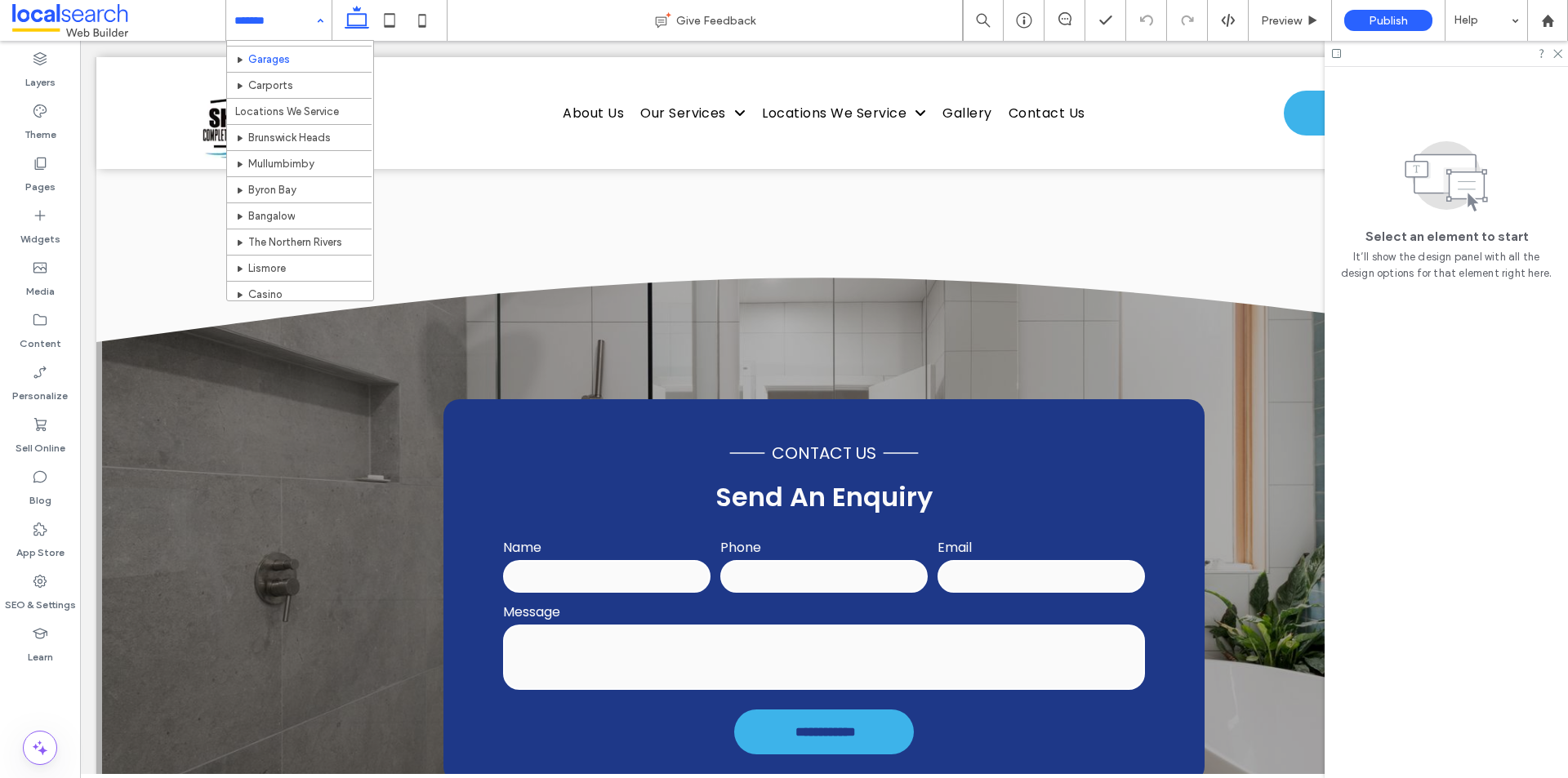 scroll, scrollTop: 260, scrollLeft: 0, axis: vertical 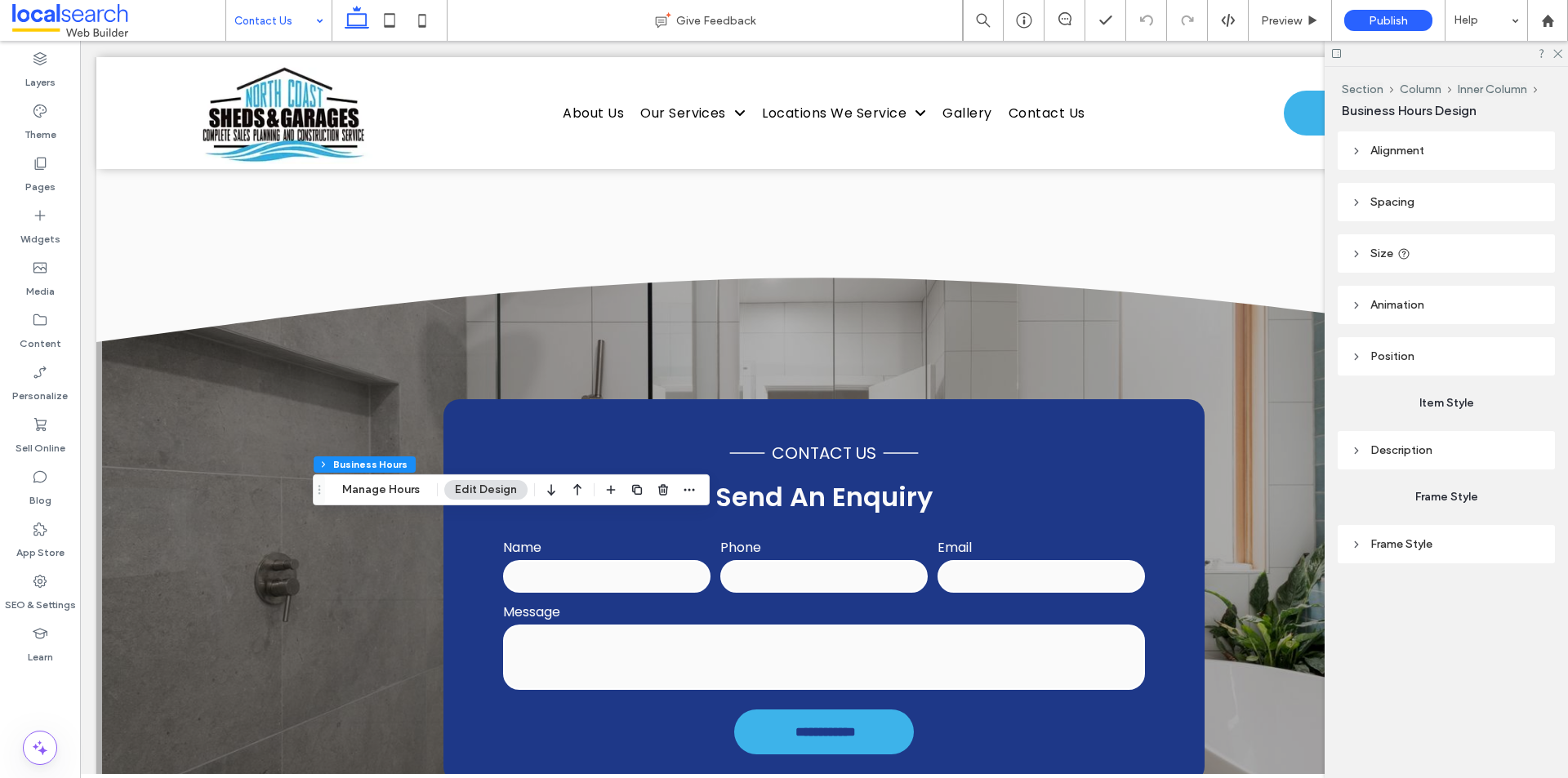 click on "Alignment" at bounding box center [1446, 150] 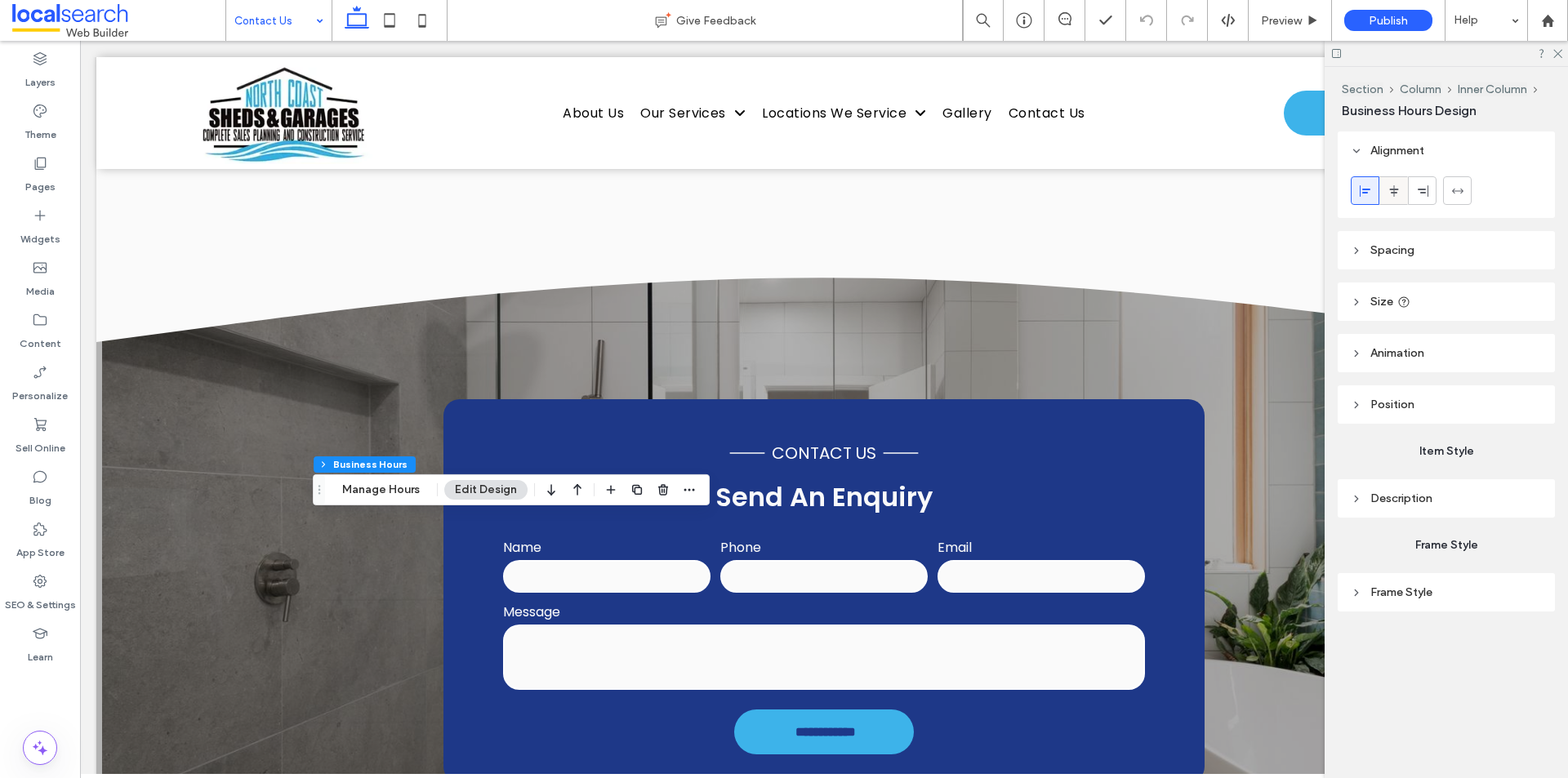 click 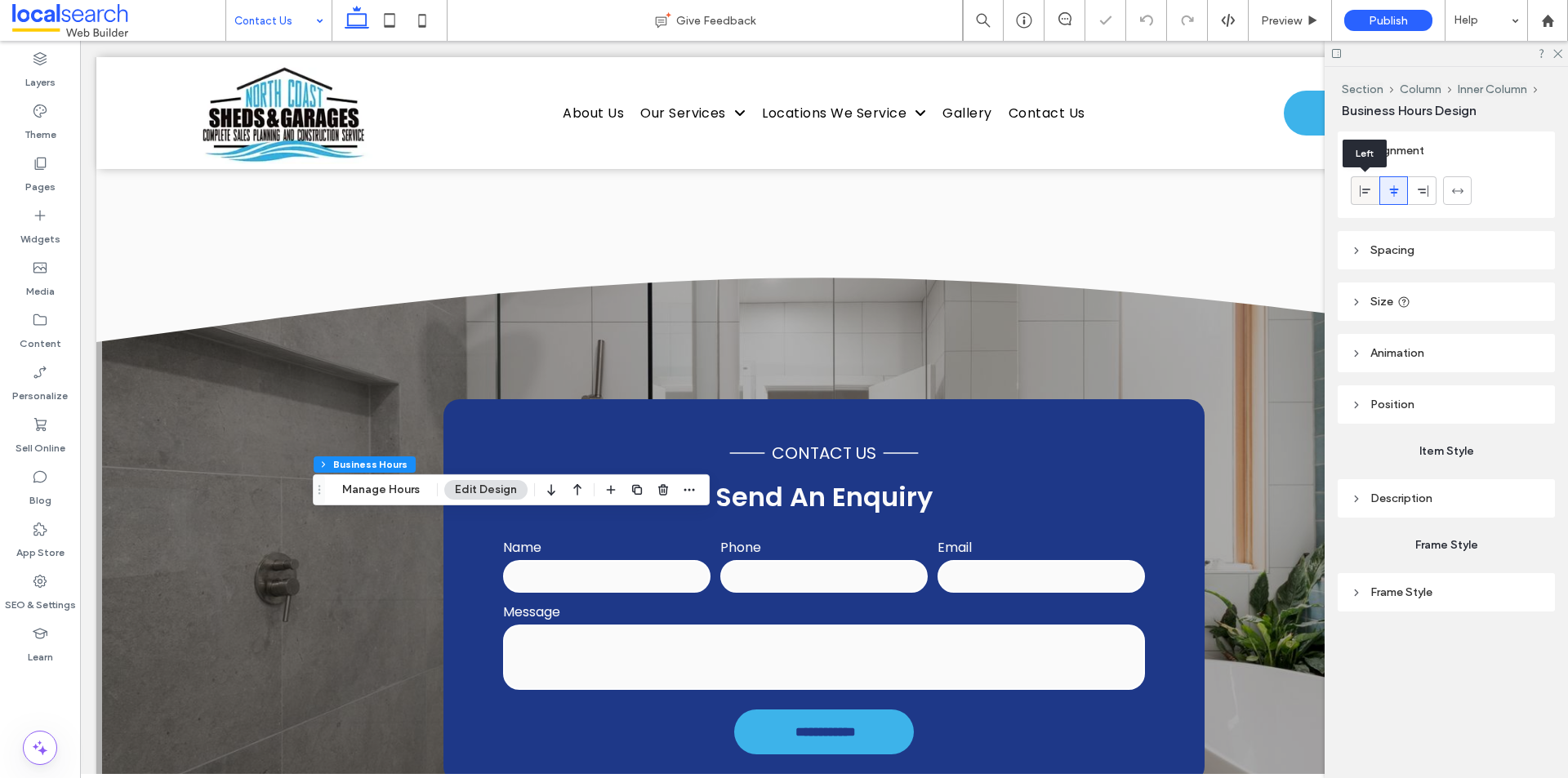 click 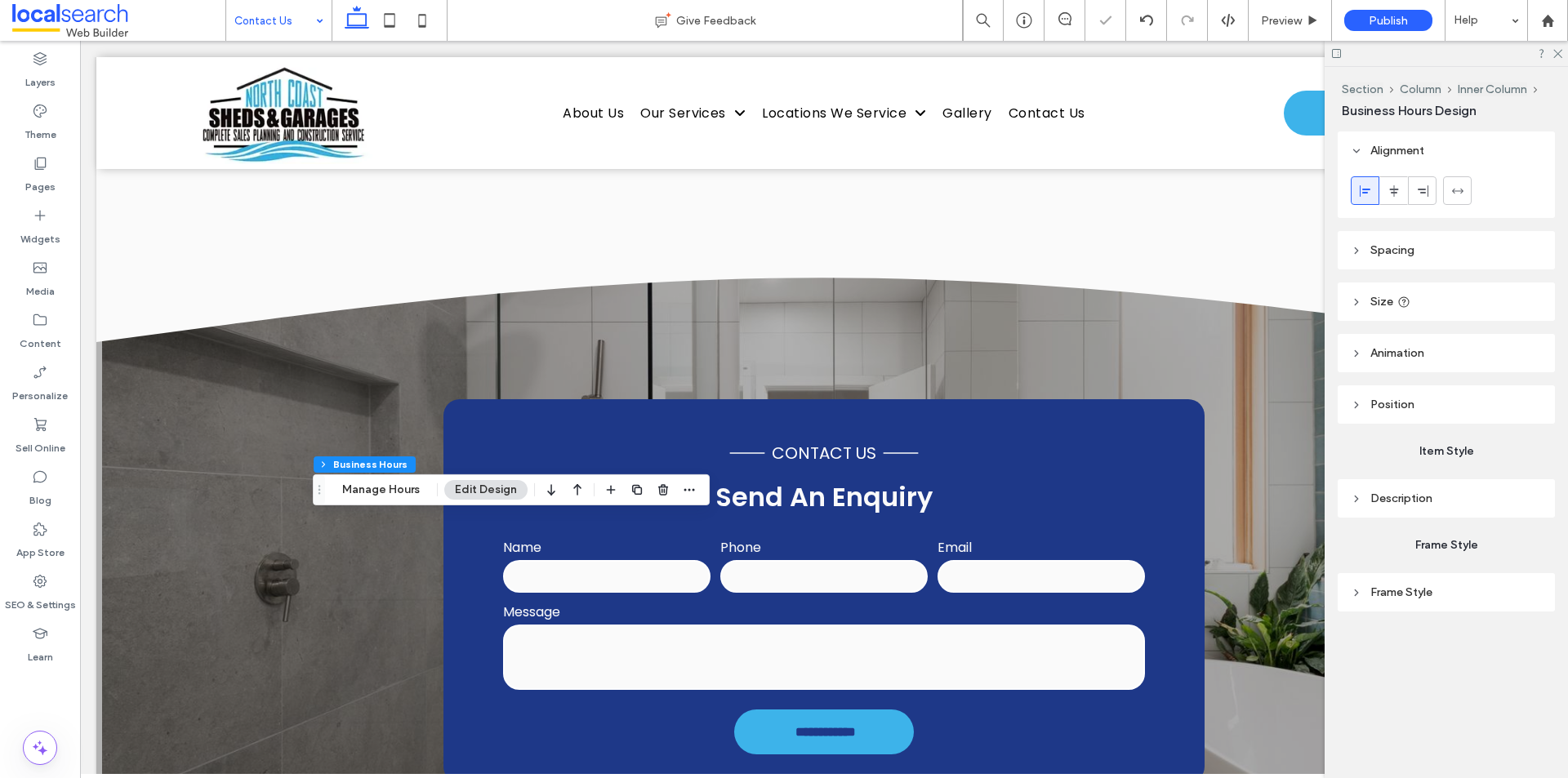 click on "Spacing" at bounding box center [1392, 250] 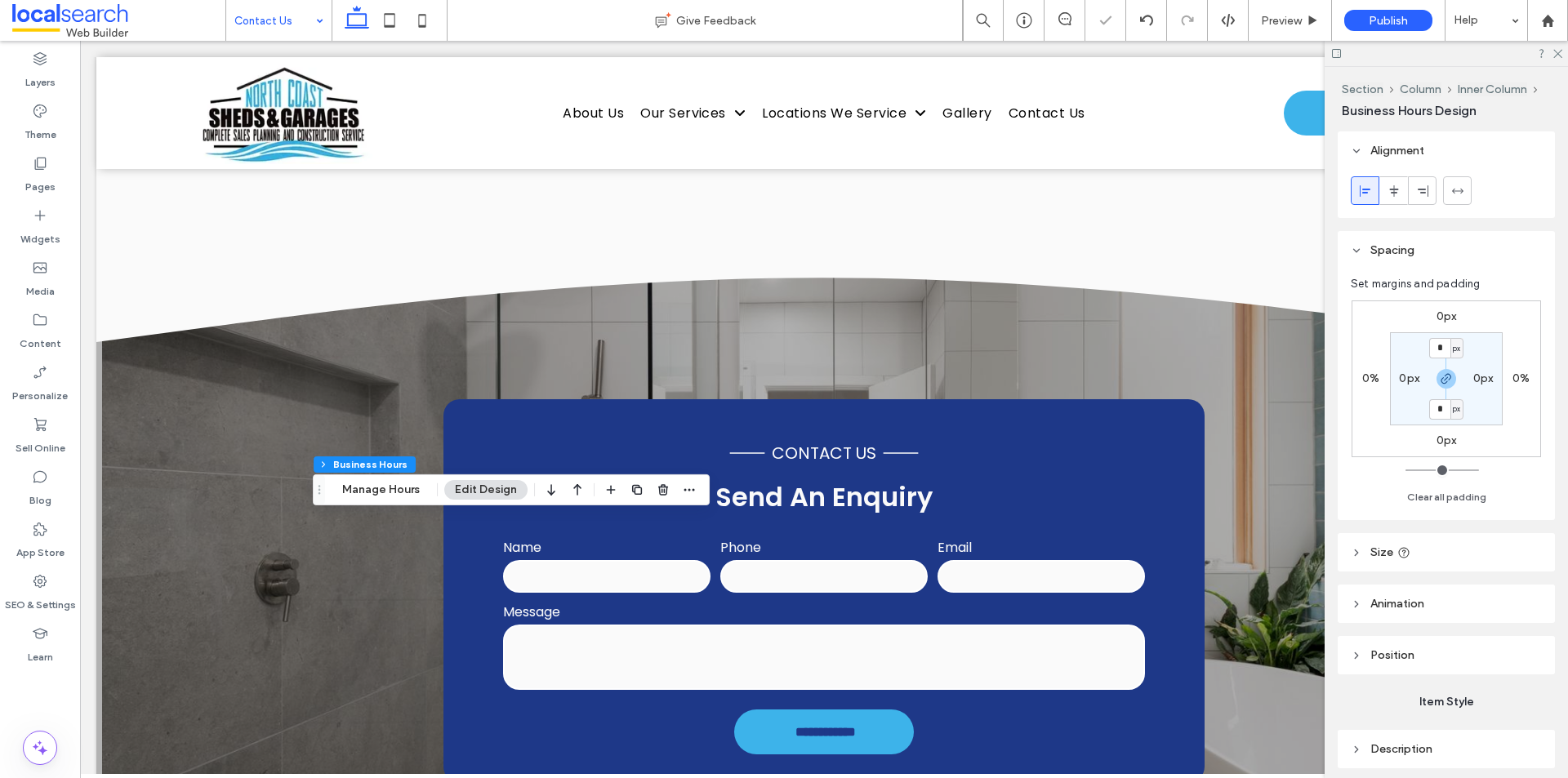 click on "Spacing" at bounding box center [1392, 250] 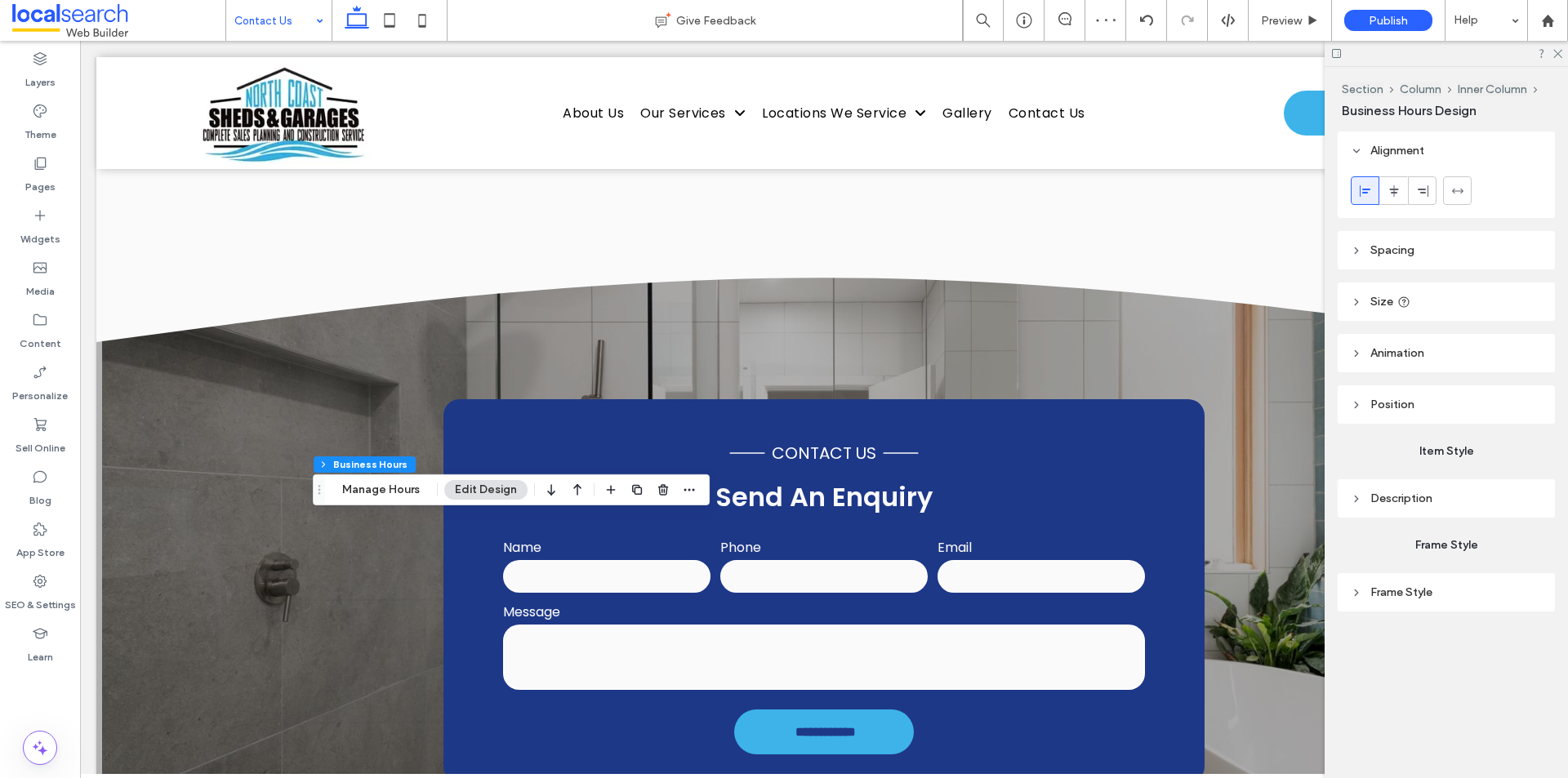 click on "Size" at bounding box center [1382, 301] 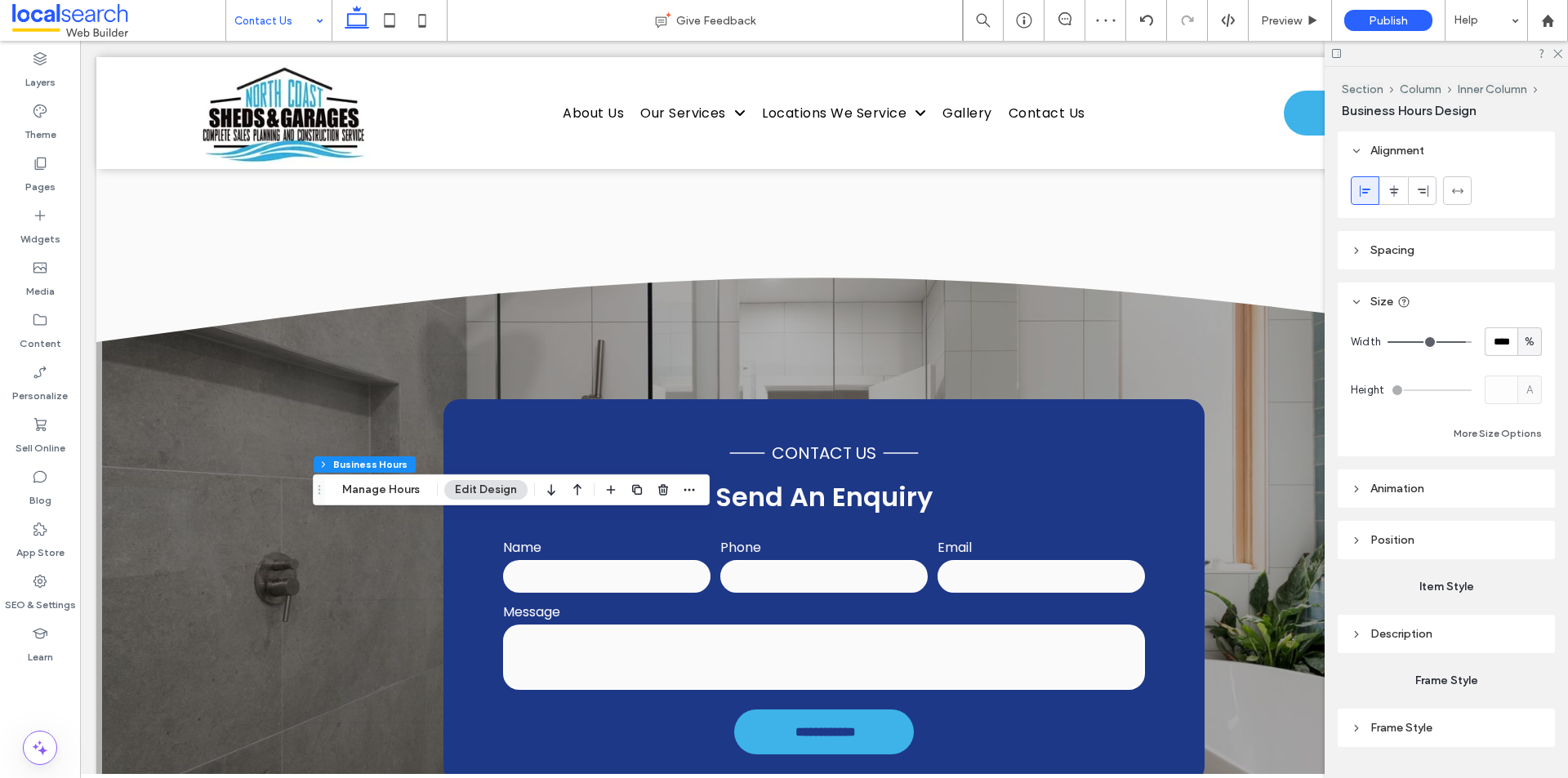 click on "Size" at bounding box center [1382, 301] 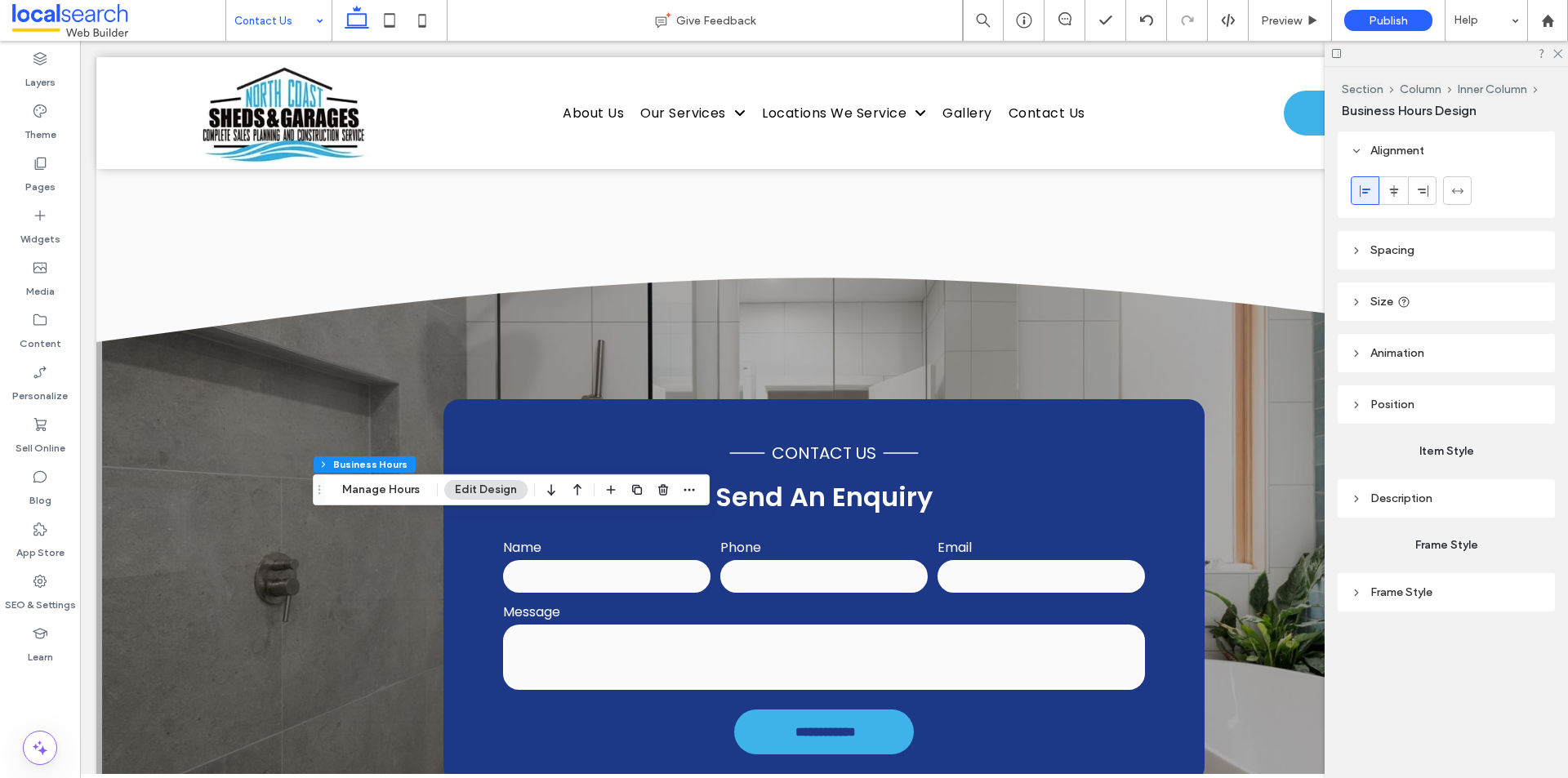click on "Animation" at bounding box center [1397, 353] 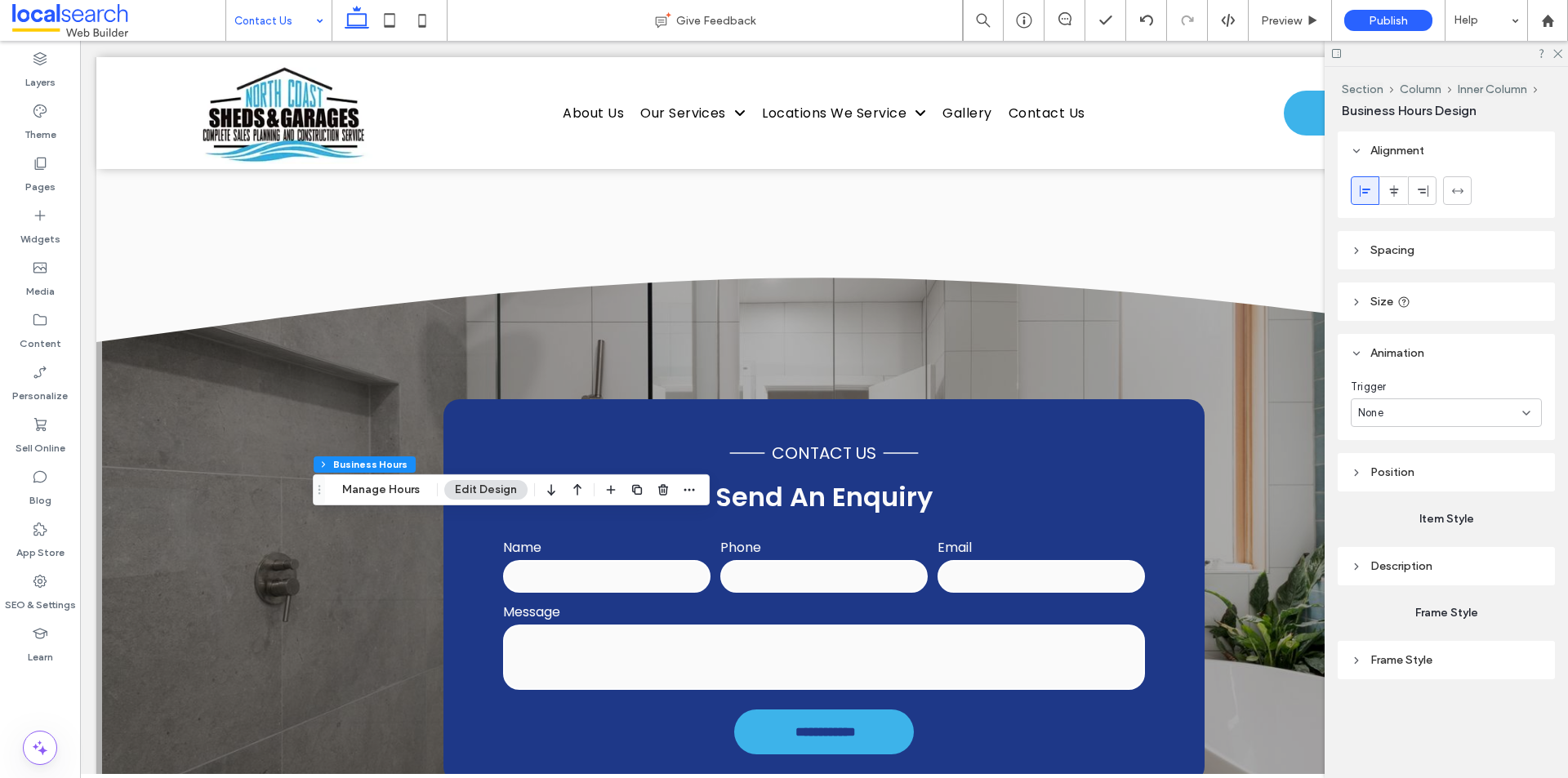 click on "Animation" at bounding box center [1397, 353] 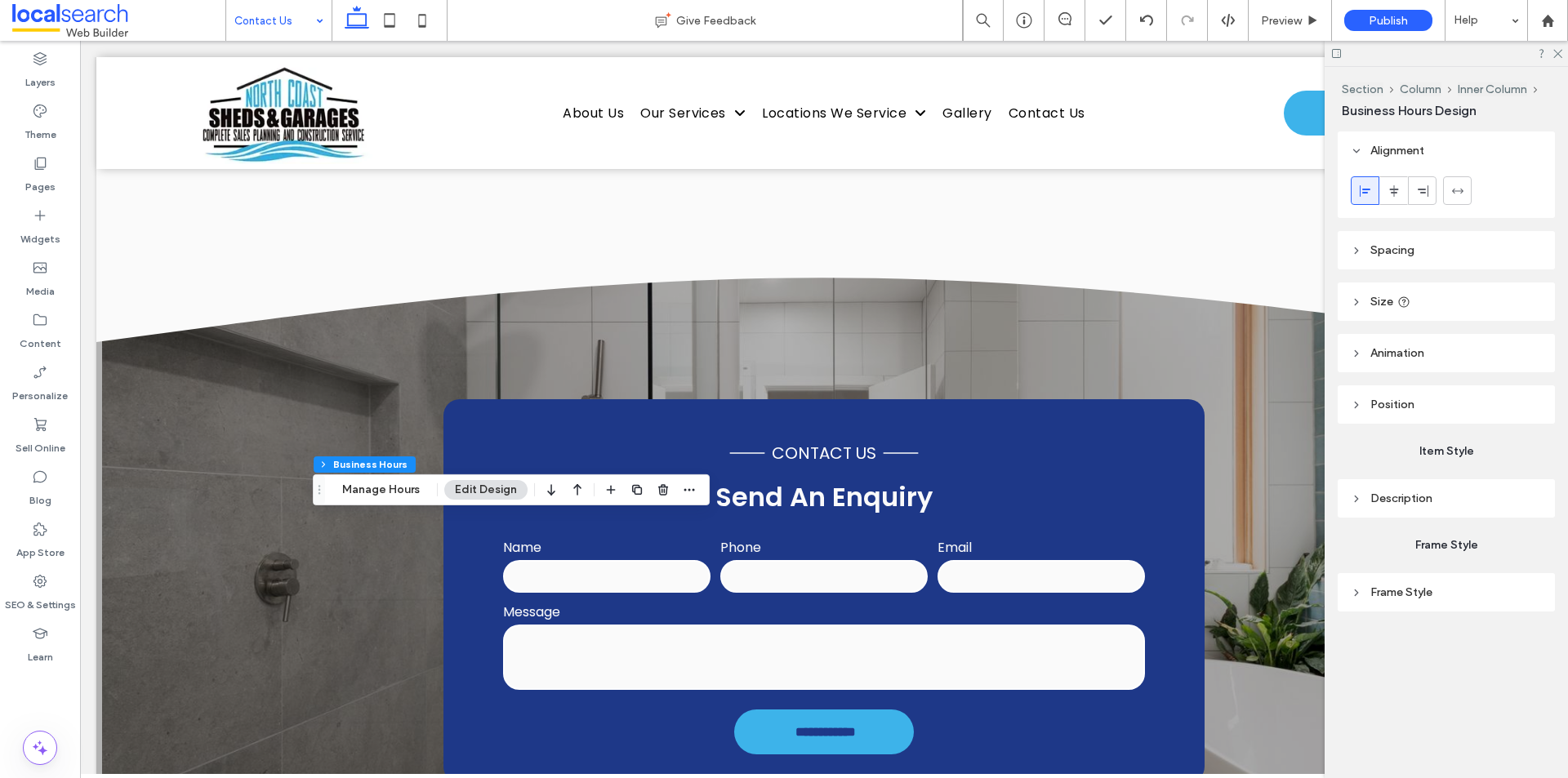 click on "Position" at bounding box center [1392, 404] 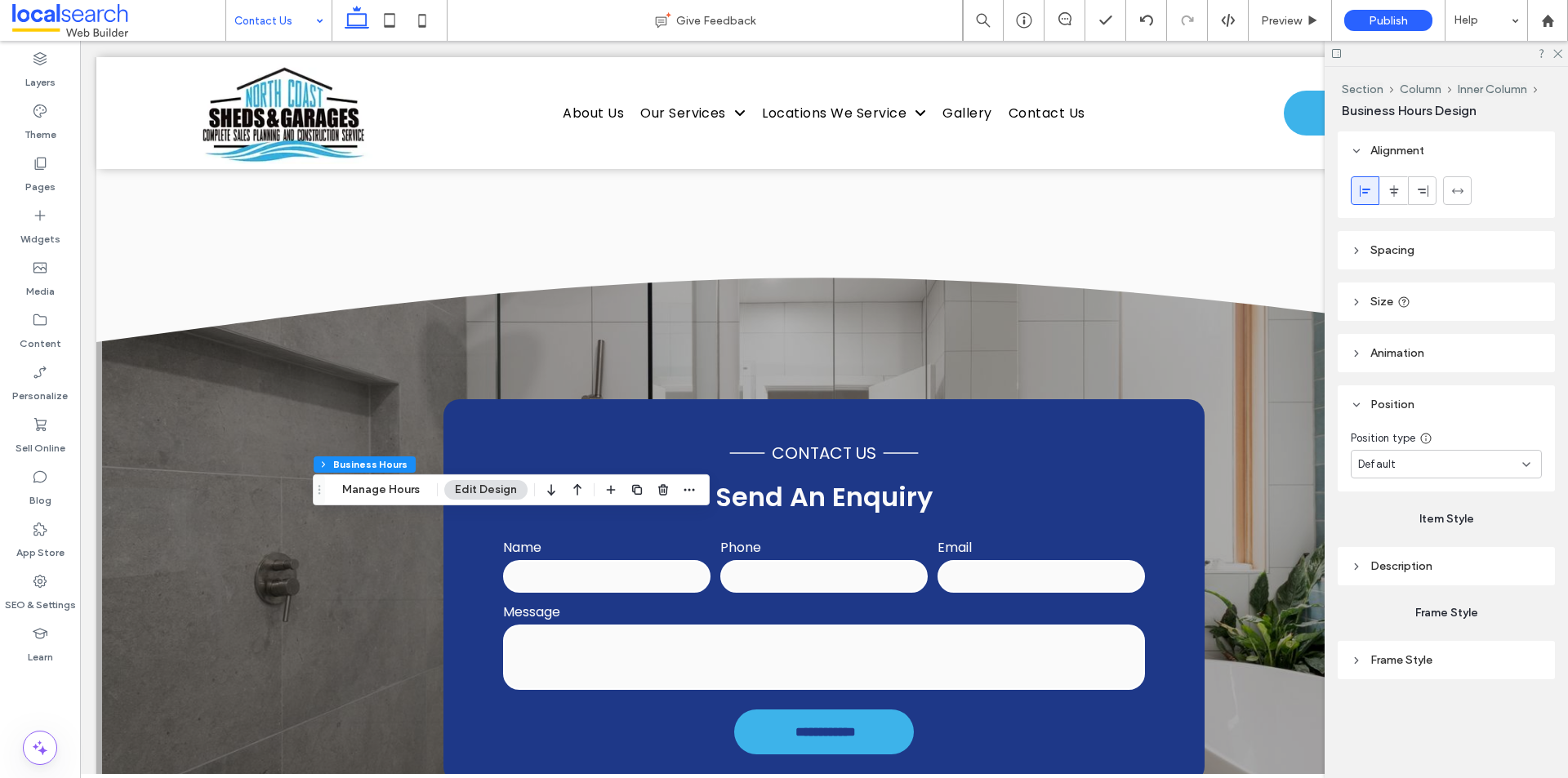 click on "Position" at bounding box center [1392, 404] 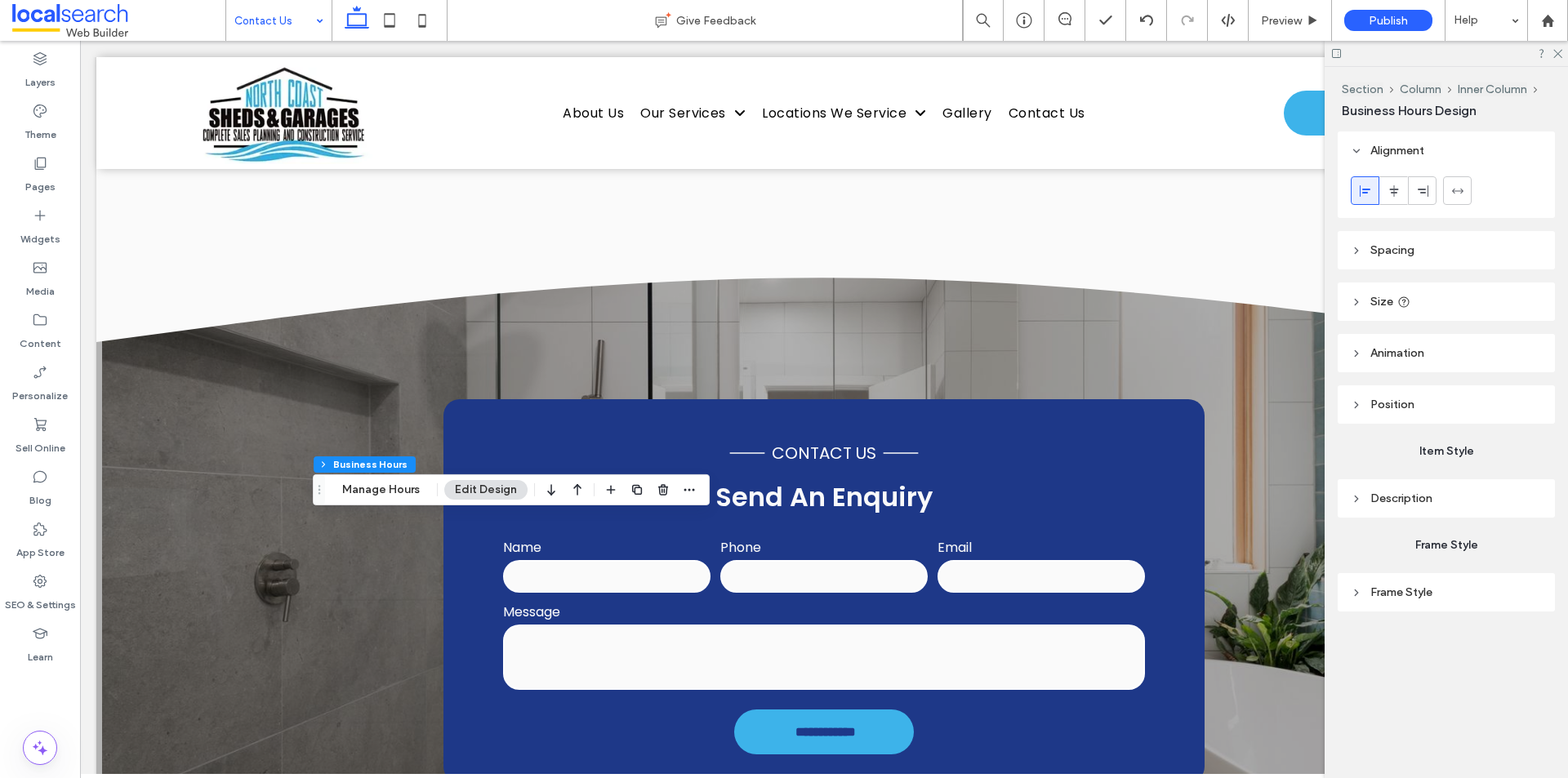 click on "Alignment Spacing Set margins and padding 0px 0% 0px 0% * px 0px * px 0px Clear all padding Size Width **** % Height A More Size Options Animation Trigger None Position Position type Default Item Style Description Font Poppins Font Weight Normal Font size 18 Font color Font format Alignment Text direction Frame Style Frame Style Color Image Background color Border ***" at bounding box center [1451, 404] 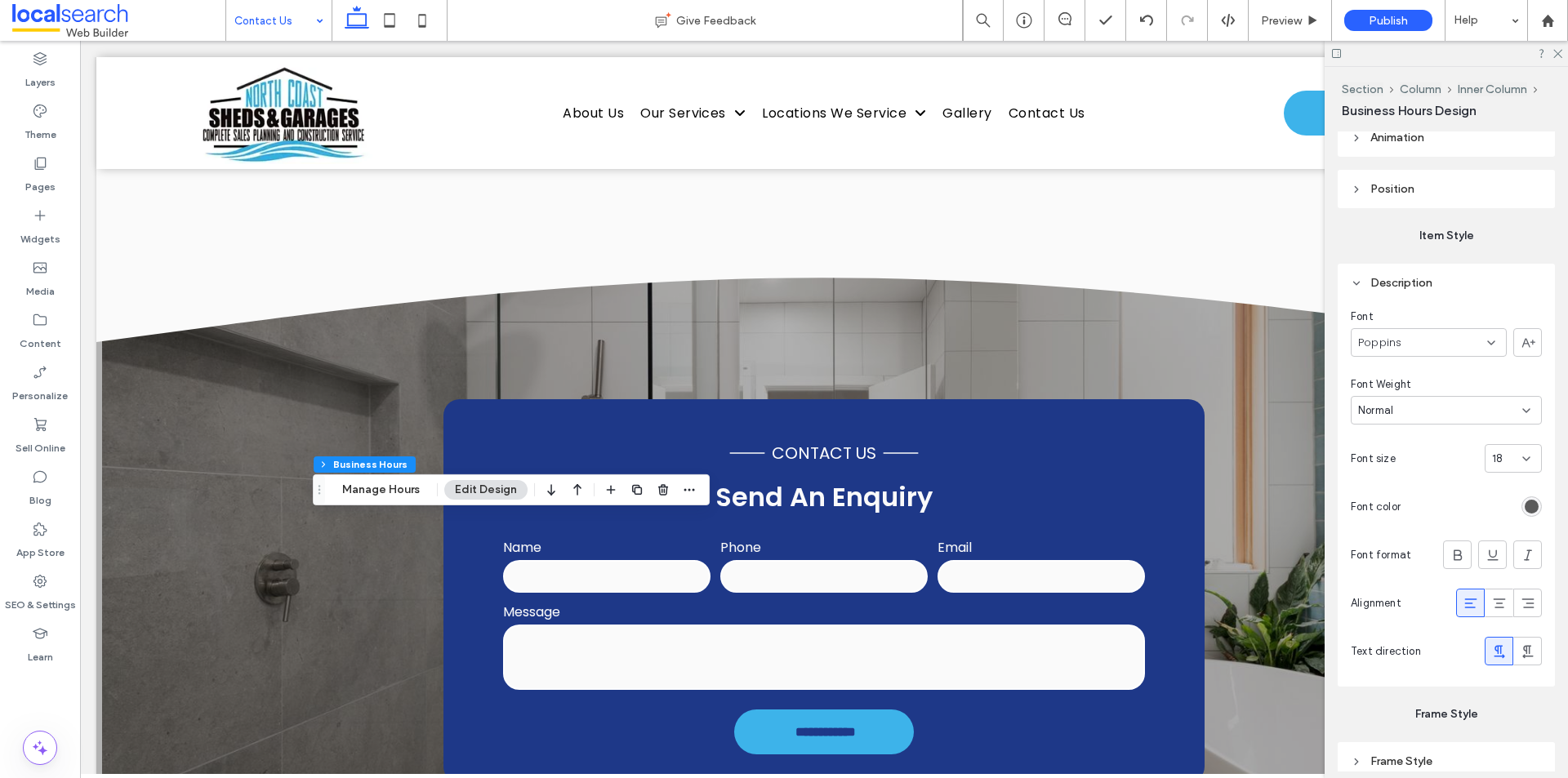 scroll, scrollTop: 290, scrollLeft: 0, axis: vertical 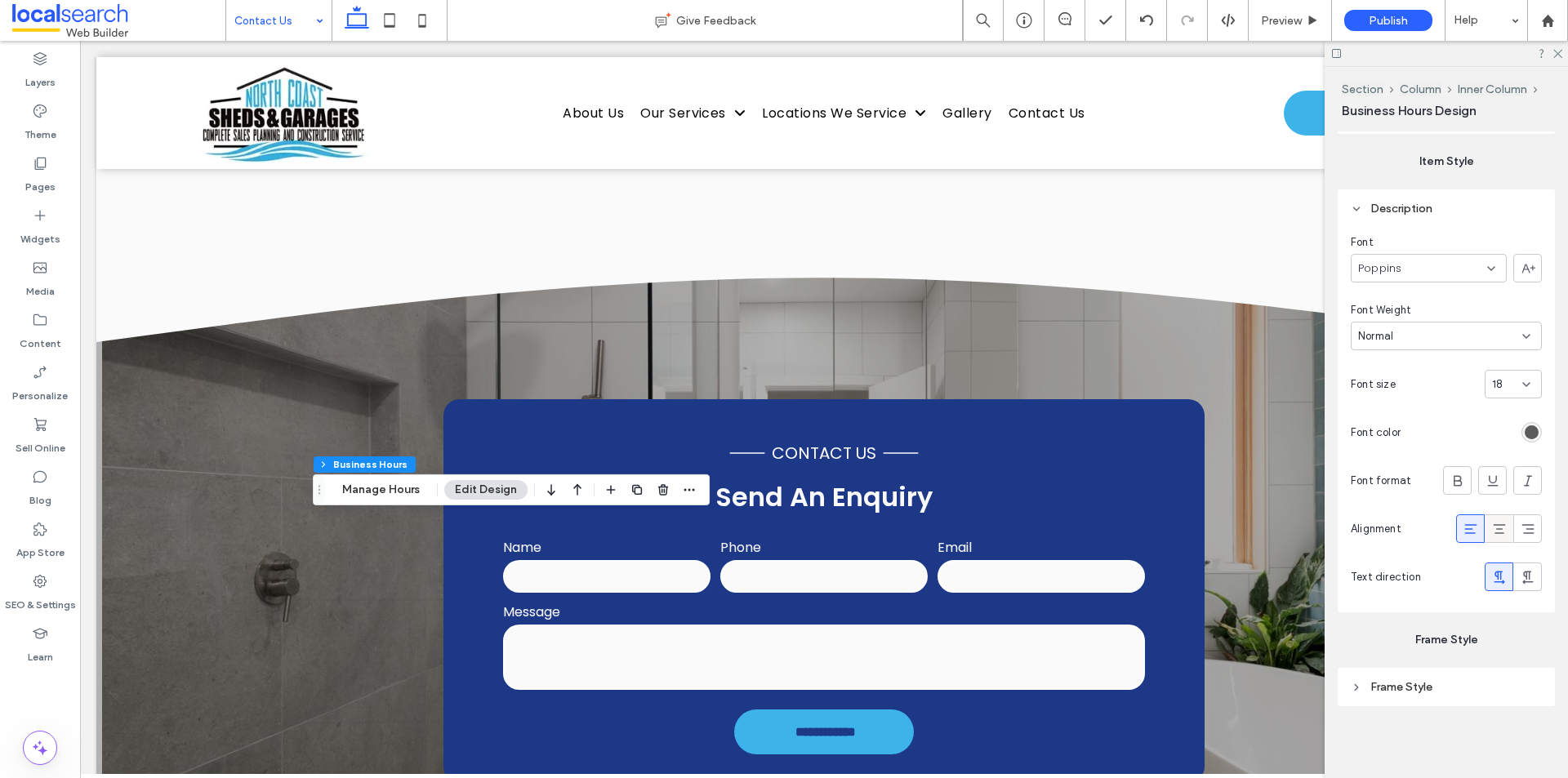 click 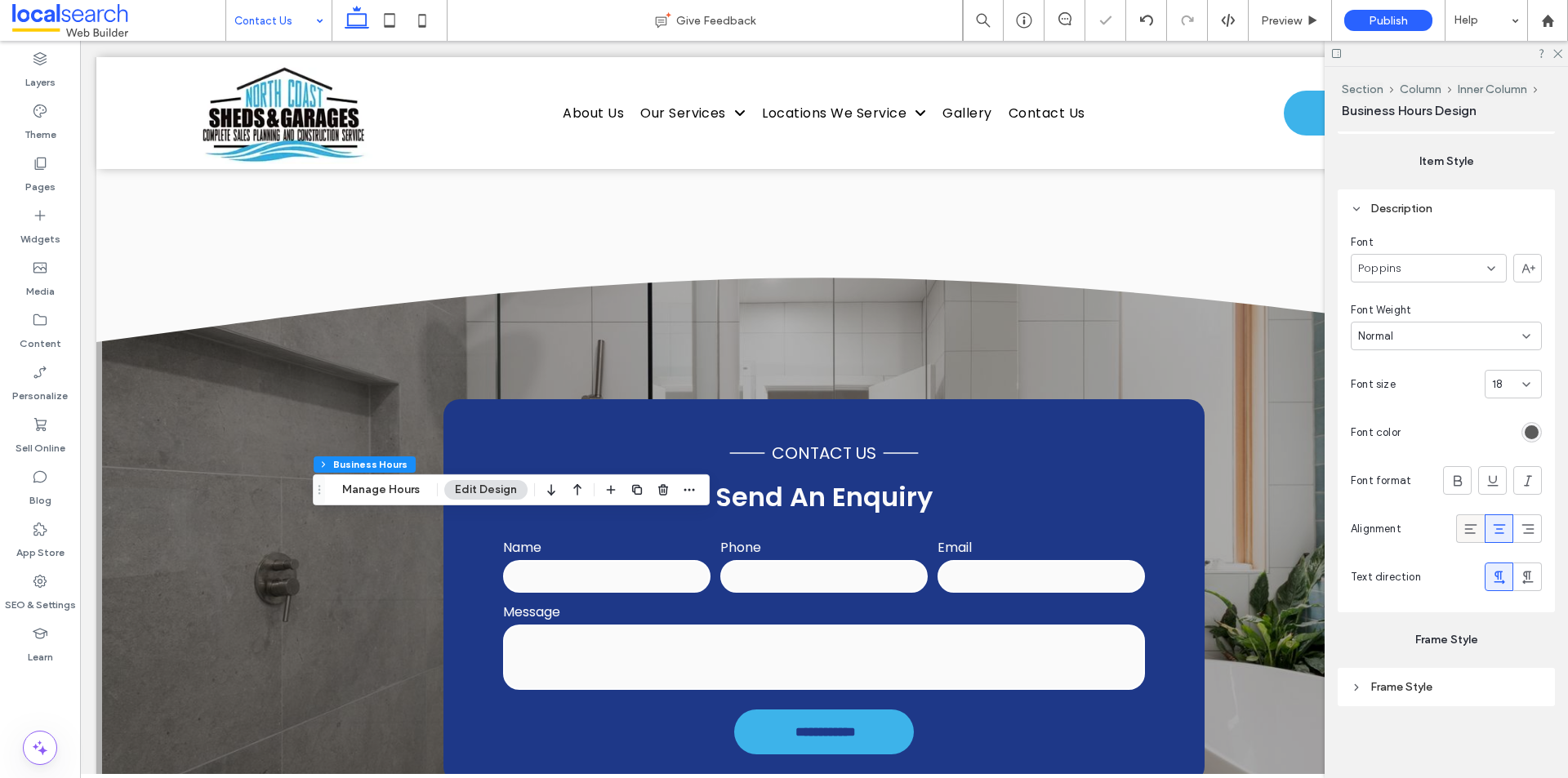 click 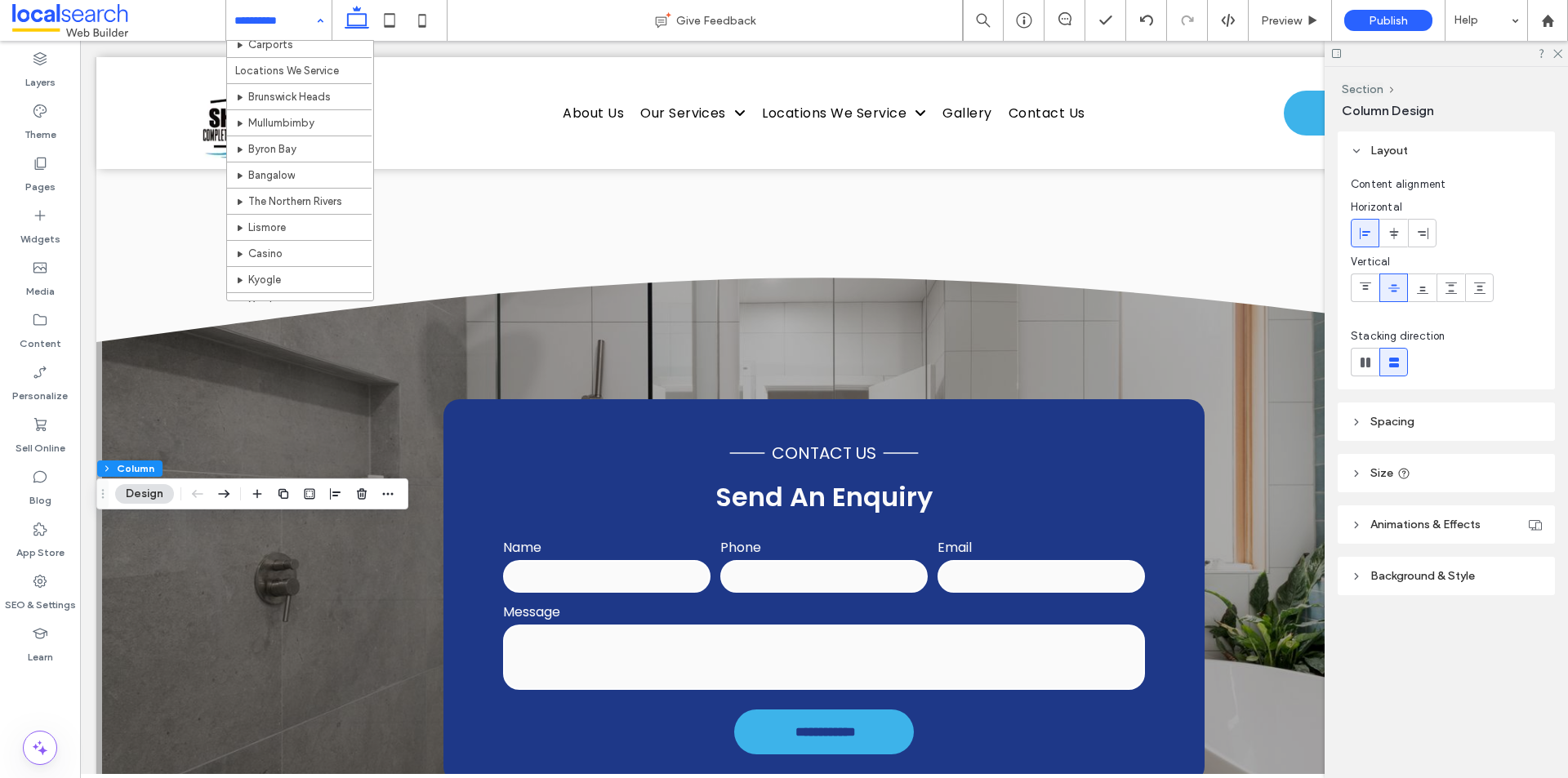 scroll, scrollTop: 0, scrollLeft: 0, axis: both 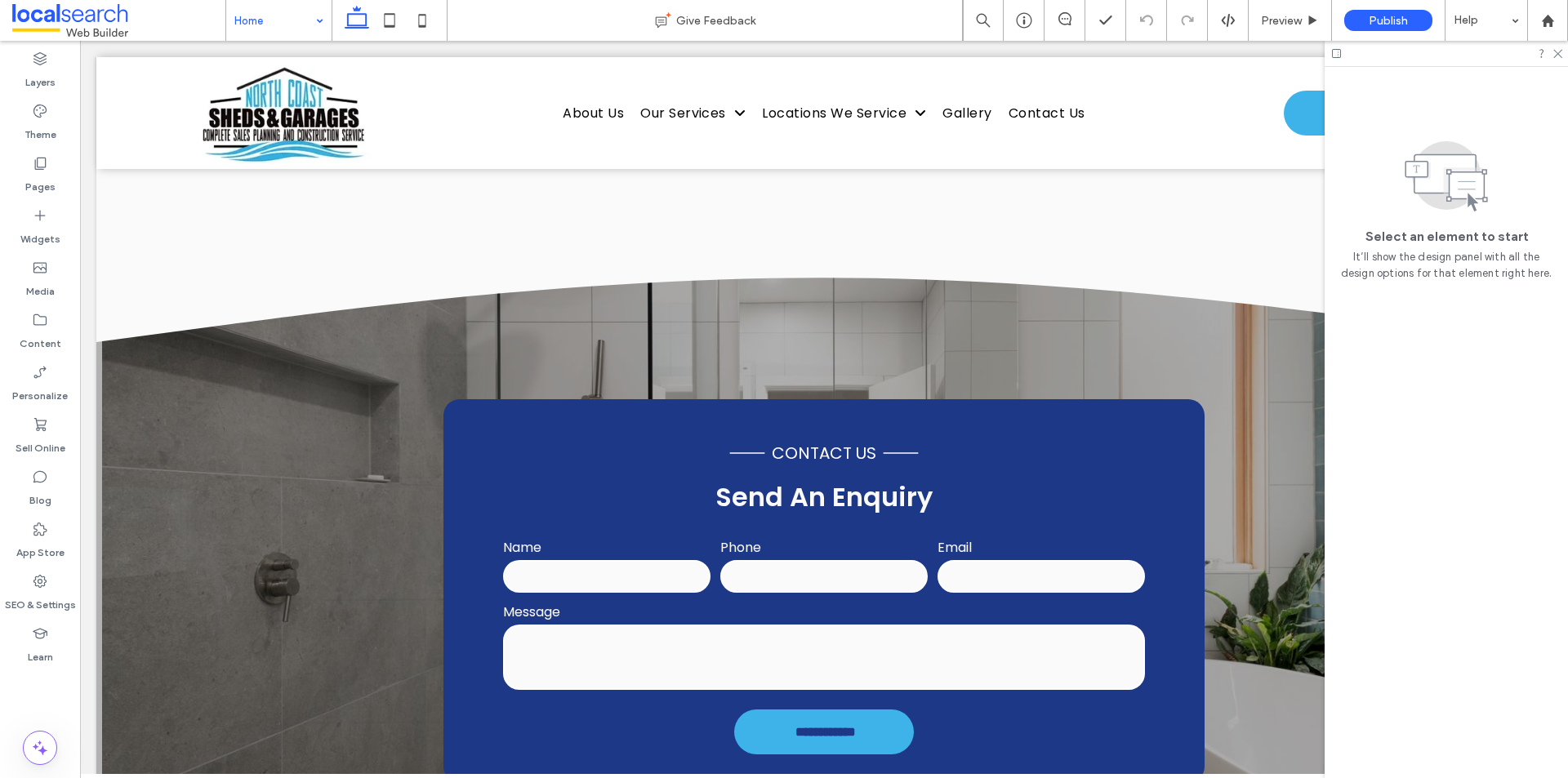 click at bounding box center (274, 20) 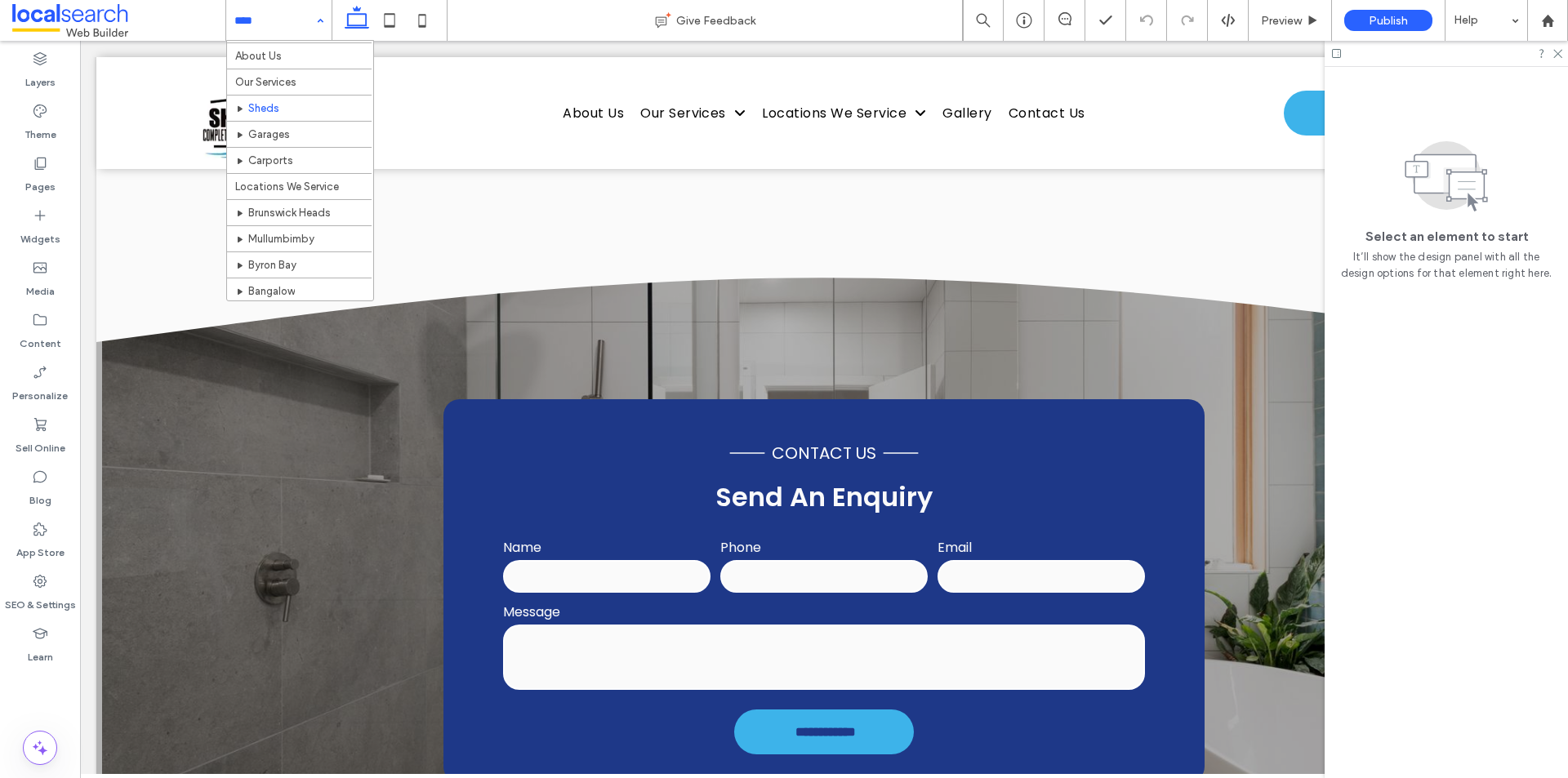 scroll, scrollTop: 0, scrollLeft: 0, axis: both 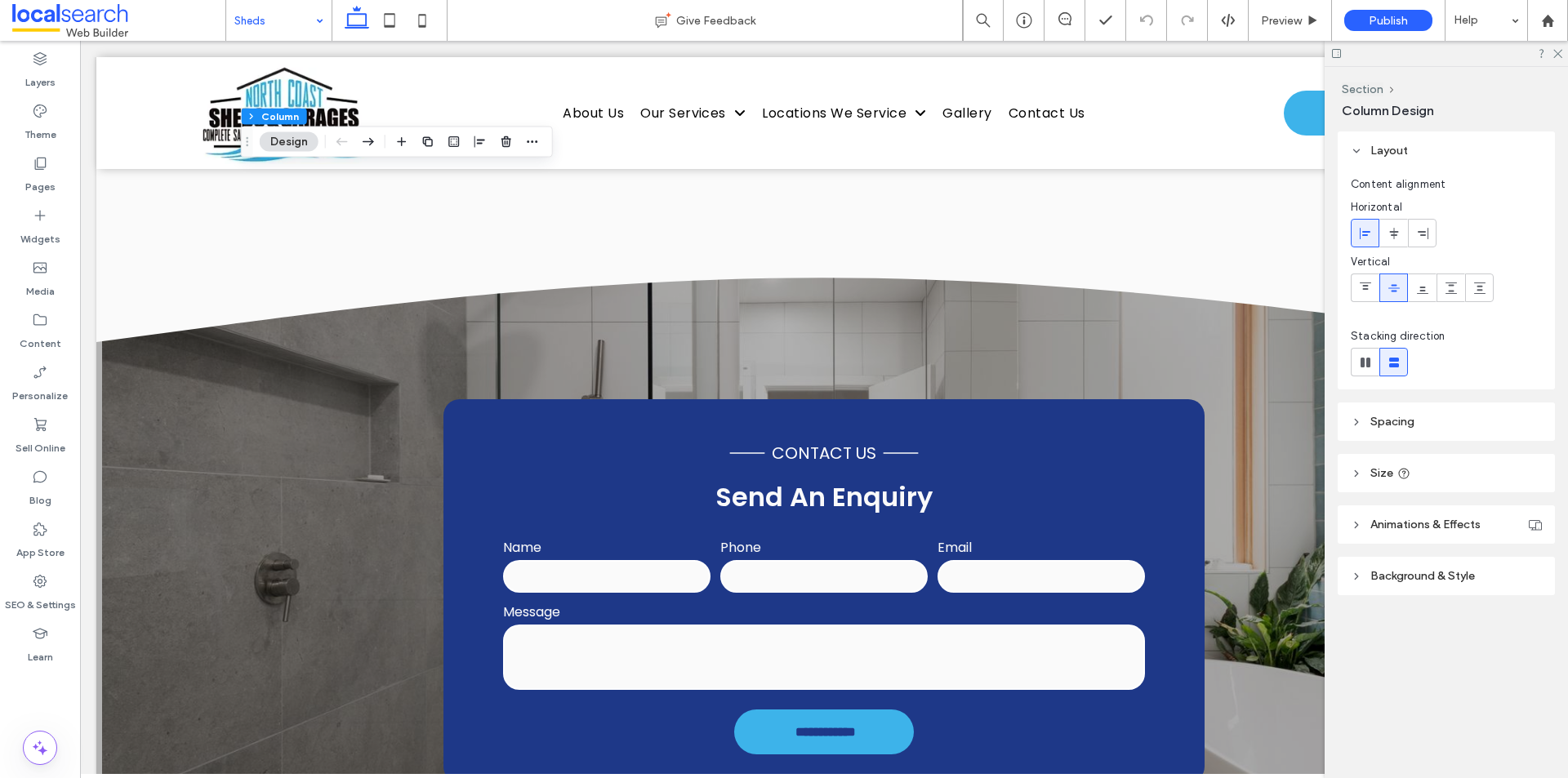 click at bounding box center [1446, 53] 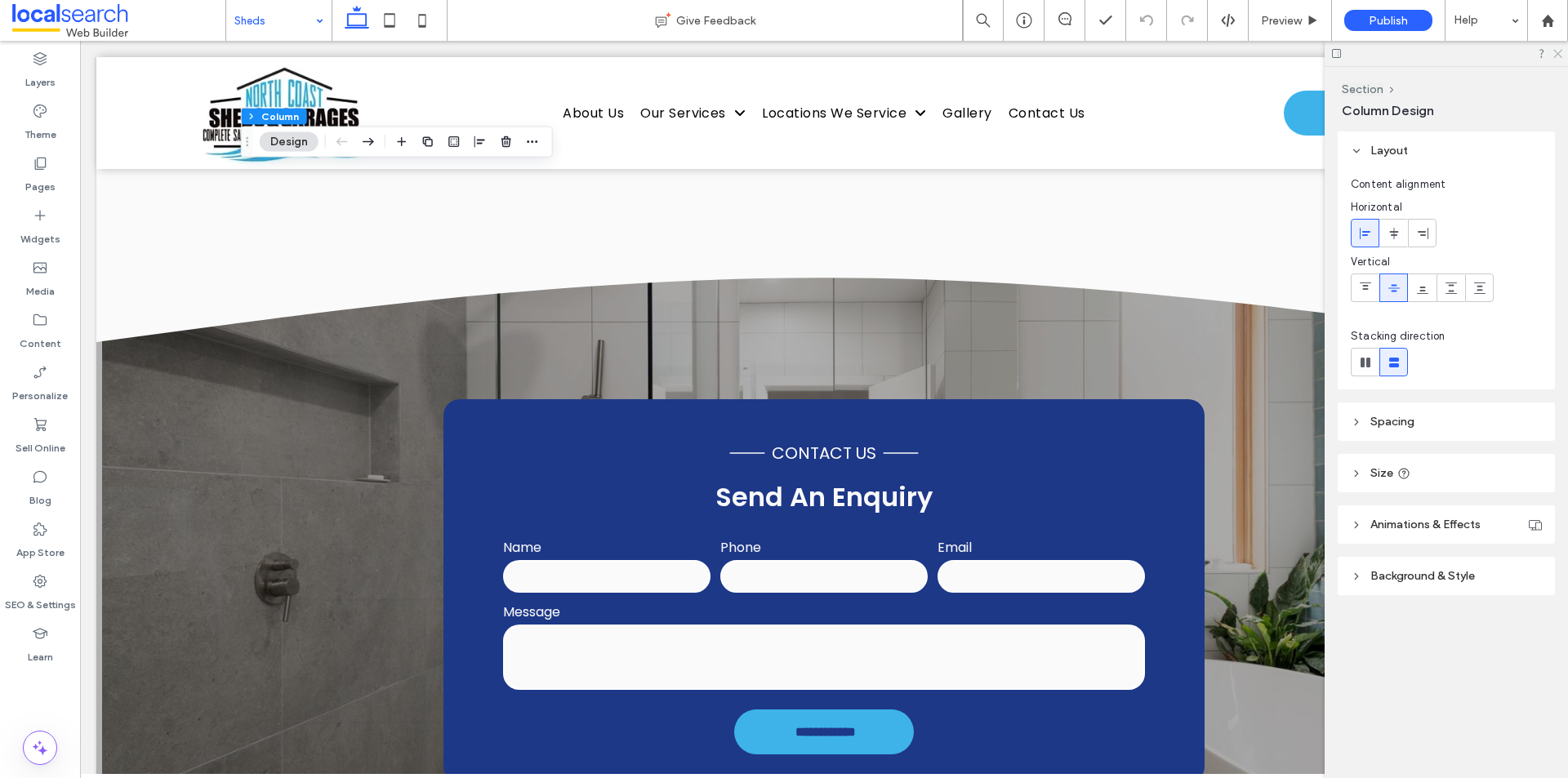 click 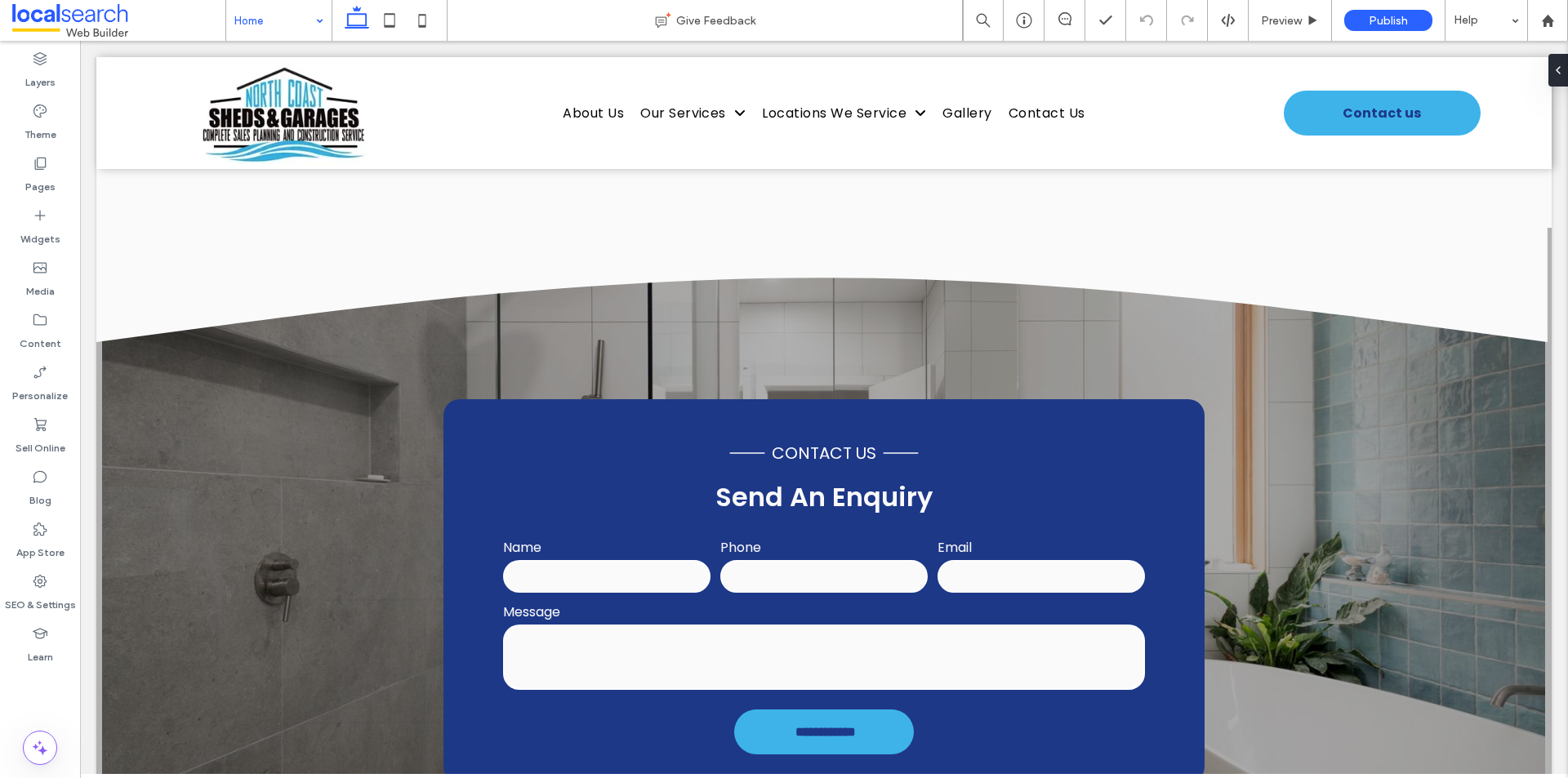 click at bounding box center (274, 20) 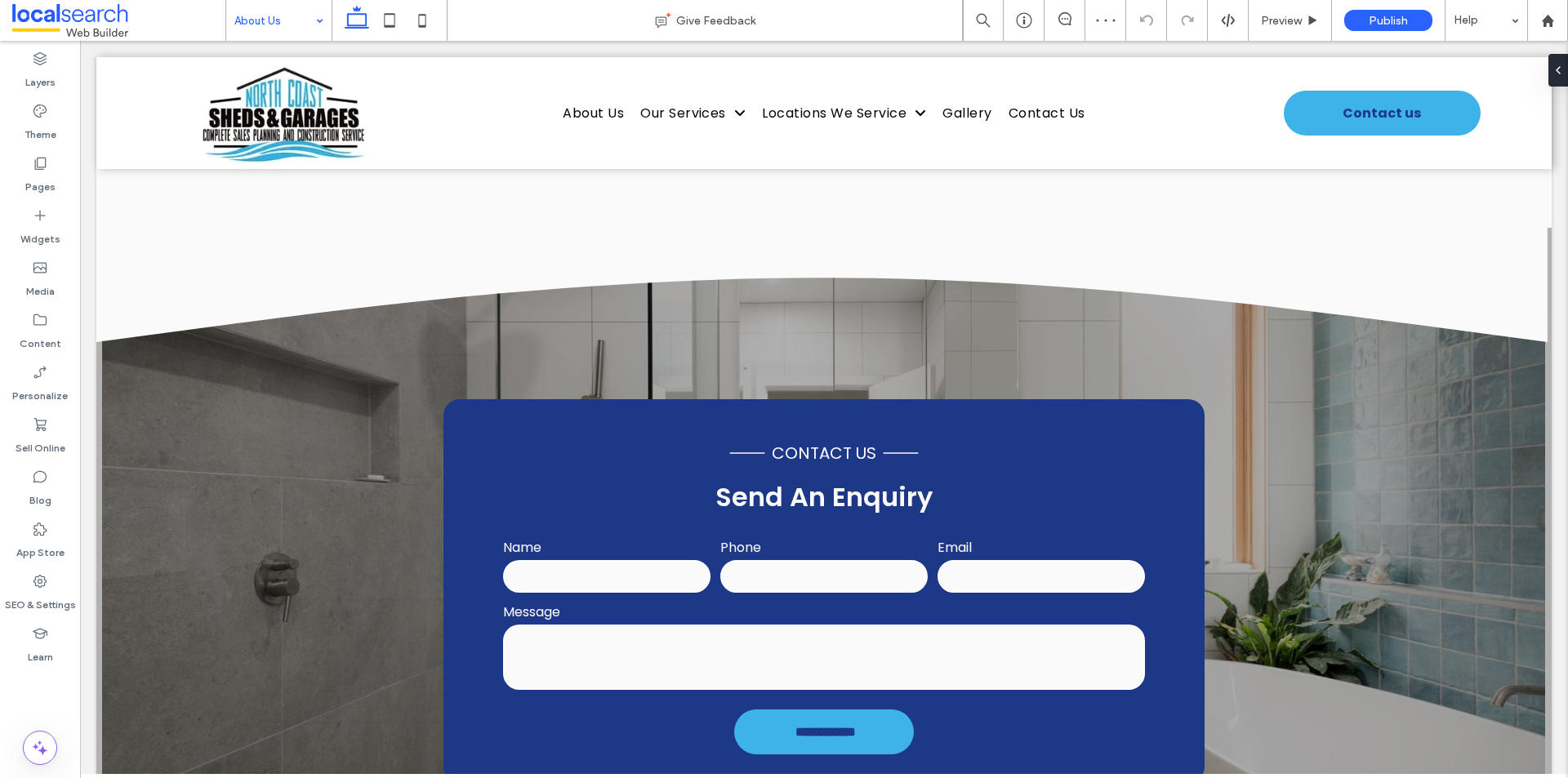 click at bounding box center (274, 20) 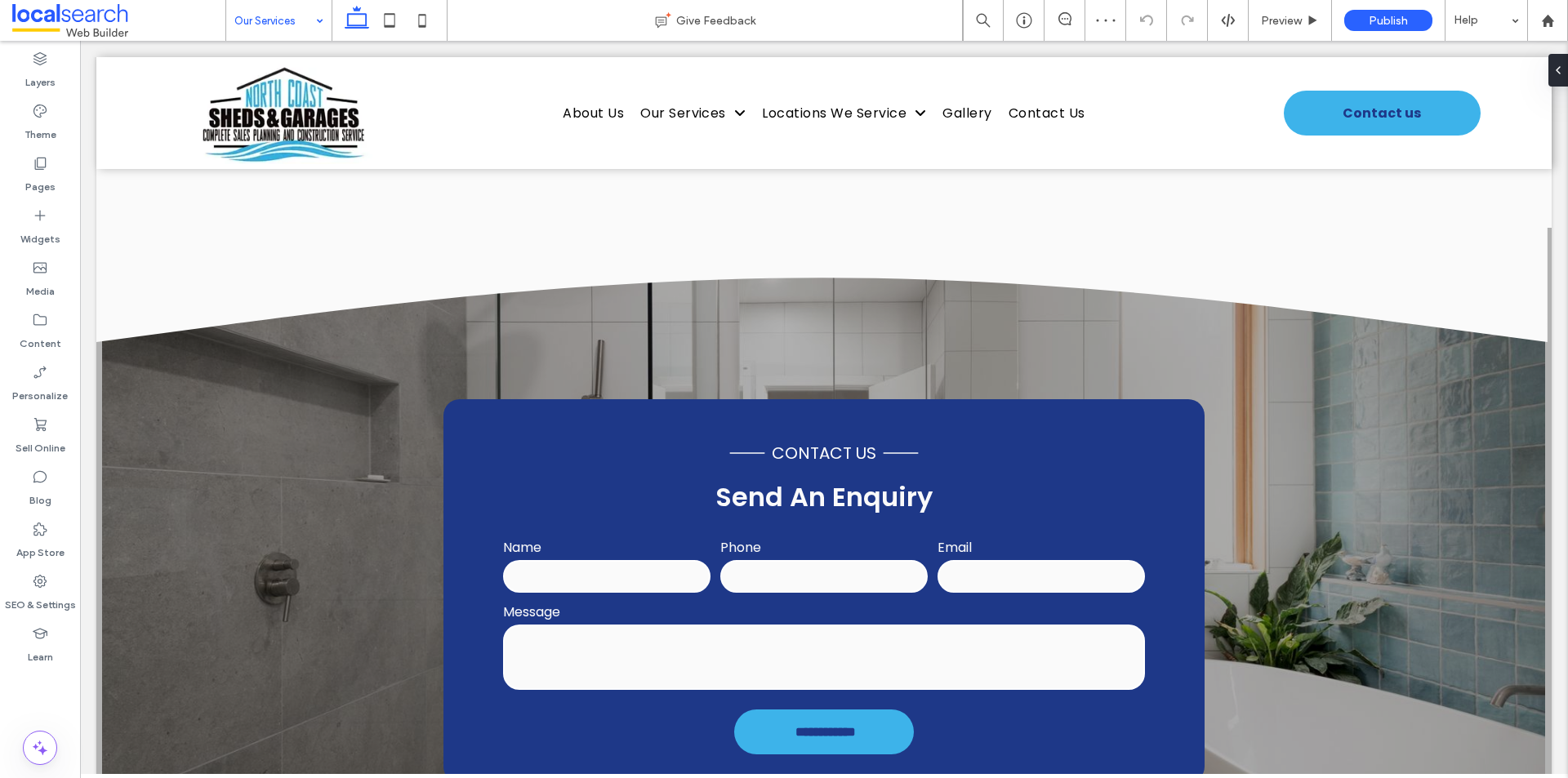 click on "Our Services" at bounding box center (278, 20) 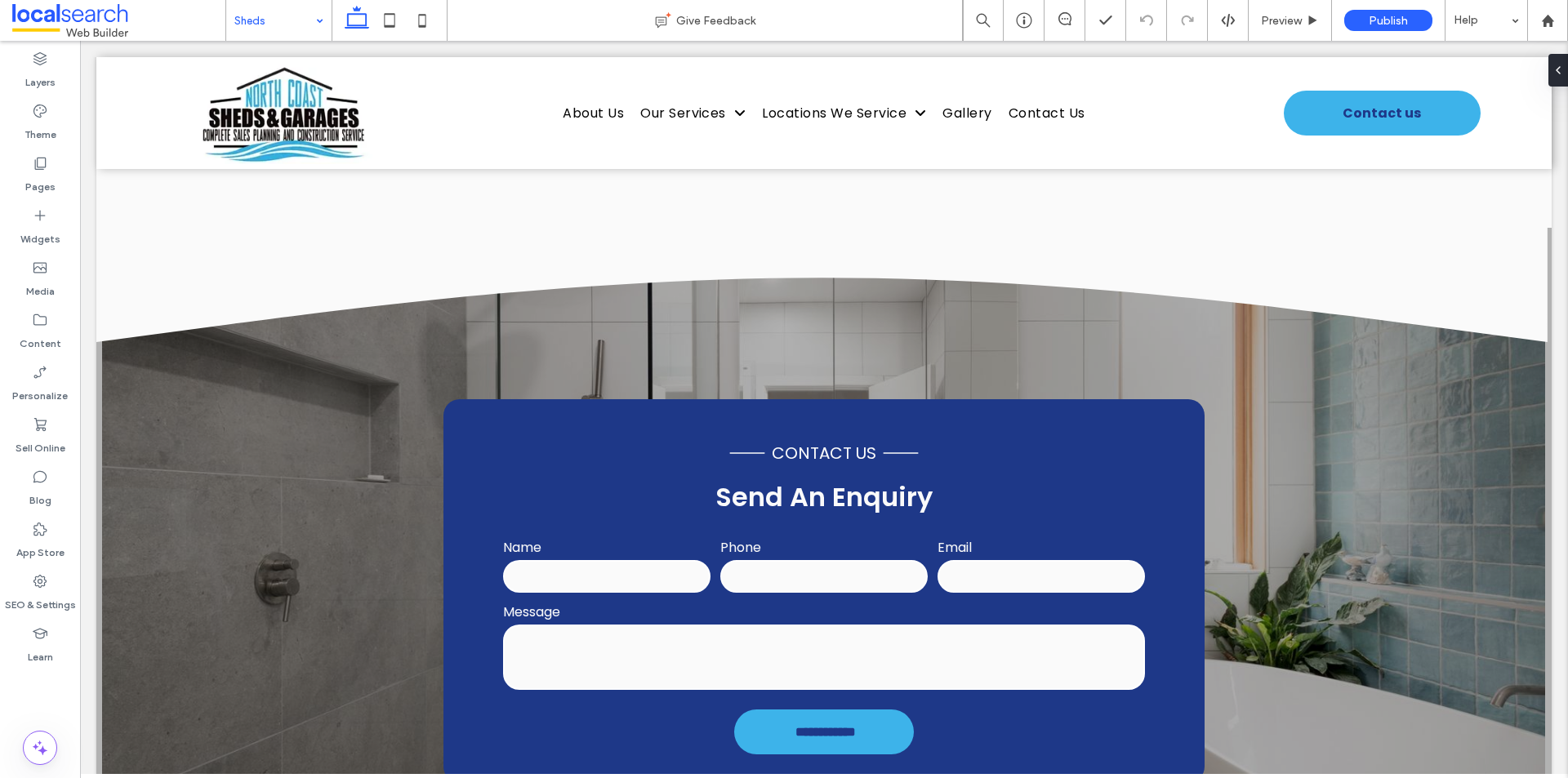 click at bounding box center [274, 20] 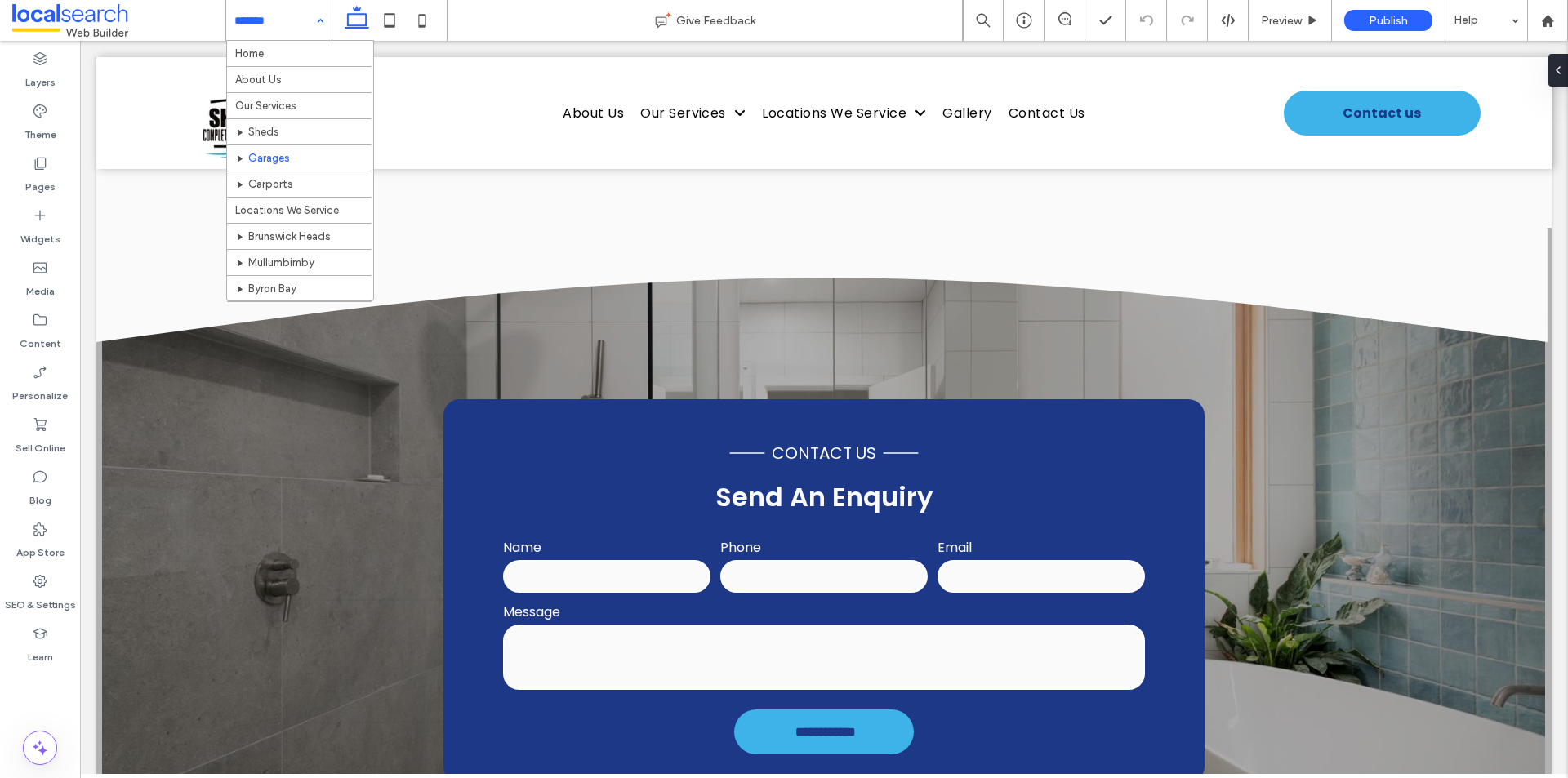 click on "Home About Us Our Services Sheds Garages Carports Locations We Service Brunswick Heads Mullumbimby Byron Bay Bangalow The Northern Rivers Lismore Casino Kyogle Yamba Maclean Grafton Gallery Contact Us" at bounding box center (278, 20) 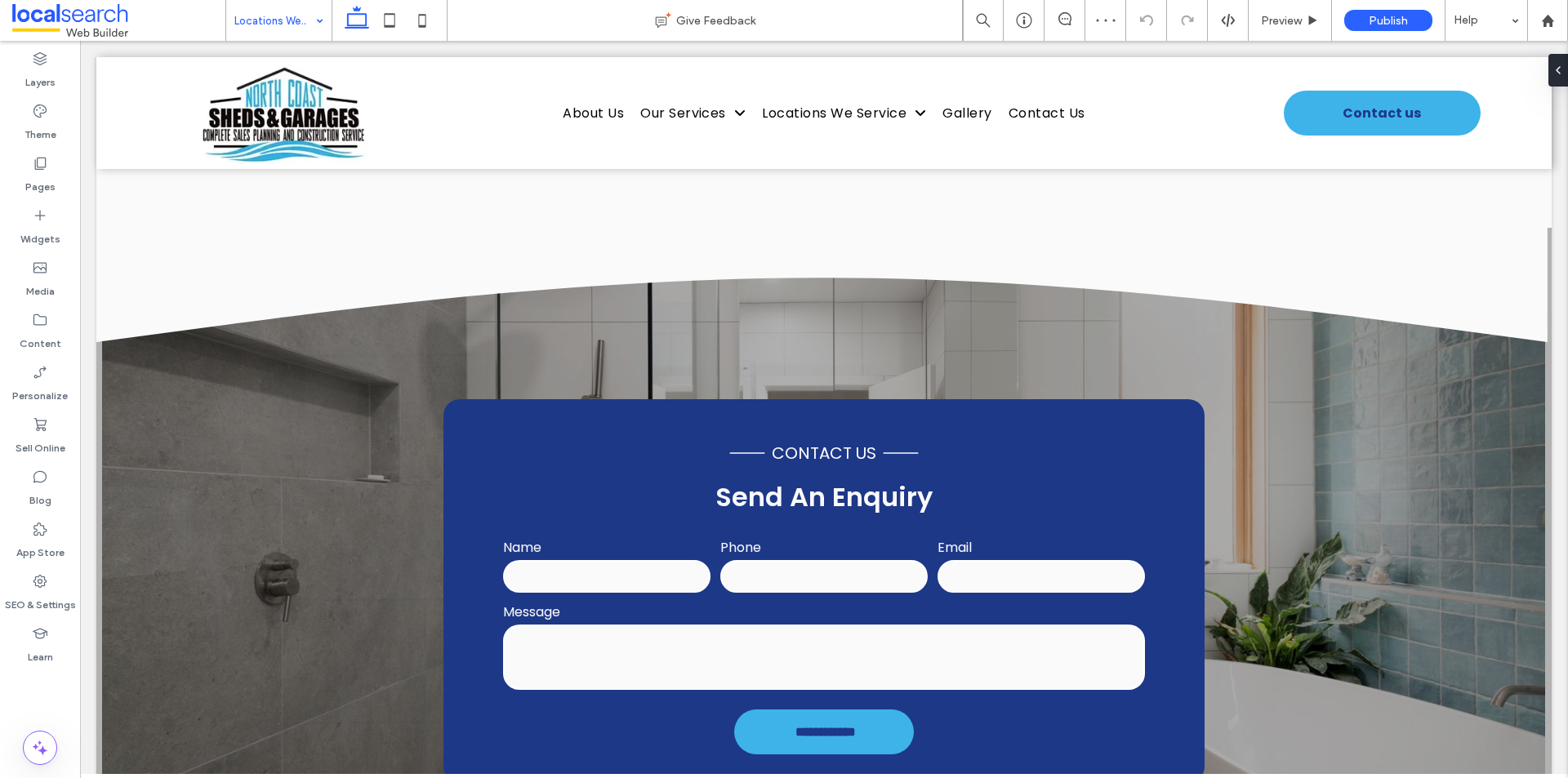click at bounding box center (274, 20) 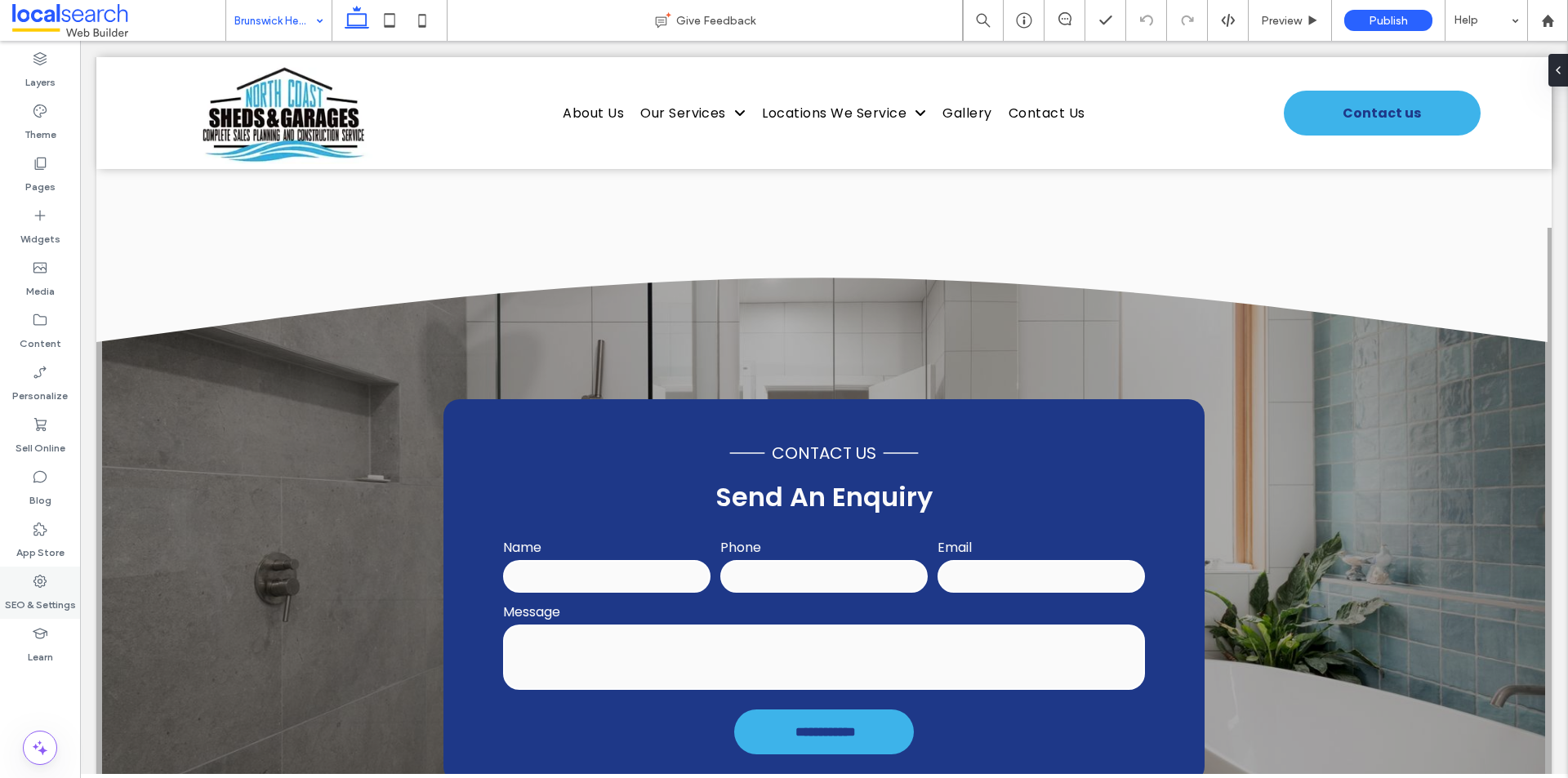 click on "SEO & Settings" at bounding box center (40, 601) 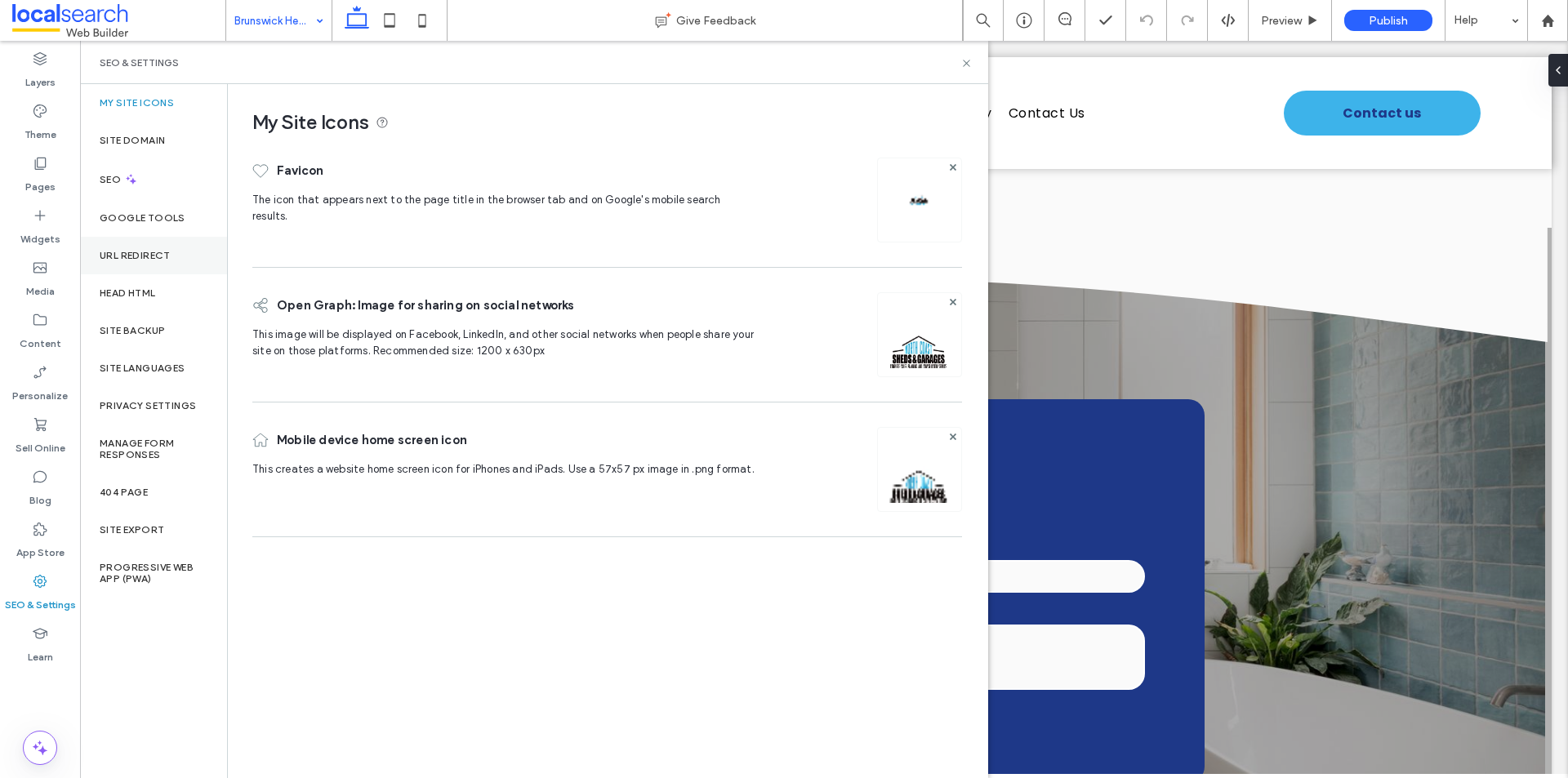 click on "URL Redirect" at bounding box center (154, 256) 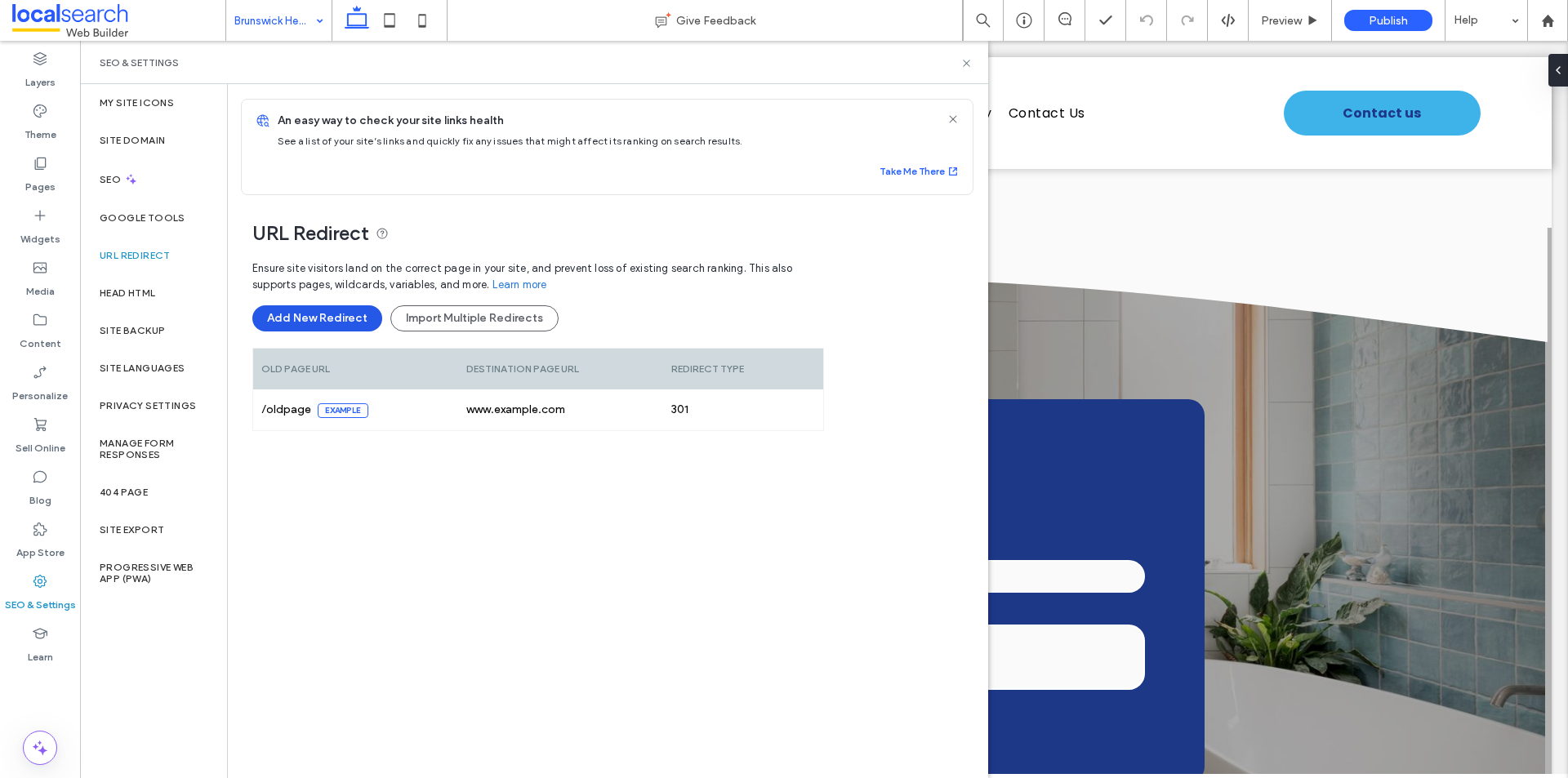 click on "Add New Redirect" at bounding box center [317, 318] 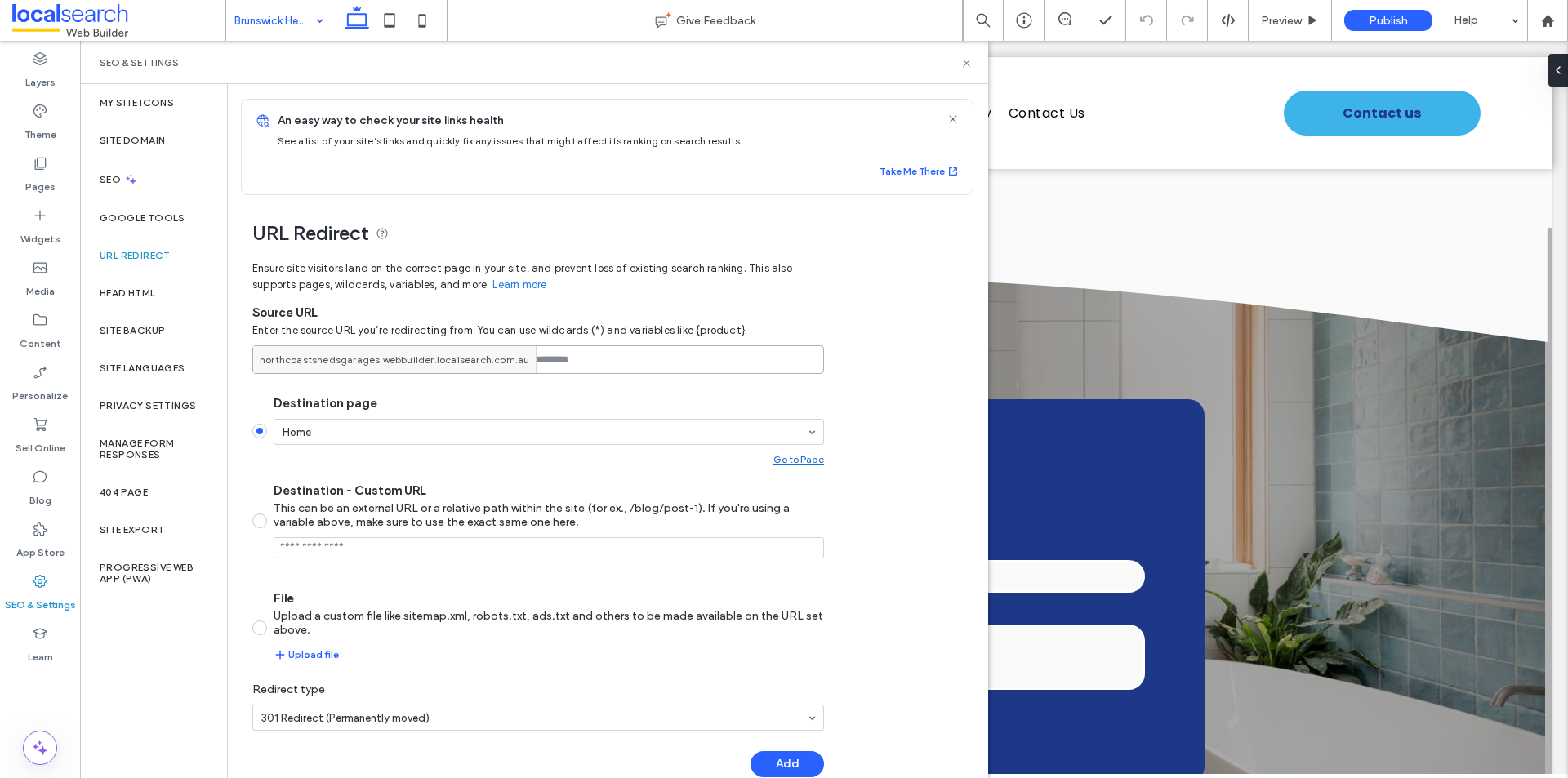 click at bounding box center (538, 359) 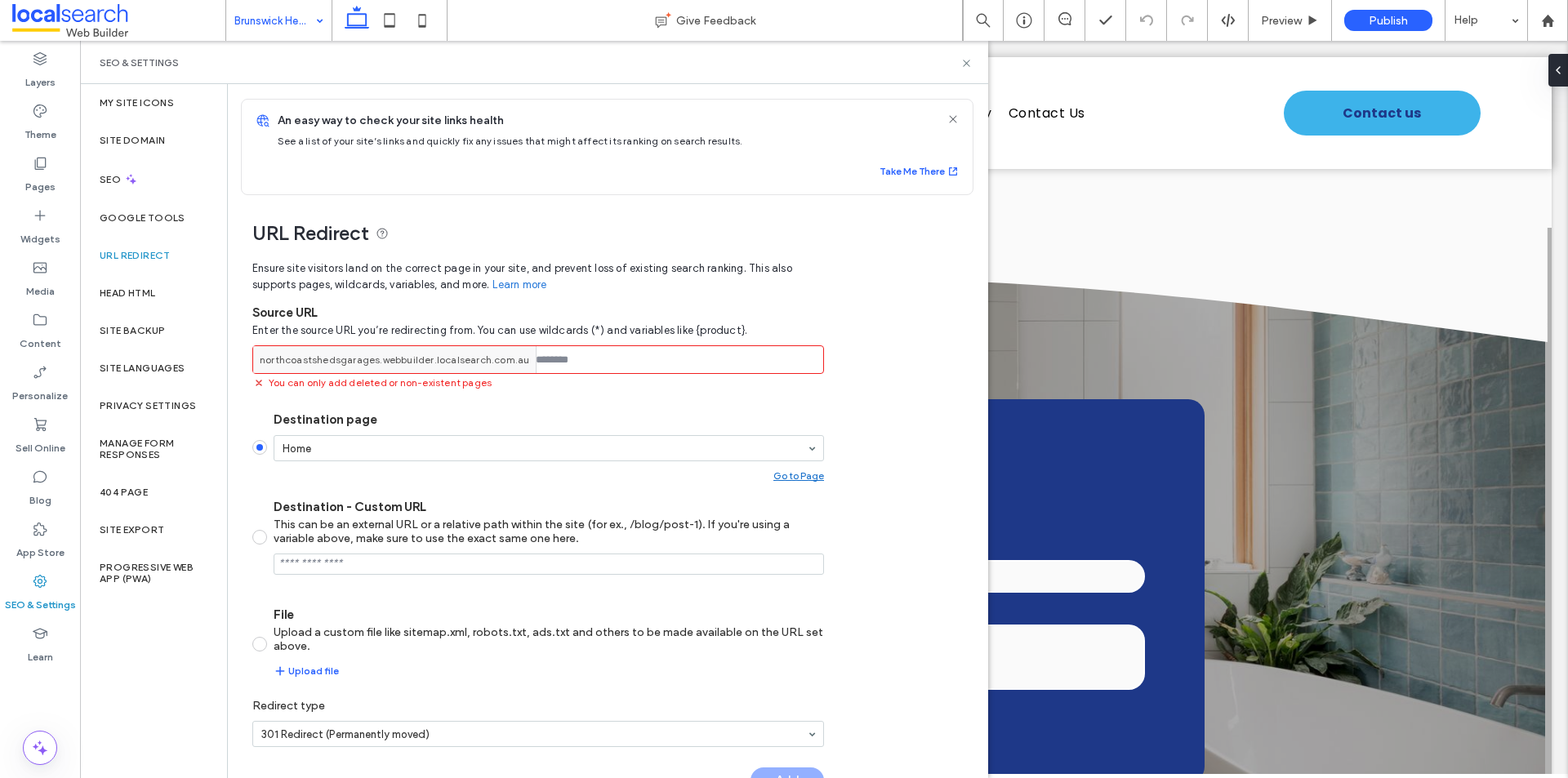 click at bounding box center [538, 359] 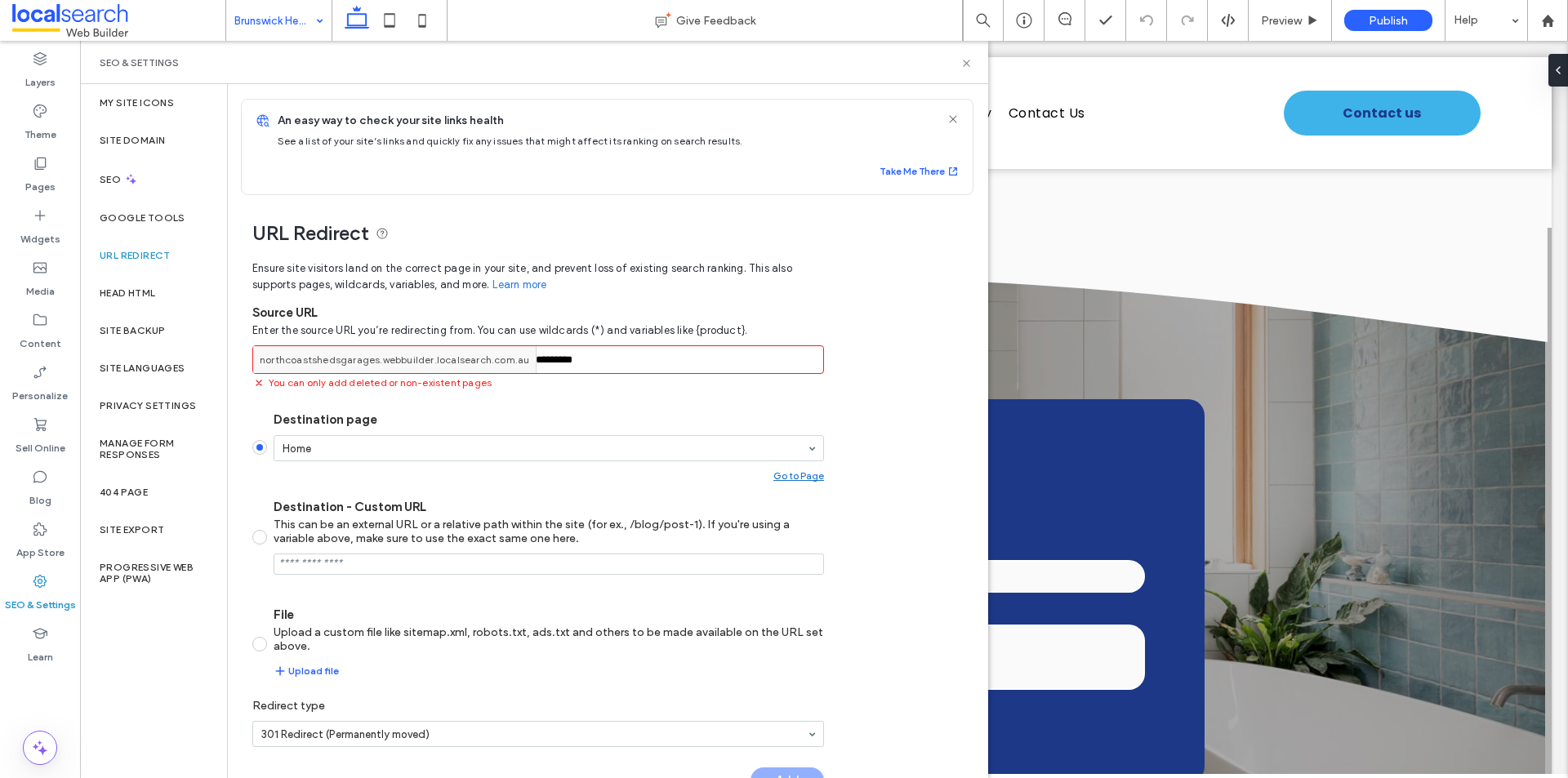 click on "*********" at bounding box center (538, 359) 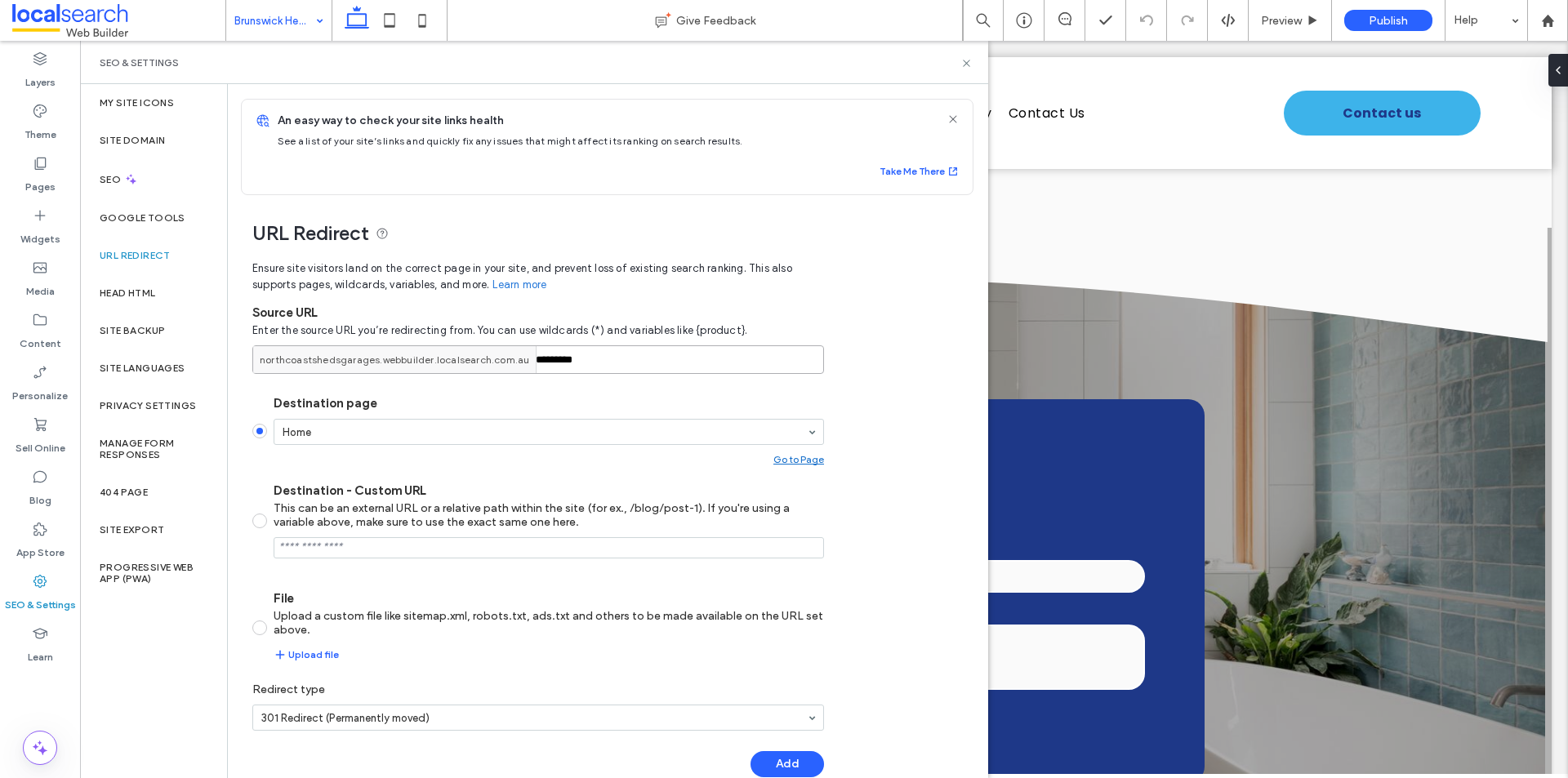 type on "*********" 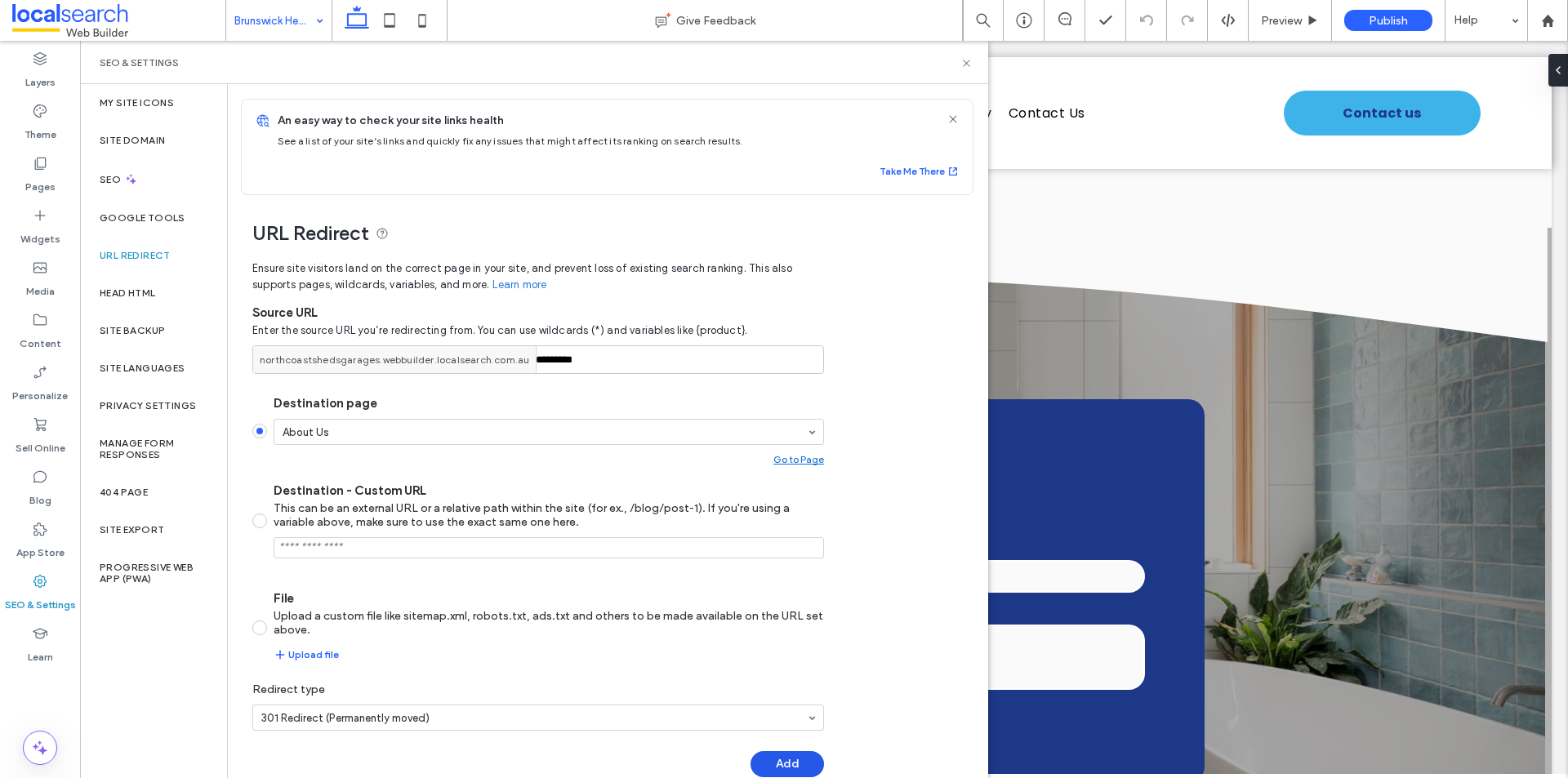 click on "Add" at bounding box center (787, 764) 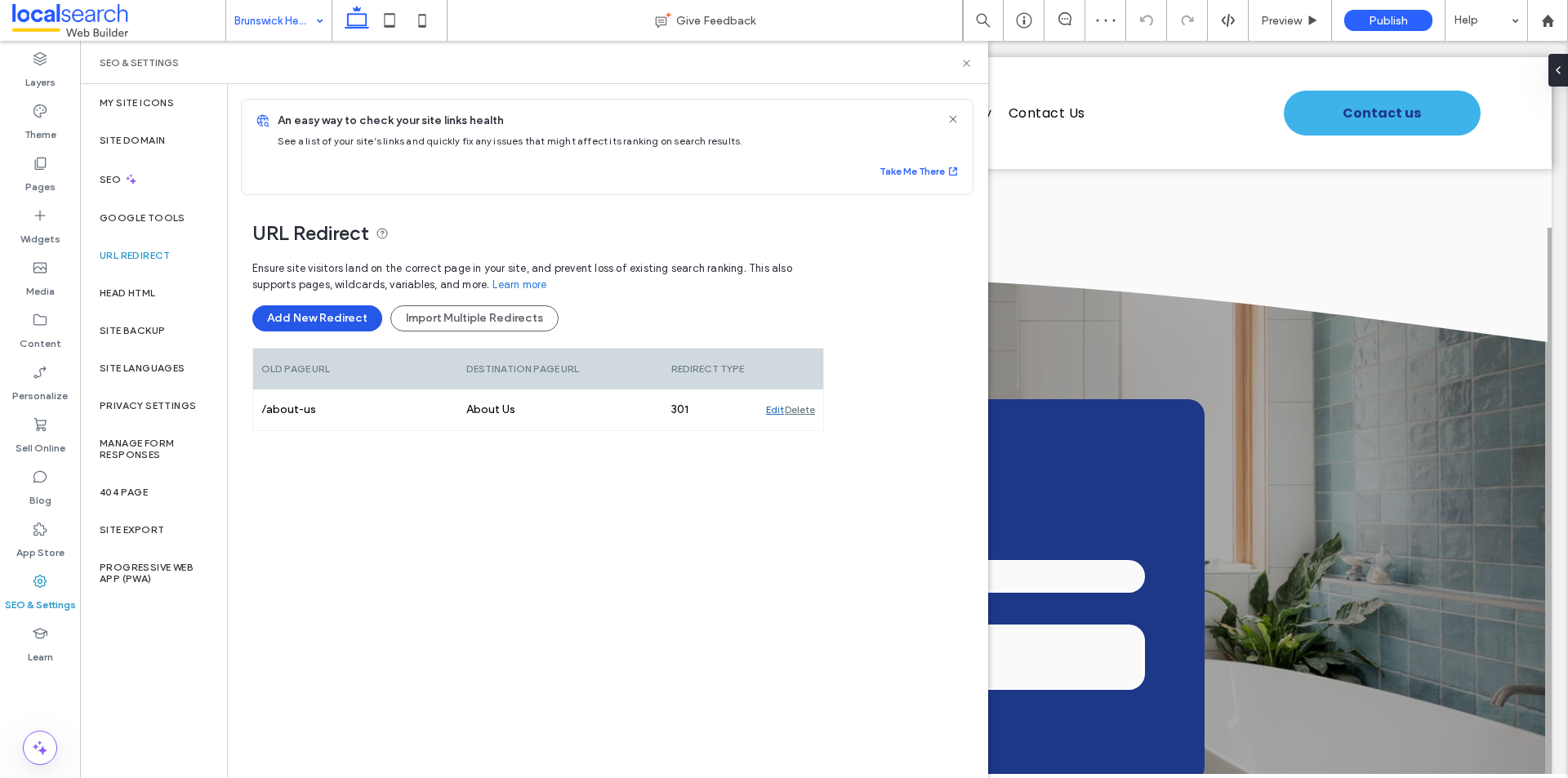 click on "Add New Redirect" at bounding box center (317, 318) 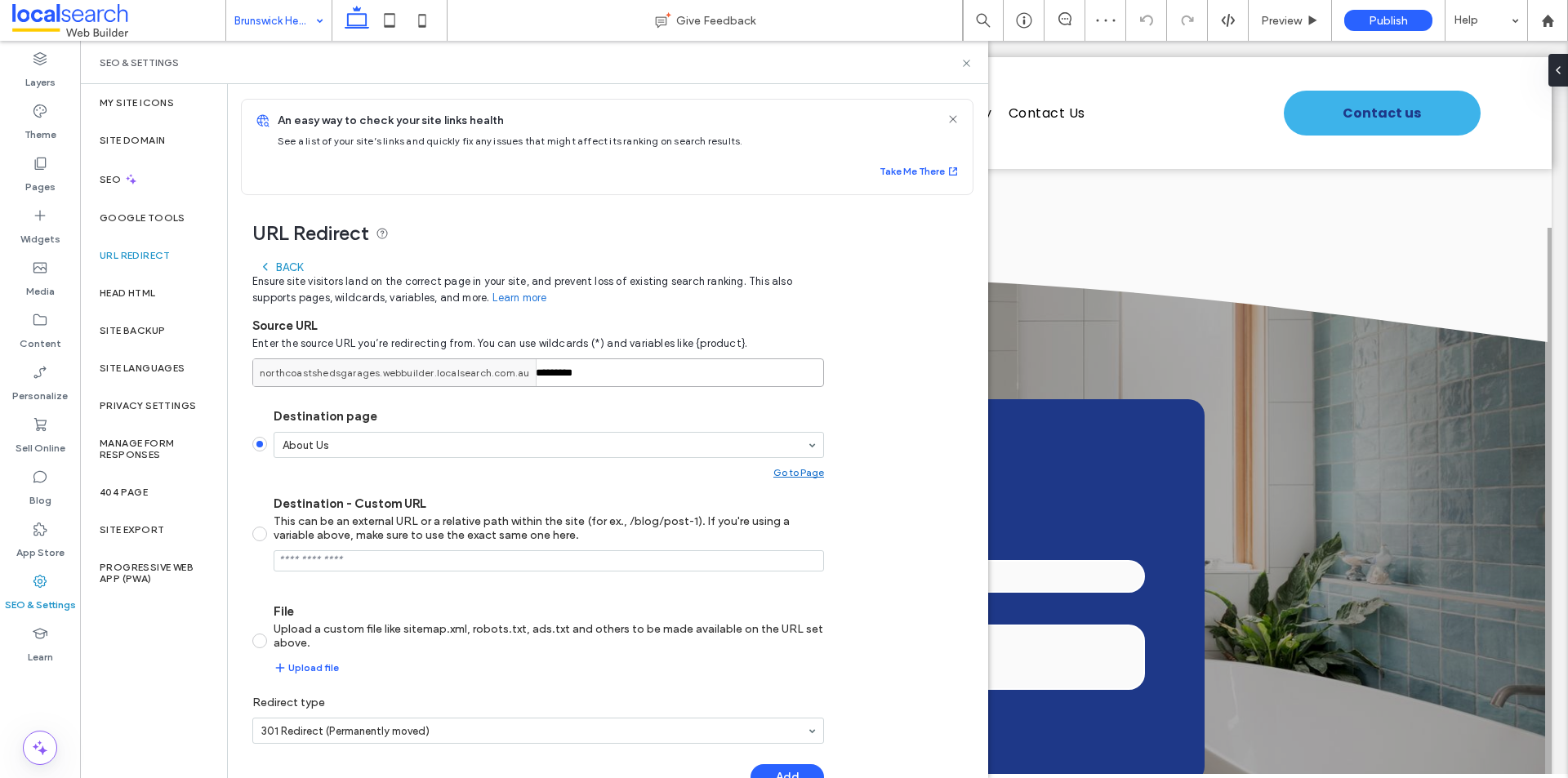 click on "*********" at bounding box center [538, 372] 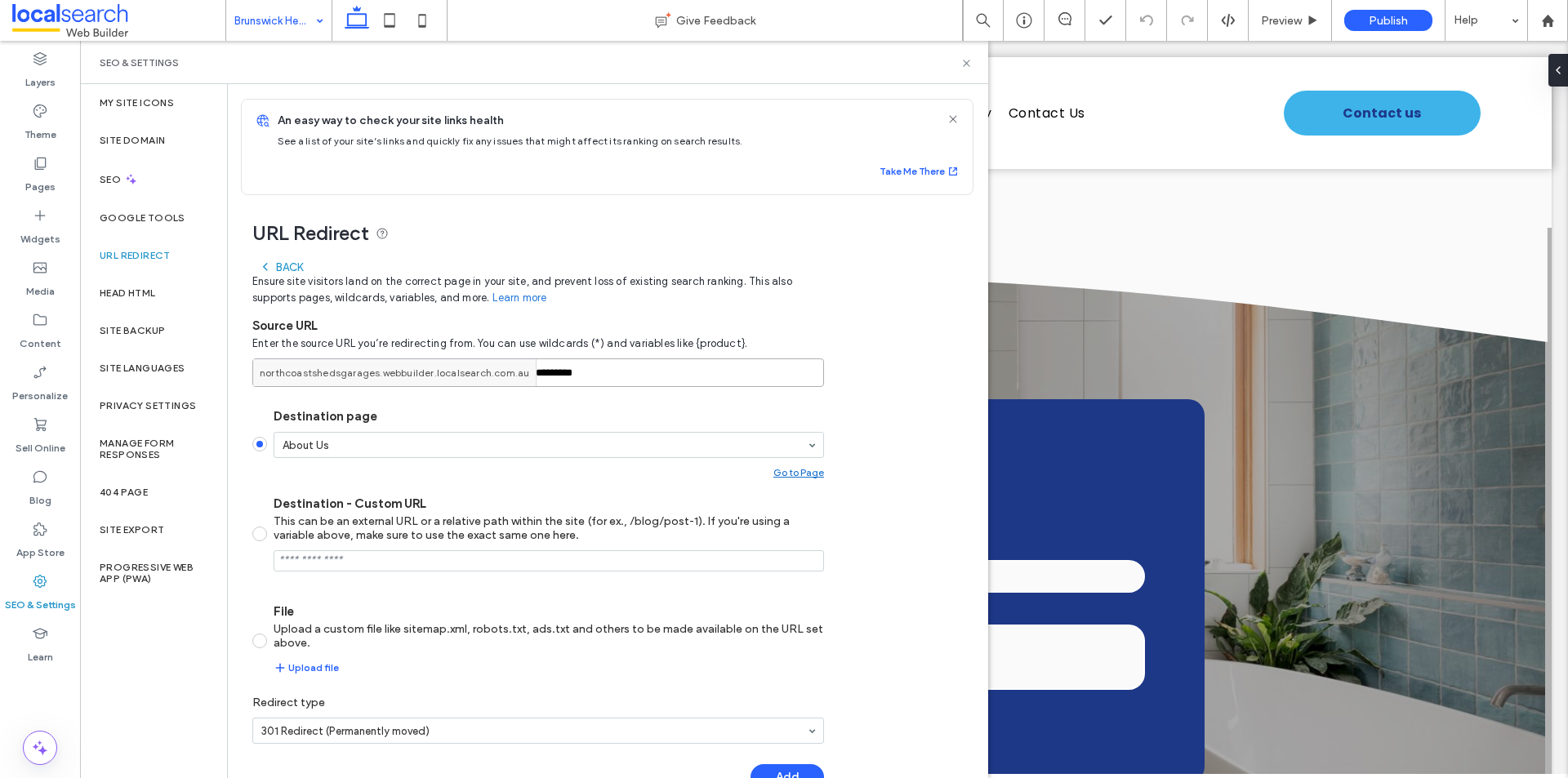 click on "*********" at bounding box center (538, 372) 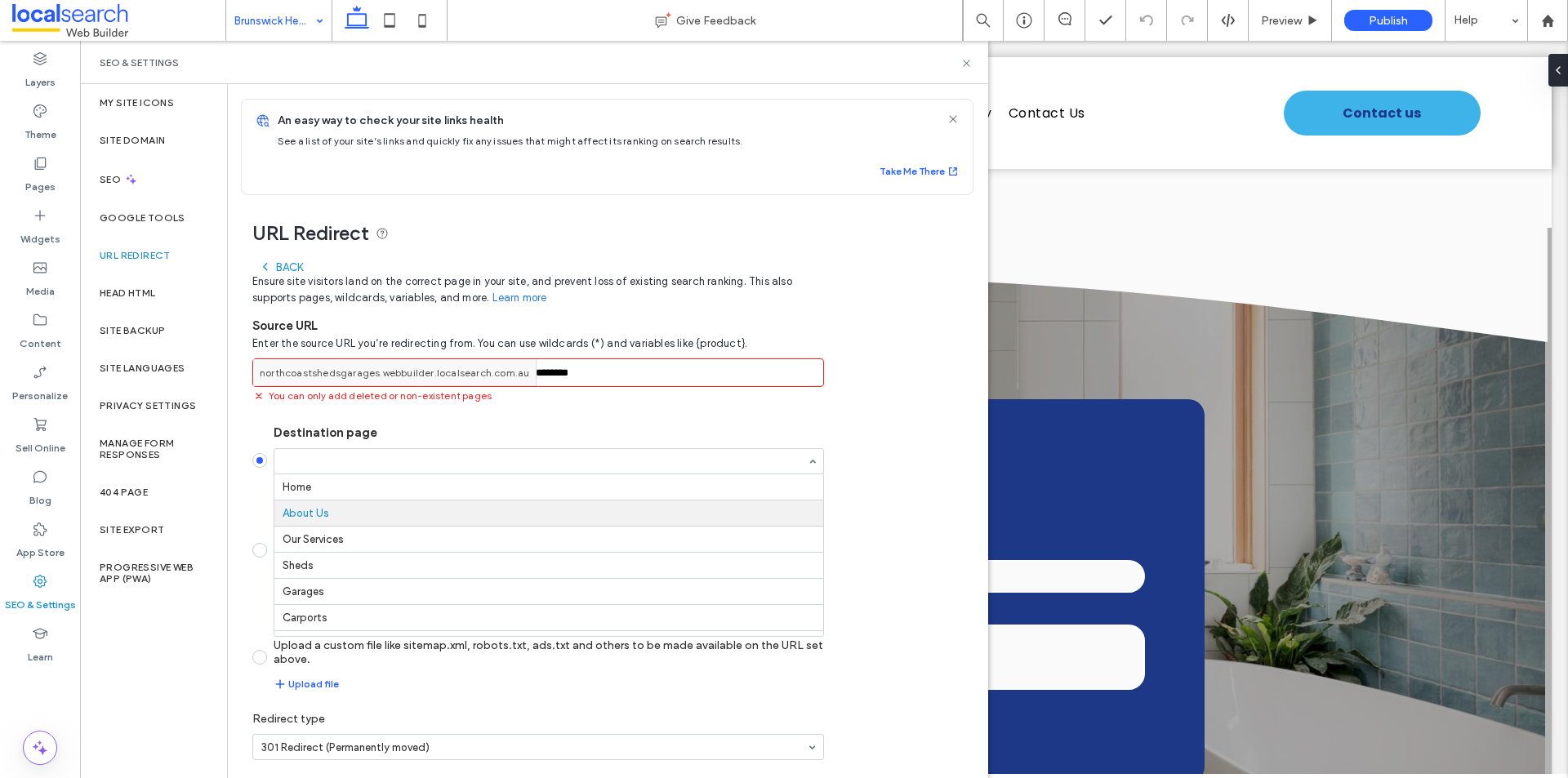 scroll, scrollTop: 26, scrollLeft: 0, axis: vertical 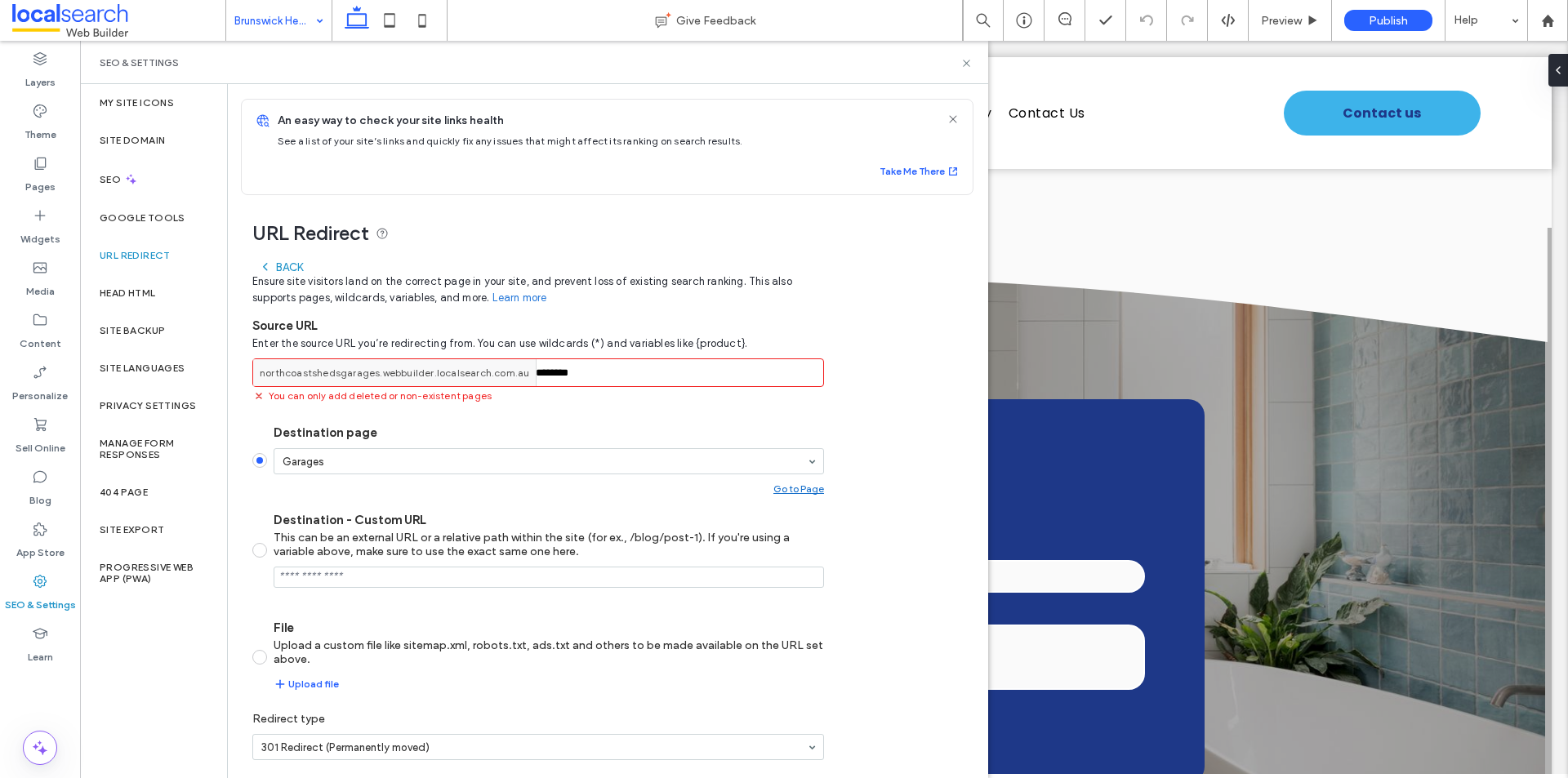 click on "********" at bounding box center (538, 372) 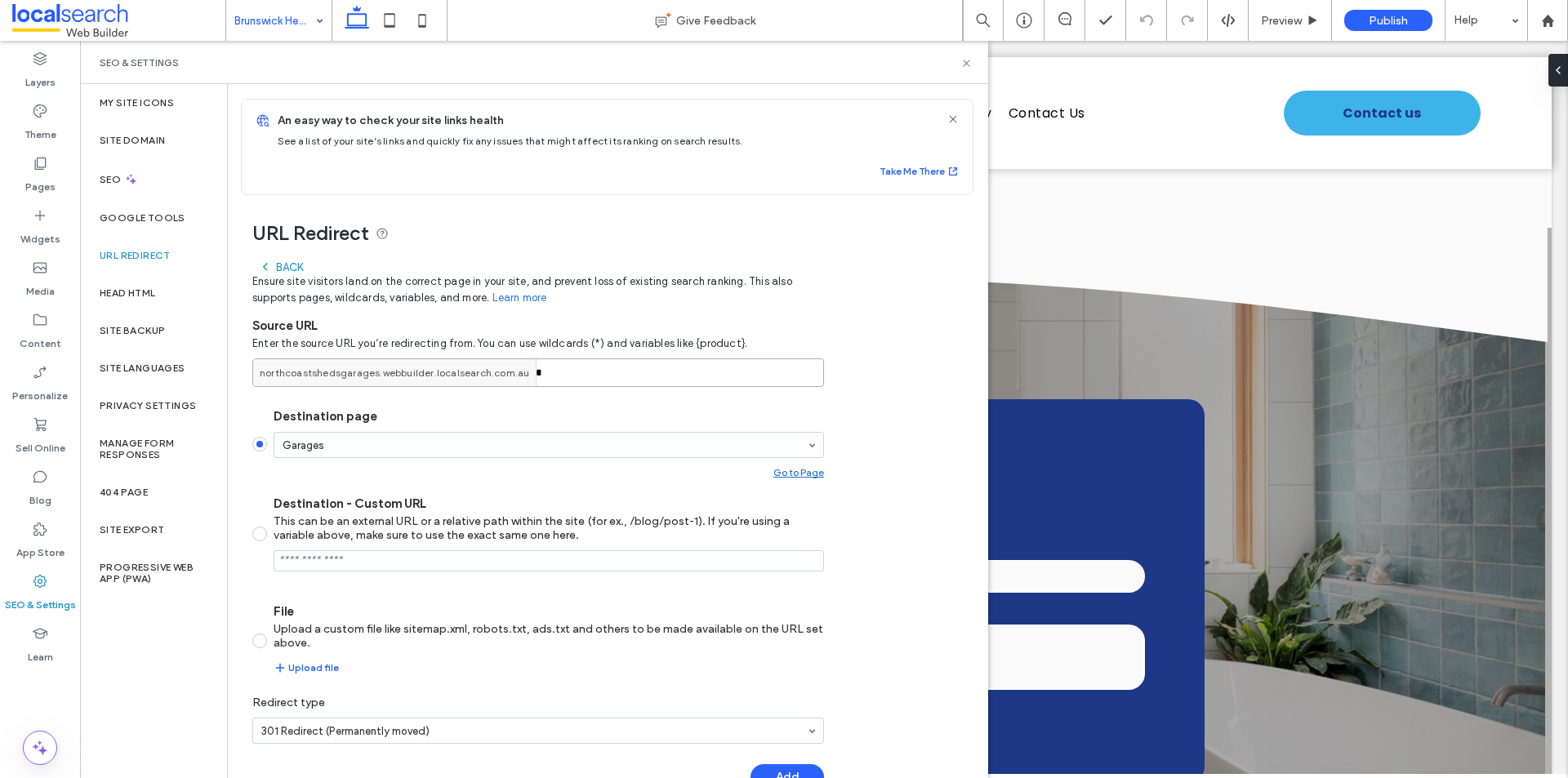click on "*" at bounding box center [538, 372] 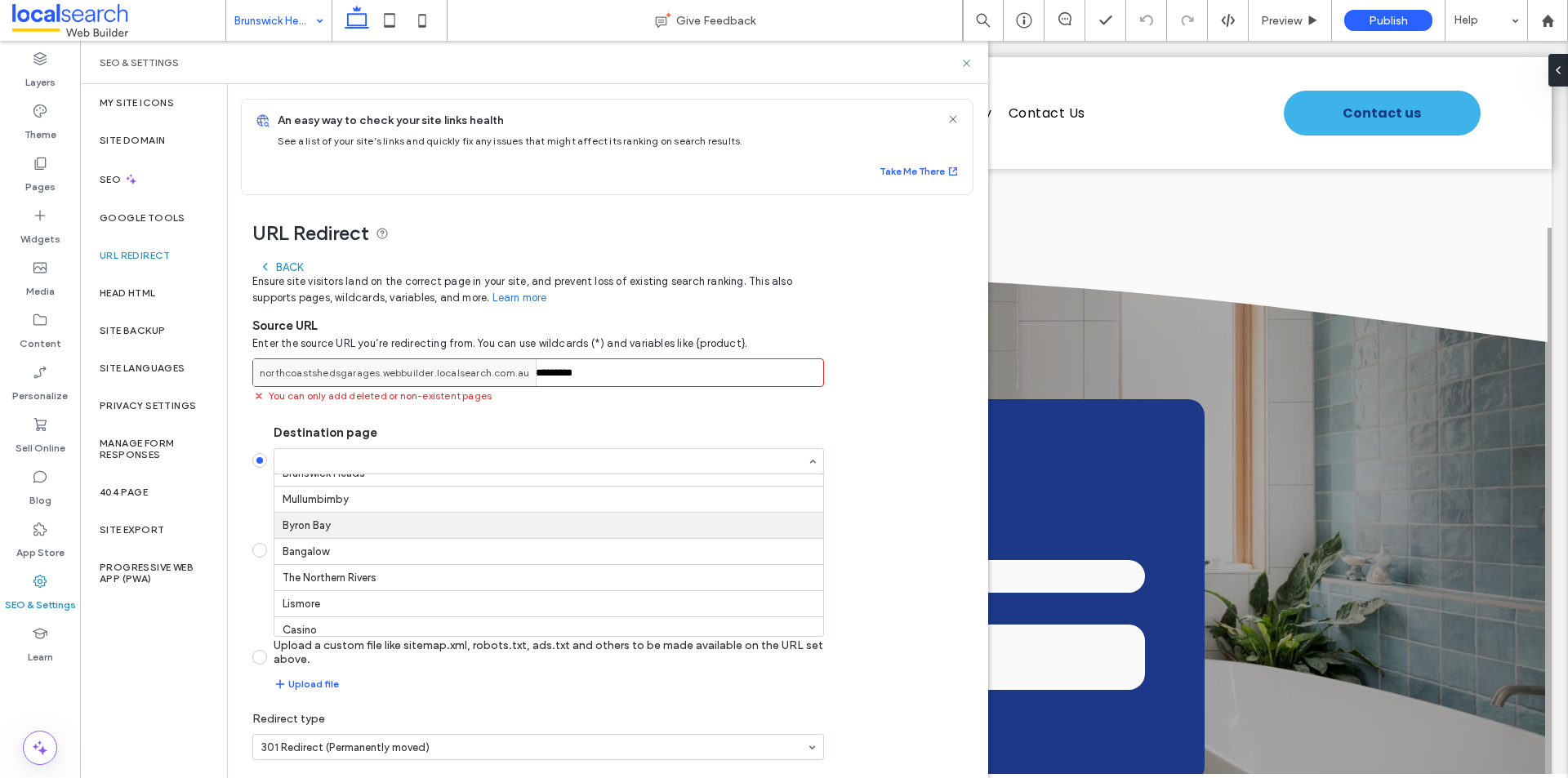 scroll, scrollTop: 115, scrollLeft: 0, axis: vertical 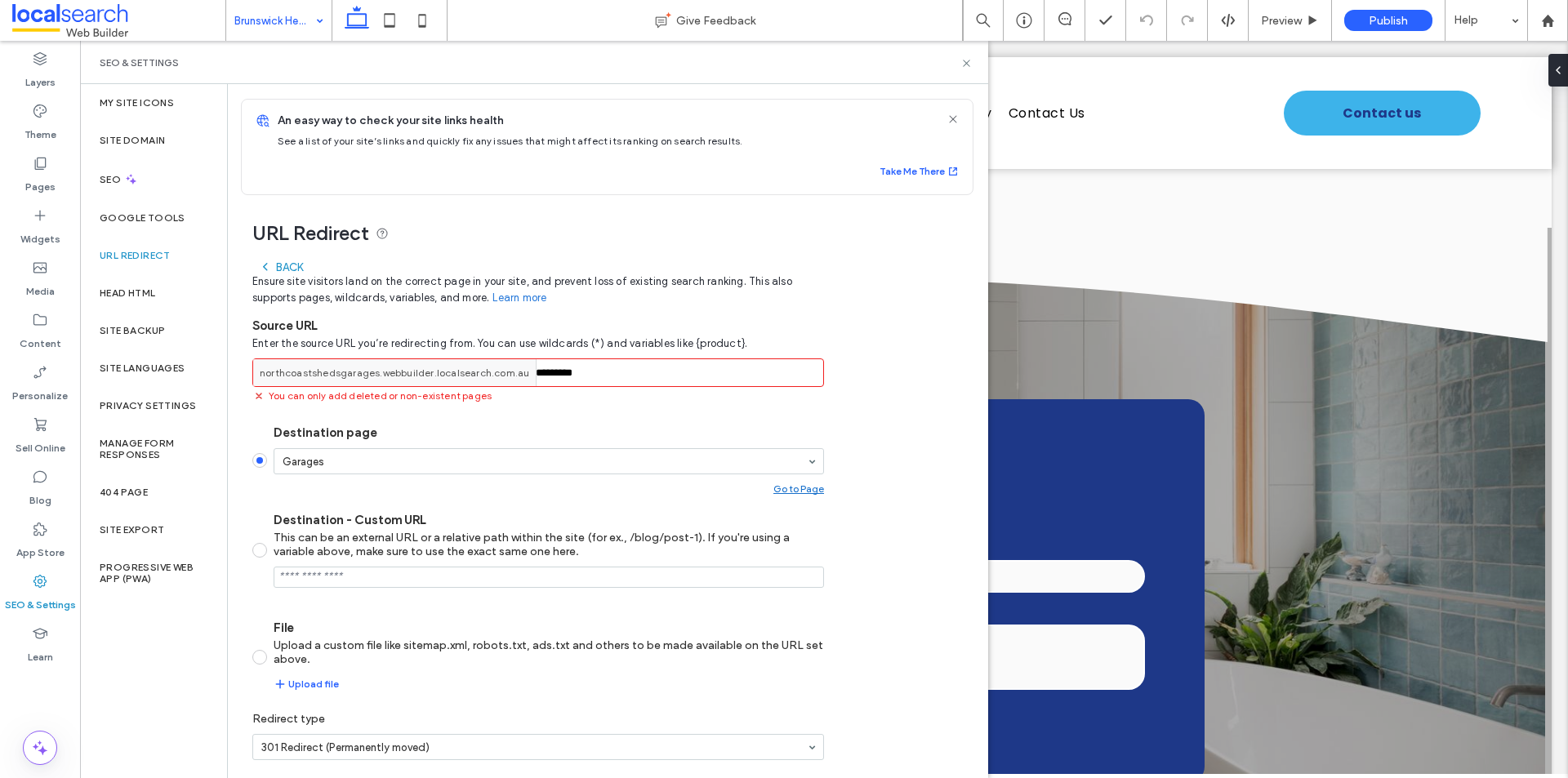 click on "*********" at bounding box center (538, 372) 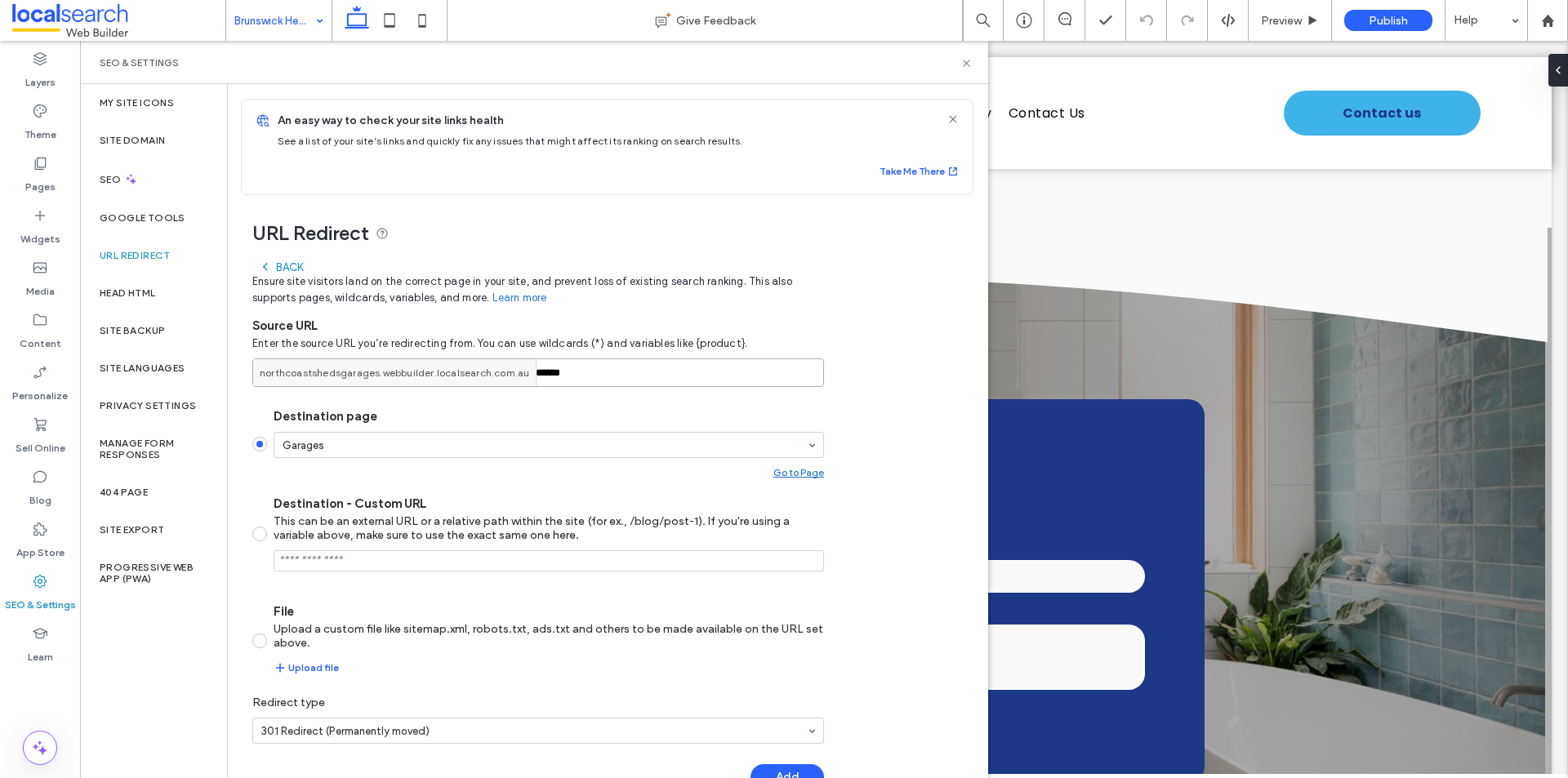 type on "******" 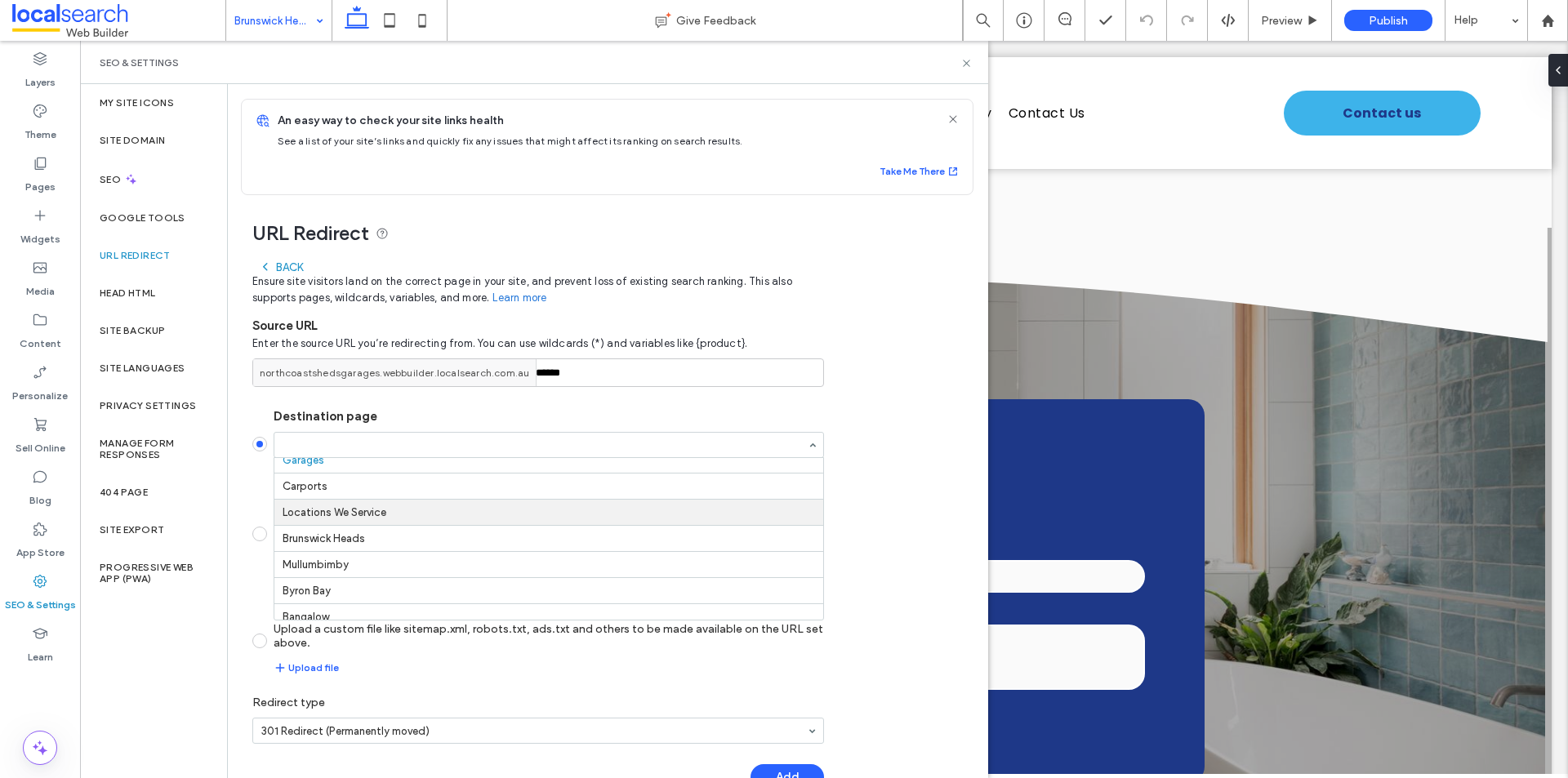 scroll, scrollTop: 33, scrollLeft: 0, axis: vertical 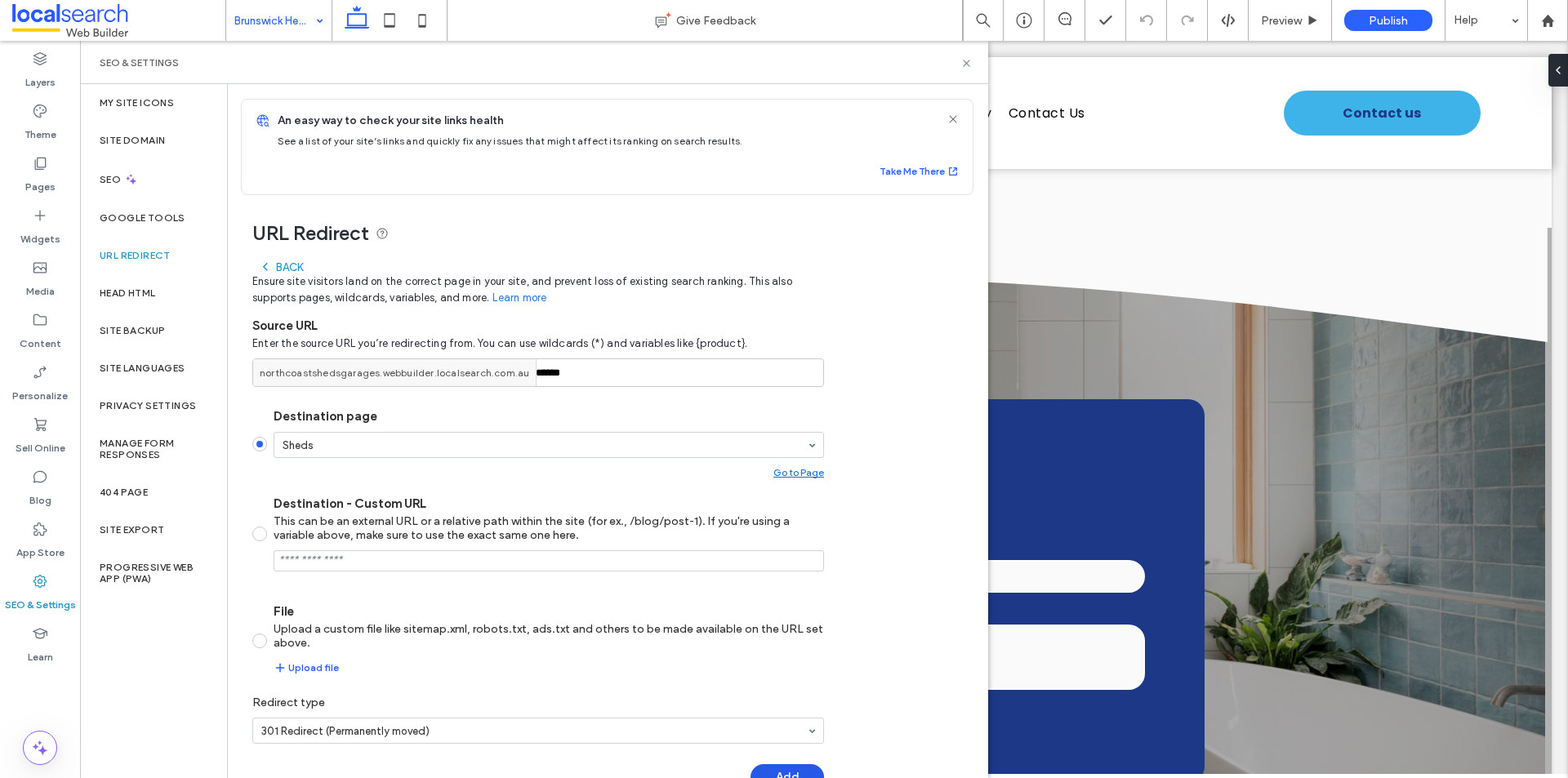 click on "Add" at bounding box center (787, 777) 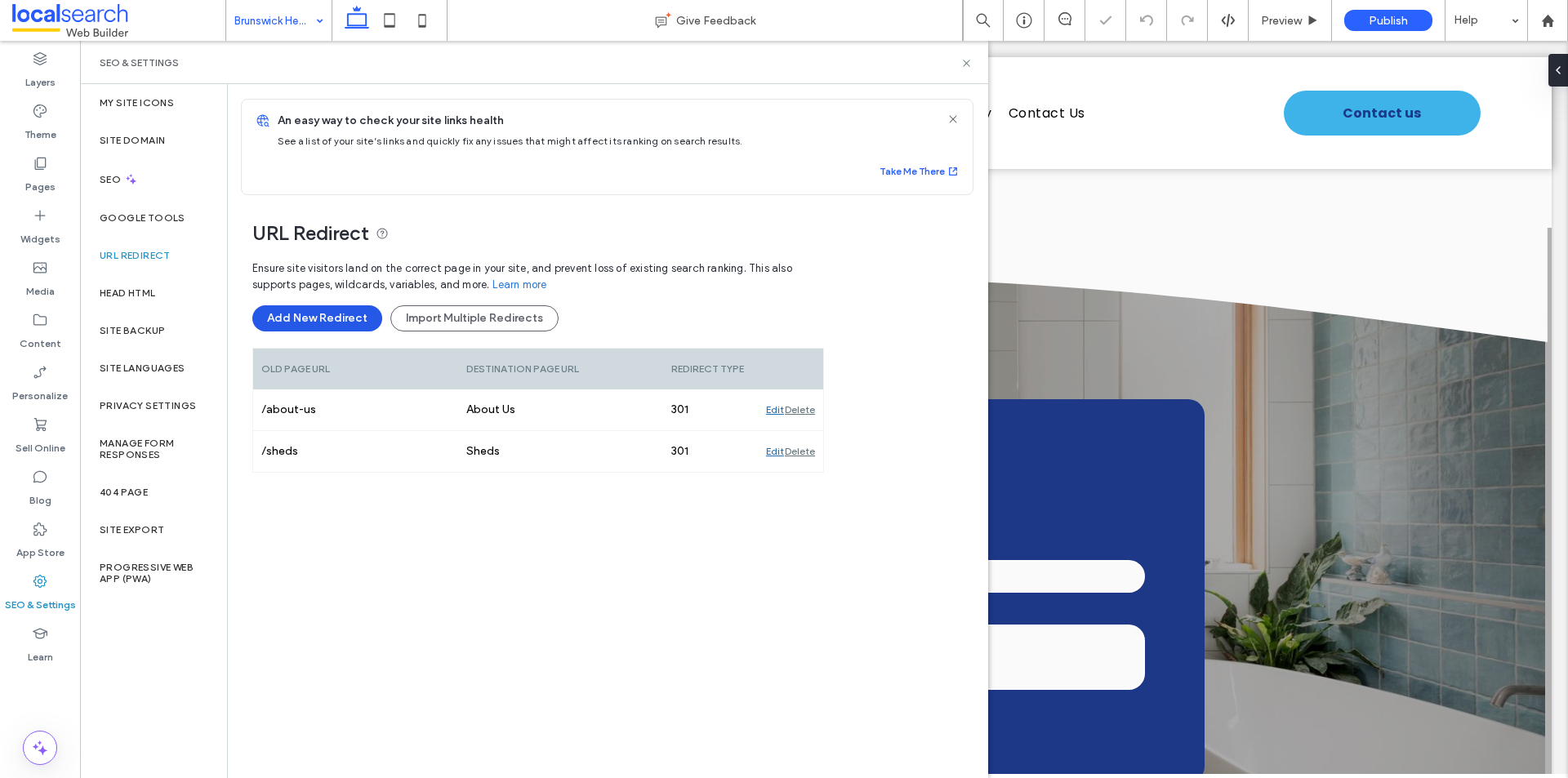 click on "Add New Redirect" at bounding box center [317, 318] 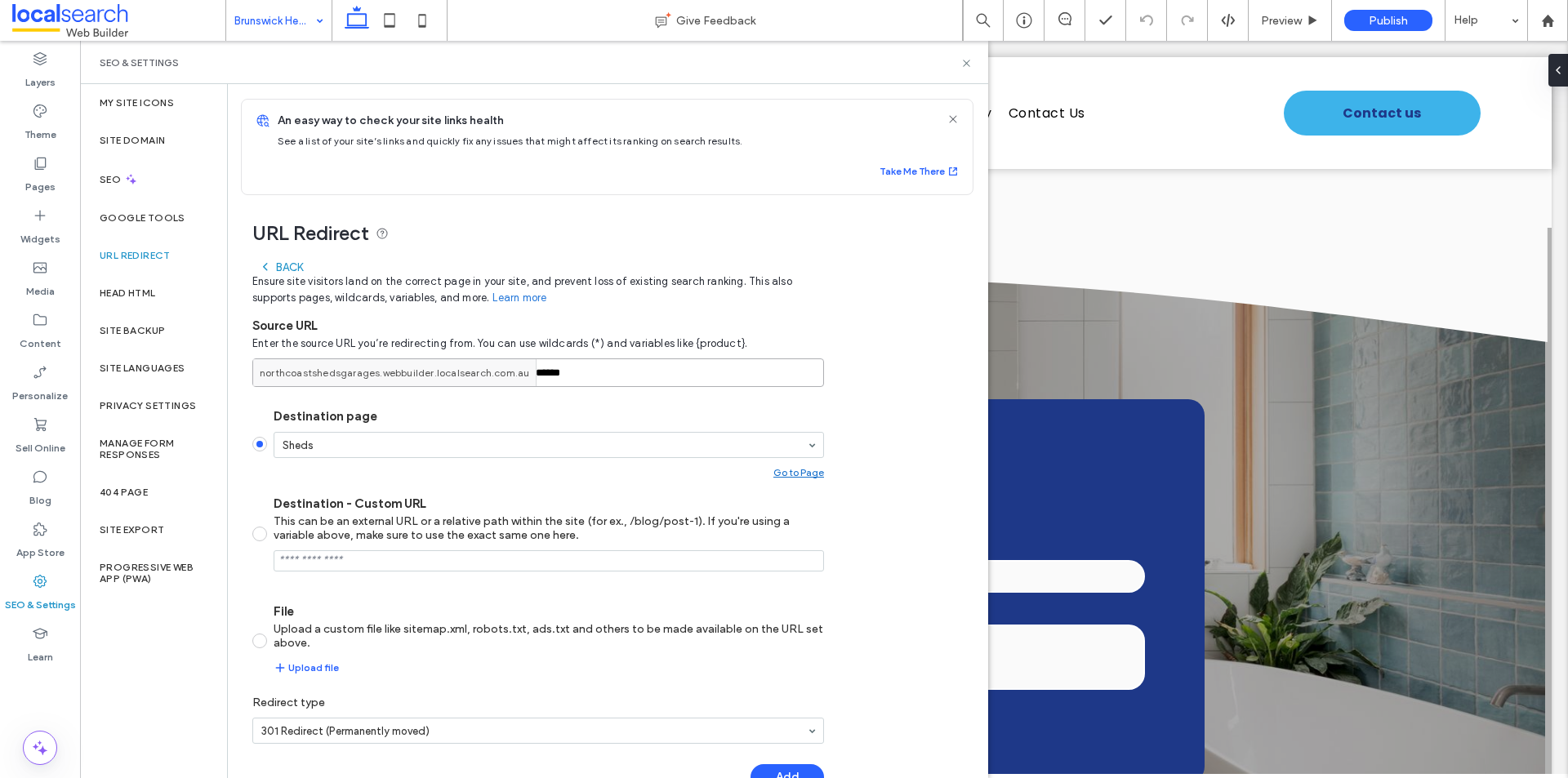 click on "******" at bounding box center (538, 372) 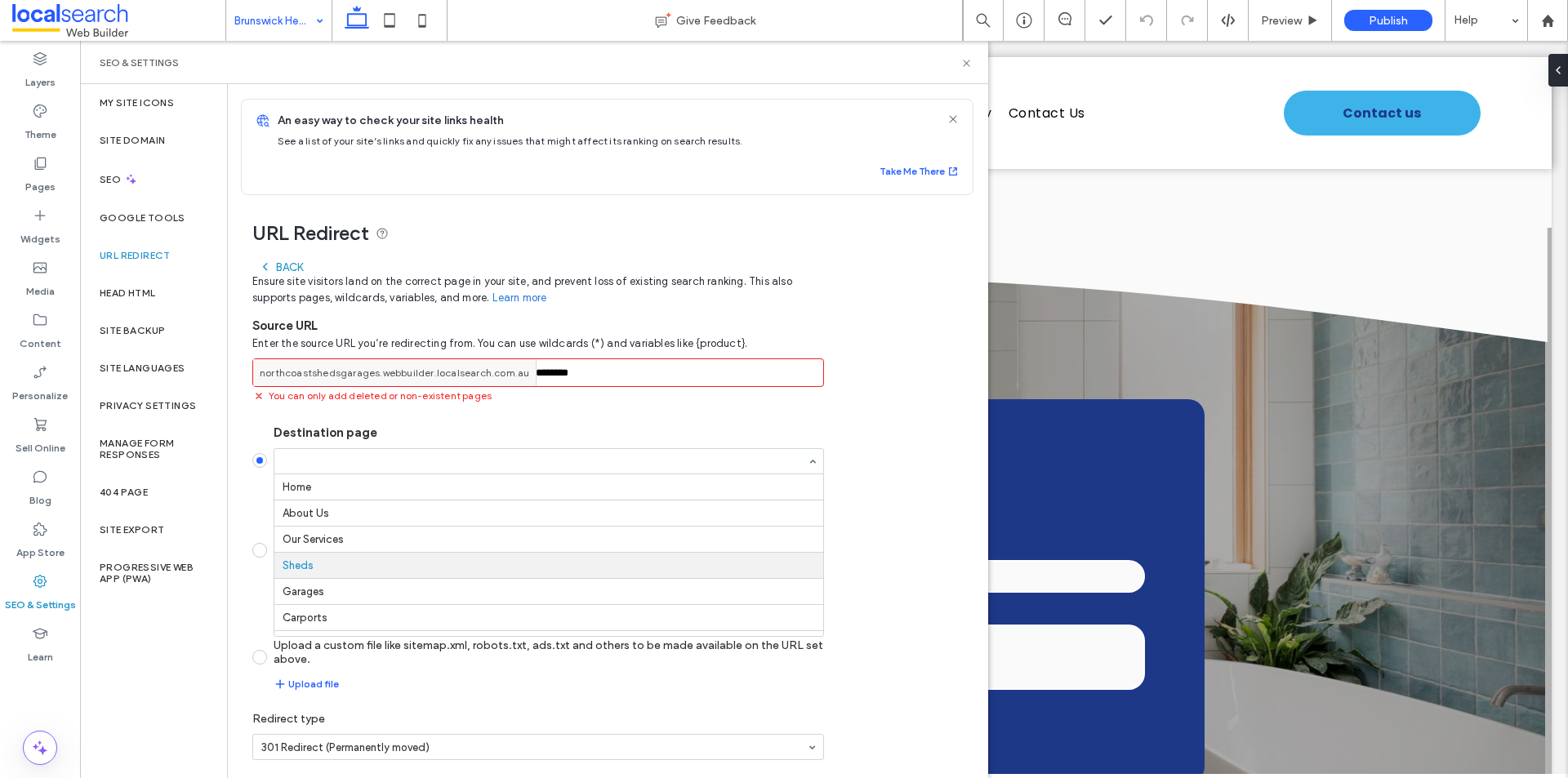 scroll, scrollTop: 78, scrollLeft: 0, axis: vertical 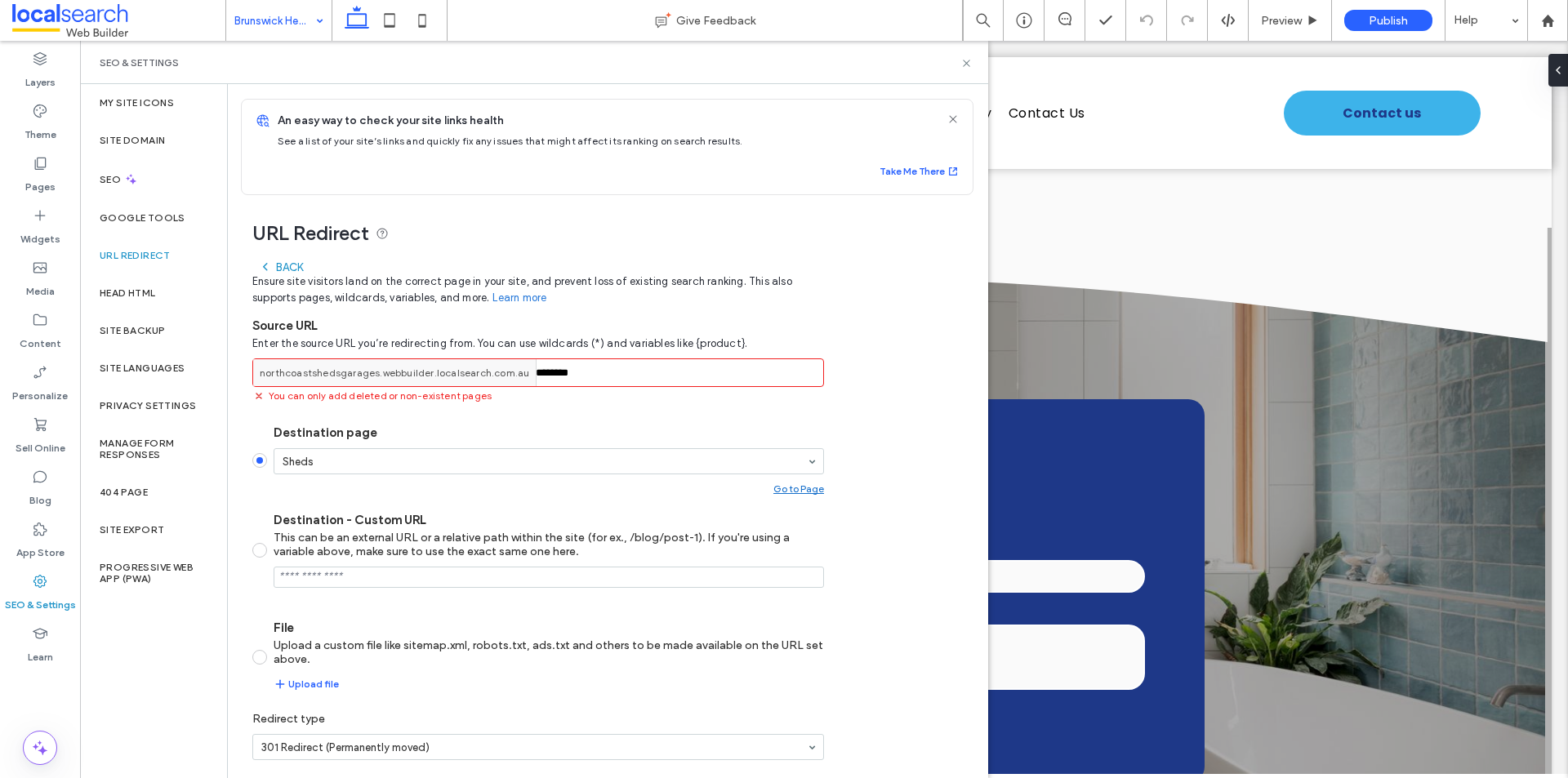 click on "********" at bounding box center (538, 372) 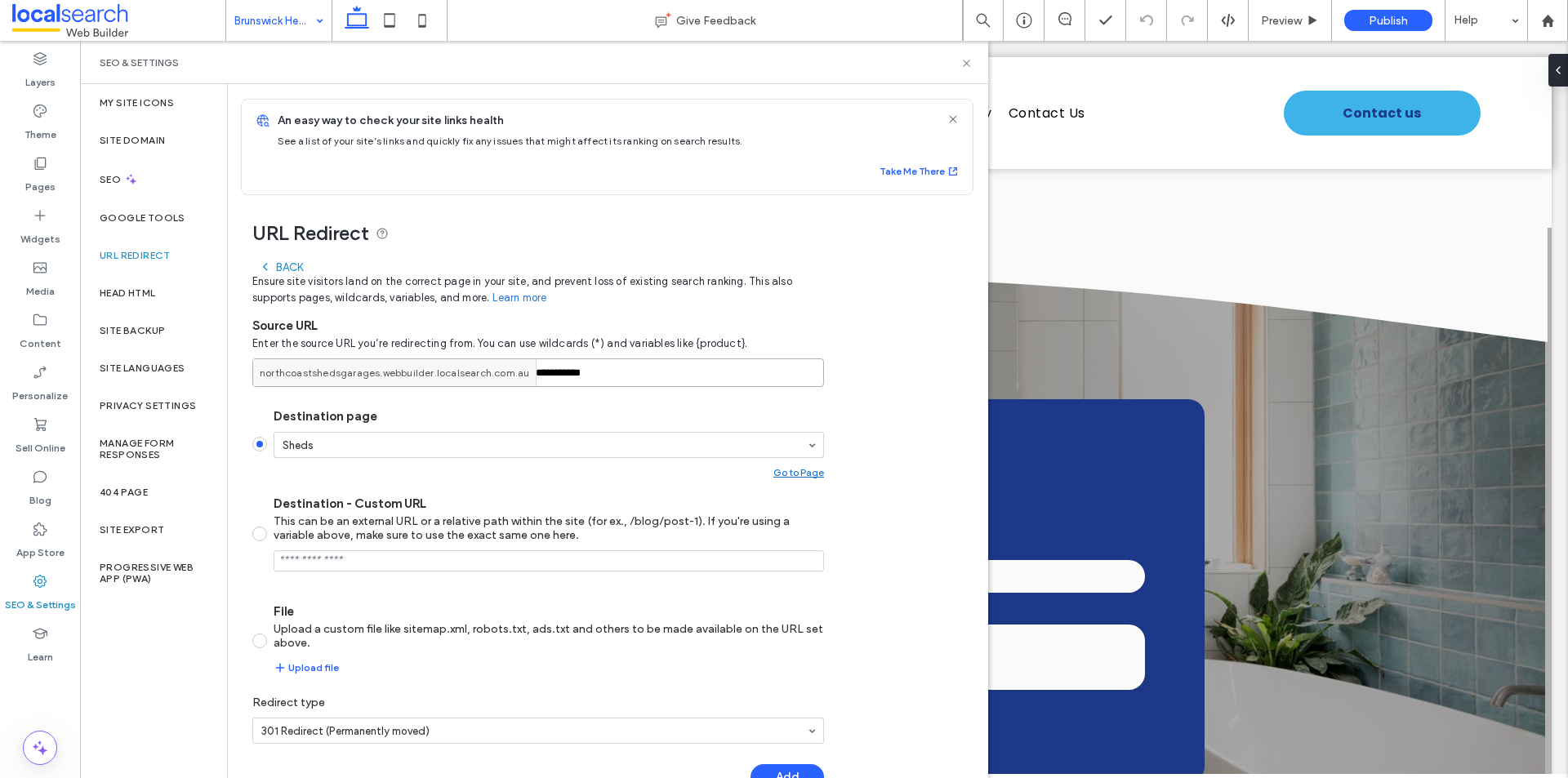 type on "**********" 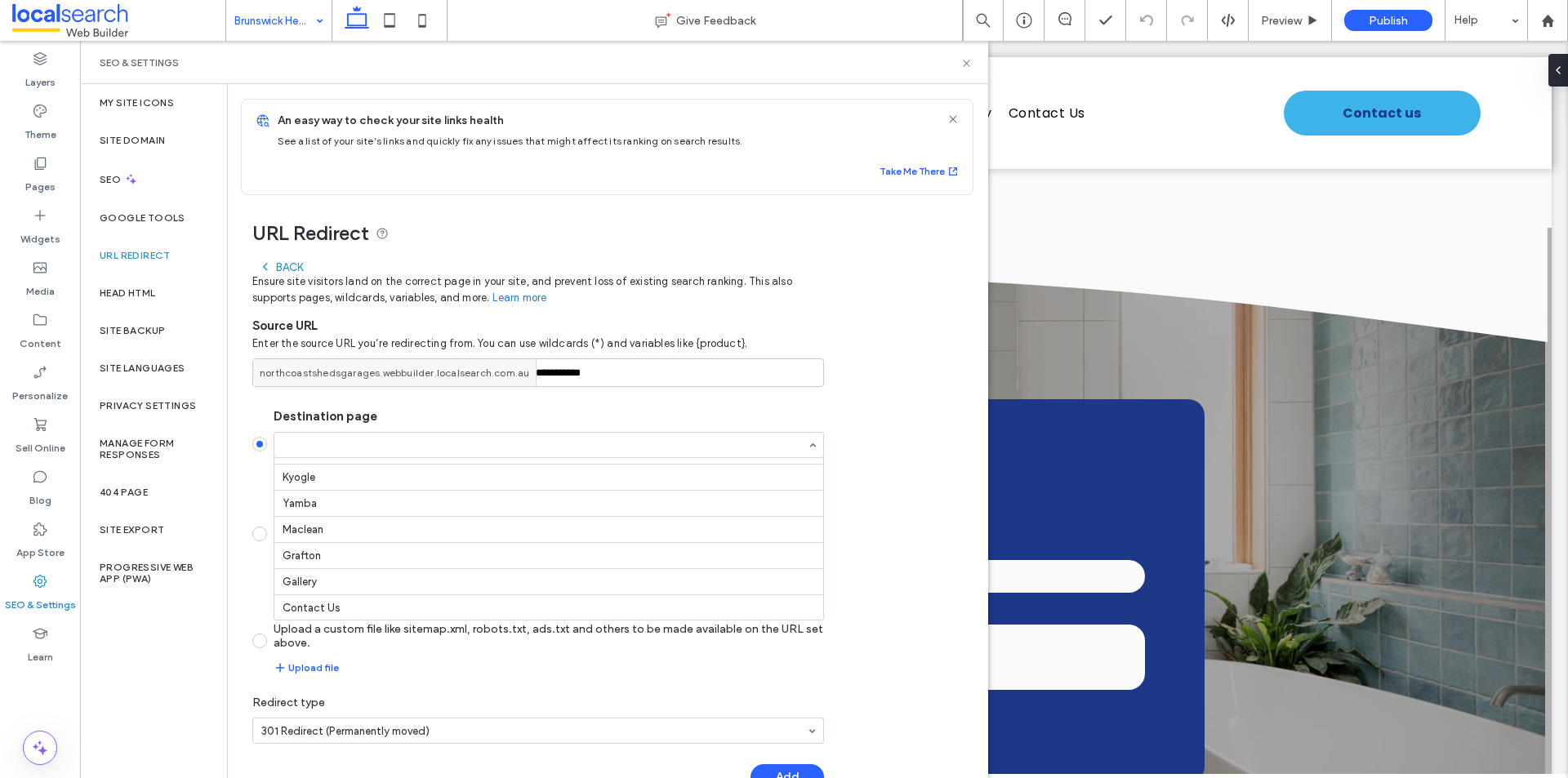 scroll, scrollTop: 360, scrollLeft: 0, axis: vertical 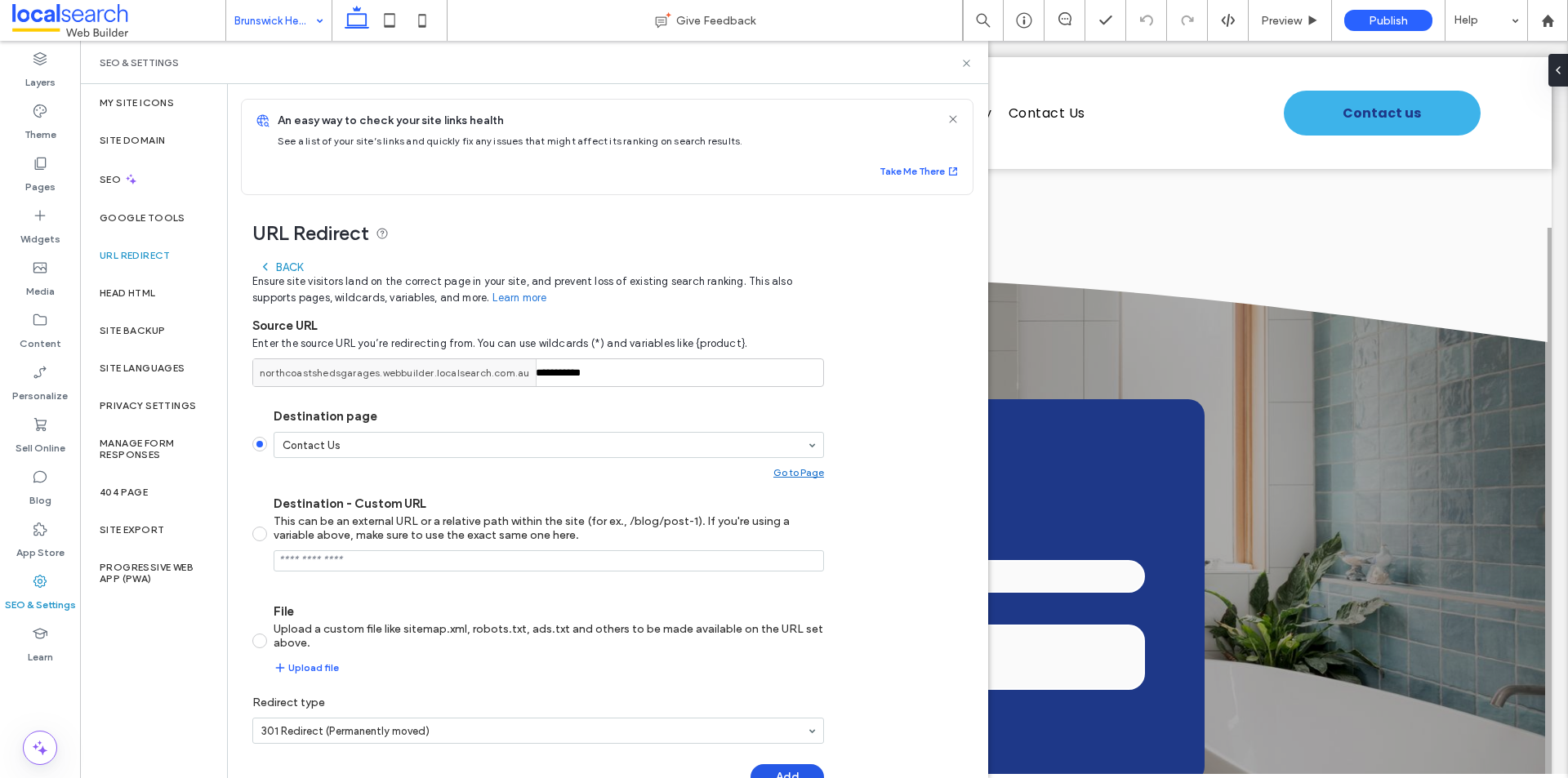 click on "Add" at bounding box center (787, 777) 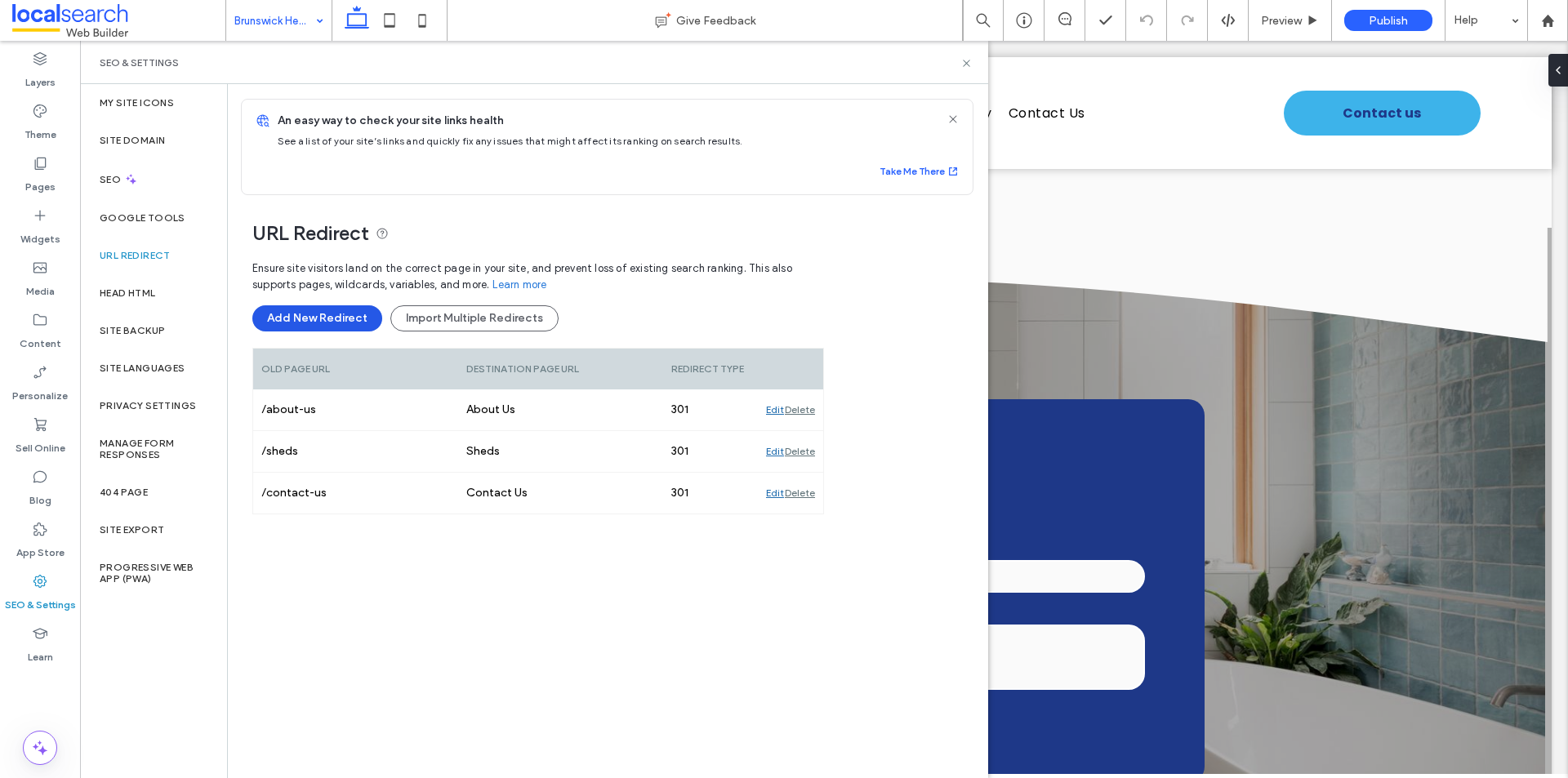 click on "Add New Redirect" at bounding box center (317, 318) 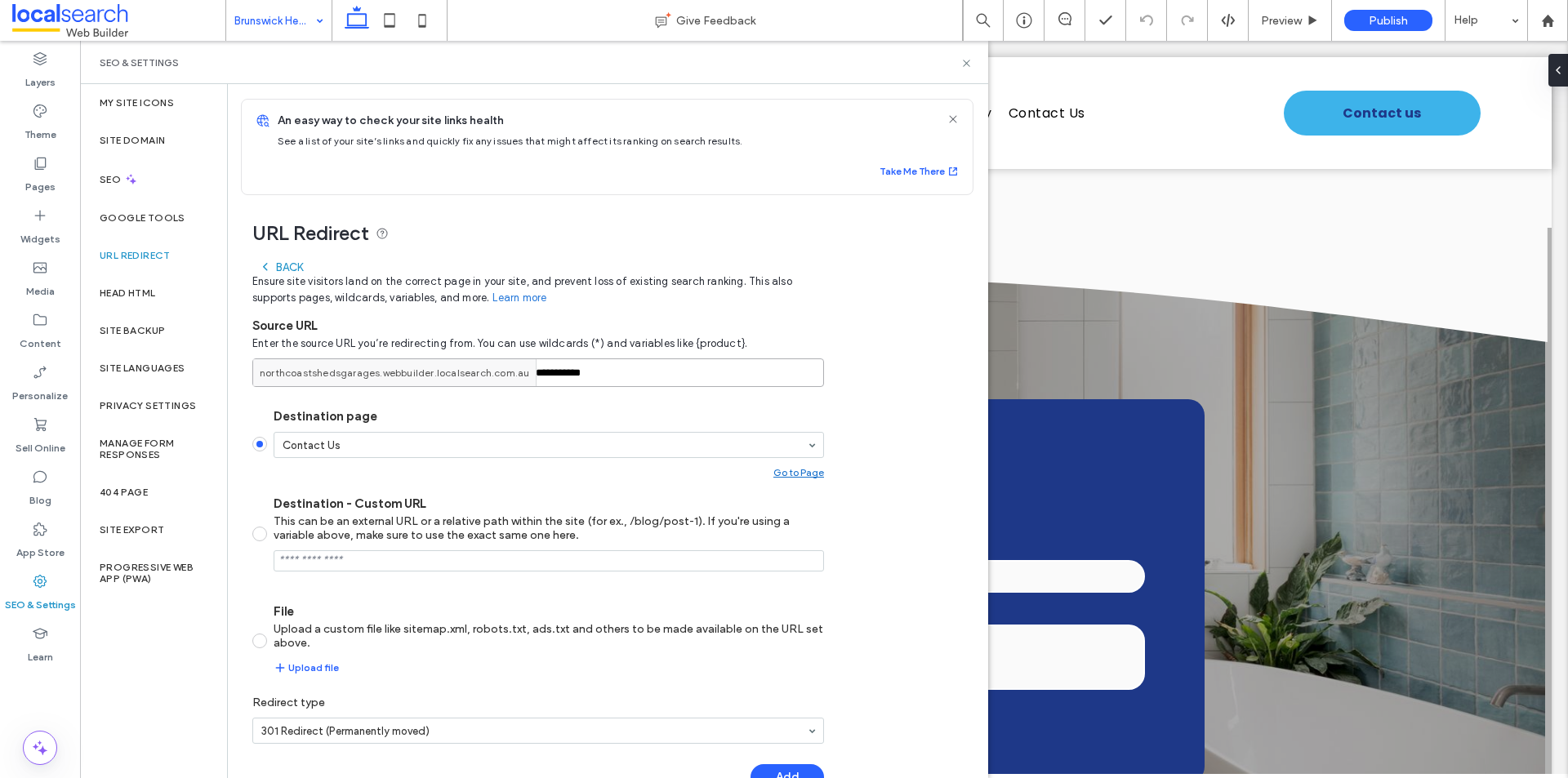 click on "**********" at bounding box center [538, 372] 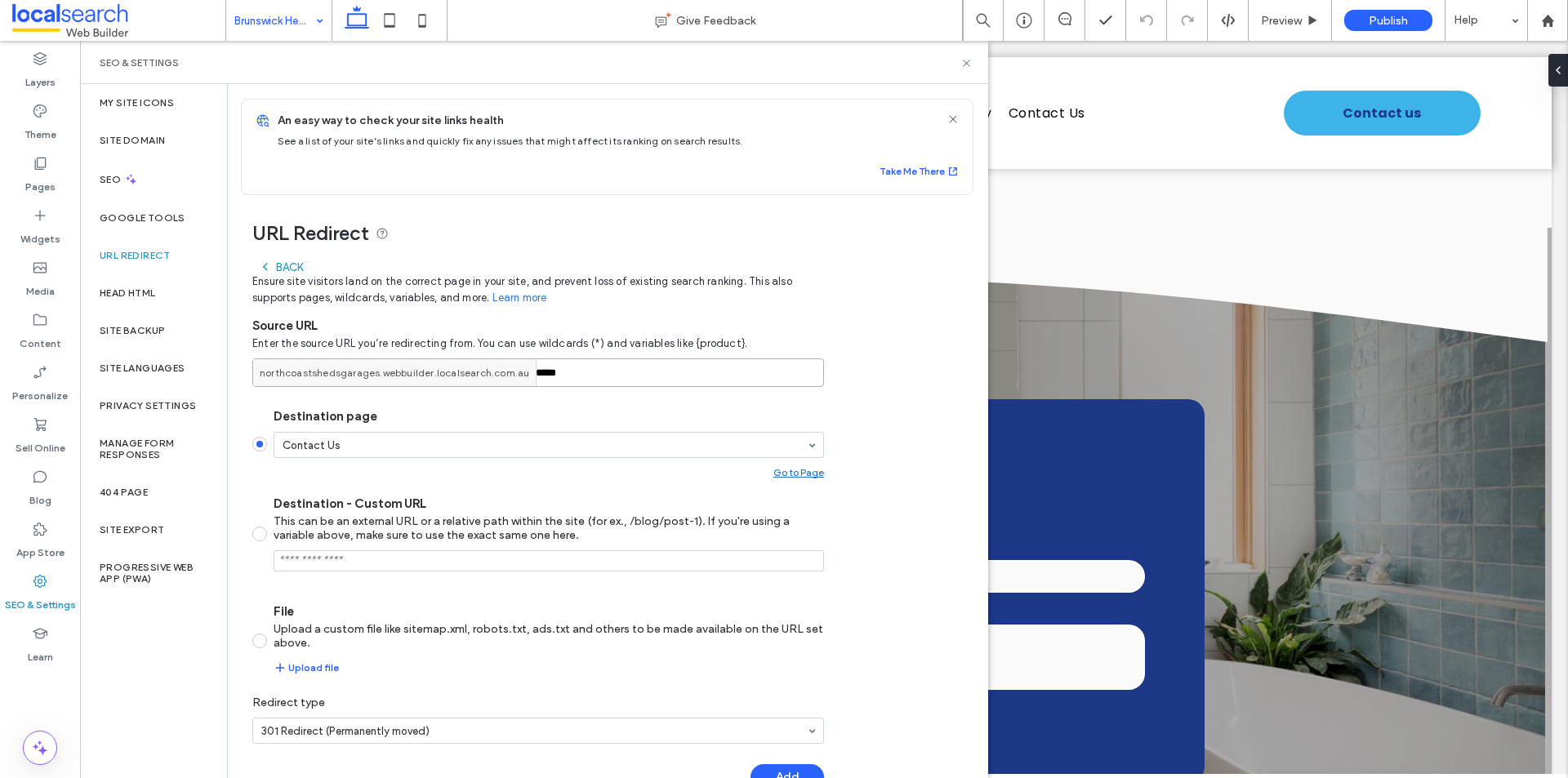 type on "*****" 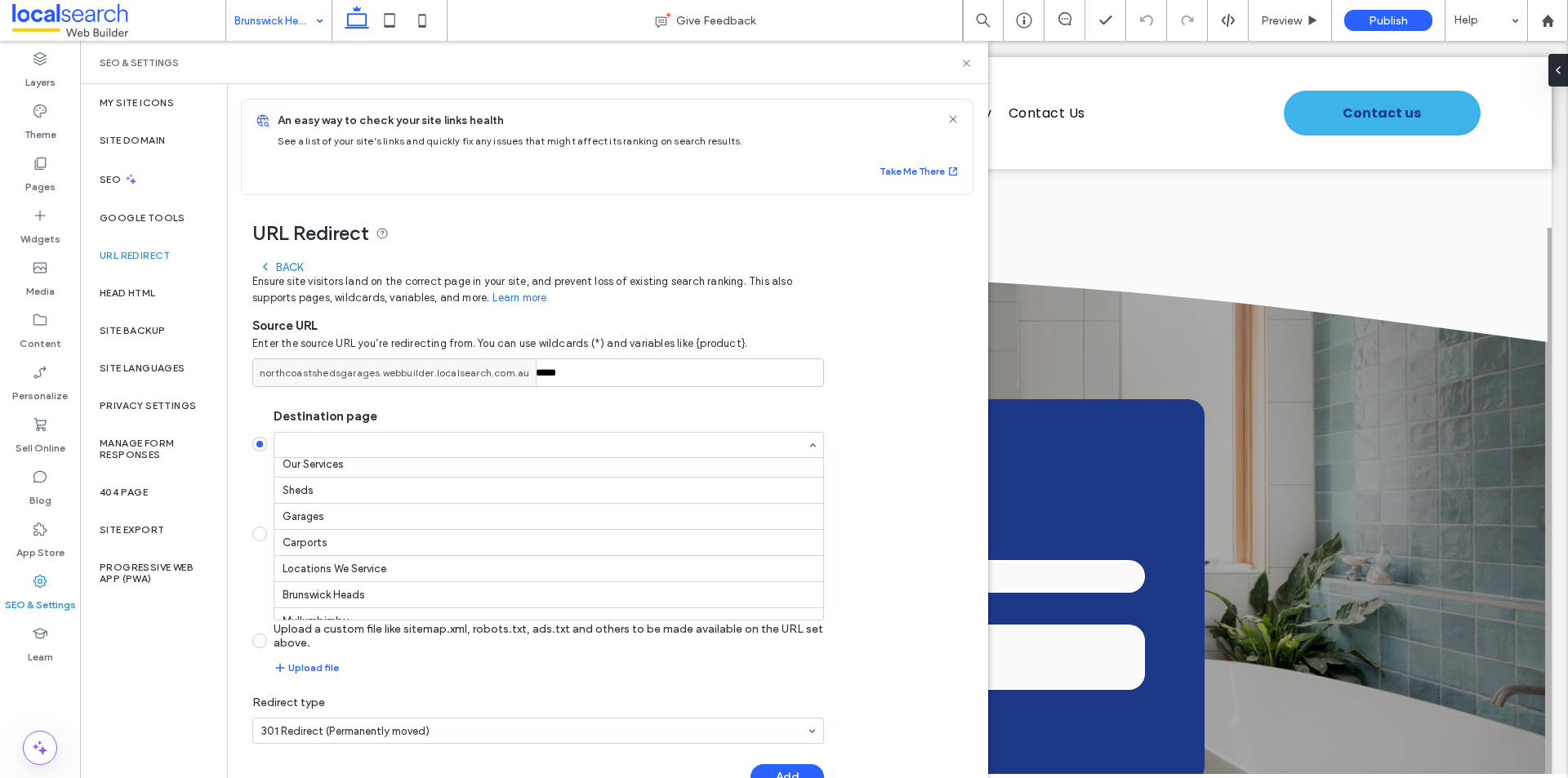 scroll, scrollTop: 0, scrollLeft: 0, axis: both 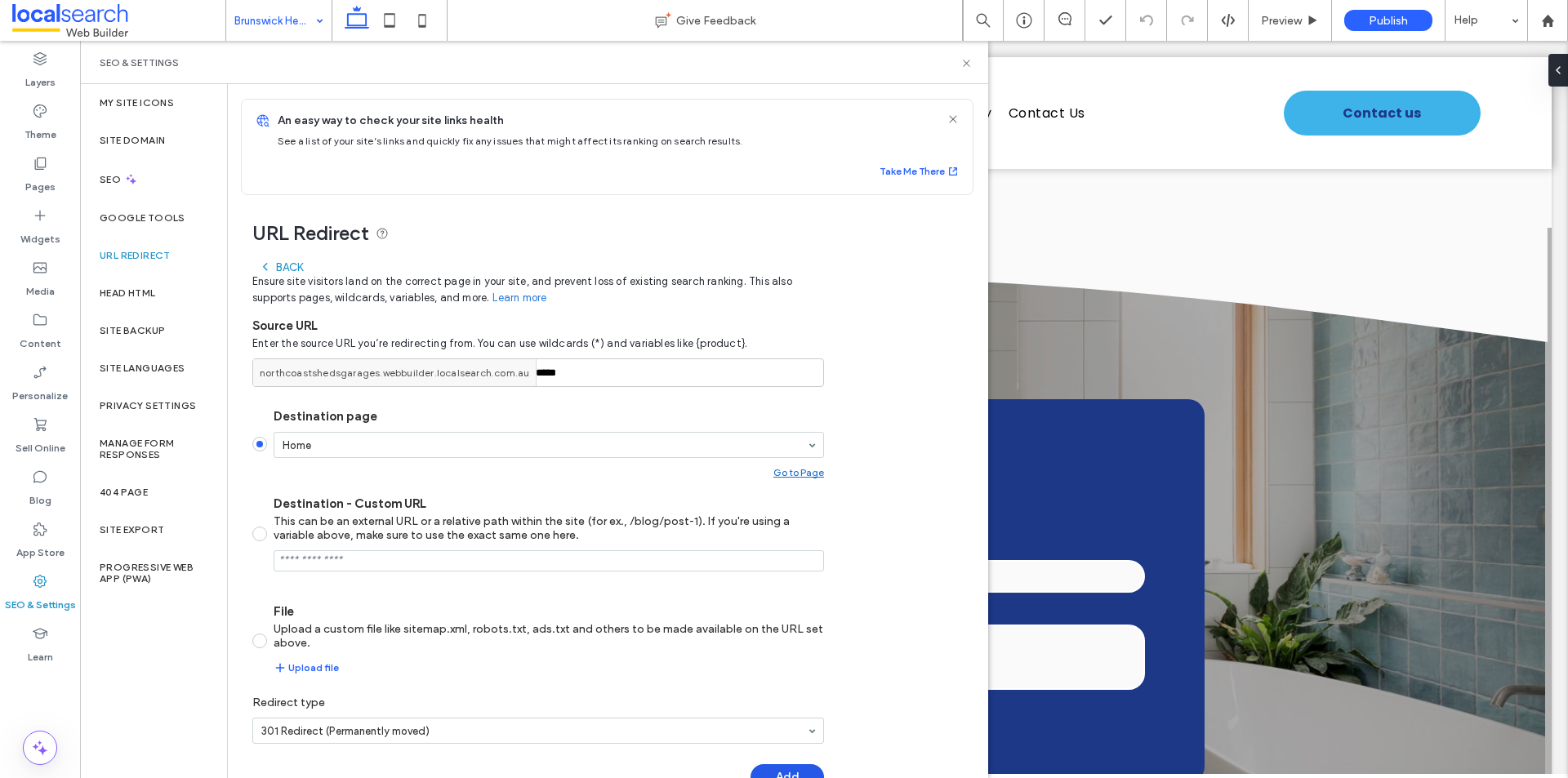 click on "Add" at bounding box center (787, 777) 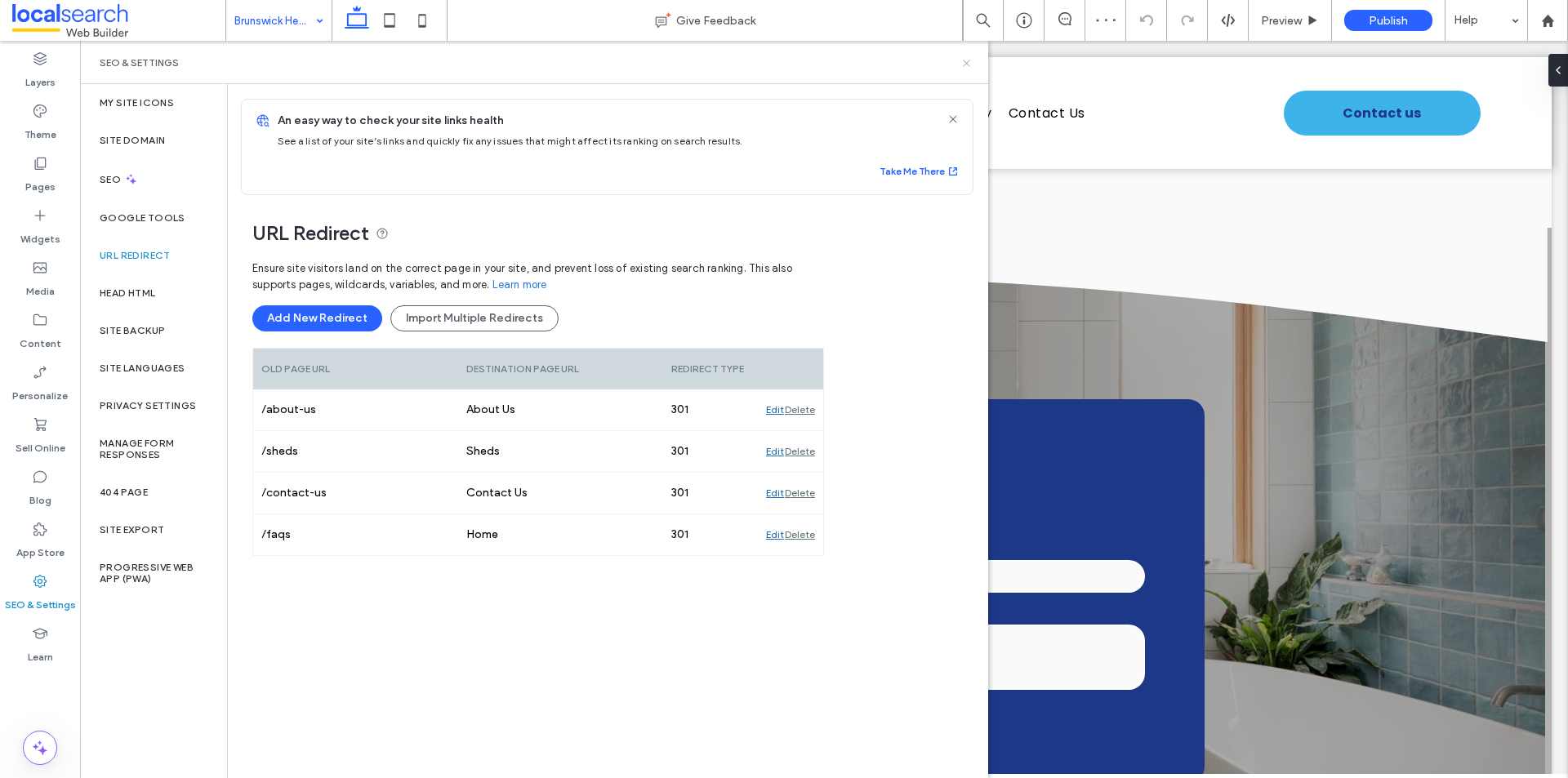 click 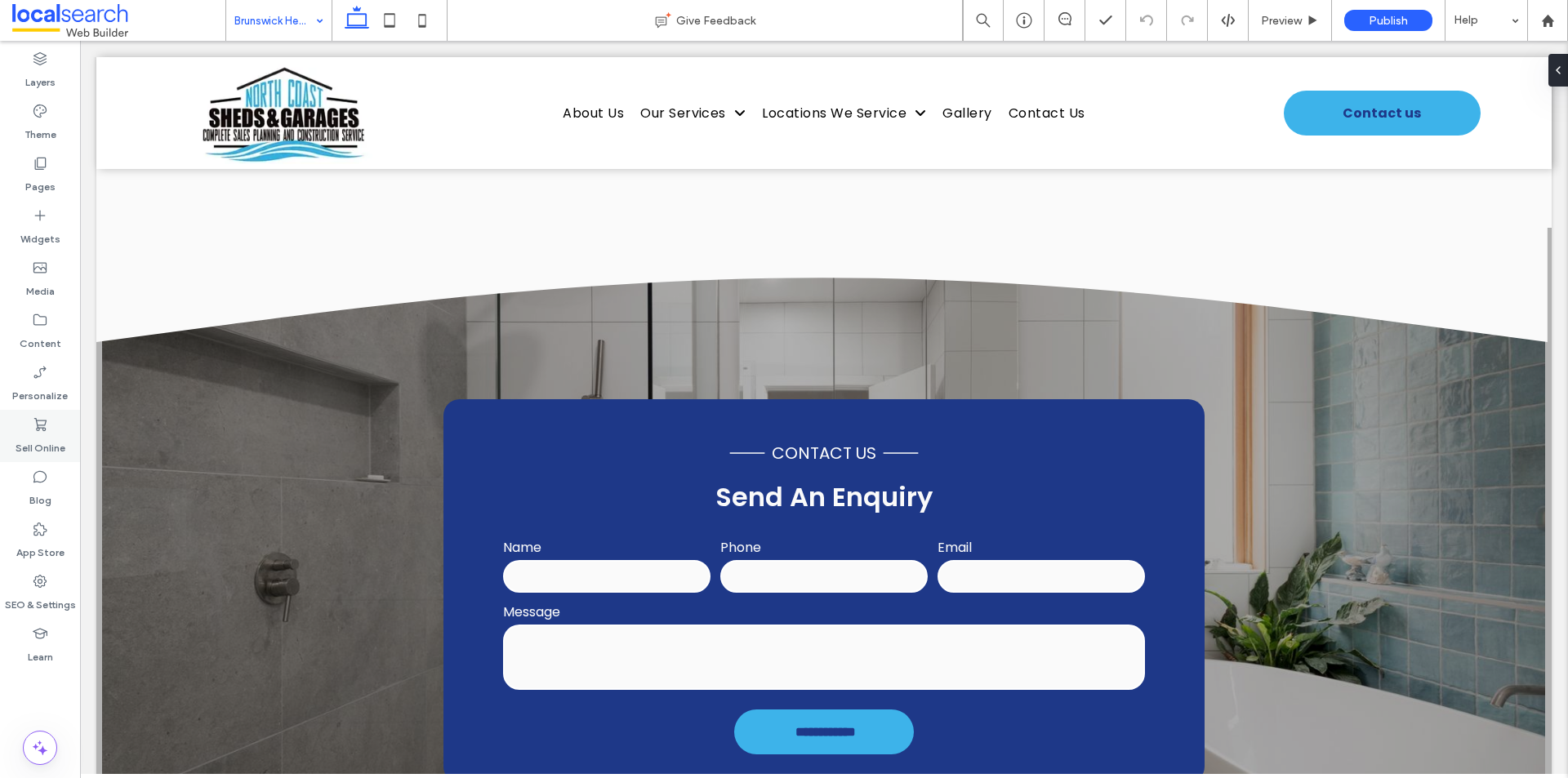 type on "*******" 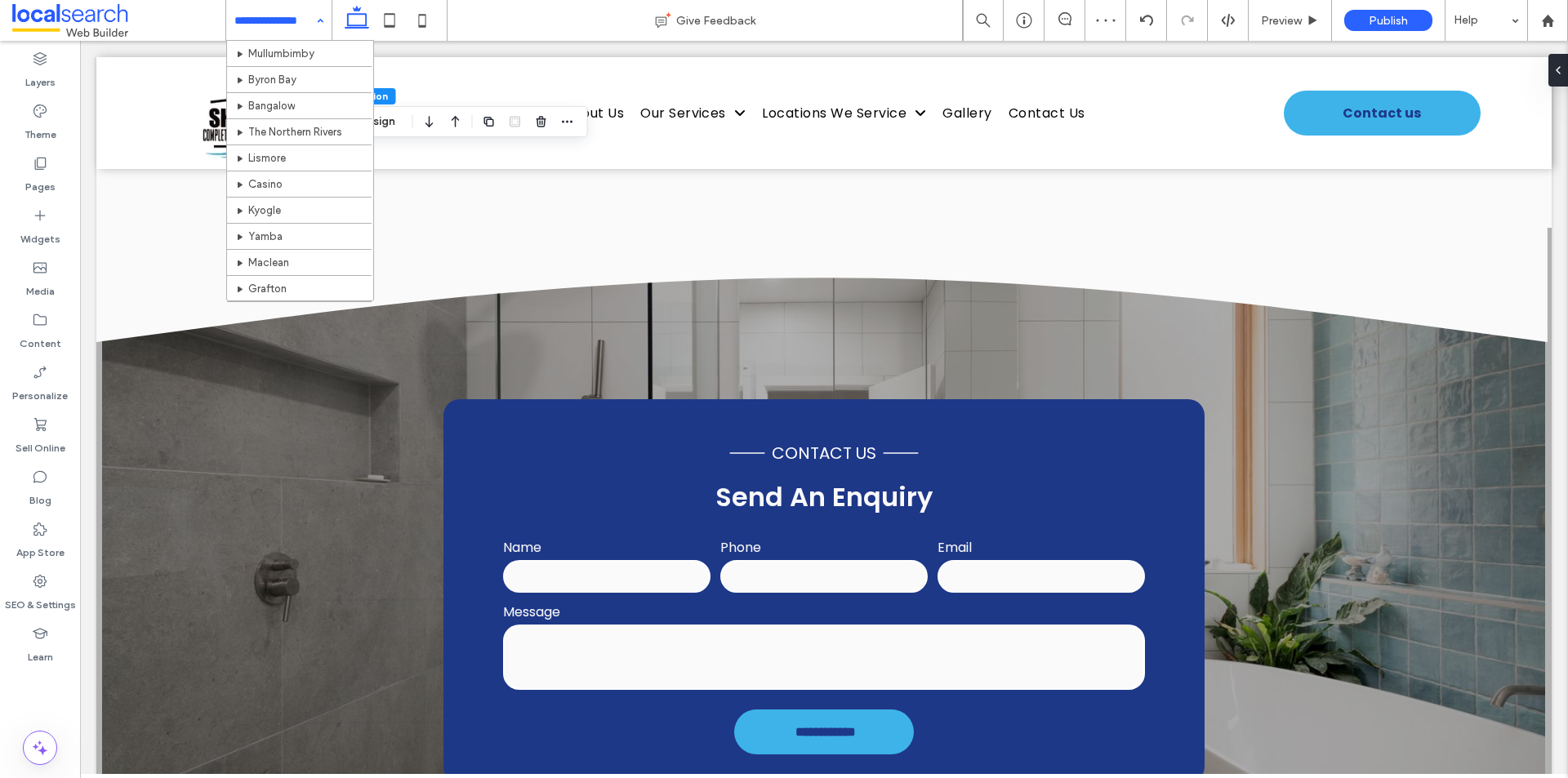 scroll, scrollTop: 260, scrollLeft: 0, axis: vertical 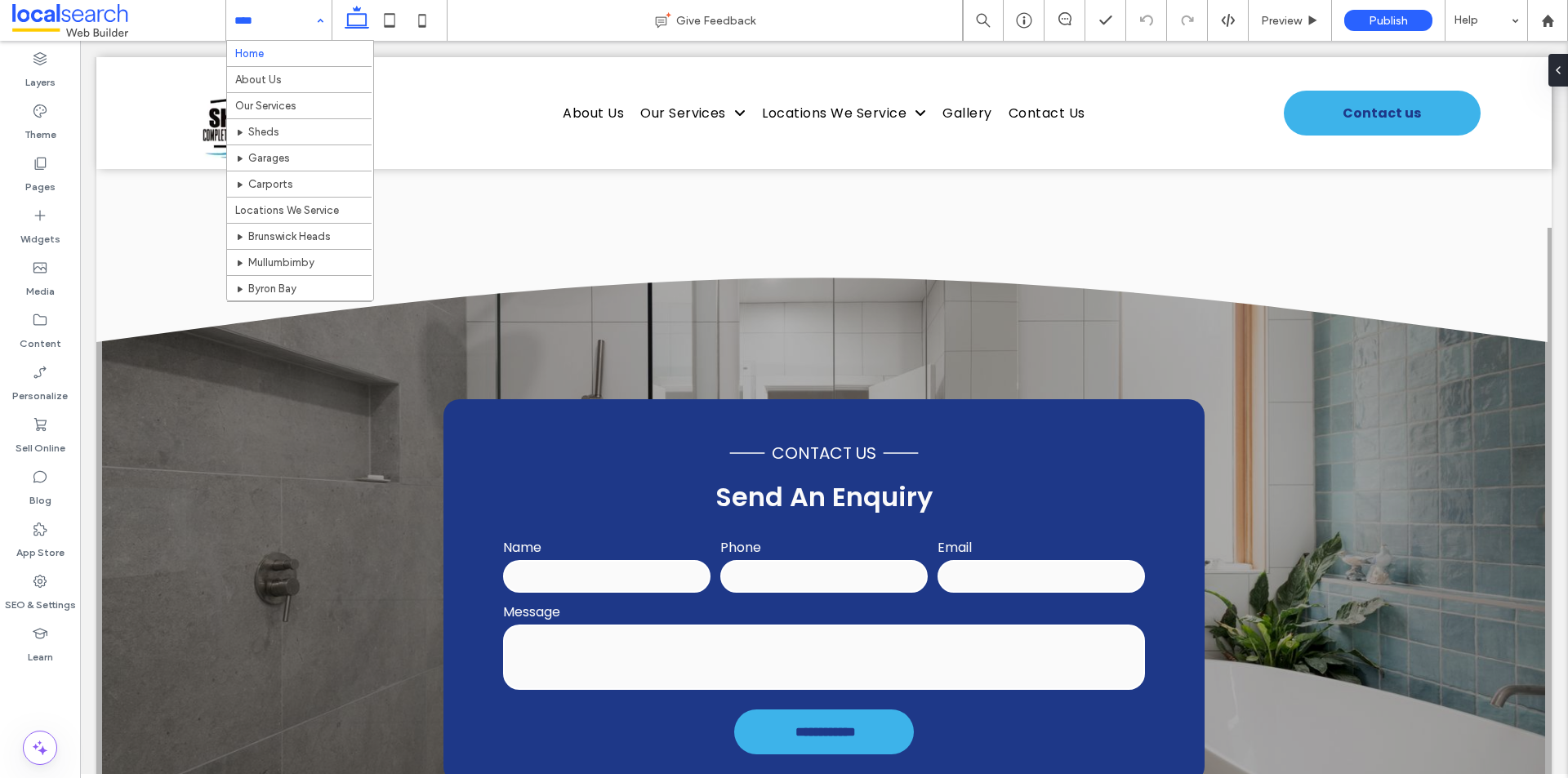 click at bounding box center (274, 20) 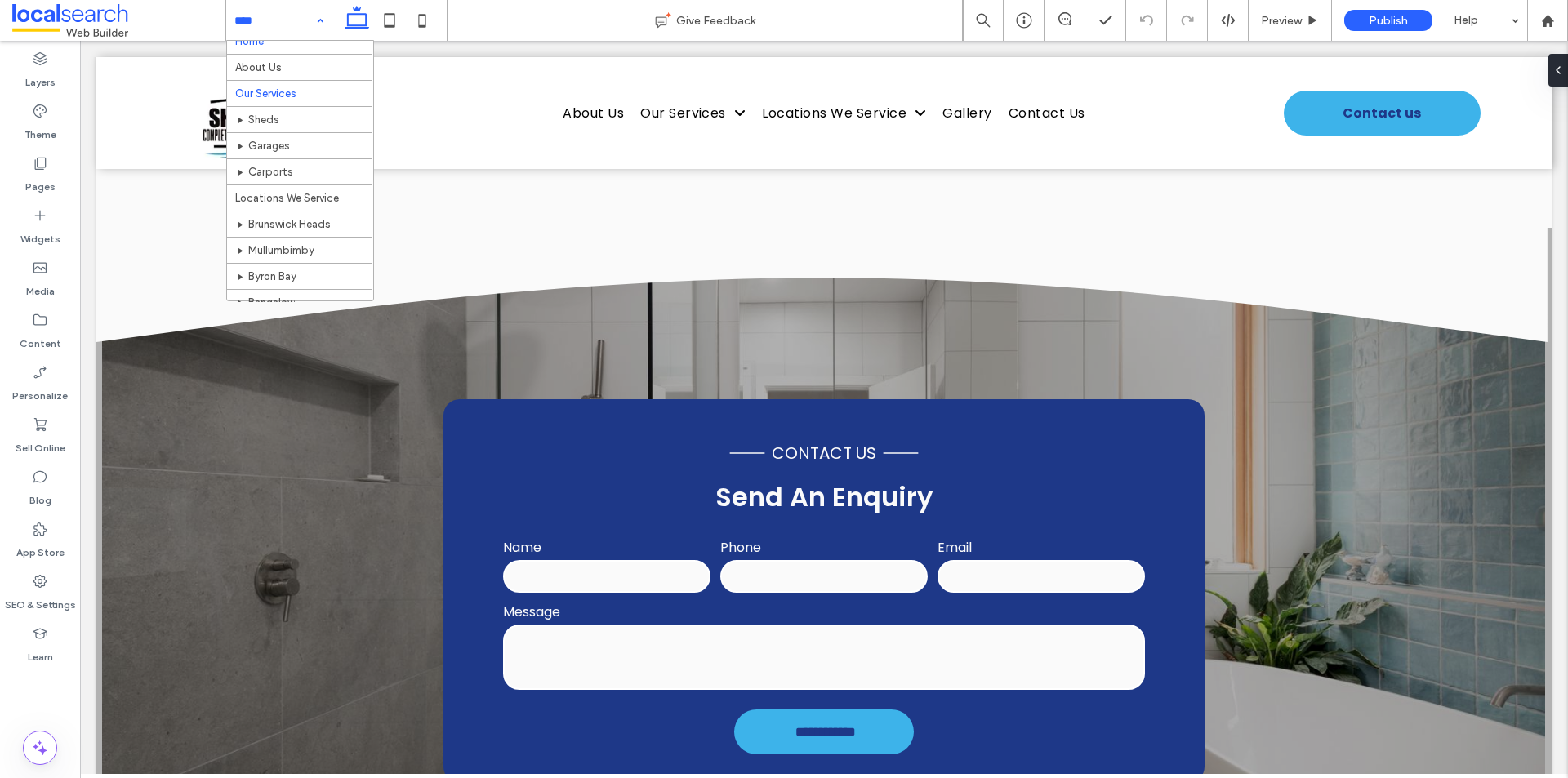 scroll, scrollTop: 0, scrollLeft: 0, axis: both 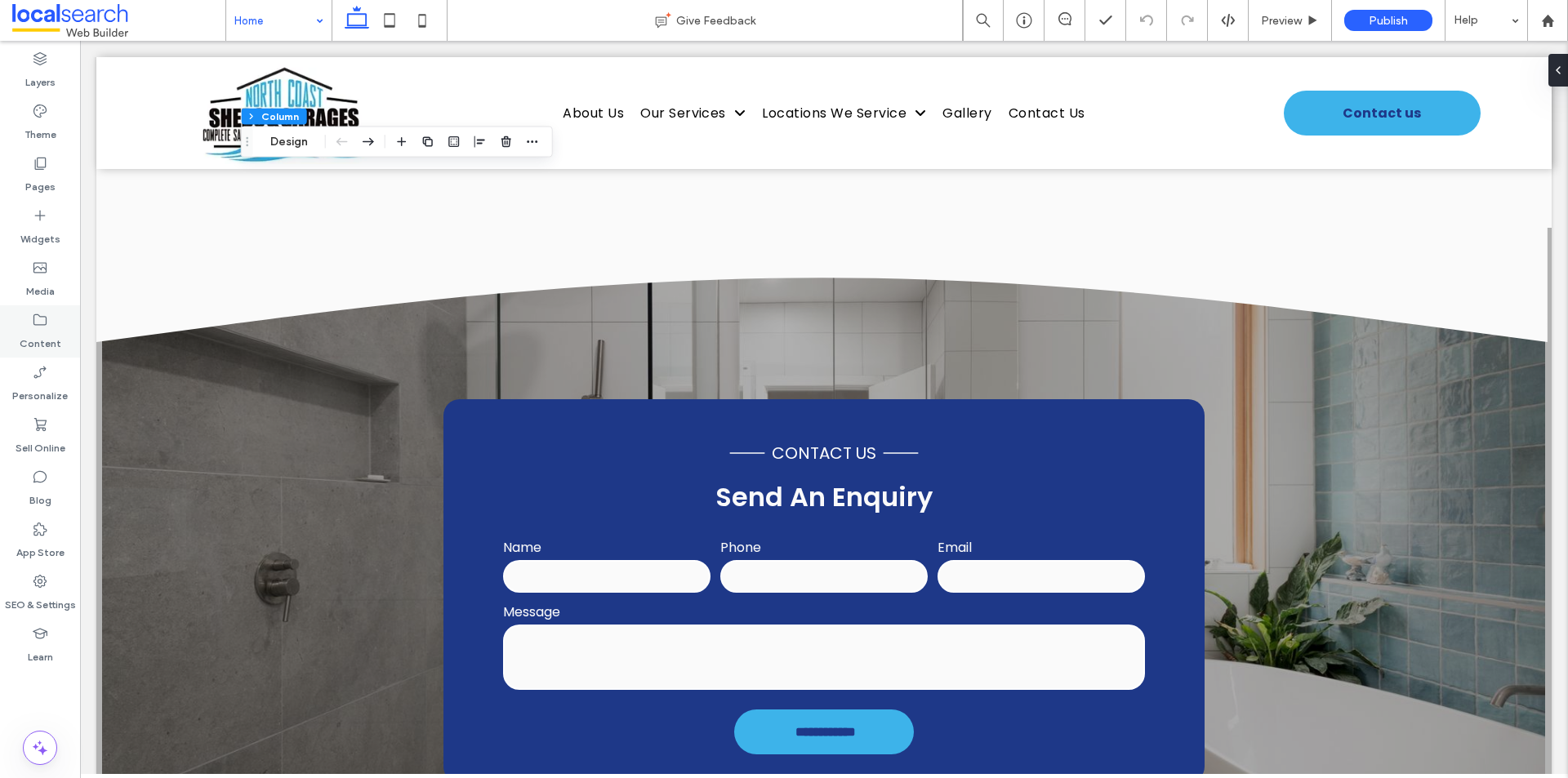 click 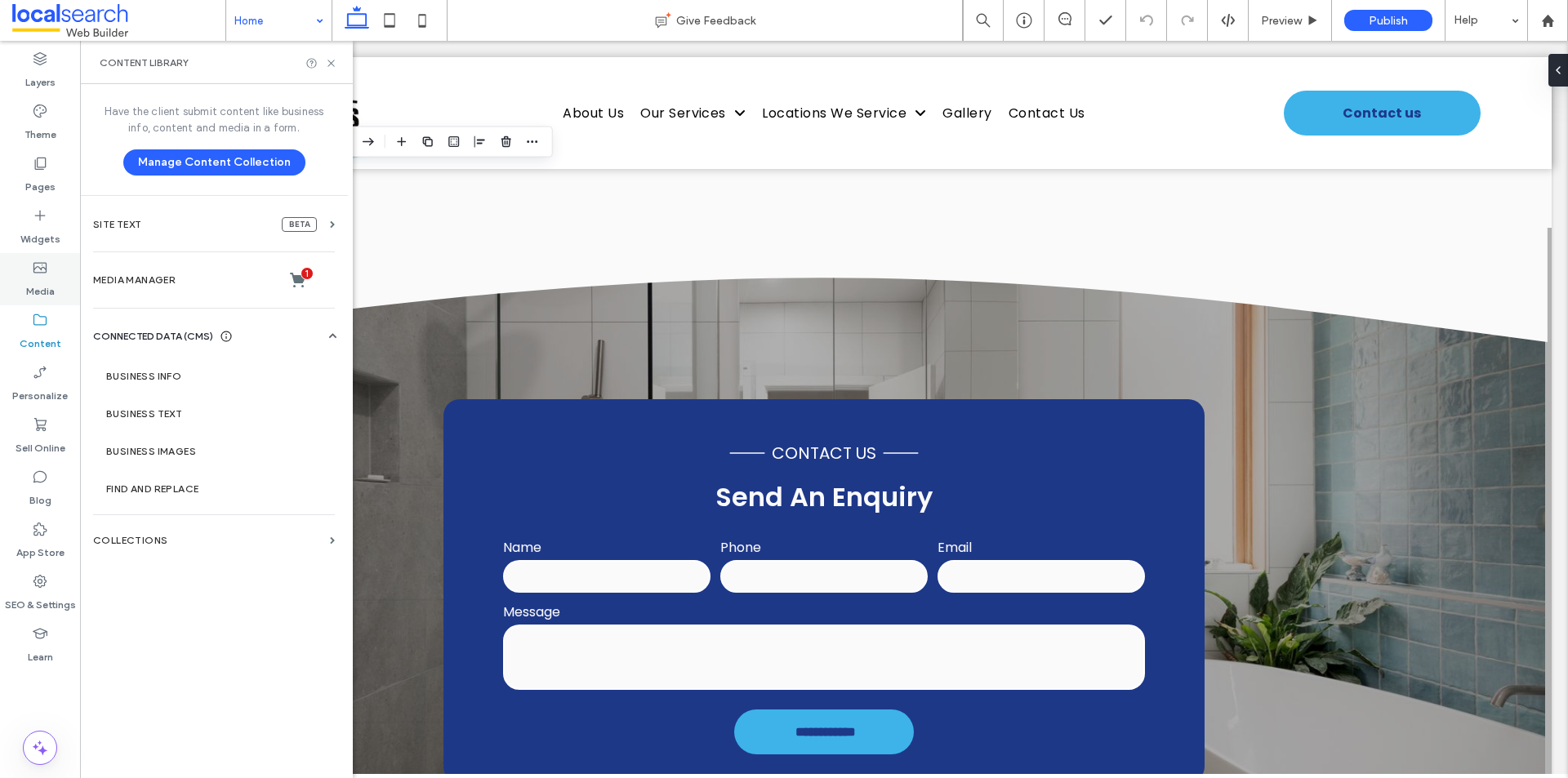 click on "Media" at bounding box center (40, 279) 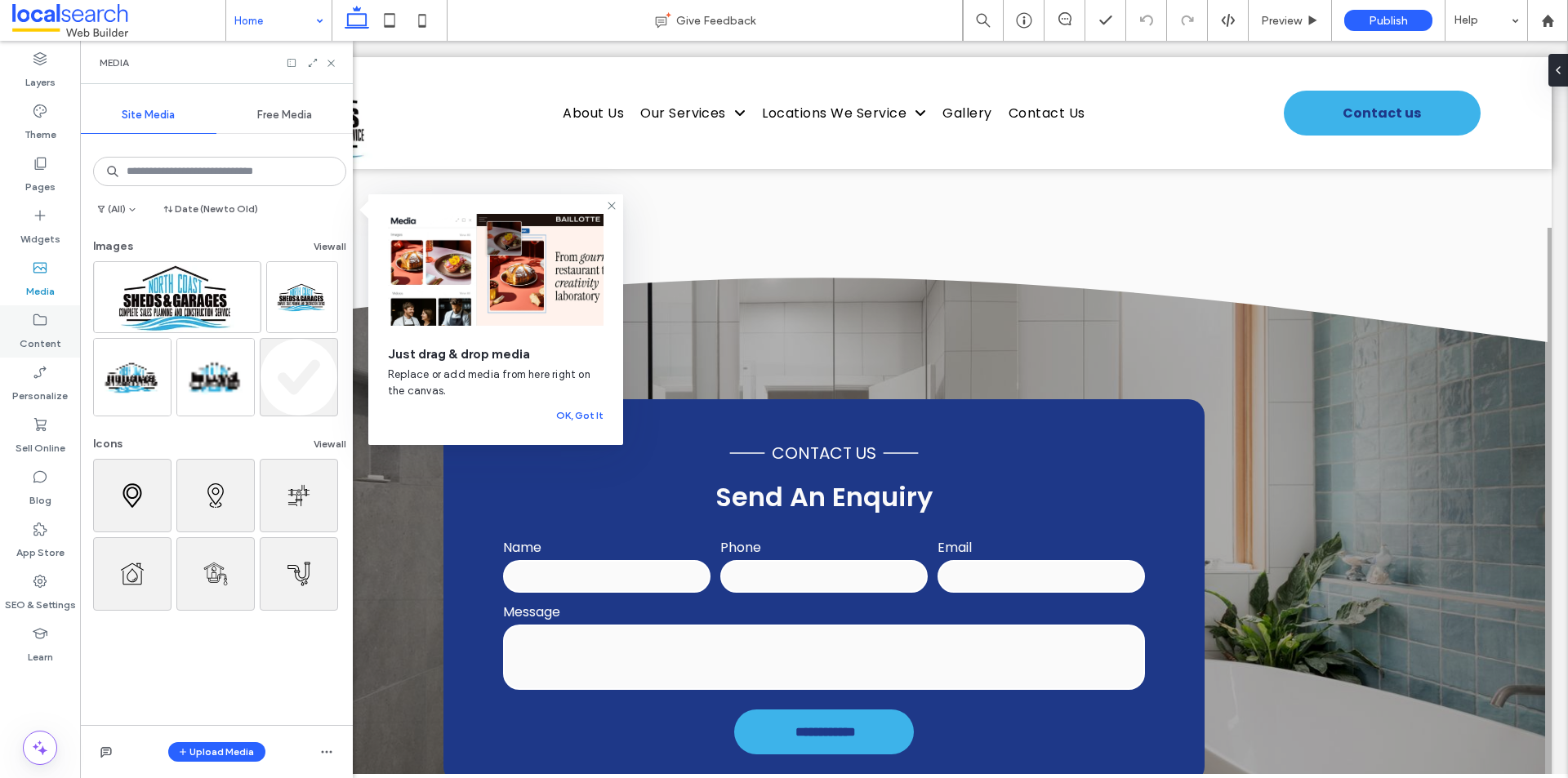 click on "Content" at bounding box center (40, 331) 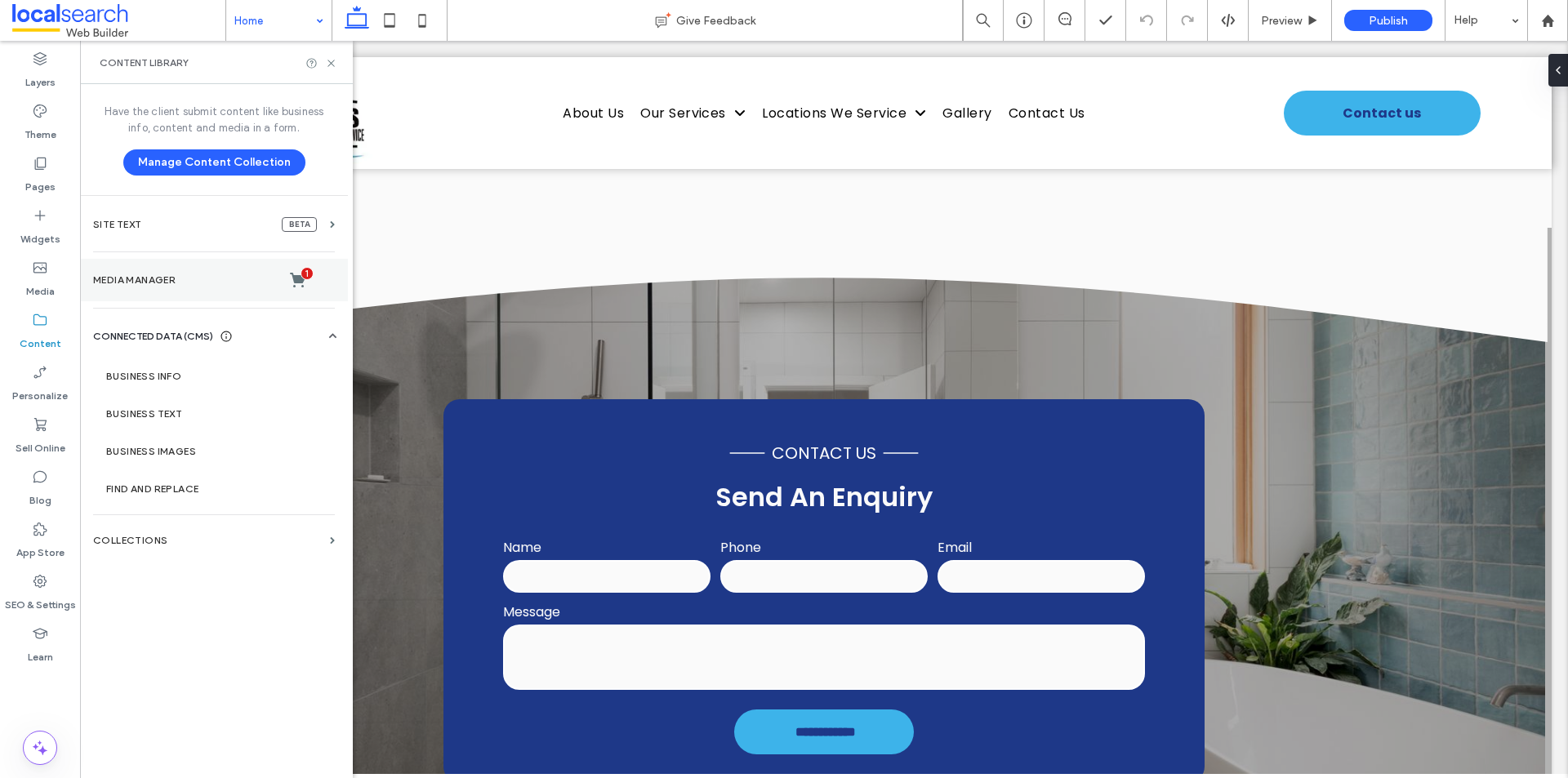 click on "Media Manager 1" at bounding box center [214, 280] 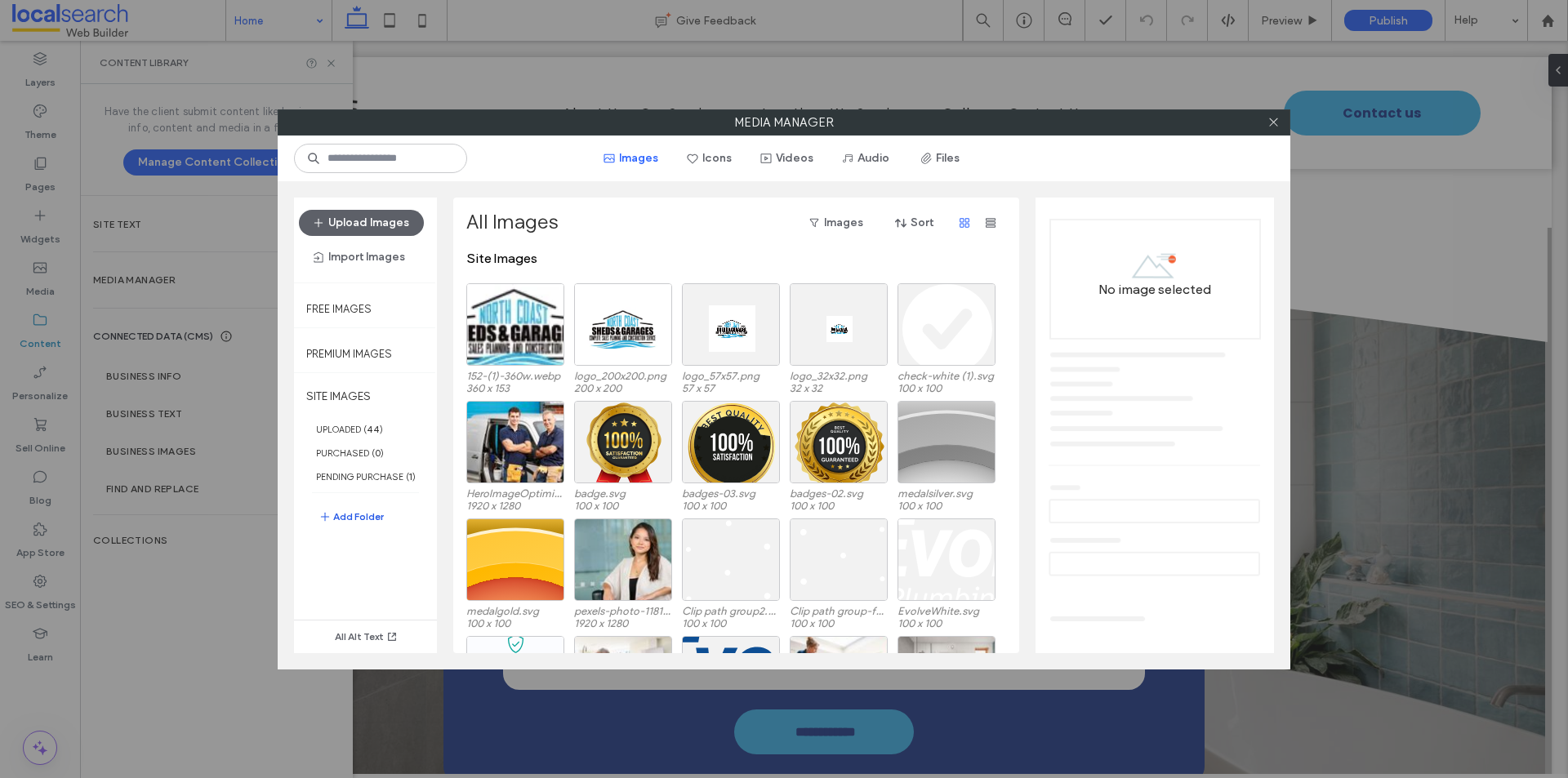 click on "Add Folder" at bounding box center (351, 517) 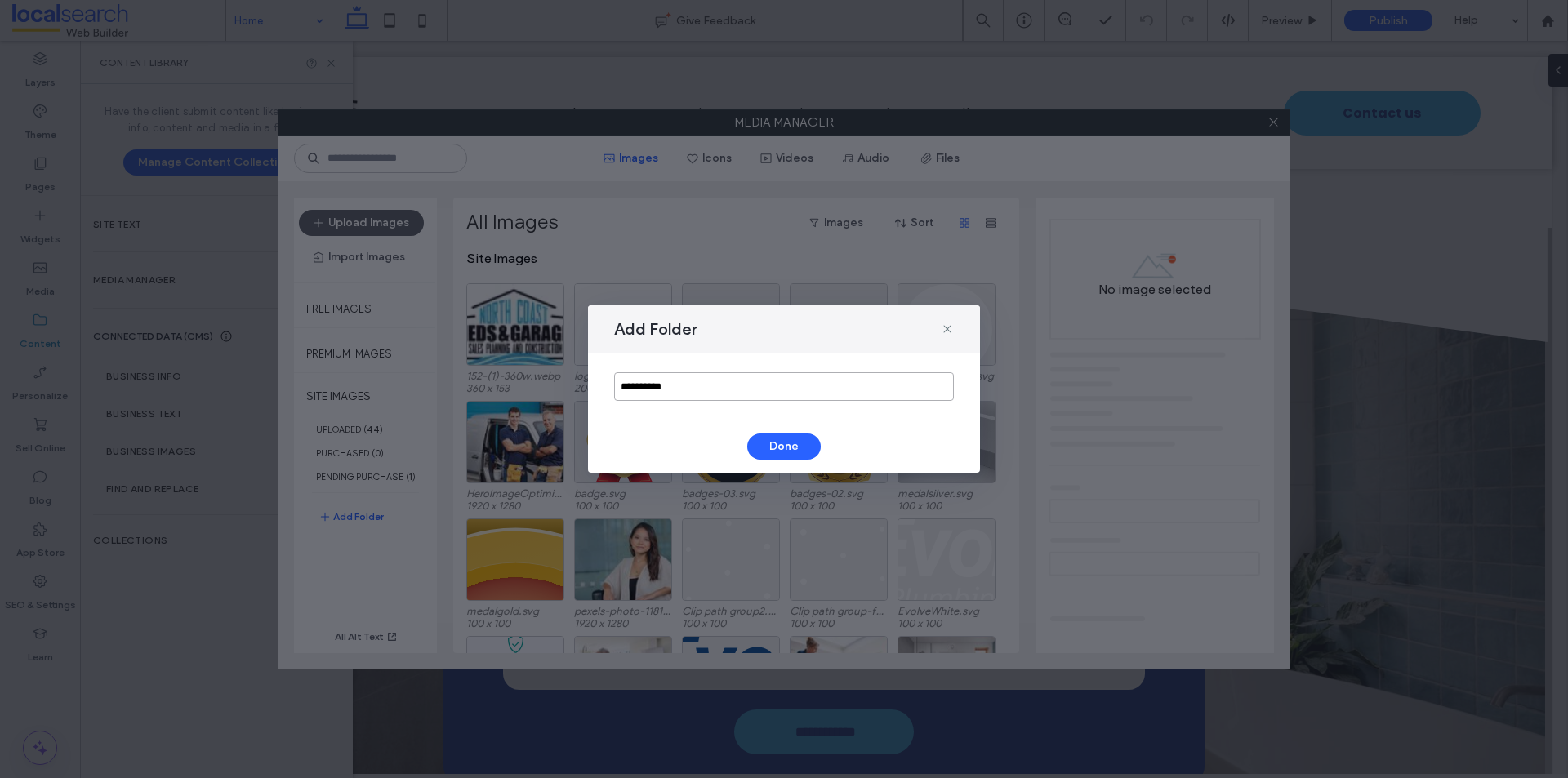 click on "**********" at bounding box center (784, 386) 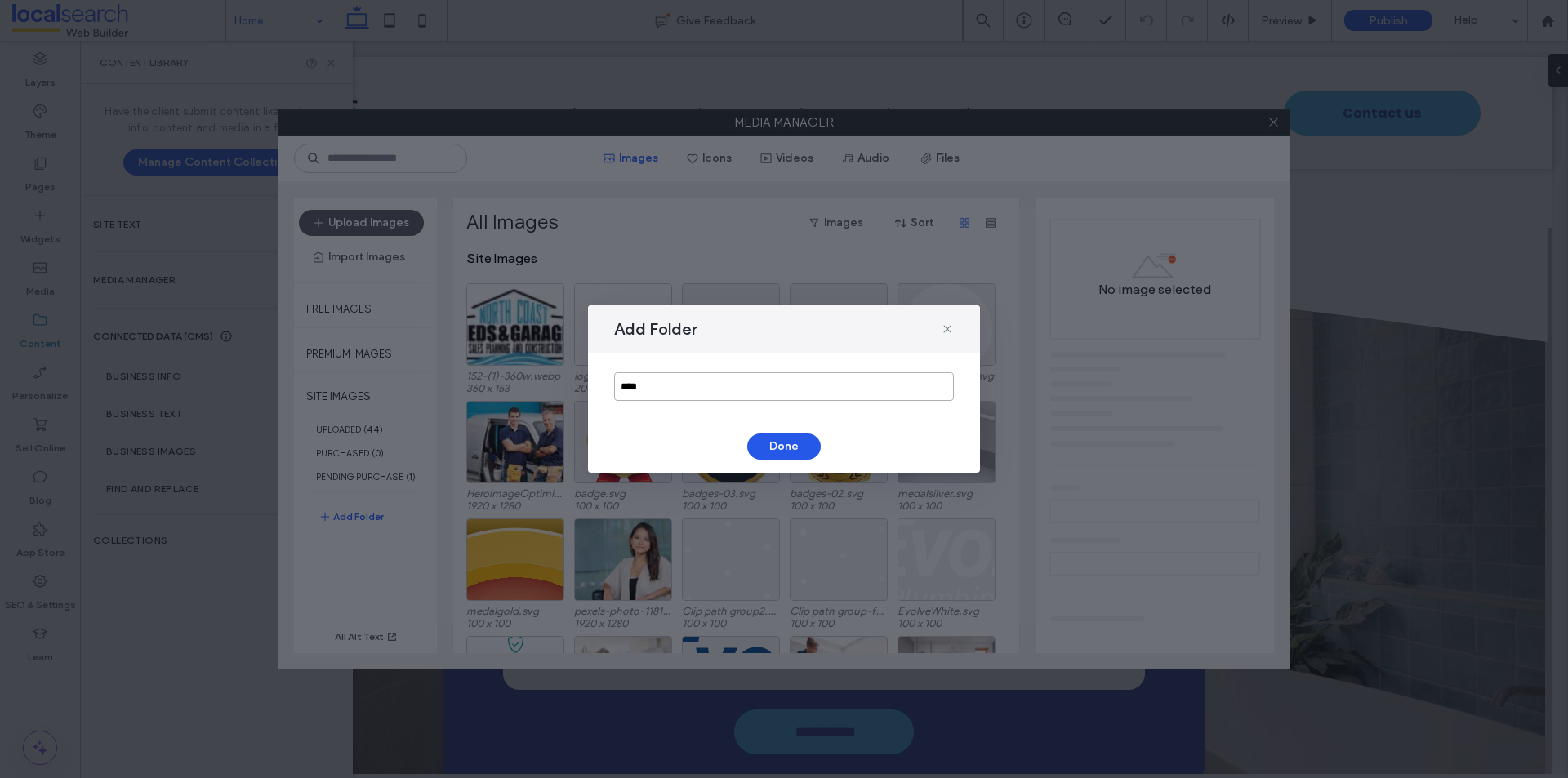 type on "****" 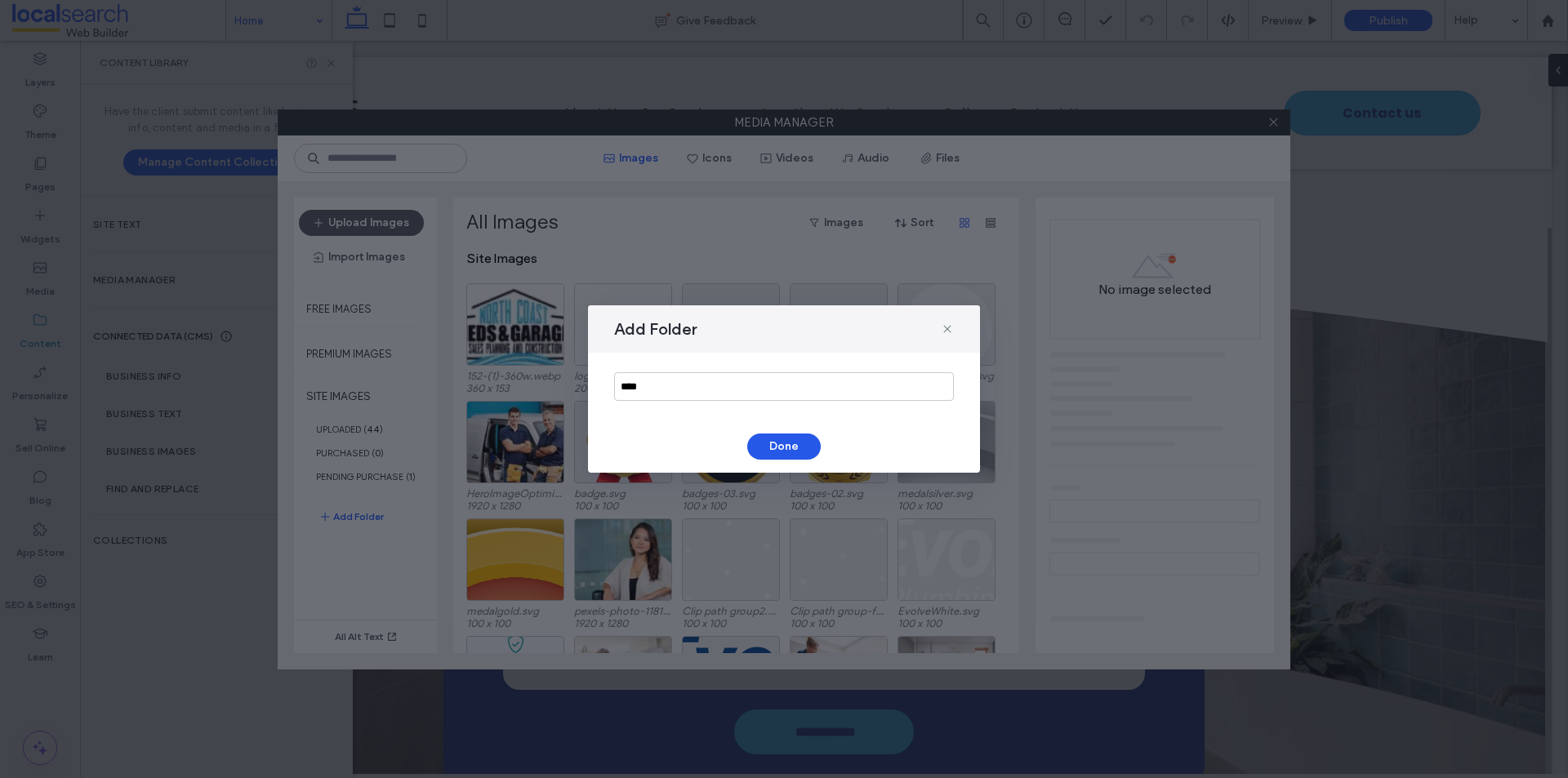 click on "Done" at bounding box center [784, 447] 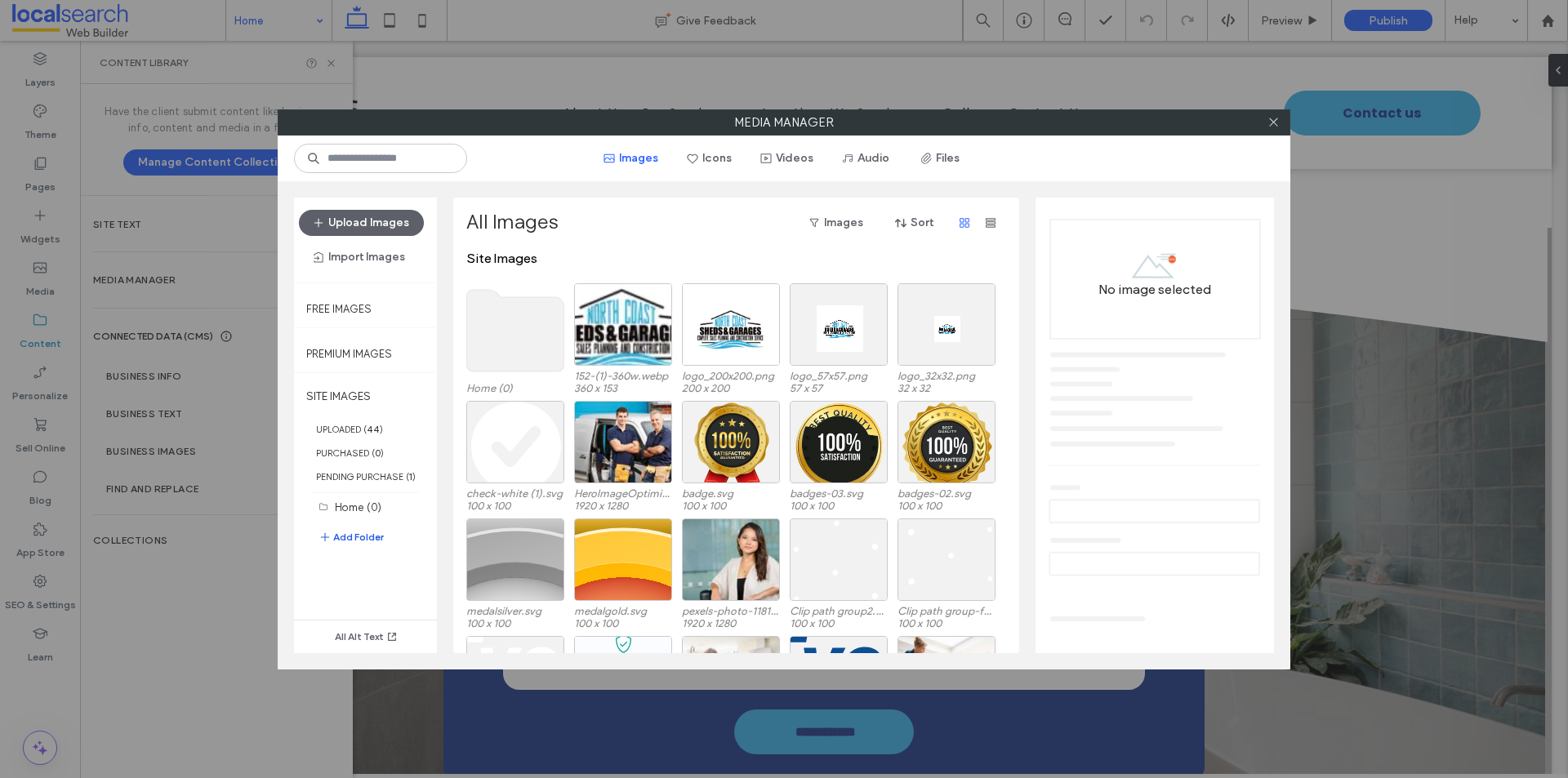click on "Add Folder" at bounding box center [351, 537] 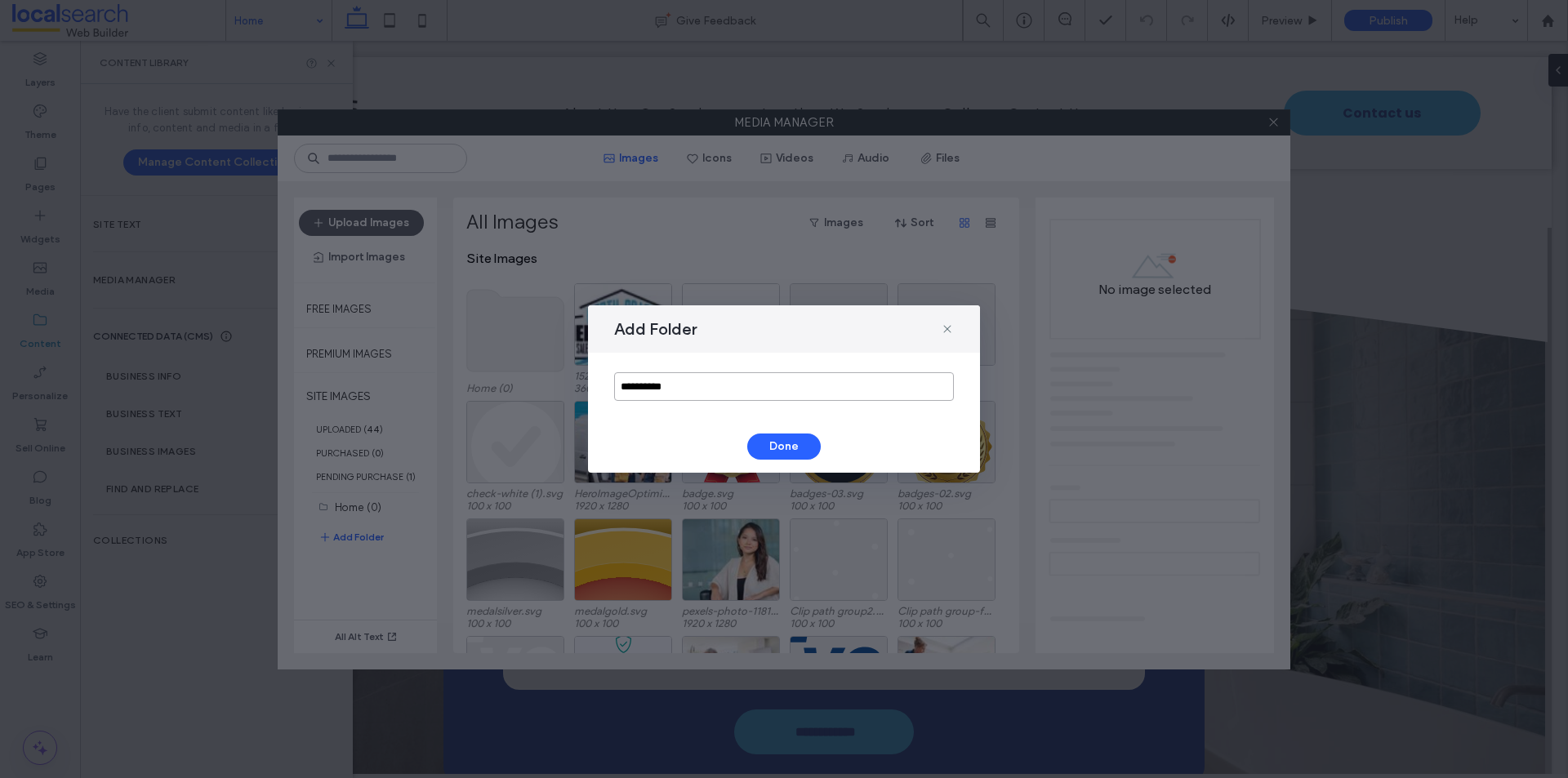 click on "**********" at bounding box center [784, 386] 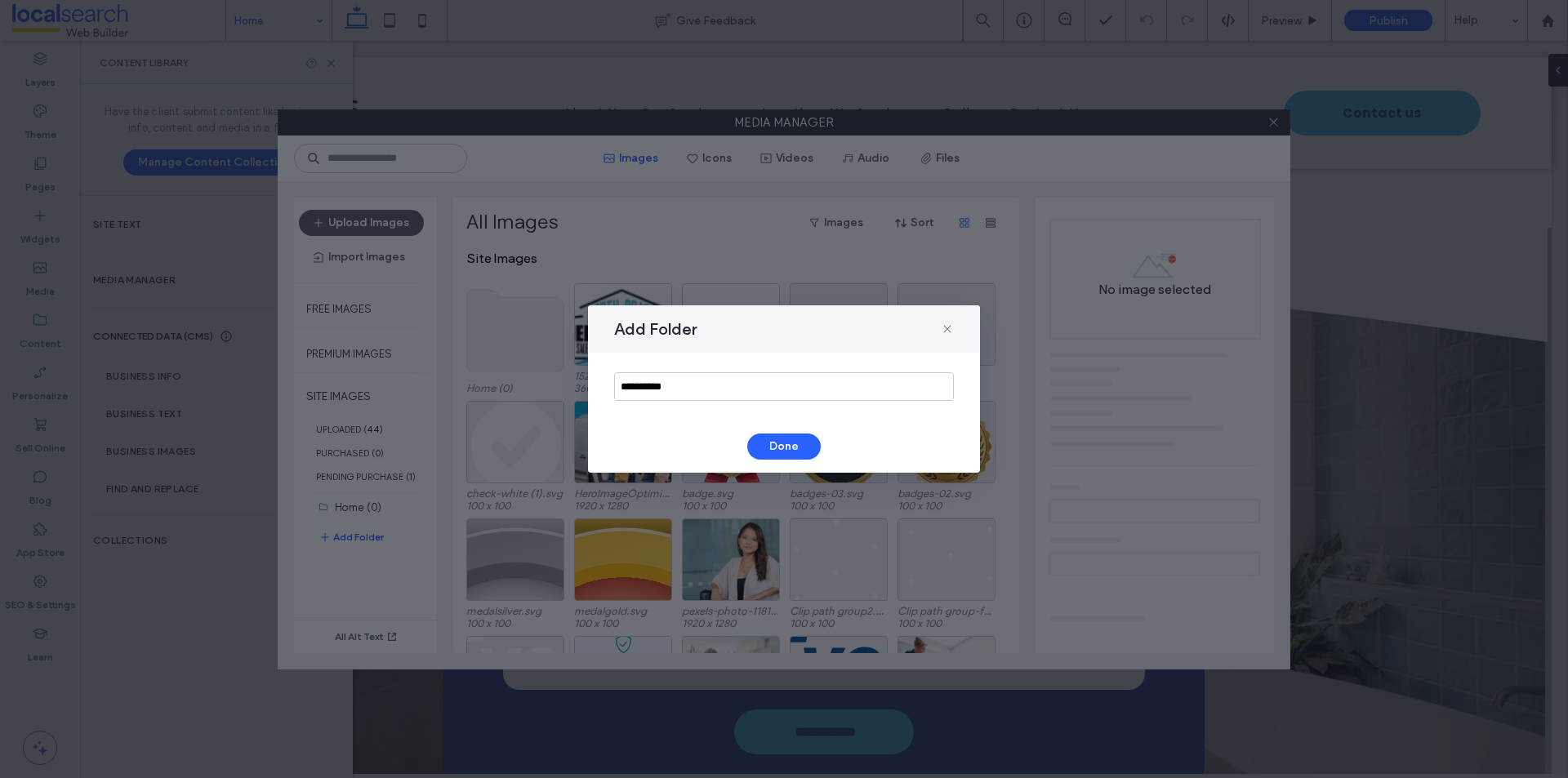 click on "**********" at bounding box center (784, 386) 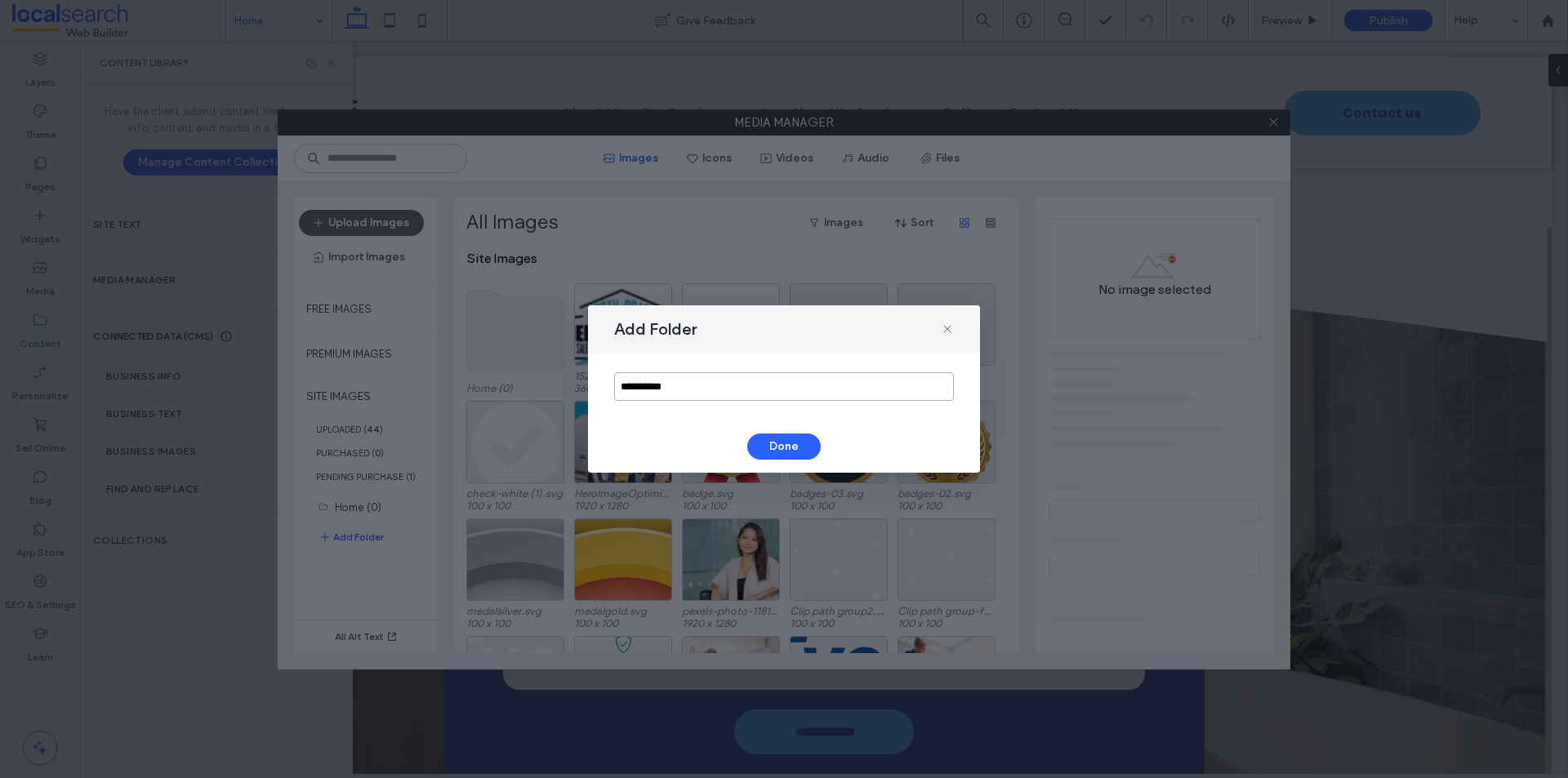 click on "**********" at bounding box center (784, 386) 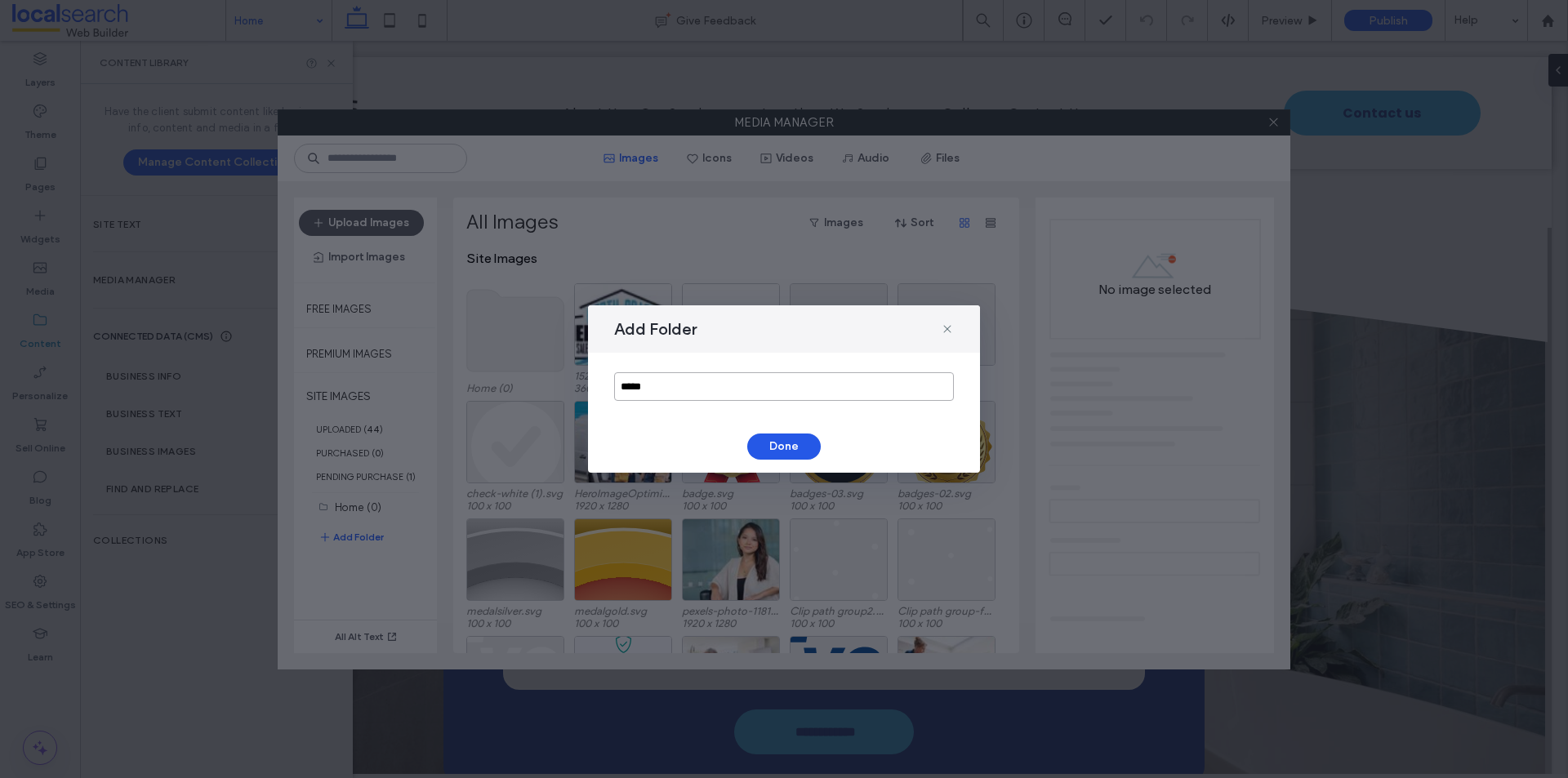 type on "*****" 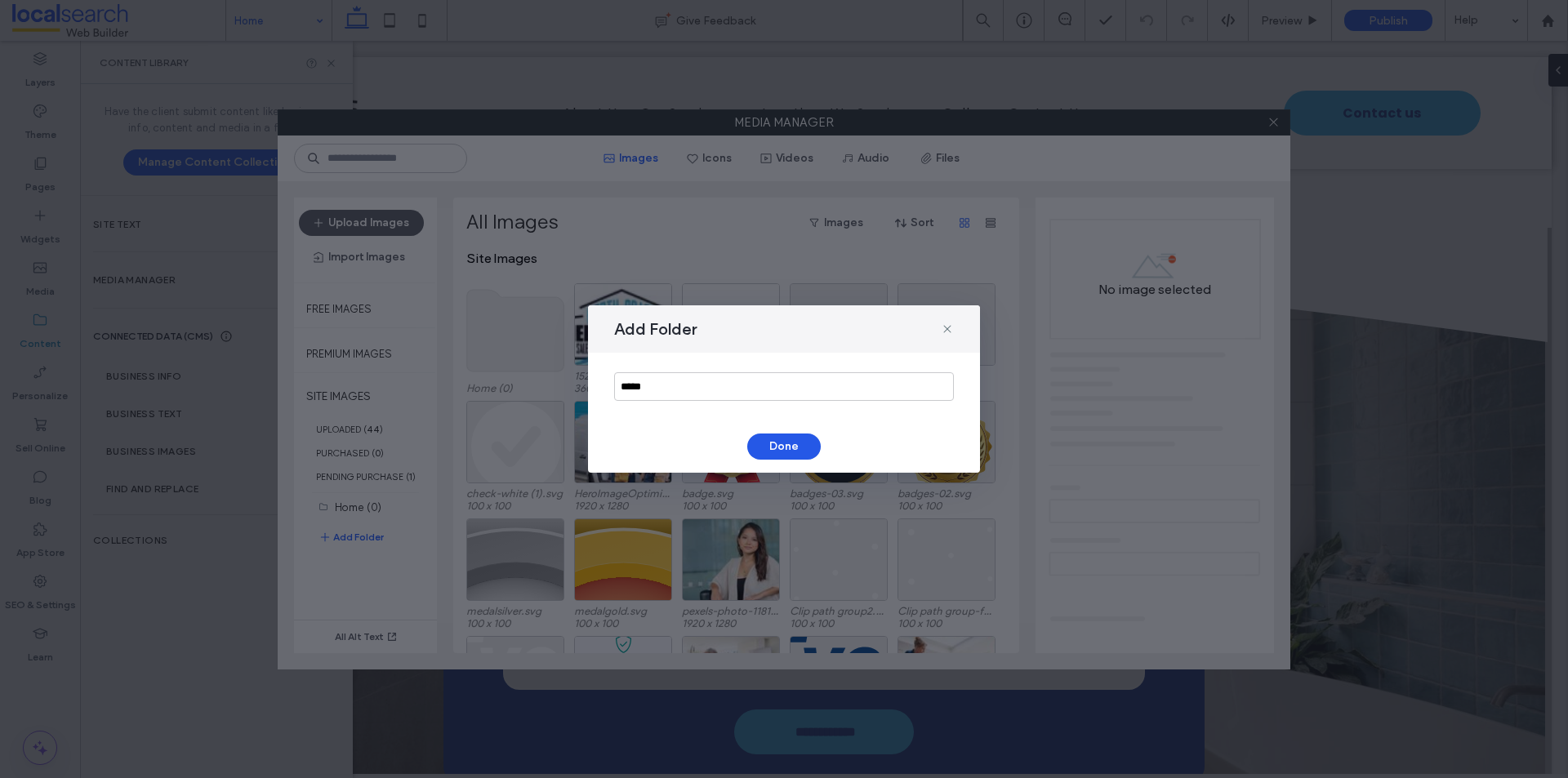 click on "Done" at bounding box center [784, 447] 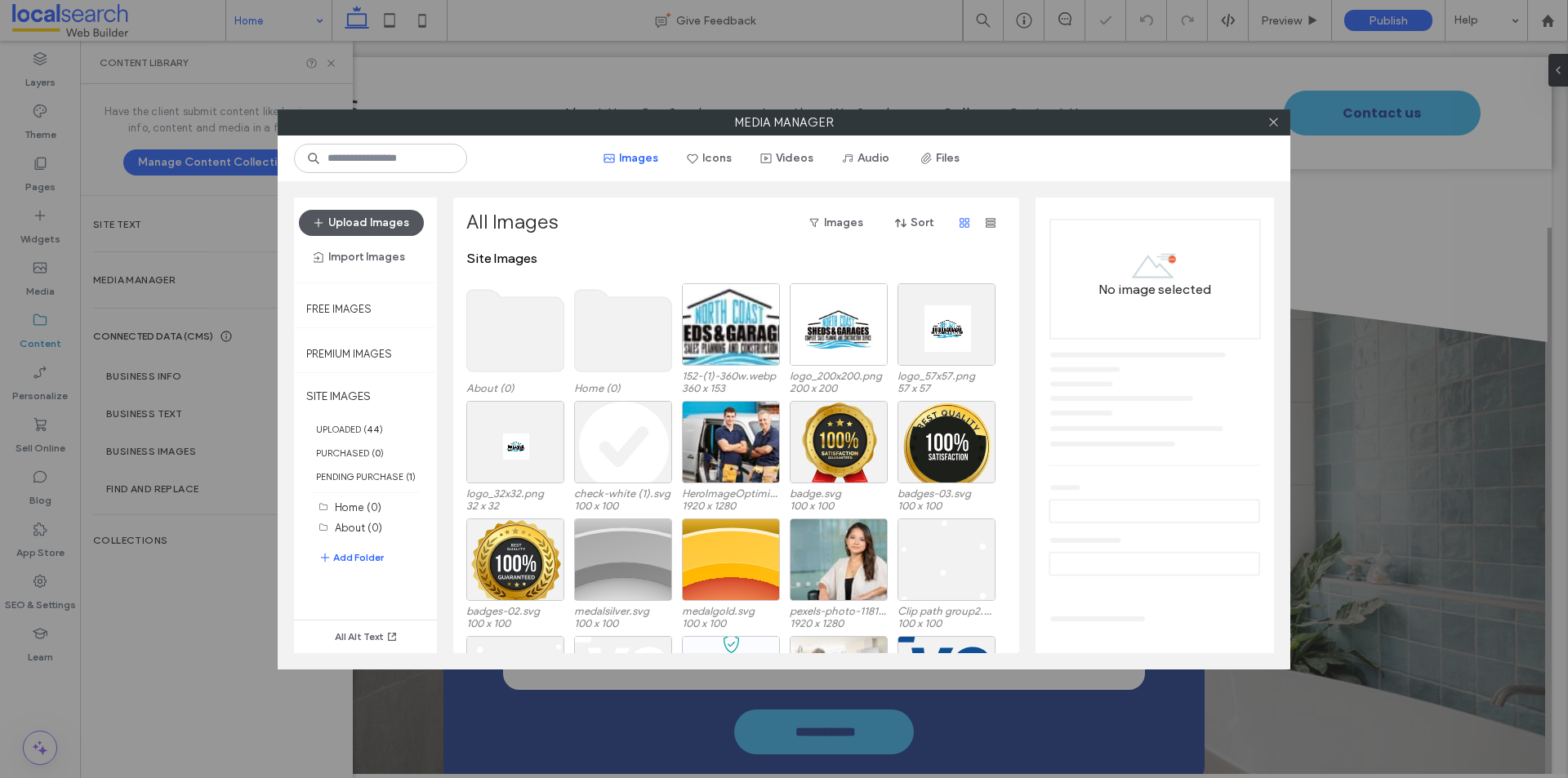 click on "Upload Images" at bounding box center (361, 223) 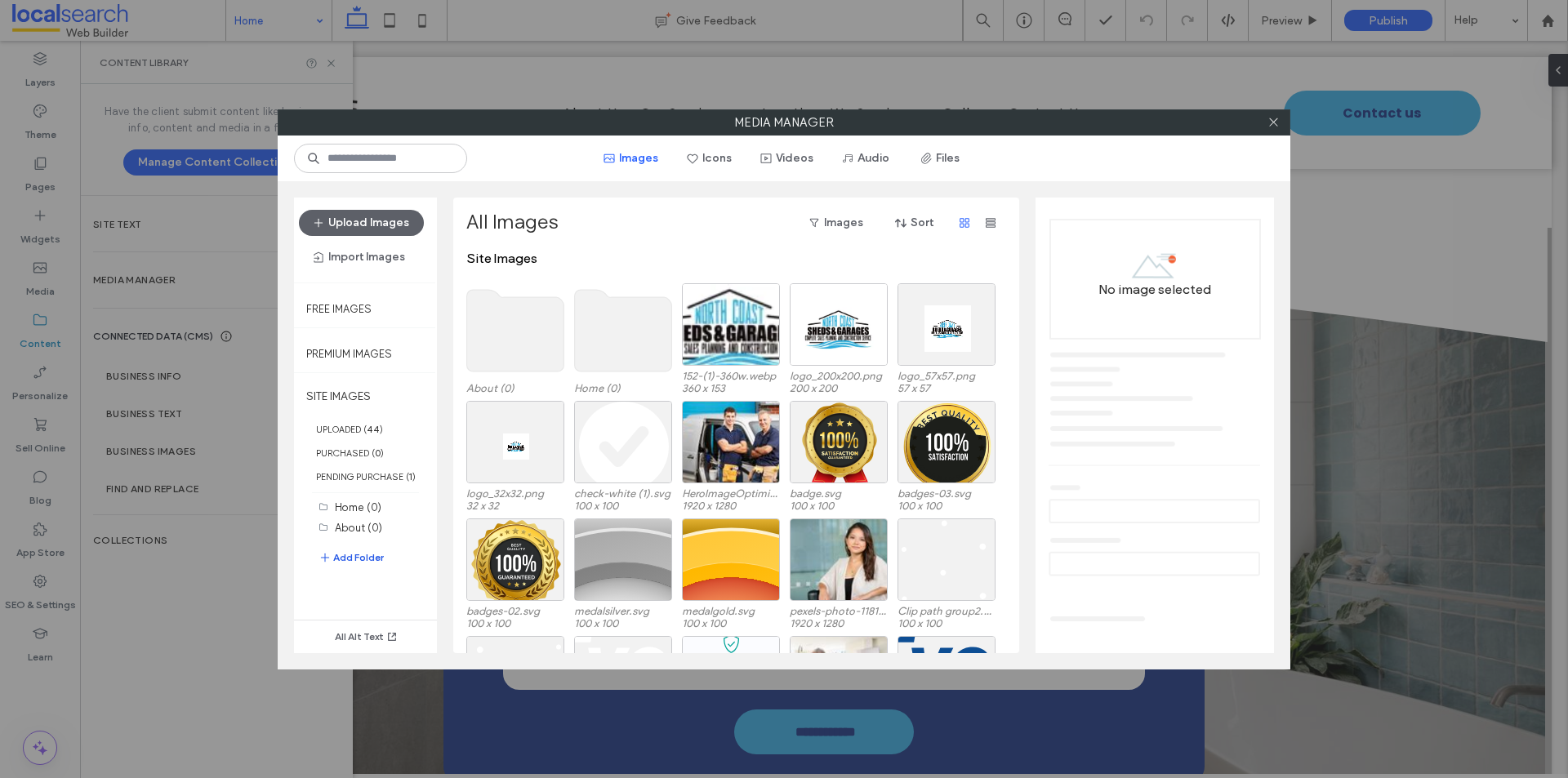 click on "Add Folder" at bounding box center [351, 558] 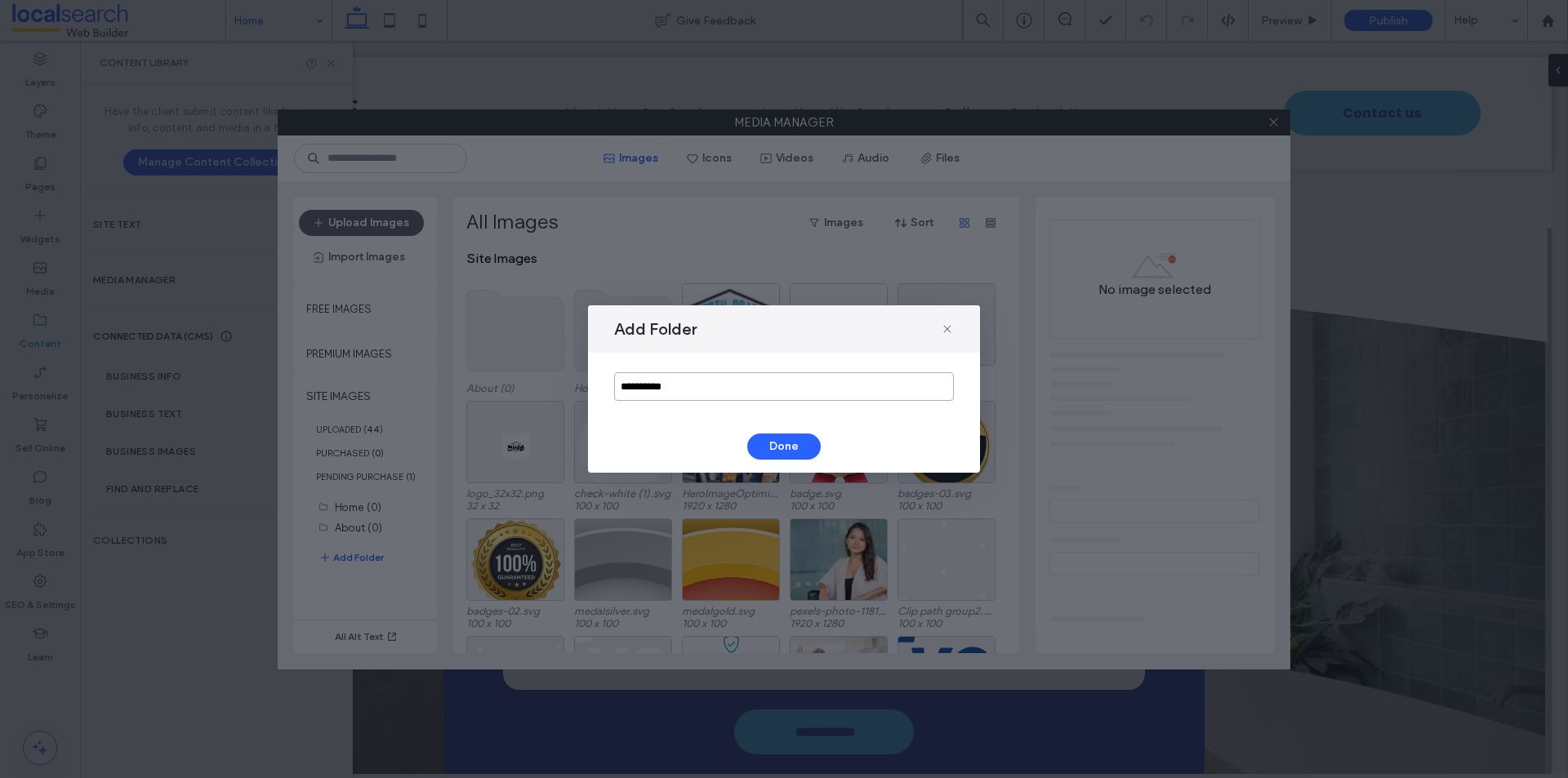 click on "**********" at bounding box center (784, 386) 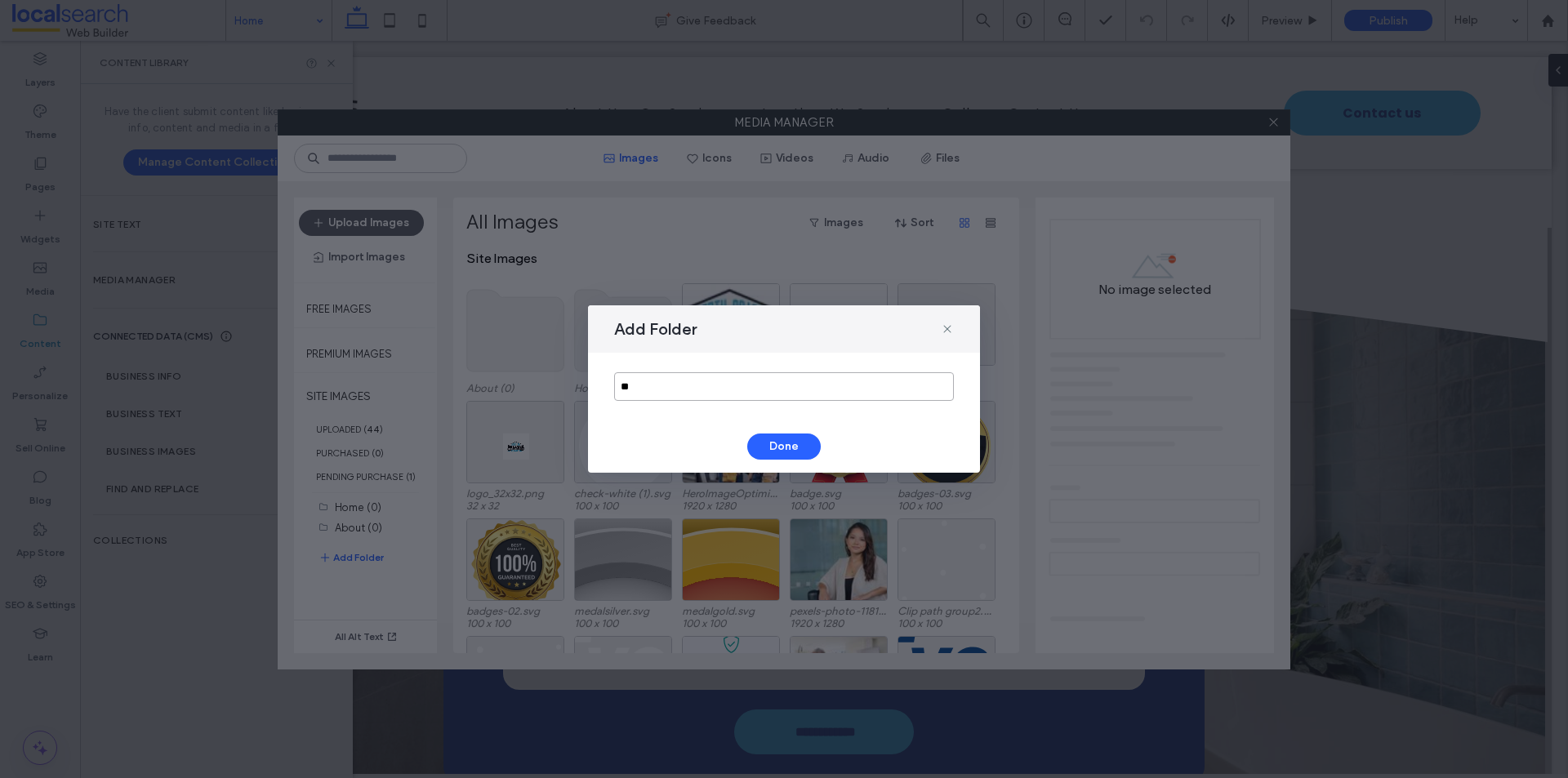 type on "*" 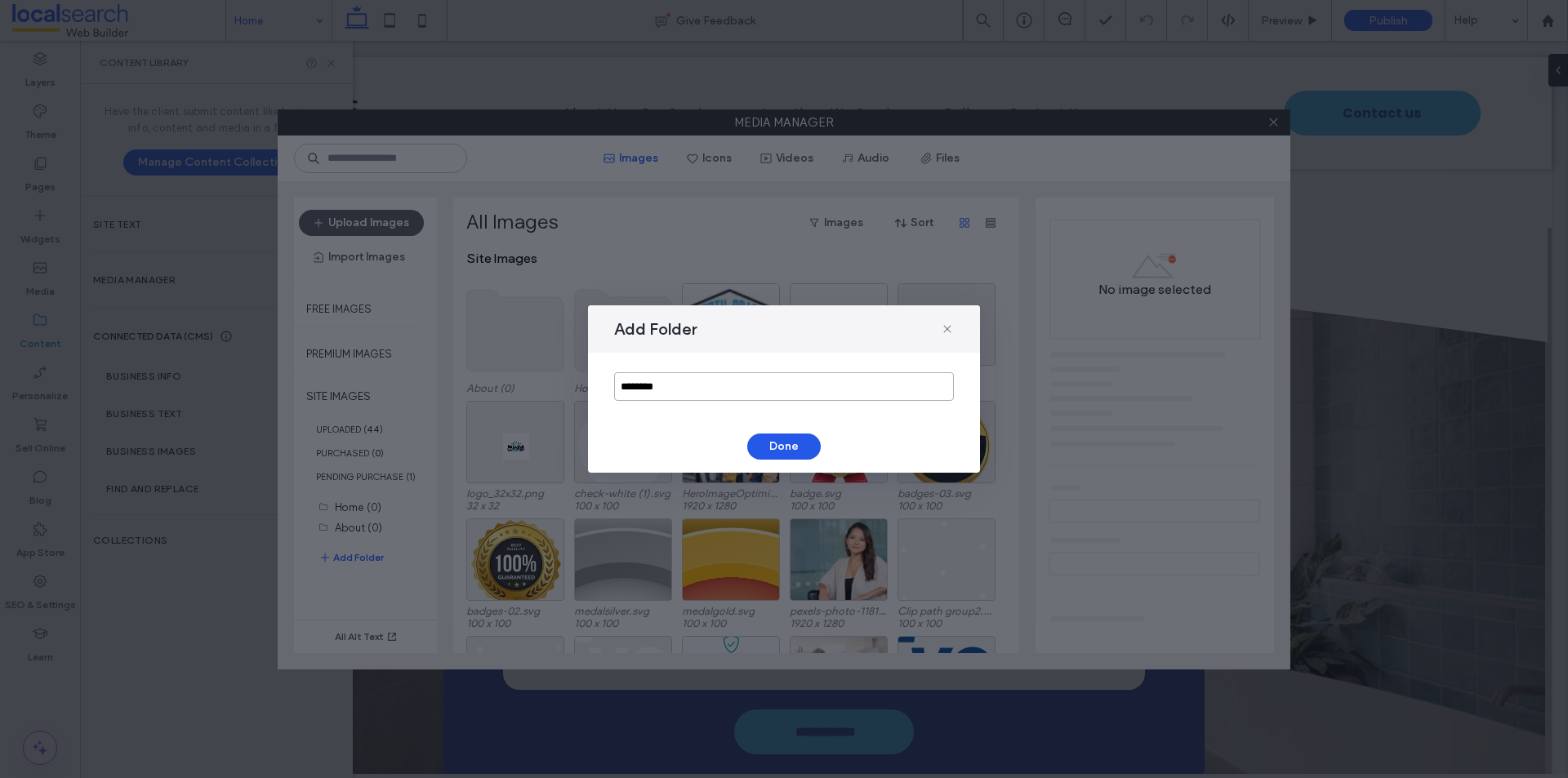 type on "********" 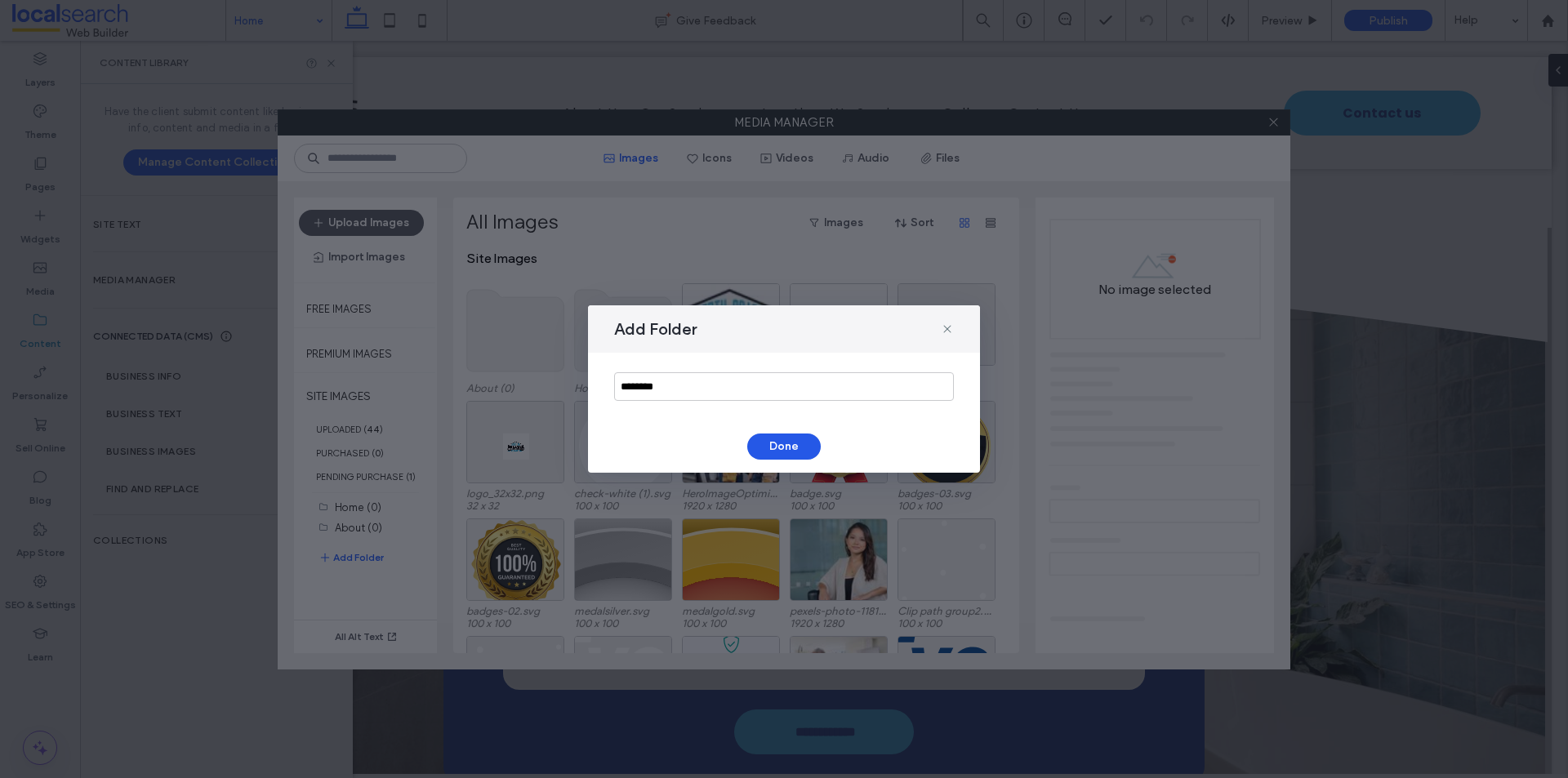 click on "Done" at bounding box center (784, 447) 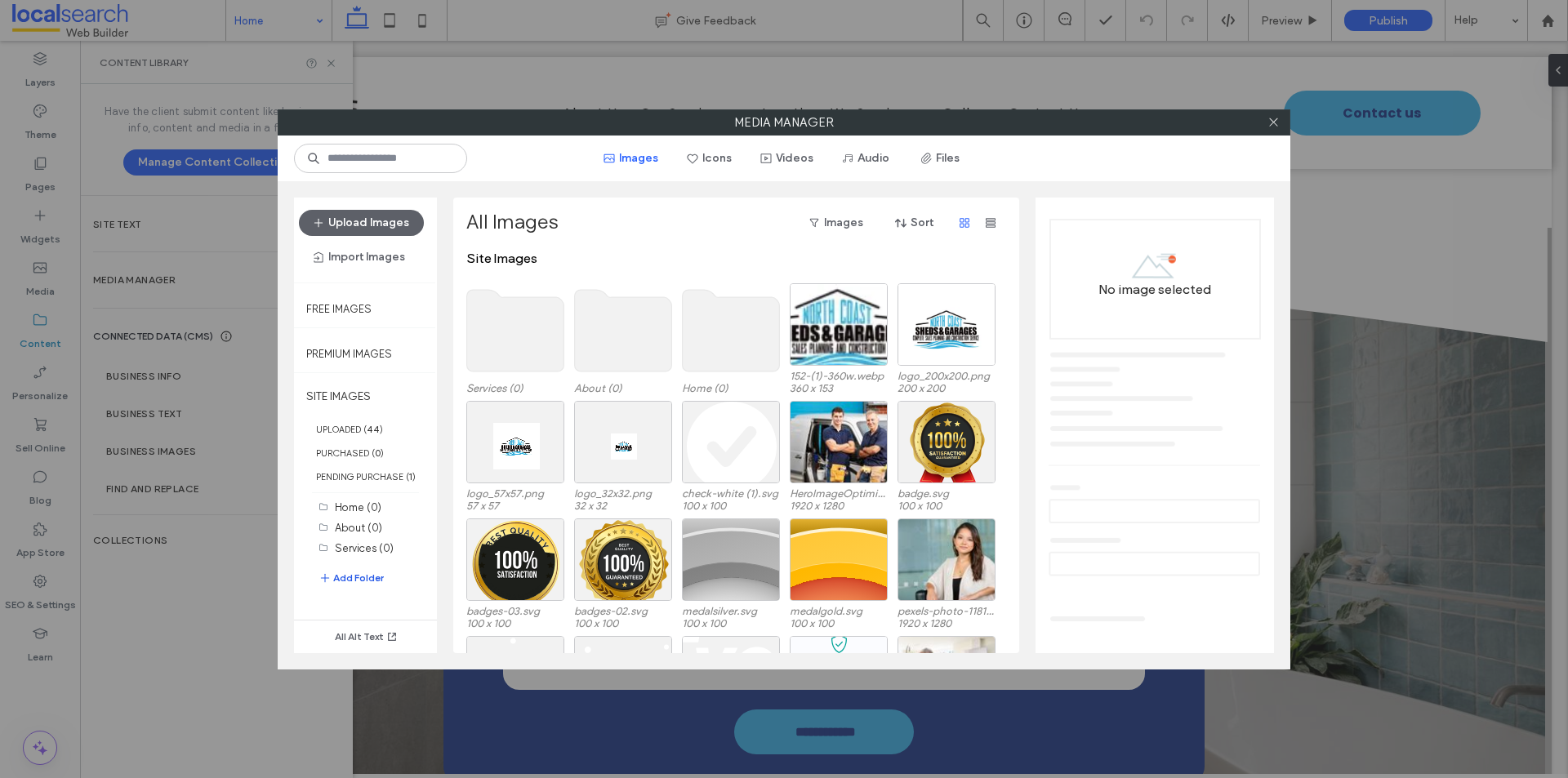 click on "Add Folder" at bounding box center (351, 578) 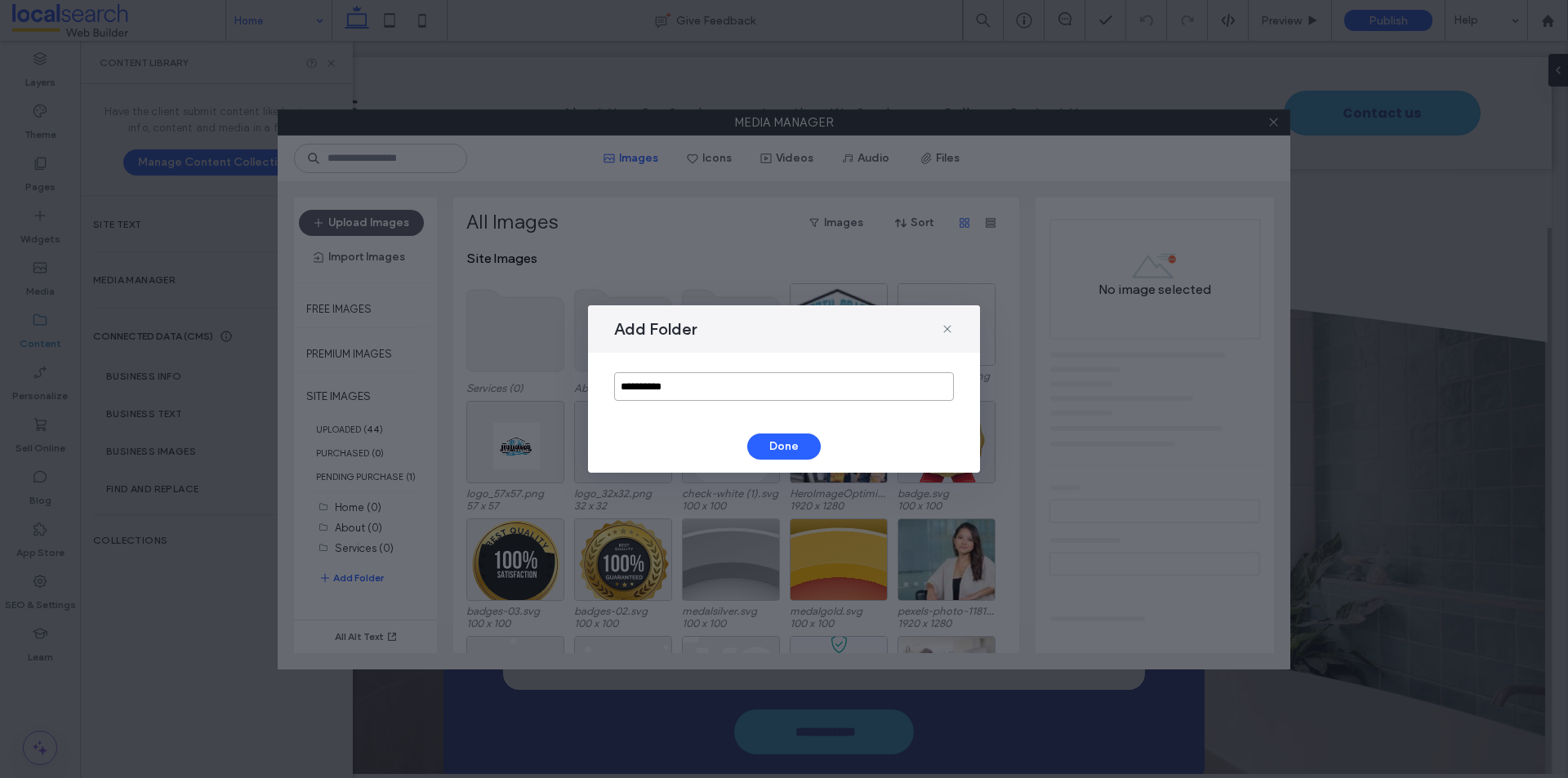click on "**********" at bounding box center (784, 386) 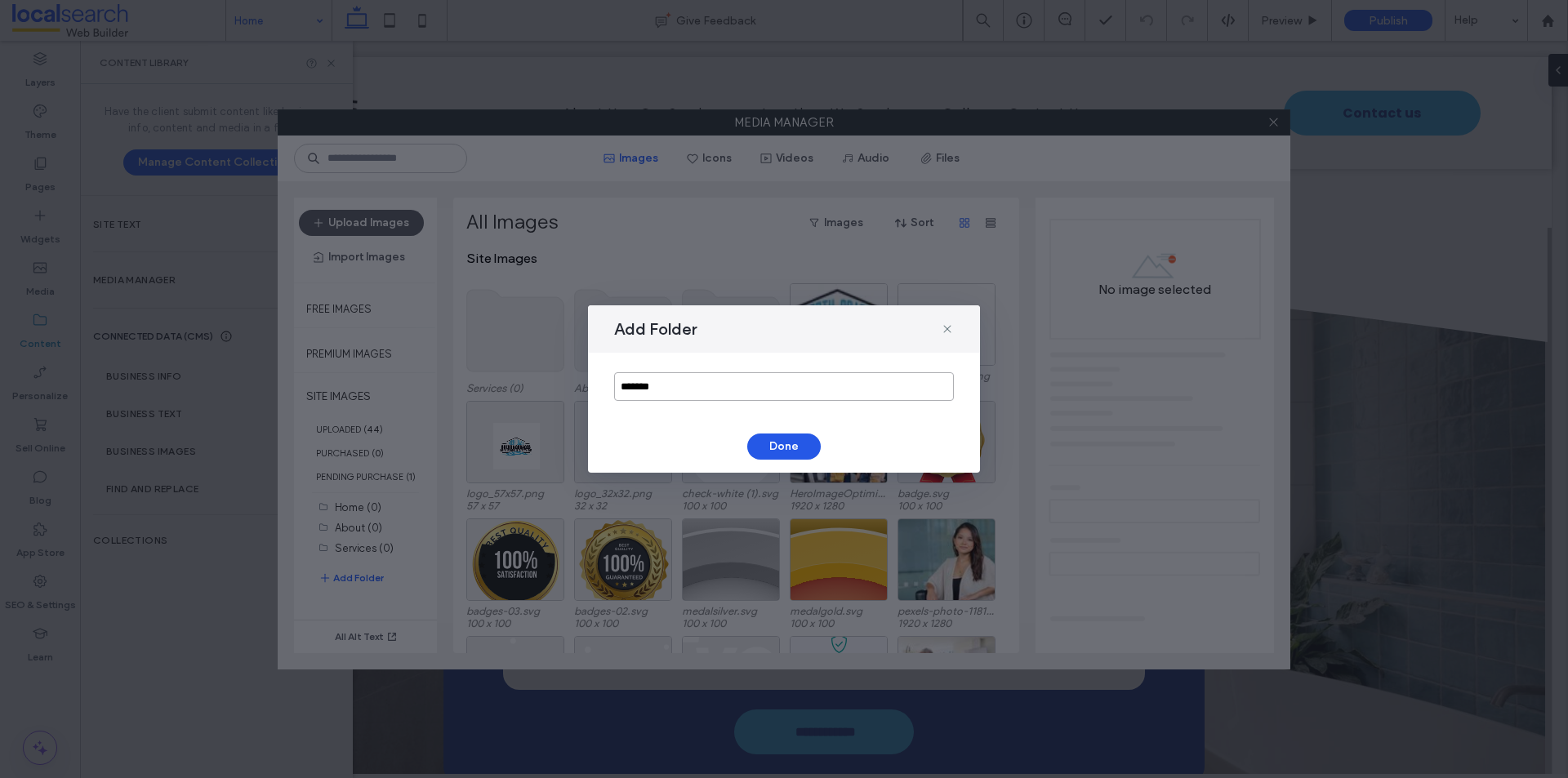 type on "*******" 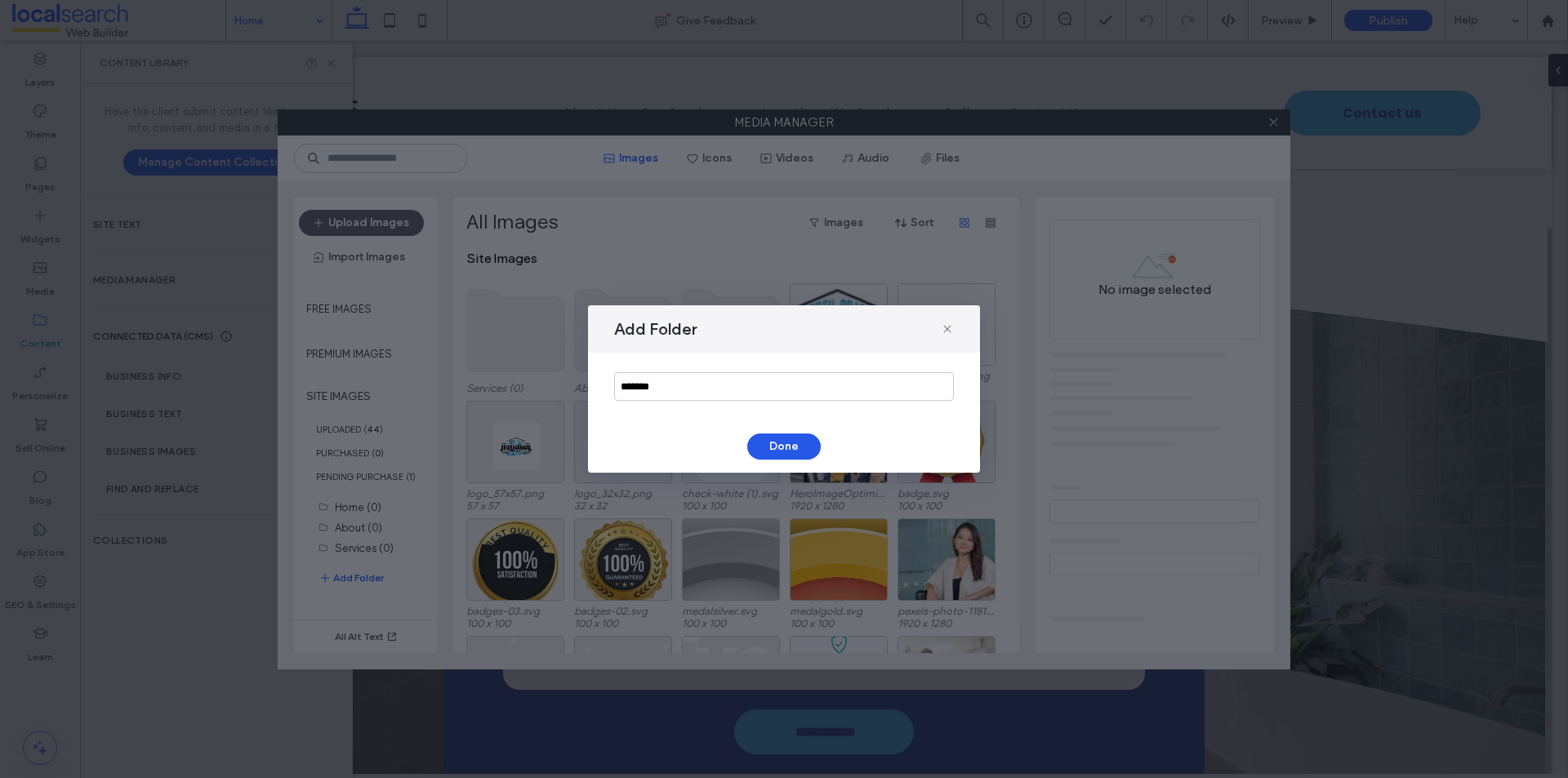 click on "Done" at bounding box center [784, 447] 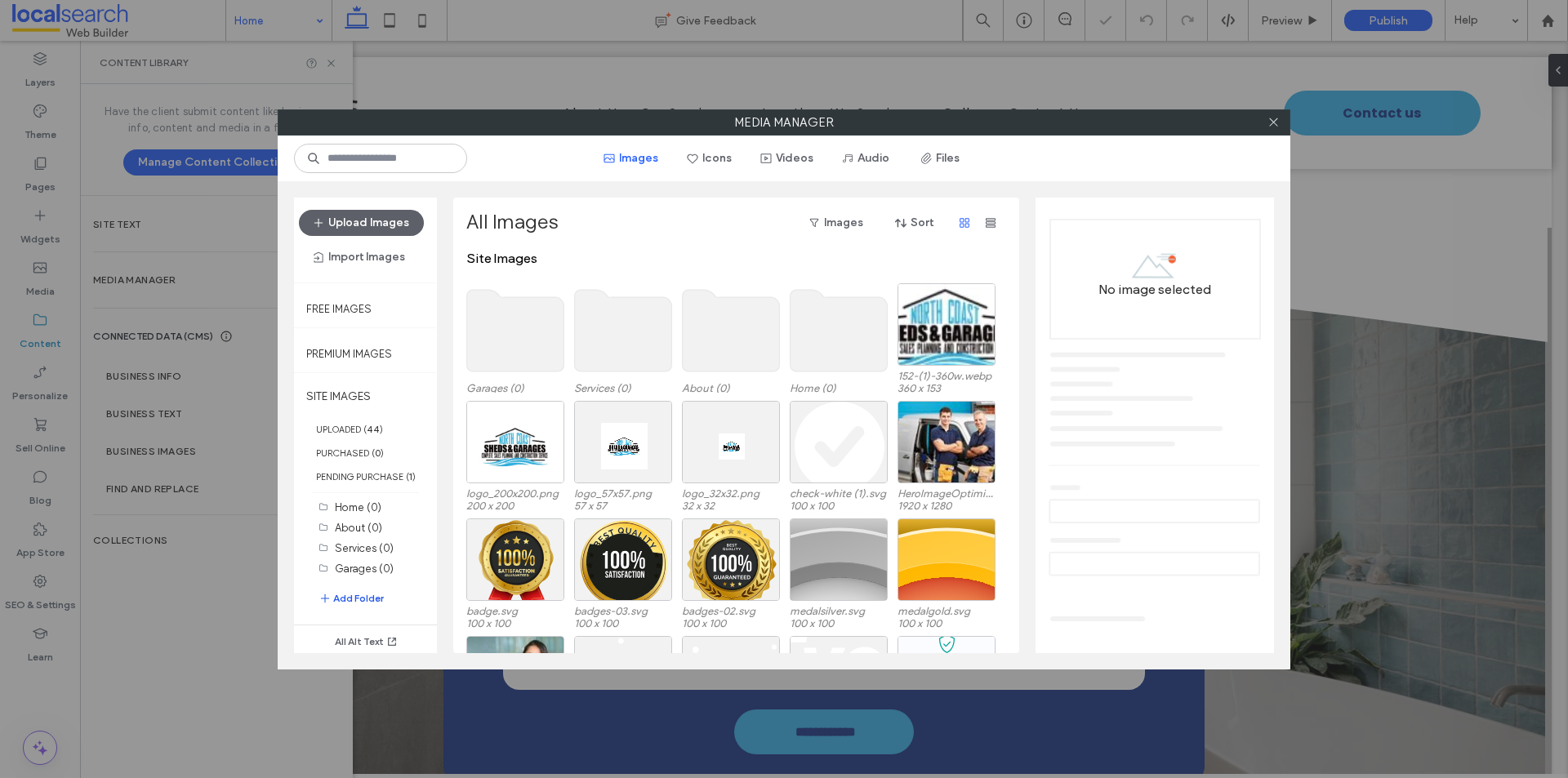 click on "Add Folder" at bounding box center (351, 598) 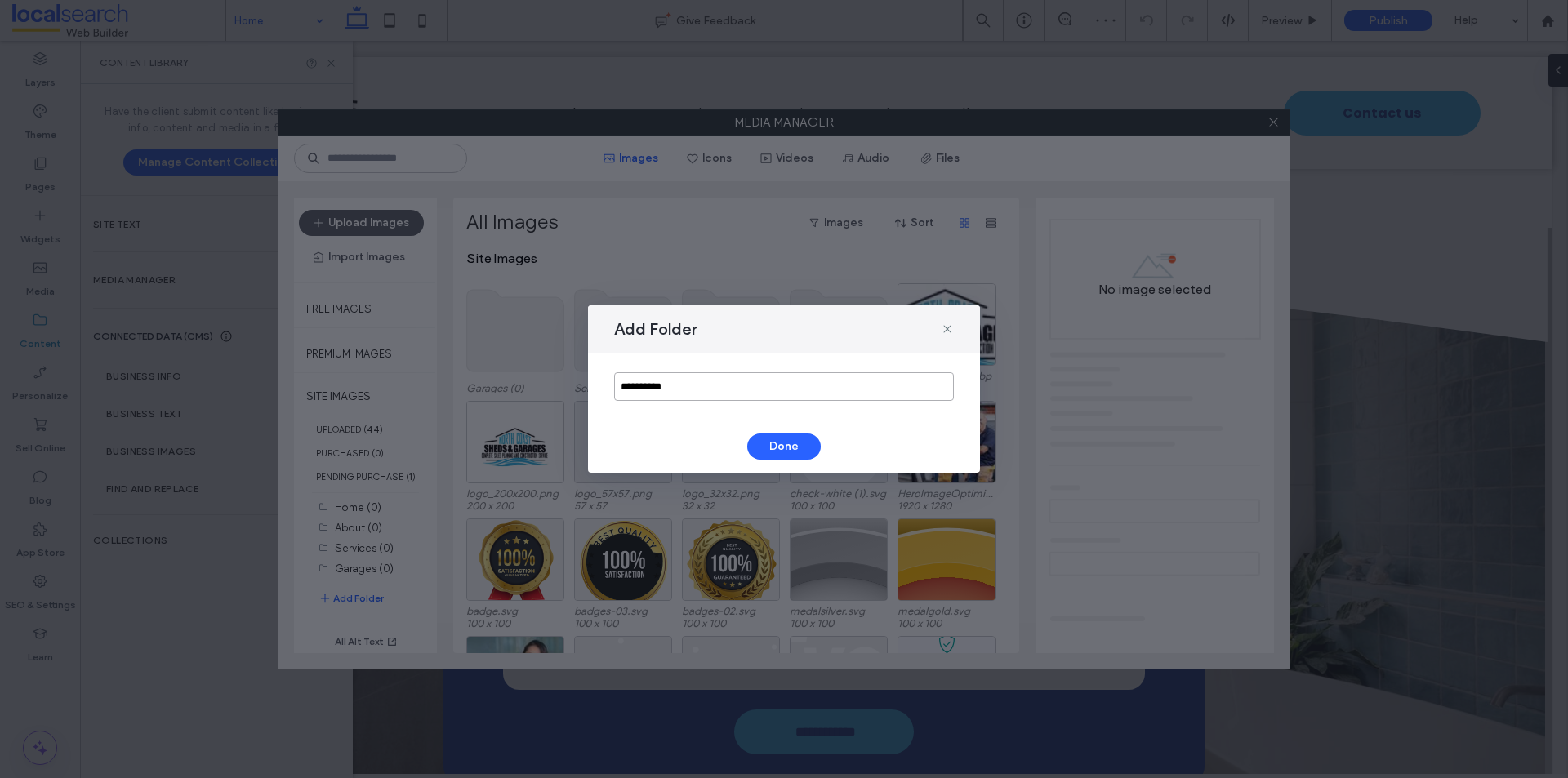 click on "**********" at bounding box center [784, 386] 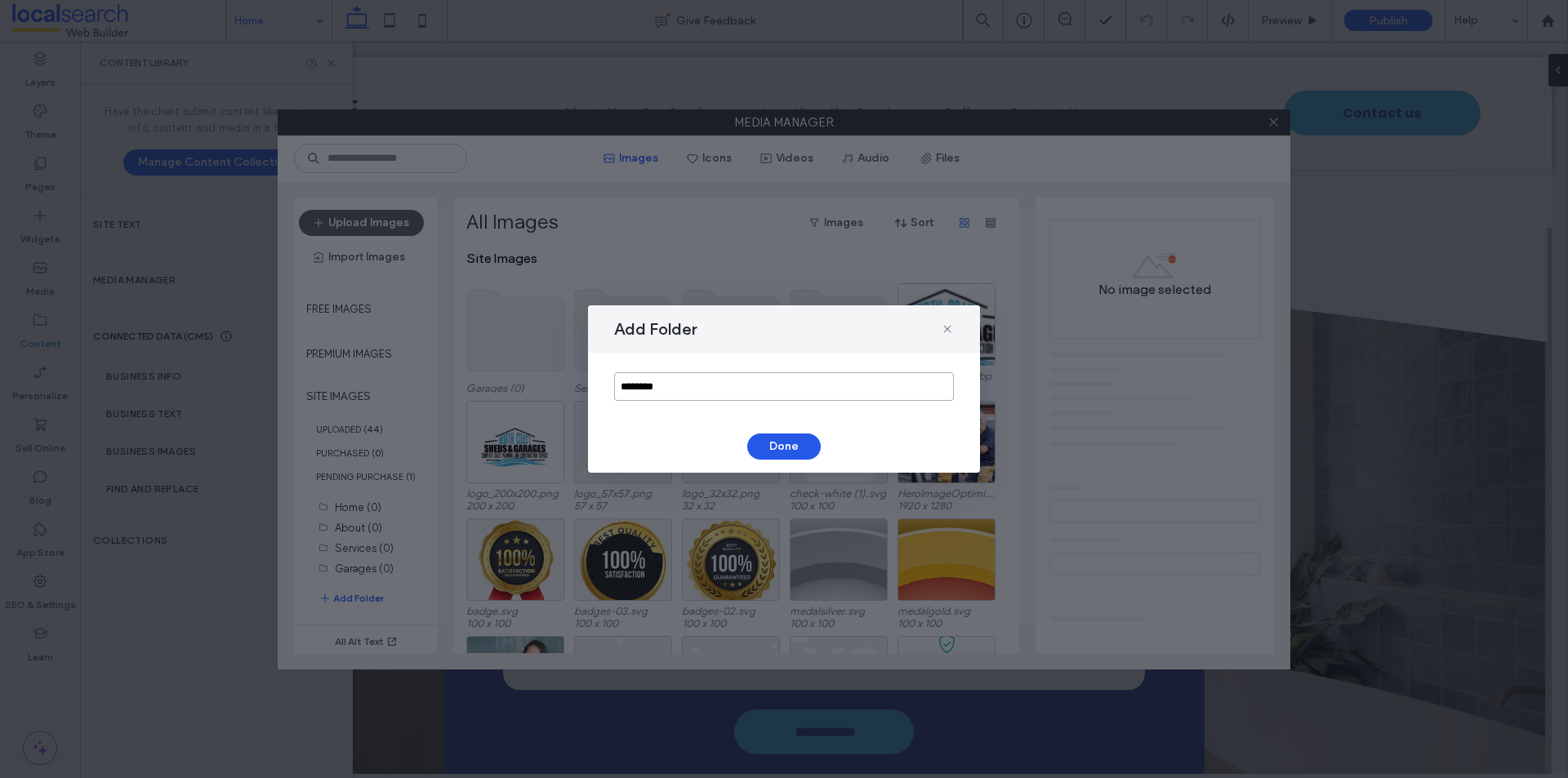 type on "********" 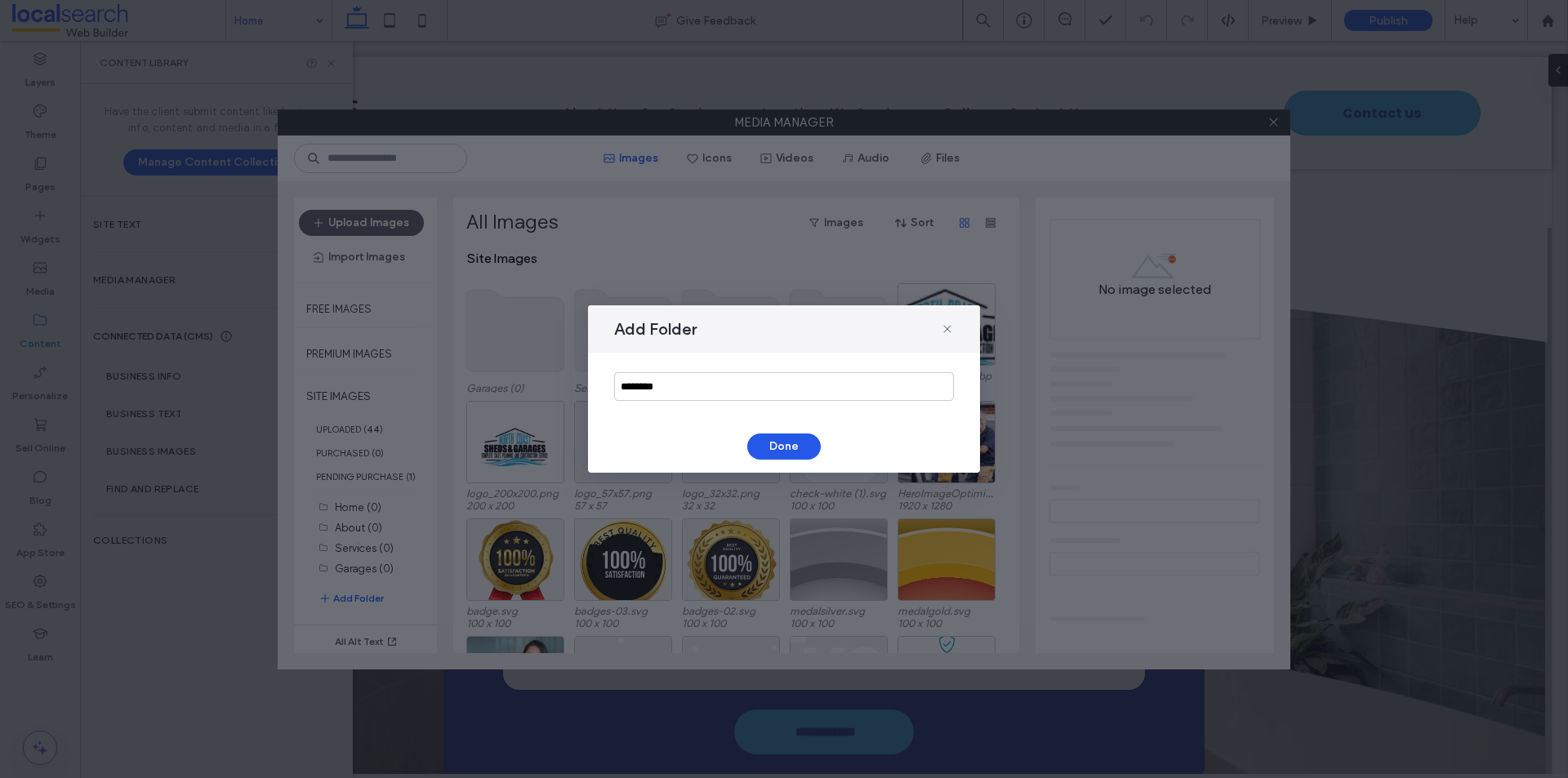click on "Done" at bounding box center [784, 447] 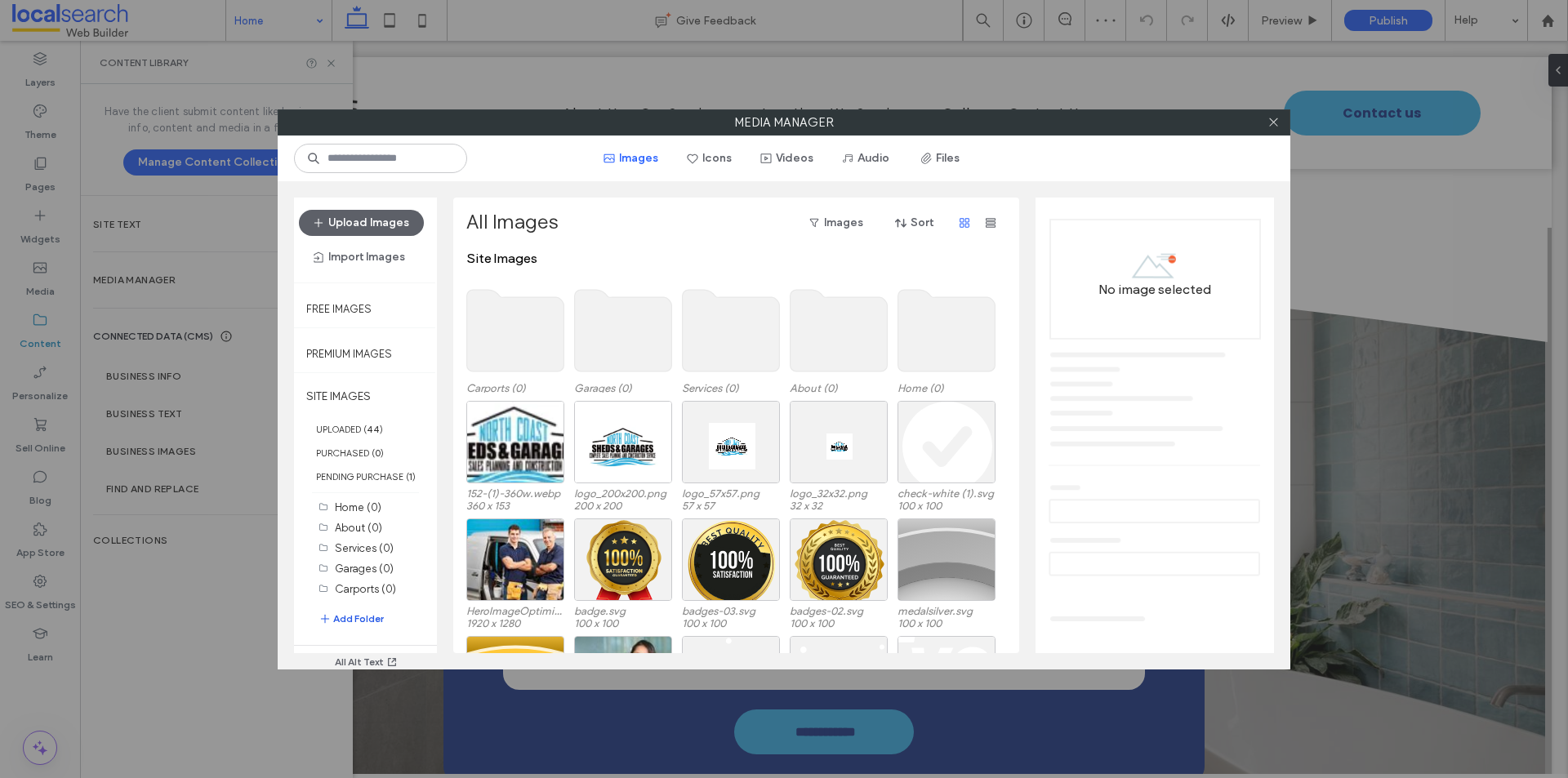 click on "Add Folder" at bounding box center [351, 619] 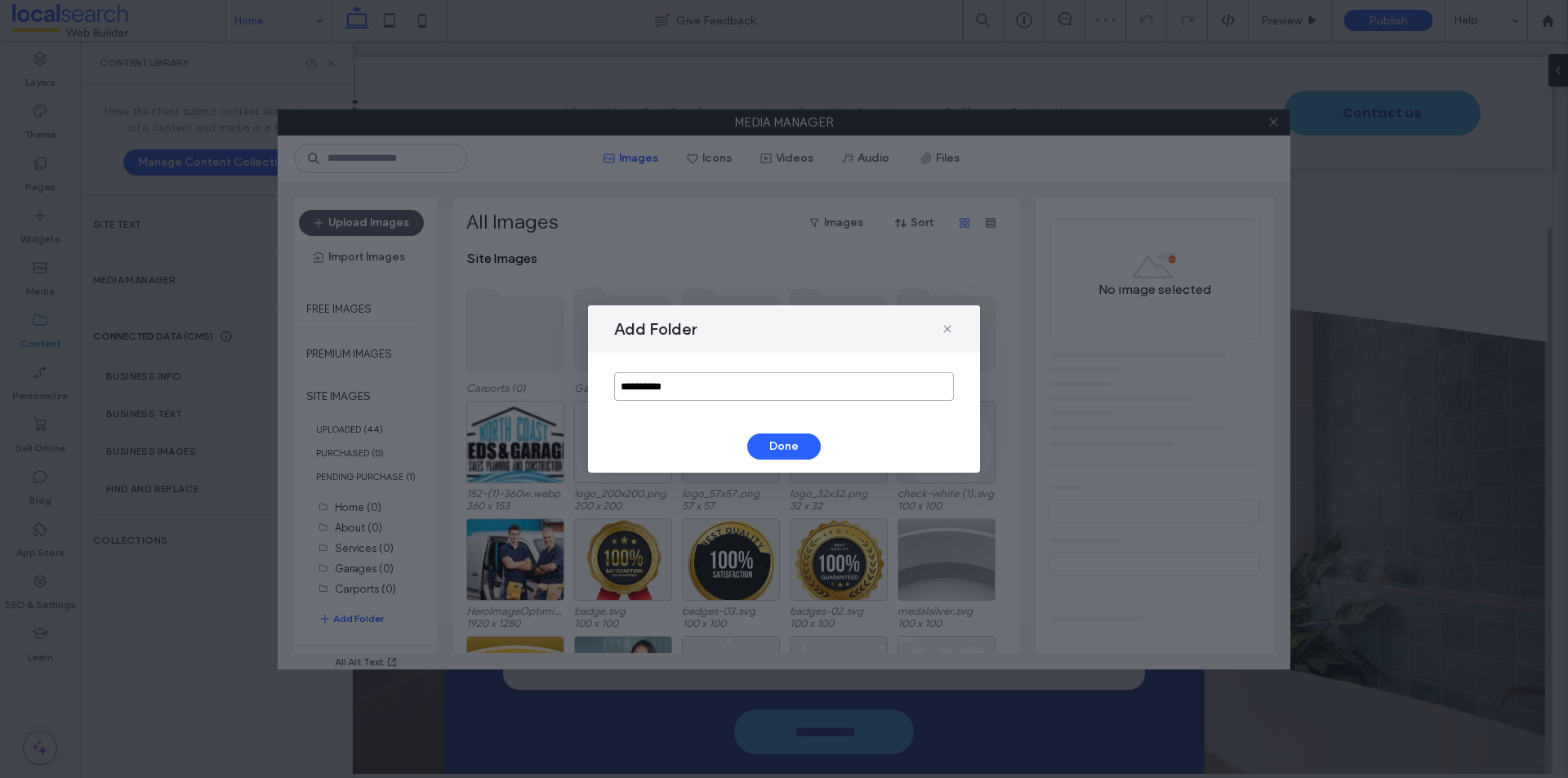 click on "**********" at bounding box center (784, 386) 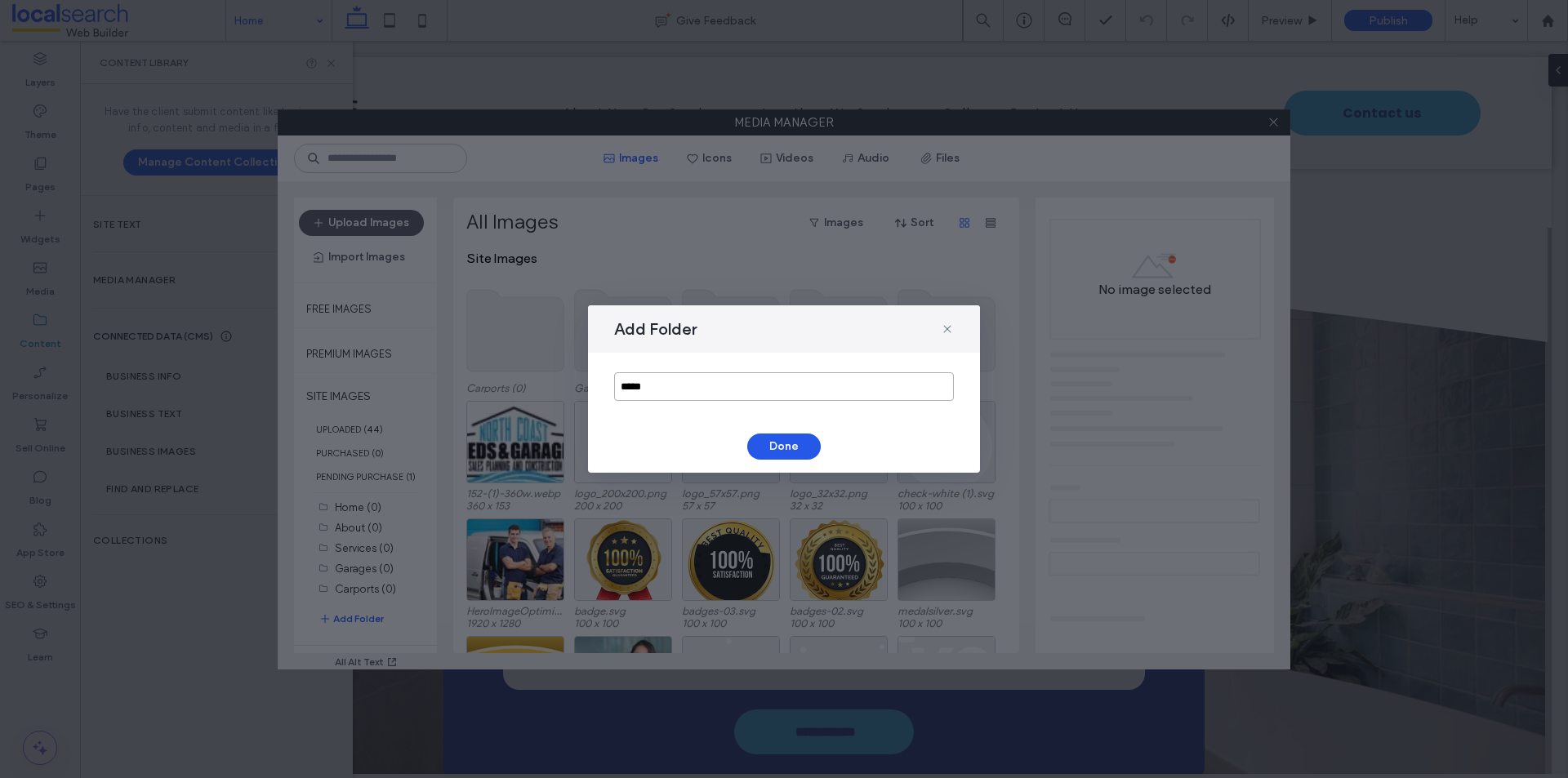 type on "*****" 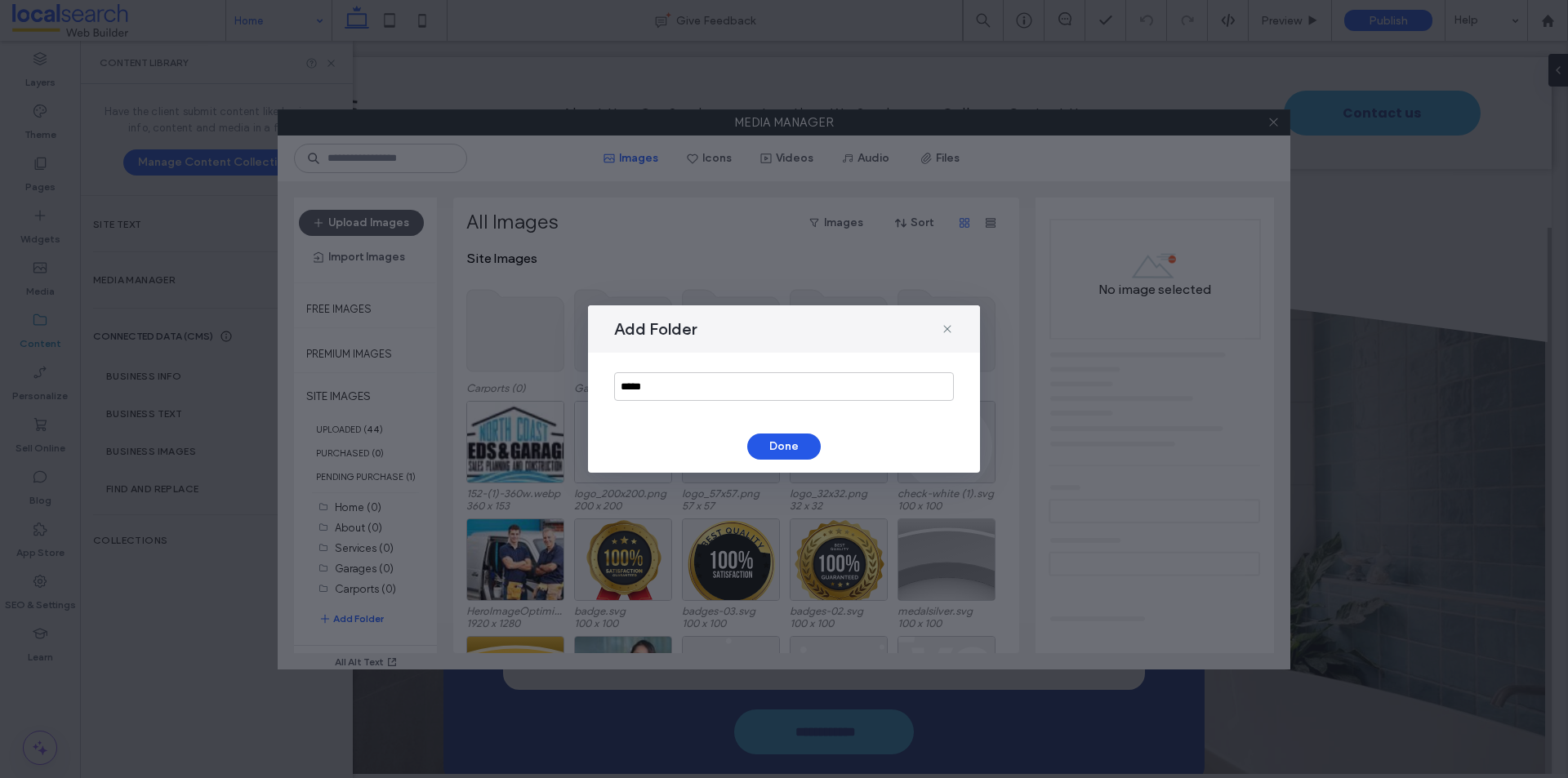 click on "Done" at bounding box center [784, 447] 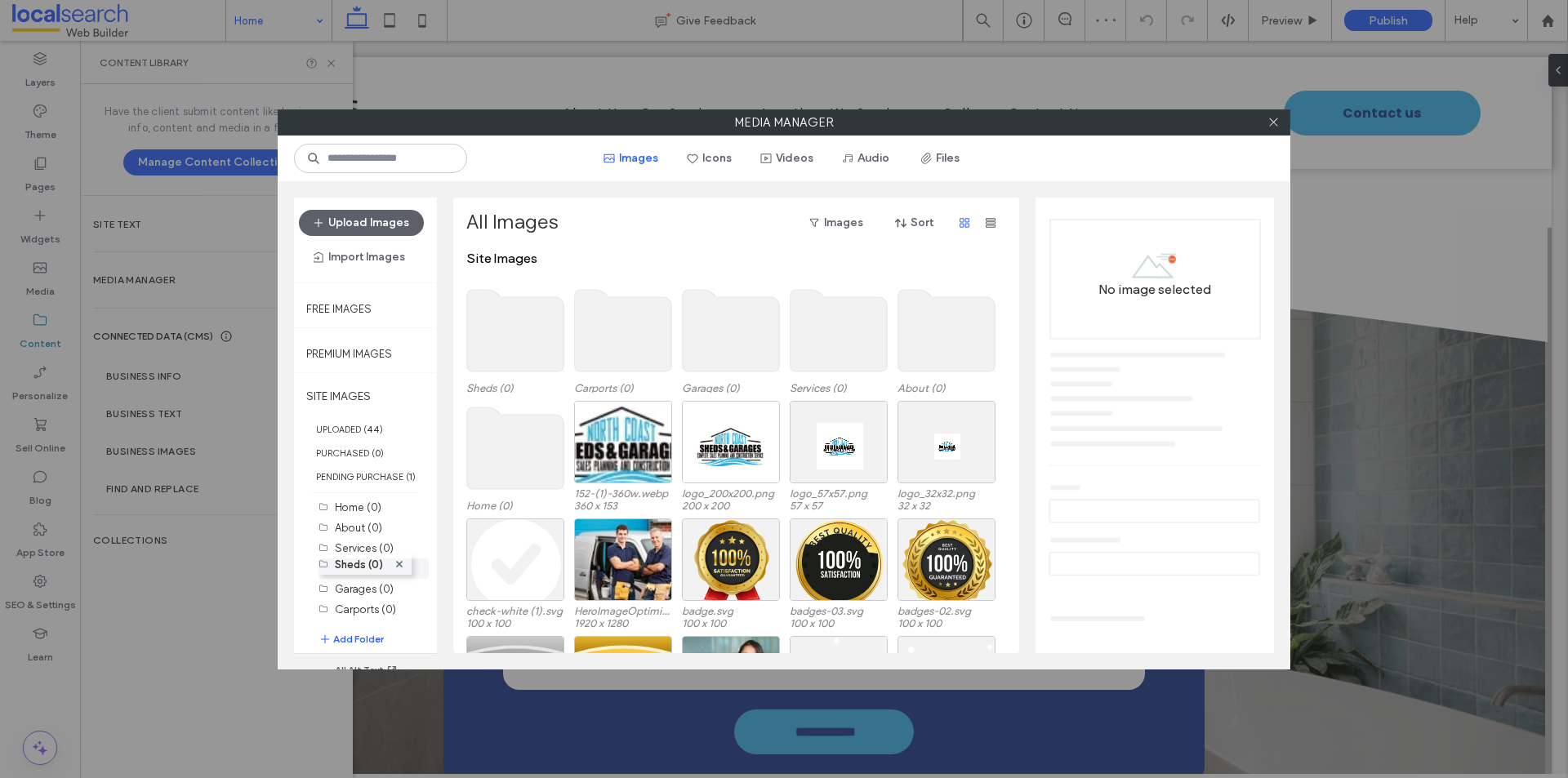 drag, startPoint x: 356, startPoint y: 609, endPoint x: 336, endPoint y: 556, distance: 56.648036 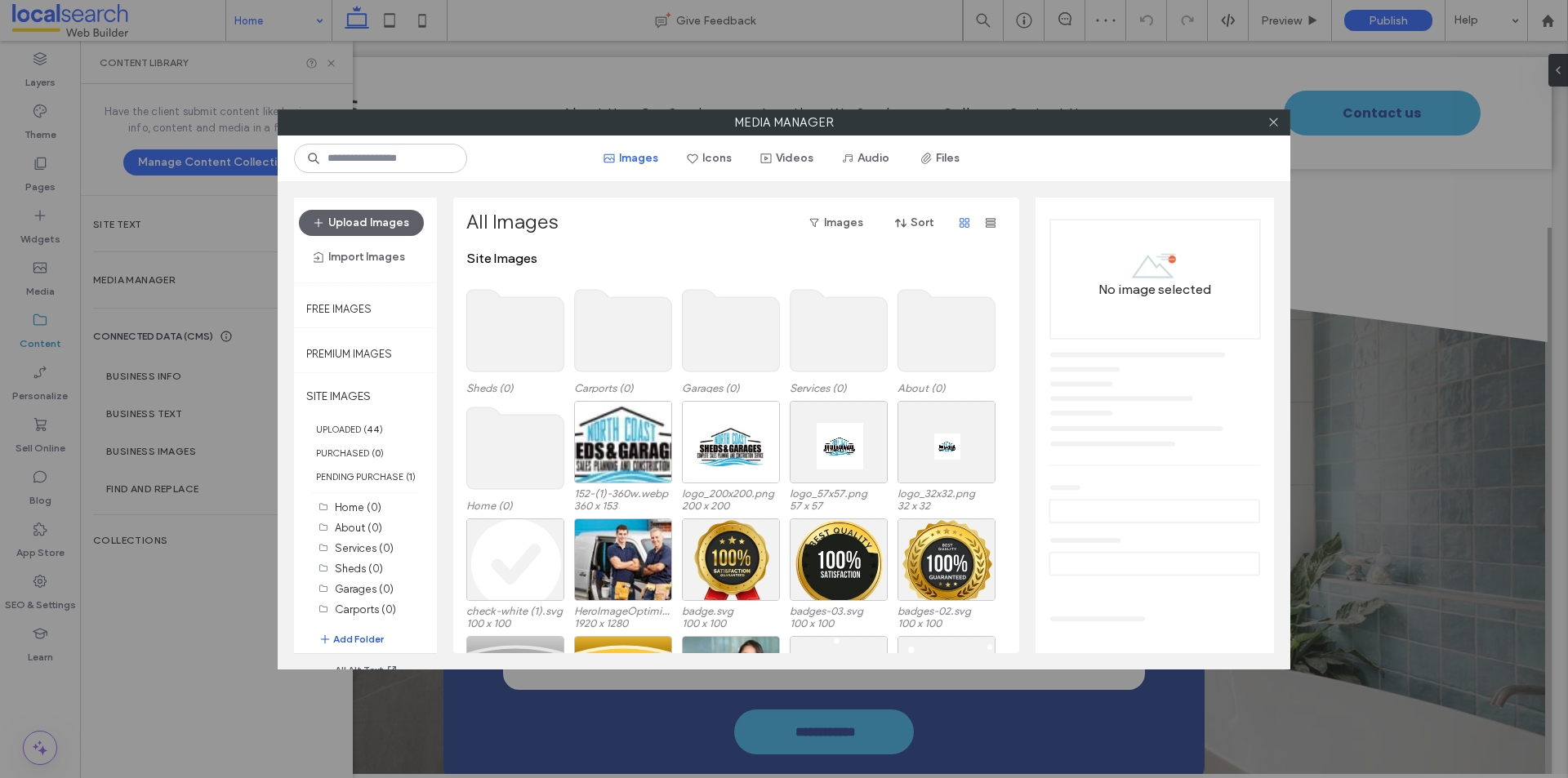 click on "Add Folder" at bounding box center (351, 639) 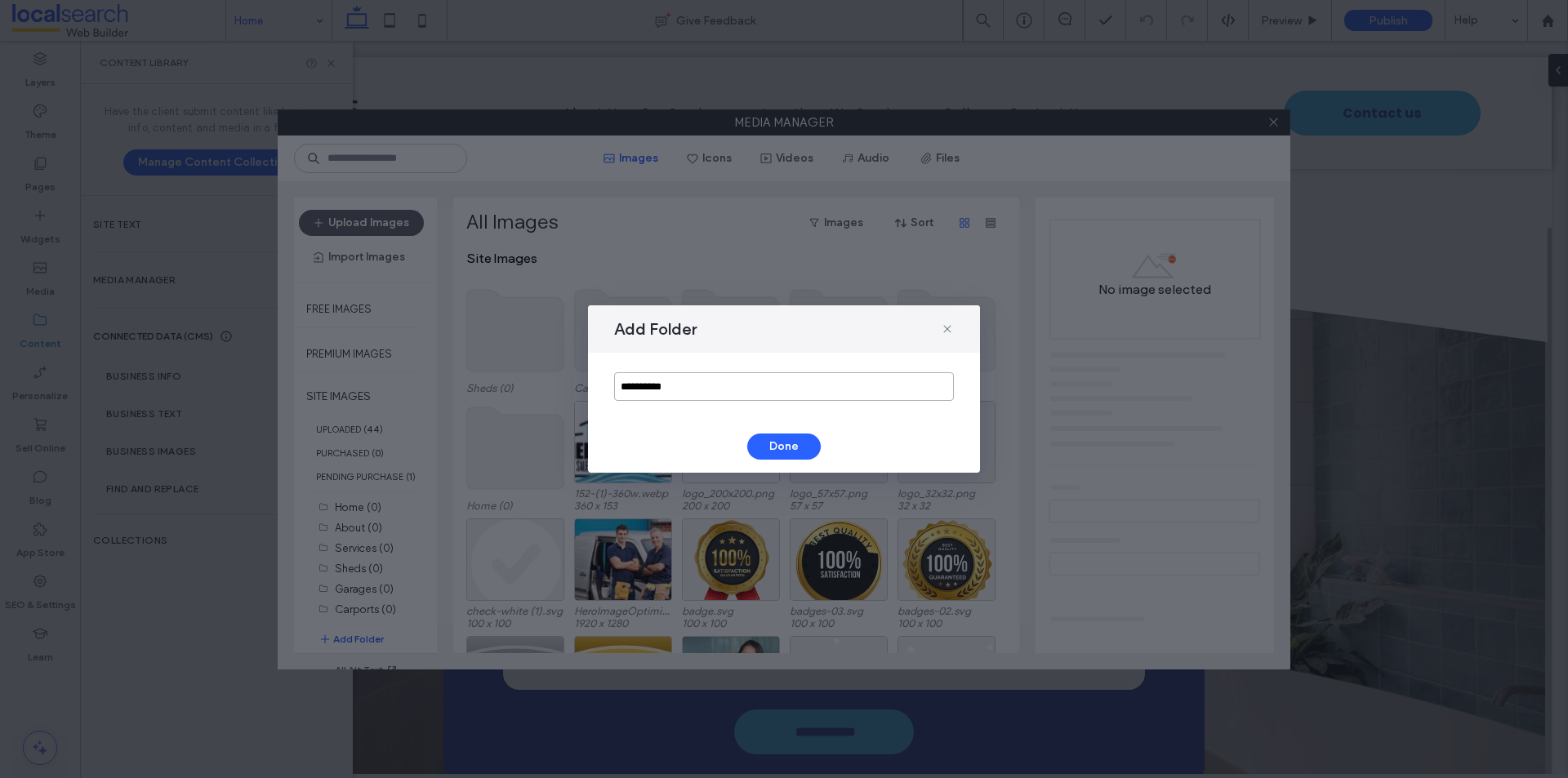 click on "**********" at bounding box center (784, 386) 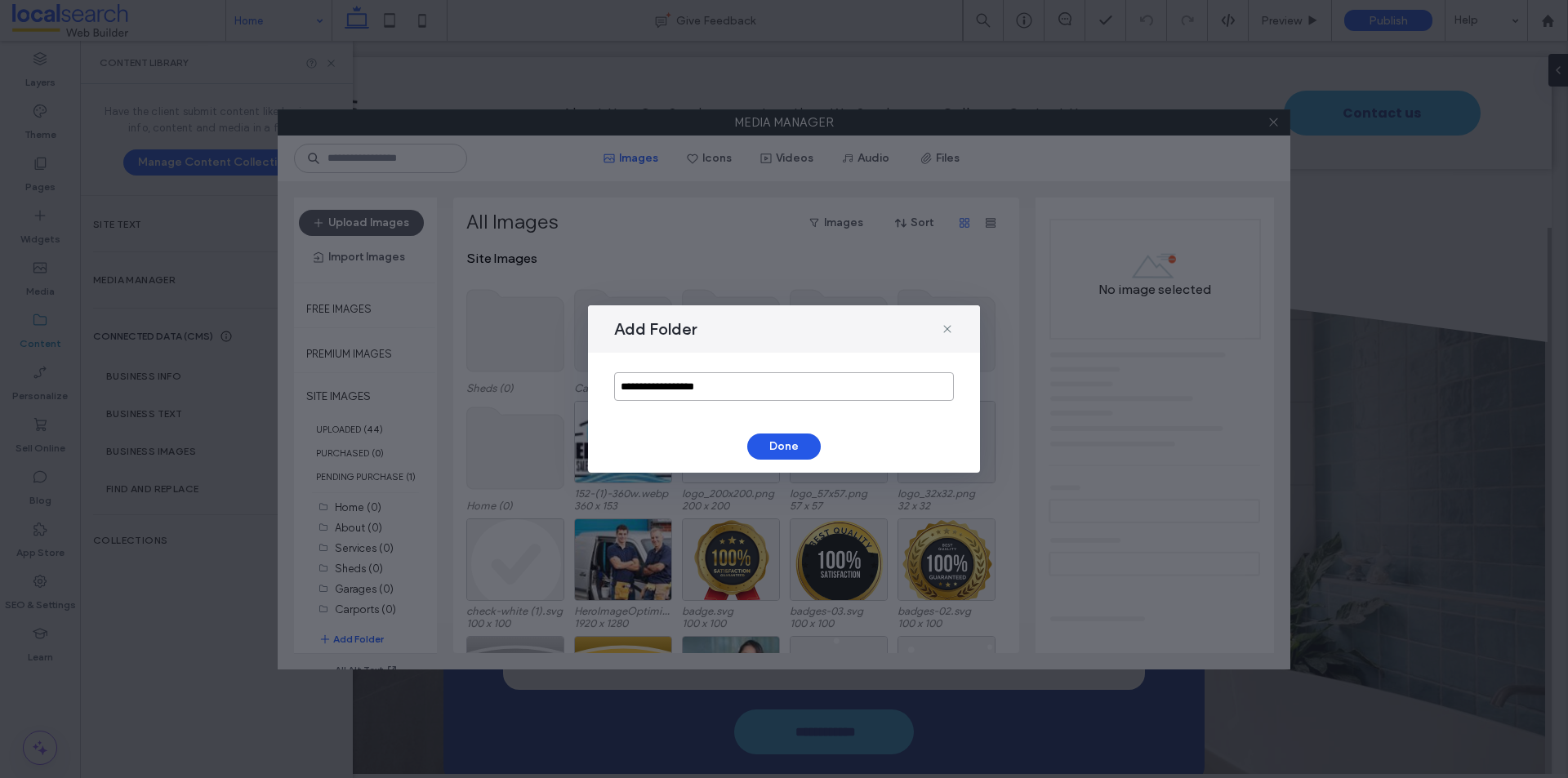 type on "**********" 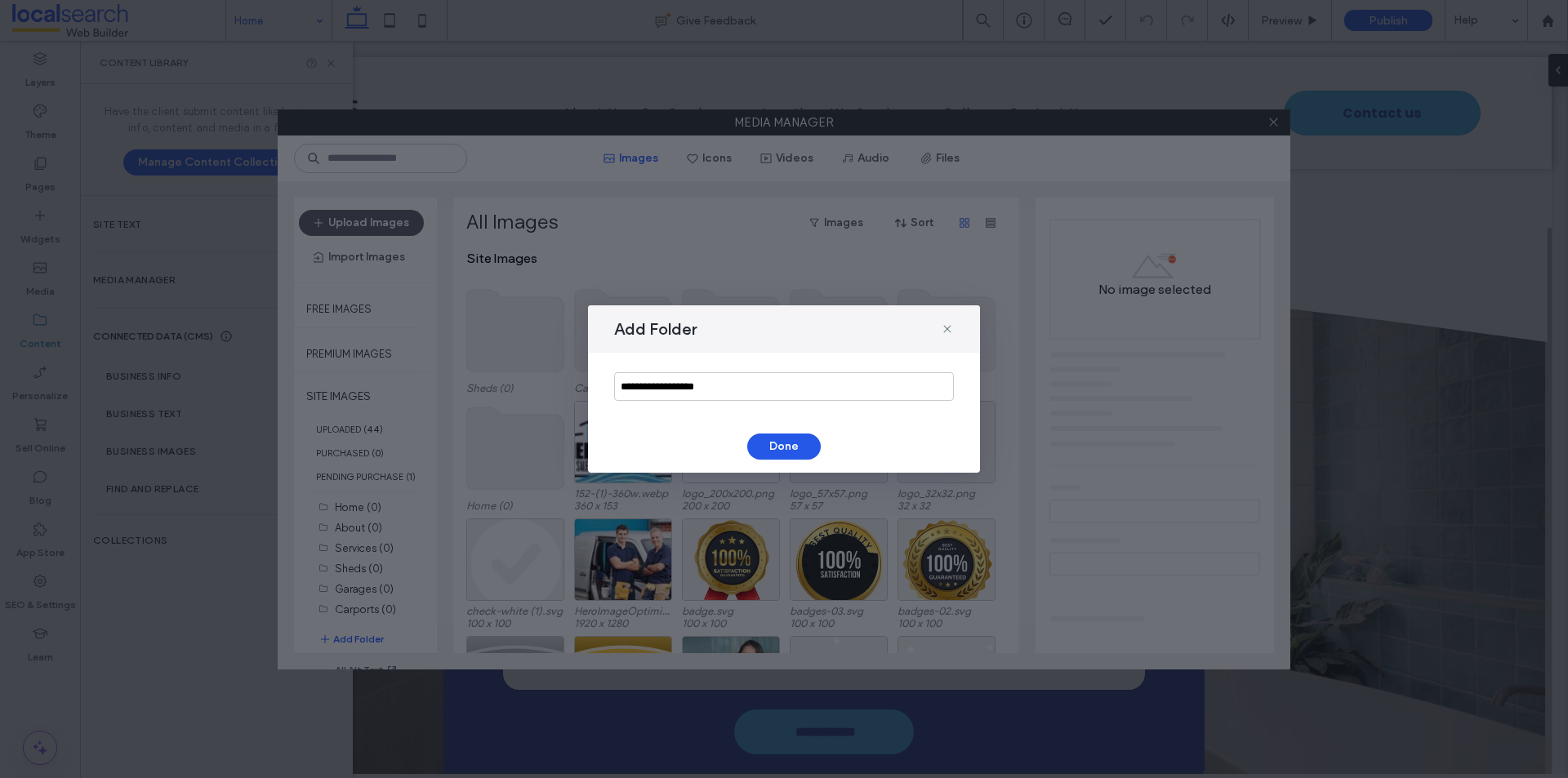 click on "Done" at bounding box center [784, 447] 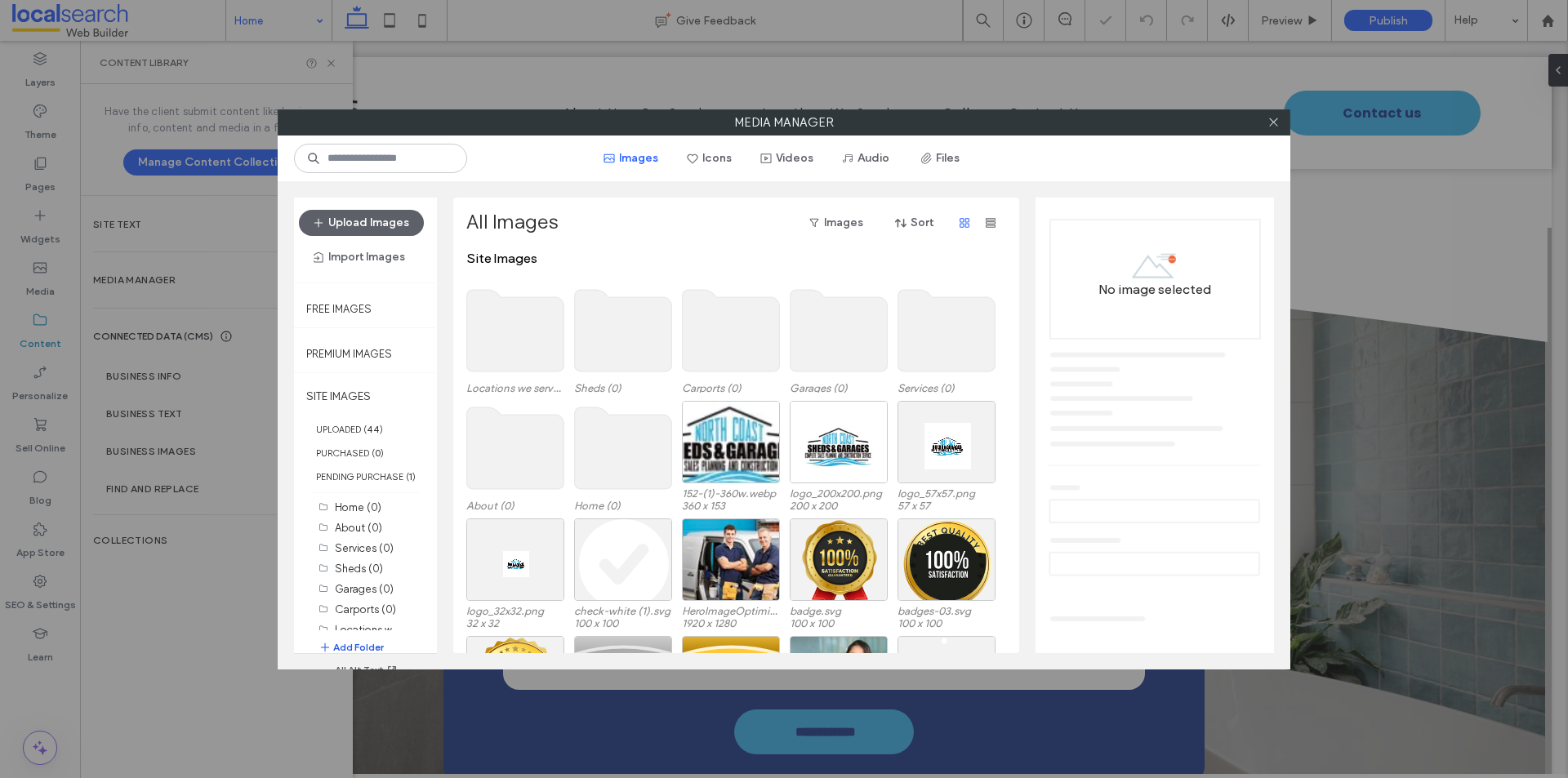click on "Add Folder" at bounding box center [351, 647] 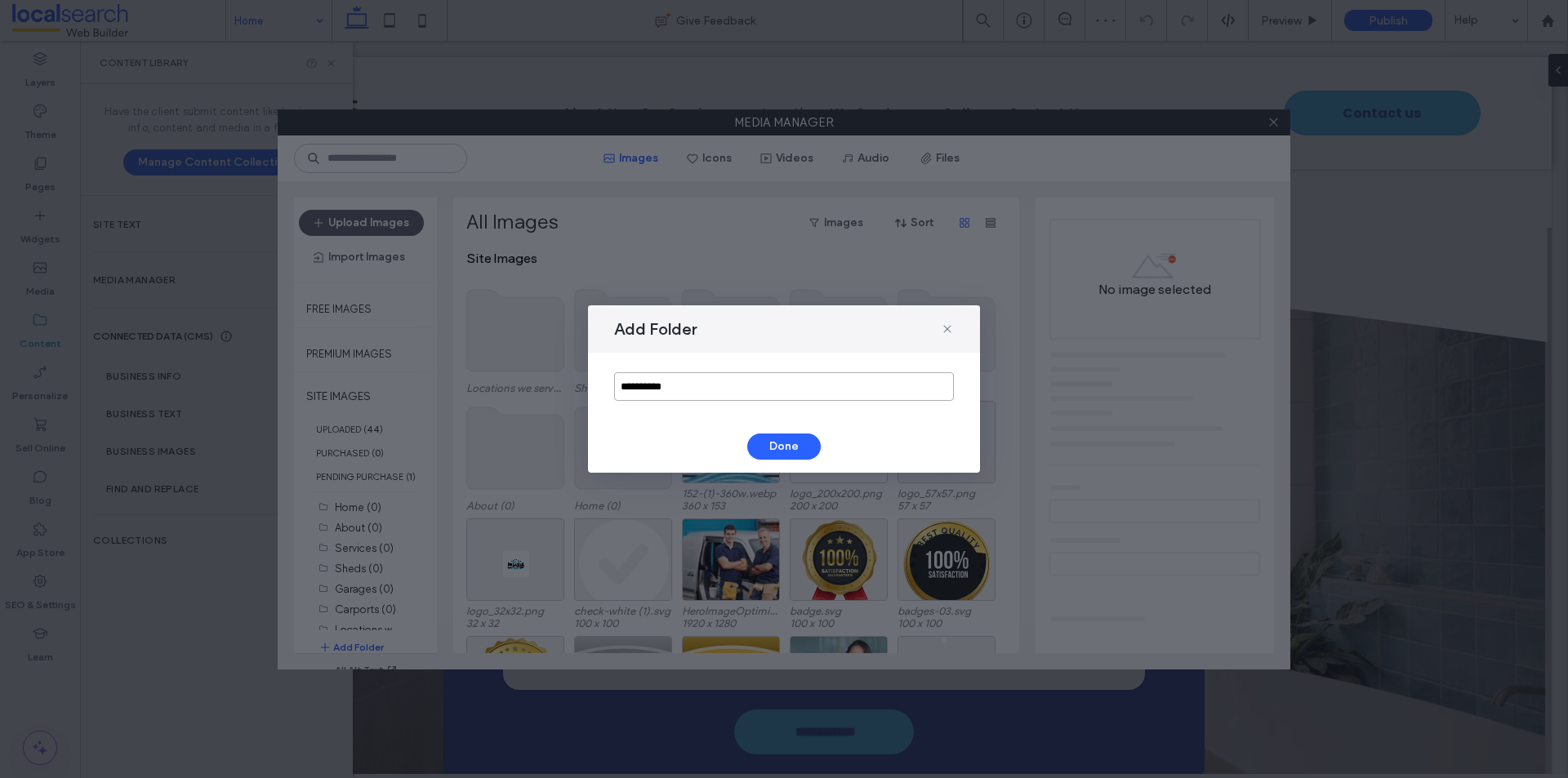click on "**********" at bounding box center [784, 386] 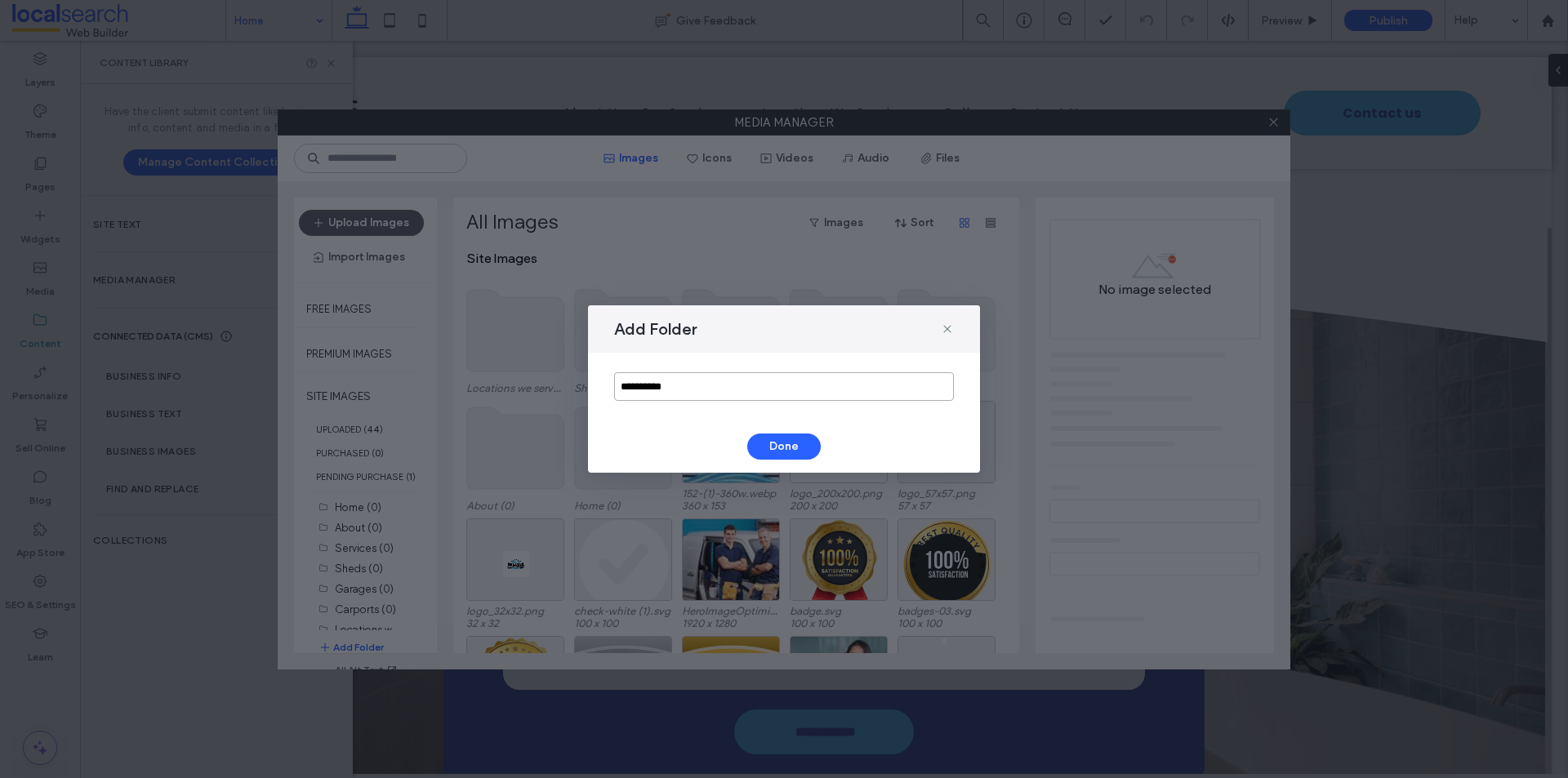 click on "**********" at bounding box center [784, 386] 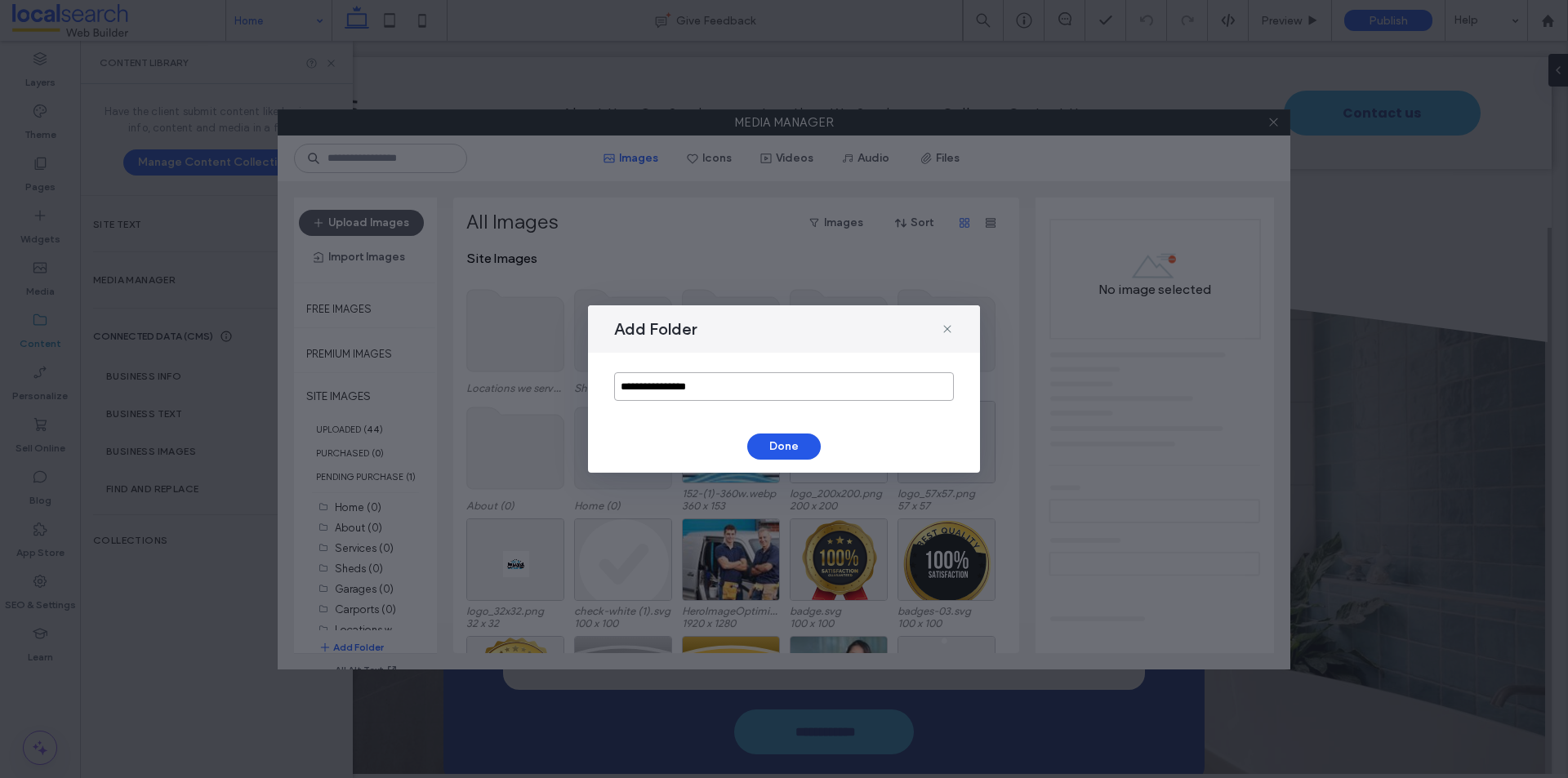 type on "**********" 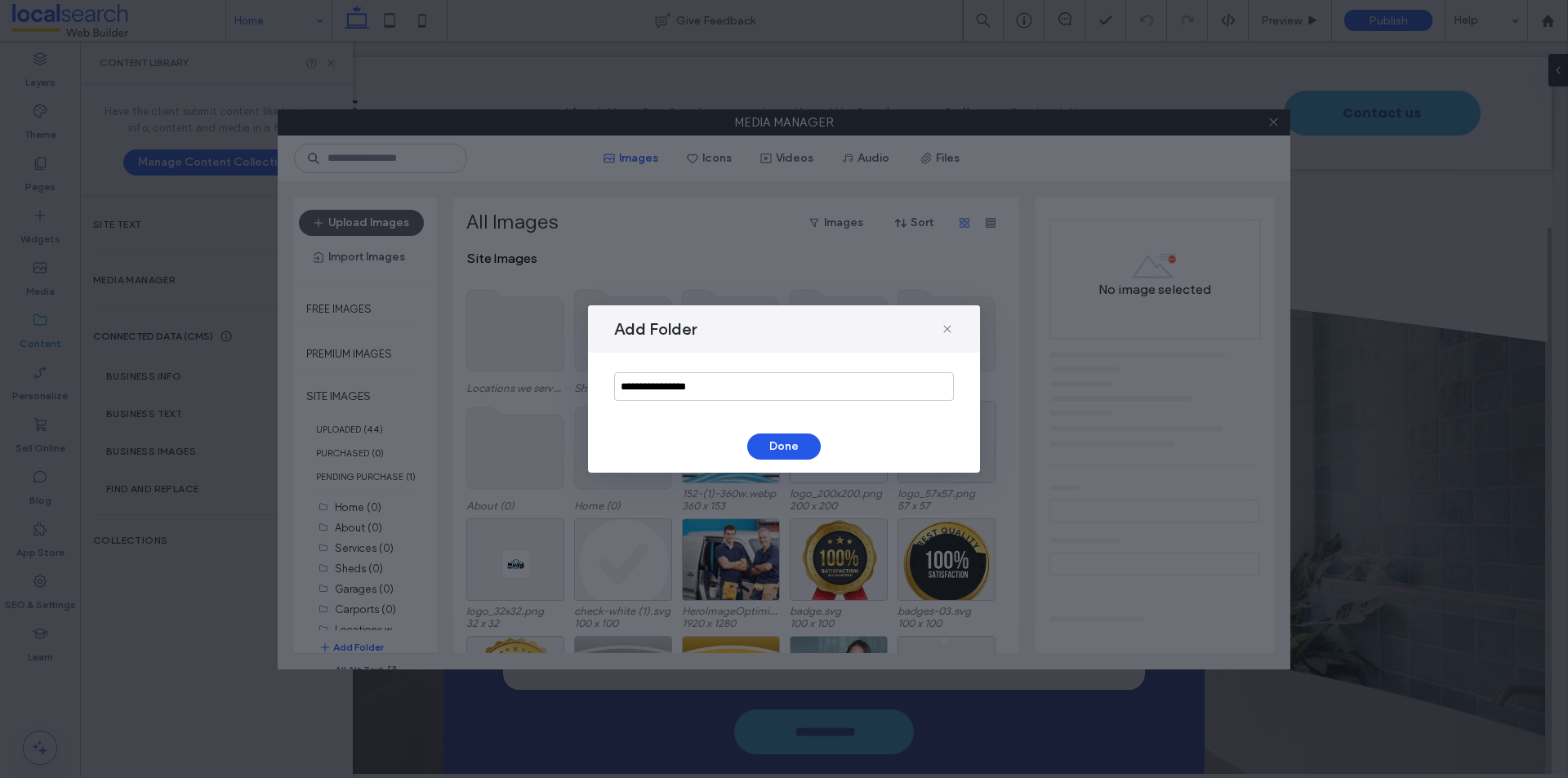 click on "Done" at bounding box center [784, 447] 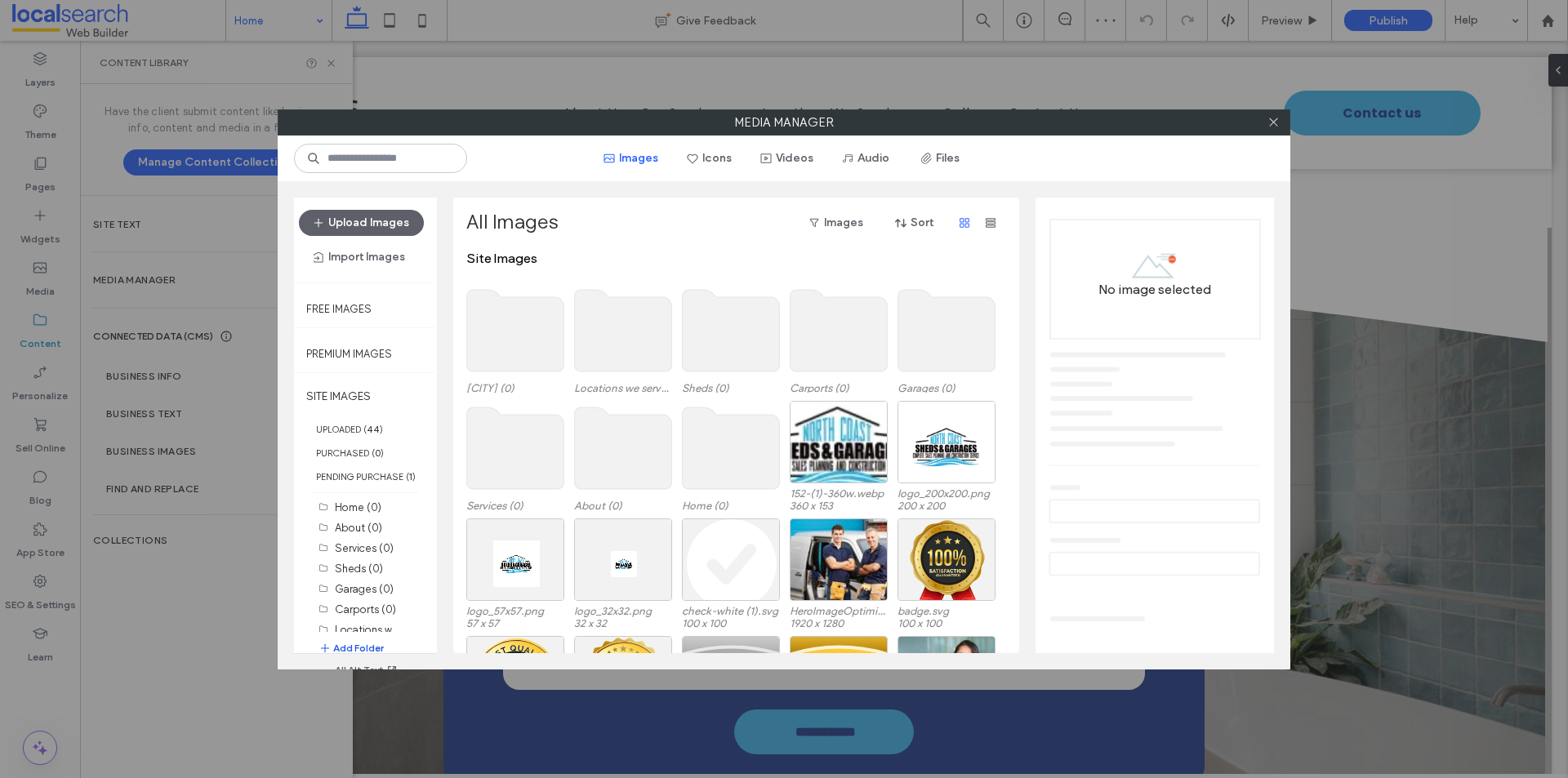 click on "Add Folder" at bounding box center [351, 648] 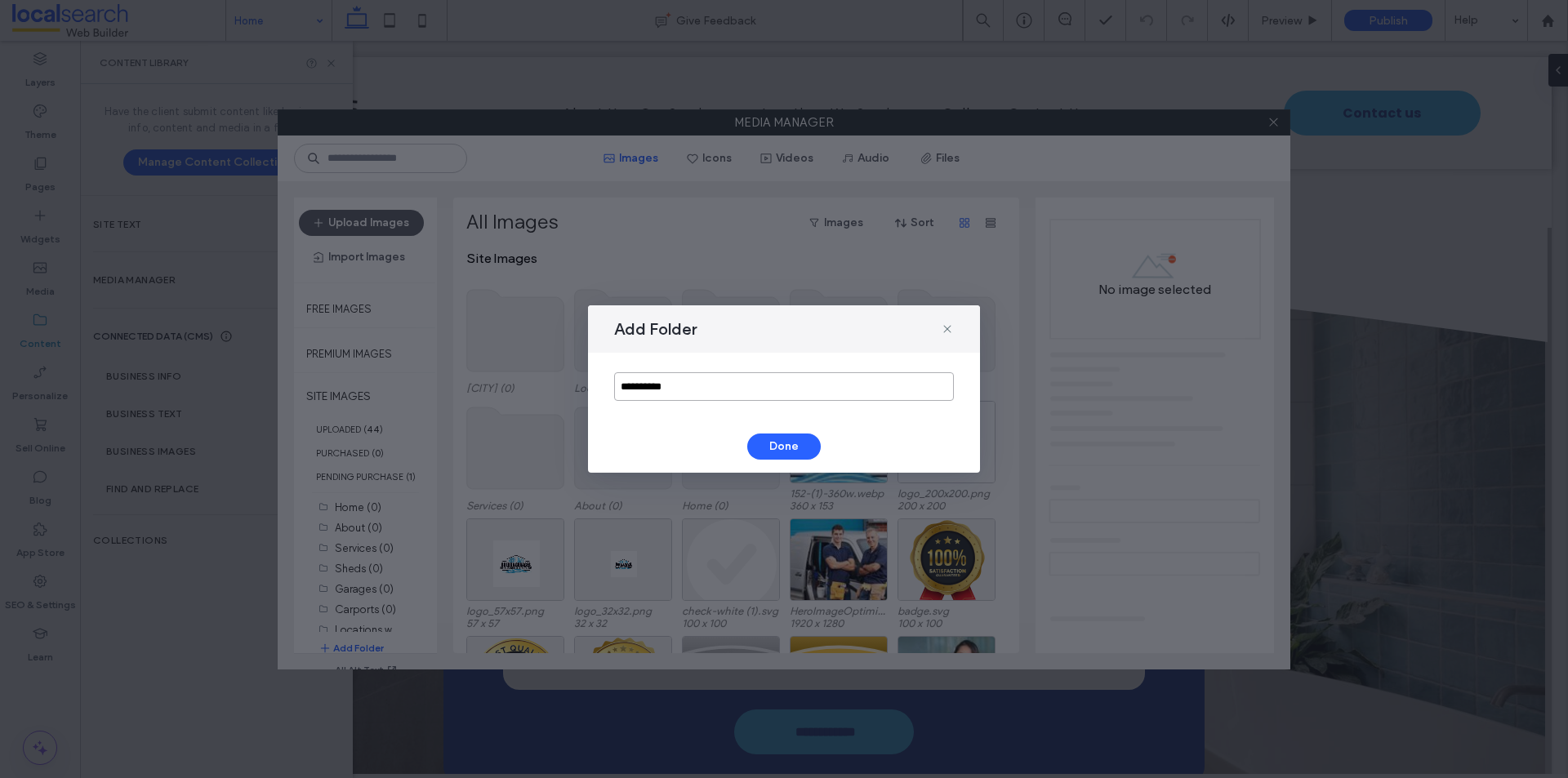 click on "**********" at bounding box center [784, 386] 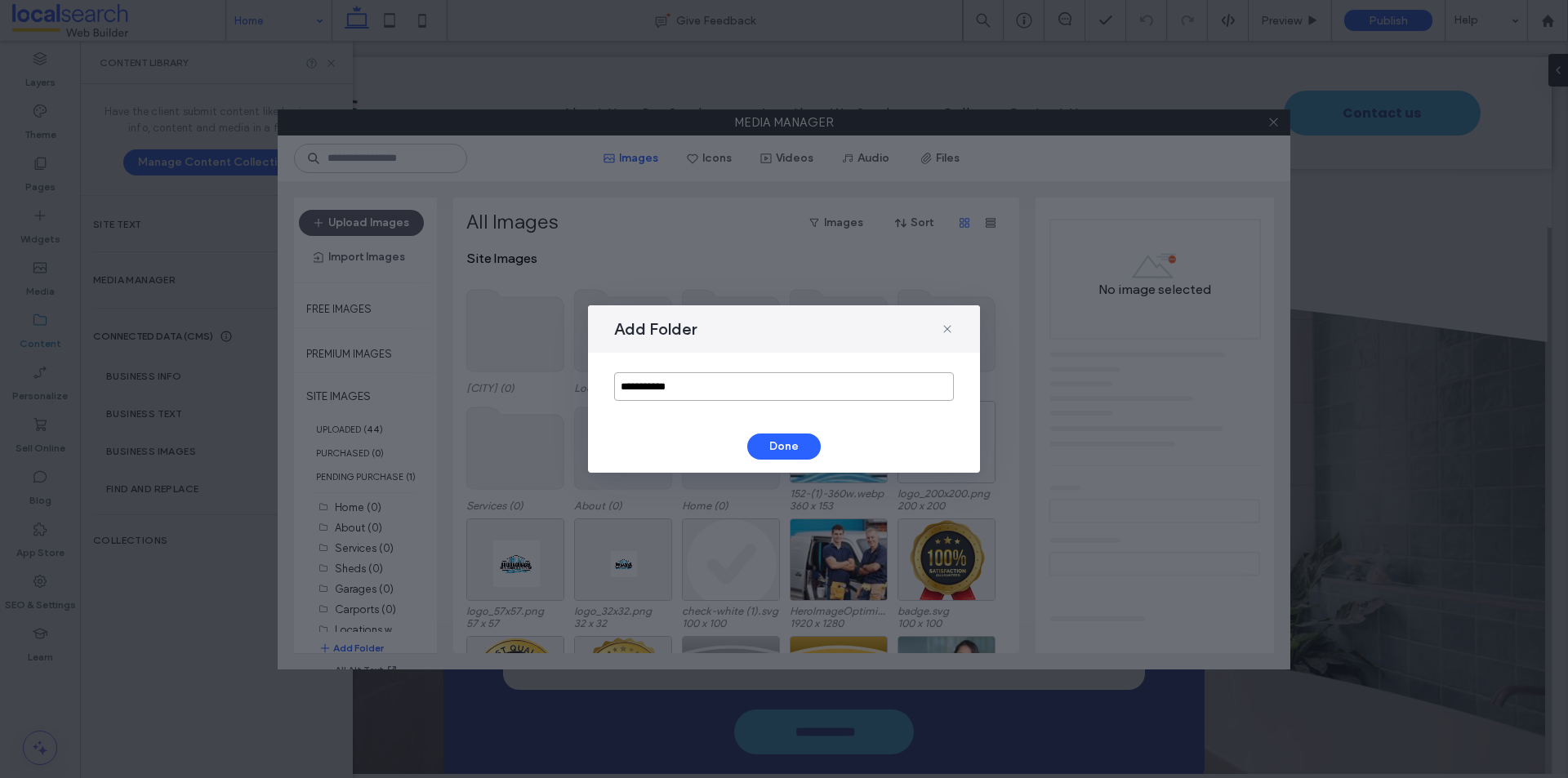 type on "**********" 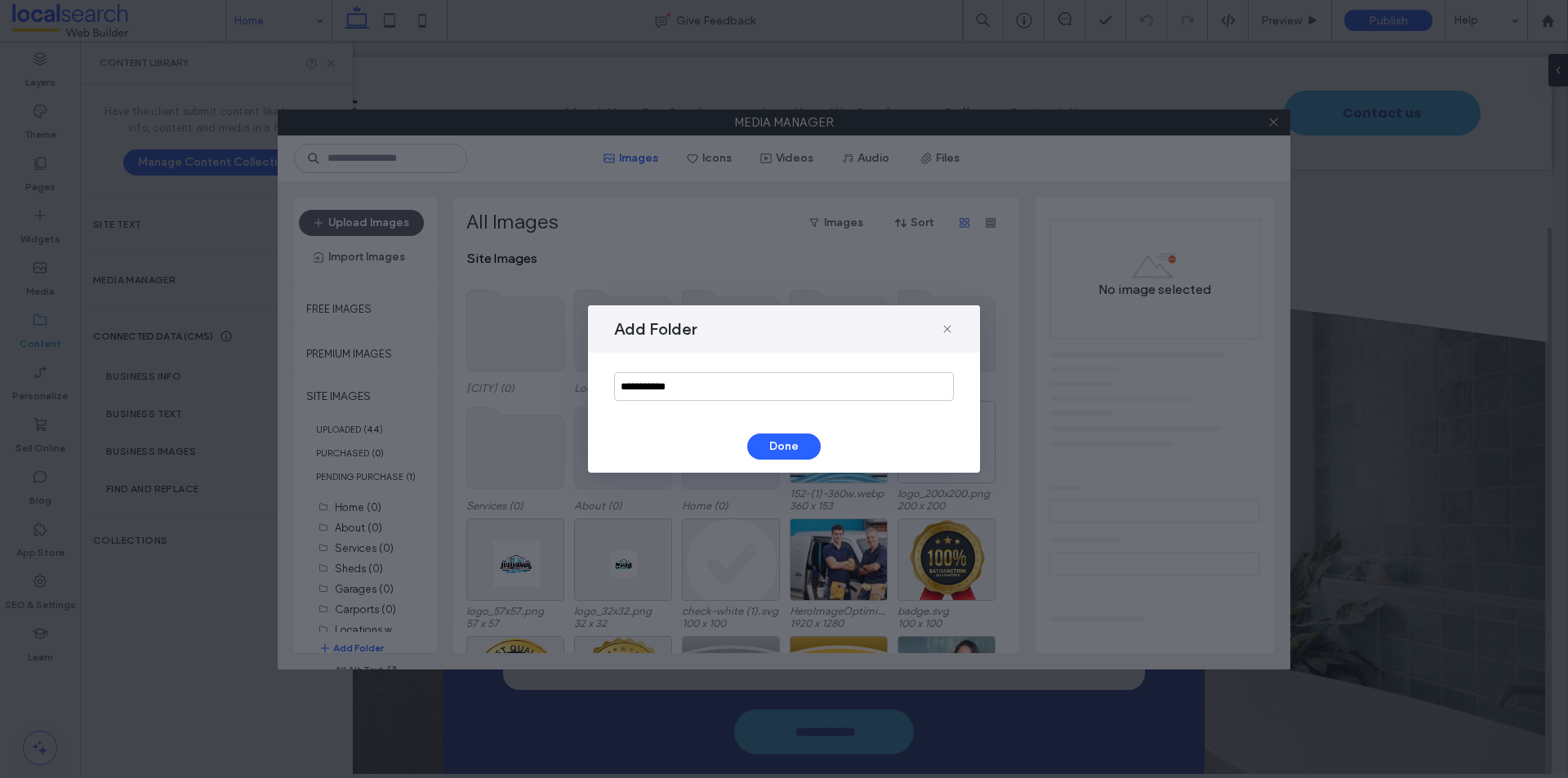 click on "Done" at bounding box center [784, 447] 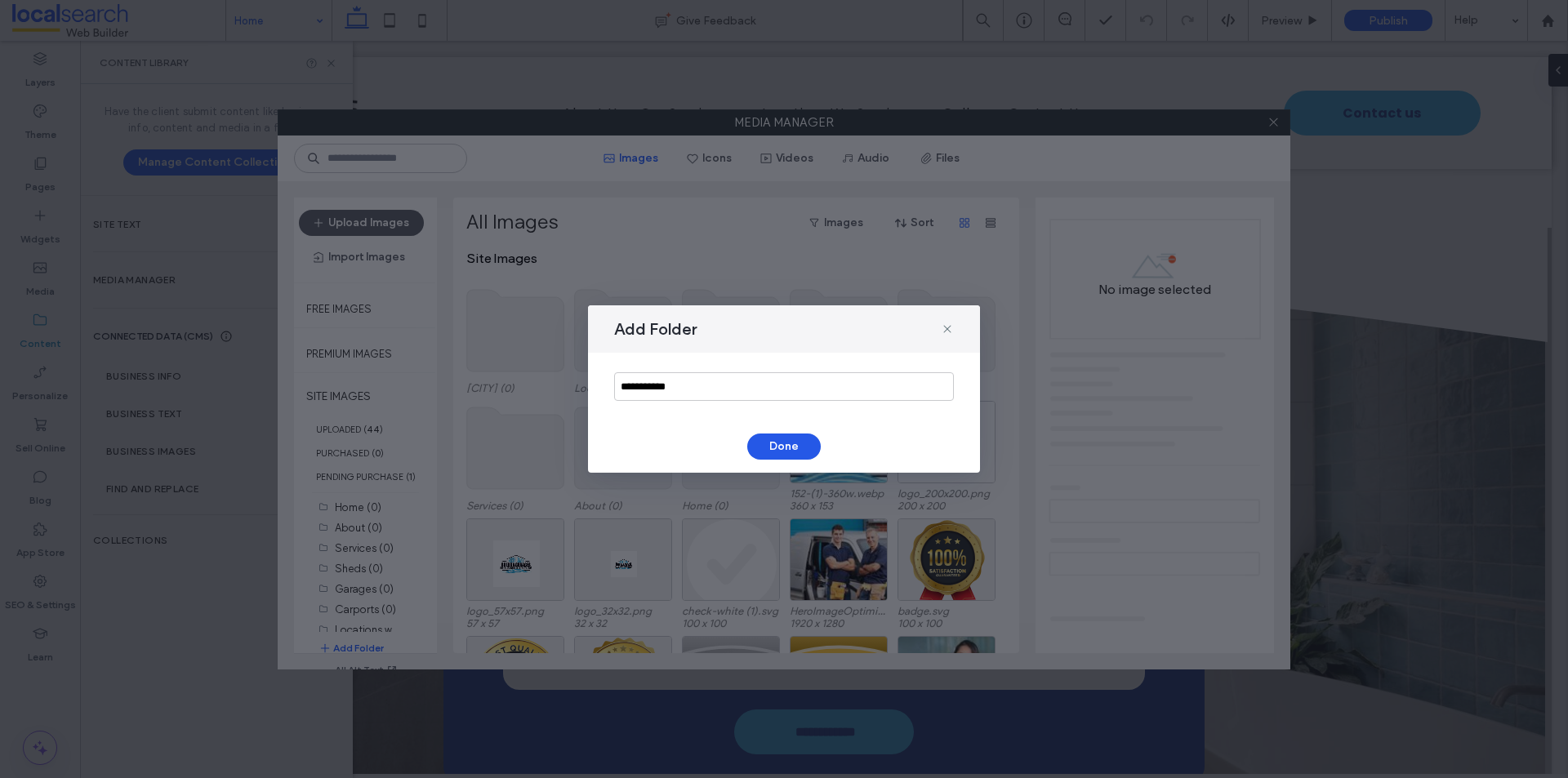 click on "Done" at bounding box center (784, 447) 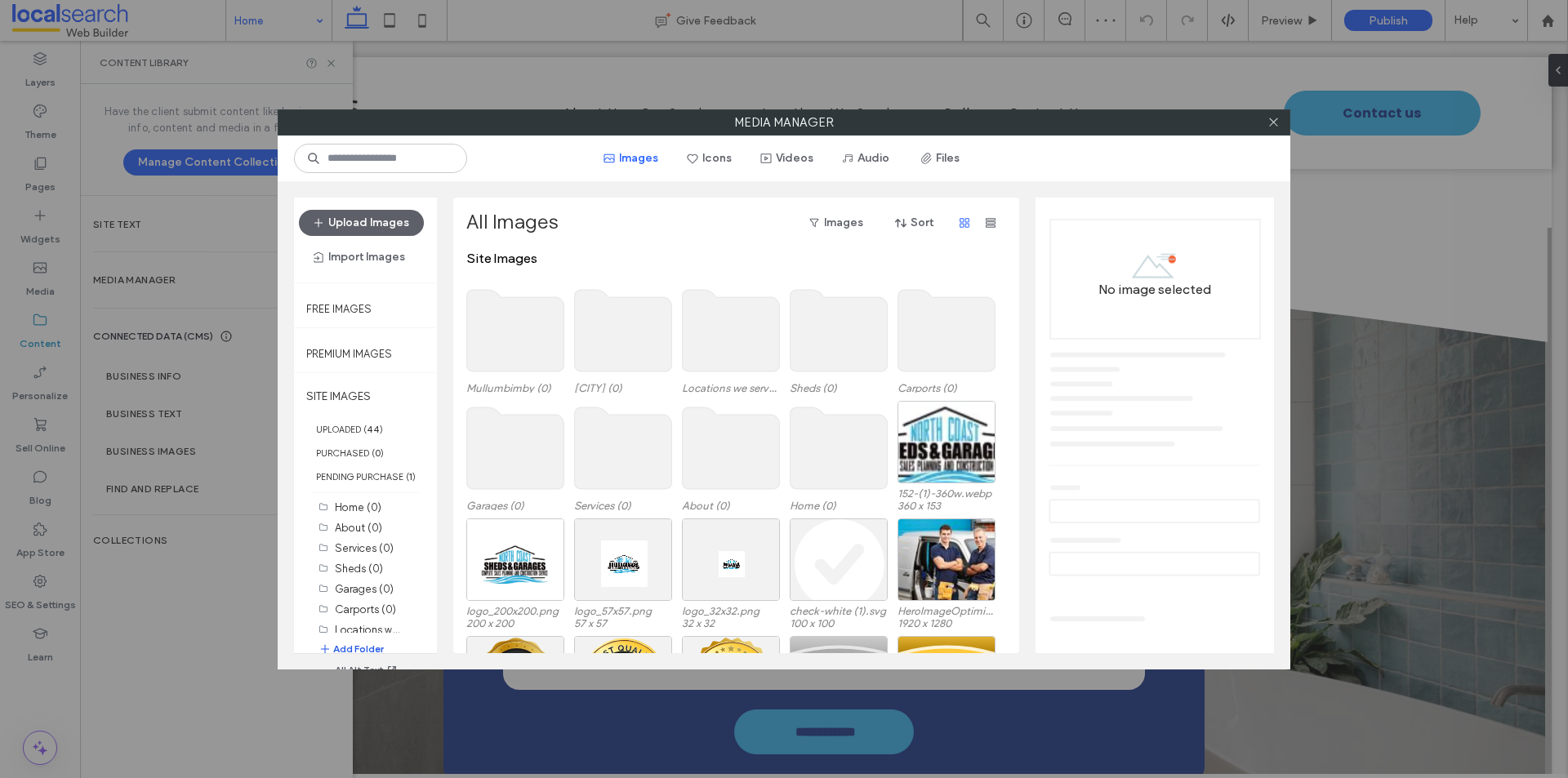 click on "Add Folder" at bounding box center [351, 649] 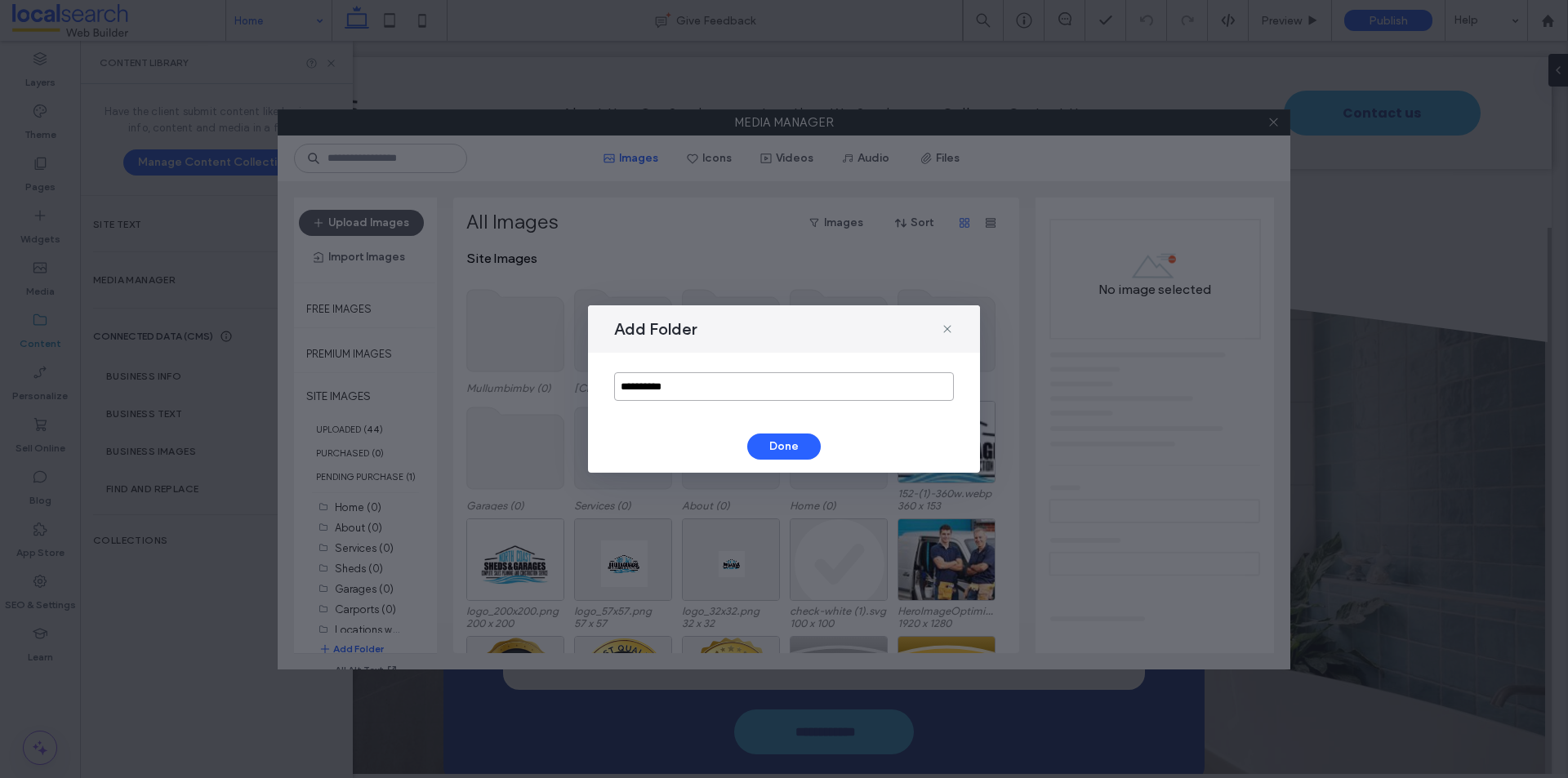click on "**********" at bounding box center (784, 386) 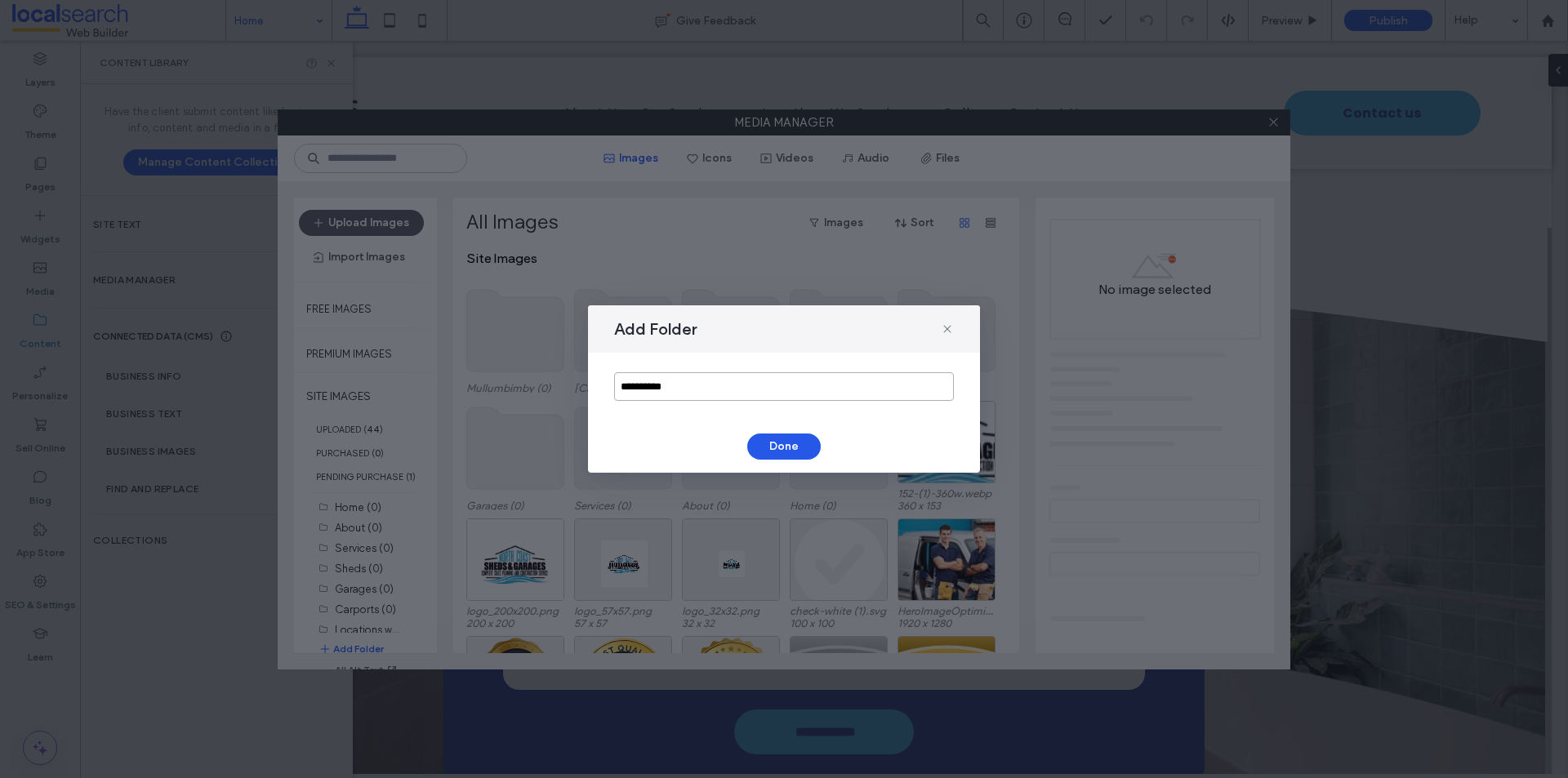 type on "*********" 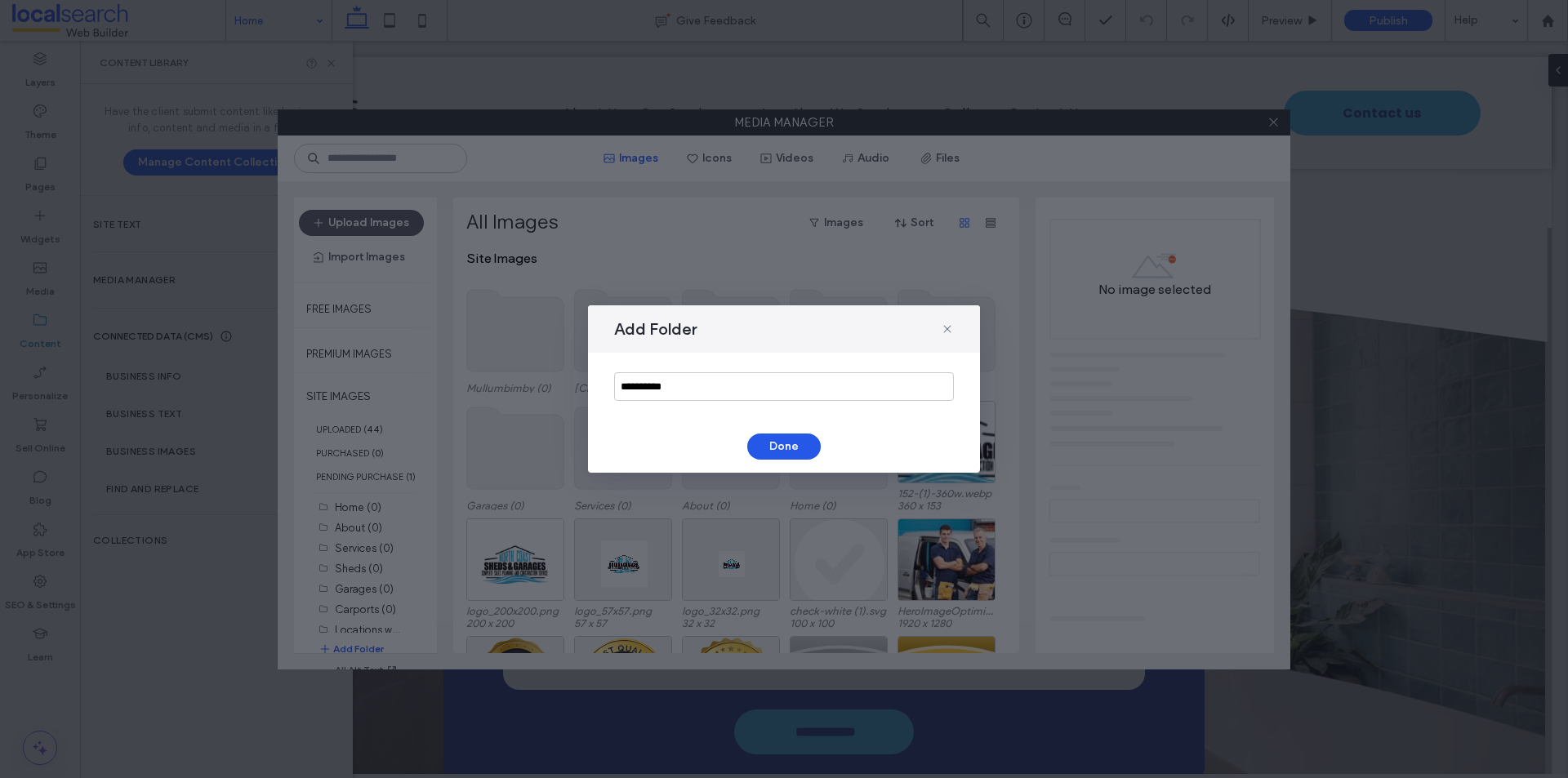click on "Done" at bounding box center [784, 447] 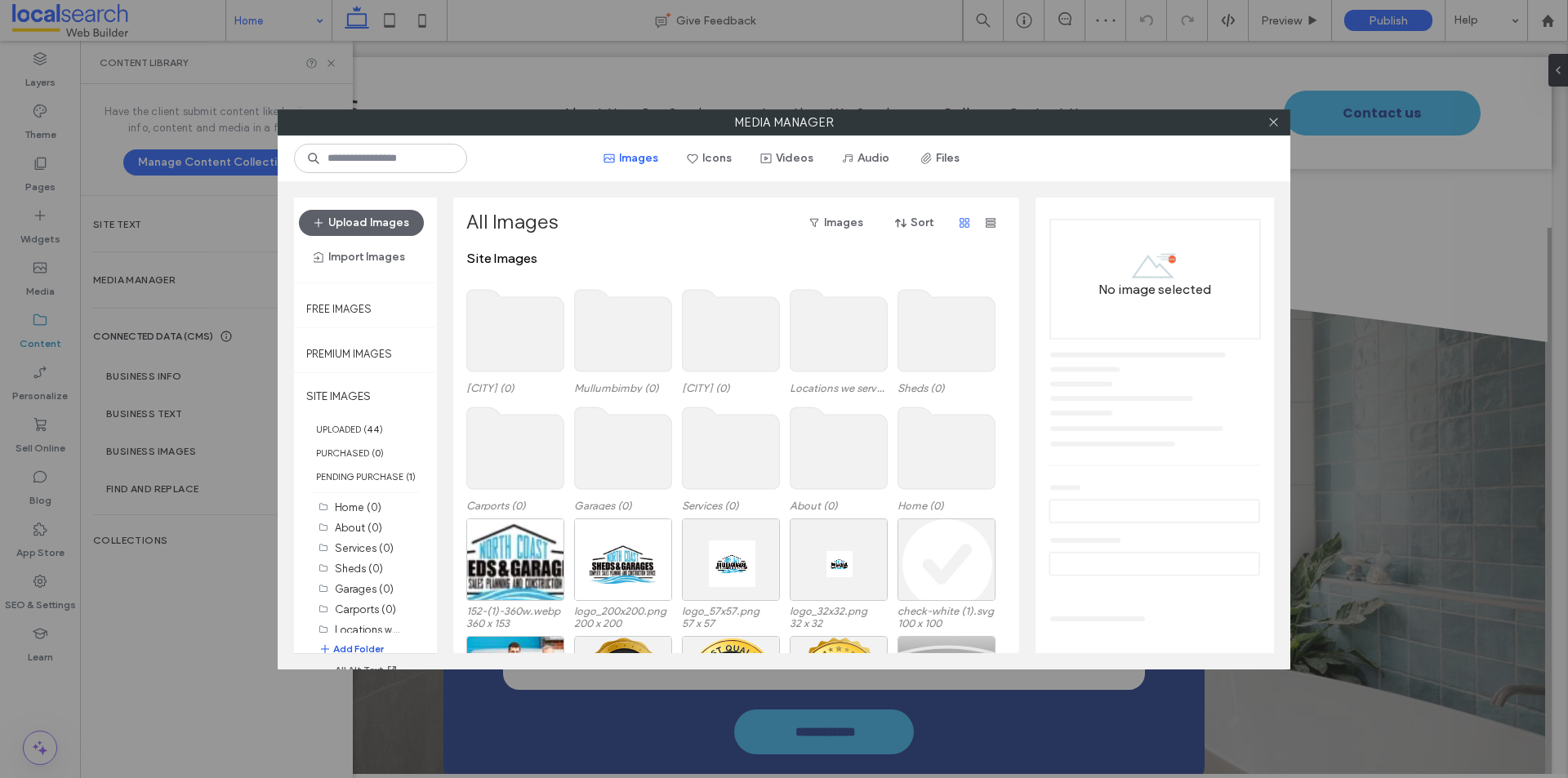 click on "Add Folder" at bounding box center (351, 649) 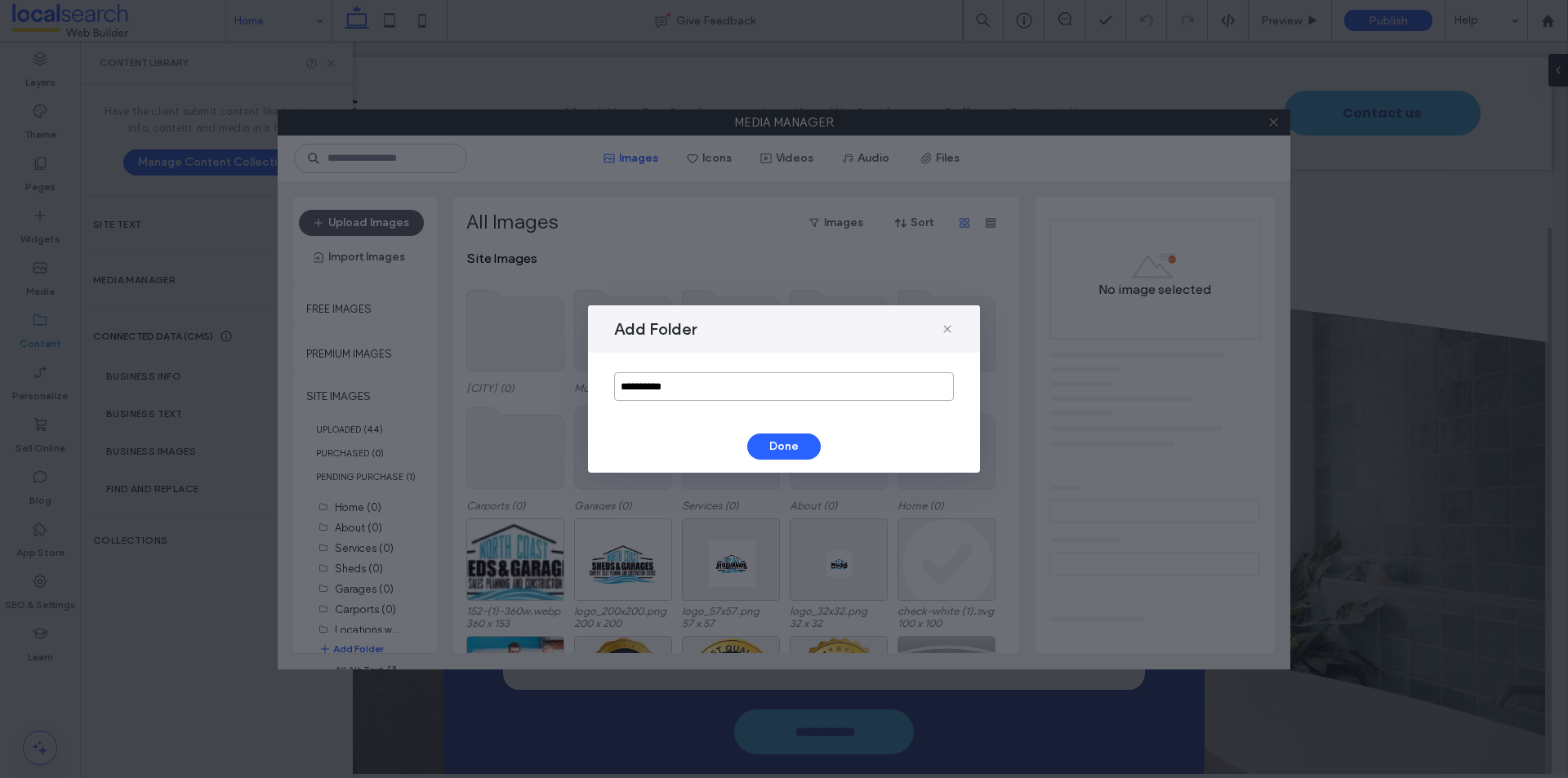 click on "**********" at bounding box center [784, 386] 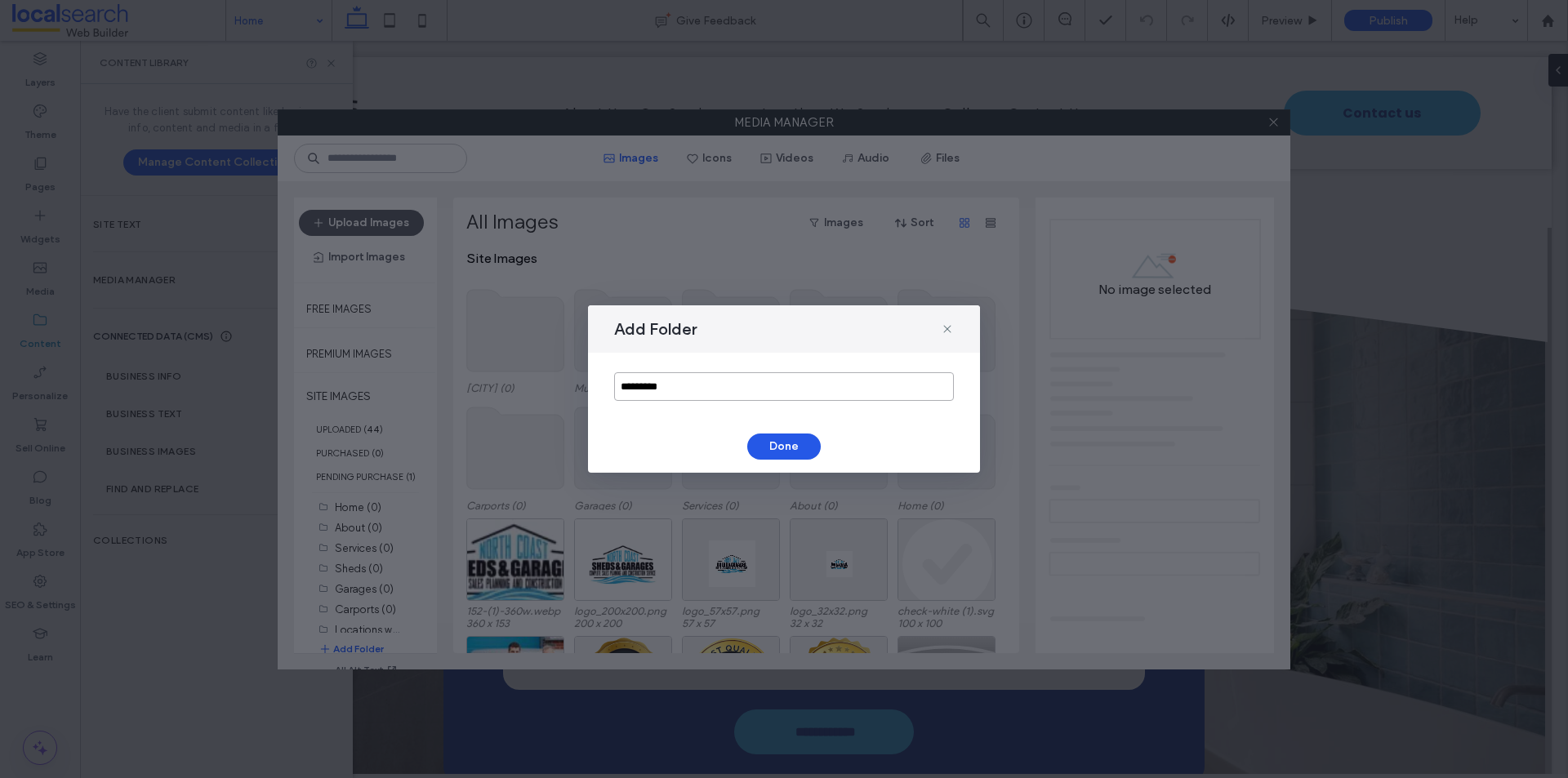 type on "********" 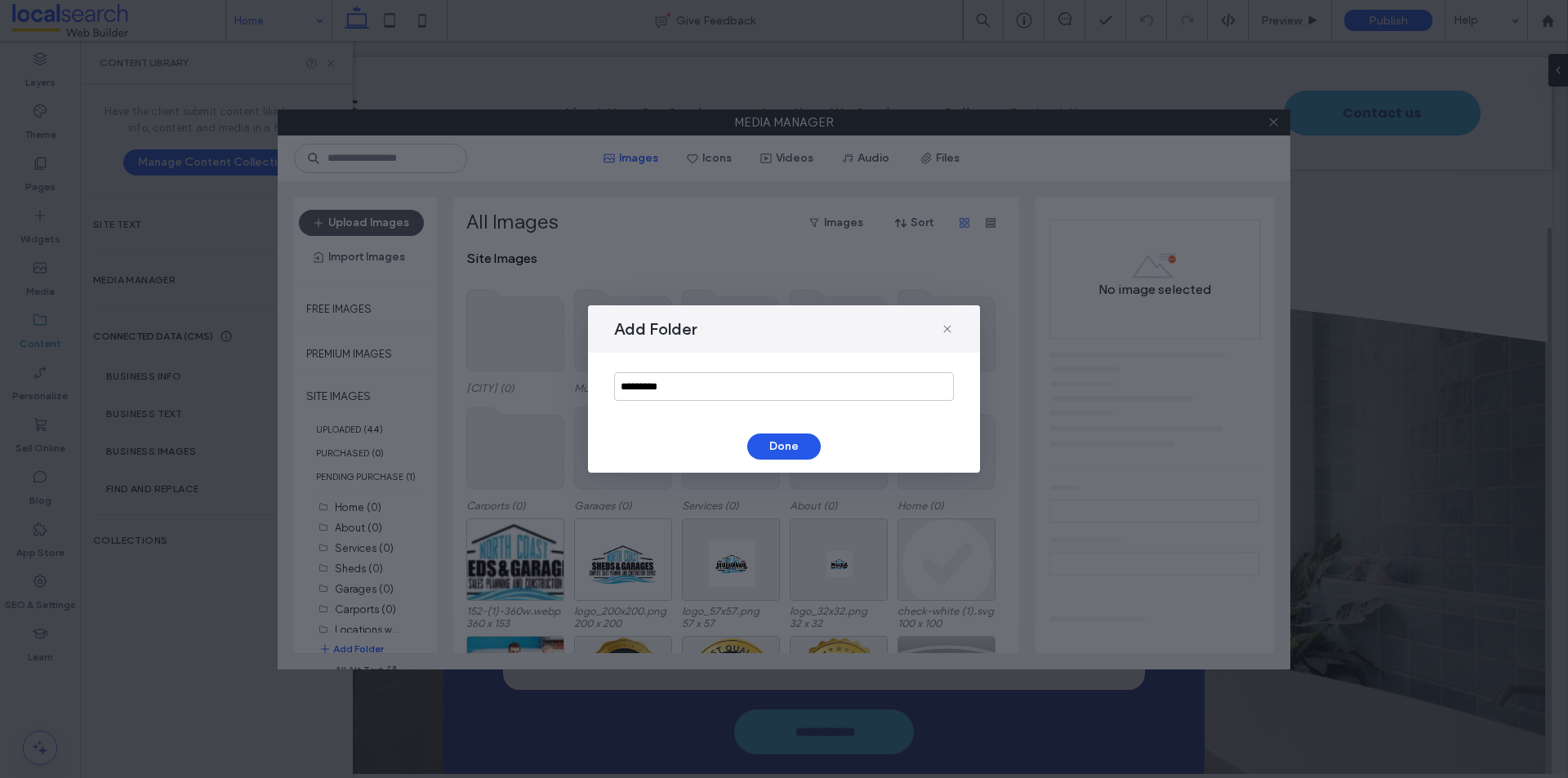 click on "Done" at bounding box center (784, 447) 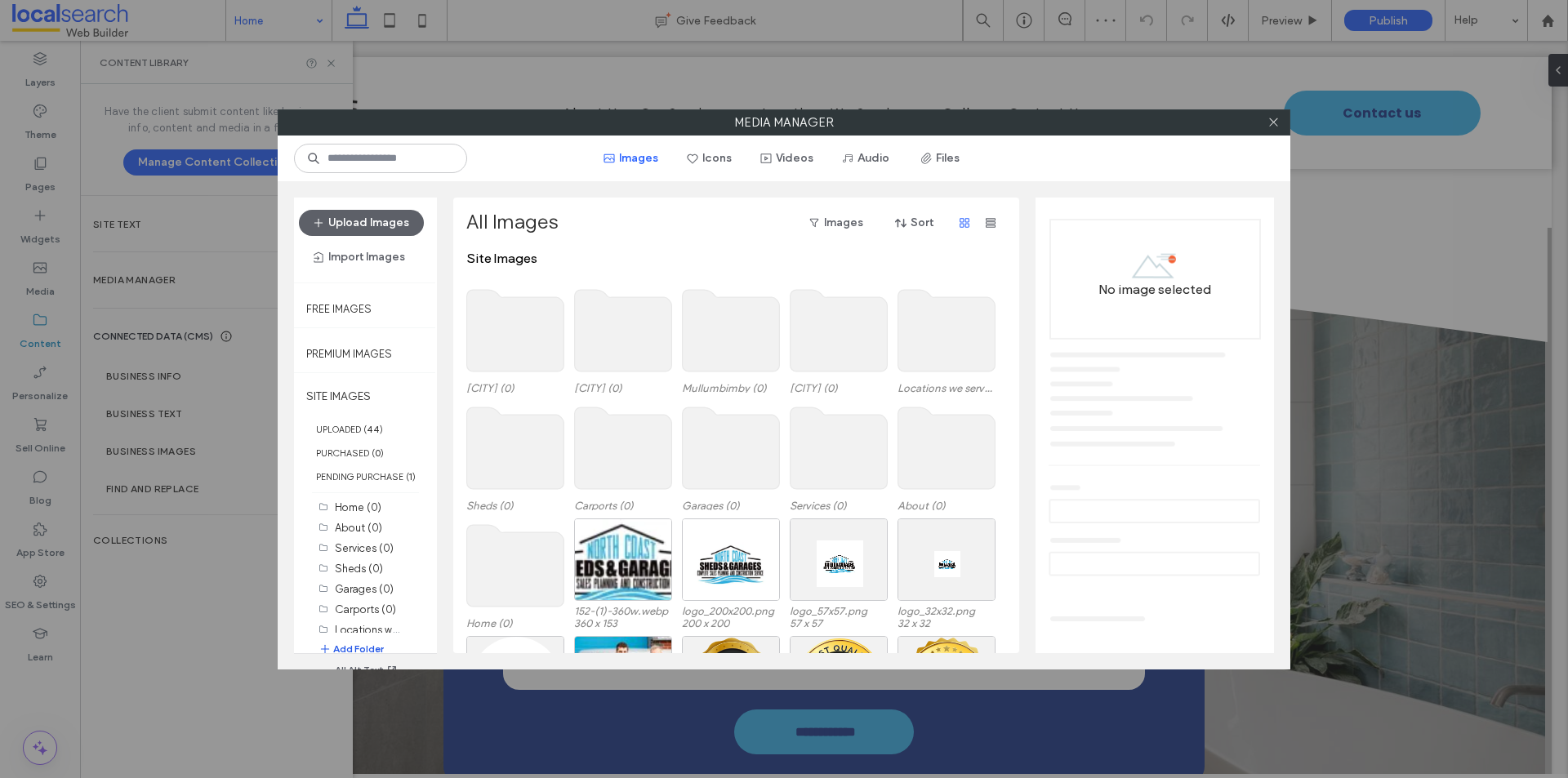 click on "Add Folder" at bounding box center (351, 649) 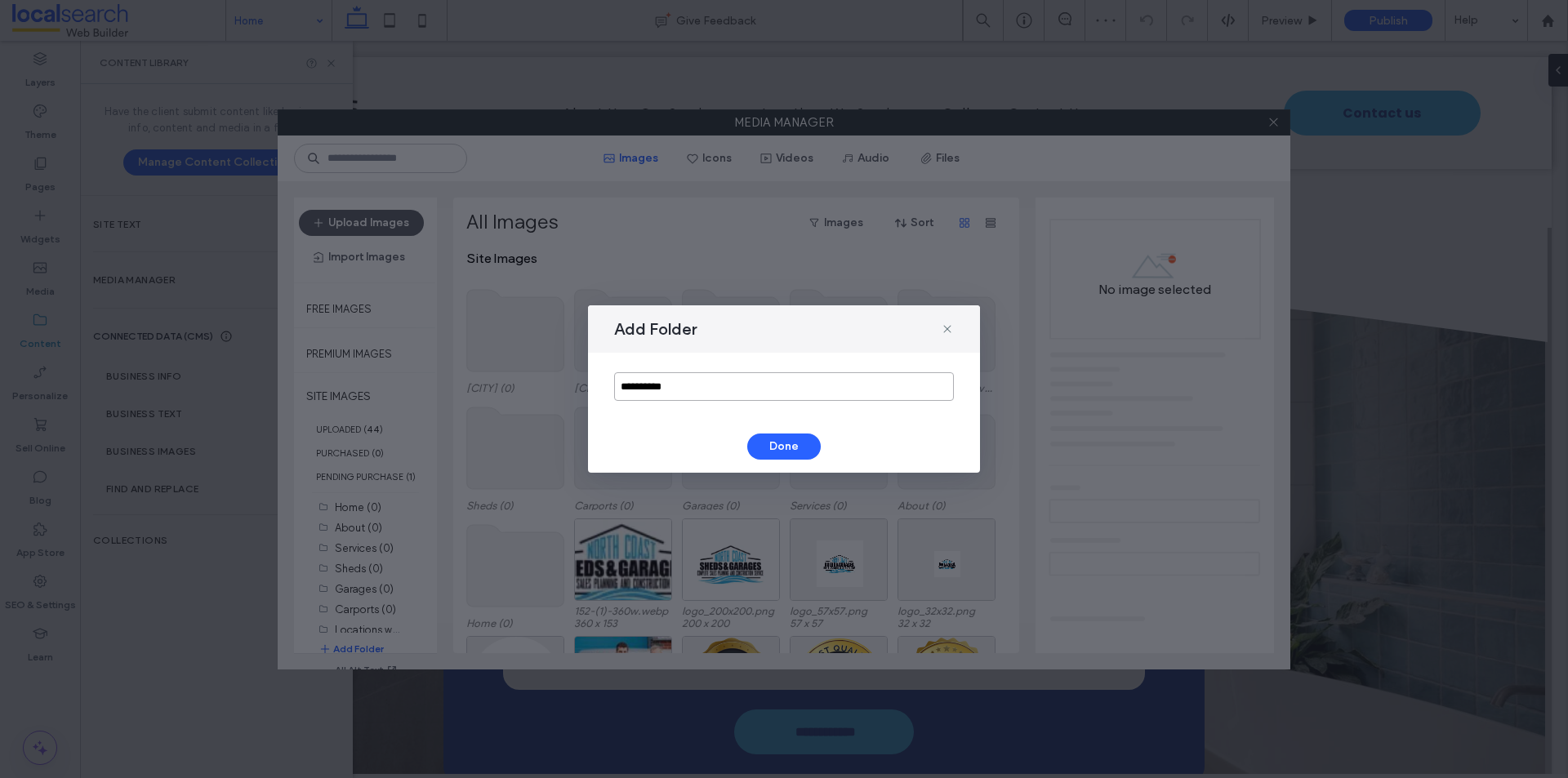 click on "**********" at bounding box center (784, 386) 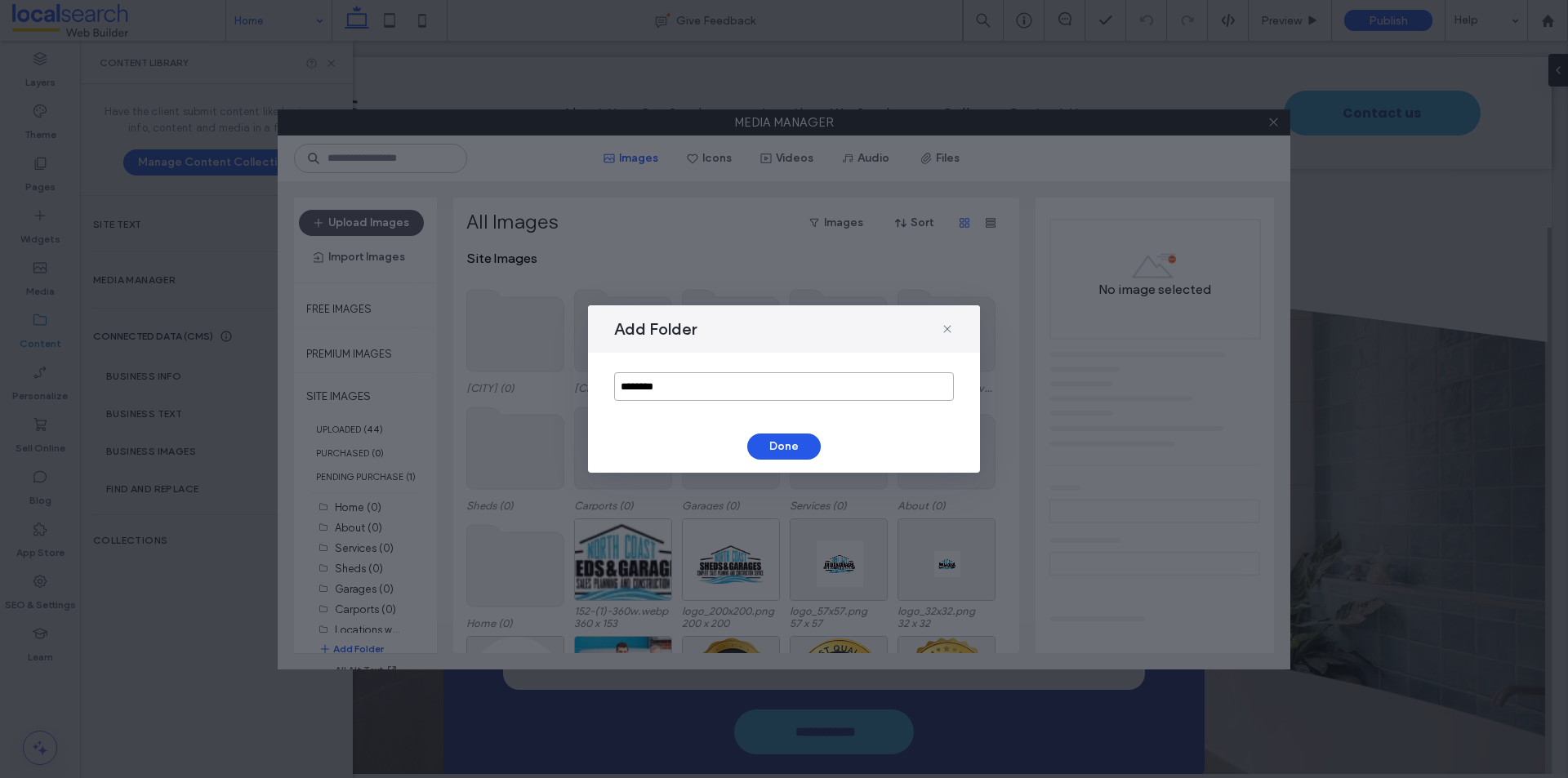 type on "*******" 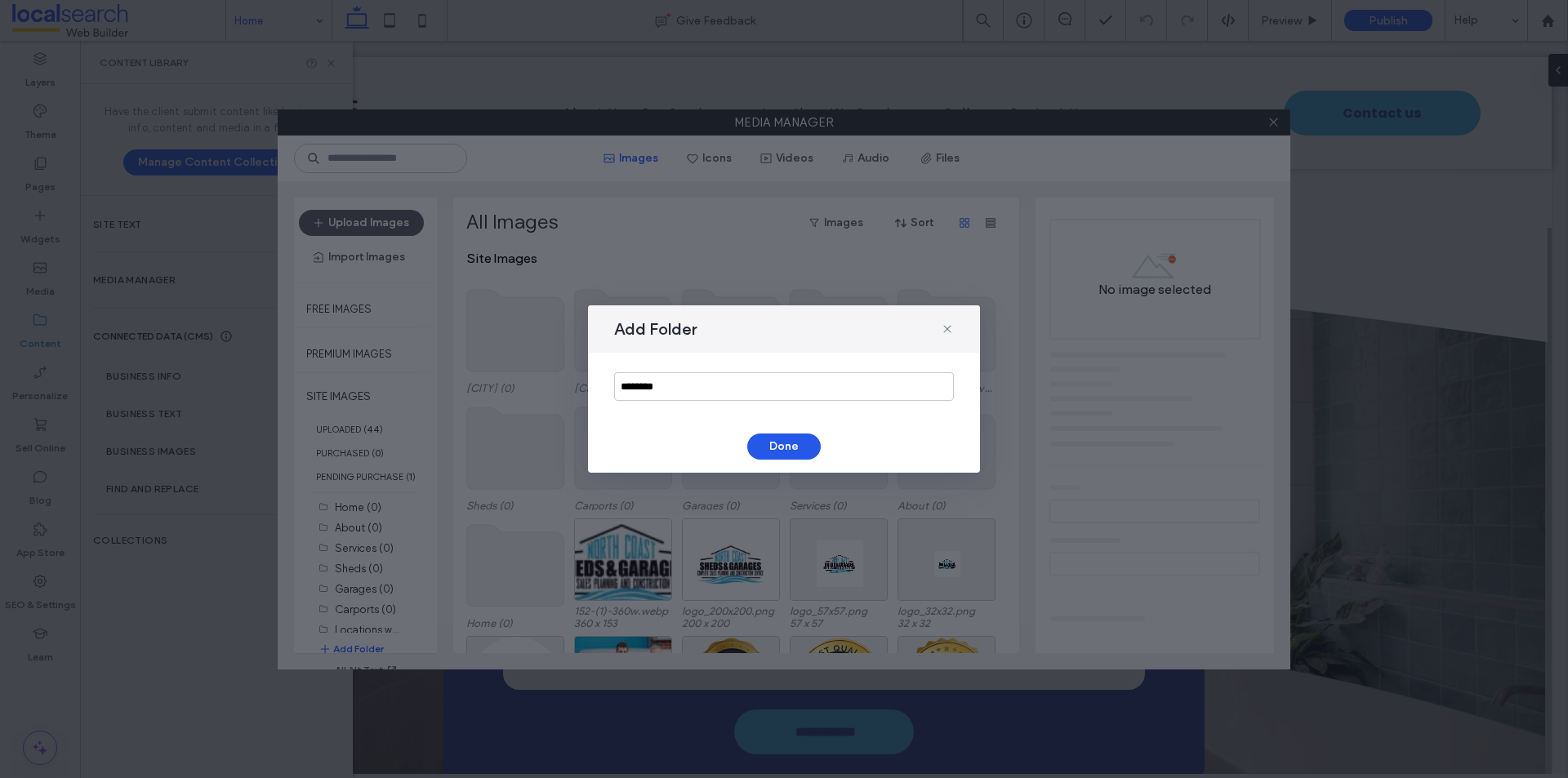 click on "Done" at bounding box center [784, 447] 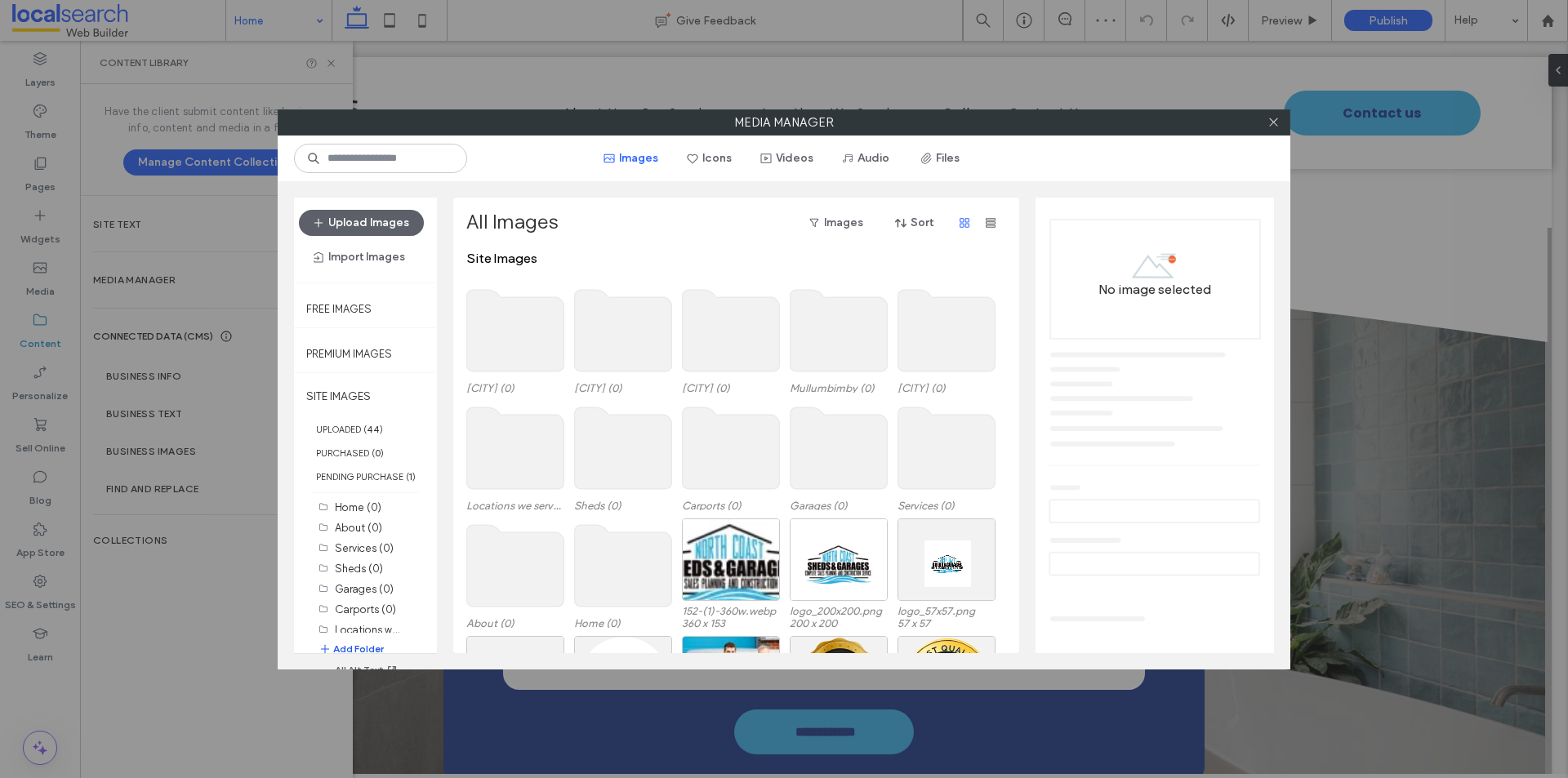 click on "Add Folder" at bounding box center (351, 649) 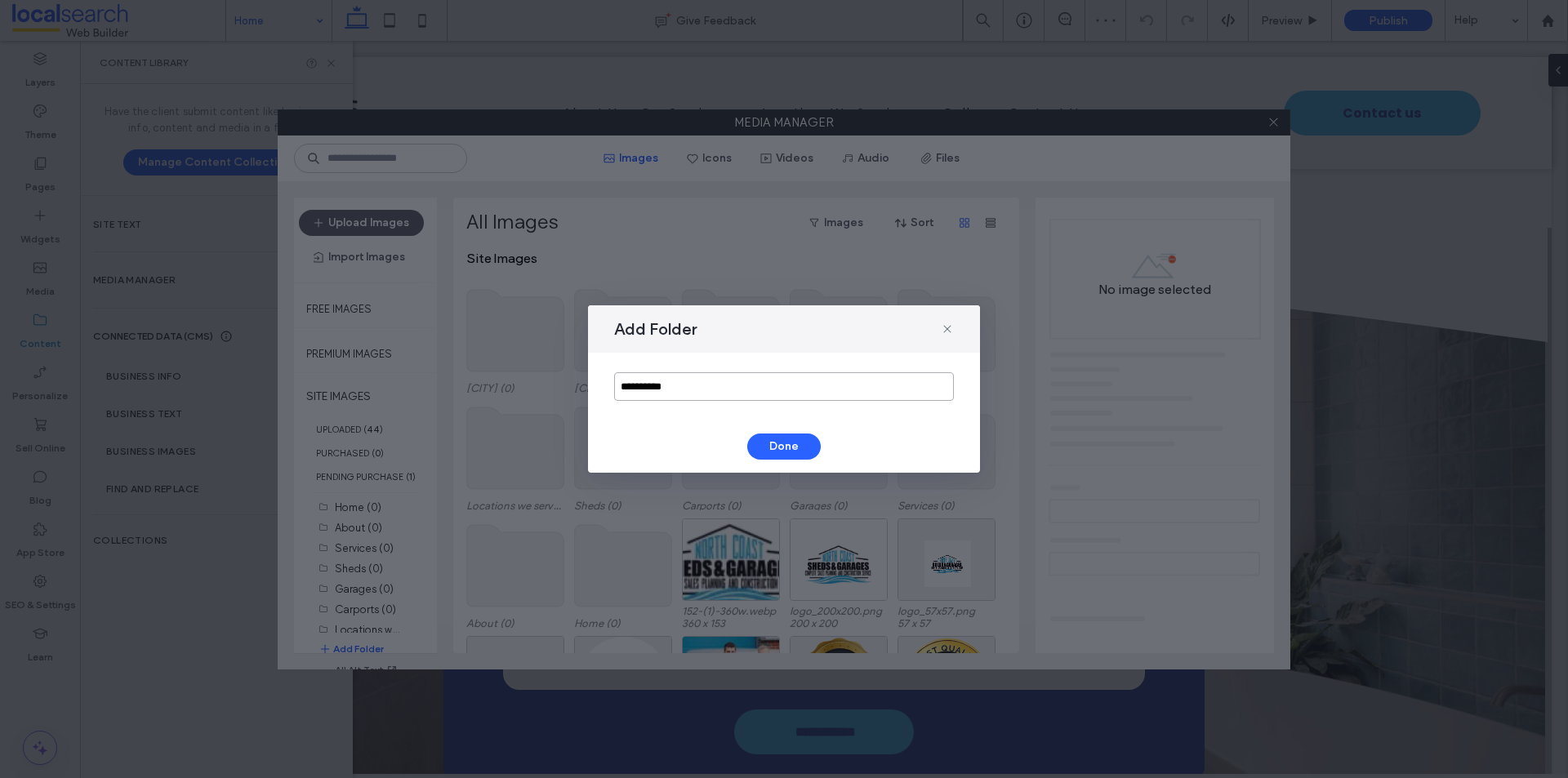 click on "**********" at bounding box center [784, 386] 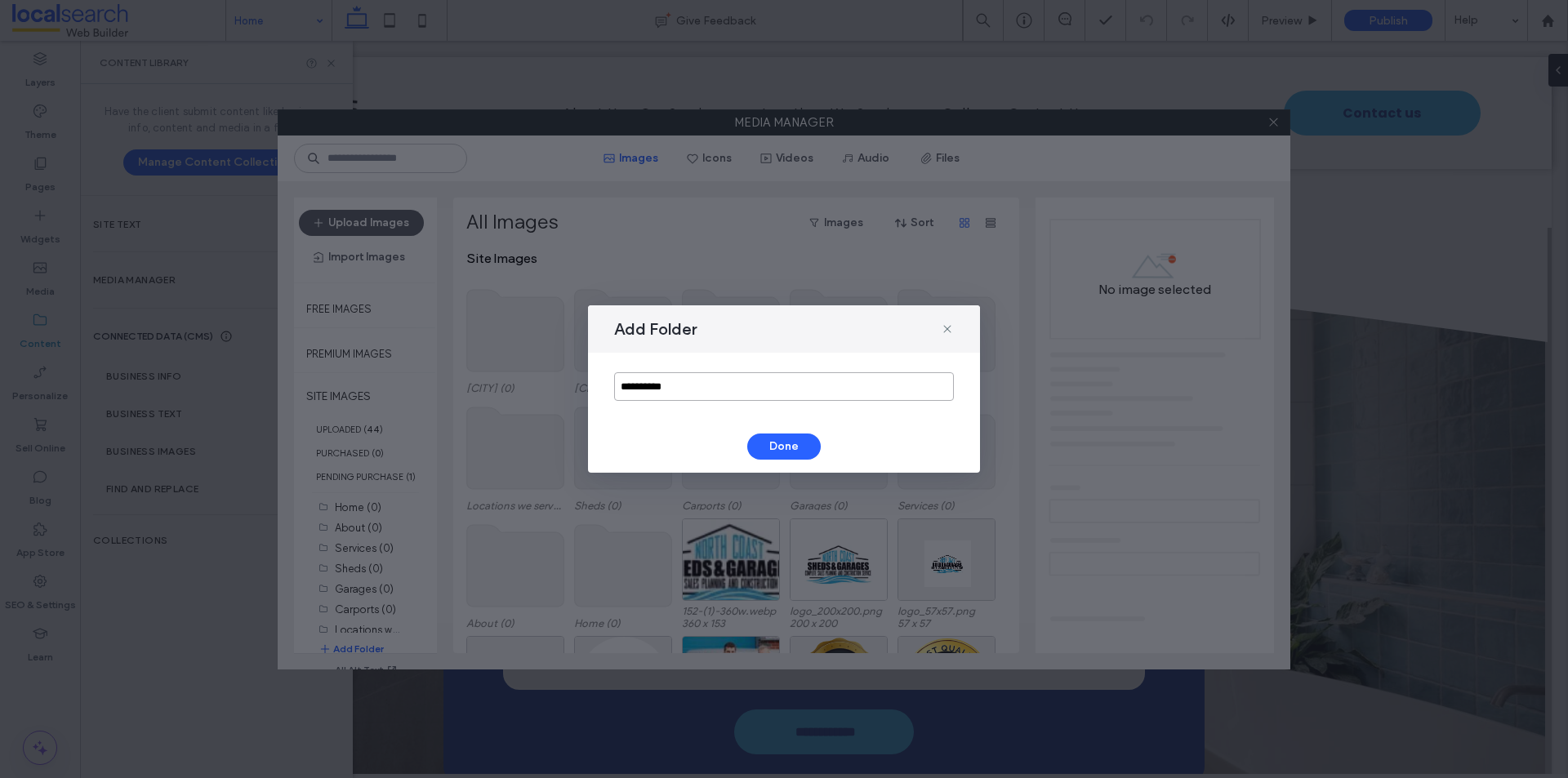 click on "**********" at bounding box center (784, 386) 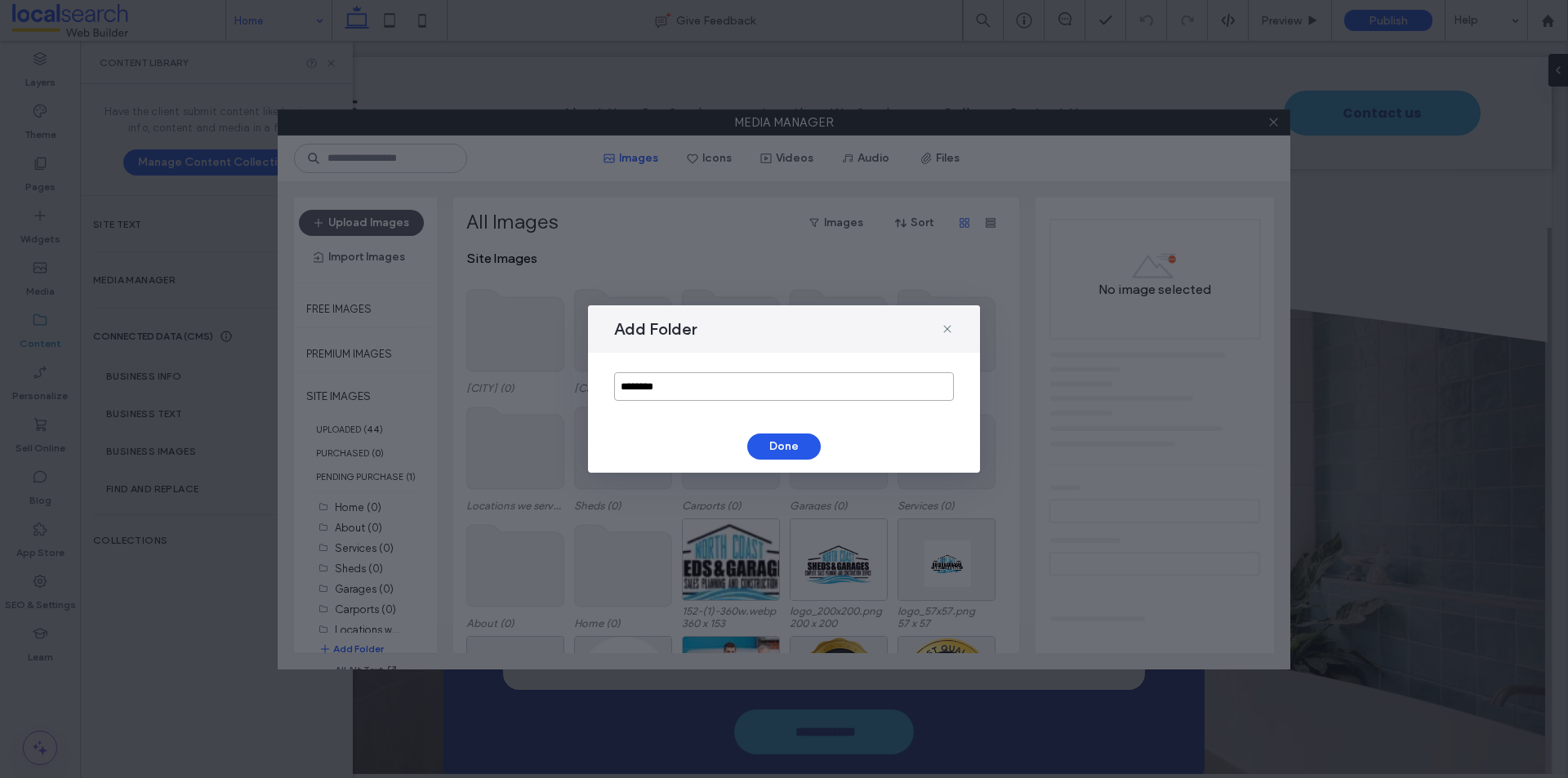 type on "*******" 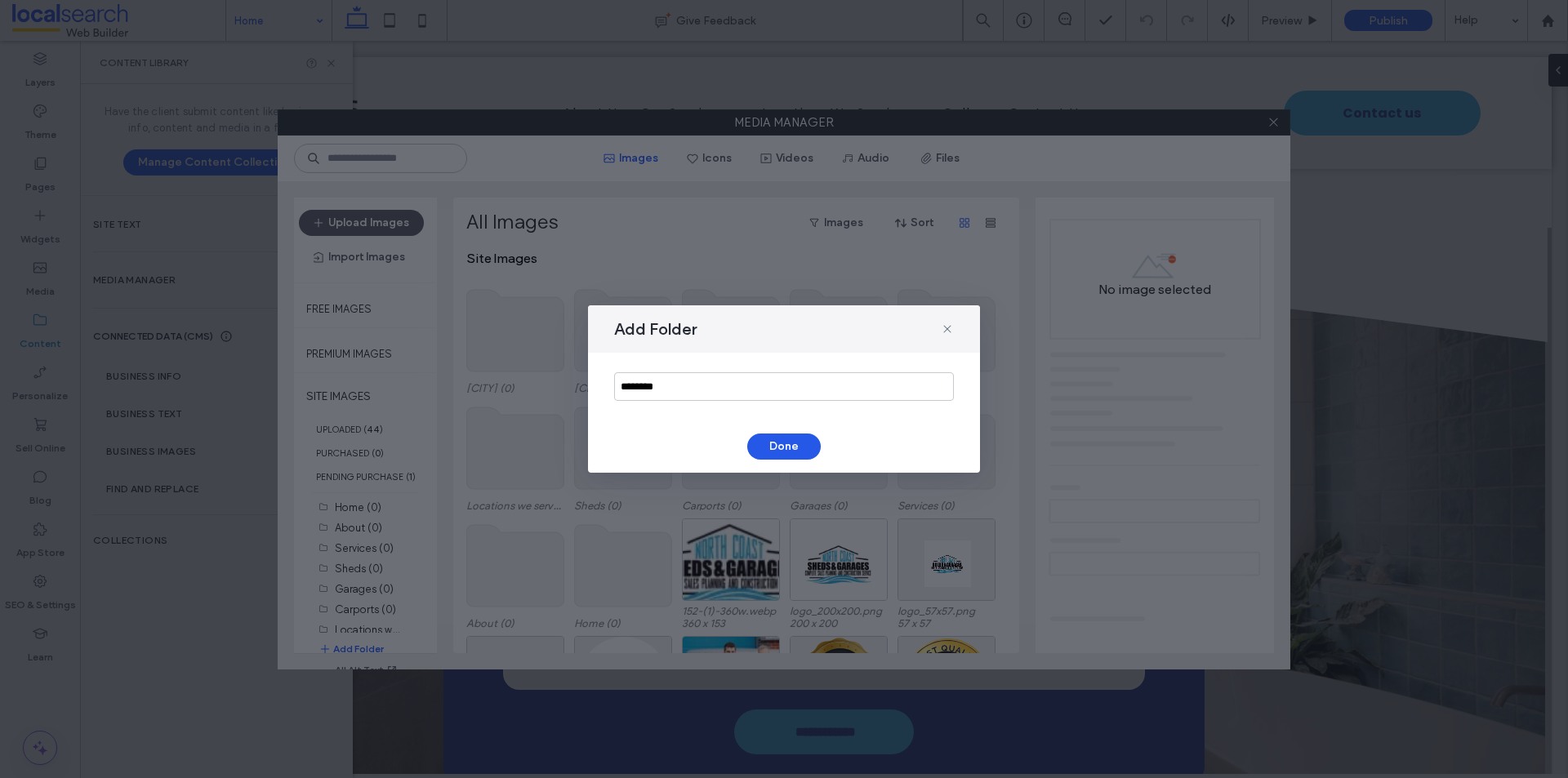 click on "Done" at bounding box center [784, 447] 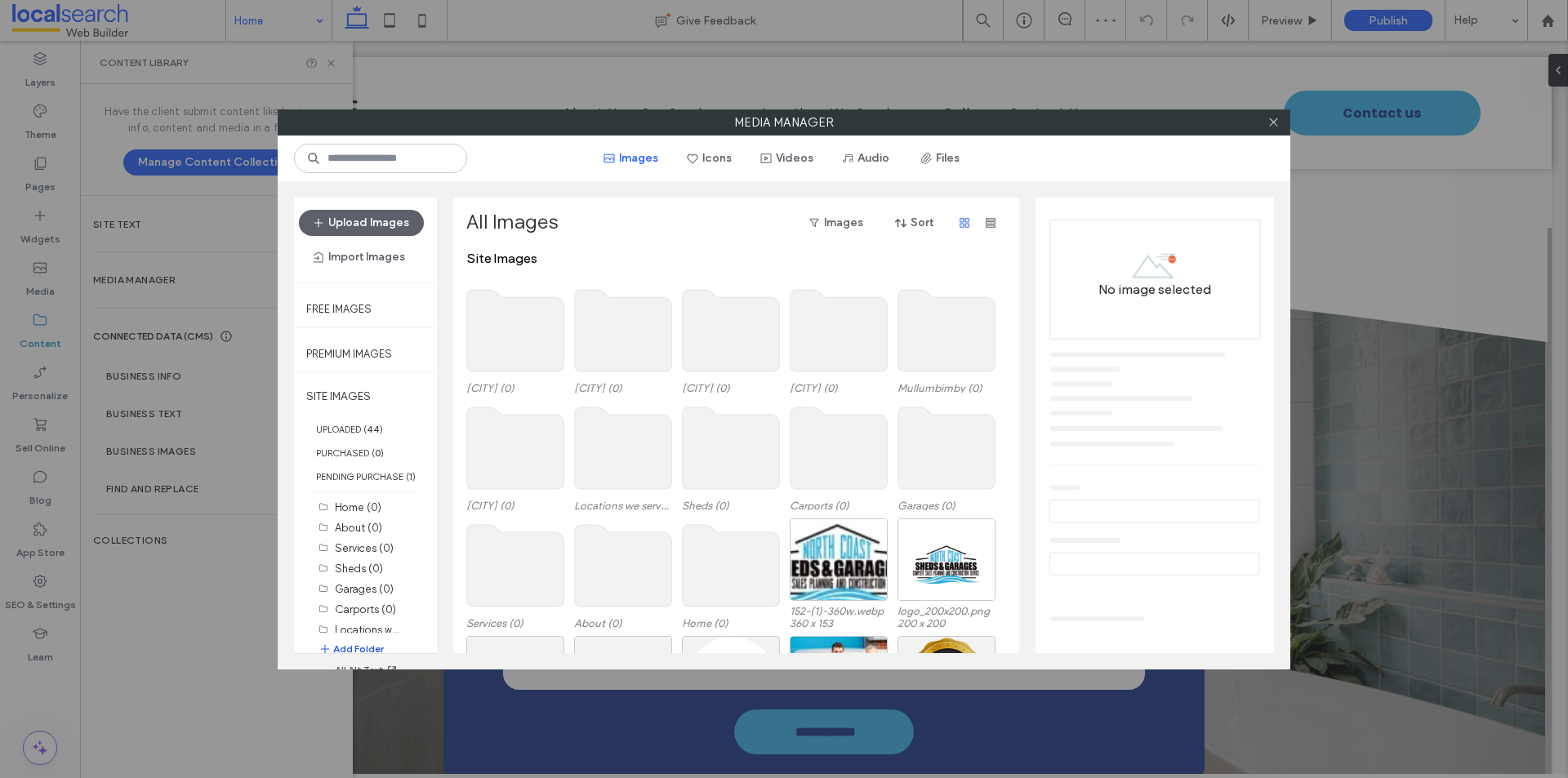 click on "Add Folder" at bounding box center (351, 649) 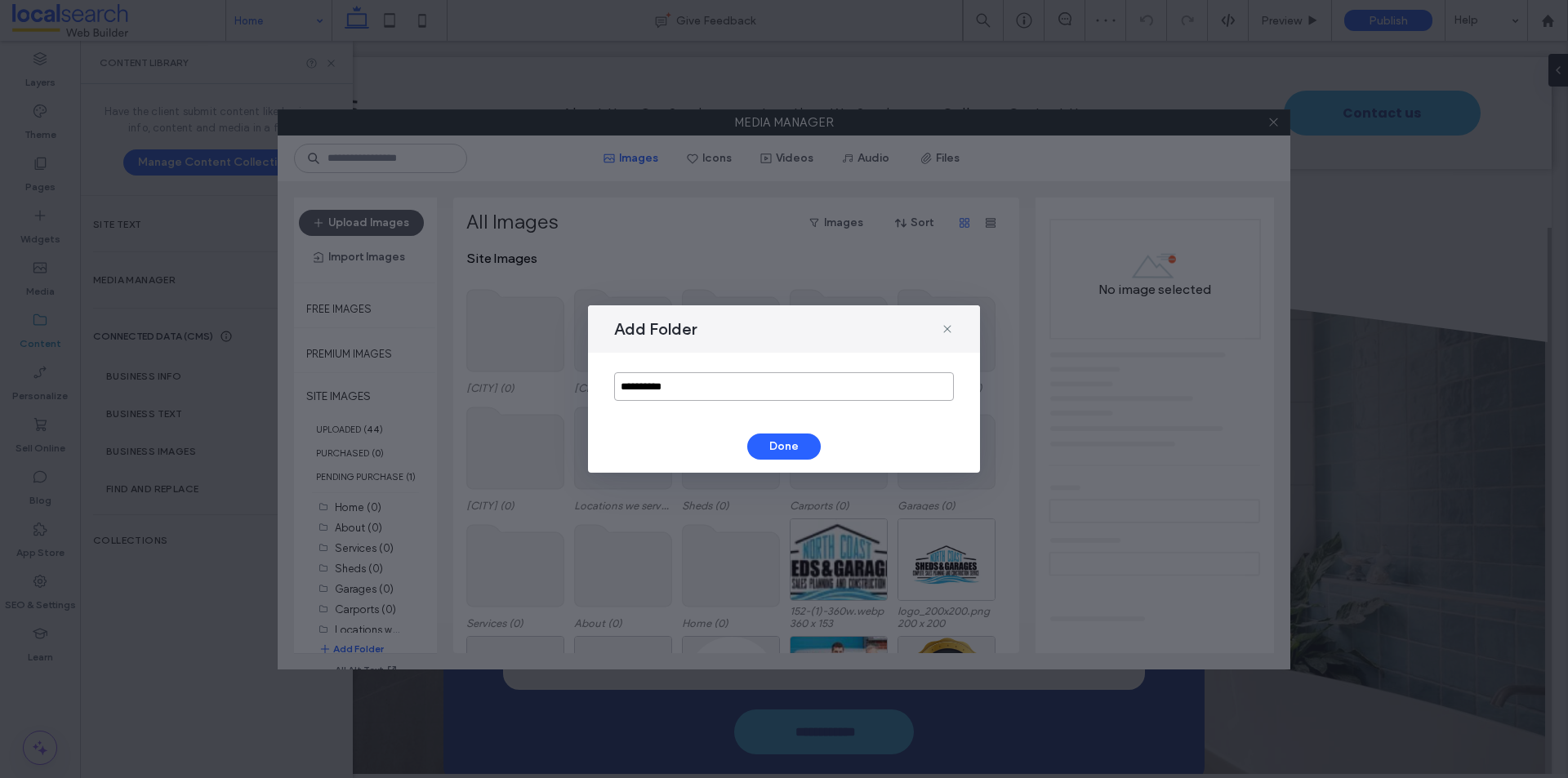 click on "**********" at bounding box center [784, 386] 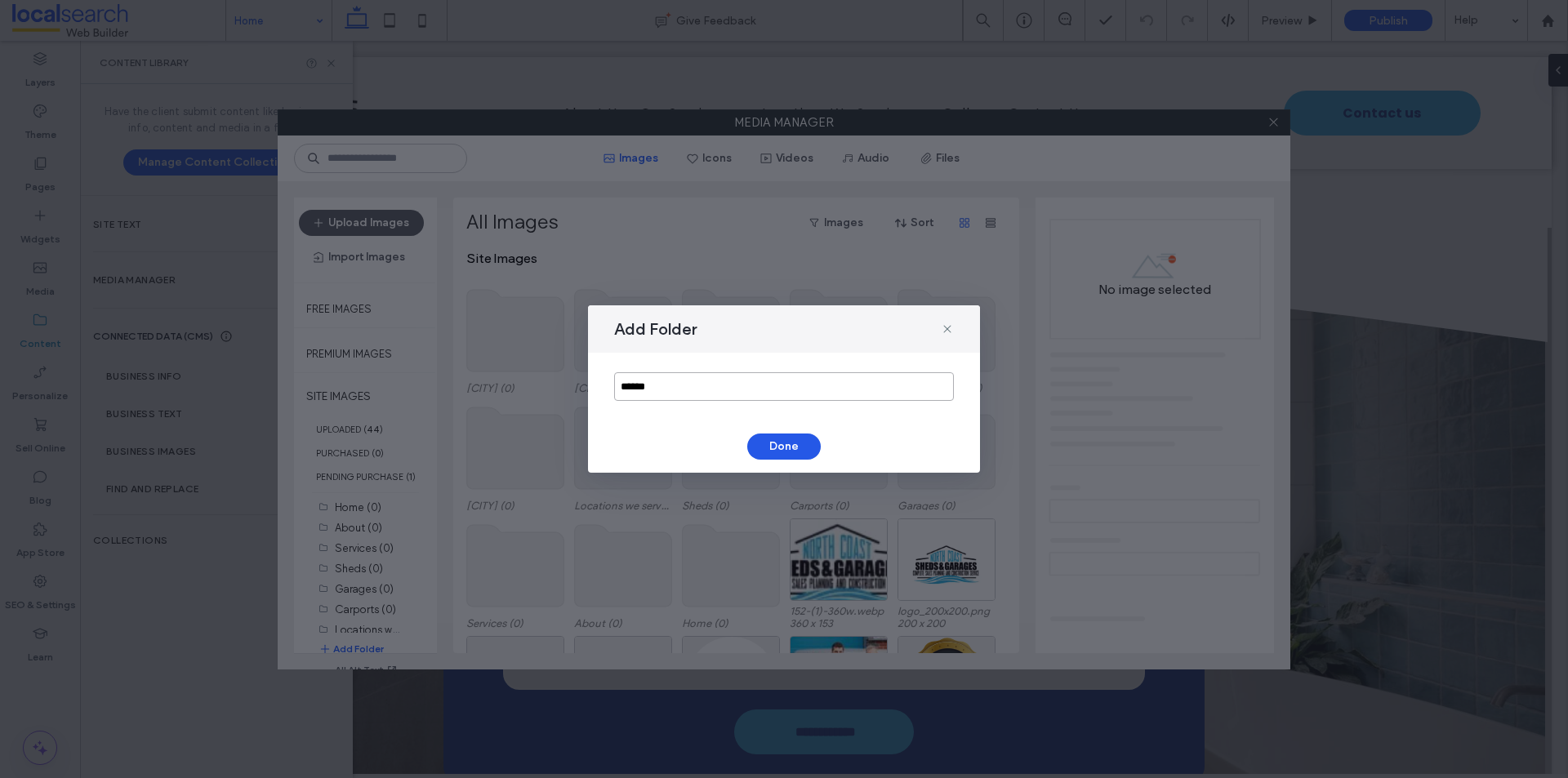 type on "******" 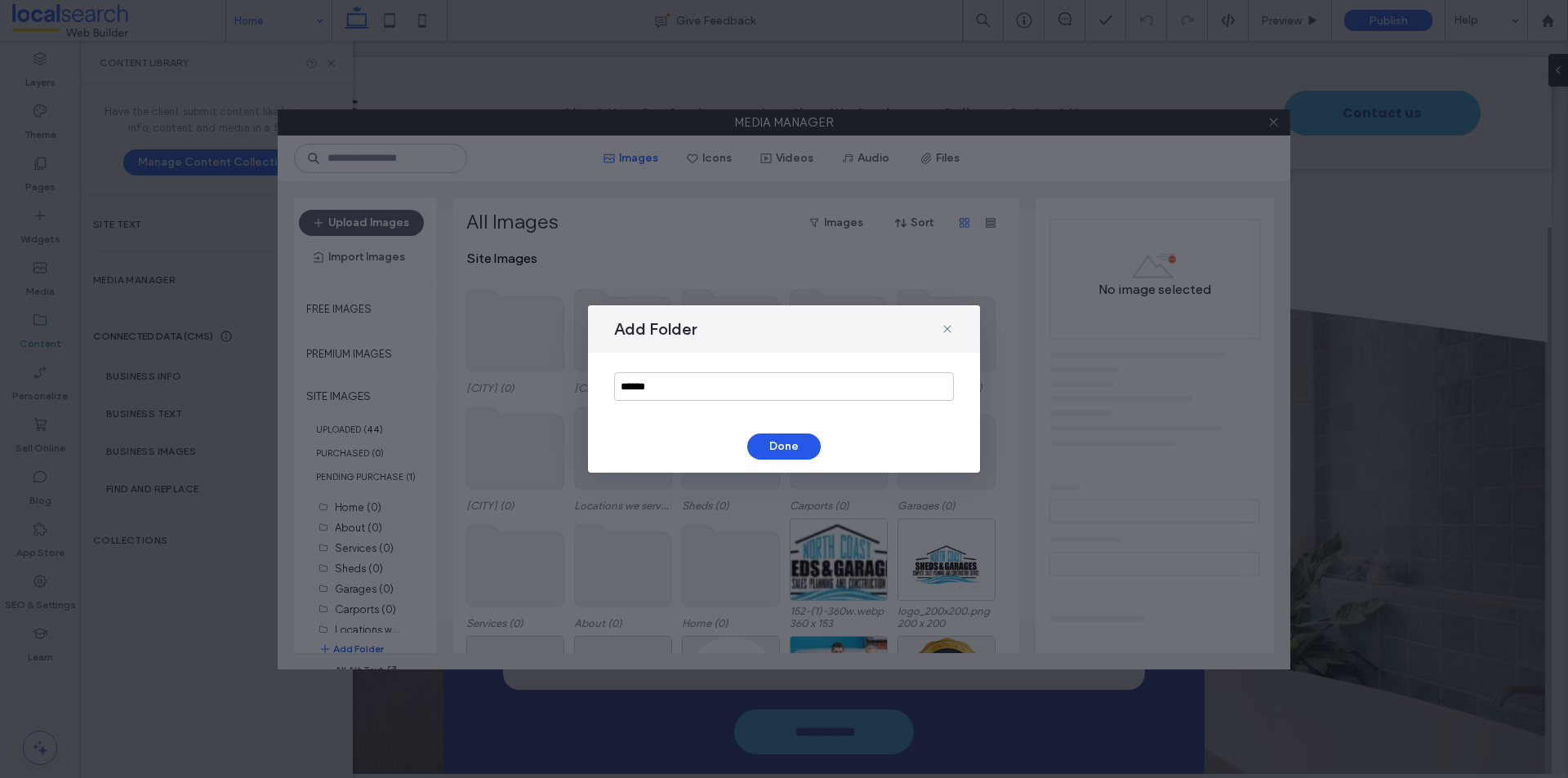 click on "Done" at bounding box center (784, 447) 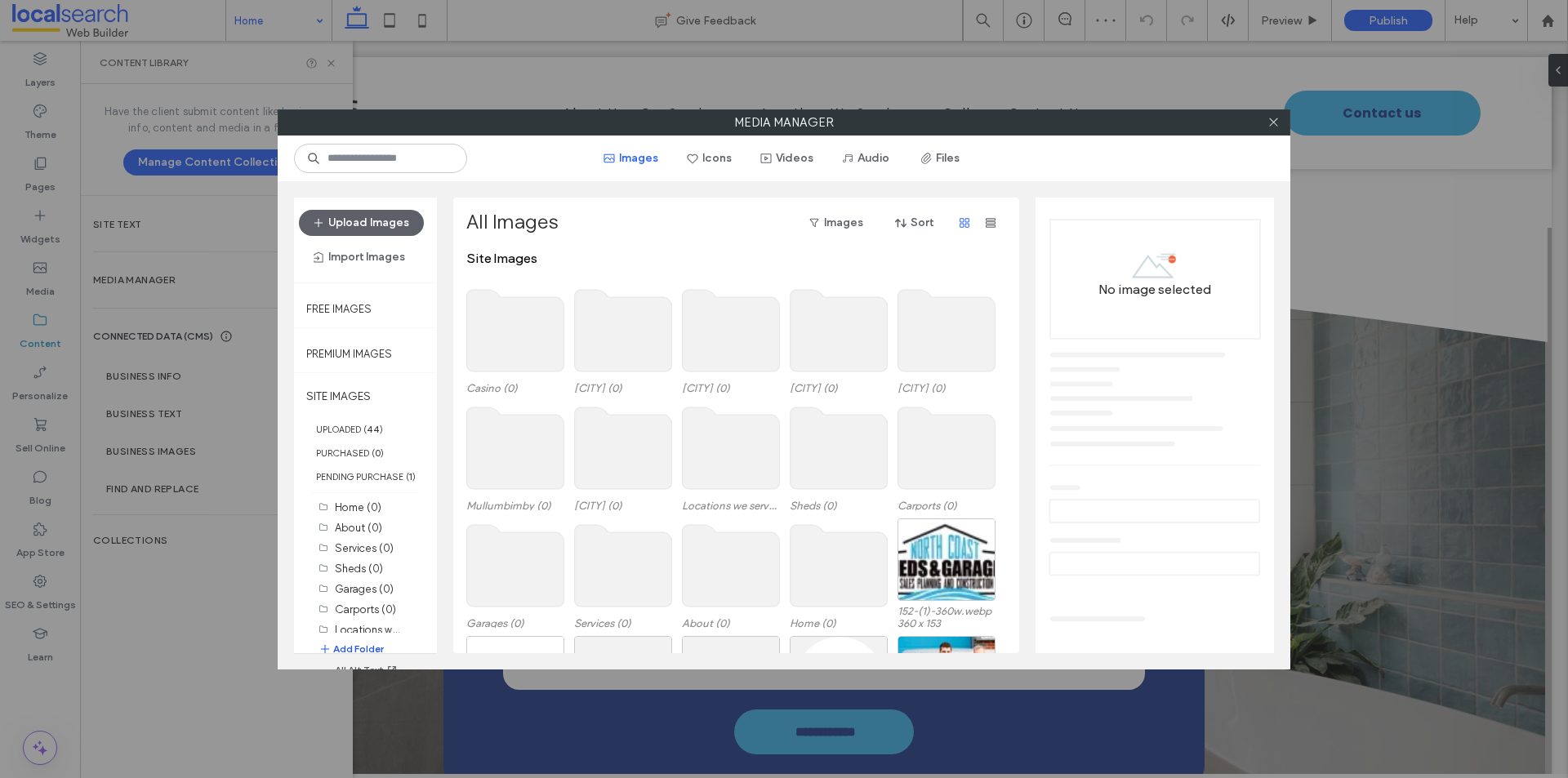 click on "Add Folder" at bounding box center [351, 649] 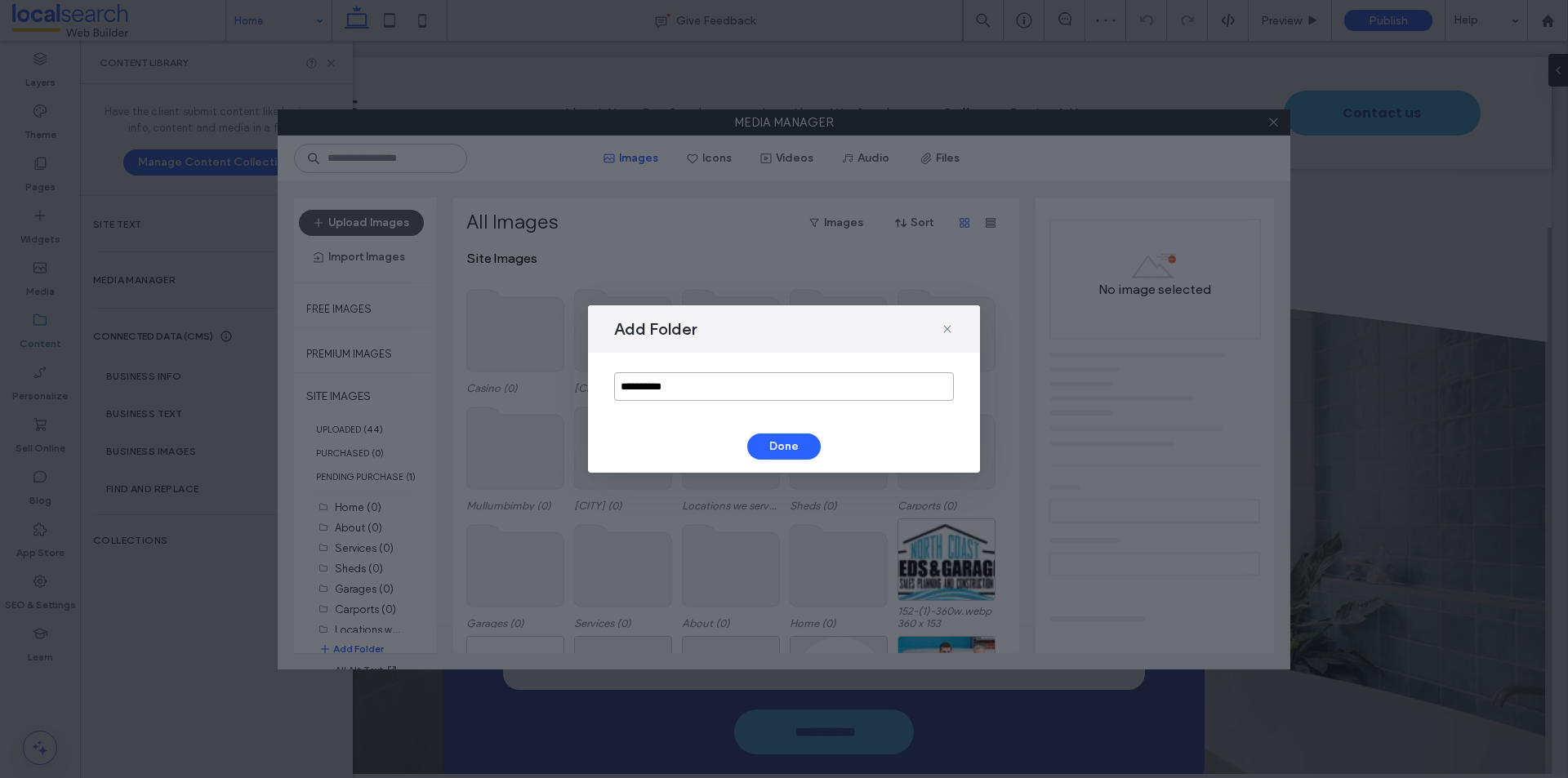 click on "**********" at bounding box center [784, 386] 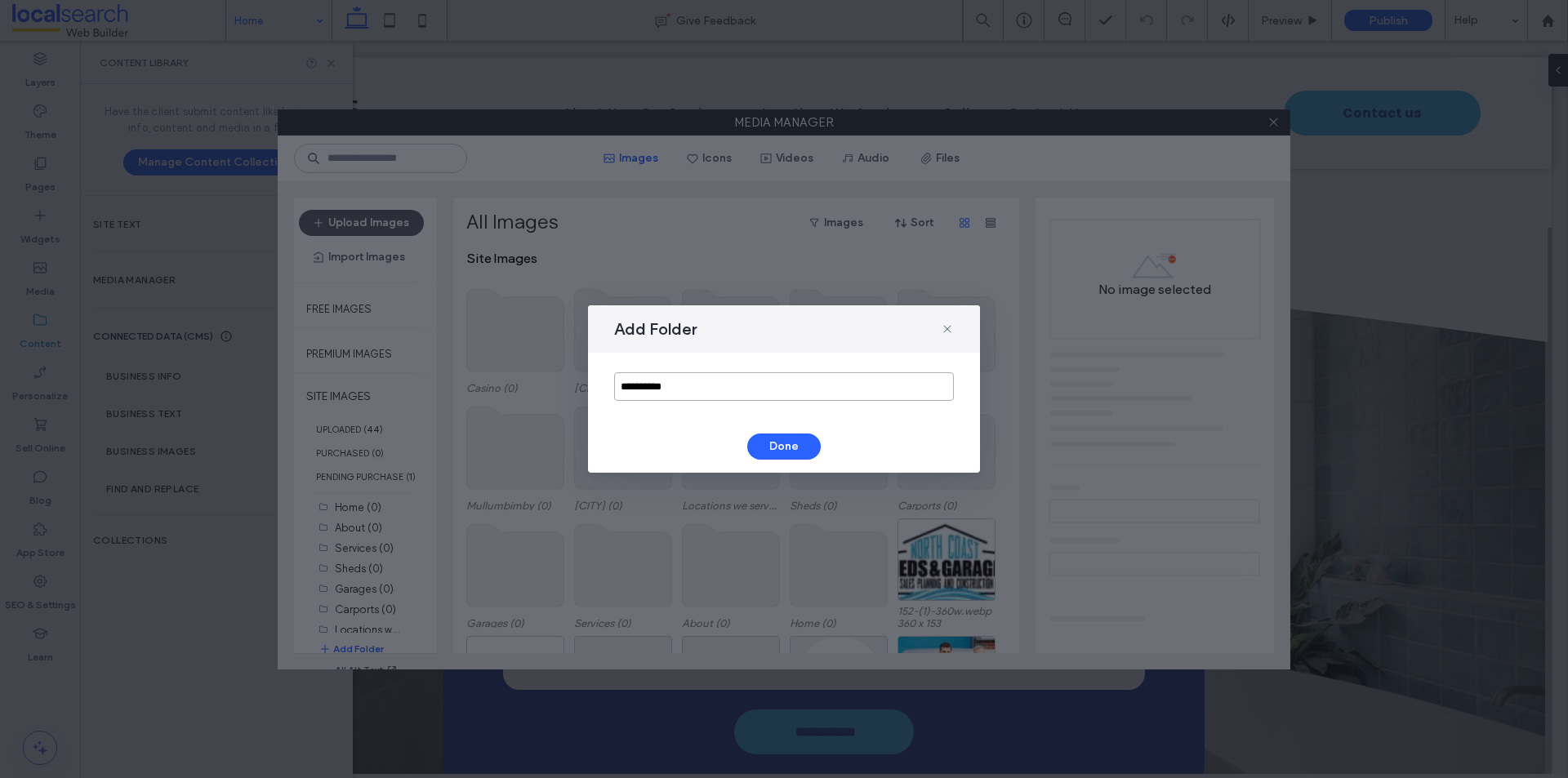 click on "**********" at bounding box center [784, 386] 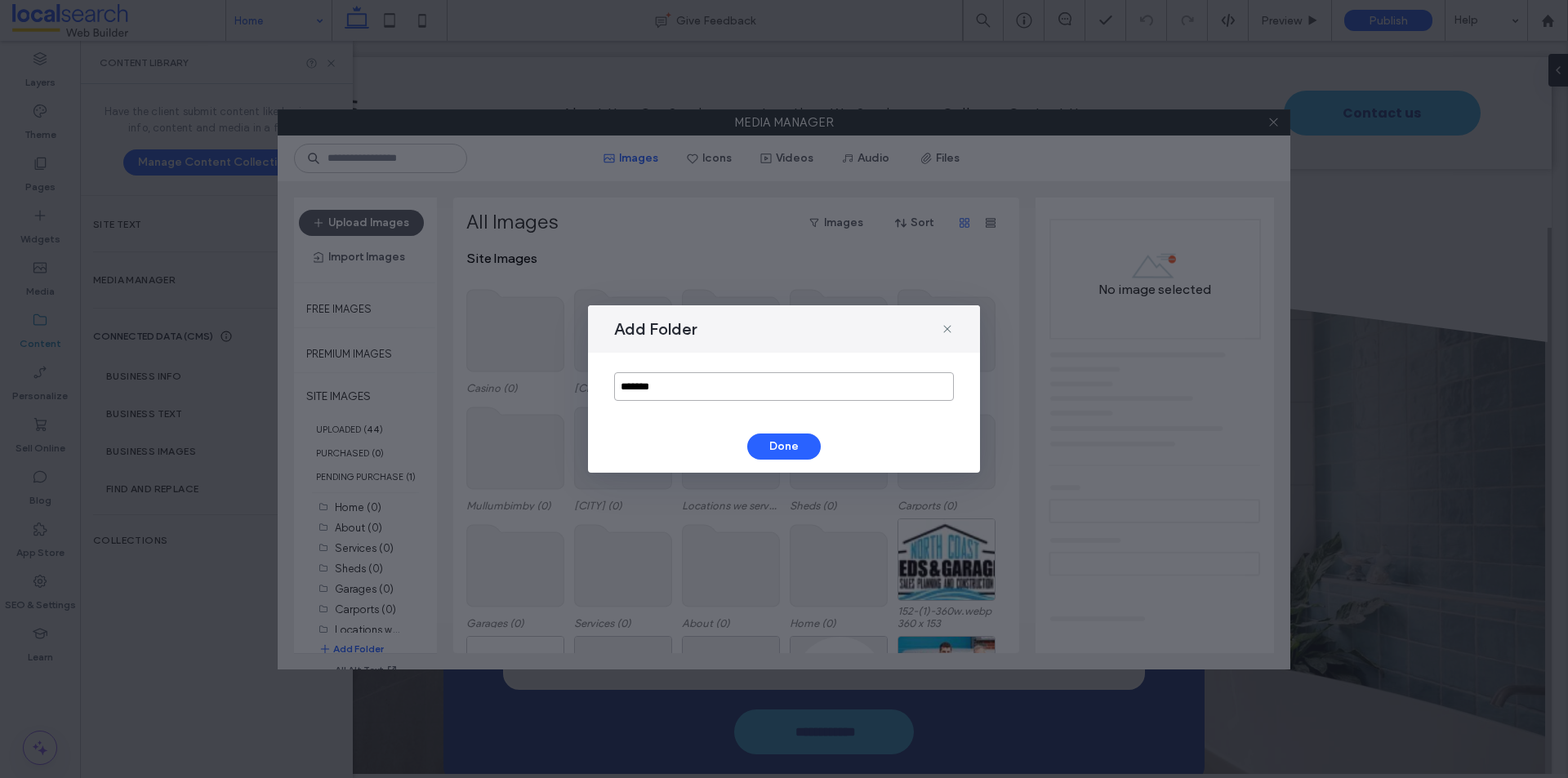 type on "******" 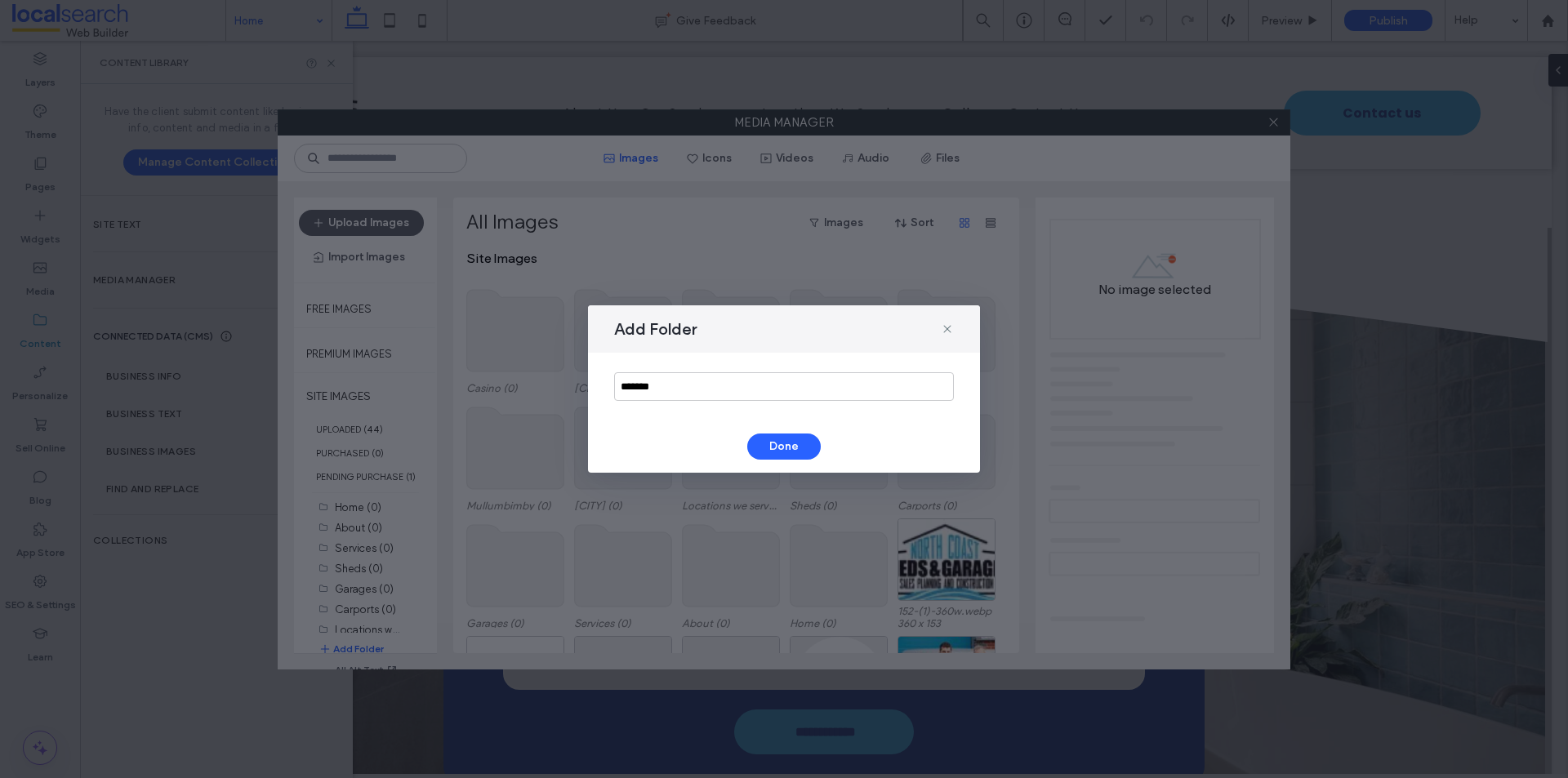 click on "Add Folder ****** Done" at bounding box center [784, 389] 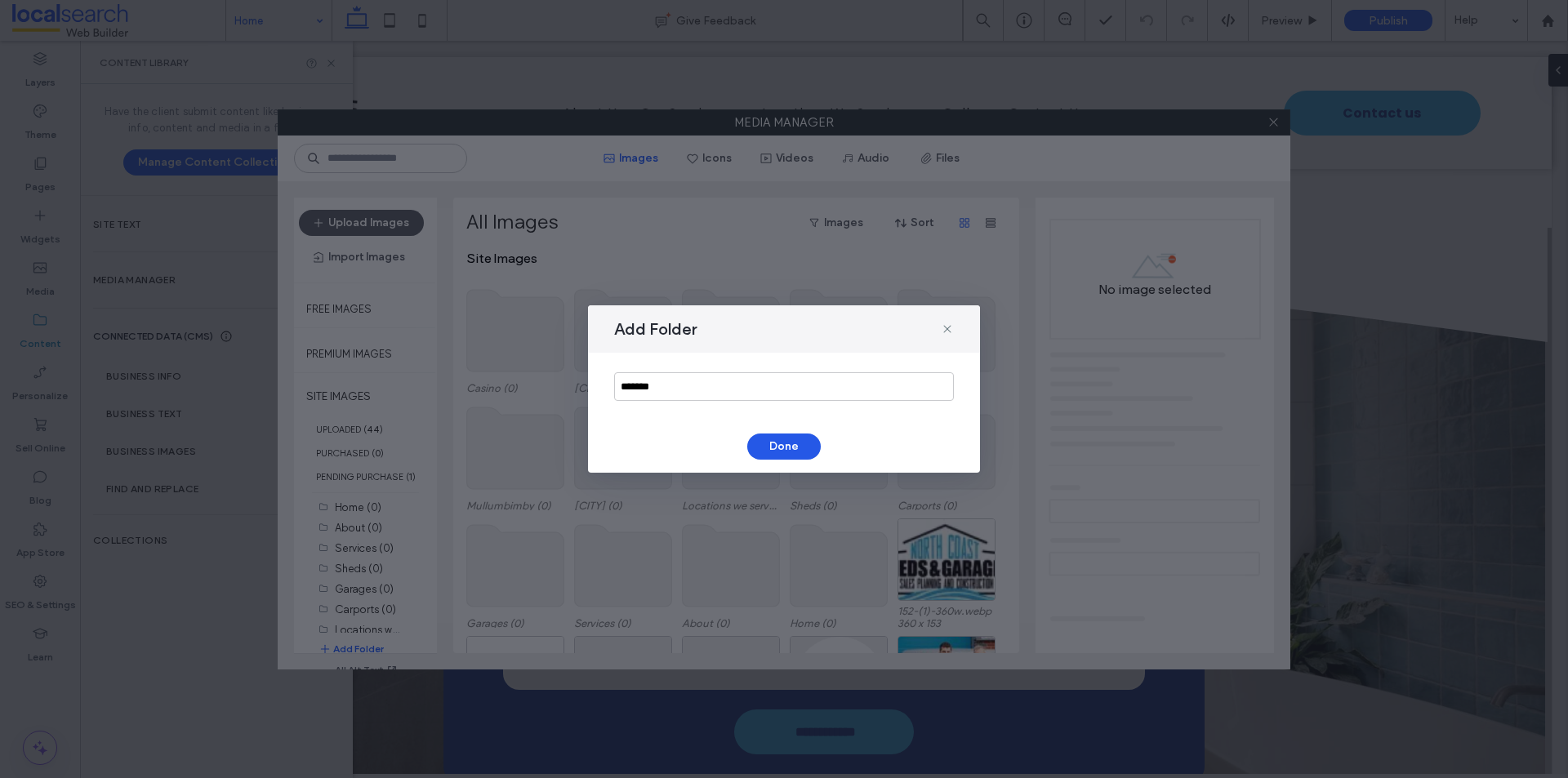 click on "Done" at bounding box center [784, 447] 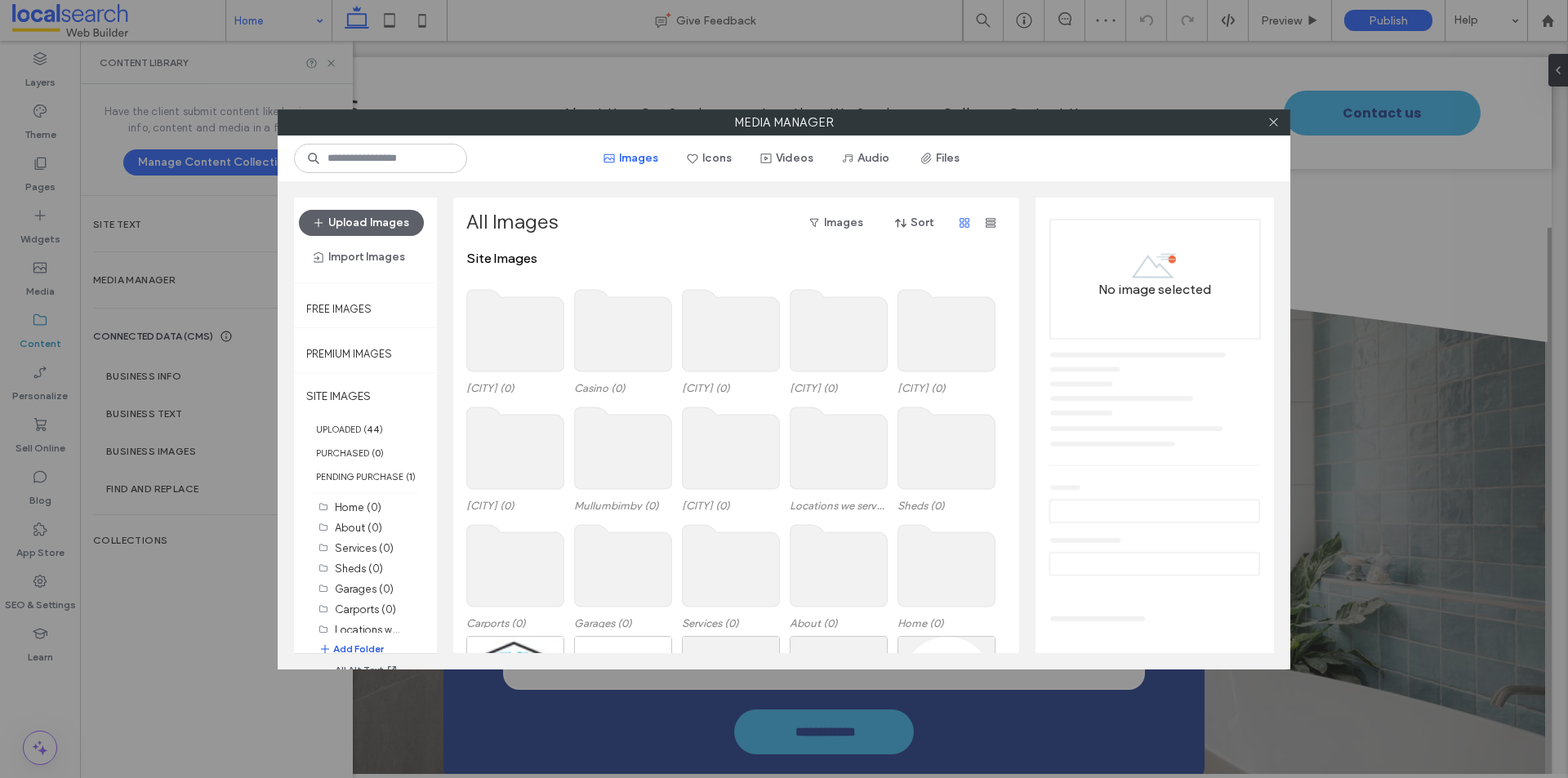 click on "Add Folder" at bounding box center [351, 649] 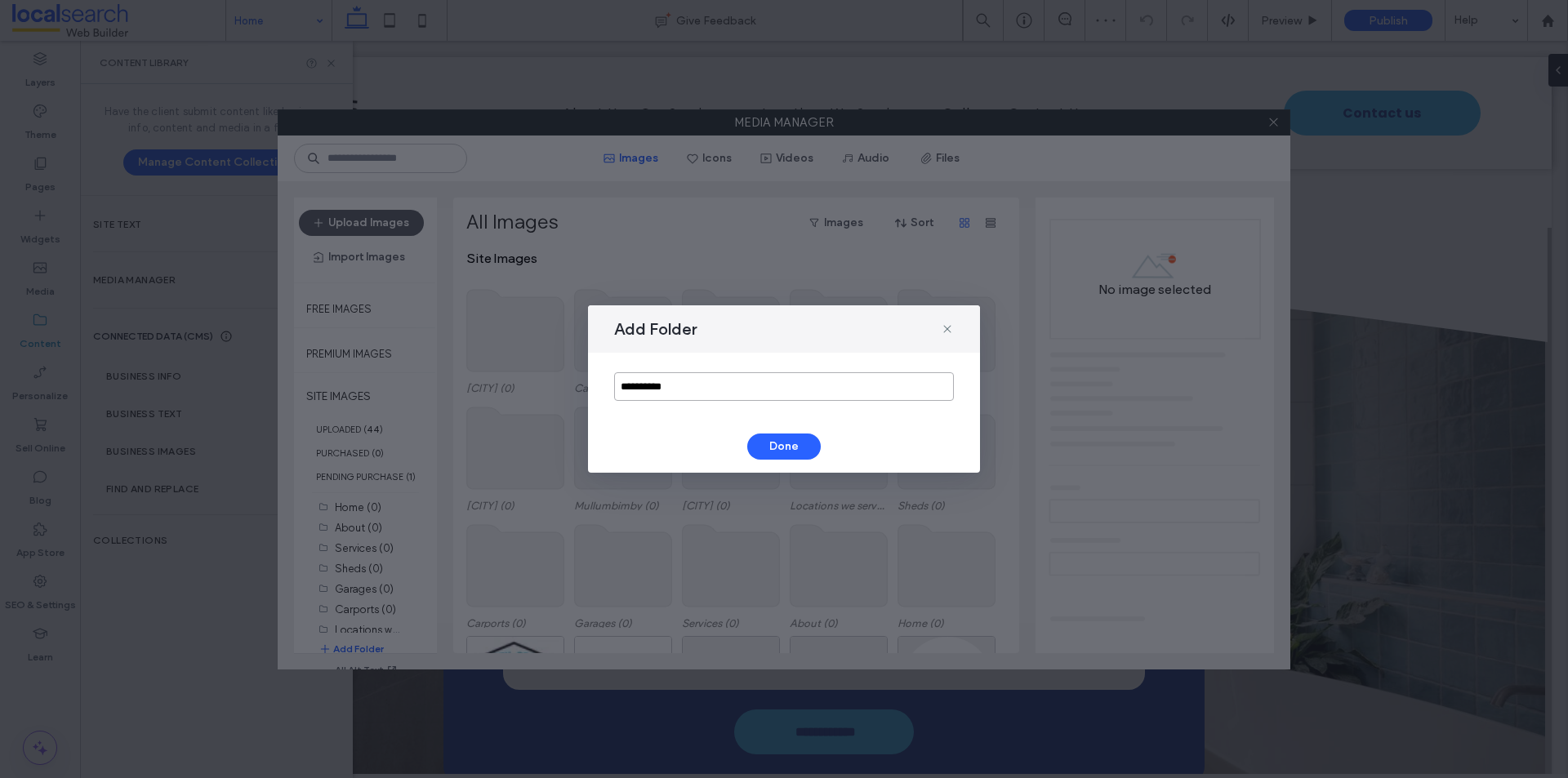 click on "**********" at bounding box center [784, 386] 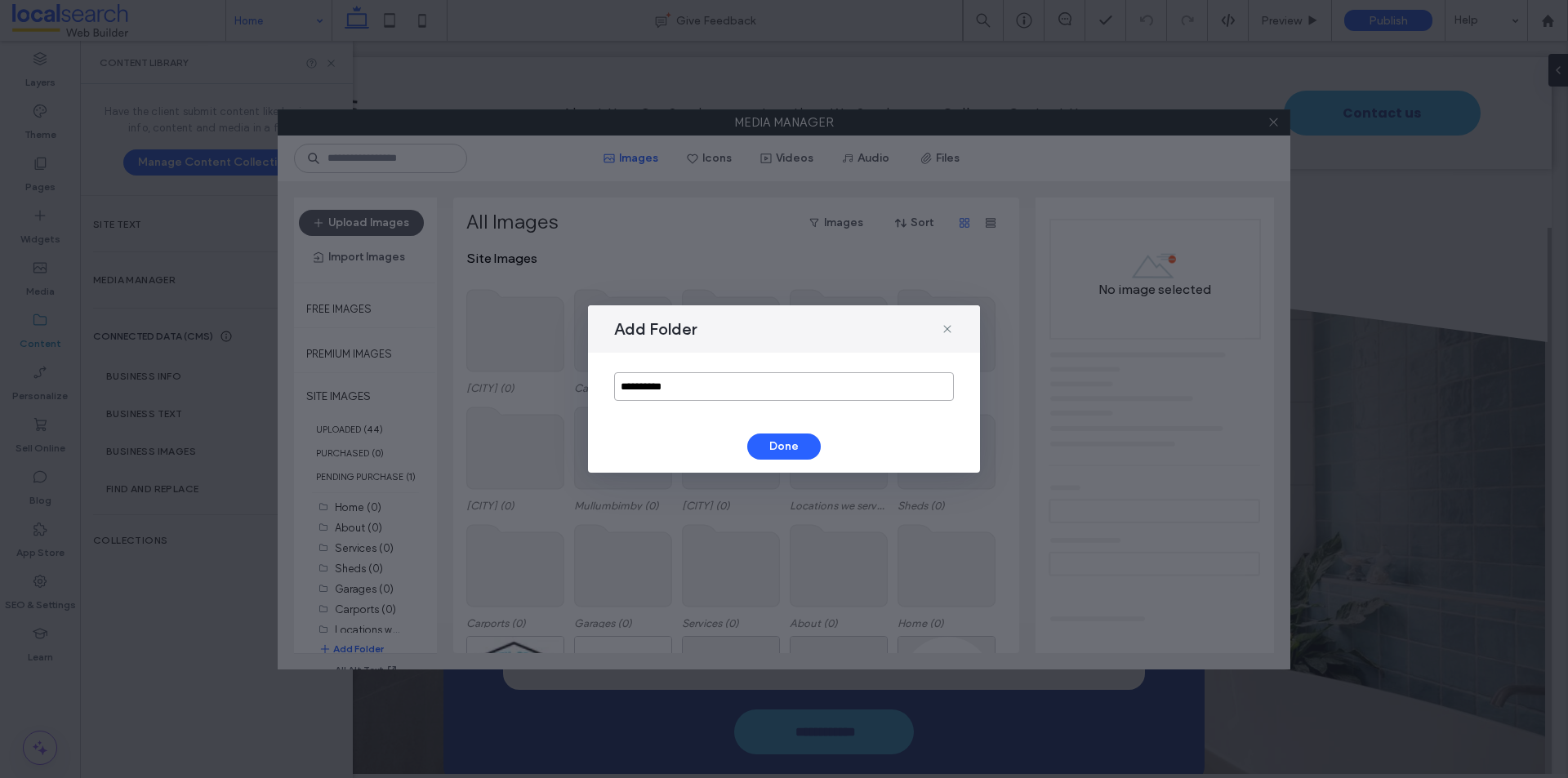 paste 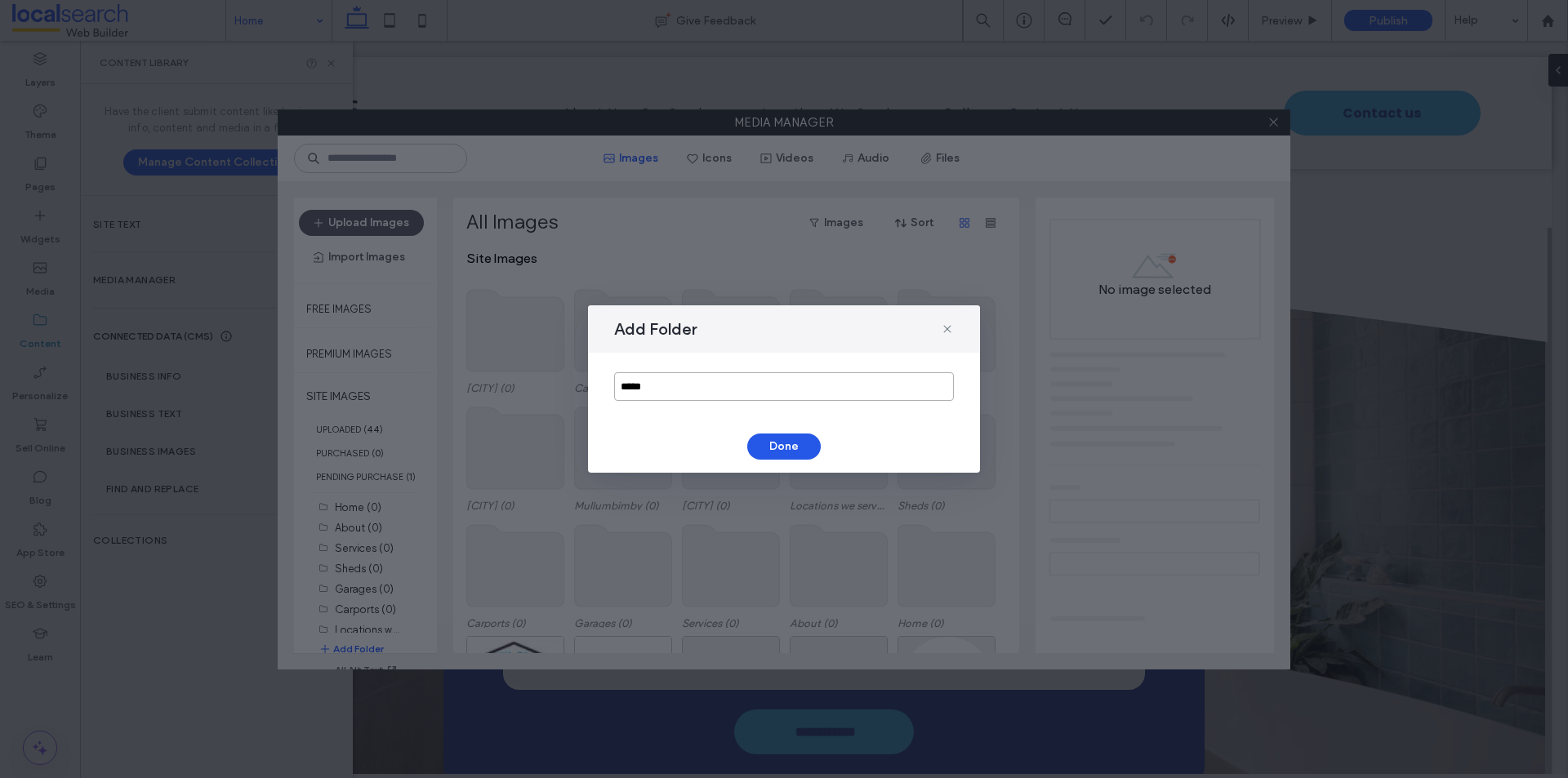 type on "*****" 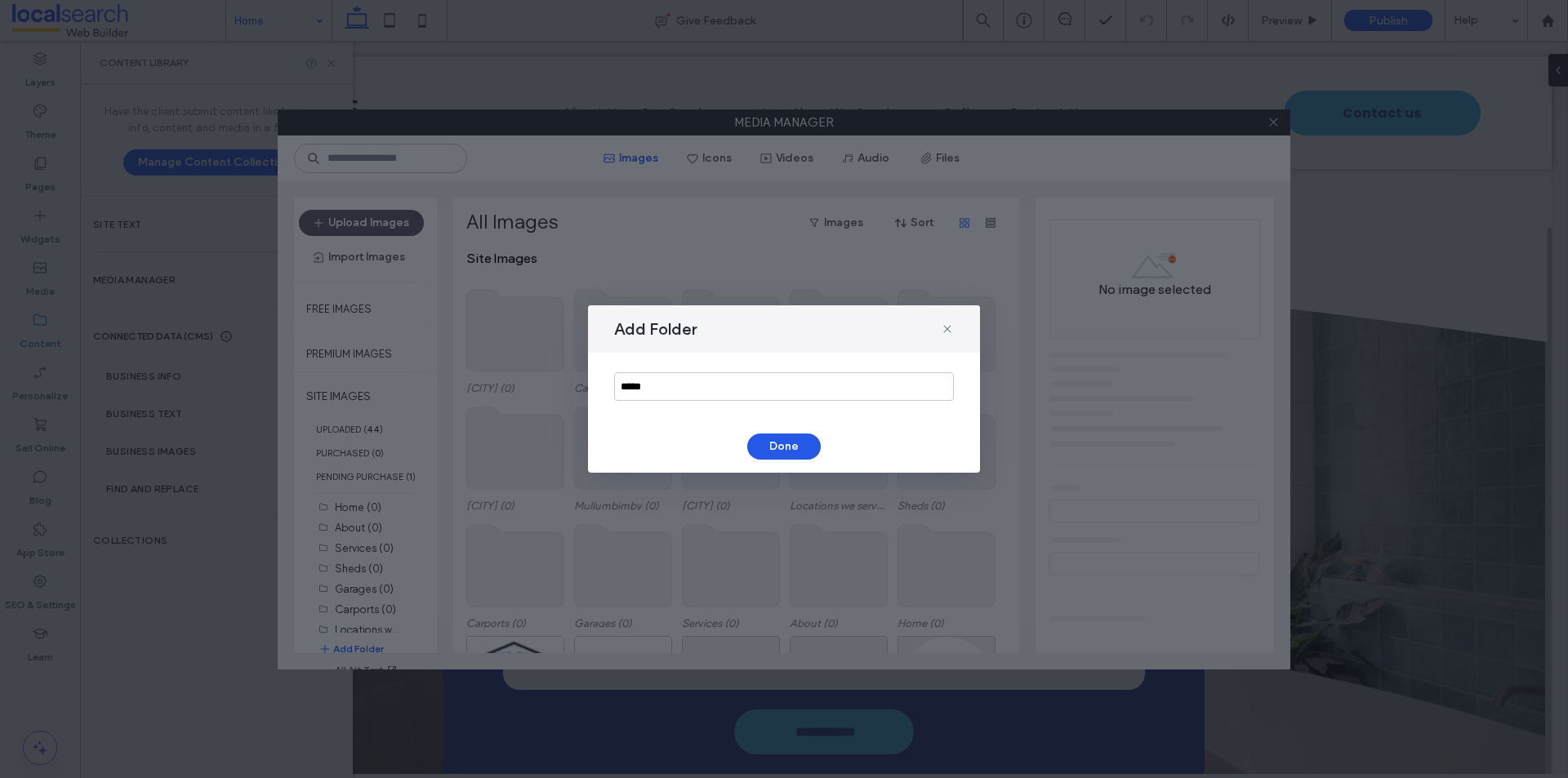click on "Done" at bounding box center (784, 447) 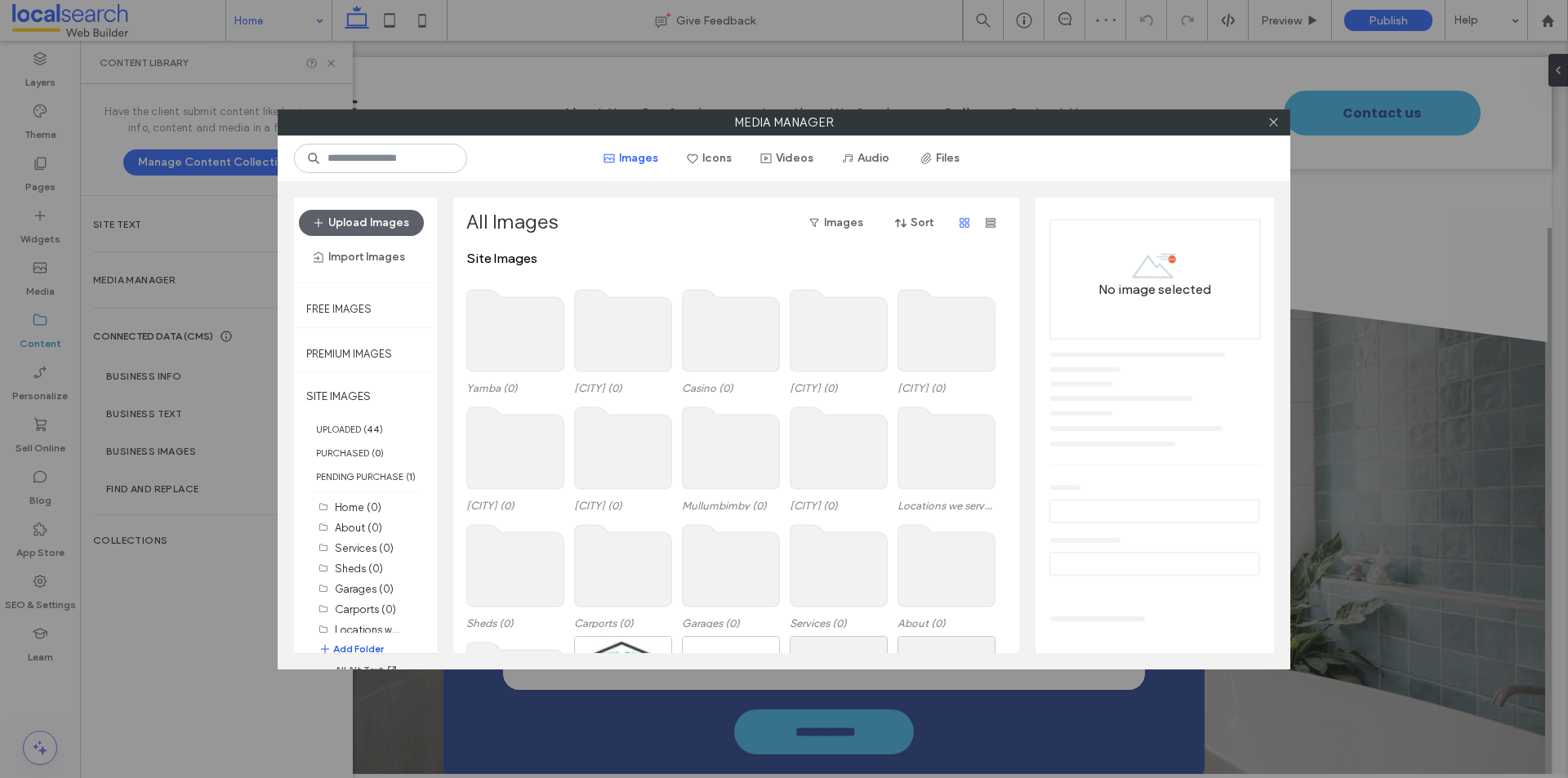 click on "Add Folder" at bounding box center [351, 649] 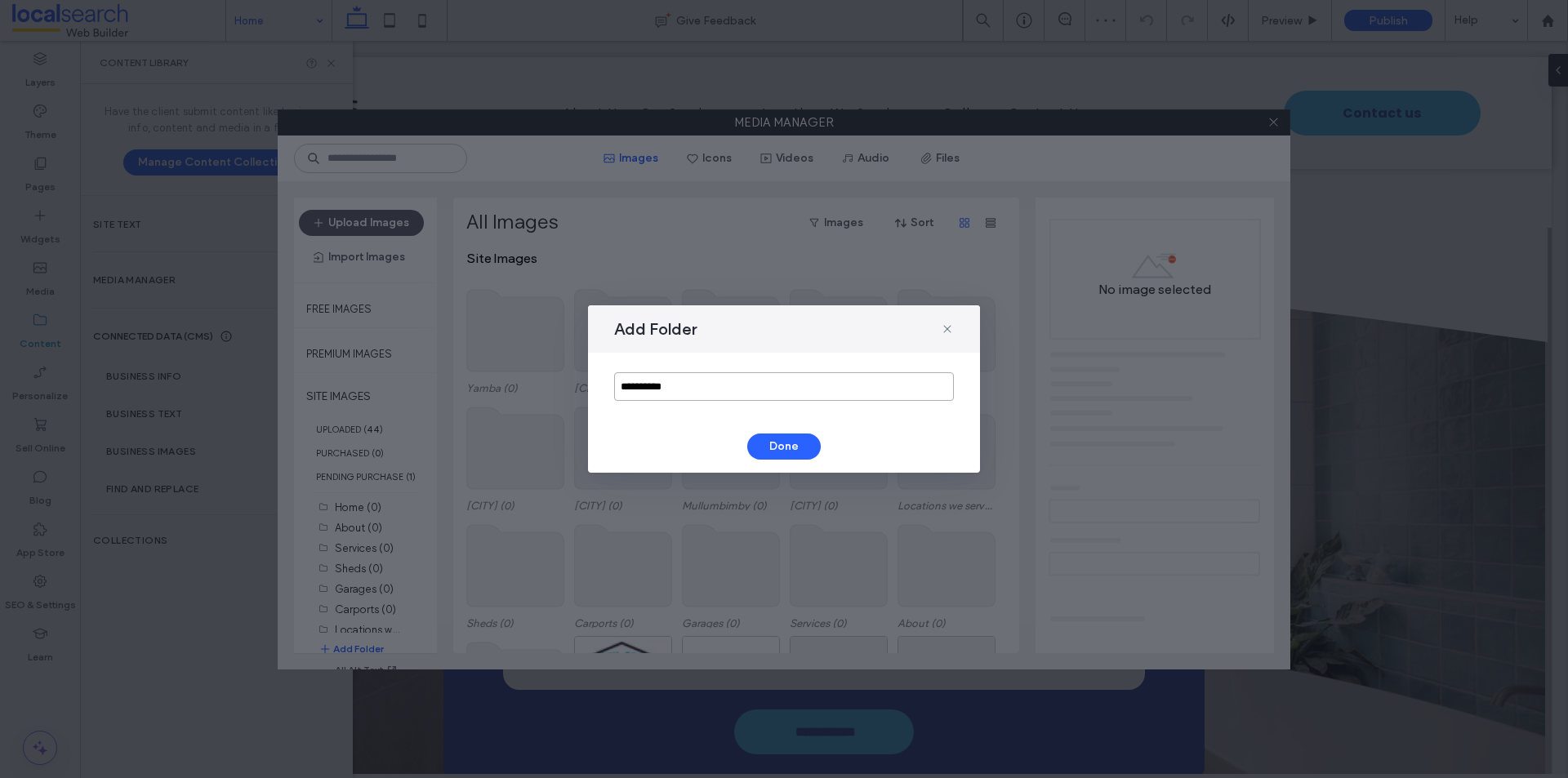 click on "**********" at bounding box center [784, 386] 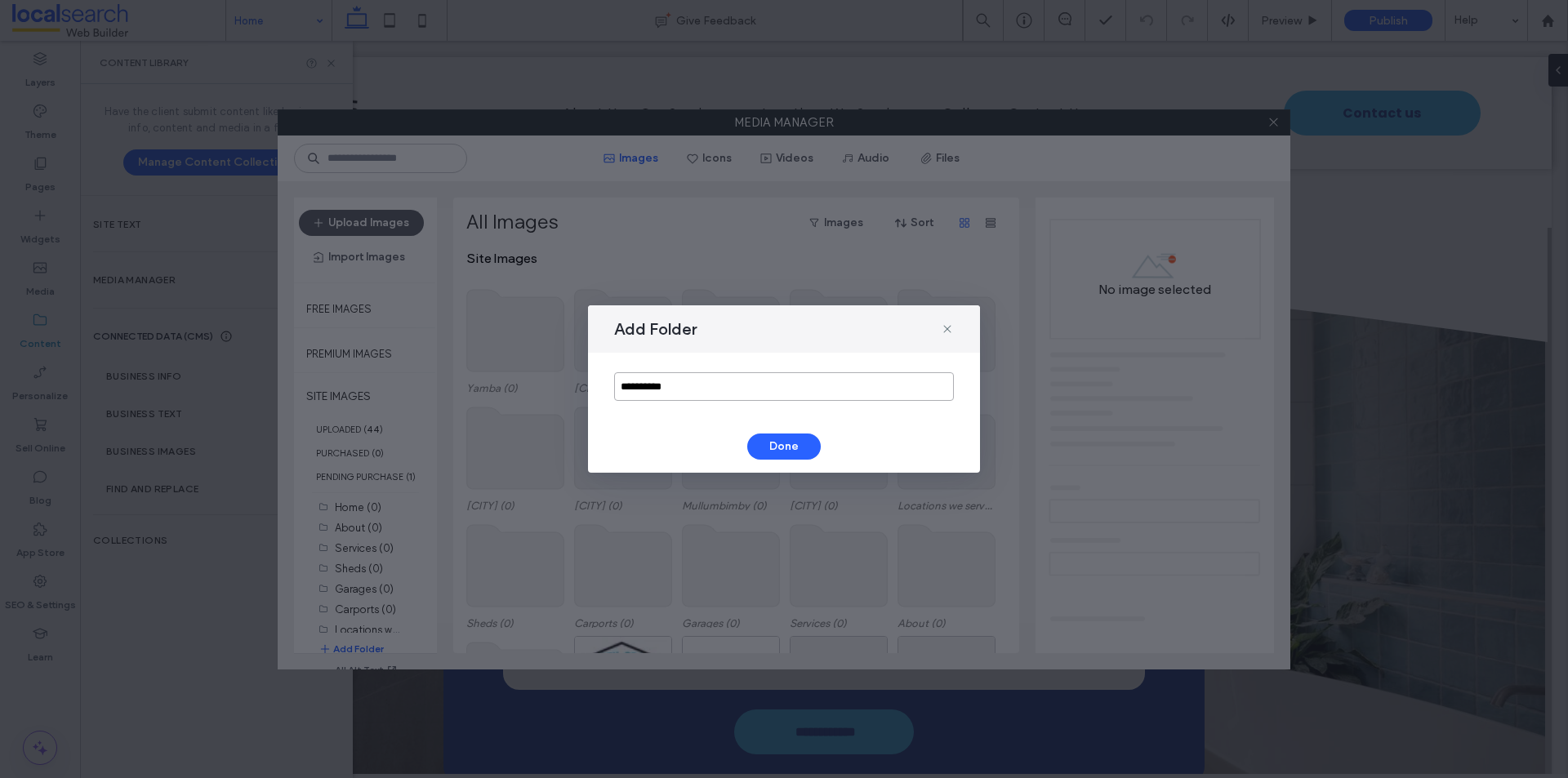 click on "**********" at bounding box center (784, 386) 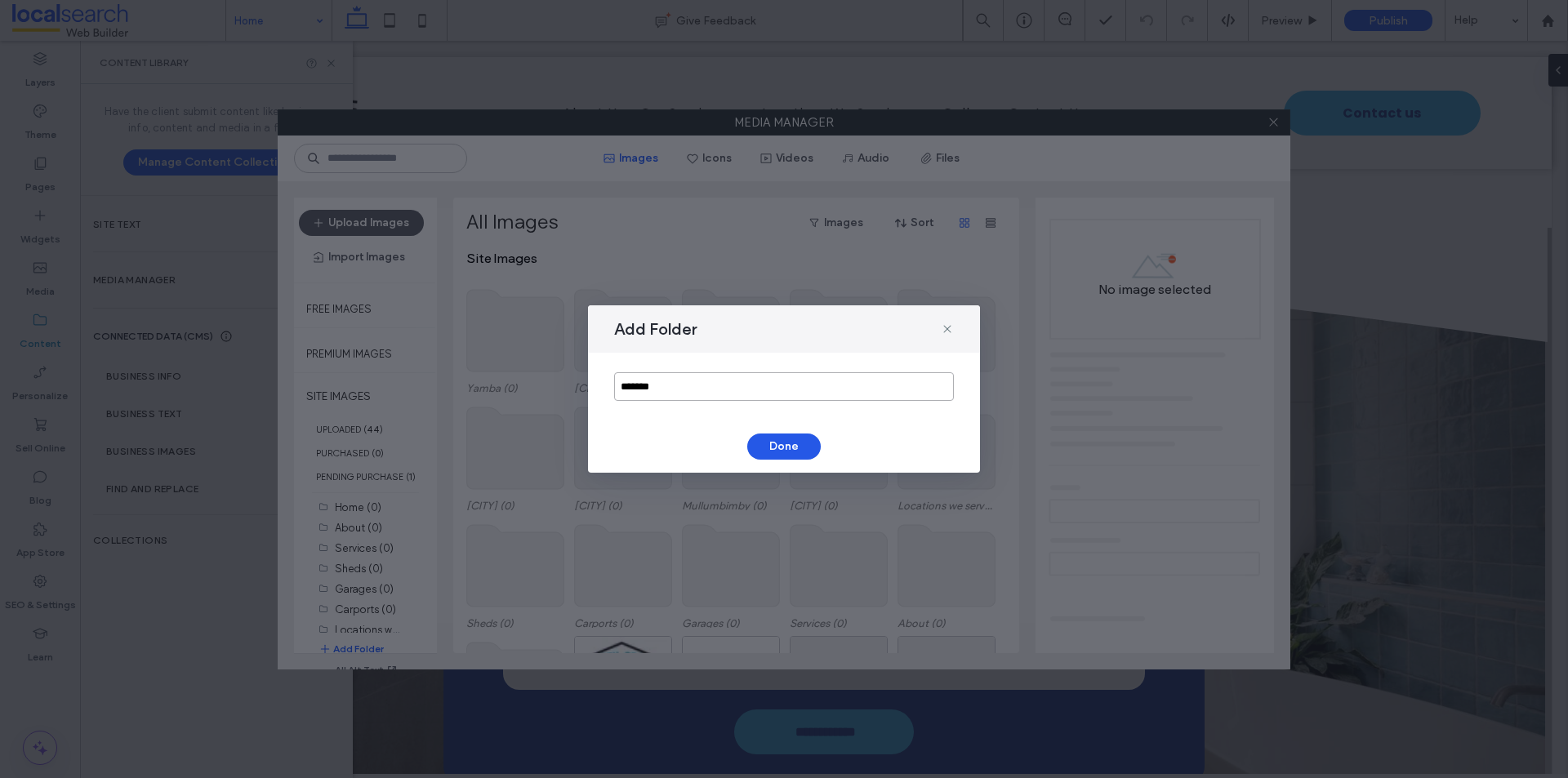 type on "*******" 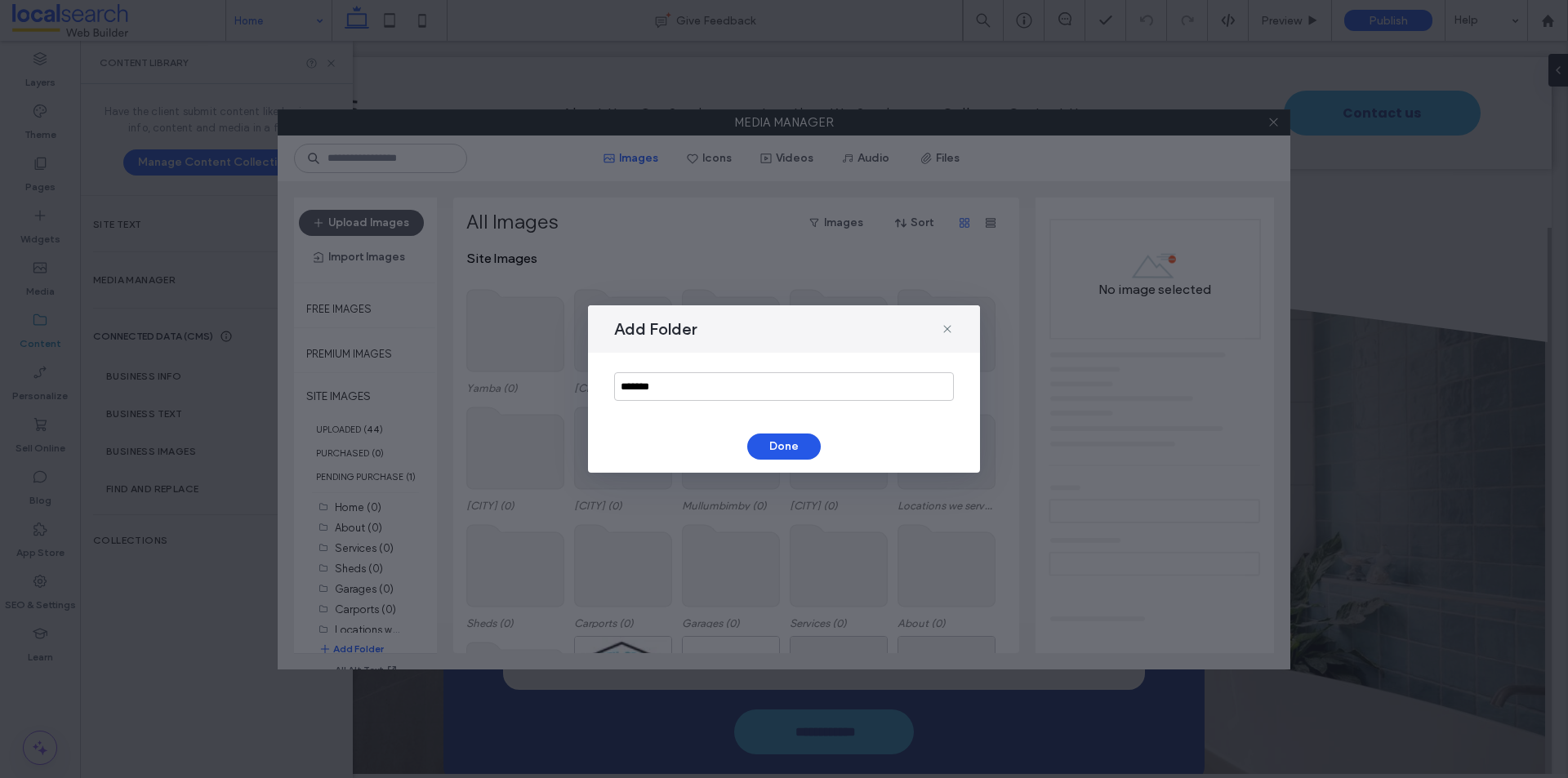 click on "Done" at bounding box center [784, 447] 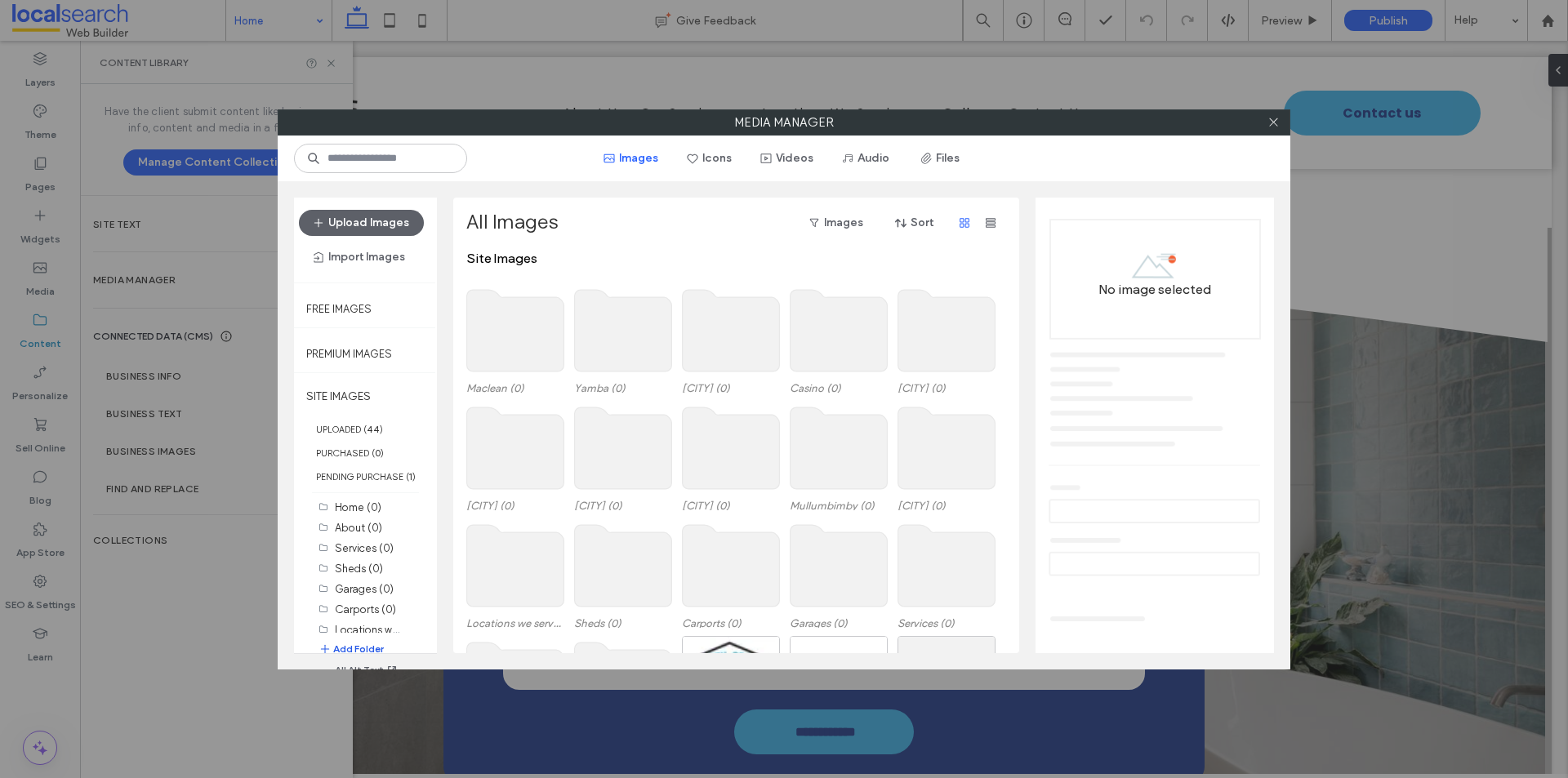 click on "Add Folder" at bounding box center (351, 649) 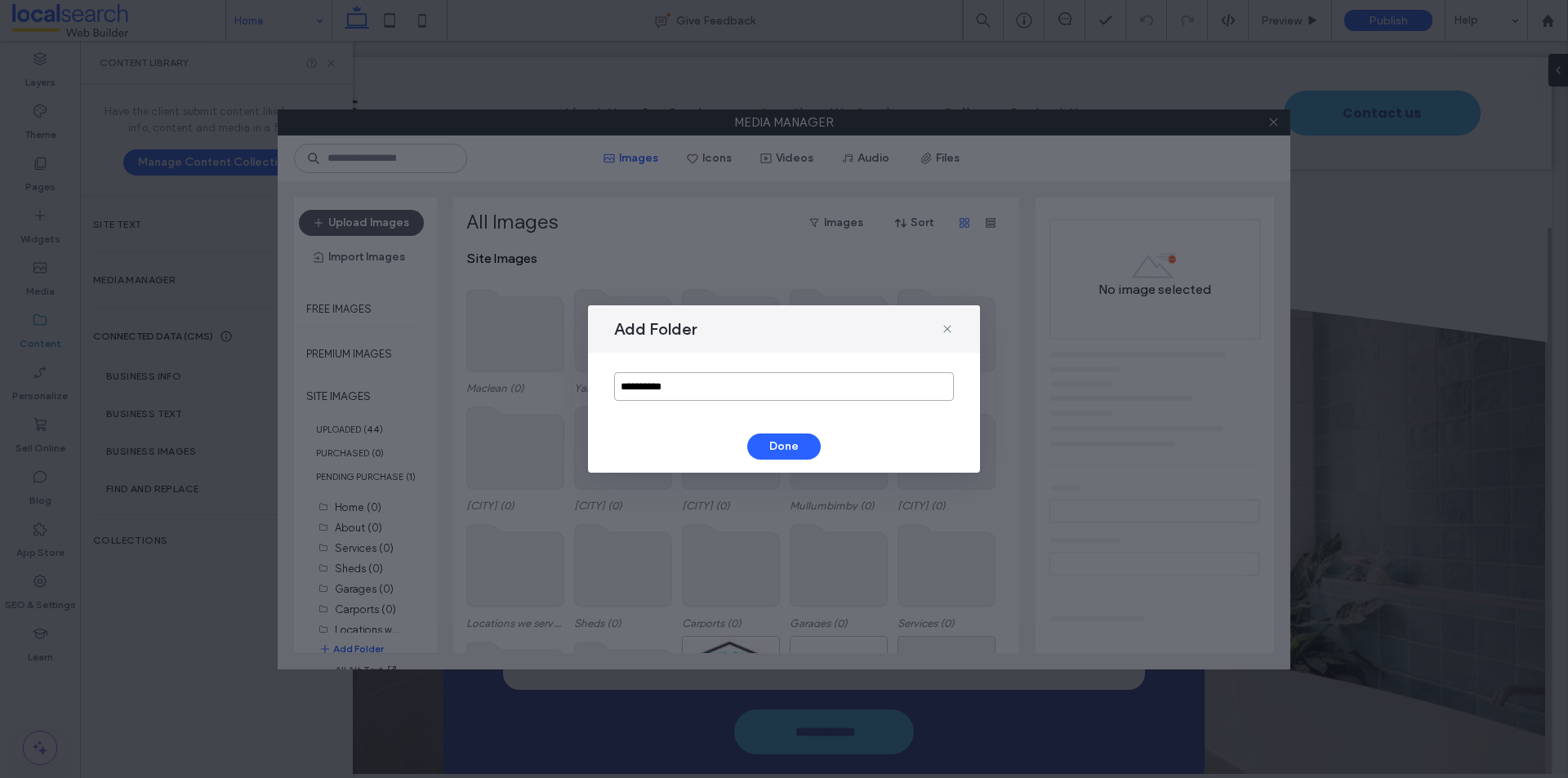 click on "**********" at bounding box center [784, 386] 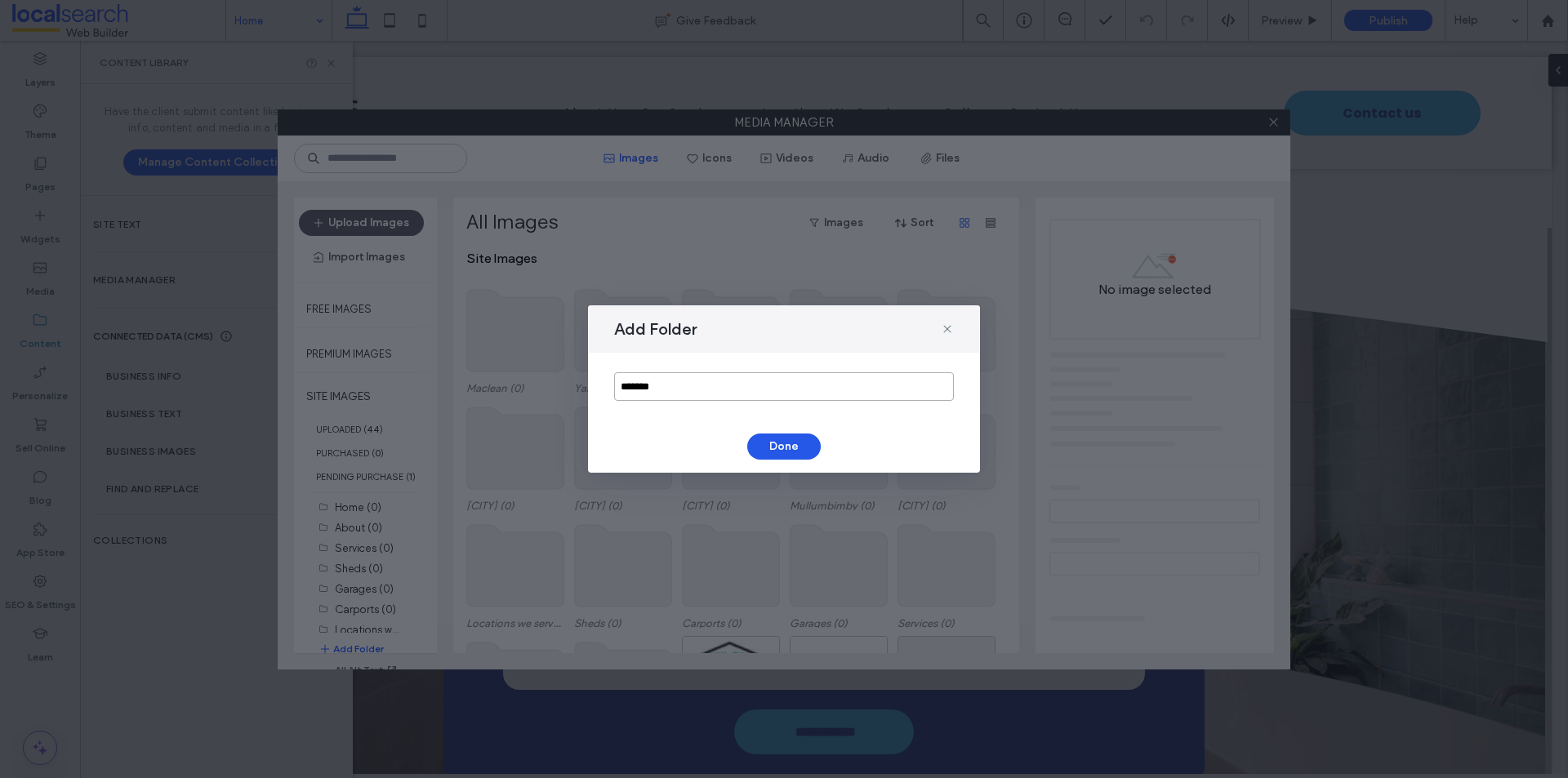 type on "*******" 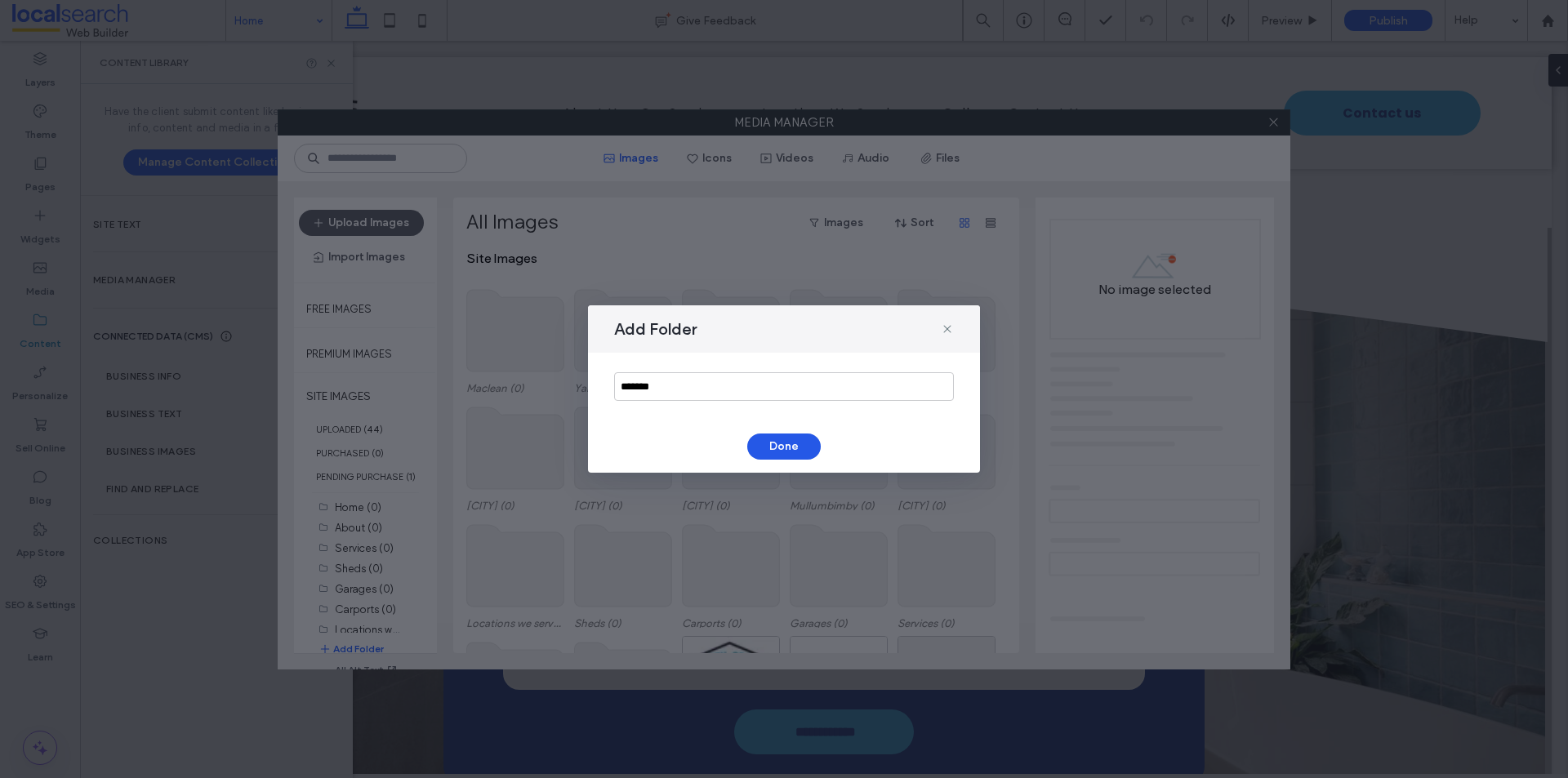 click on "Done" at bounding box center (784, 447) 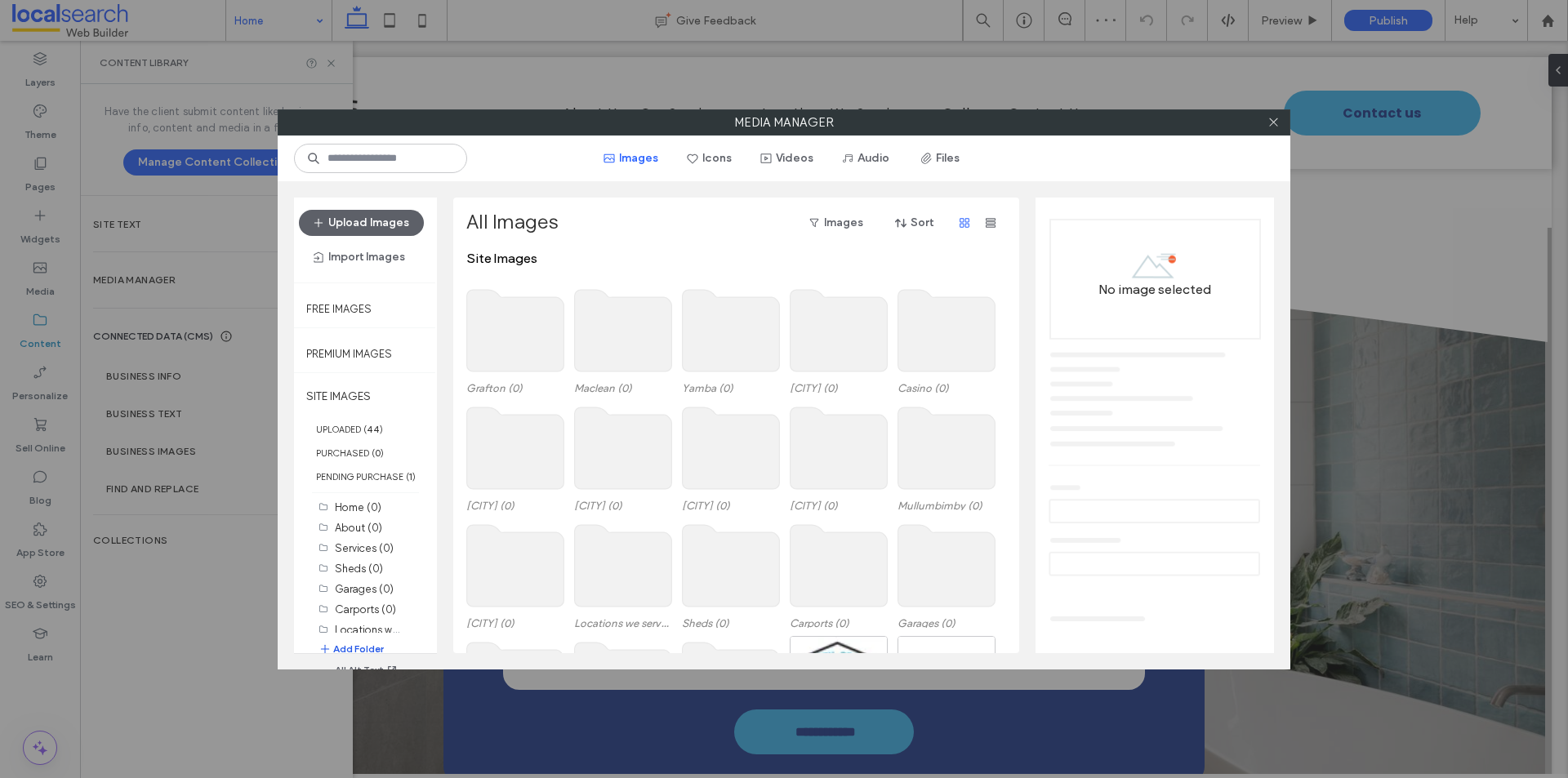 click on "Add Folder" at bounding box center (351, 649) 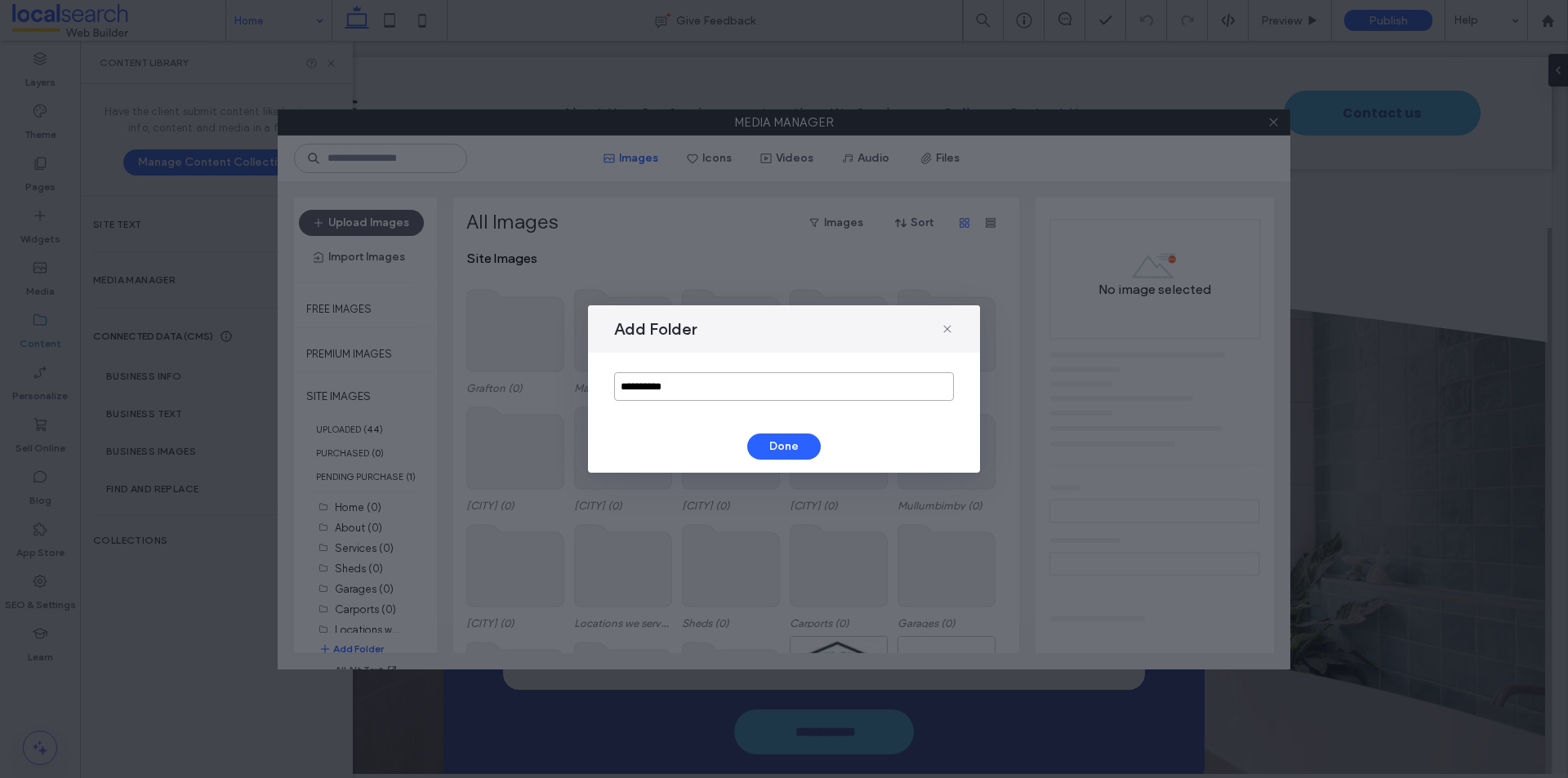 click on "**********" at bounding box center [784, 386] 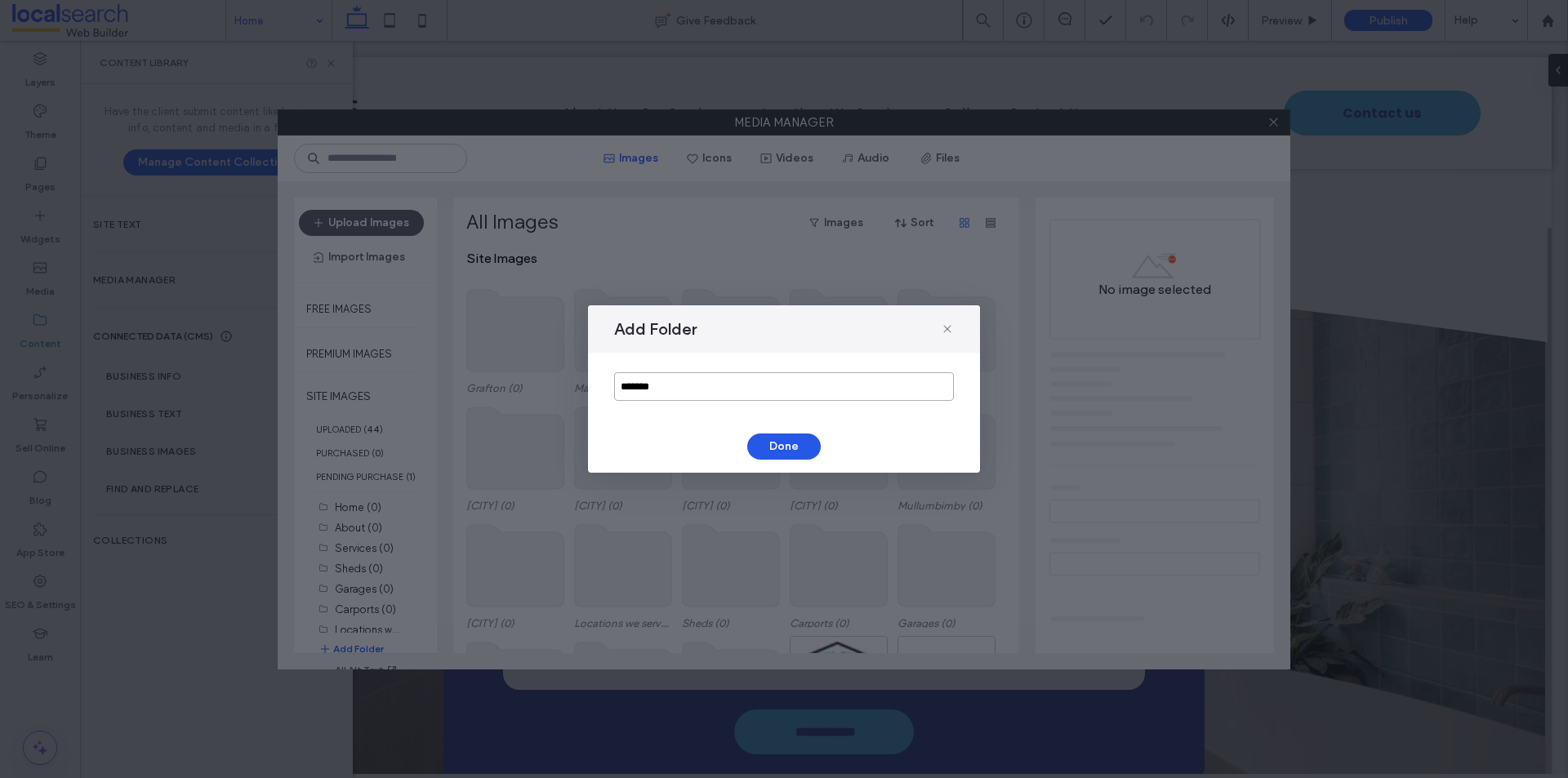 type on "*******" 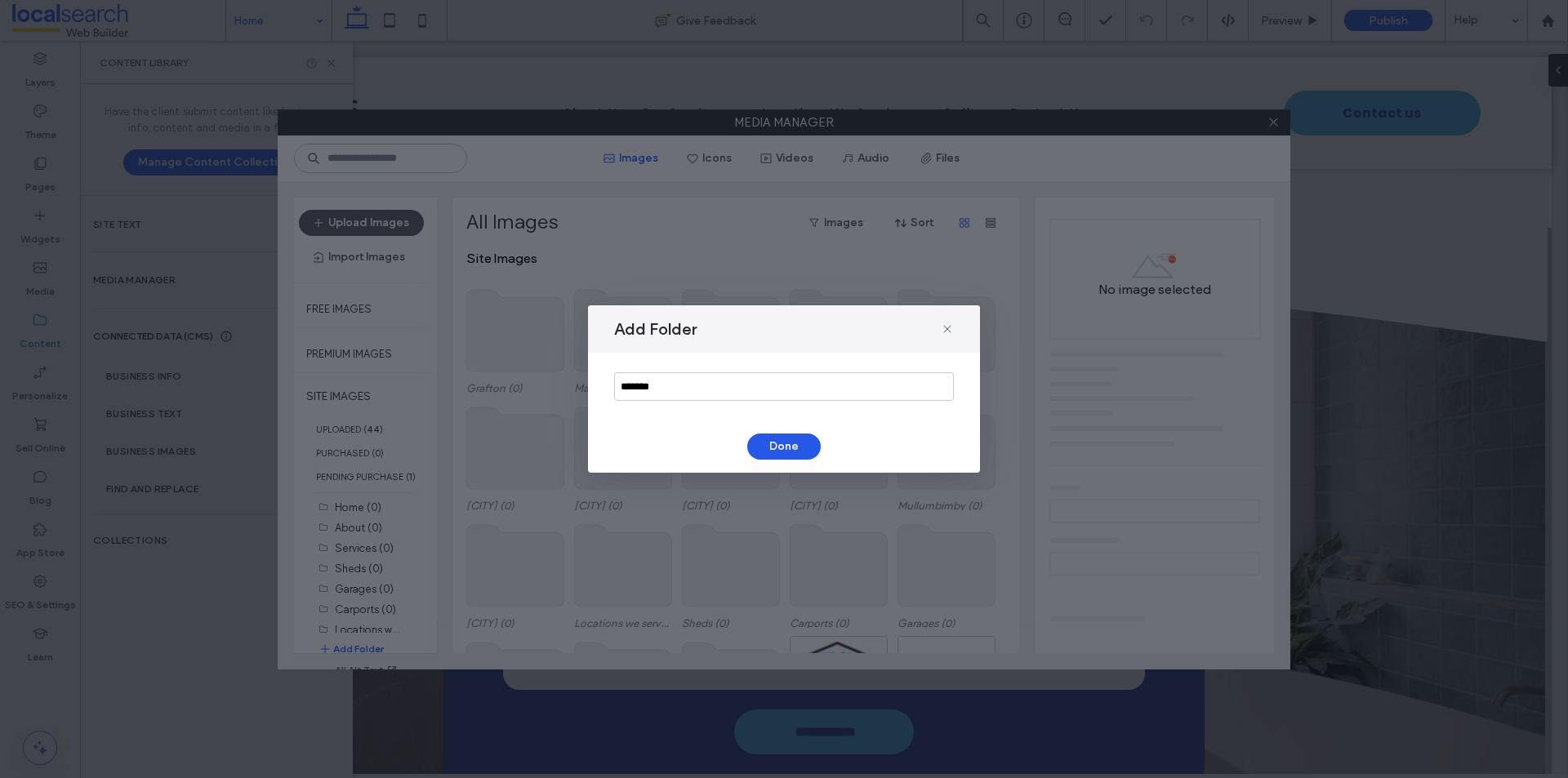click on "Done" at bounding box center [784, 447] 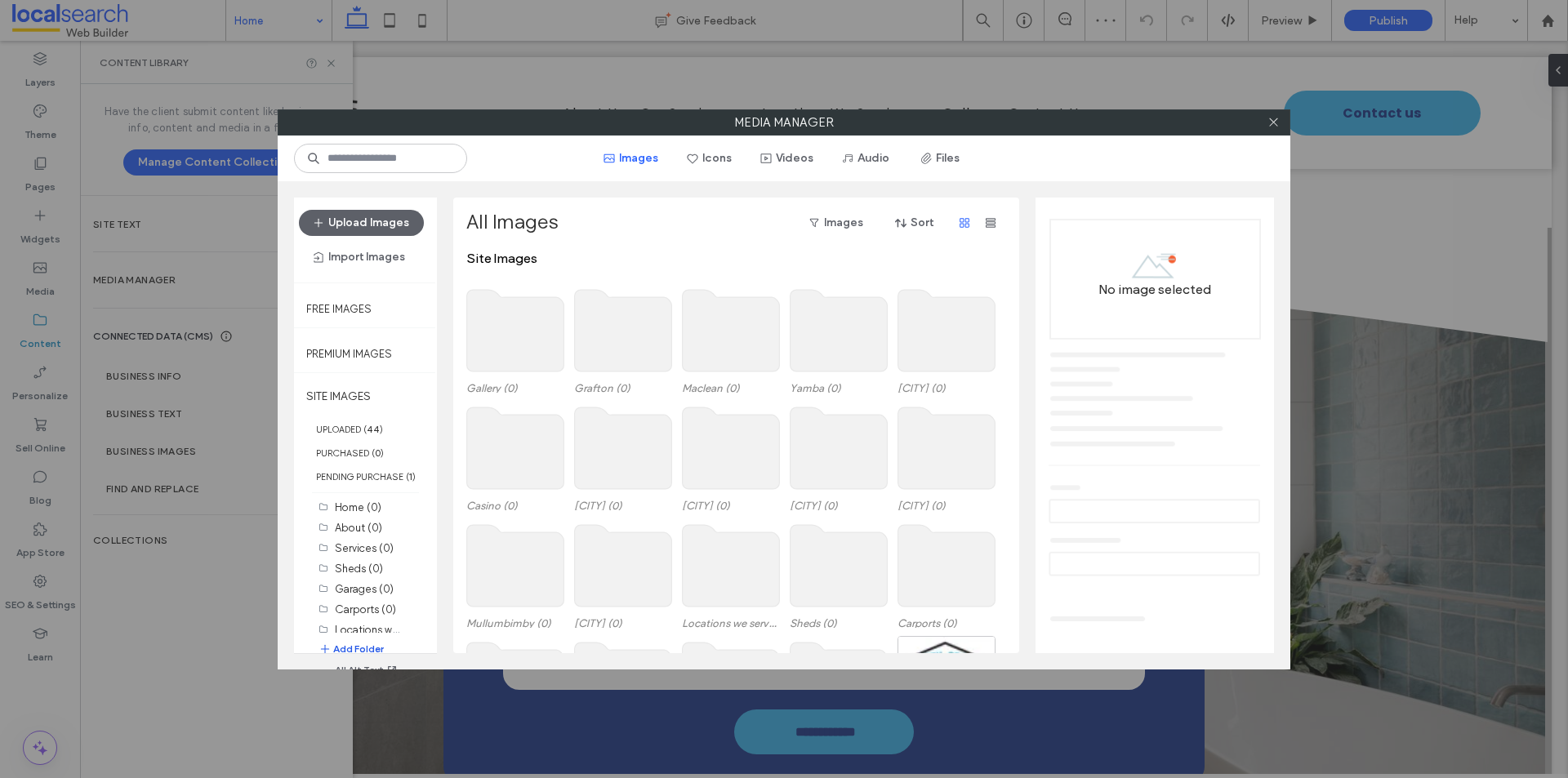click on "Add Folder" at bounding box center [351, 649] 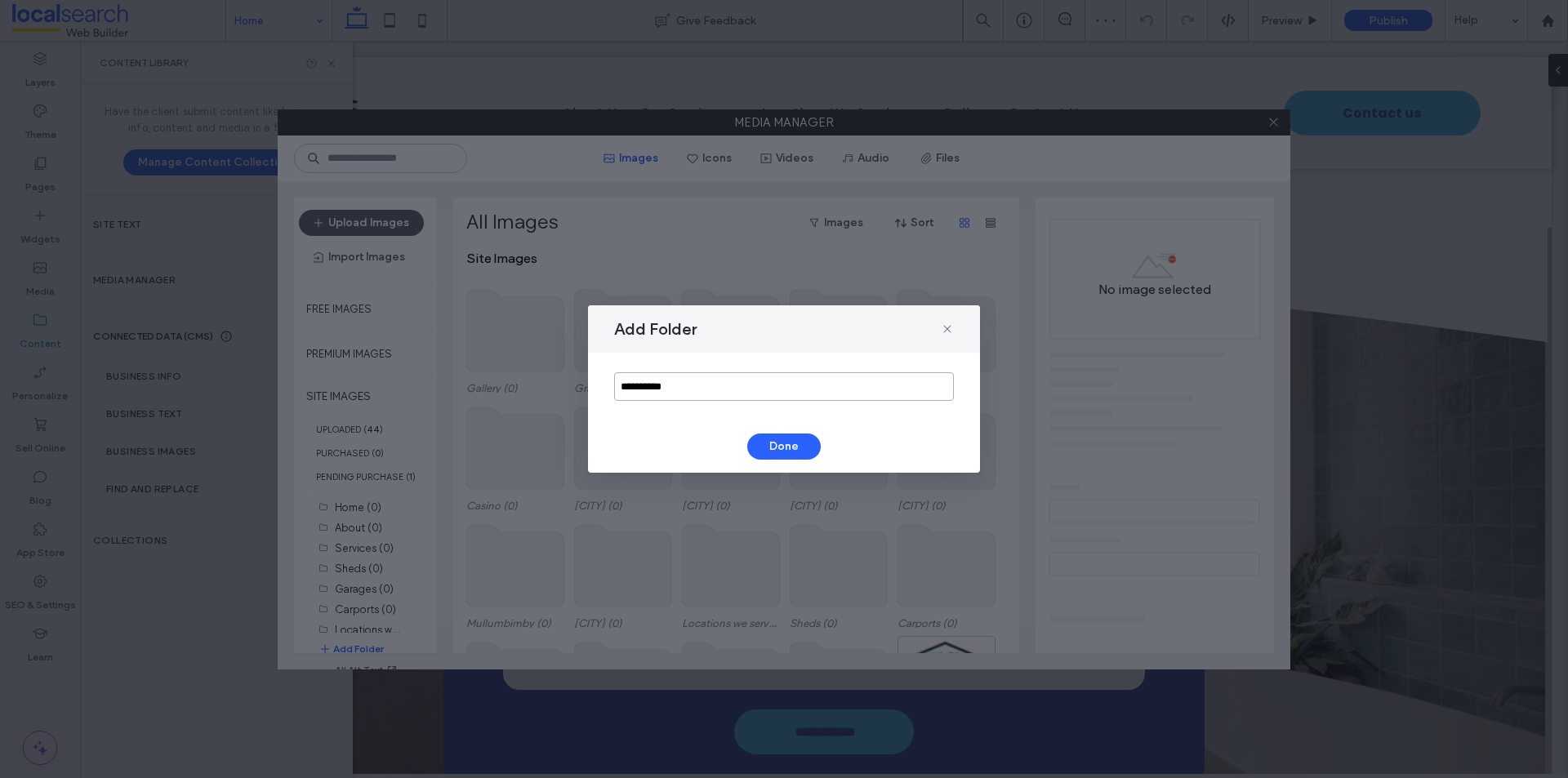 click on "**********" at bounding box center [784, 386] 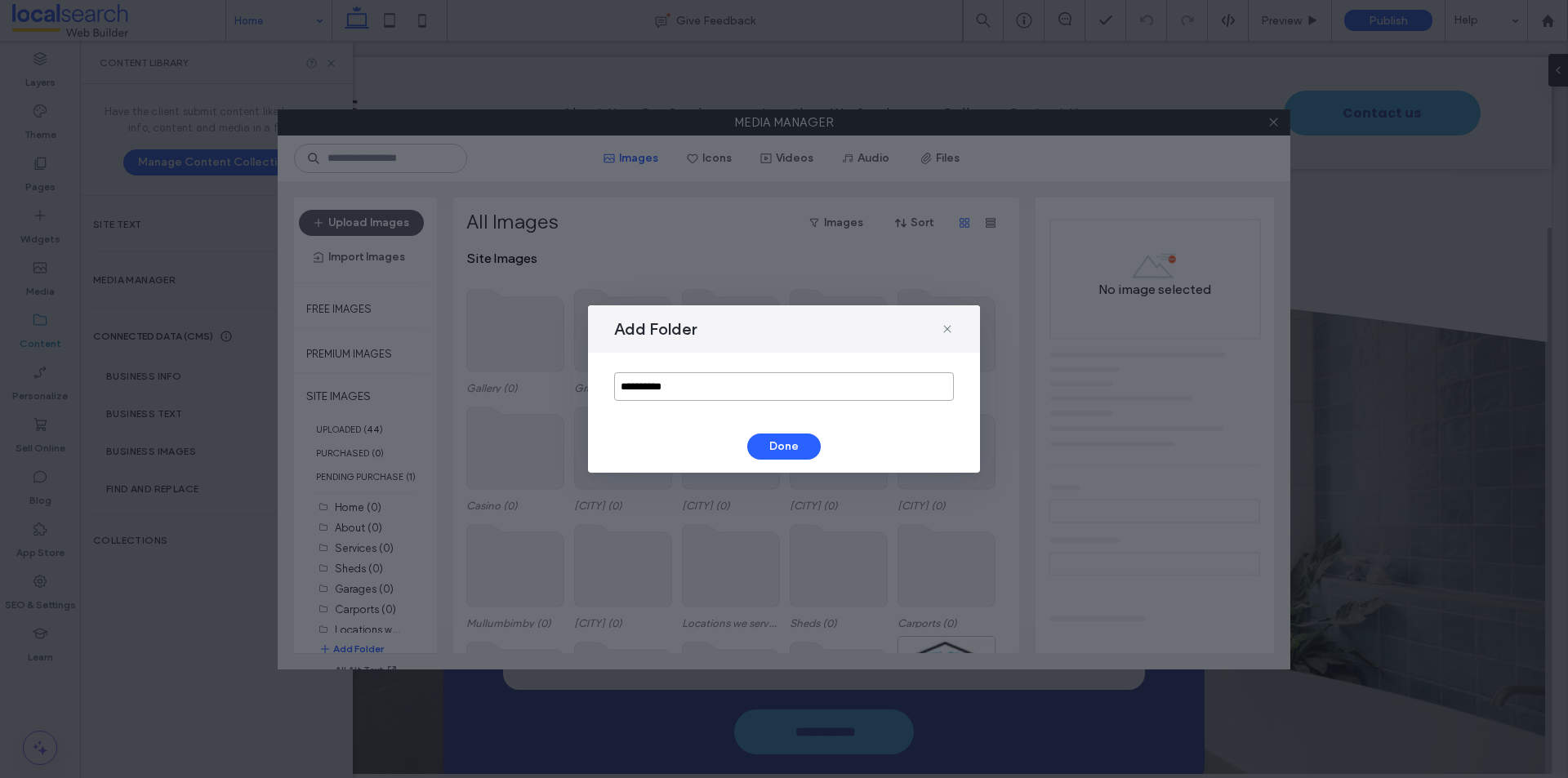 click on "**********" at bounding box center [784, 386] 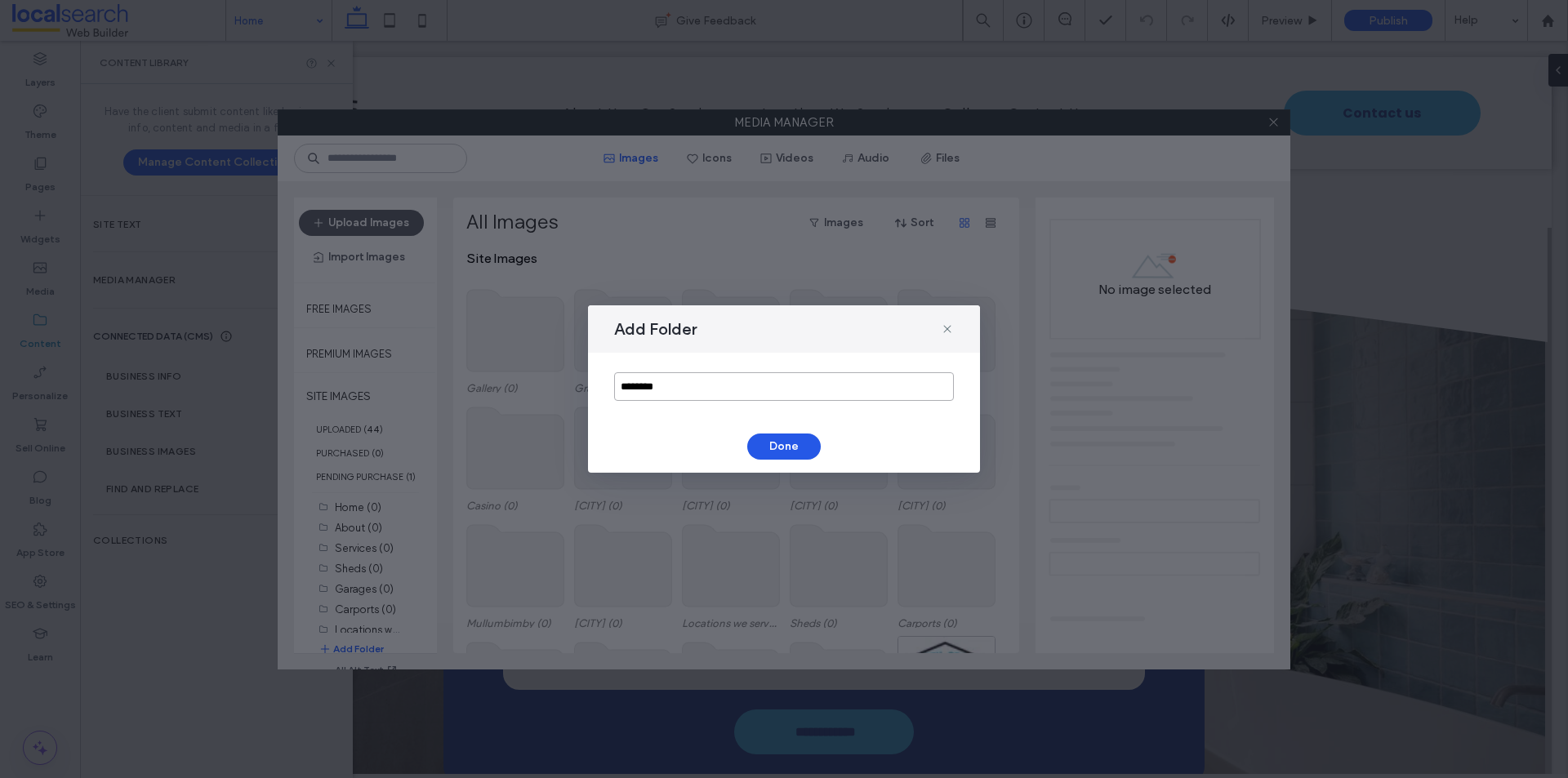 type on "*******" 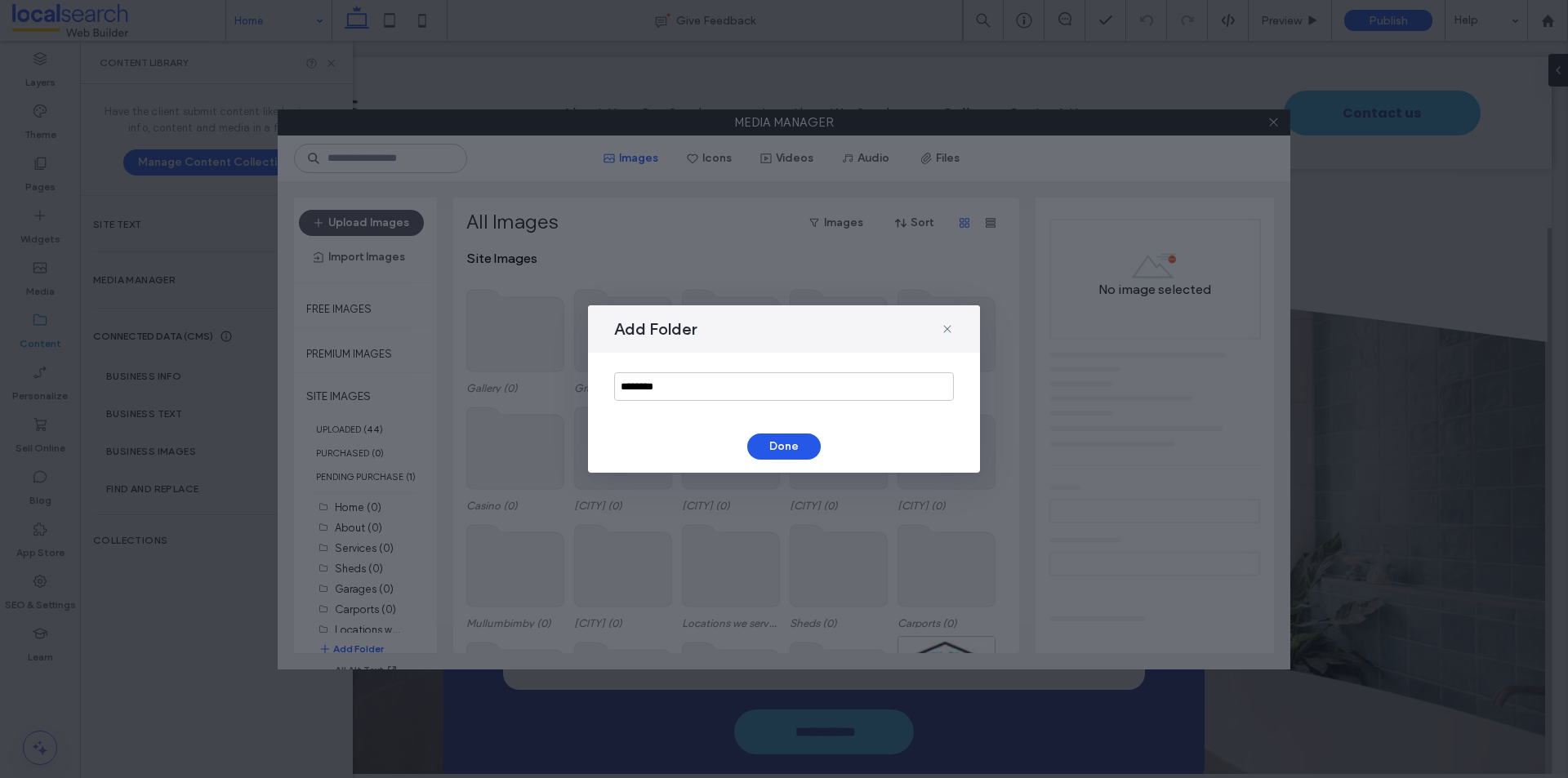 click on "Done" at bounding box center (784, 447) 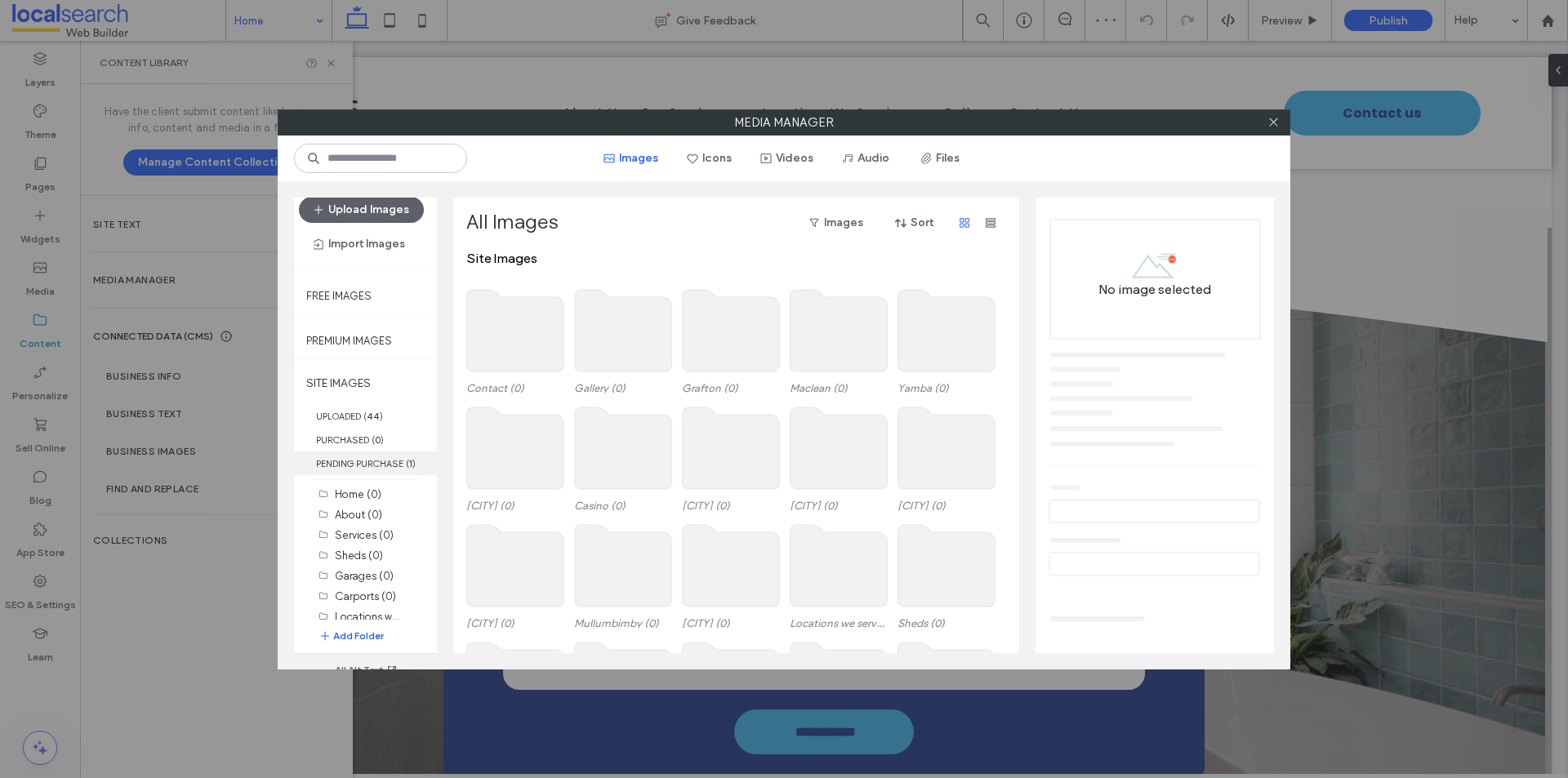 scroll, scrollTop: 20, scrollLeft: 0, axis: vertical 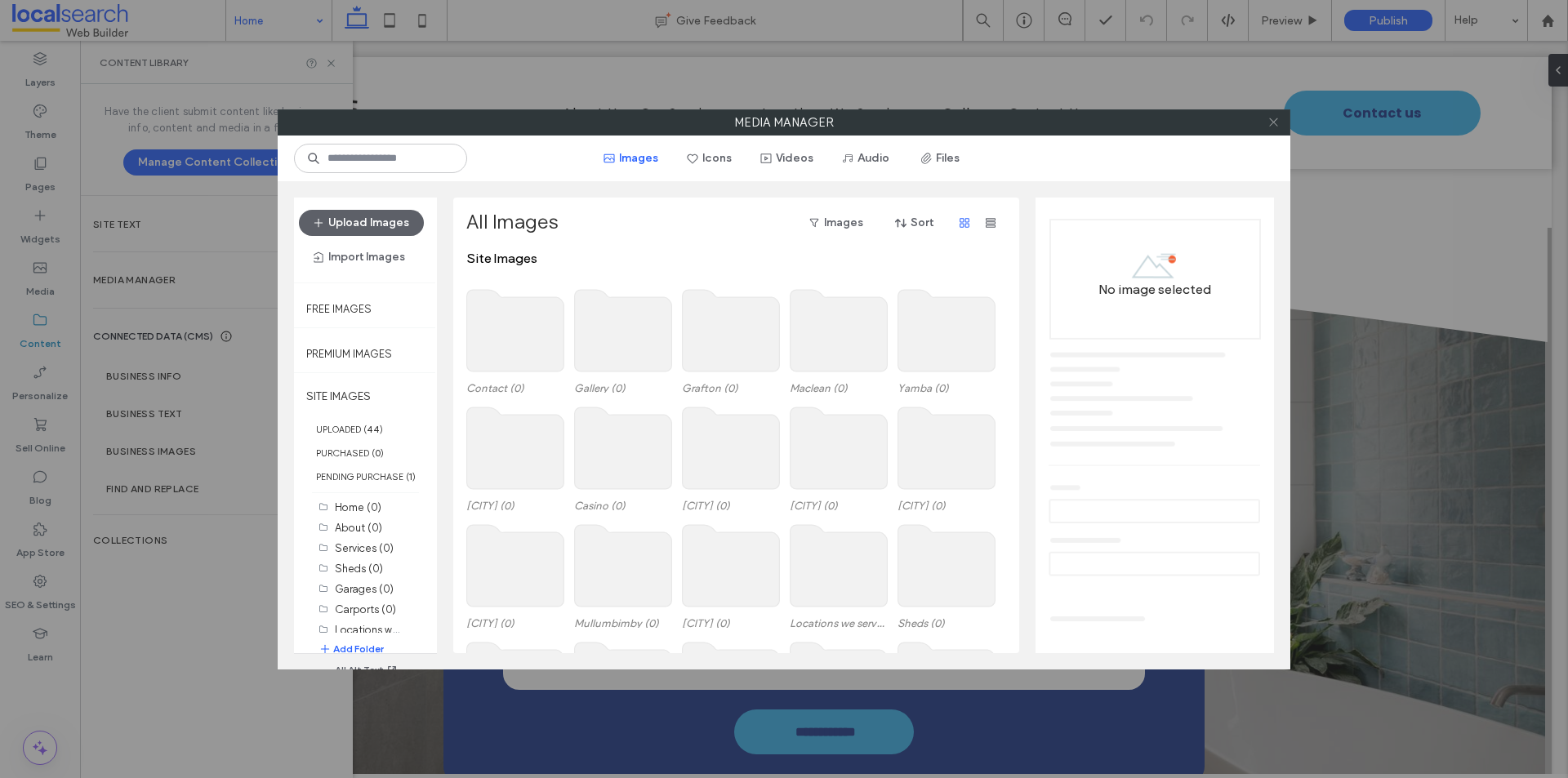 click 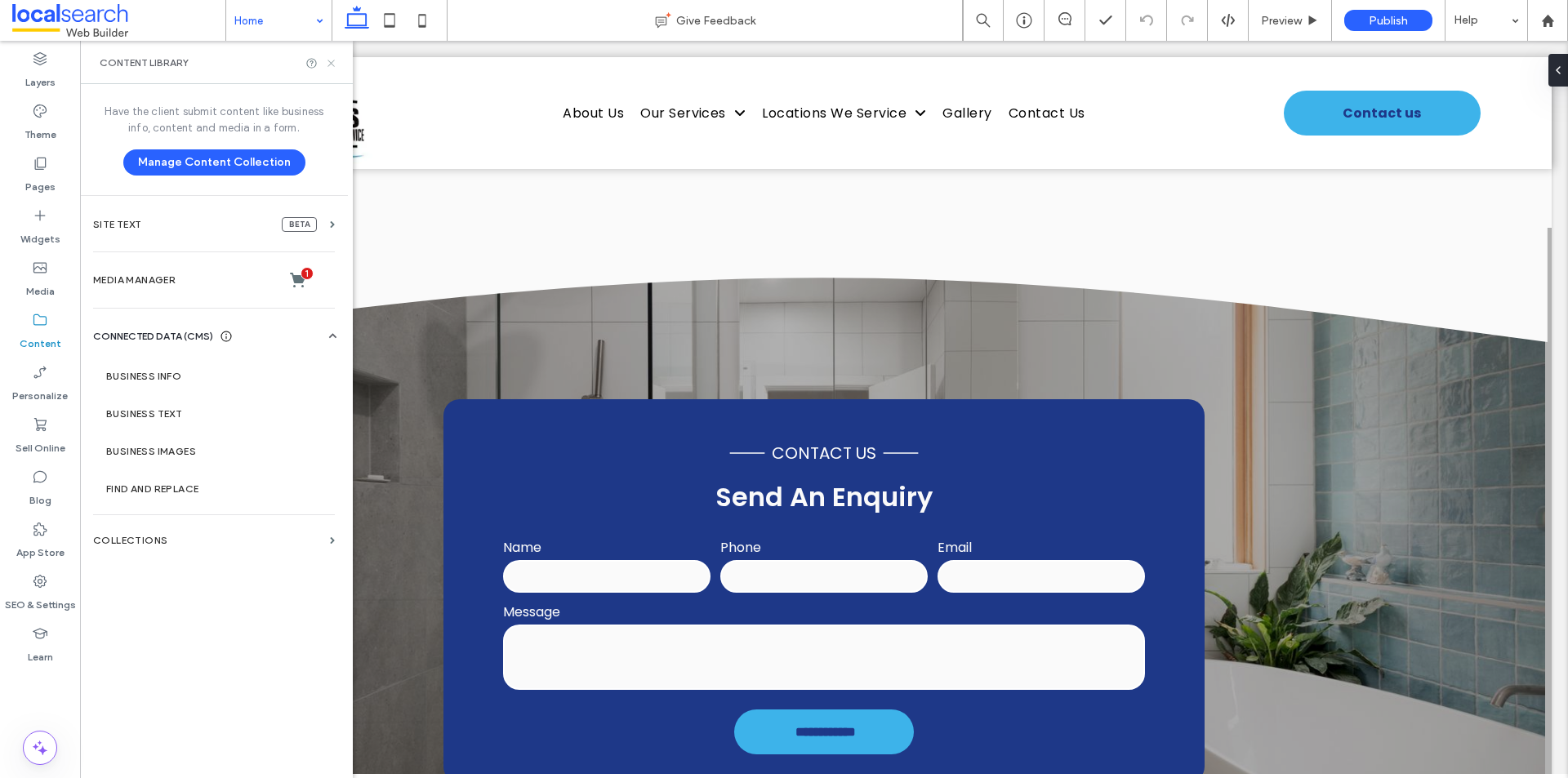 click 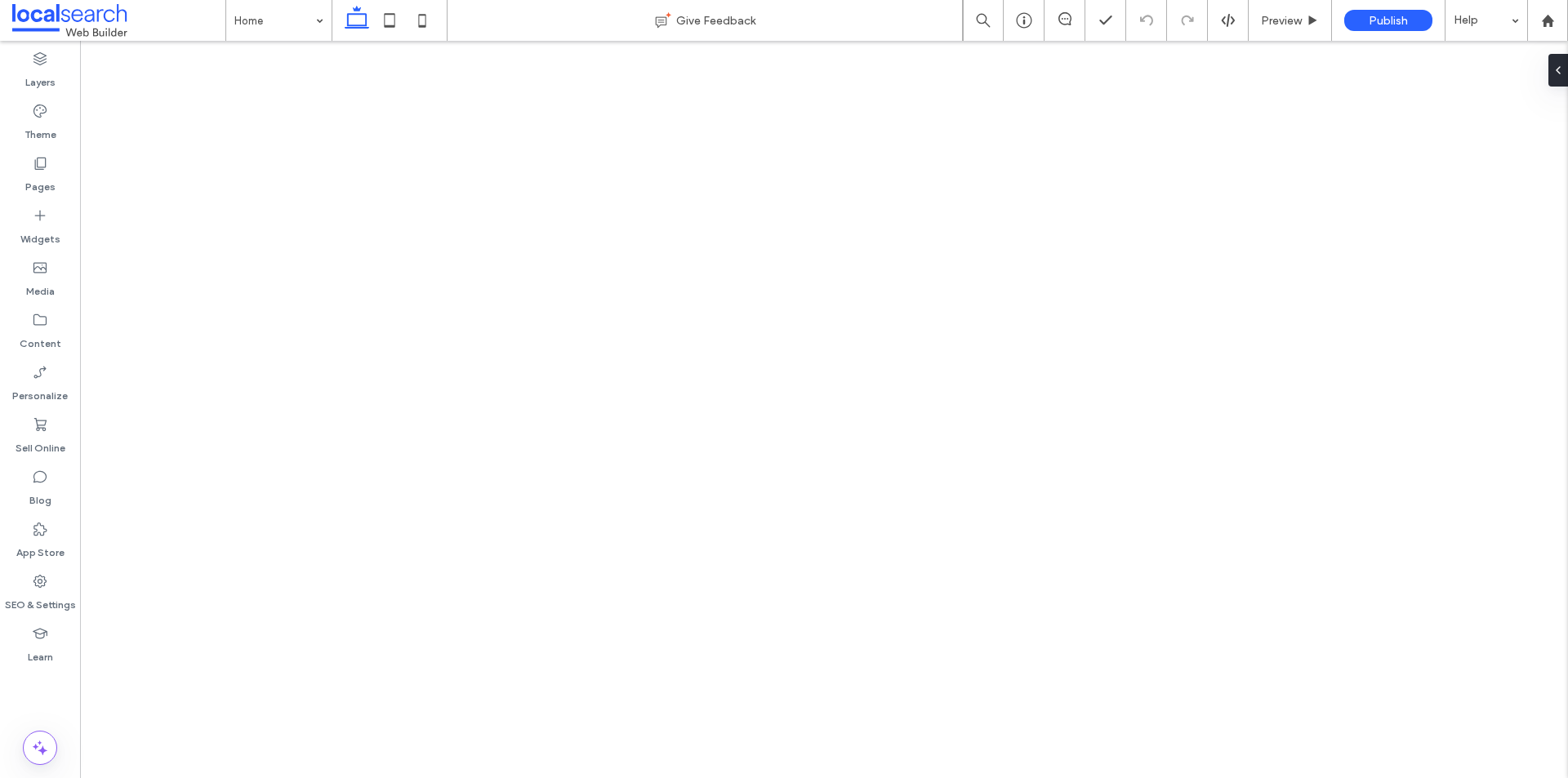 scroll, scrollTop: 0, scrollLeft: 0, axis: both 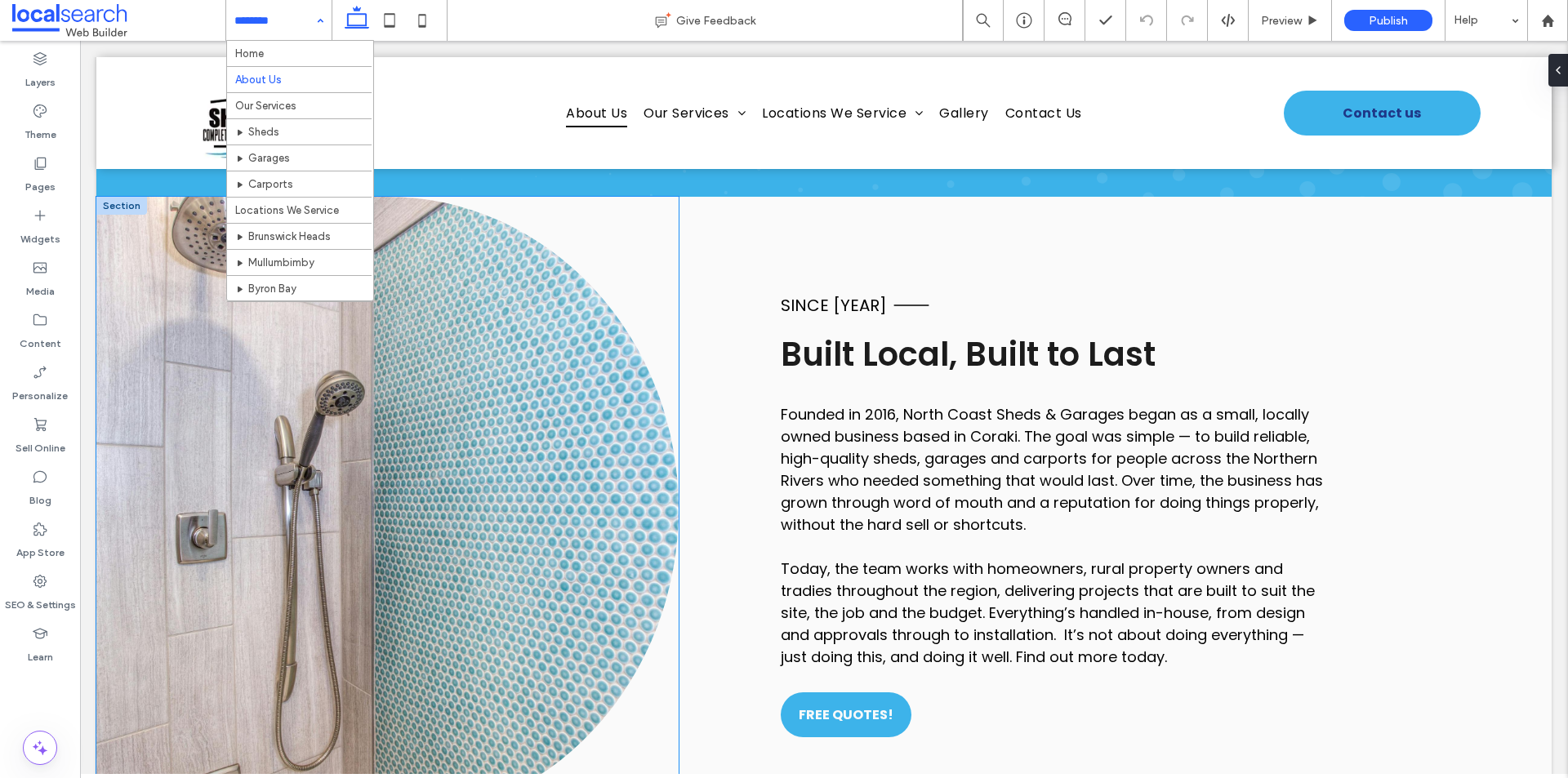 click at bounding box center [387, 509] 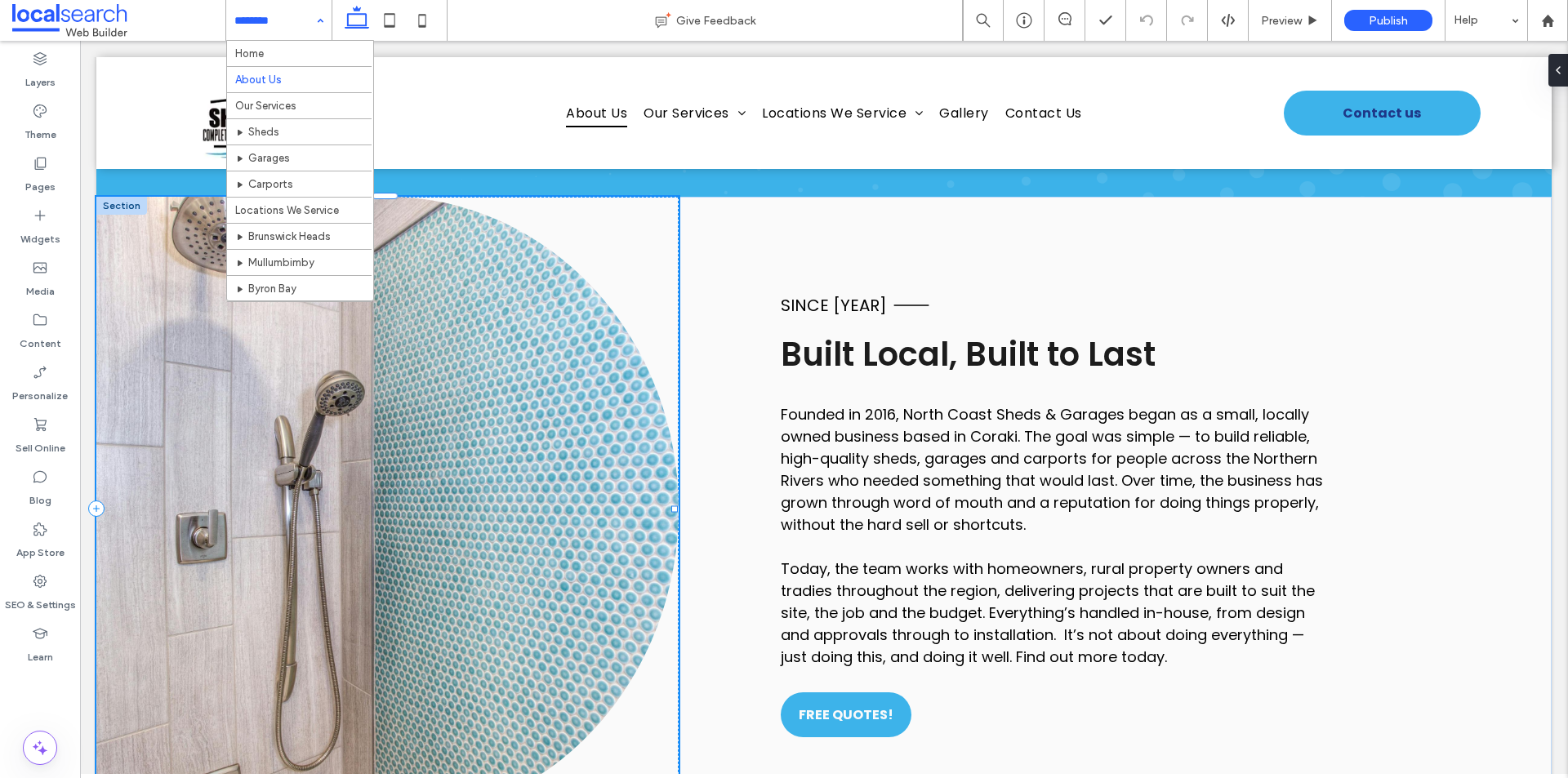 click at bounding box center [387, 509] 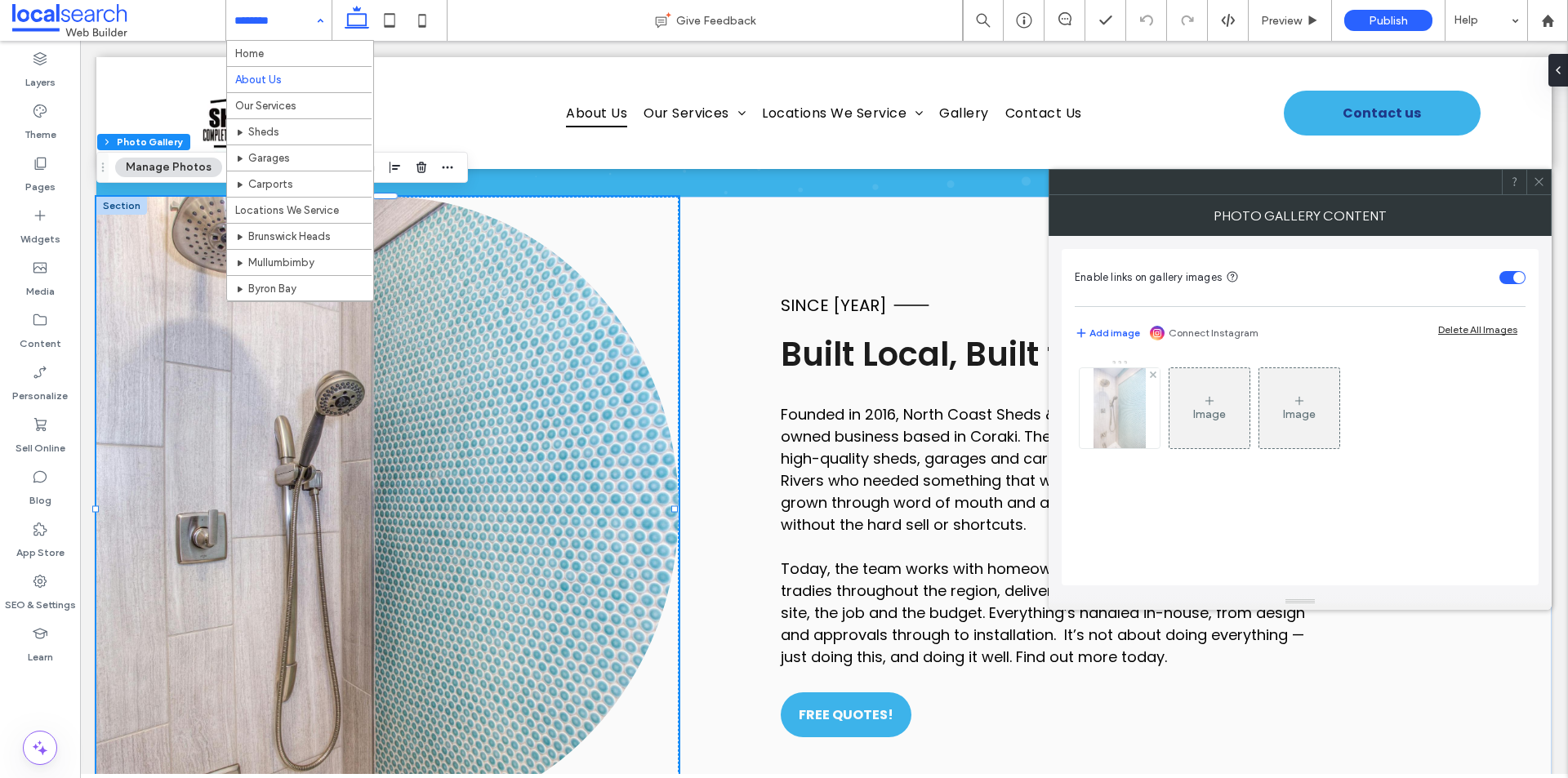 click at bounding box center [1120, 408] 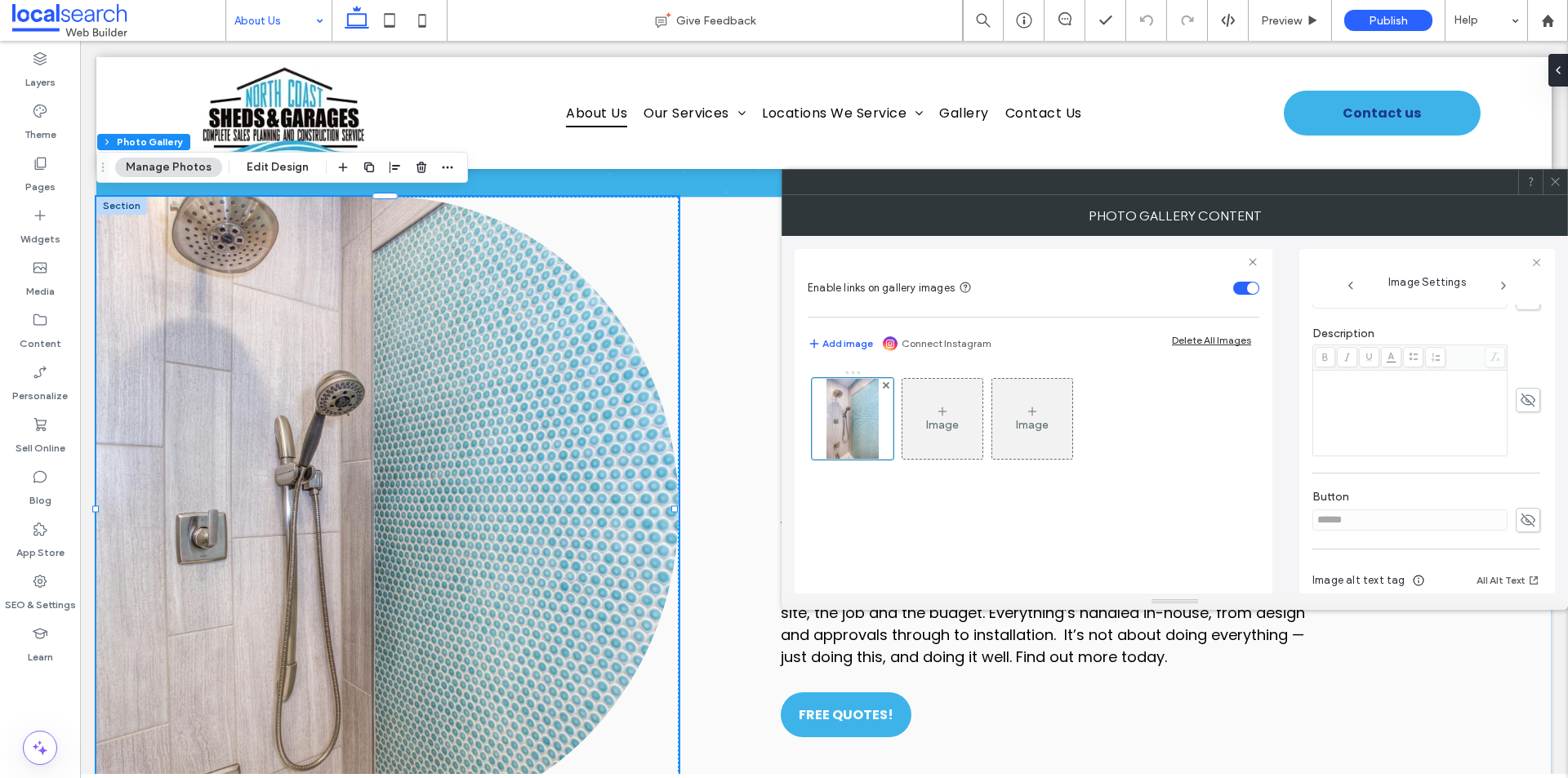 scroll, scrollTop: 163, scrollLeft: 0, axis: vertical 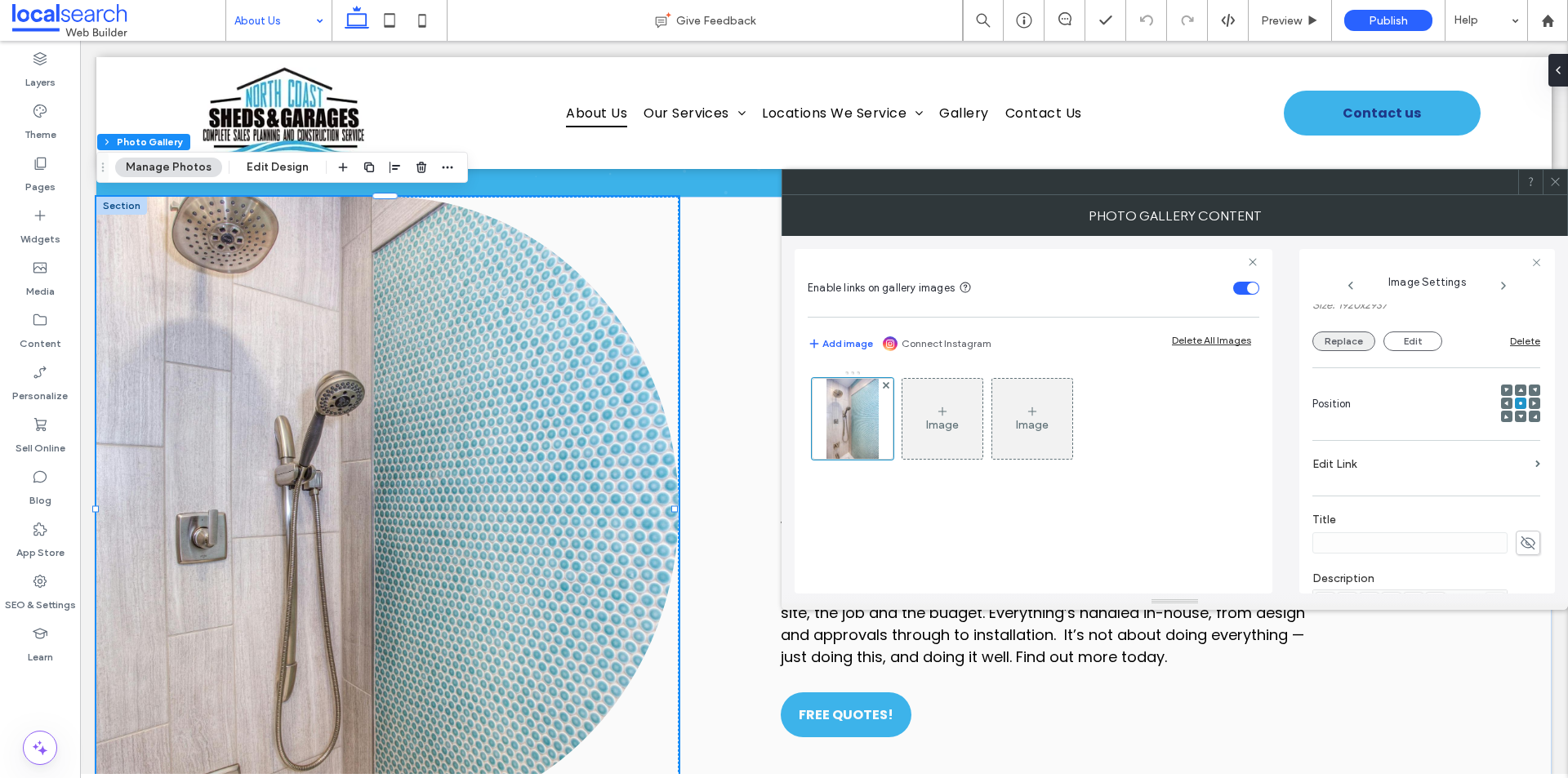 click on "Replace" at bounding box center [1343, 341] 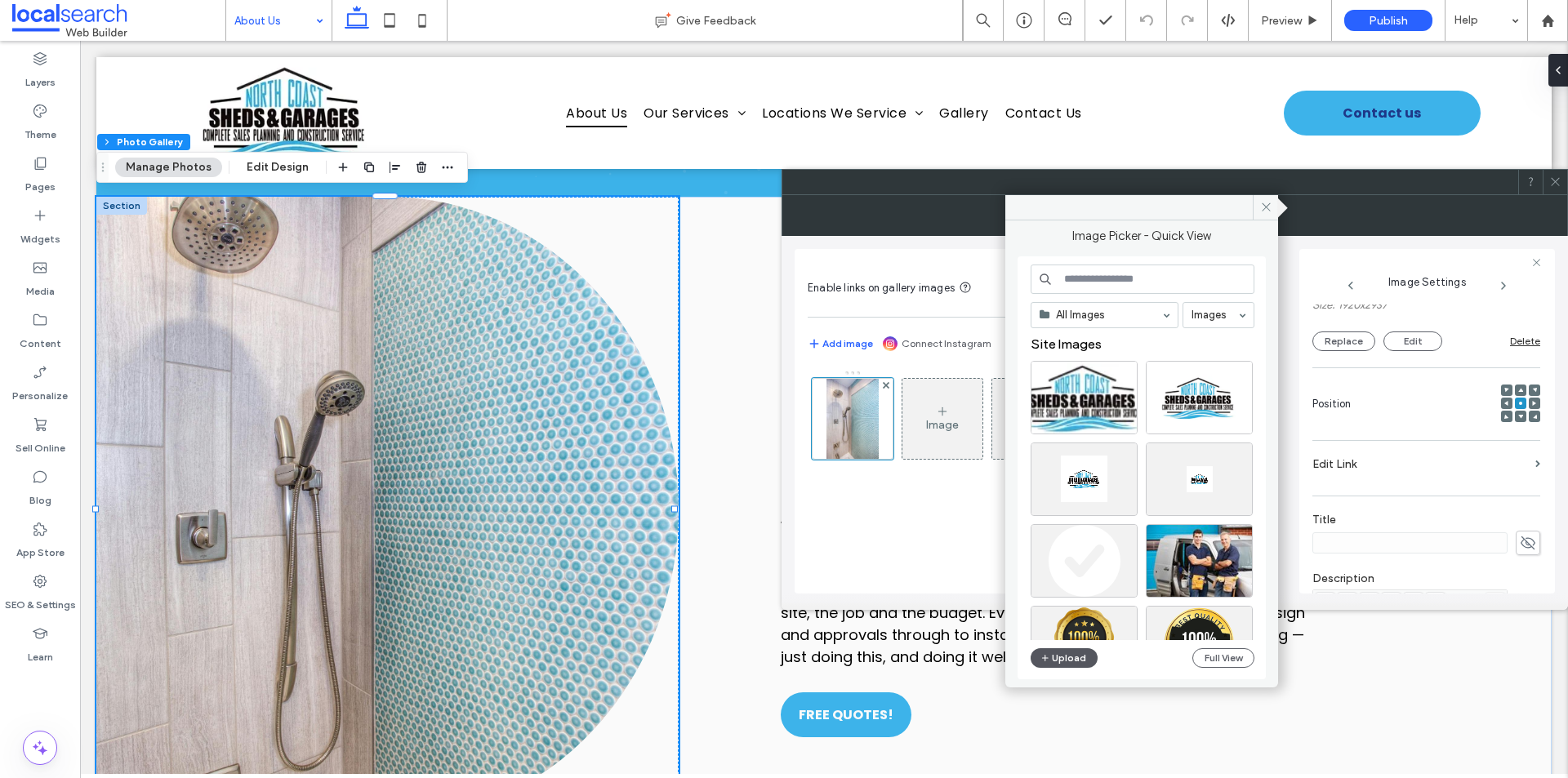 click on "Upload" at bounding box center (1064, 658) 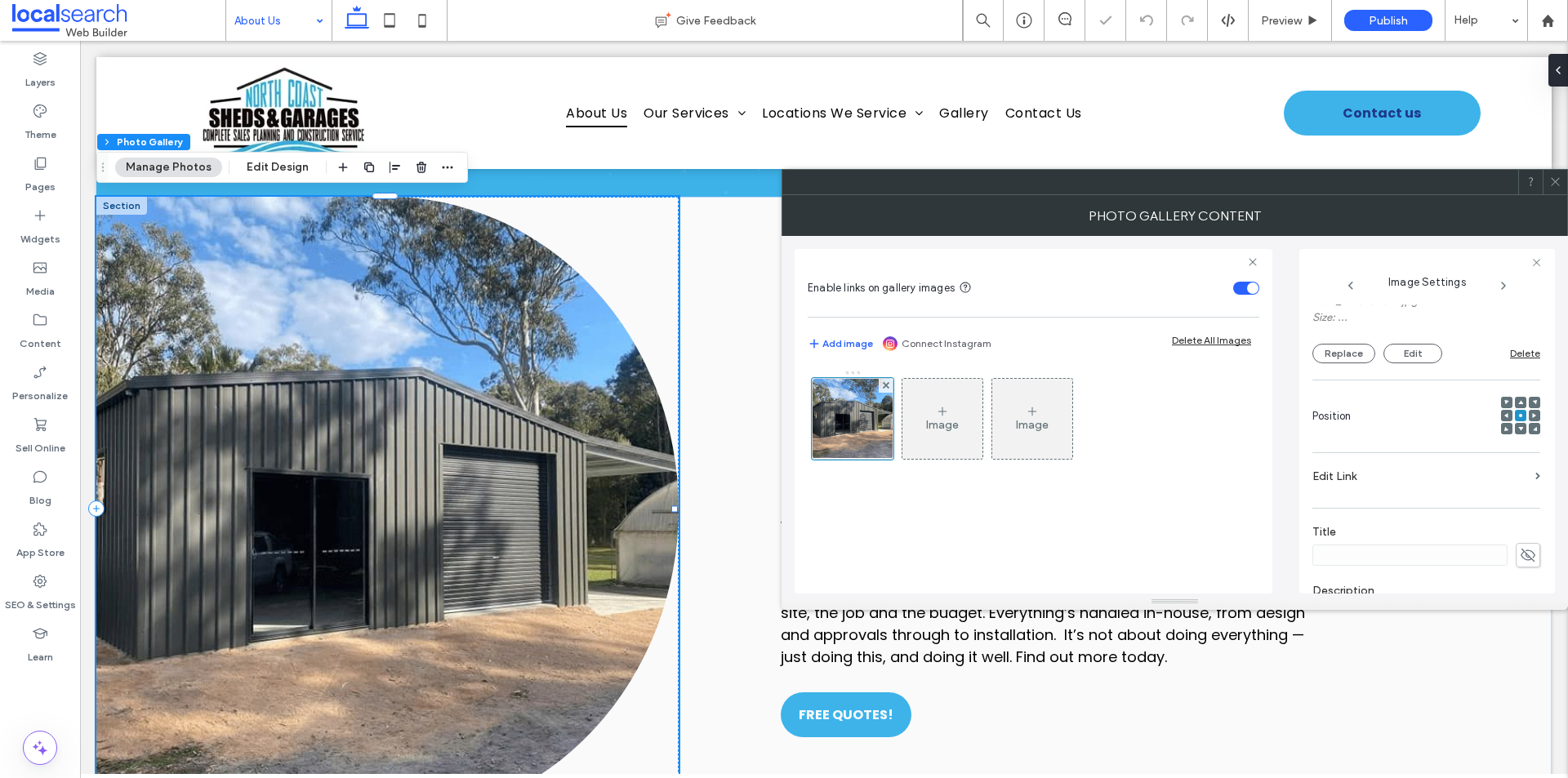 scroll, scrollTop: 176, scrollLeft: 0, axis: vertical 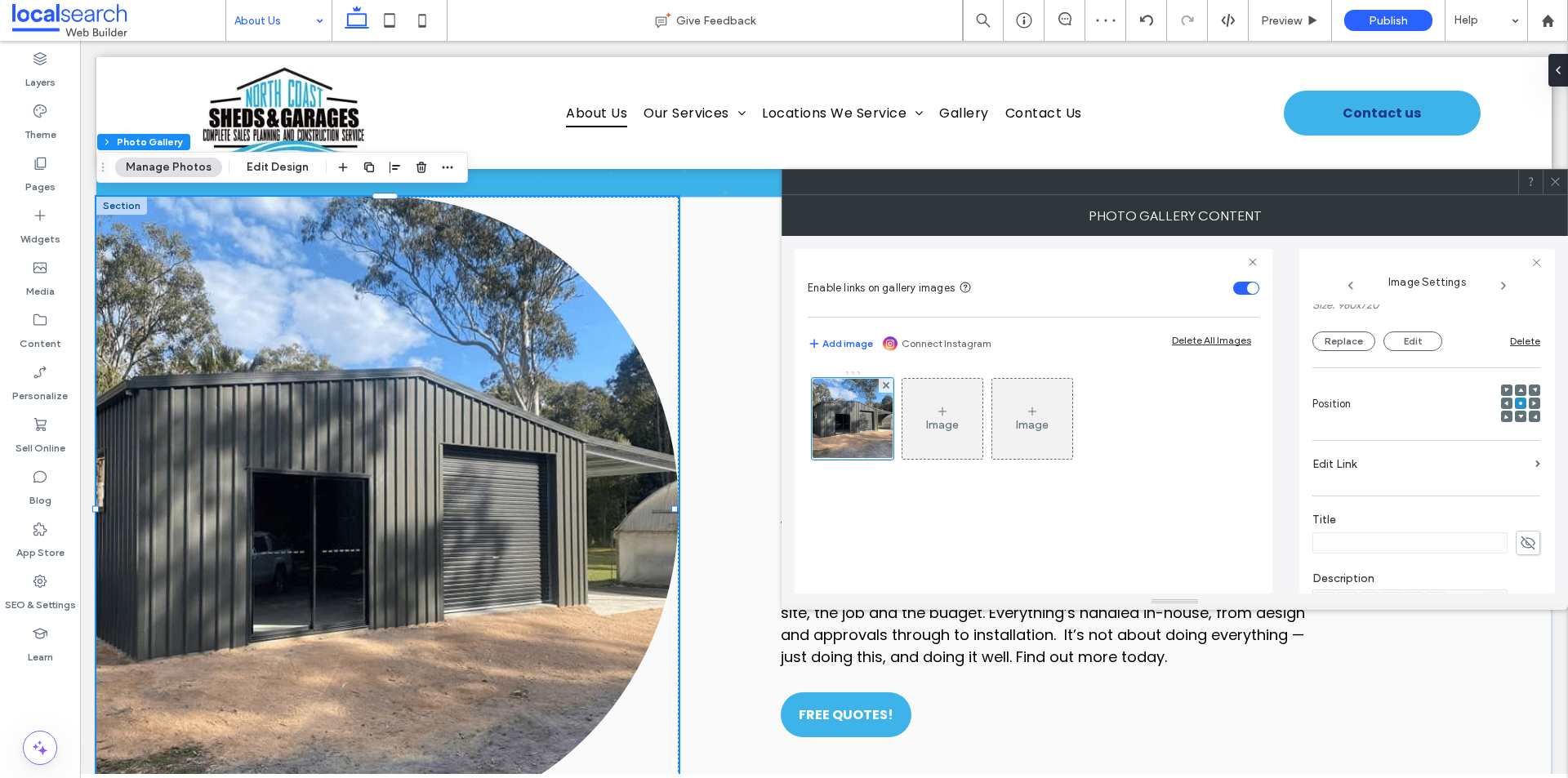 click at bounding box center [1555, 182] 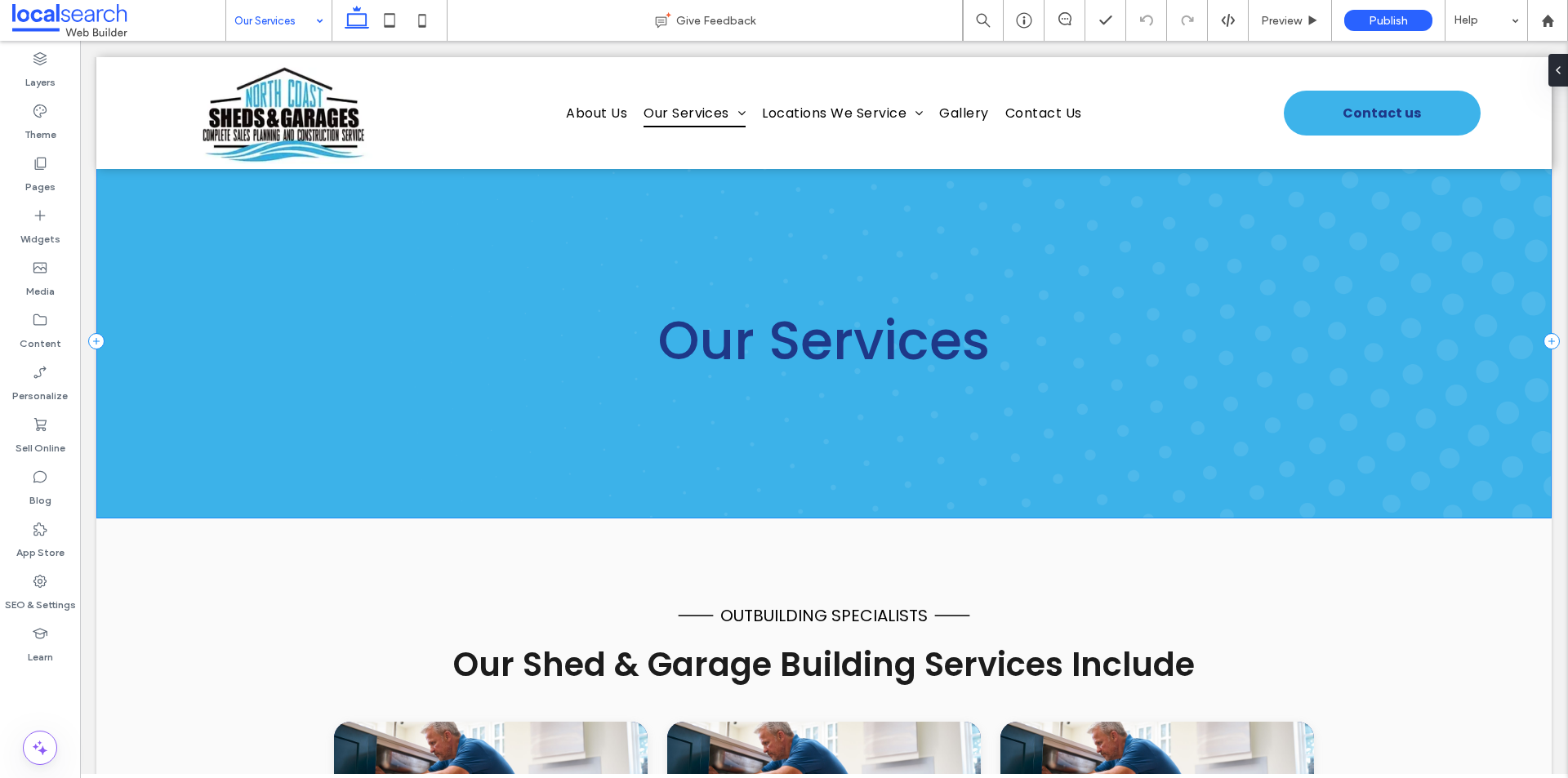 scroll, scrollTop: 0, scrollLeft: 0, axis: both 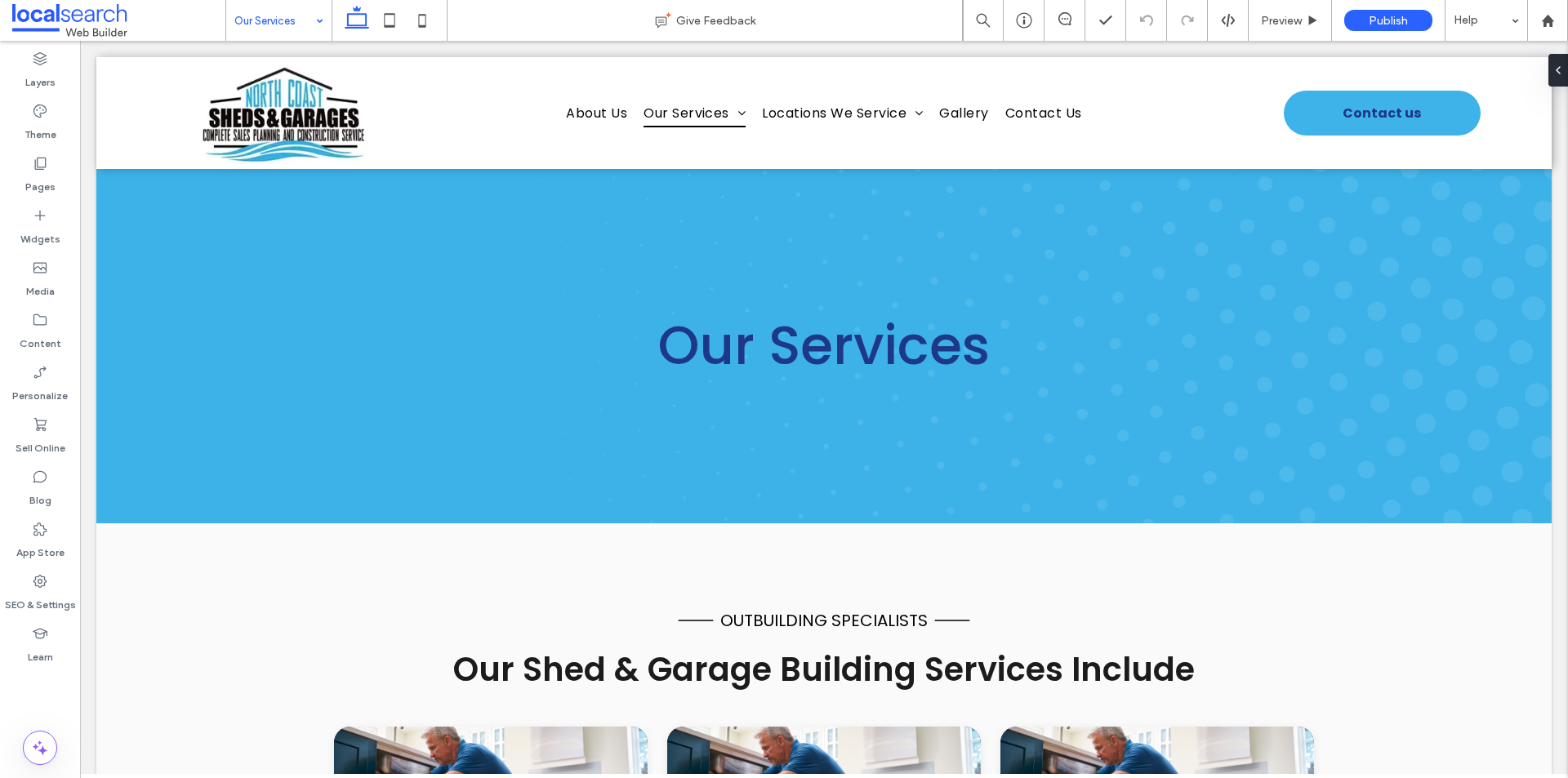 click on "Our Services" at bounding box center [278, 20] 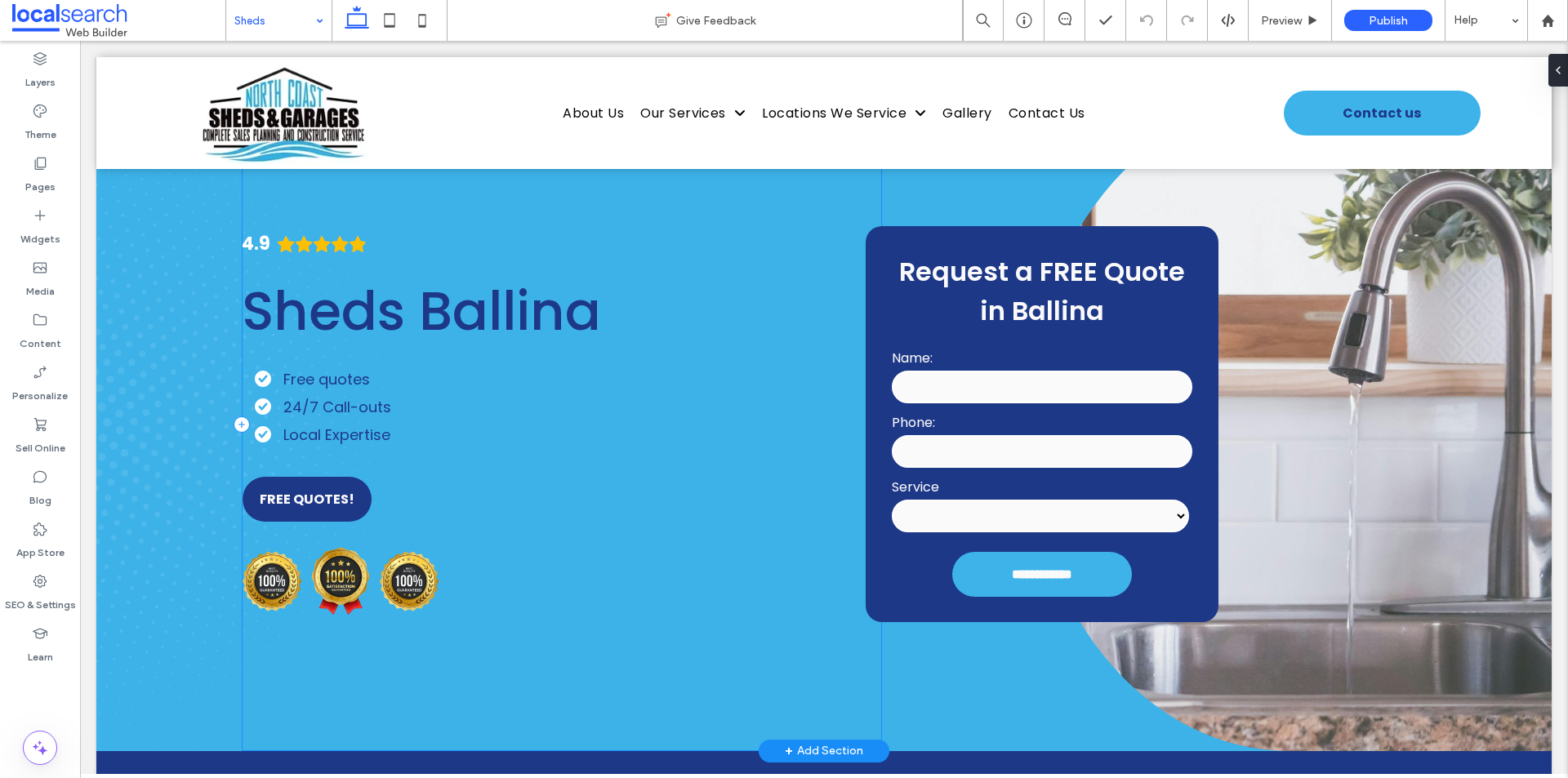 scroll, scrollTop: 0, scrollLeft: 0, axis: both 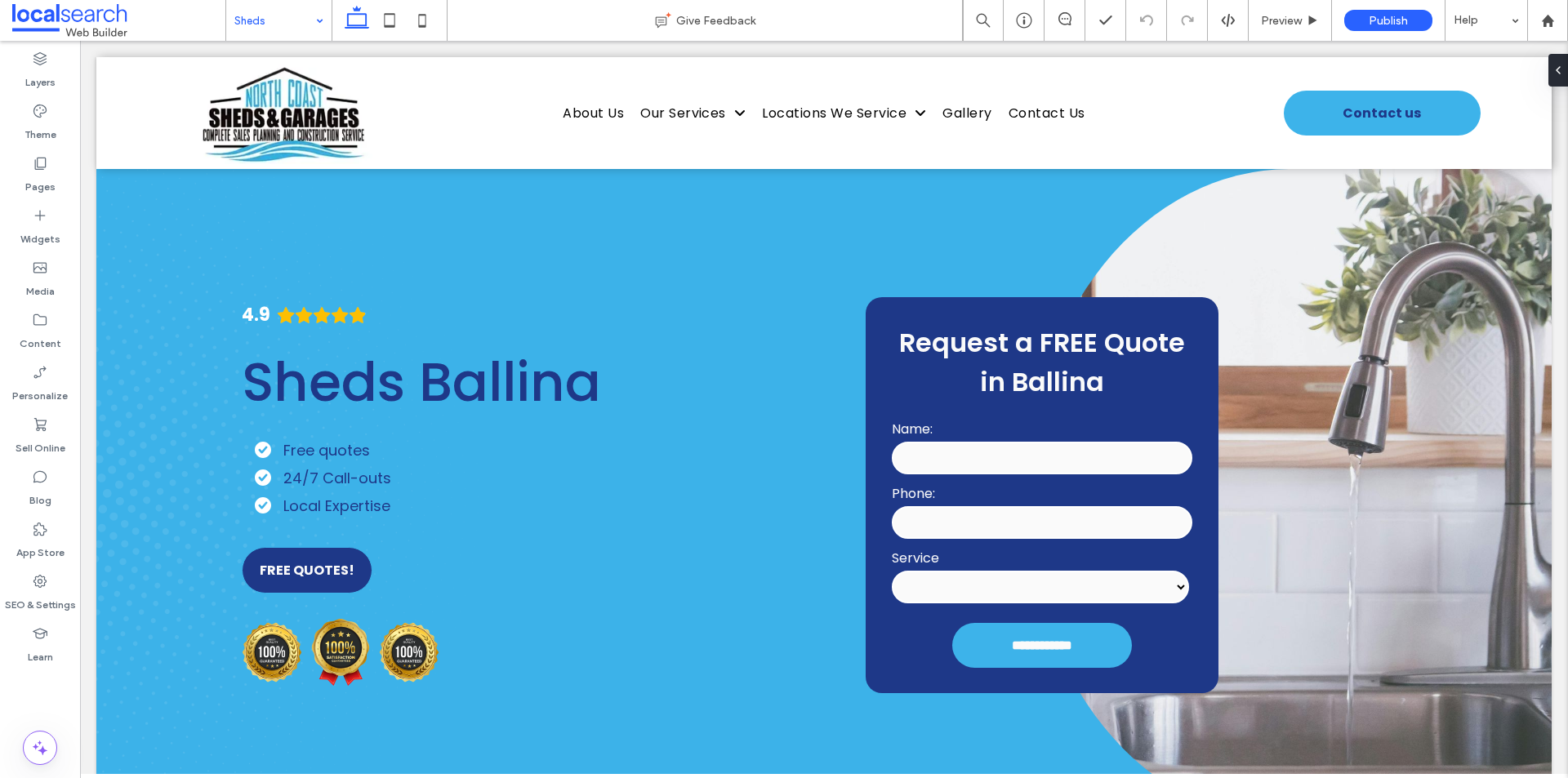 click at bounding box center (274, 20) 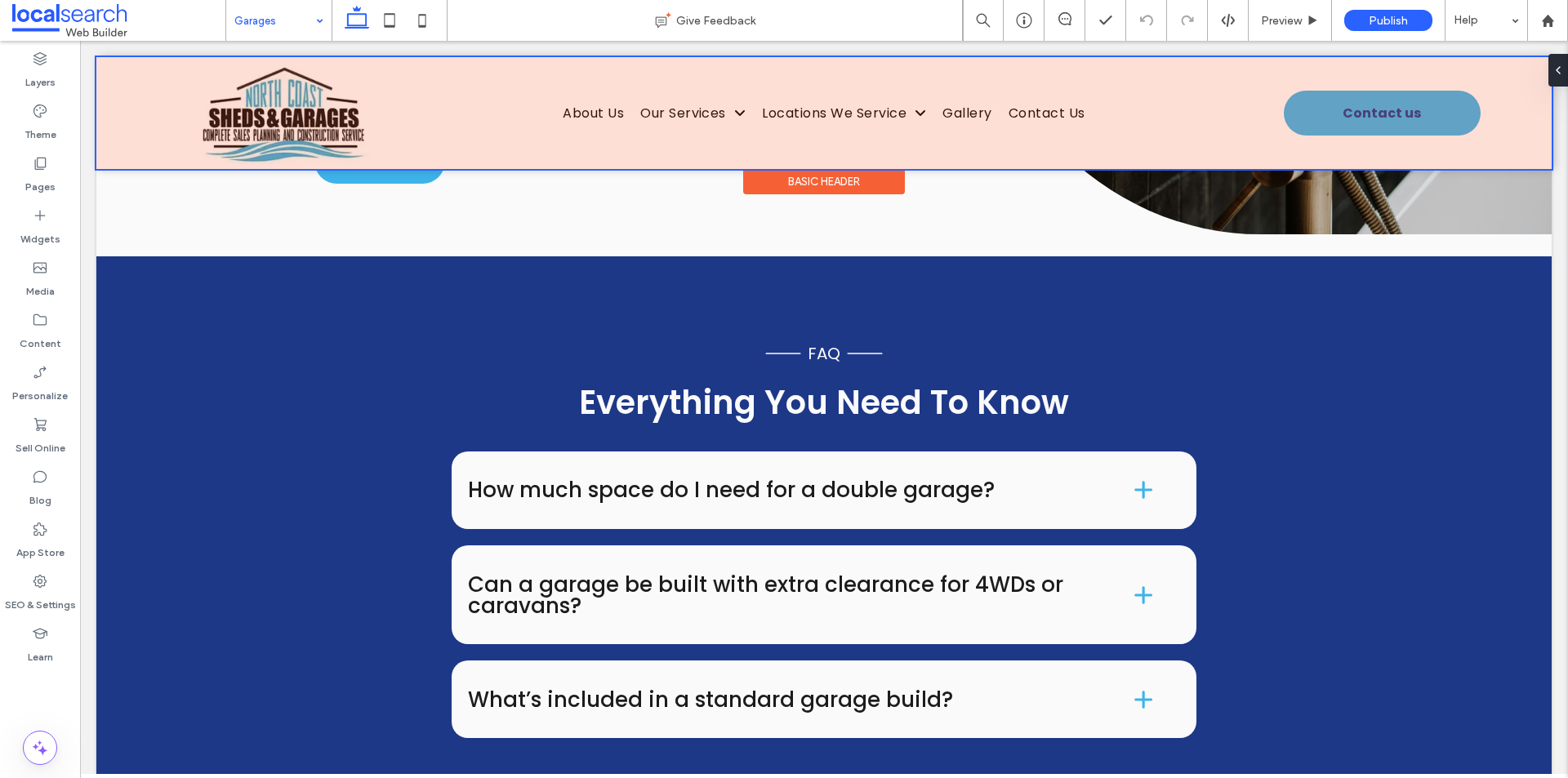 scroll, scrollTop: 1959, scrollLeft: 0, axis: vertical 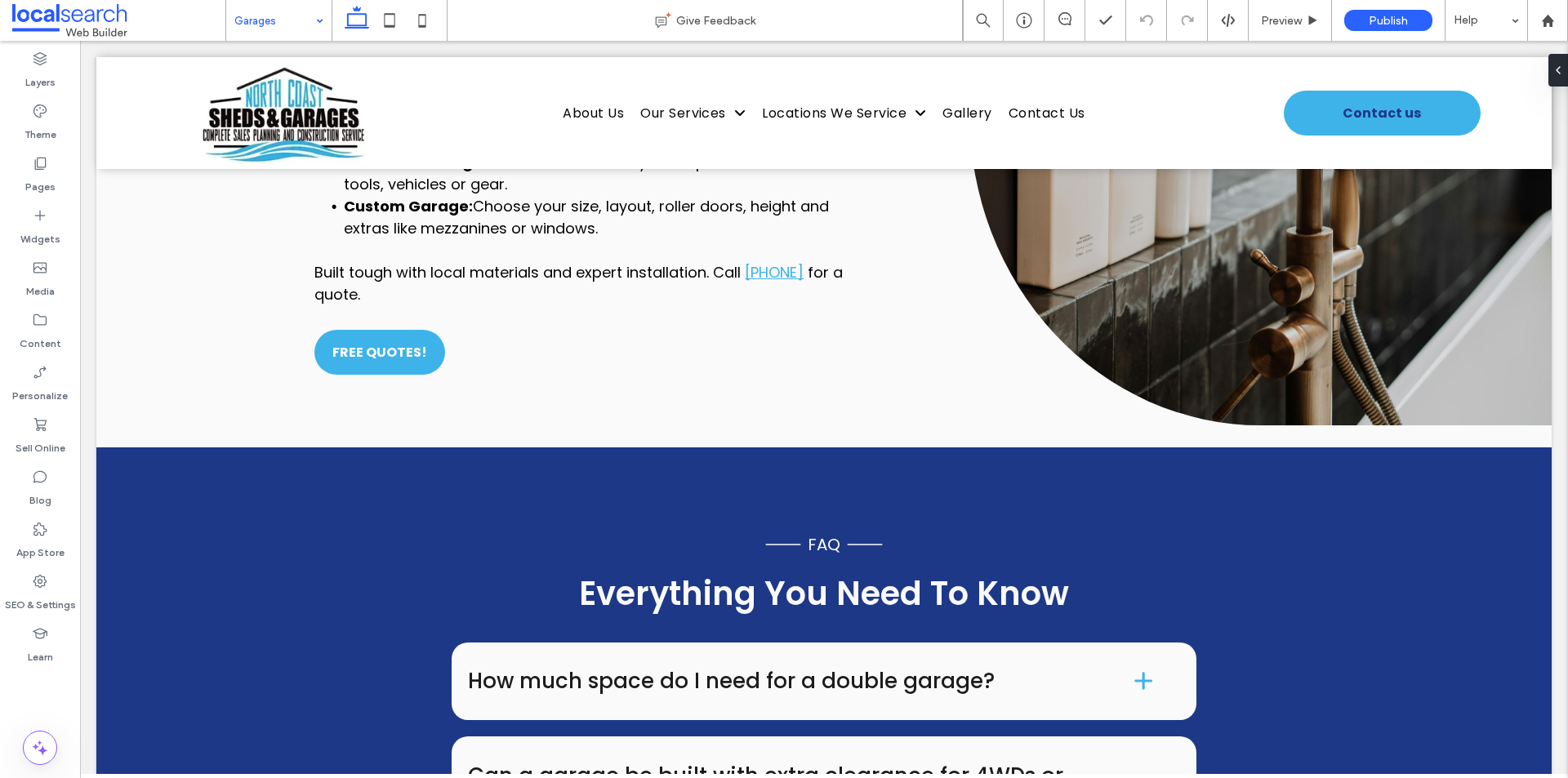 click at bounding box center (274, 20) 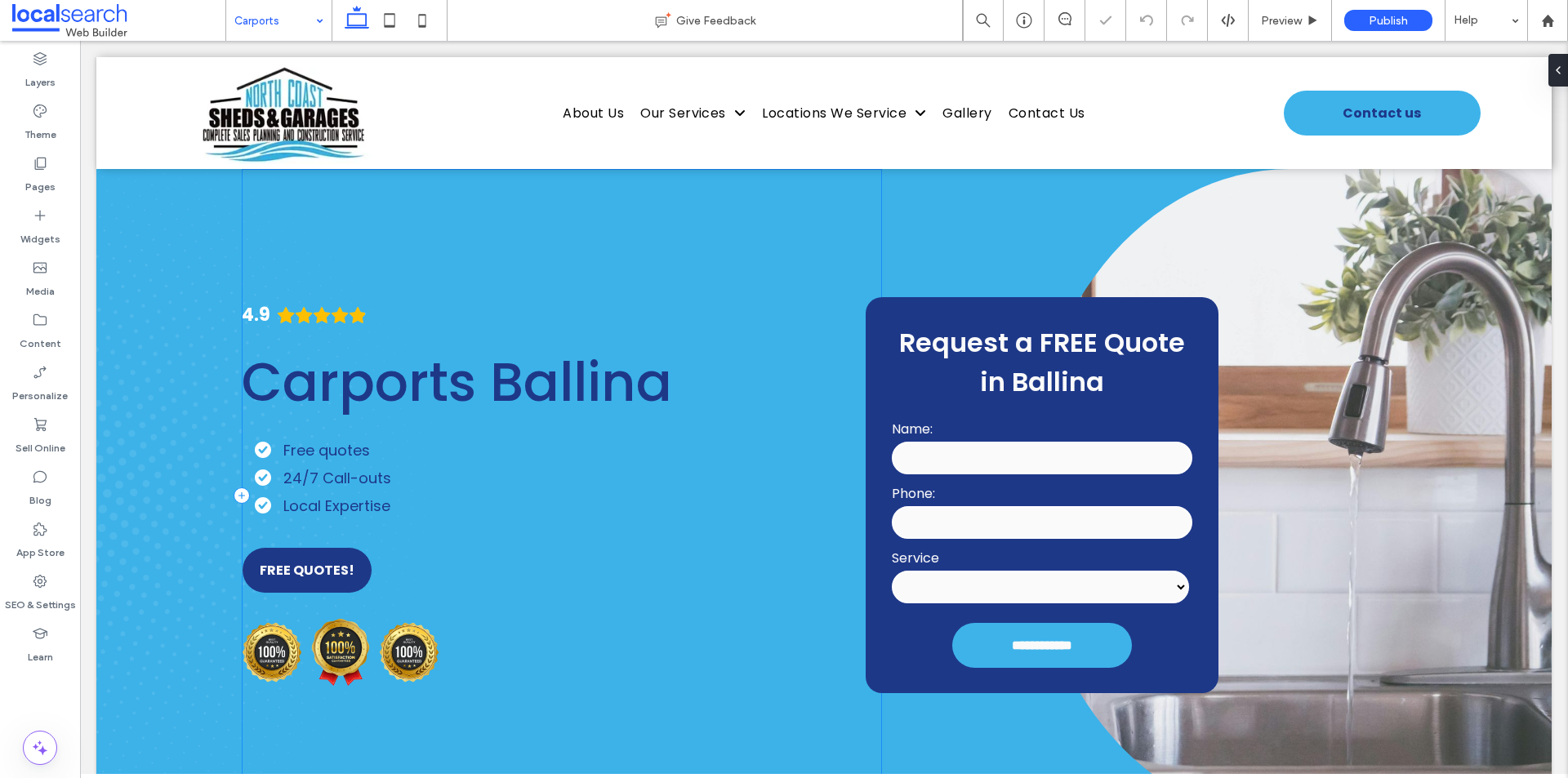 scroll, scrollTop: 0, scrollLeft: 0, axis: both 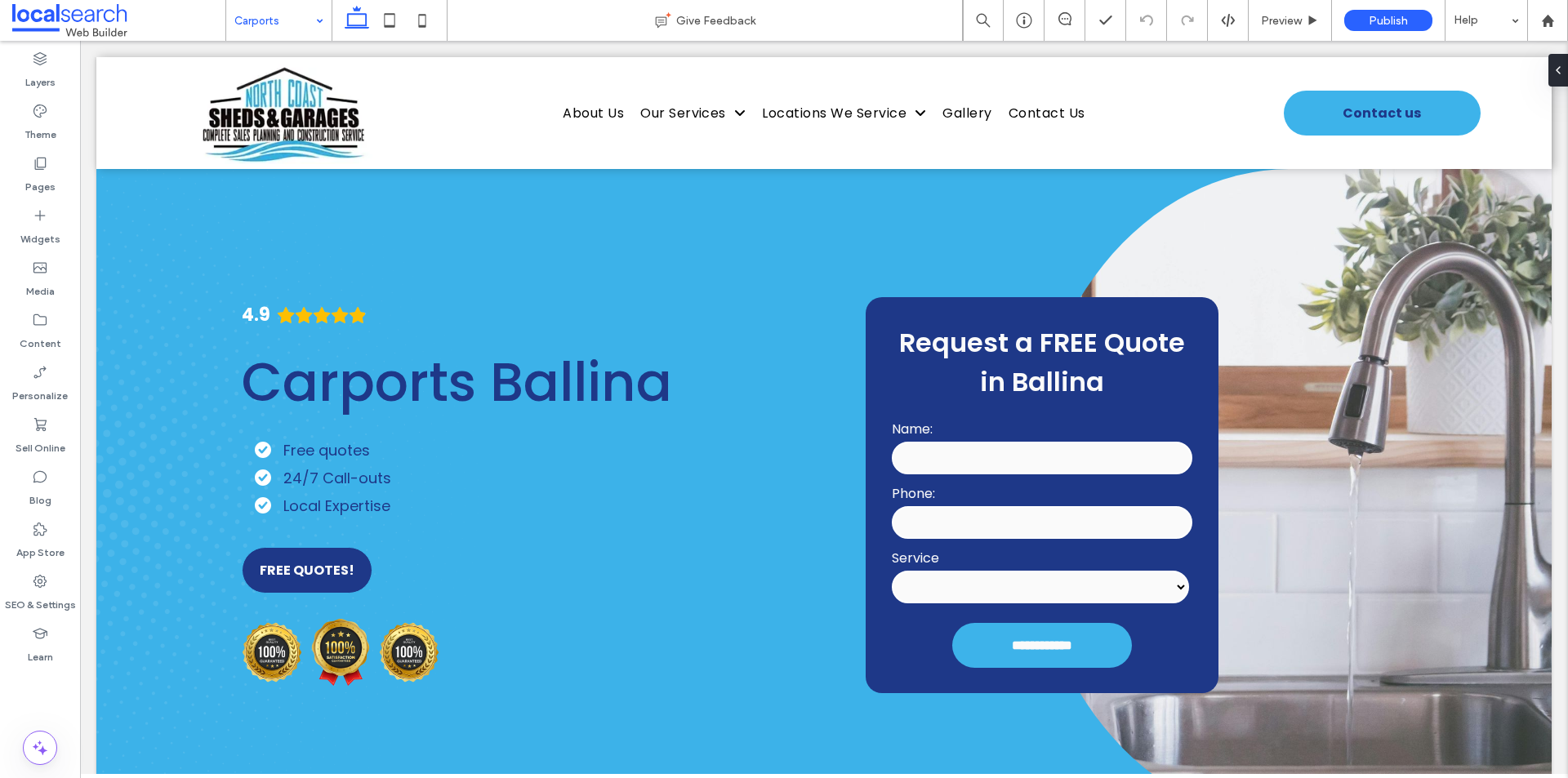 click at bounding box center (274, 20) 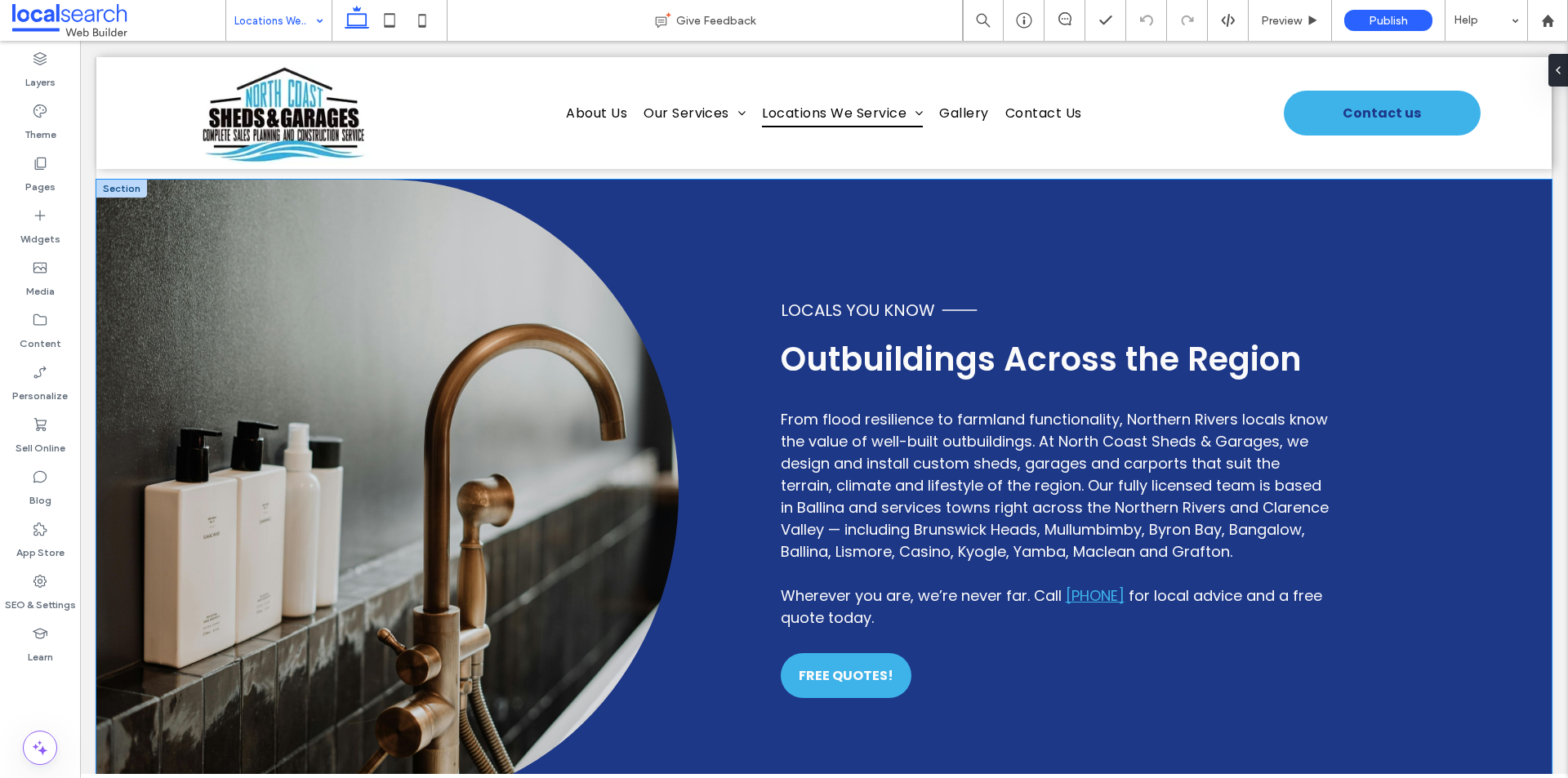 scroll, scrollTop: 1887, scrollLeft: 0, axis: vertical 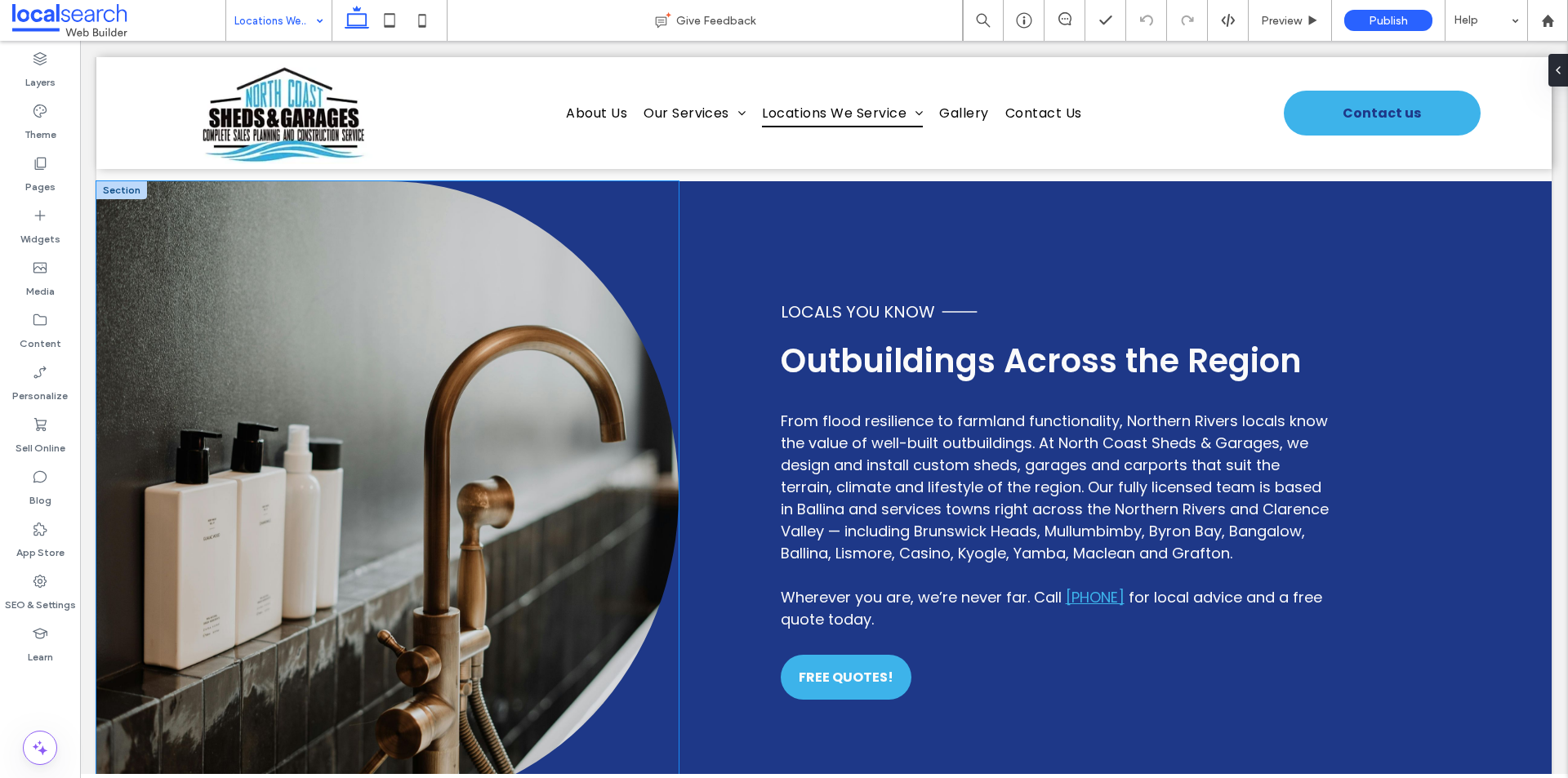 click at bounding box center [387, 493] 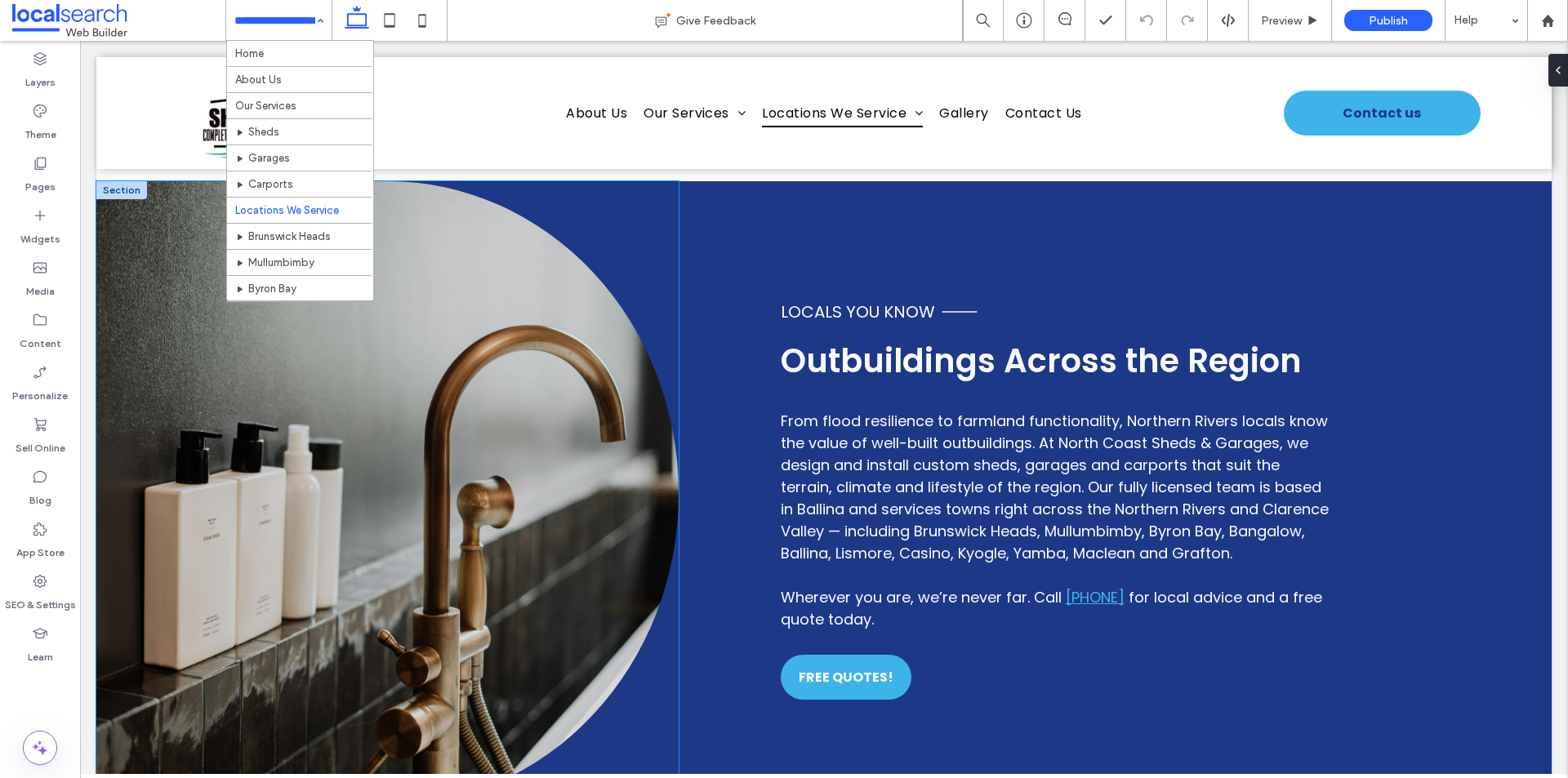 click at bounding box center (387, 493) 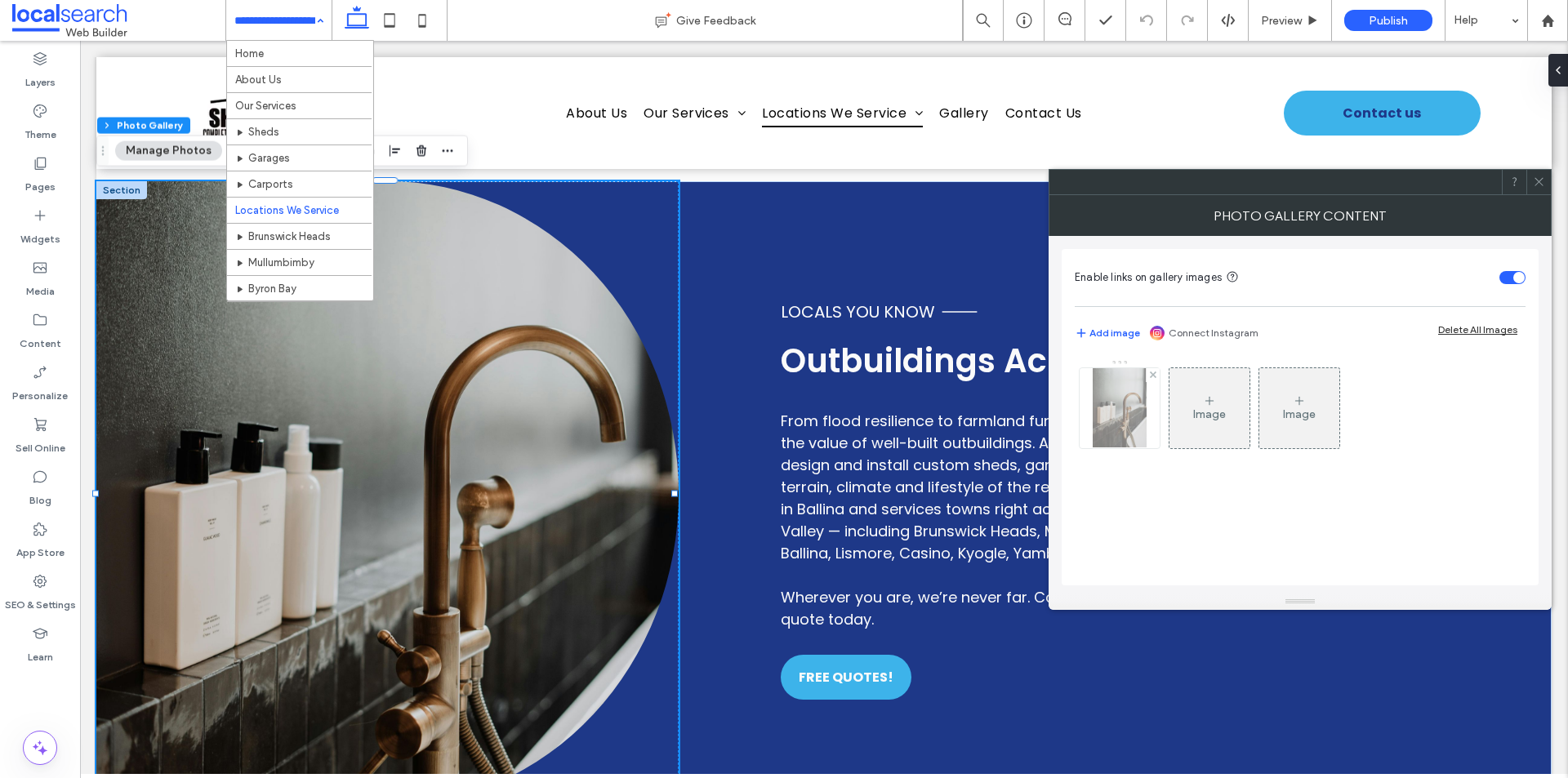 click at bounding box center [1120, 408] 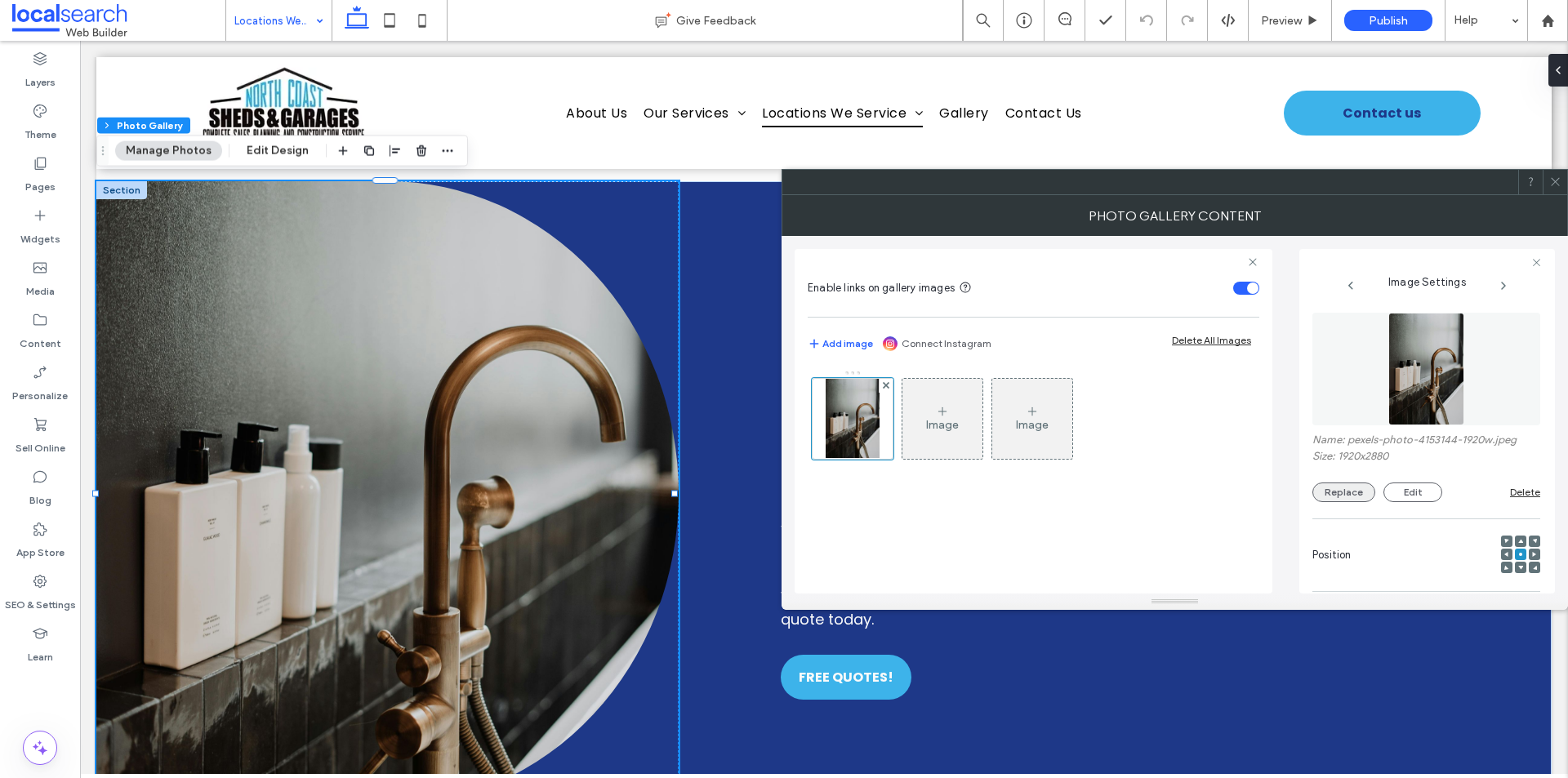 click on "Replace" at bounding box center [1343, 492] 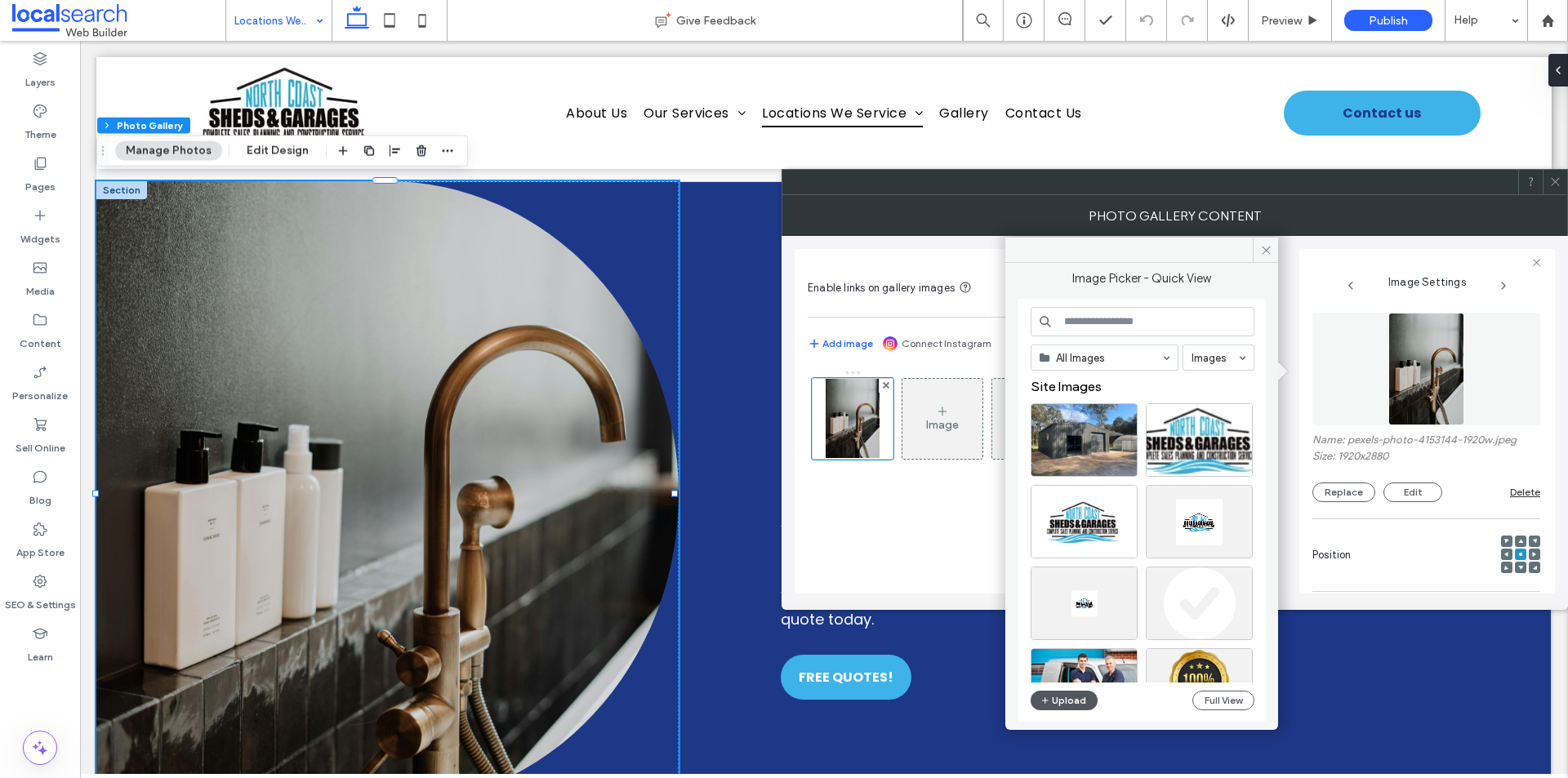 click on "Upload" at bounding box center (1064, 700) 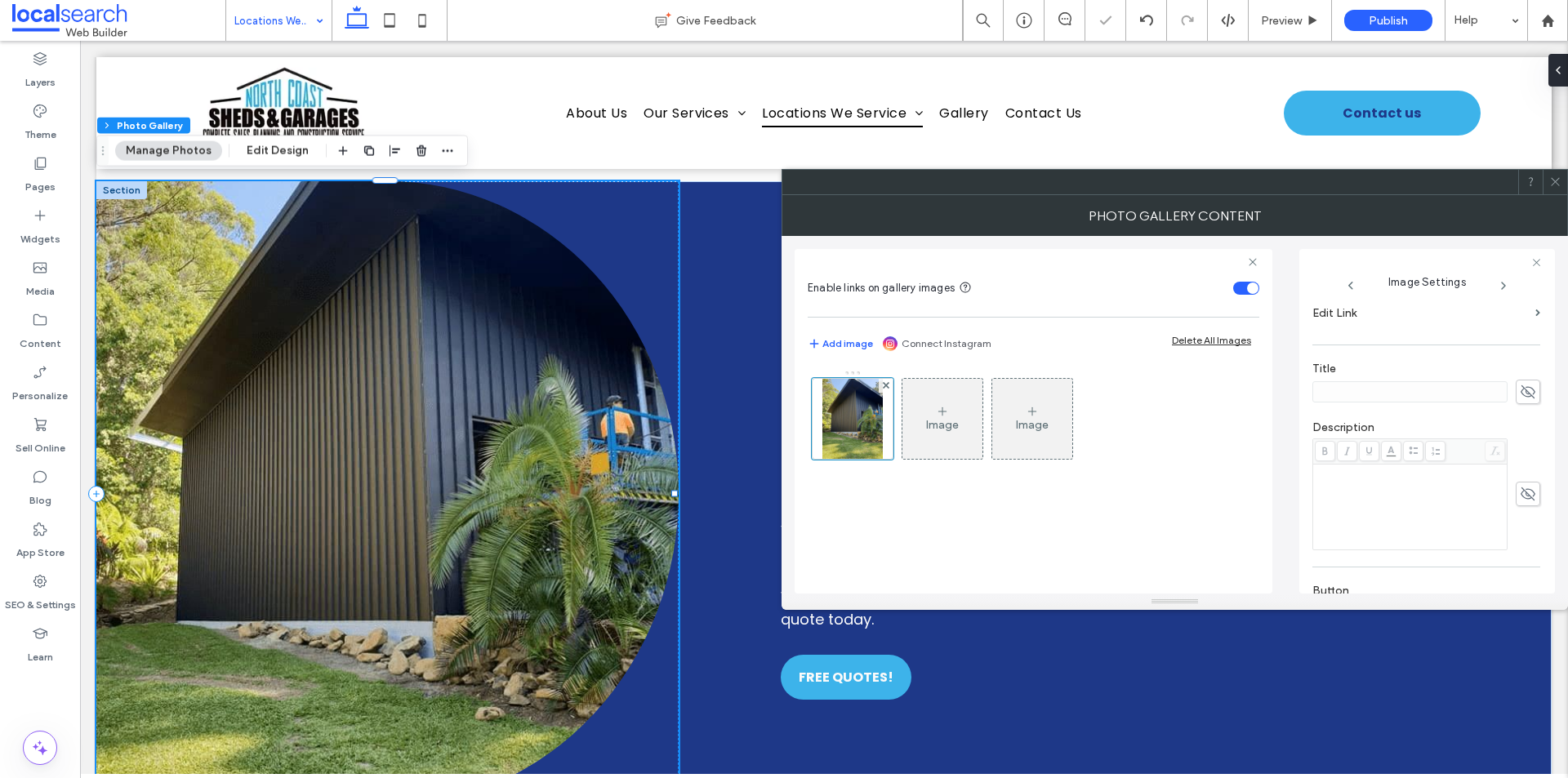 scroll, scrollTop: 491, scrollLeft: 0, axis: vertical 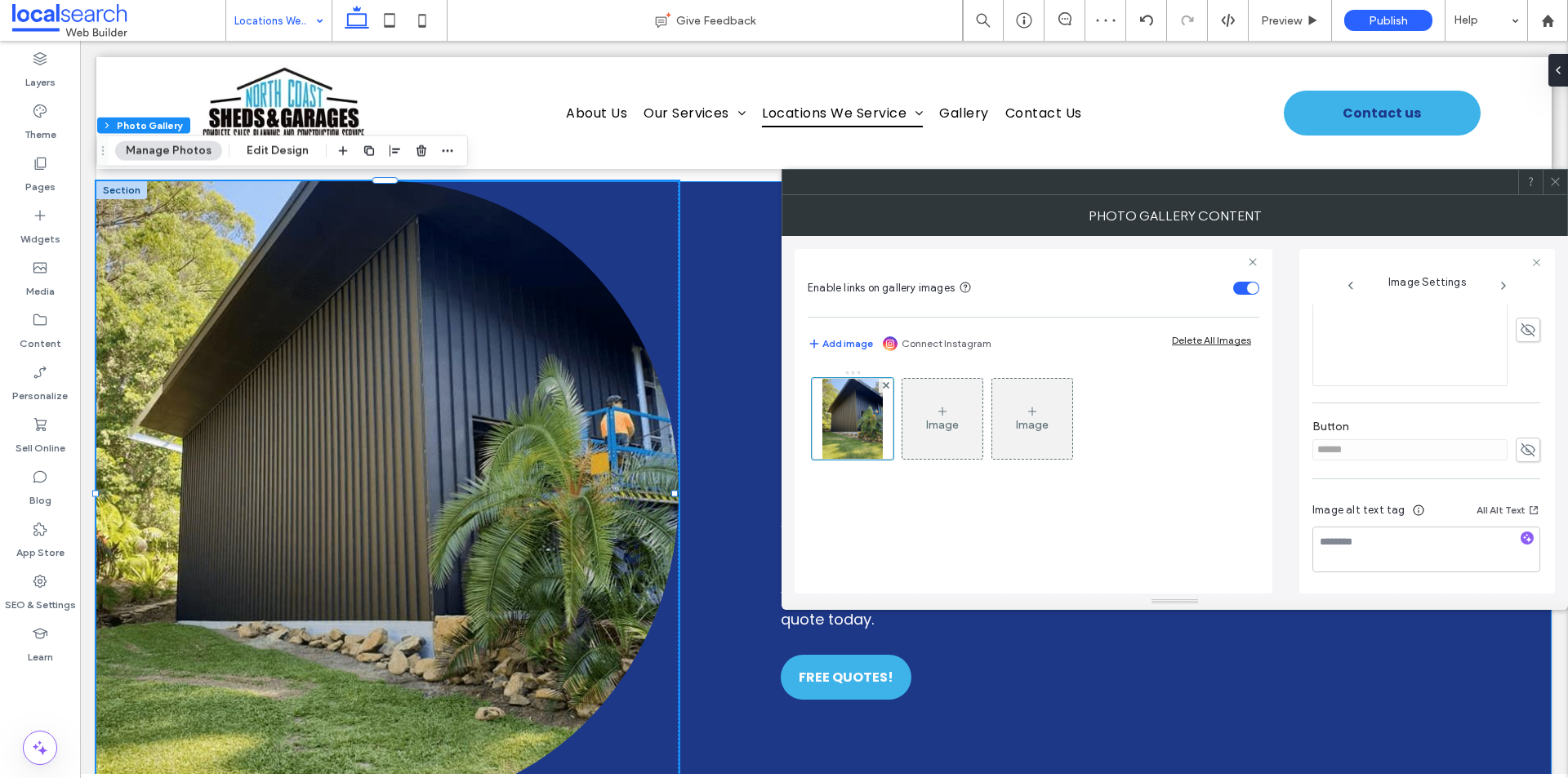 click on "Button
Locals You Know
Outbuildings Across the Region
From flood resilience to farmland functionality, Northern Rivers locals know the value of well-built outbuildings. At North Coast Sheds & Garages, we design and install custom sheds, garages and carports that suit the terrain, climate and lifestyle of the region. Our fully licensed team is based in Ballina and services towns right across the Northern Rivers and Clarence Valley — including Brunswick Heads, Mullumbimby, Byron Bay, Bangalow, Ballina, Lismore, Casino, Kyogle, Yamba, Maclean and Grafton. ﻿ Wherever you are, we’re never far. Call
0422 853 128   for local advice and a free quote today.
FREE QUOTES!" at bounding box center [824, 493] 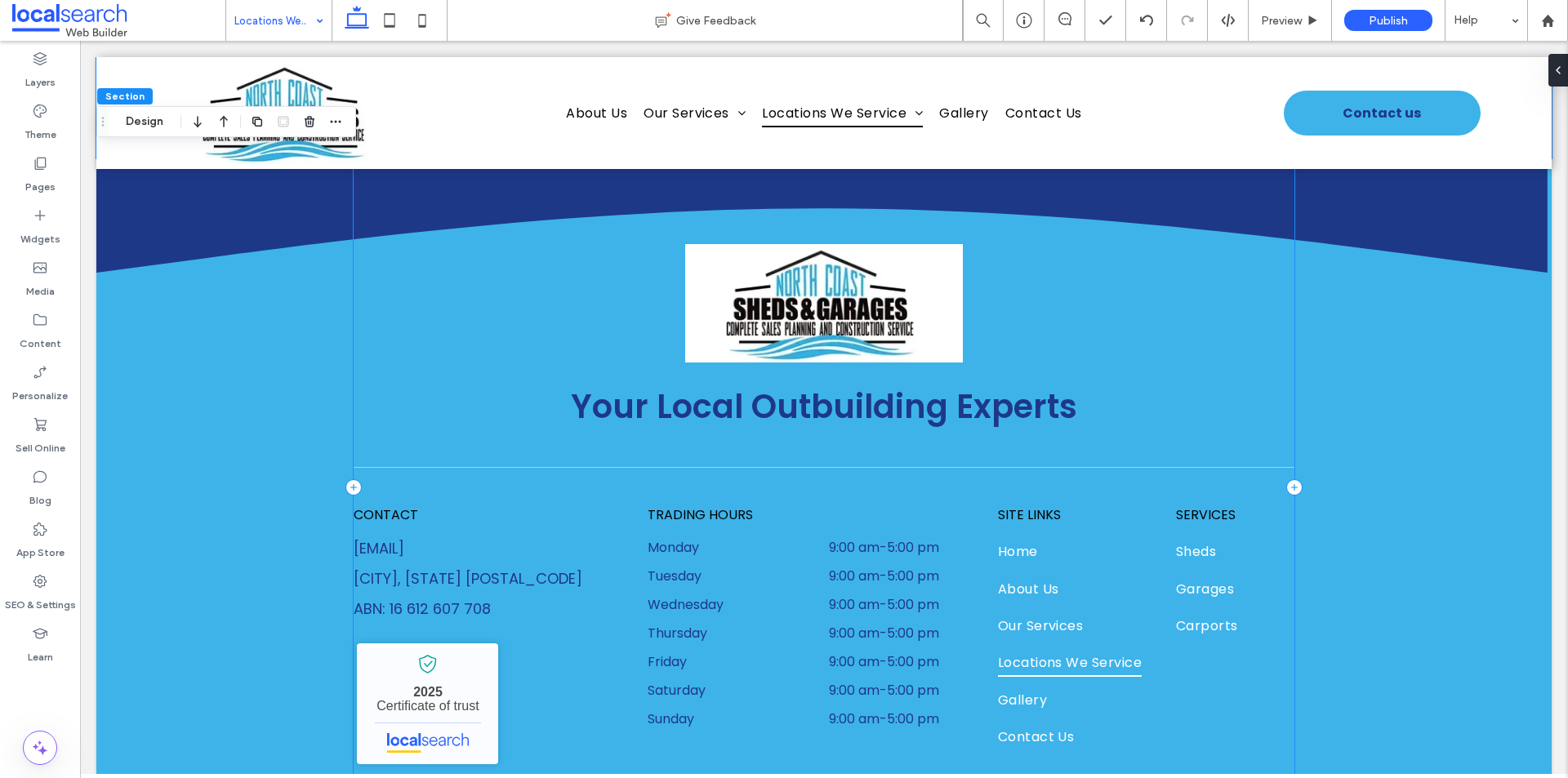 scroll, scrollTop: 2704, scrollLeft: 0, axis: vertical 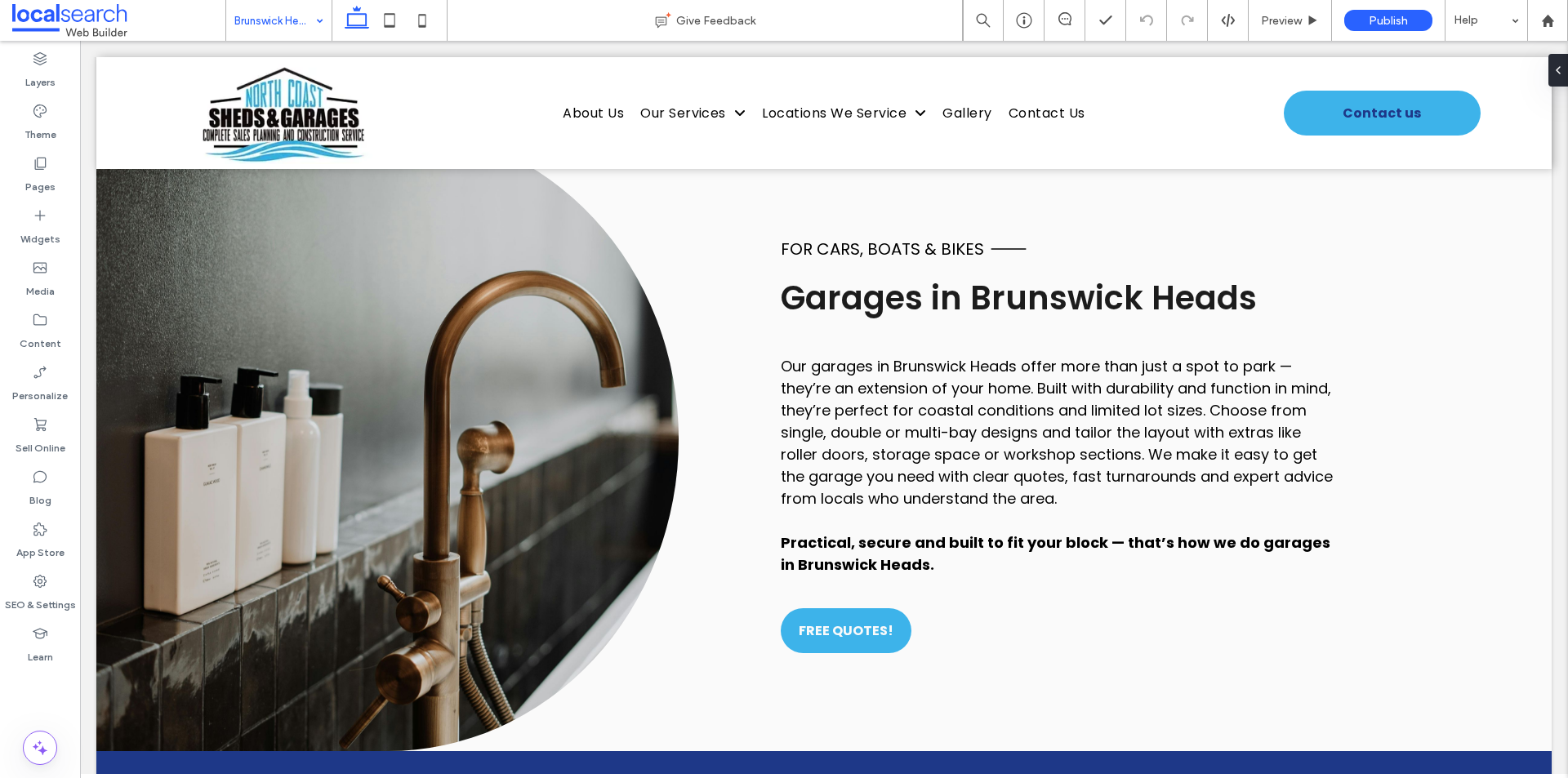 click at bounding box center (274, 20) 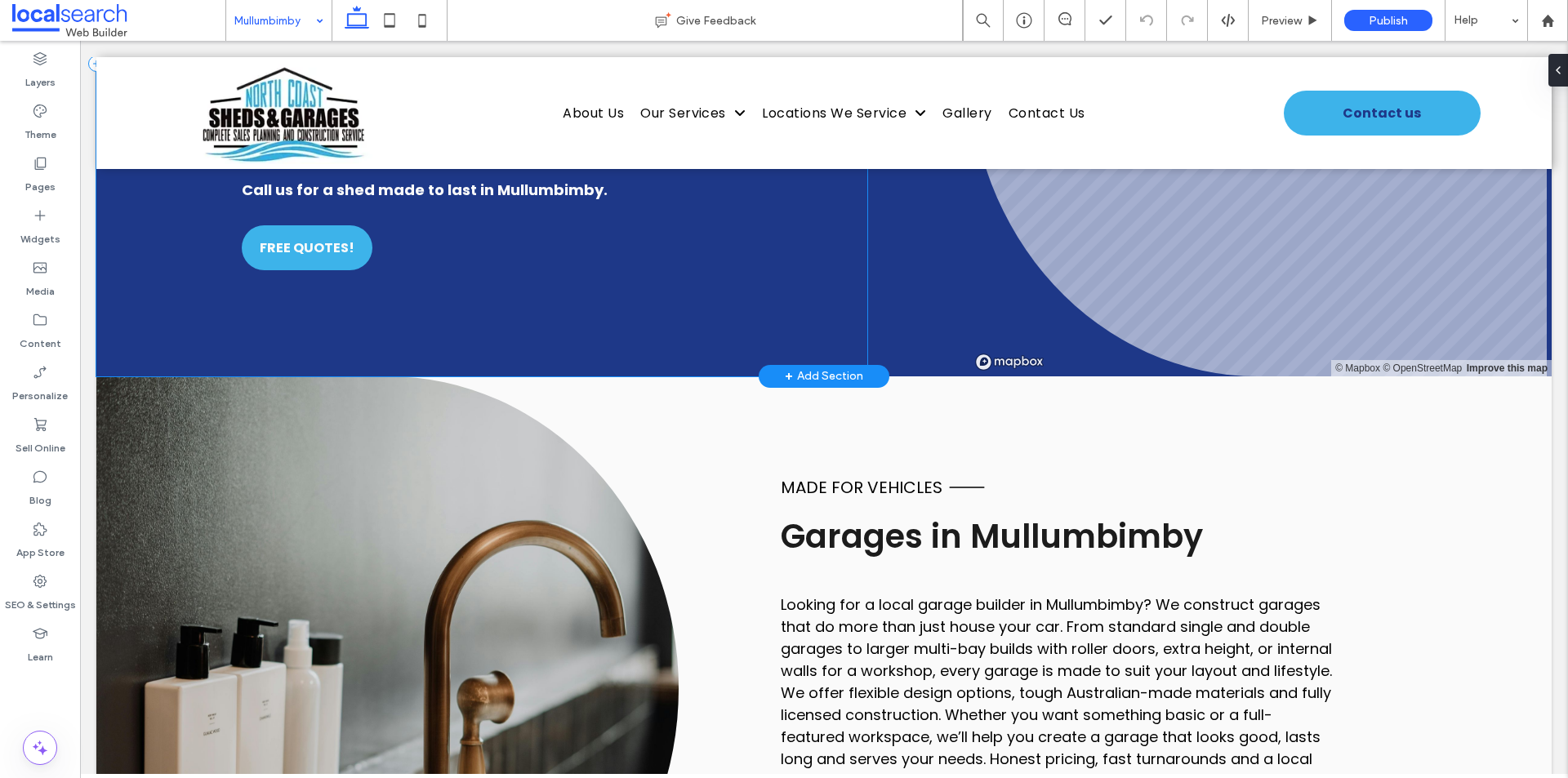 scroll, scrollTop: 2286, scrollLeft: 0, axis: vertical 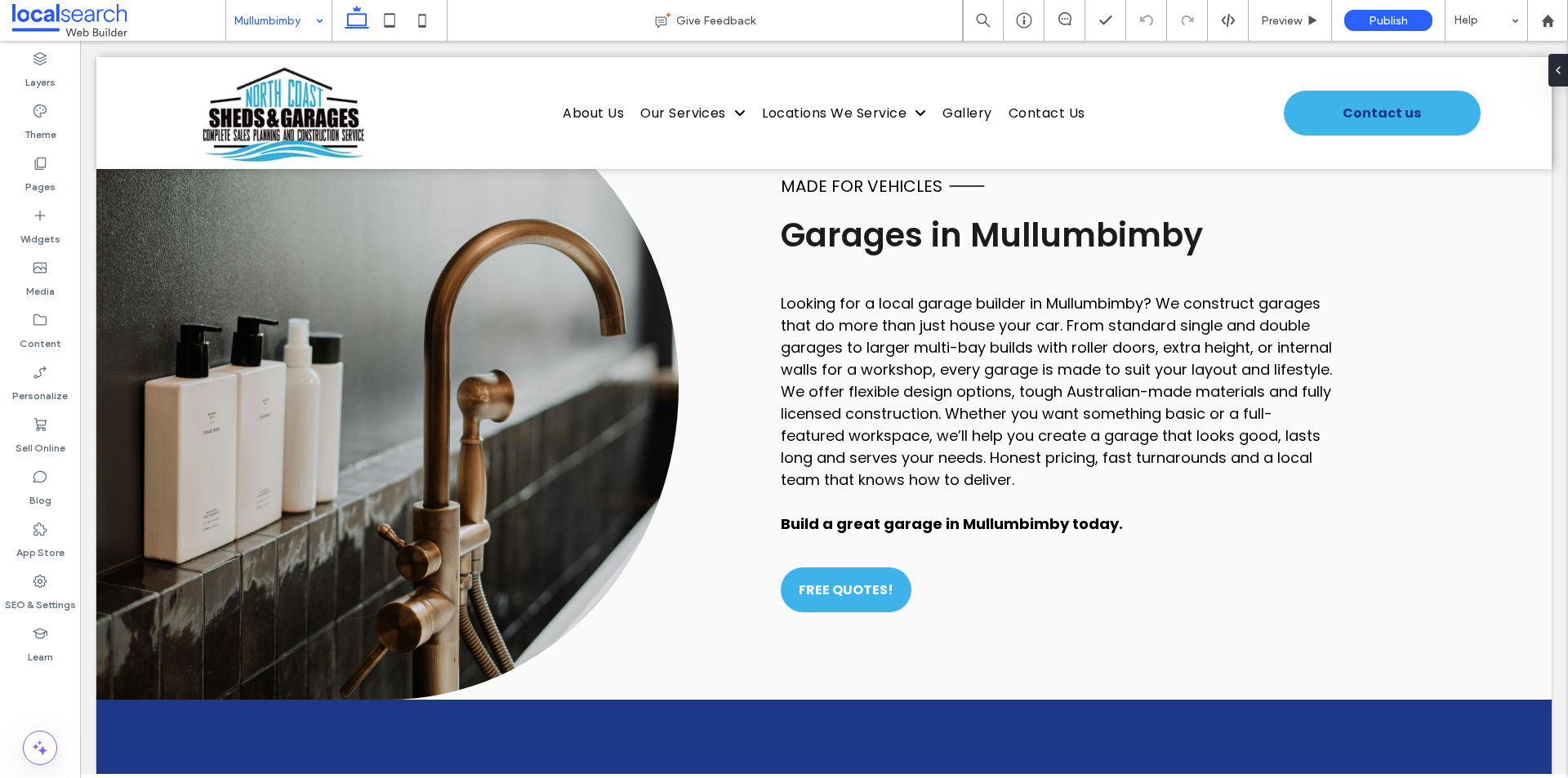 click at bounding box center (274, 20) 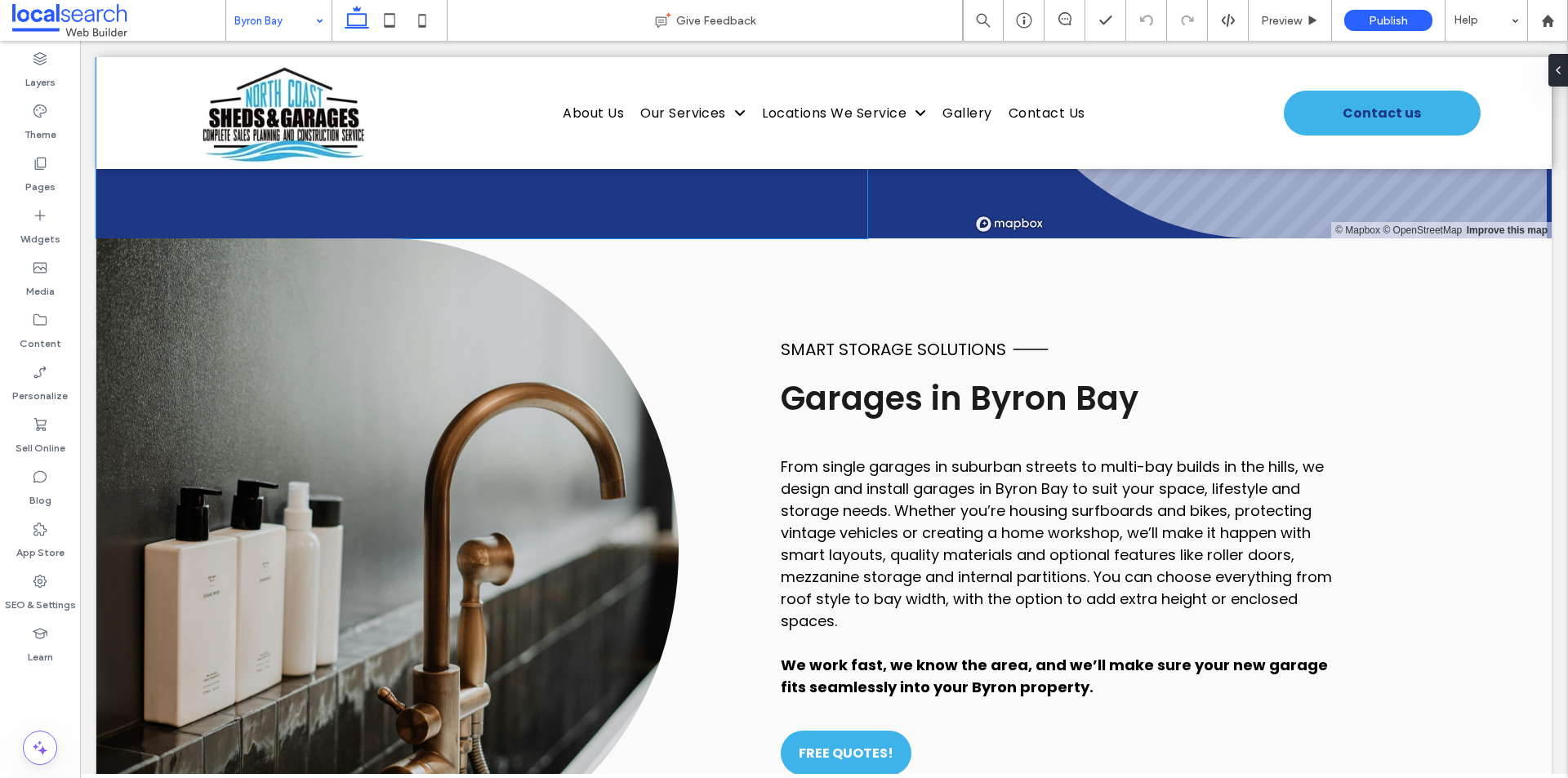 scroll, scrollTop: 2204, scrollLeft: 0, axis: vertical 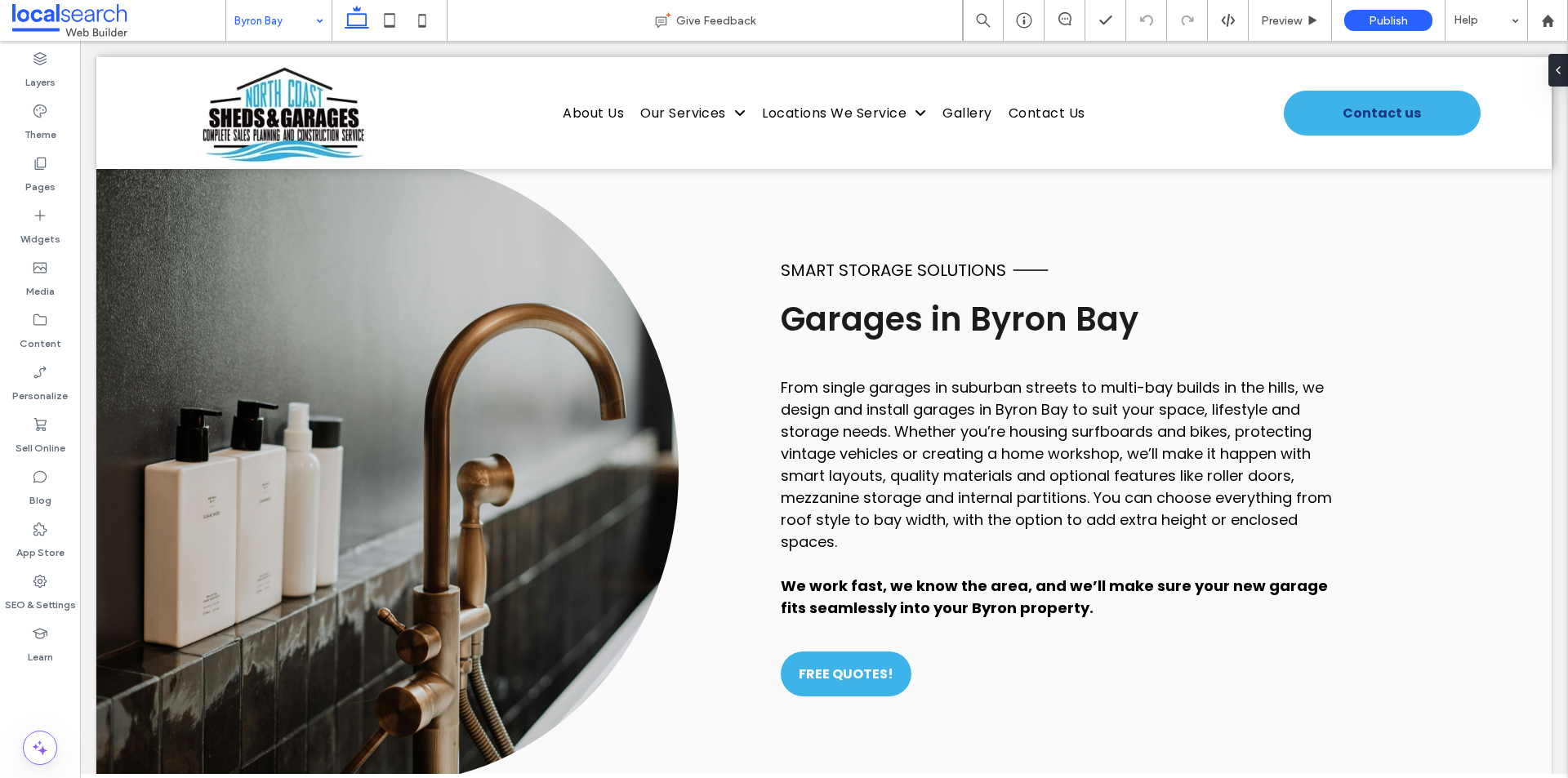 click at bounding box center [274, 20] 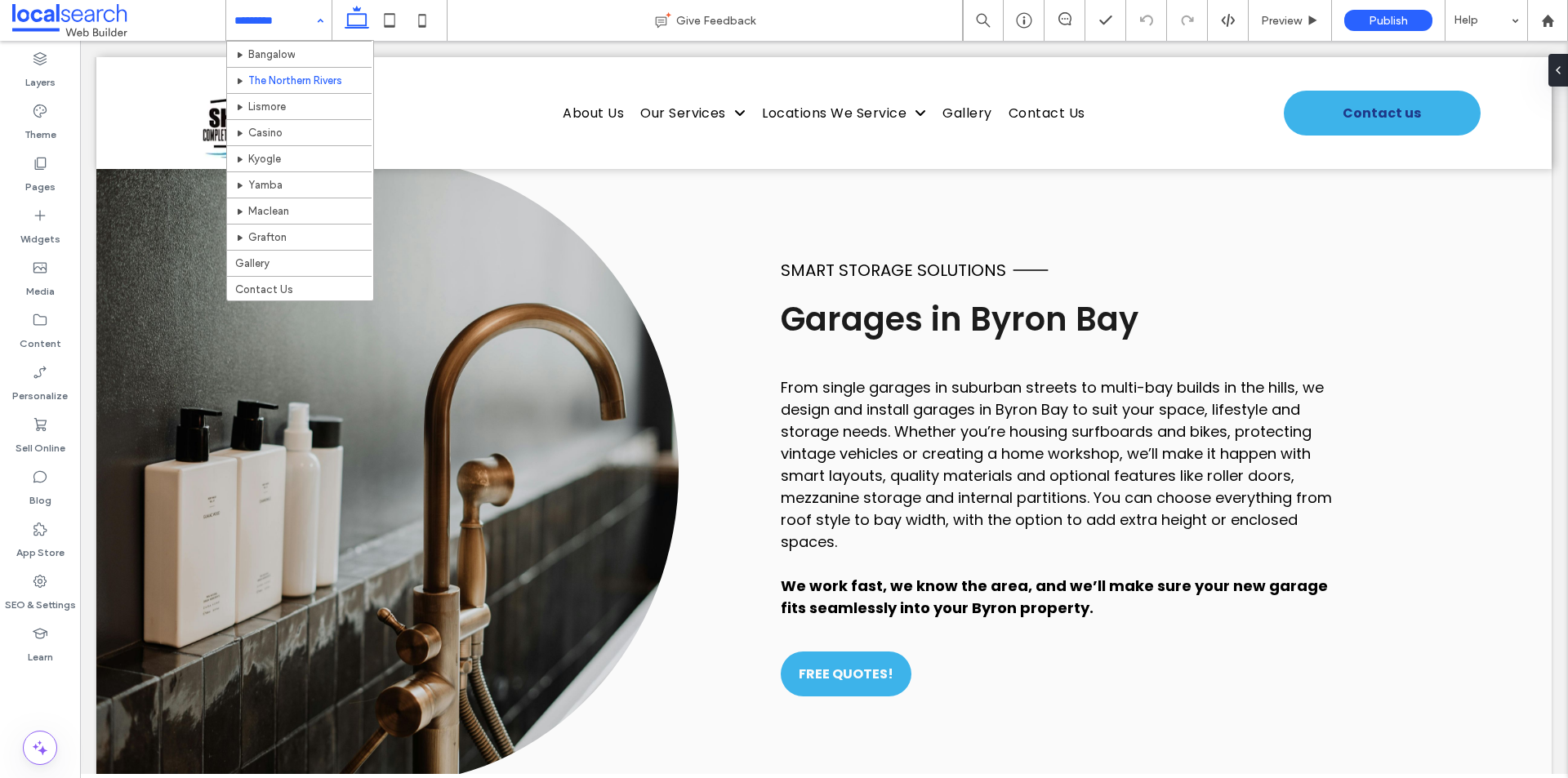 scroll, scrollTop: 179, scrollLeft: 0, axis: vertical 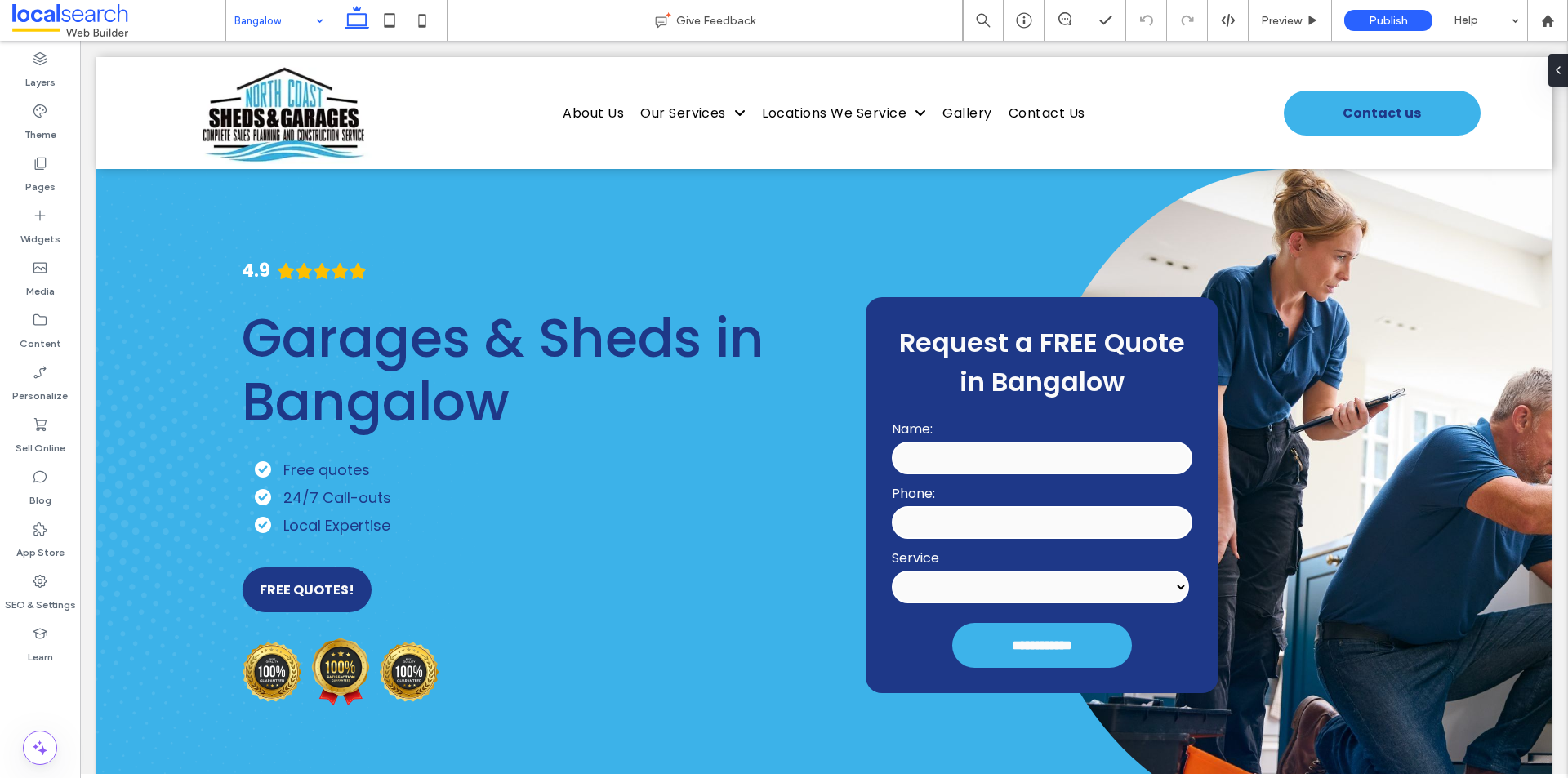 click at bounding box center [274, 20] 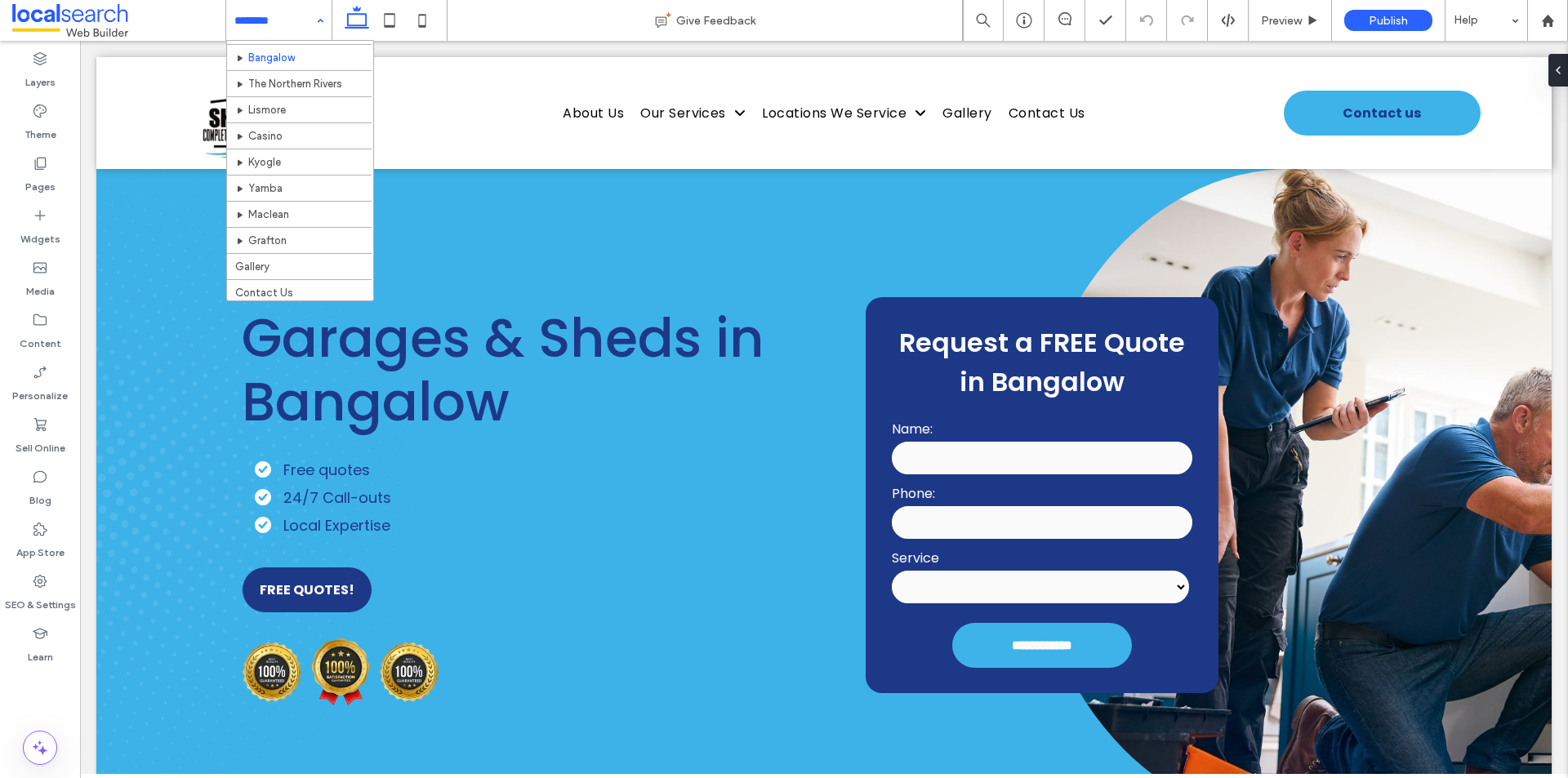 scroll, scrollTop: 260, scrollLeft: 0, axis: vertical 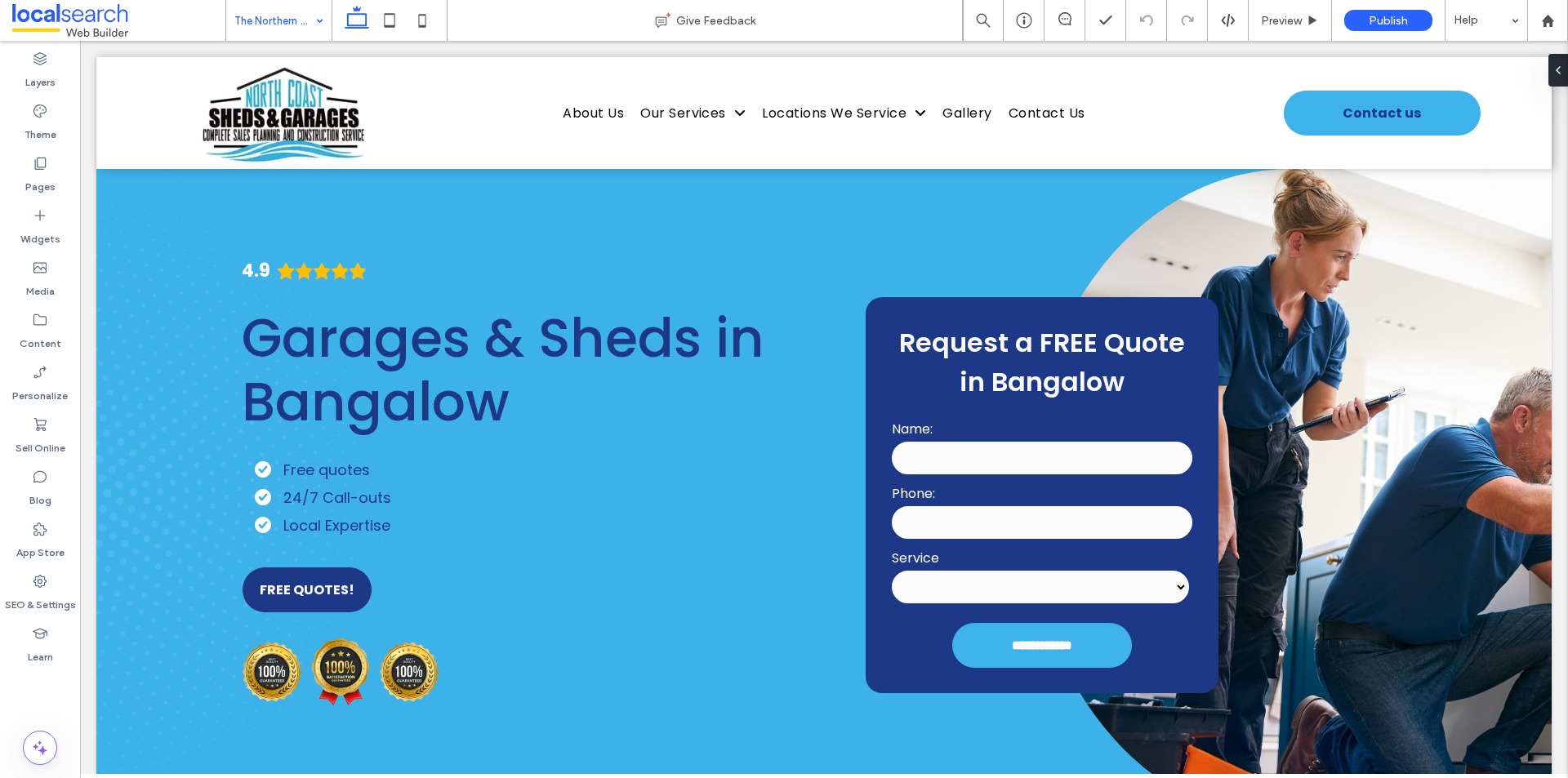 click at bounding box center (274, 20) 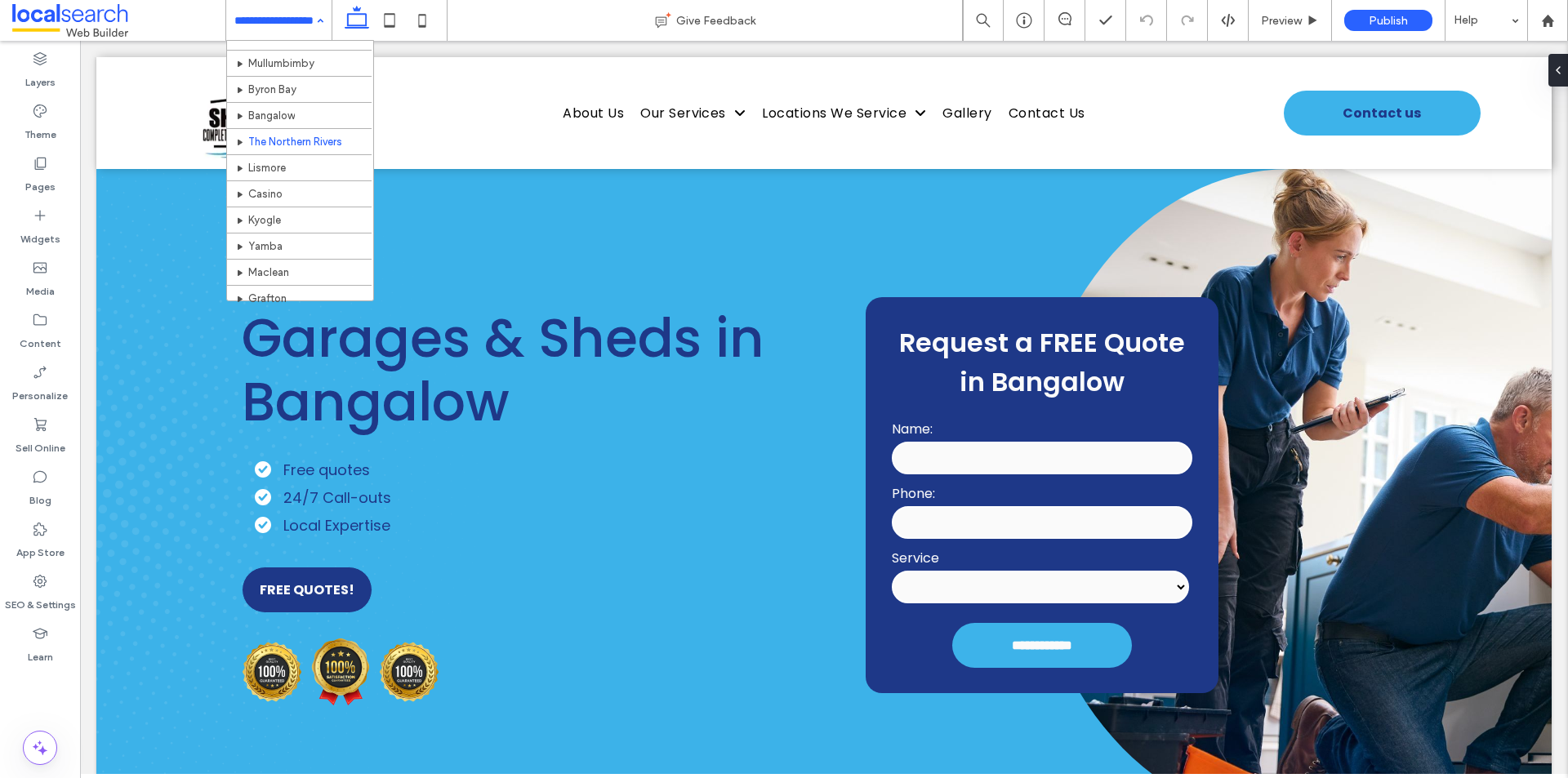 scroll, scrollTop: 260, scrollLeft: 0, axis: vertical 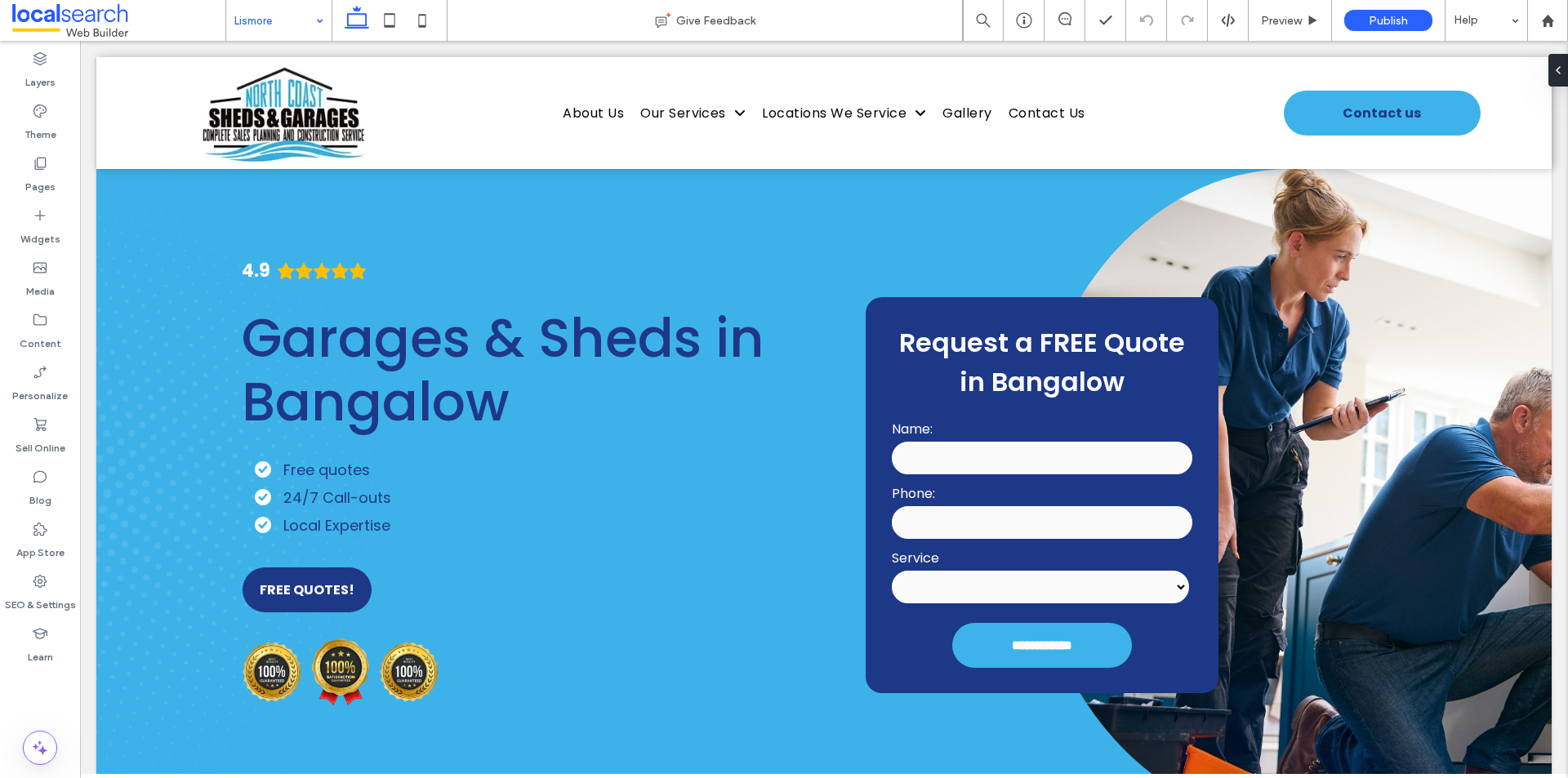 click at bounding box center (274, 20) 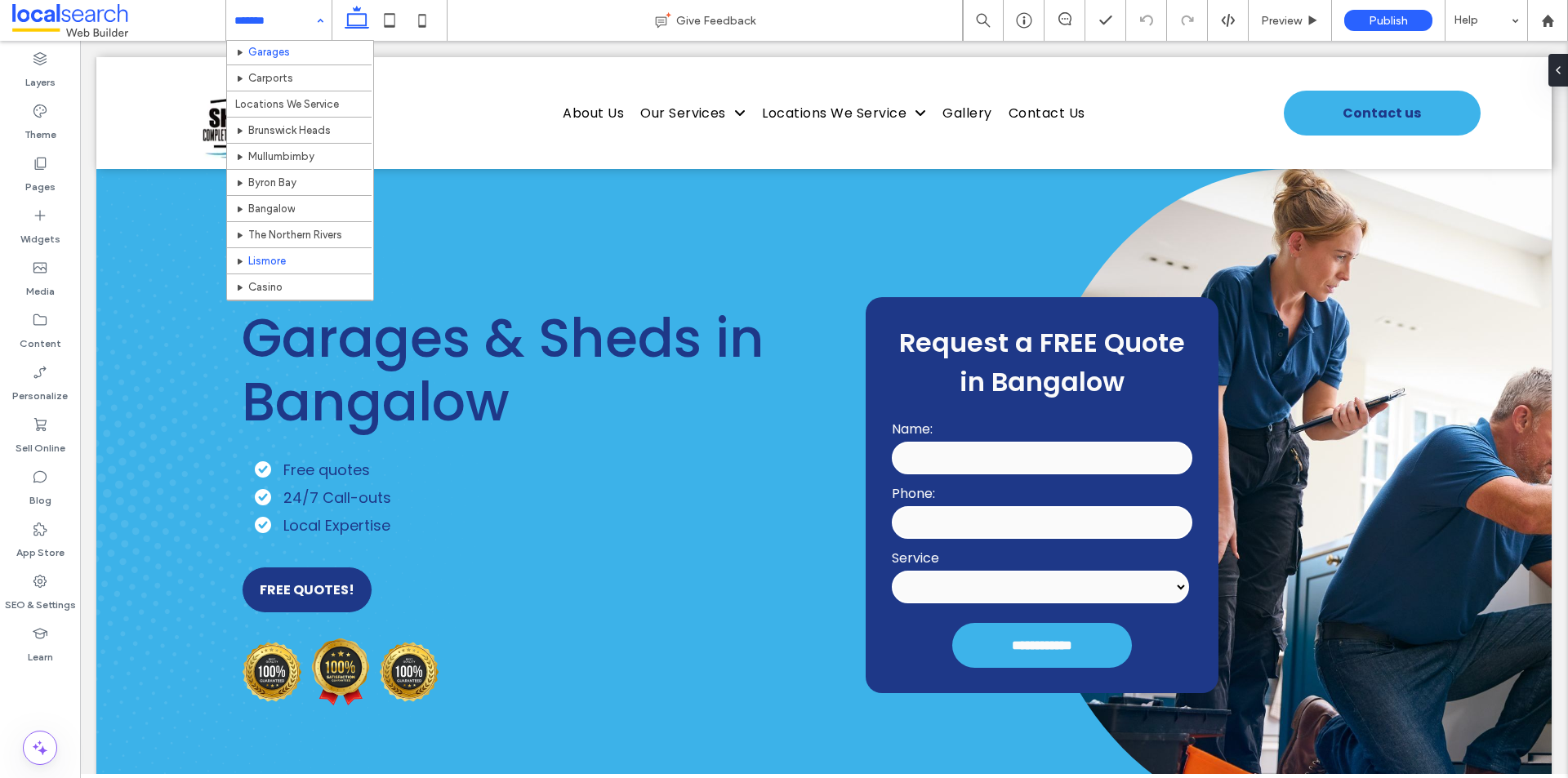 scroll, scrollTop: 260, scrollLeft: 0, axis: vertical 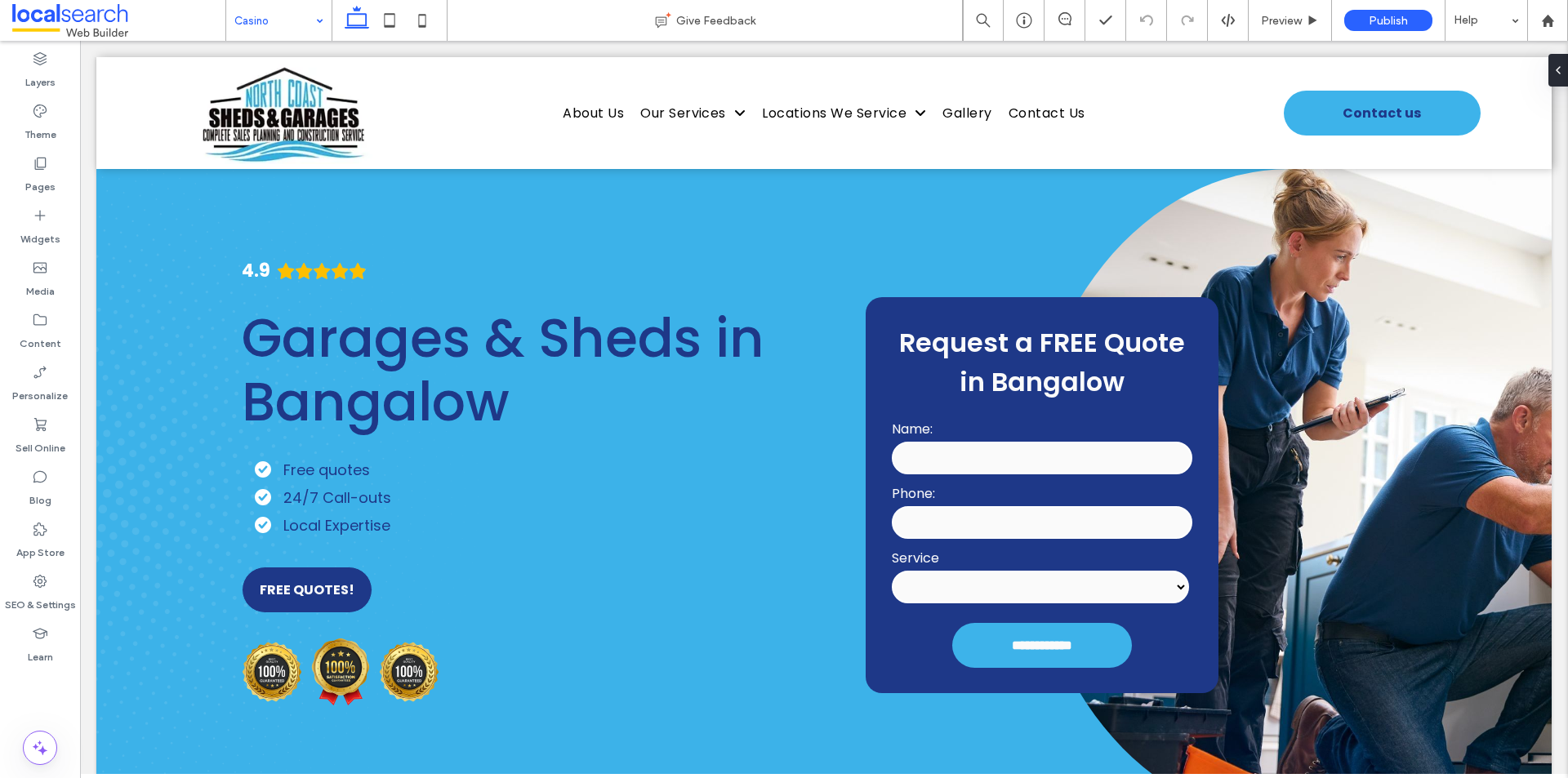 click at bounding box center [274, 20] 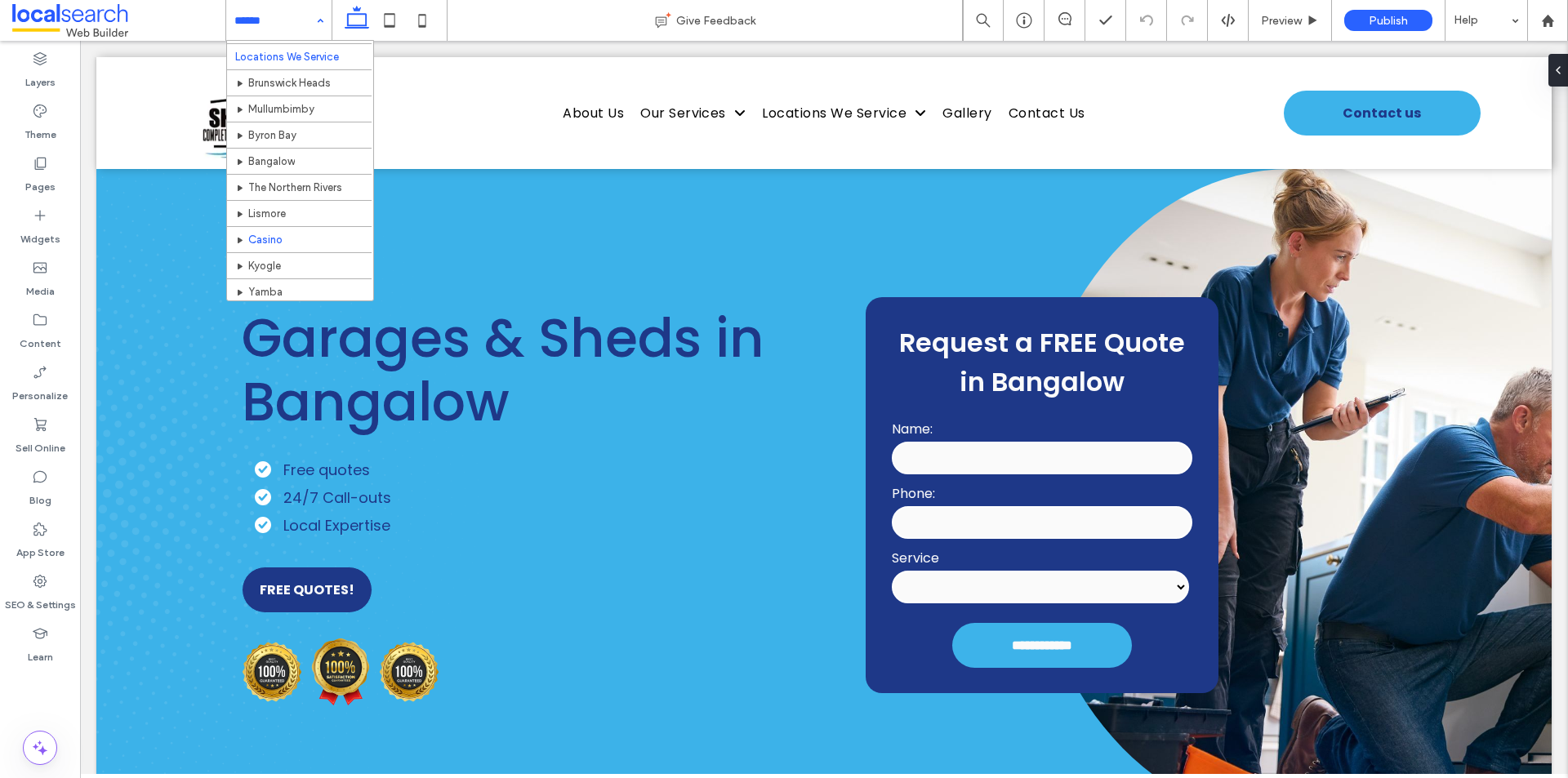 scroll, scrollTop: 260, scrollLeft: 0, axis: vertical 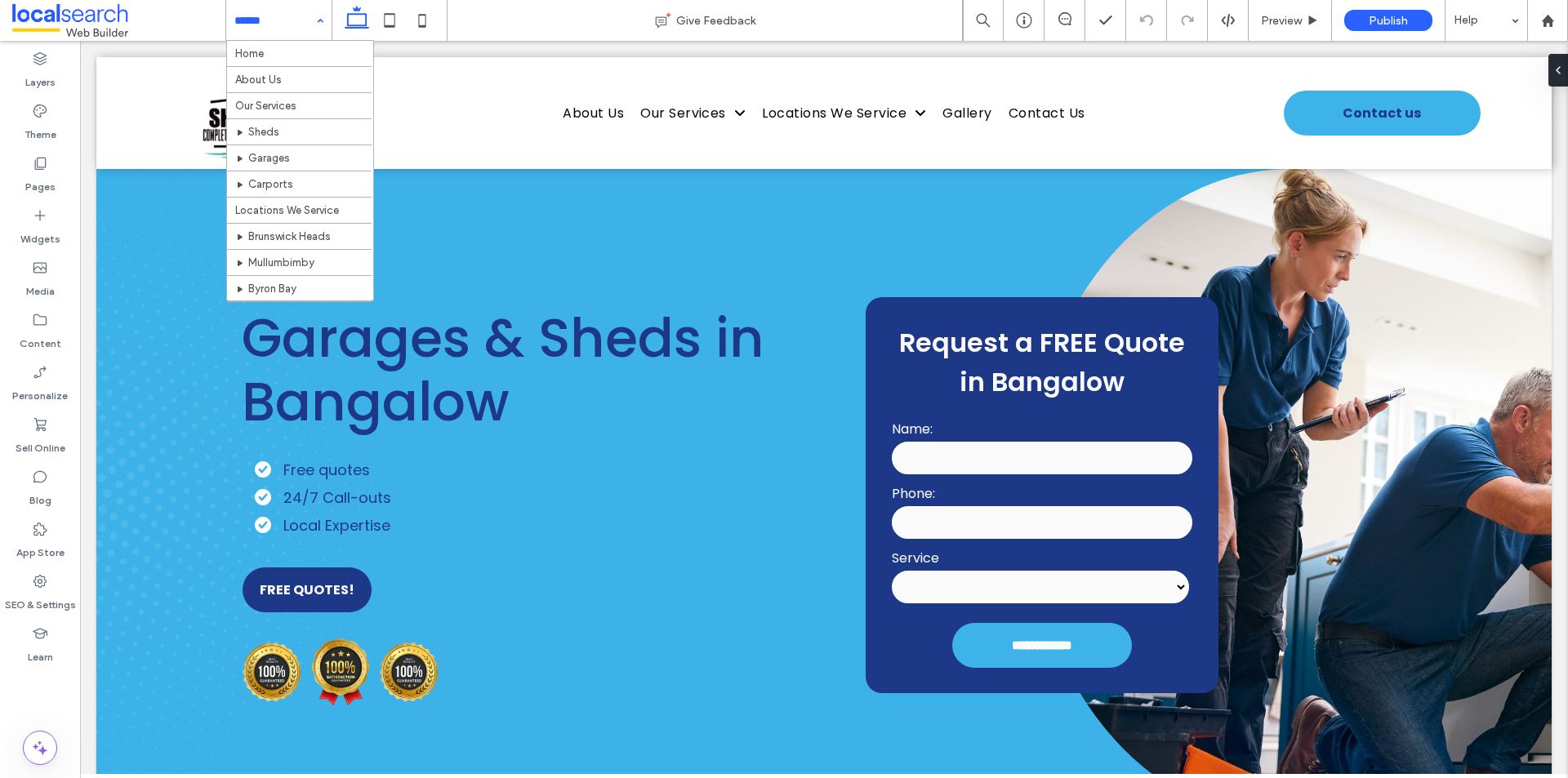 click at bounding box center [274, 20] 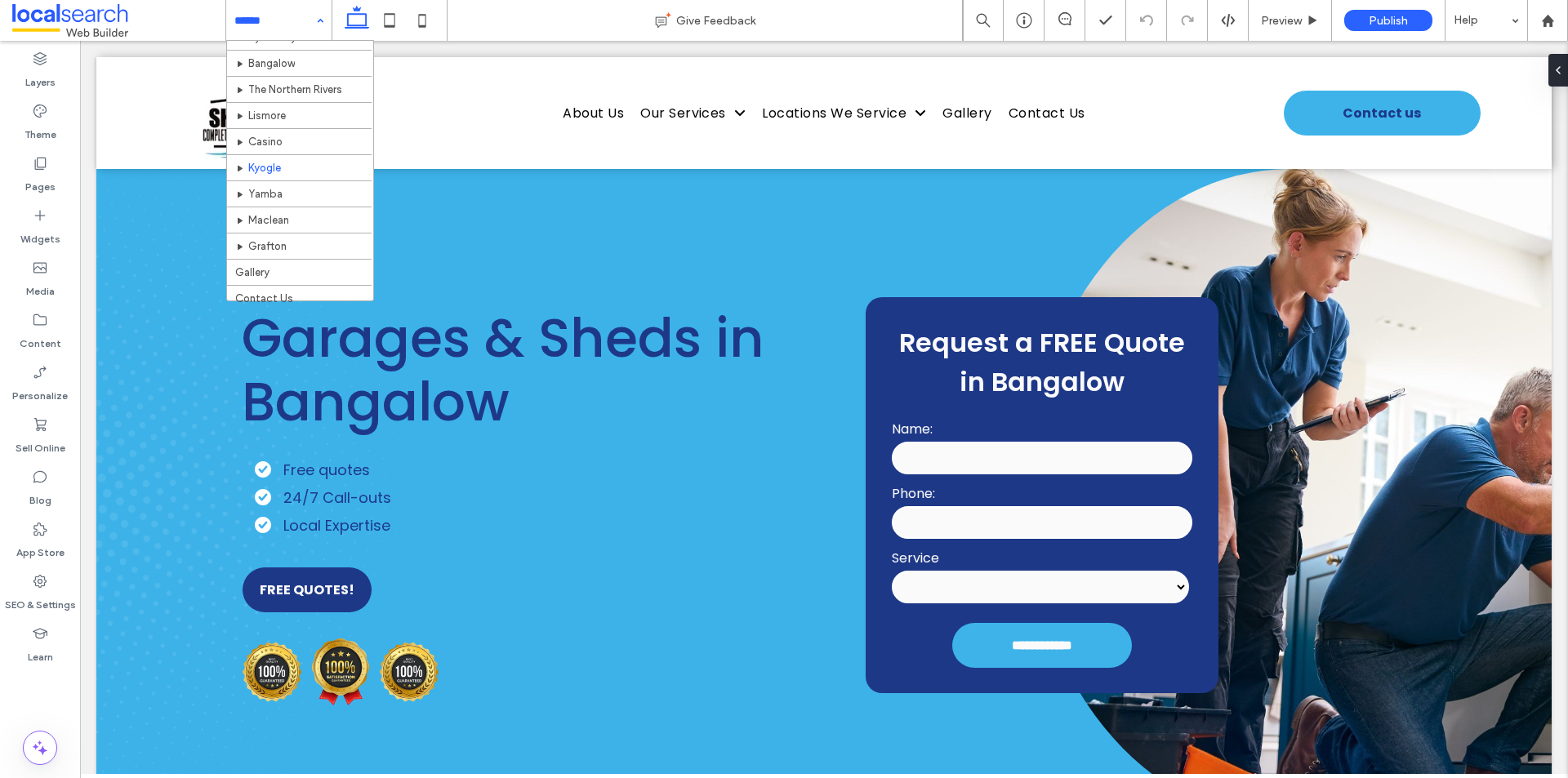 scroll, scrollTop: 260, scrollLeft: 0, axis: vertical 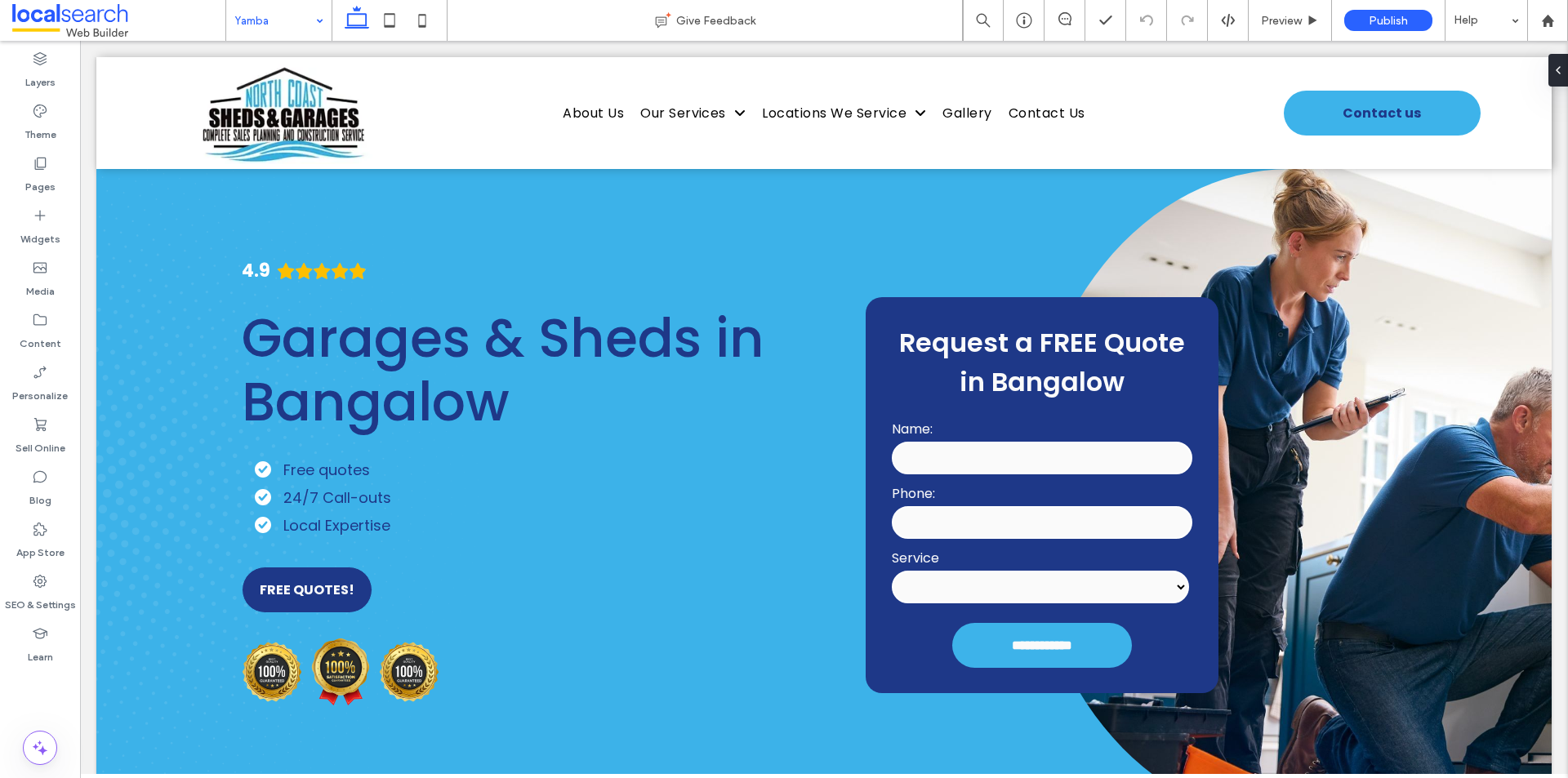 click at bounding box center [274, 20] 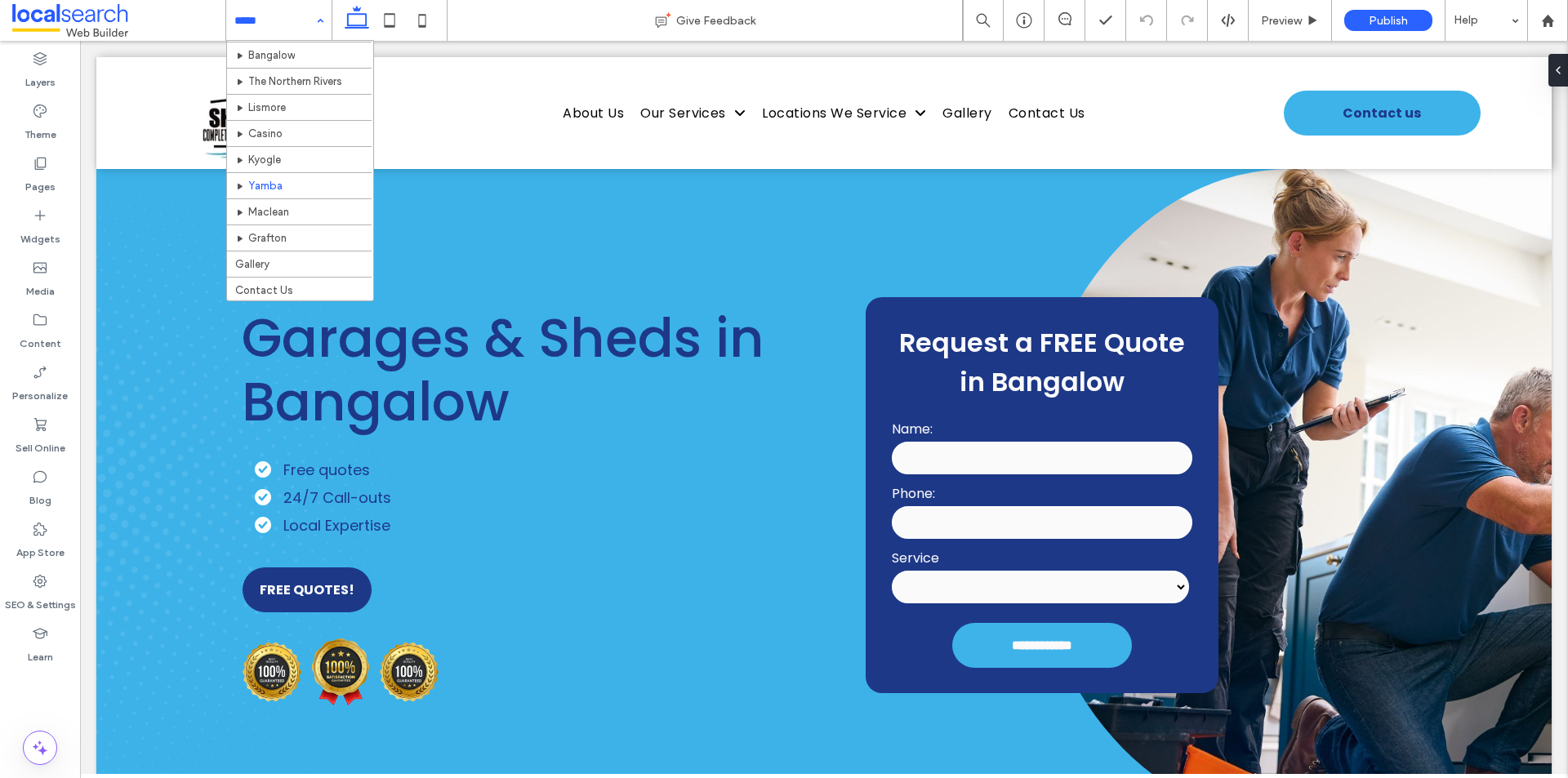scroll, scrollTop: 260, scrollLeft: 0, axis: vertical 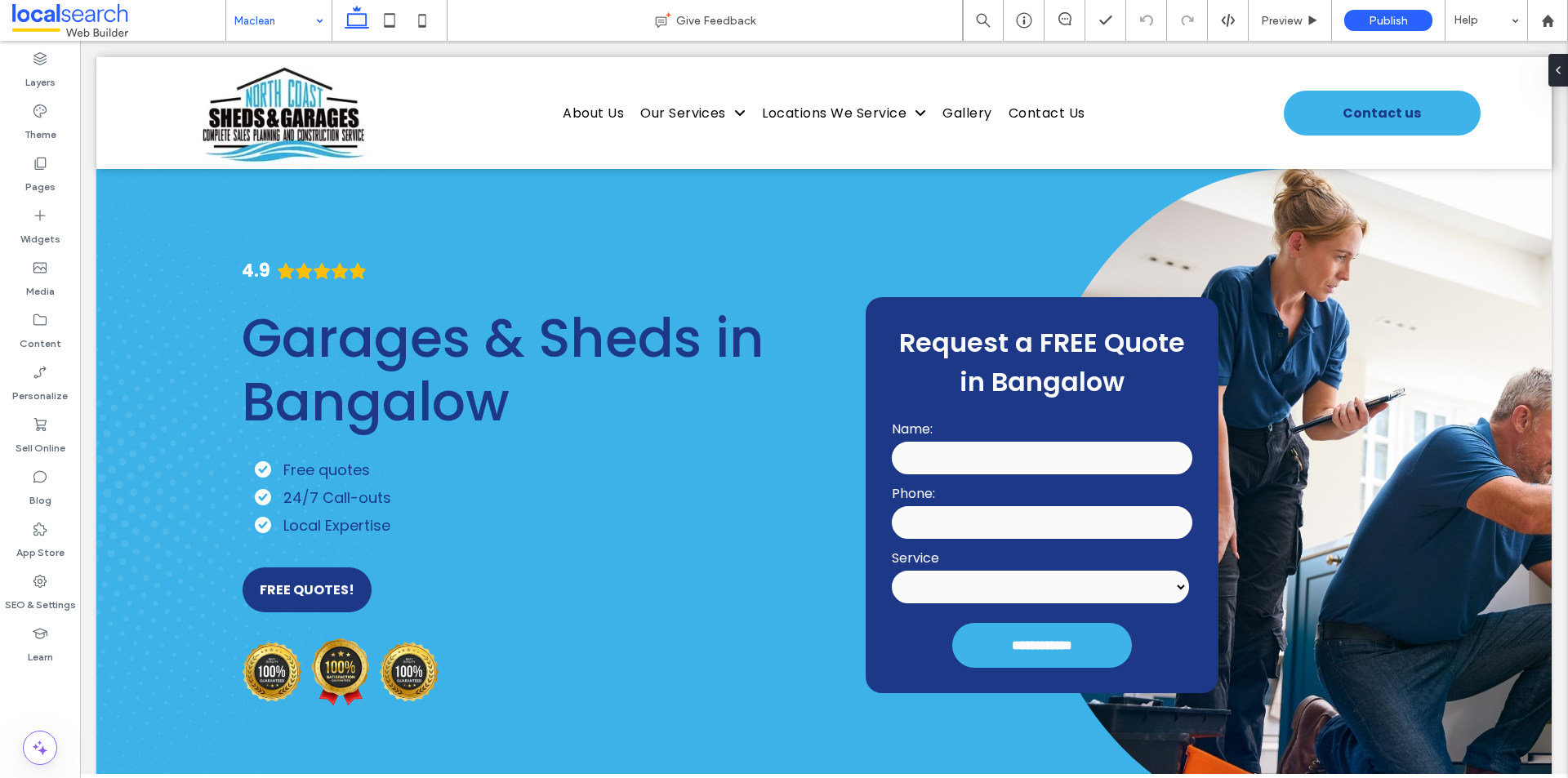 click at bounding box center [274, 20] 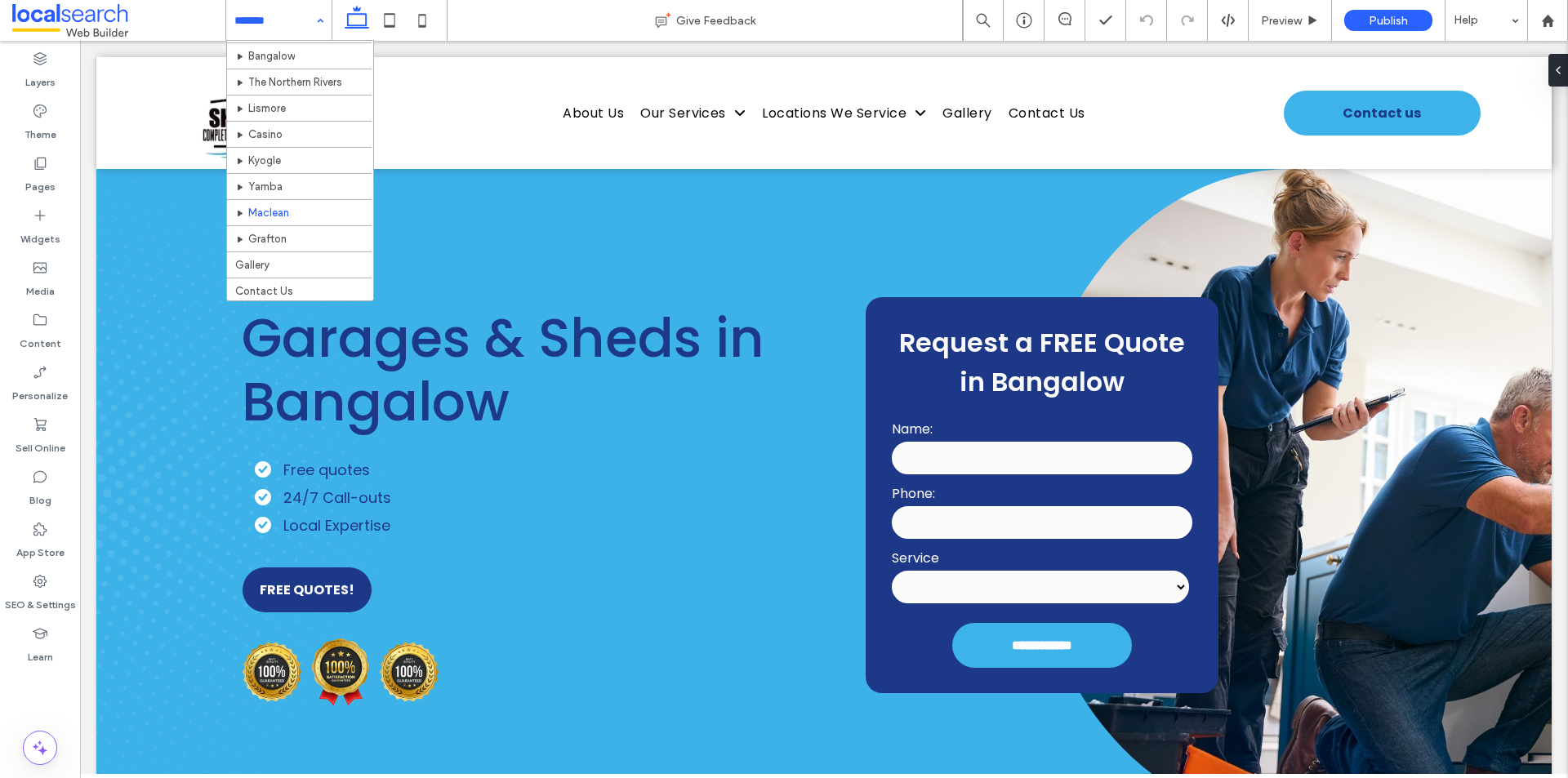 scroll, scrollTop: 260, scrollLeft: 0, axis: vertical 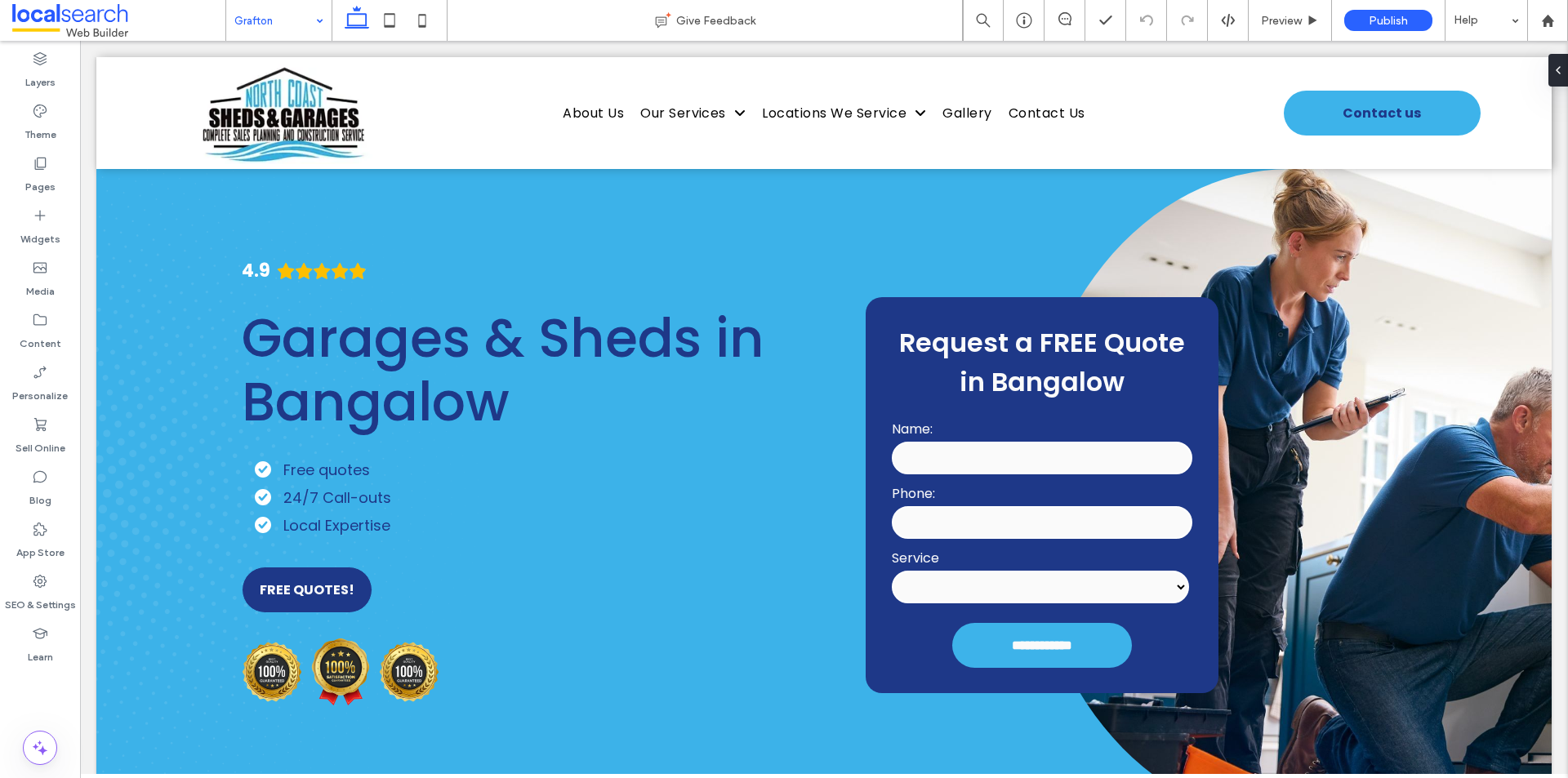 click at bounding box center [274, 20] 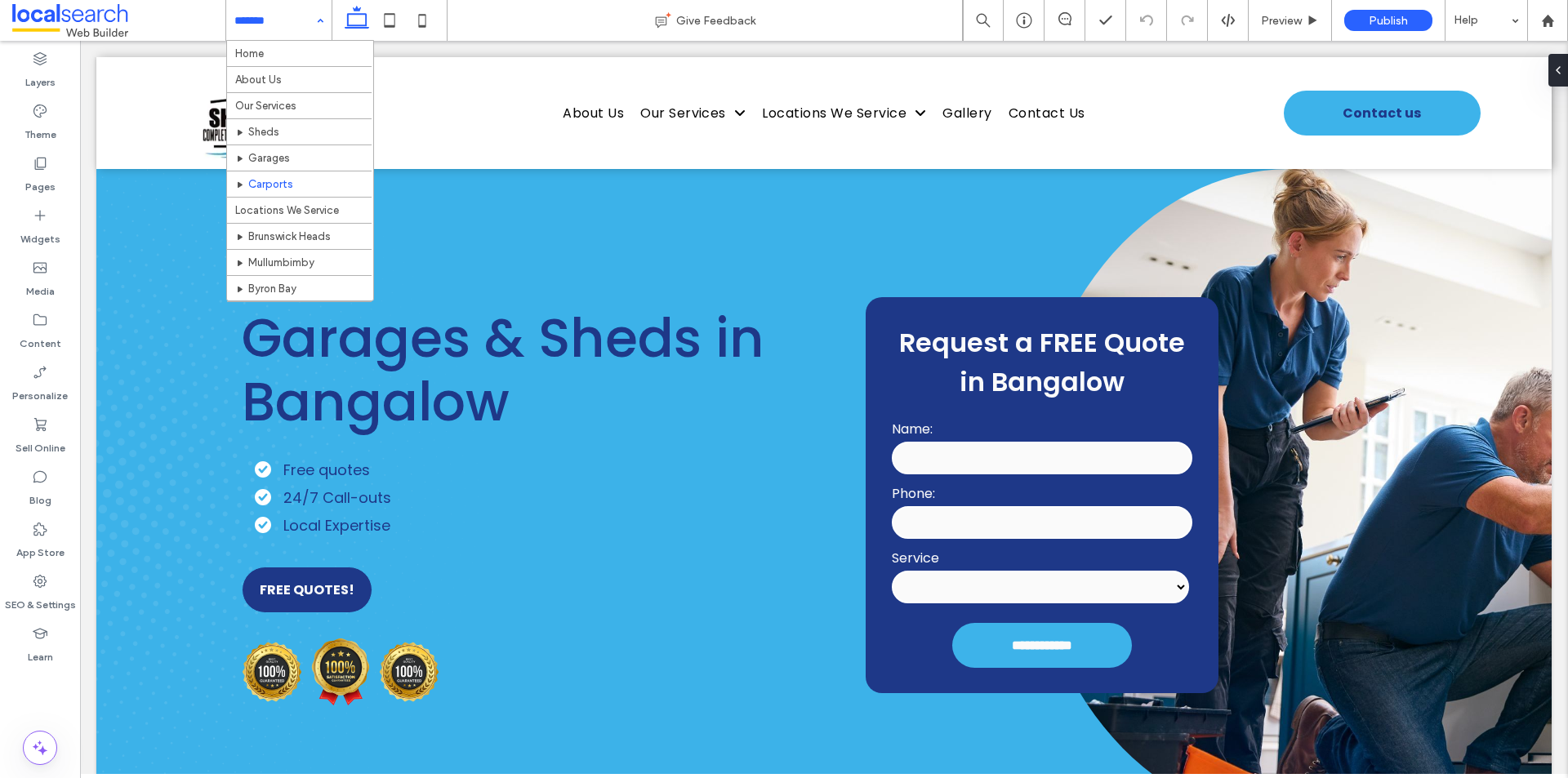 scroll, scrollTop: 260, scrollLeft: 0, axis: vertical 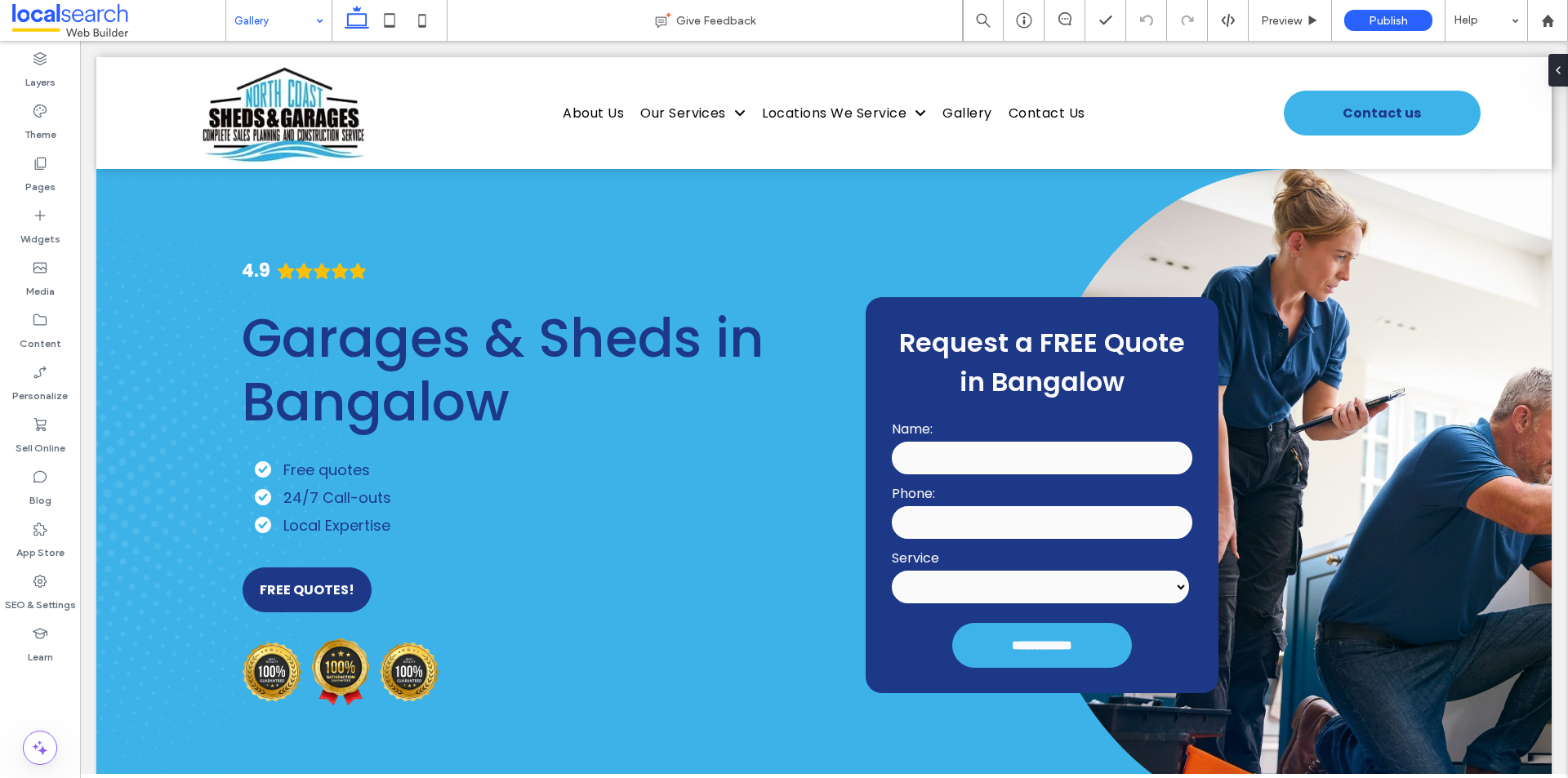 click on "Gallery" at bounding box center (278, 20) 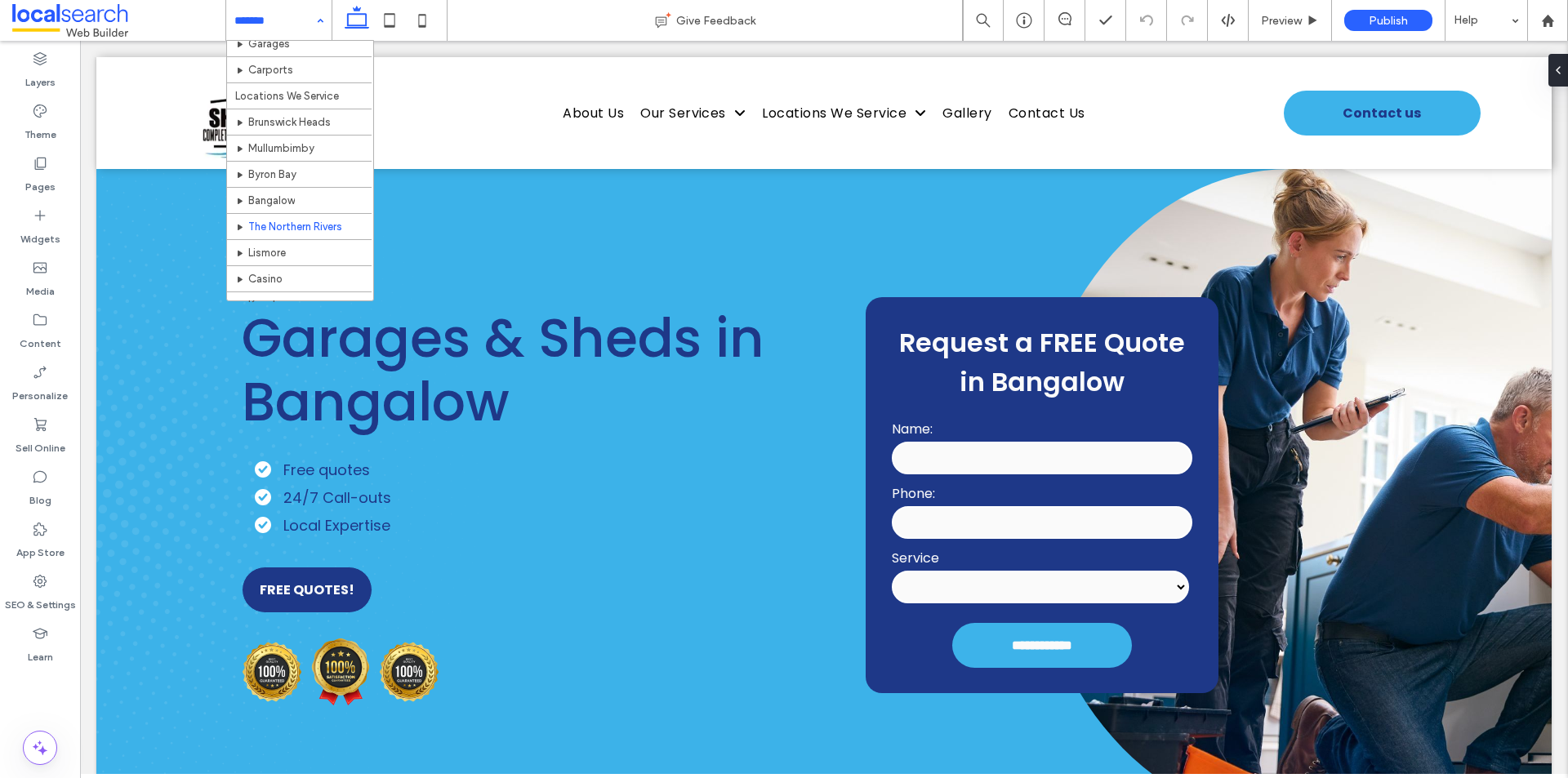 scroll, scrollTop: 260, scrollLeft: 0, axis: vertical 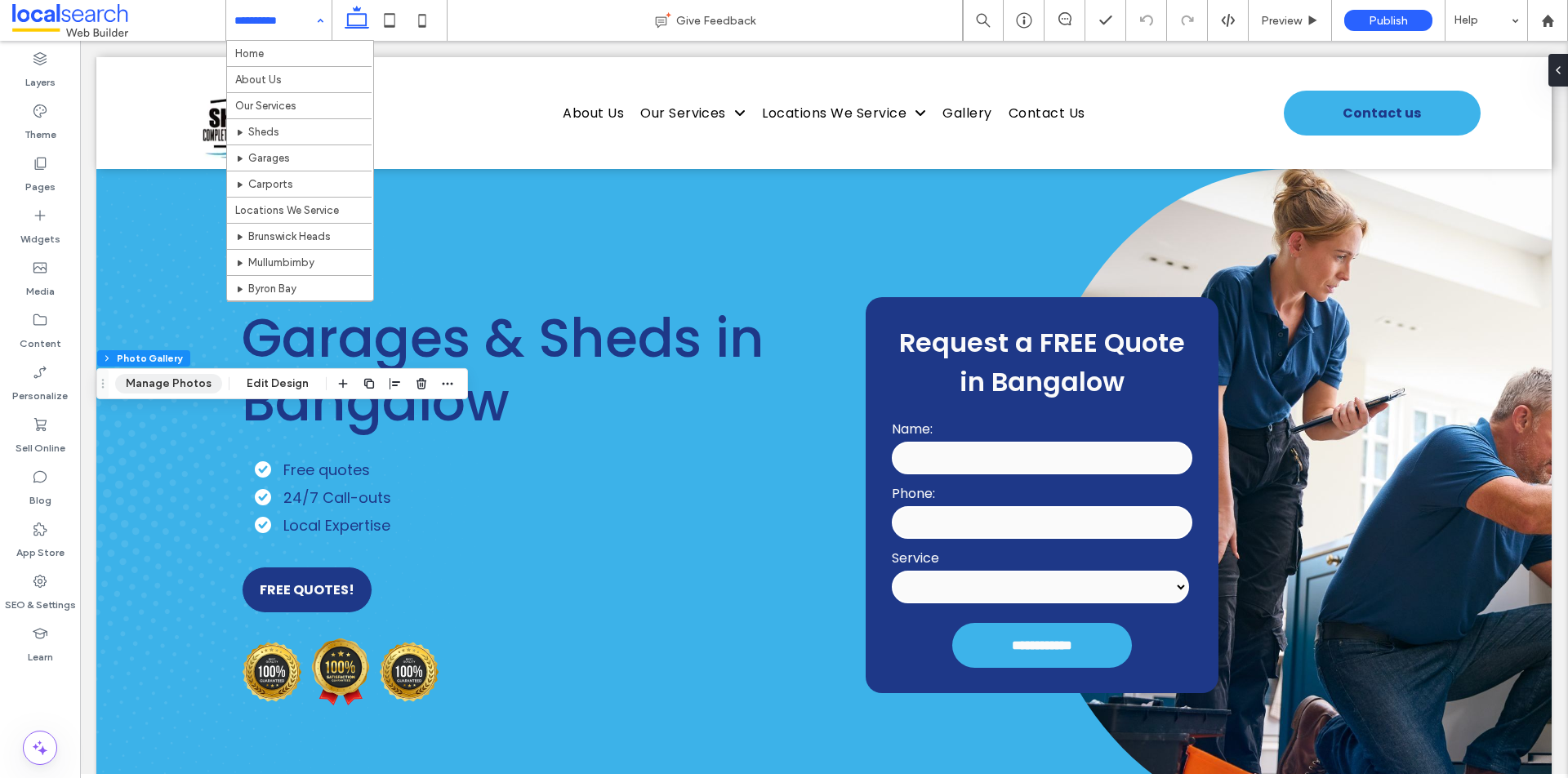 click on "Manage Photos" at bounding box center [168, 384] 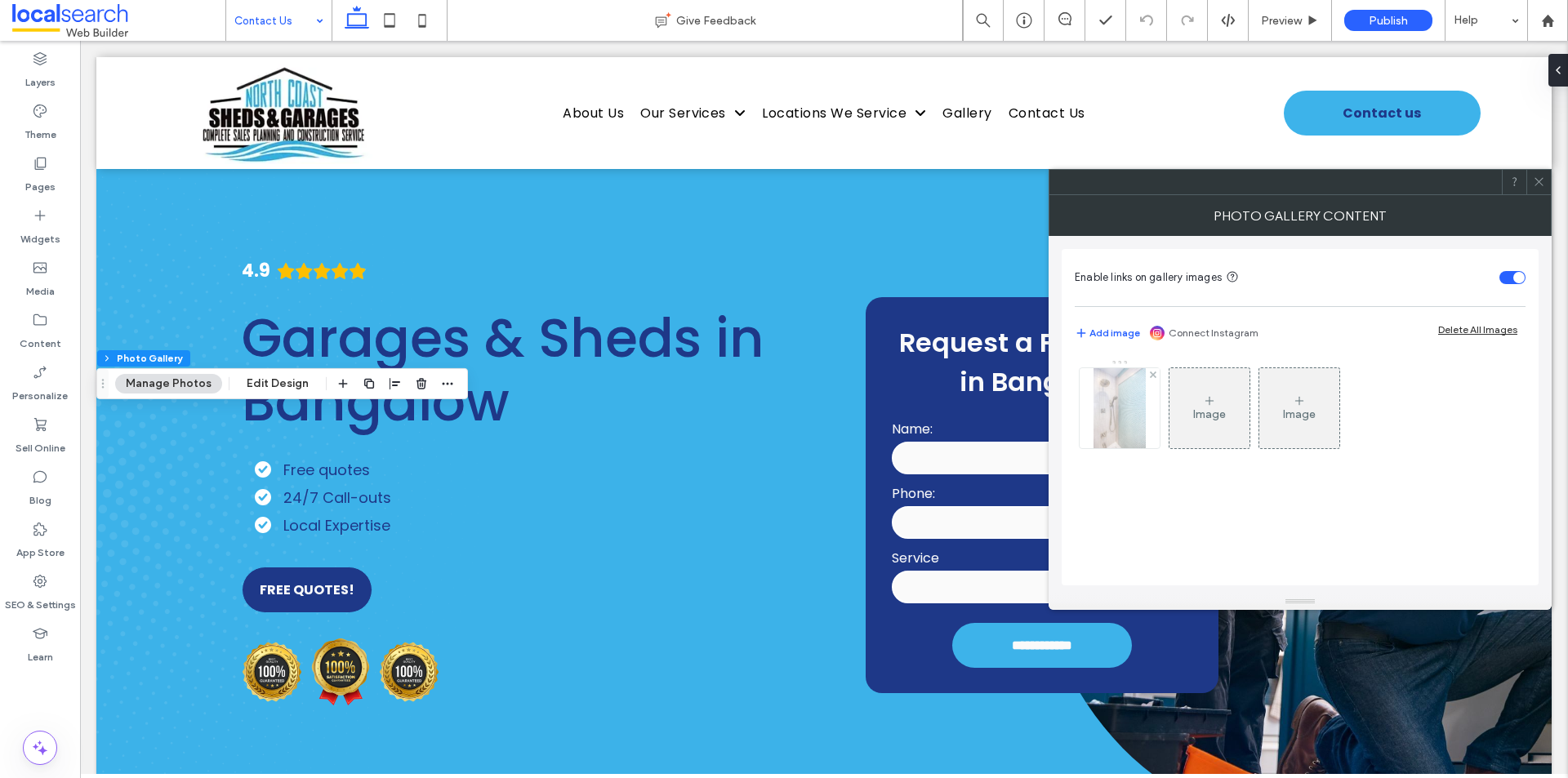 click at bounding box center (1120, 408) 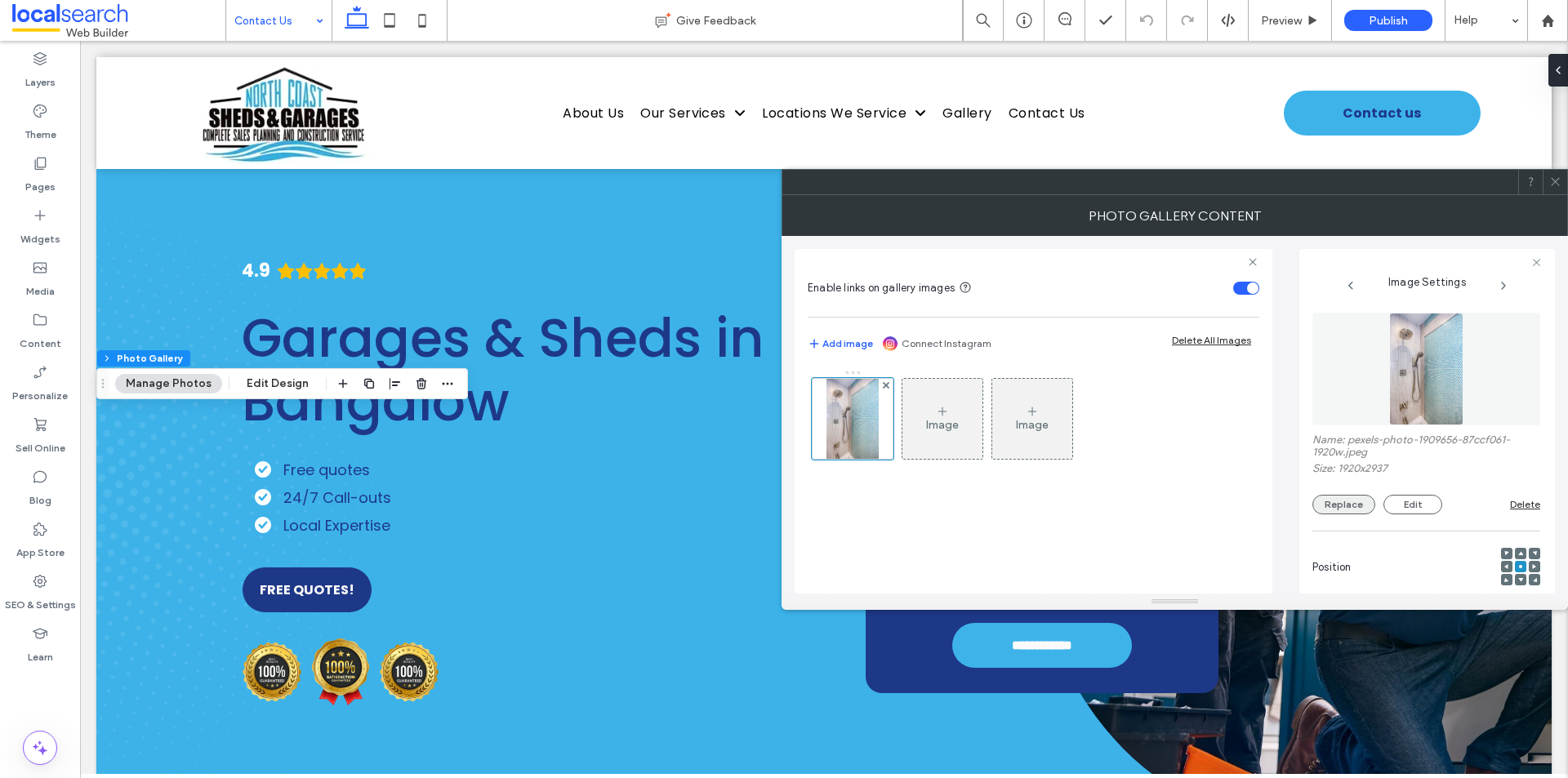 click on "Replace" at bounding box center [1343, 505] 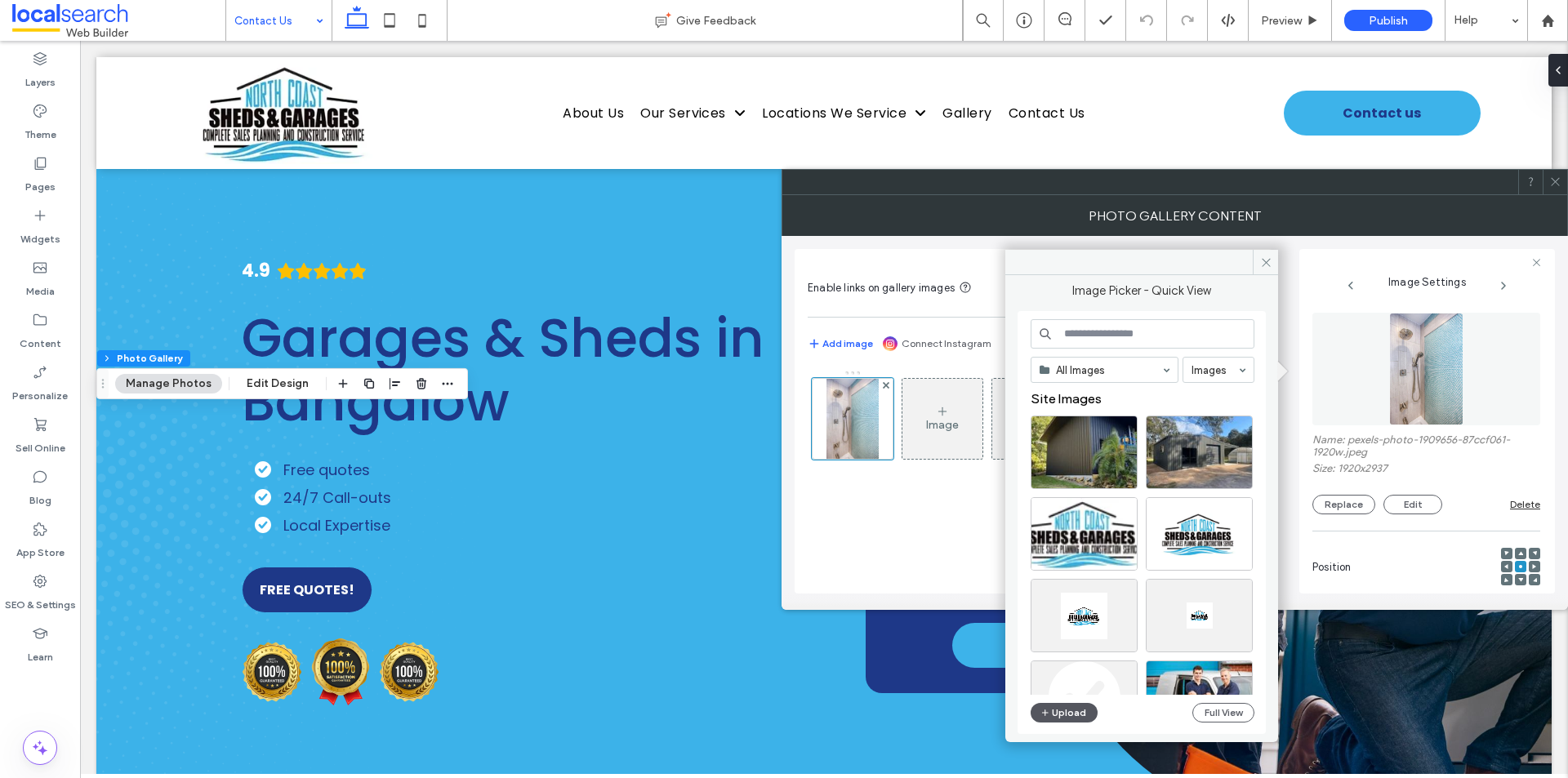 click at bounding box center (1046, 713) 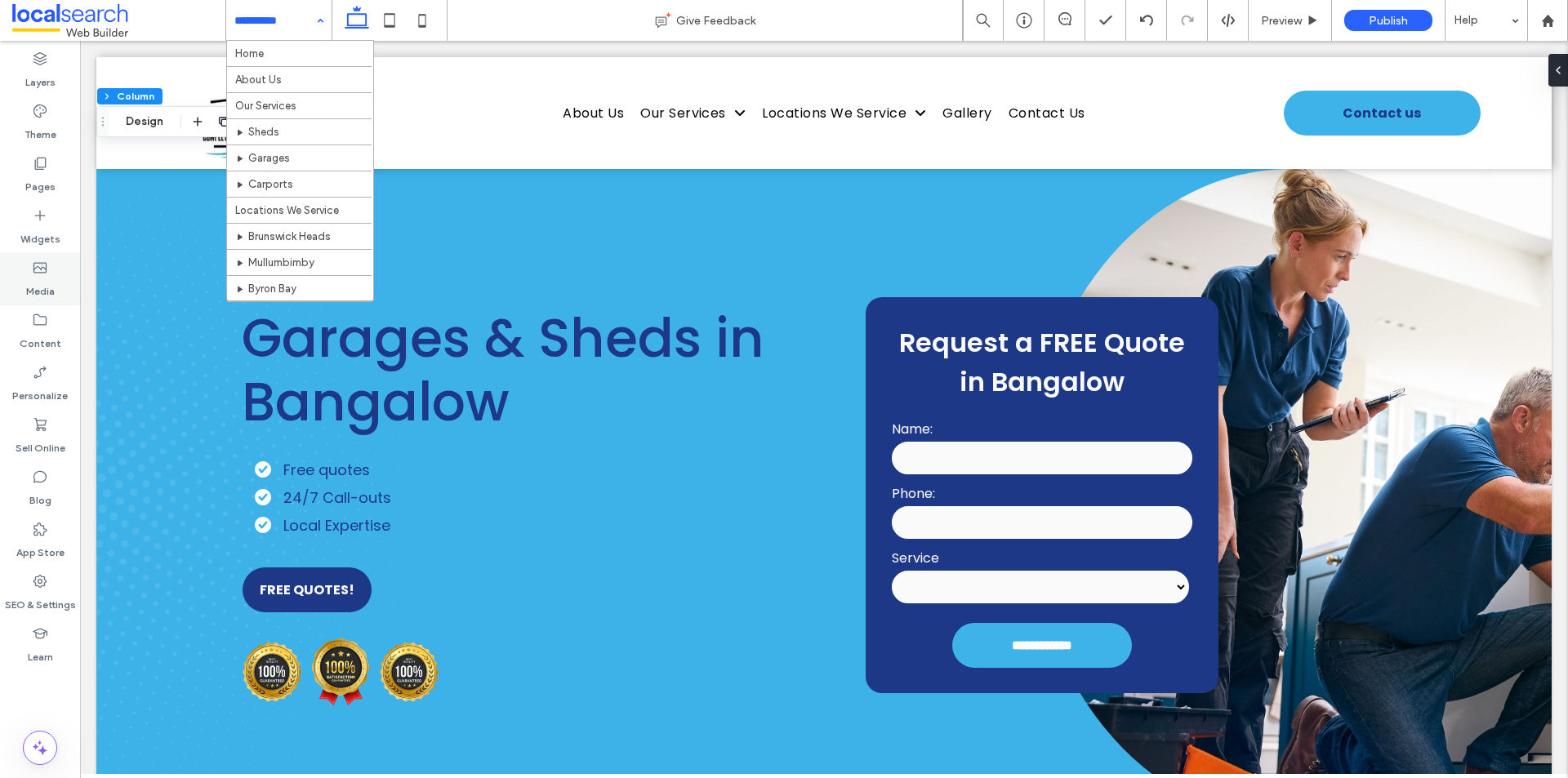 click 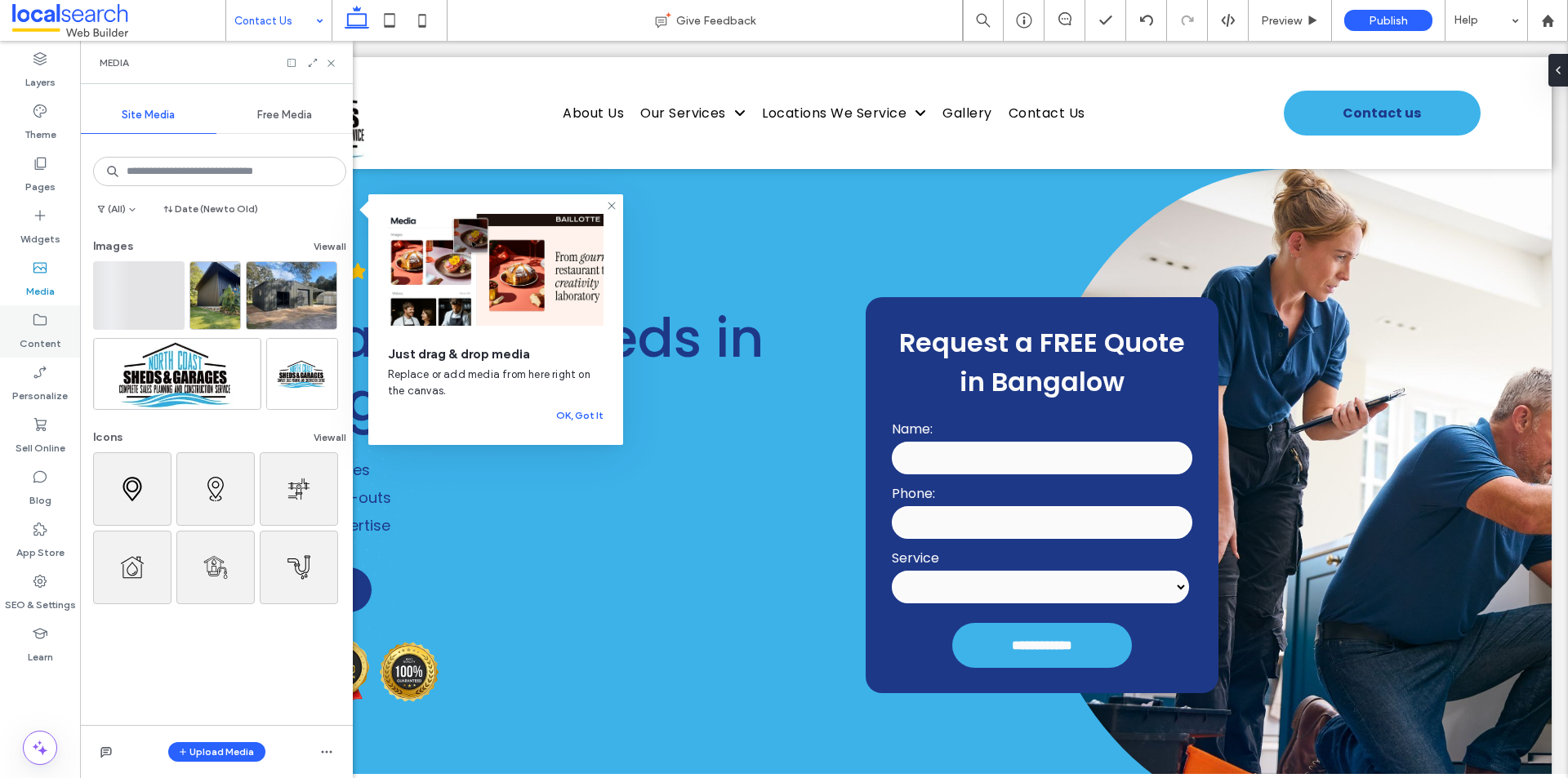 click on "Content" at bounding box center [40, 331] 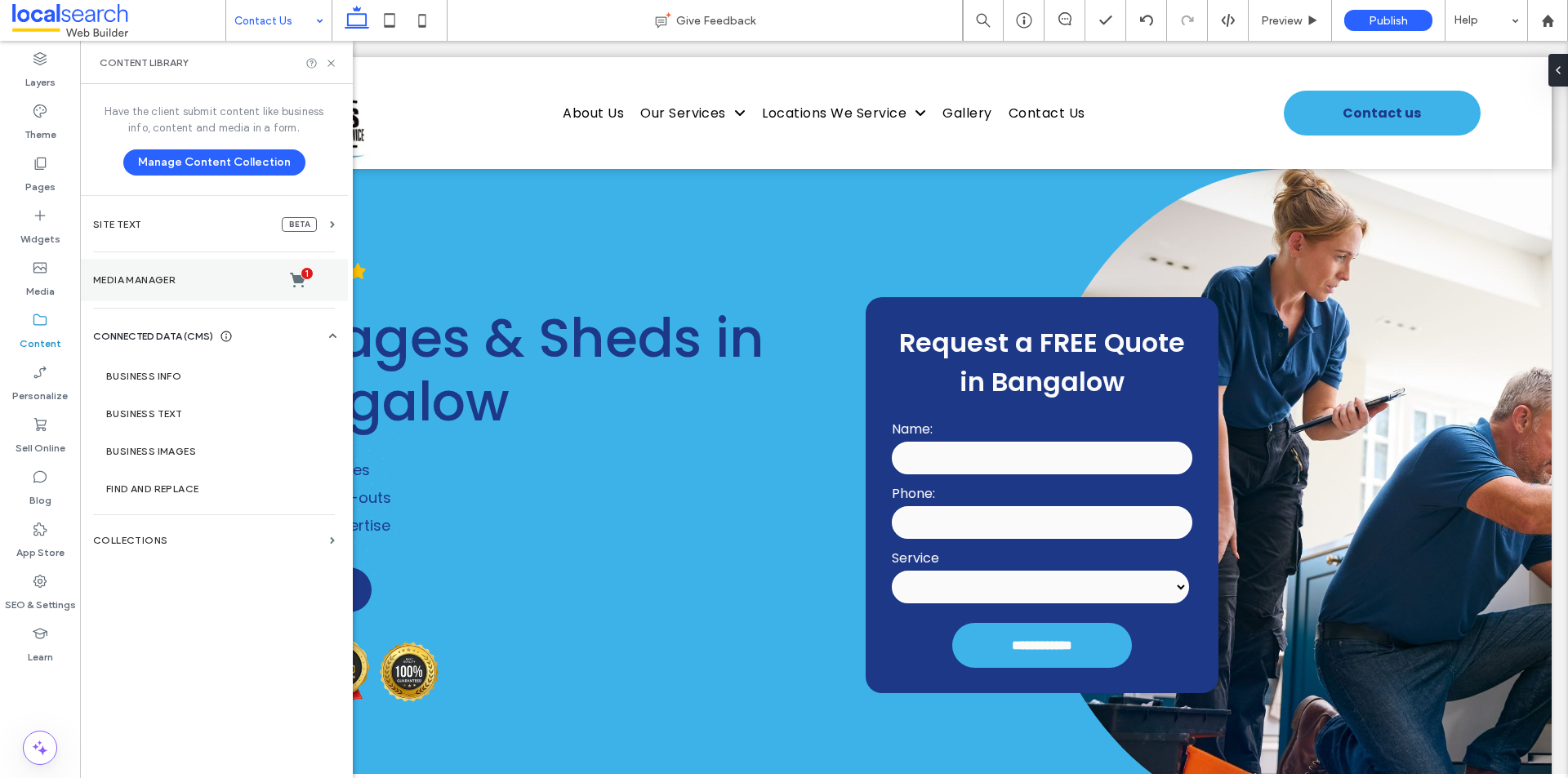 click on "Media Manager 1" at bounding box center [214, 280] 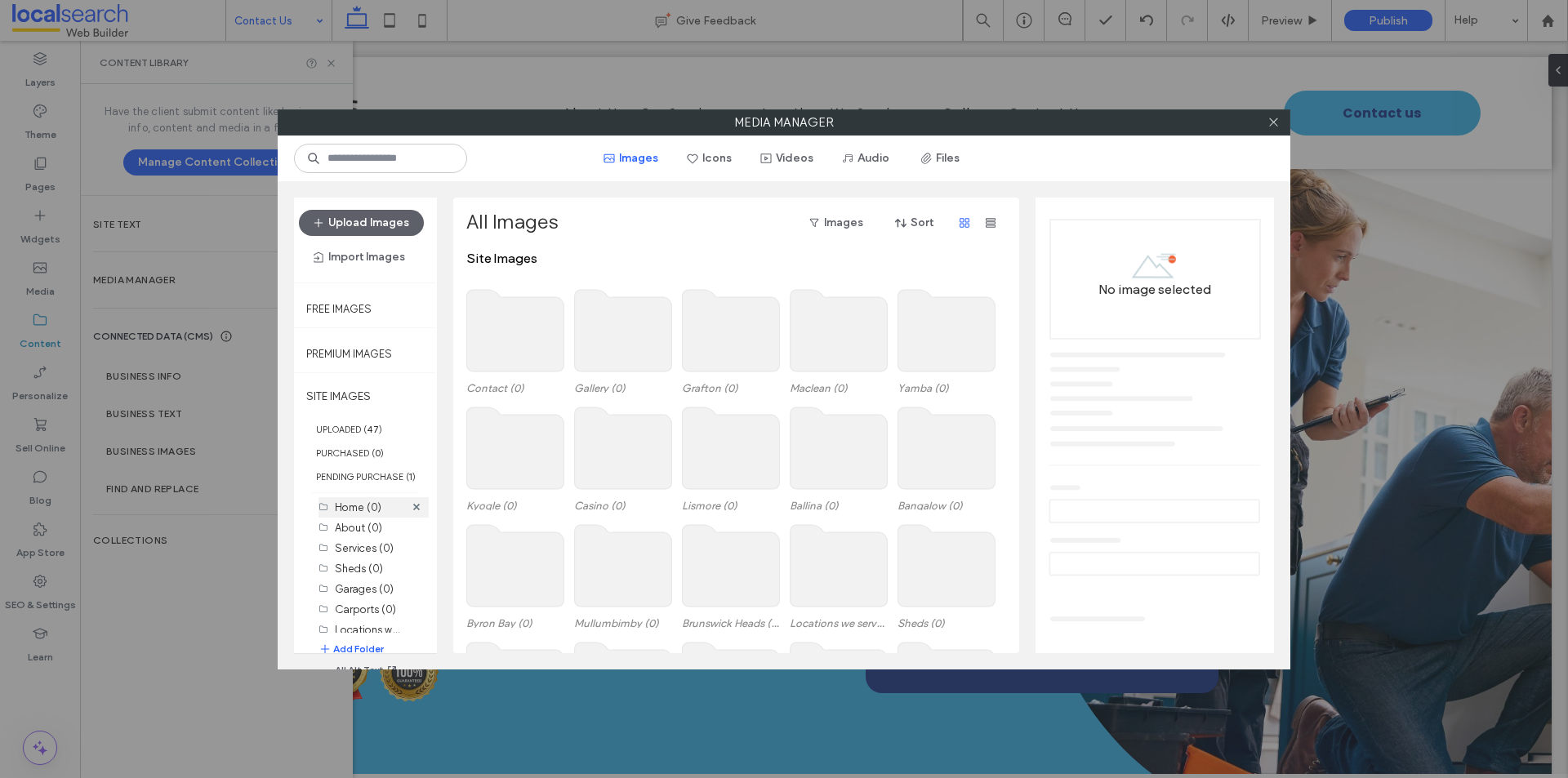 click on "Home (0)" at bounding box center (358, 507) 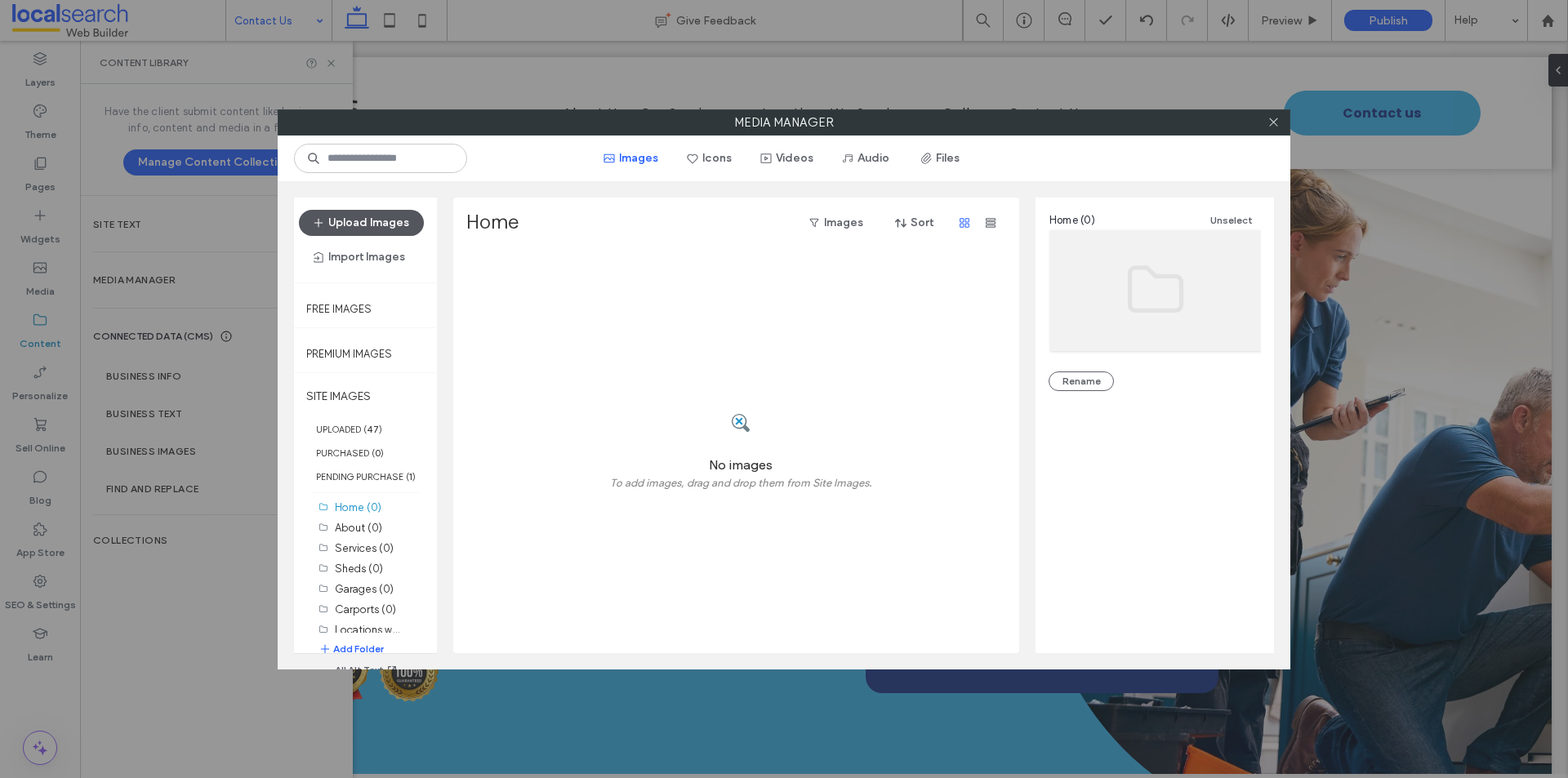 click on "Upload Images" at bounding box center (361, 223) 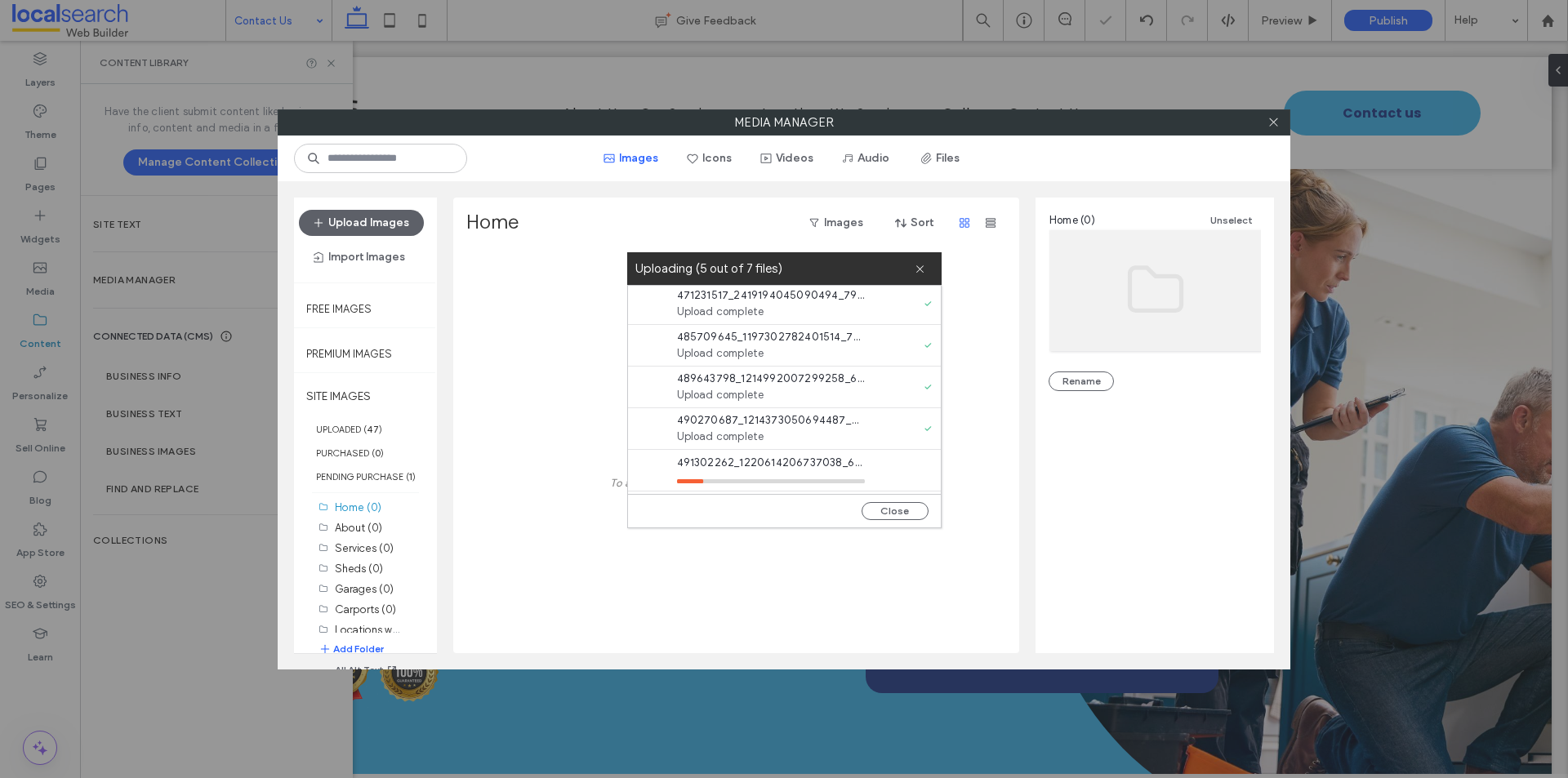 scroll, scrollTop: 83, scrollLeft: 0, axis: vertical 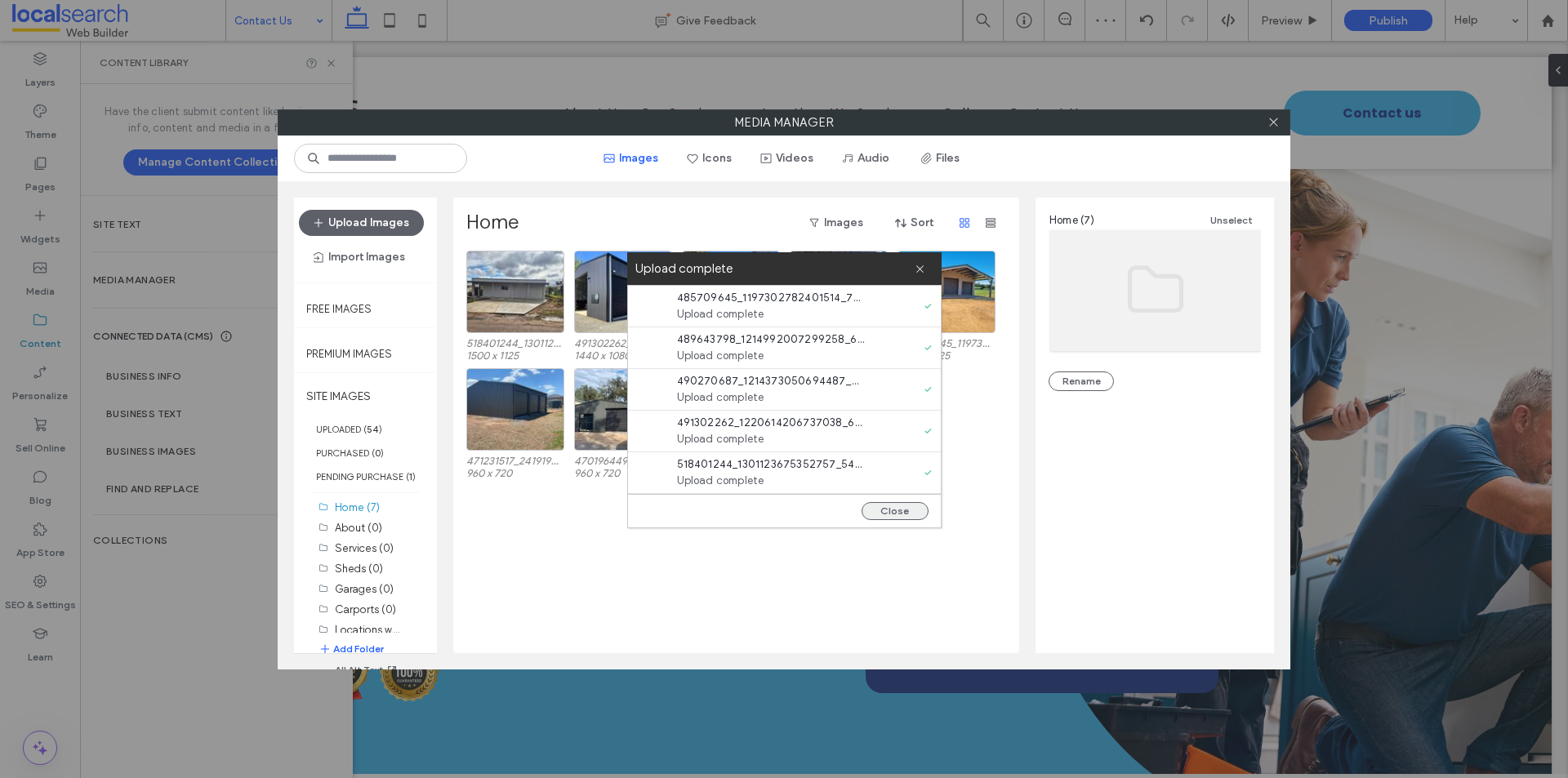 click on "Close" at bounding box center (895, 511) 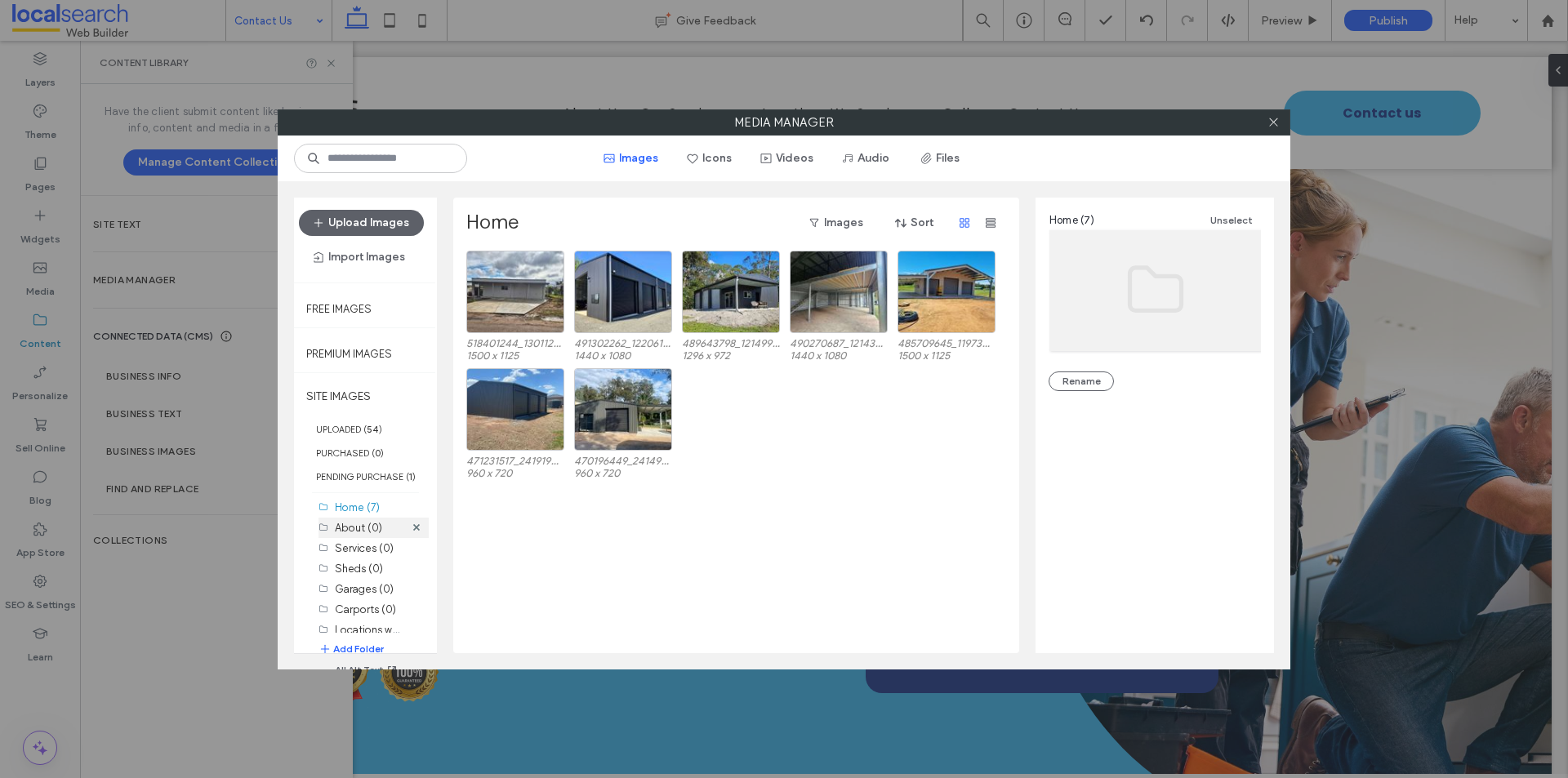 click on "About (0)" at bounding box center [359, 527] 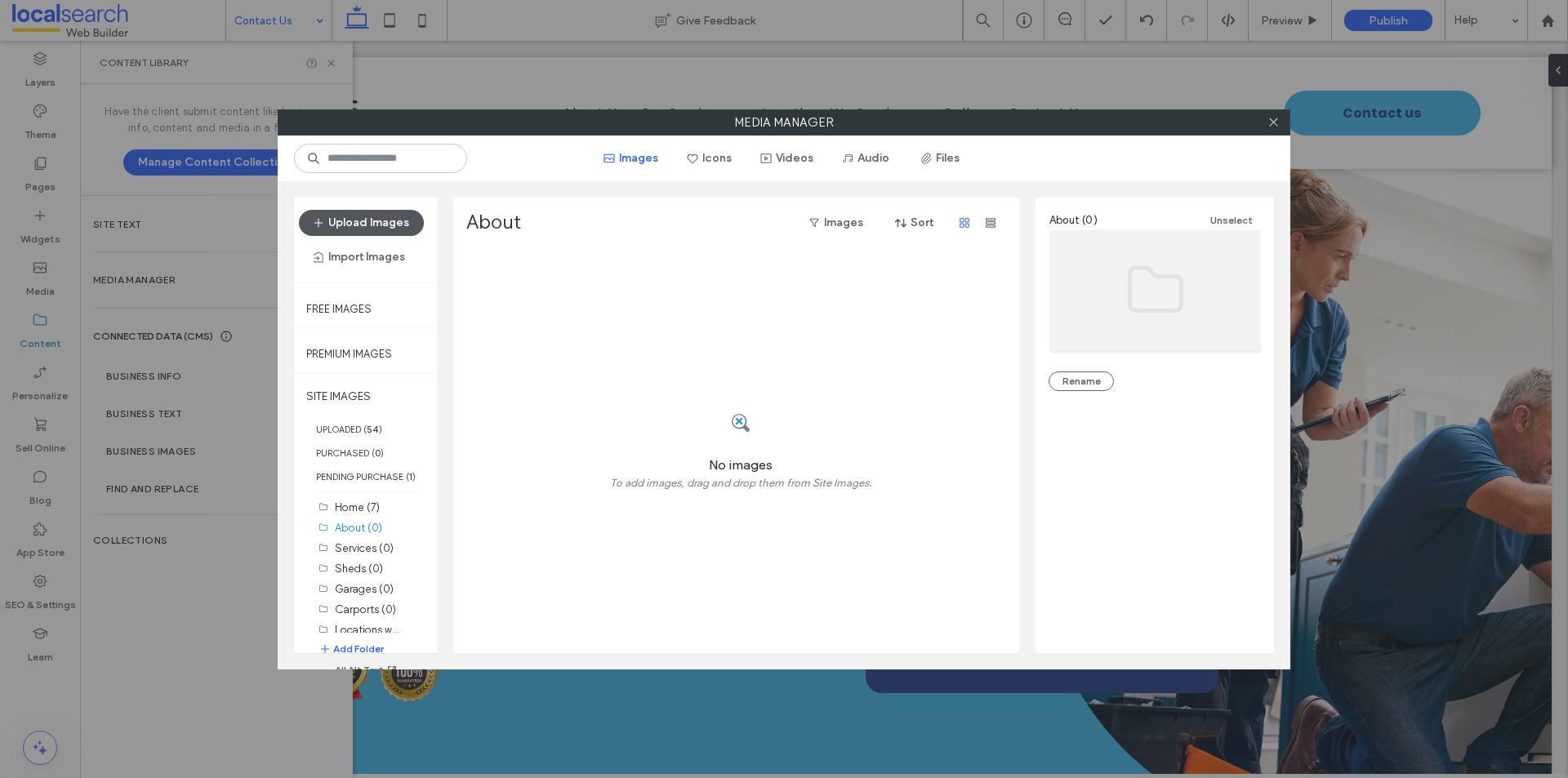 click on "Upload Images" at bounding box center [361, 223] 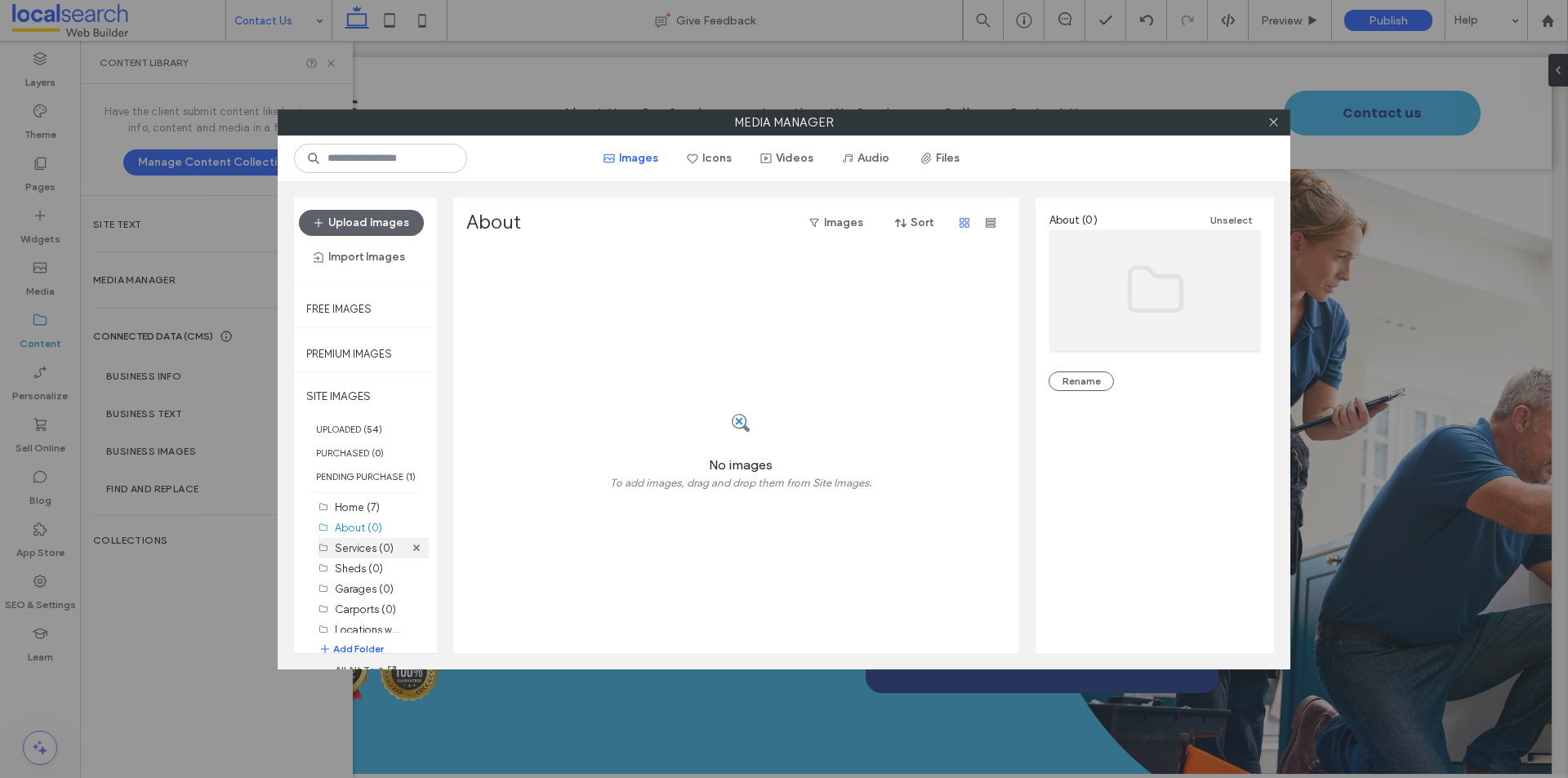 click on "Services (0)" at bounding box center [364, 548] 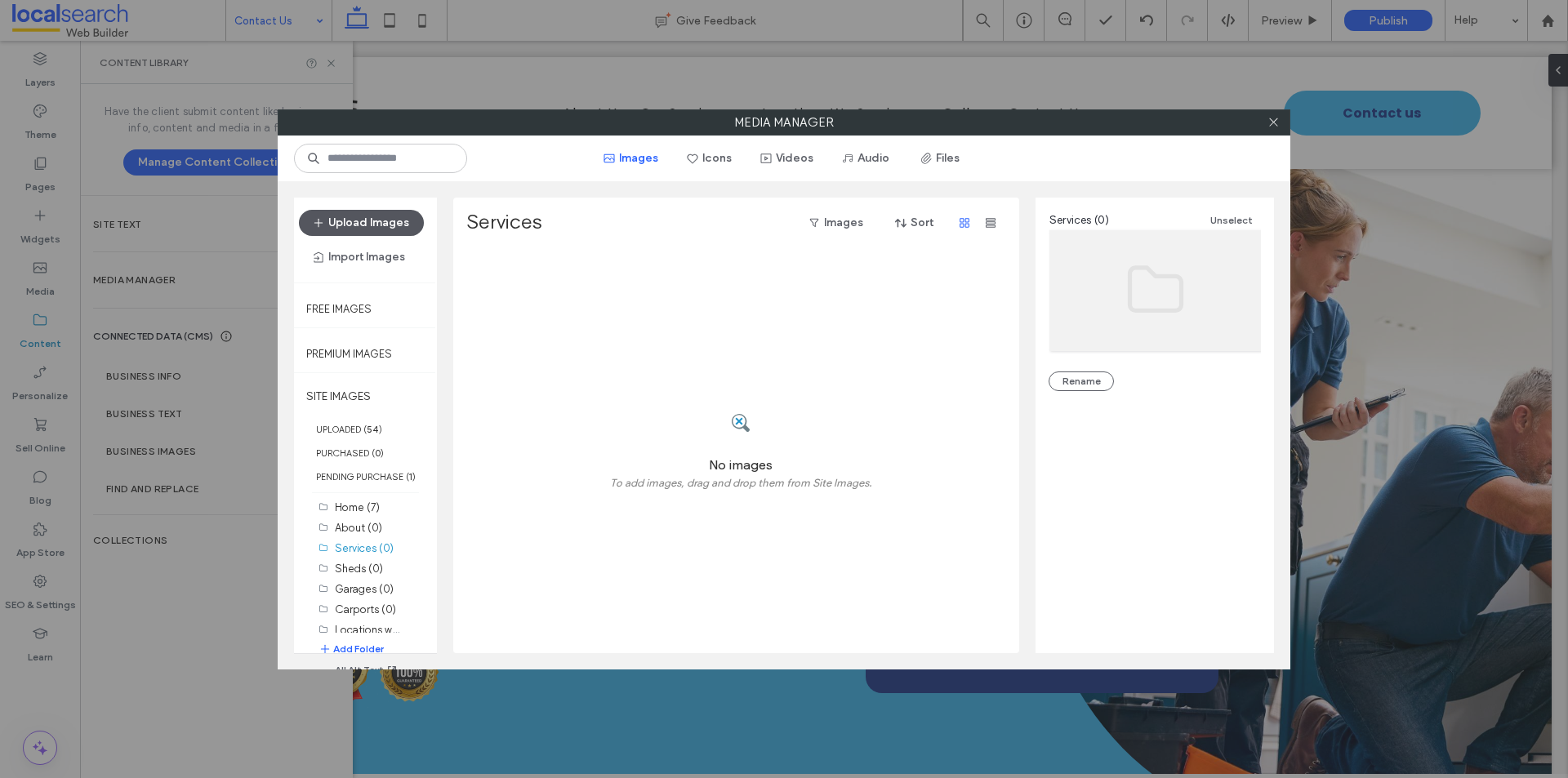 click on "Upload Images" at bounding box center [361, 223] 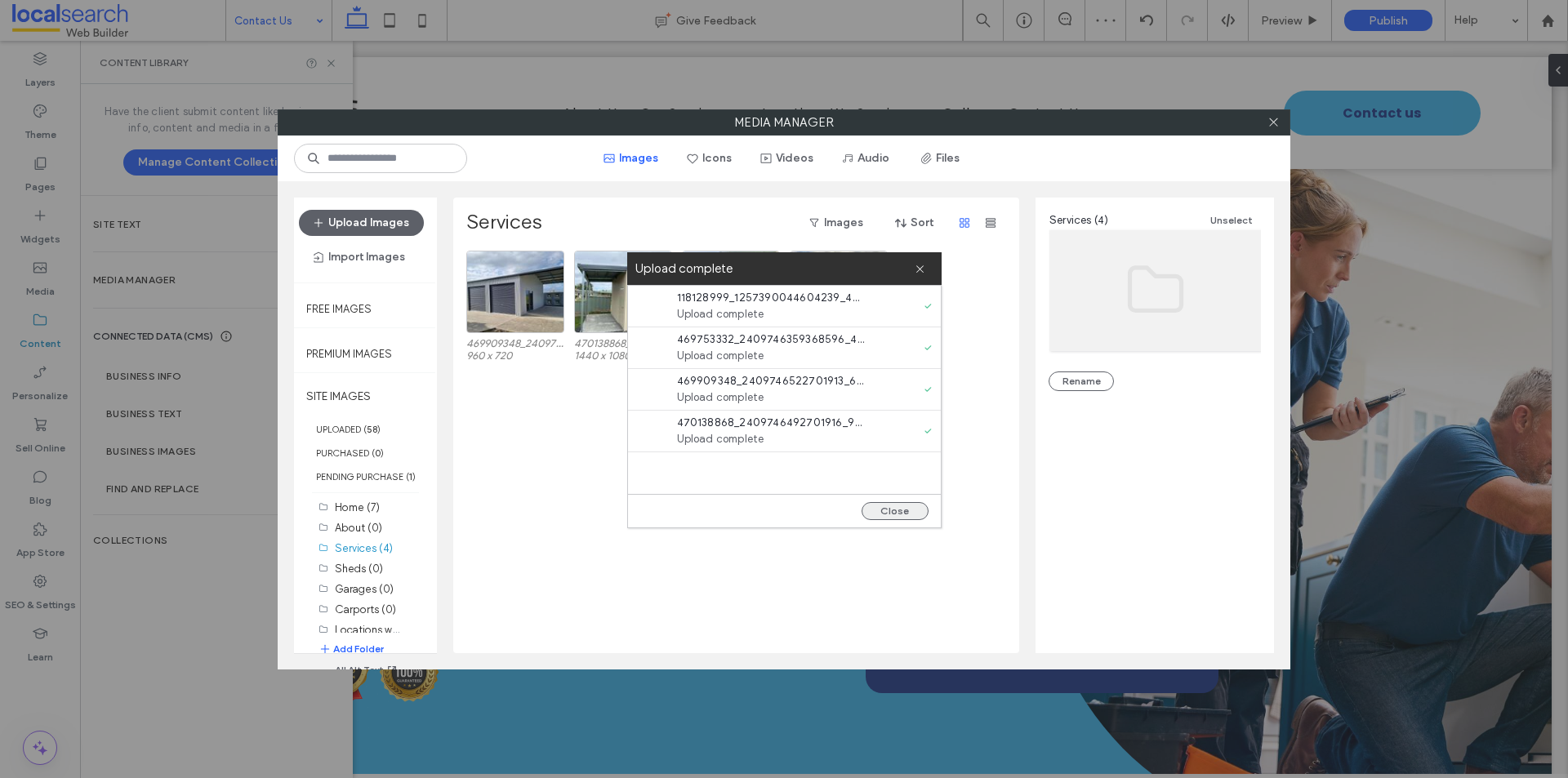 click on "Close" at bounding box center [895, 511] 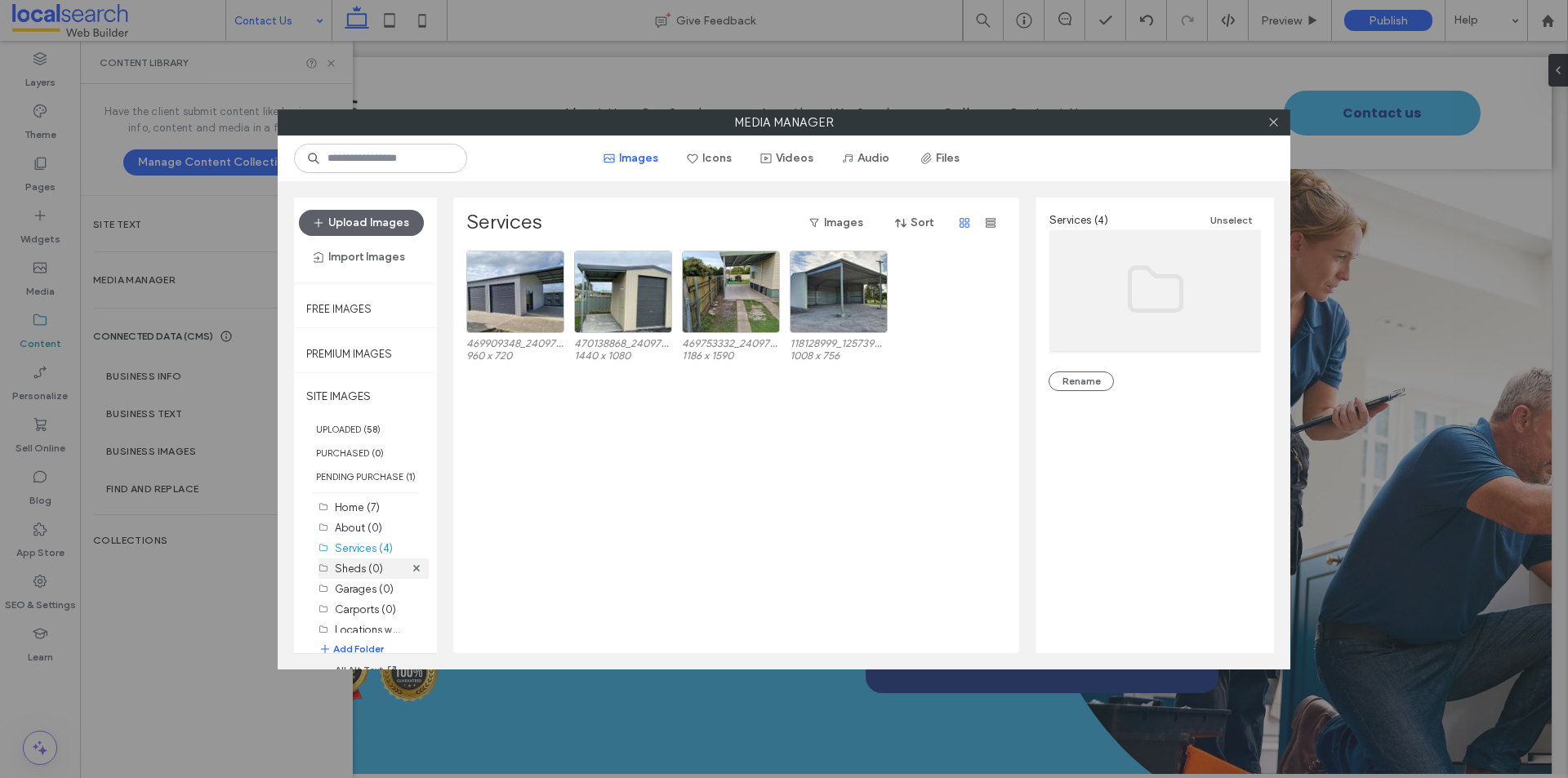 click on "Sheds (0)" at bounding box center (359, 568) 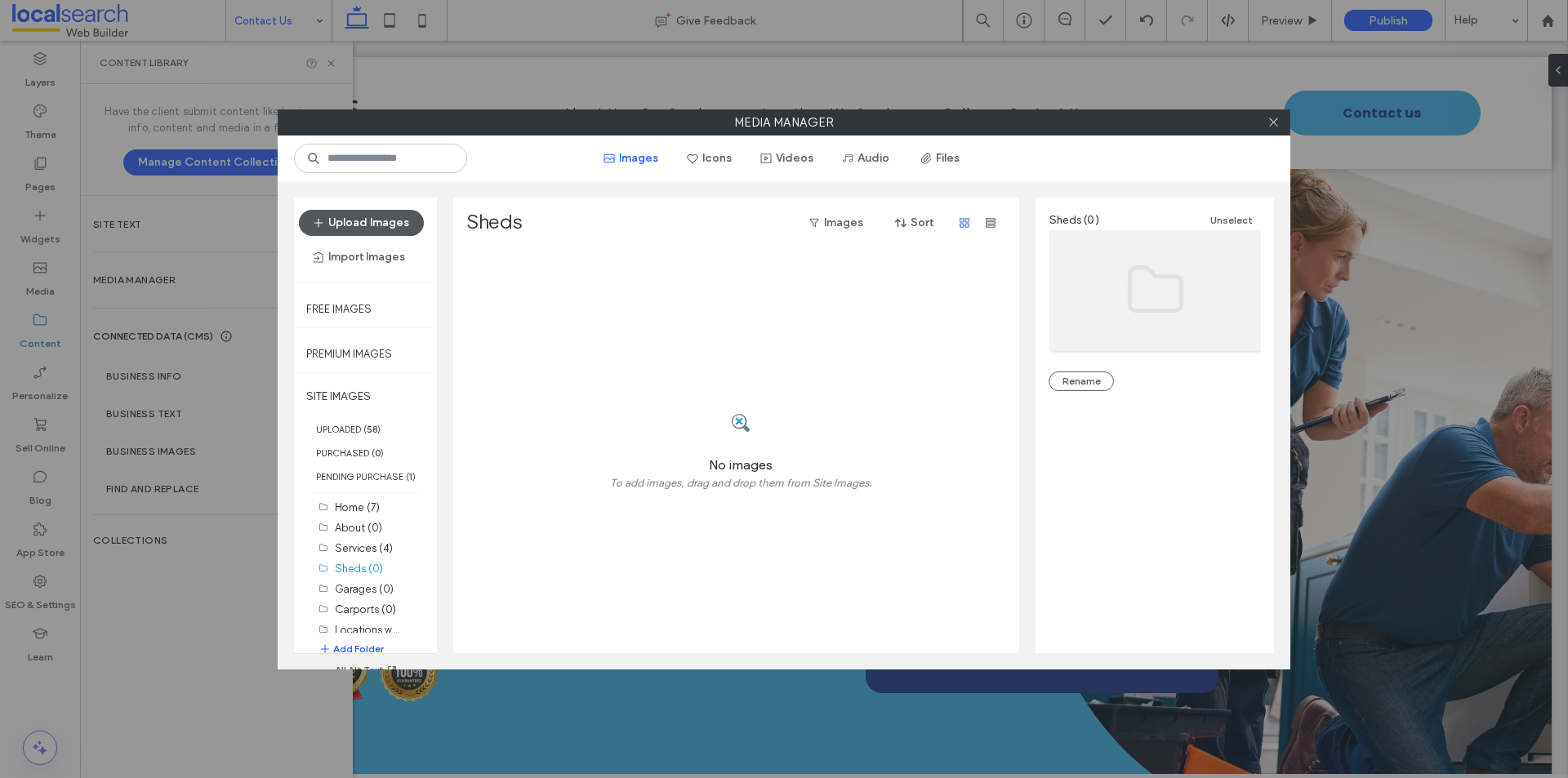 click on "Upload Images" at bounding box center (361, 223) 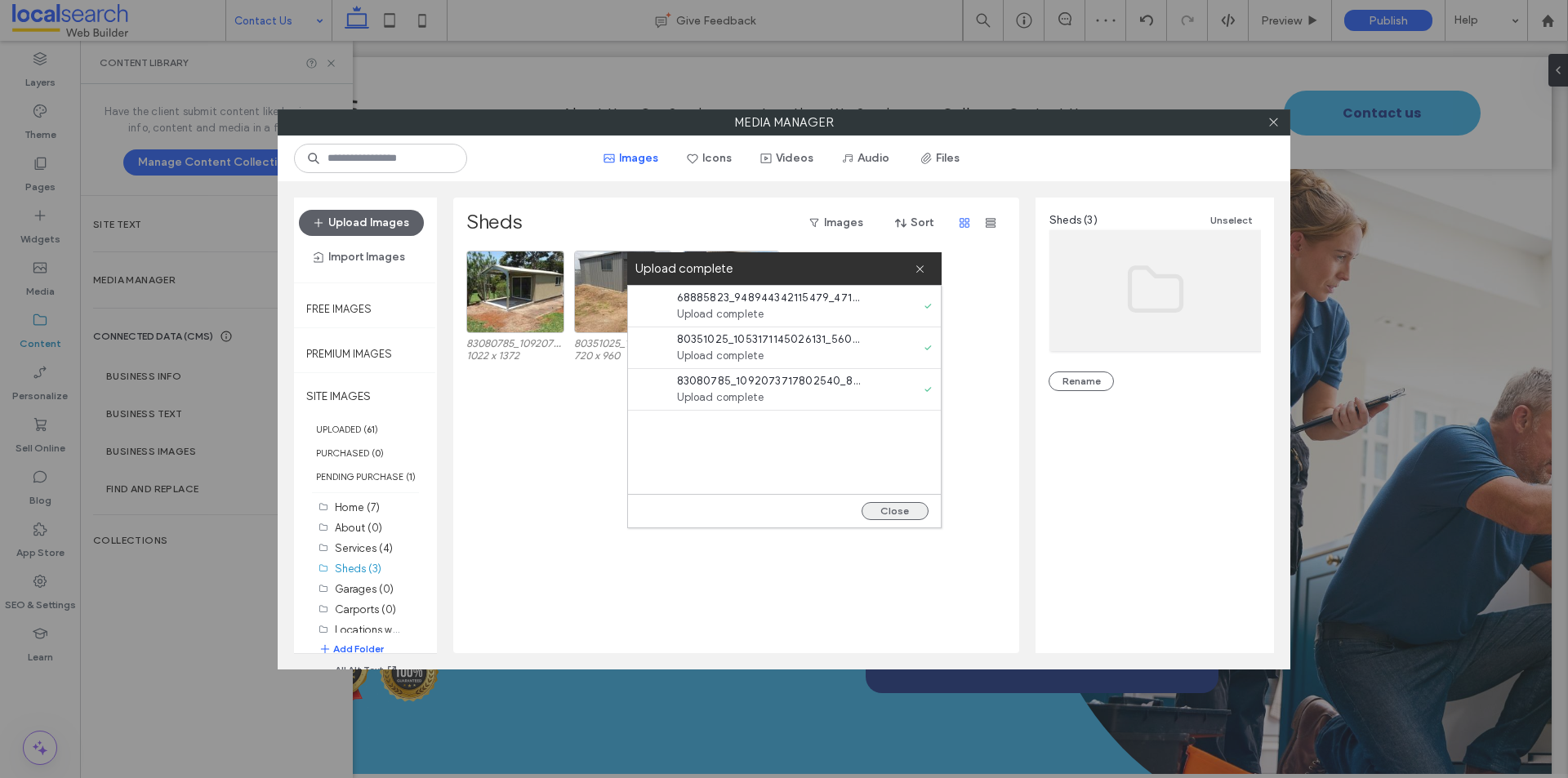 click on "Close" at bounding box center [895, 511] 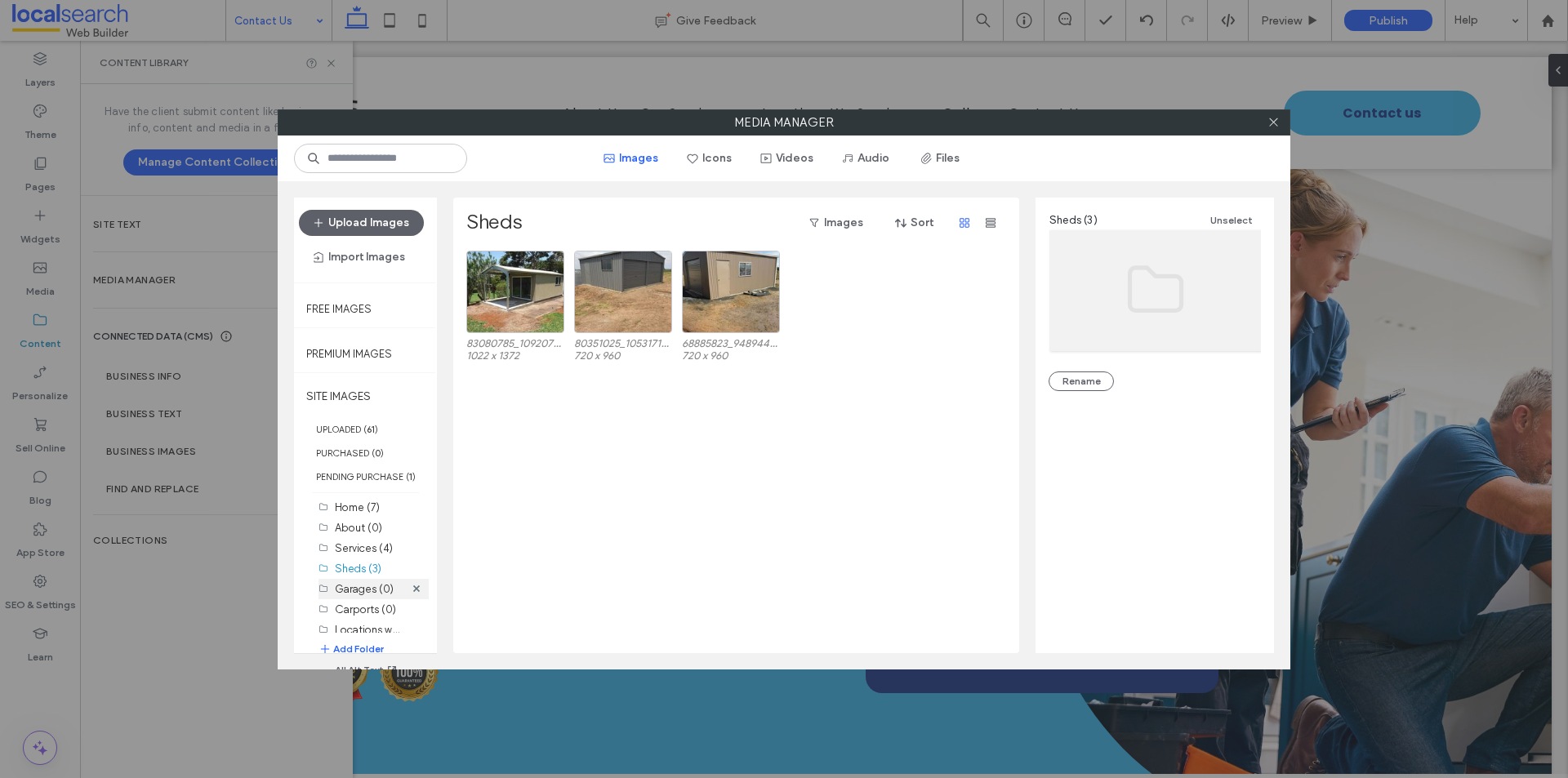 click on "Garages (0)" at bounding box center (364, 589) 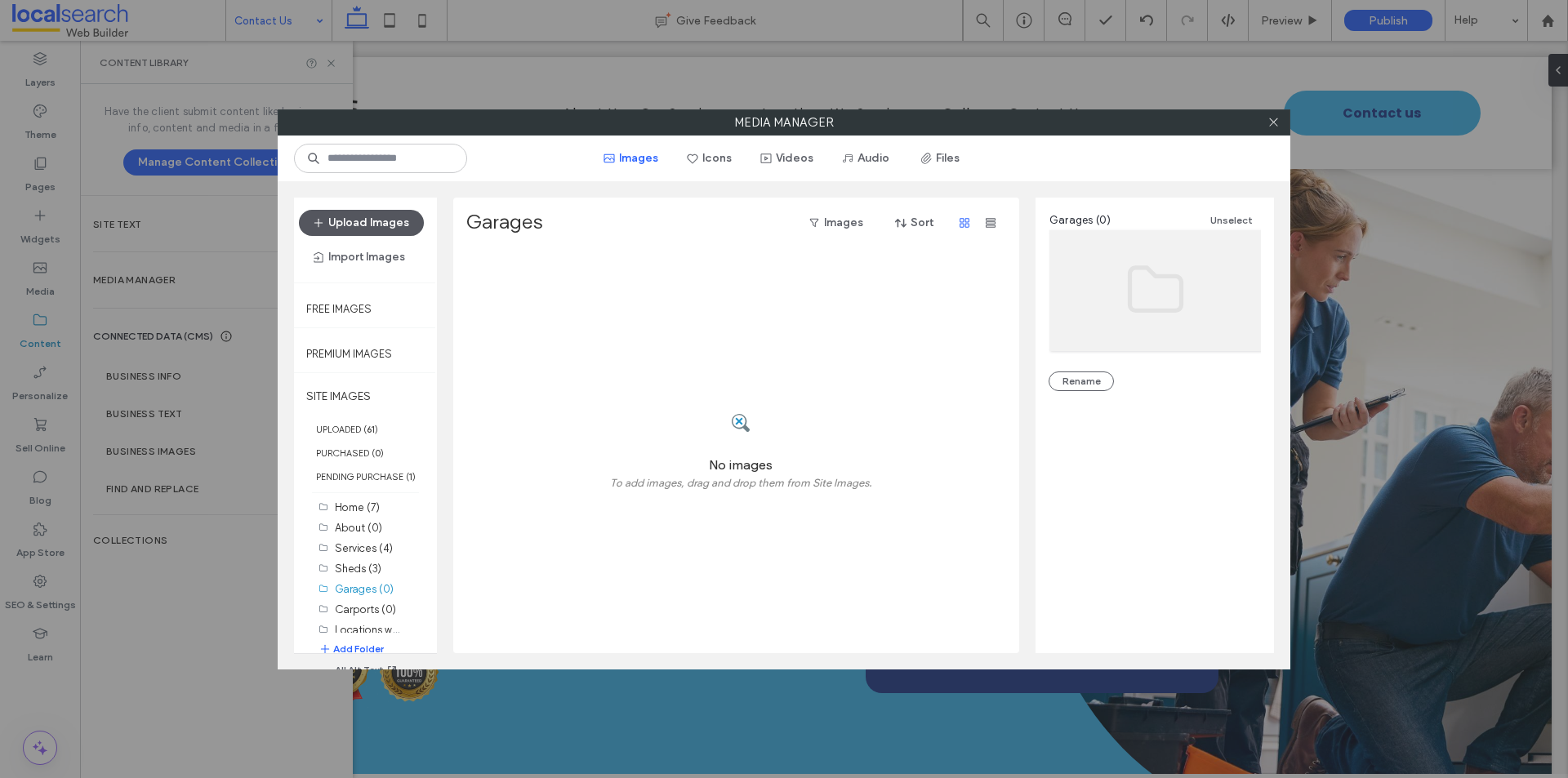 click on "Upload Images" at bounding box center (361, 223) 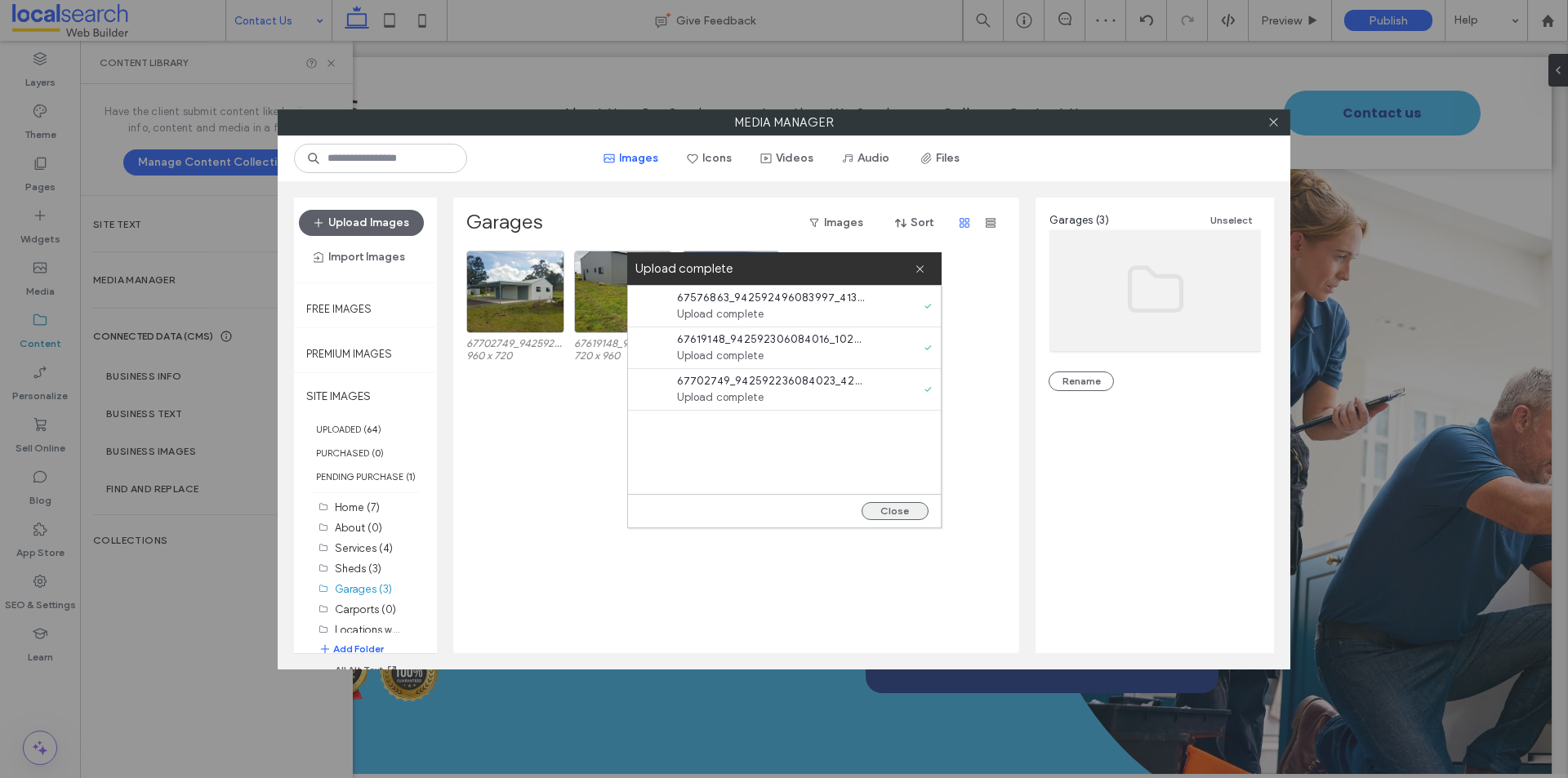 click on "Close" at bounding box center (895, 511) 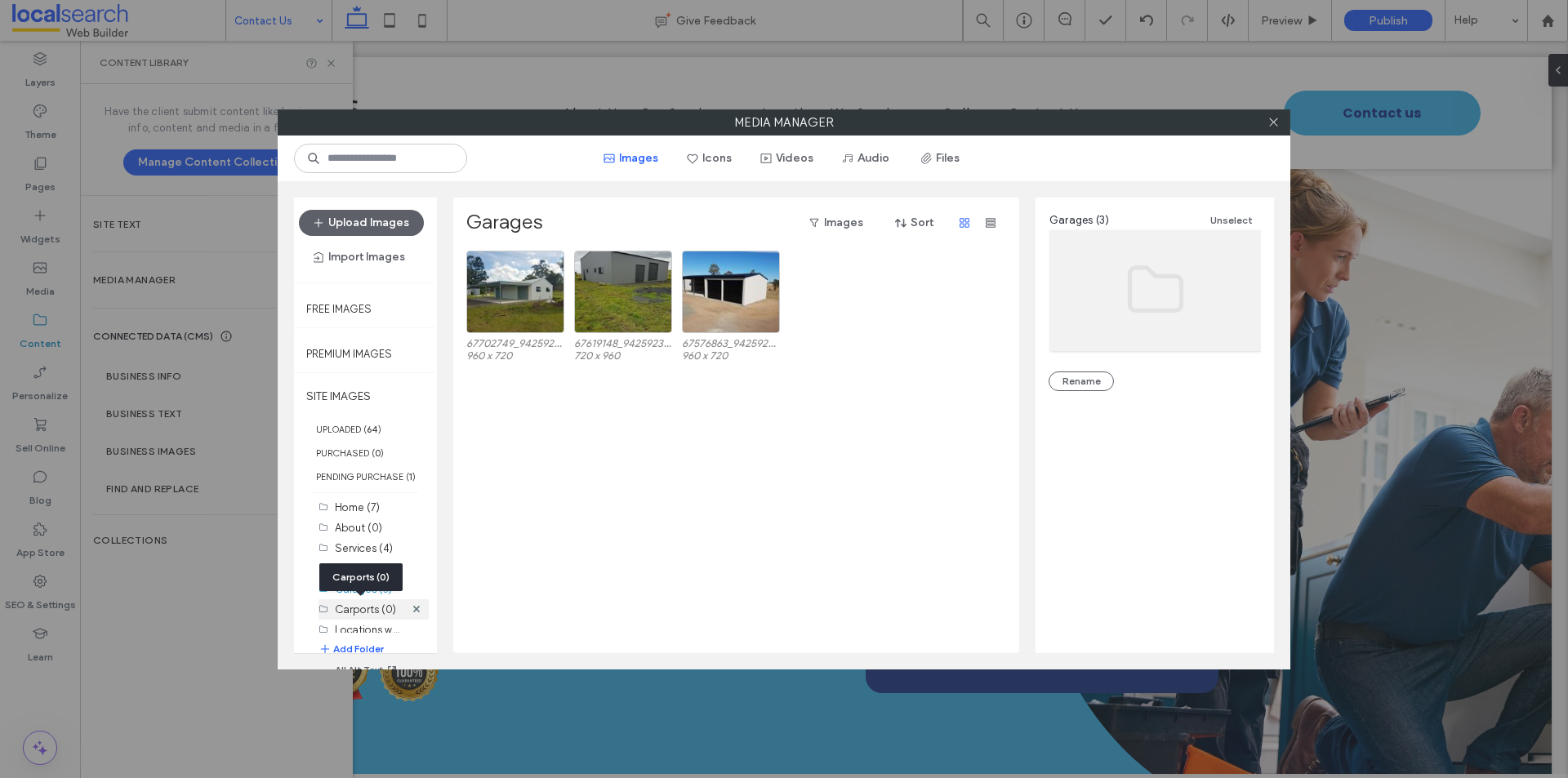 click on "Carports (0)" at bounding box center (365, 609) 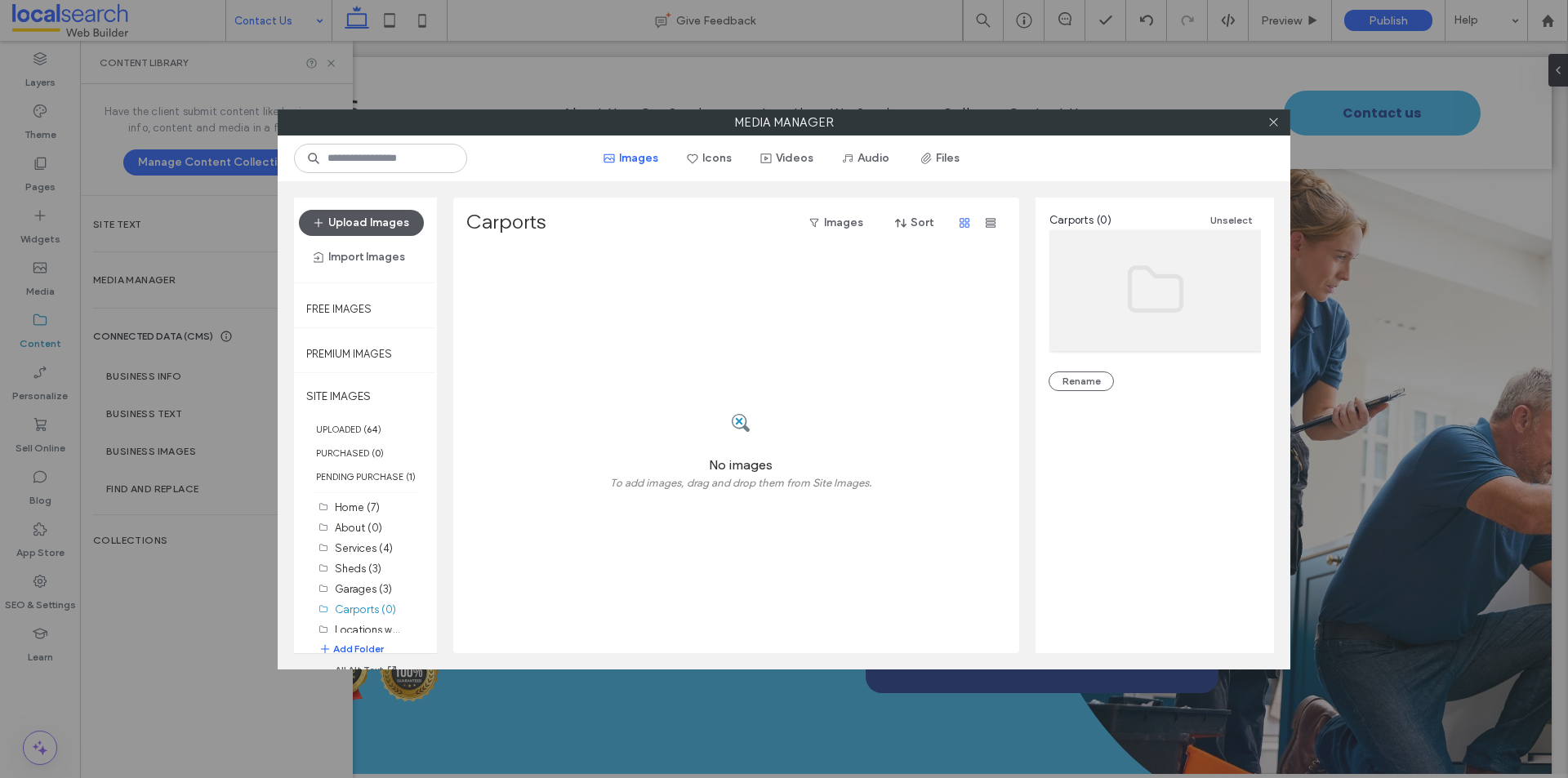 click on "Upload Images" at bounding box center [361, 223] 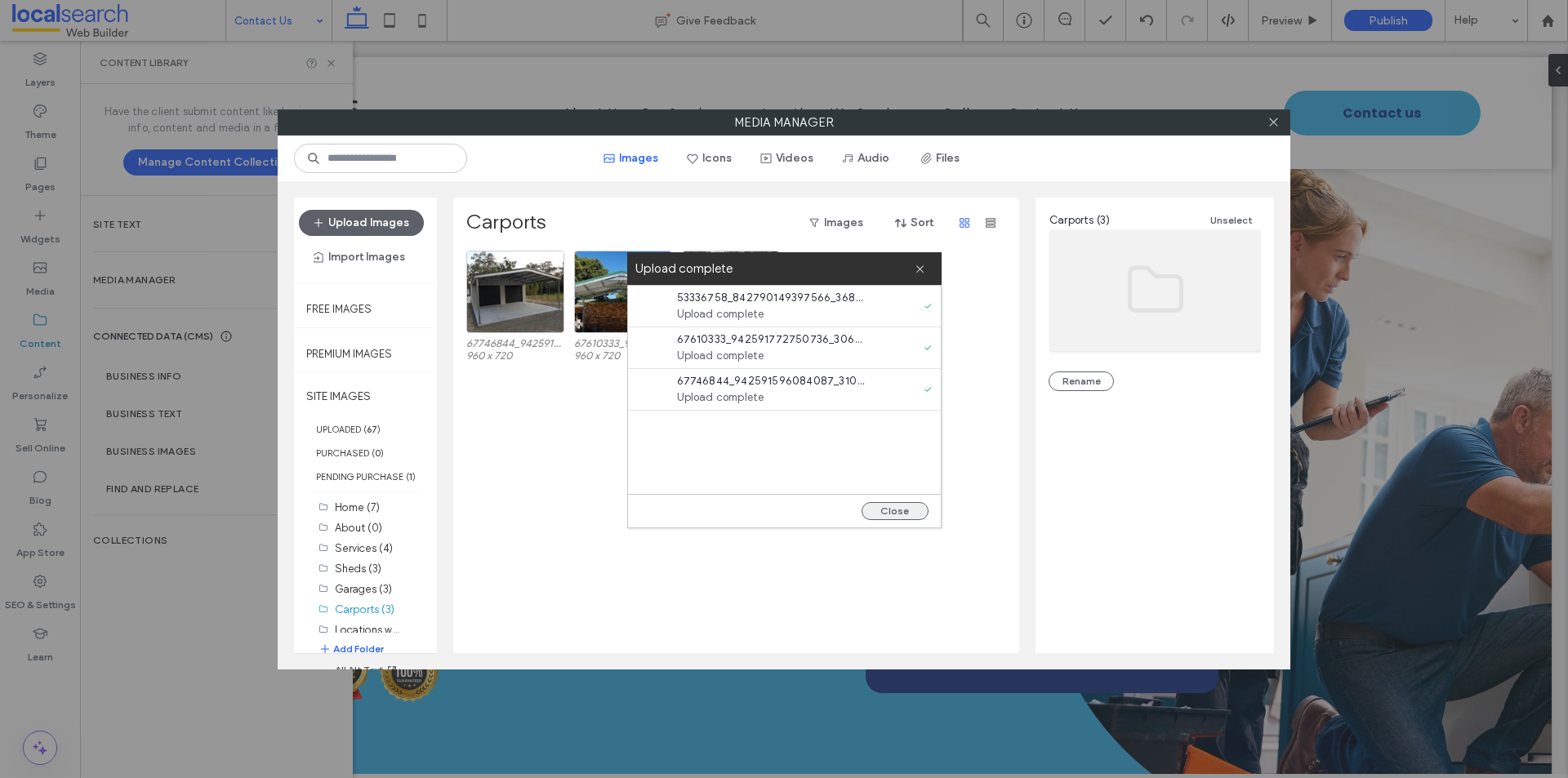 click on "Close" at bounding box center [895, 511] 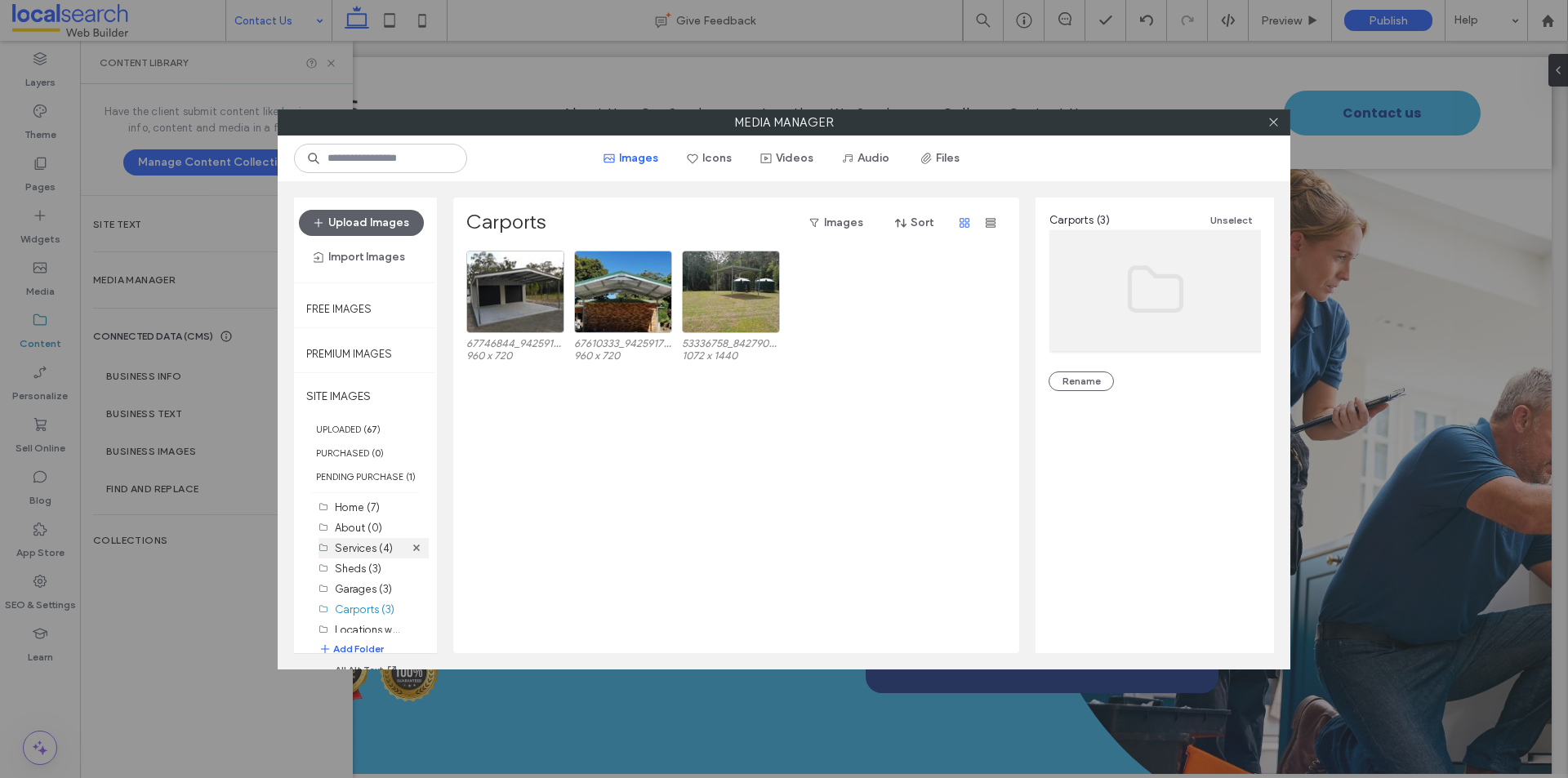 scroll, scrollTop: 82, scrollLeft: 0, axis: vertical 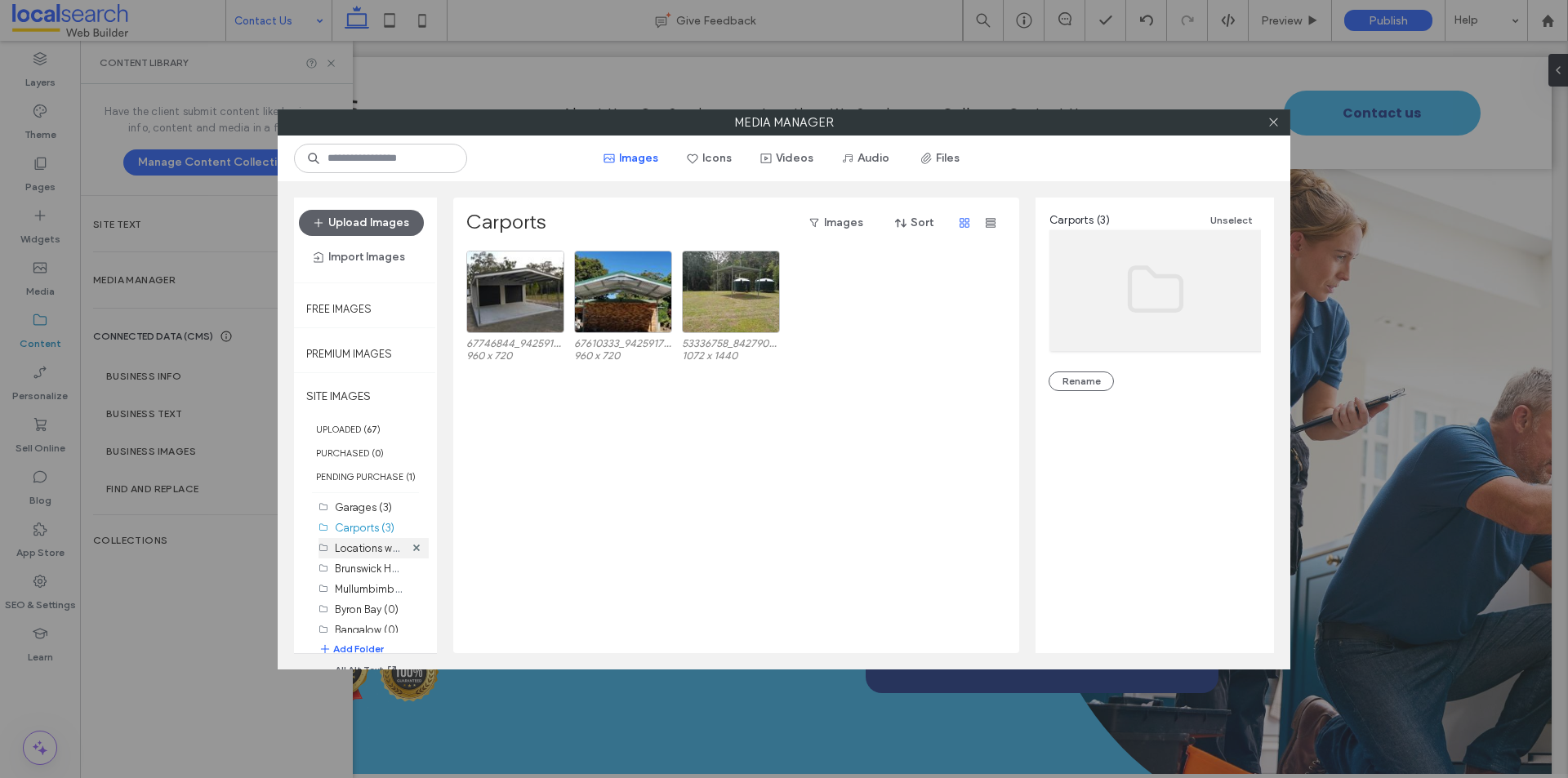 click on "Locations we serve (0)" at bounding box center [390, 547] 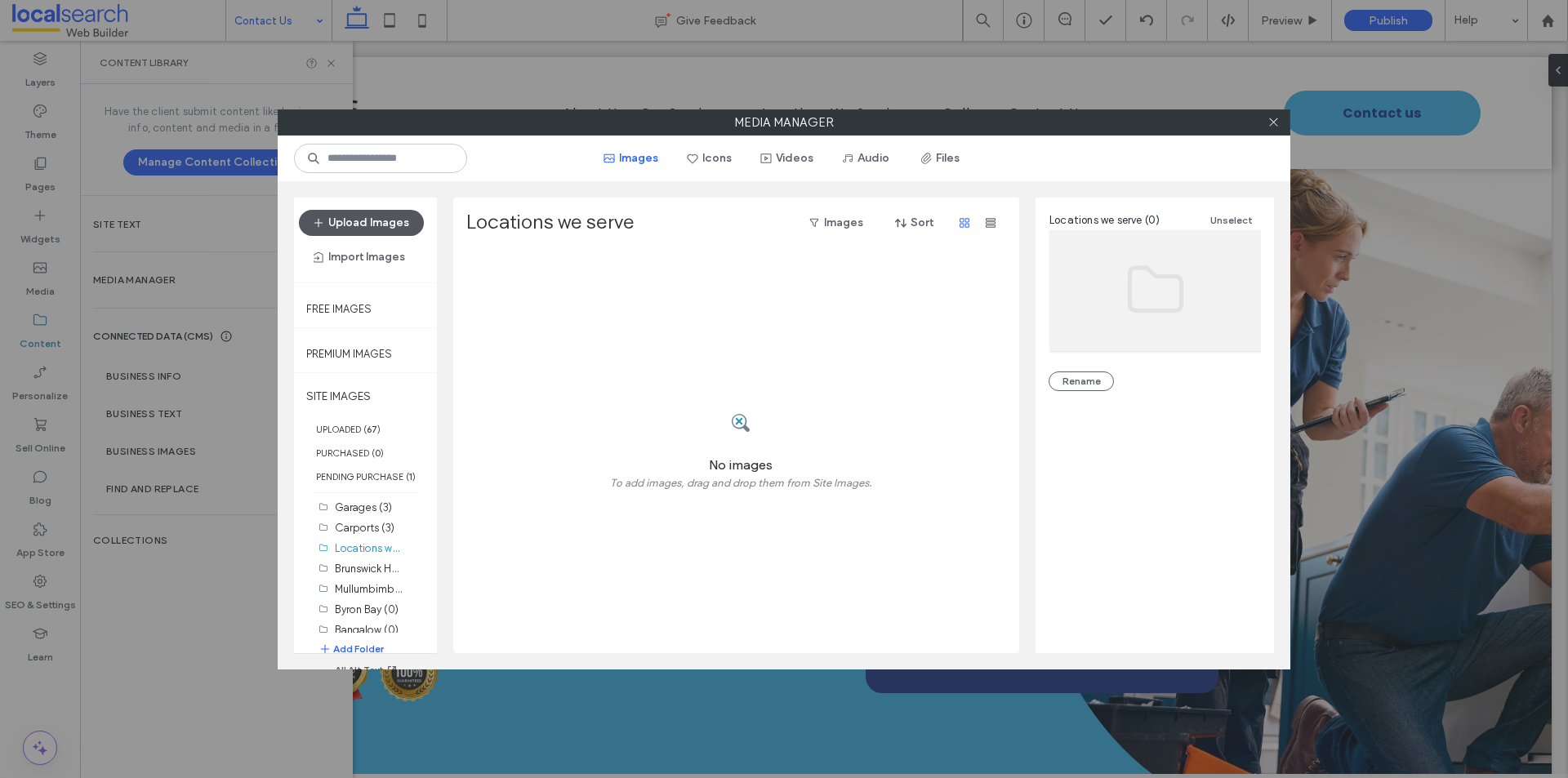 click on "Upload Images" at bounding box center [361, 223] 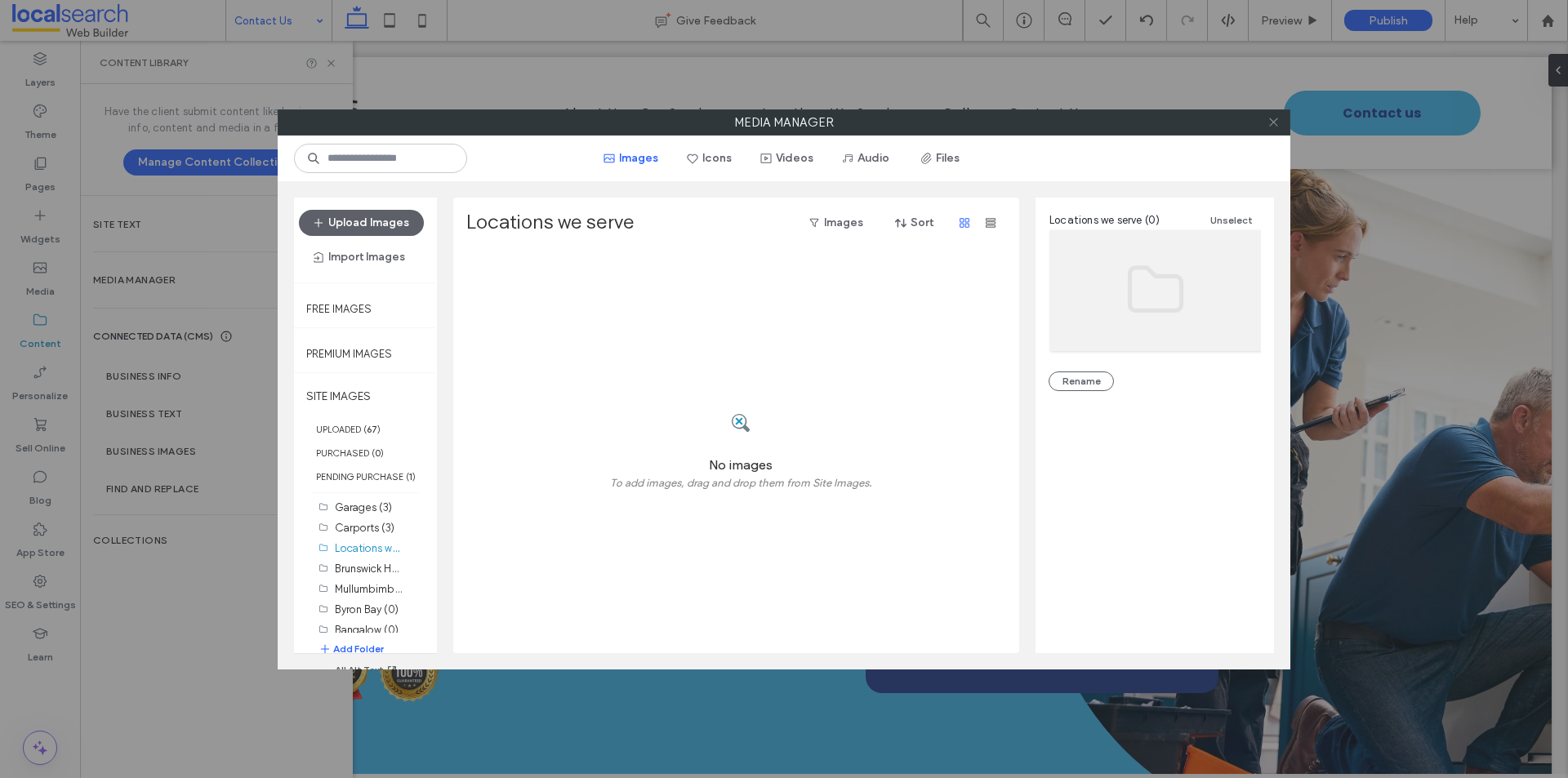 click 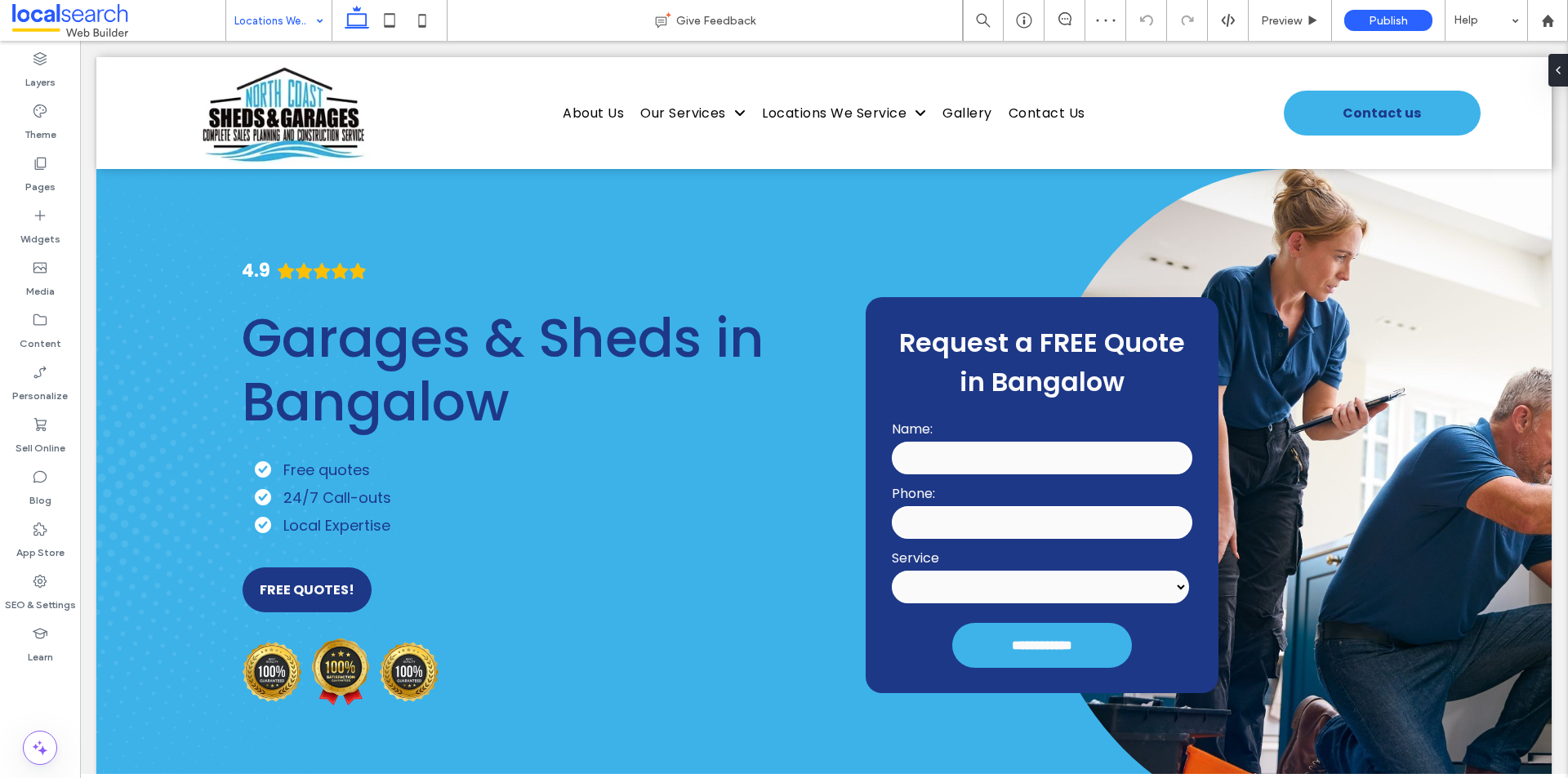 click at bounding box center (274, 20) 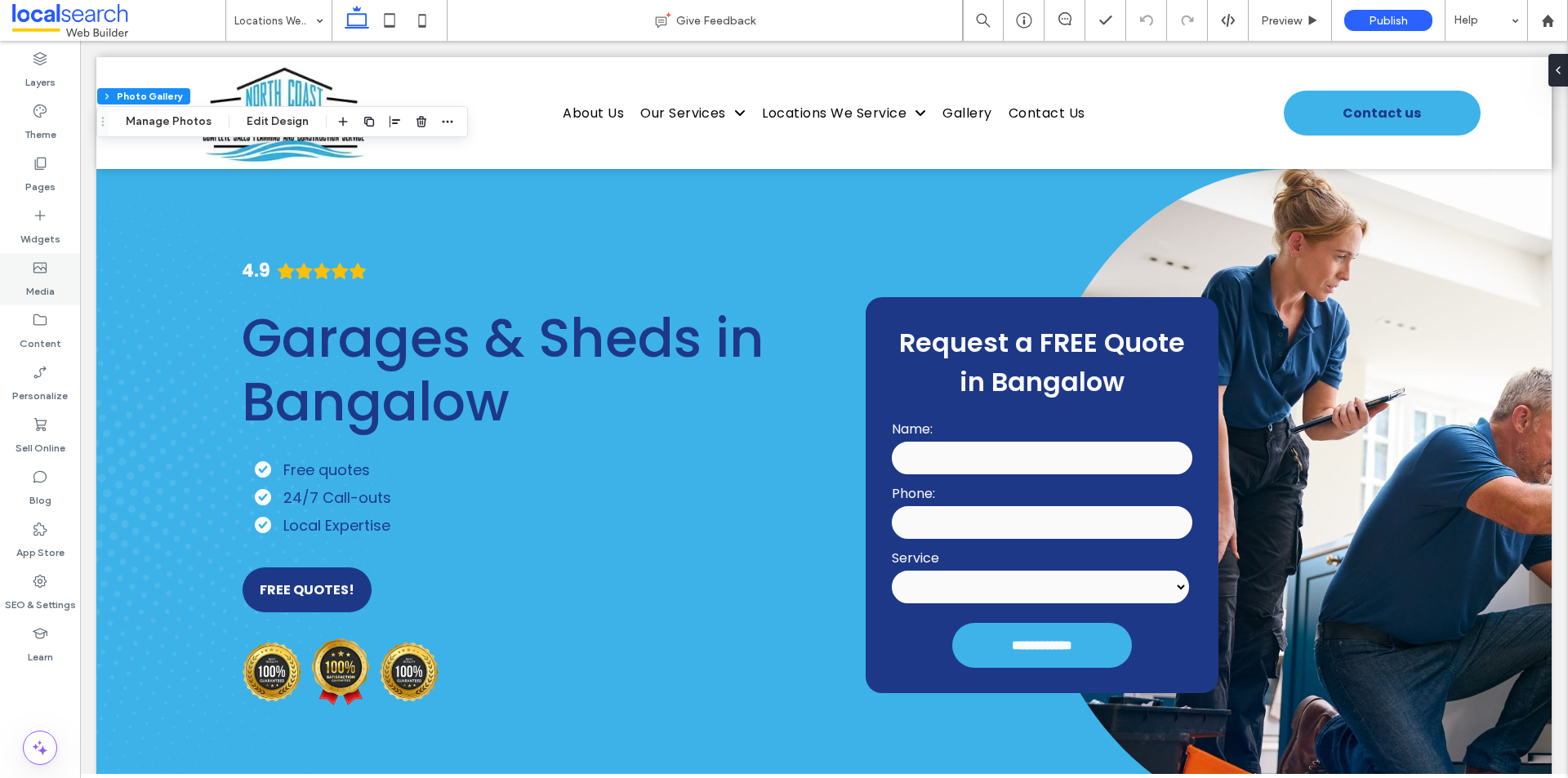 click on "Media" at bounding box center (40, 287) 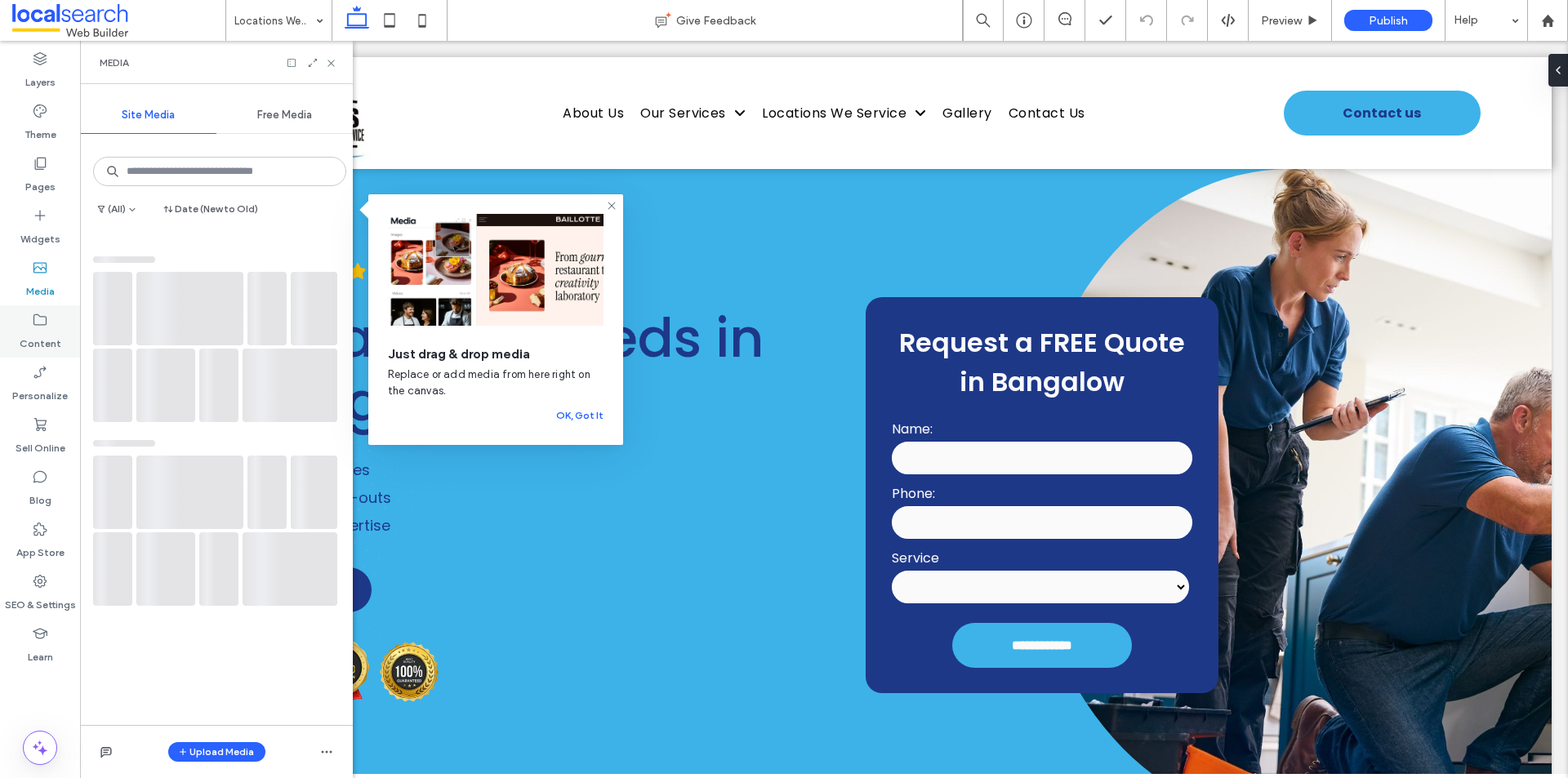 click 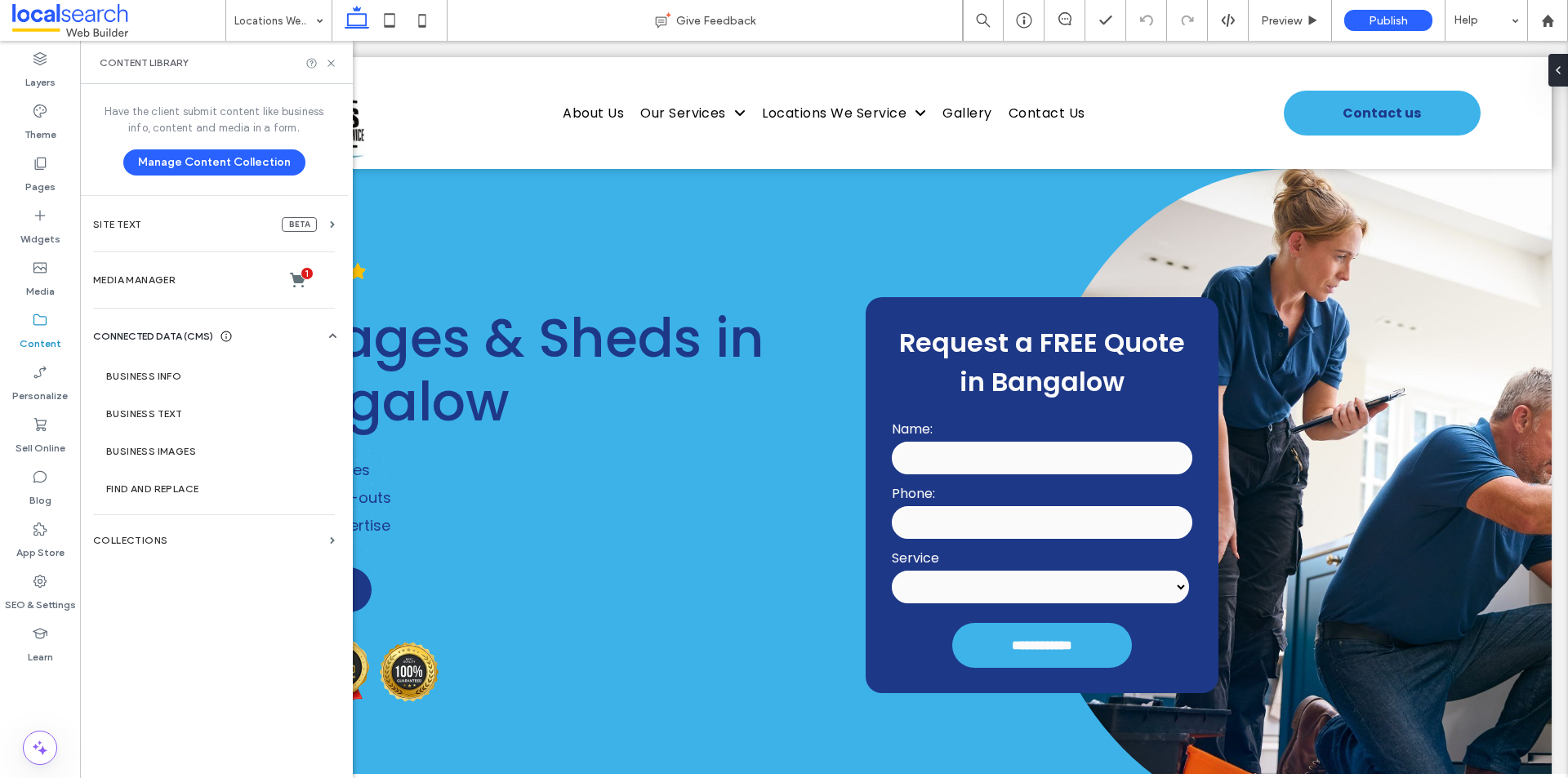 click on "Media Manager 1" at bounding box center (214, 280) 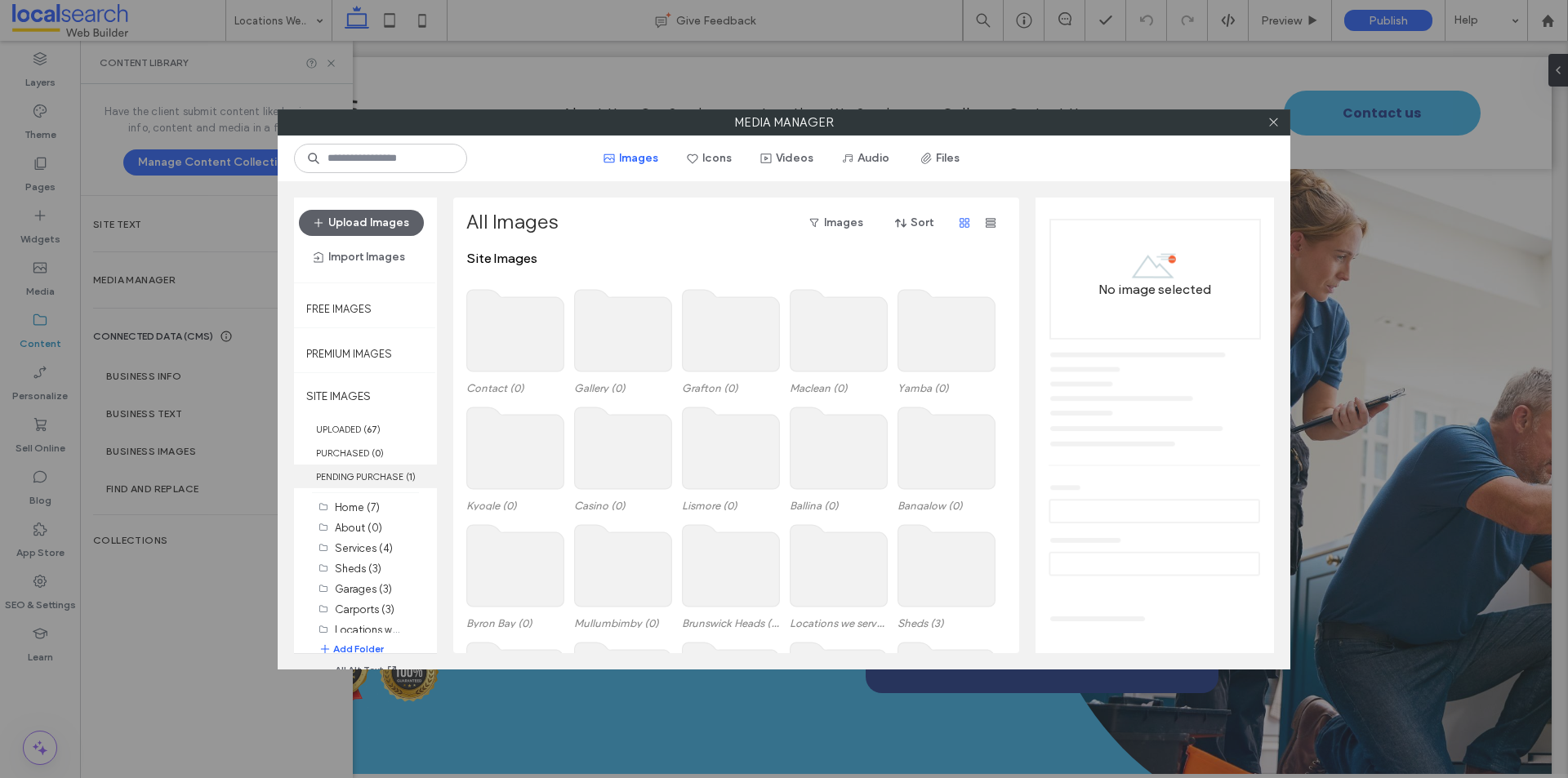 scroll, scrollTop: 20, scrollLeft: 0, axis: vertical 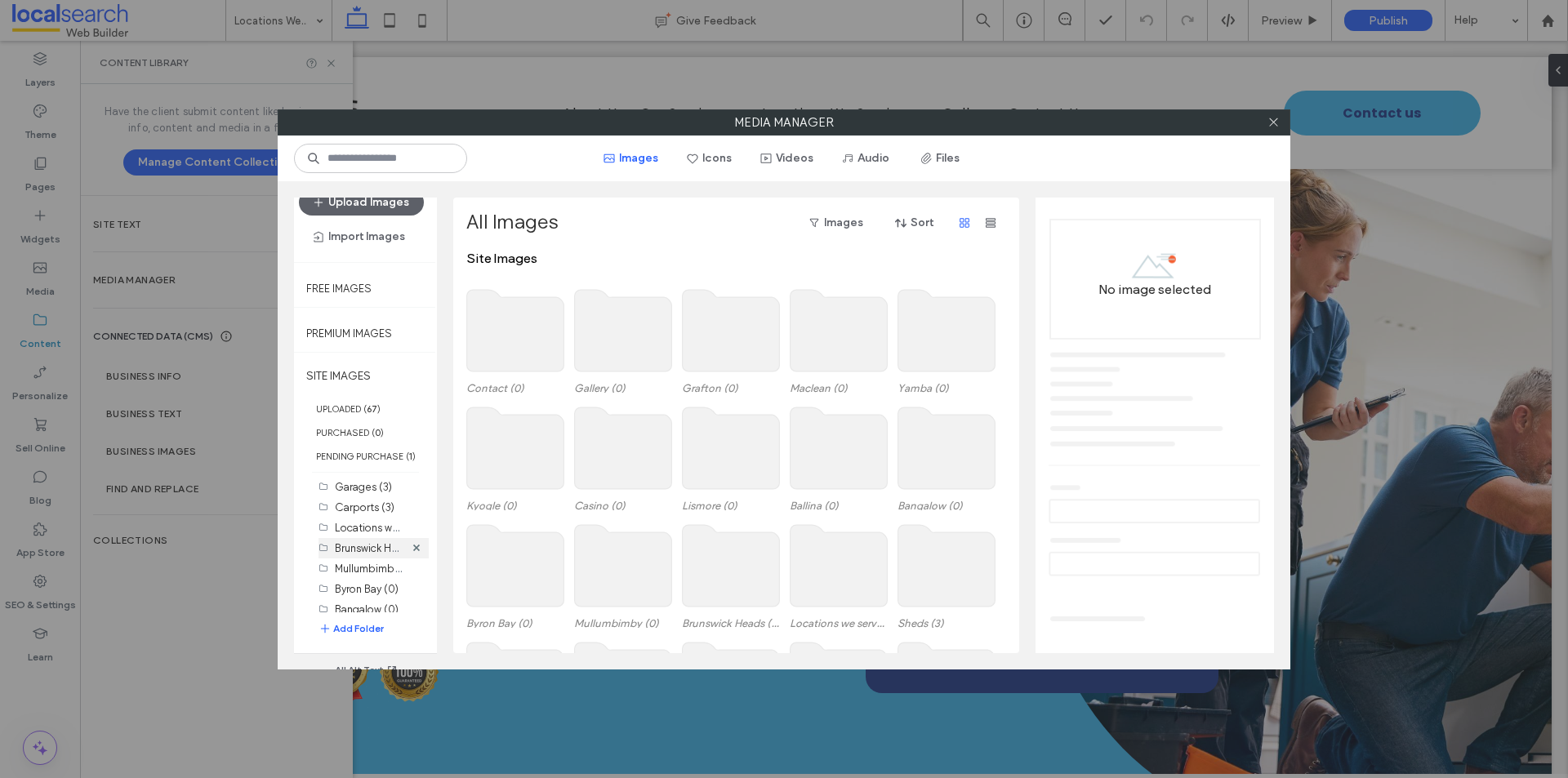 click on "Brunswick Heads (0)" at bounding box center [383, 547] 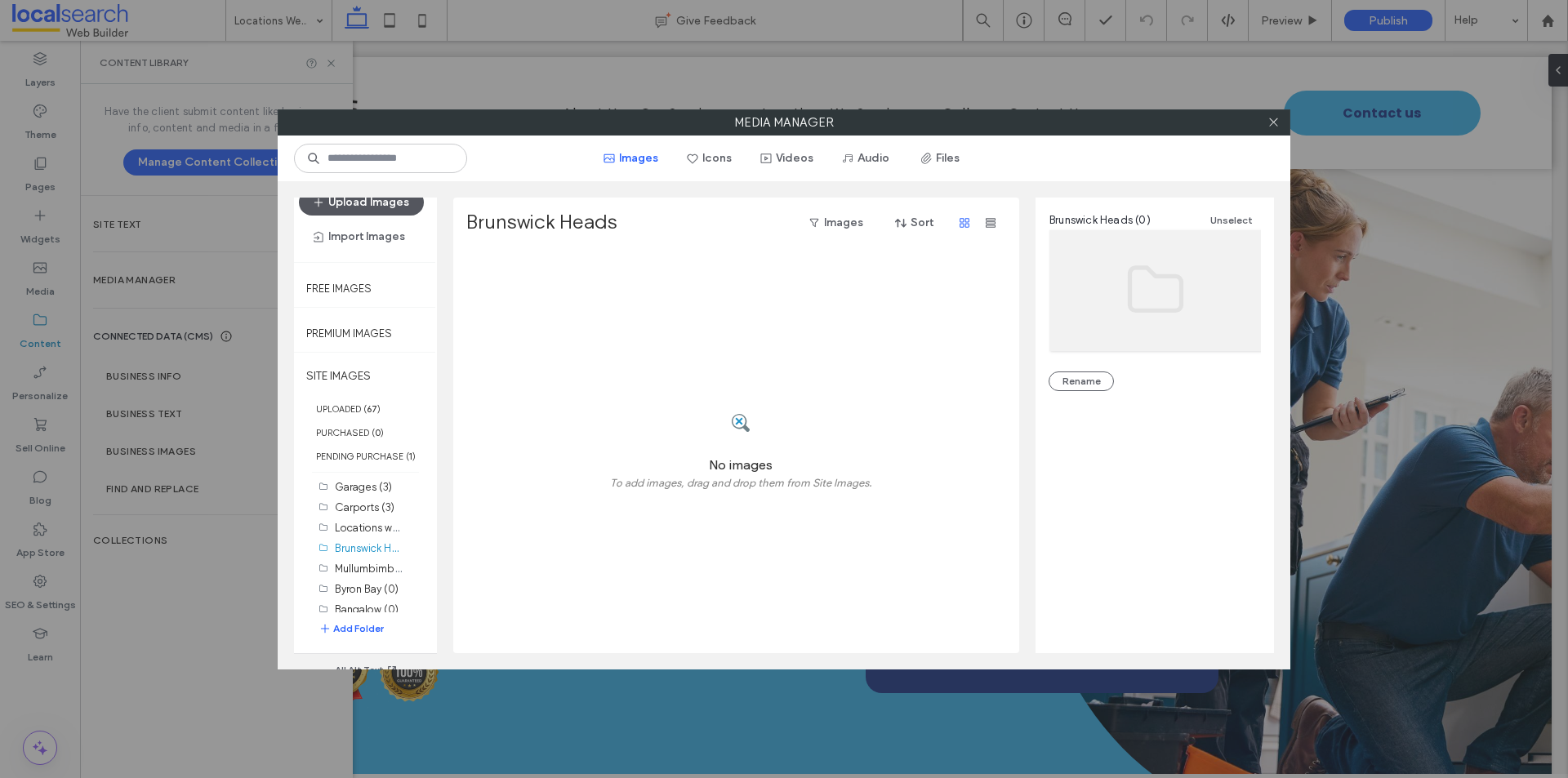 click on "Upload Images" at bounding box center [361, 202] 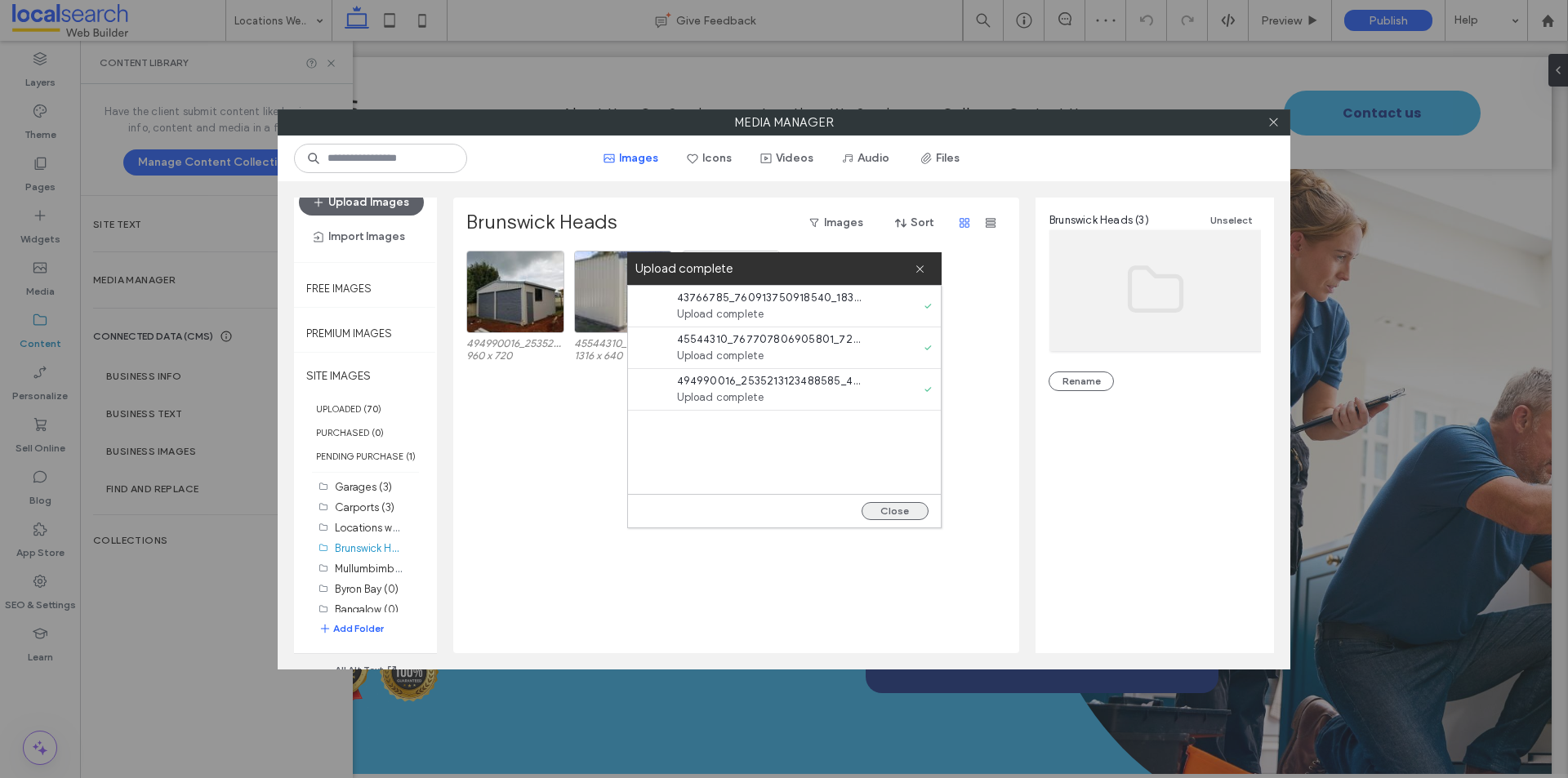 click on "Close" at bounding box center [895, 511] 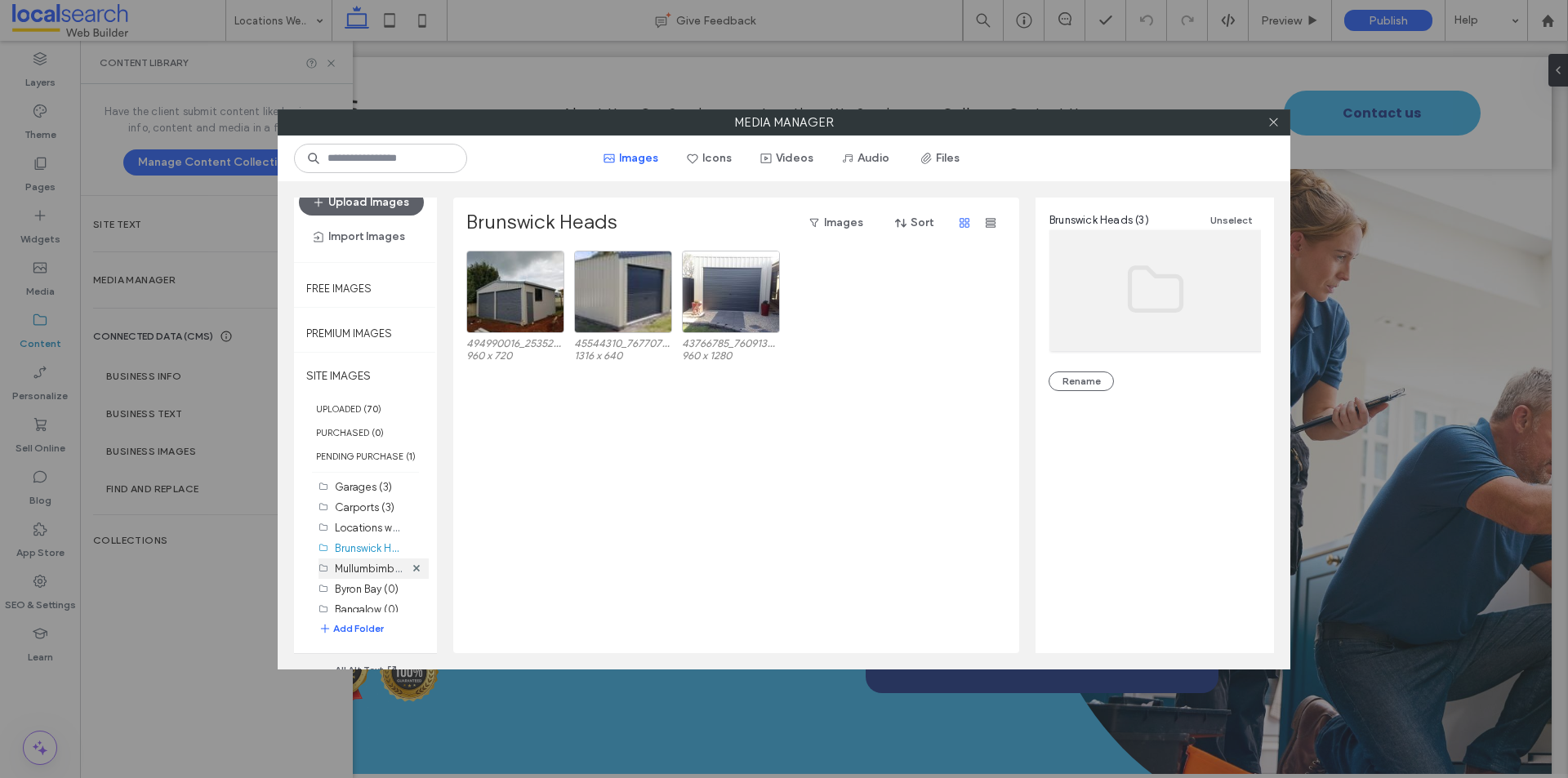 click on "Mullumbimby (0)" at bounding box center [376, 567] 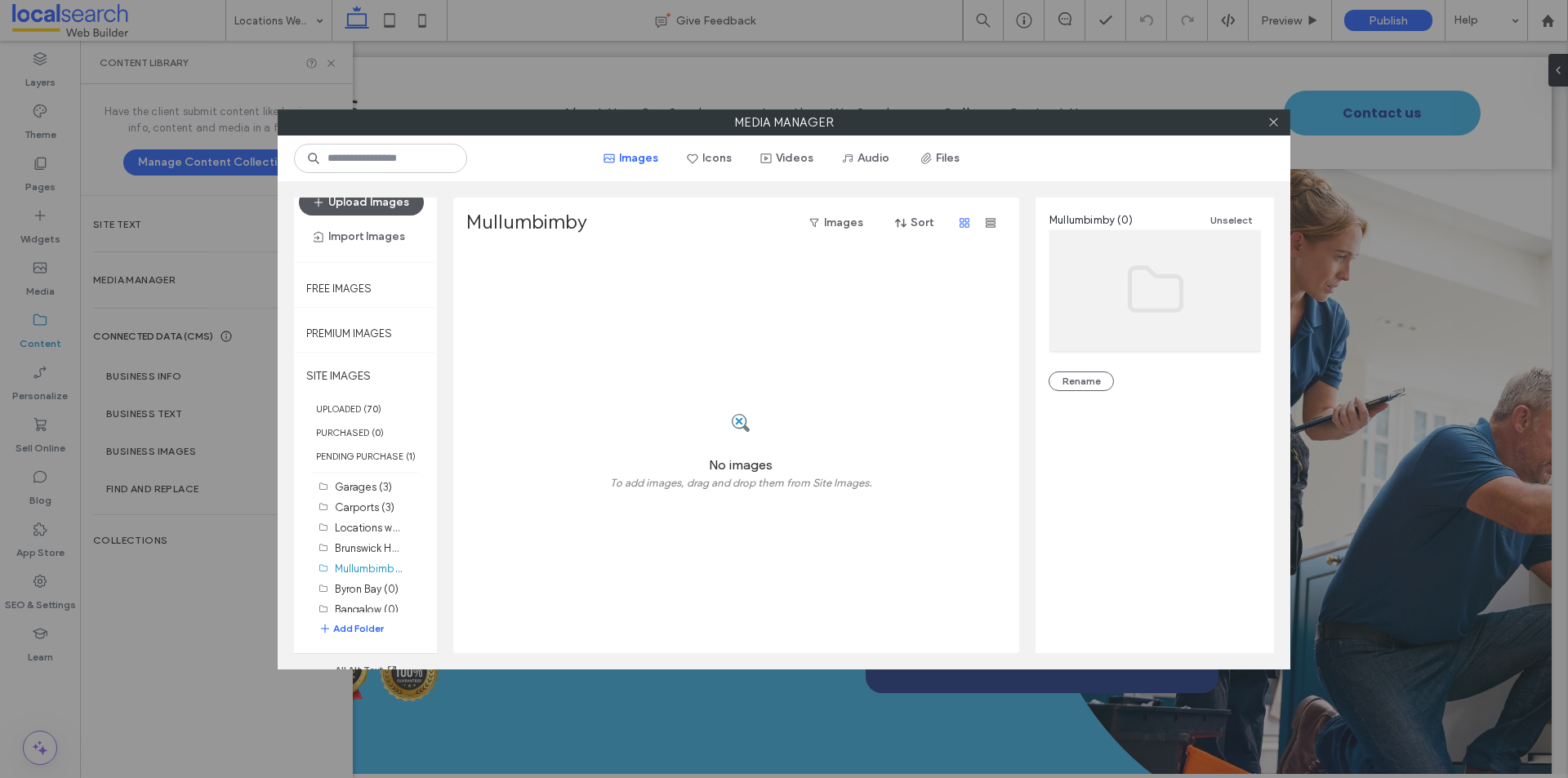 click on "Upload Images" at bounding box center (361, 202) 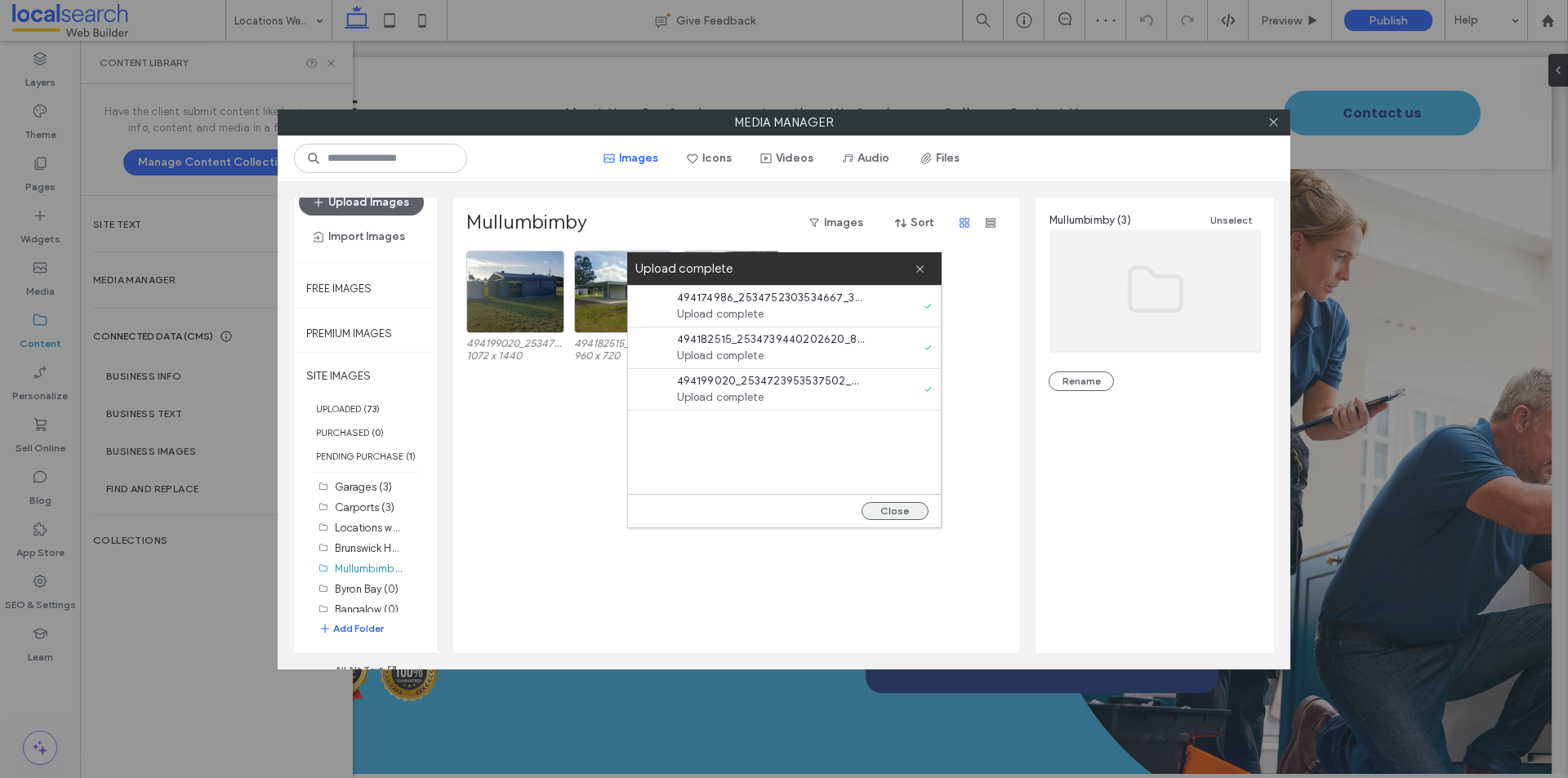 click on "Close" at bounding box center (895, 511) 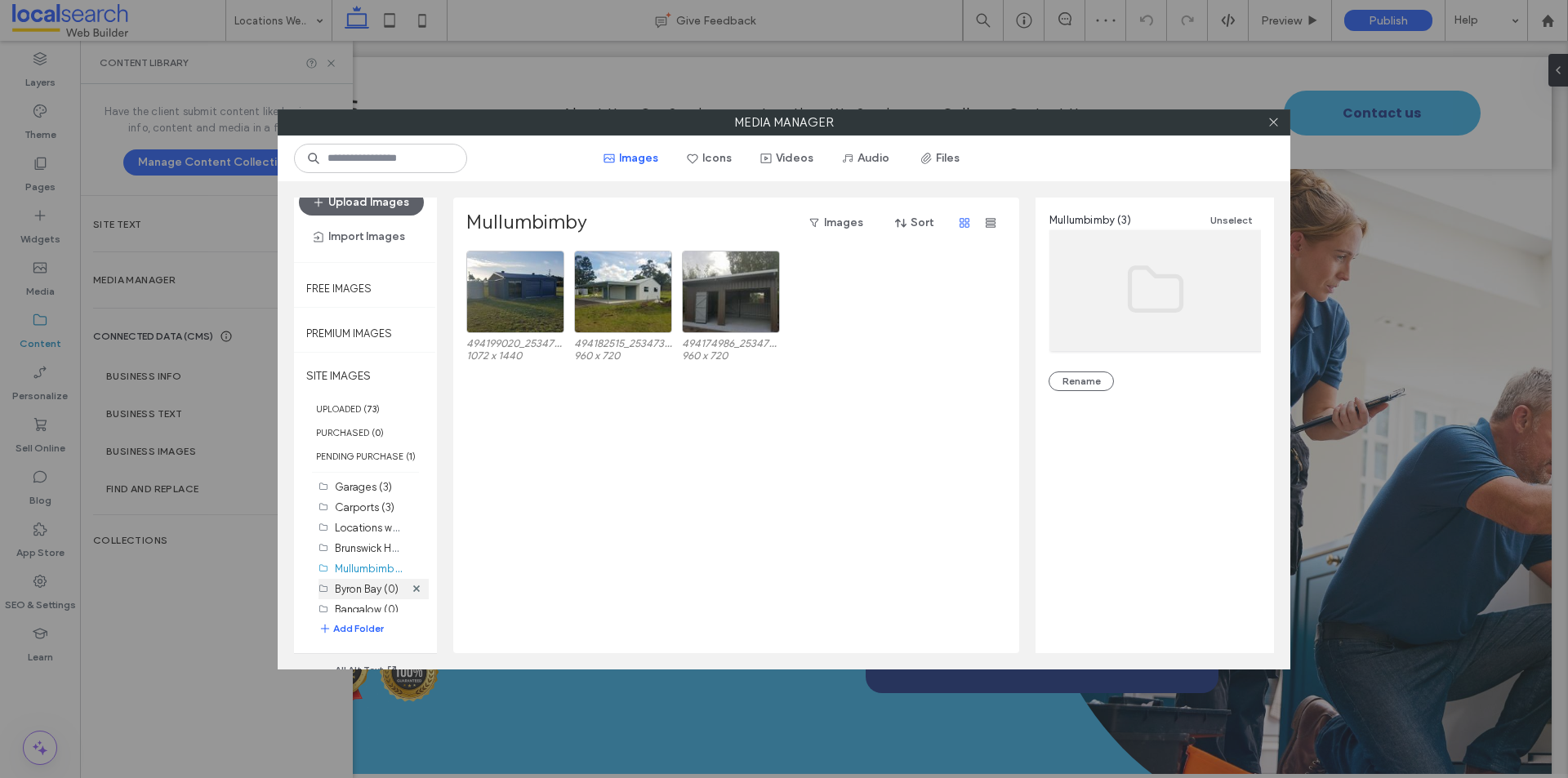 click on "Byron Bay (0)" at bounding box center [367, 589] 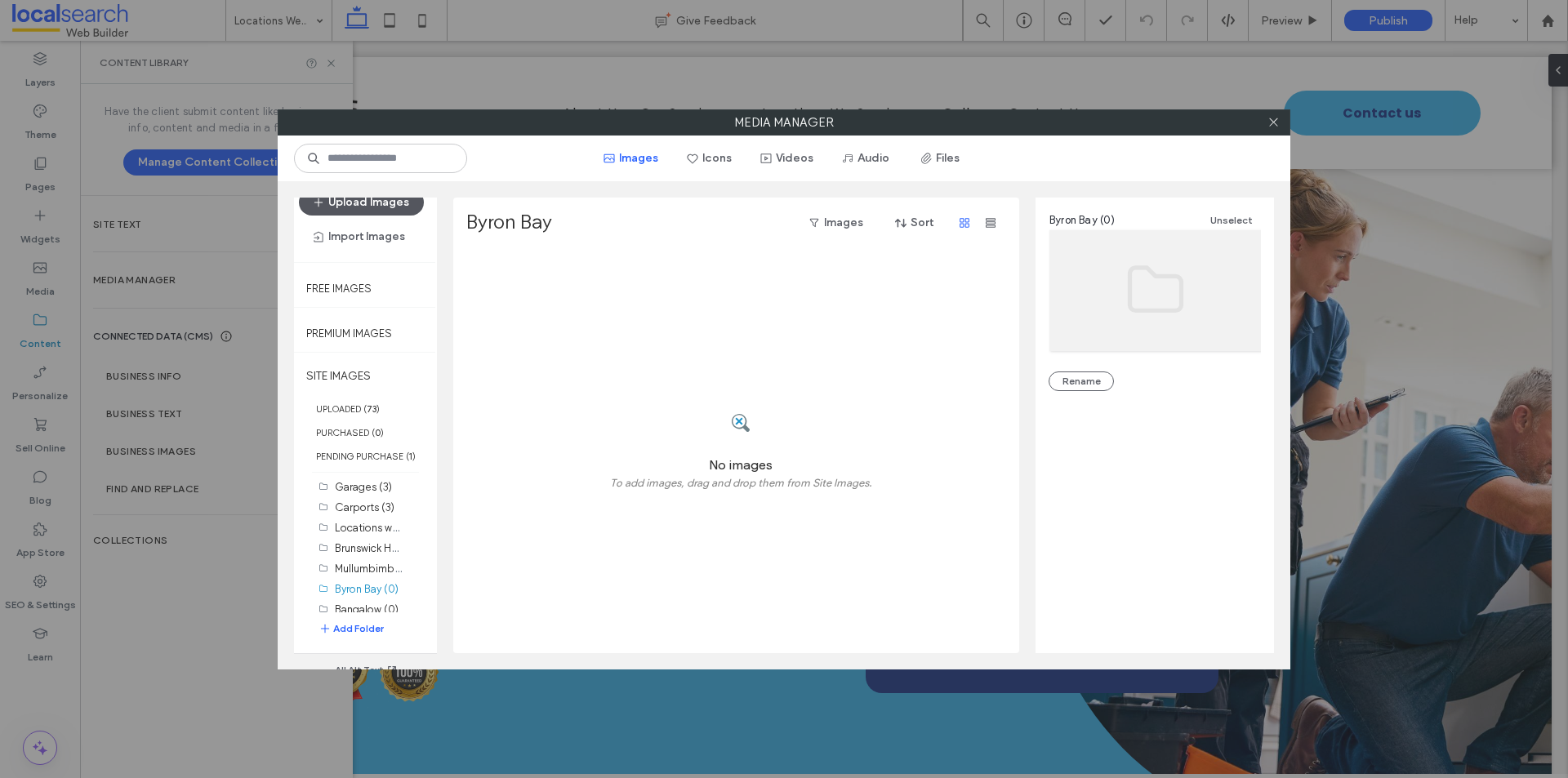 click on "Upload Images" at bounding box center (361, 202) 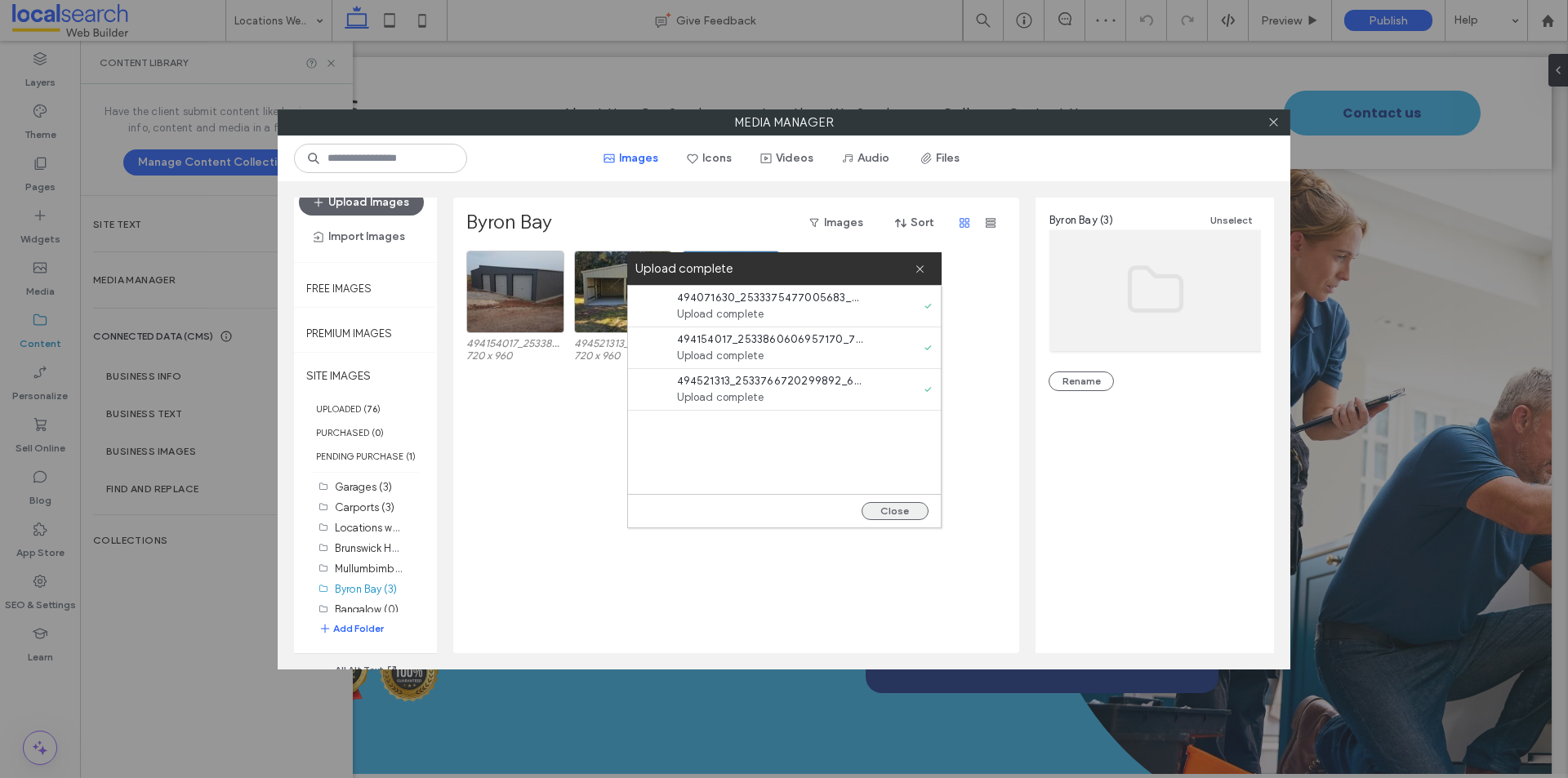 click on "Close" at bounding box center [895, 511] 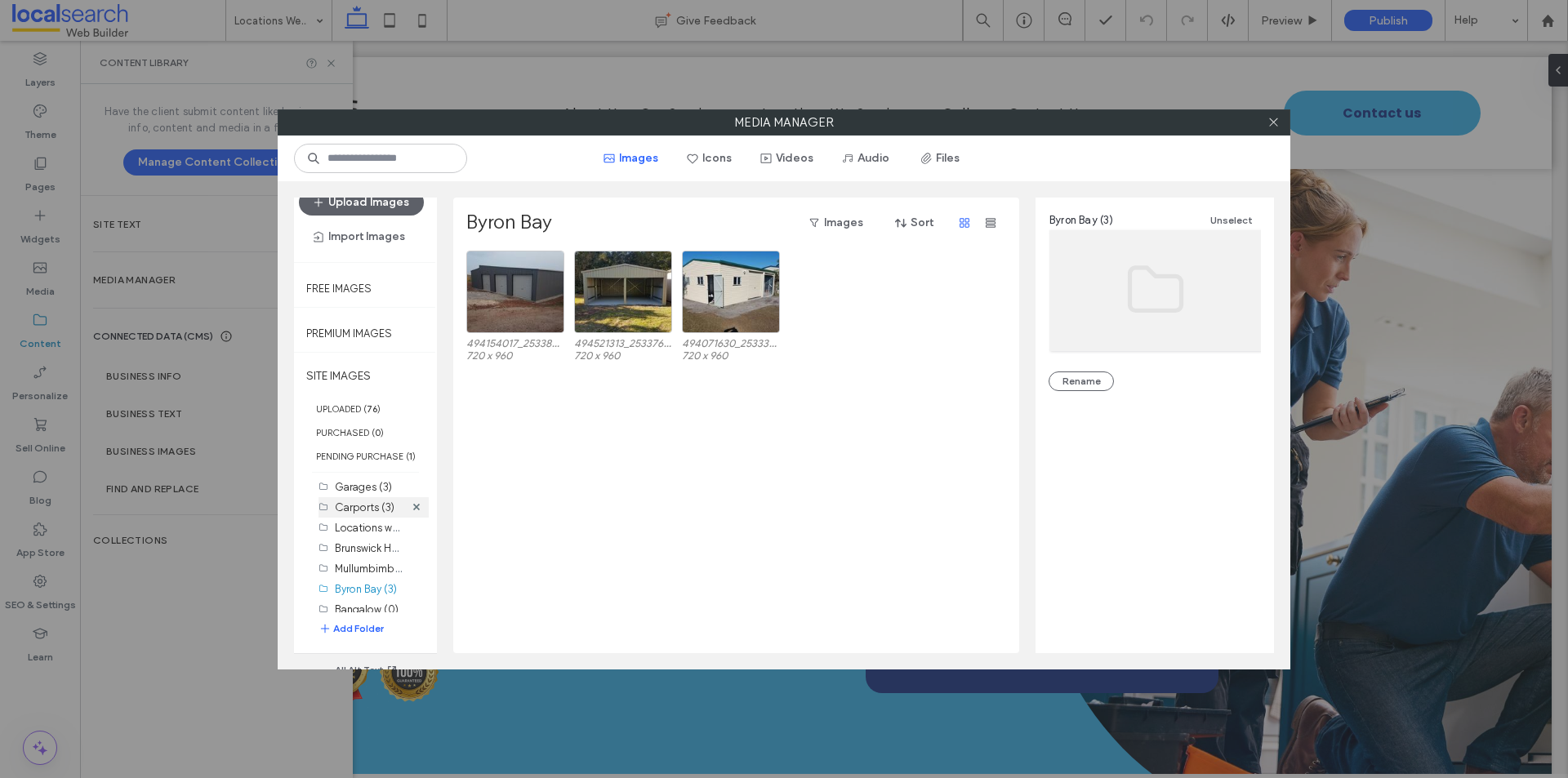 scroll, scrollTop: 163, scrollLeft: 0, axis: vertical 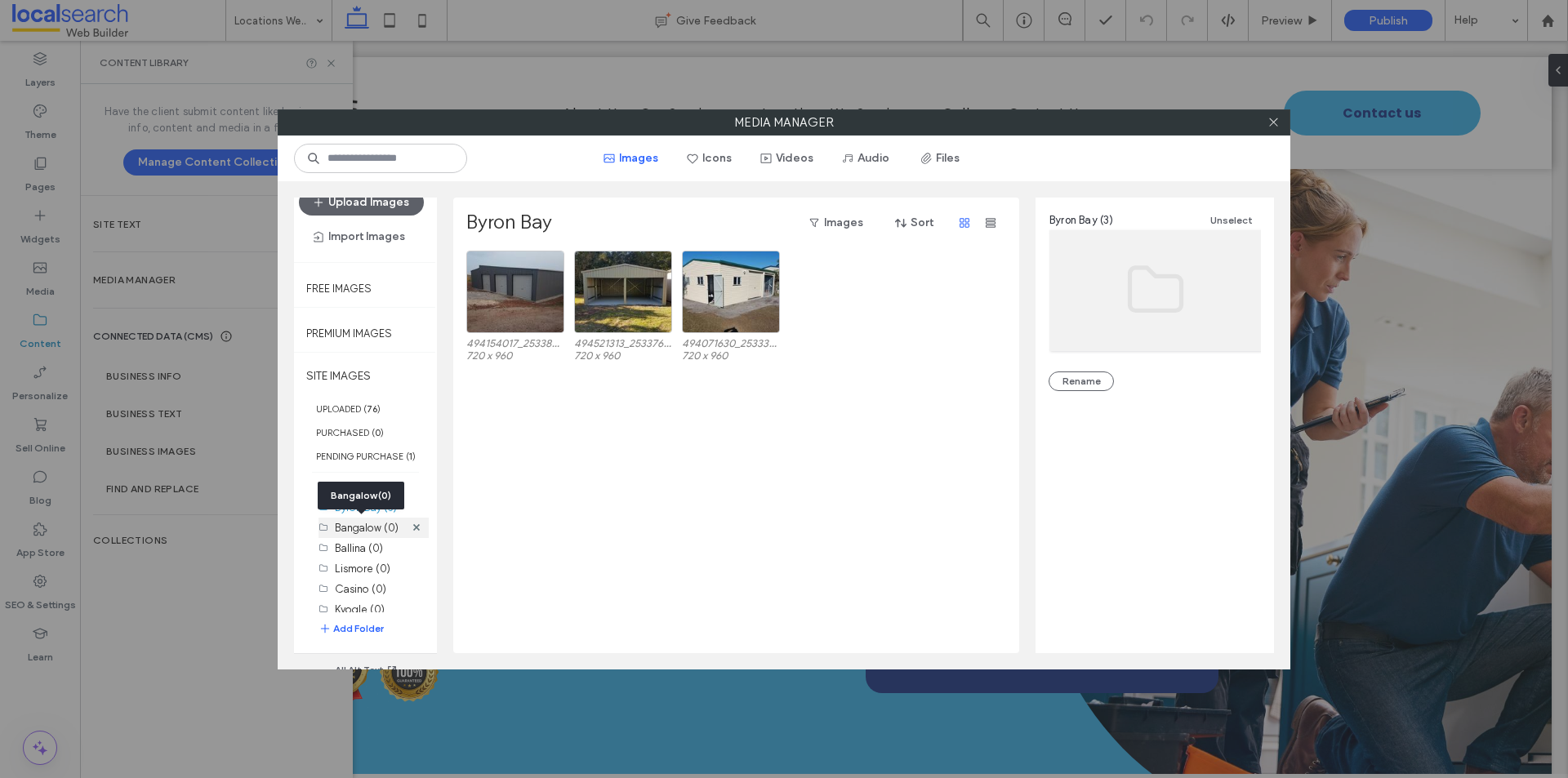 click on "Bangalow (0)" at bounding box center [367, 527] 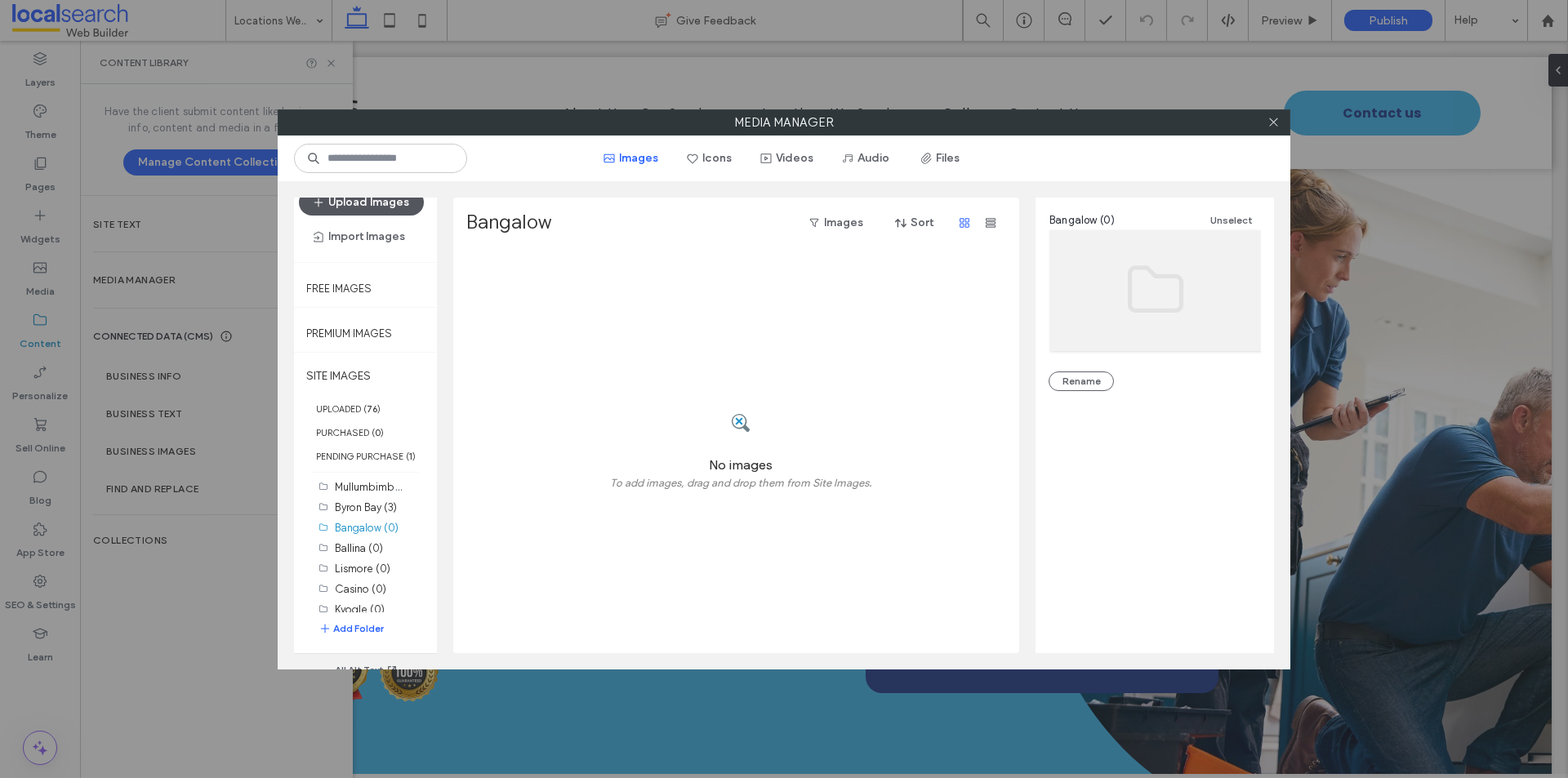 click on "Upload Images" at bounding box center [361, 202] 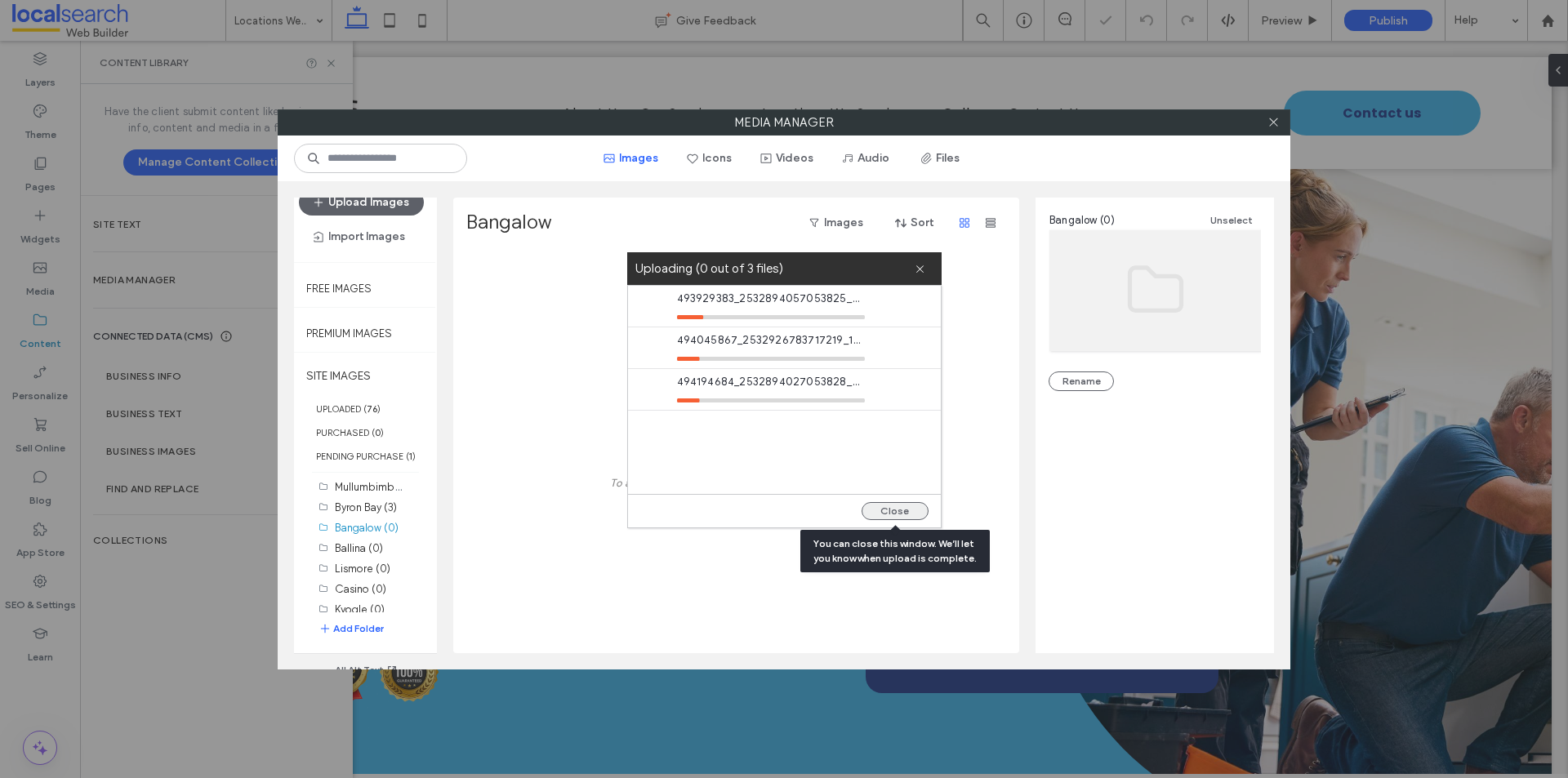 click on "Close" at bounding box center [895, 511] 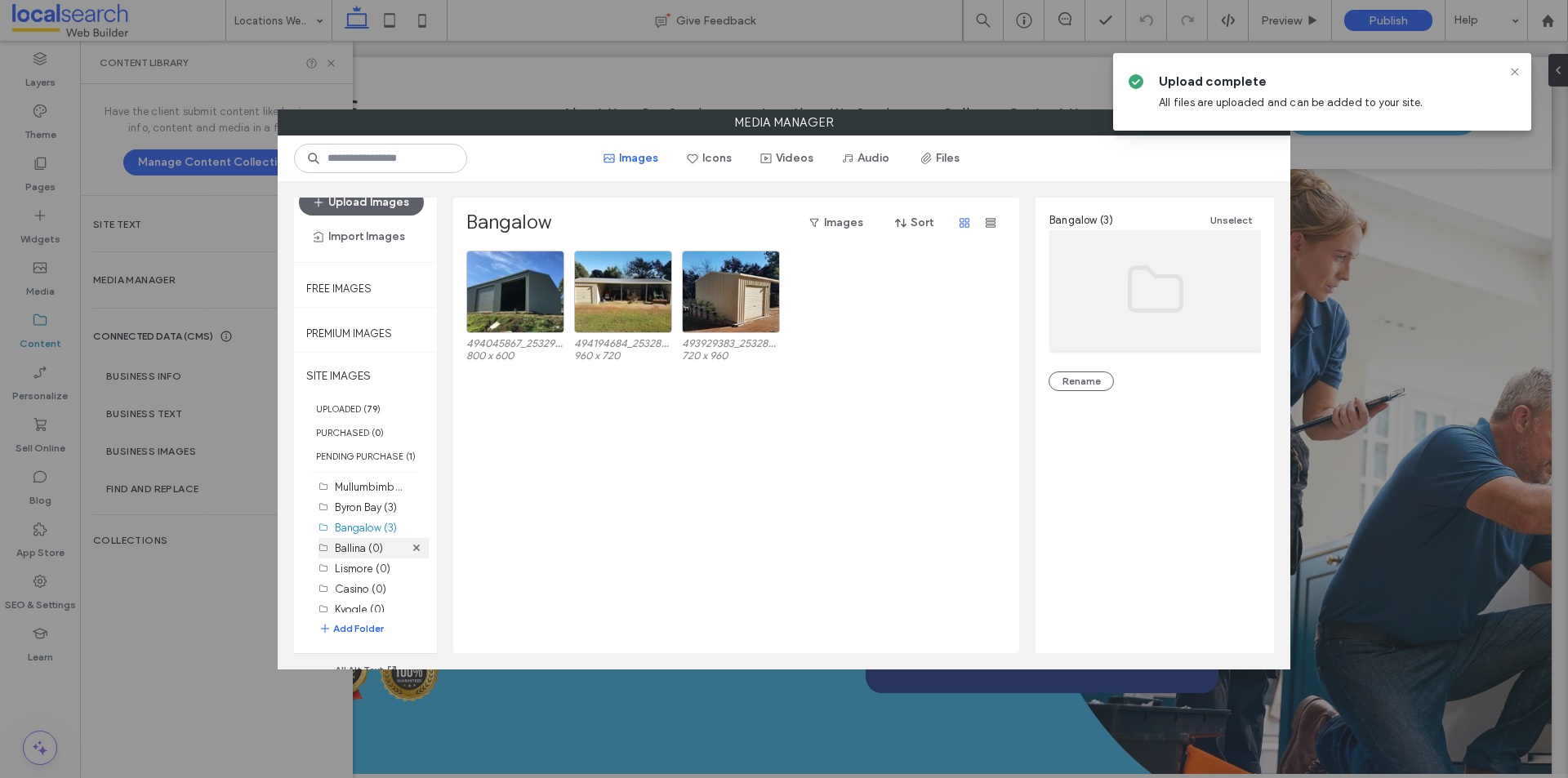 click on "Ballina (0)" at bounding box center [359, 548] 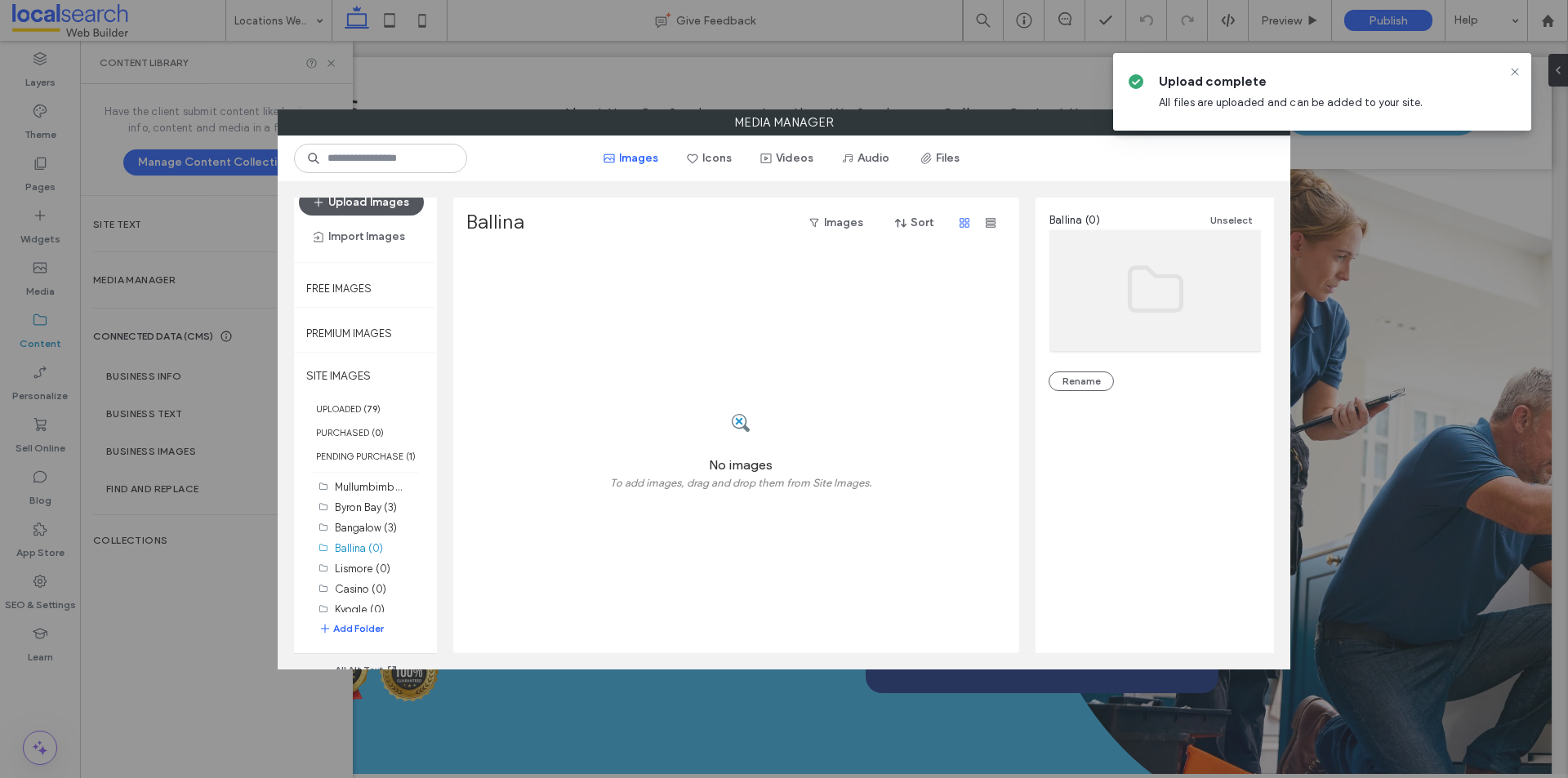 click on "Upload Images" at bounding box center (361, 202) 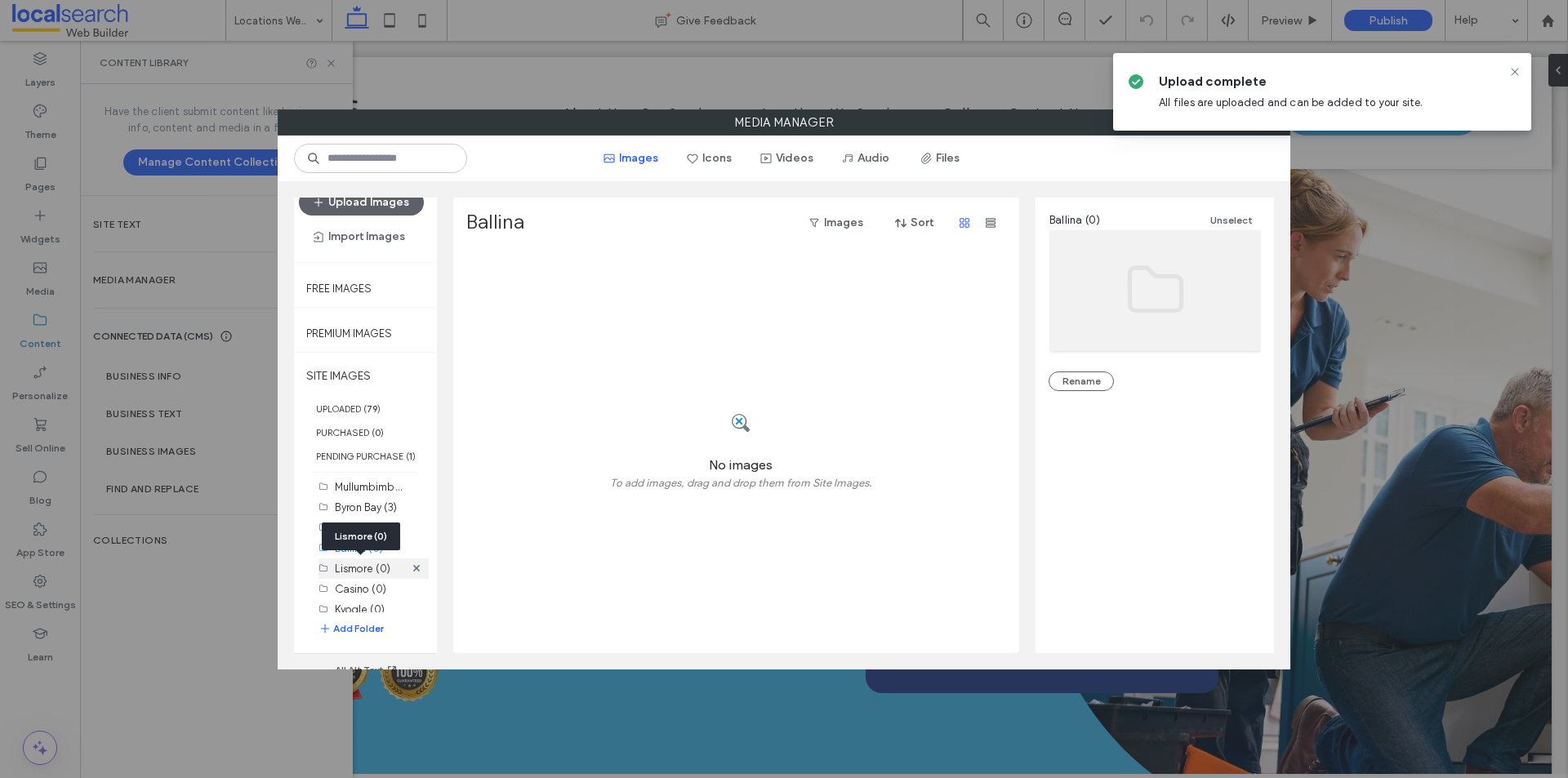 click on "Lismore (0)" at bounding box center [363, 568] 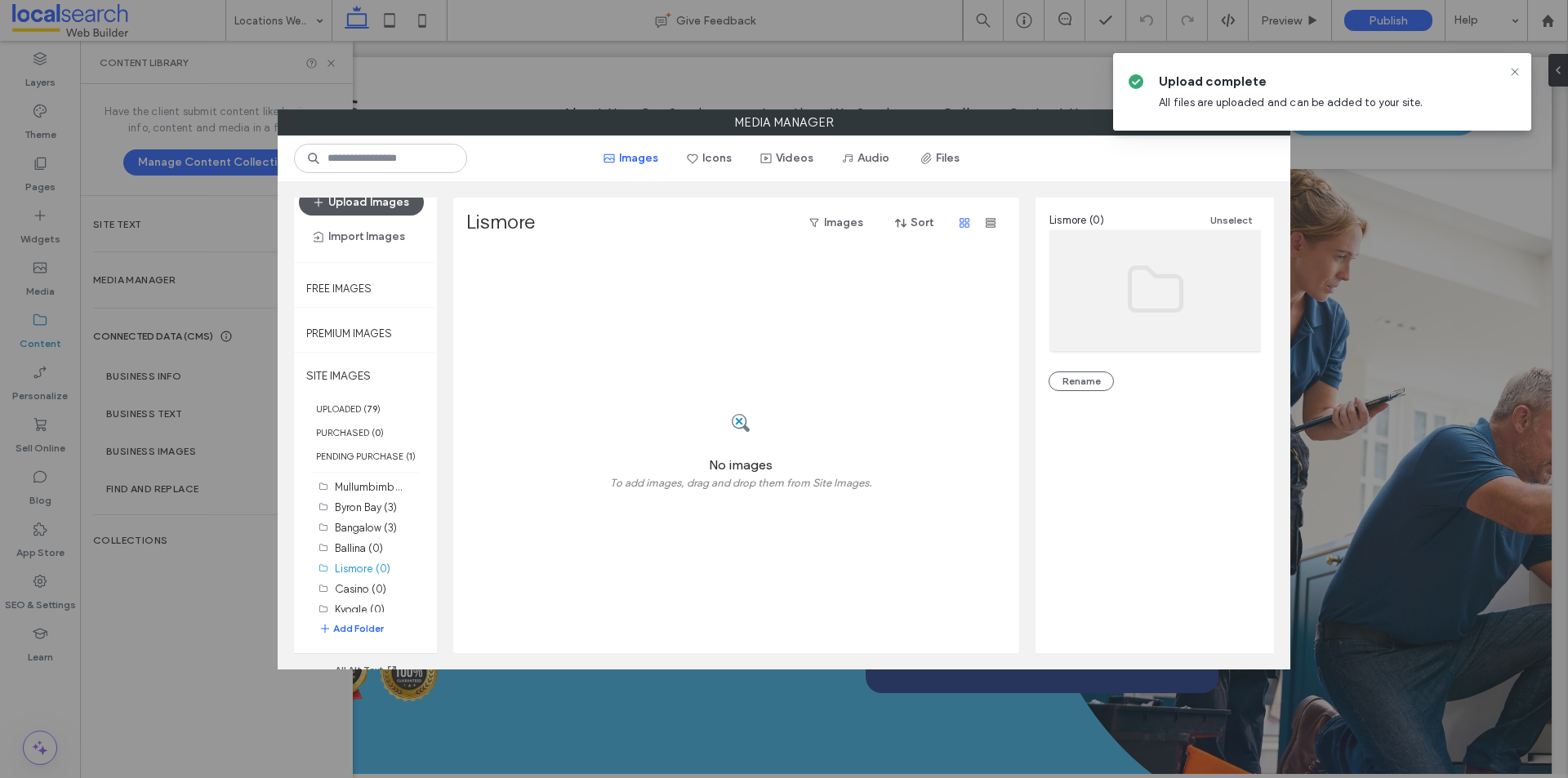 click on "Upload Images" at bounding box center [361, 202] 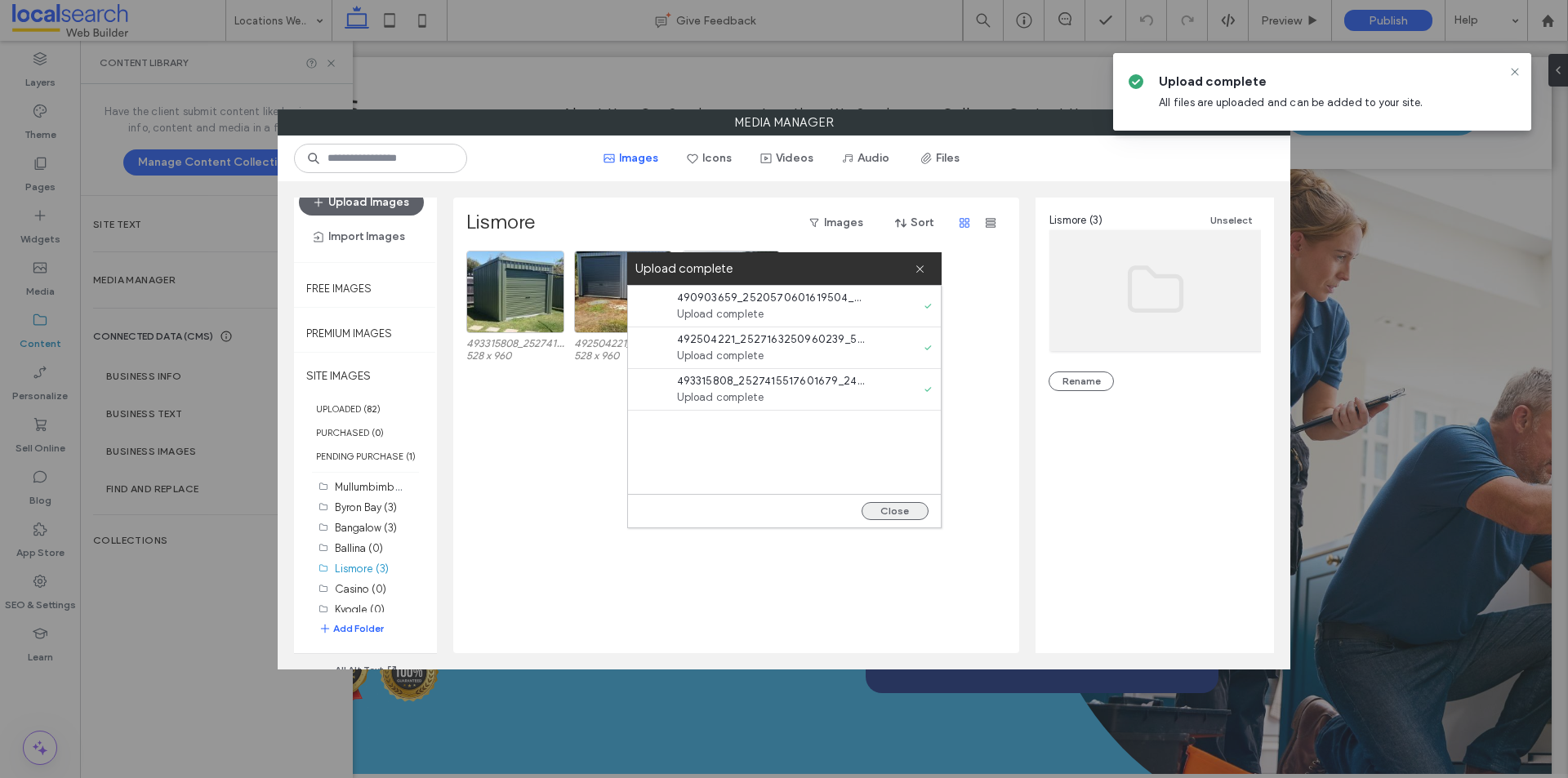 click on "Close" at bounding box center [895, 511] 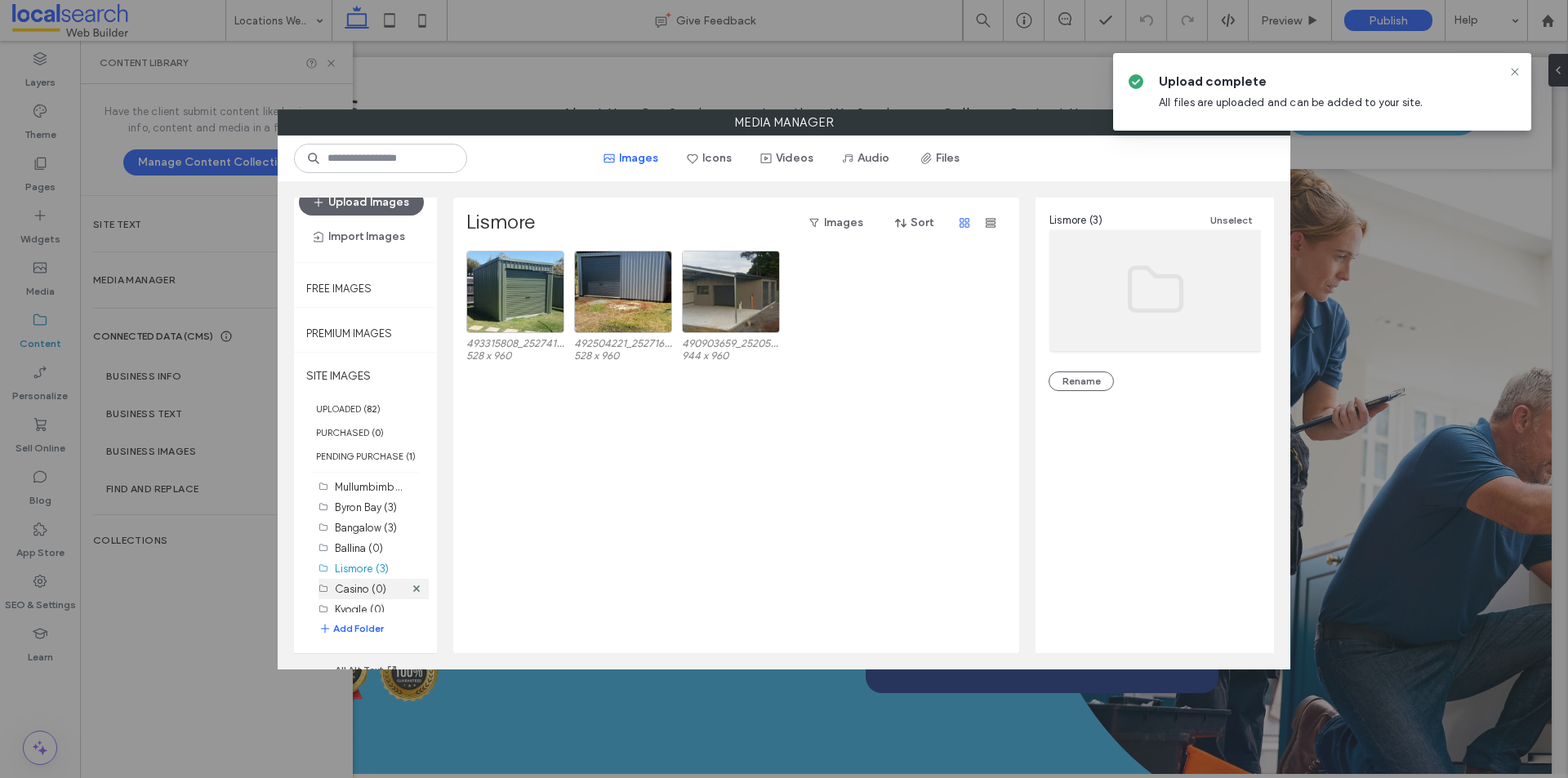 click on "Casino (0)" at bounding box center (360, 589) 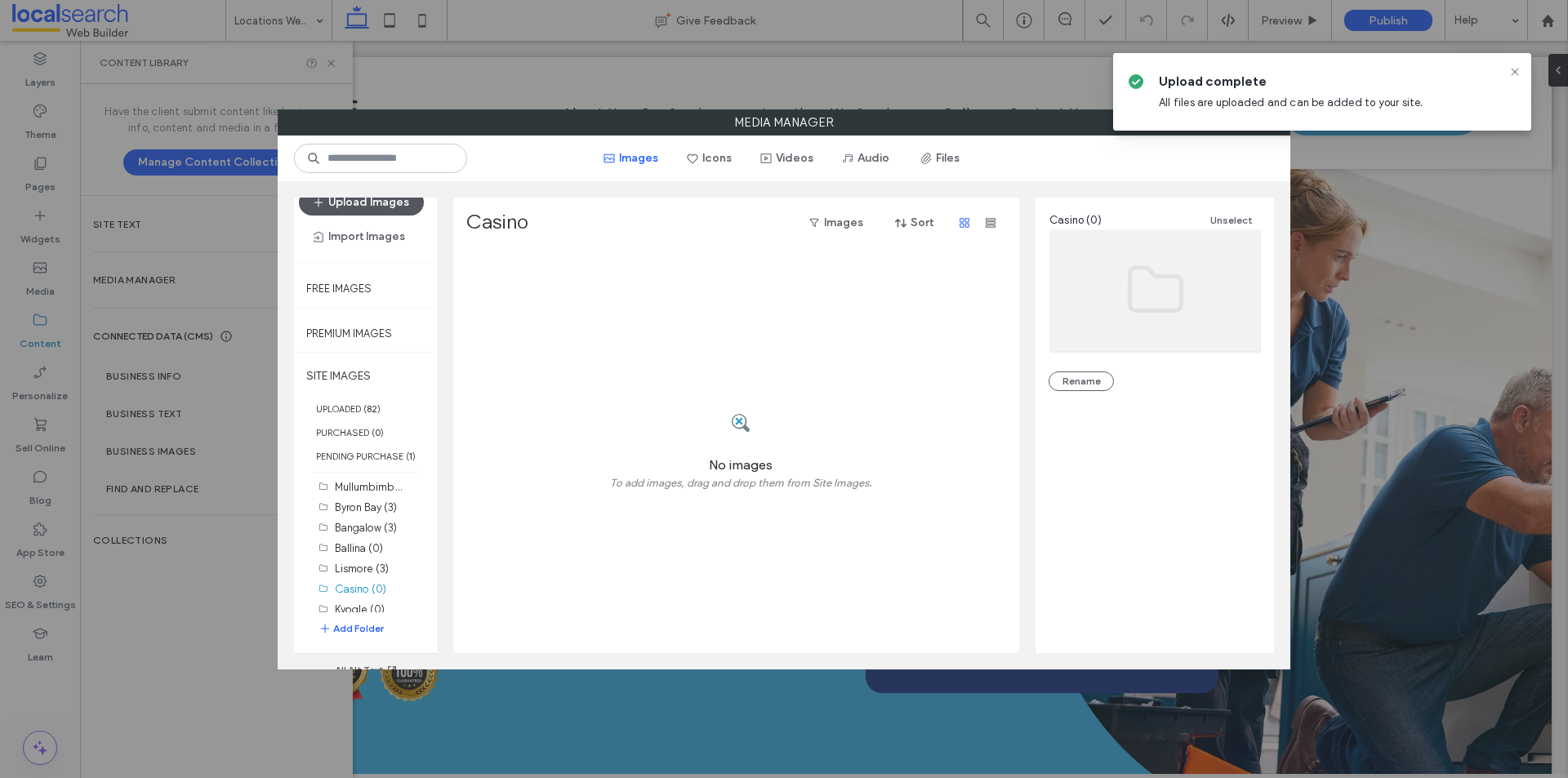 click on "Upload Images" at bounding box center [361, 202] 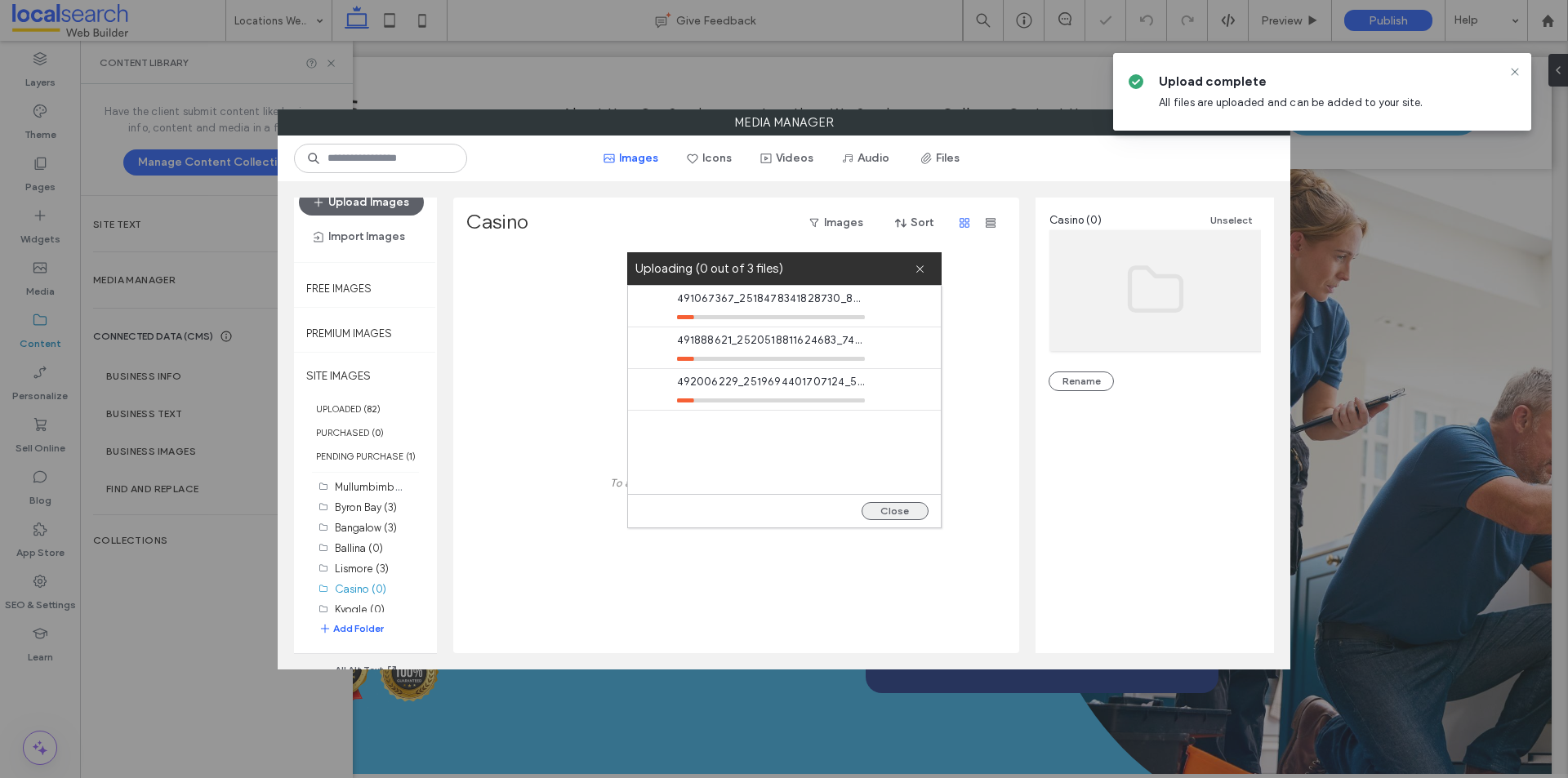click on "Close" at bounding box center (895, 511) 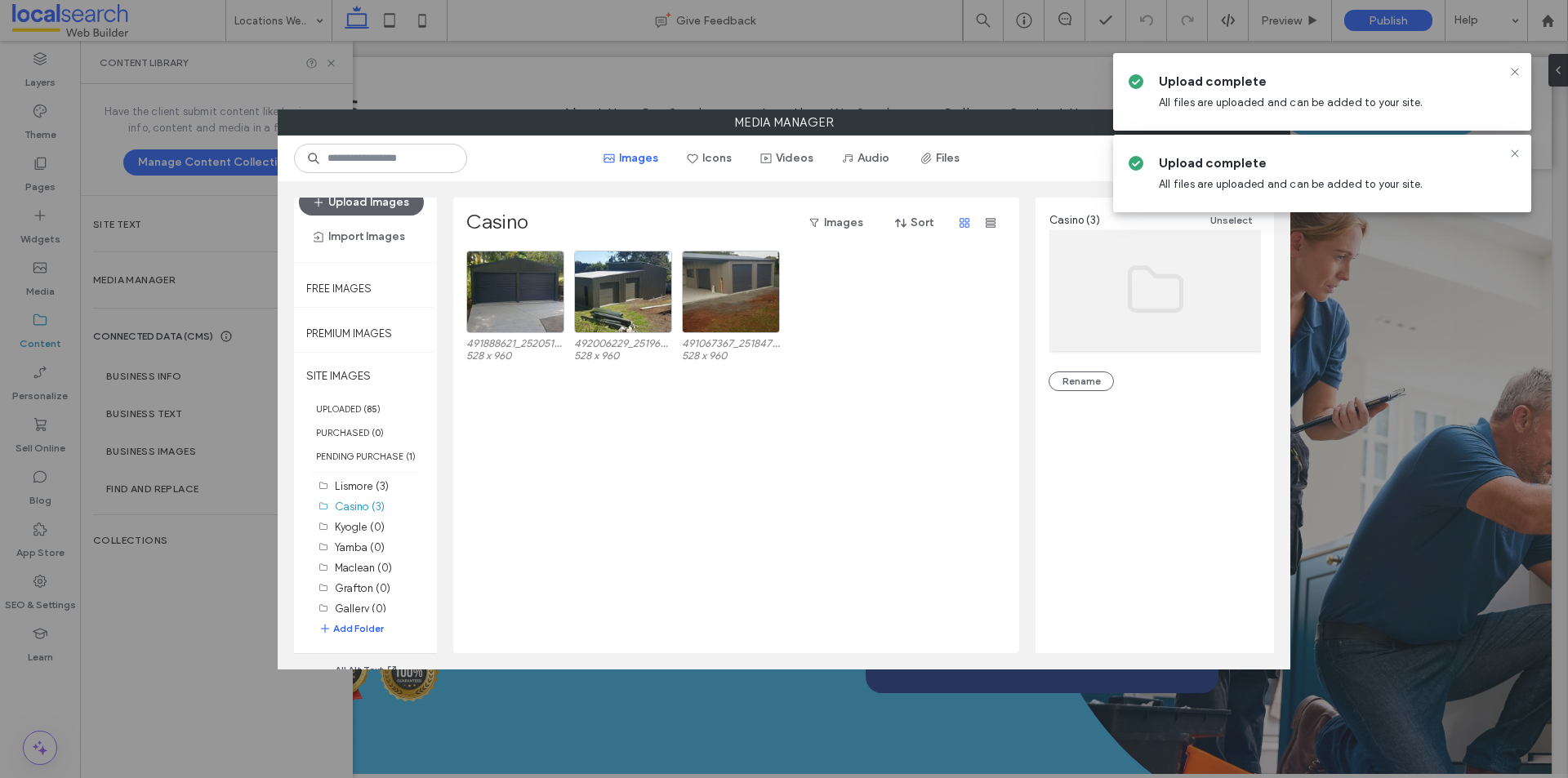 scroll, scrollTop: 274, scrollLeft: 0, axis: vertical 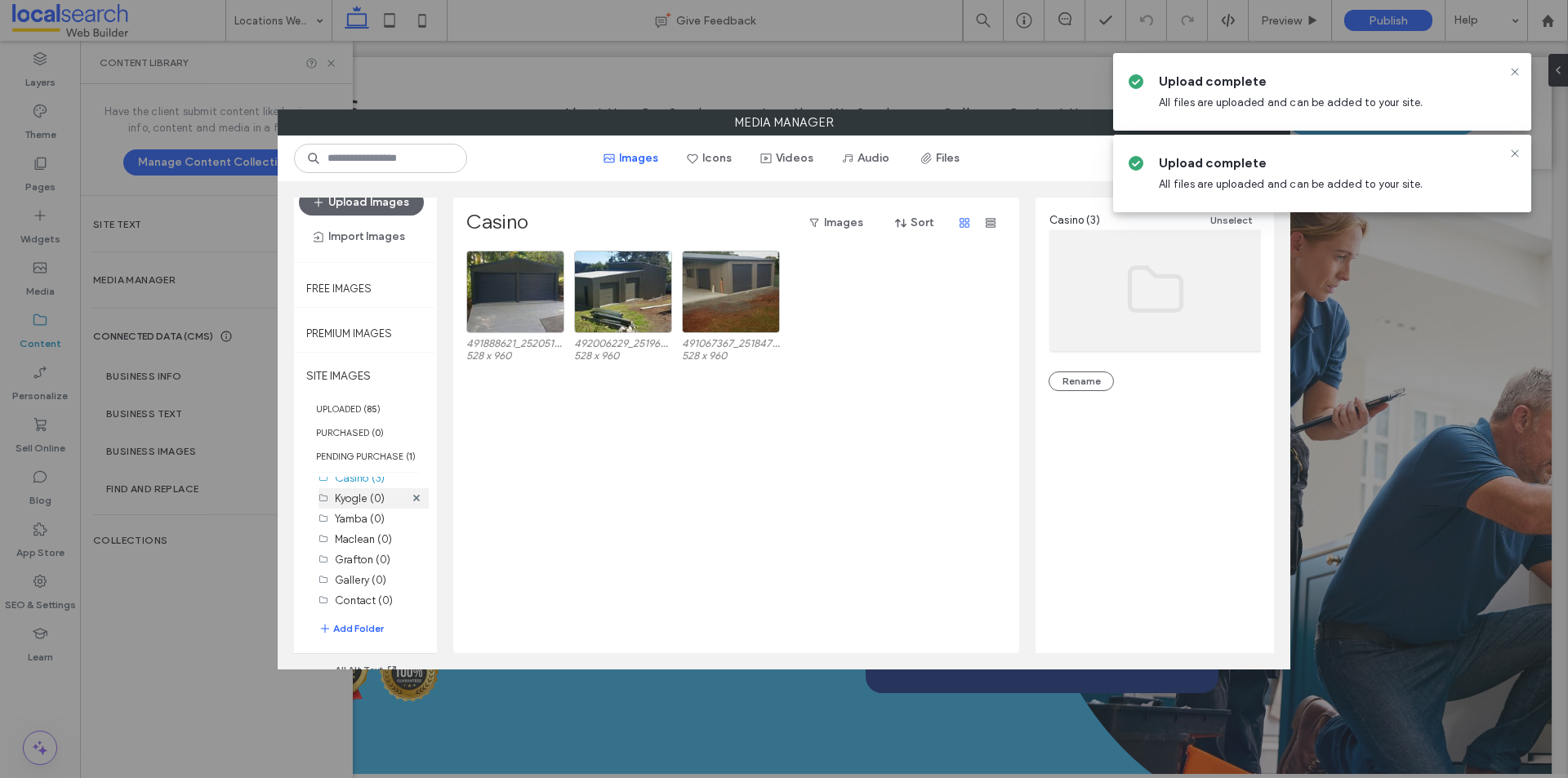 click on "Kyogle (0)" at bounding box center (359, 498) 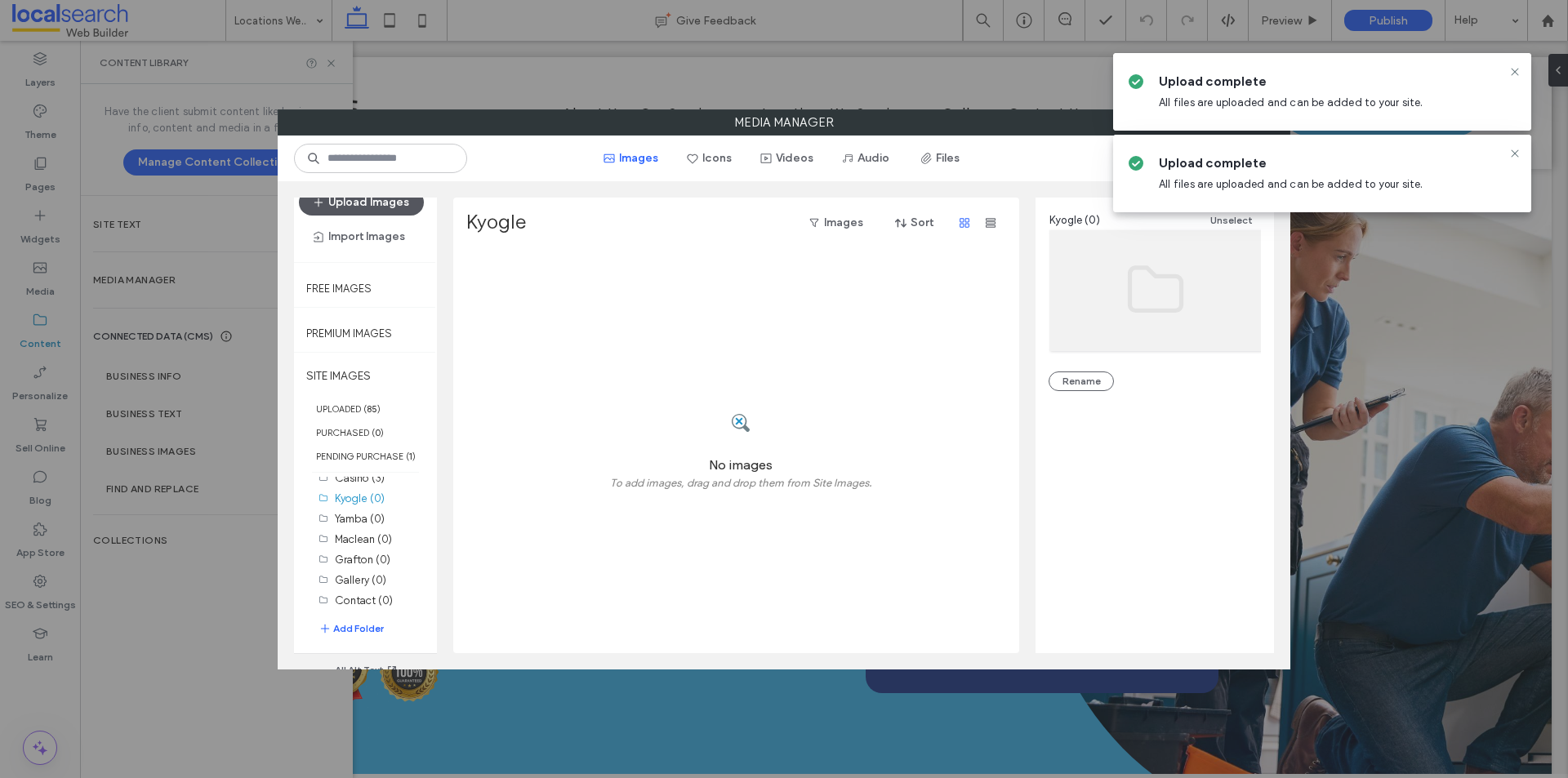 click on "Upload Images" at bounding box center (361, 202) 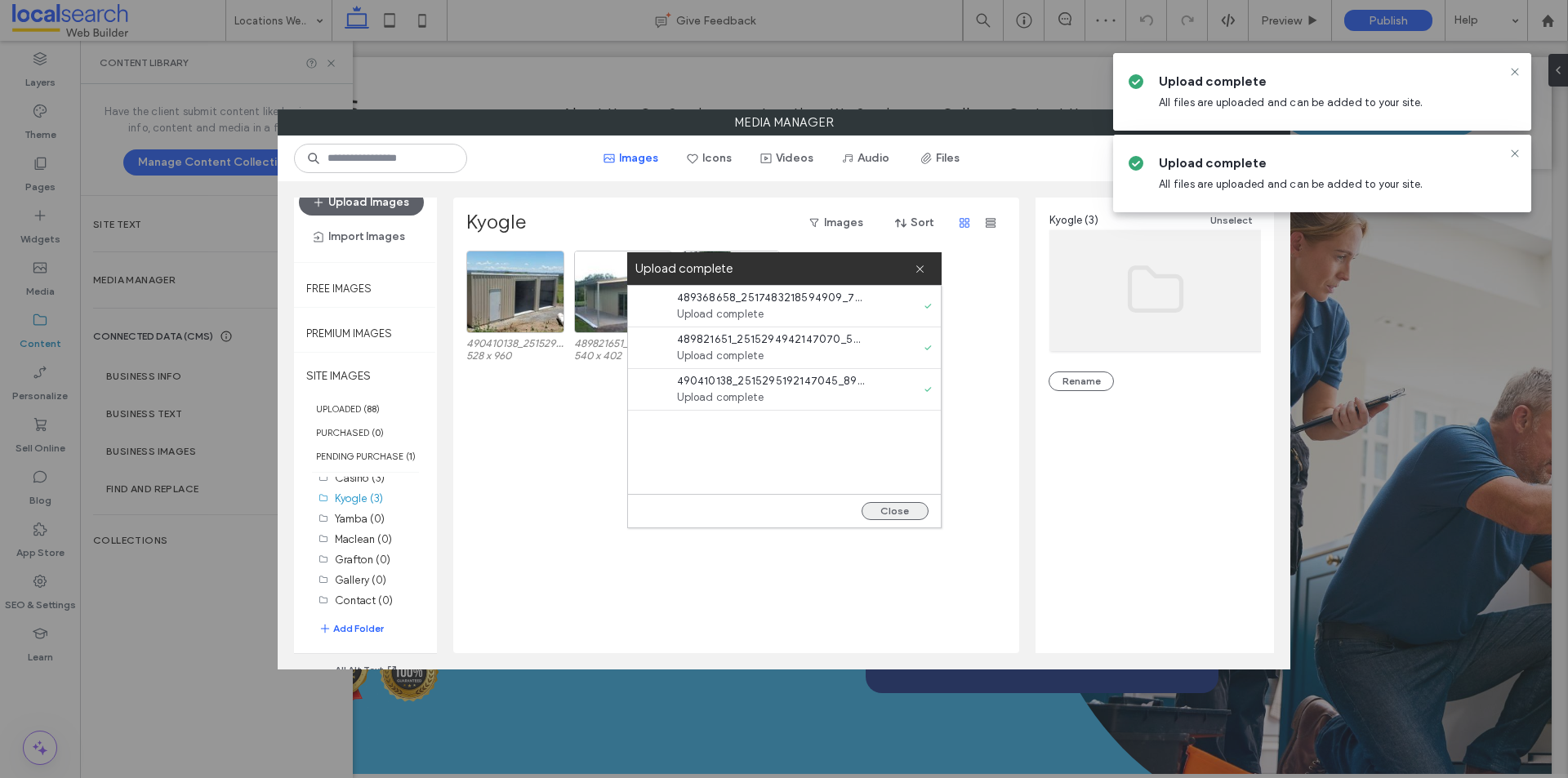 click on "Close" at bounding box center (895, 511) 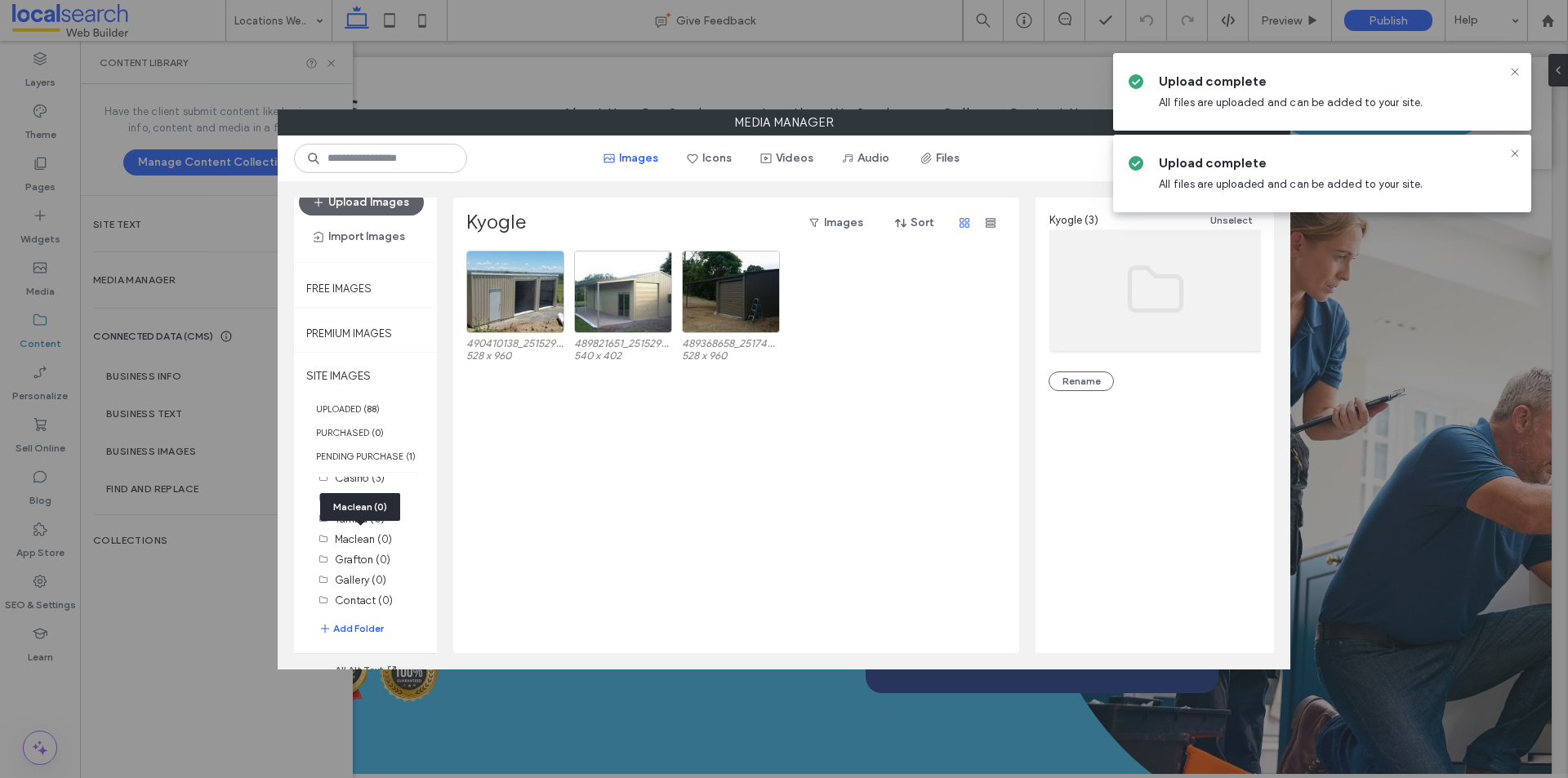 click on "Maclean (0)" at bounding box center [360, 507] 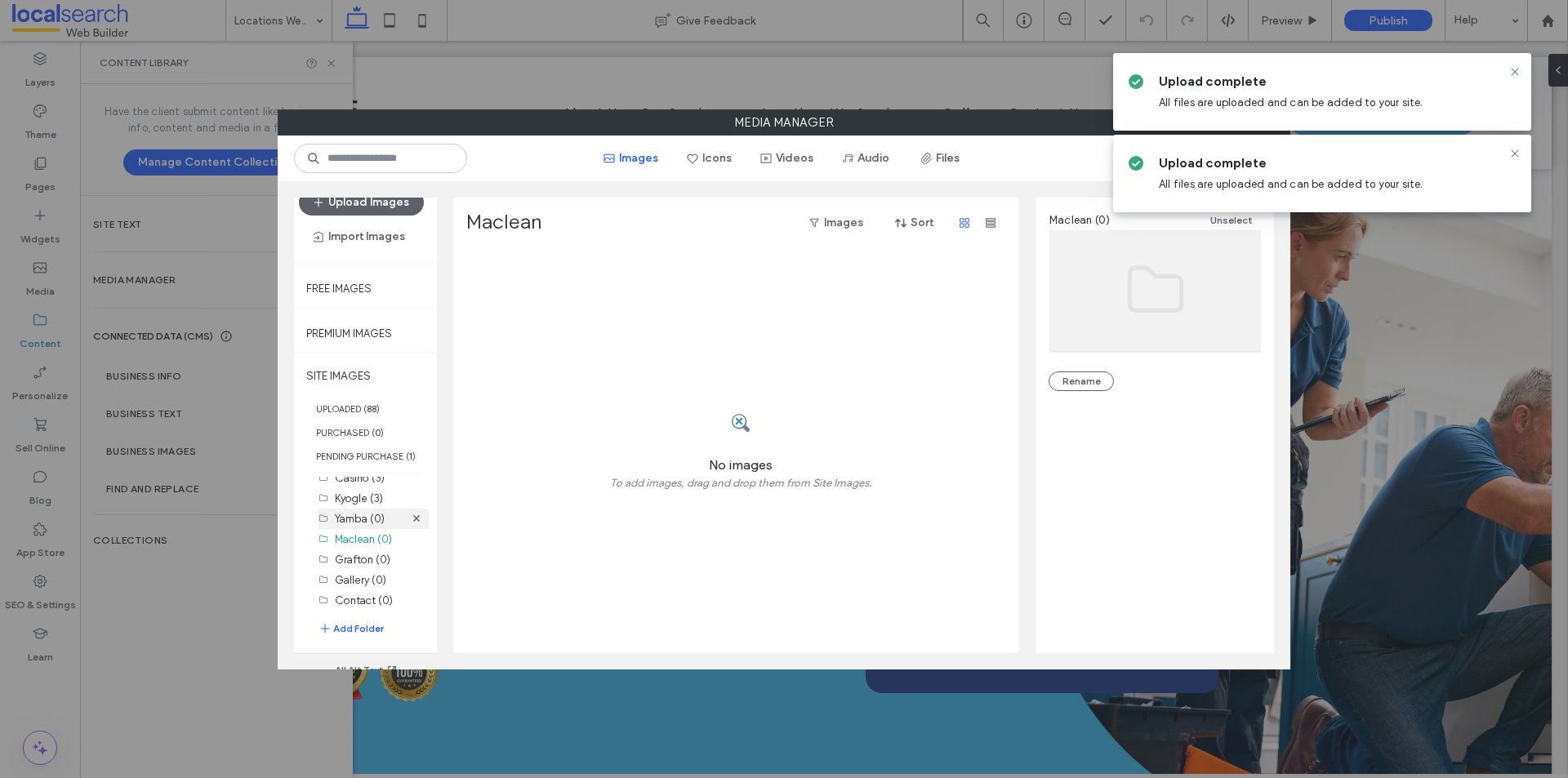 click on "Yamba (0)" at bounding box center (359, 518) 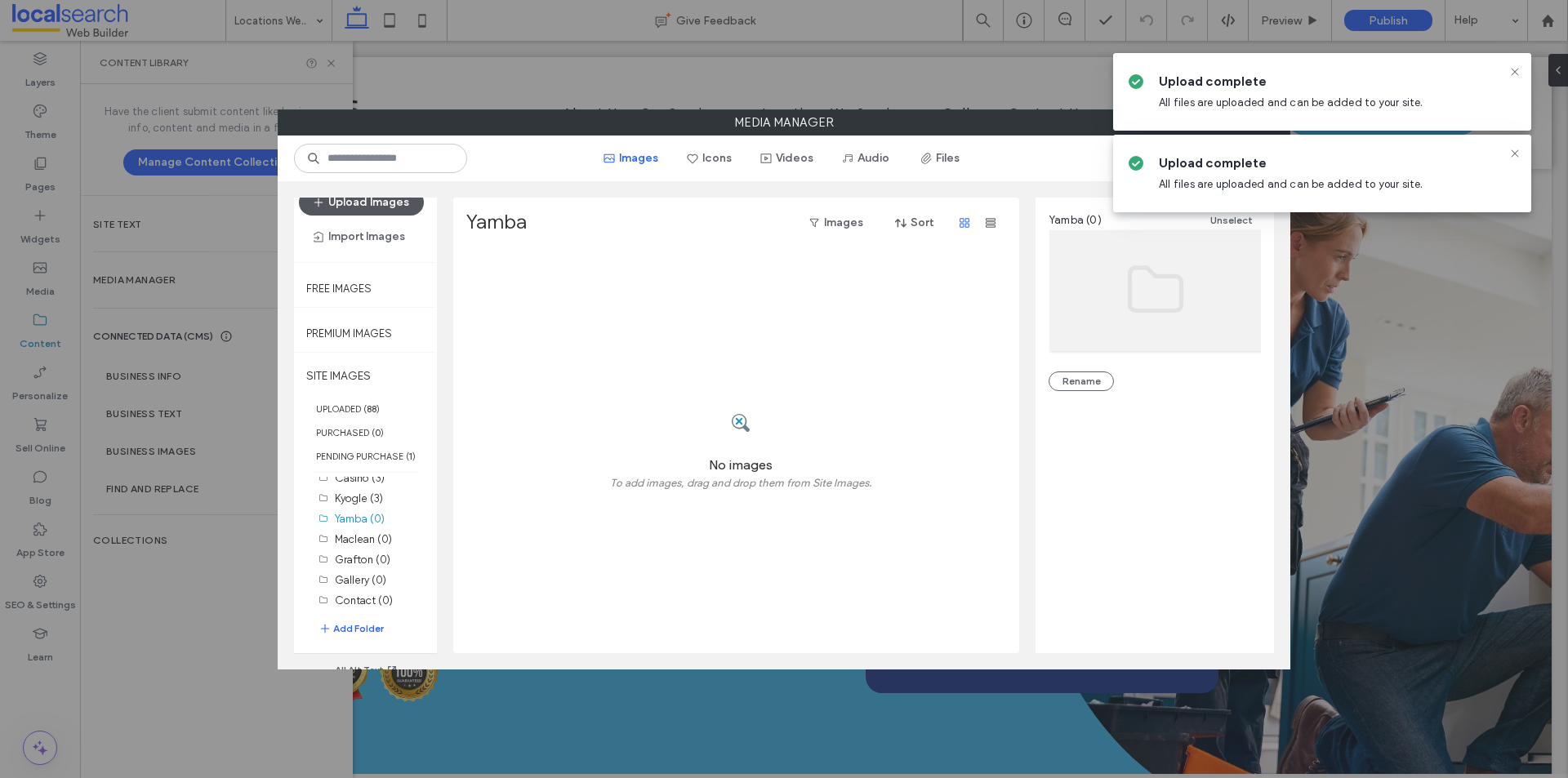 click on "Upload Images" at bounding box center [361, 202] 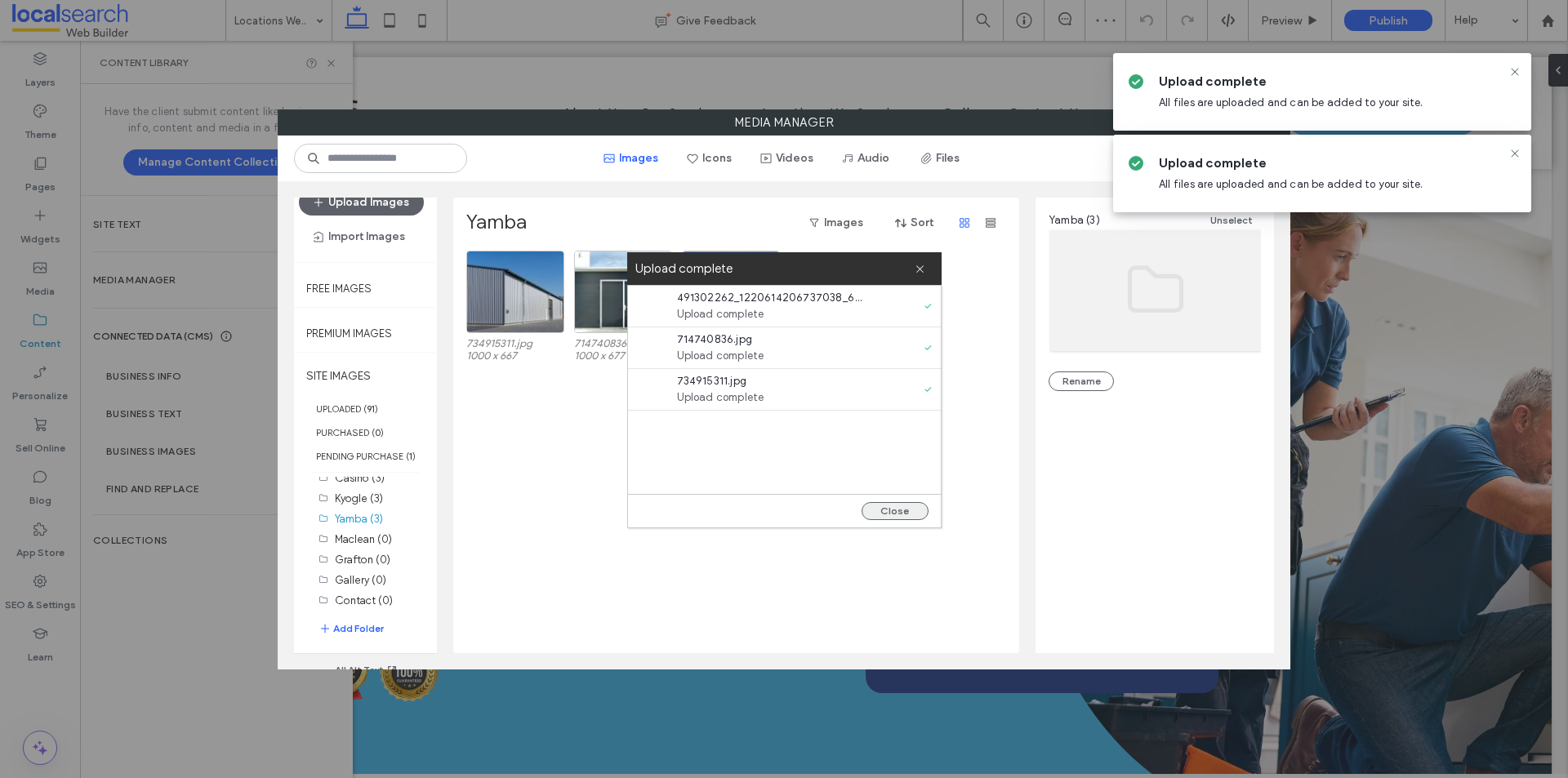 click on "Close" at bounding box center (895, 511) 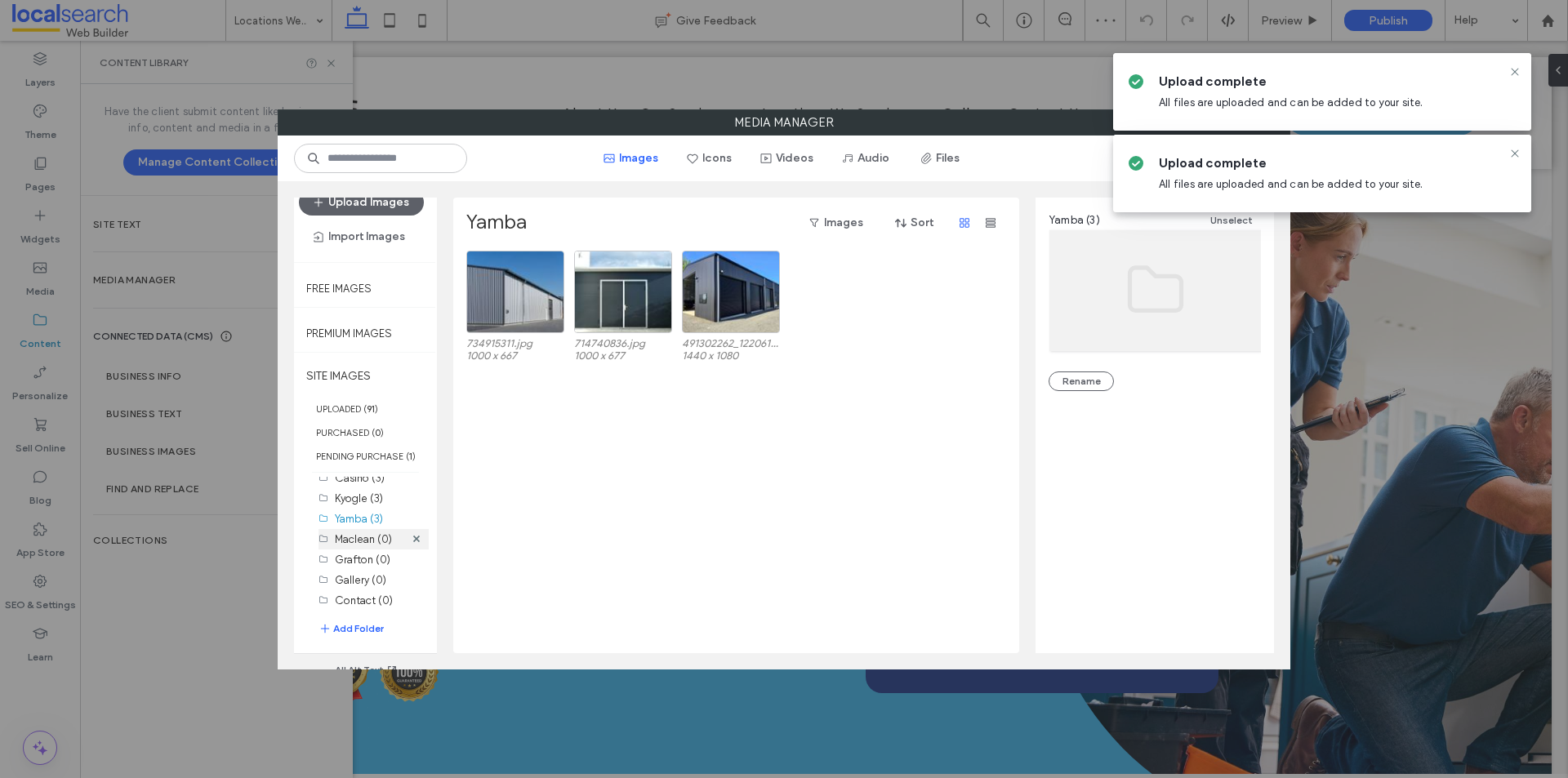 click on "Maclean (0)" at bounding box center [363, 539] 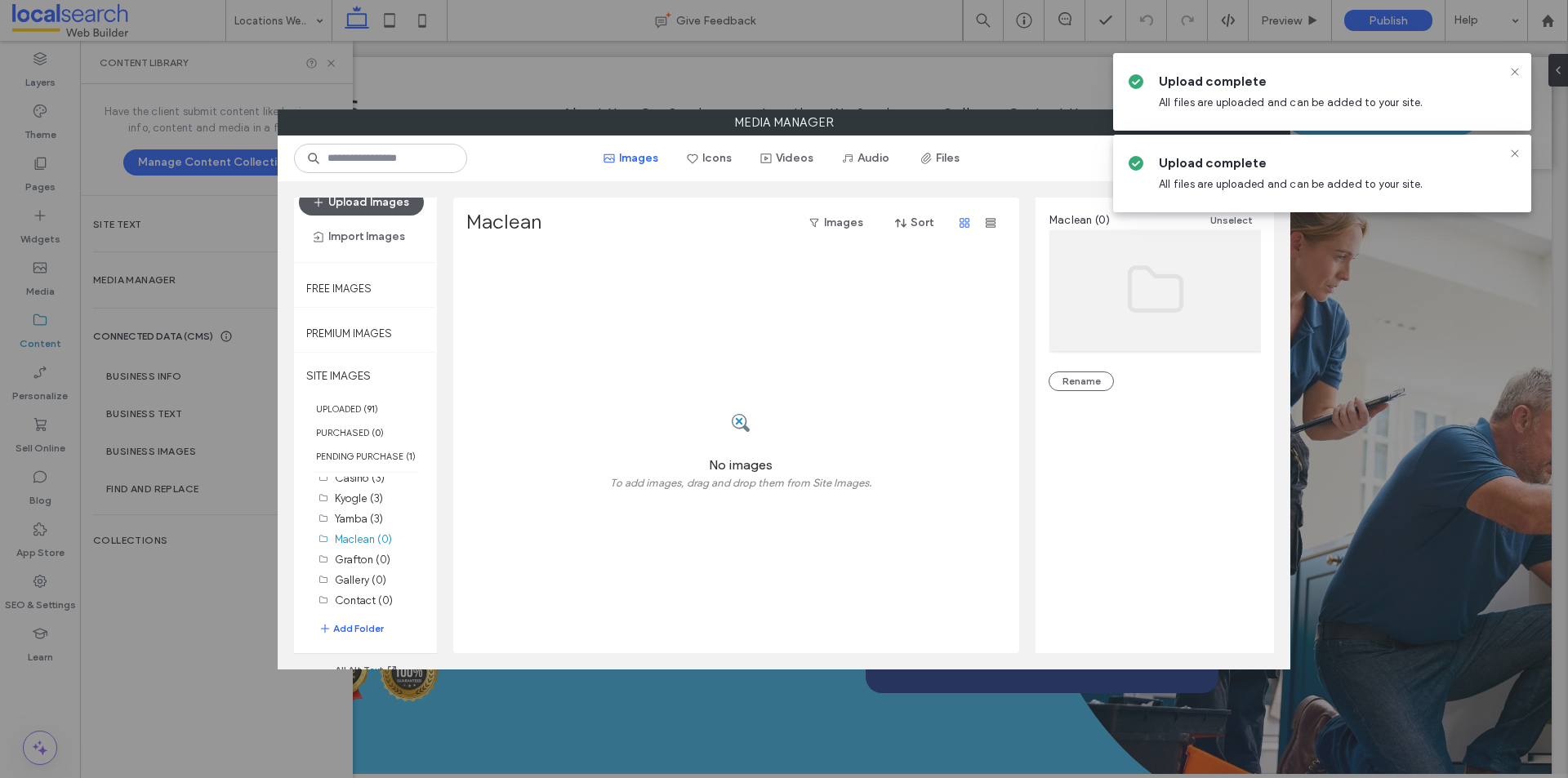 click on "Upload Images" at bounding box center [361, 202] 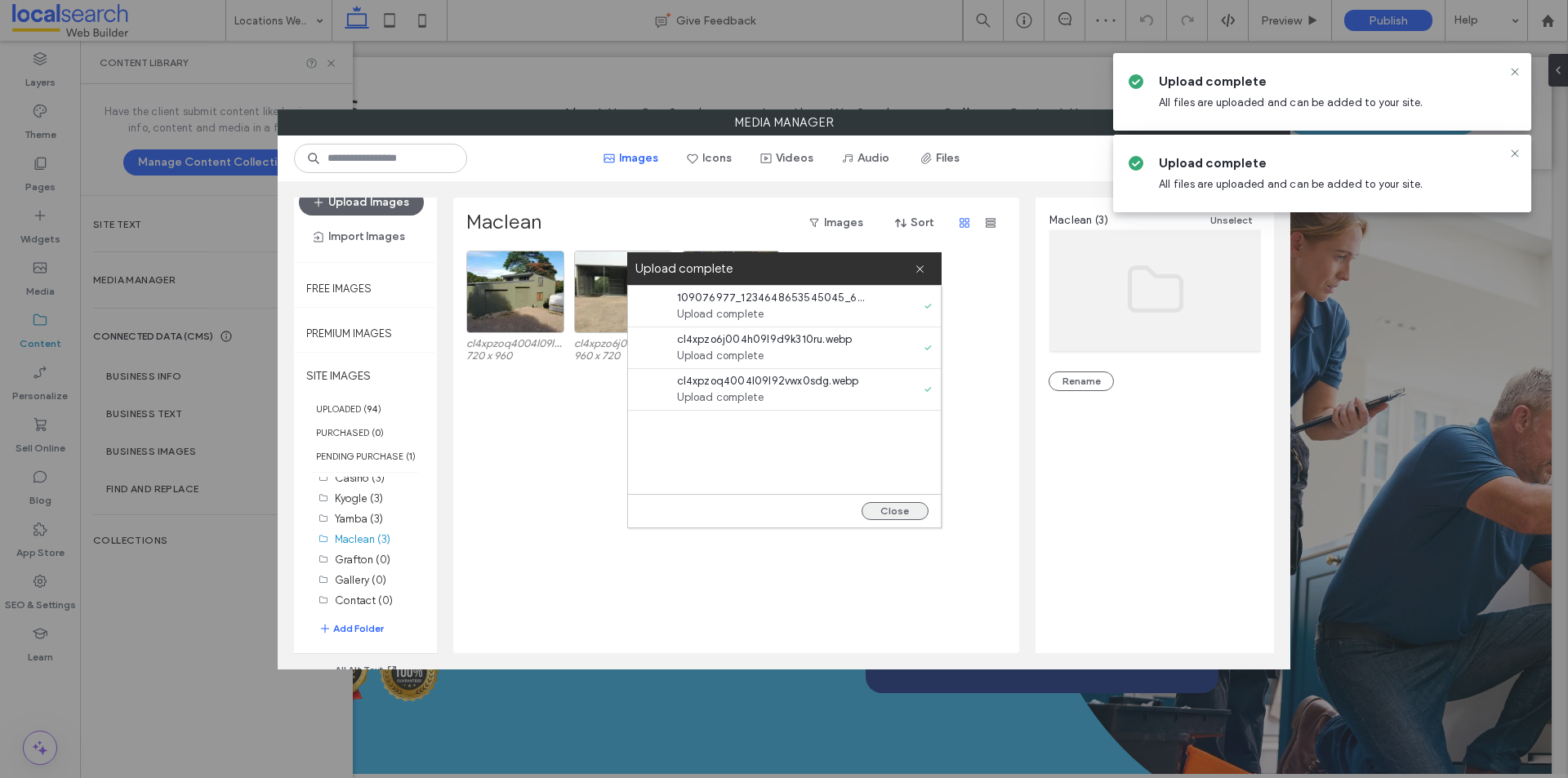 click on "Close" at bounding box center (895, 511) 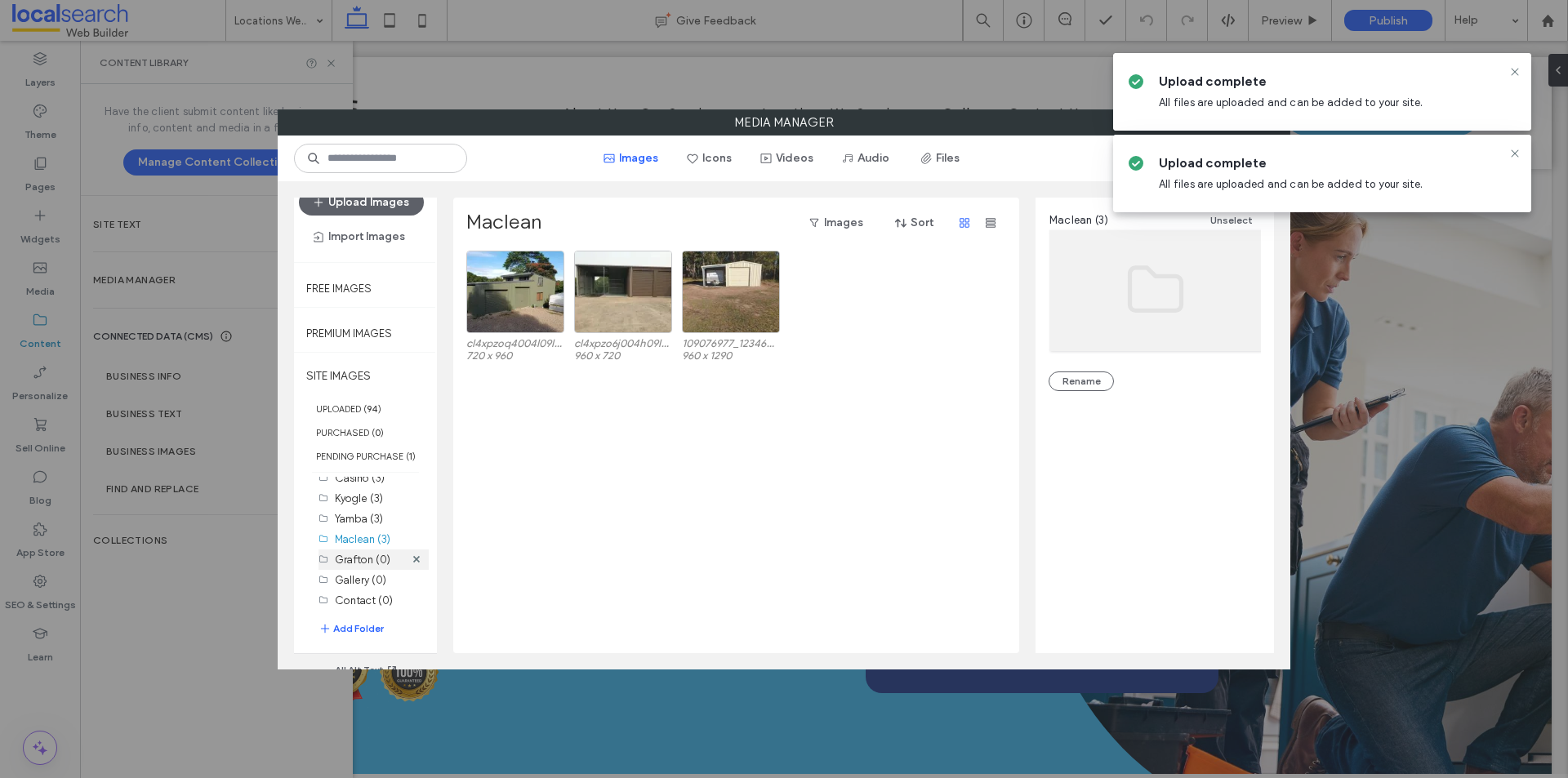 click on "Grafton (0)" at bounding box center [363, 559] 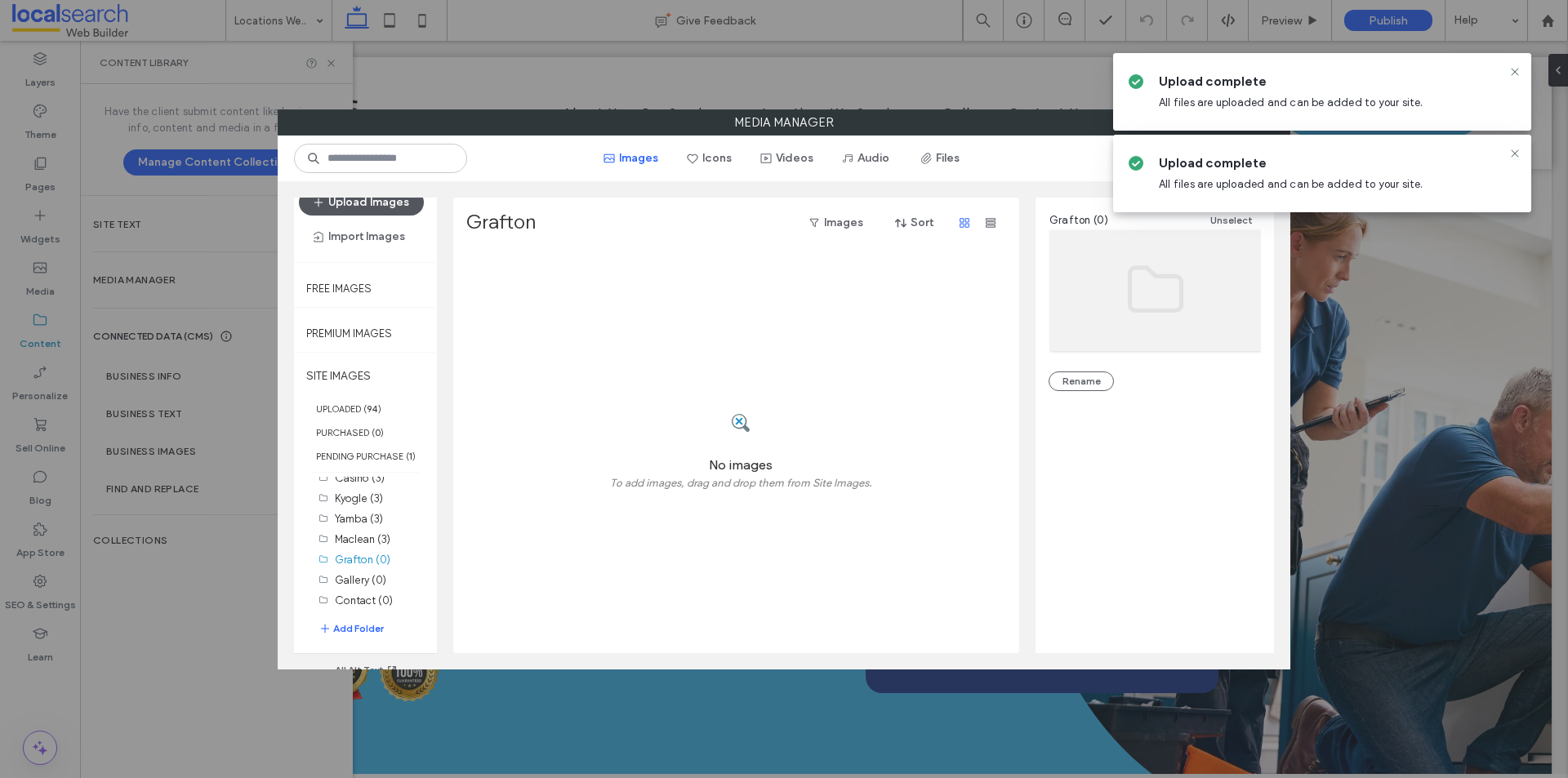click on "Upload Images" at bounding box center [361, 202] 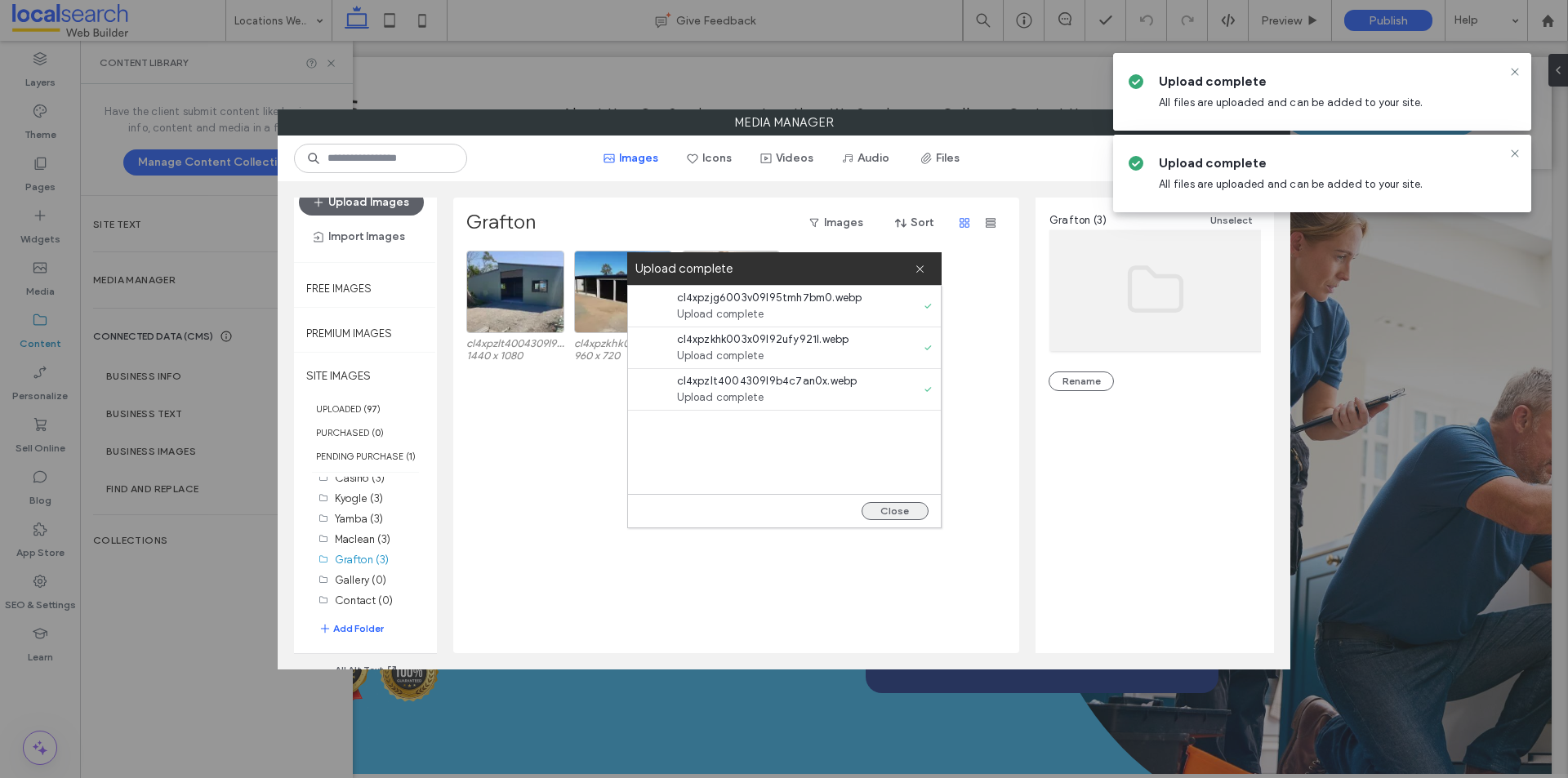 click on "Close" at bounding box center (895, 511) 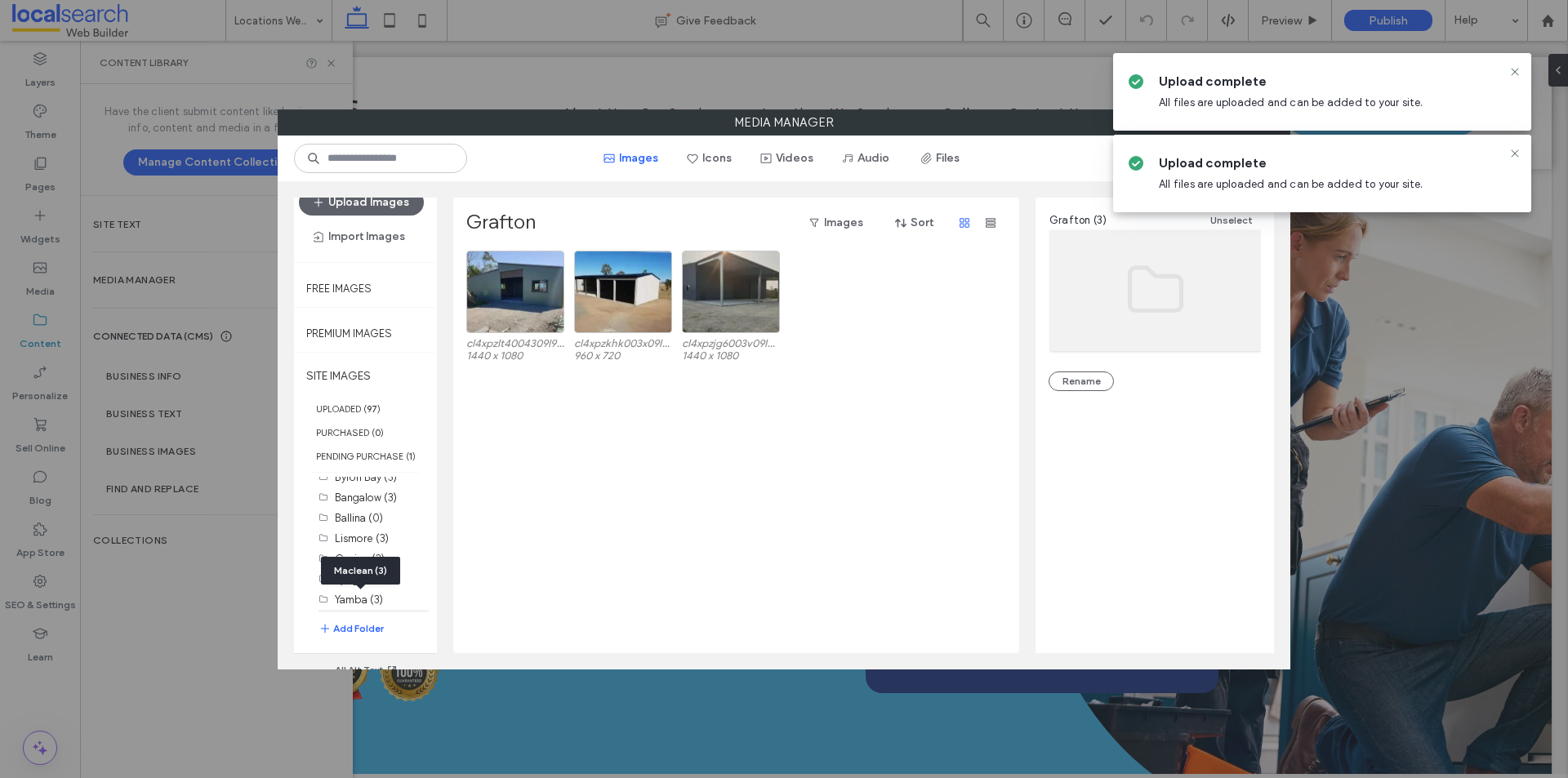 scroll, scrollTop: 193, scrollLeft: 0, axis: vertical 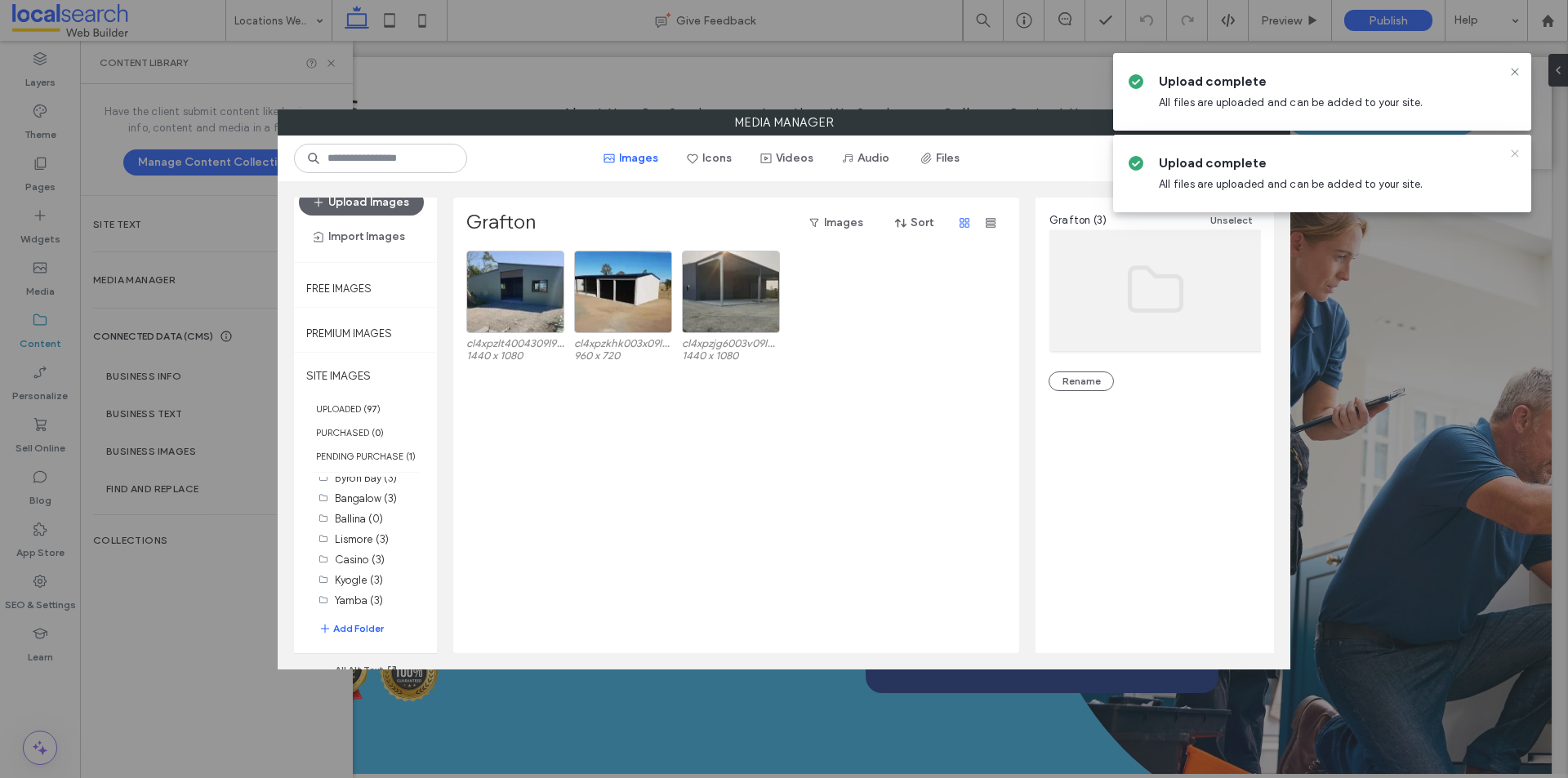 click 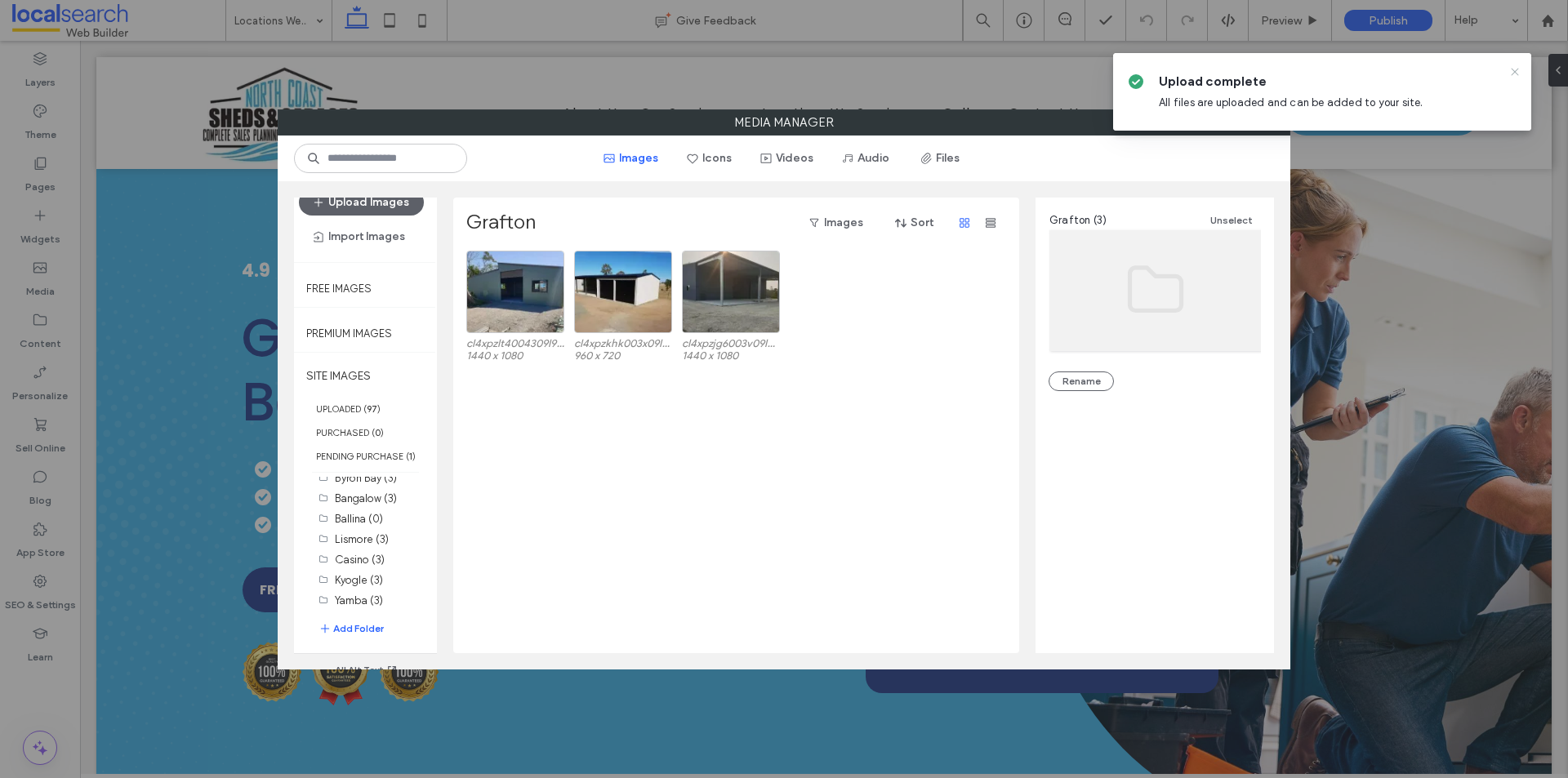 click 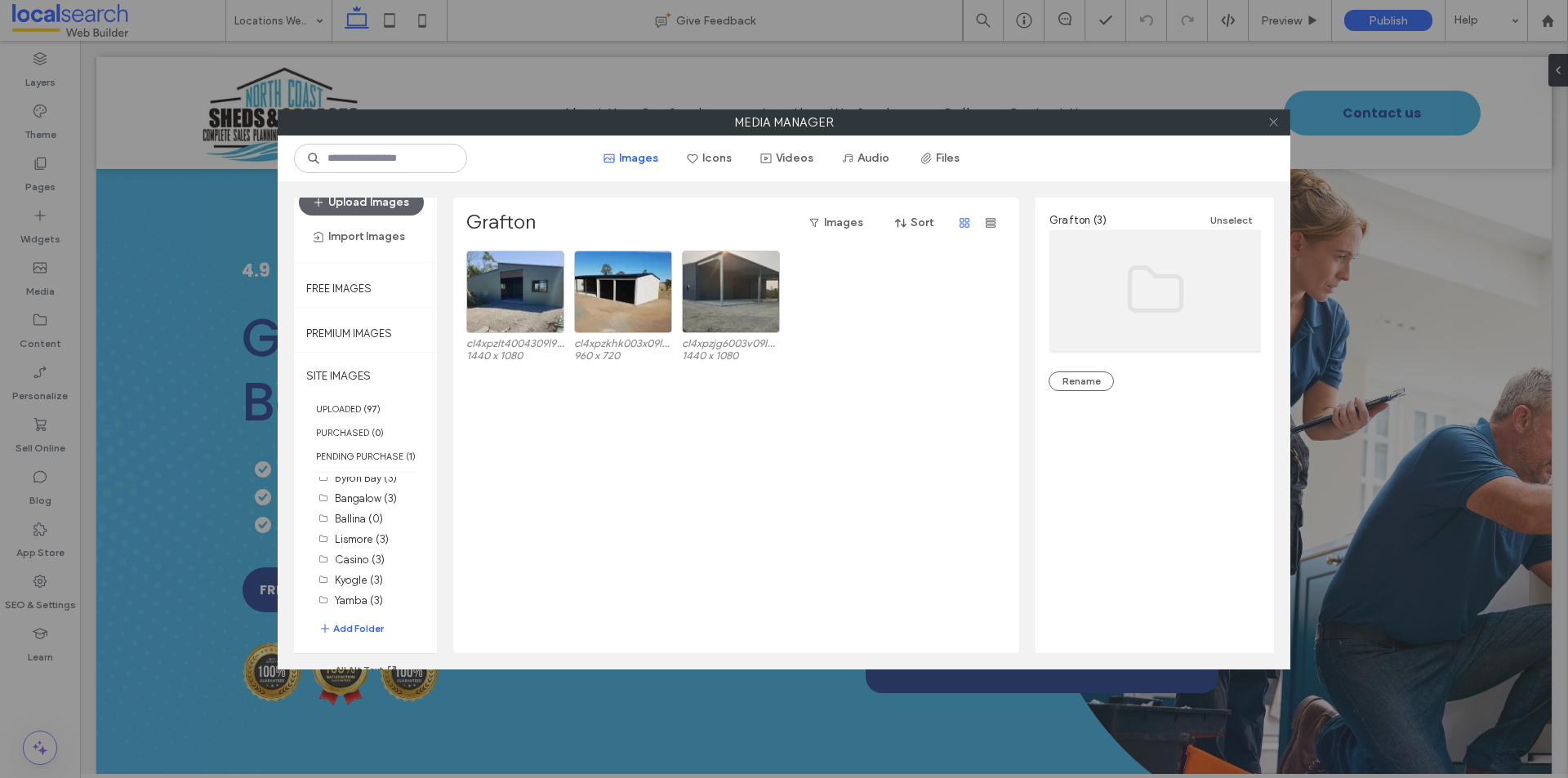 click 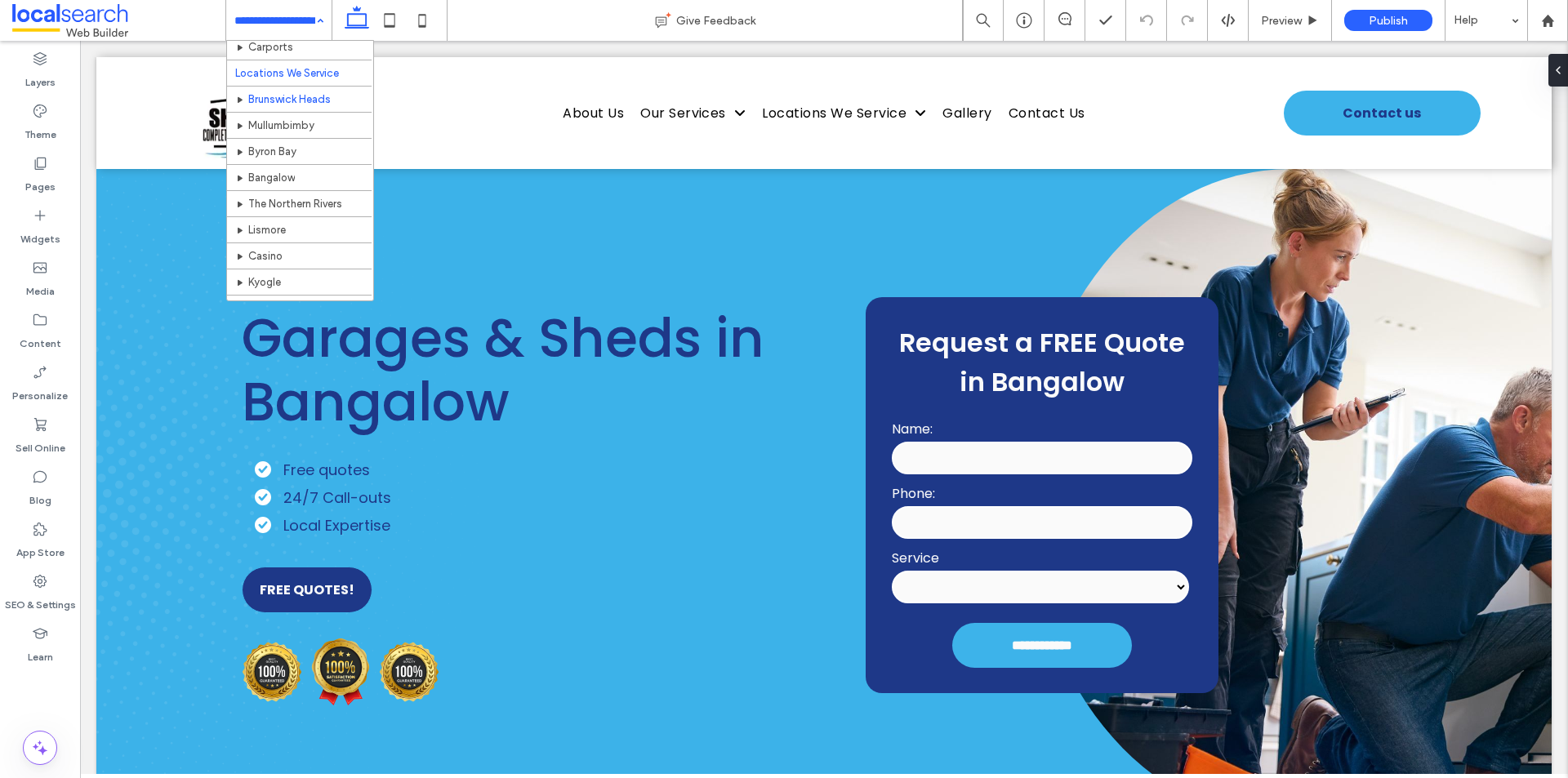 scroll, scrollTop: 163, scrollLeft: 0, axis: vertical 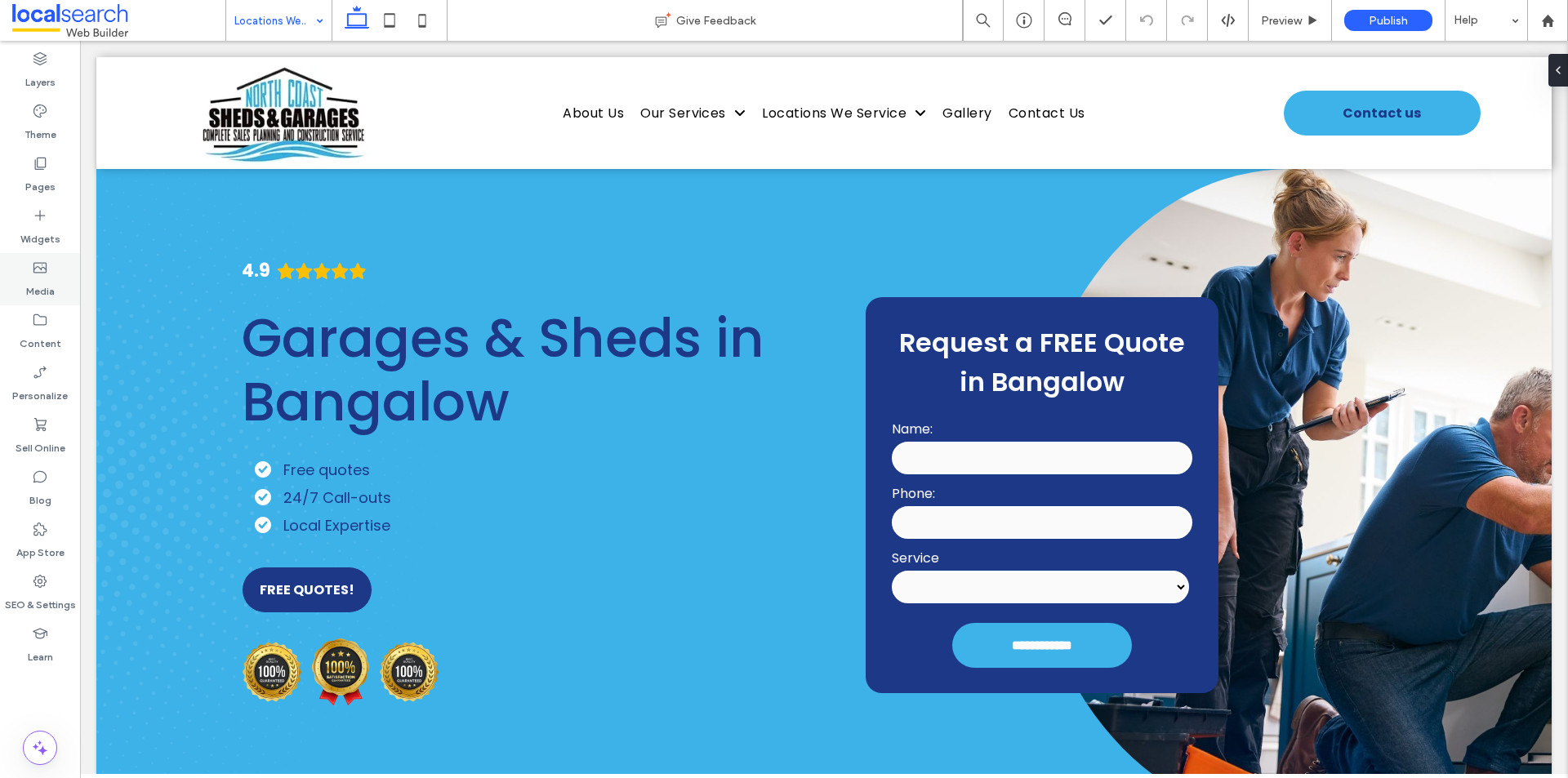 click on "Media" at bounding box center [40, 287] 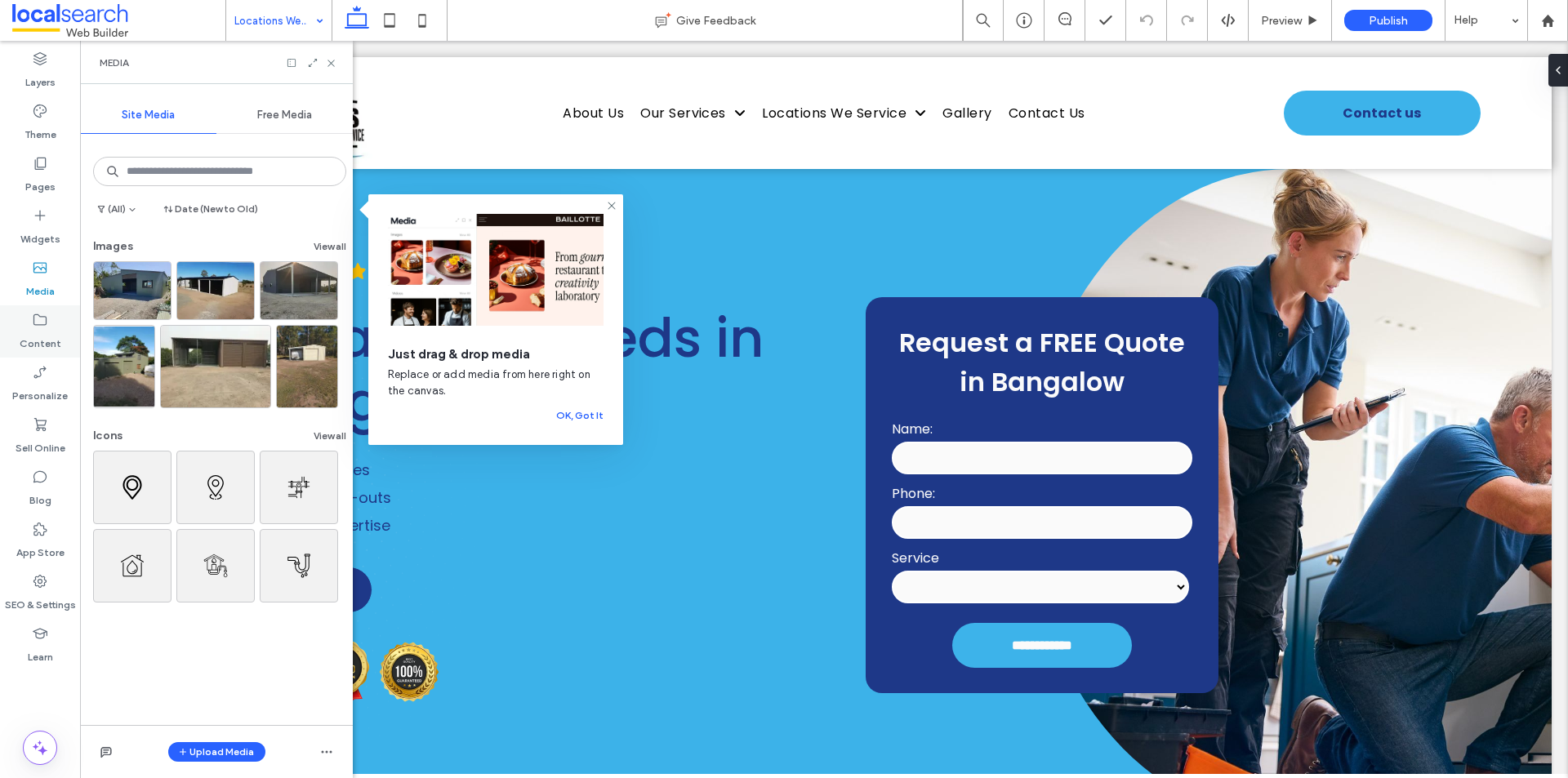 click on "Content" at bounding box center (40, 340) 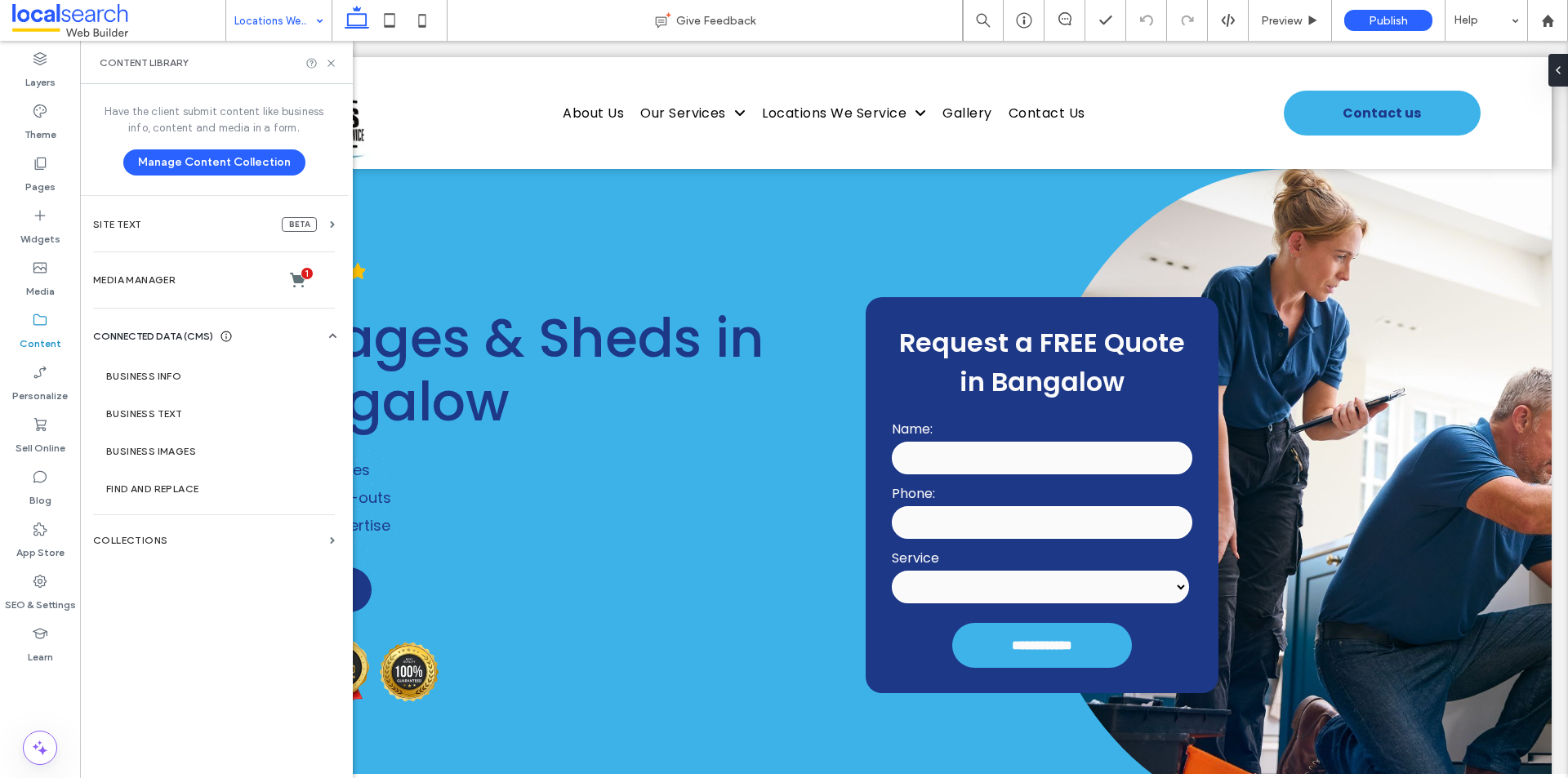 click on "Media Manager 1" at bounding box center [214, 280] 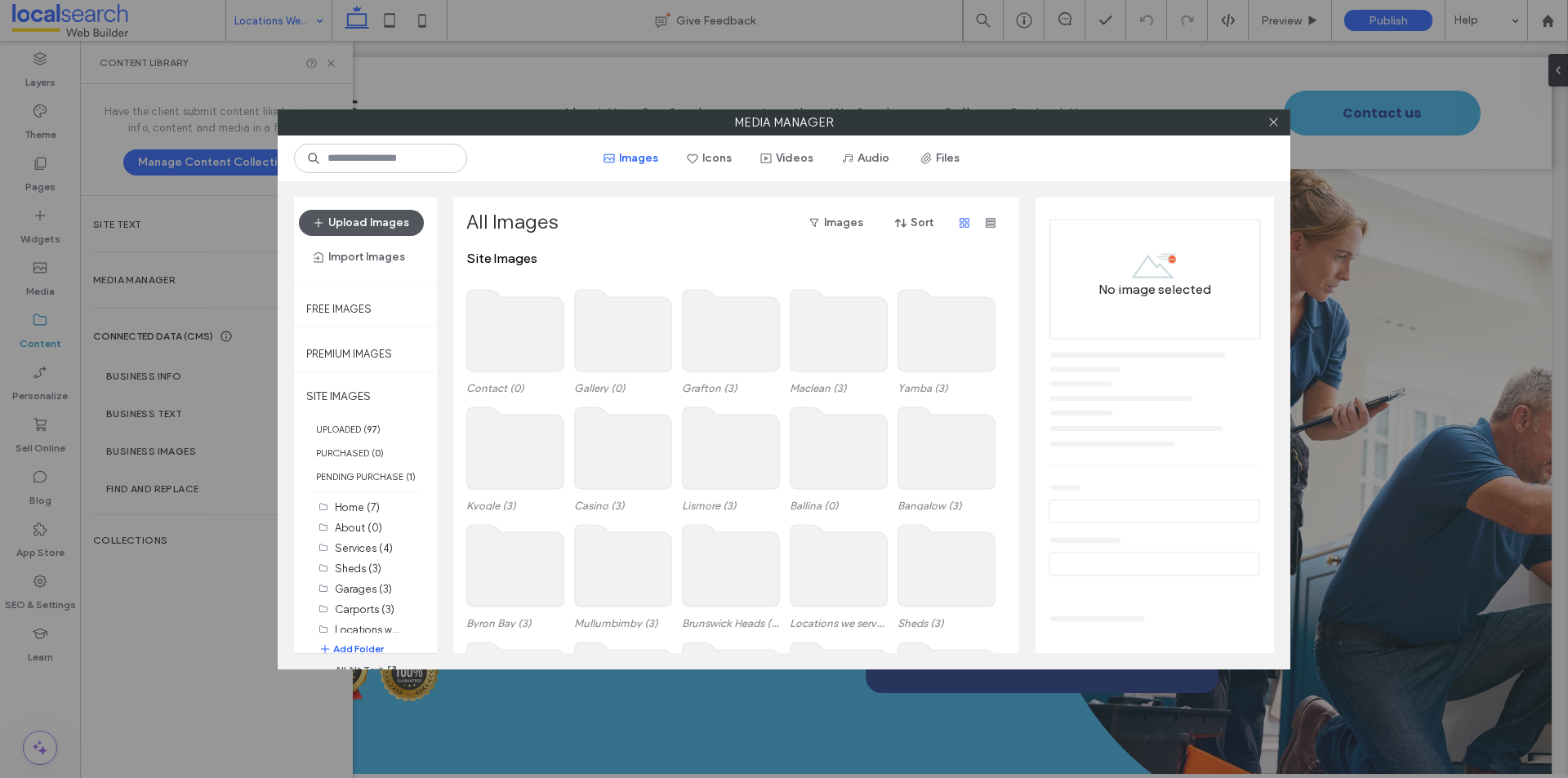click on "Upload Images" at bounding box center (361, 223) 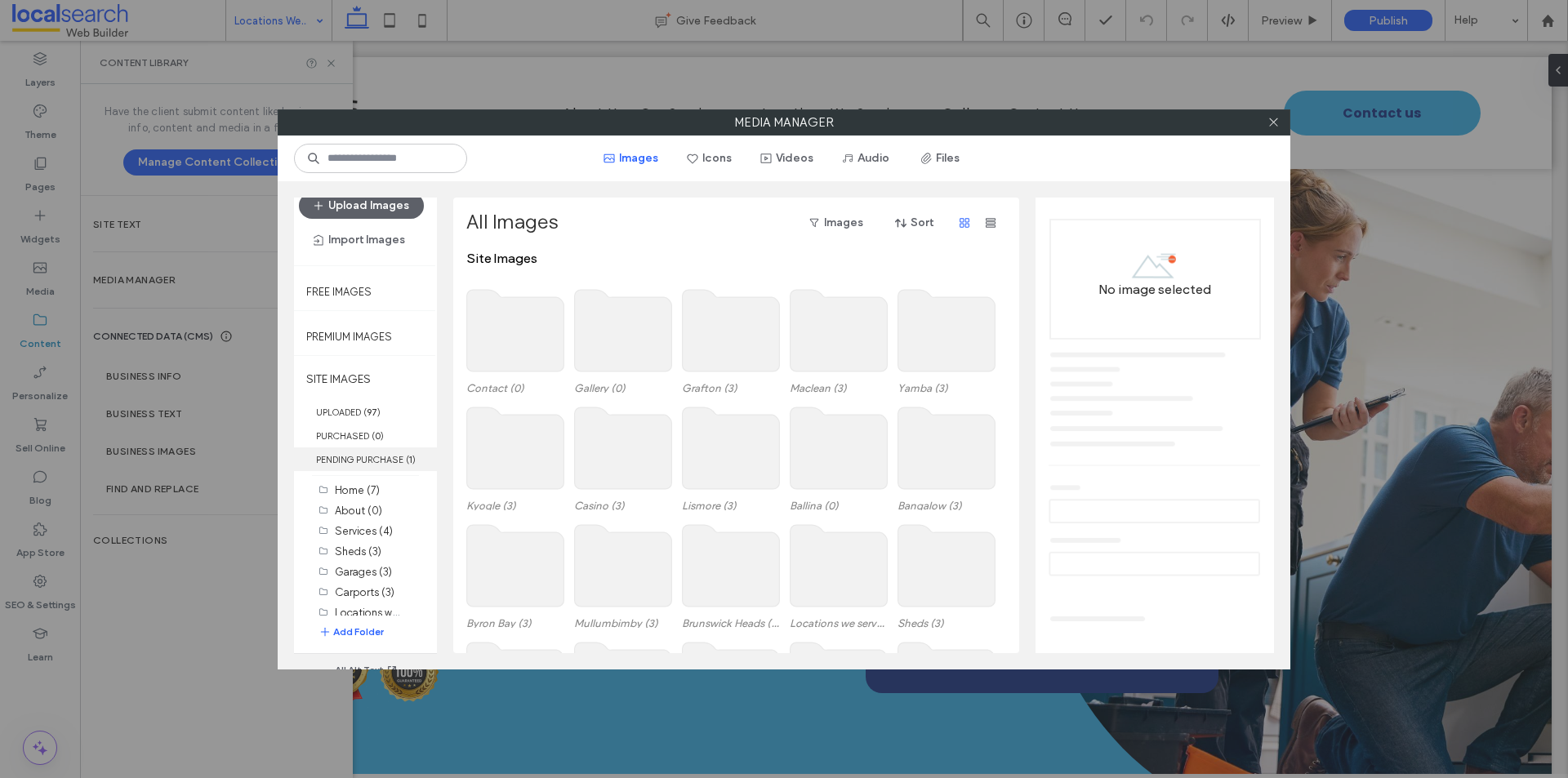 scroll, scrollTop: 20, scrollLeft: 0, axis: vertical 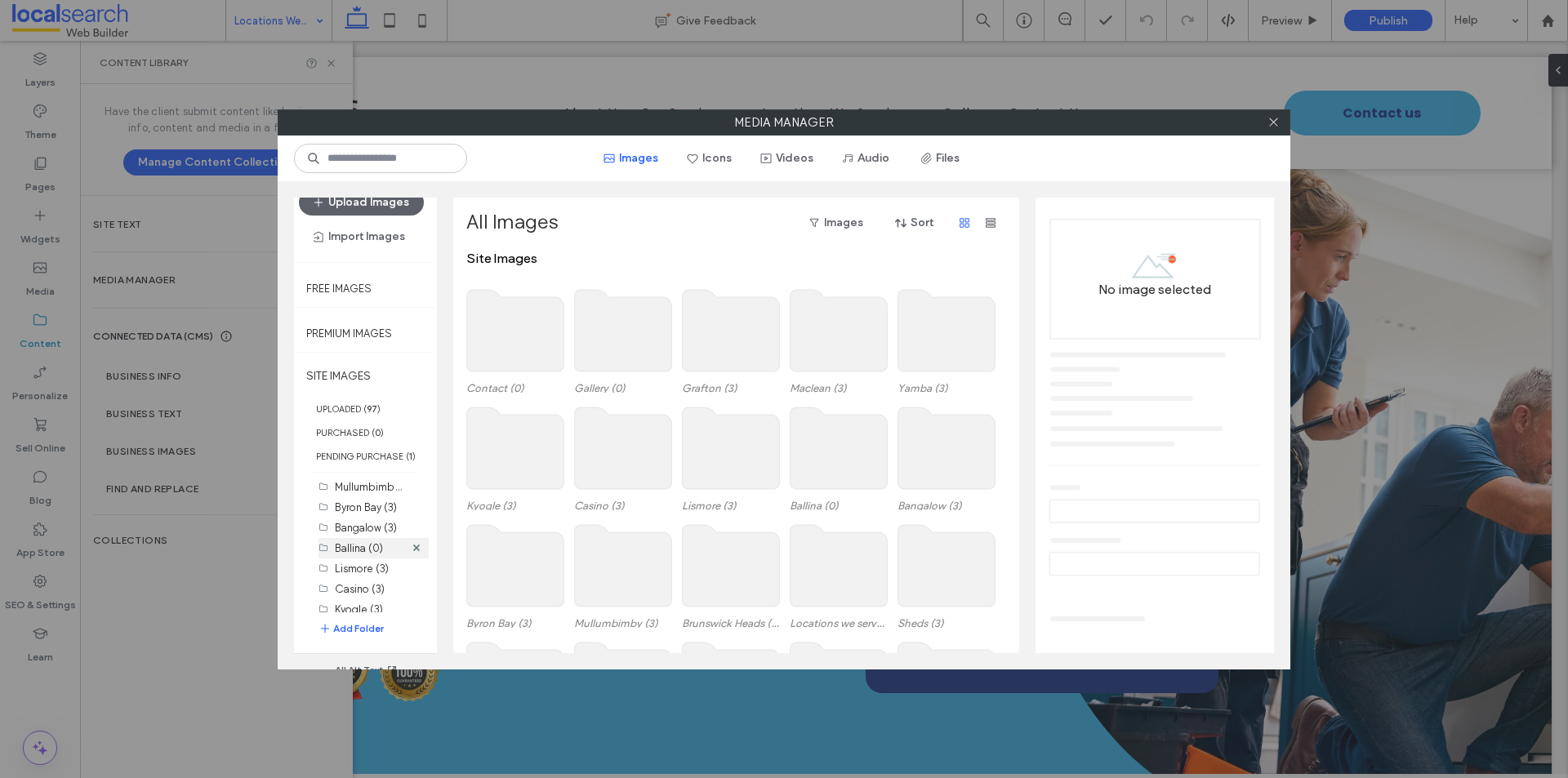 click on "Ballina (0)" at bounding box center [359, 548] 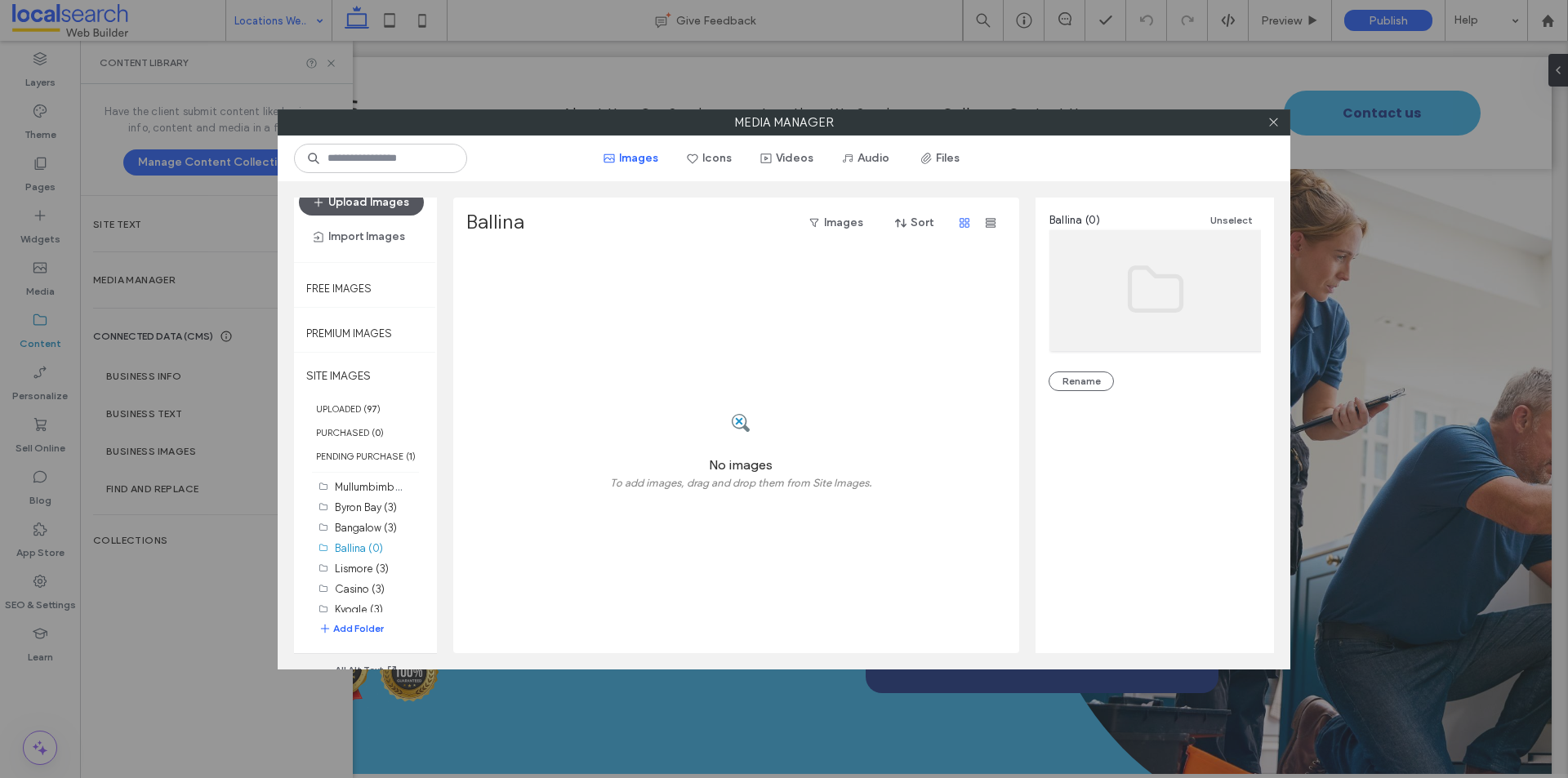 click on "Upload Images" at bounding box center (361, 202) 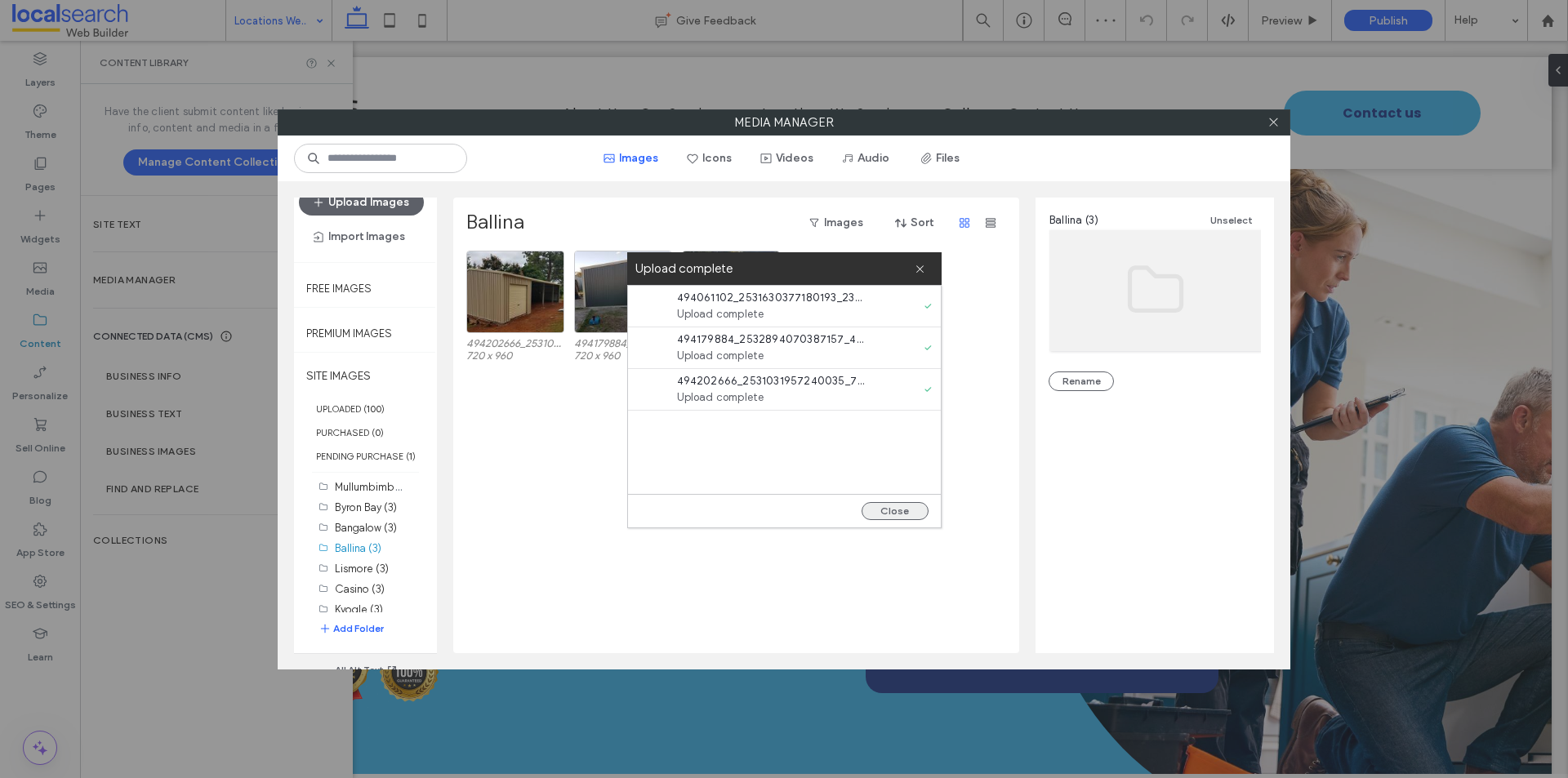 click on "Close" at bounding box center (895, 511) 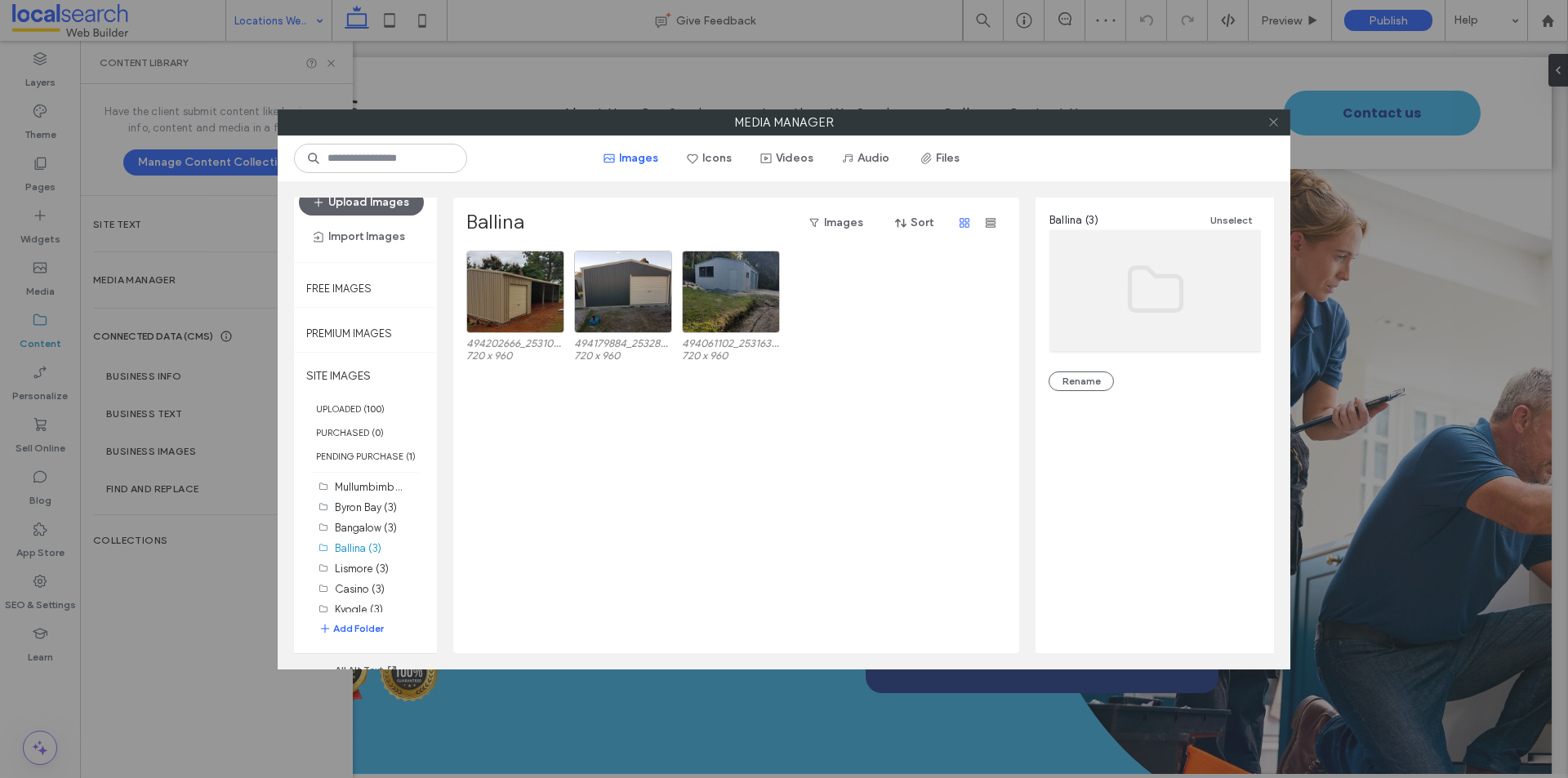 click at bounding box center [1273, 122] 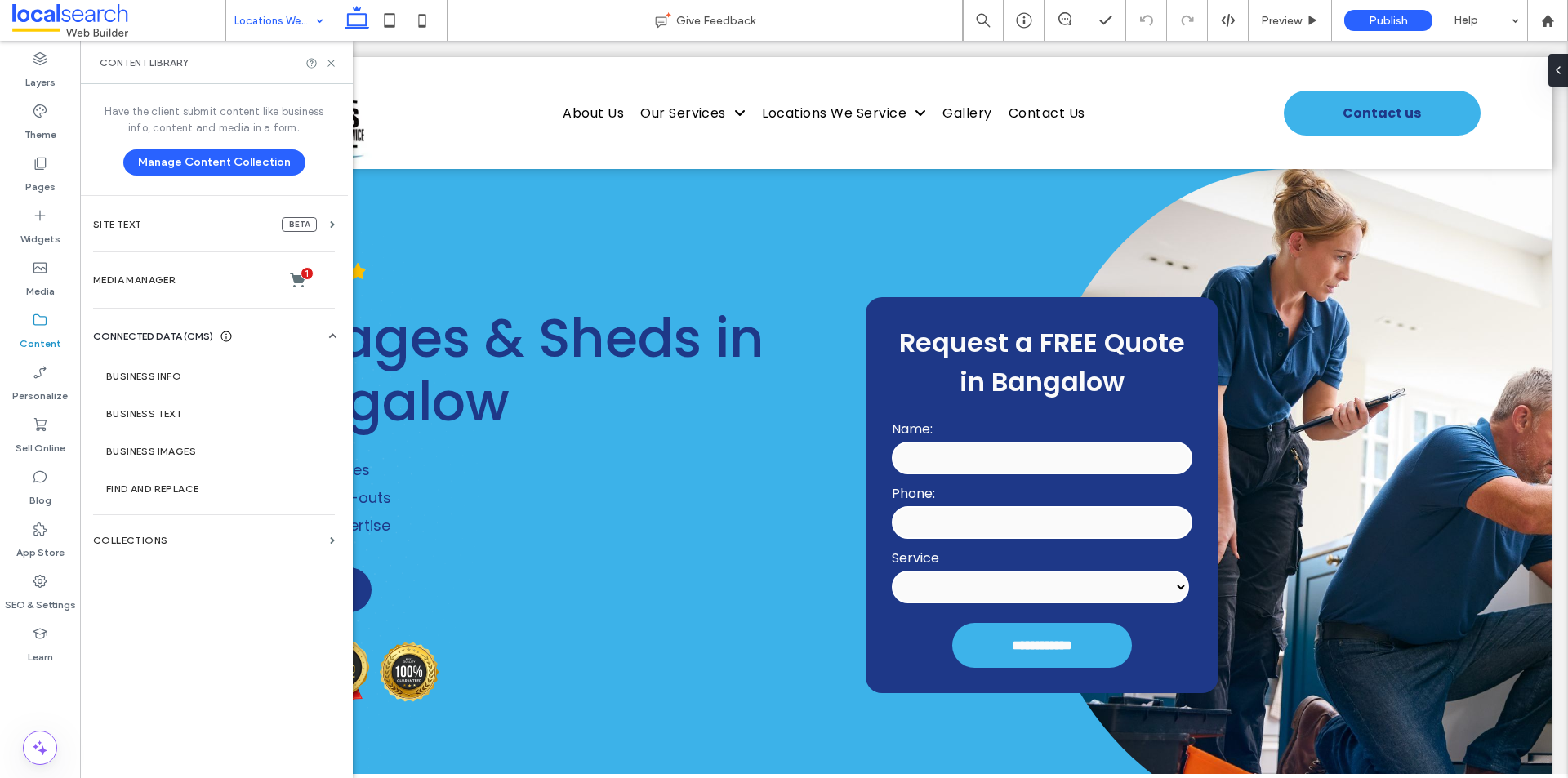 click on "Content Library" at bounding box center [216, 62] 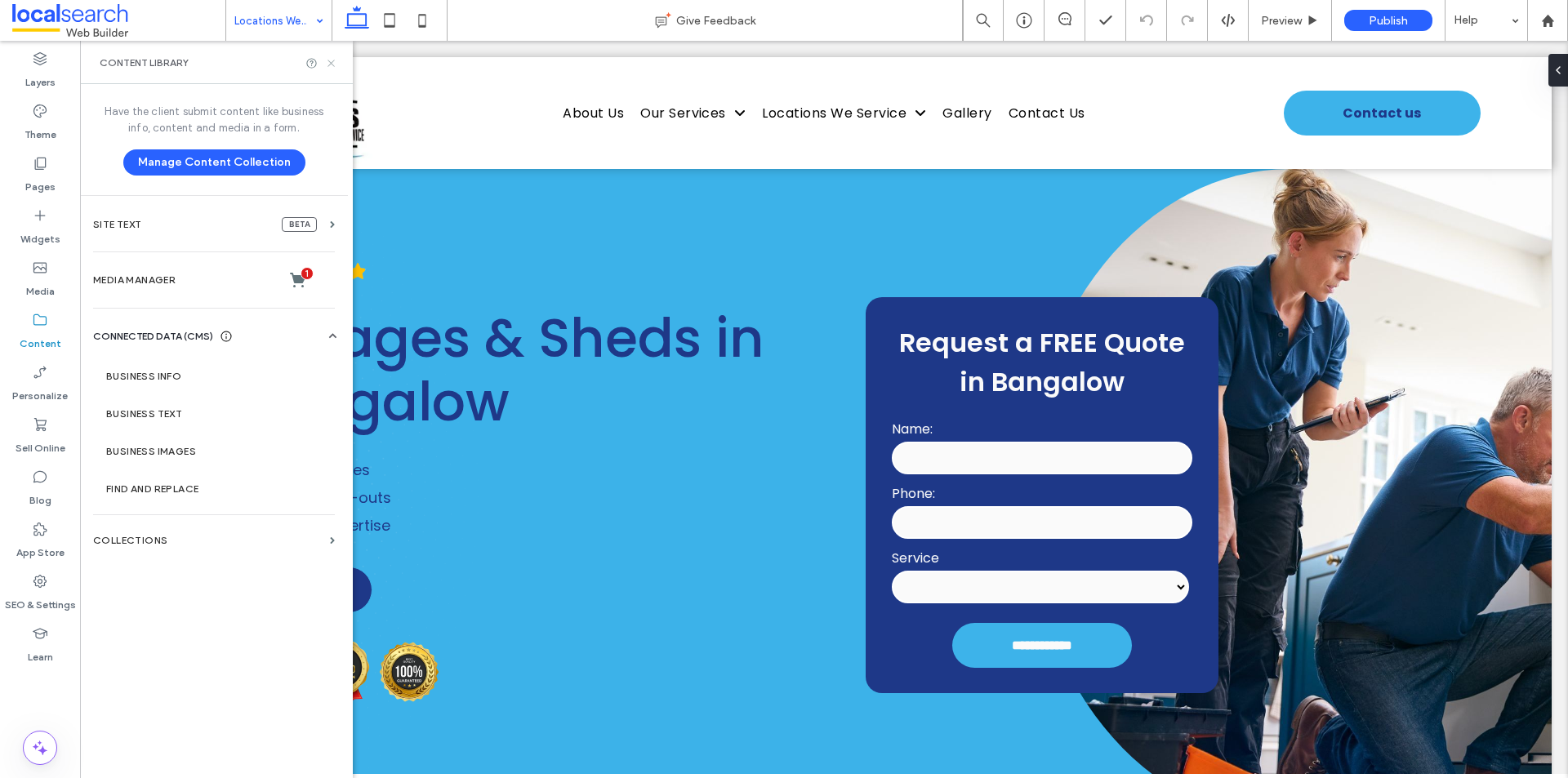 click 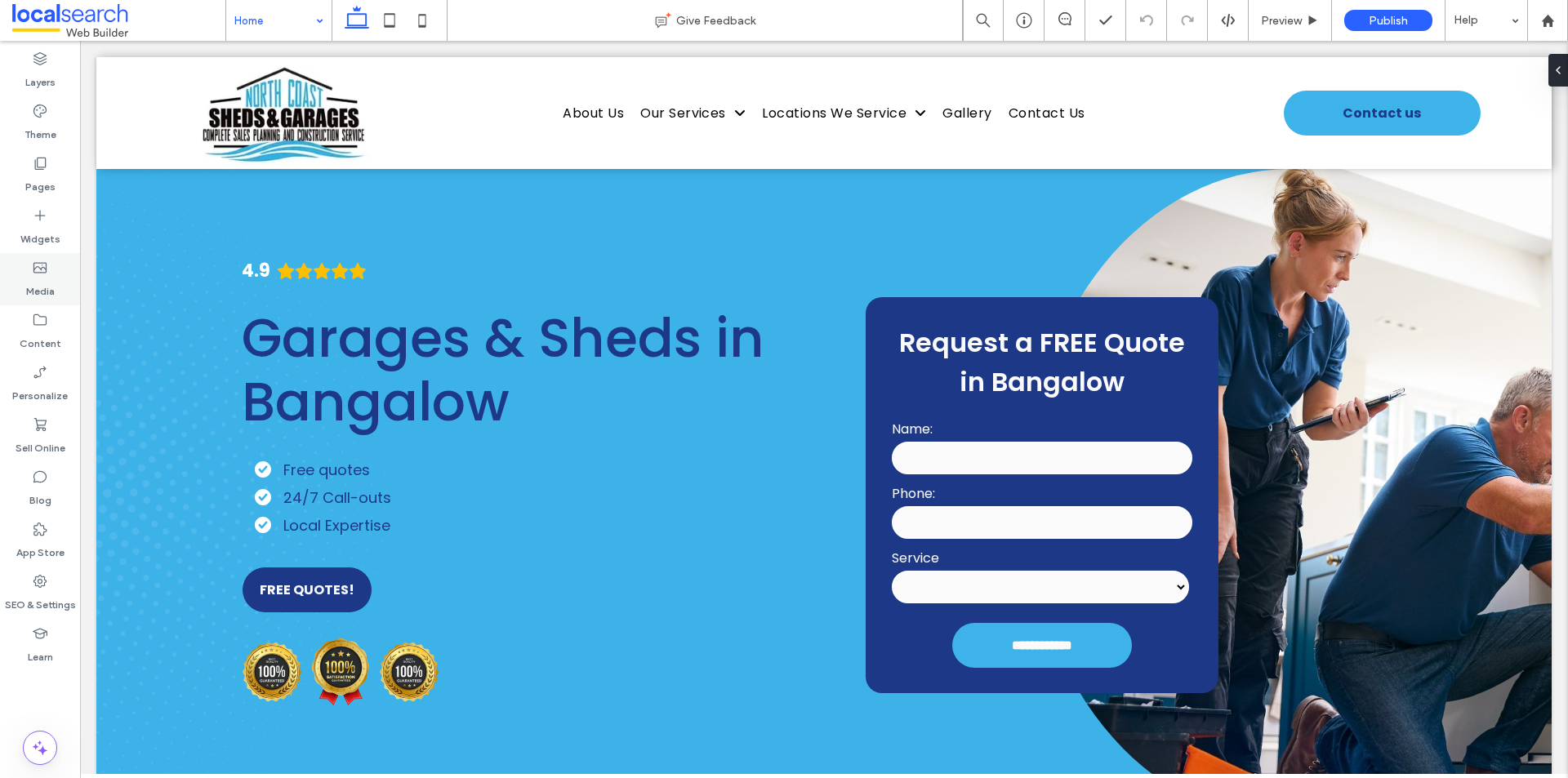click 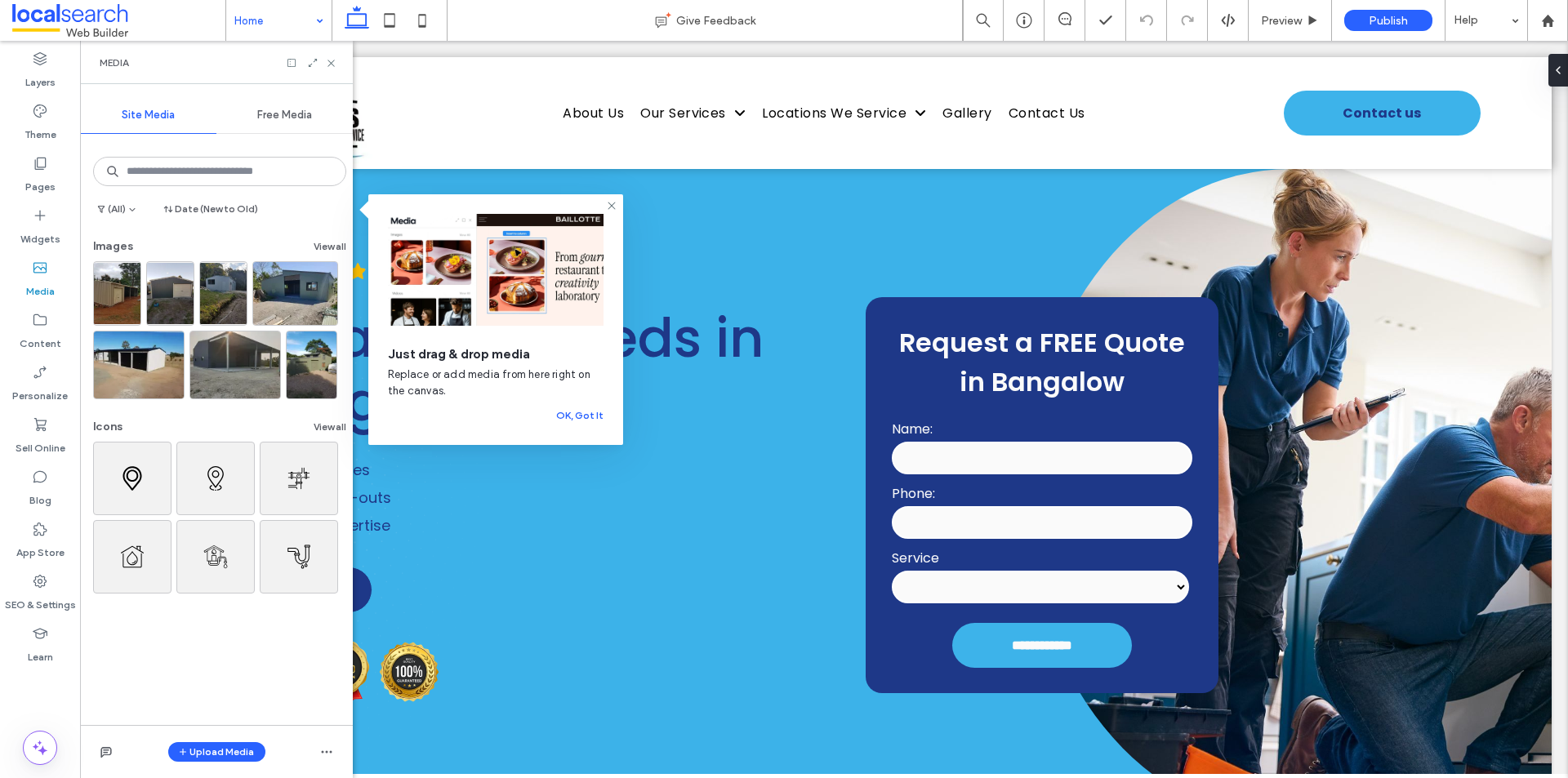 click on "Free Media" at bounding box center (284, 115) 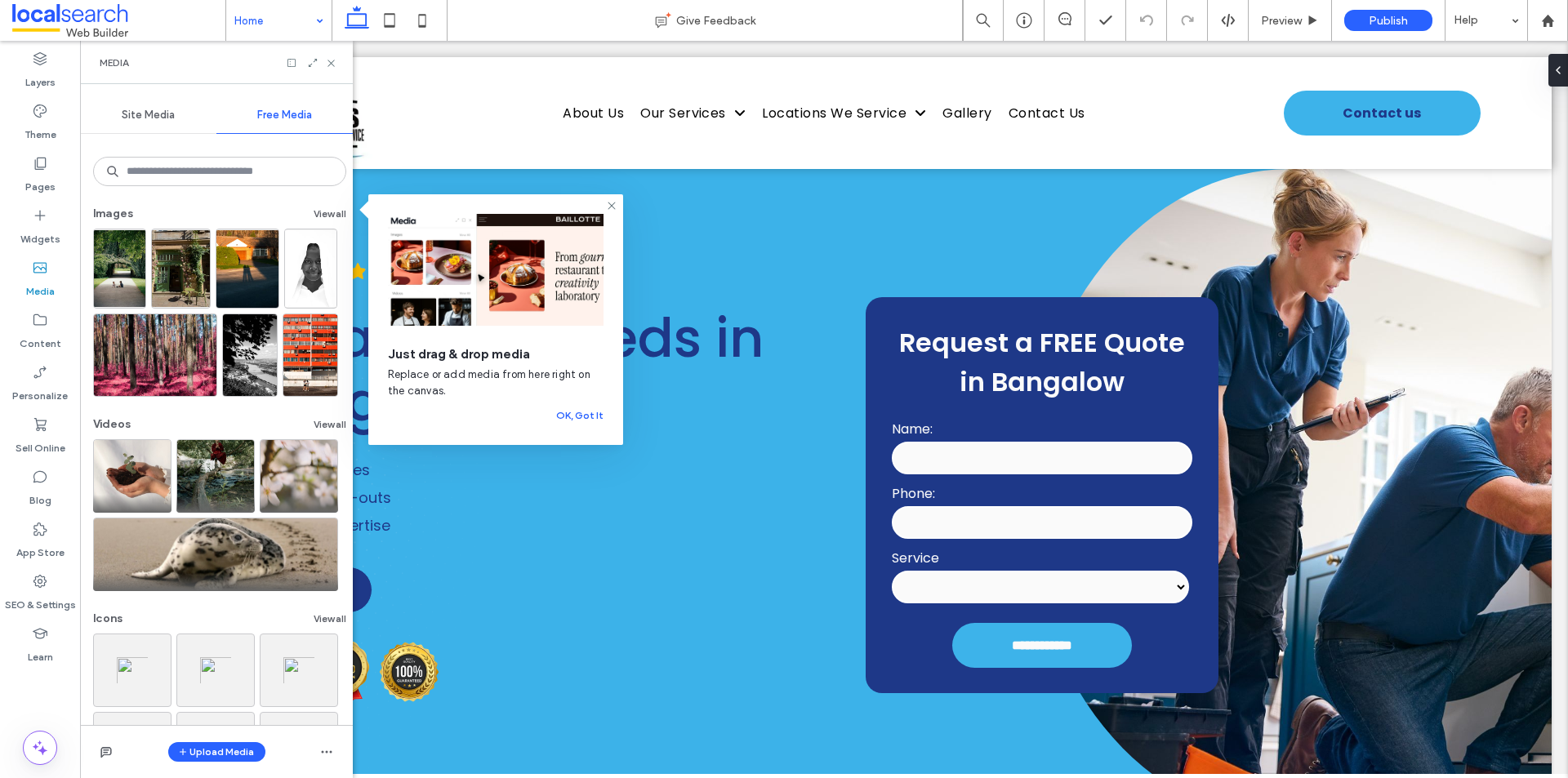 click on "Site Media" at bounding box center [148, 115] 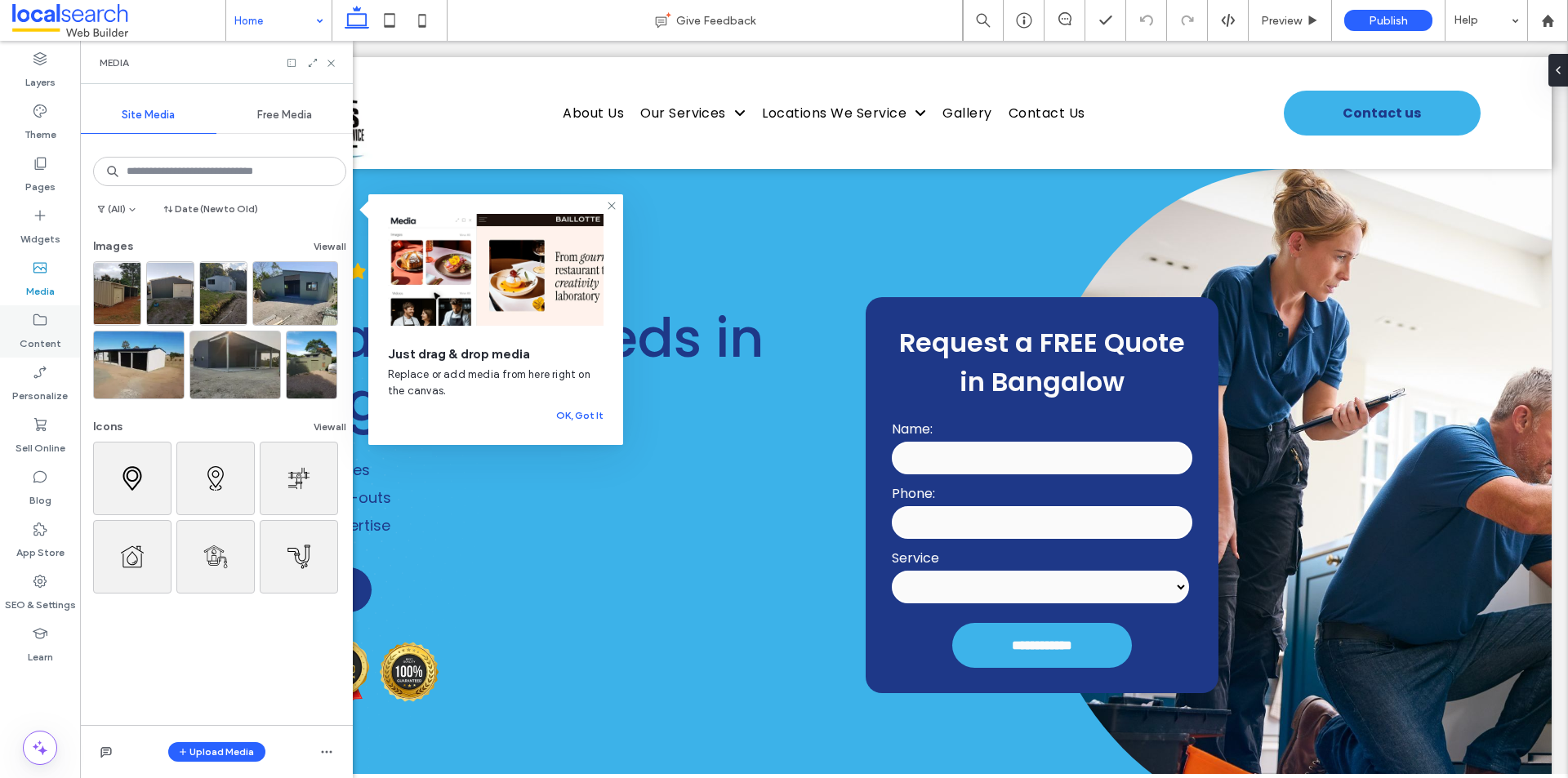 click on "Content" at bounding box center [40, 340] 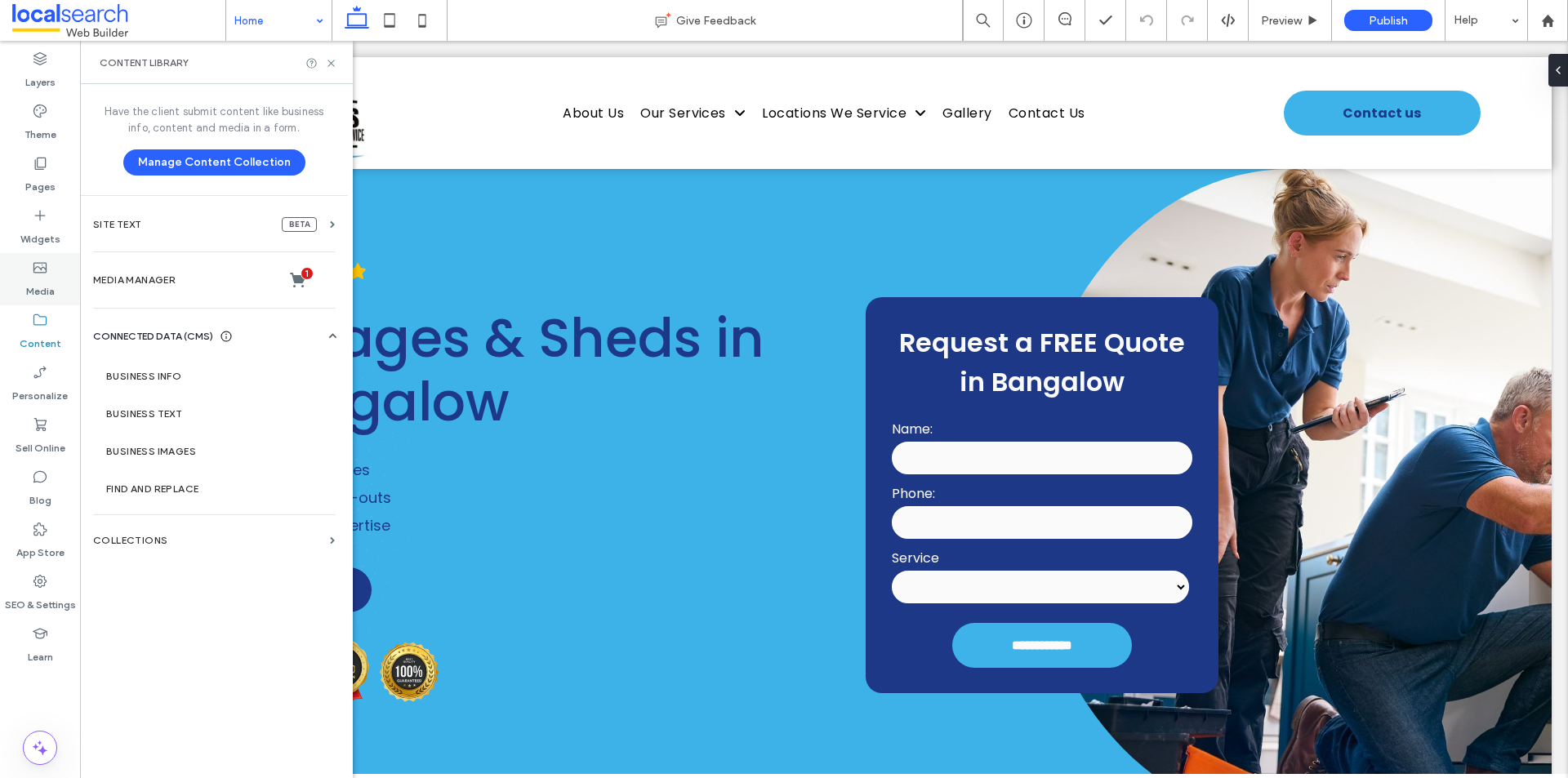 click on "Media" at bounding box center (40, 287) 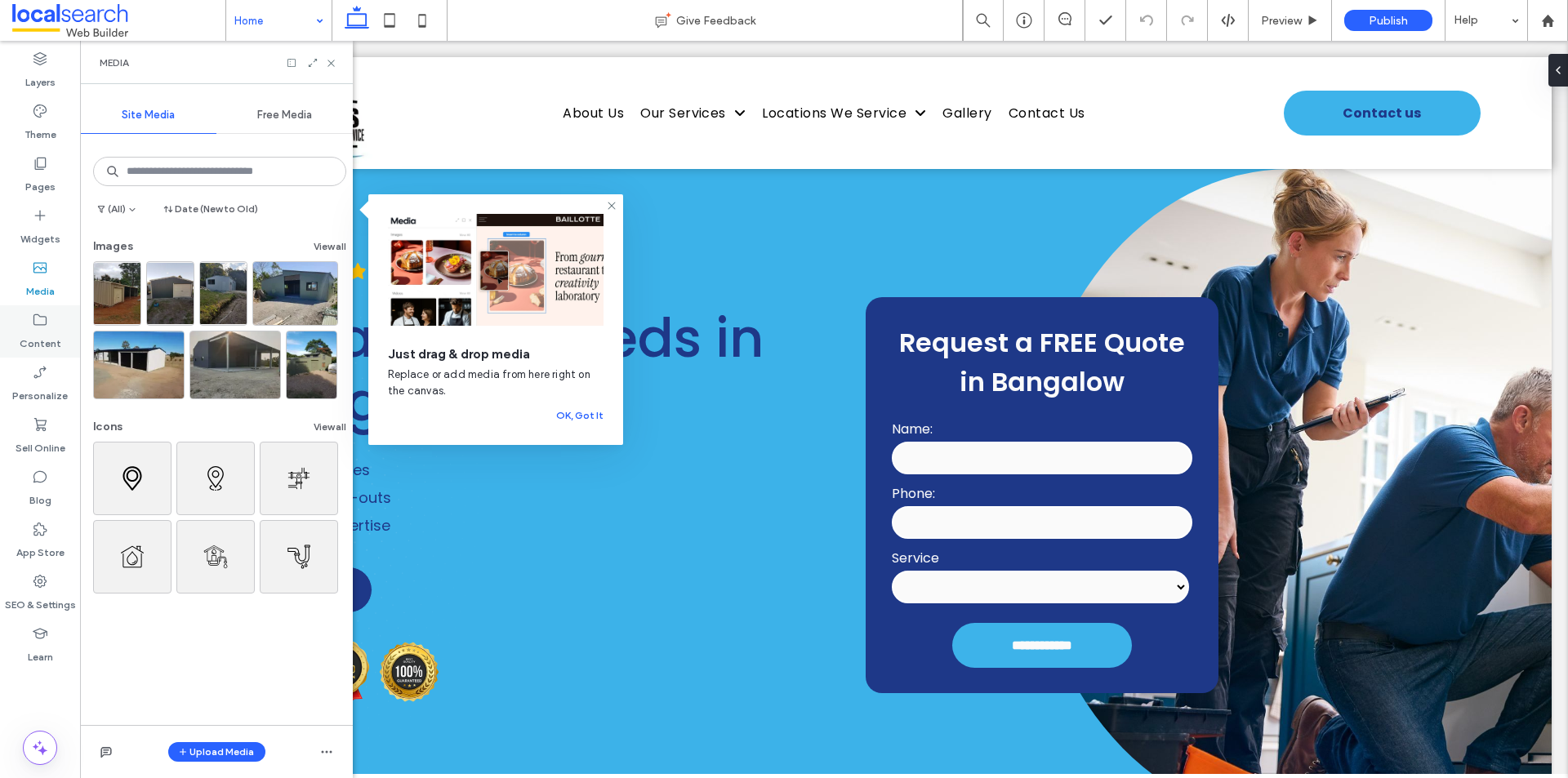 click on "Content" at bounding box center [40, 340] 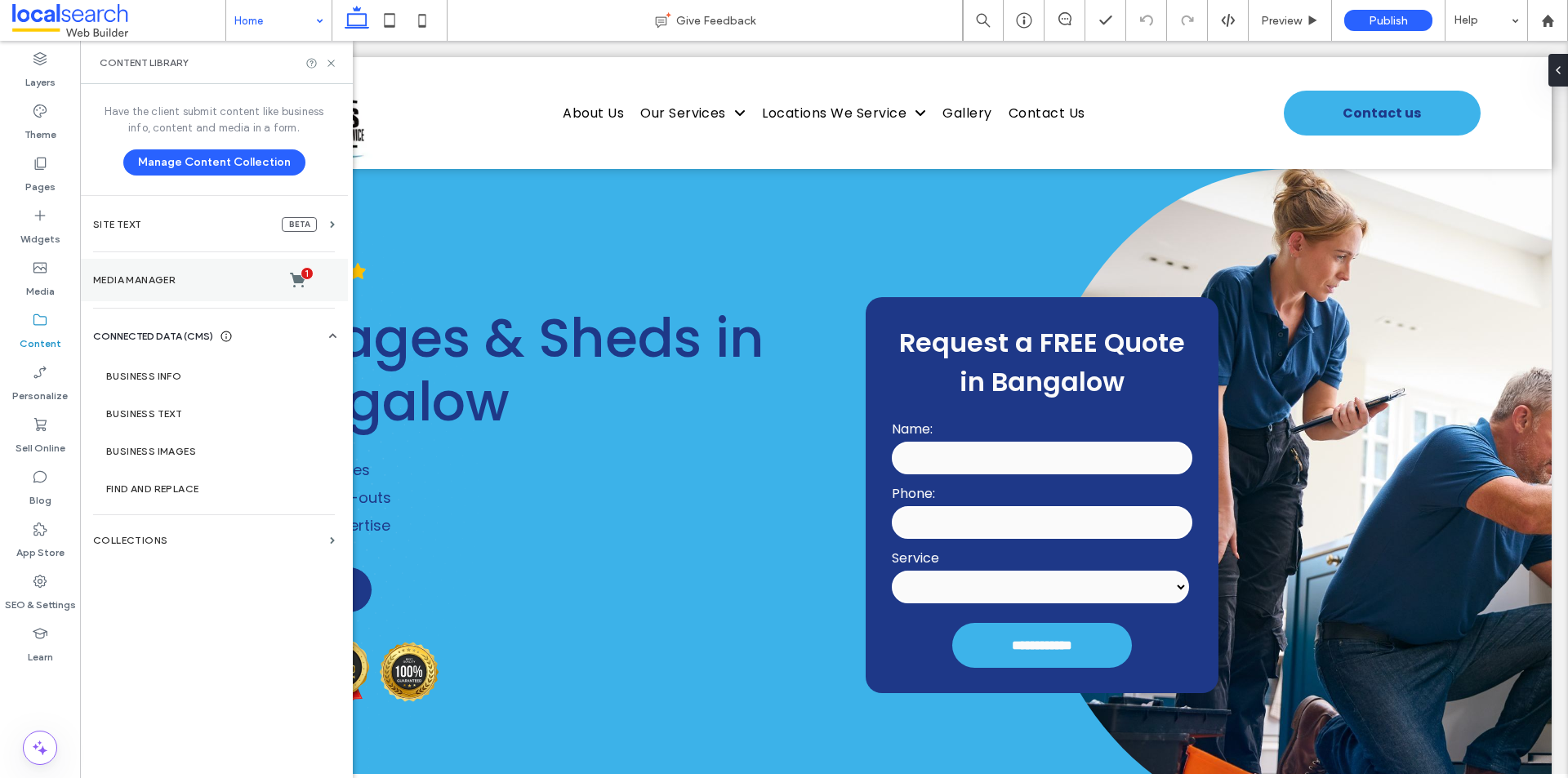 click on "Media Manager 1" at bounding box center (214, 280) 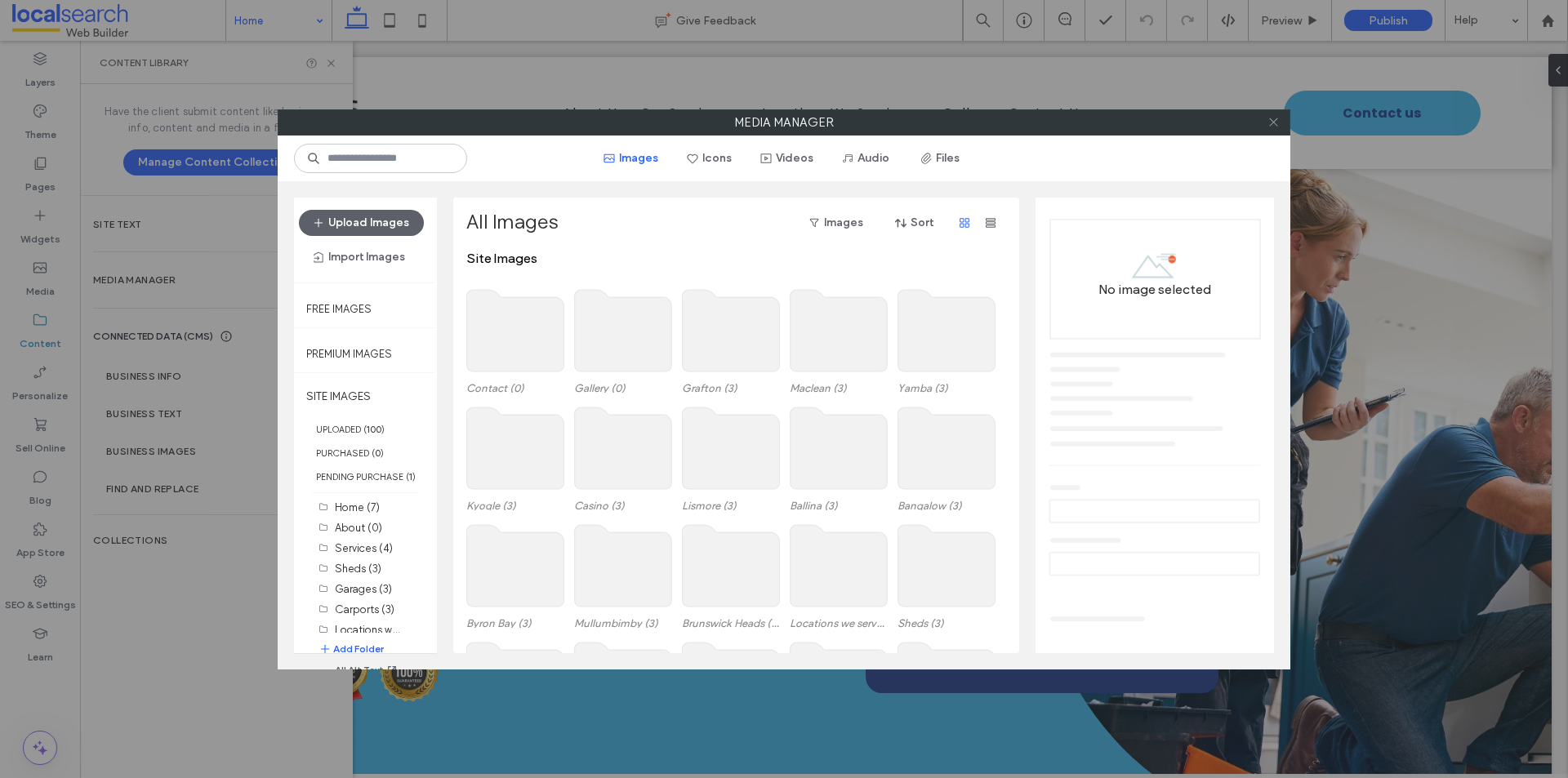 click 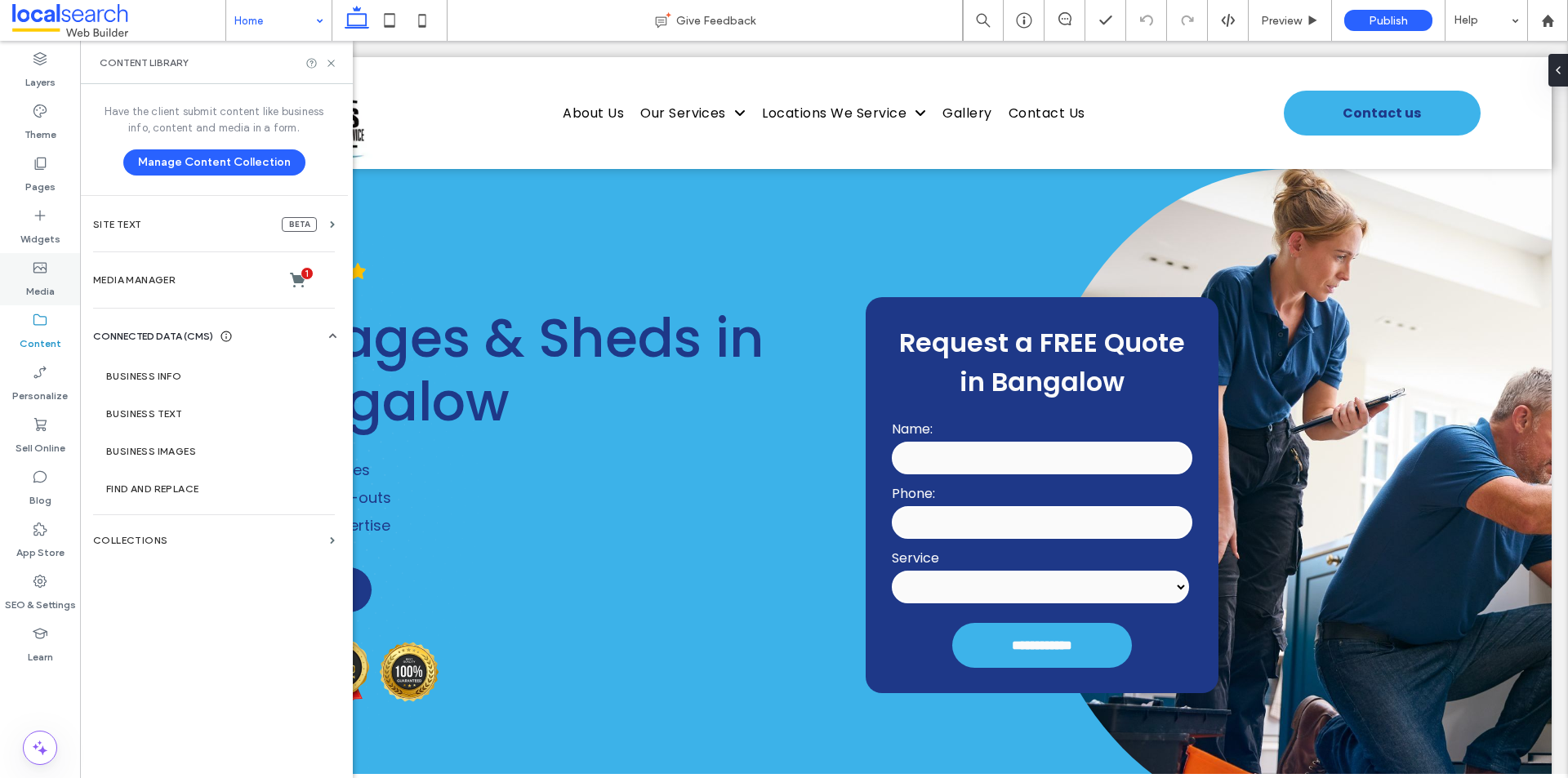 click on "Media" at bounding box center (40, 279) 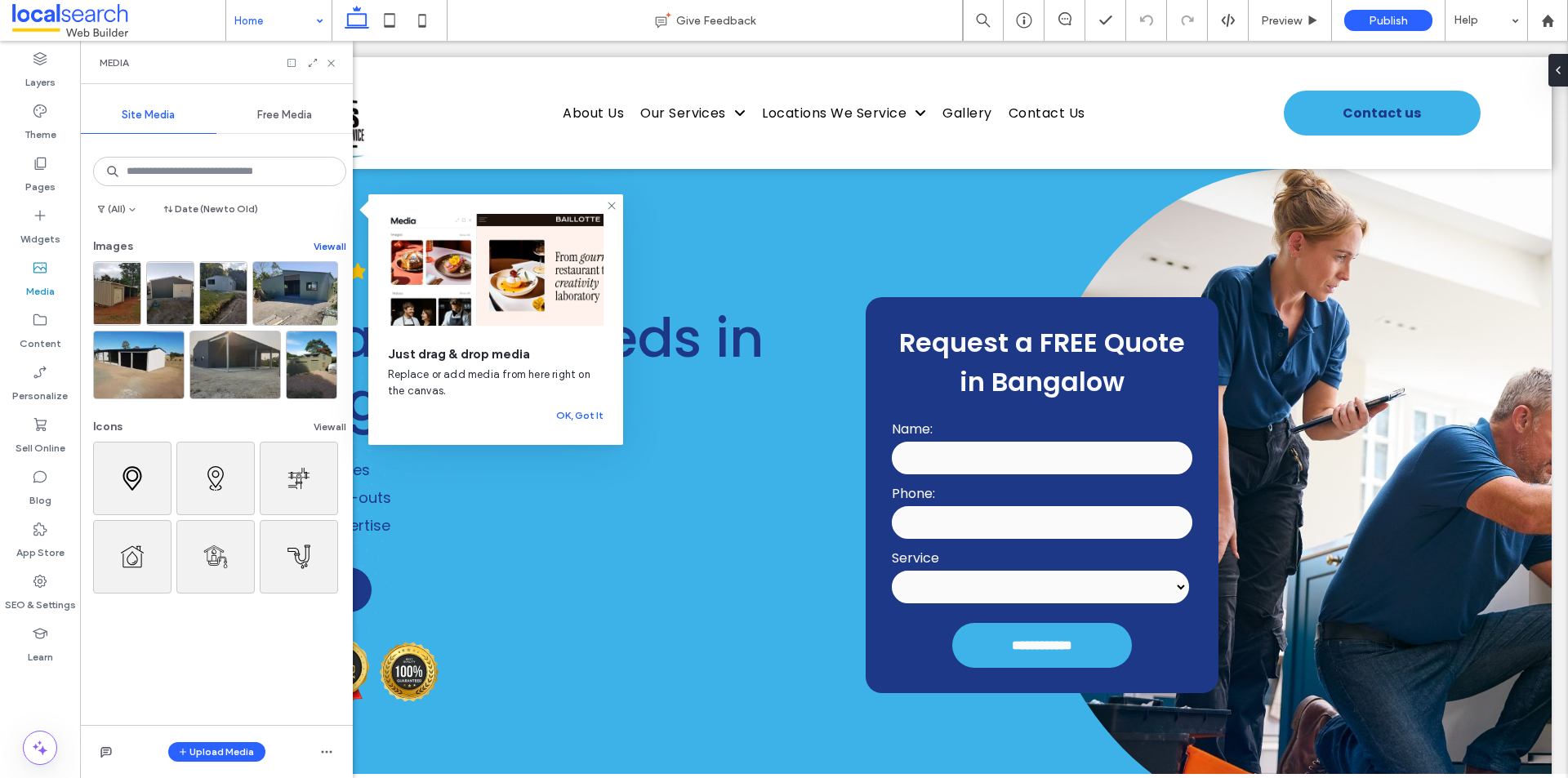 click on "View all" at bounding box center (330, 247) 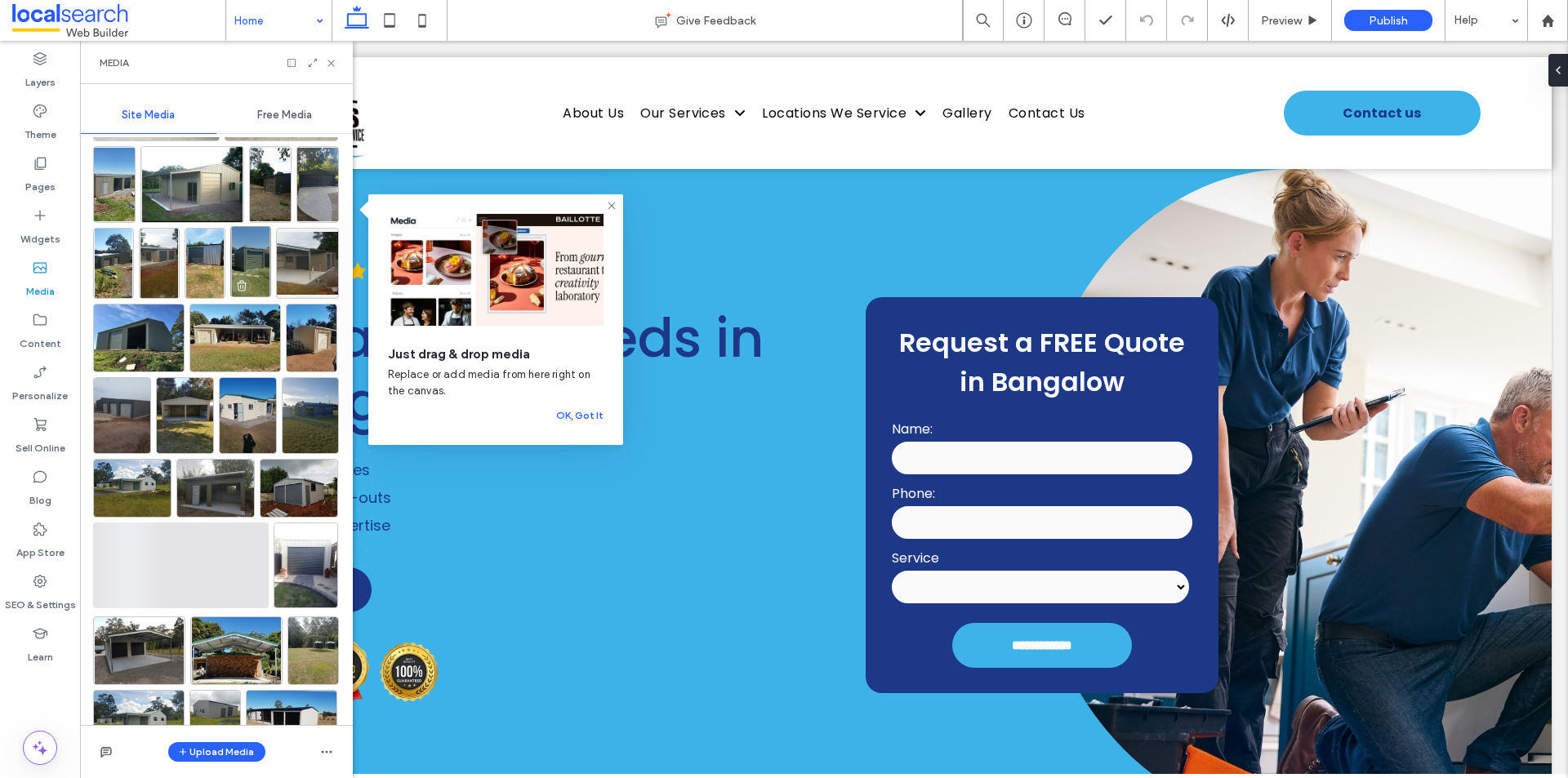 scroll, scrollTop: 717, scrollLeft: 0, axis: vertical 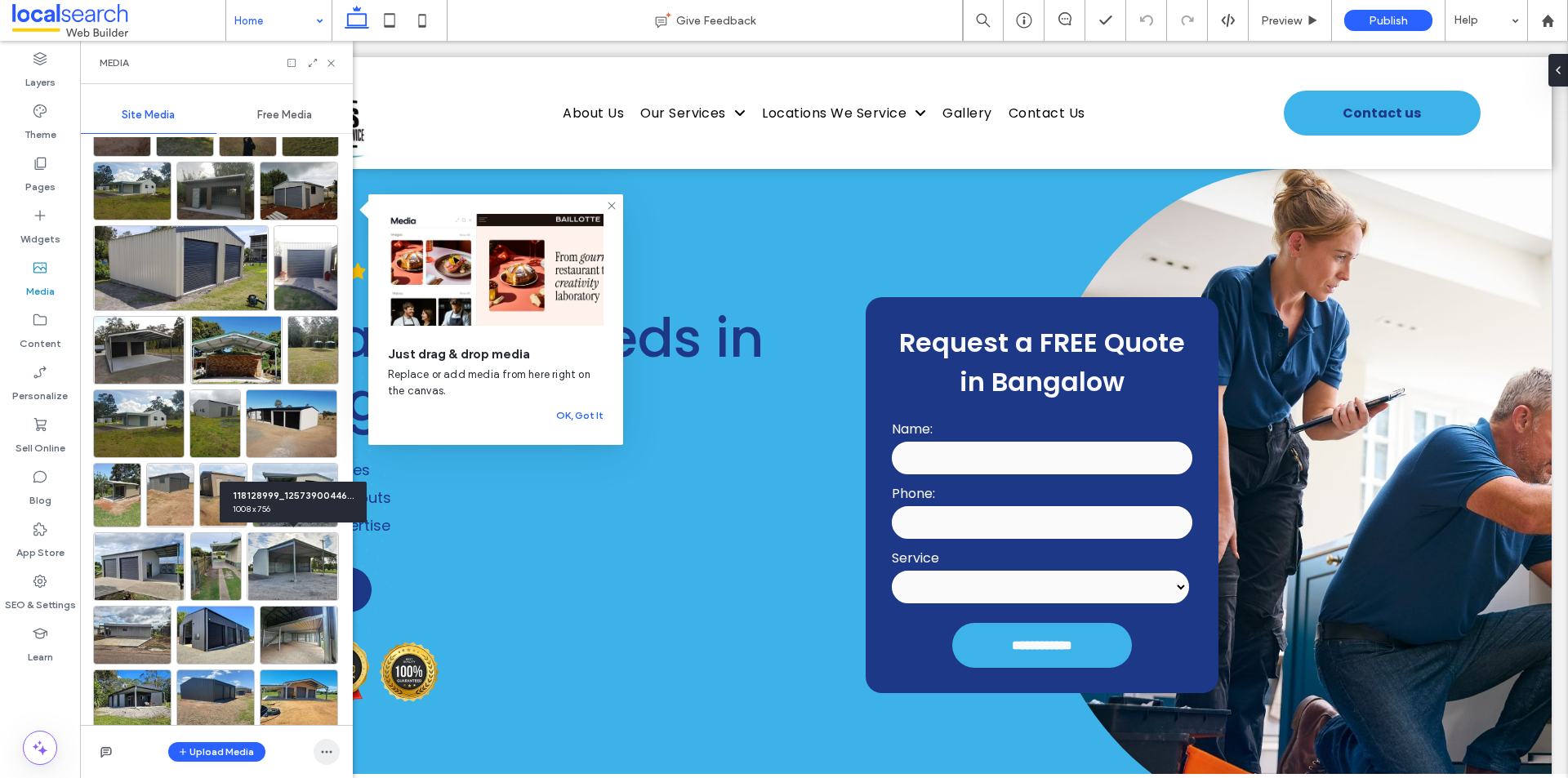 click at bounding box center (327, 752) 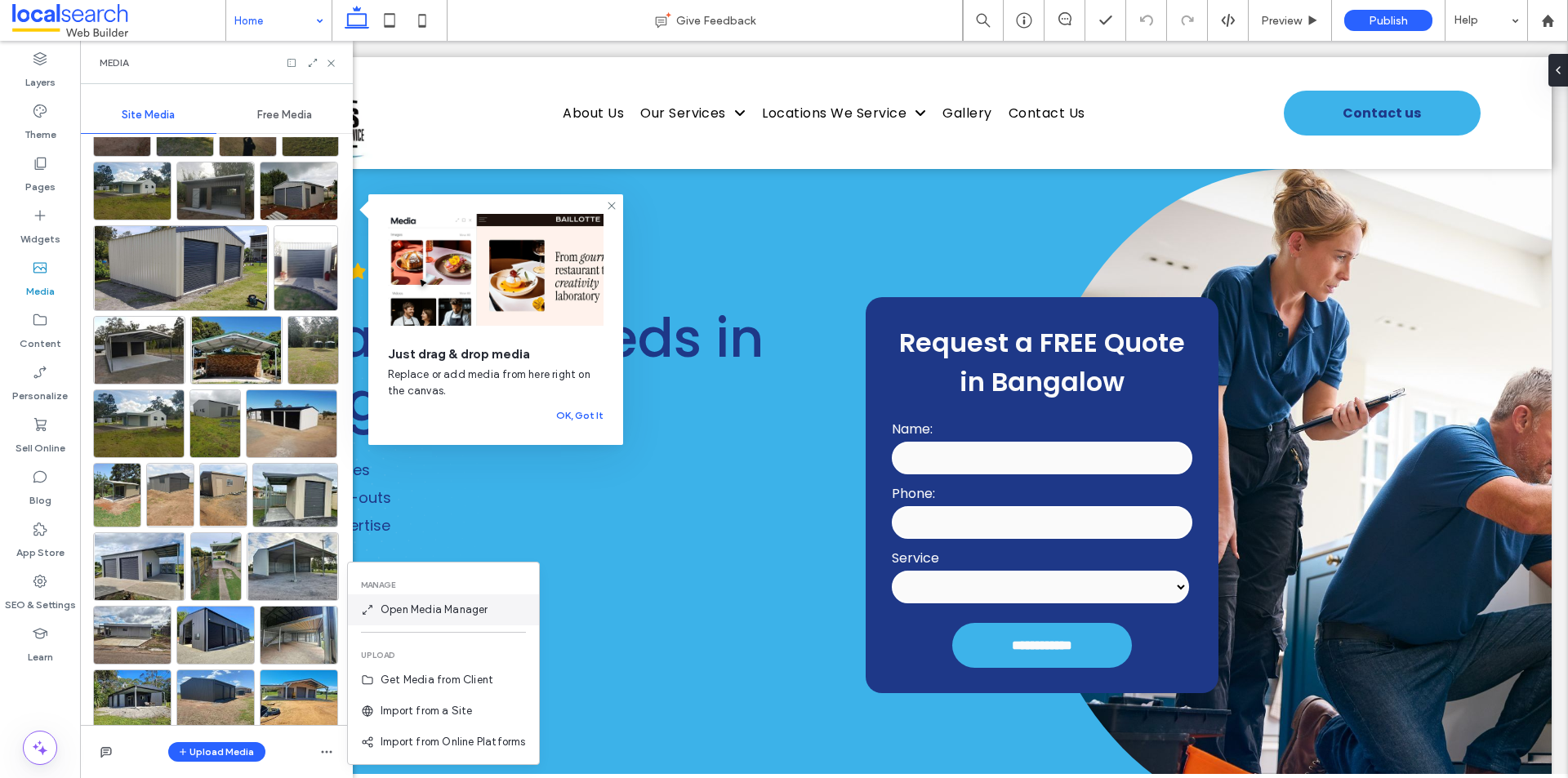 click on "Open Media Manager" at bounding box center (443, 610) 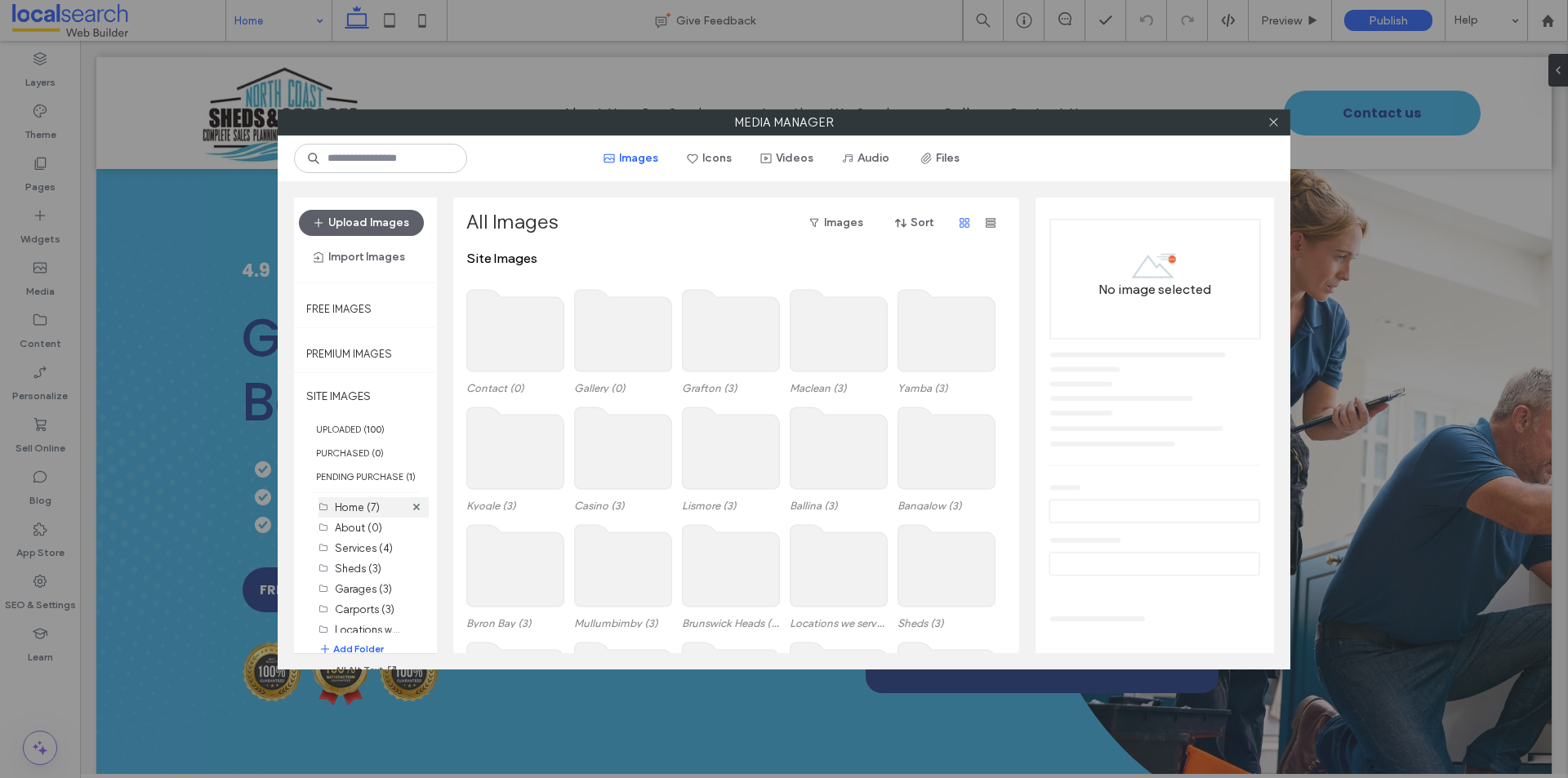 click on "Home (7)" at bounding box center [357, 507] 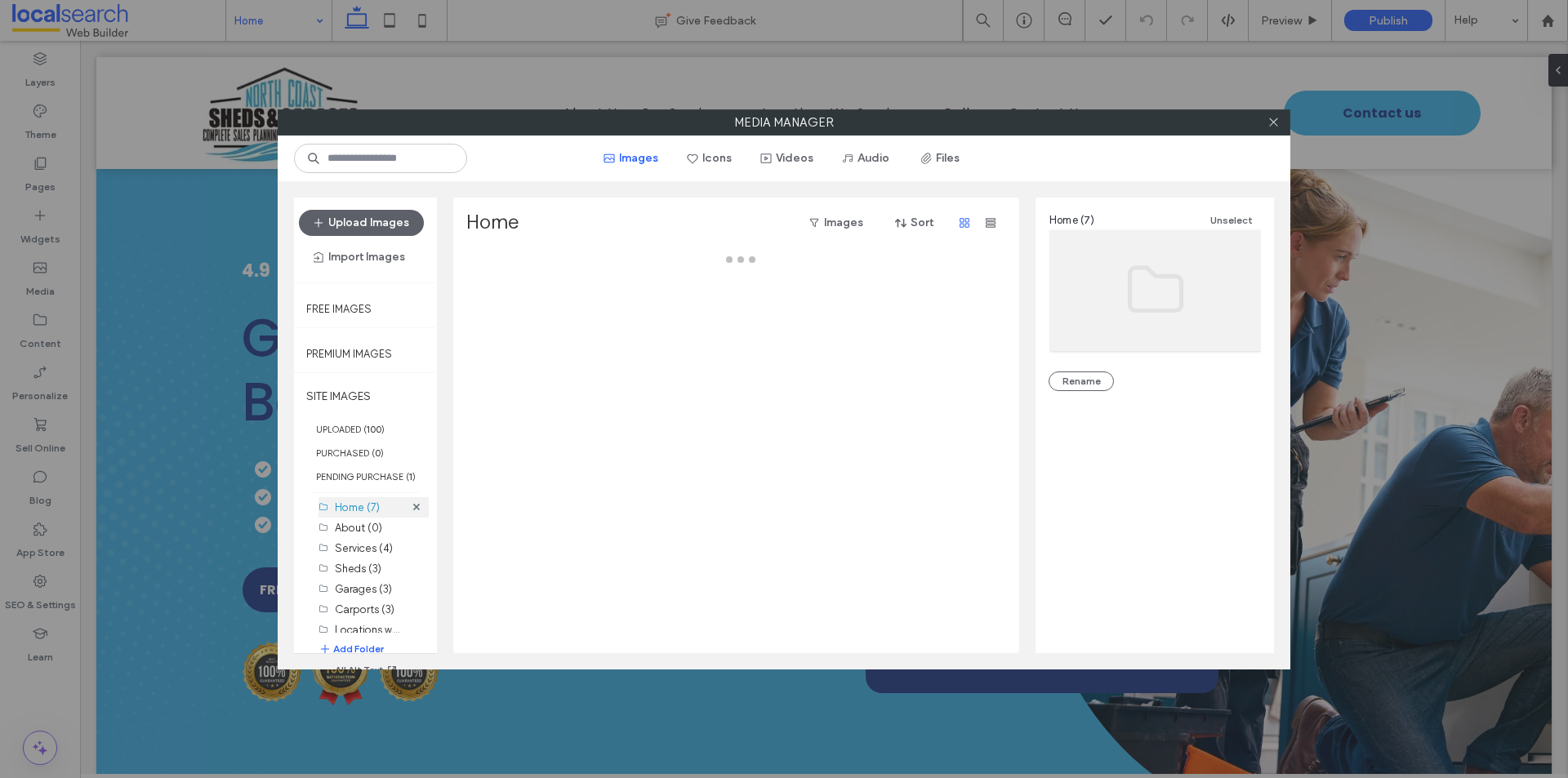 click on "Home (7)" at bounding box center [357, 507] 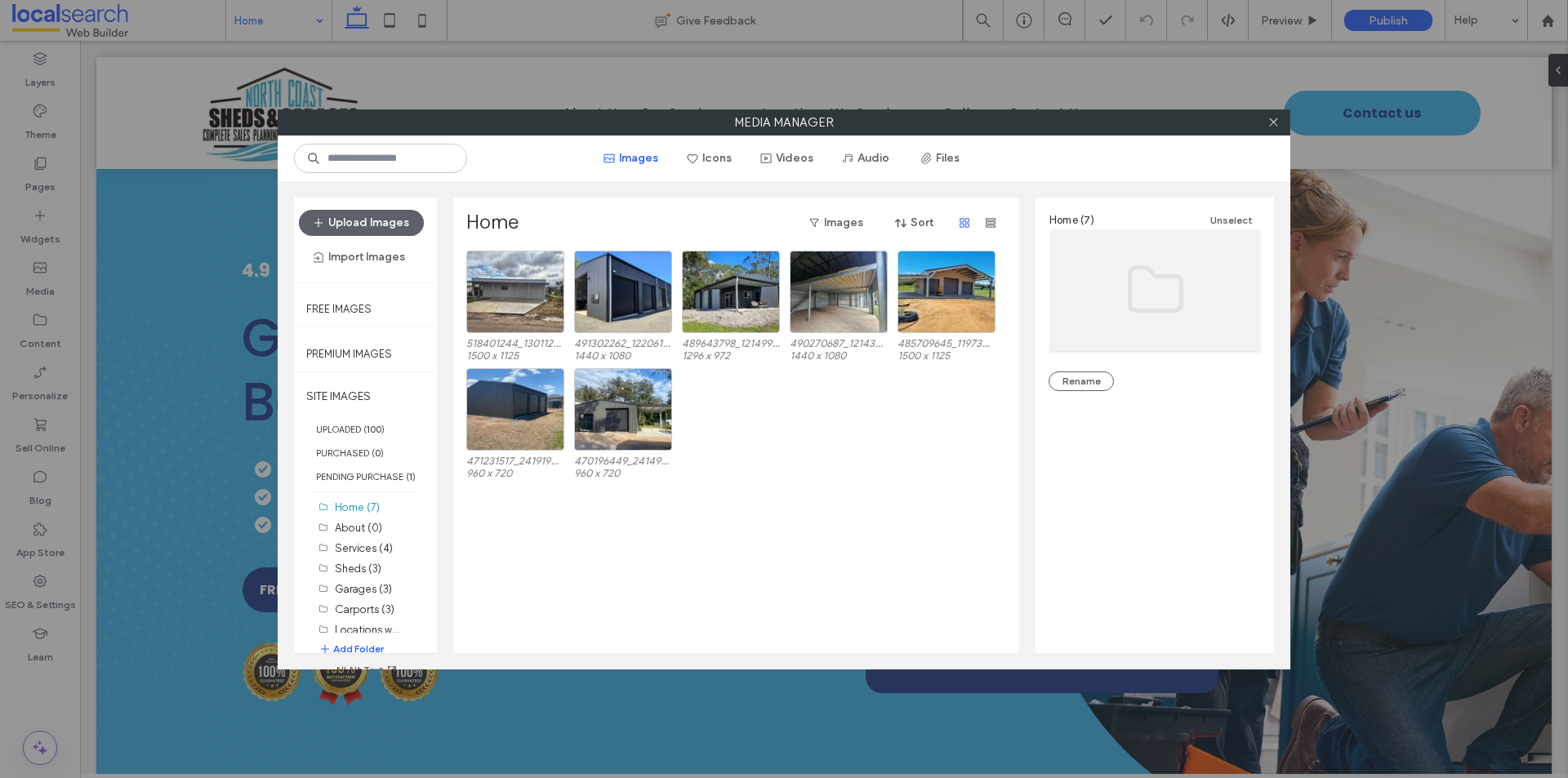 drag, startPoint x: 894, startPoint y: 412, endPoint x: 923, endPoint y: 446, distance: 44.68781 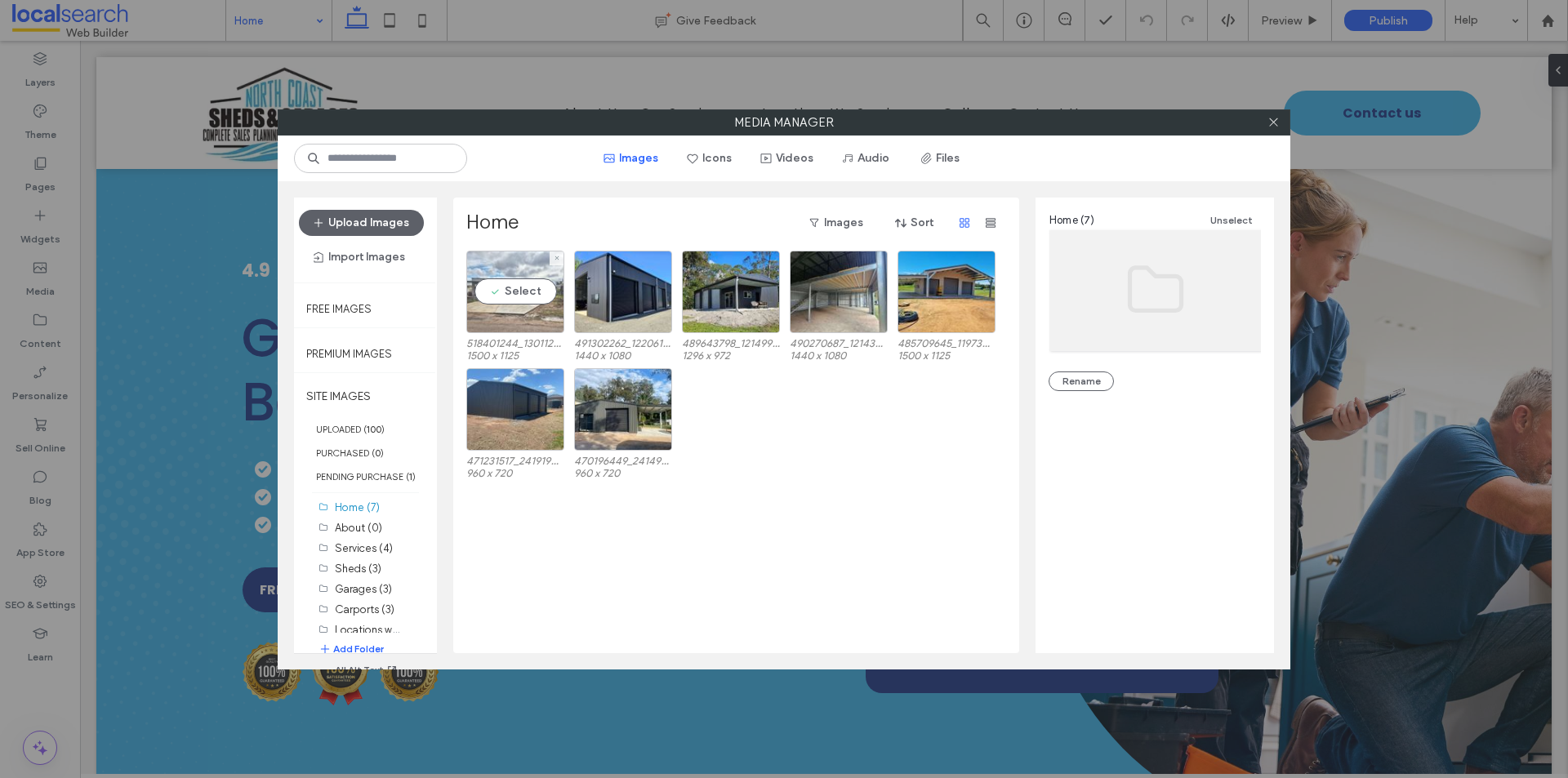 click on "Select" at bounding box center (515, 291) 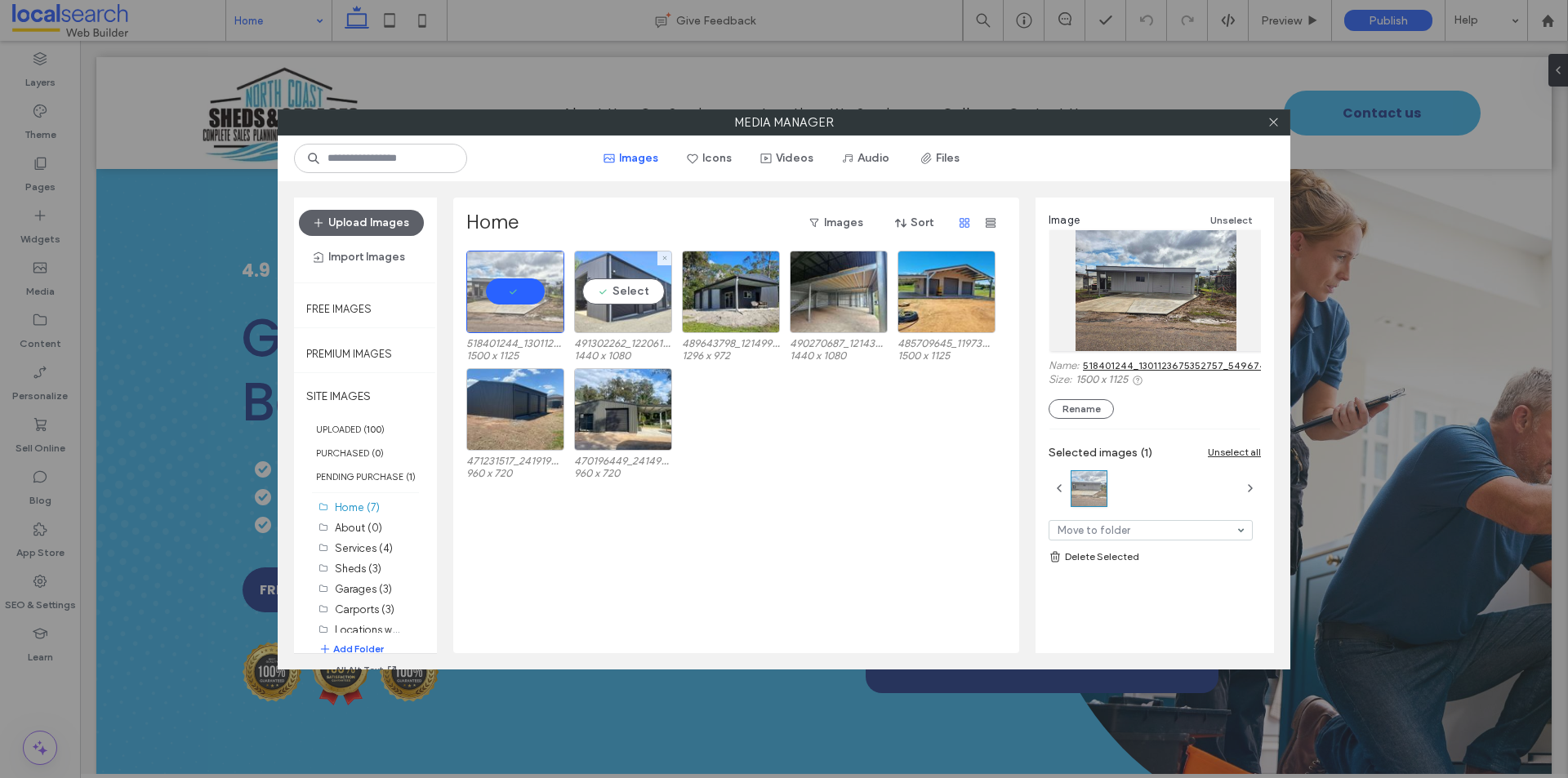 click on "Select" at bounding box center (623, 291) 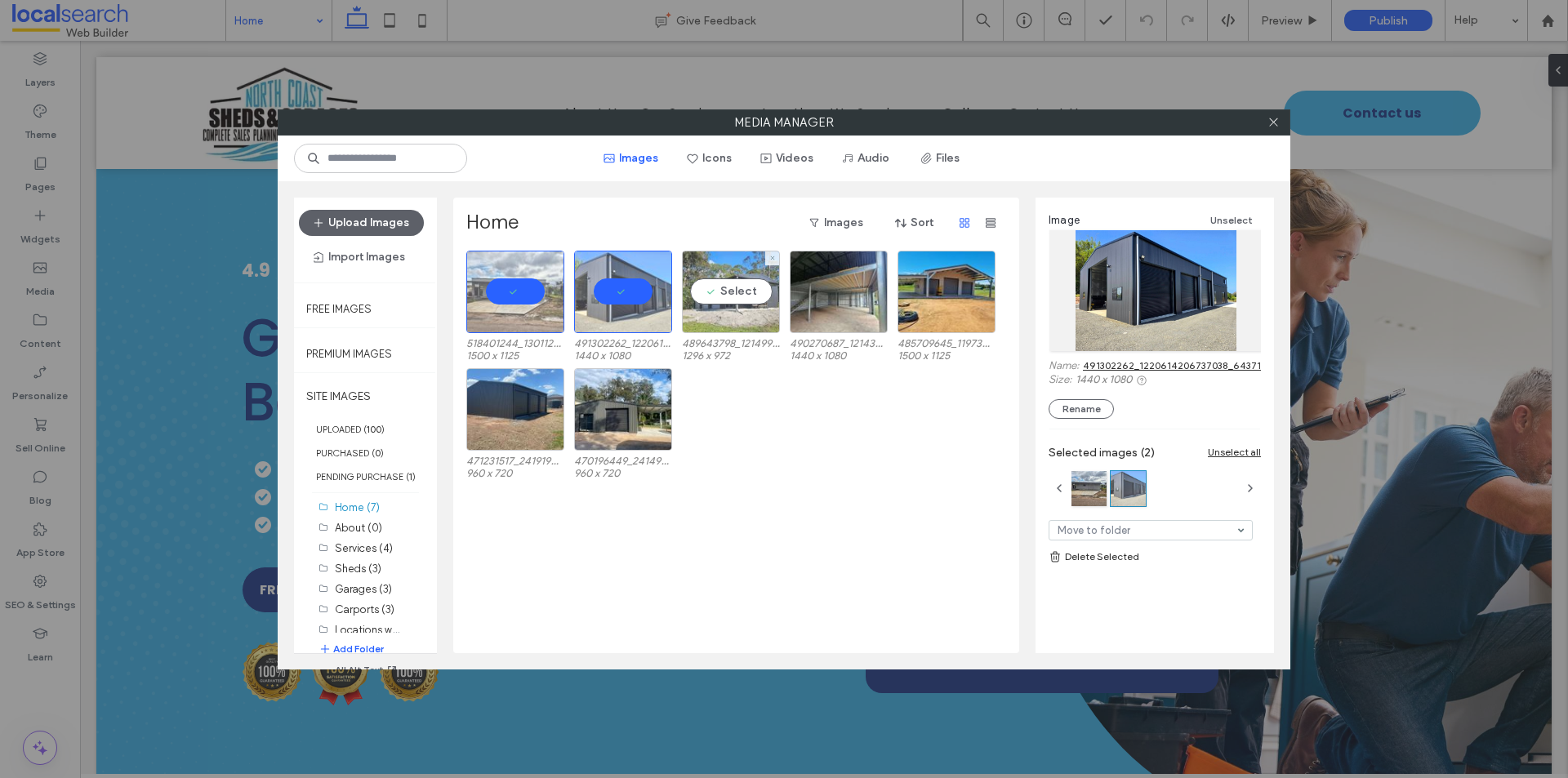 click on "Select" at bounding box center (731, 291) 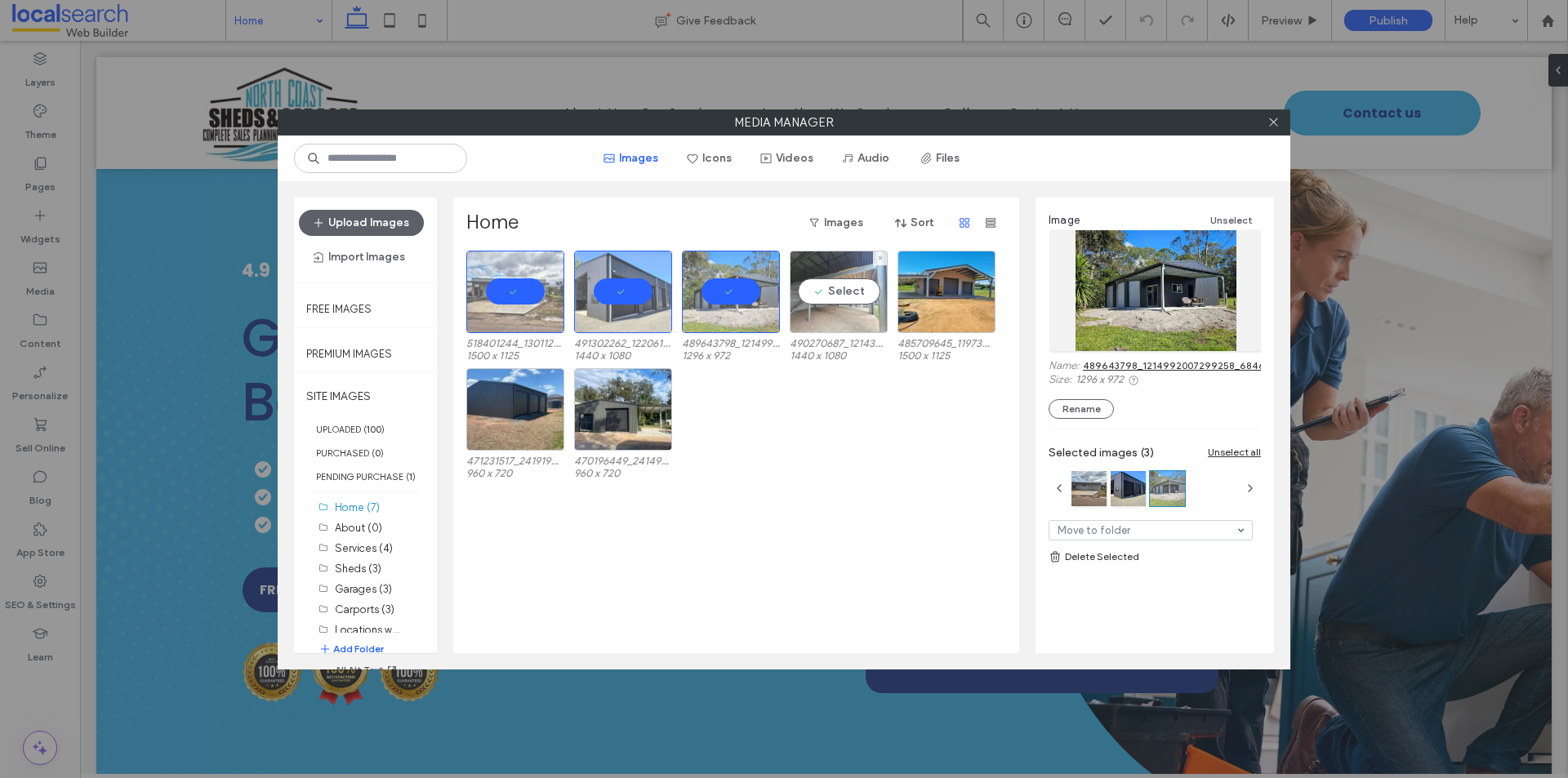click on "Select" at bounding box center [839, 291] 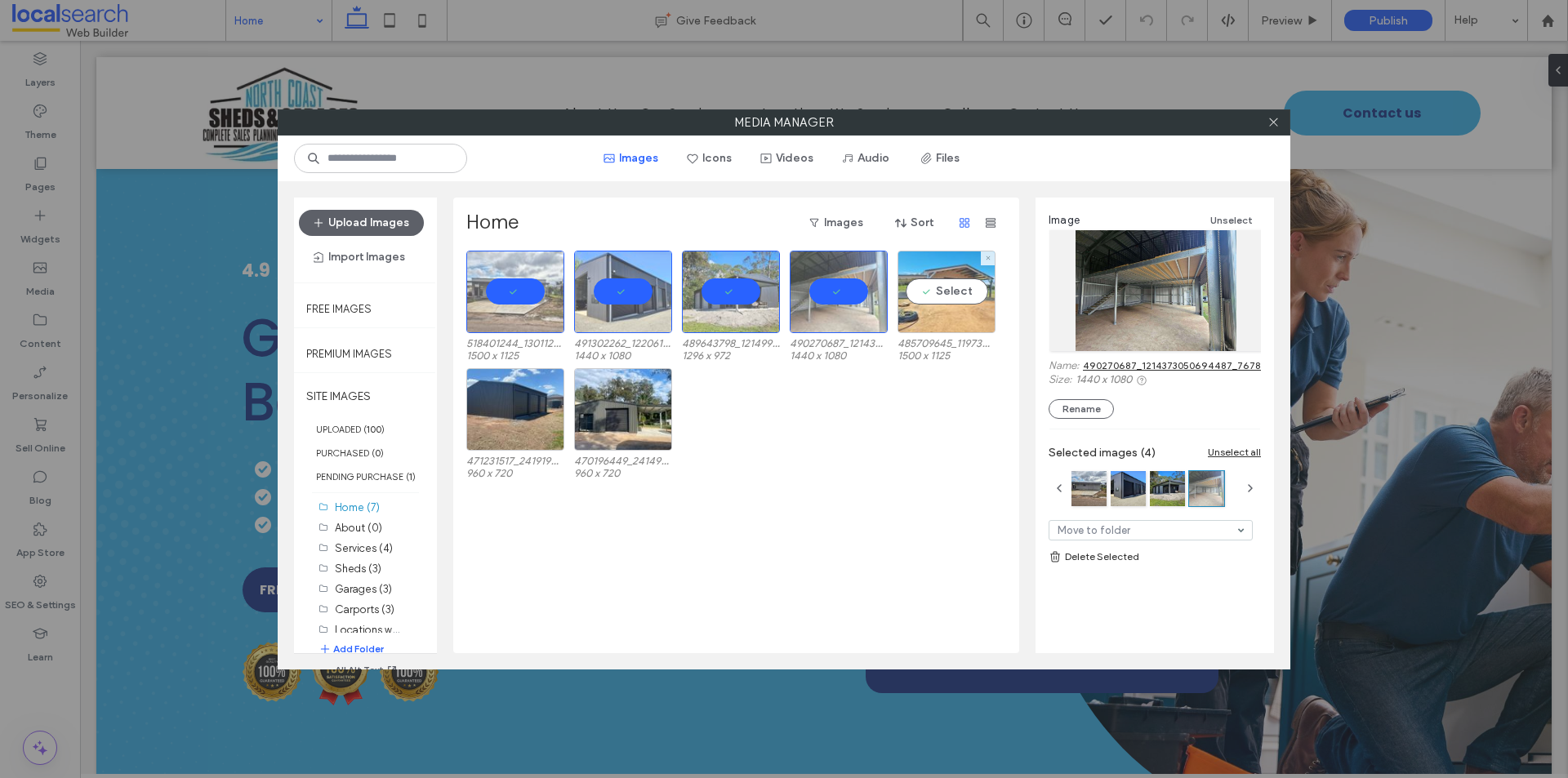 click on "Select" at bounding box center (947, 291) 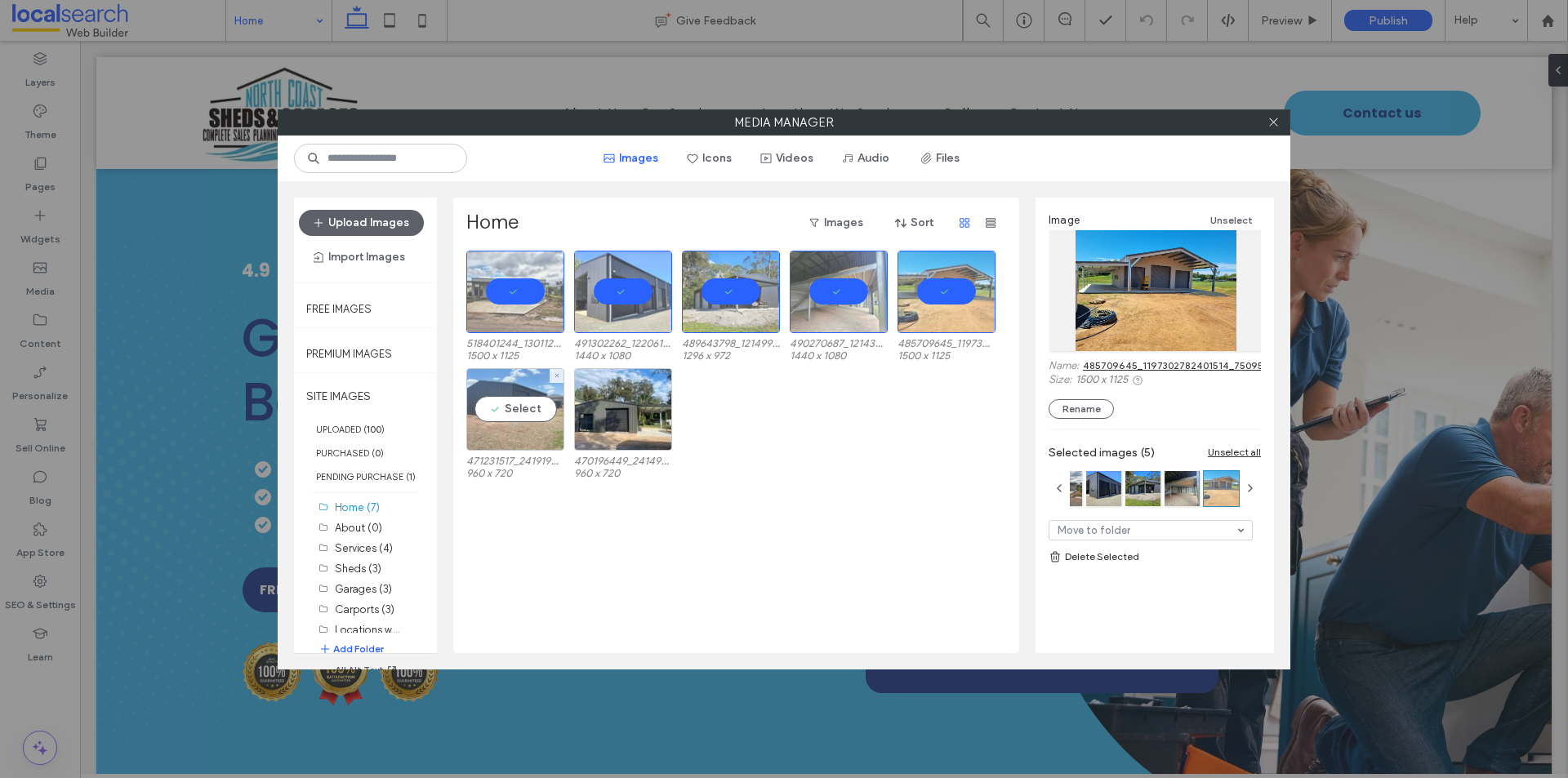 click on "Select" at bounding box center [515, 409] 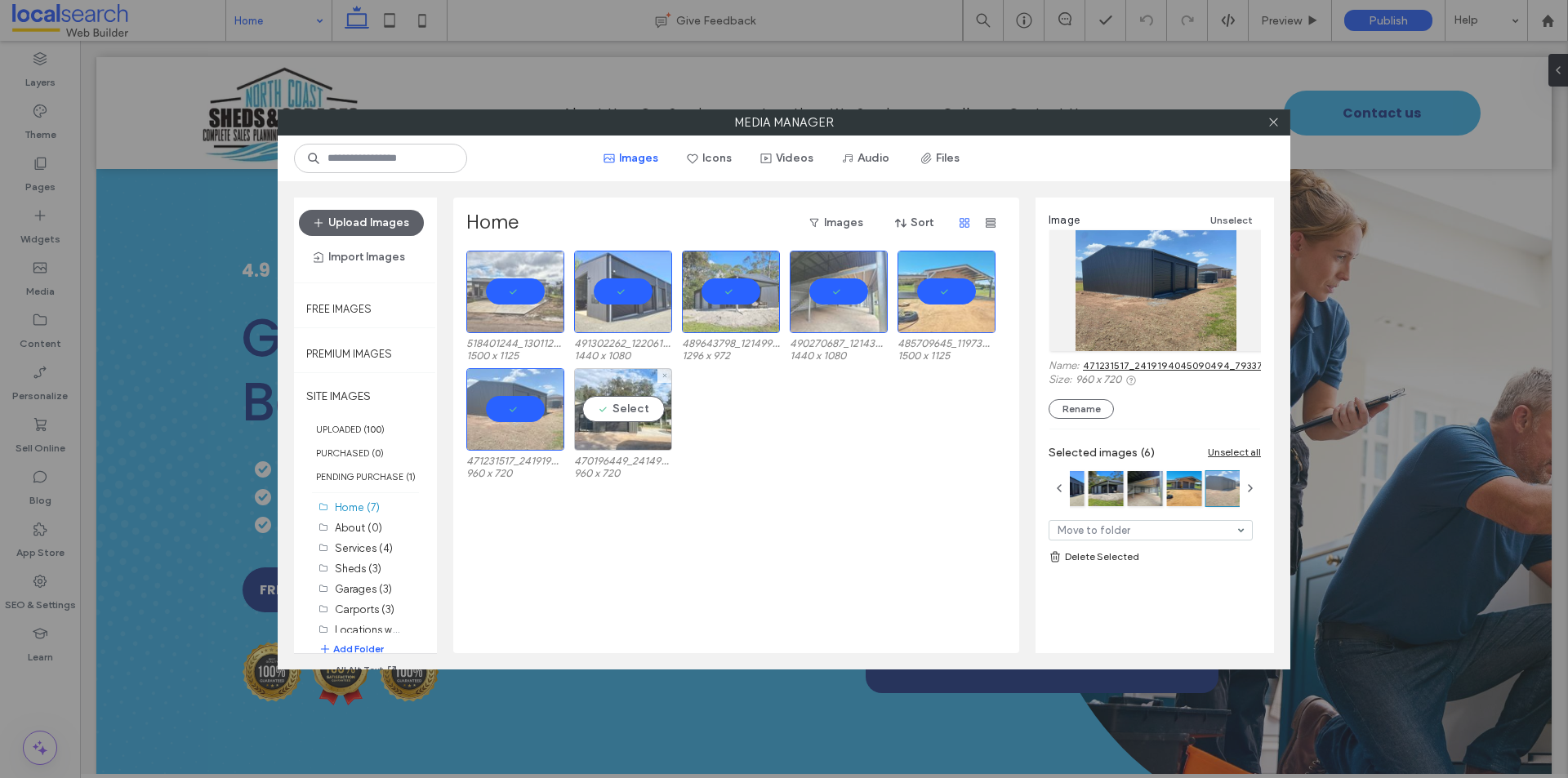 click on "Select" at bounding box center (623, 409) 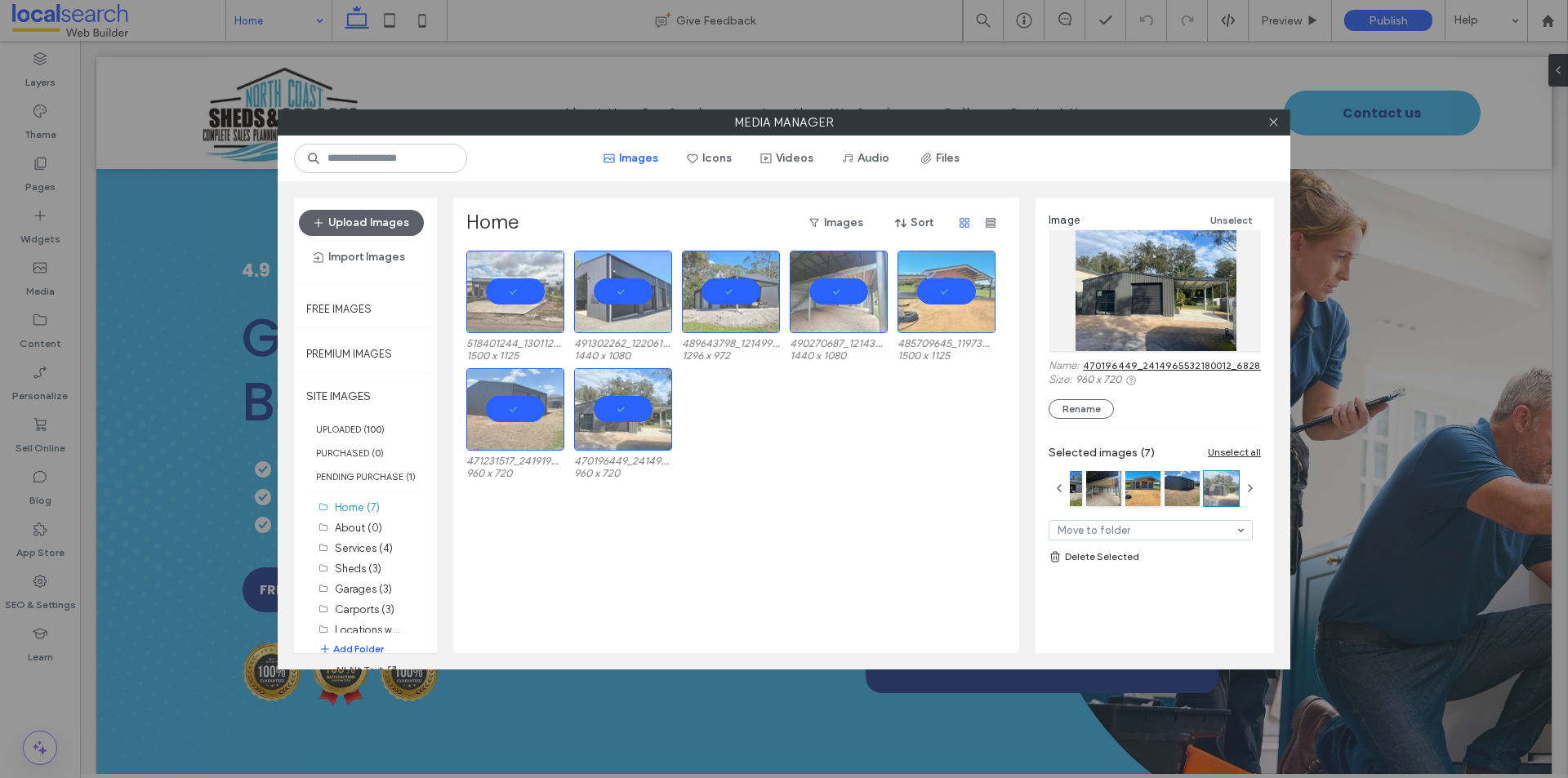 click on "471231517_2419194045090494_7933737593634068944_n.jpg 960 x 720 470196449_2414965532180012_68284537628376571_n.jpg 960 x 720" at bounding box center [741, 427] 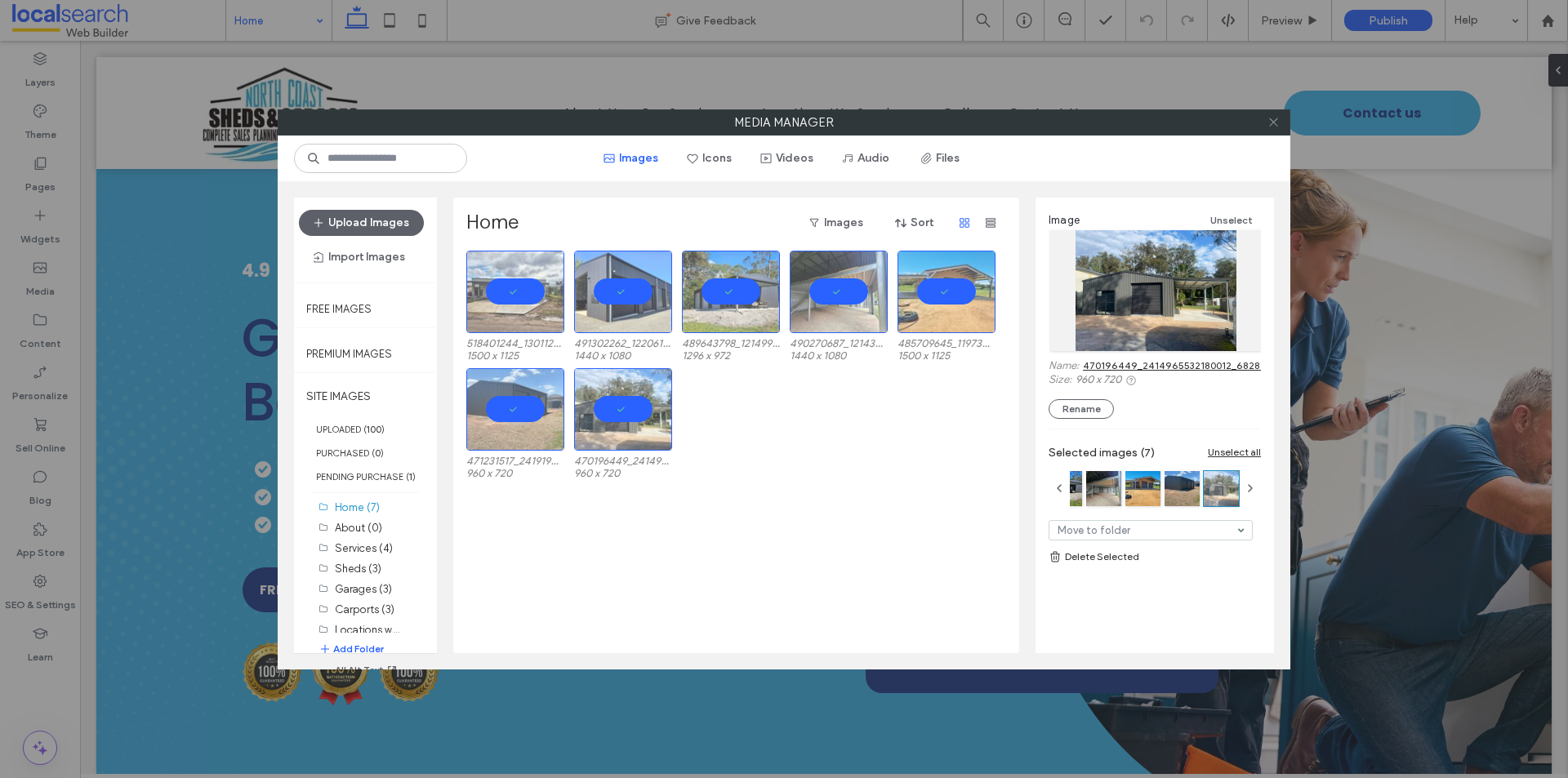 click 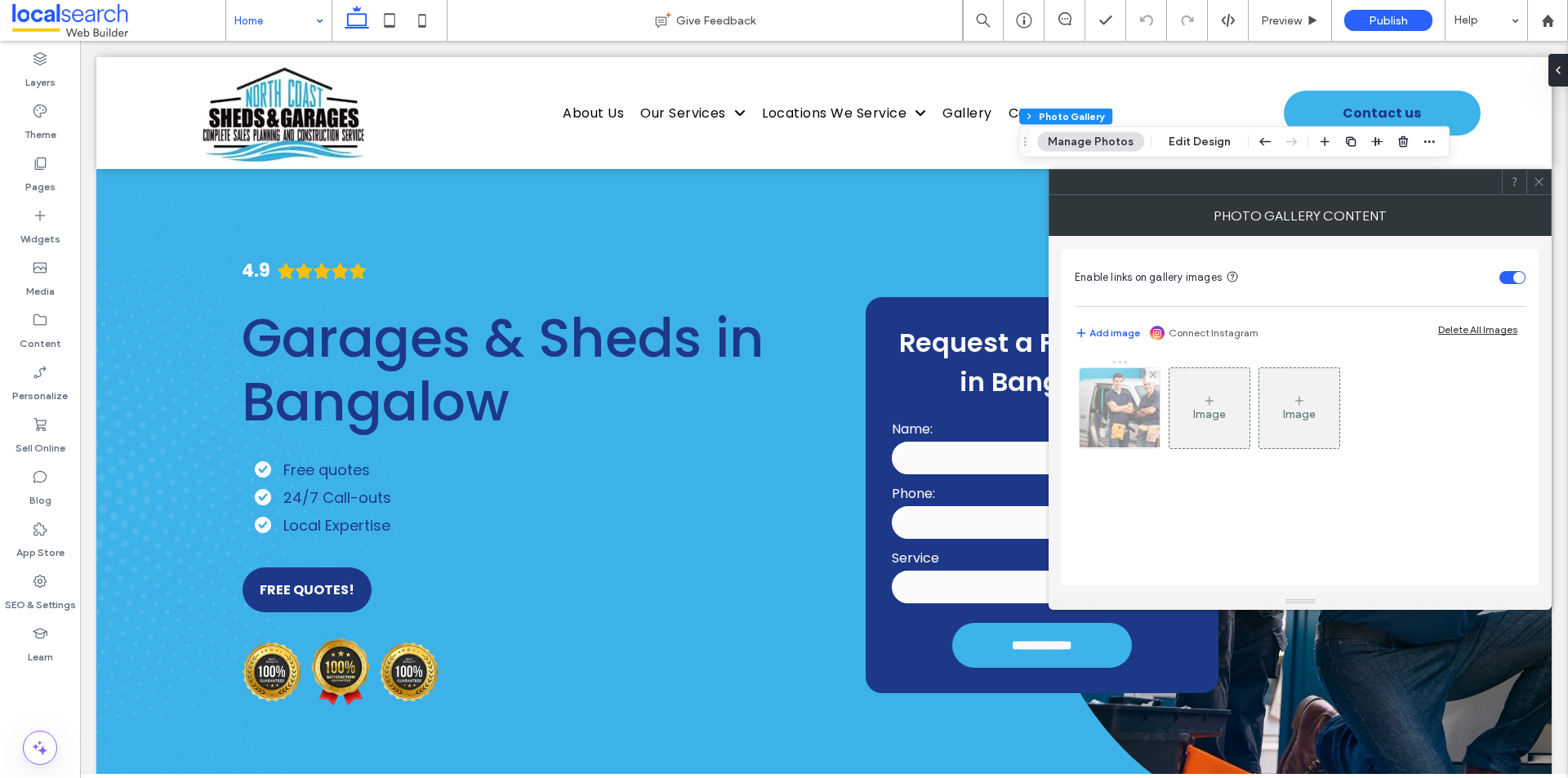 click at bounding box center [1120, 408] 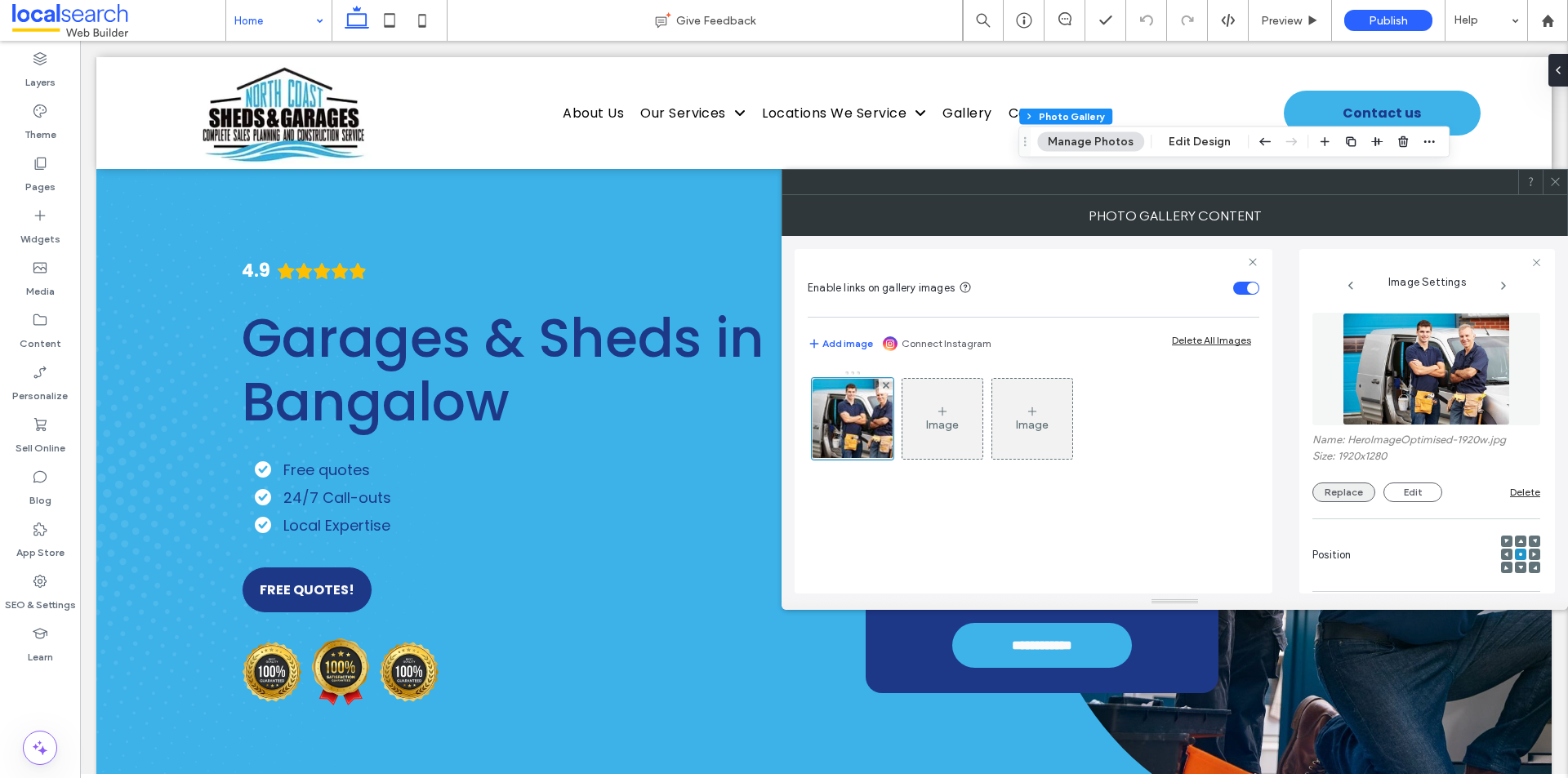 click on "Replace" at bounding box center [1343, 492] 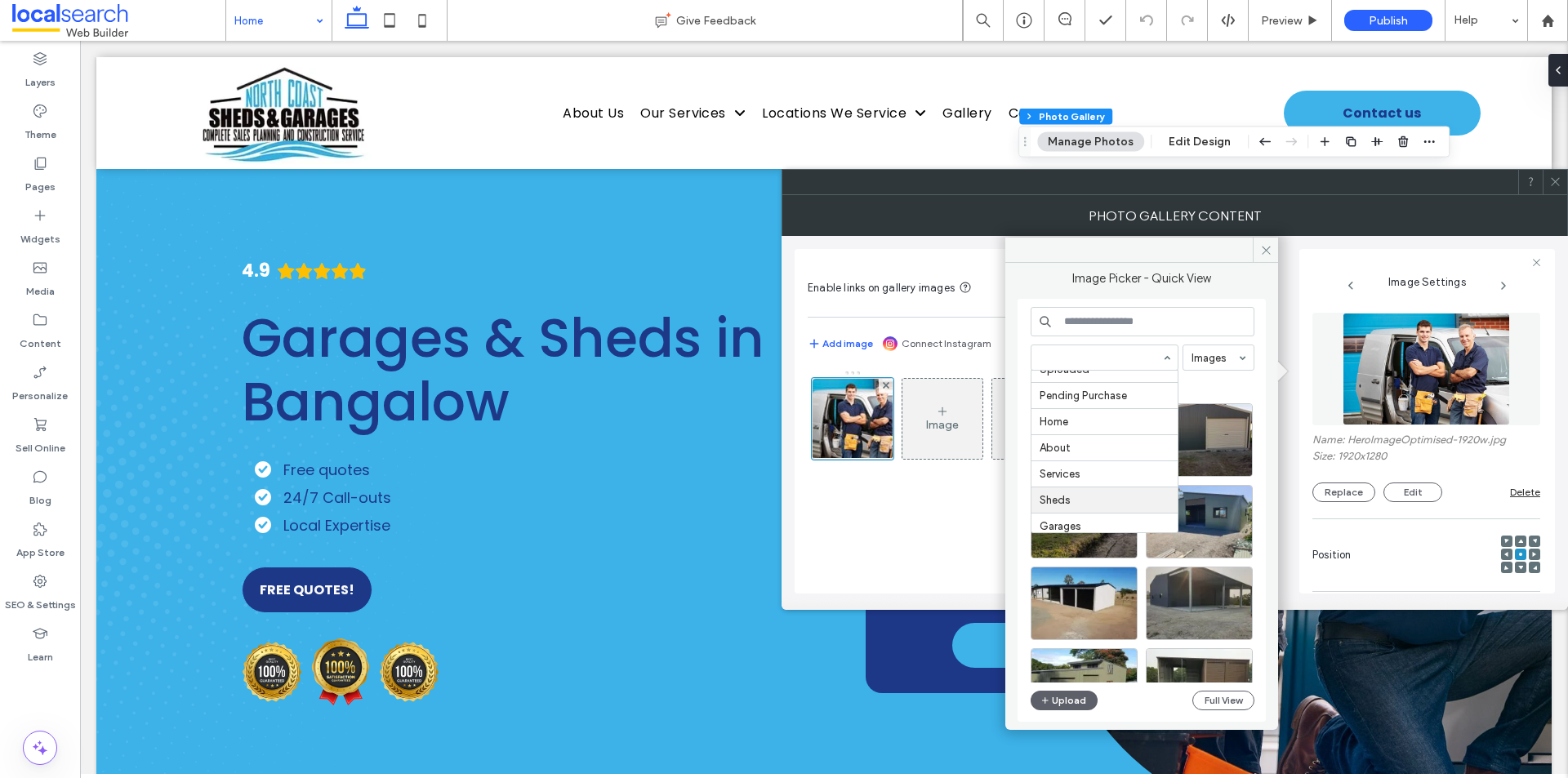 scroll, scrollTop: 82, scrollLeft: 0, axis: vertical 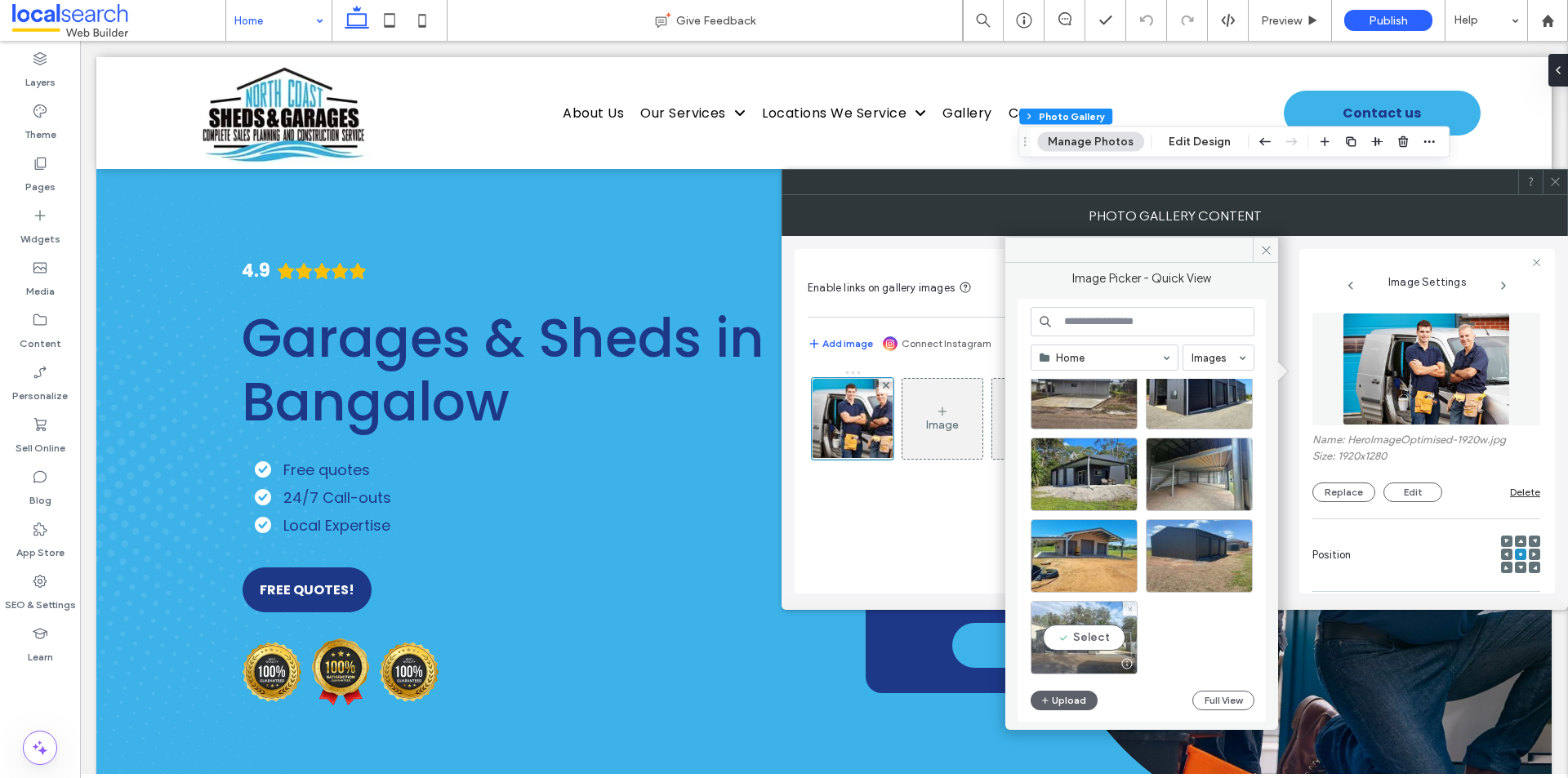 click on "Select" at bounding box center (1084, 638) 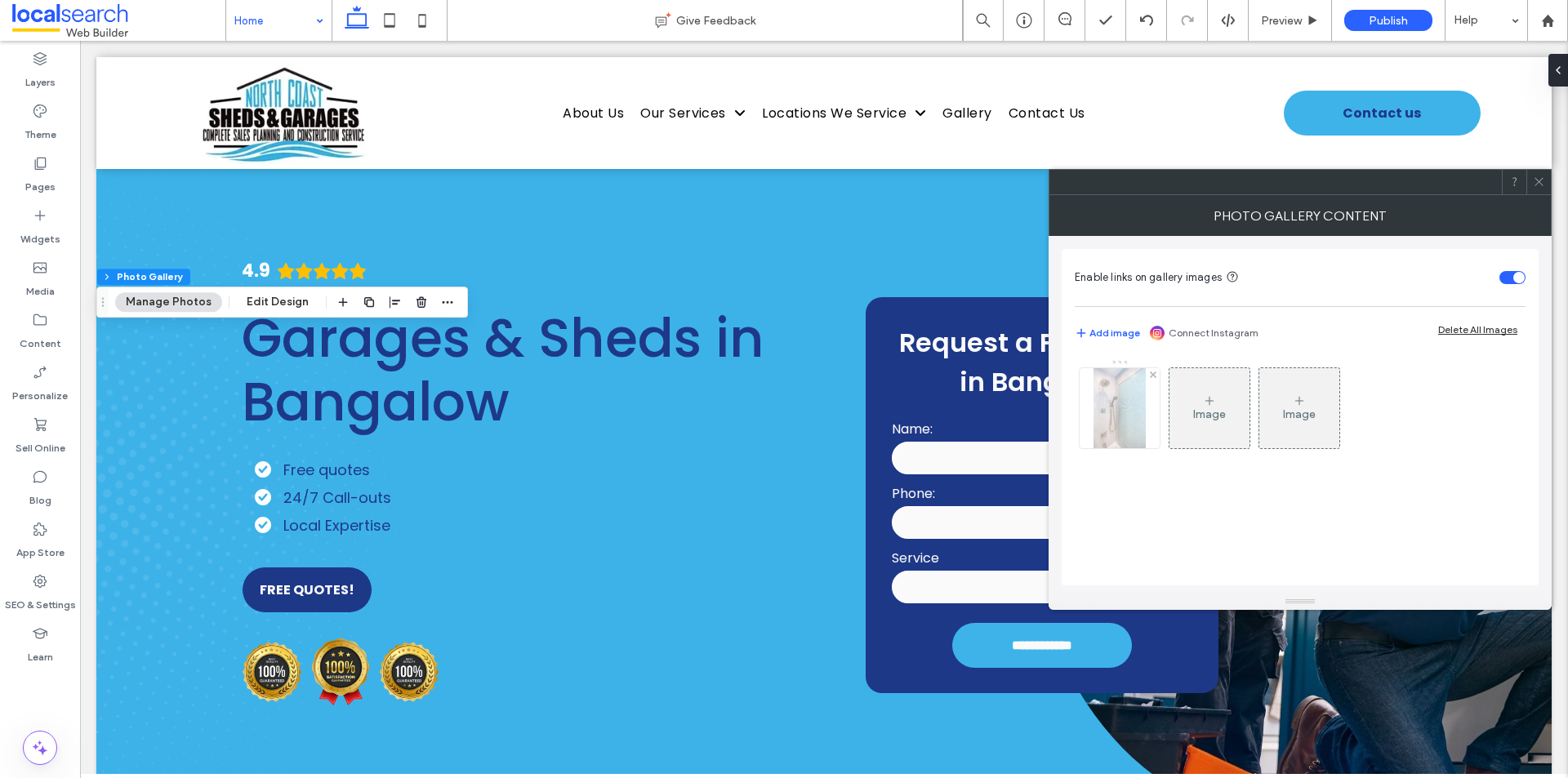 click at bounding box center [1120, 408] 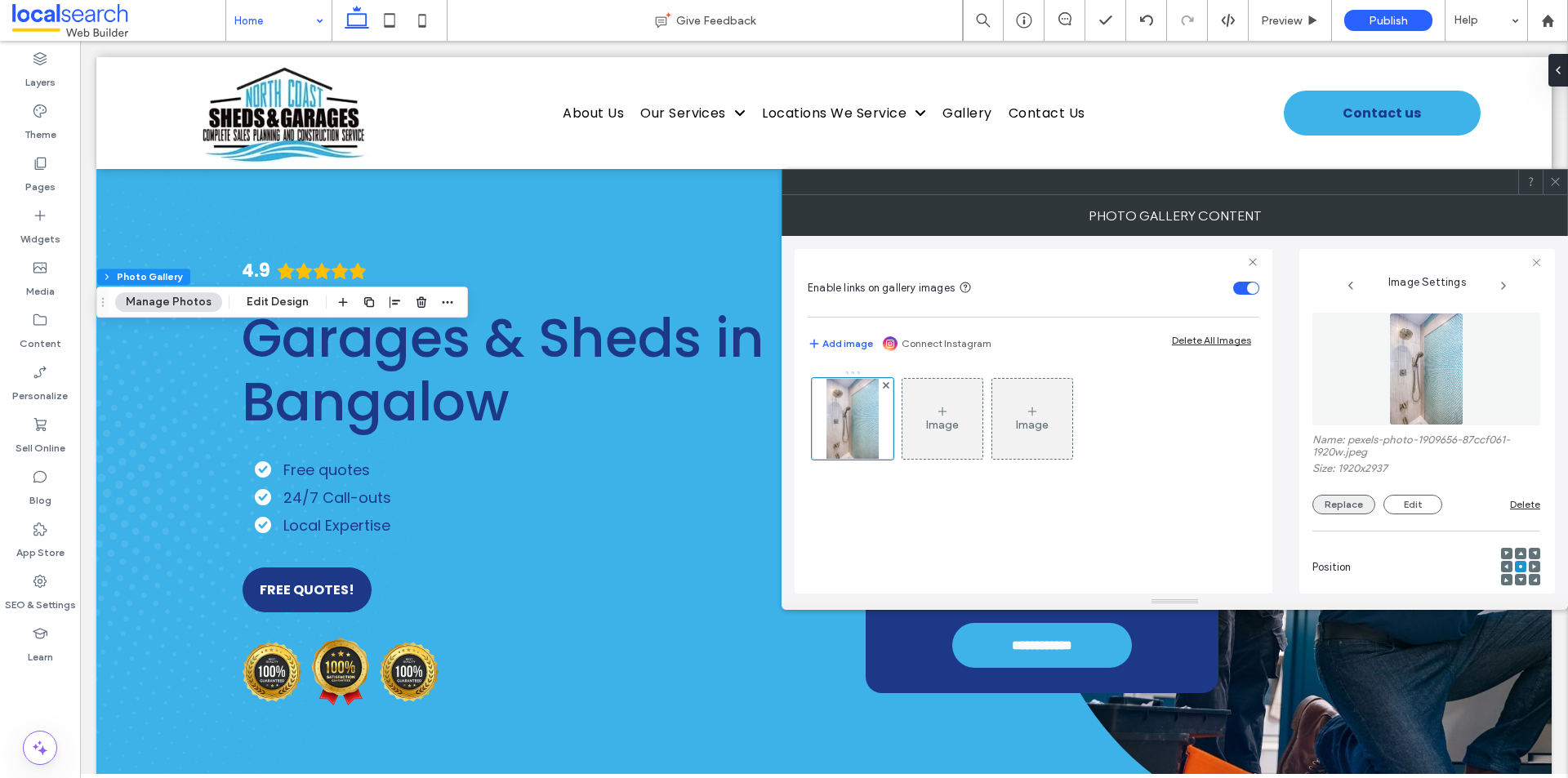 click on "Replace" at bounding box center [1343, 505] 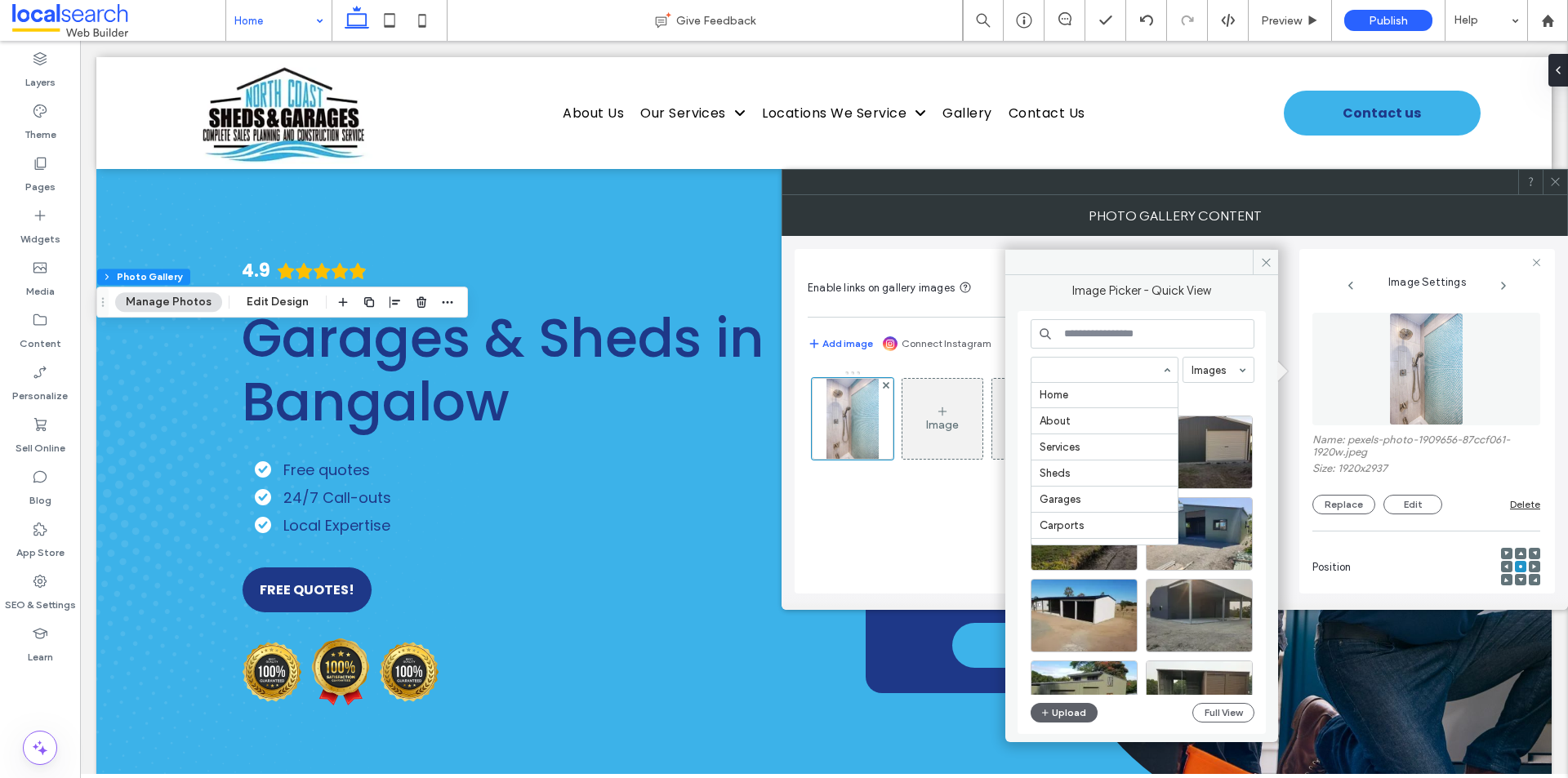 scroll, scrollTop: 163, scrollLeft: 0, axis: vertical 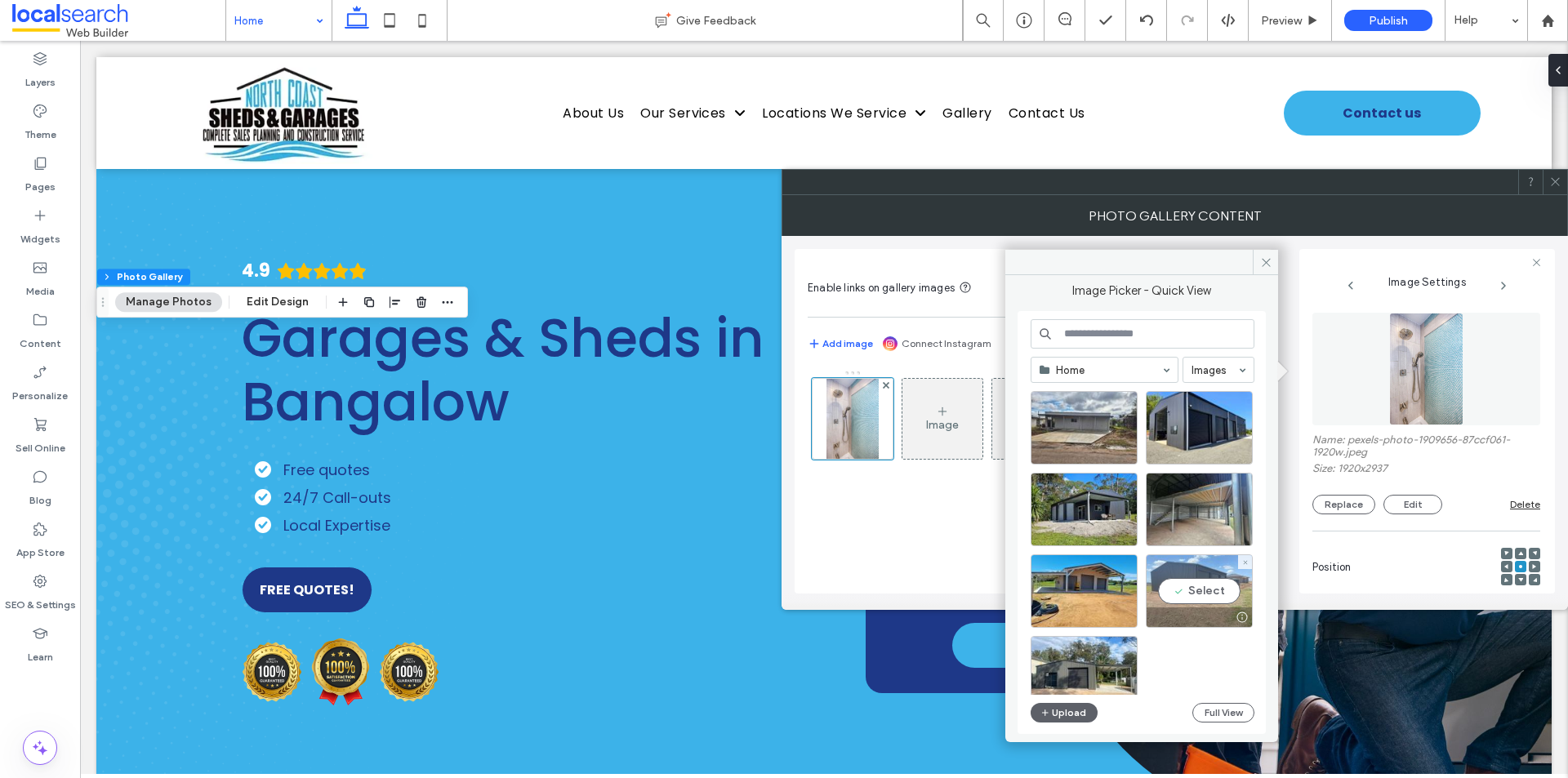 click on "Select" at bounding box center [1199, 591] 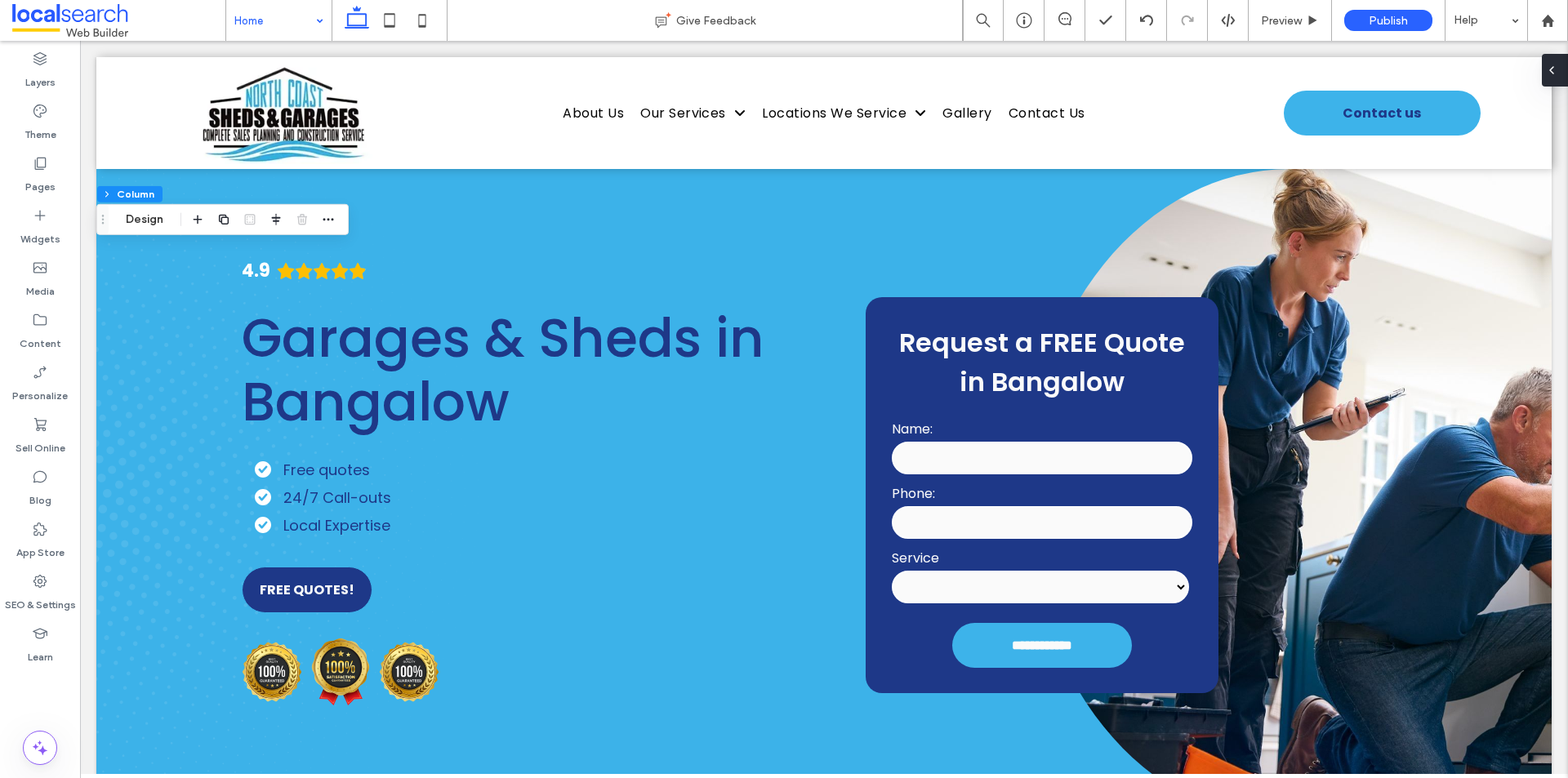 click at bounding box center [1555, 70] 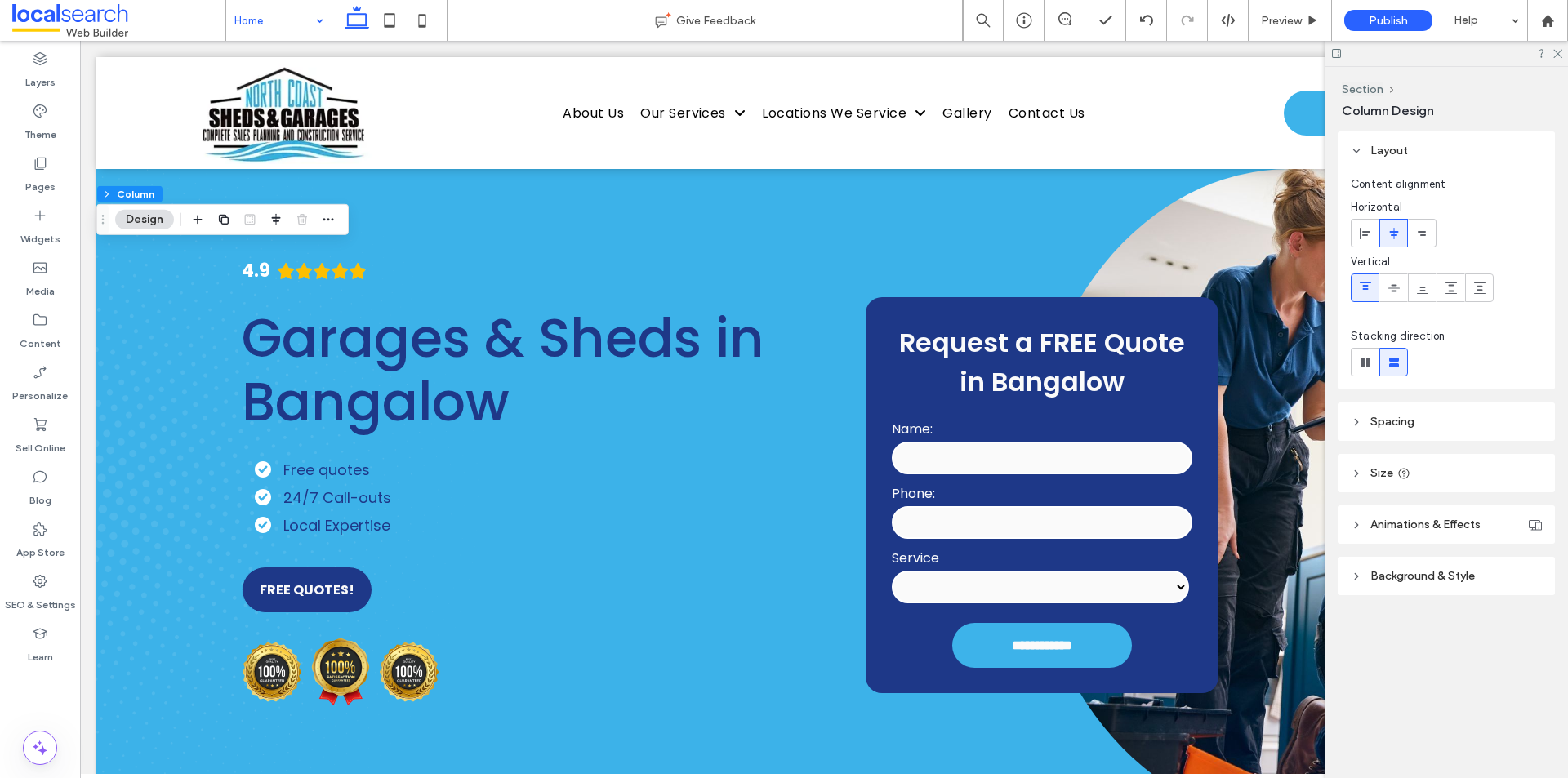click on "Background & Style" at bounding box center (1423, 576) 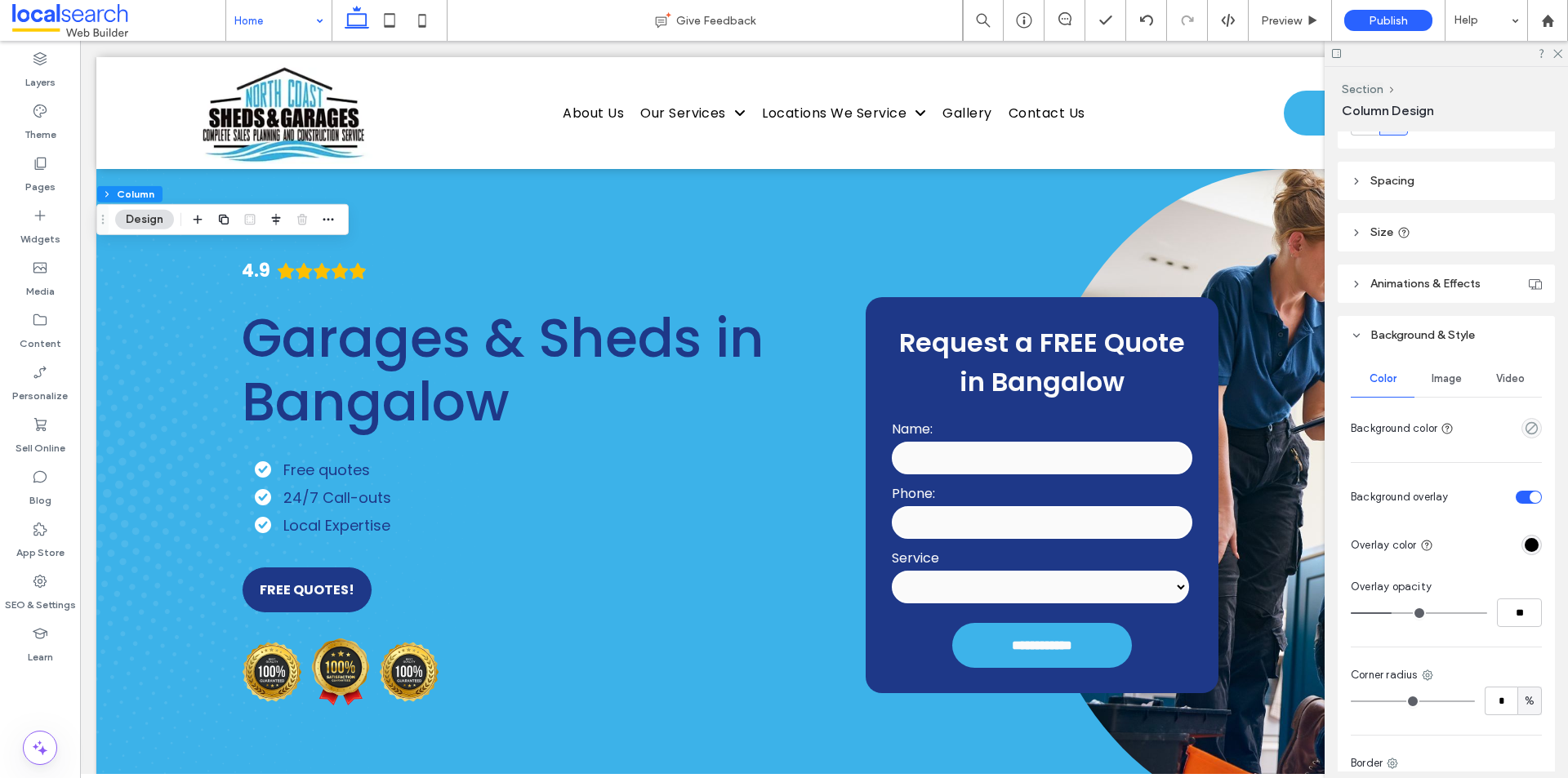 scroll, scrollTop: 245, scrollLeft: 0, axis: vertical 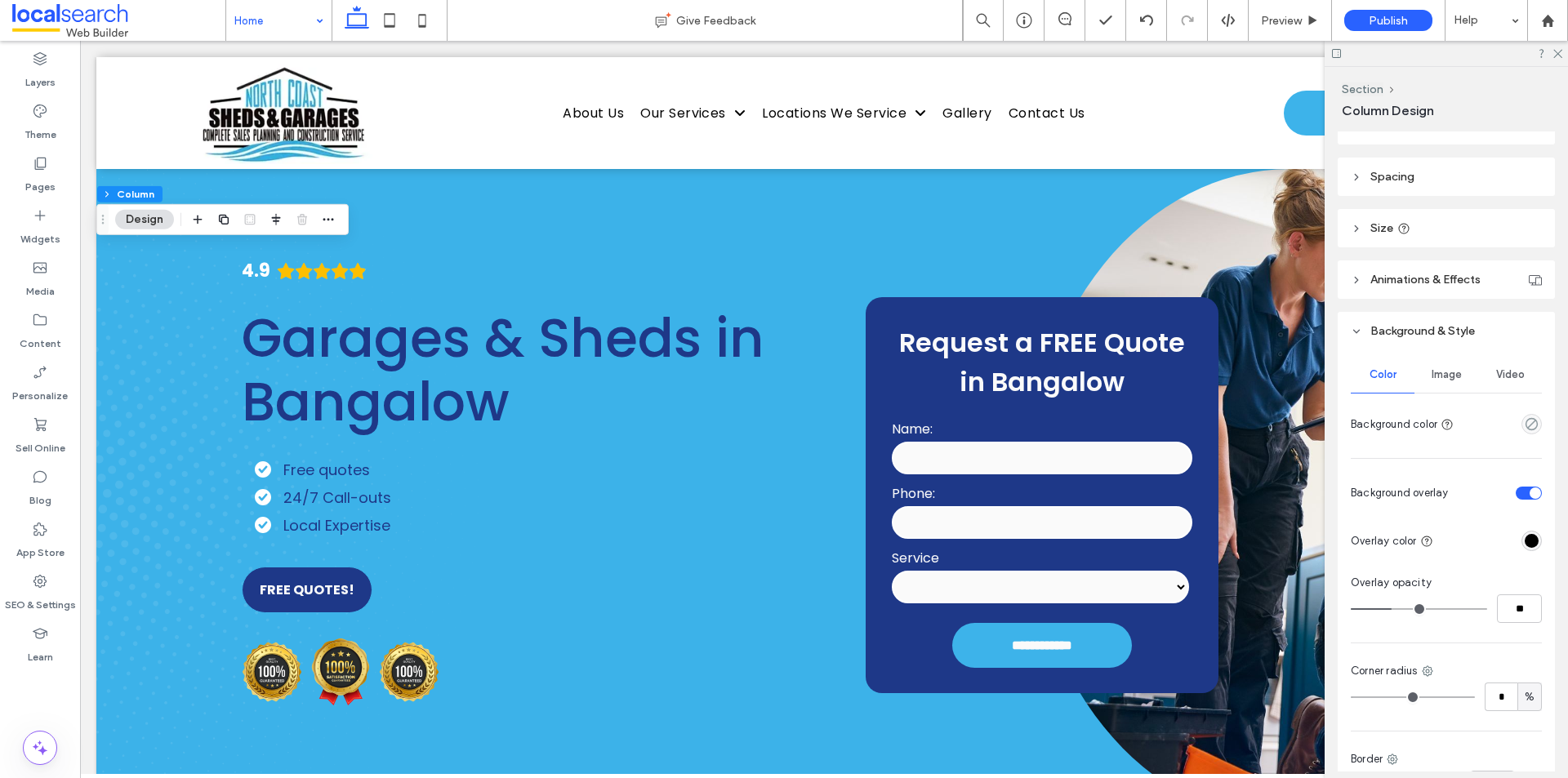 click on "Image" at bounding box center (1446, 375) 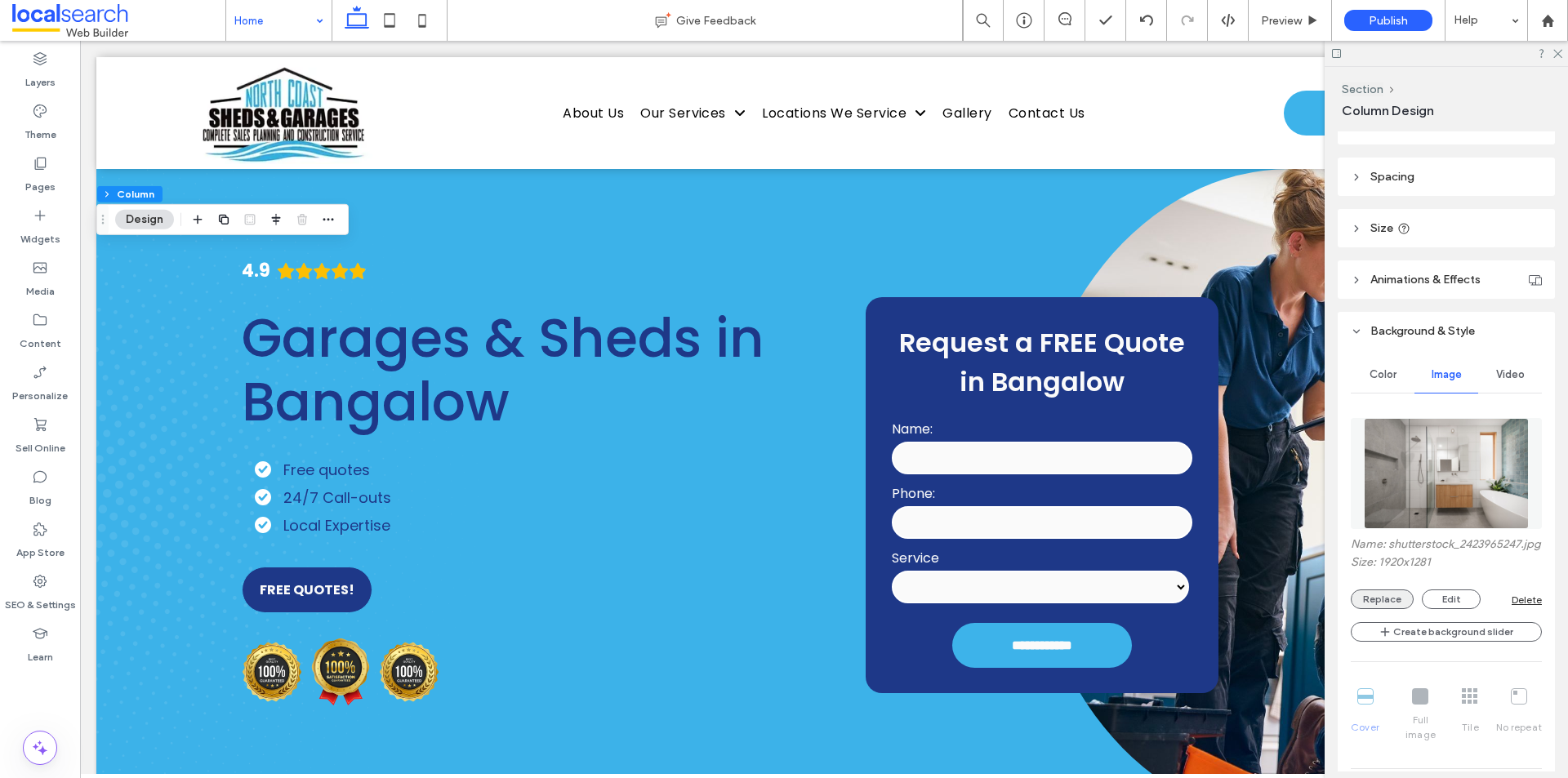 click on "Replace" at bounding box center (1382, 599) 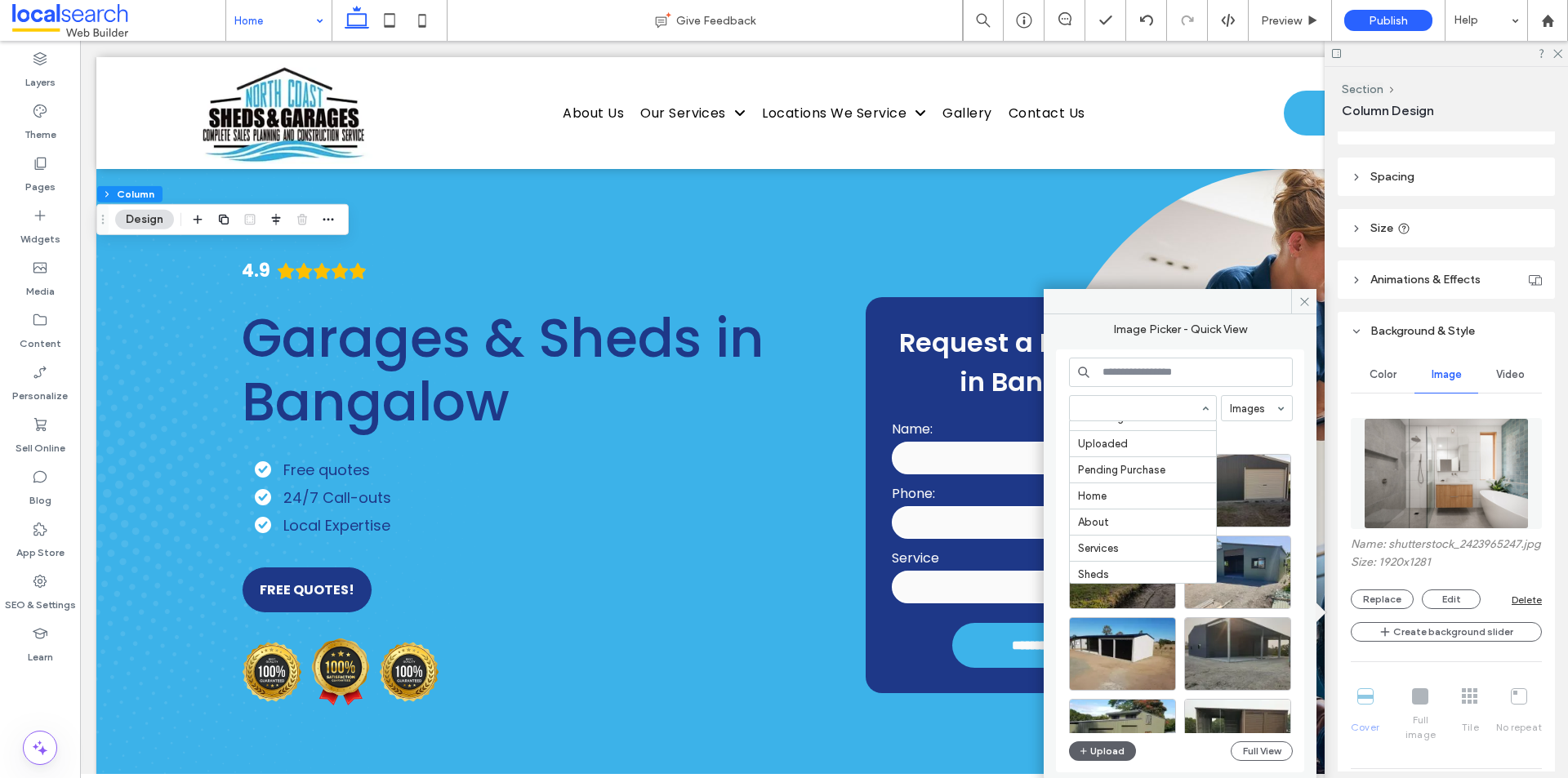 scroll, scrollTop: 163, scrollLeft: 0, axis: vertical 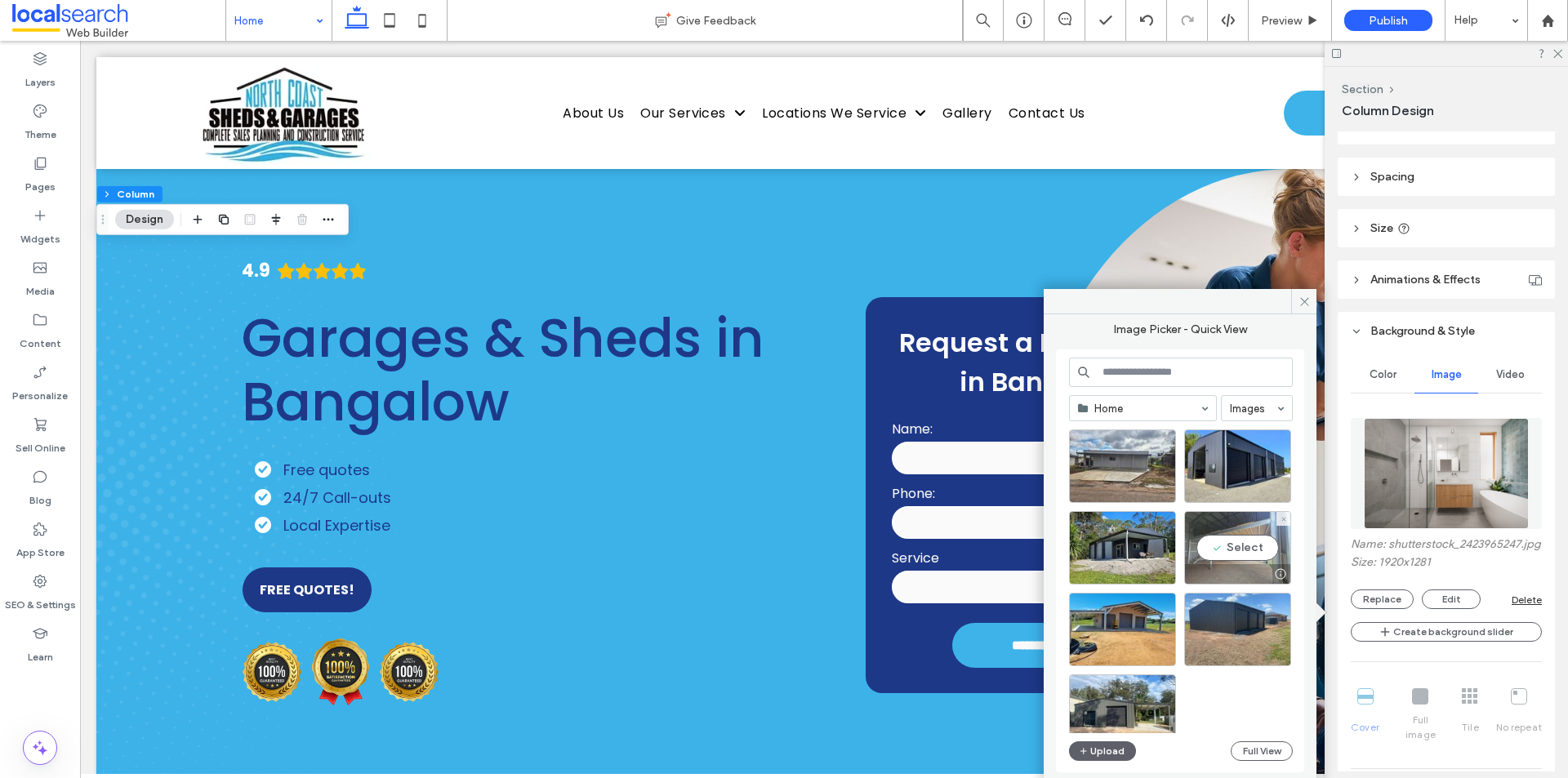 click on "Select" at bounding box center [1237, 548] 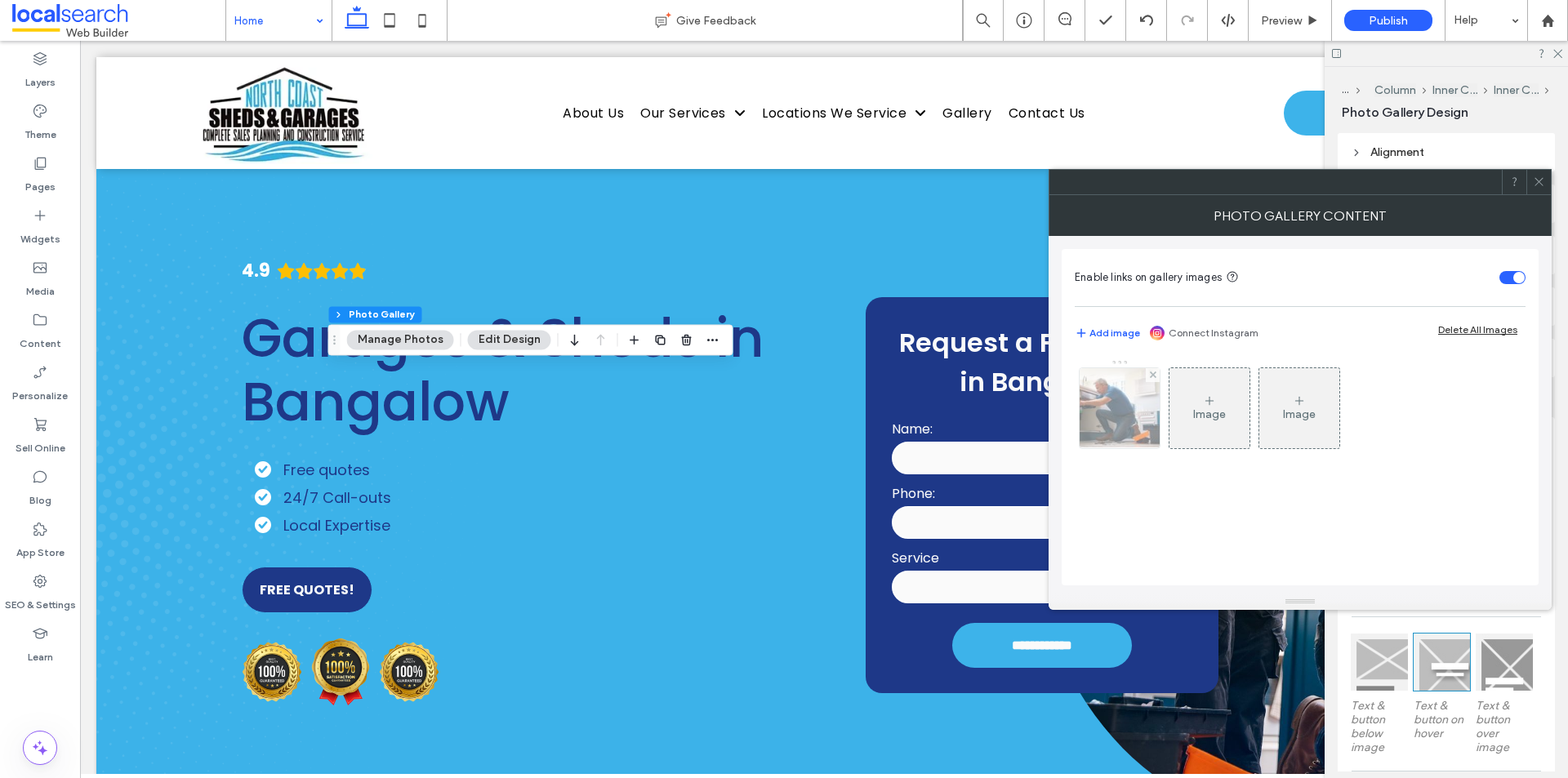 click at bounding box center [1120, 408] 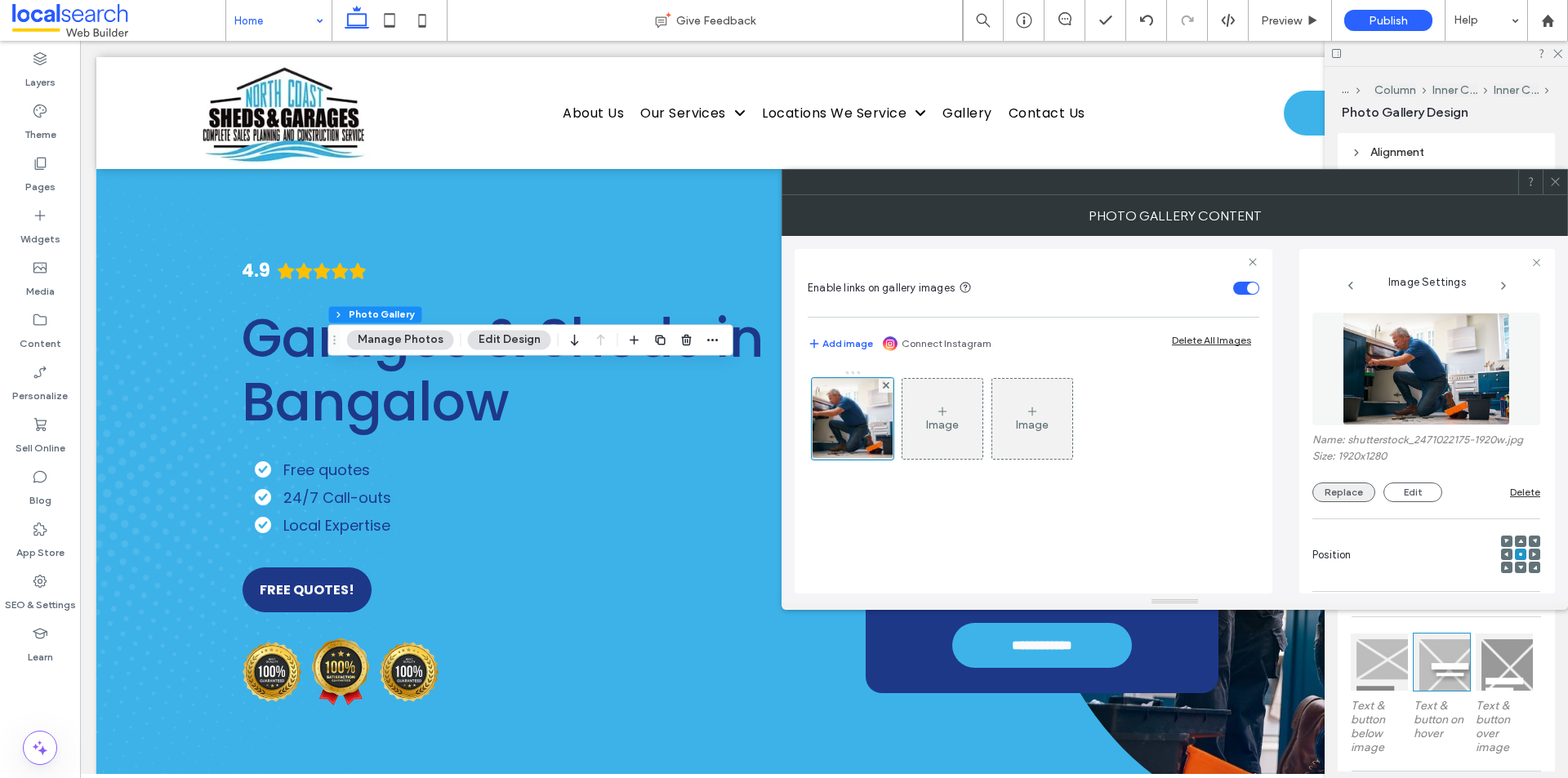 click on "Replace" at bounding box center [1343, 492] 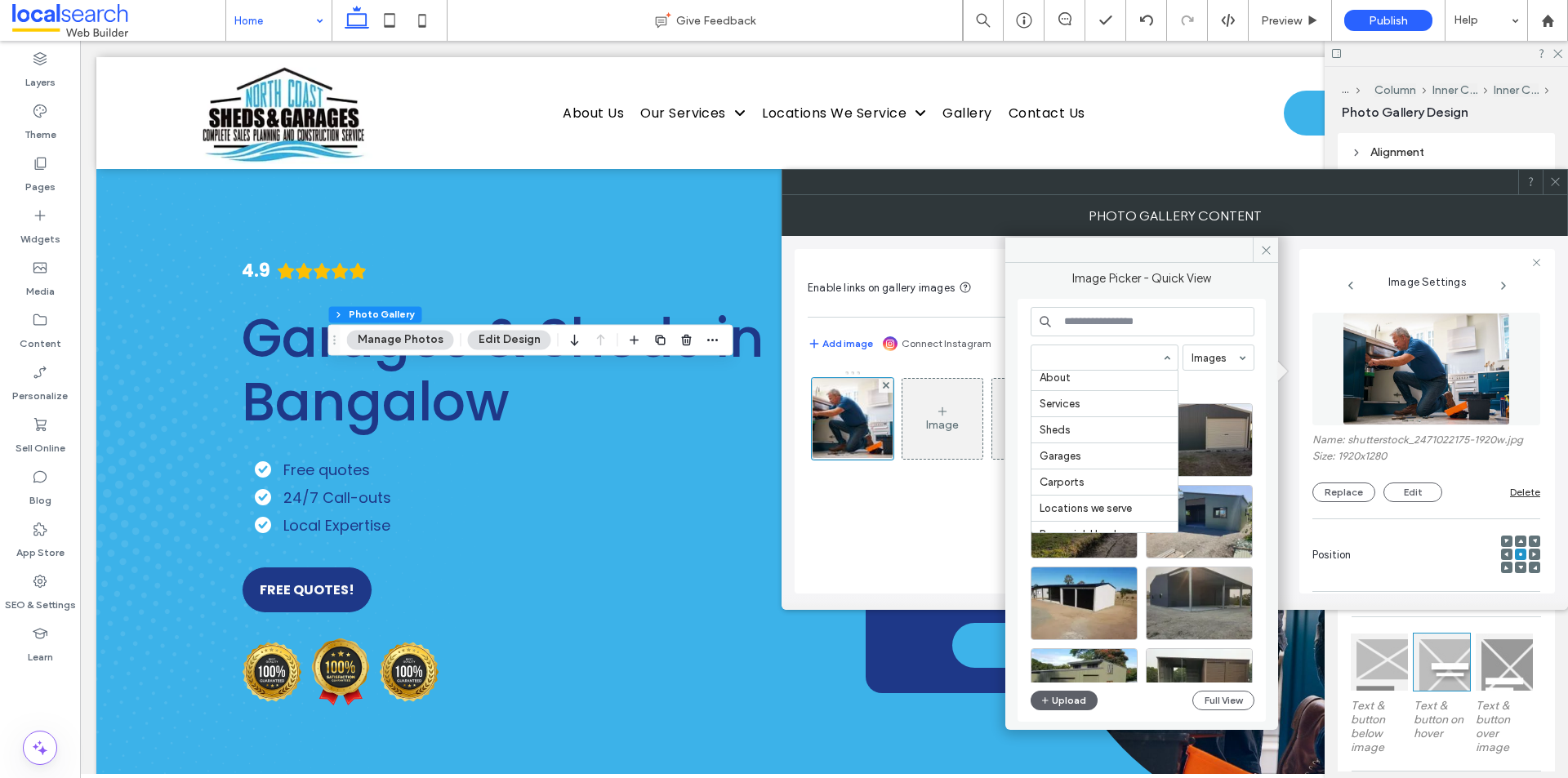 scroll, scrollTop: 163, scrollLeft: 0, axis: vertical 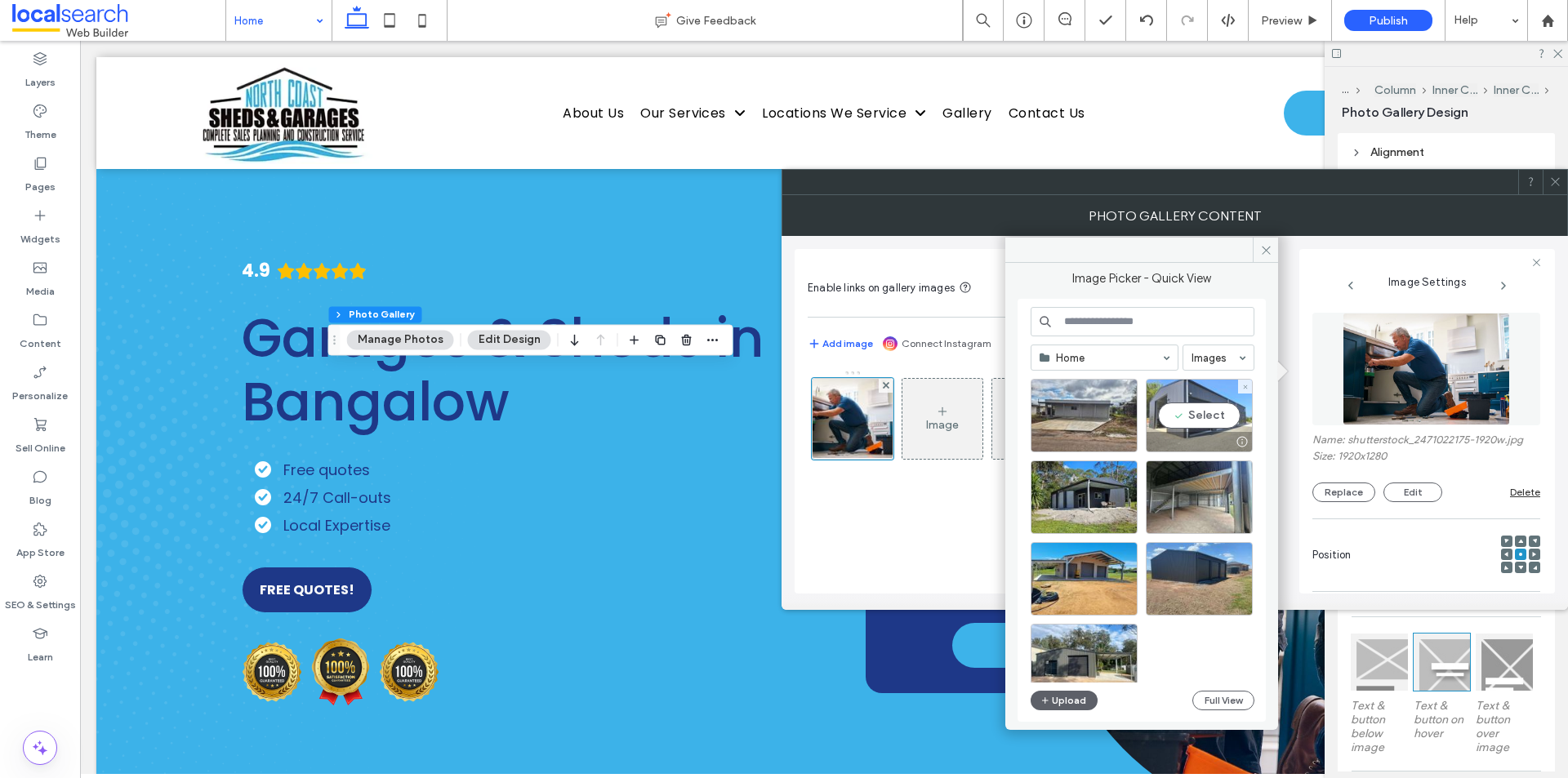 click on "Select" at bounding box center (1199, 416) 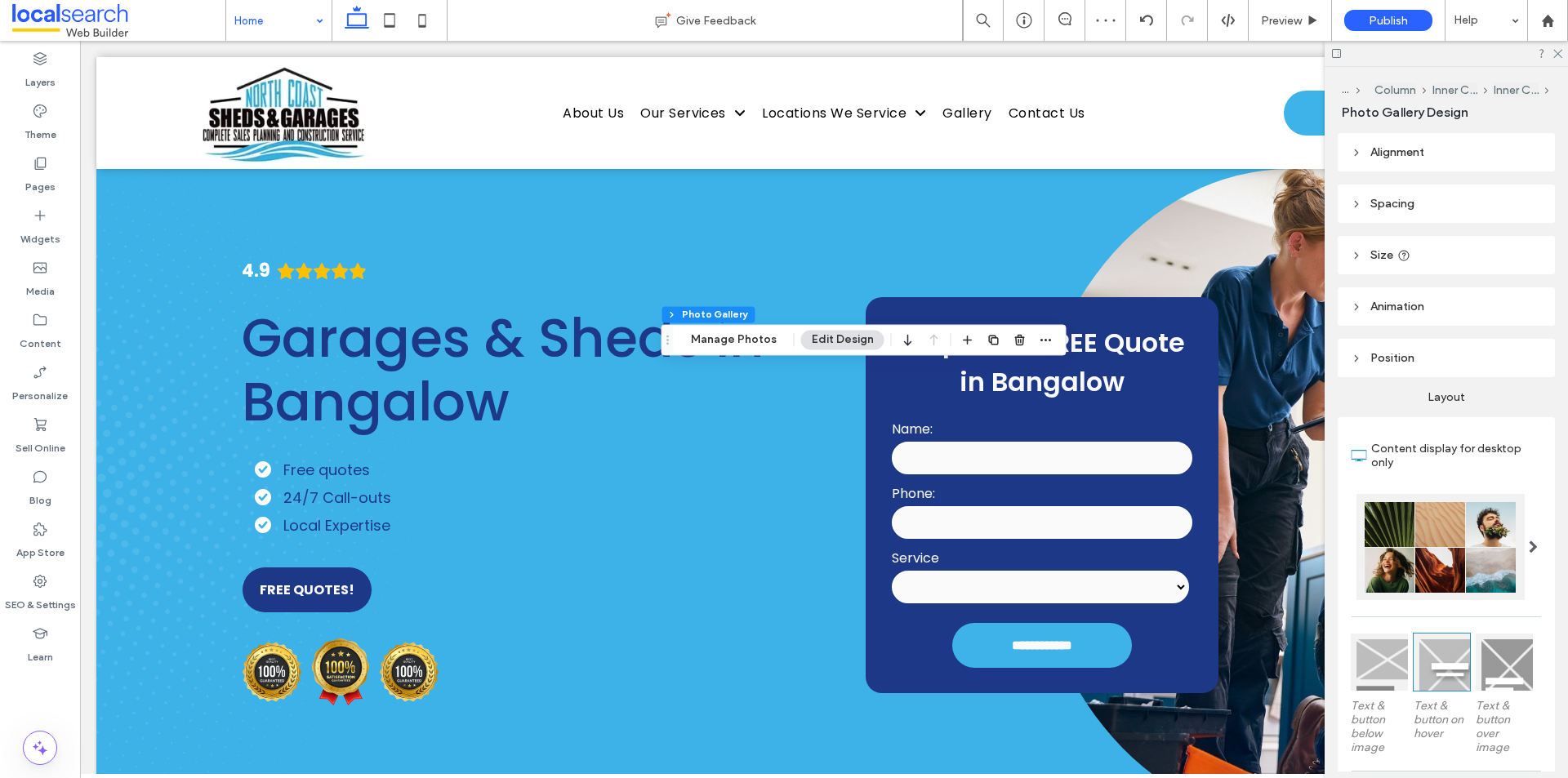 click on "Section Column Inner Column Inner Column Photo Gallery Manage Photos Edit Design" at bounding box center (864, 340) 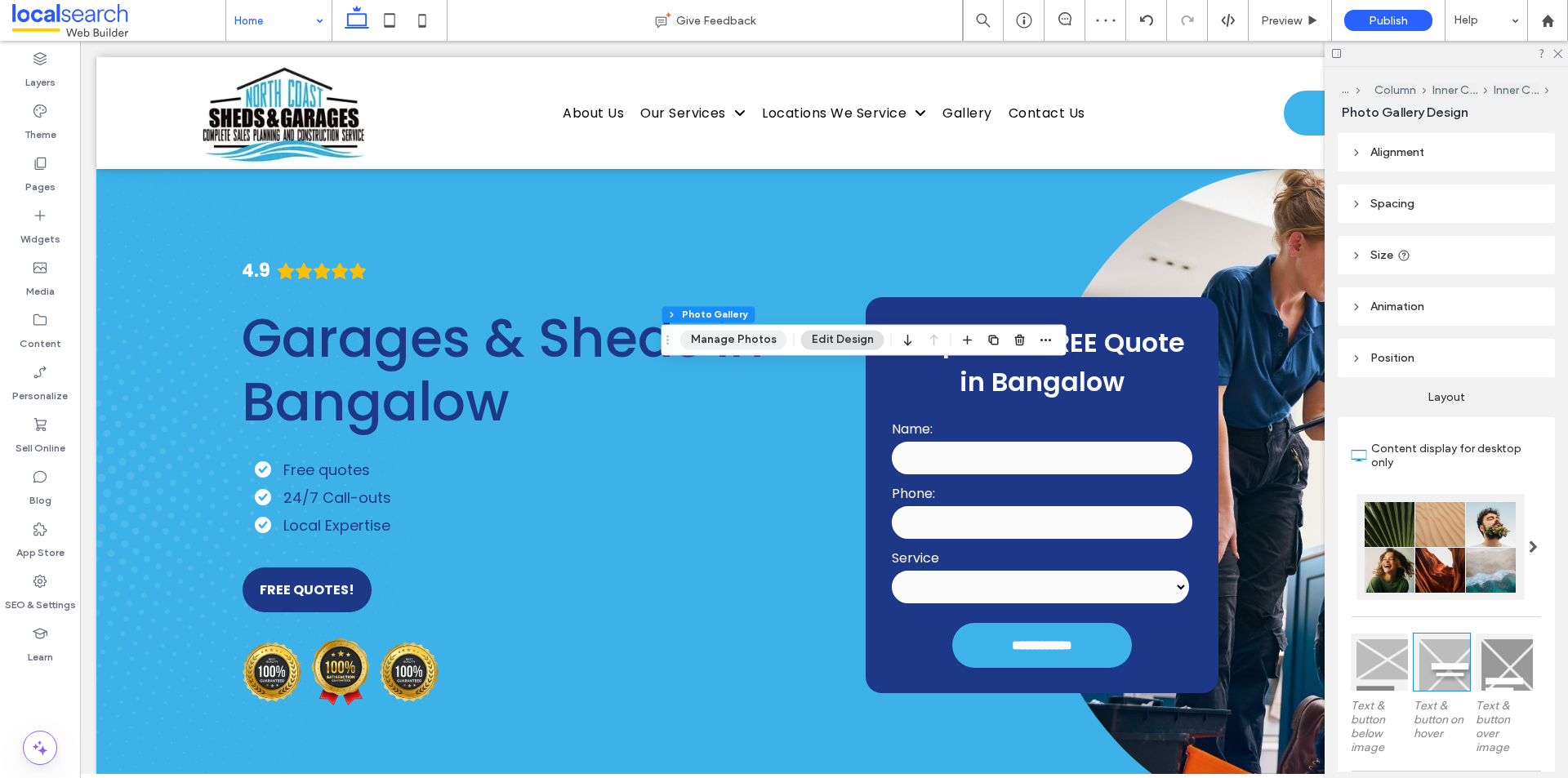 click on "Manage Photos" at bounding box center (733, 340) 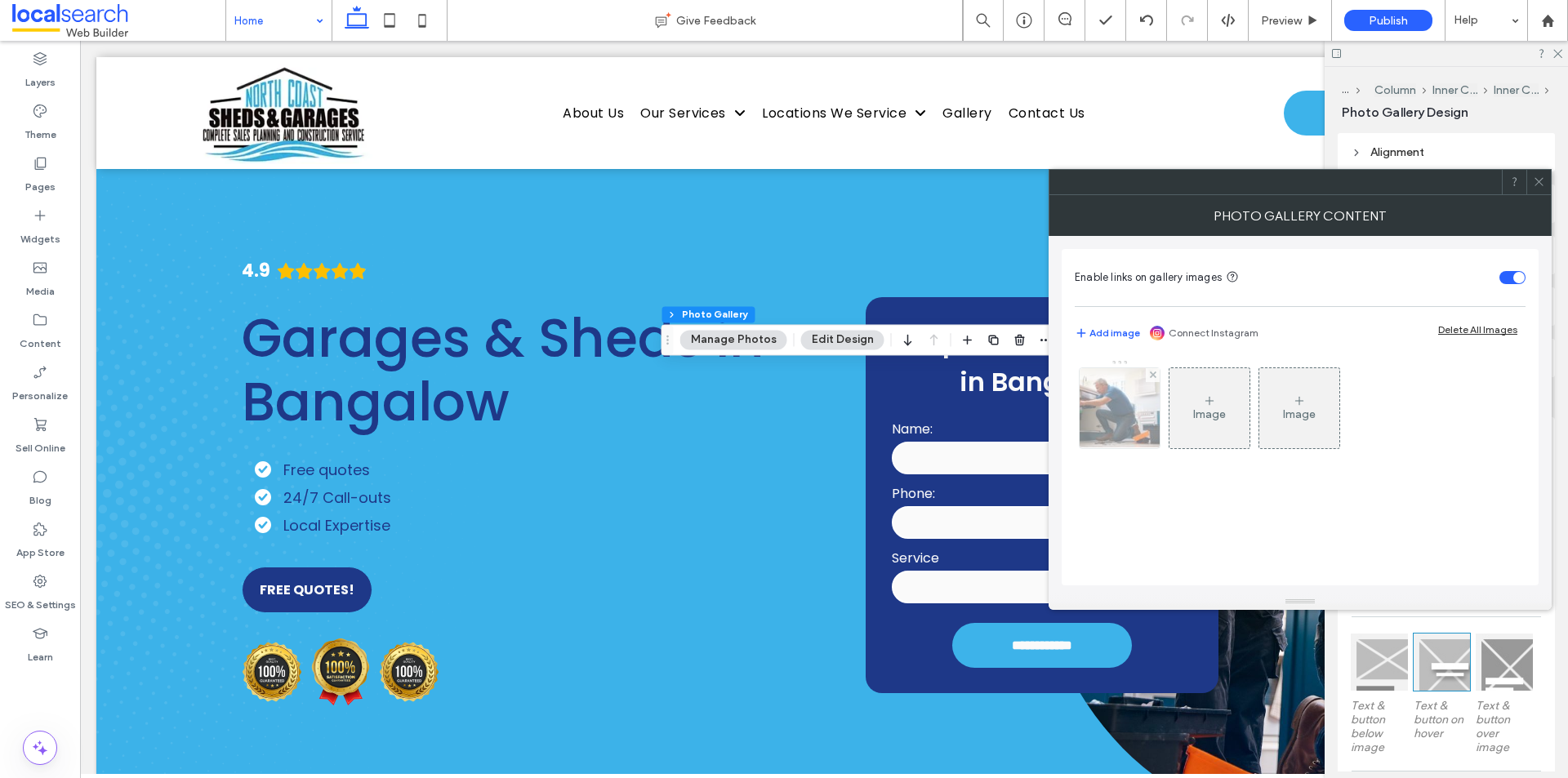click at bounding box center (1120, 408) 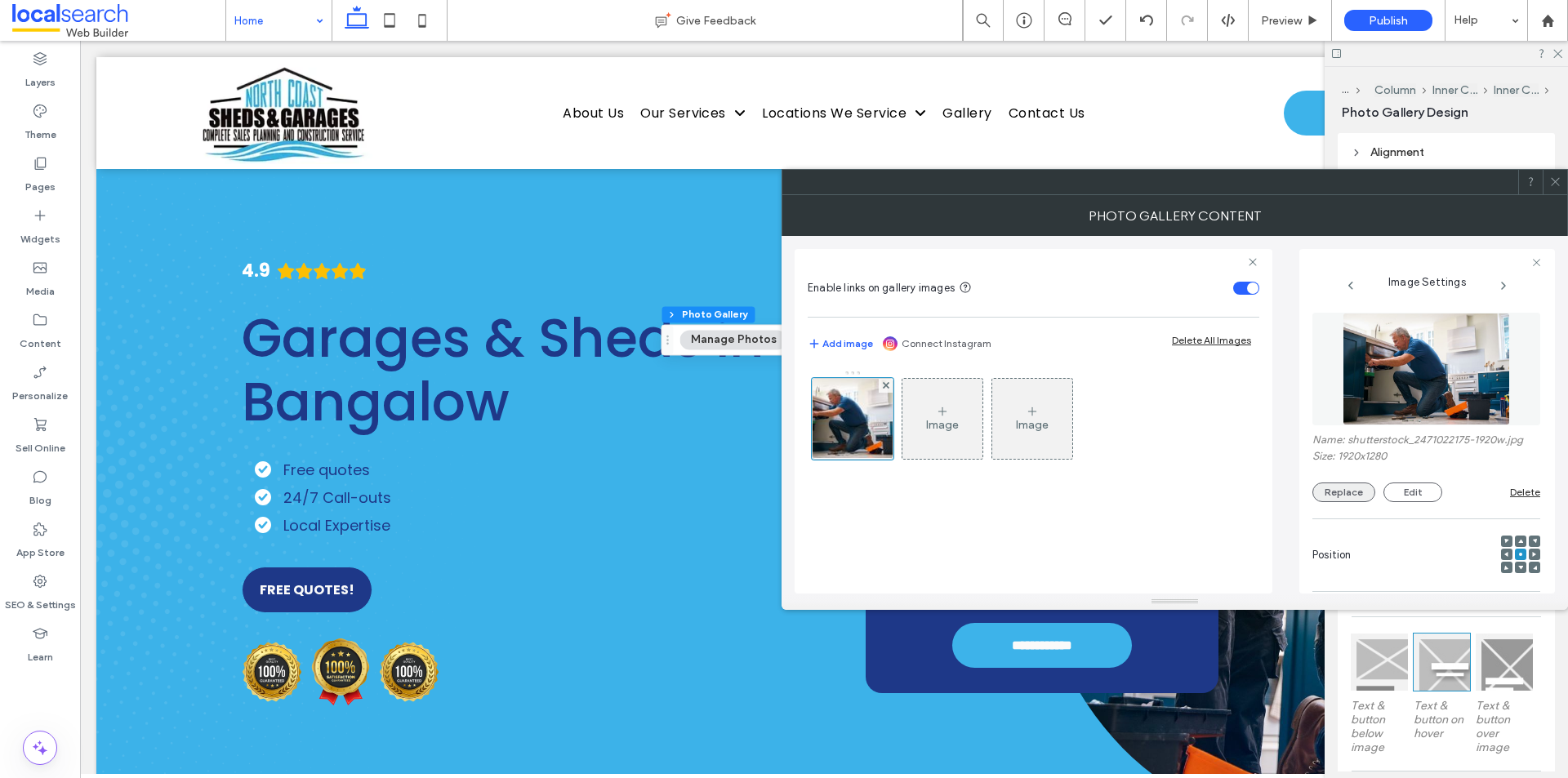click on "Replace" at bounding box center (1343, 492) 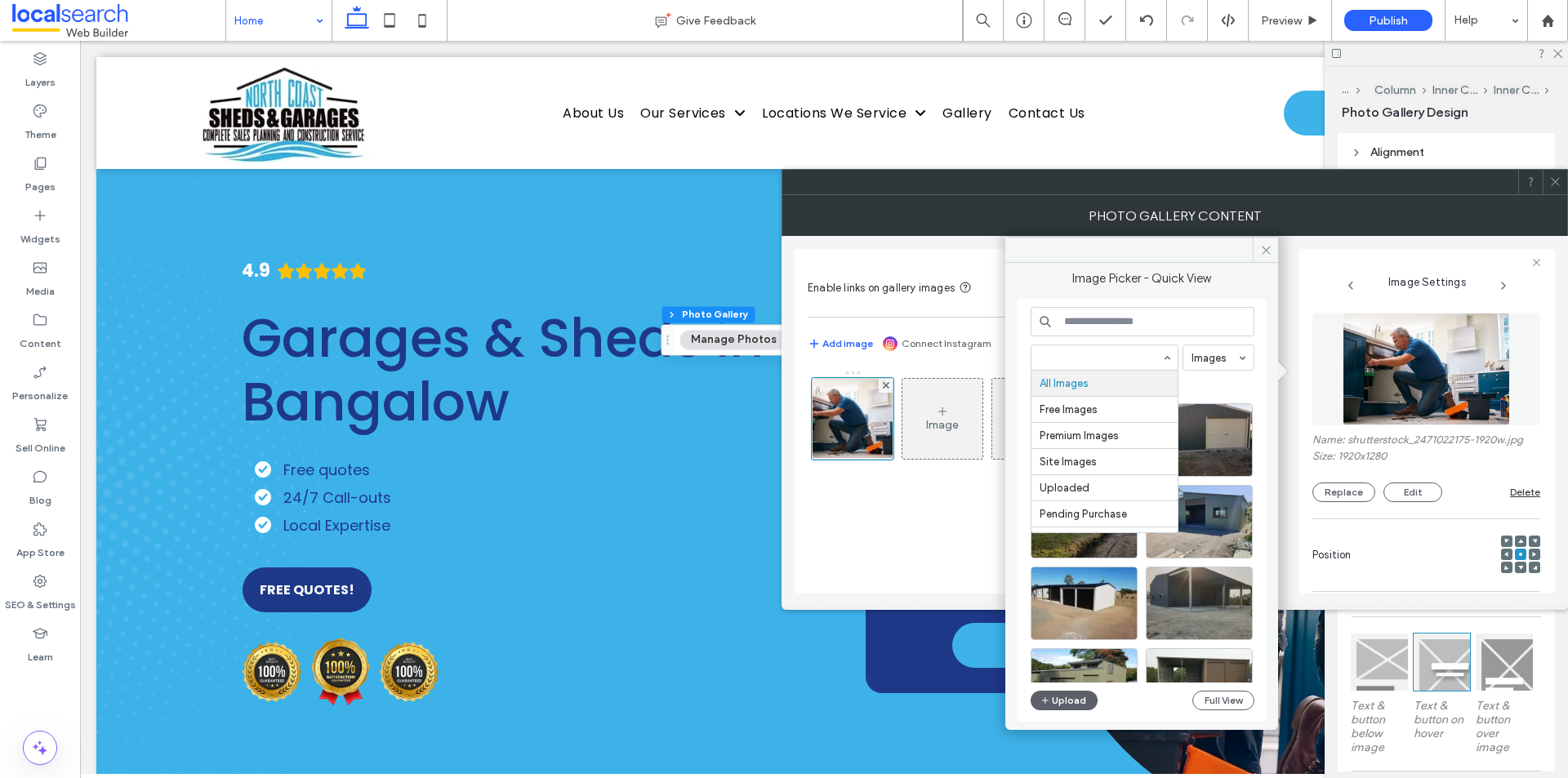 click at bounding box center [1100, 358] 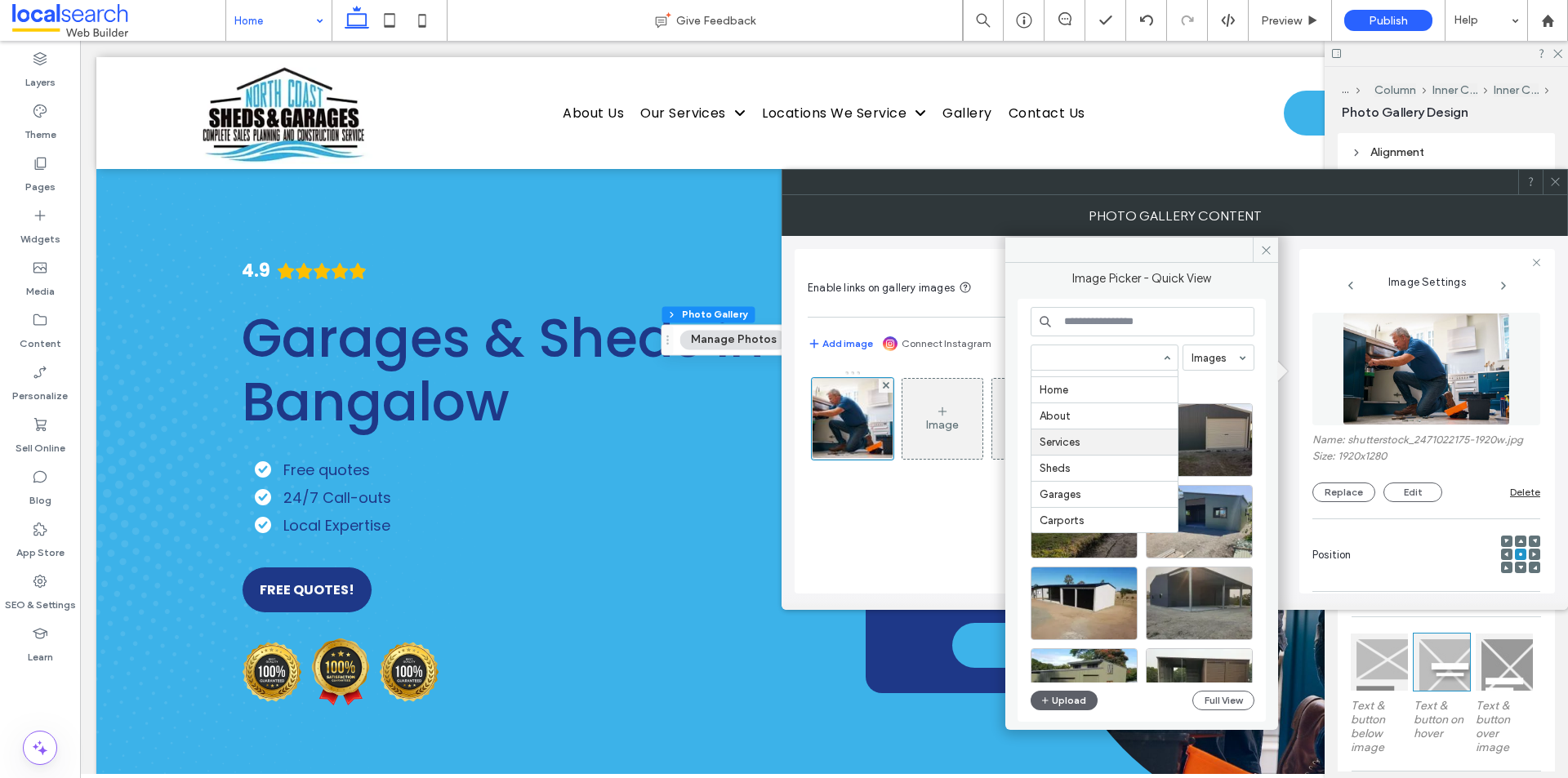 scroll, scrollTop: 163, scrollLeft: 0, axis: vertical 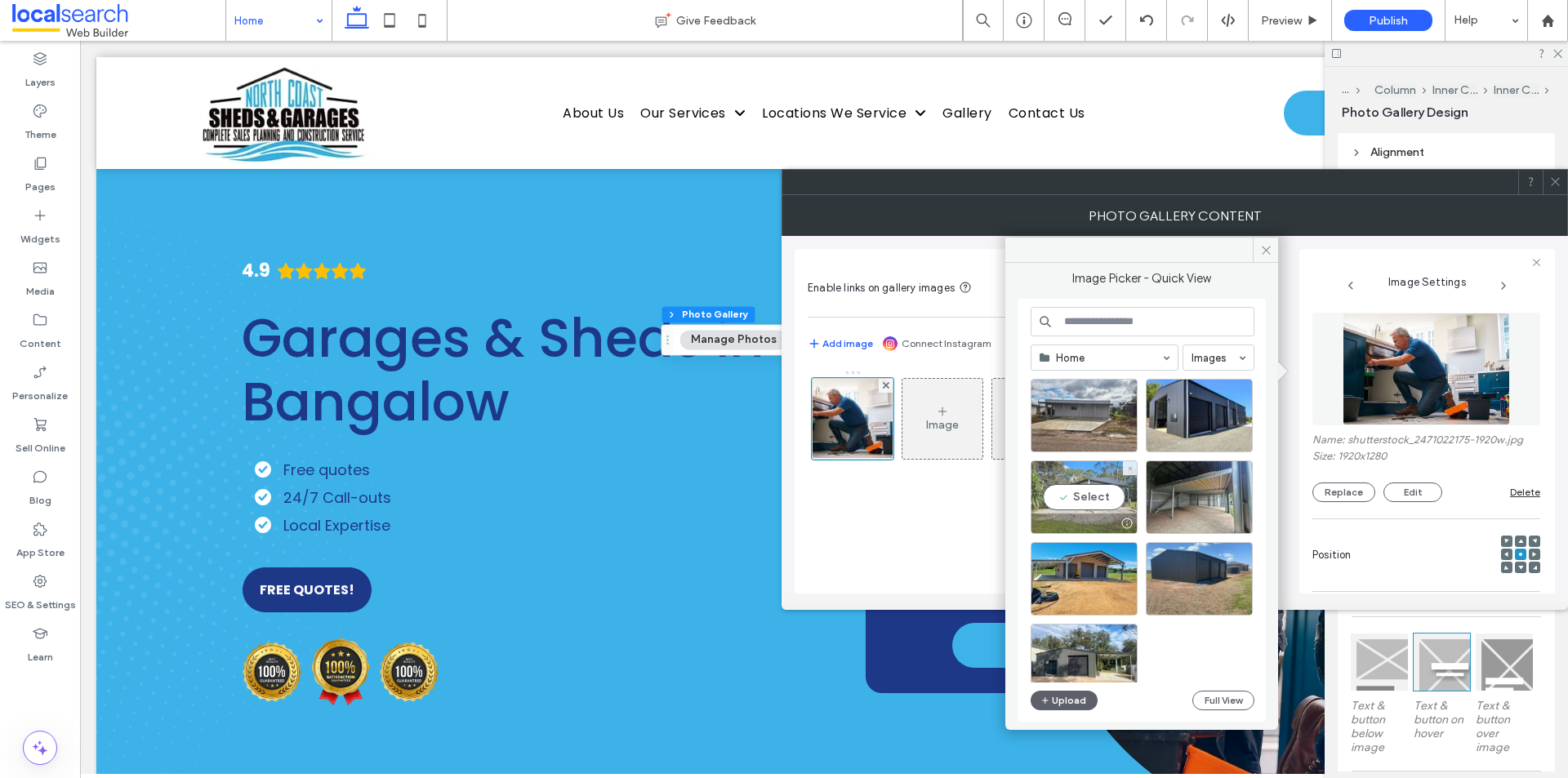 click on "Select" at bounding box center [1084, 497] 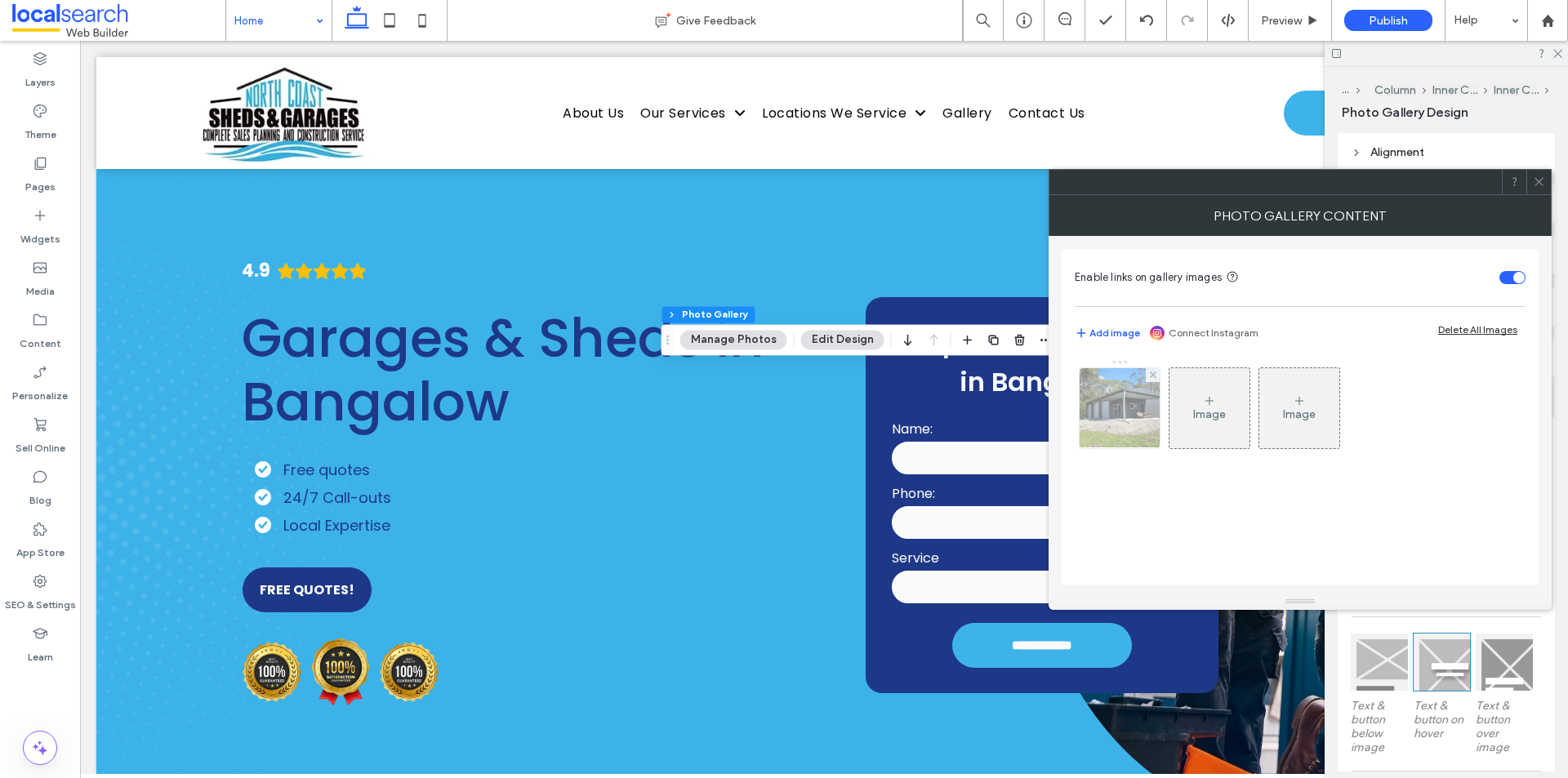 click at bounding box center [1120, 408] 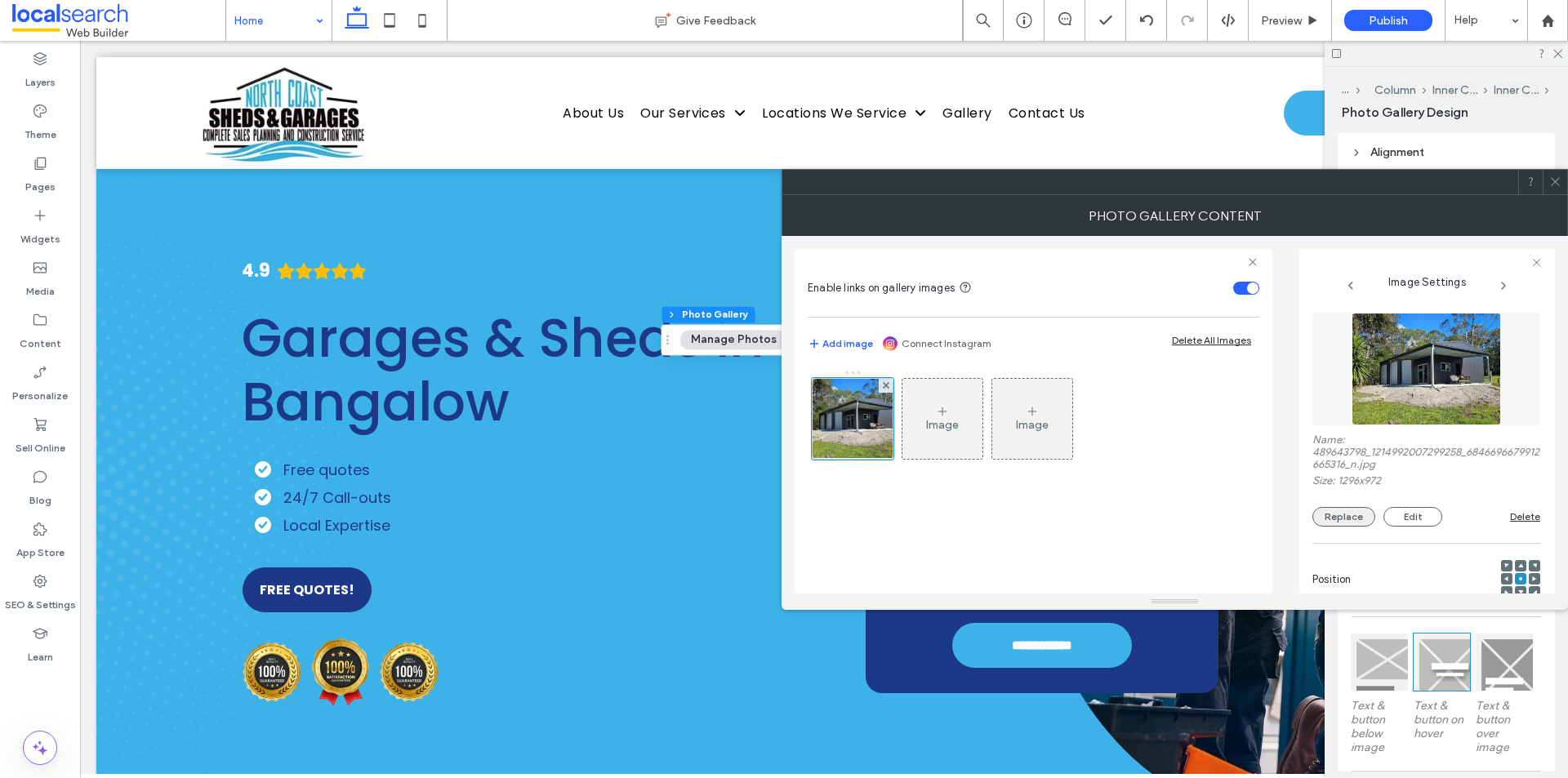 click on "Replace" at bounding box center (1343, 517) 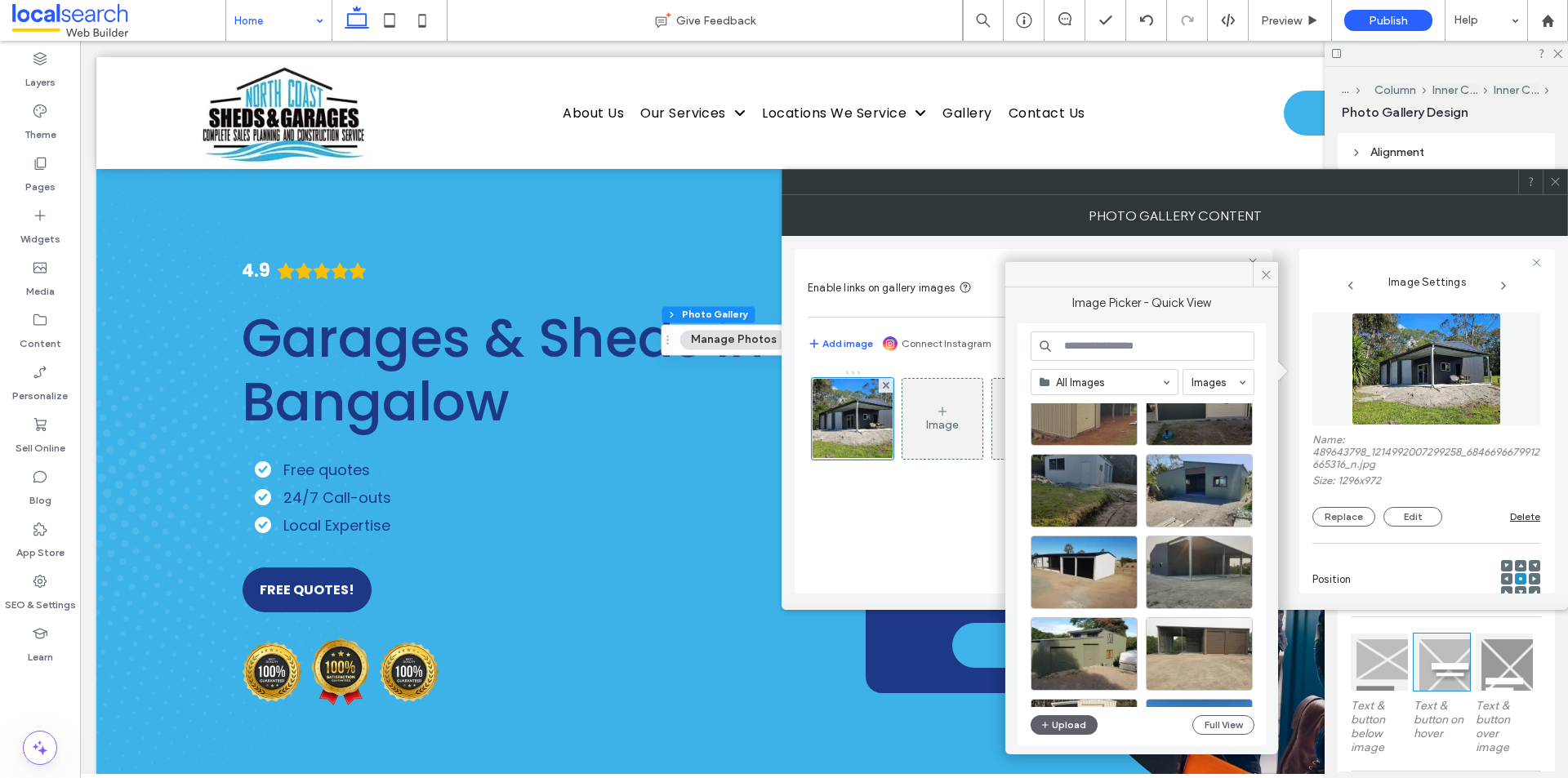scroll, scrollTop: 82, scrollLeft: 0, axis: vertical 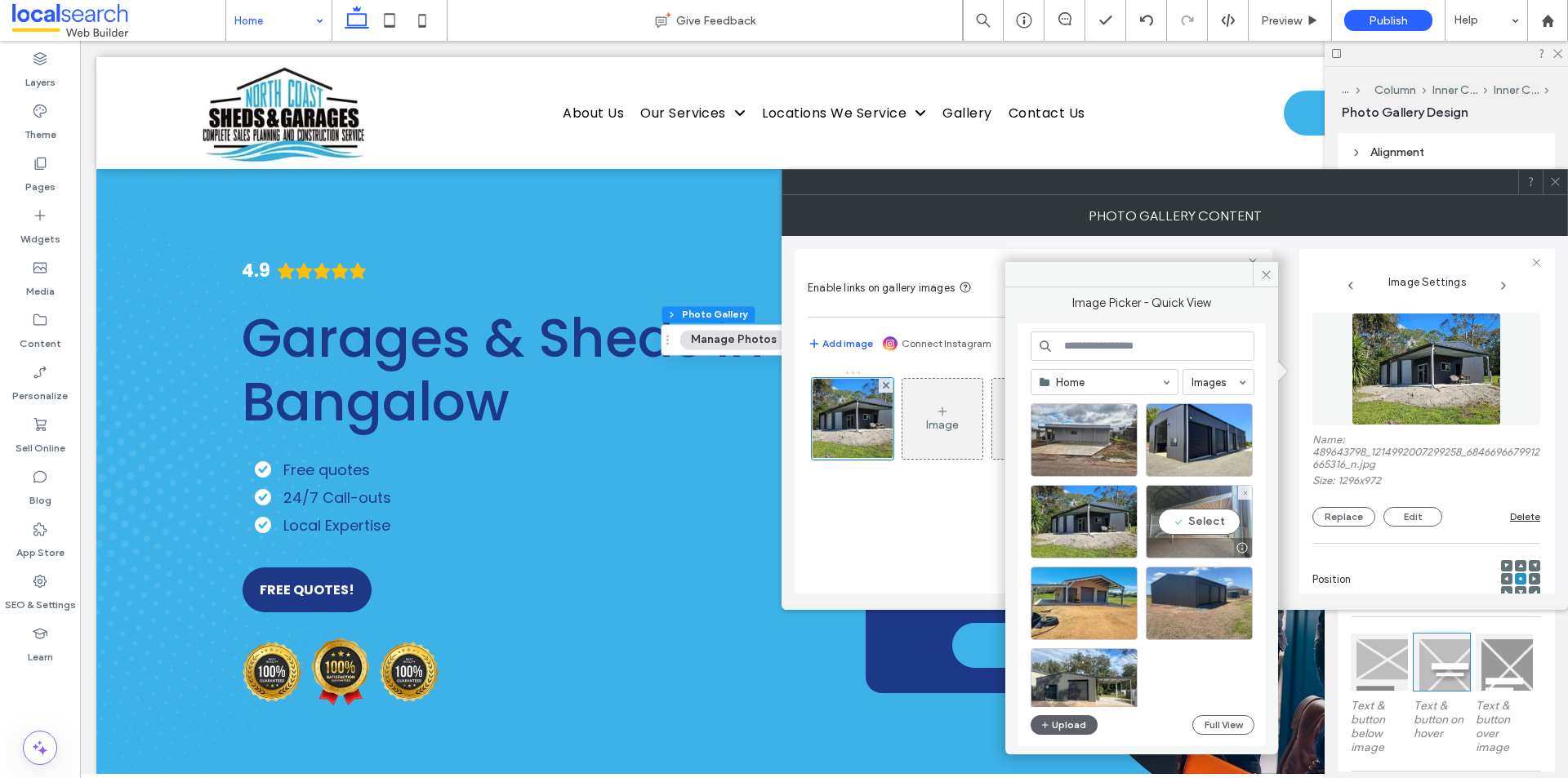 click on "Select" at bounding box center [1199, 522] 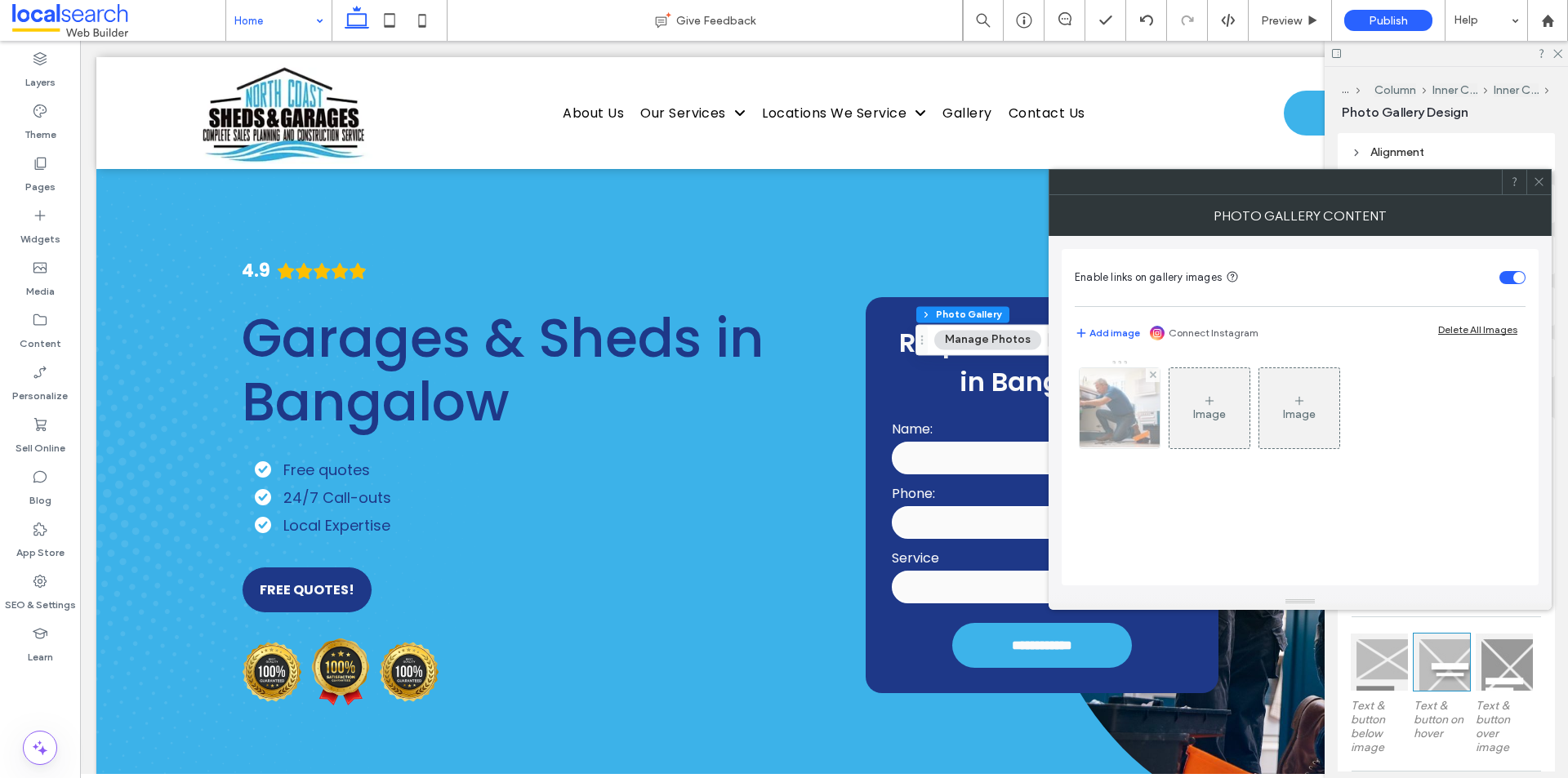 click at bounding box center [1120, 408] 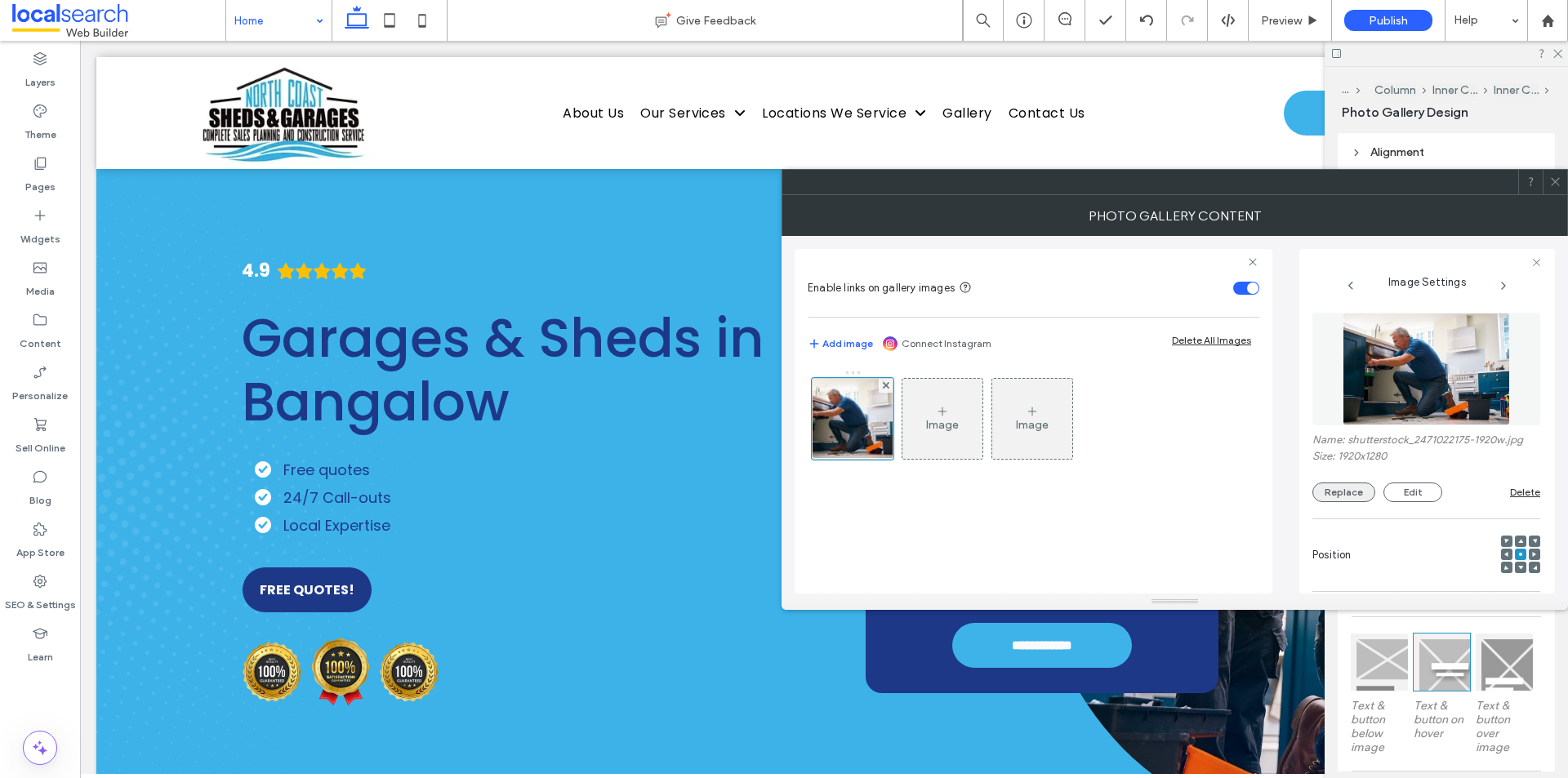 click on "Replace" at bounding box center [1343, 492] 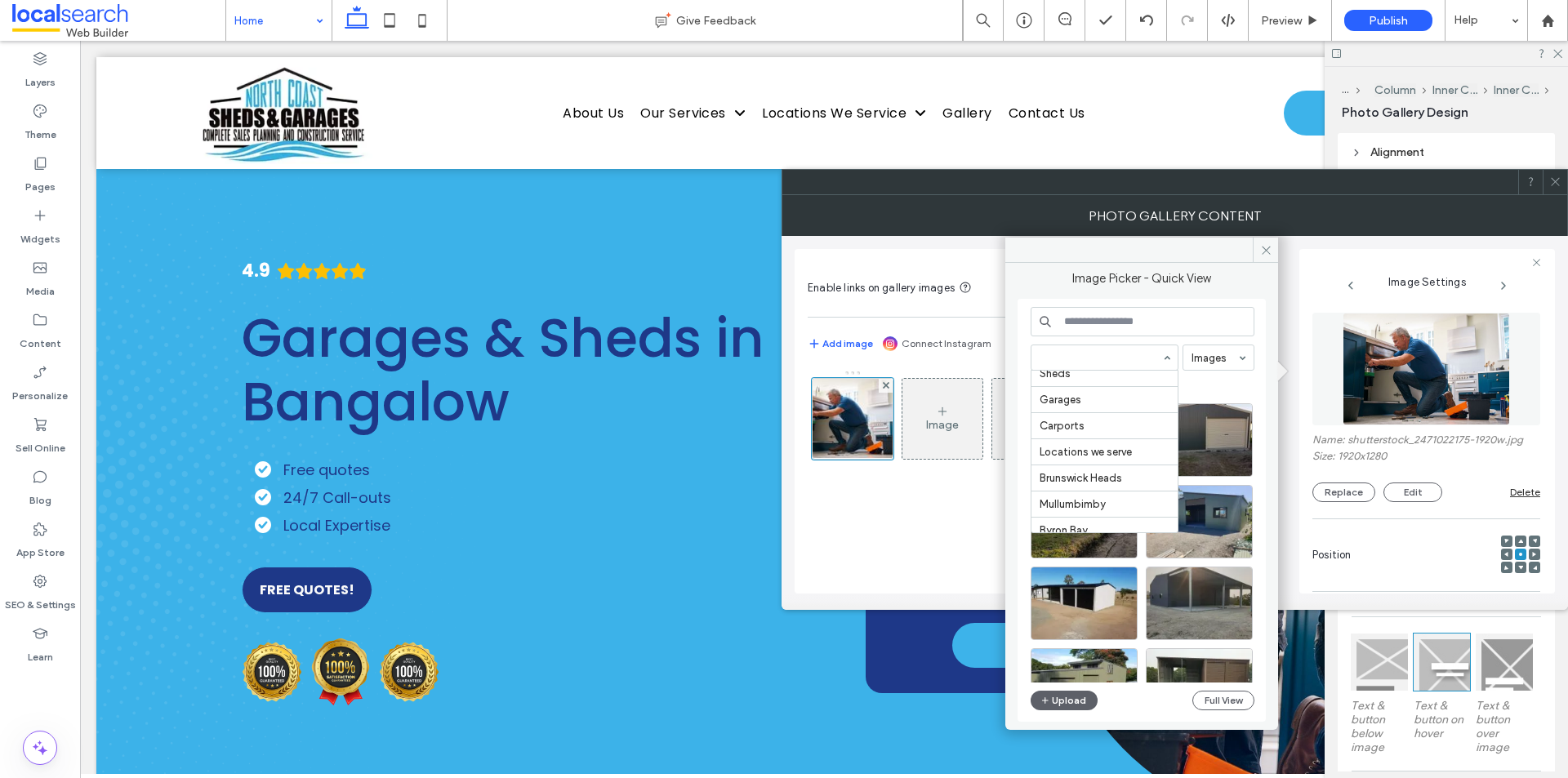 scroll, scrollTop: 163, scrollLeft: 0, axis: vertical 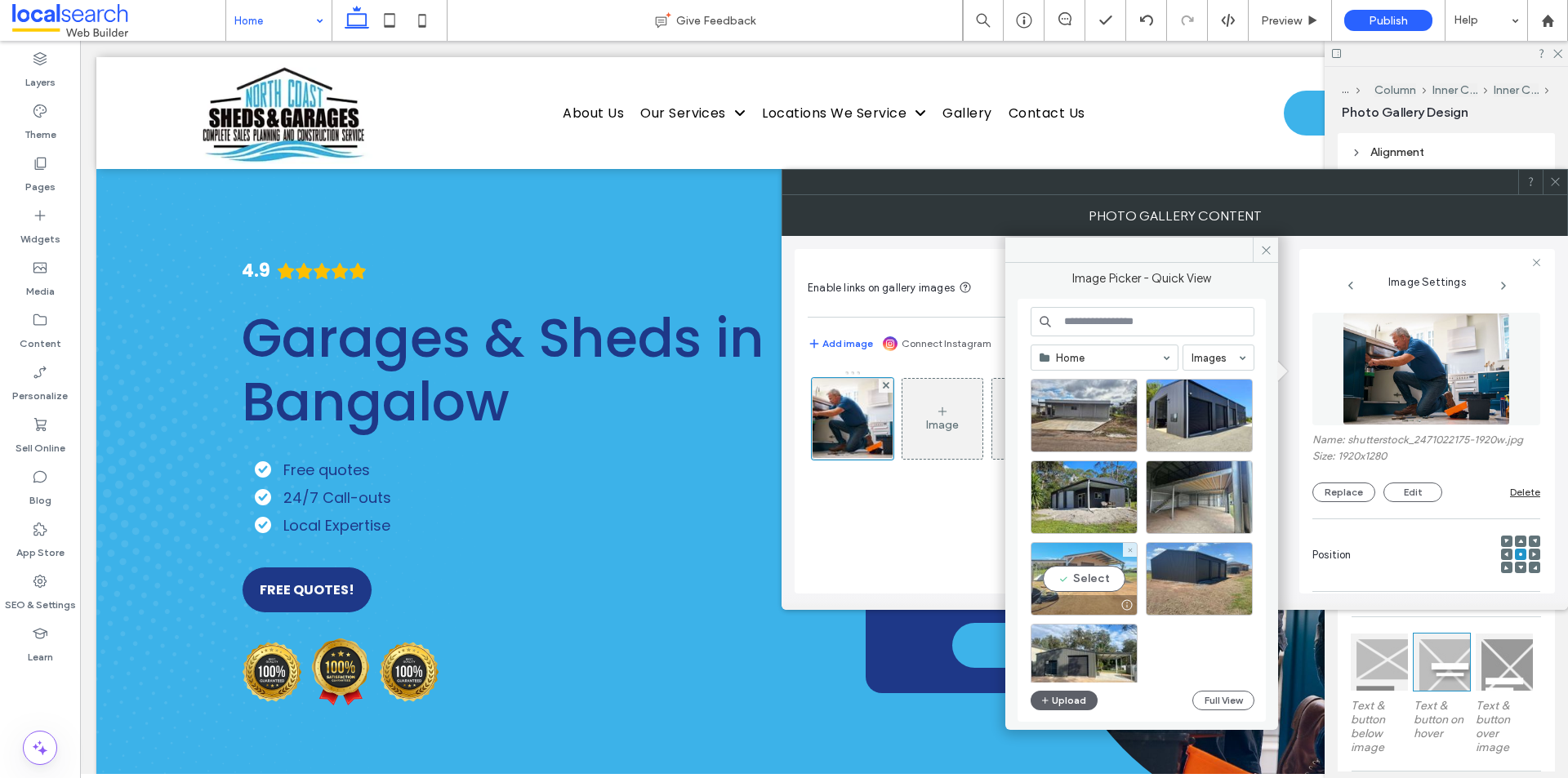 click on "Select" at bounding box center [1084, 579] 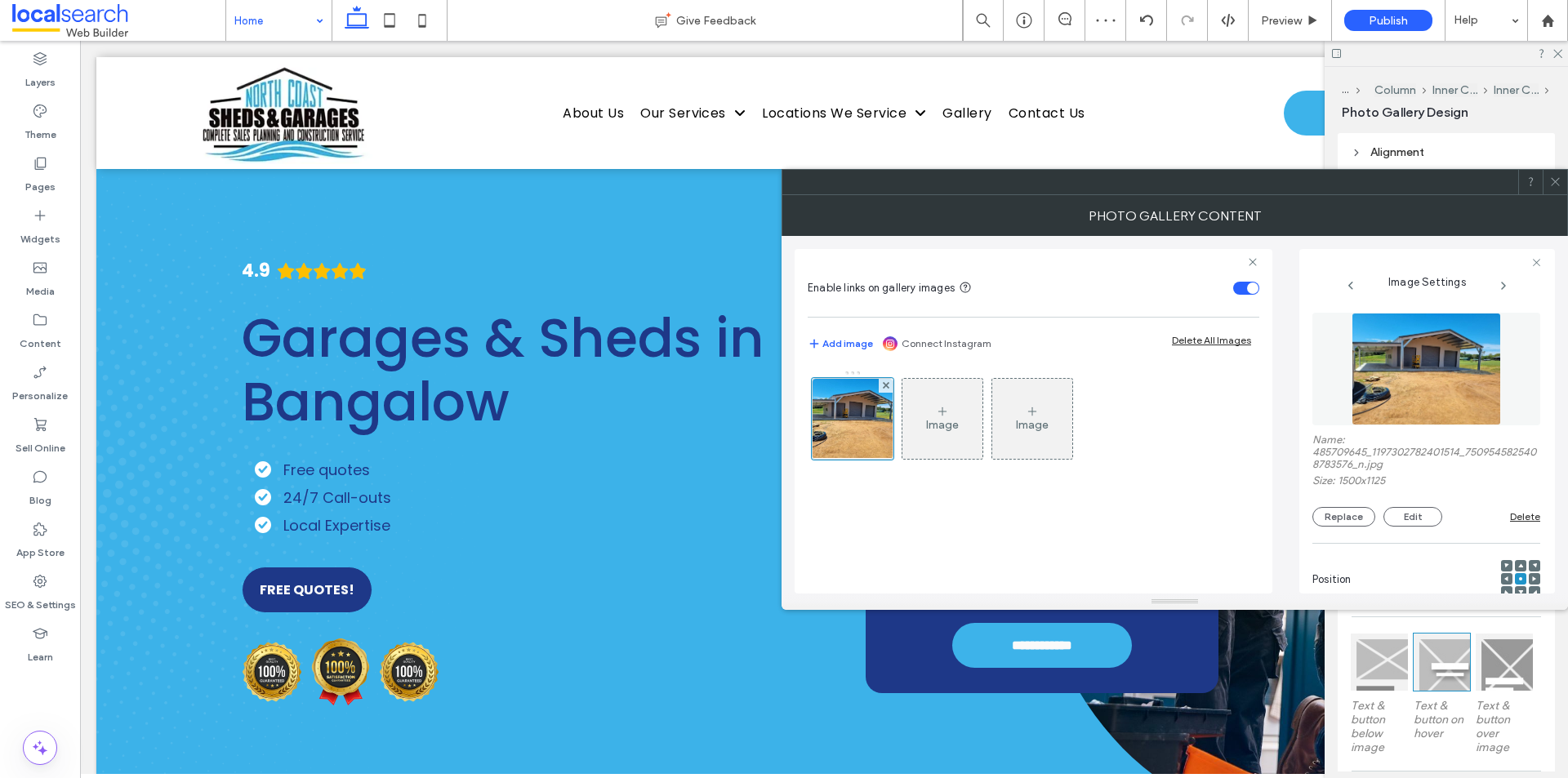 click 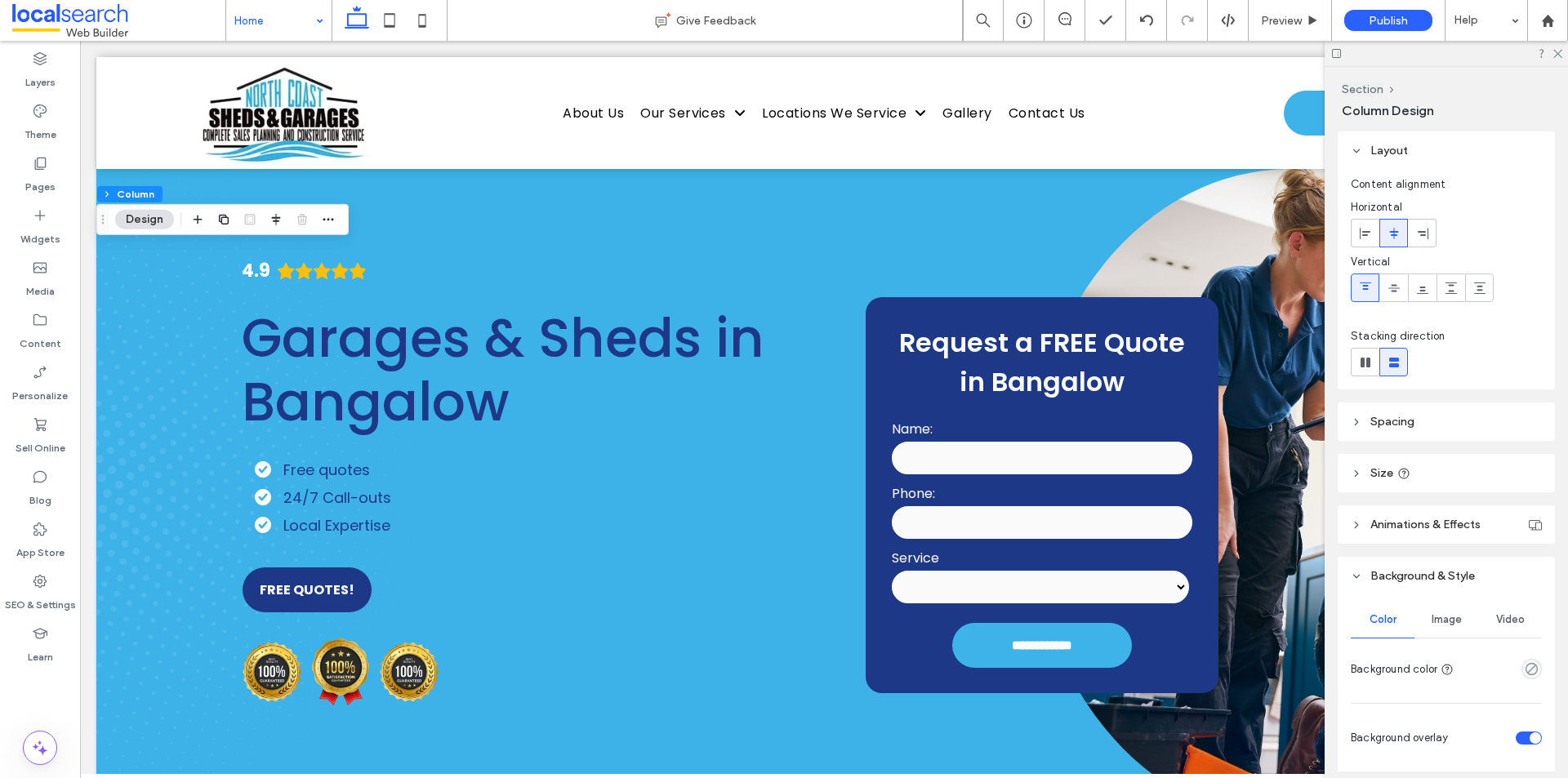 click on "Image" at bounding box center (1446, 620) 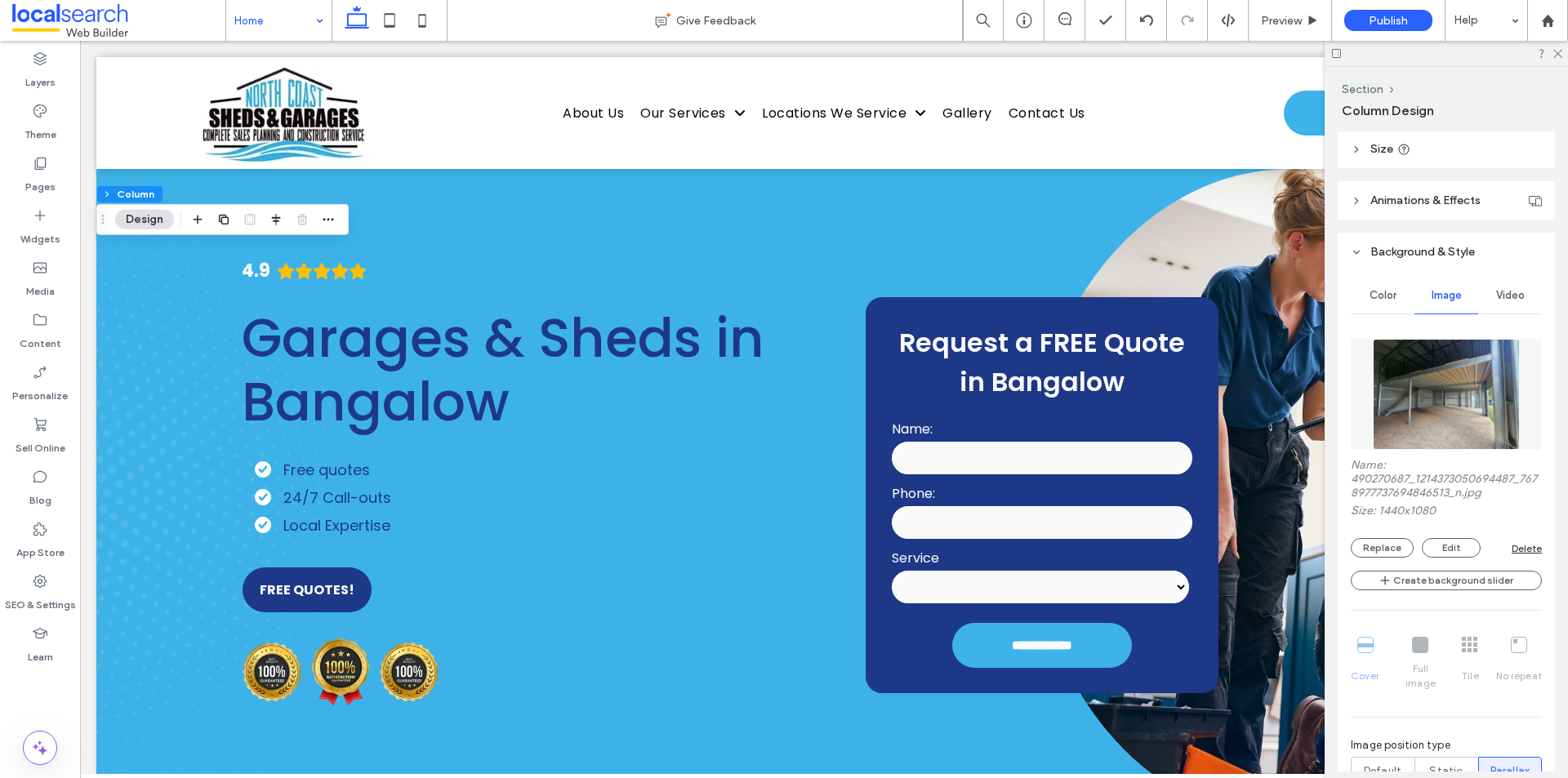 scroll, scrollTop: 327, scrollLeft: 0, axis: vertical 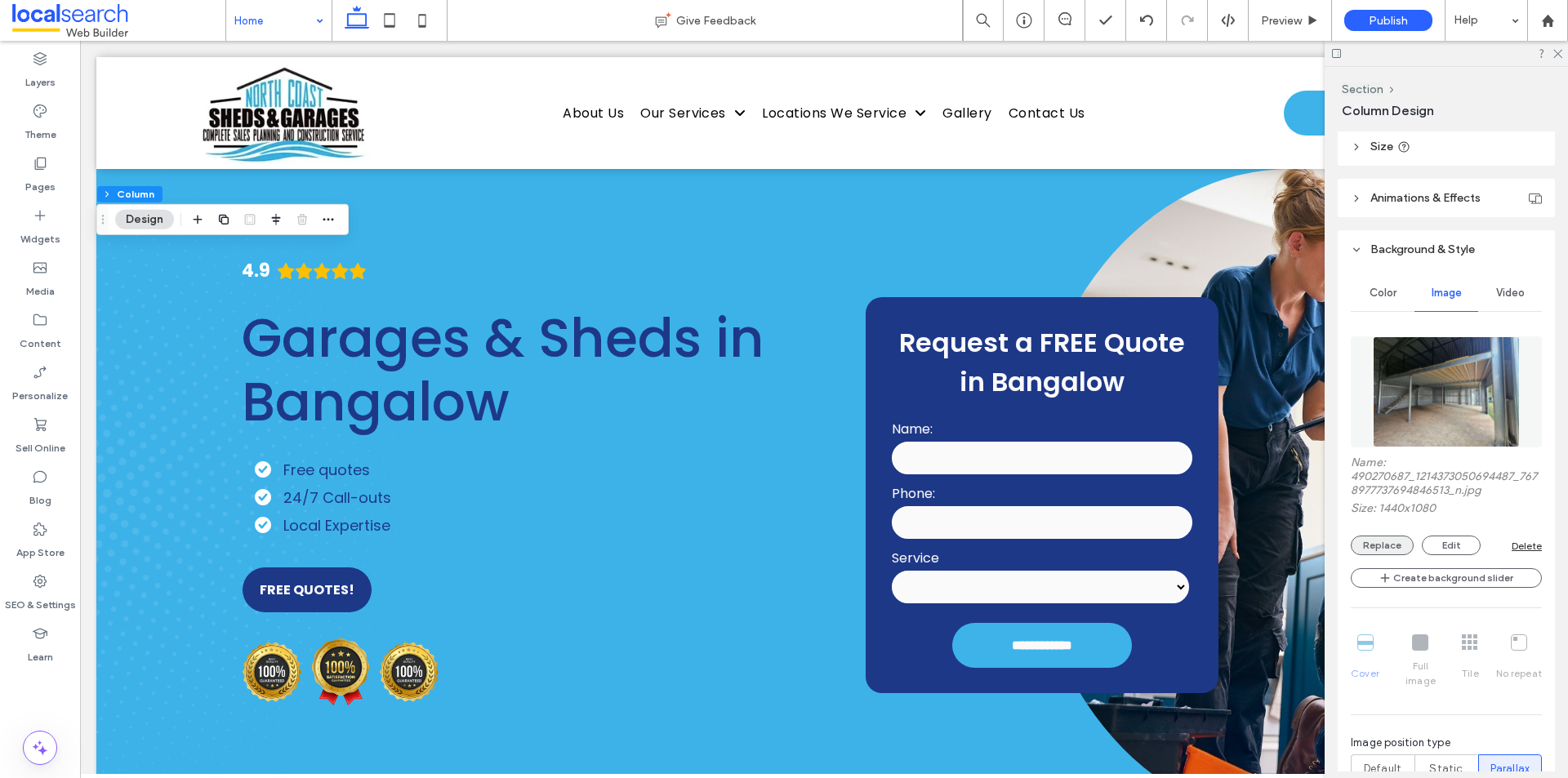 click on "Replace" at bounding box center [1382, 545] 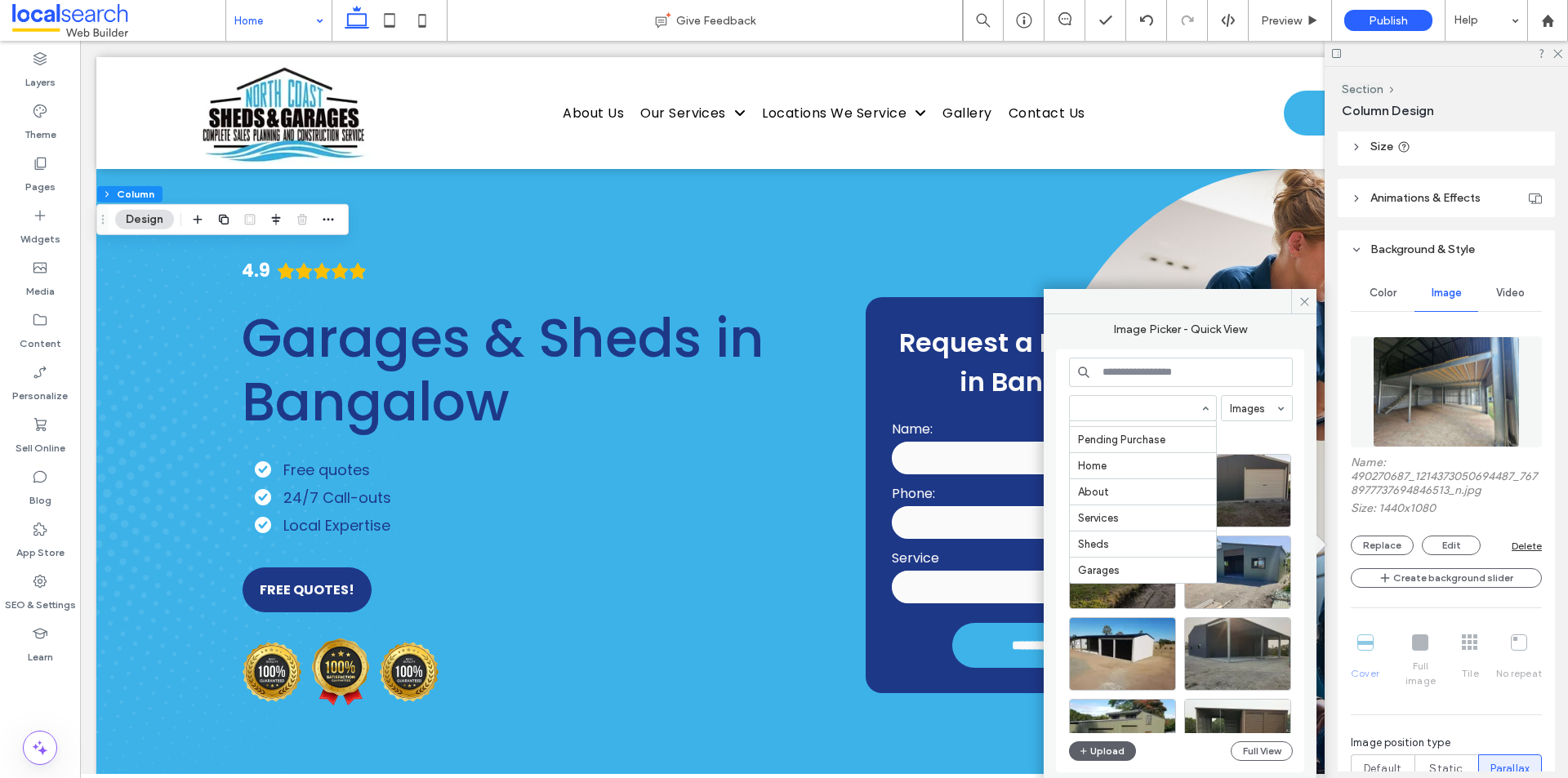 scroll, scrollTop: 82, scrollLeft: 0, axis: vertical 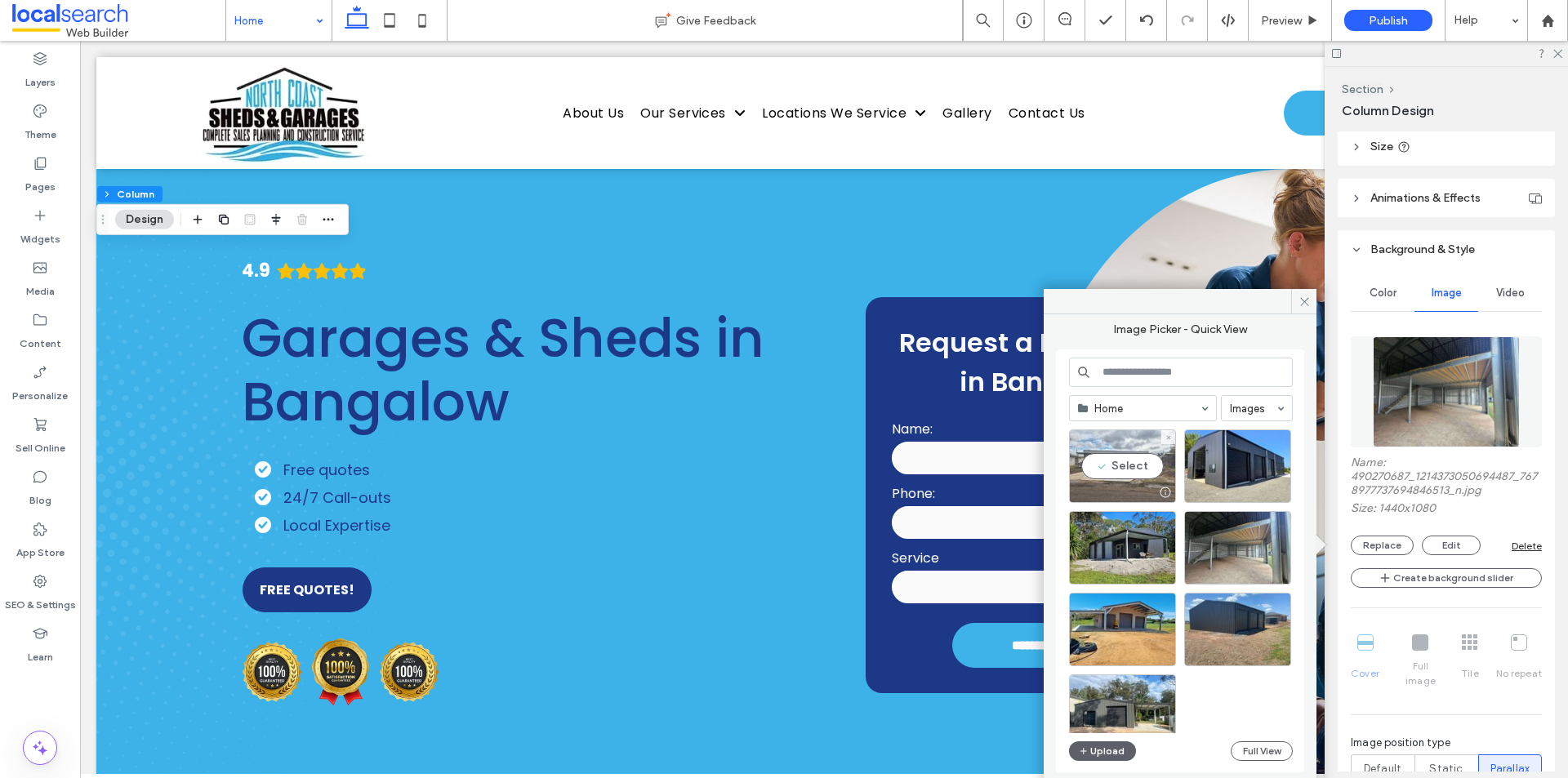 click on "Select" at bounding box center (1122, 466) 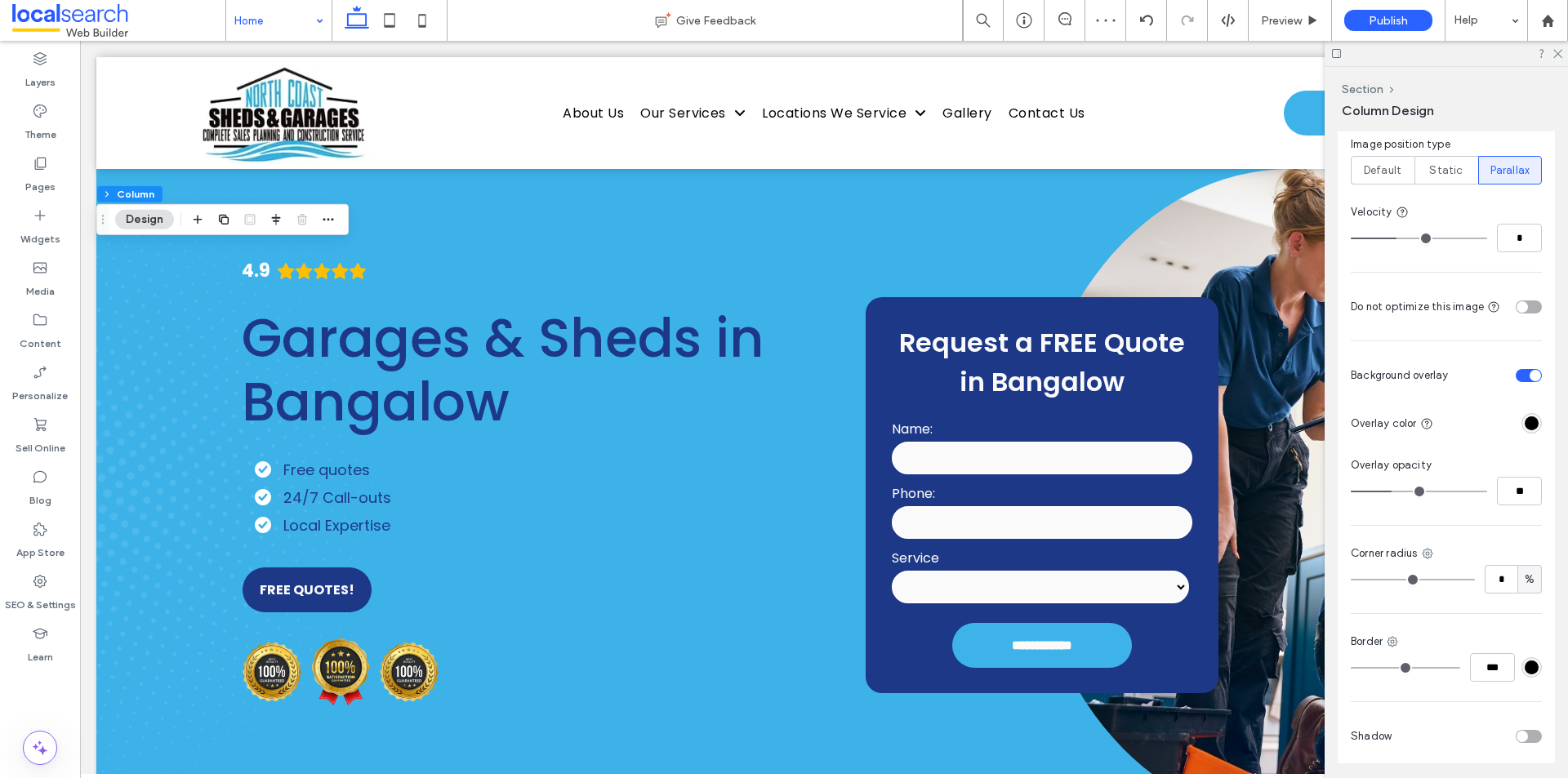 scroll, scrollTop: 967, scrollLeft: 0, axis: vertical 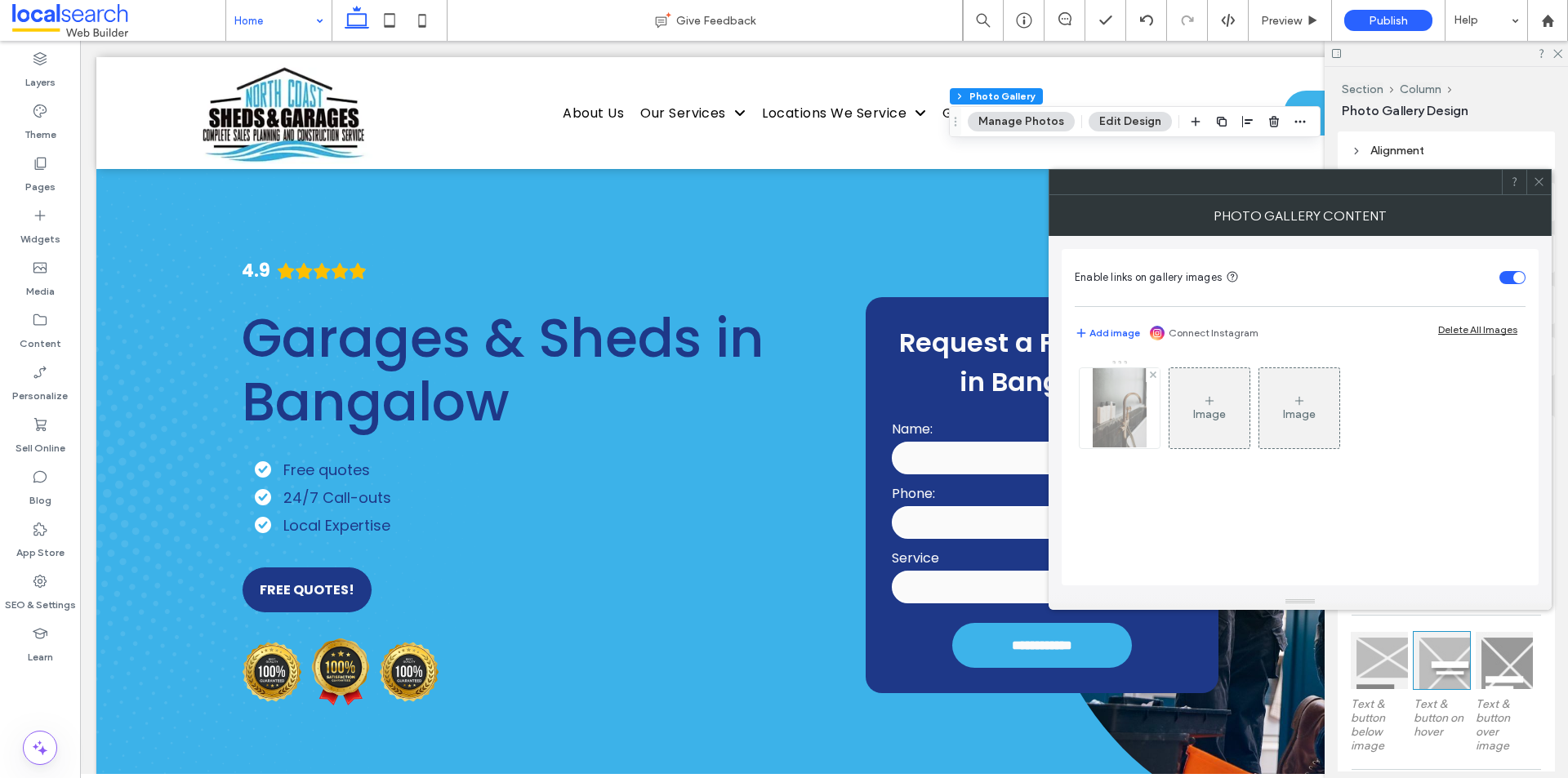 click at bounding box center [1119, 408] 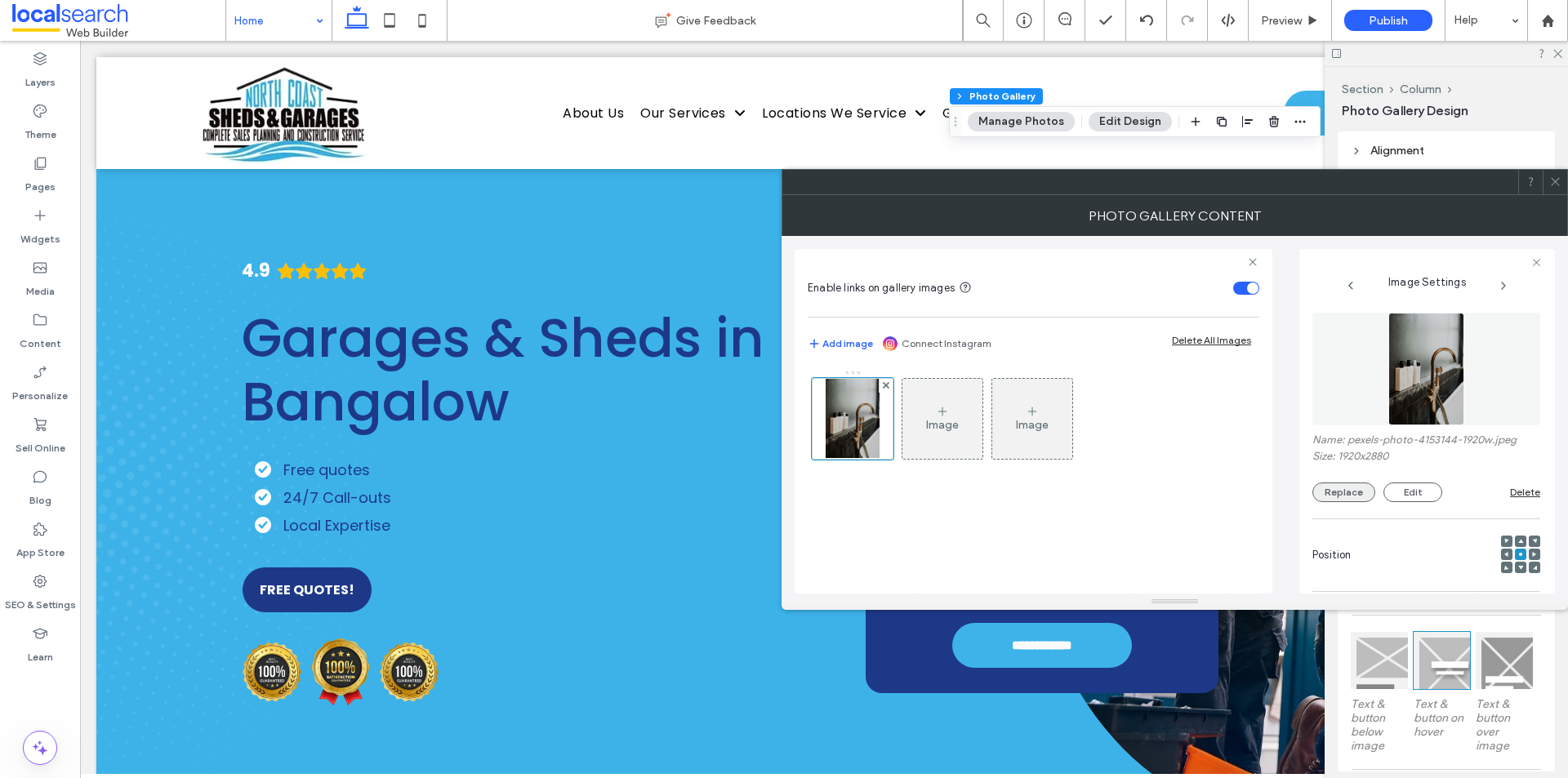 click on "Replace" at bounding box center [1343, 492] 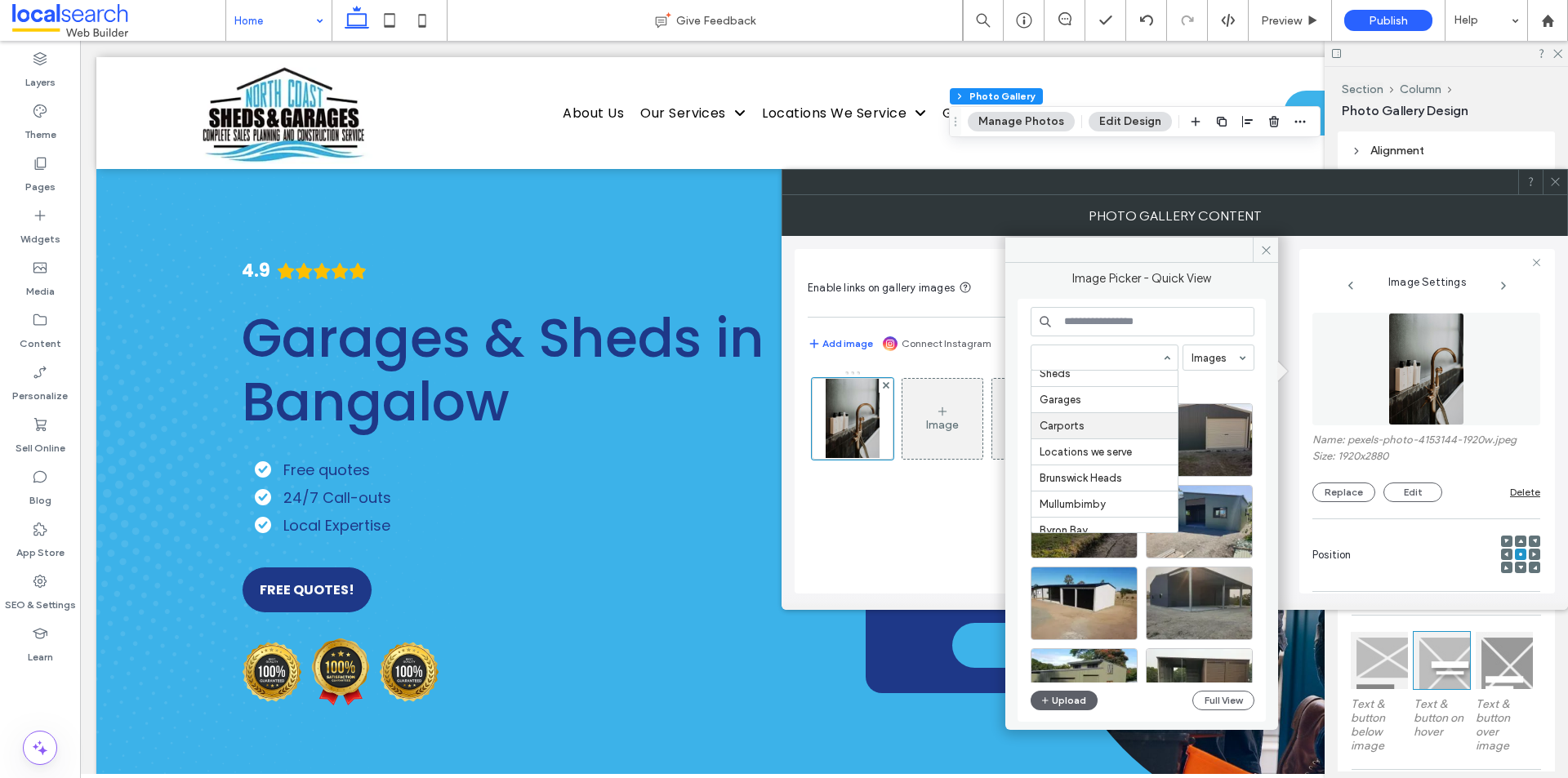 scroll, scrollTop: 163, scrollLeft: 0, axis: vertical 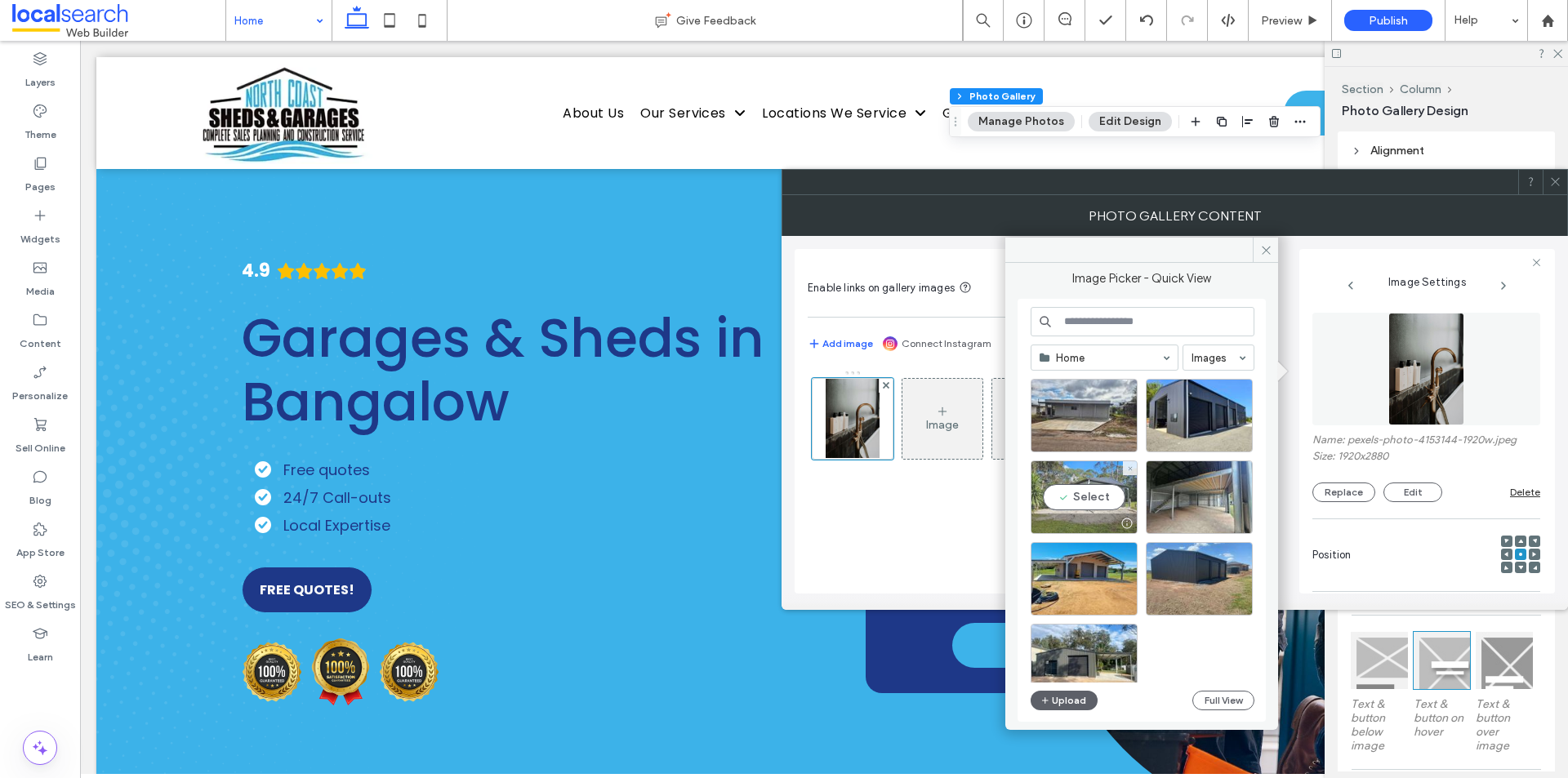 click on "Select" at bounding box center (1084, 497) 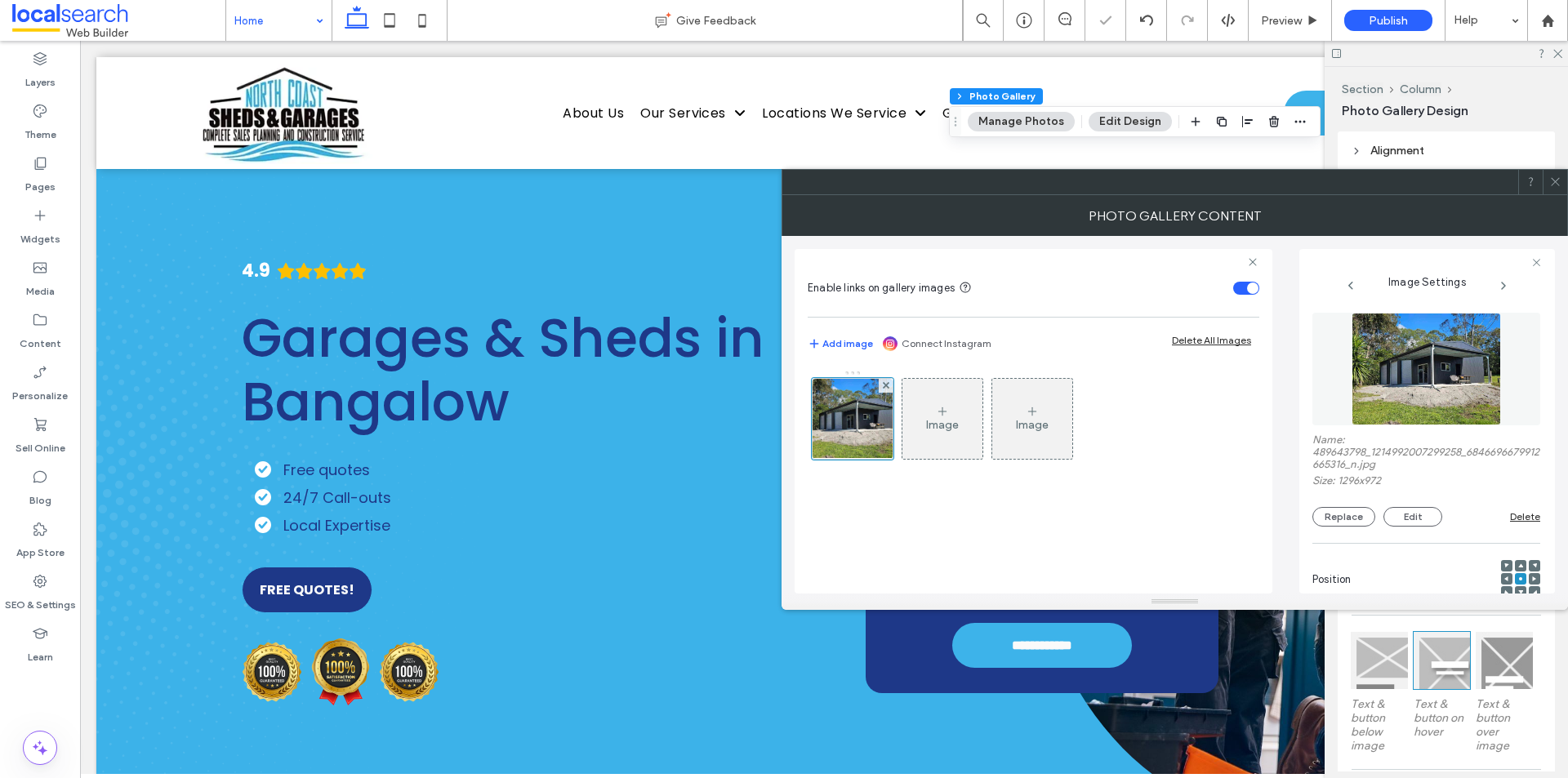 click 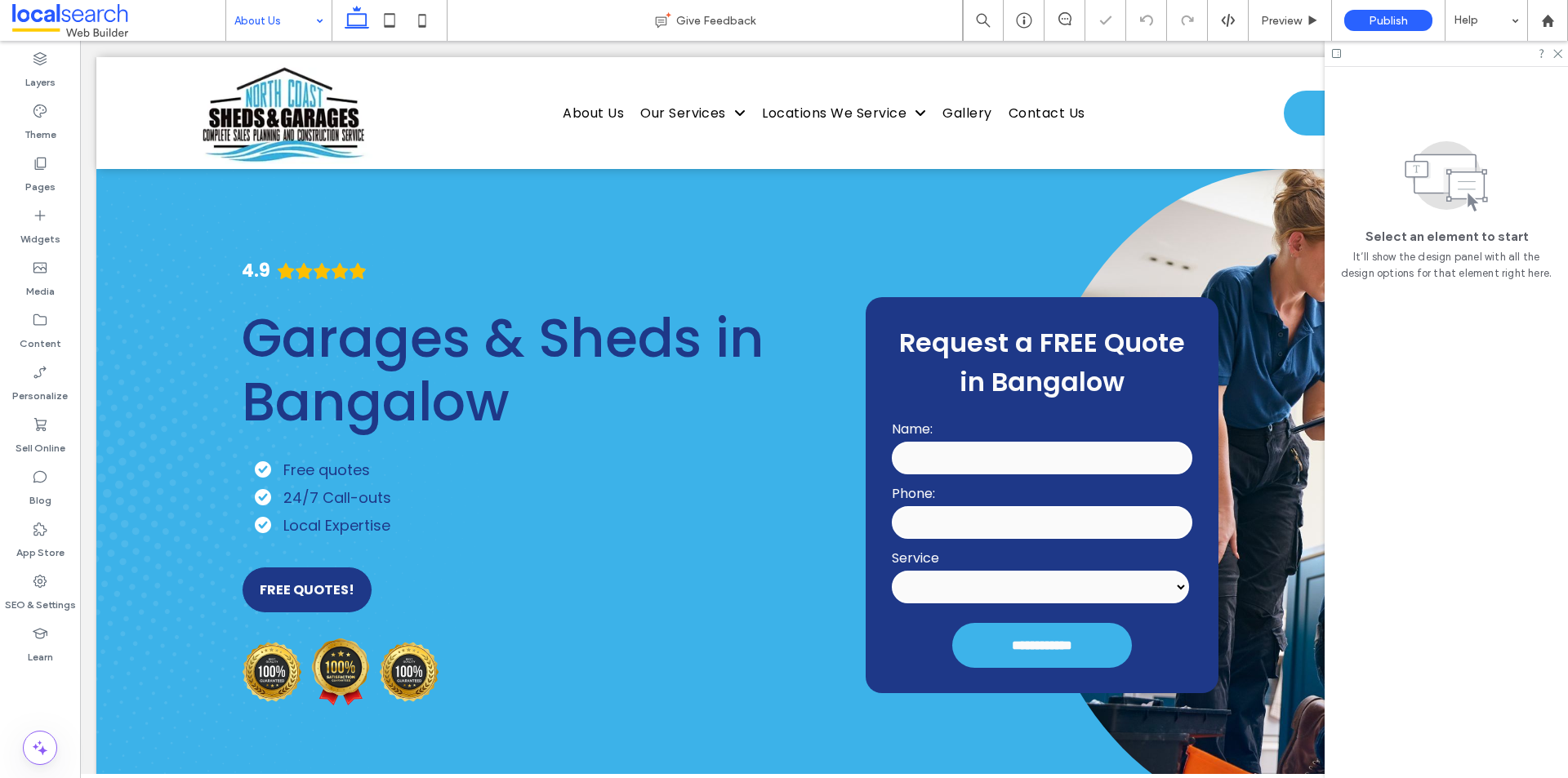 click at bounding box center (274, 20) 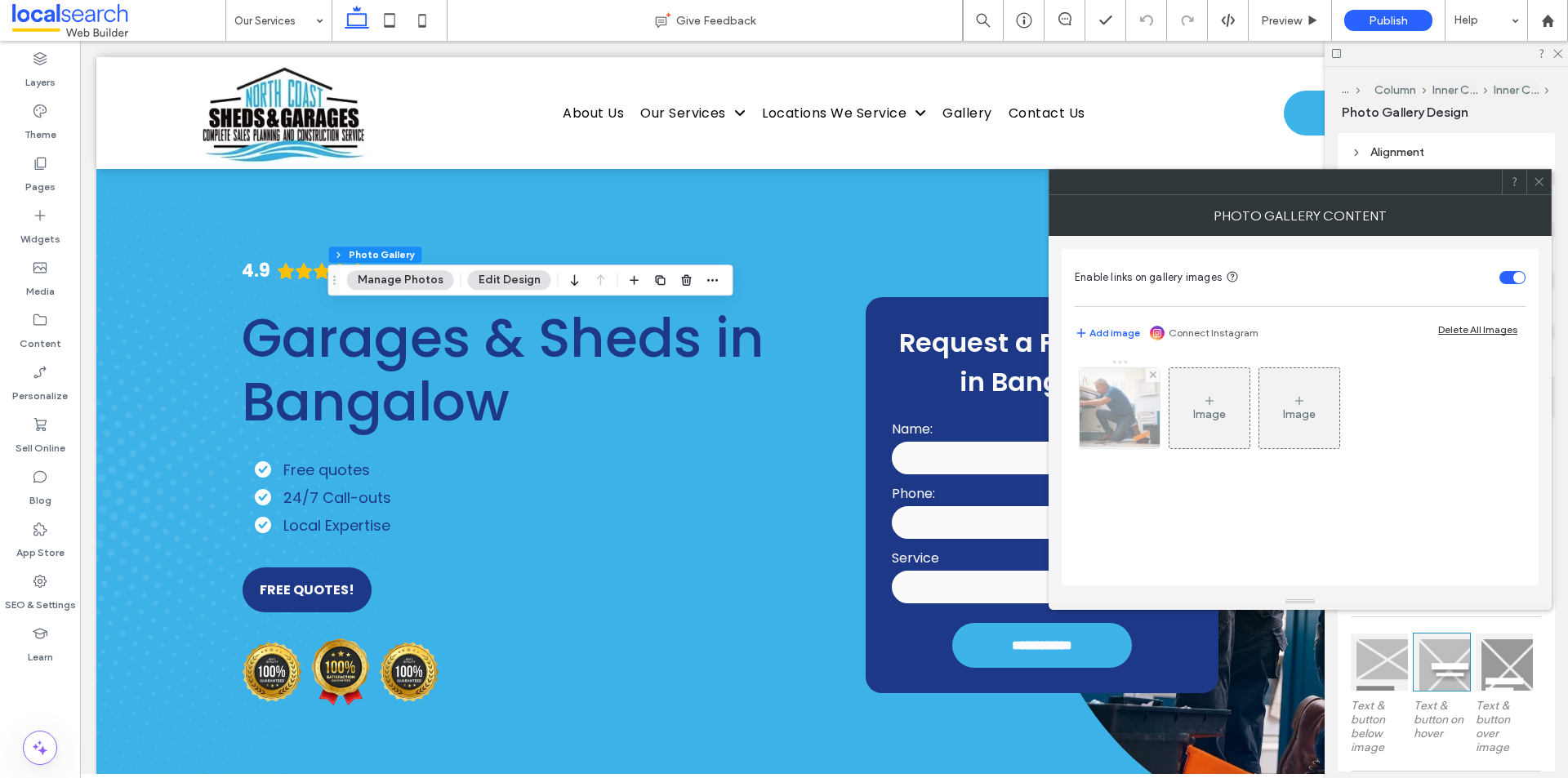 click at bounding box center (1120, 408) 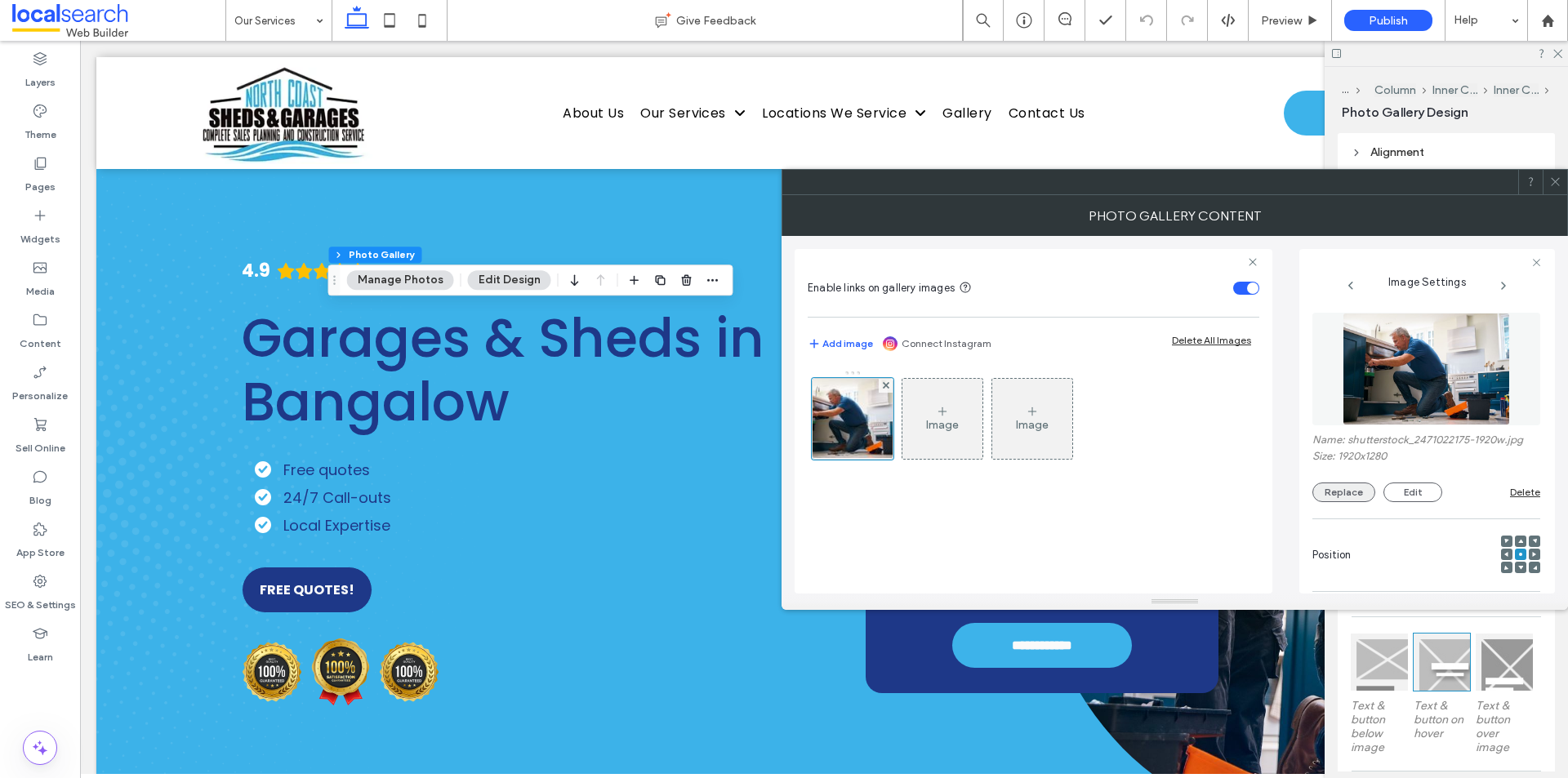 click on "Replace" at bounding box center [1343, 492] 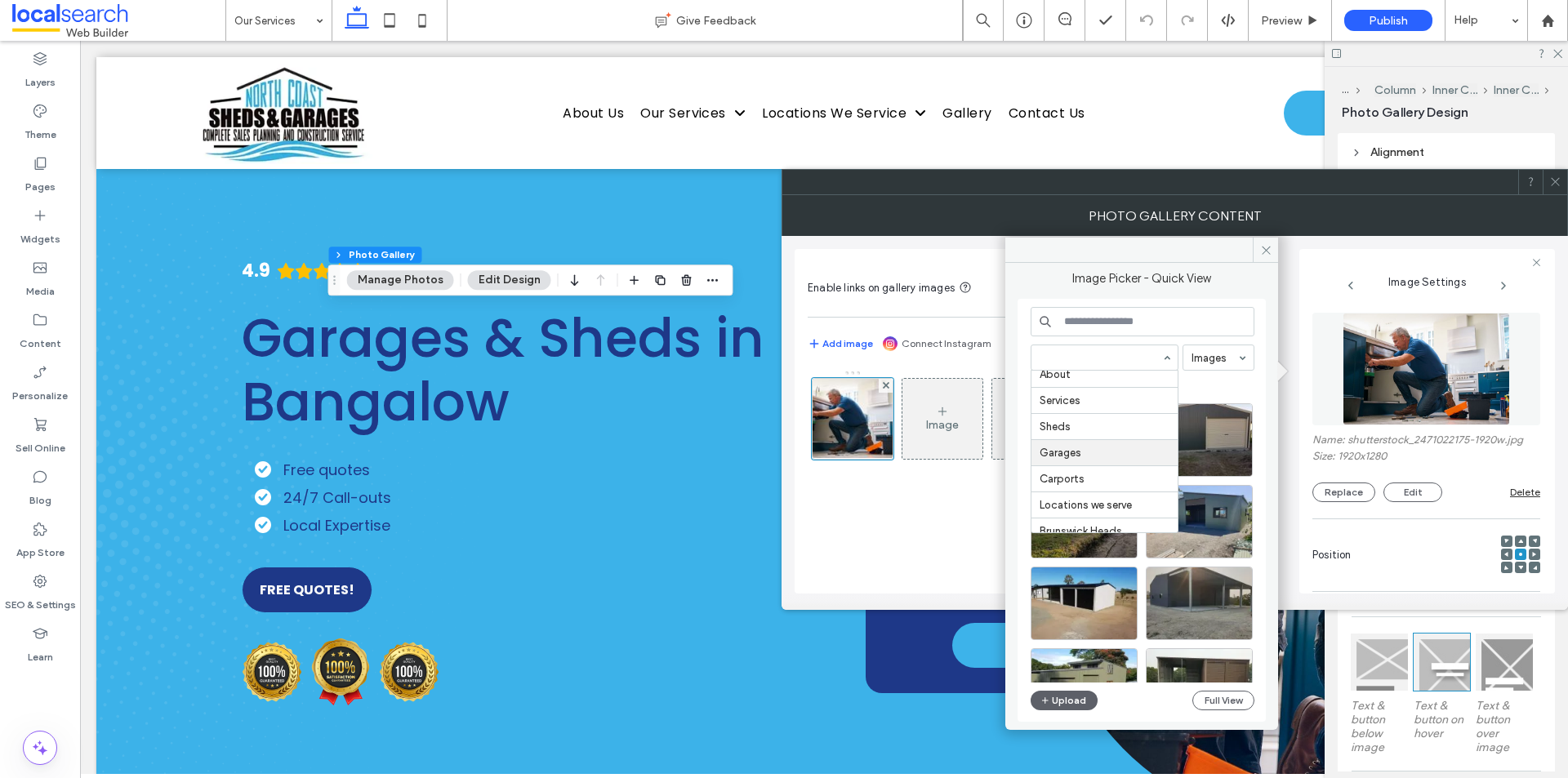 scroll, scrollTop: 163, scrollLeft: 0, axis: vertical 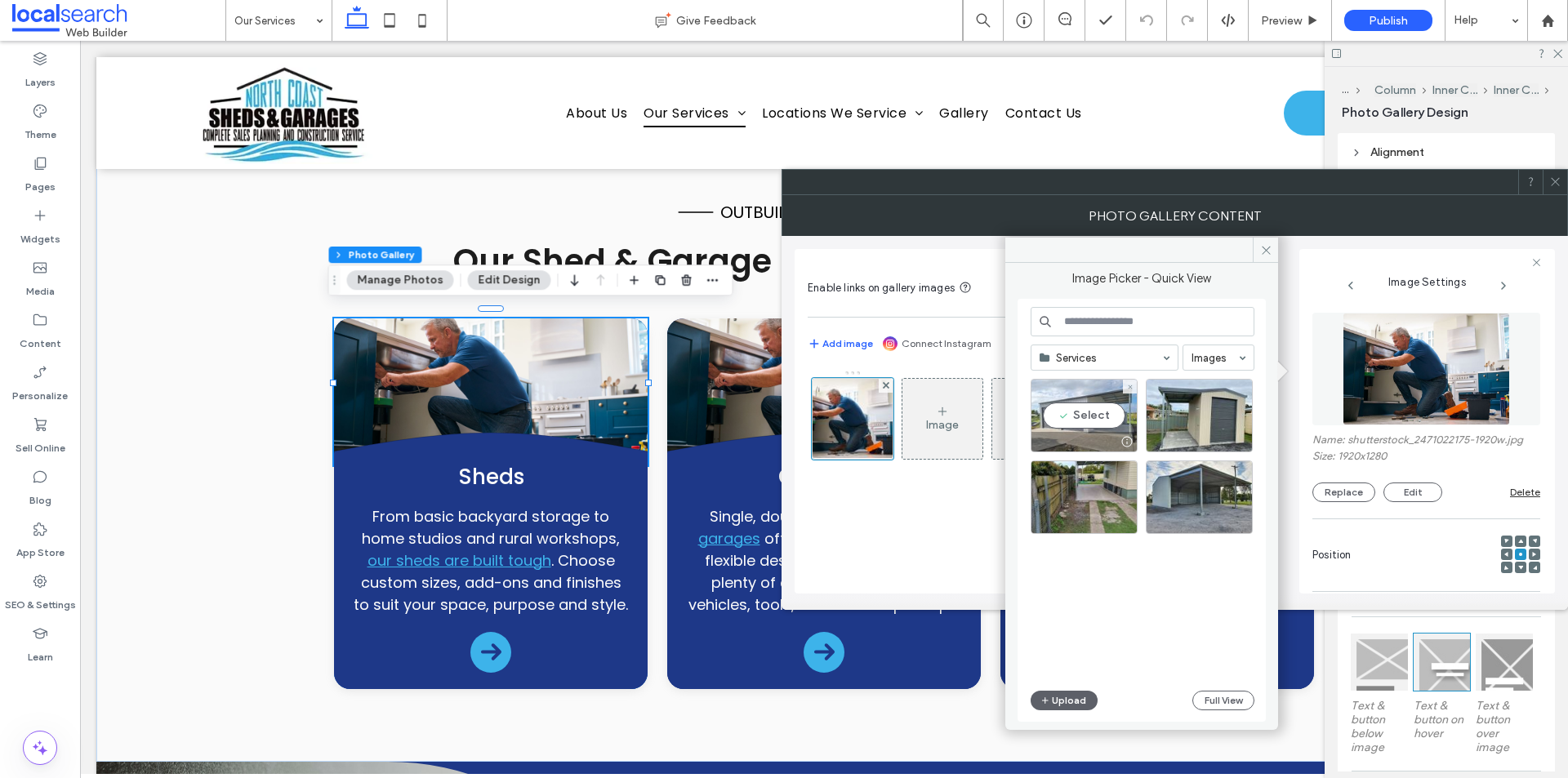click on "Select" at bounding box center [1084, 416] 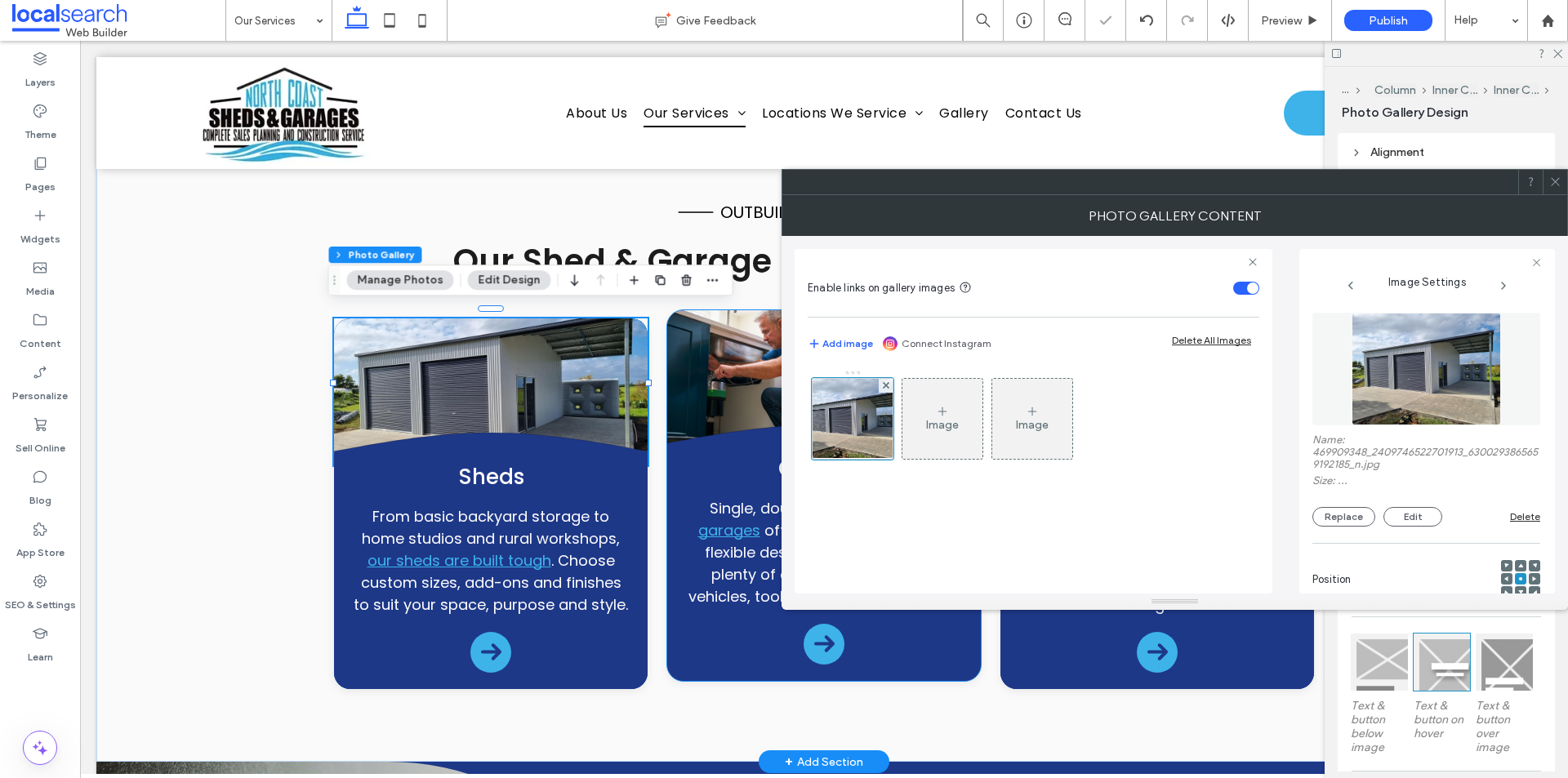 click at bounding box center (824, 384) 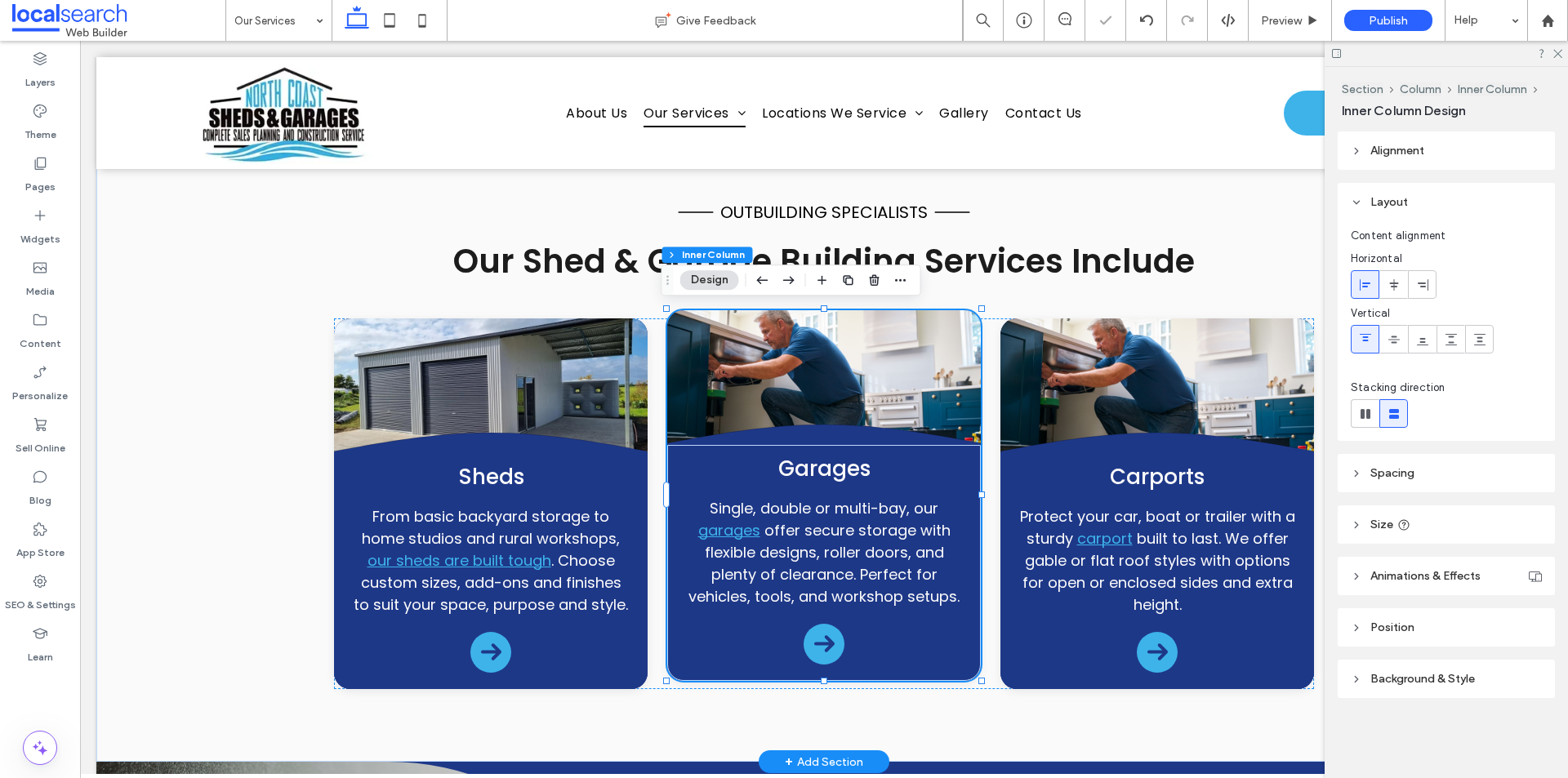 click at bounding box center [824, 384] 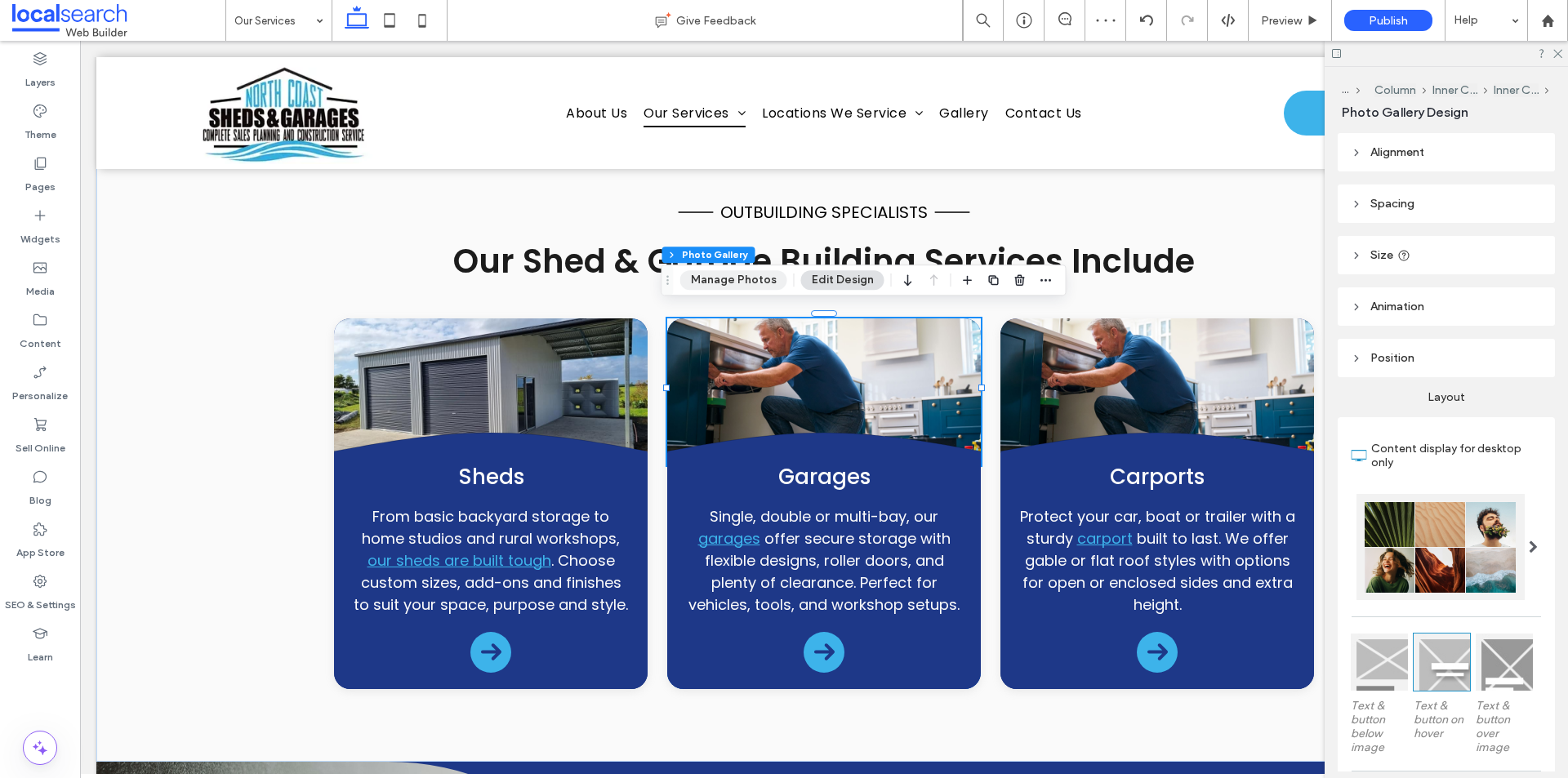 click on "Manage Photos" at bounding box center (733, 280) 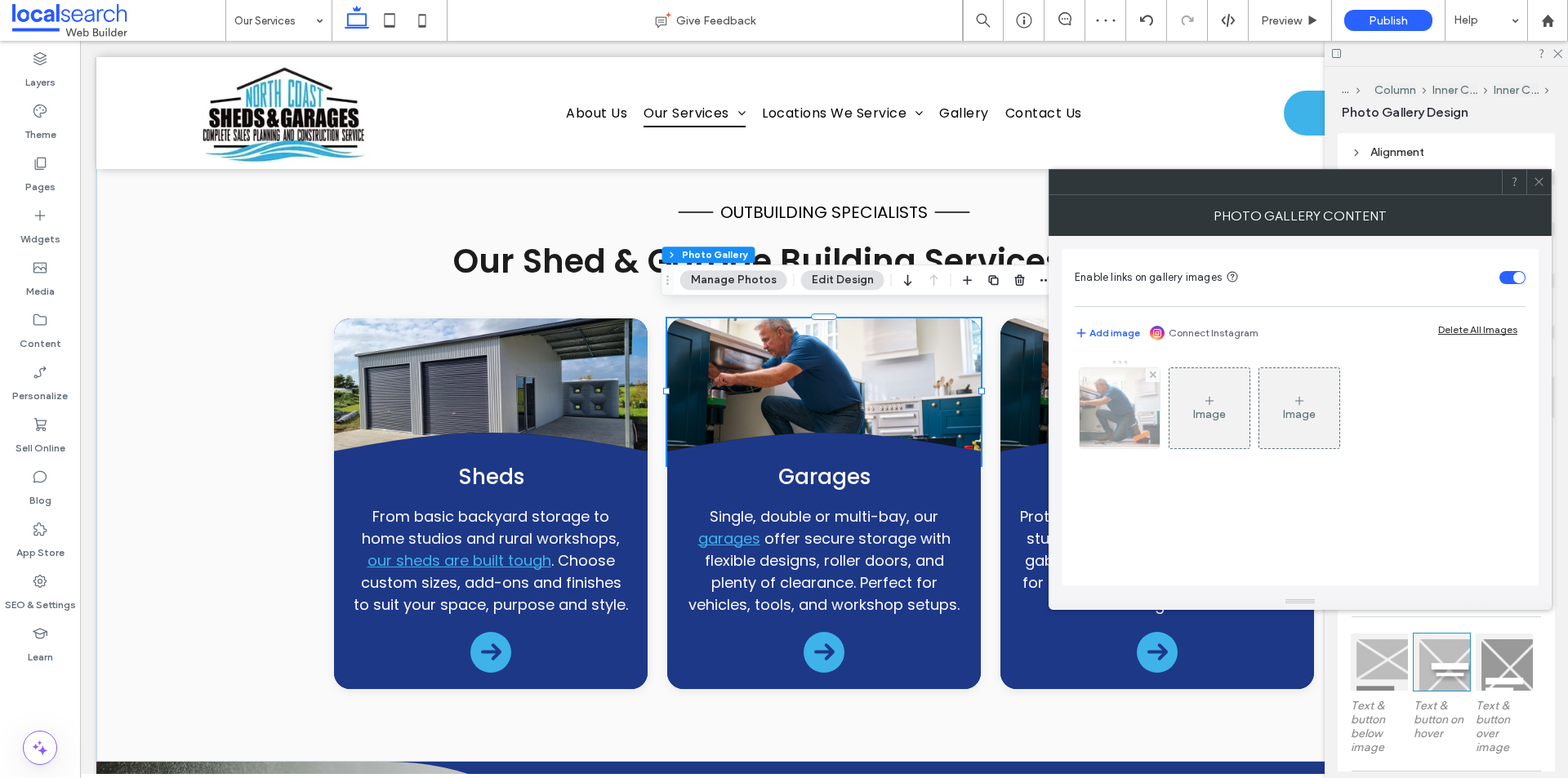 click at bounding box center (1120, 408) 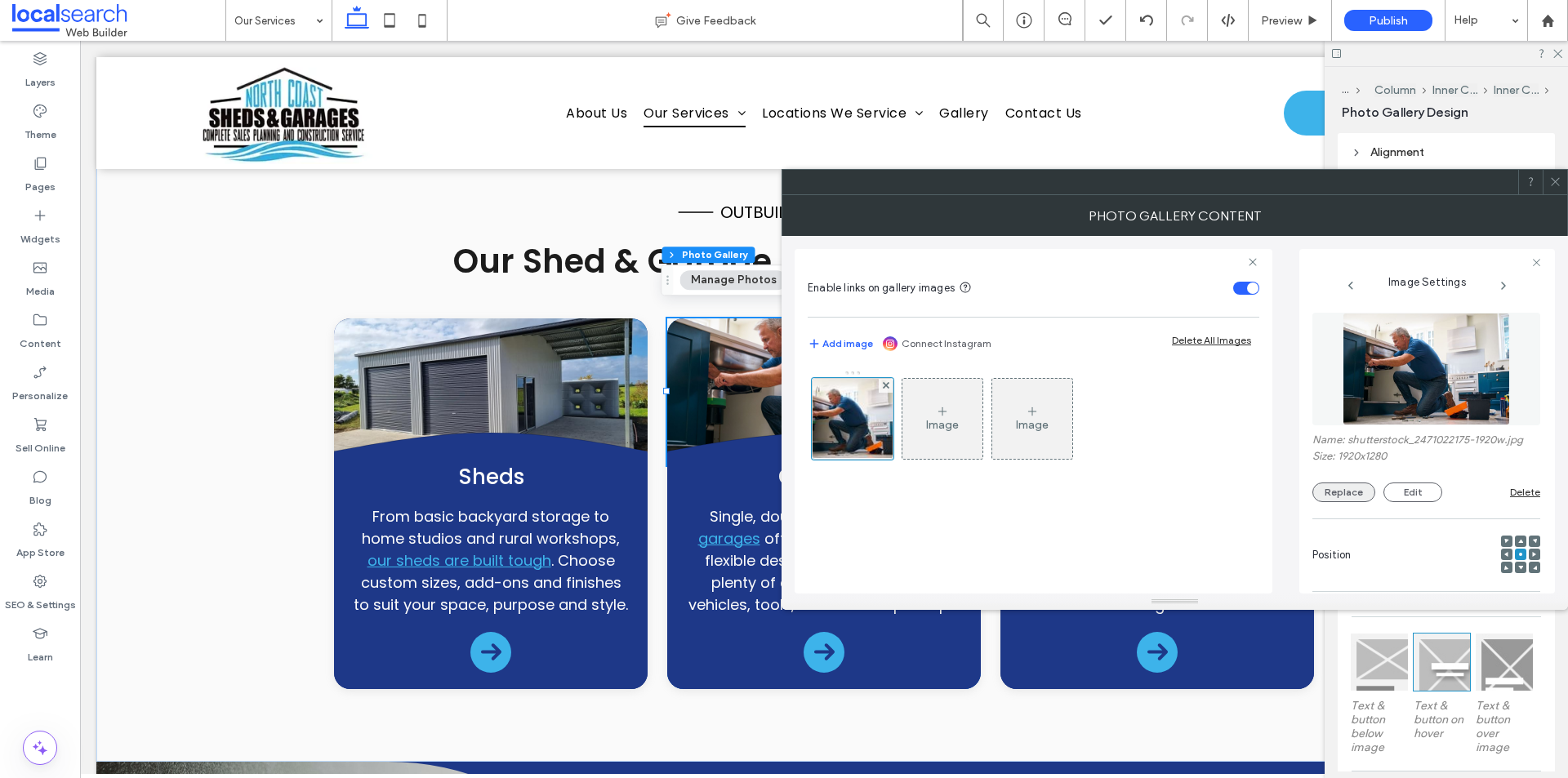click on "Replace" at bounding box center [1343, 492] 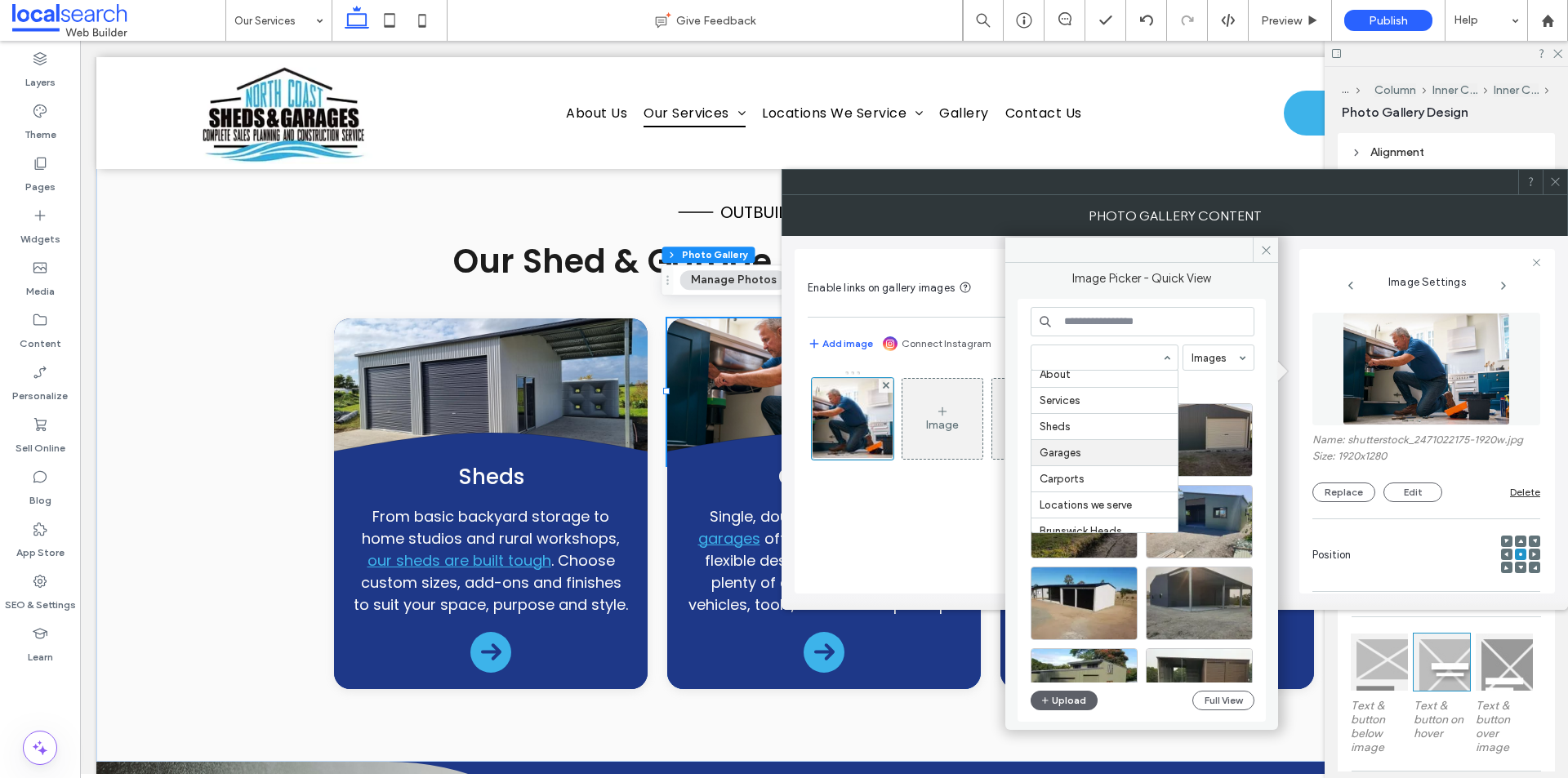 scroll, scrollTop: 163, scrollLeft: 0, axis: vertical 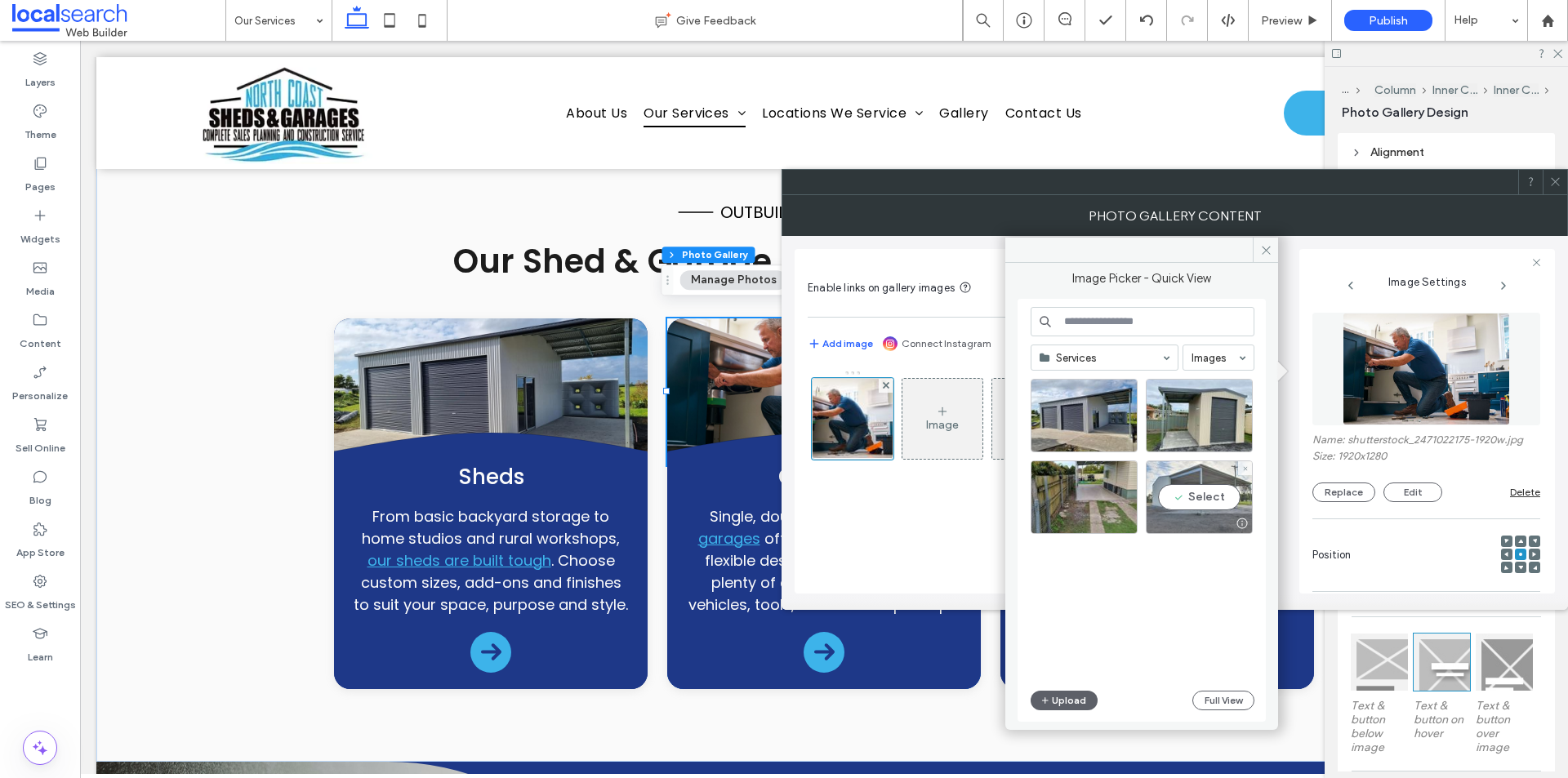 click on "Select" at bounding box center [1199, 497] 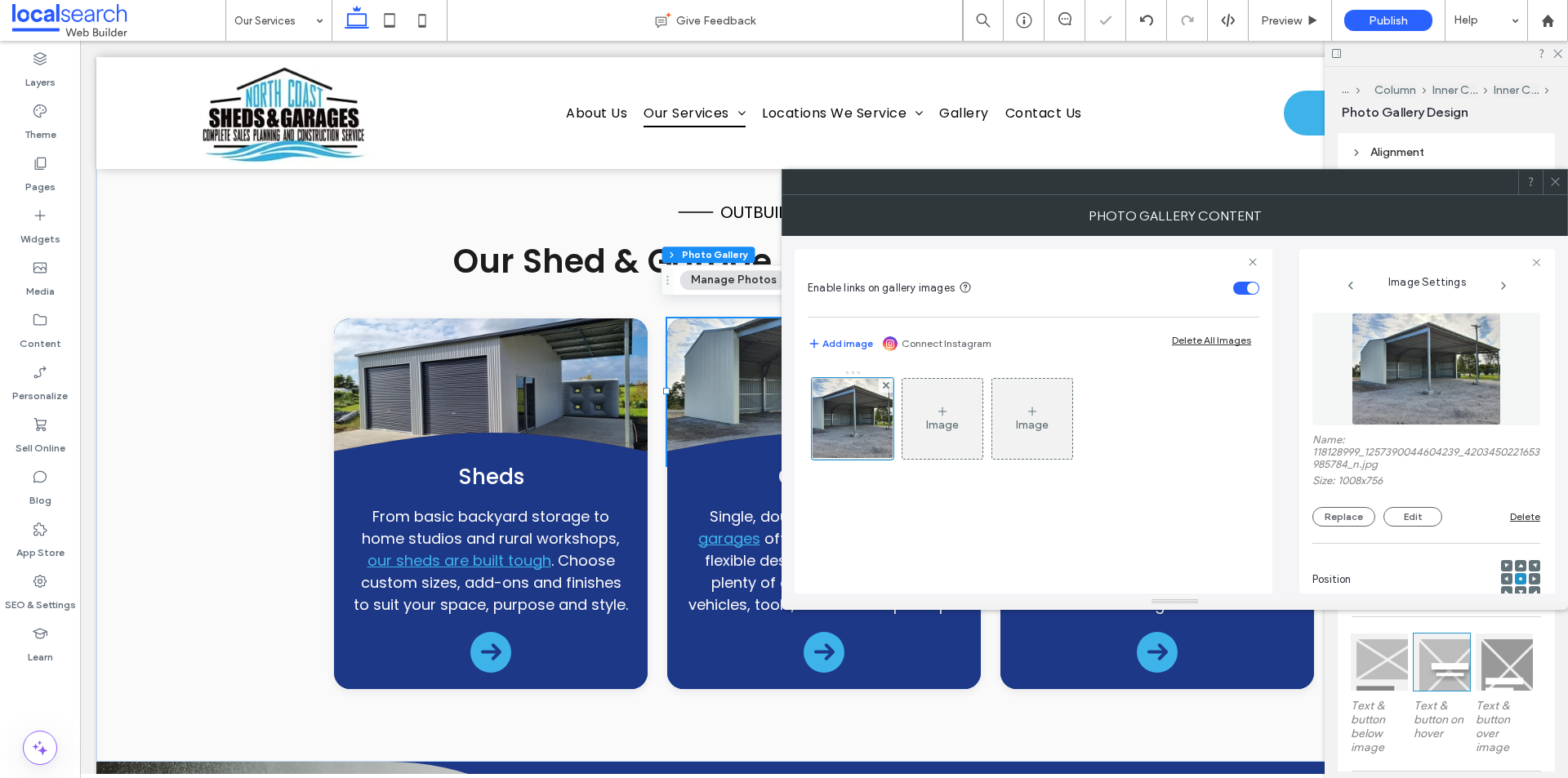 click 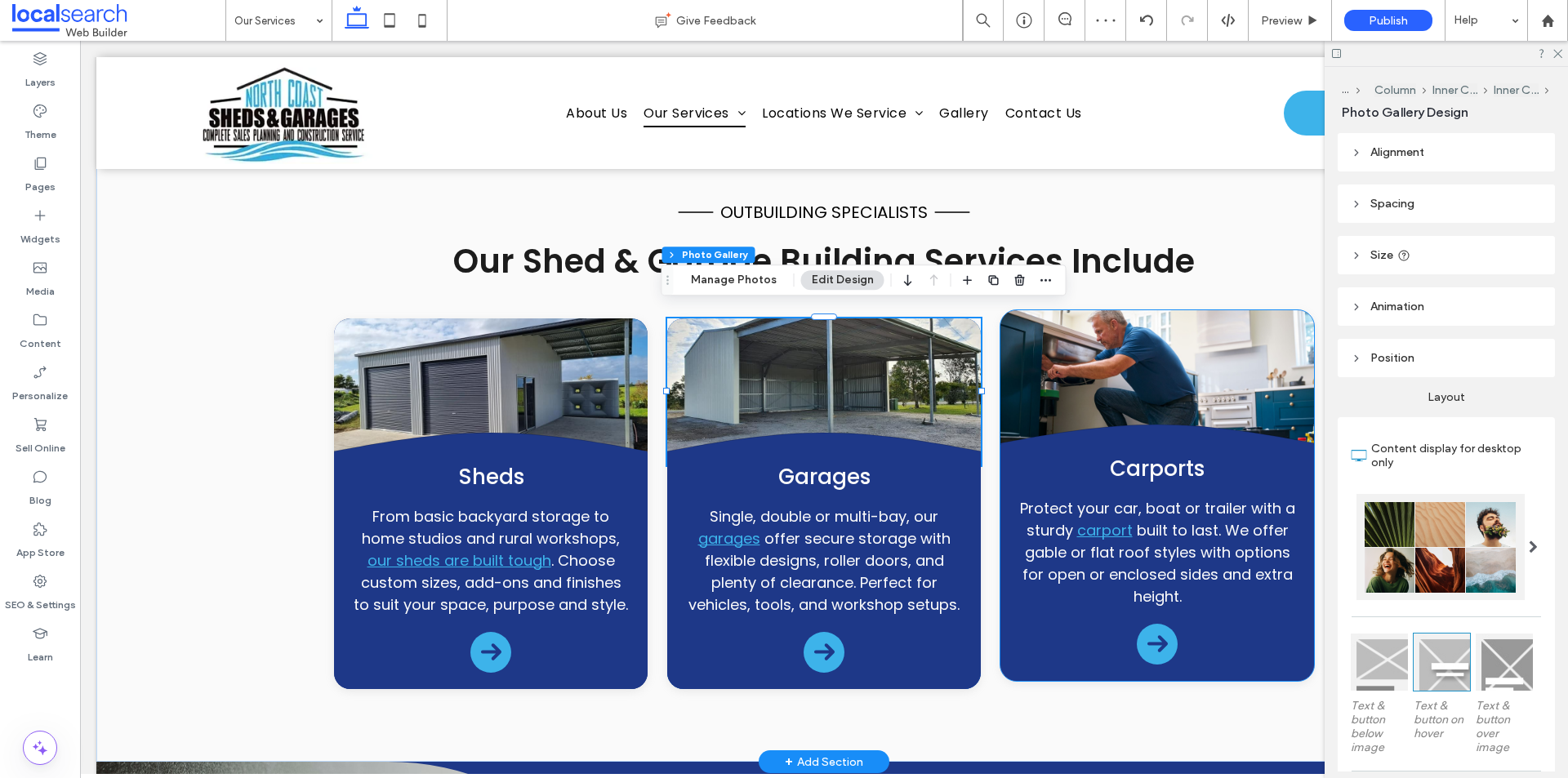 click at bounding box center [1157, 384] 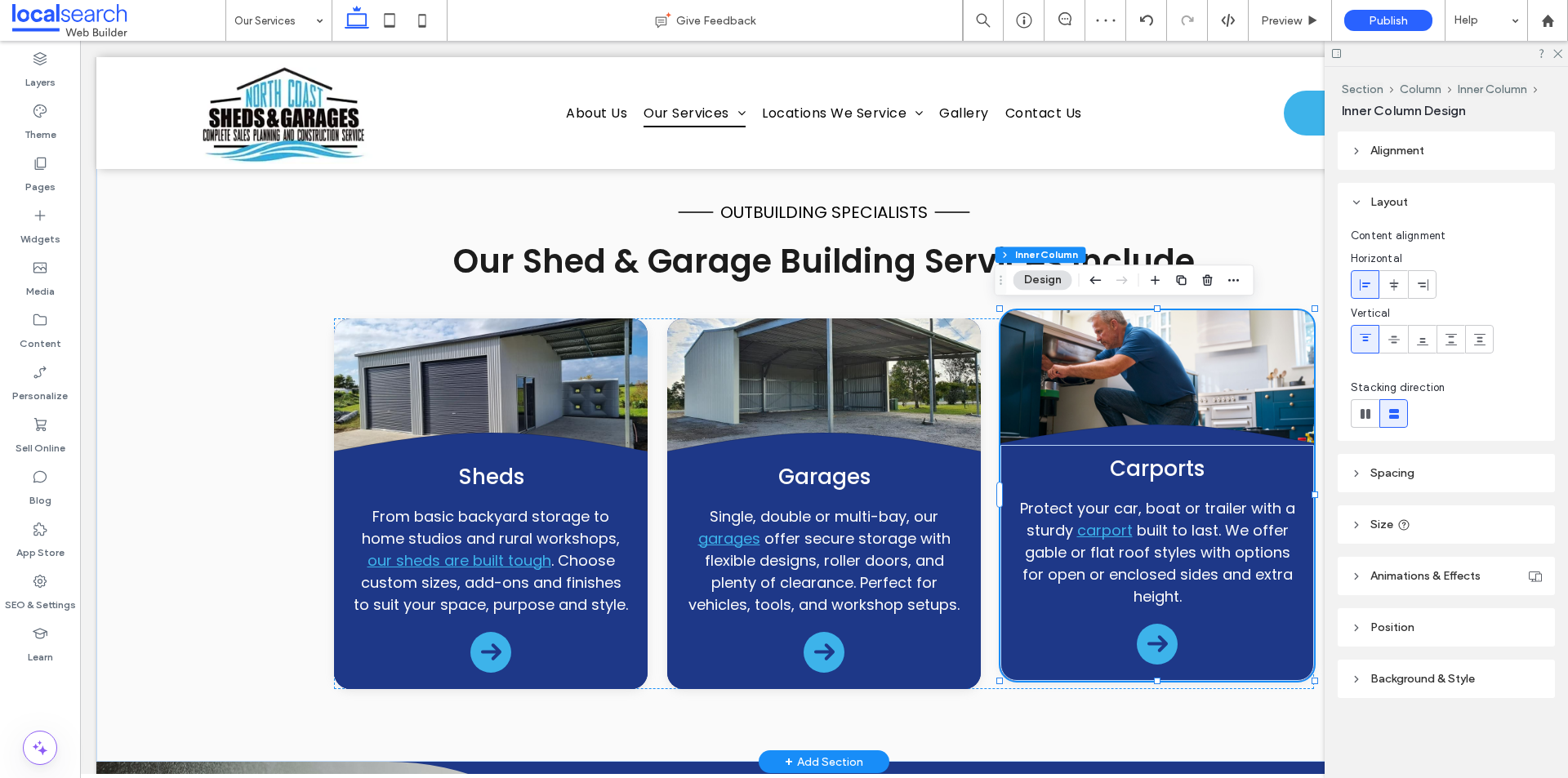 click at bounding box center [1157, 384] 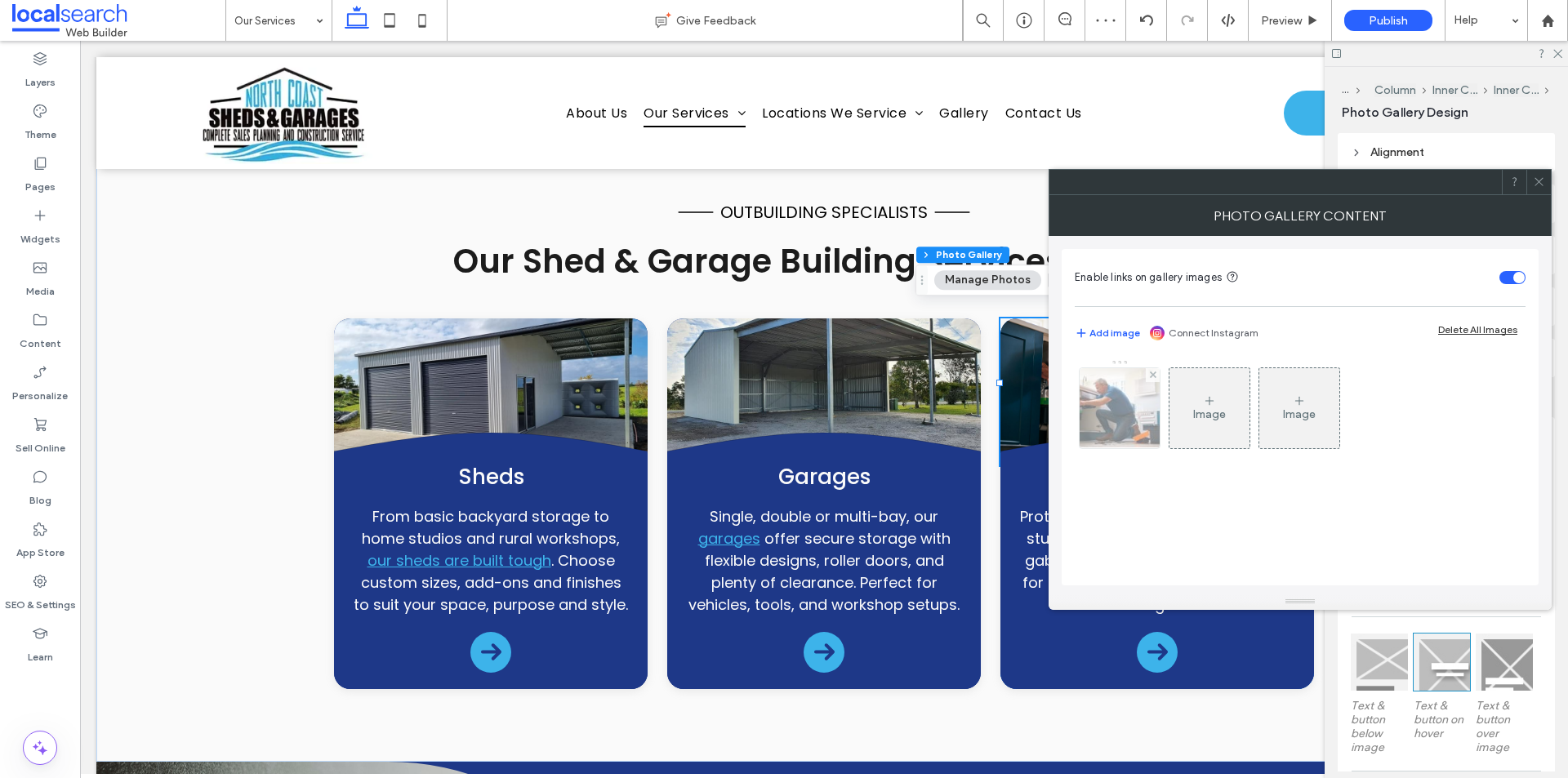 click at bounding box center [1120, 408] 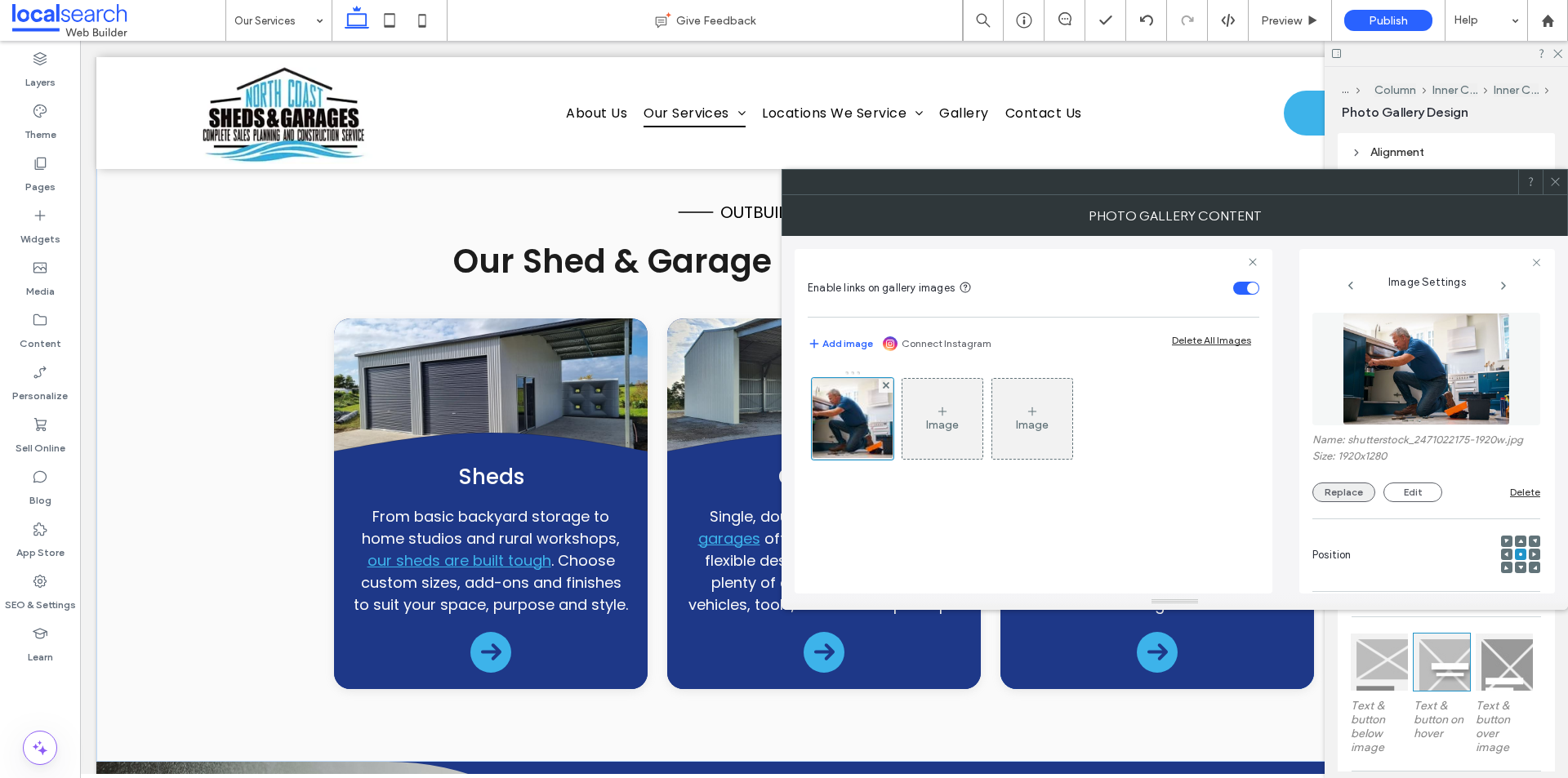 click on "Replace" at bounding box center [1343, 492] 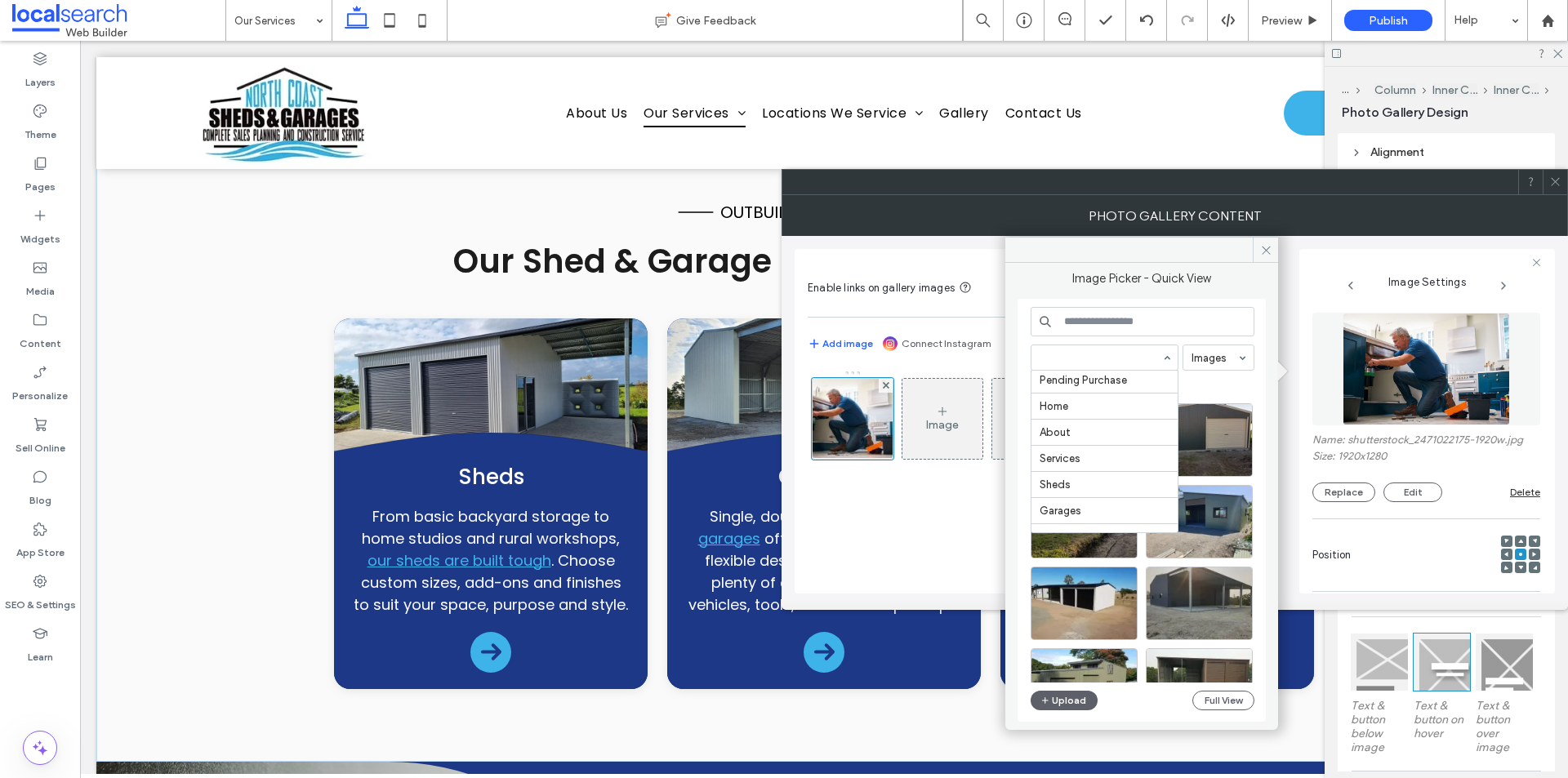 scroll, scrollTop: 163, scrollLeft: 0, axis: vertical 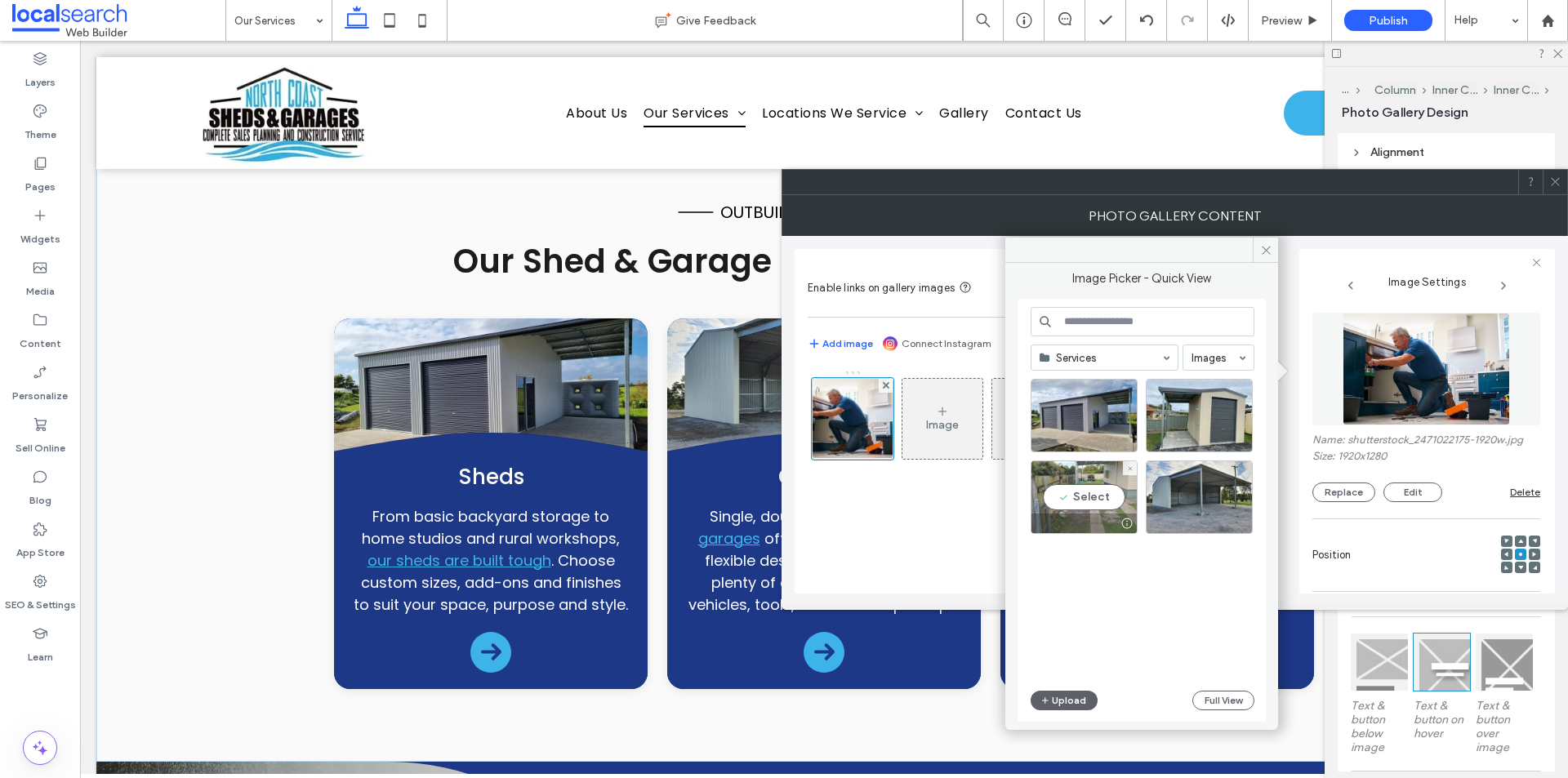 click on "Select" at bounding box center [1084, 497] 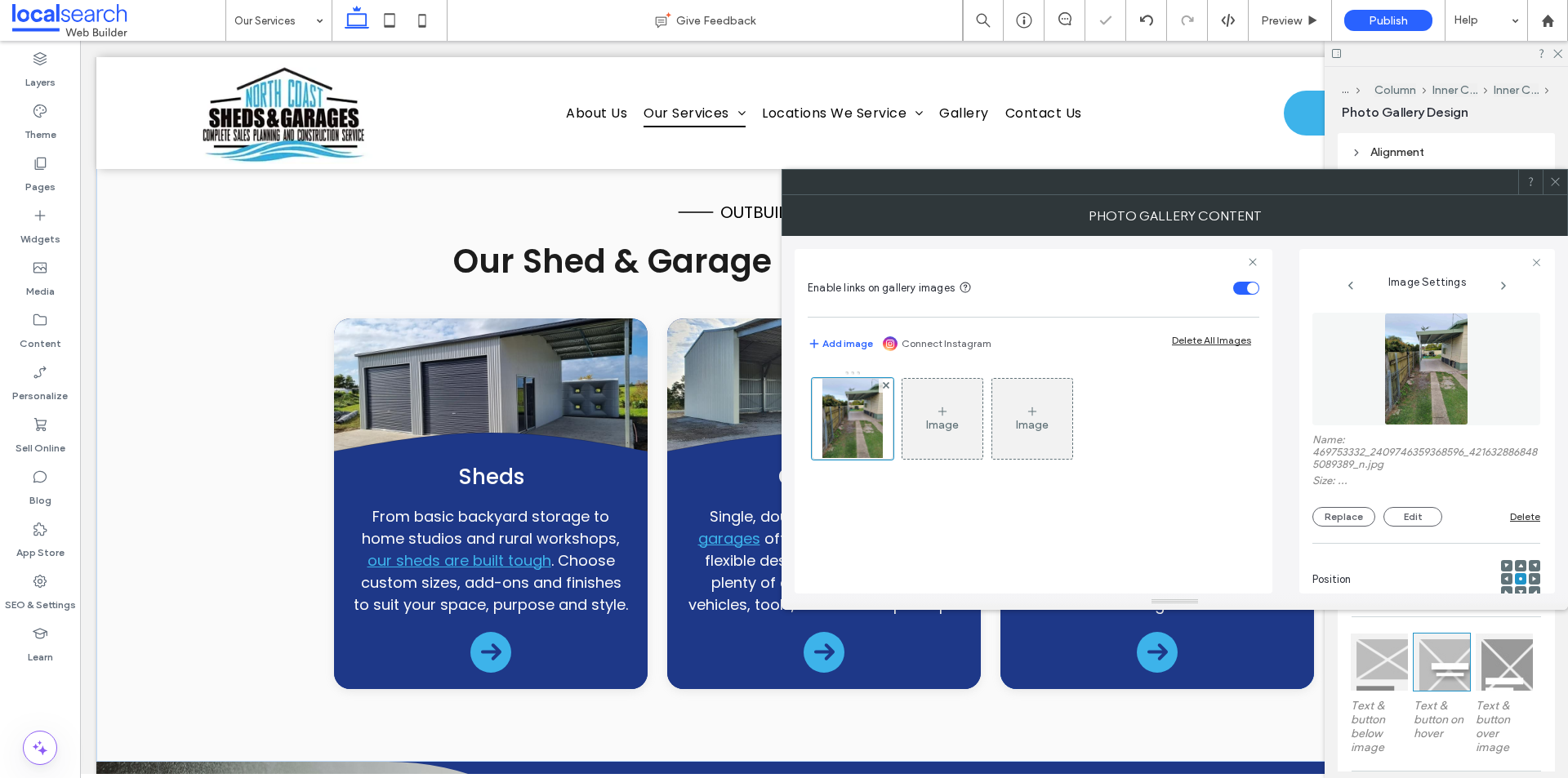 click 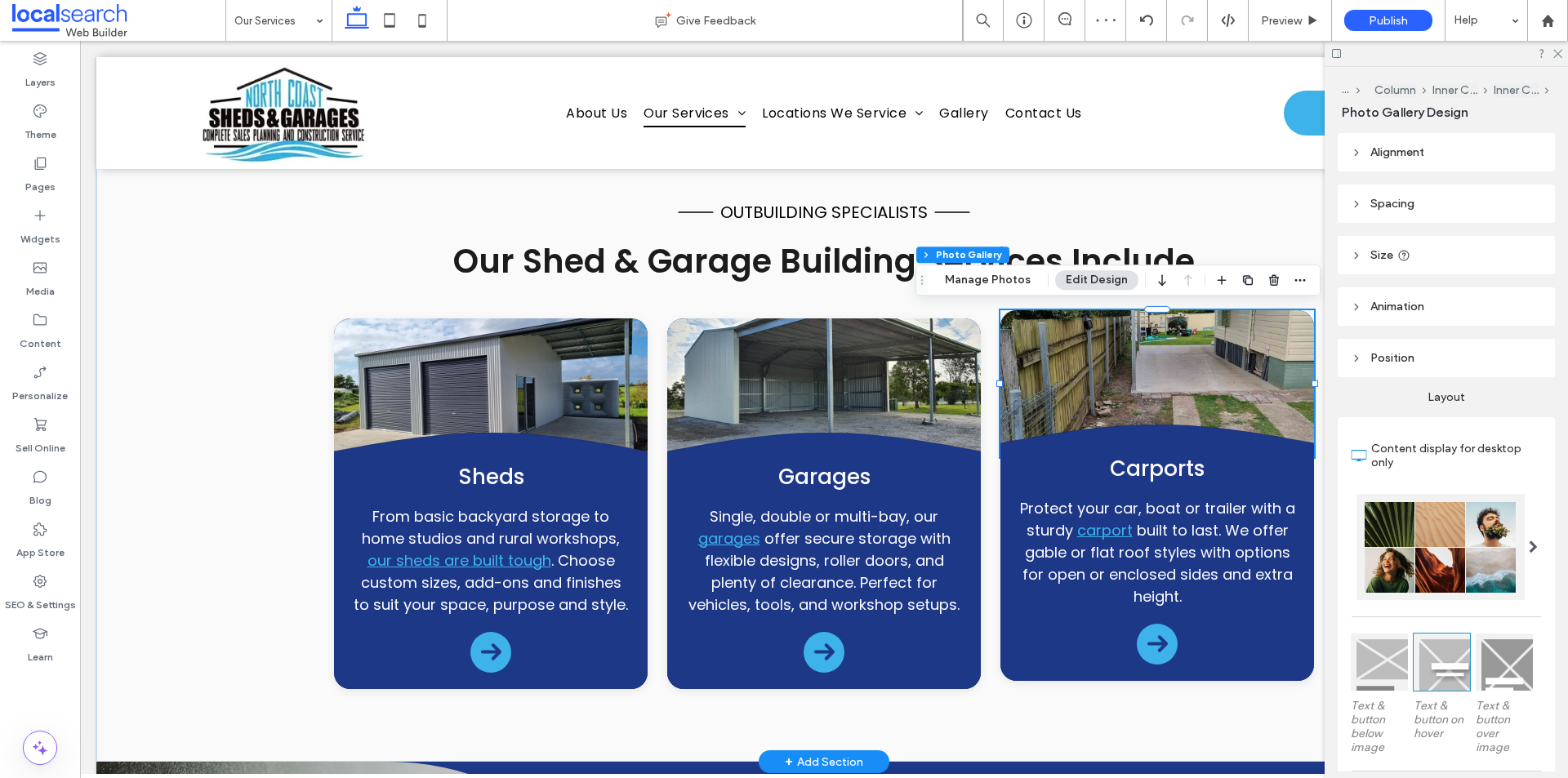 click at bounding box center (1157, 384) 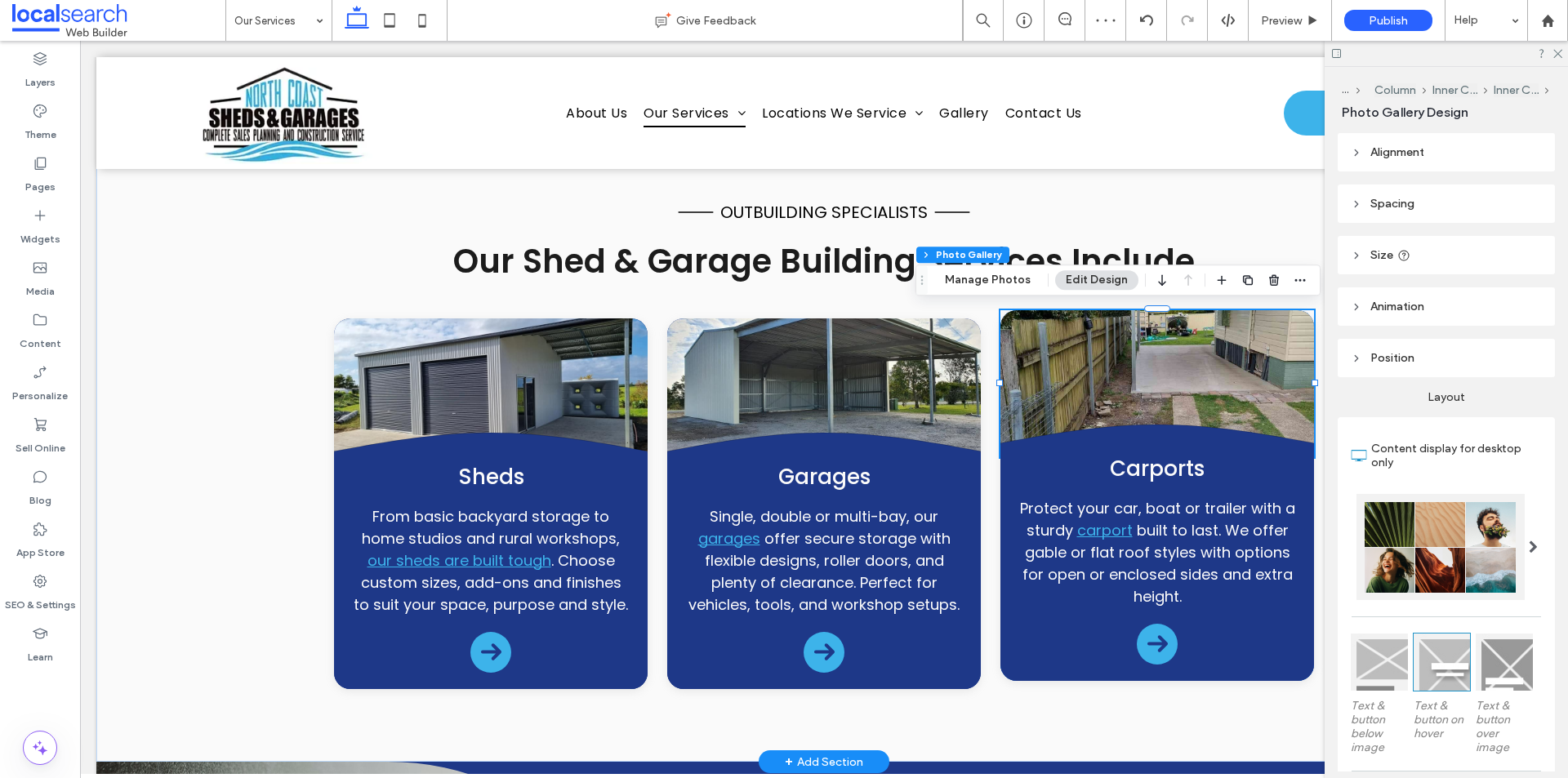 click at bounding box center (1157, 384) 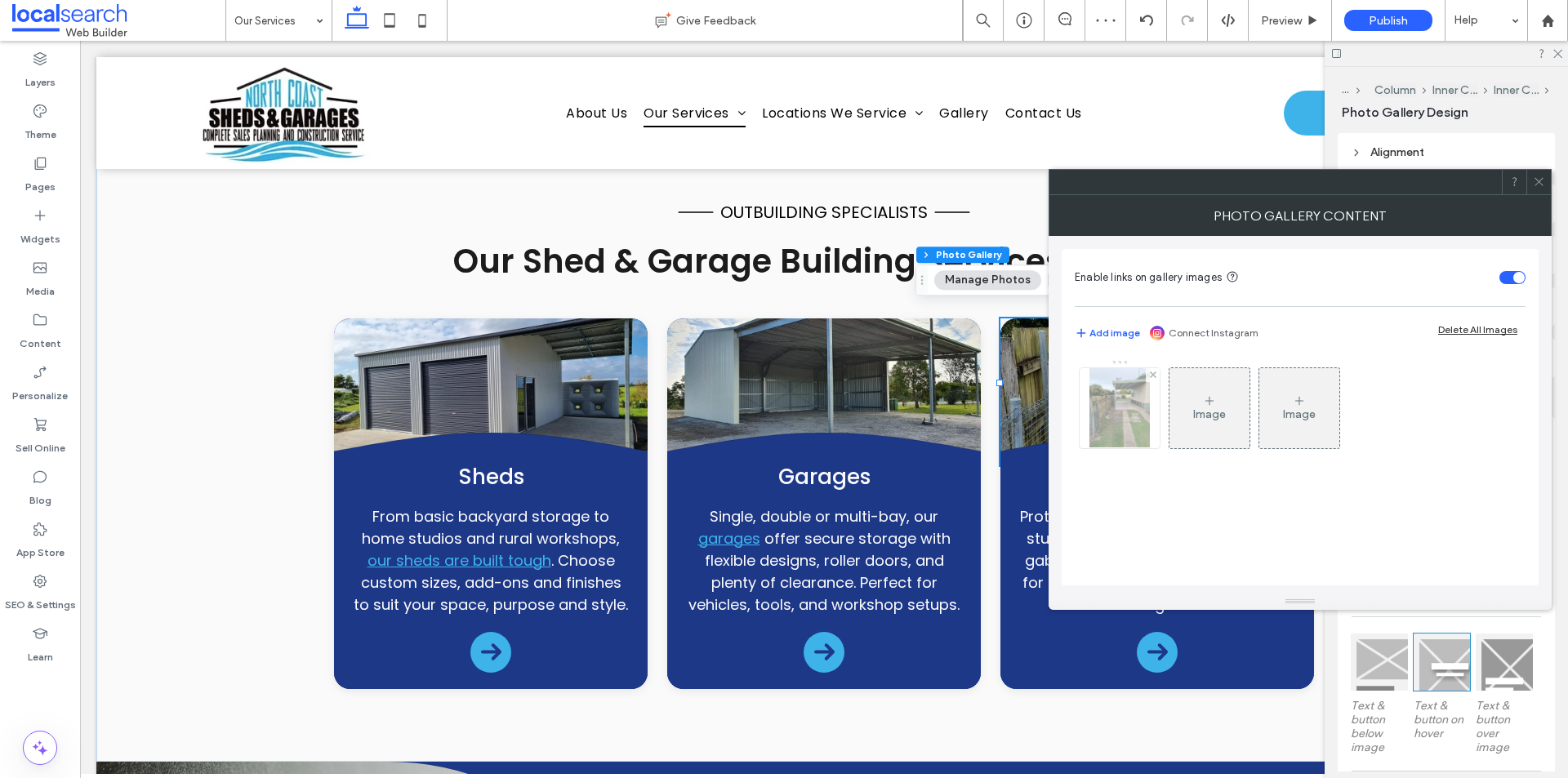 click at bounding box center [1119, 408] 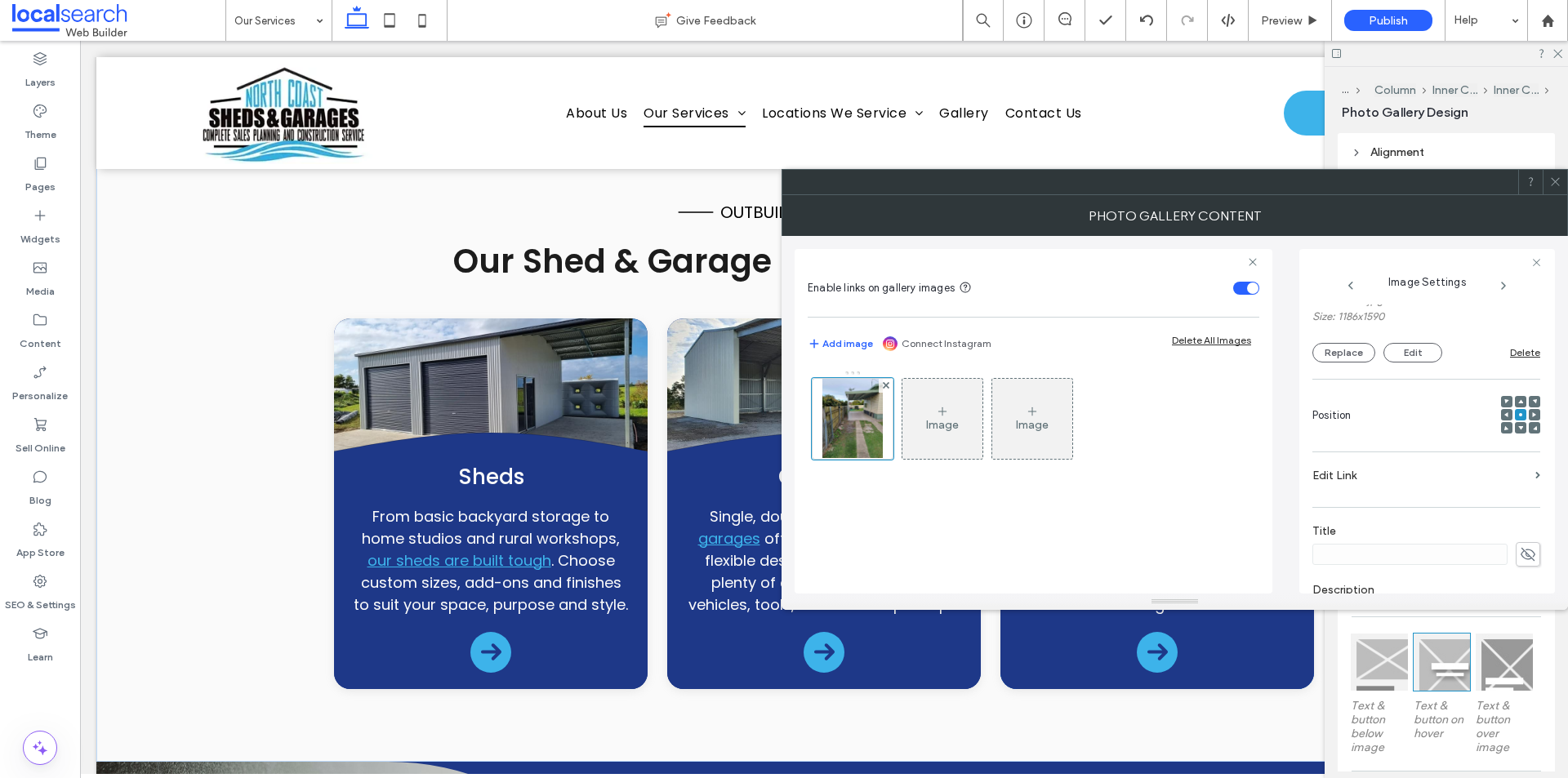 scroll, scrollTop: 163, scrollLeft: 0, axis: vertical 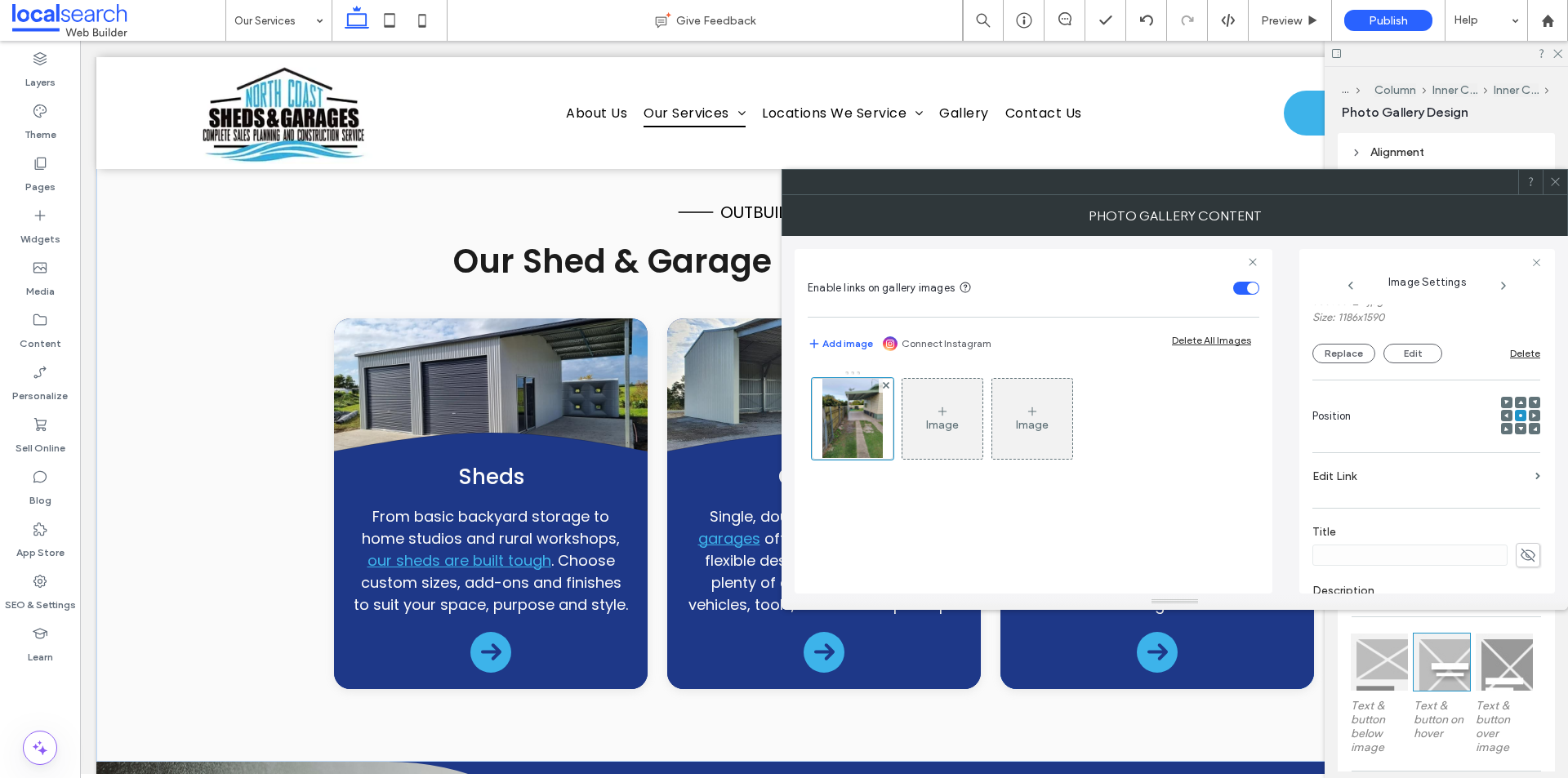 click at bounding box center (1521, 402) 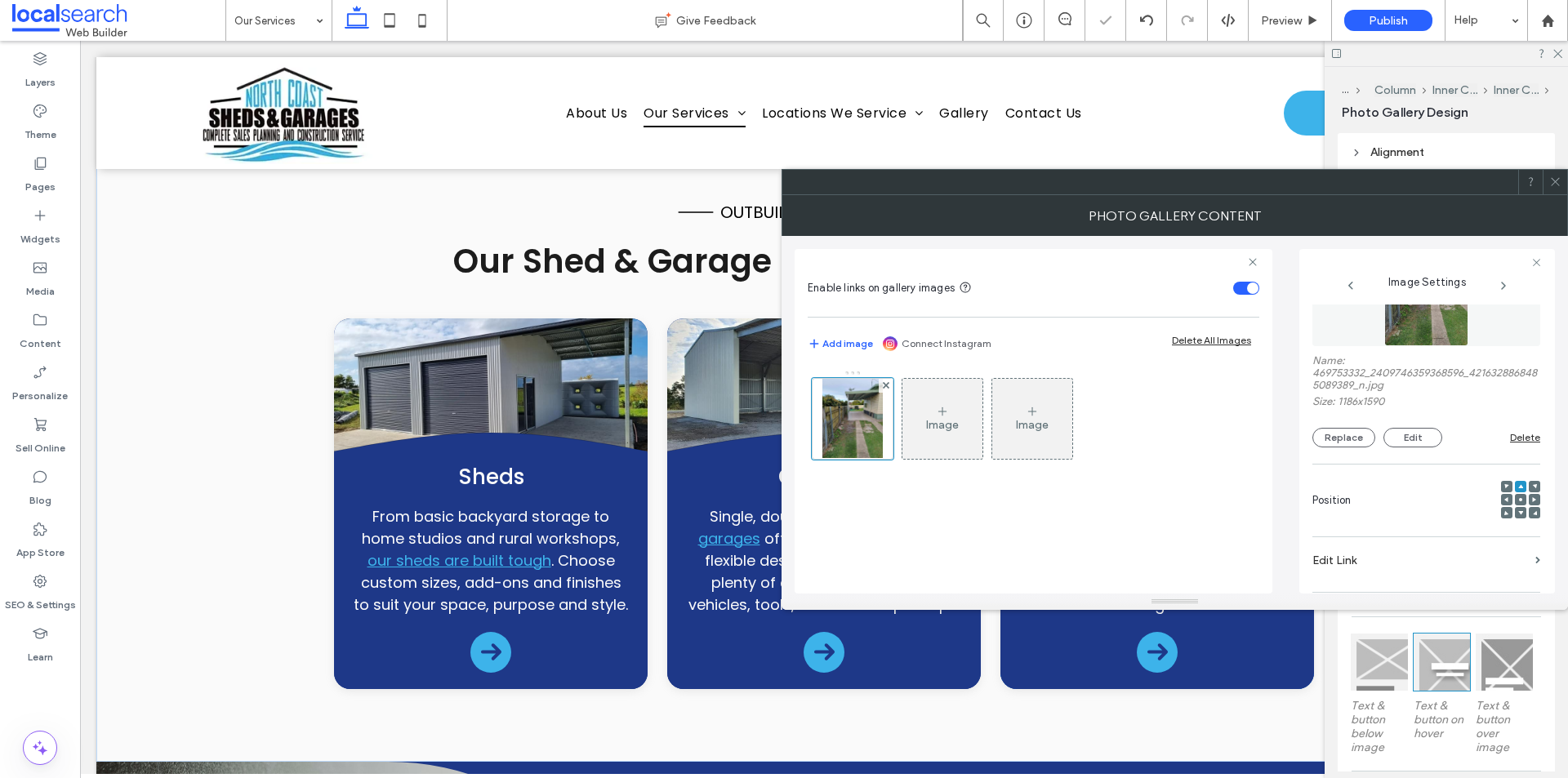 scroll, scrollTop: 0, scrollLeft: 0, axis: both 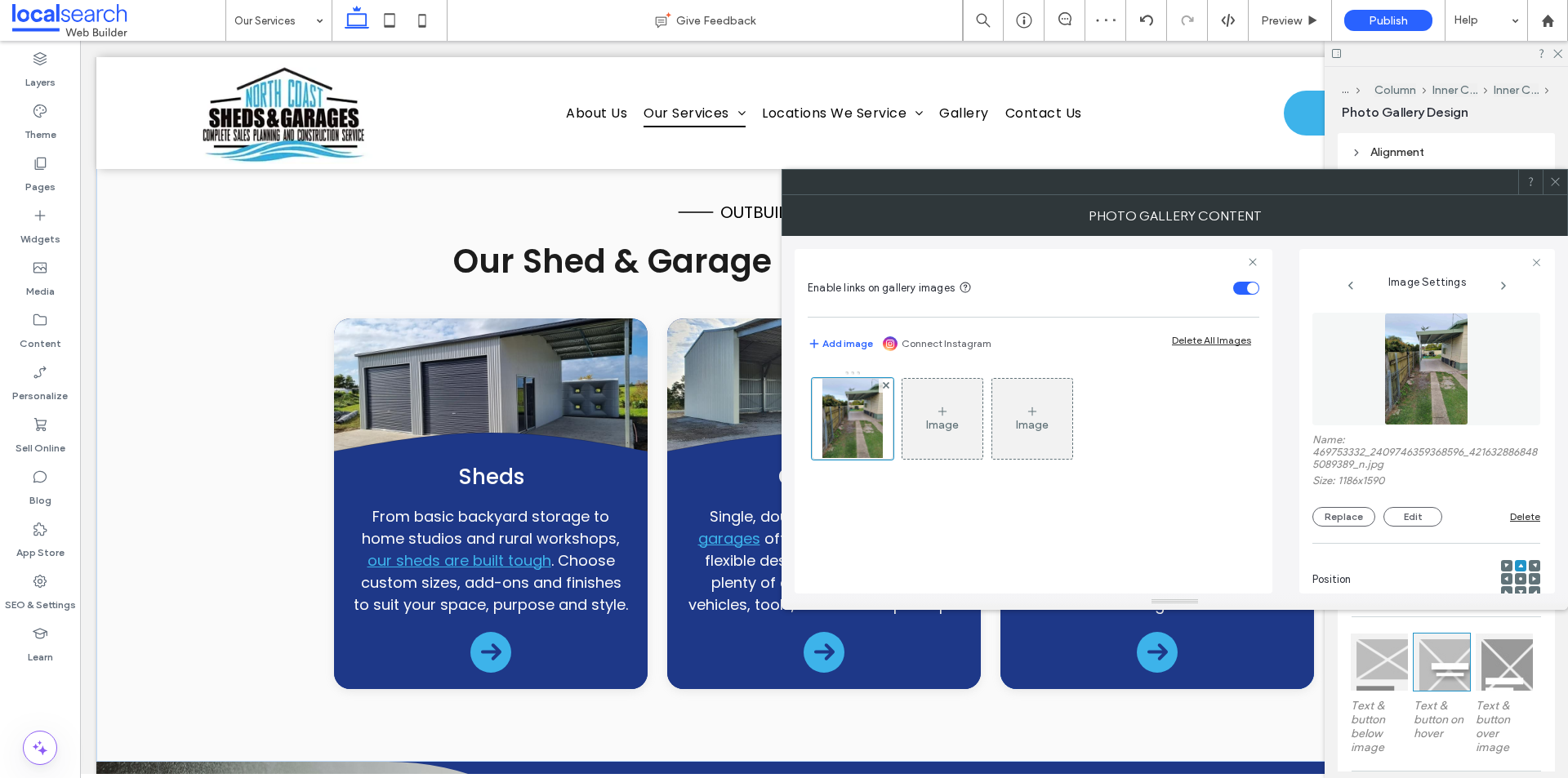 click at bounding box center [1555, 182] 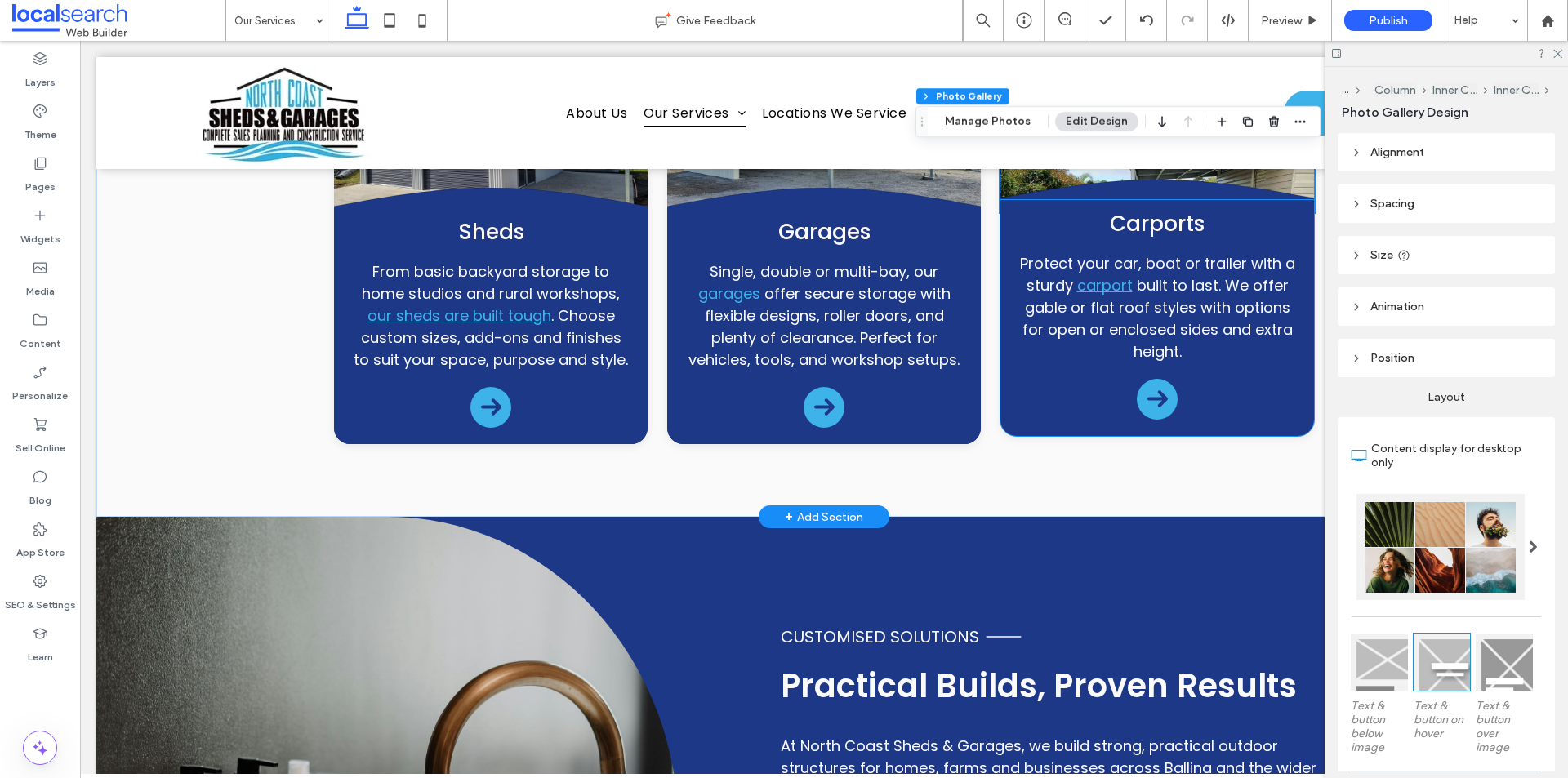 scroll, scrollTop: 490, scrollLeft: 0, axis: vertical 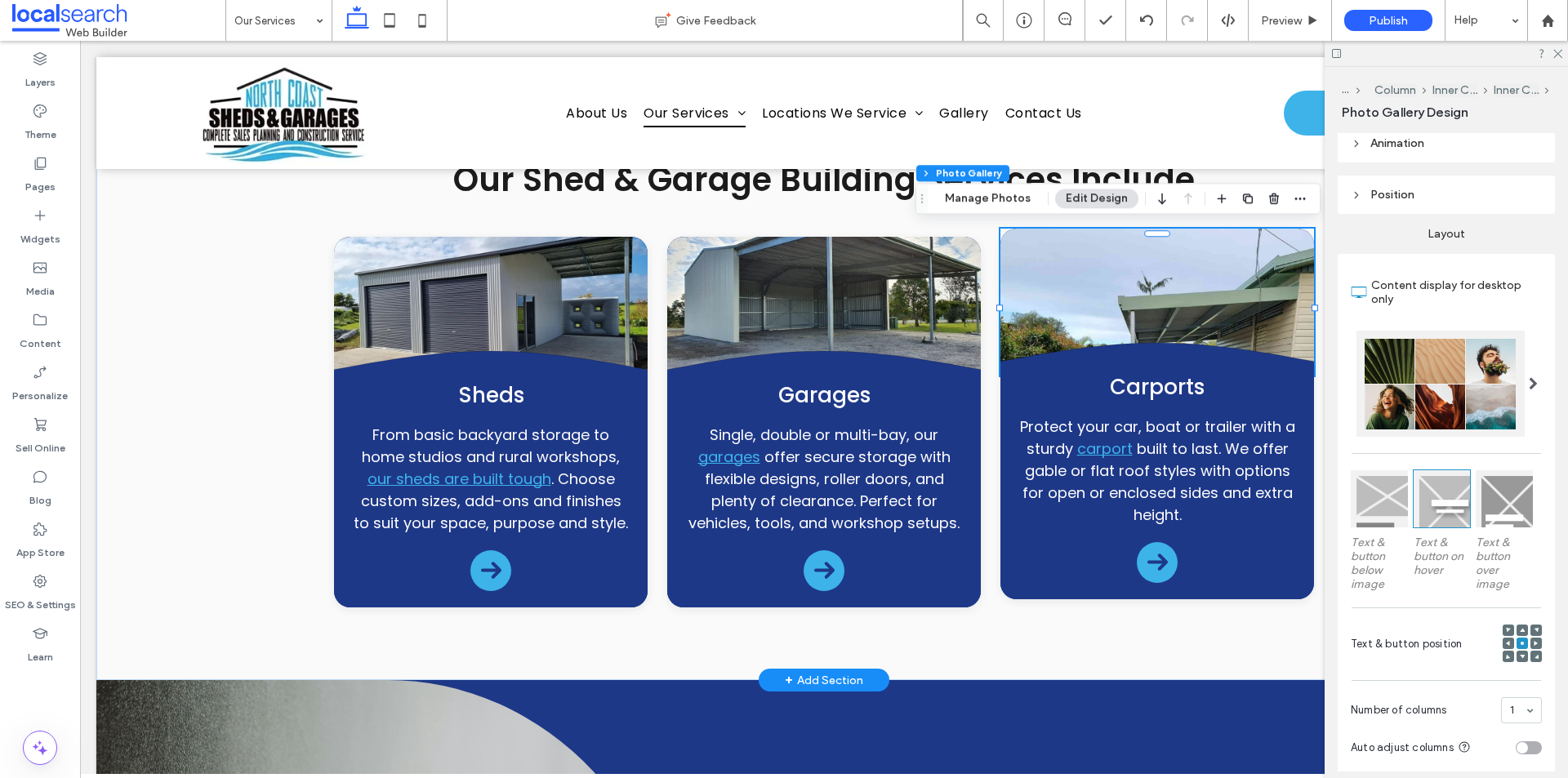 click at bounding box center (1157, 302) 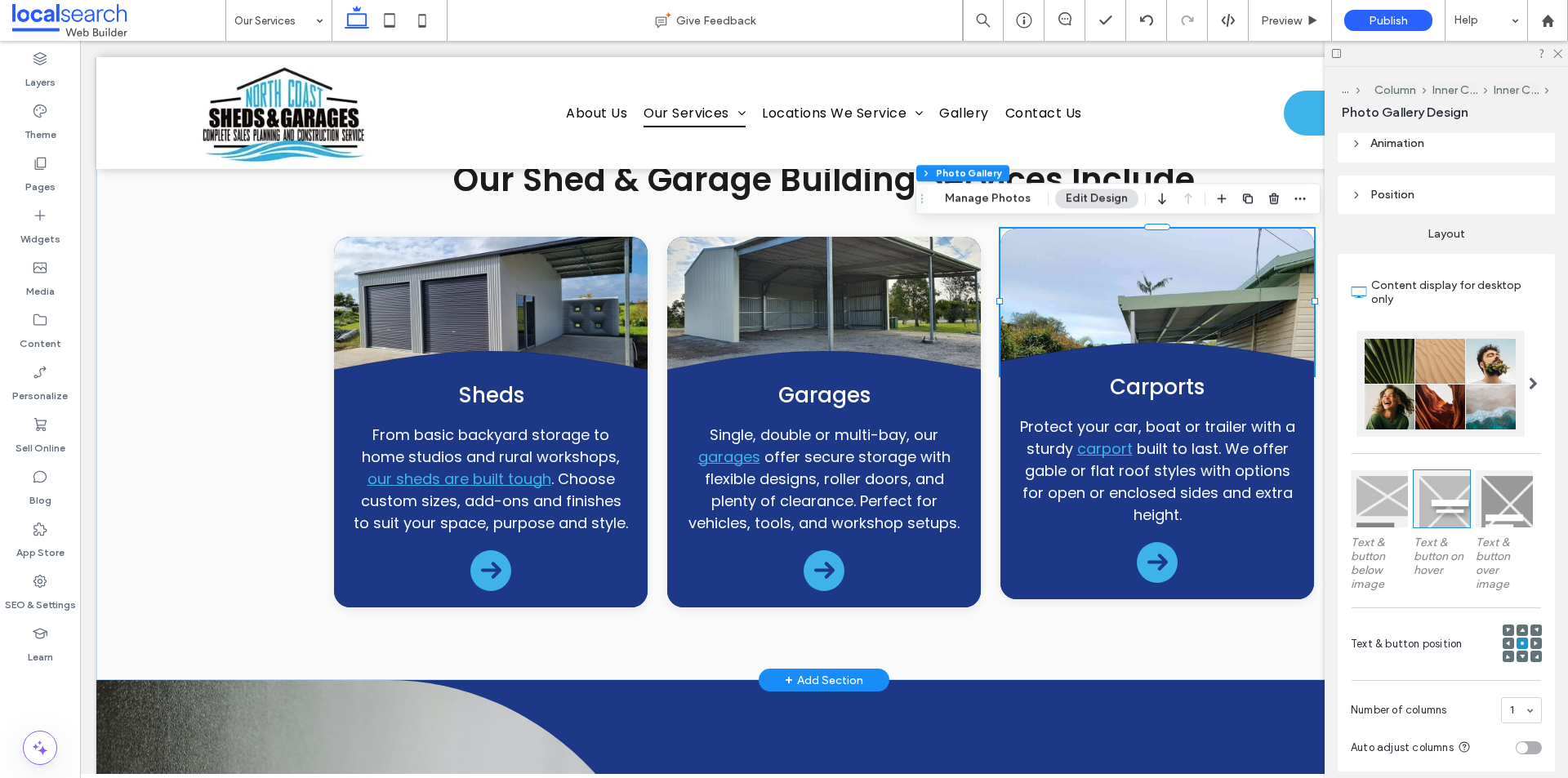 click at bounding box center (1157, 302) 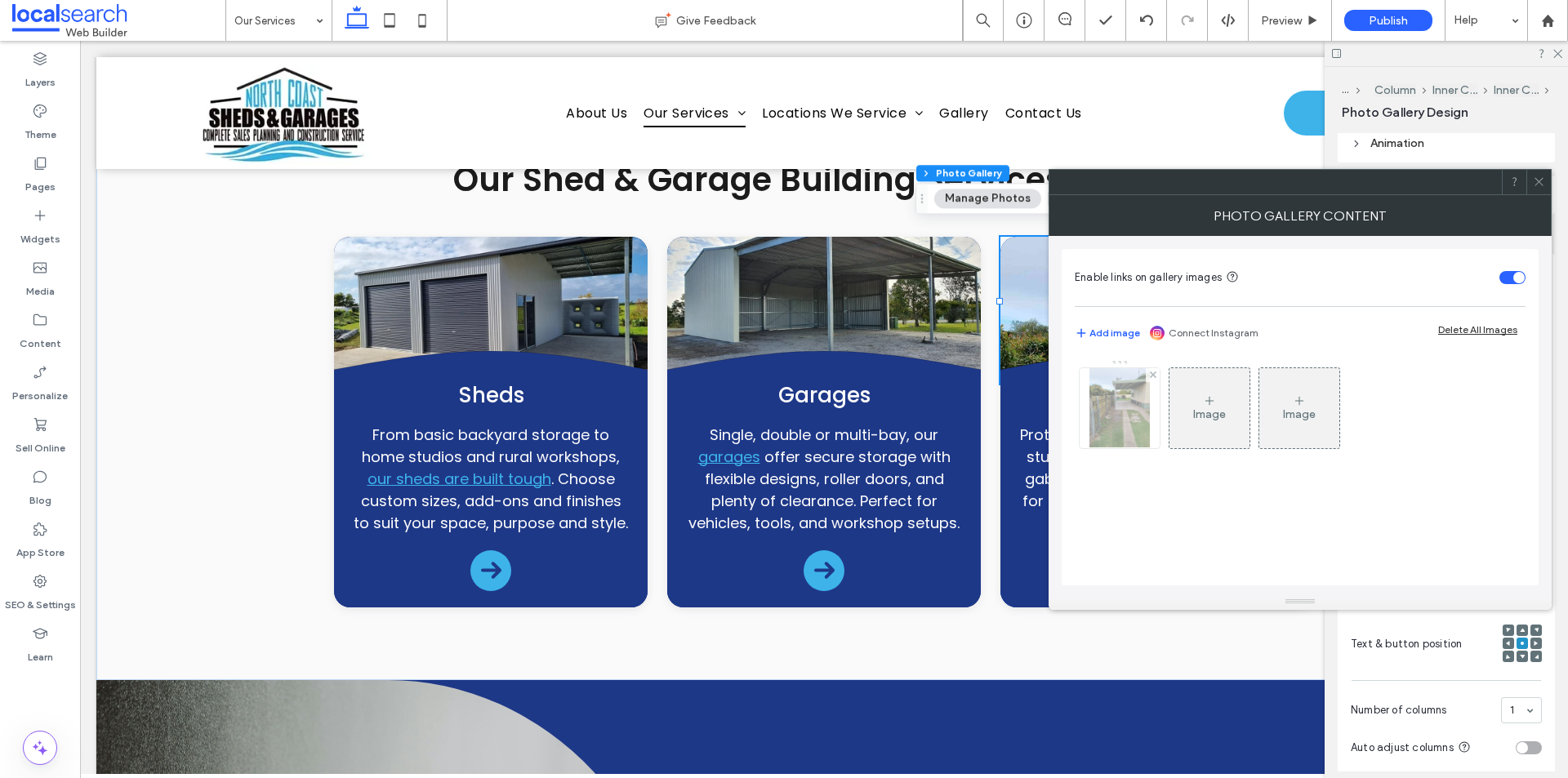 click at bounding box center (1119, 408) 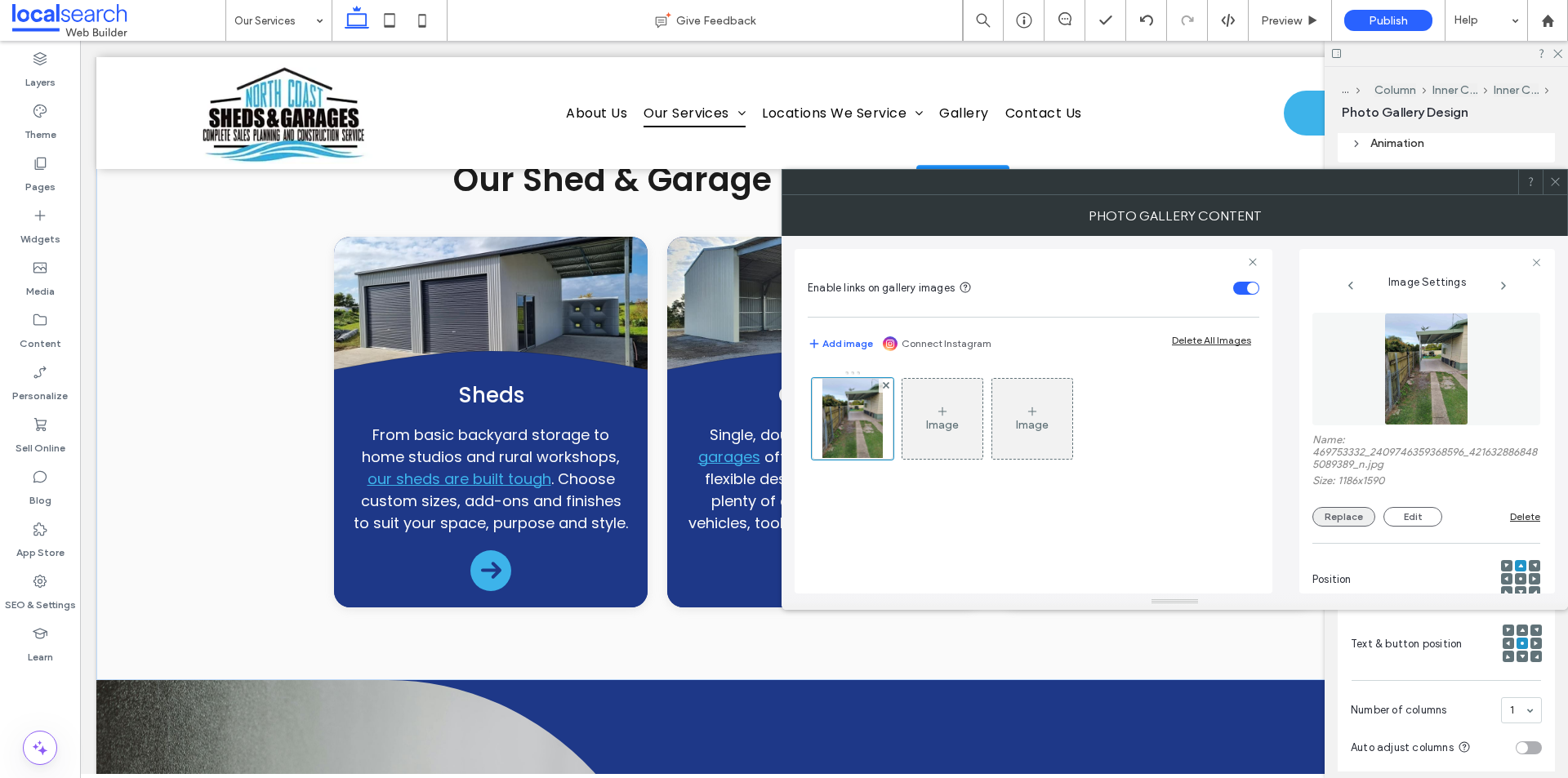 click on "Replace" at bounding box center [1343, 517] 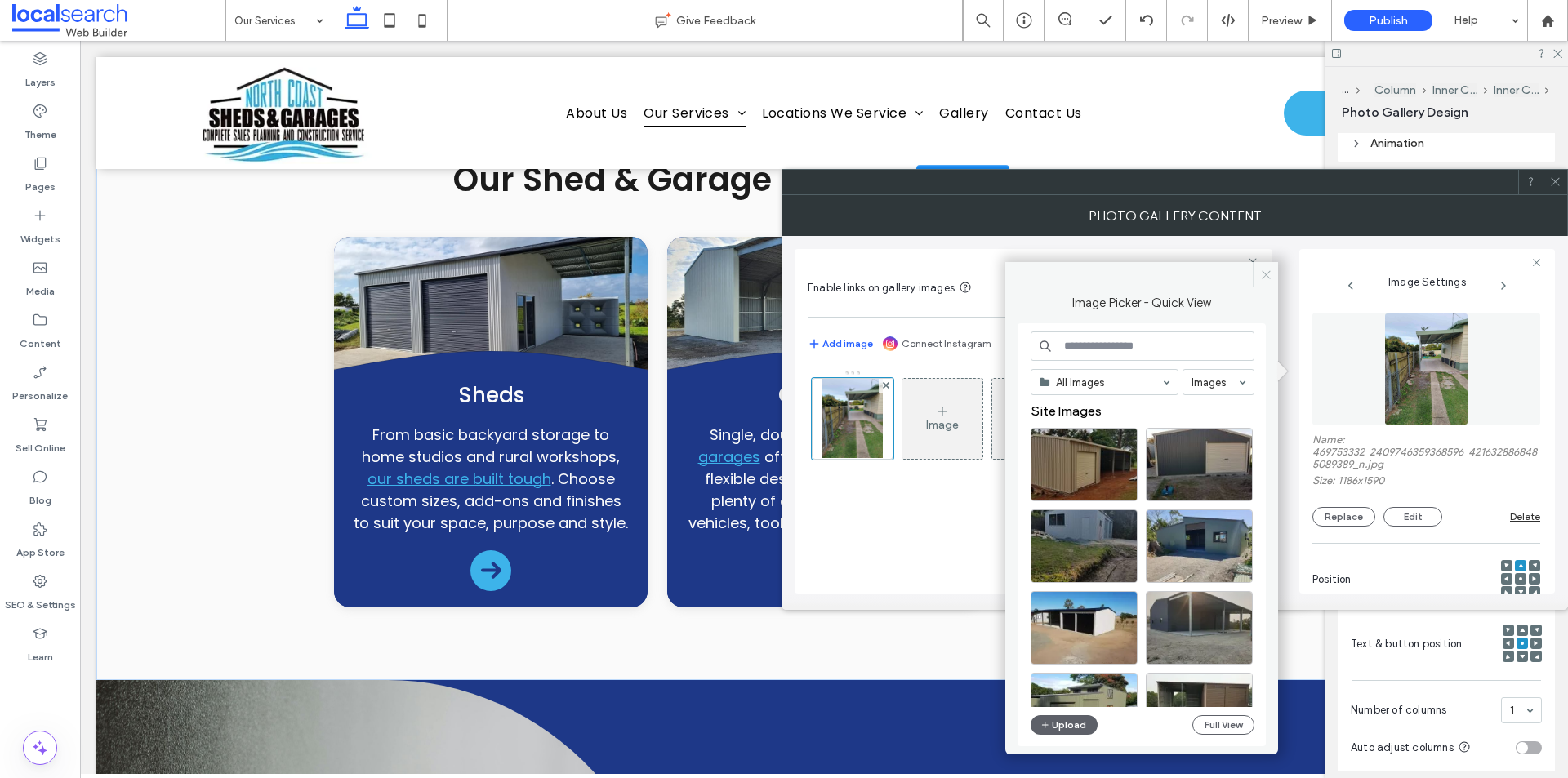 click 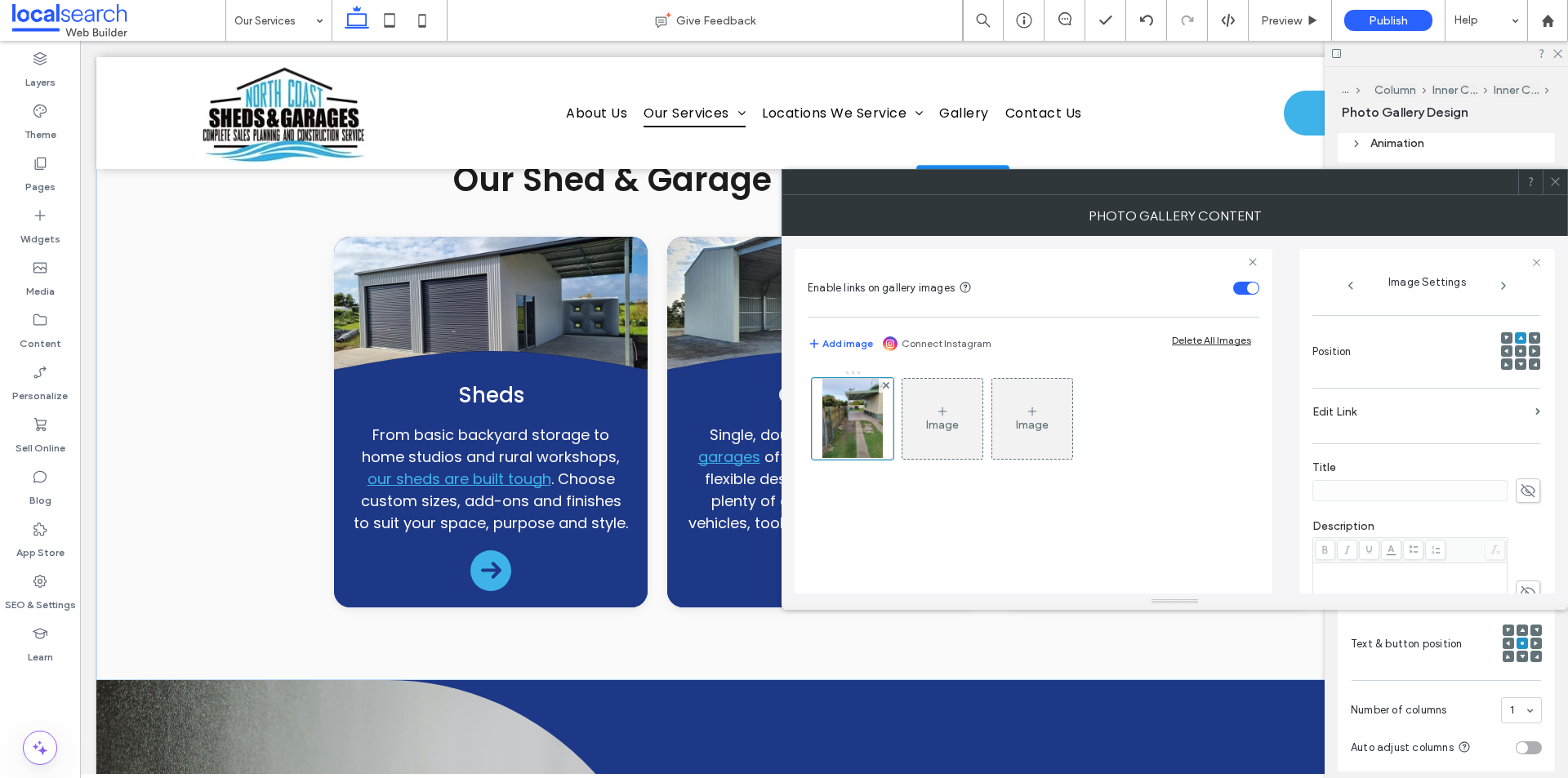 scroll, scrollTop: 245, scrollLeft: 0, axis: vertical 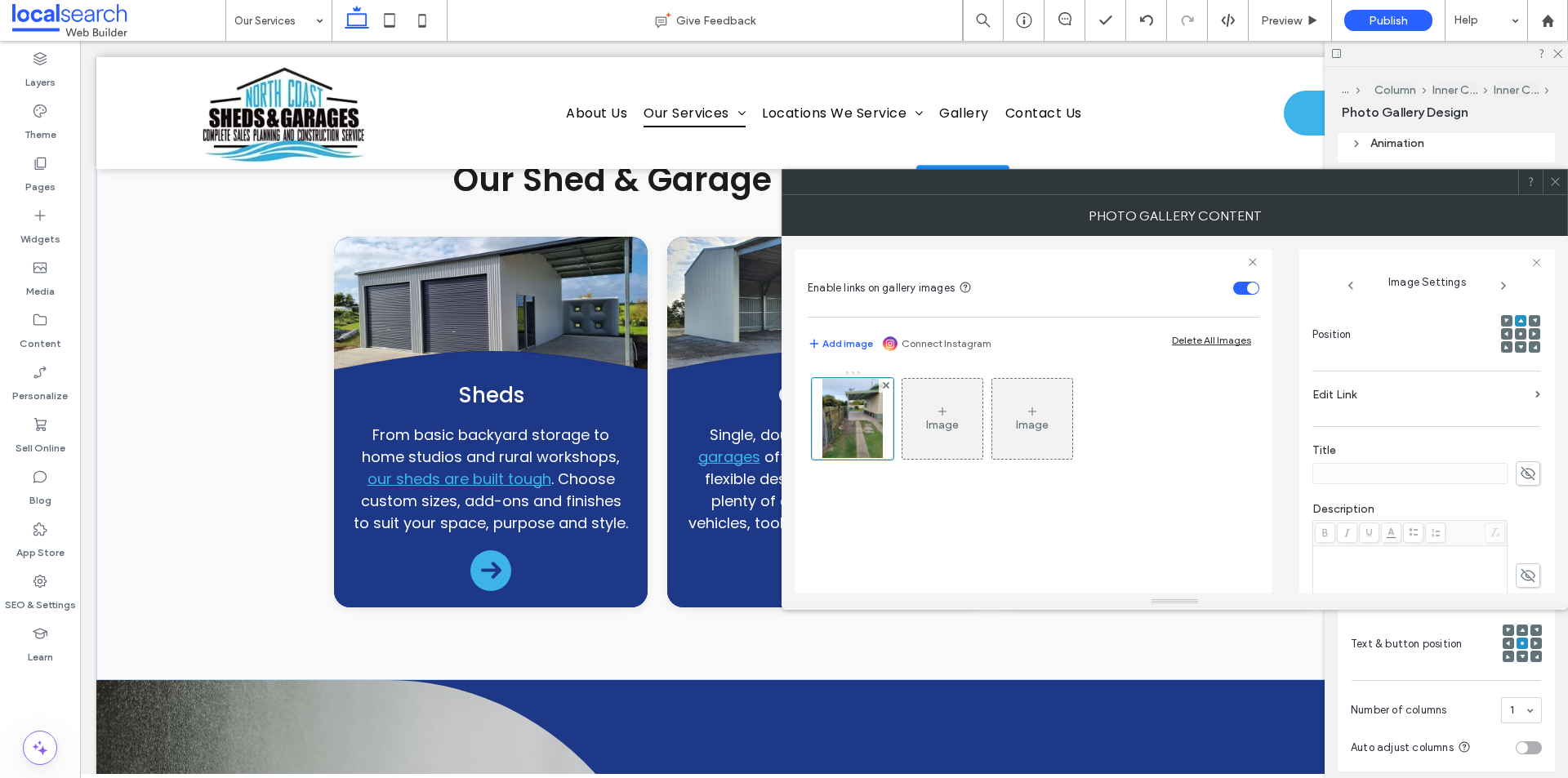 click 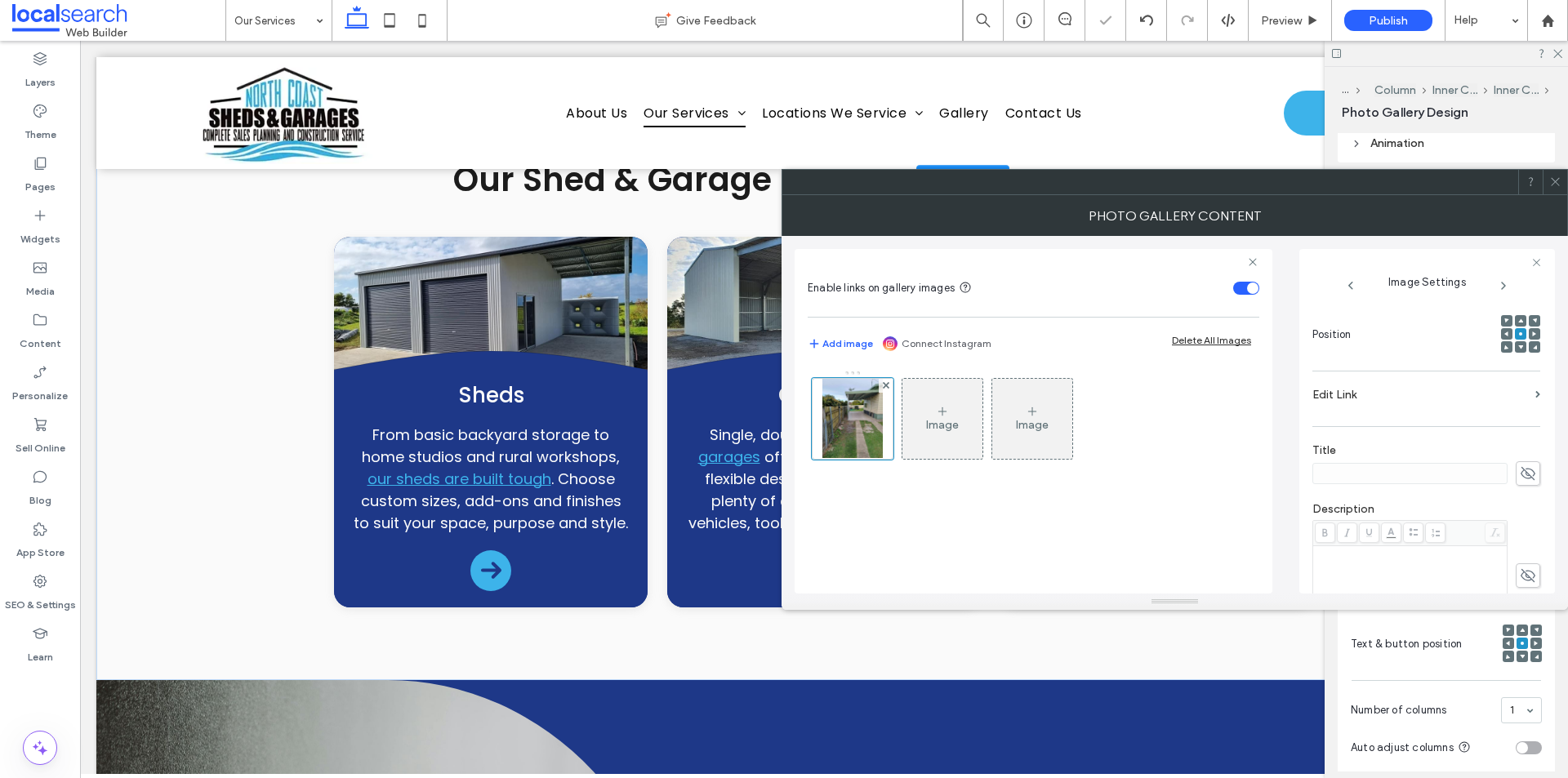 click 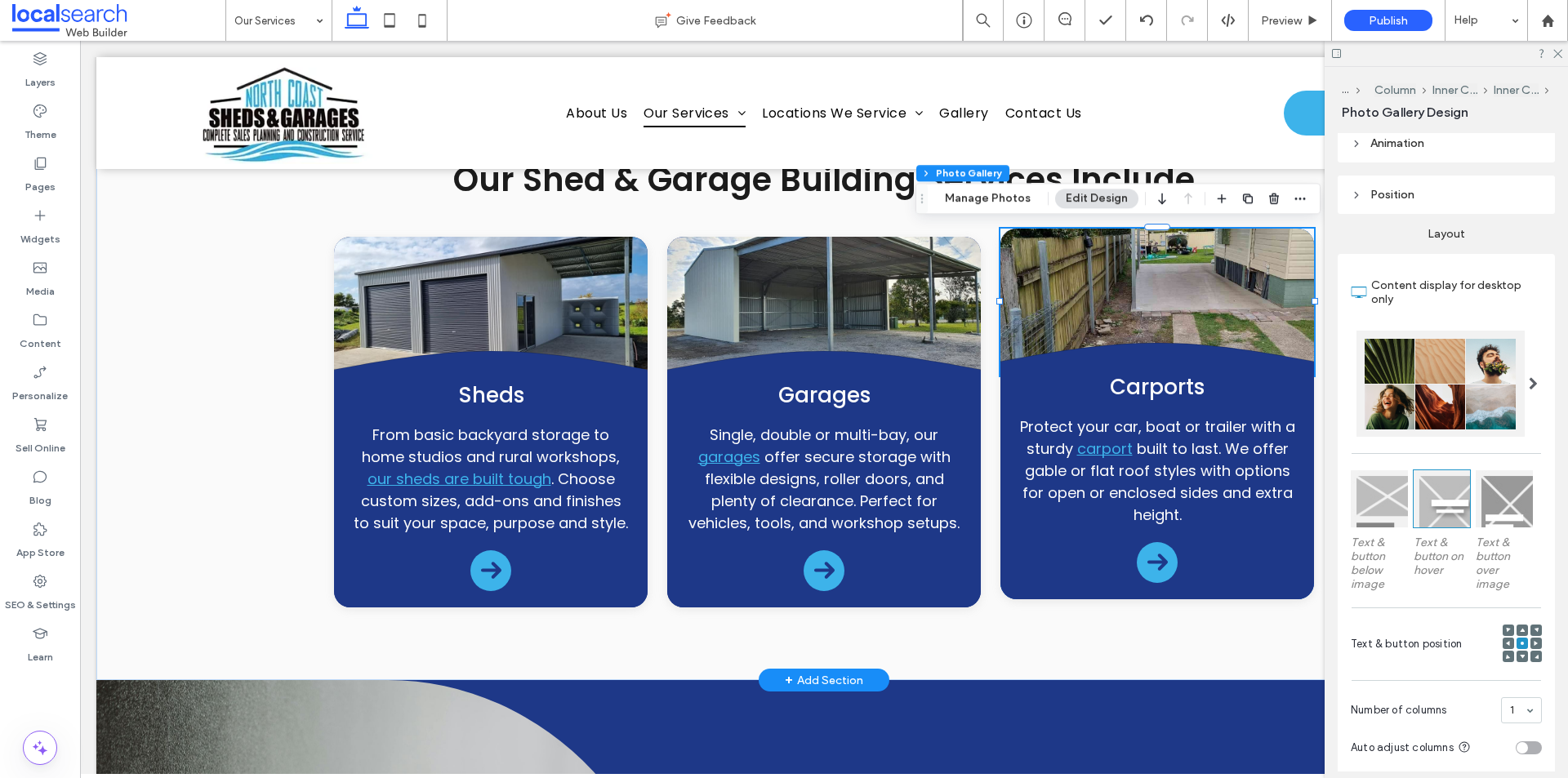 click at bounding box center [1157, 302] 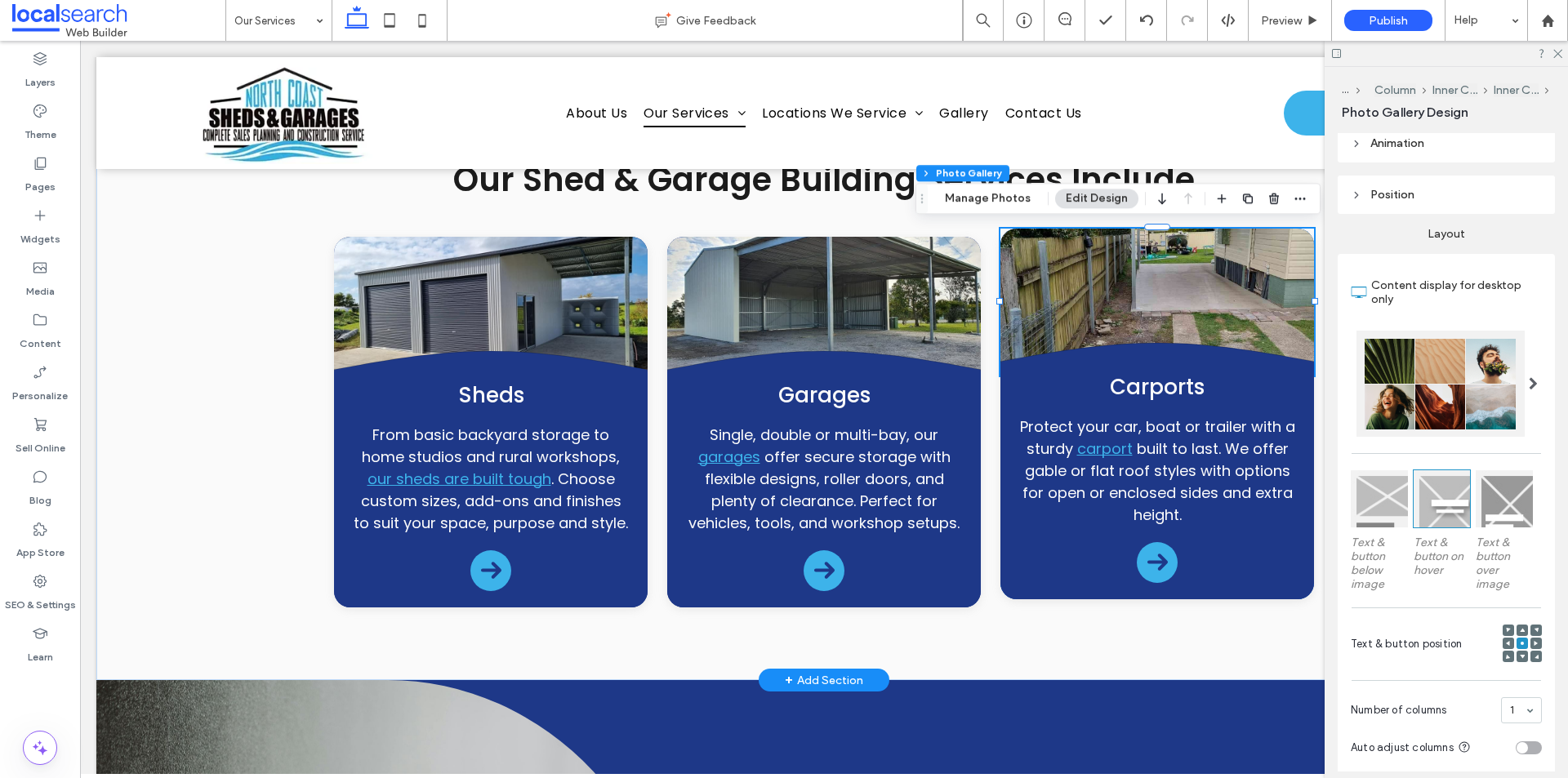 click at bounding box center [1157, 302] 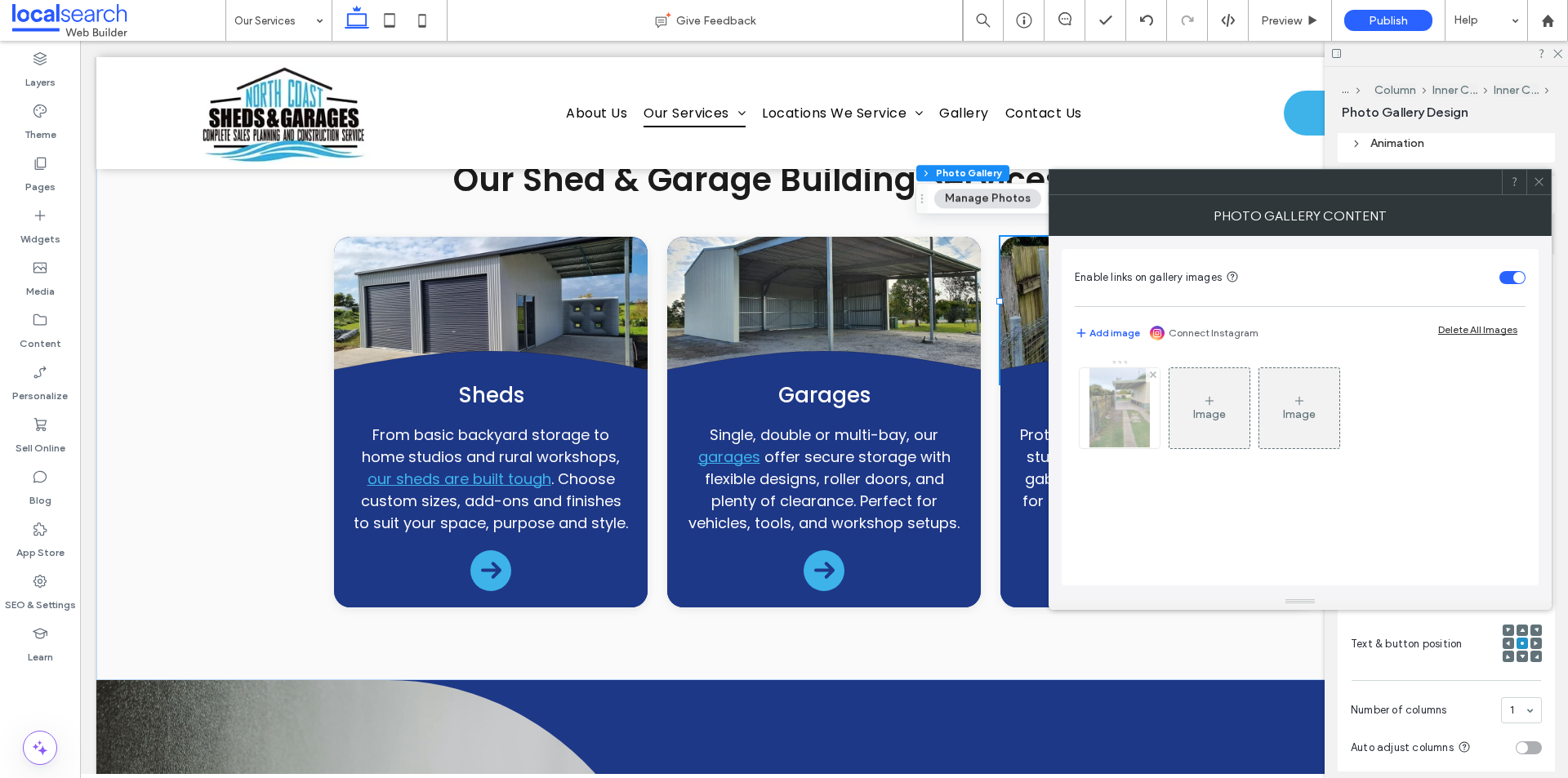 click at bounding box center (1119, 408) 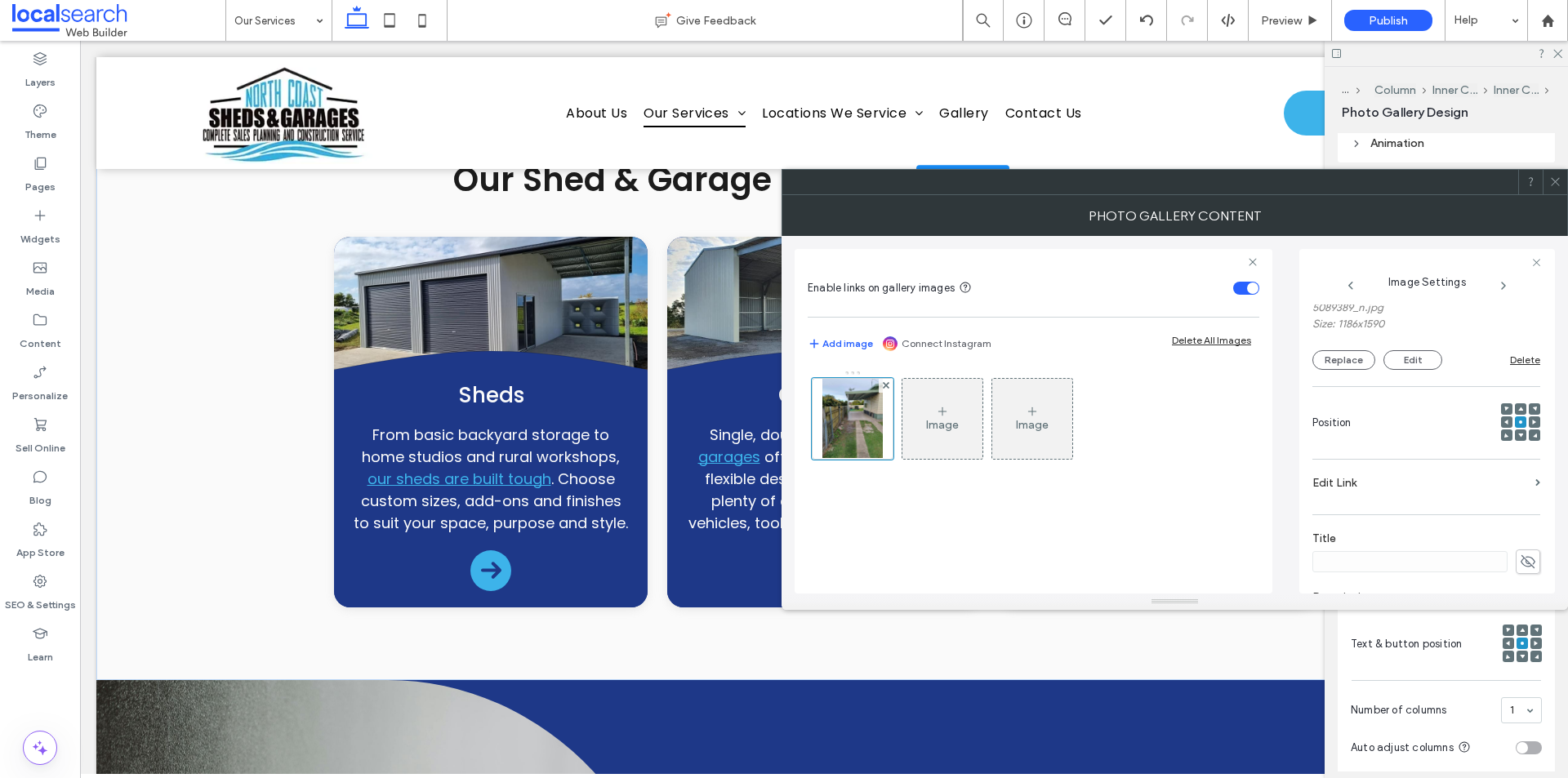 scroll, scrollTop: 163, scrollLeft: 0, axis: vertical 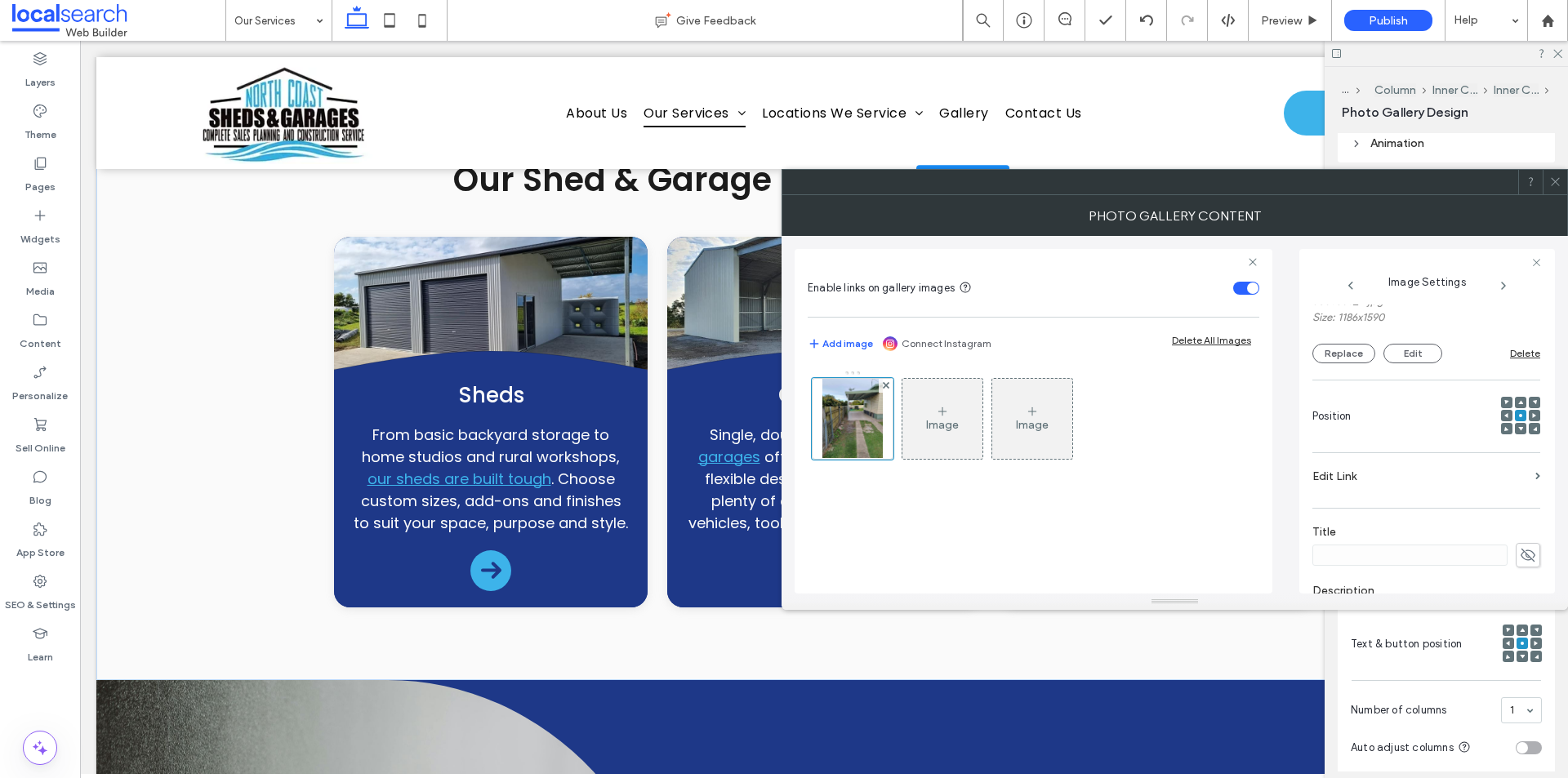 click at bounding box center [1535, 416] 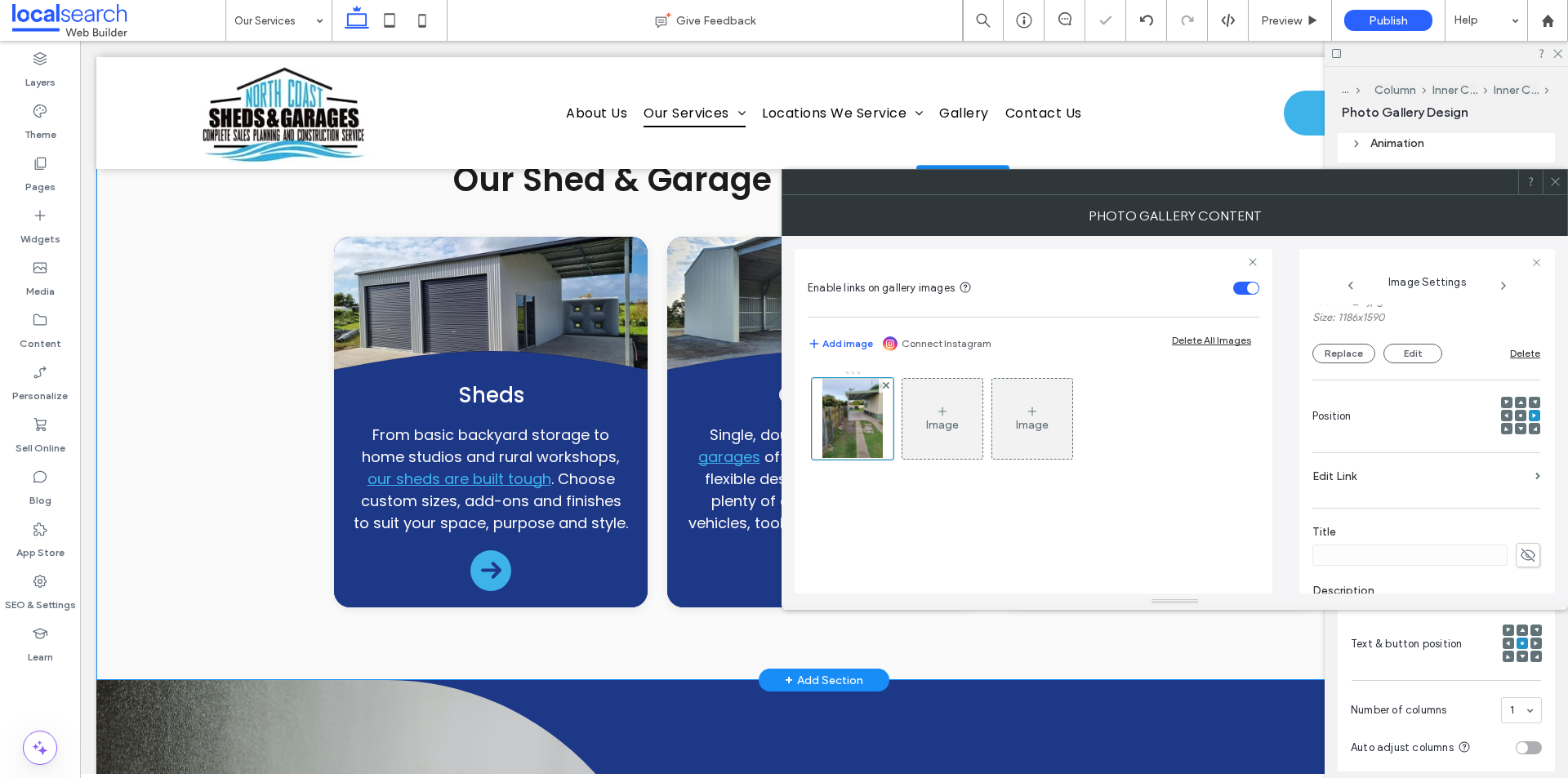 click on "outbuilding specialists
Our Shed & Garage Building Services Include
Button
.cls-1-1132603790-1132603790 {
fill: none;
stroke: #000;
}
Sheds
From basic backyard storage to home studios and rural workshops,
our sheds are built tough . Choose custom sizes, add-ons and finishes to suit your space, purpose and style.
Button
.cls-1-1132603790-1132603790 {
fill: none;
stroke: #000;
}
Garages
Single, double or multi-bay, our
garages   offer secure storage with flexible designs, roller doors, and plenty of clearance. Perfect for vehicles, tools, and workshop setups." at bounding box center (824, 357) 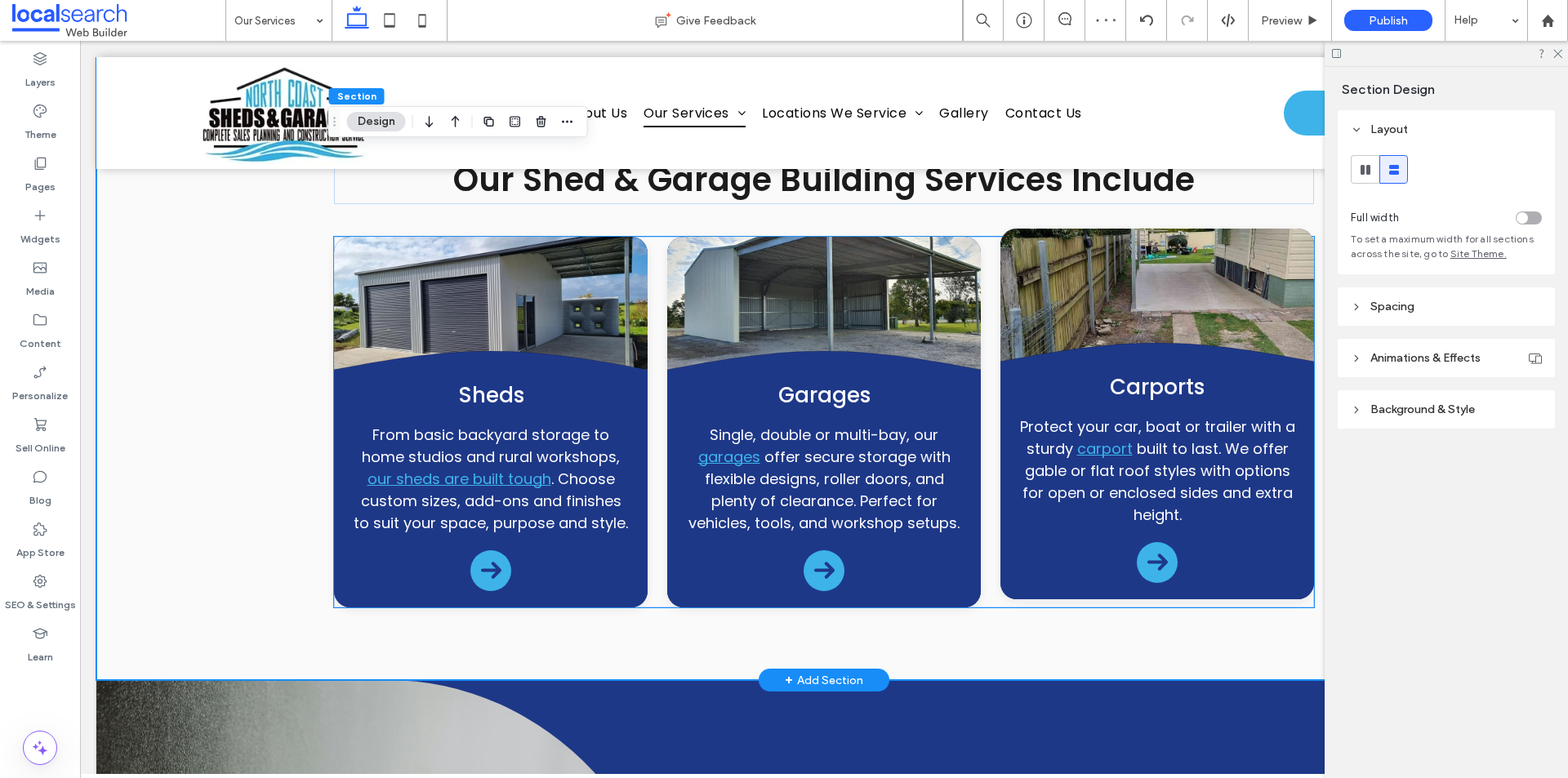 click at bounding box center [1157, 302] 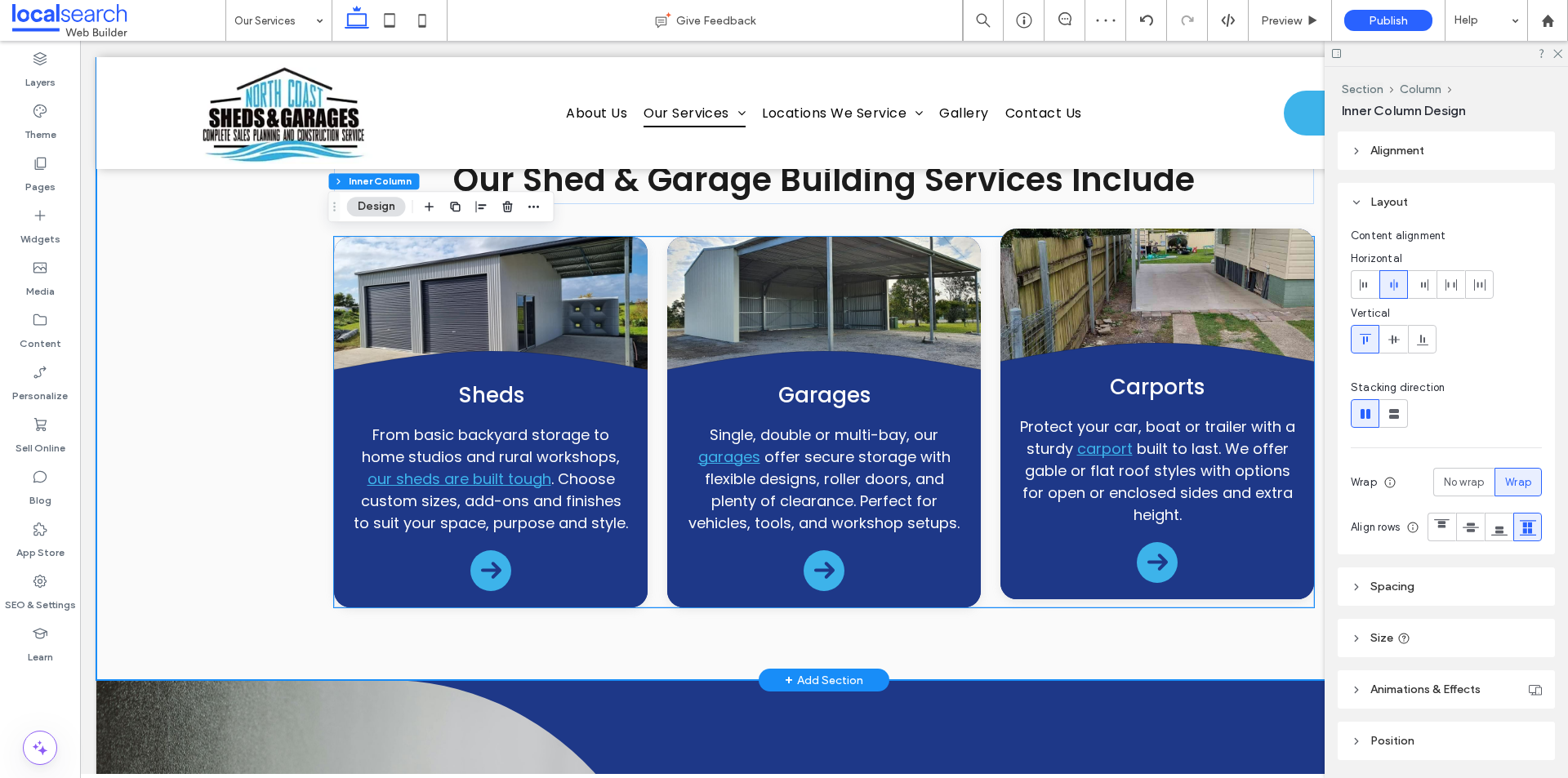 click at bounding box center [1157, 302] 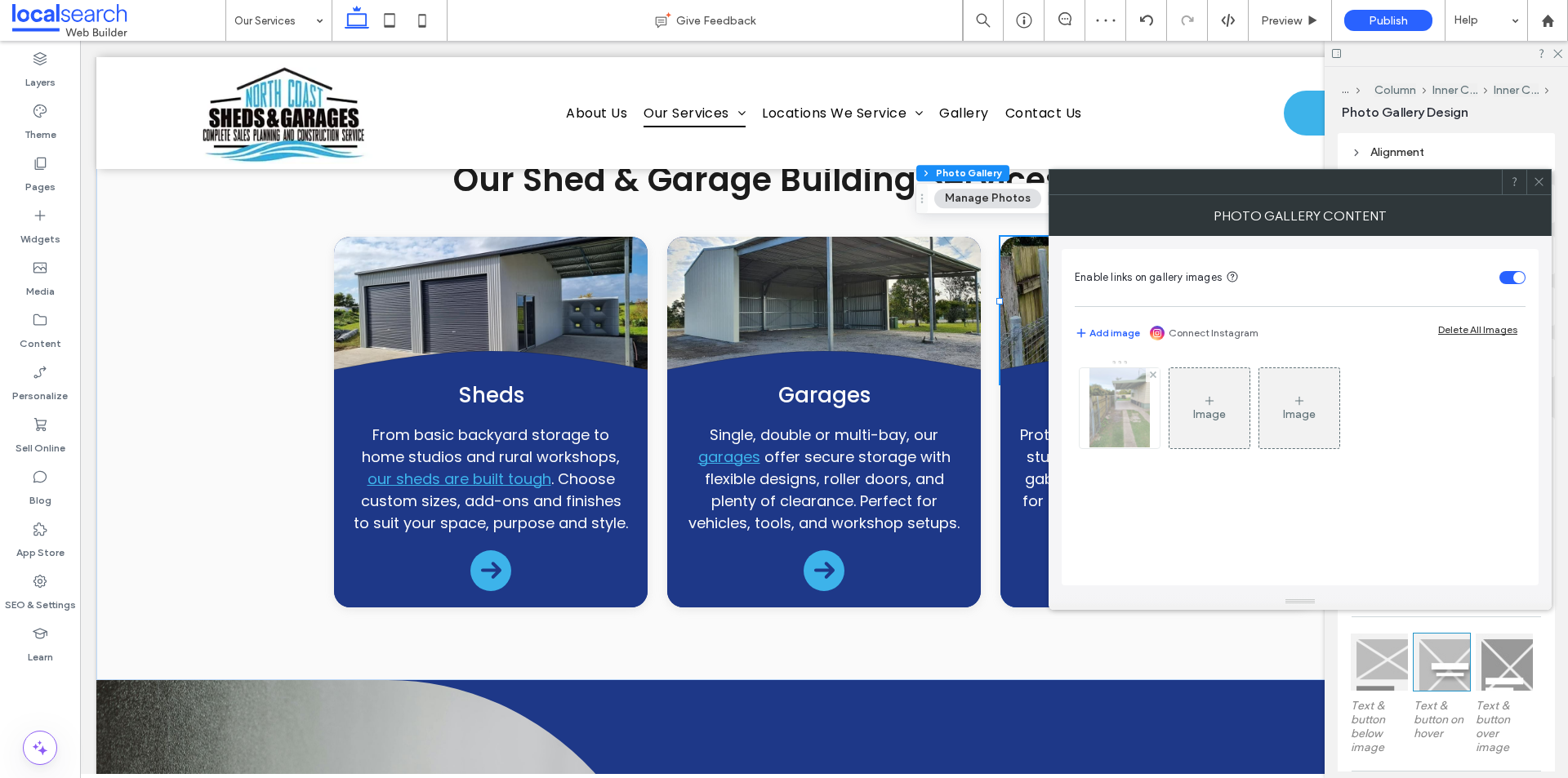 click at bounding box center (1119, 408) 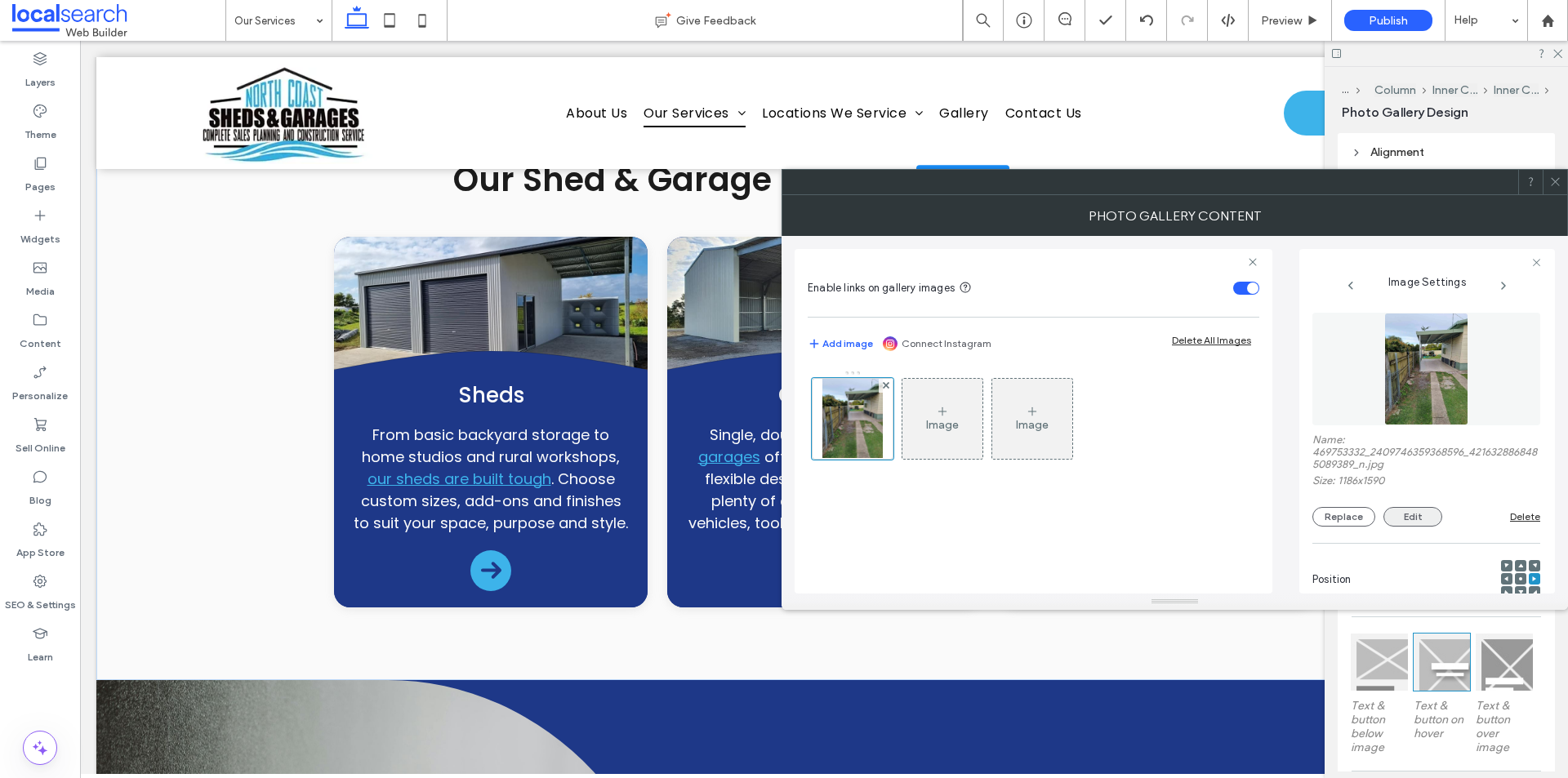click on "Edit" at bounding box center (1413, 517) 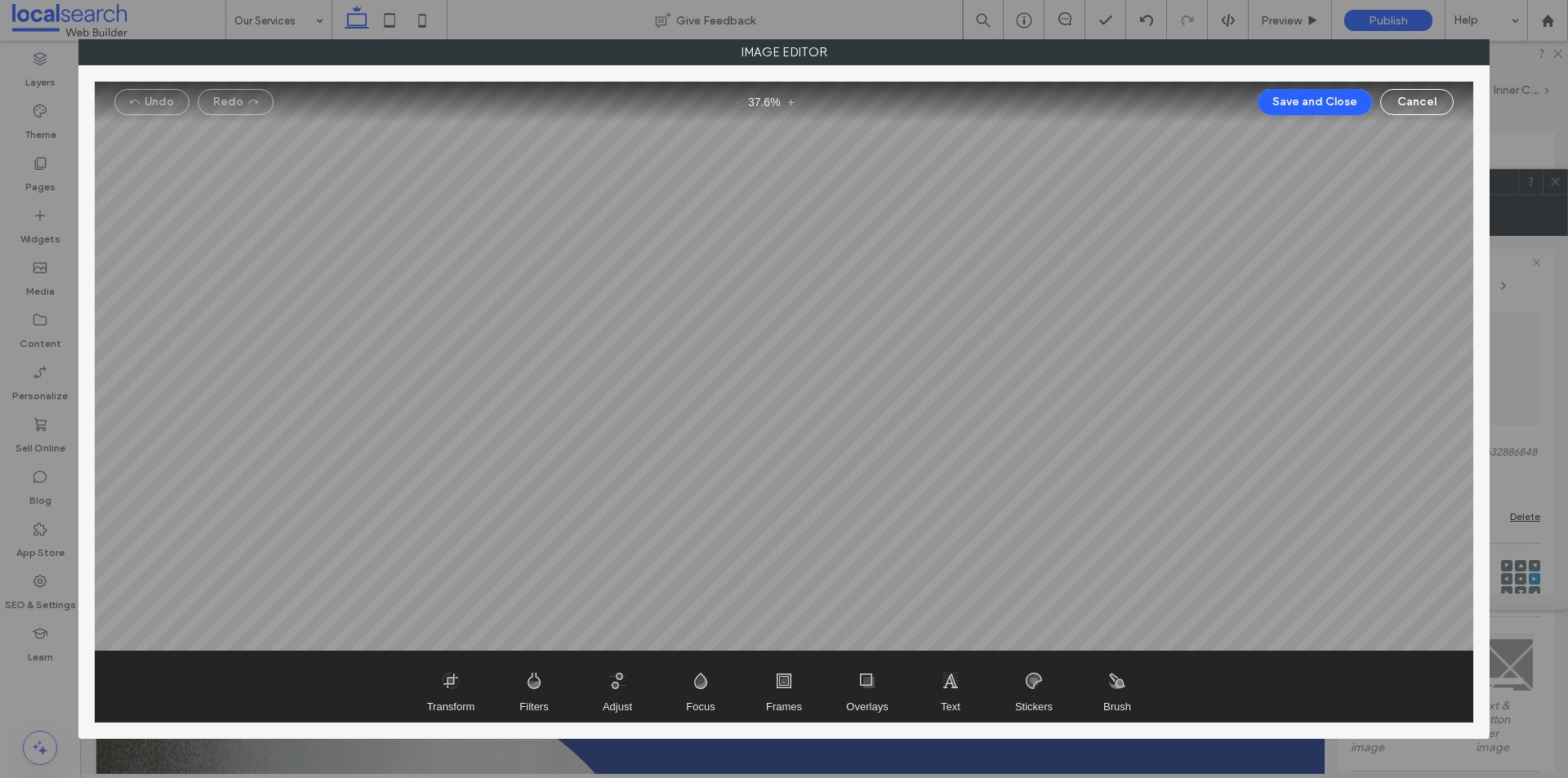 click at bounding box center (784, 367) 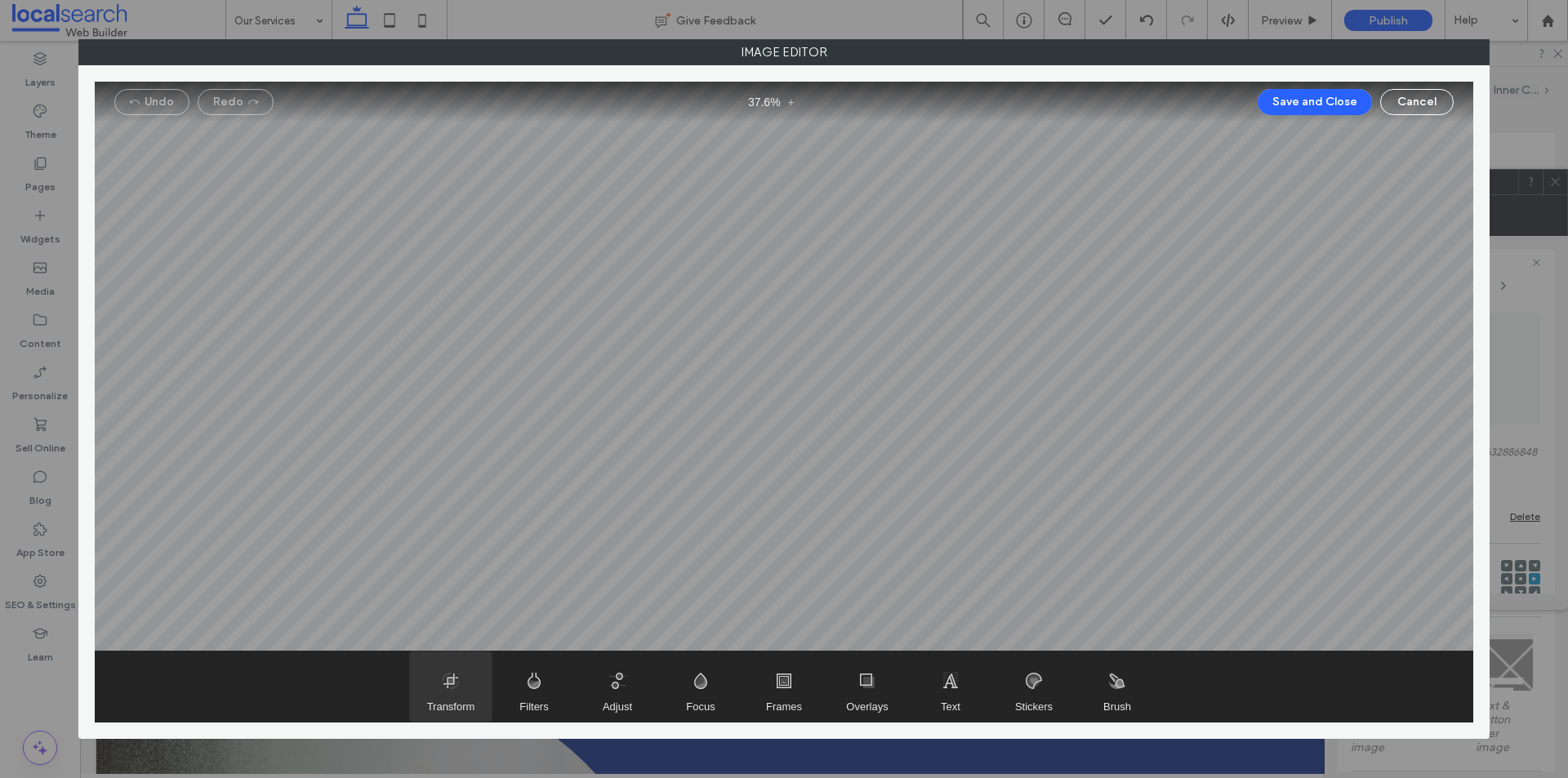 click at bounding box center (451, 687) 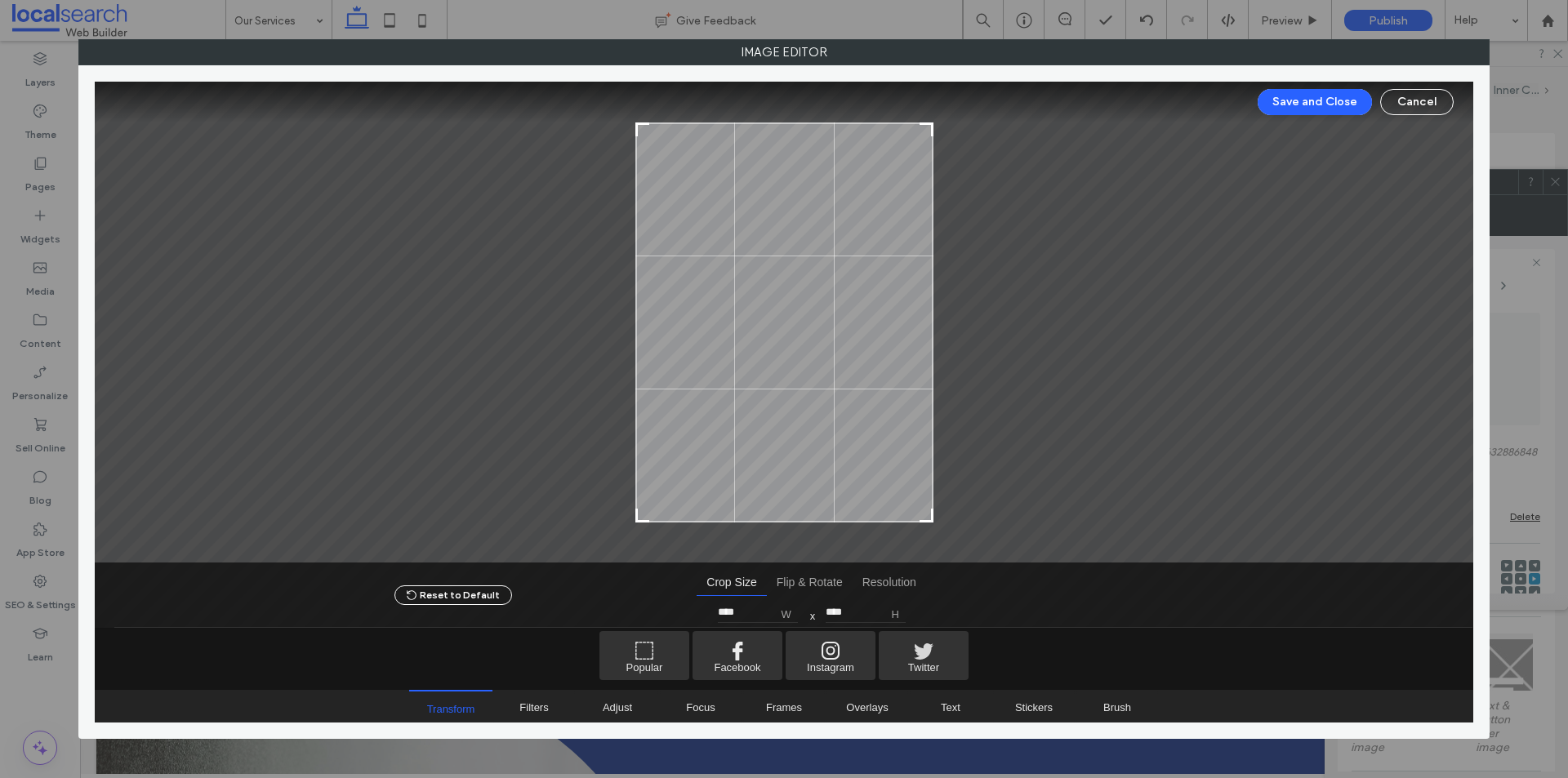 click at bounding box center [365, 322] 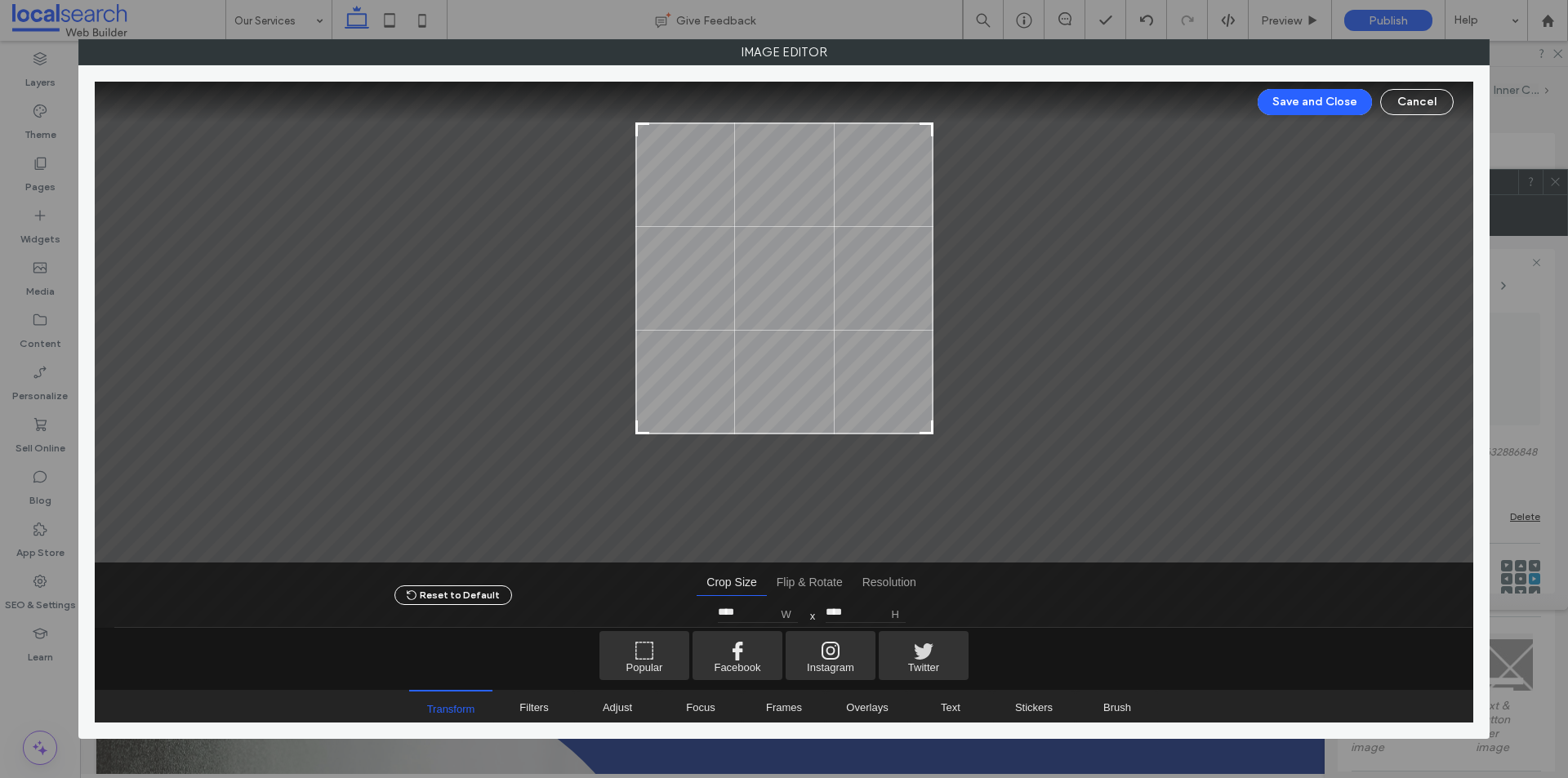 type on "****" 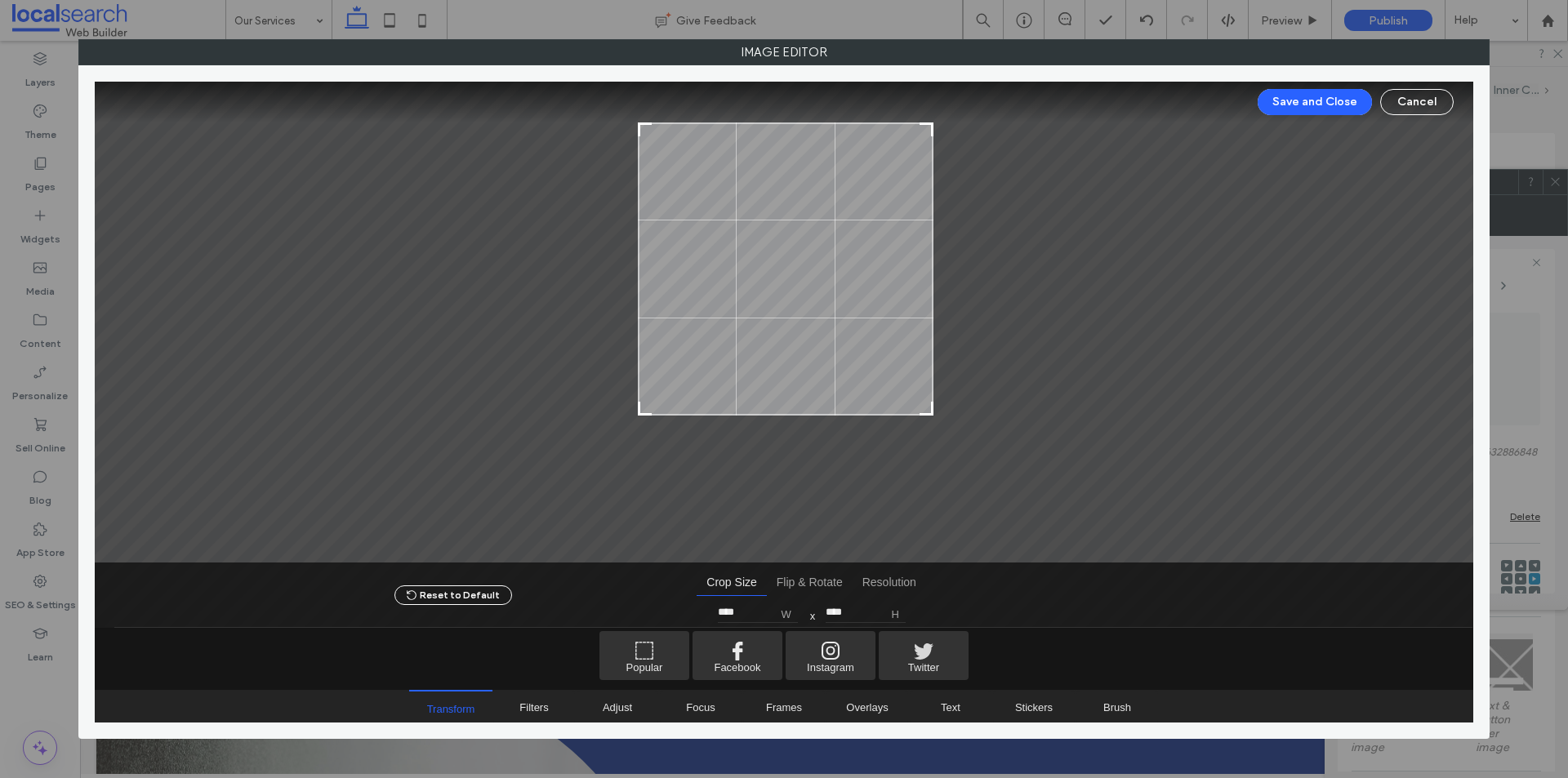 type on "****" 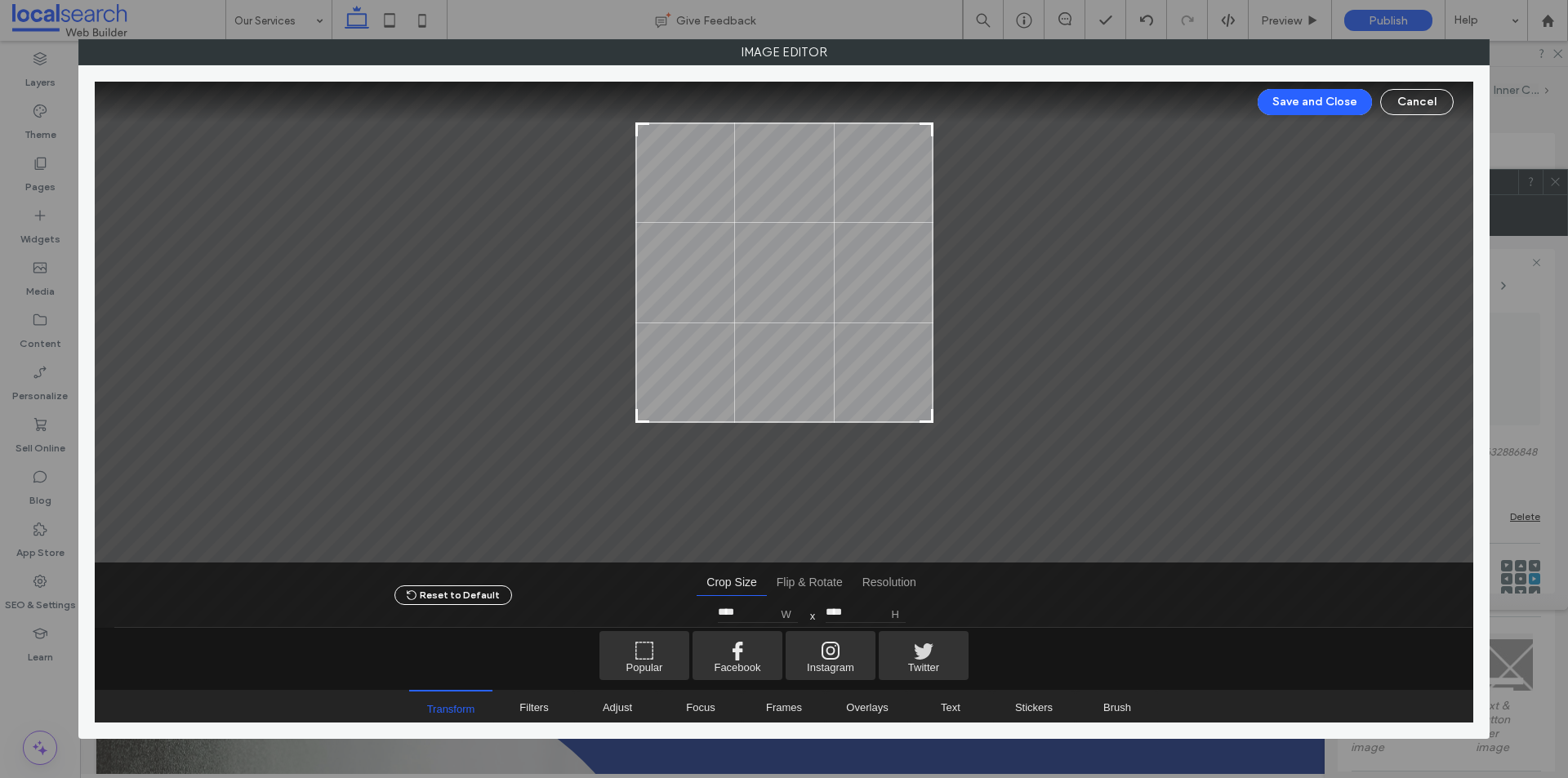 type on "****" 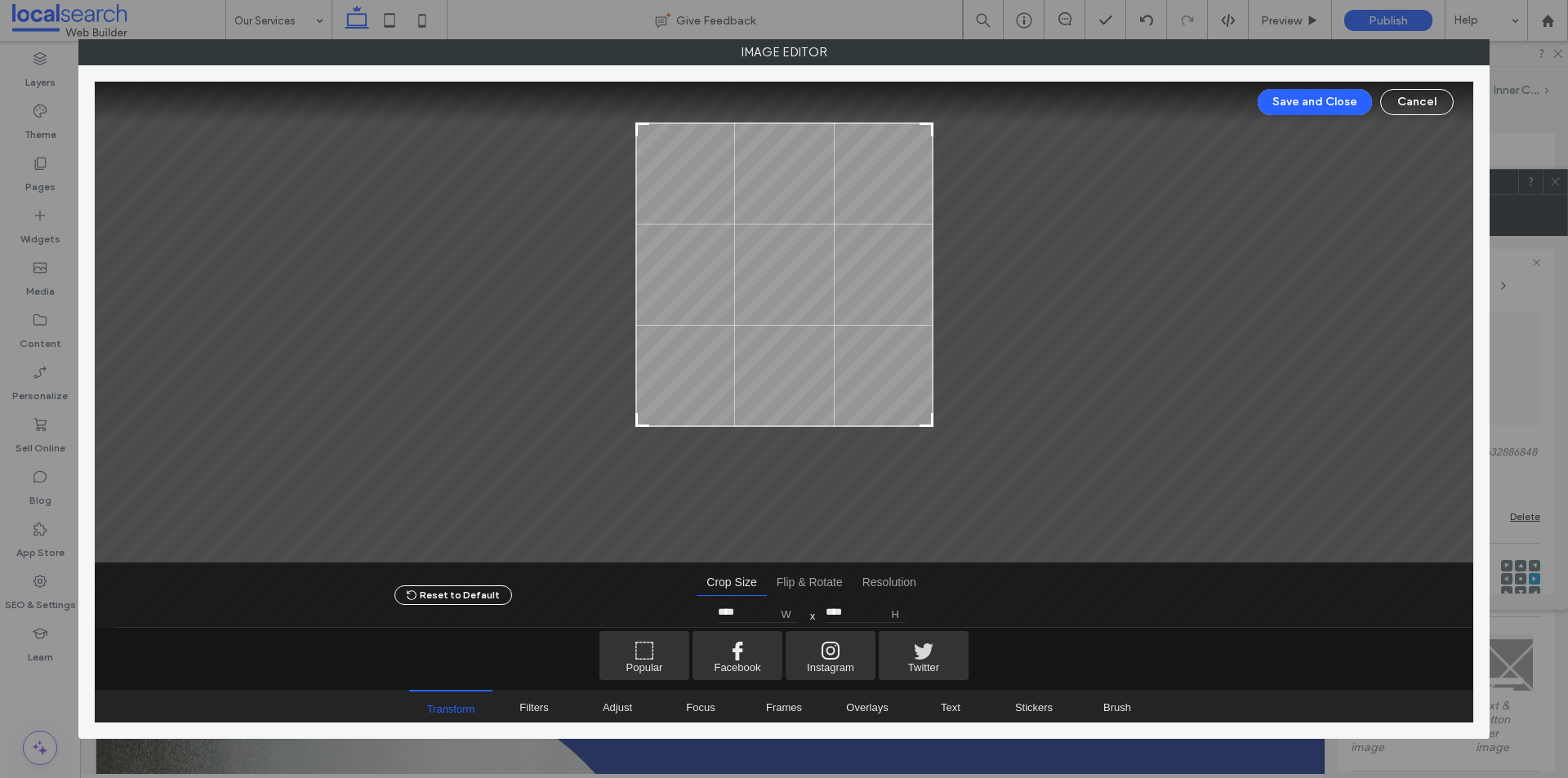 drag, startPoint x: 639, startPoint y: 516, endPoint x: 568, endPoint y: 420, distance: 119.40268 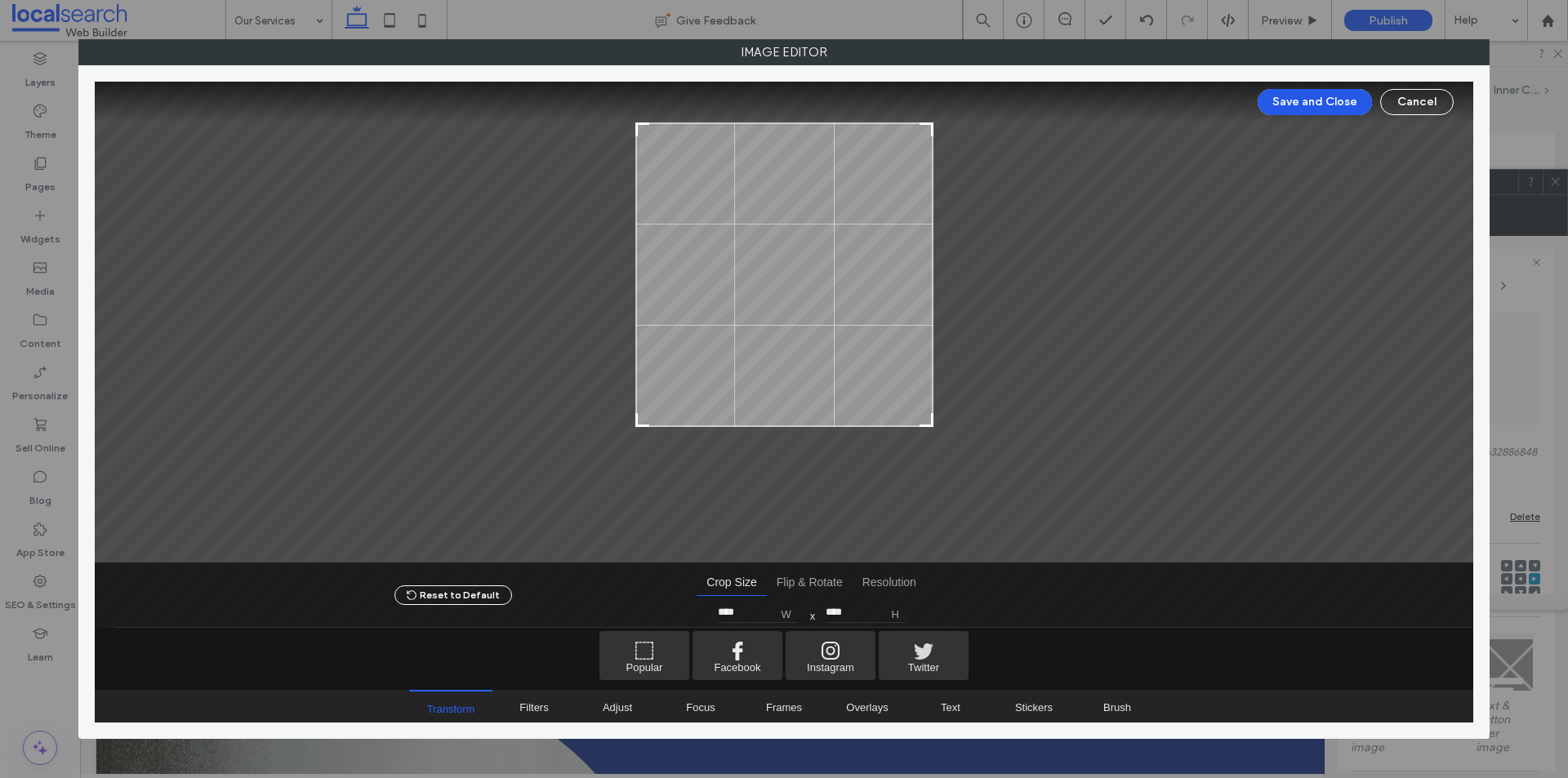 click on "Save and Close" at bounding box center (1315, 102) 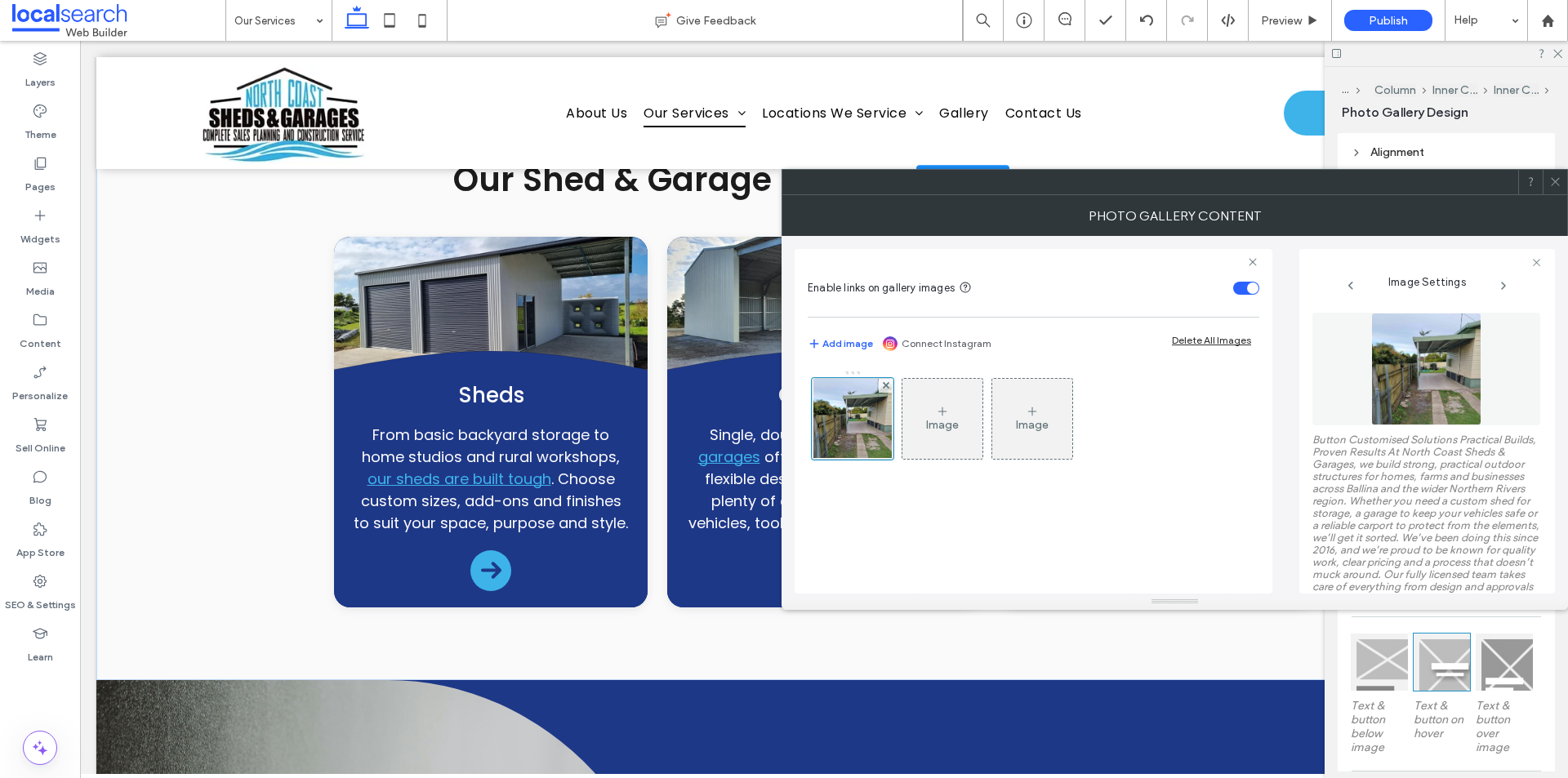 click at bounding box center (1555, 182) 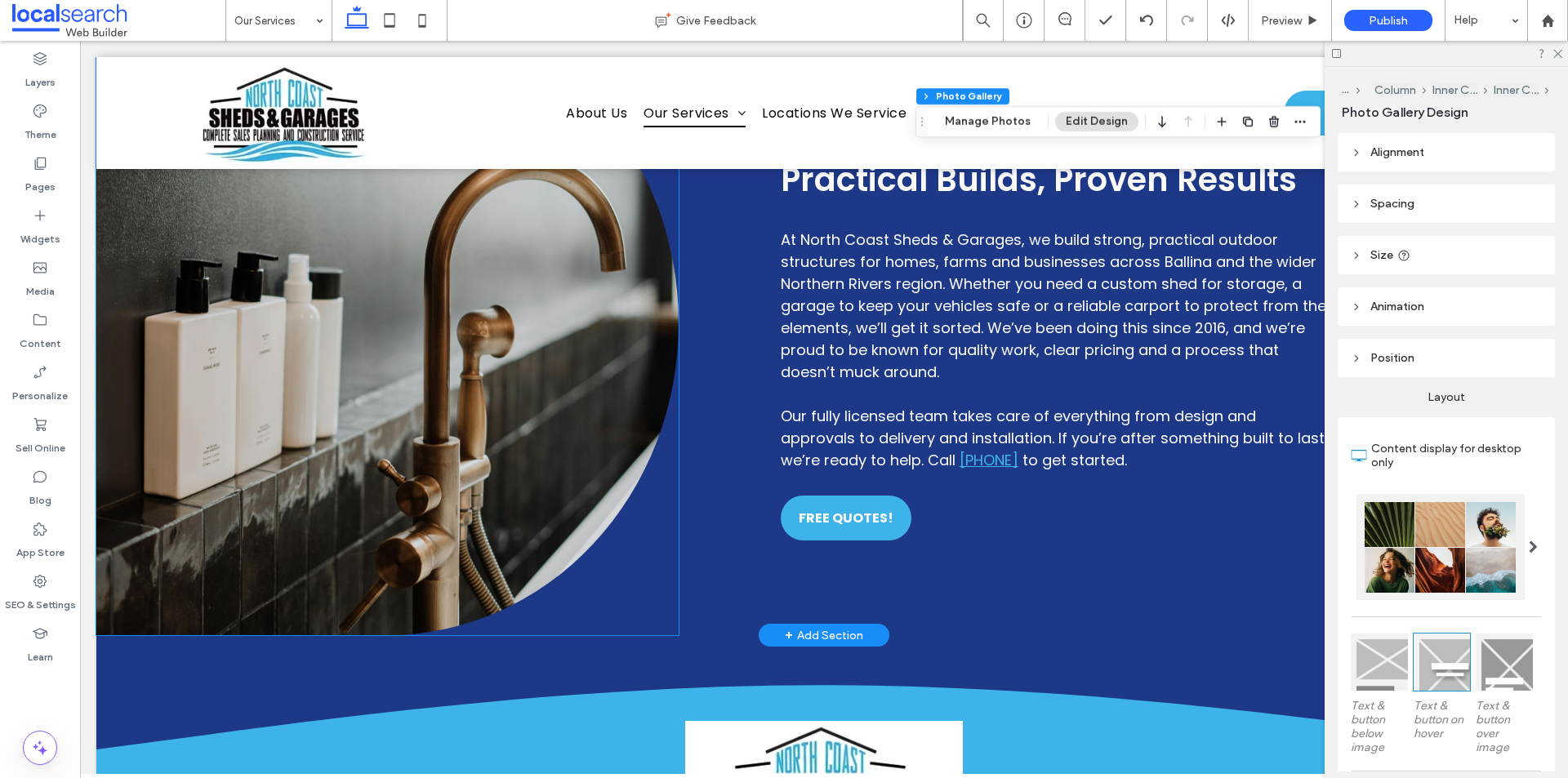 scroll, scrollTop: 1061, scrollLeft: 0, axis: vertical 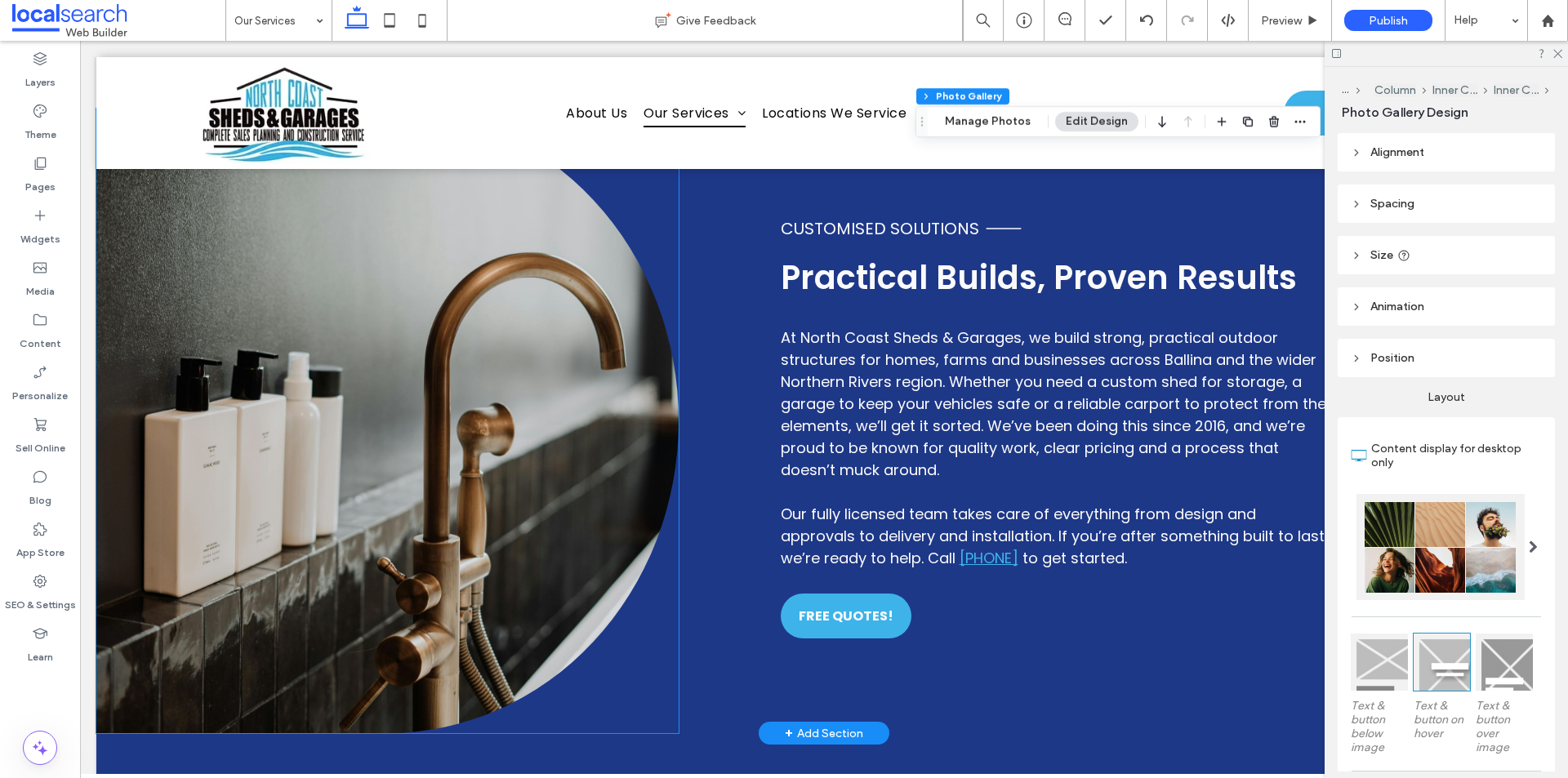 click at bounding box center [387, 420] 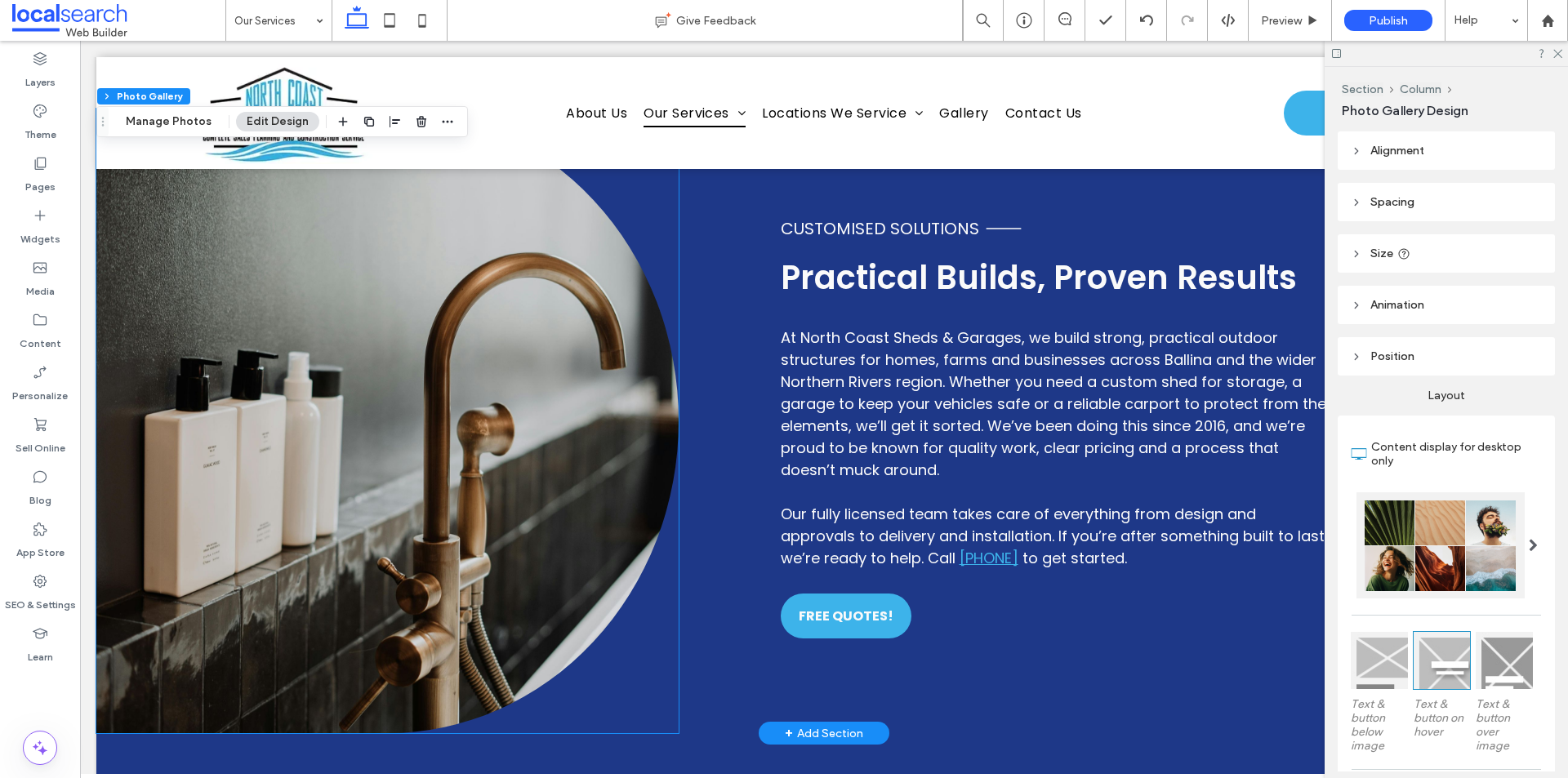 click at bounding box center [387, 420] 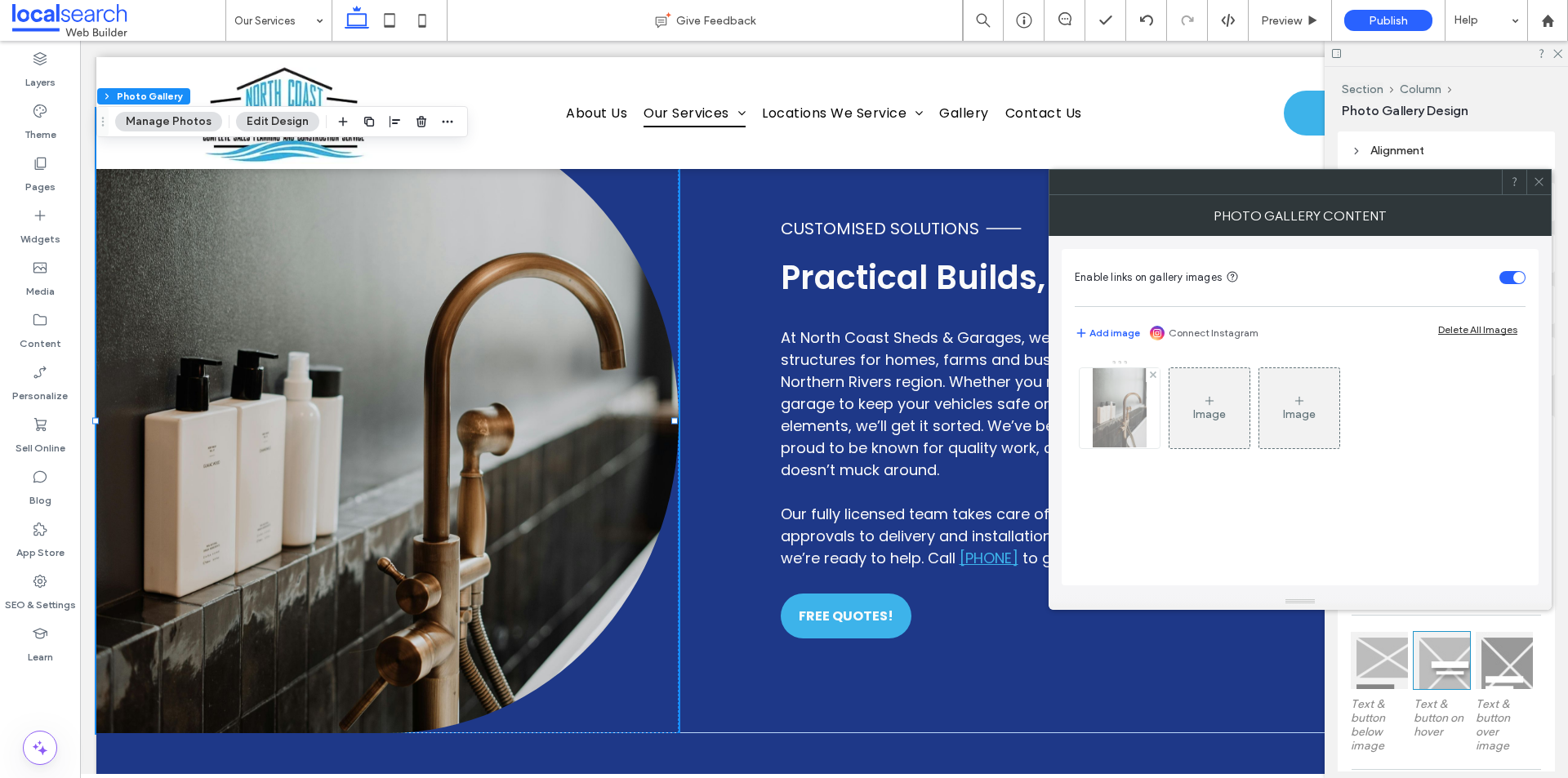 click at bounding box center (1119, 408) 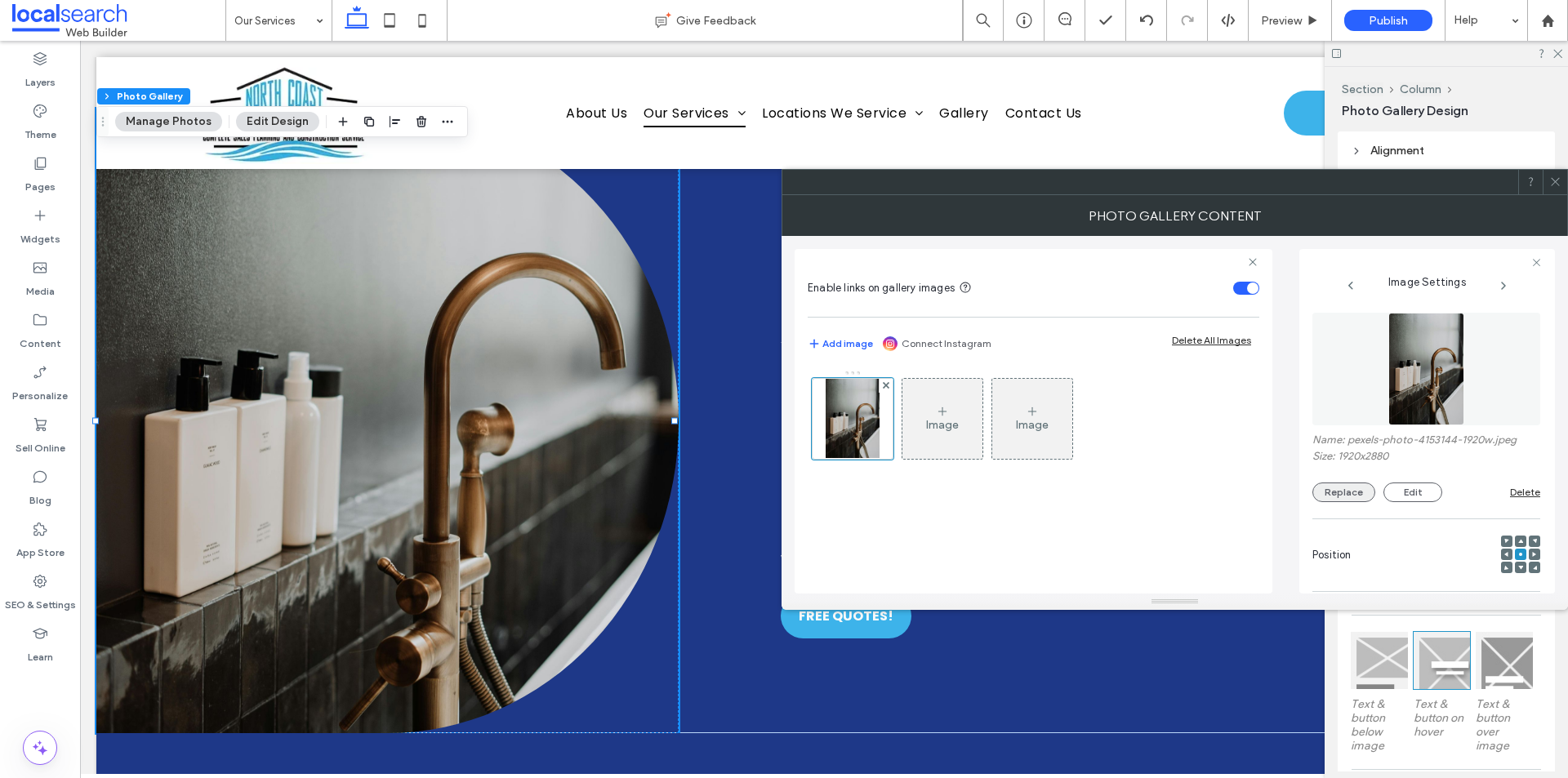 click on "Replace" at bounding box center [1343, 492] 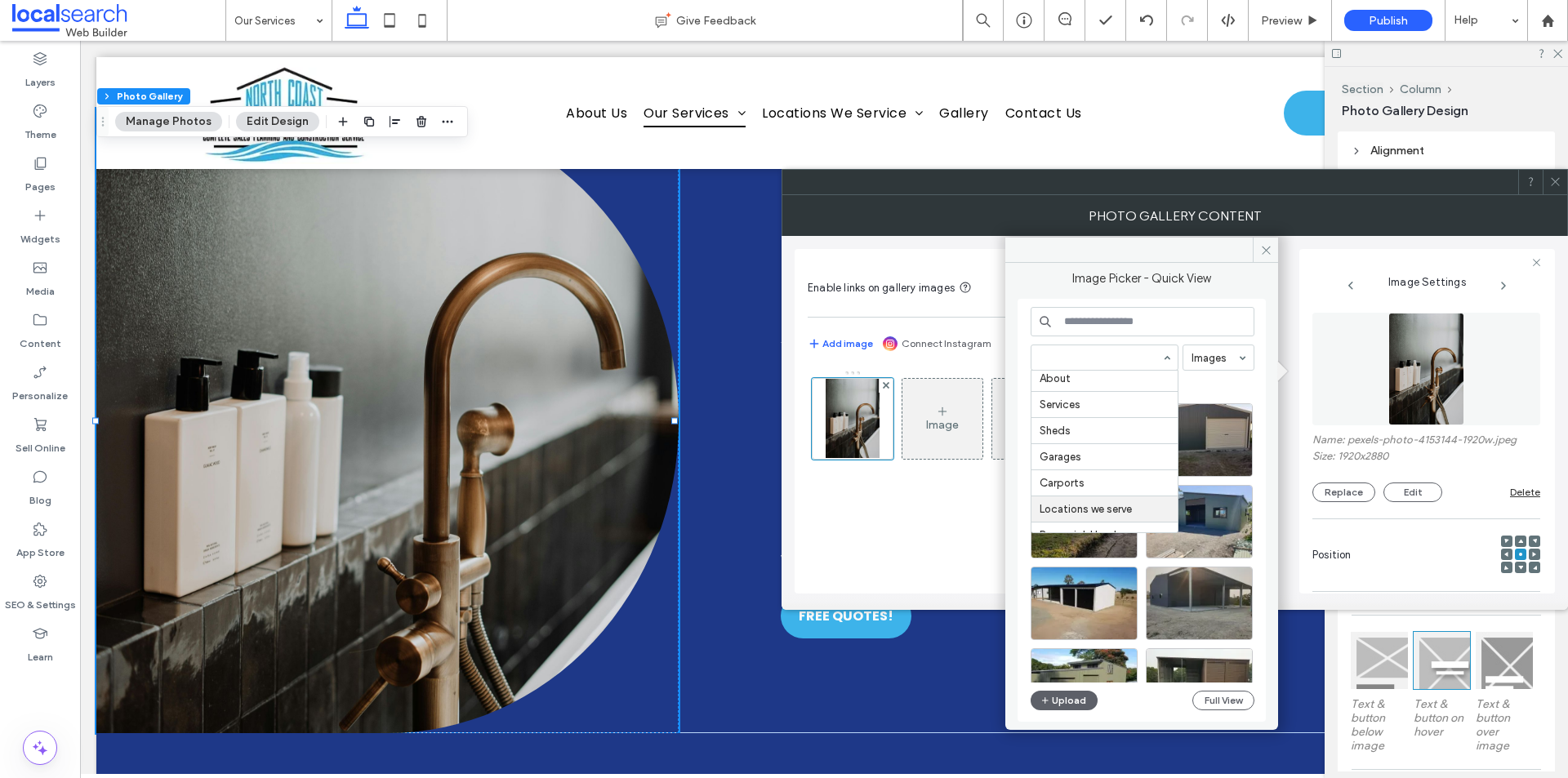 scroll, scrollTop: 163, scrollLeft: 0, axis: vertical 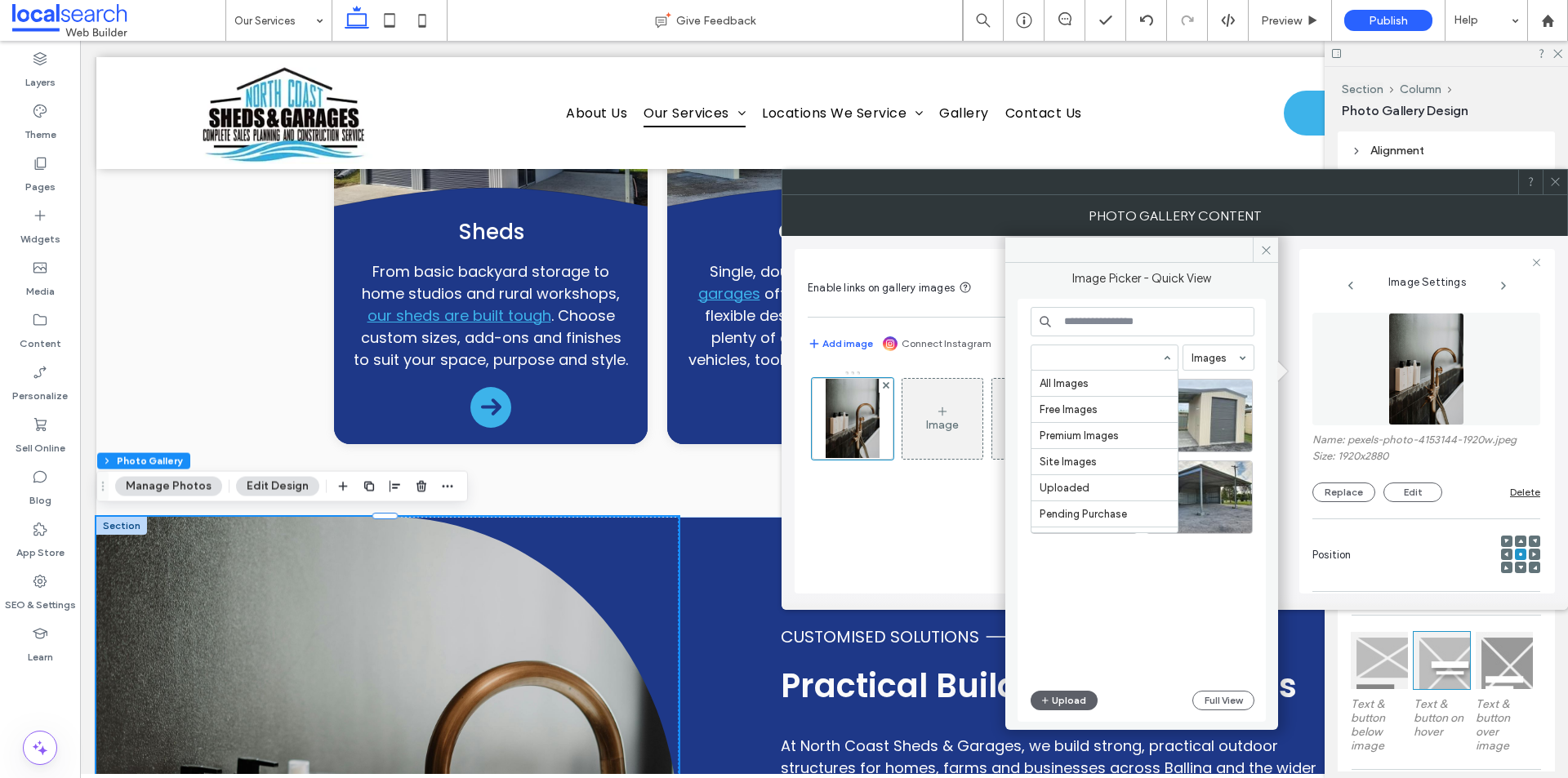drag, startPoint x: 1102, startPoint y: 423, endPoint x: 1177, endPoint y: 414, distance: 75.53807 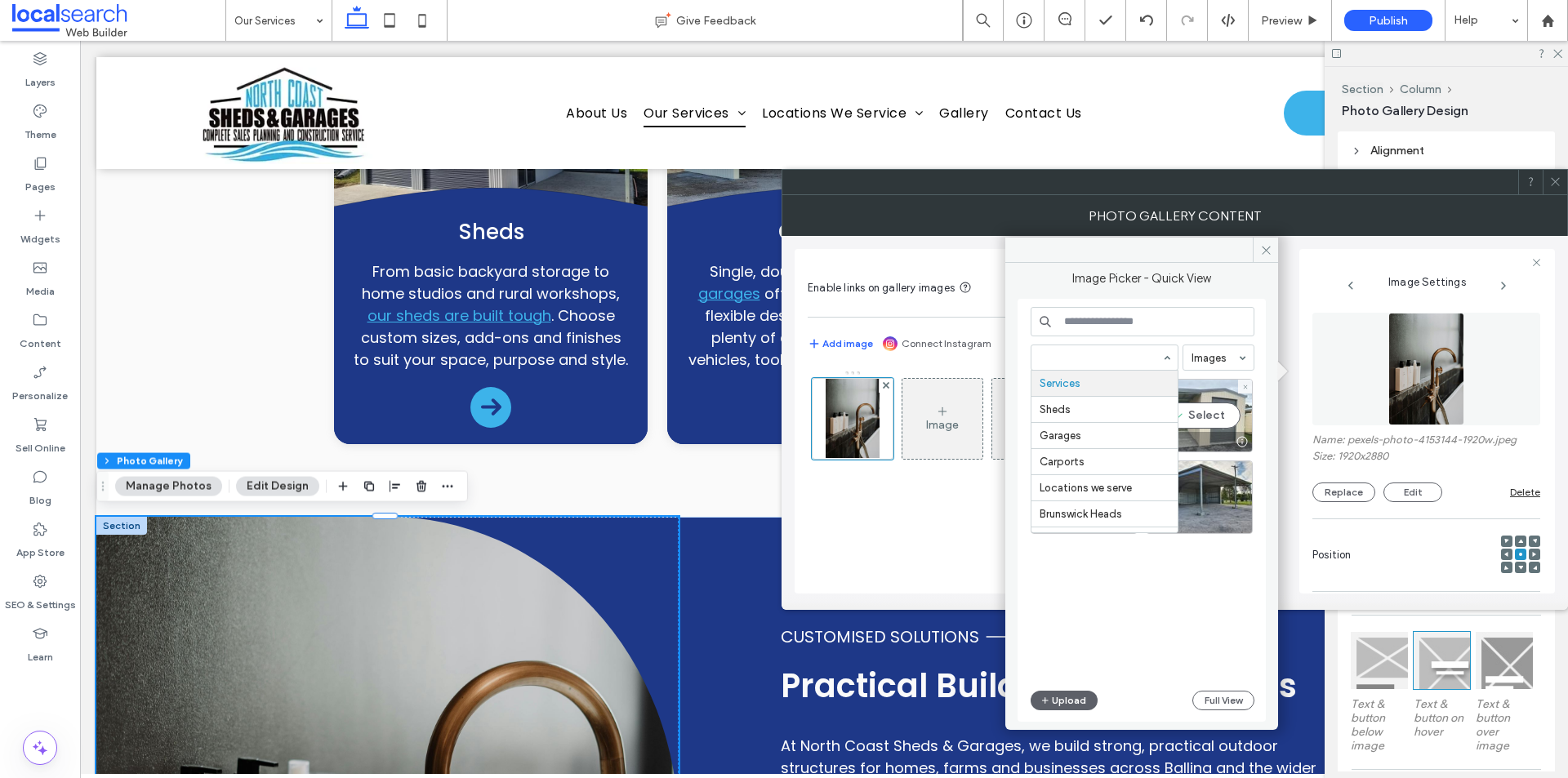 click on "Select" at bounding box center (1199, 416) 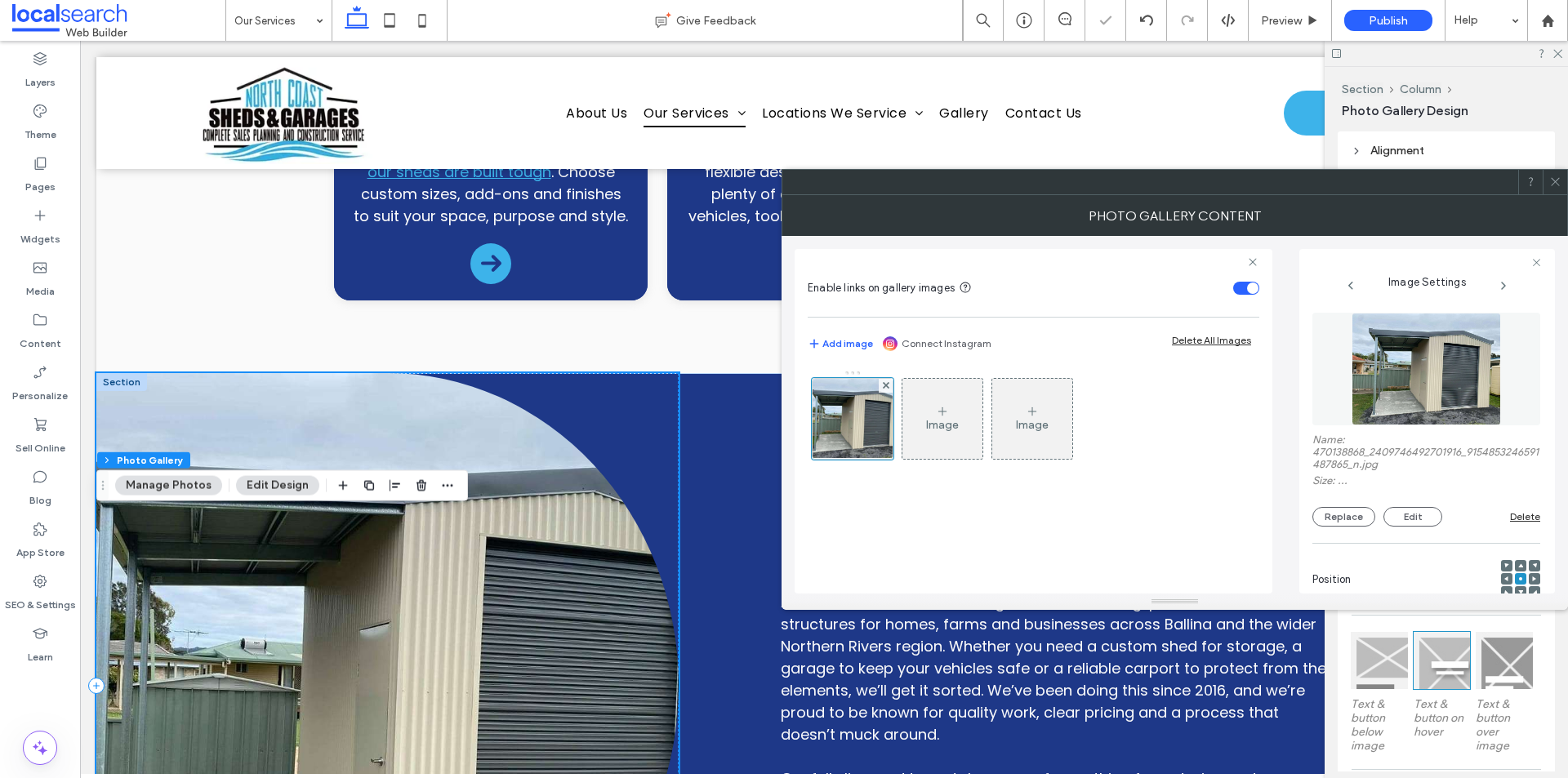 scroll, scrollTop: 1061, scrollLeft: 0, axis: vertical 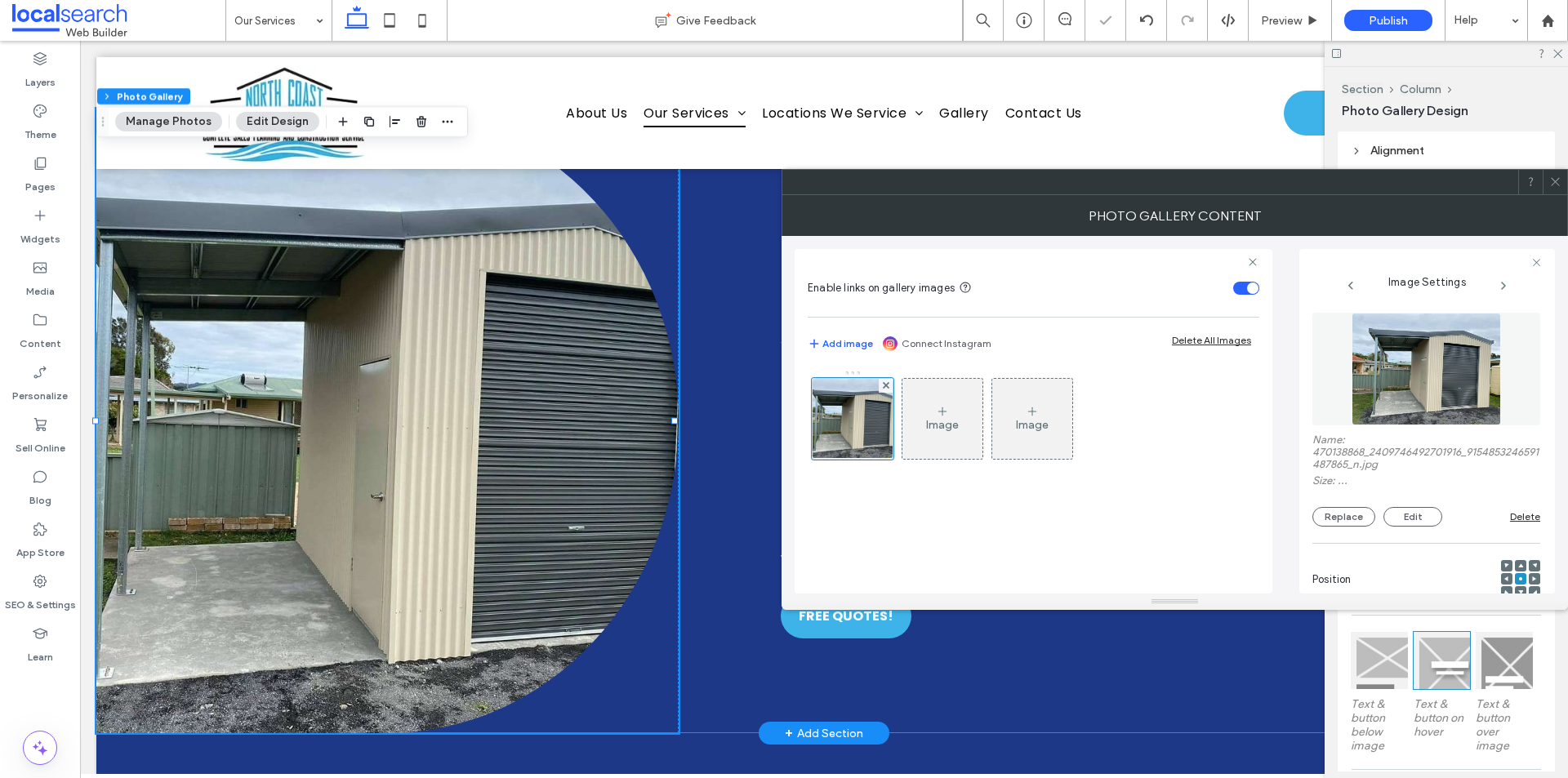 click on "Button
Built for Brunswick Heads
Brunswick Heads Garages & Sheds
In a town where backyard space is at a premium and coastal weather takes its toll, finding durable, low-fuss storage solutions isn’t a luxury — it’s essential. At North Coast Sheds & Garages, we design and build garages and sheds in Brunswick Heads that are strong, reliable and made to suit your block. Whether you’re adding a secure place to park, a shed for weekend projects or something with extra room to grow, our custom builds are tailored to fit. We use Australian-made materials, take care of approvals and deliver builds that hold up over time. Our licensed team knows the region well and works efficiently to get you the right structure with minimal disruption. Call
[PHONE]   for a free quote and talk to a local who knows what works in Brunswick Heads." at bounding box center [824, 420] 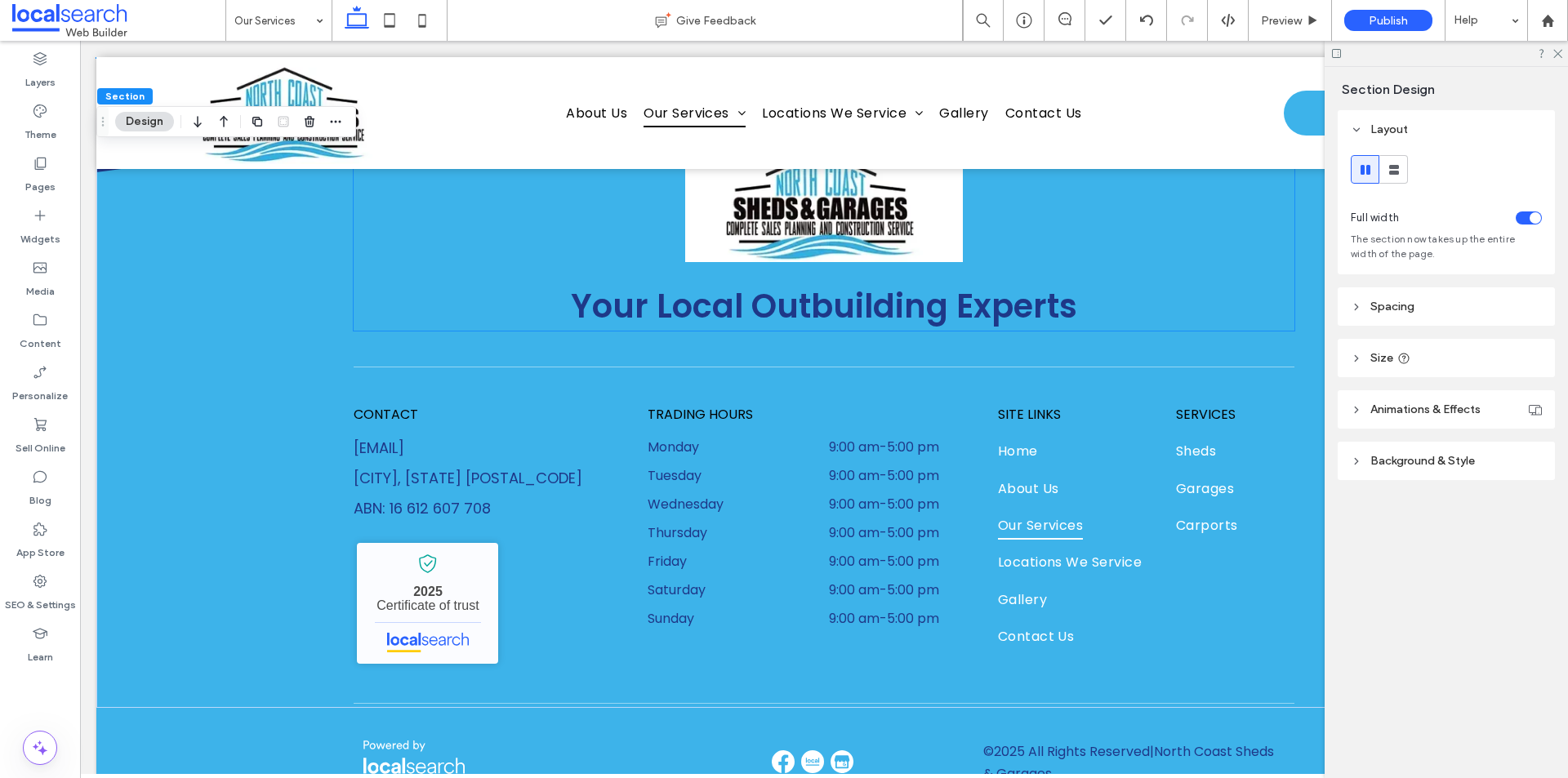 scroll, scrollTop: 1817, scrollLeft: 0, axis: vertical 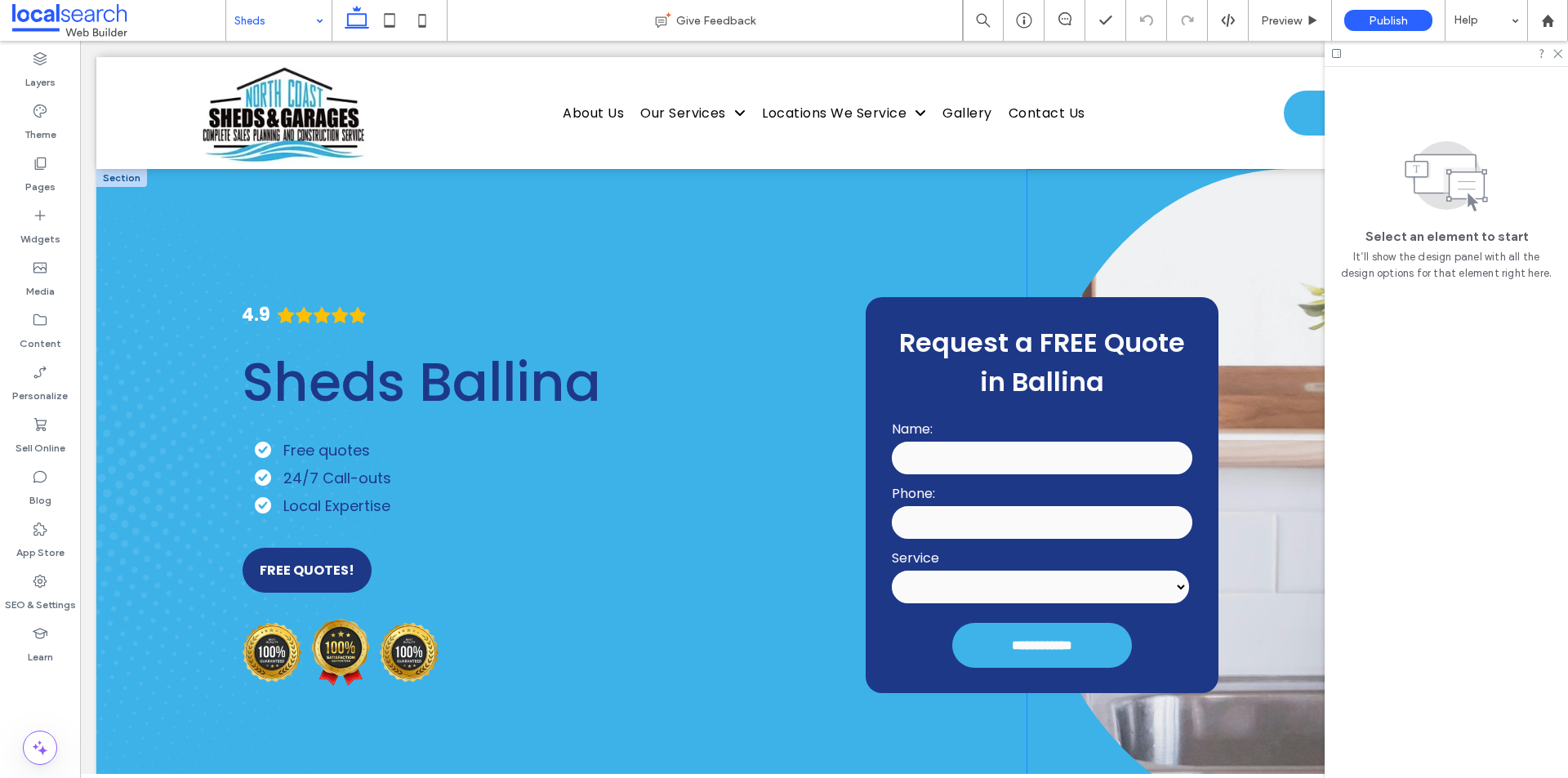 click at bounding box center [1289, 496] 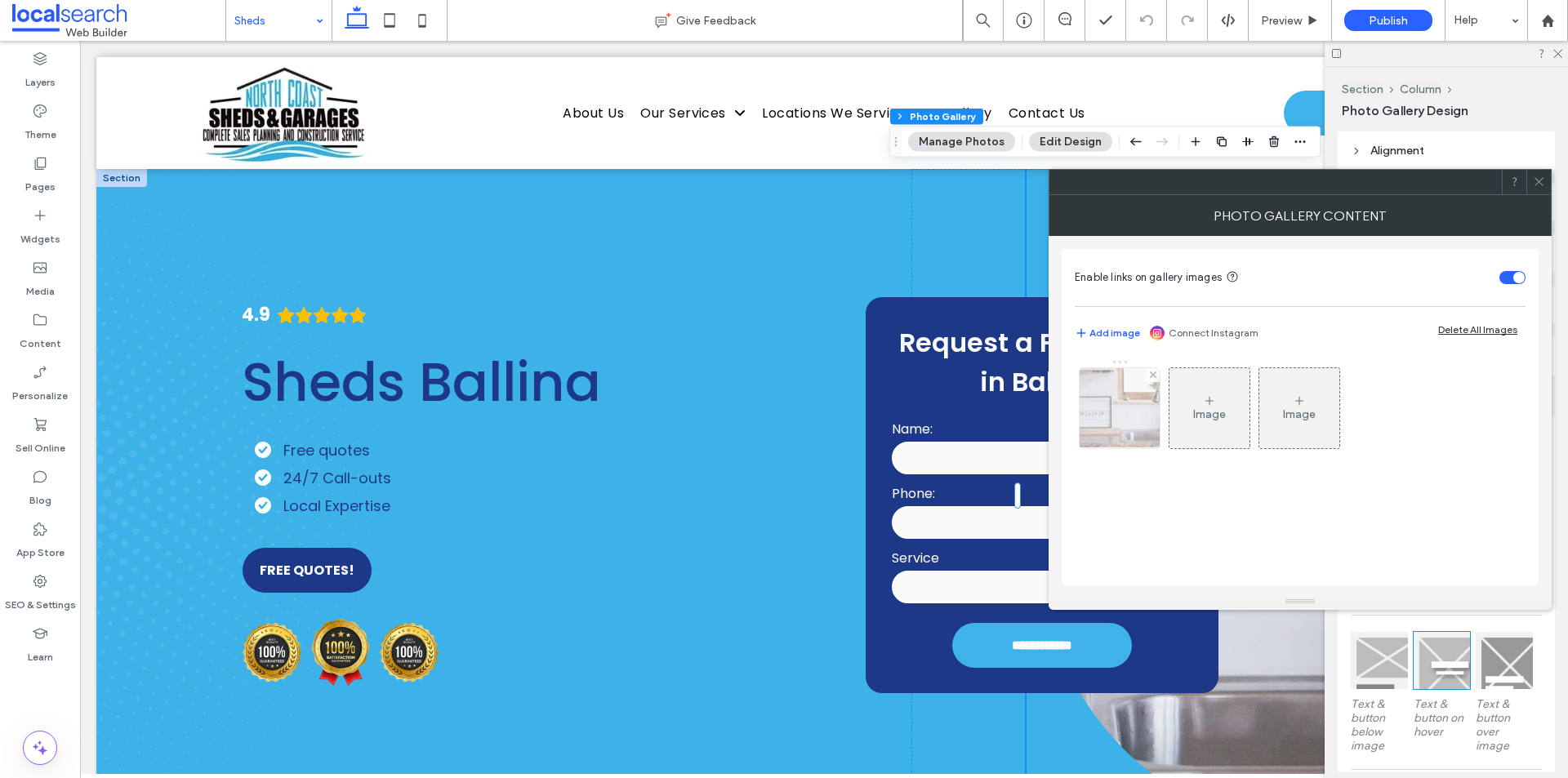 click at bounding box center [1120, 408] 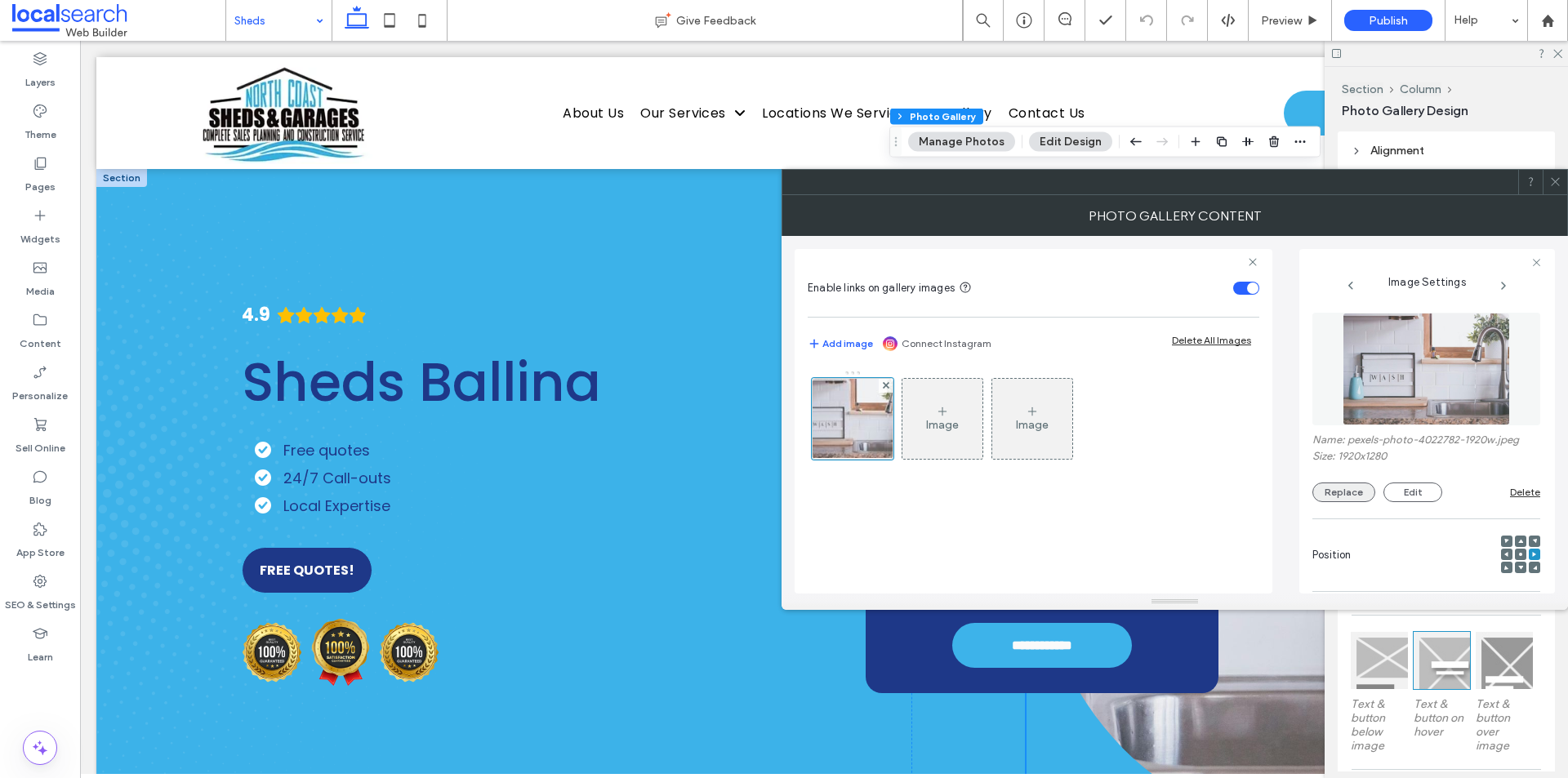 click on "Replace" at bounding box center [1343, 492] 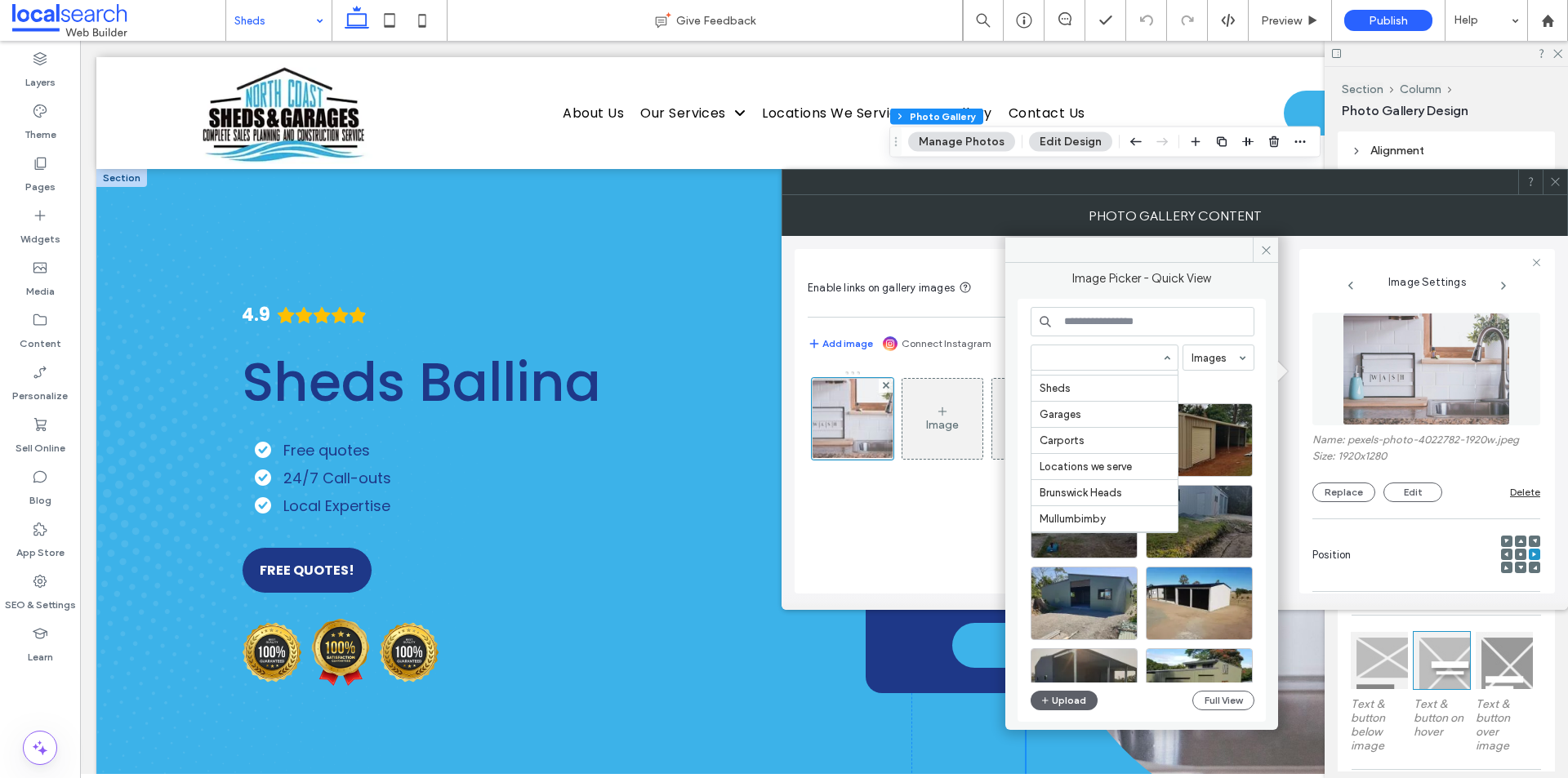 scroll, scrollTop: 190, scrollLeft: 0, axis: vertical 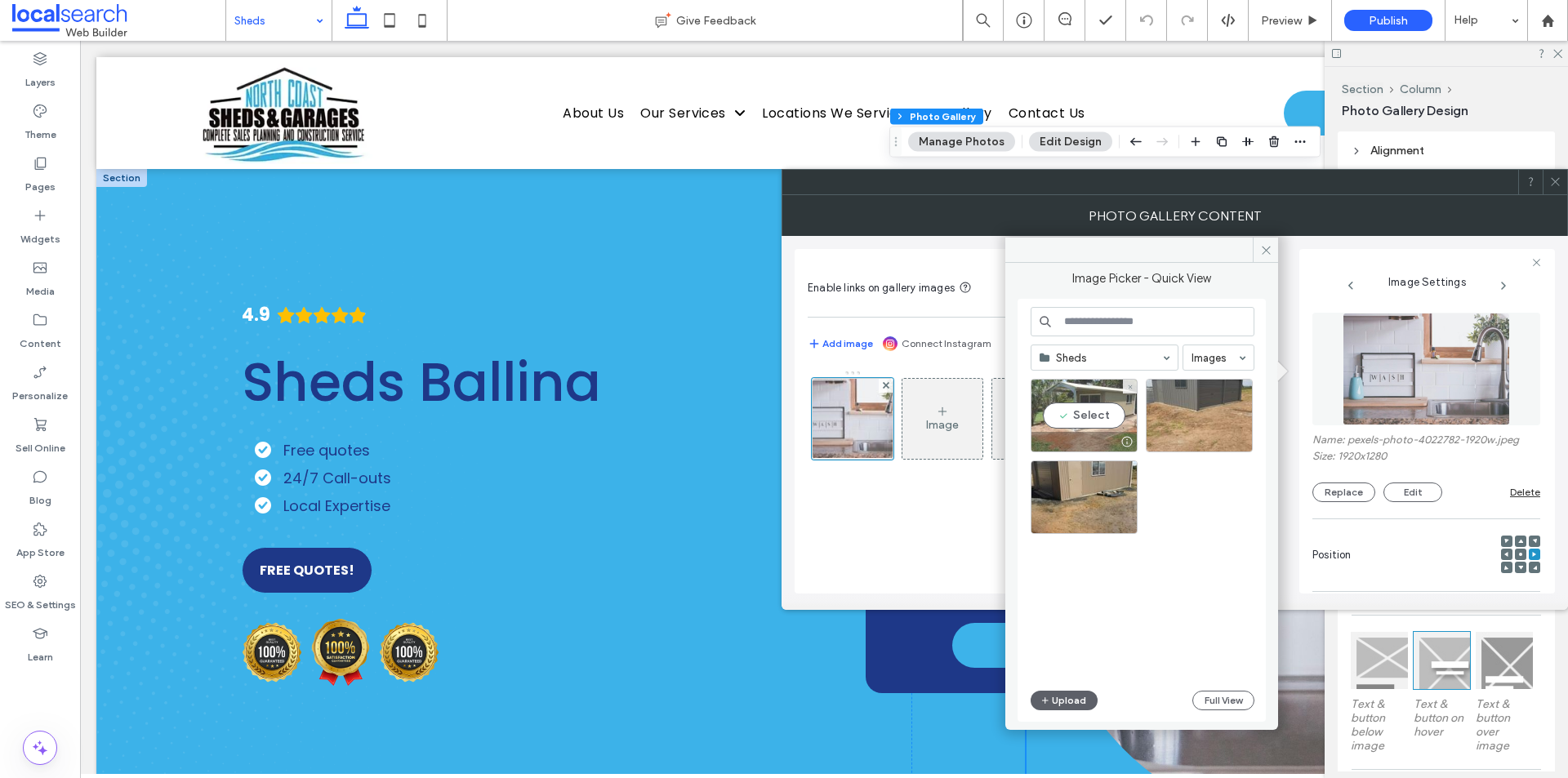 click on "Select" at bounding box center (1084, 416) 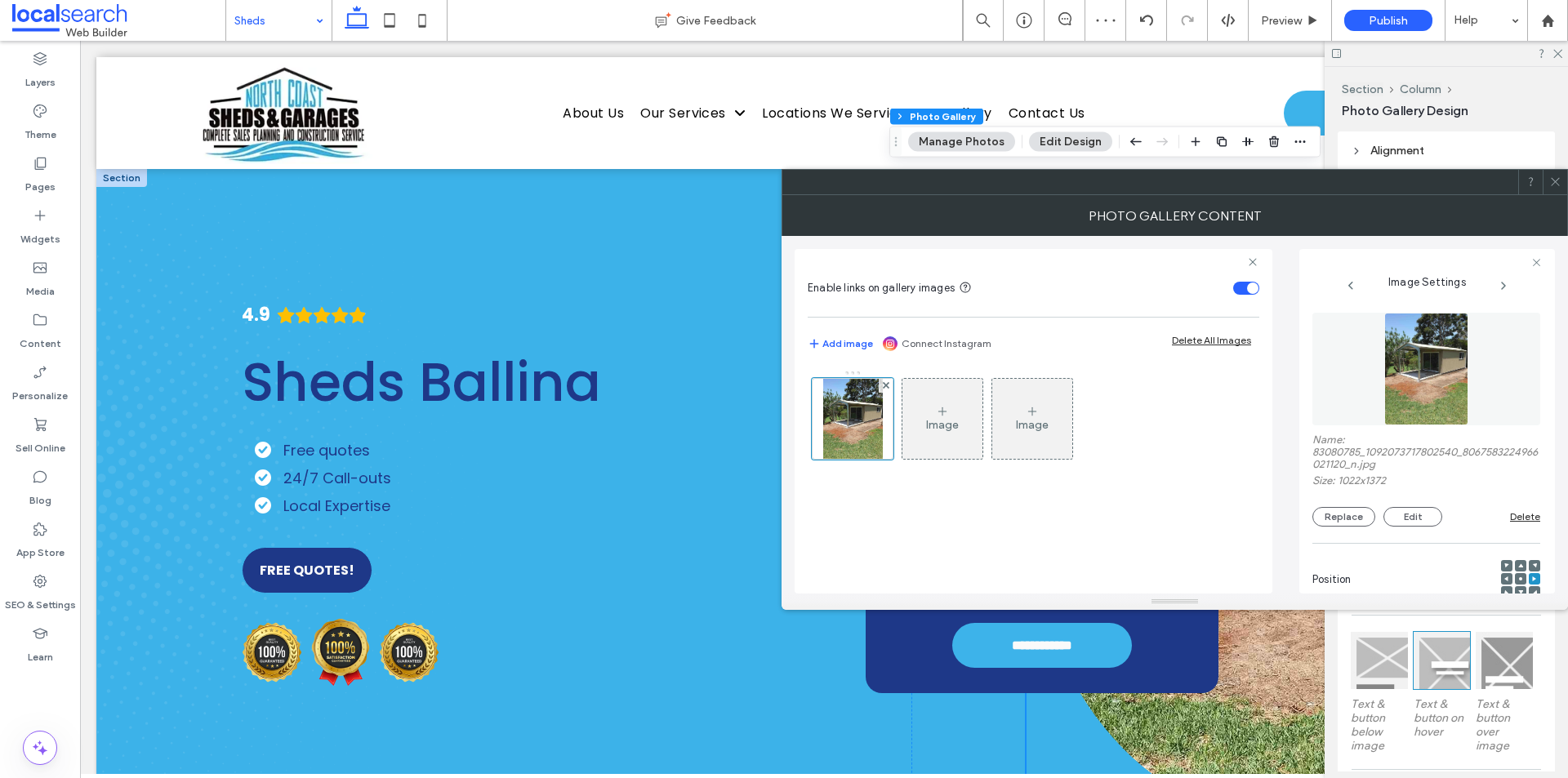 click 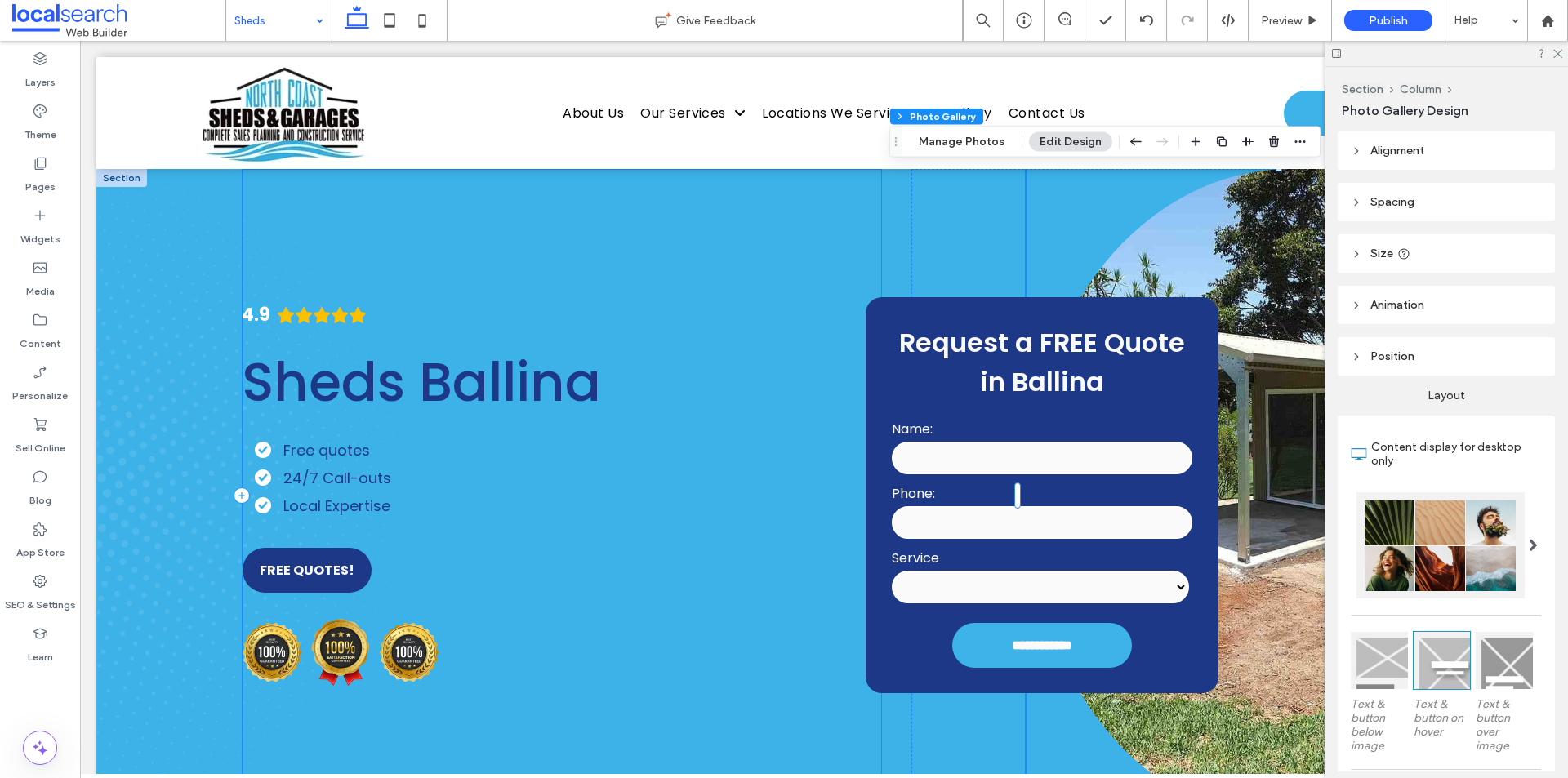 click on "4.9
Sheds Ballina
Free quotes 24/7 Call-outs Local Expertise
FREE QUOTES!" at bounding box center [562, 496] 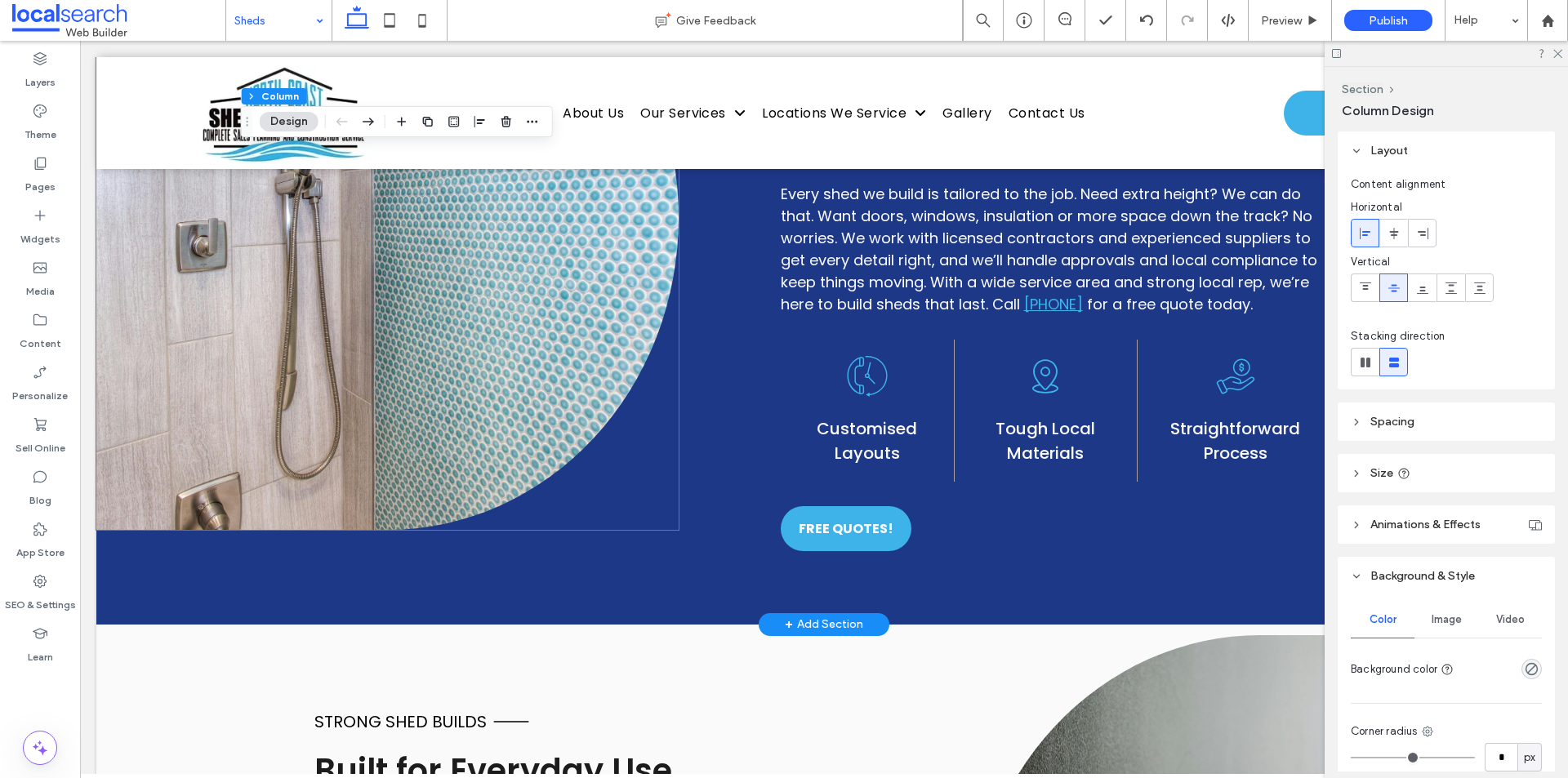 scroll, scrollTop: 1143, scrollLeft: 0, axis: vertical 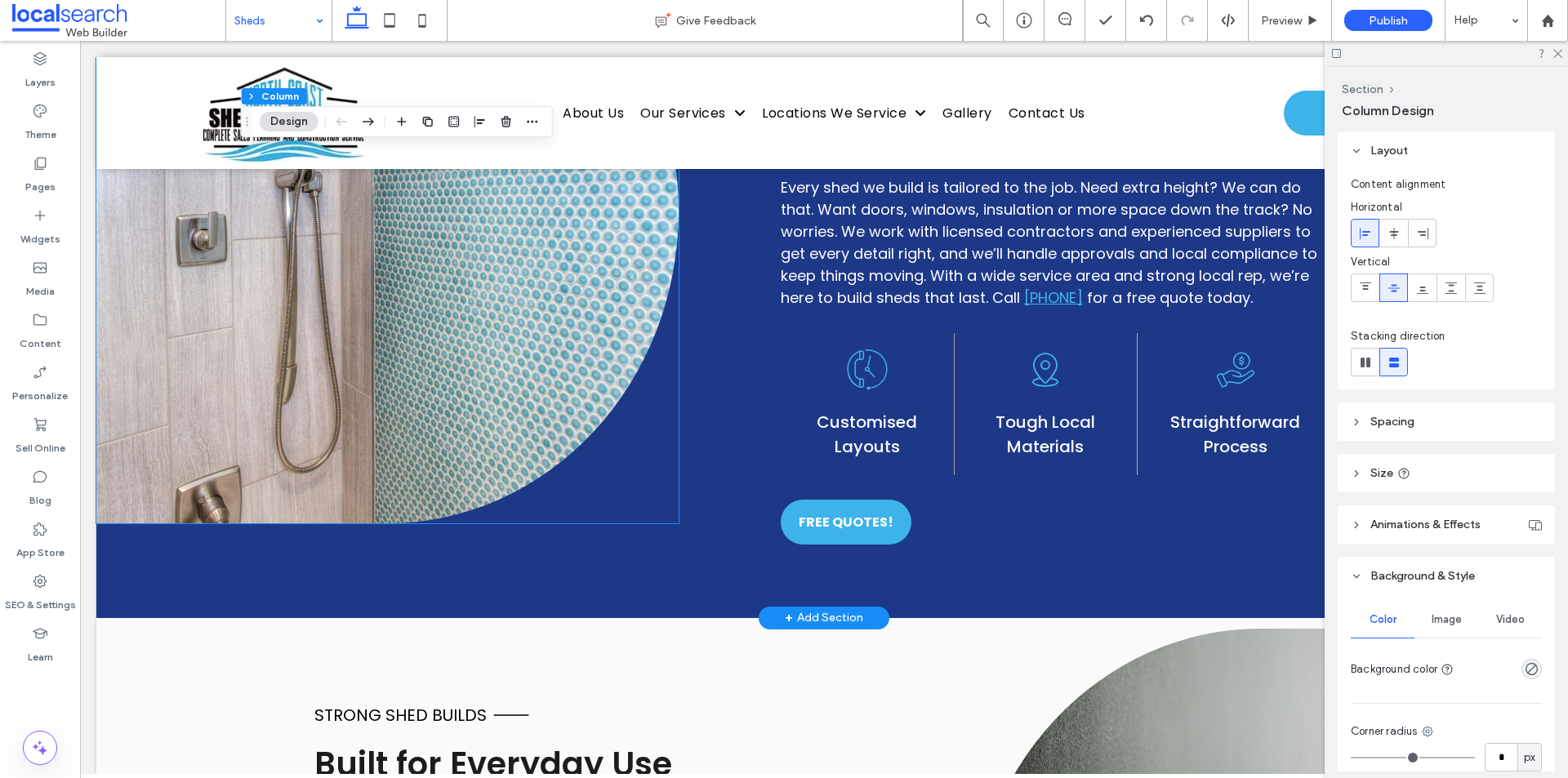 click at bounding box center [387, 211] 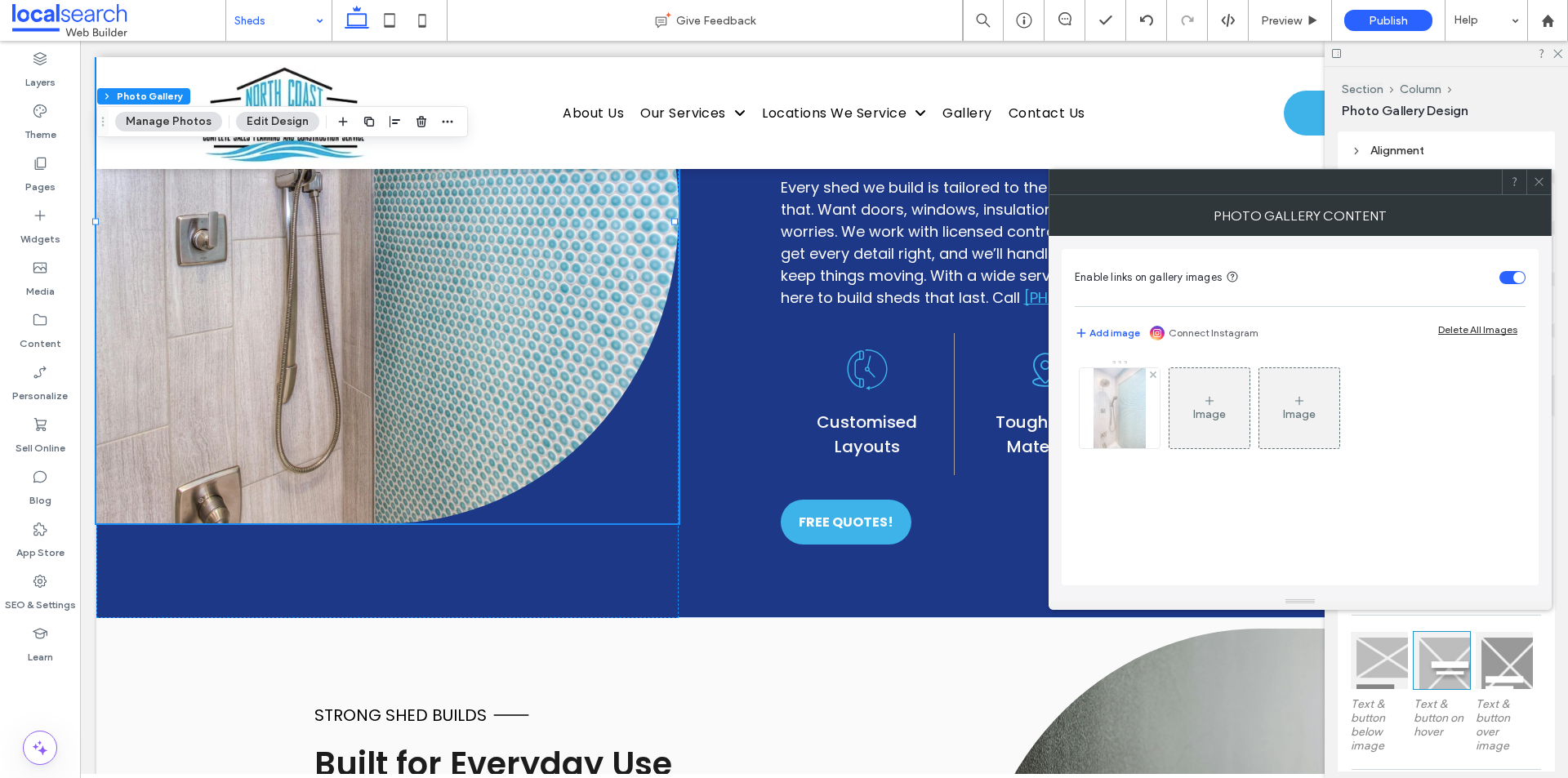 click at bounding box center [1120, 408] 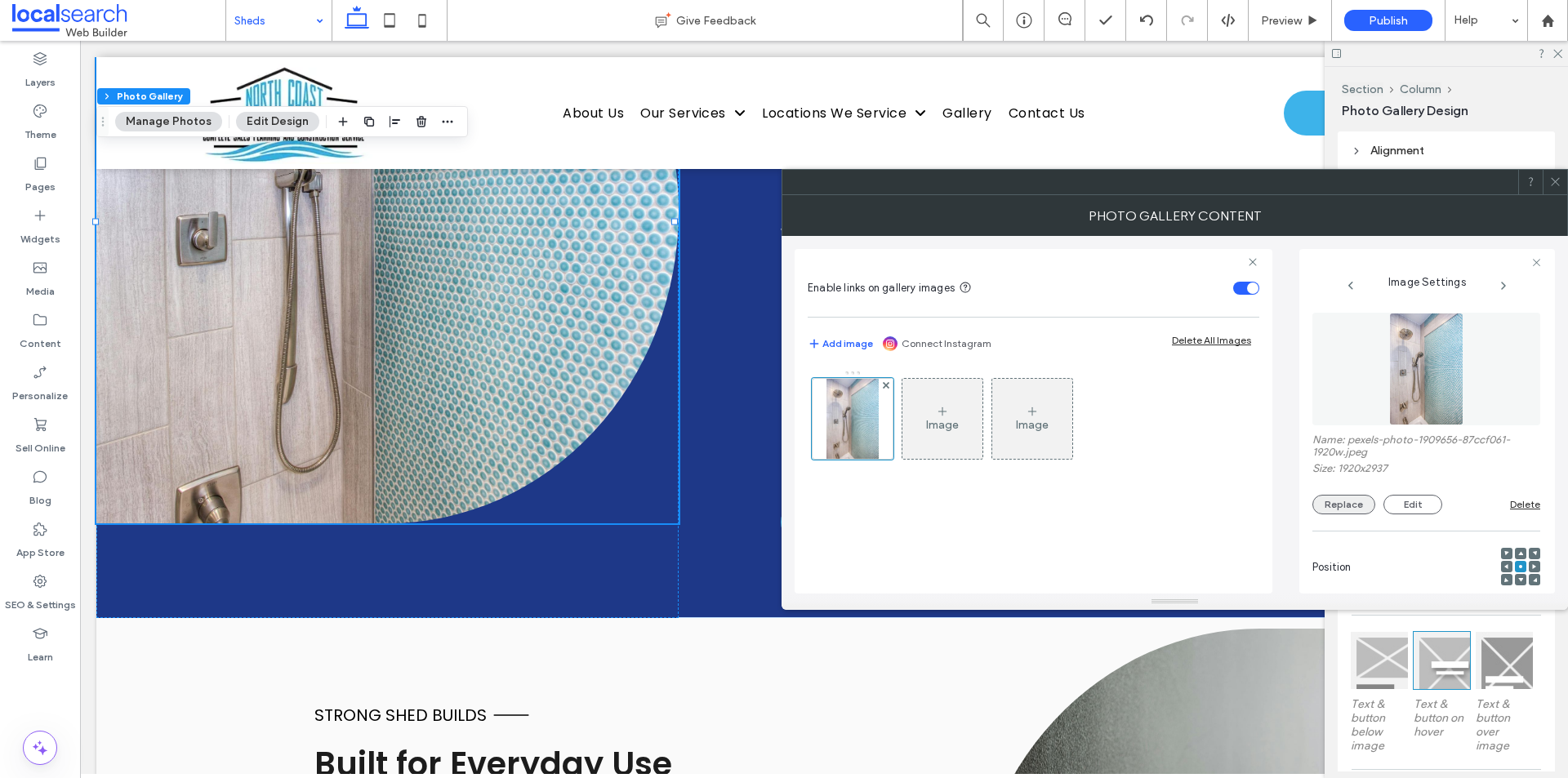 click on "Replace" at bounding box center [1343, 505] 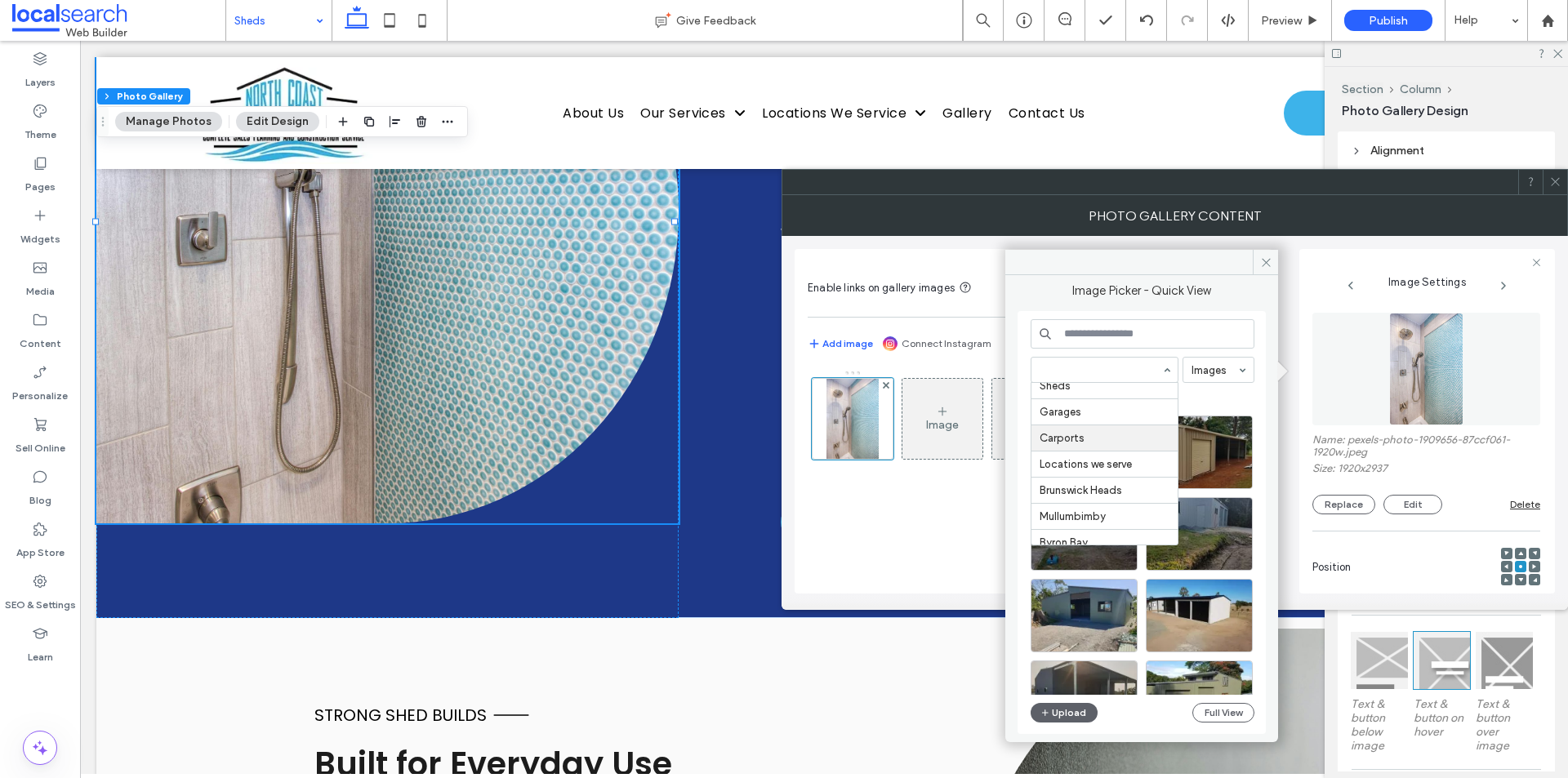 scroll, scrollTop: 163, scrollLeft: 0, axis: vertical 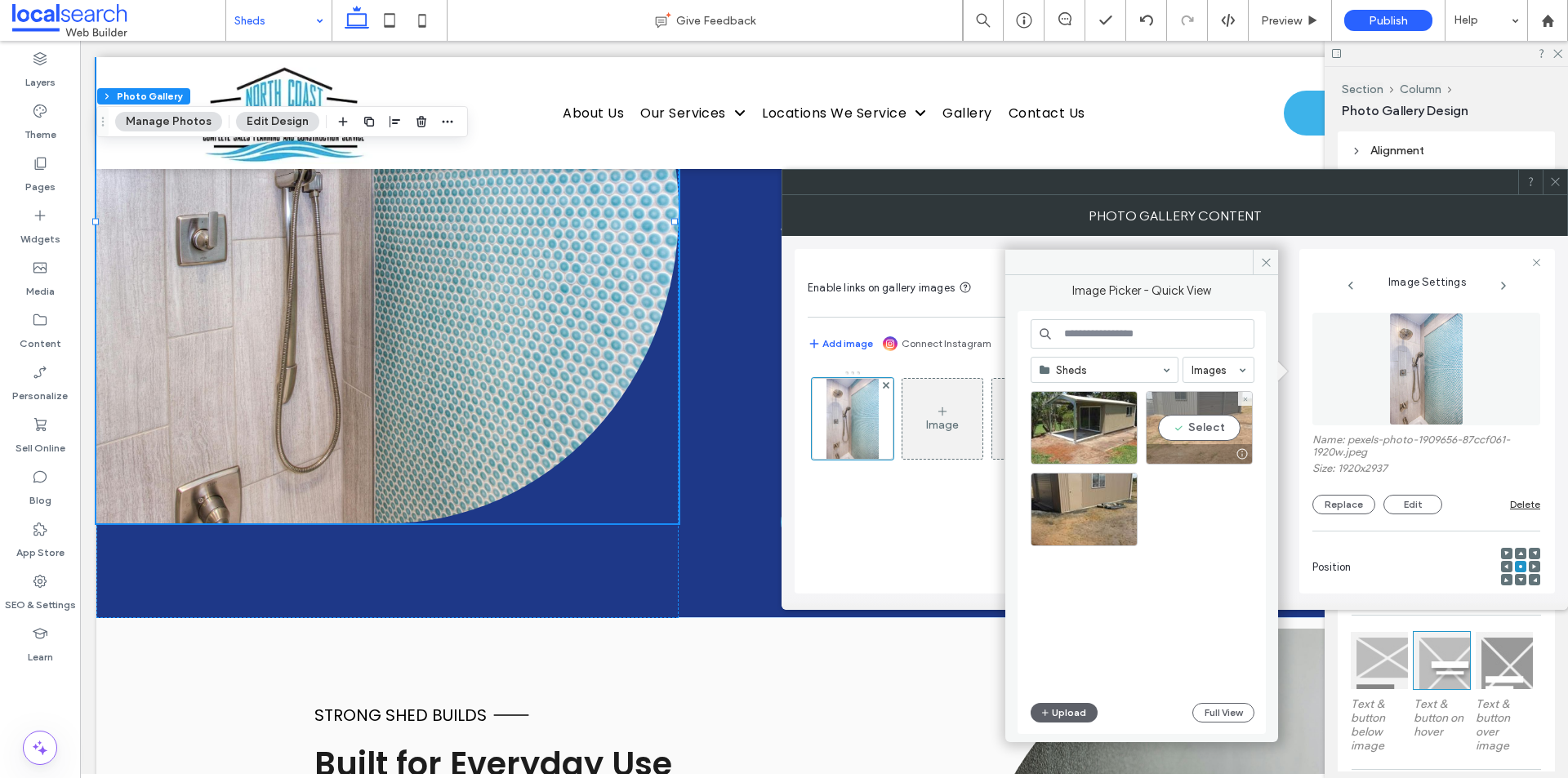 click on "Select" at bounding box center (1199, 428) 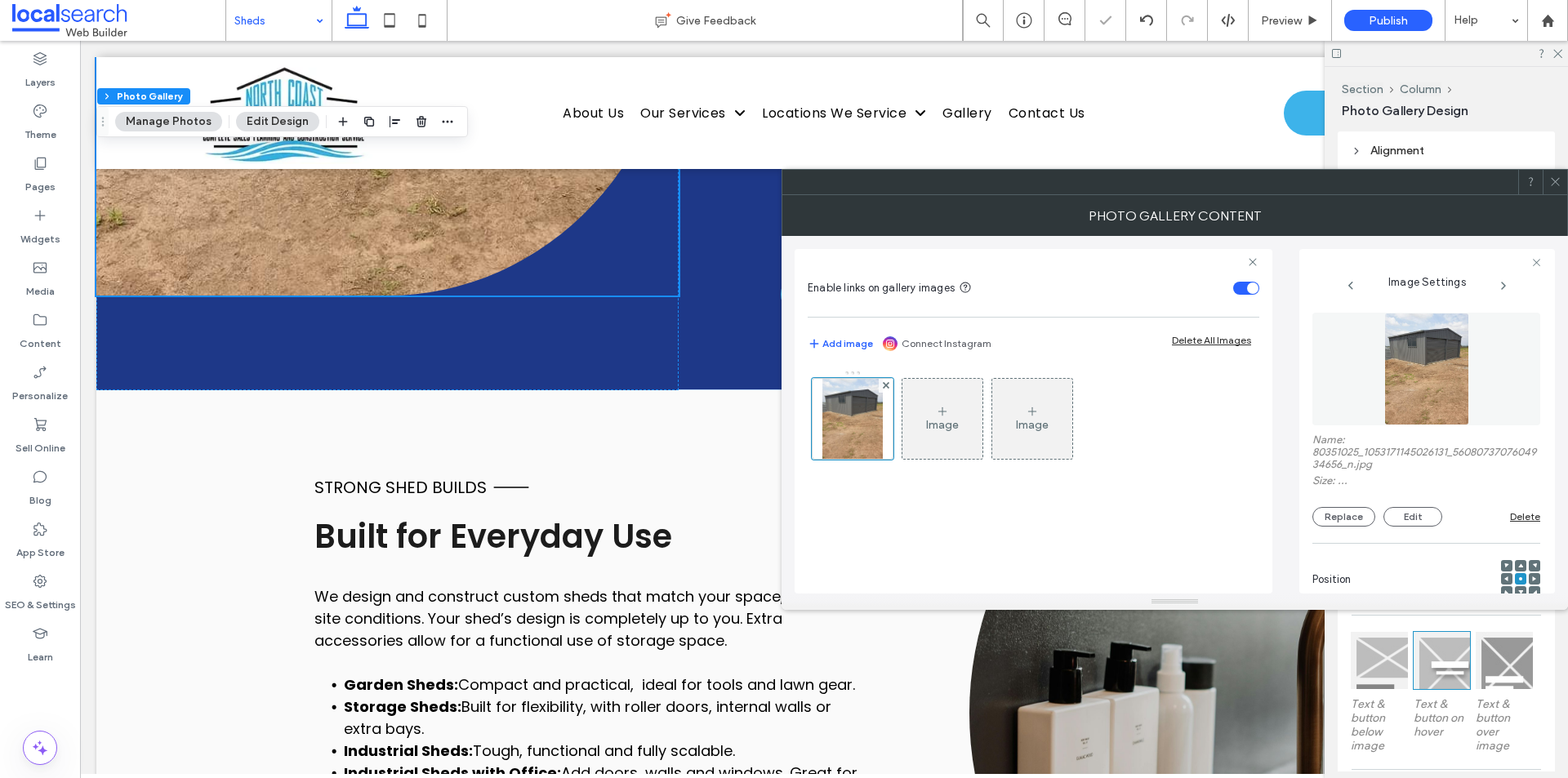 scroll, scrollTop: 1551, scrollLeft: 0, axis: vertical 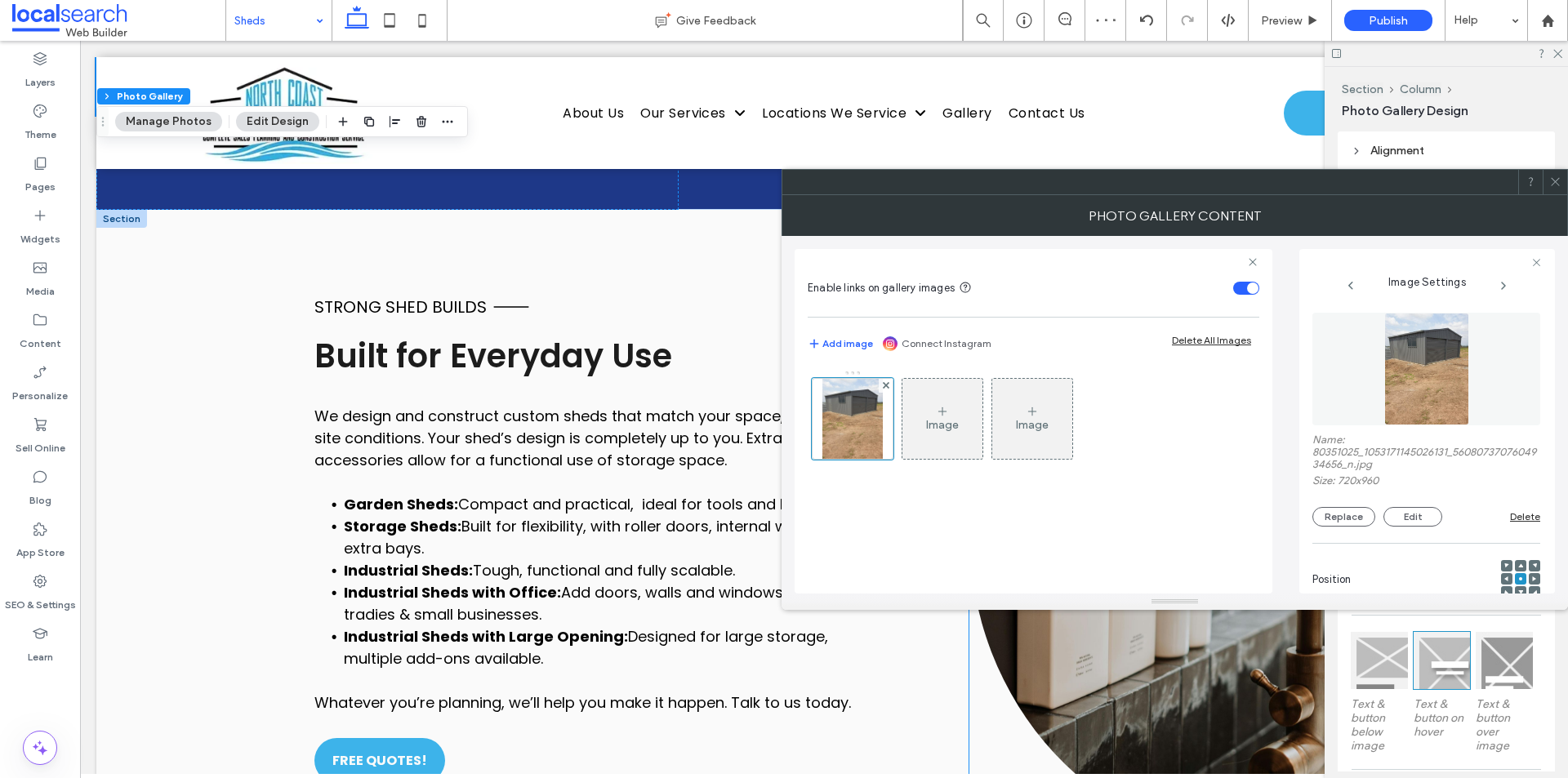 click at bounding box center [1260, 532] 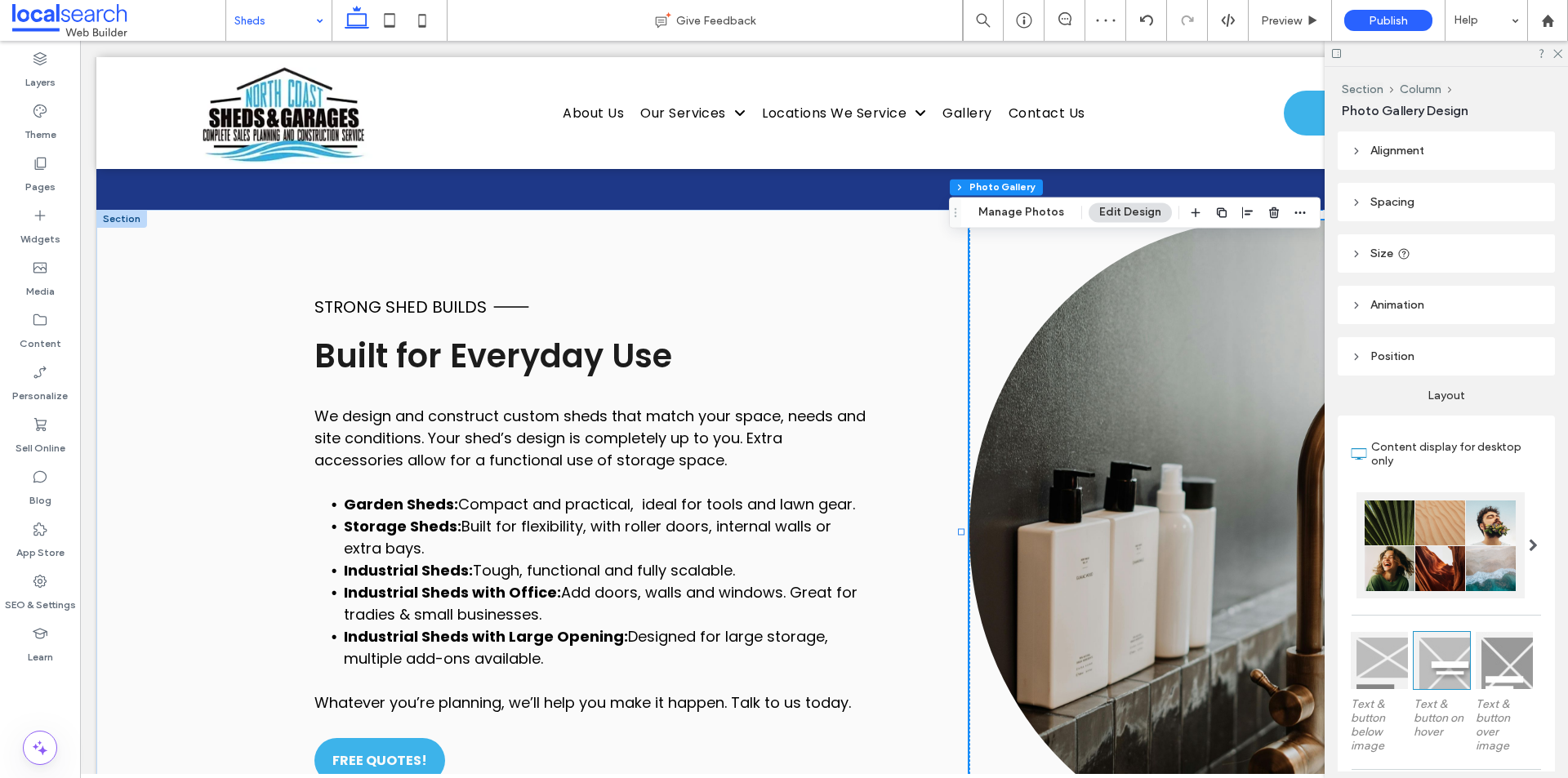 click at bounding box center [1260, 532] 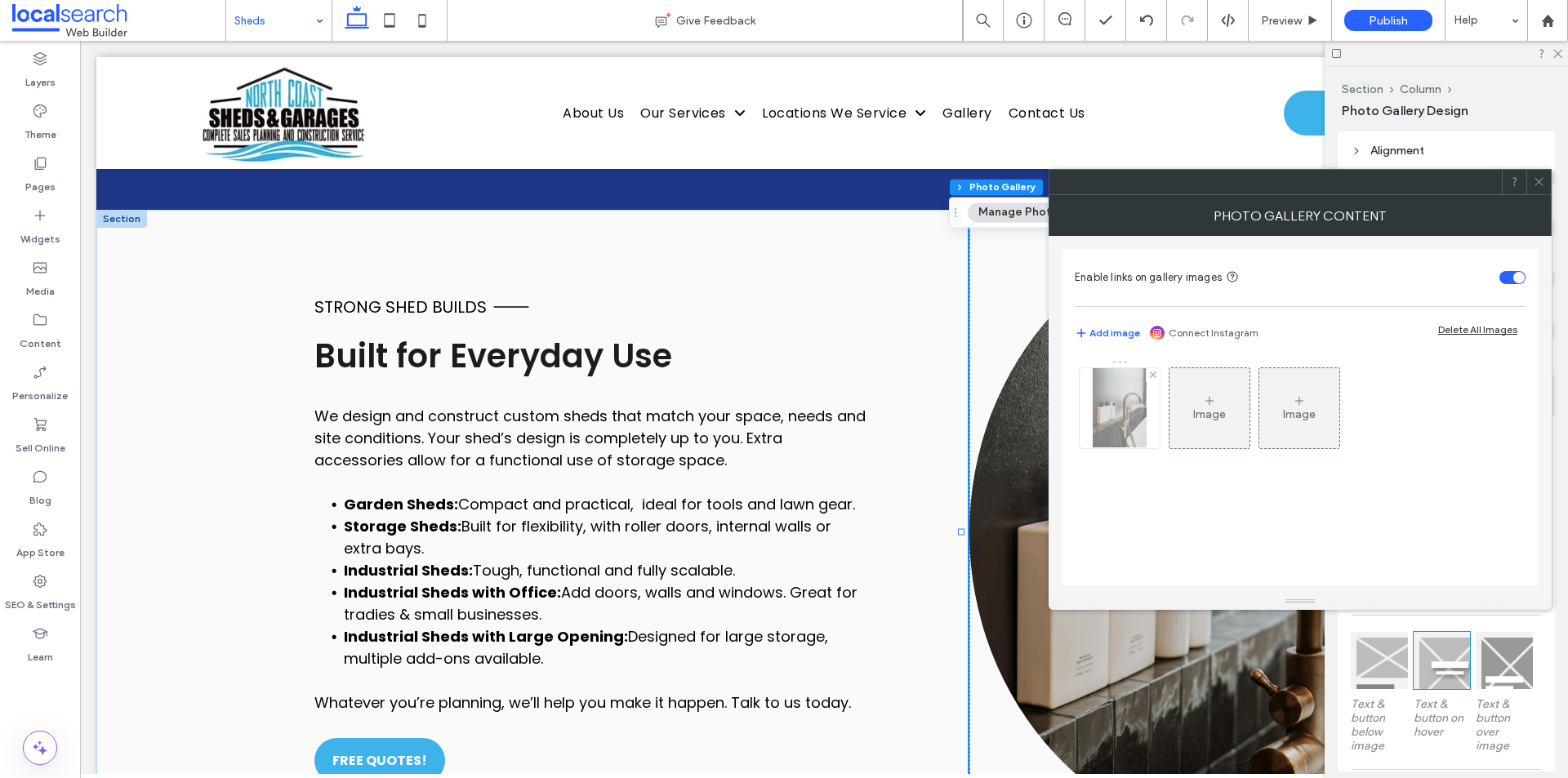 click at bounding box center [1119, 408] 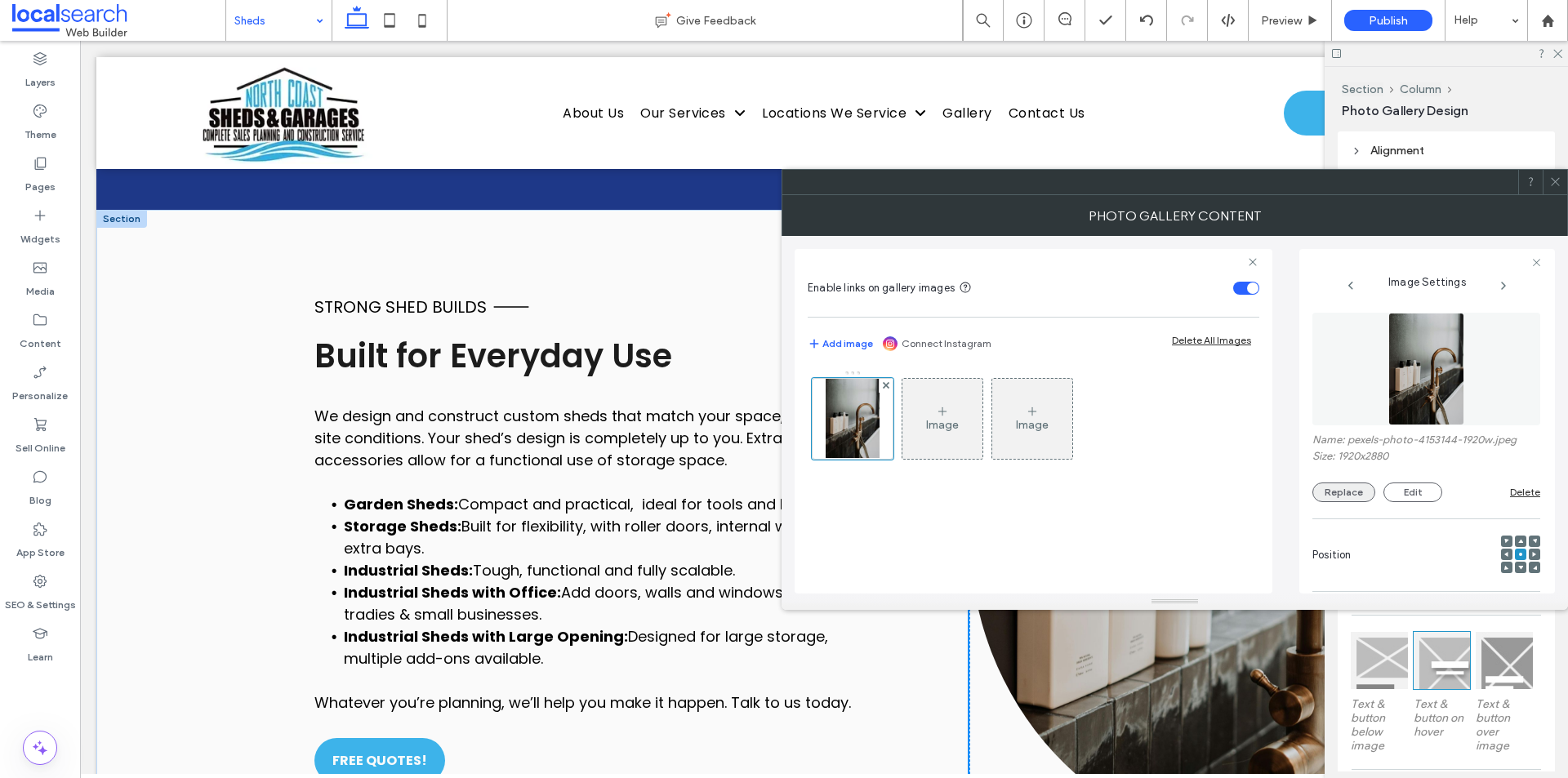 click on "Replace" at bounding box center [1343, 492] 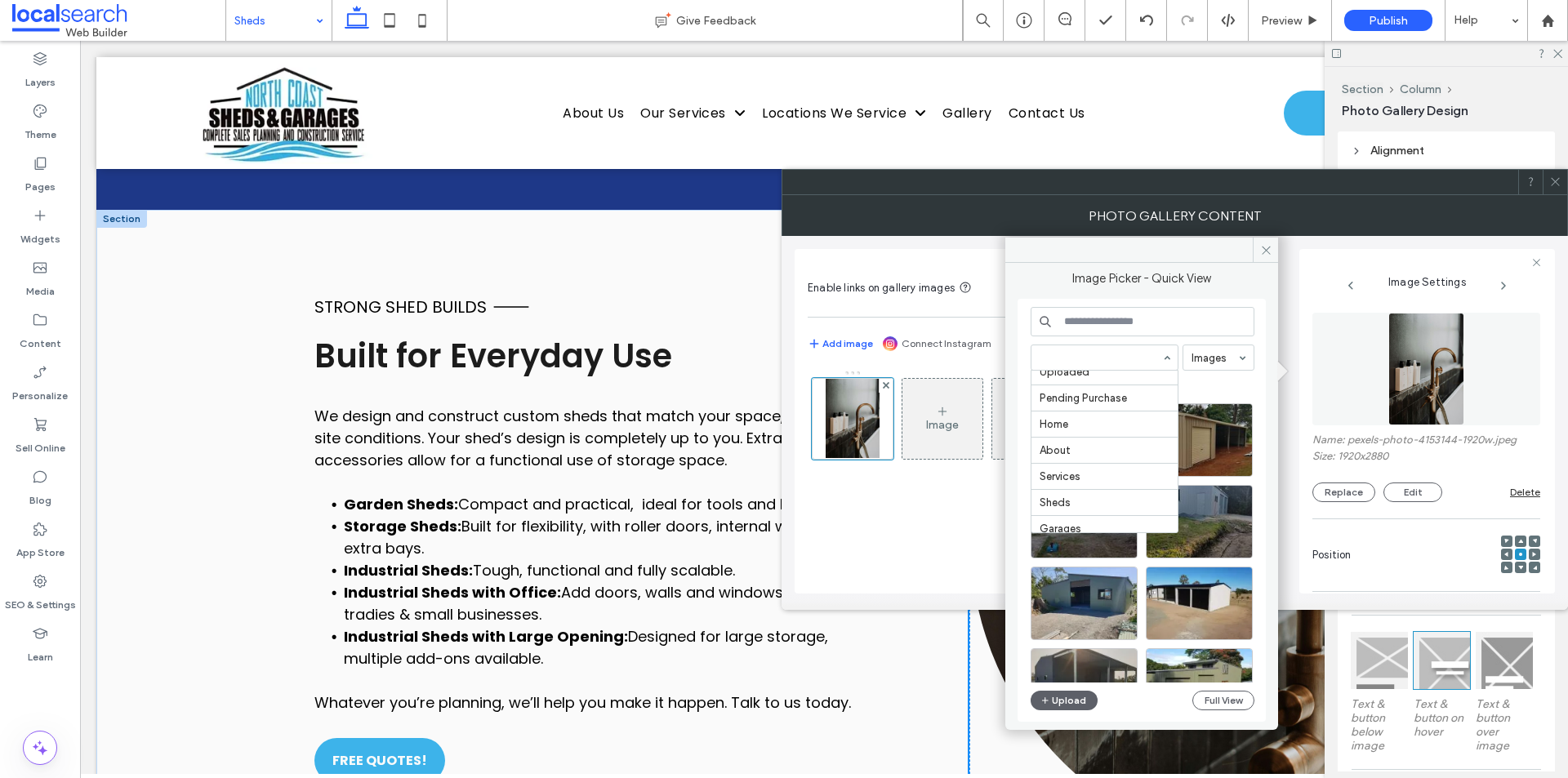 scroll, scrollTop: 163, scrollLeft: 0, axis: vertical 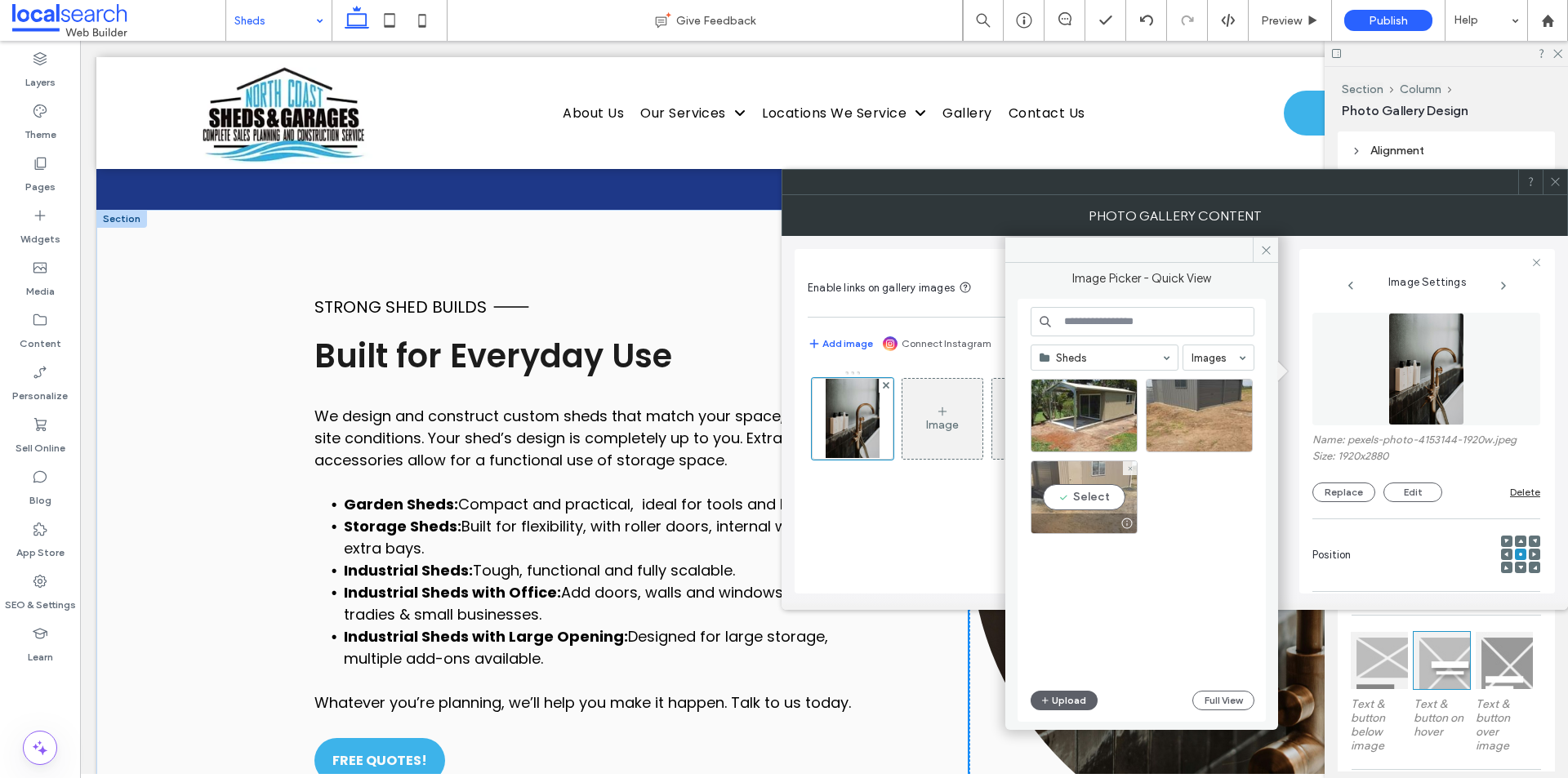 click on "Select" at bounding box center (1084, 497) 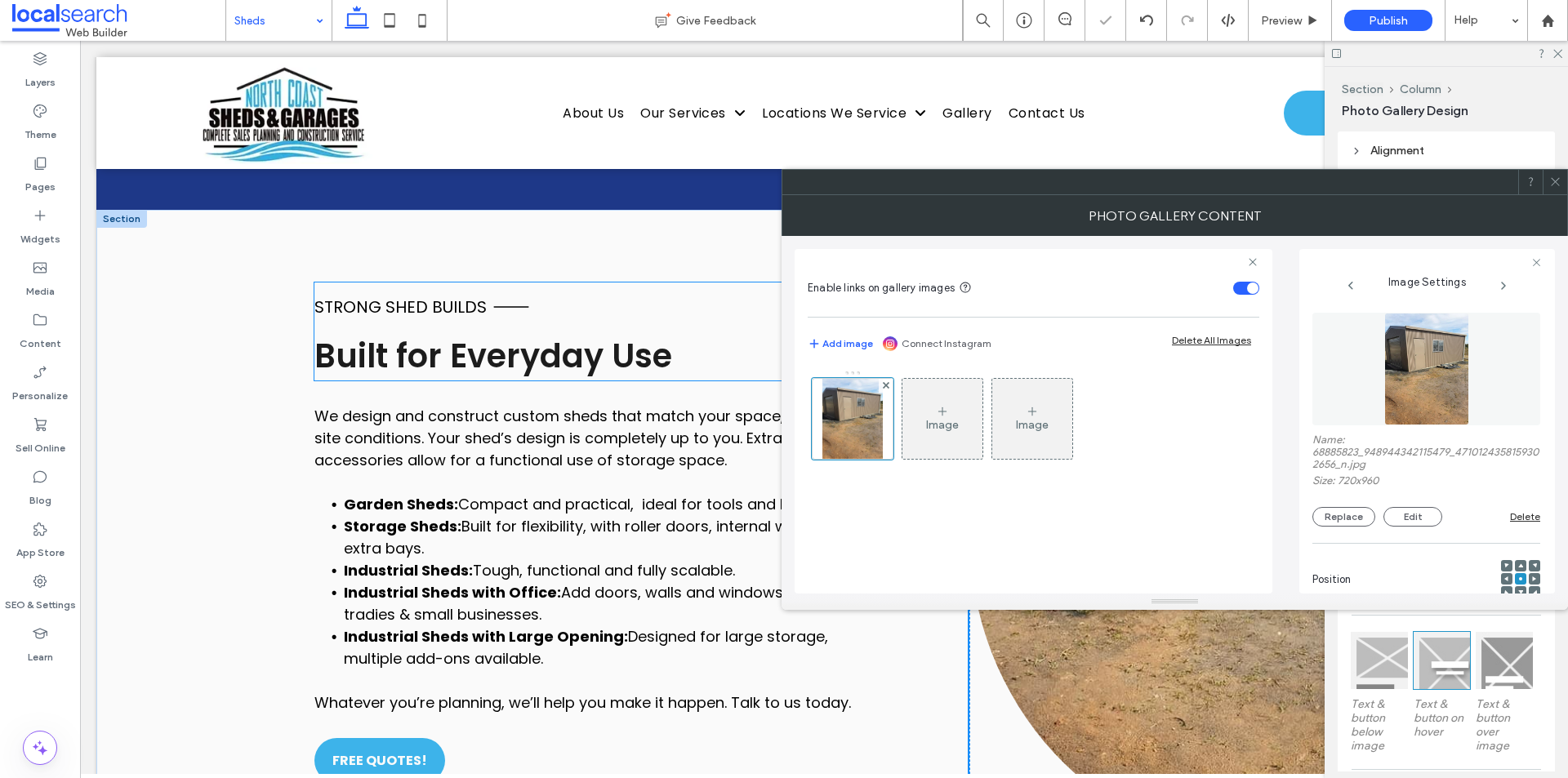 click on "strong shed builds
Built for Everyday Use" at bounding box center (590, 331) 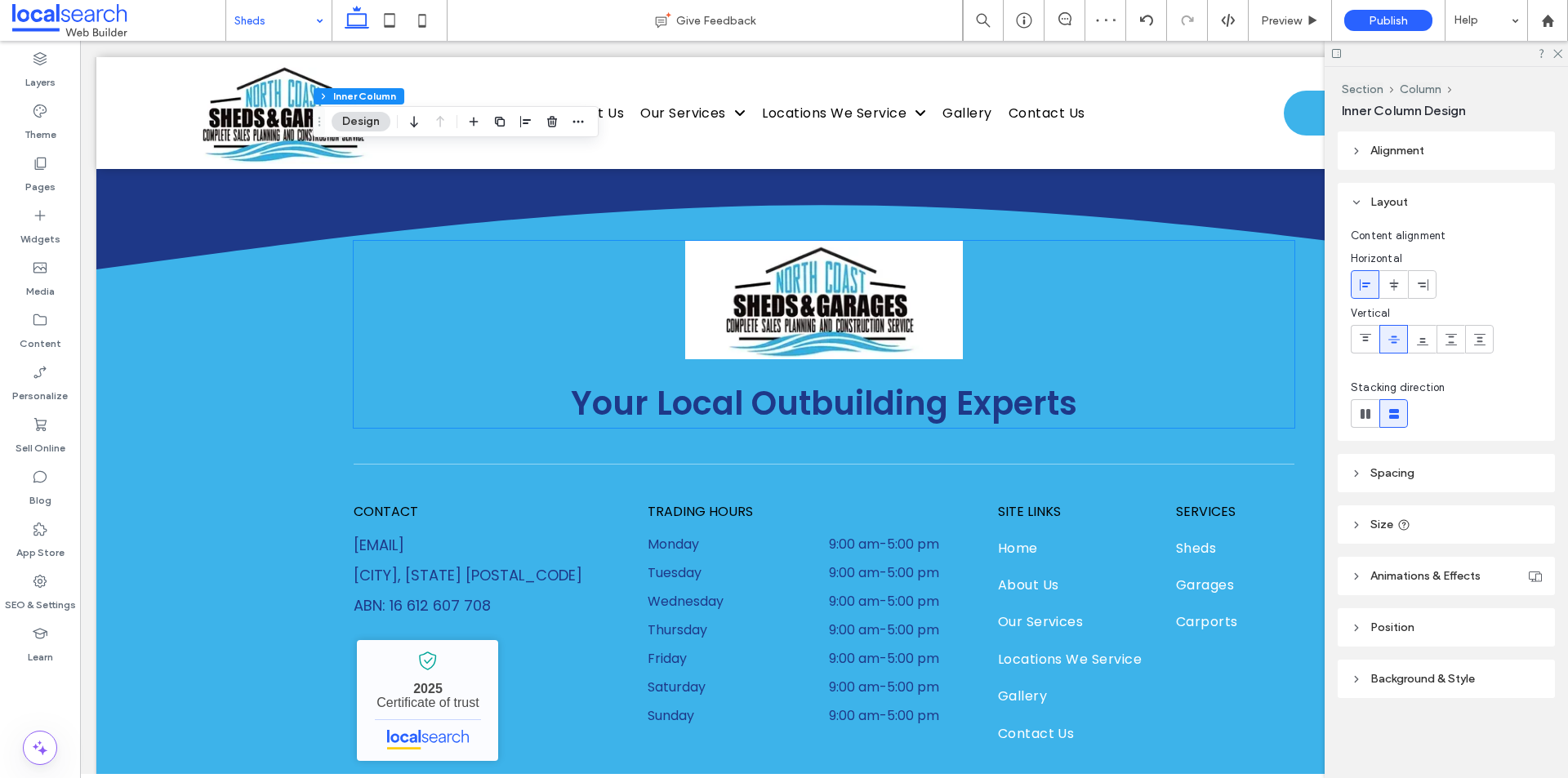 scroll, scrollTop: 2975, scrollLeft: 0, axis: vertical 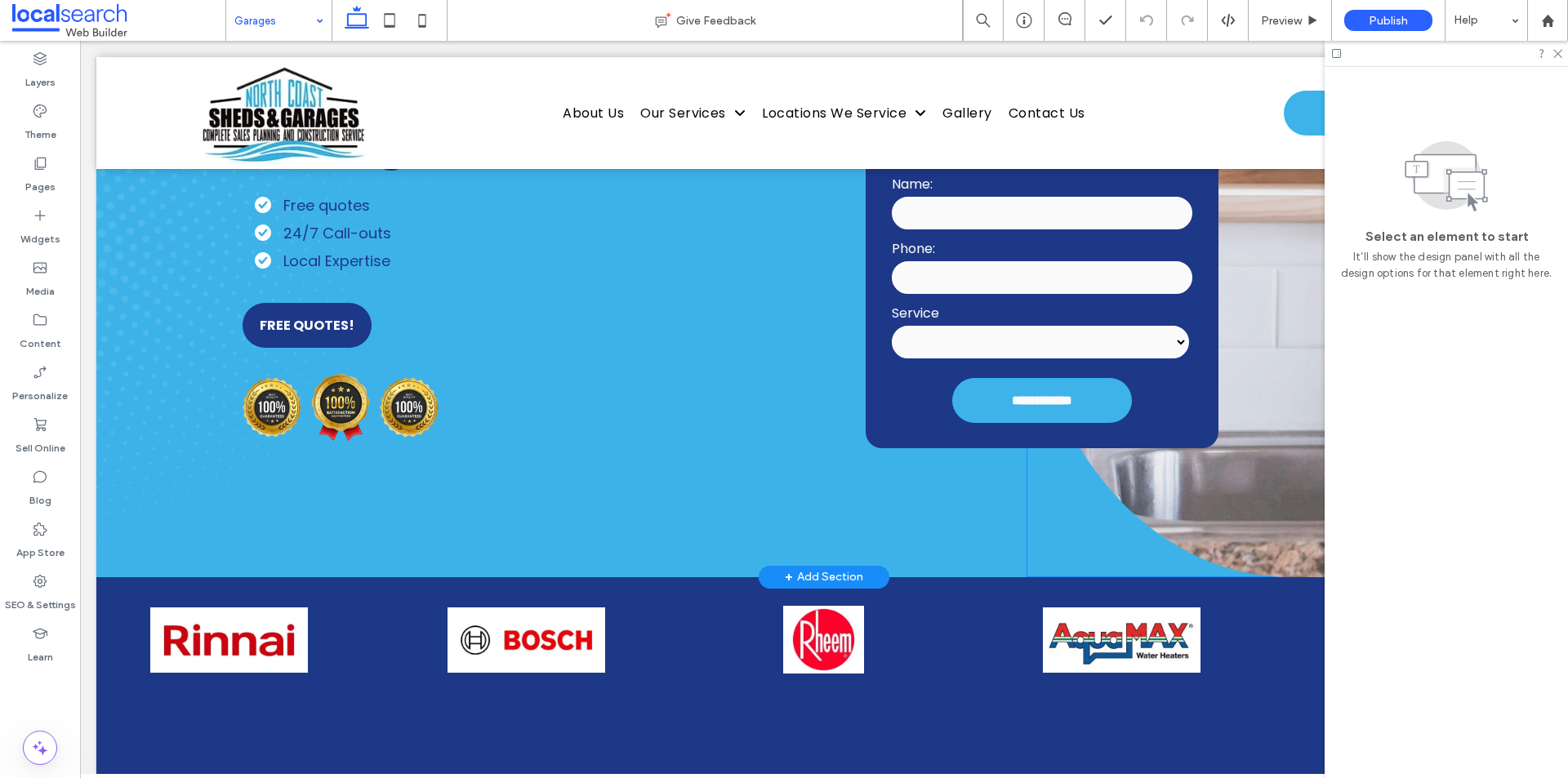 click at bounding box center (1289, 251) 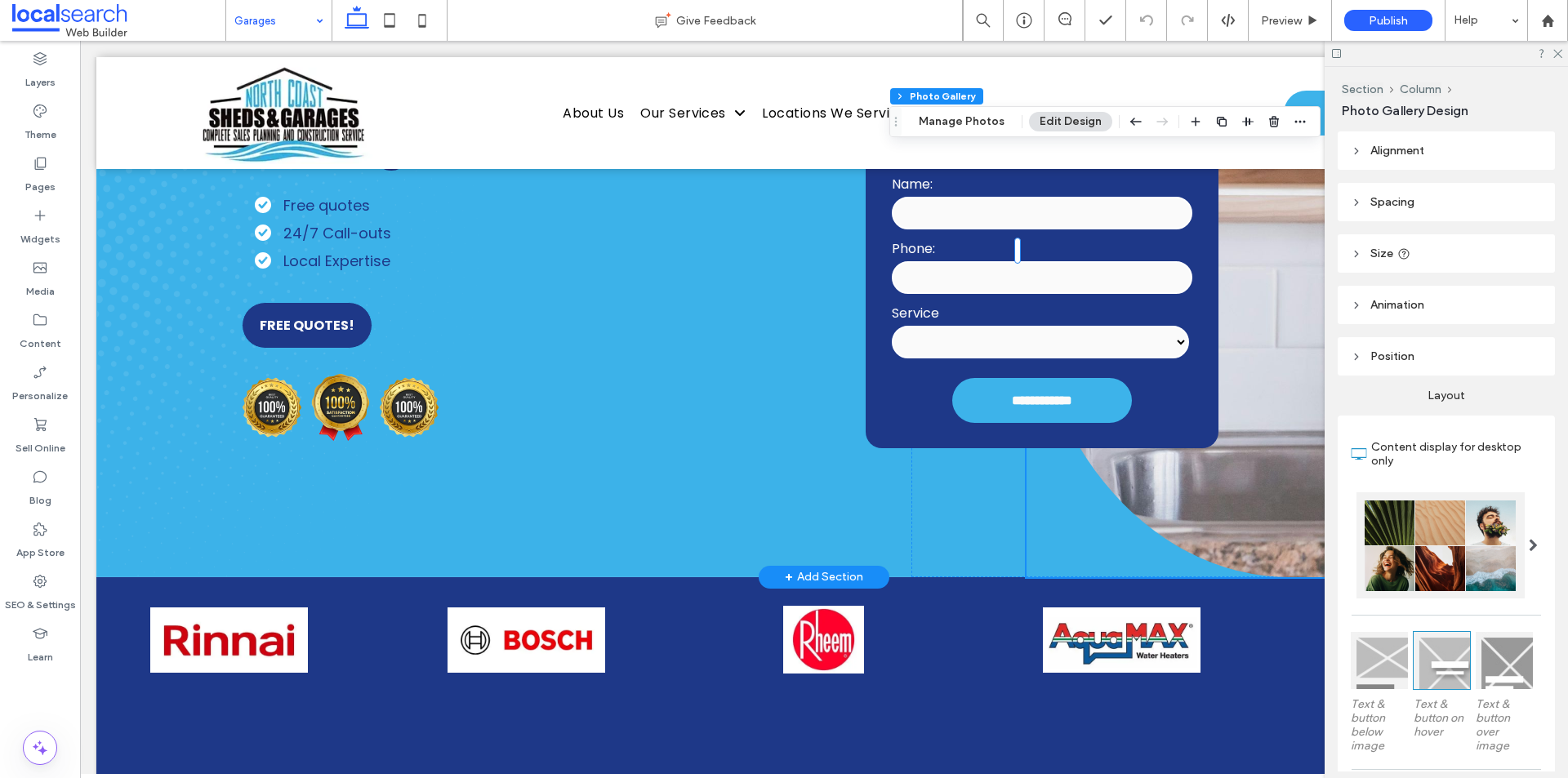 click at bounding box center [1289, 251] 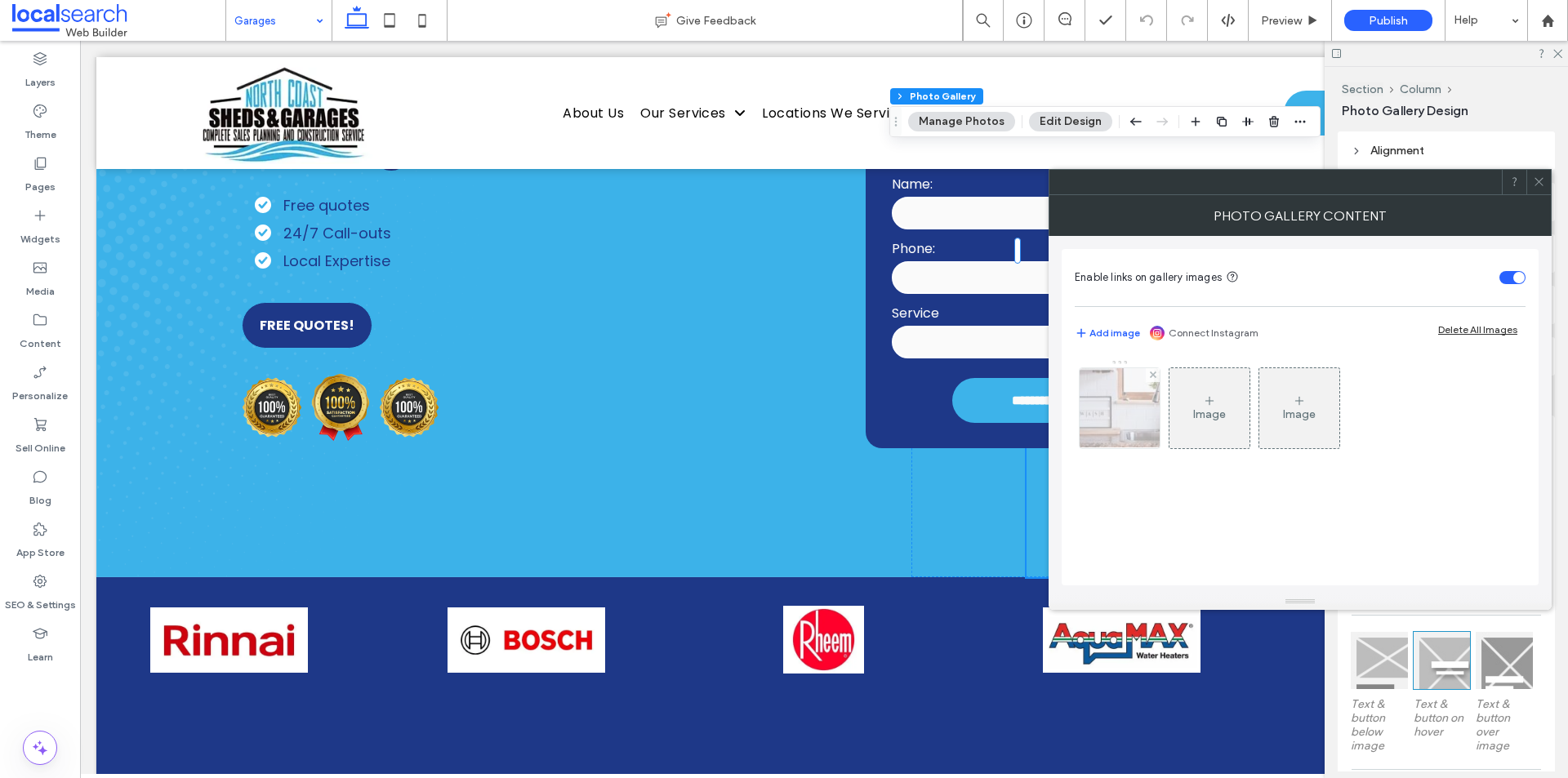 click at bounding box center [1120, 408] 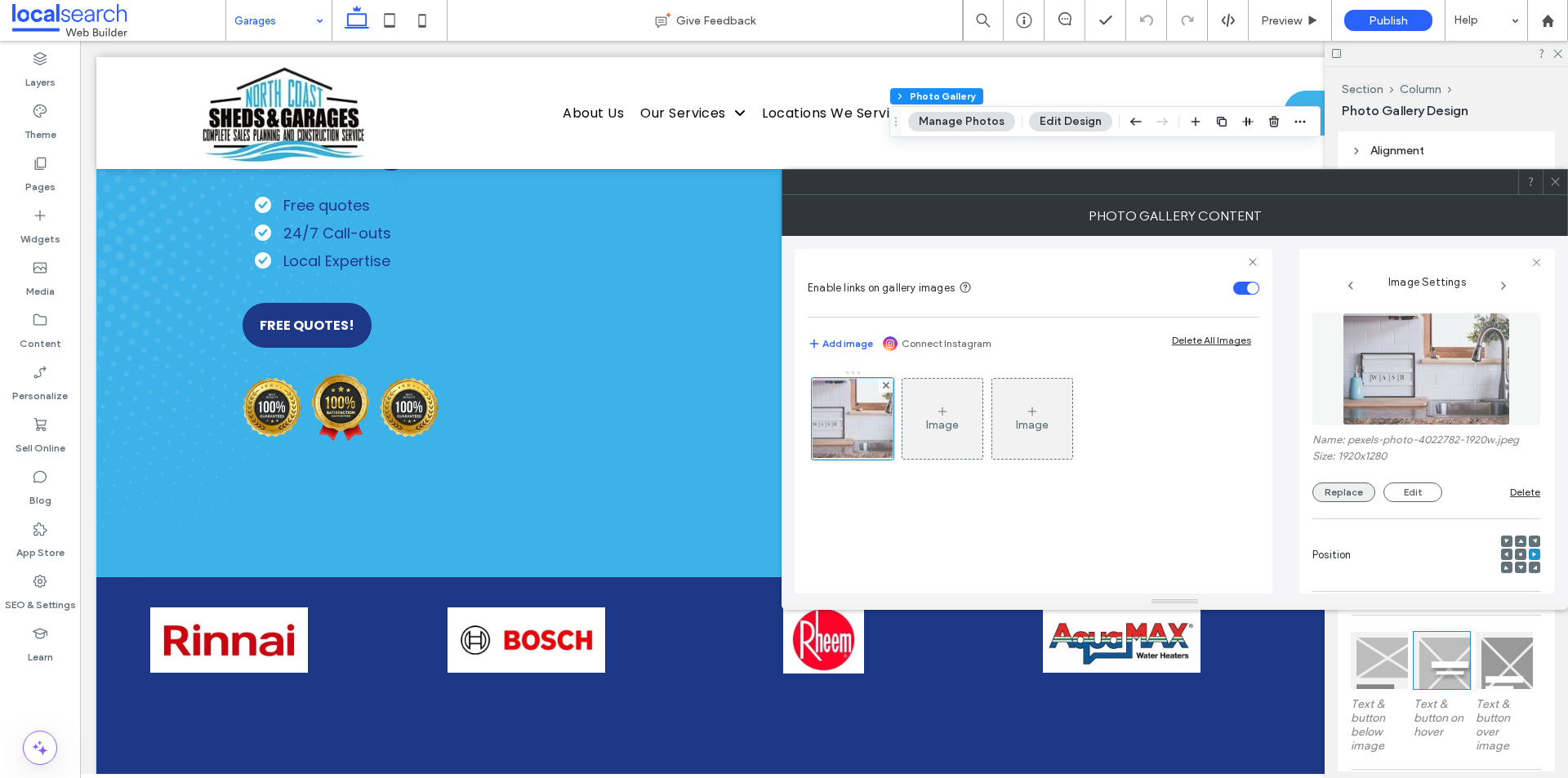 click on "Replace" at bounding box center (1343, 492) 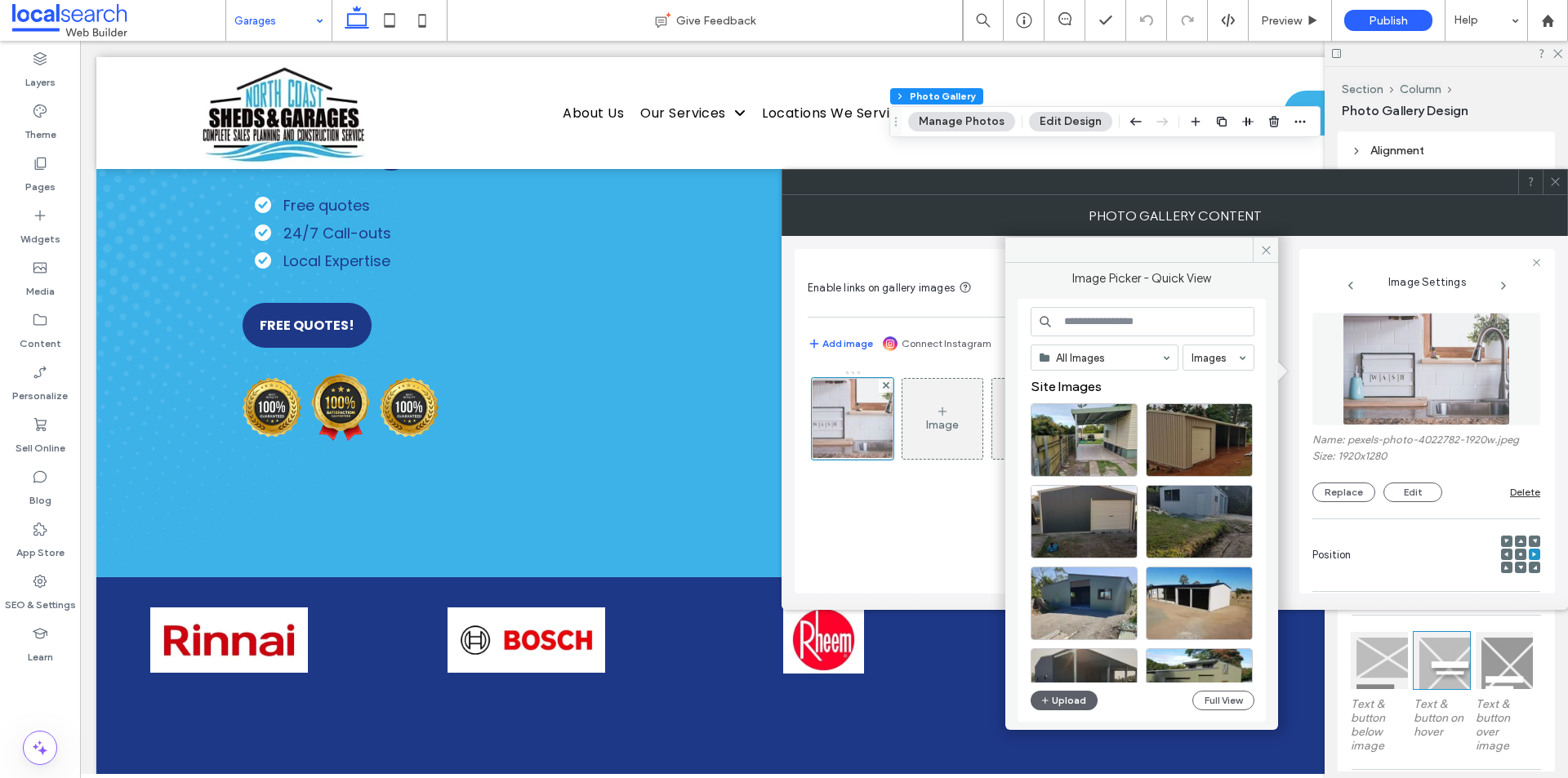 drag, startPoint x: 1079, startPoint y: 353, endPoint x: 1094, endPoint y: 364, distance: 18.601075 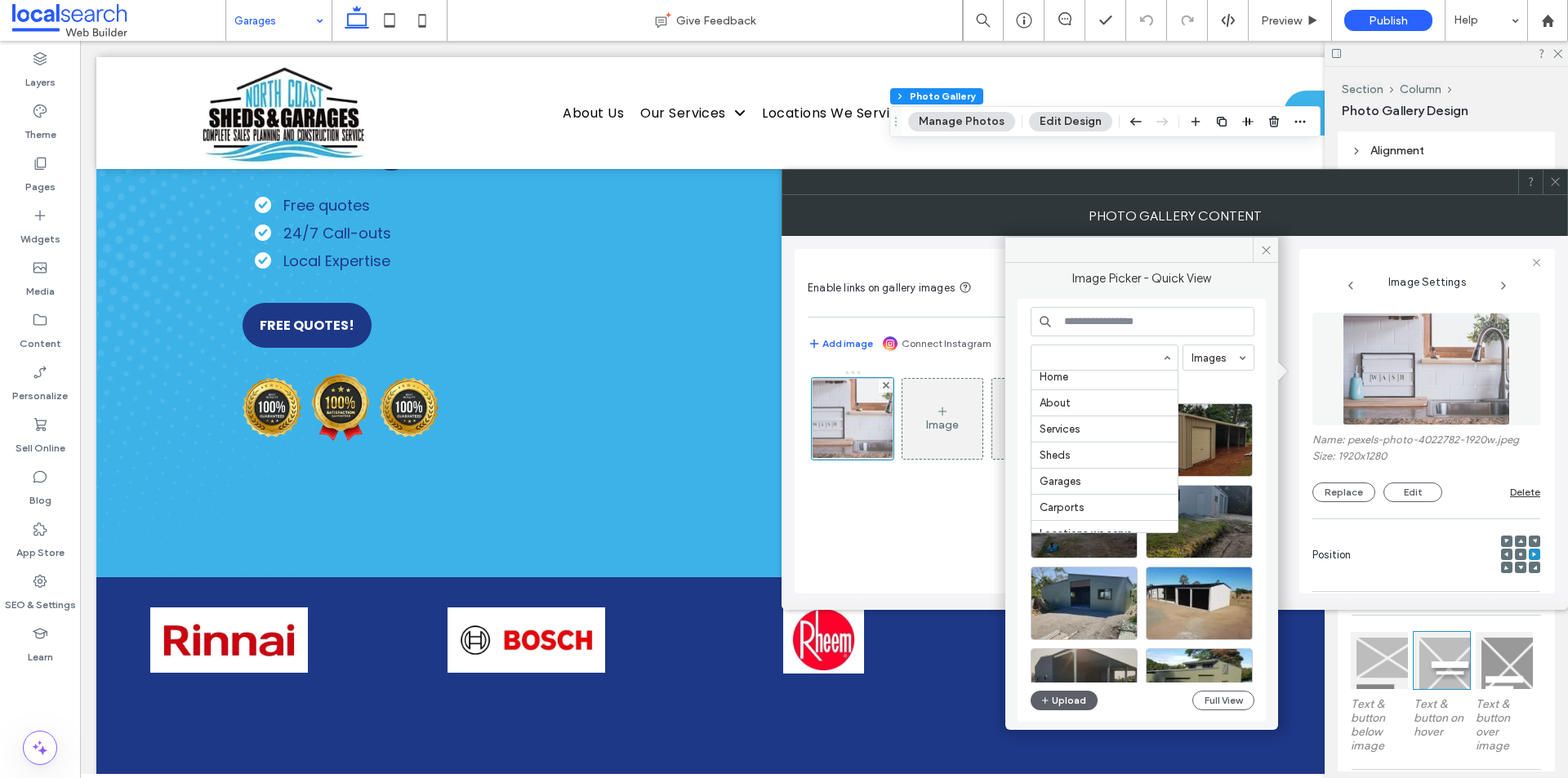 scroll, scrollTop: 245, scrollLeft: 0, axis: vertical 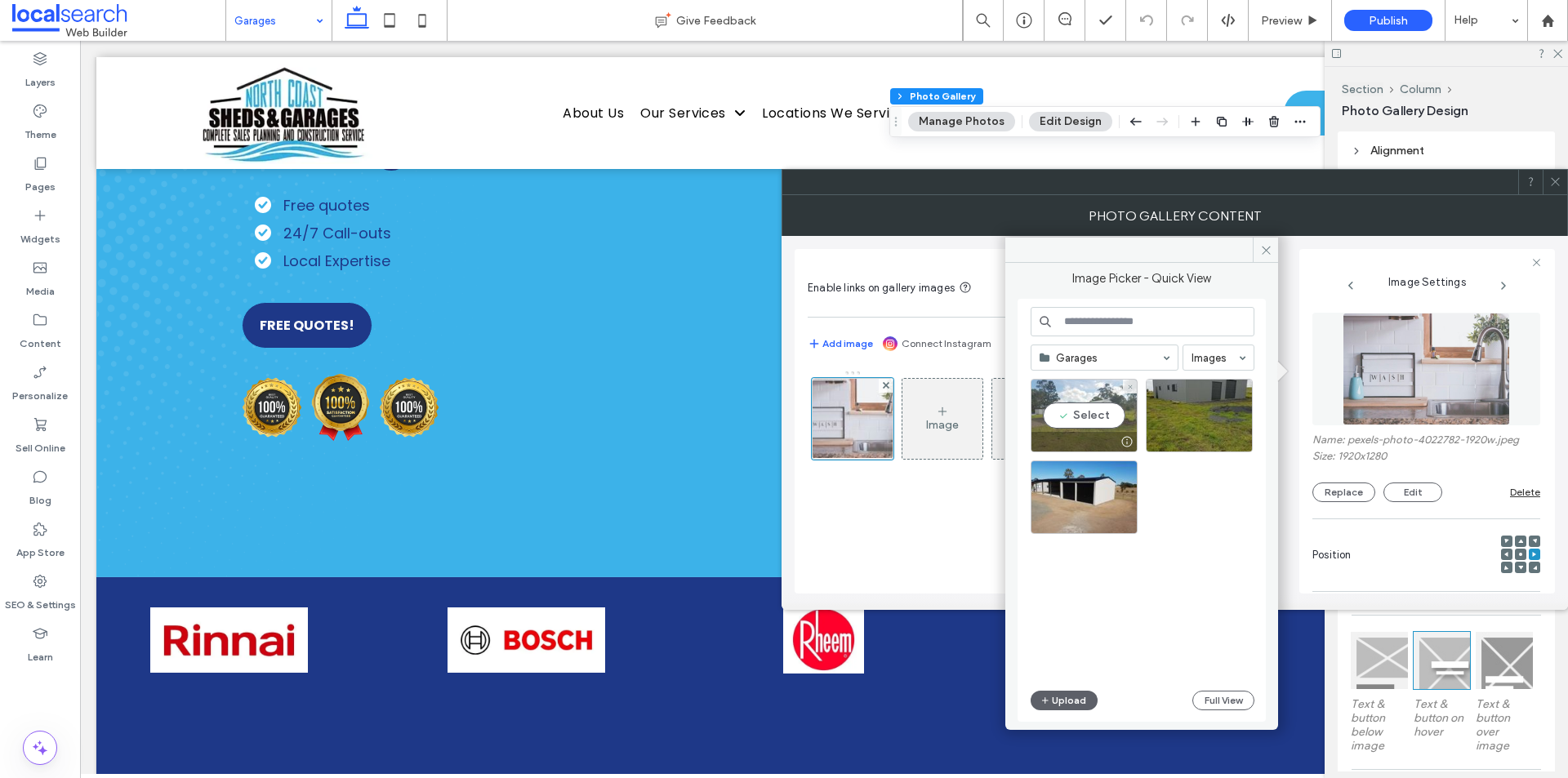 click on "Select" at bounding box center [1084, 416] 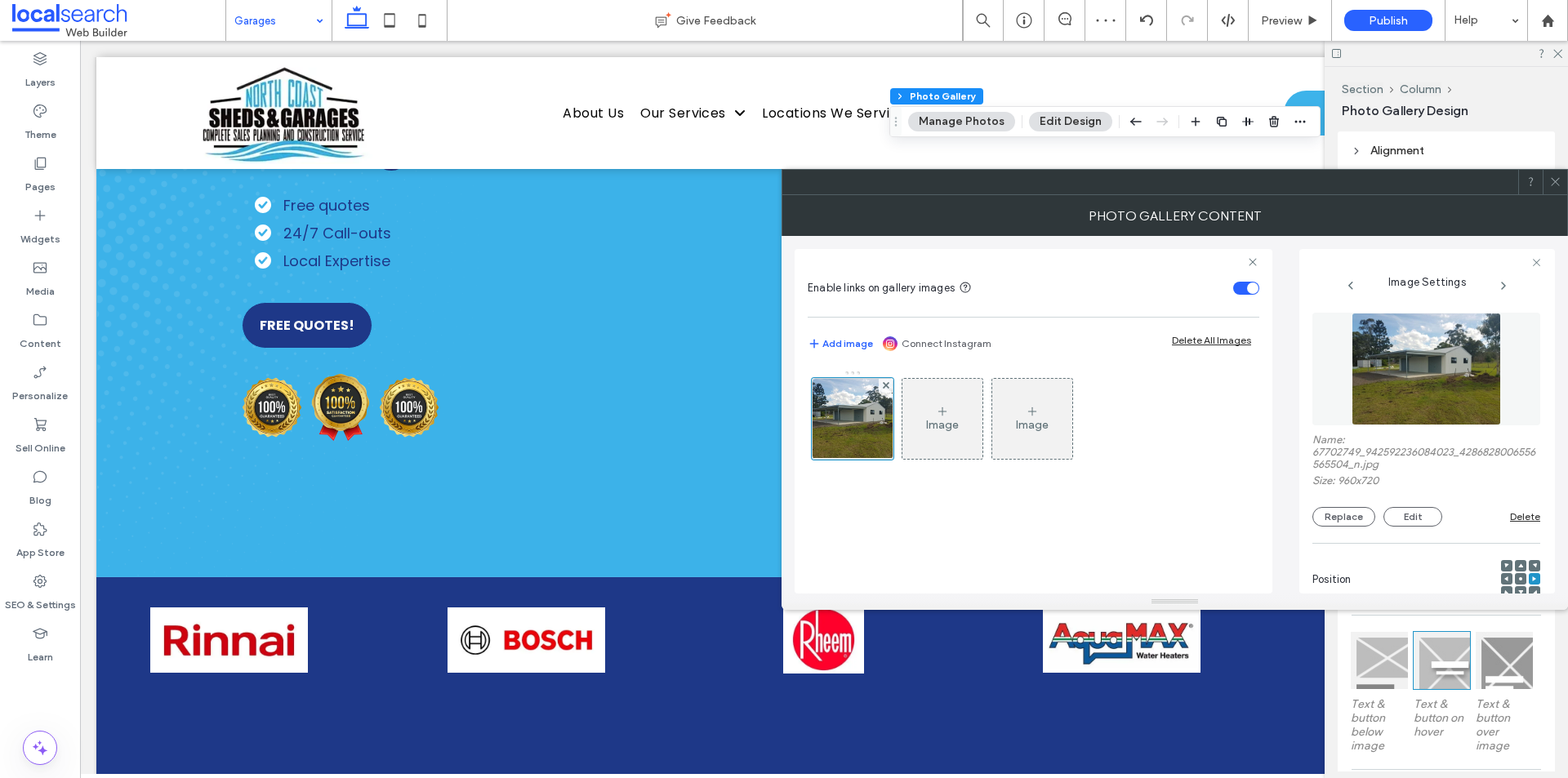 click 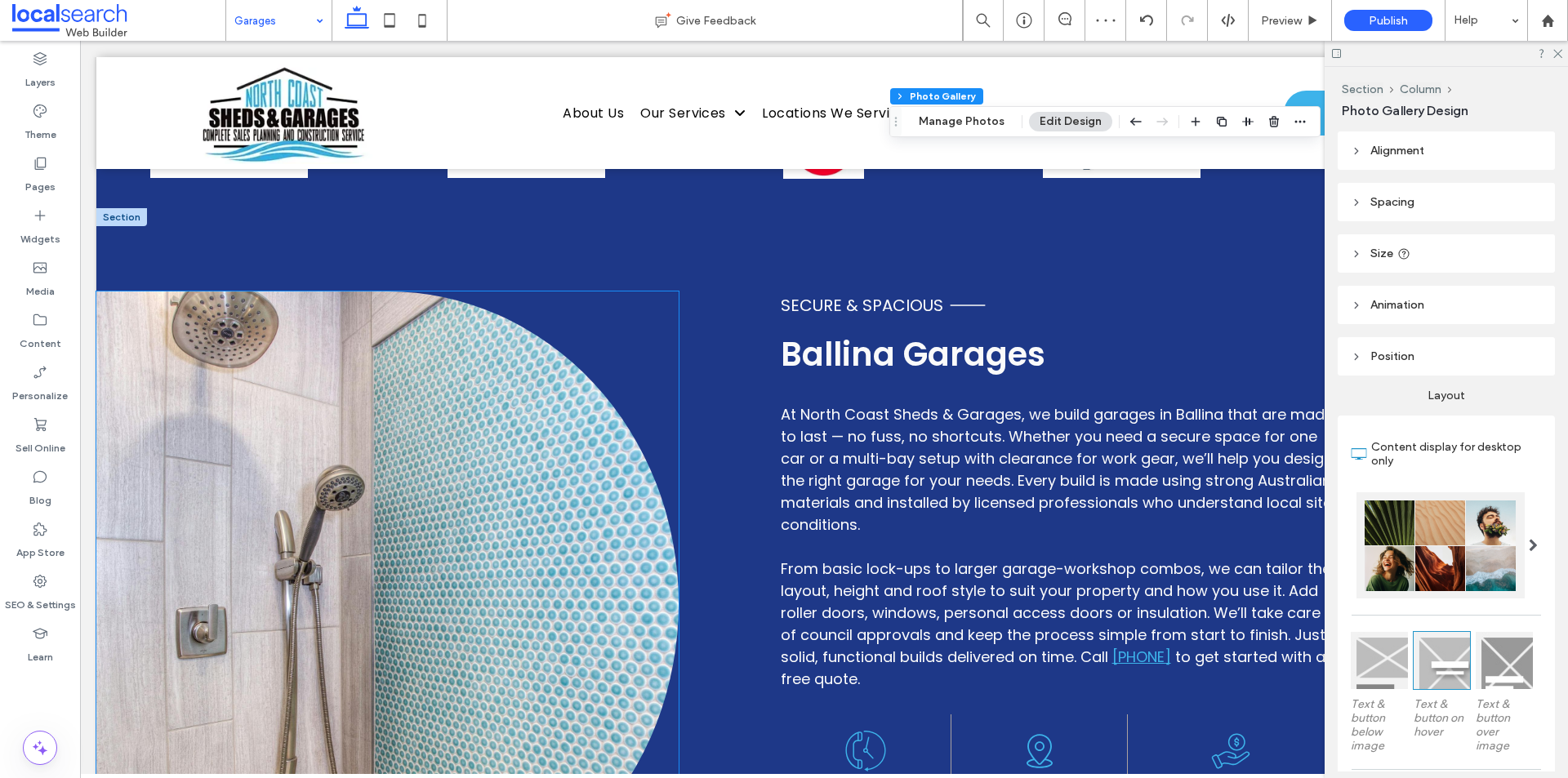 scroll, scrollTop: 980, scrollLeft: 0, axis: vertical 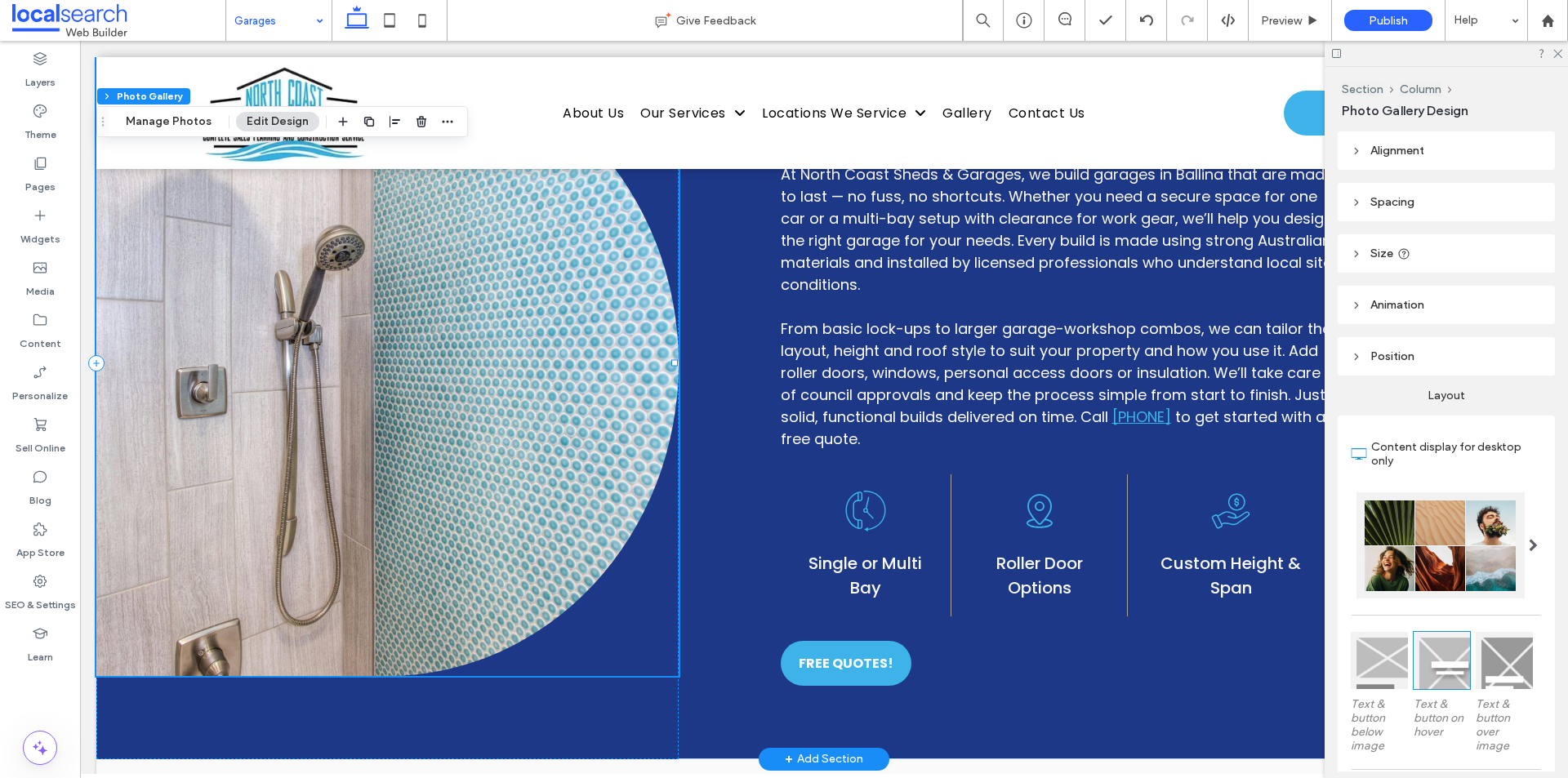 click at bounding box center (387, 363) 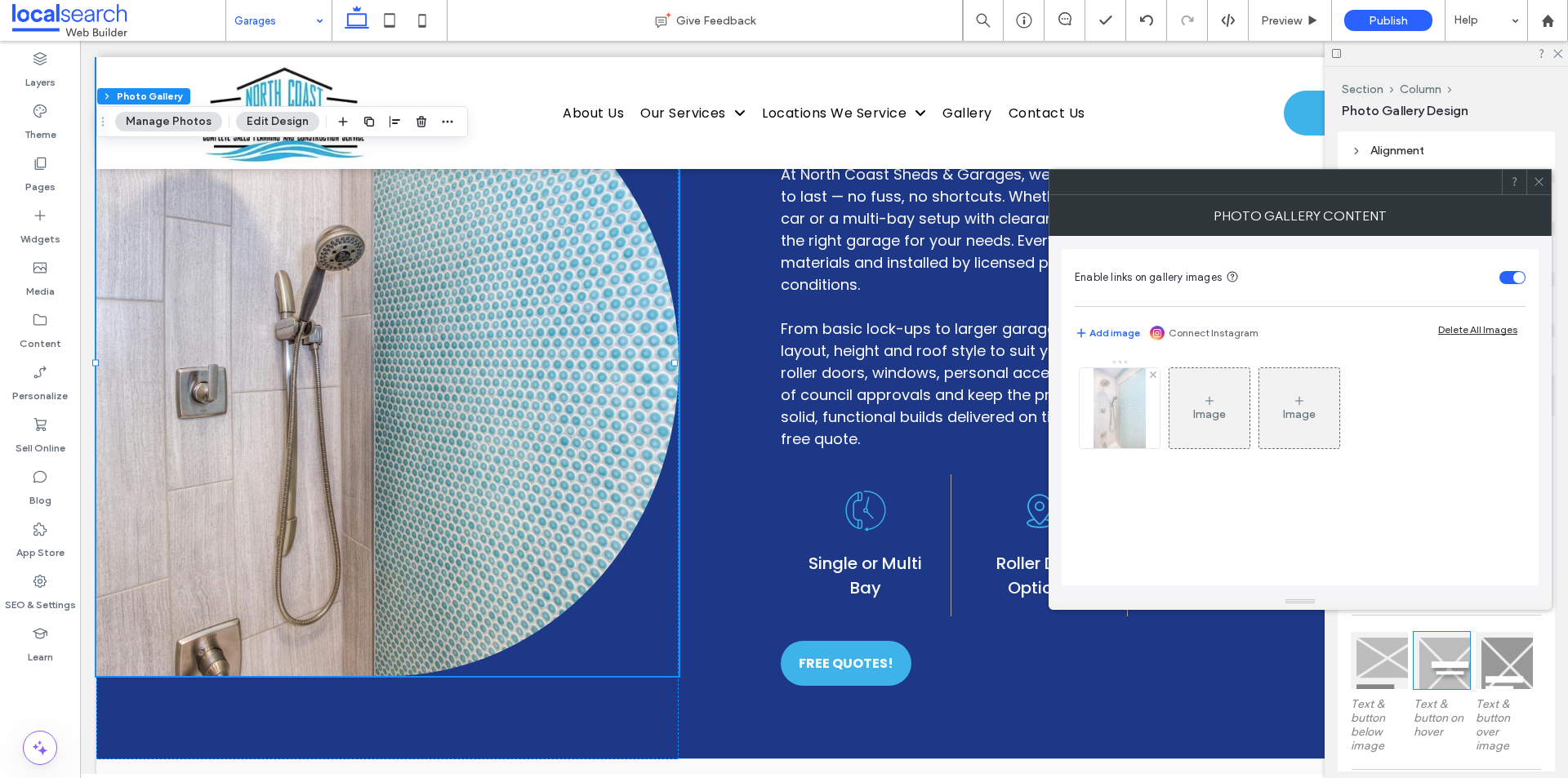 click at bounding box center [1120, 408] 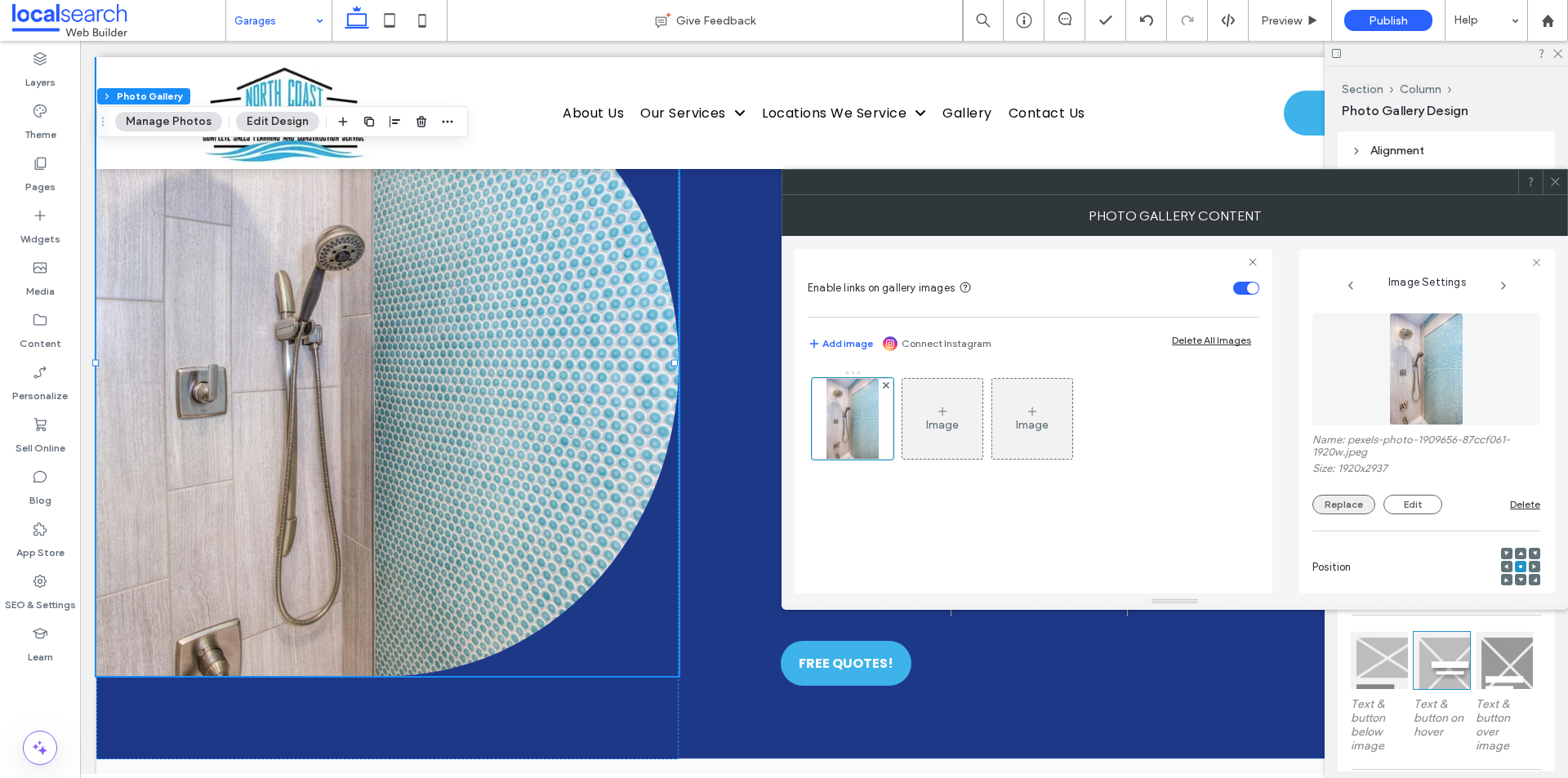 click on "Replace" at bounding box center (1343, 505) 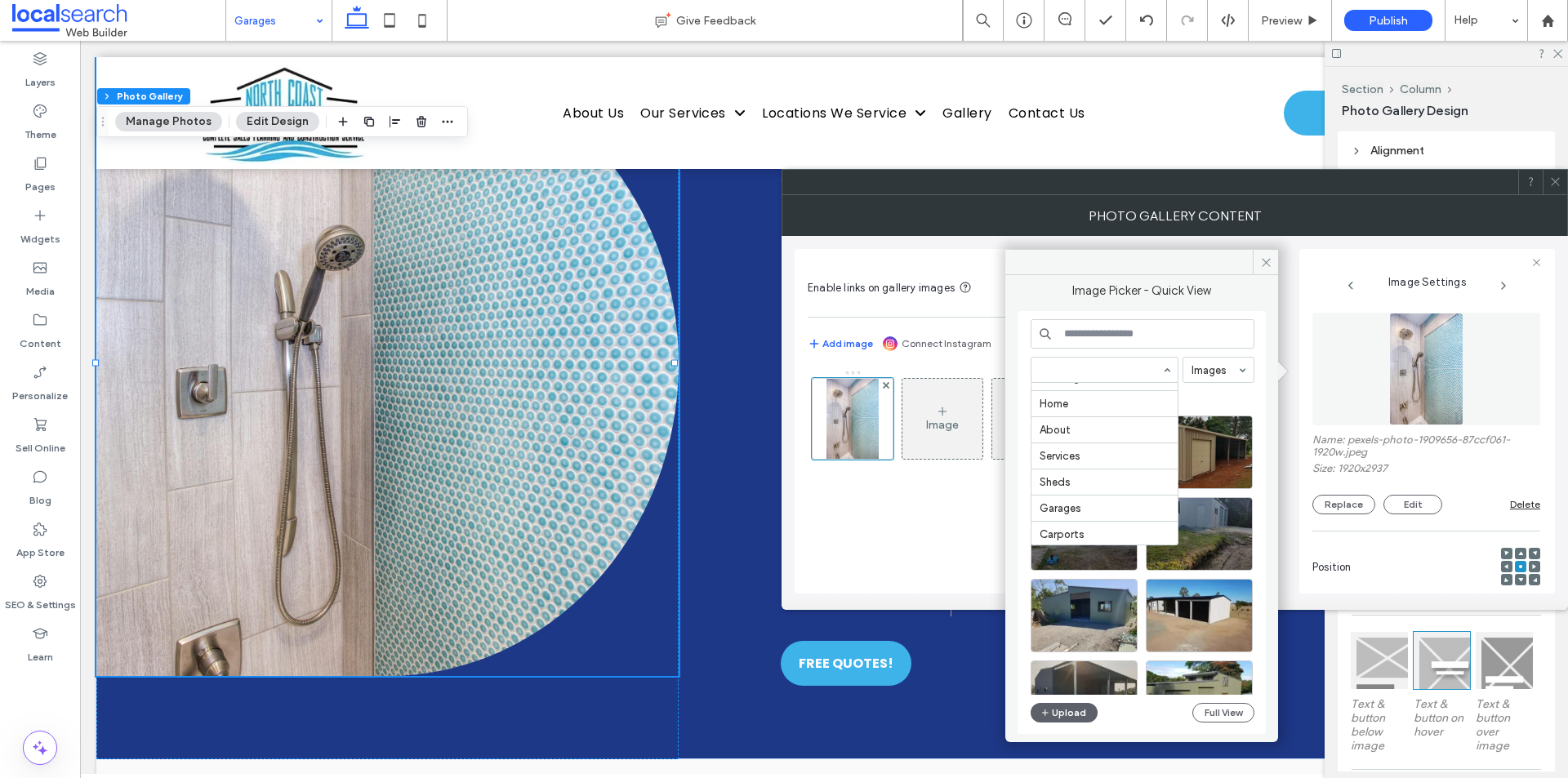scroll, scrollTop: 163, scrollLeft: 0, axis: vertical 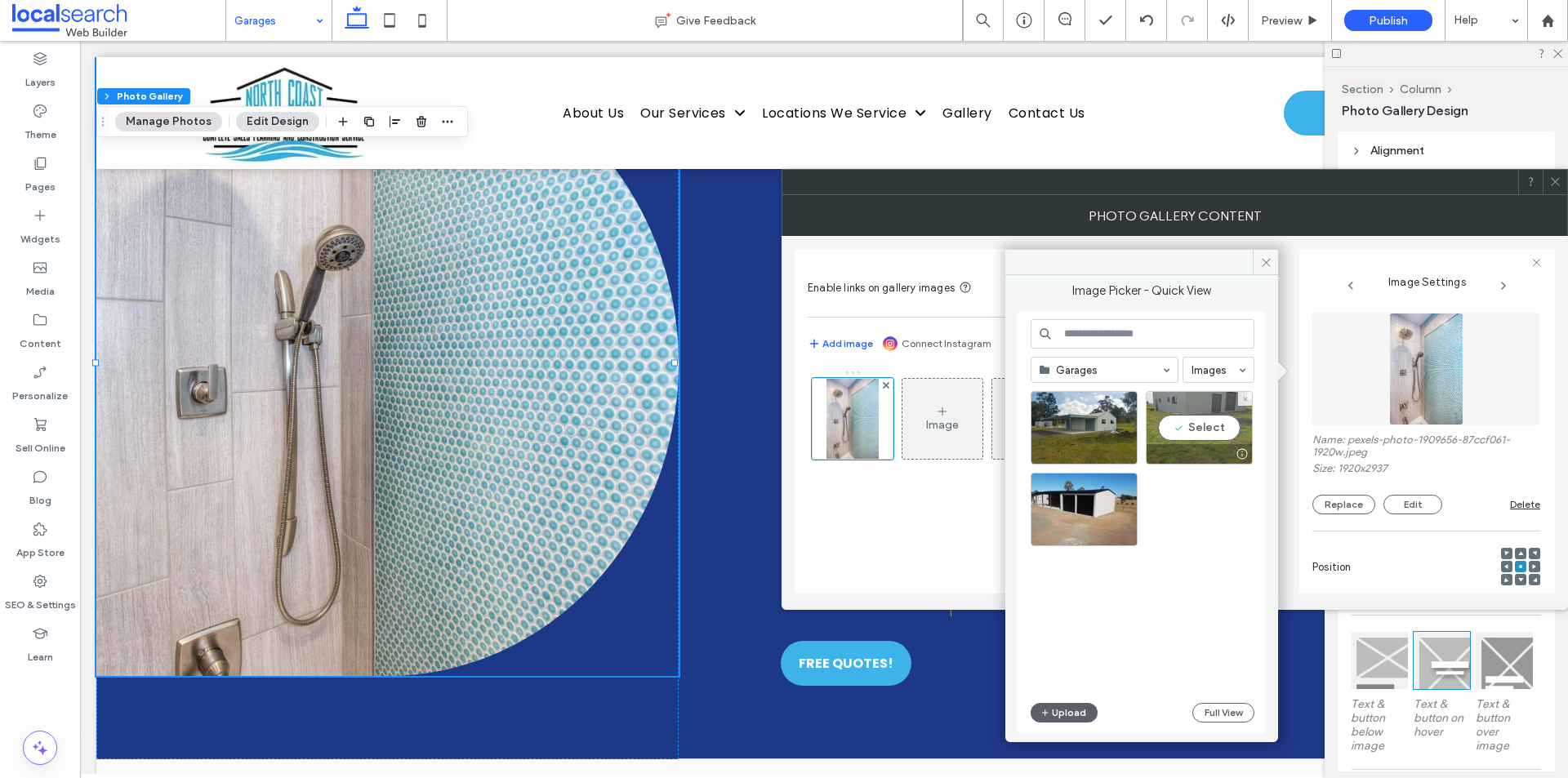 click on "Select" at bounding box center [1199, 428] 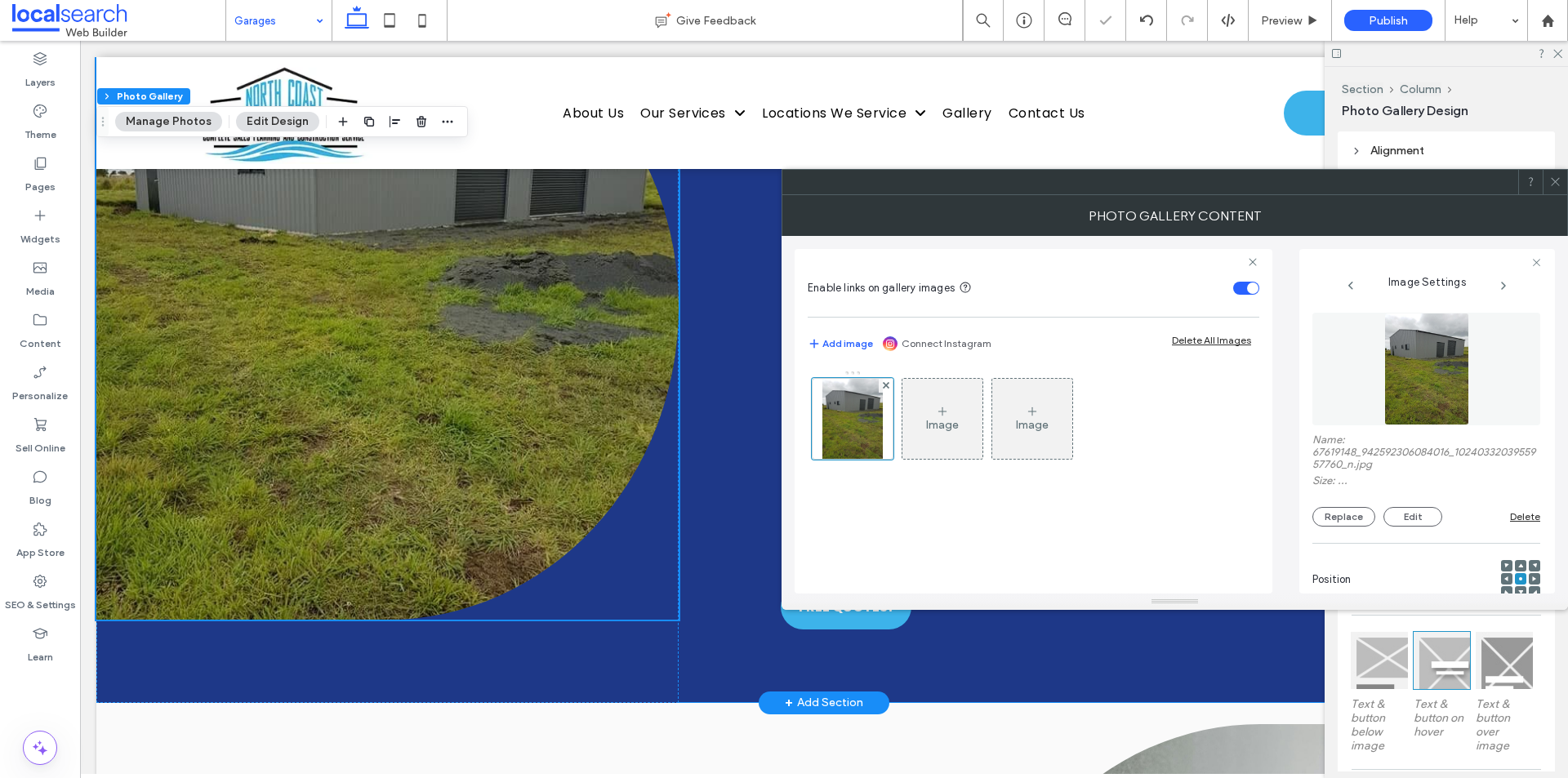 scroll, scrollTop: 1143, scrollLeft: 0, axis: vertical 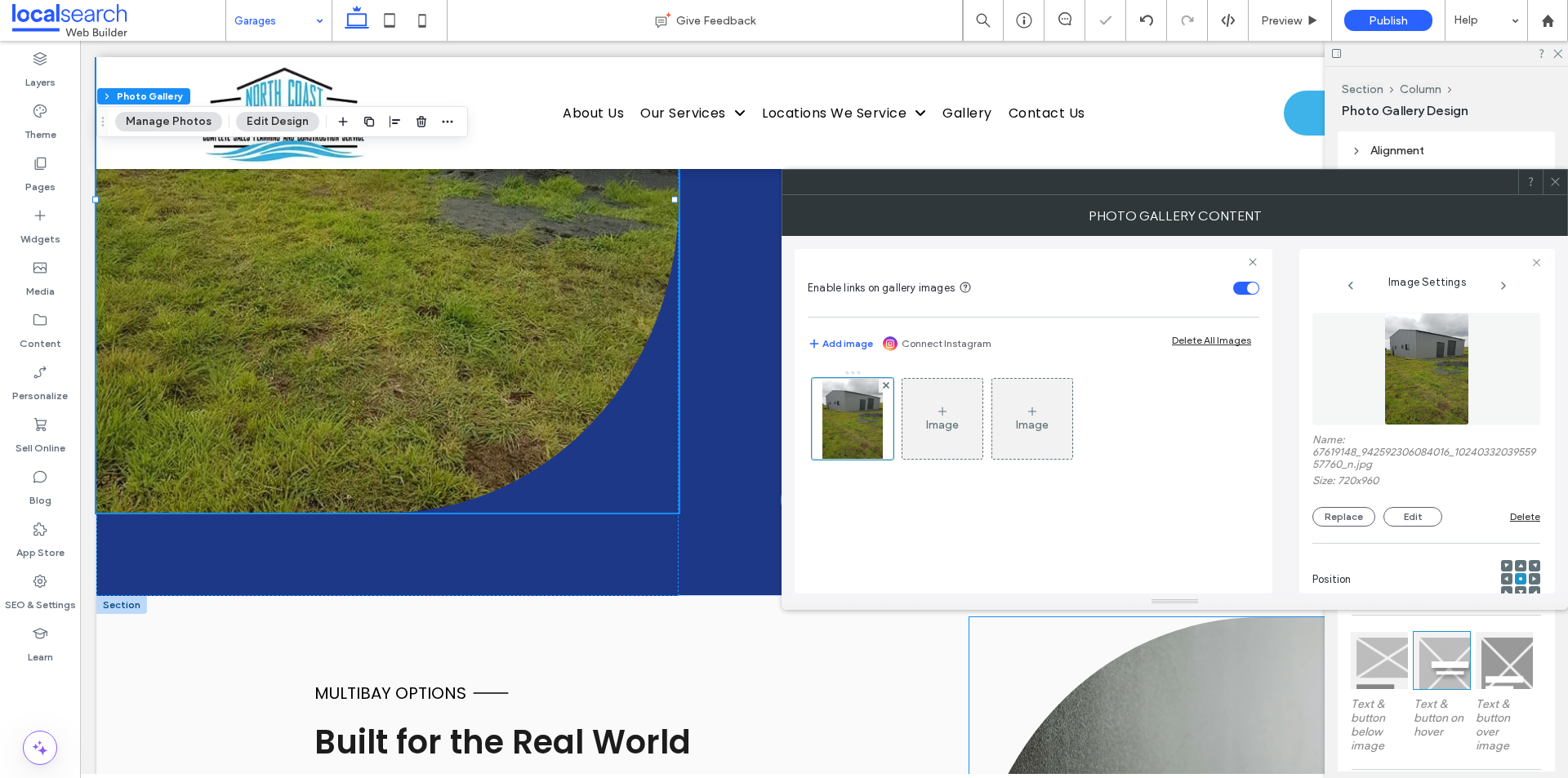 click at bounding box center [1260, 929] 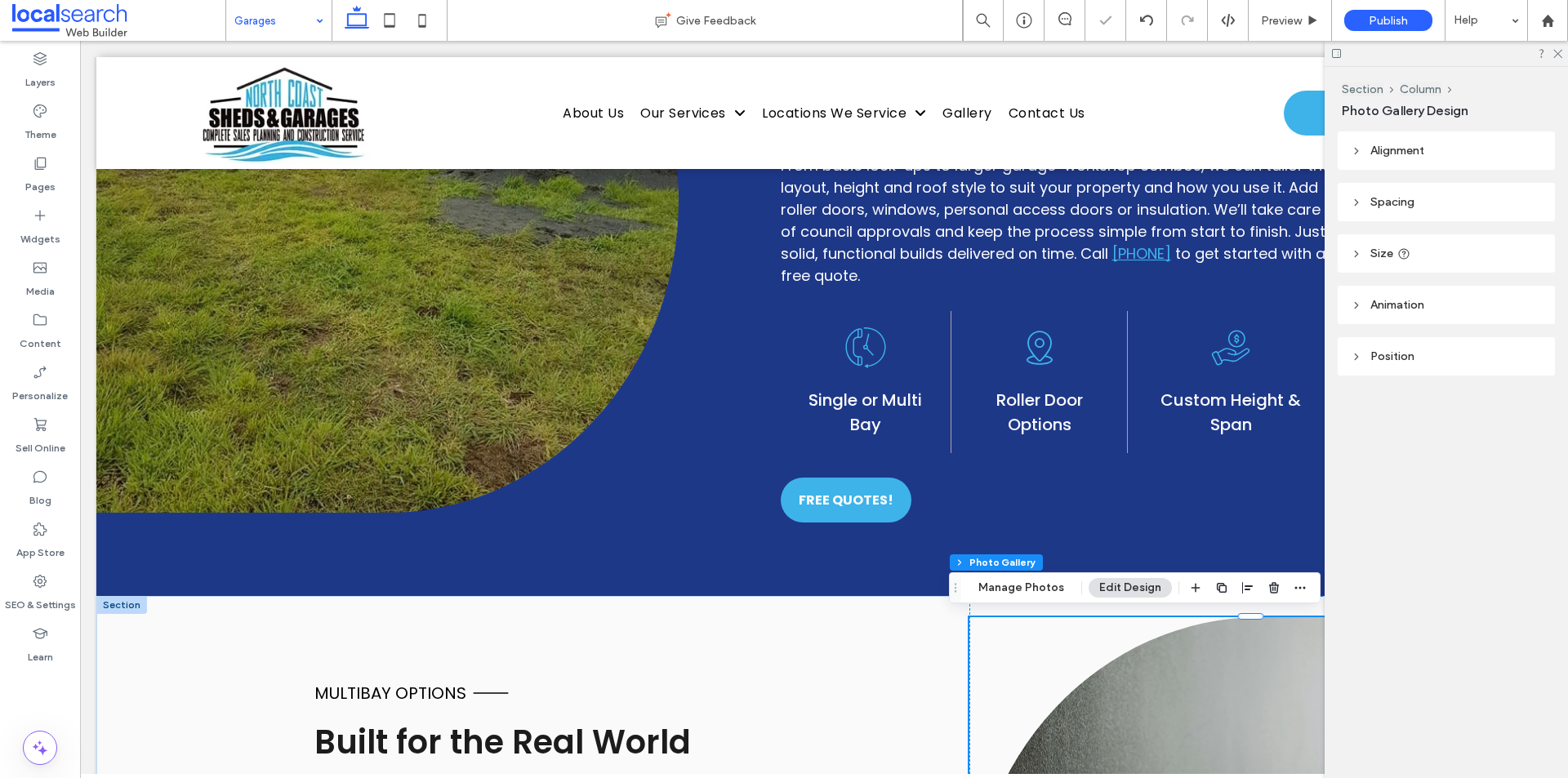 click at bounding box center [1260, 929] 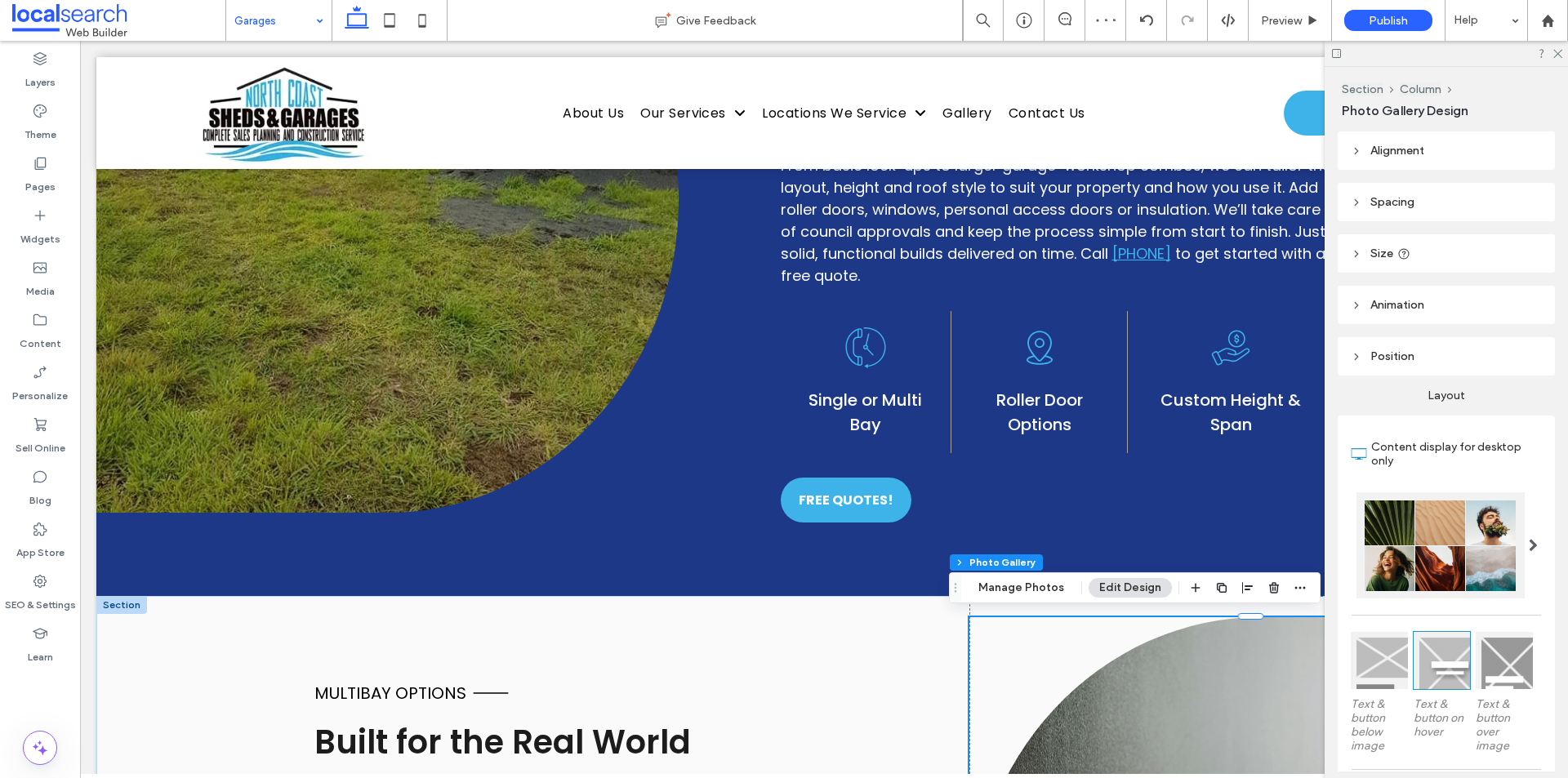 click at bounding box center (1260, 929) 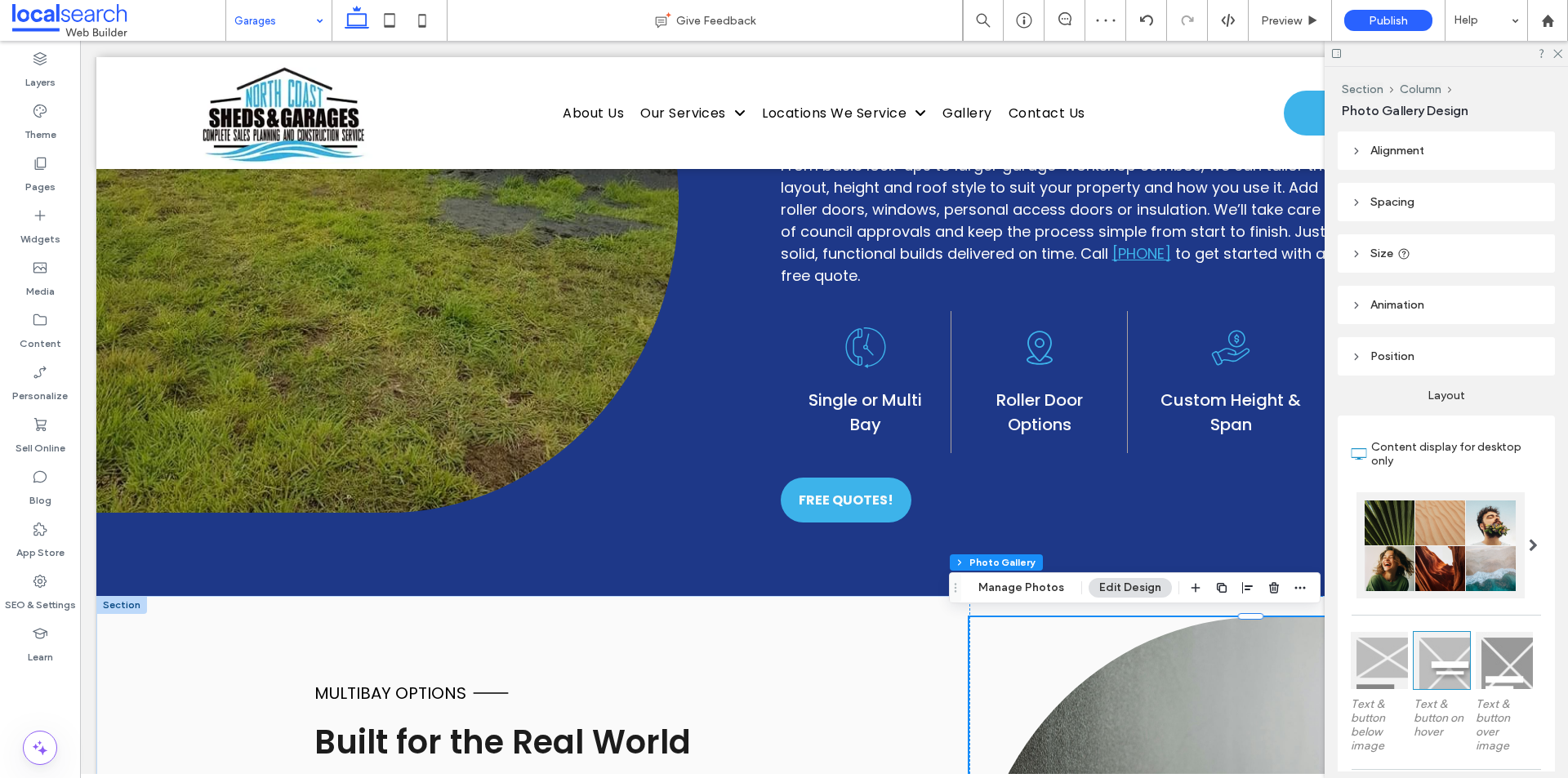 click at bounding box center (1260, 929) 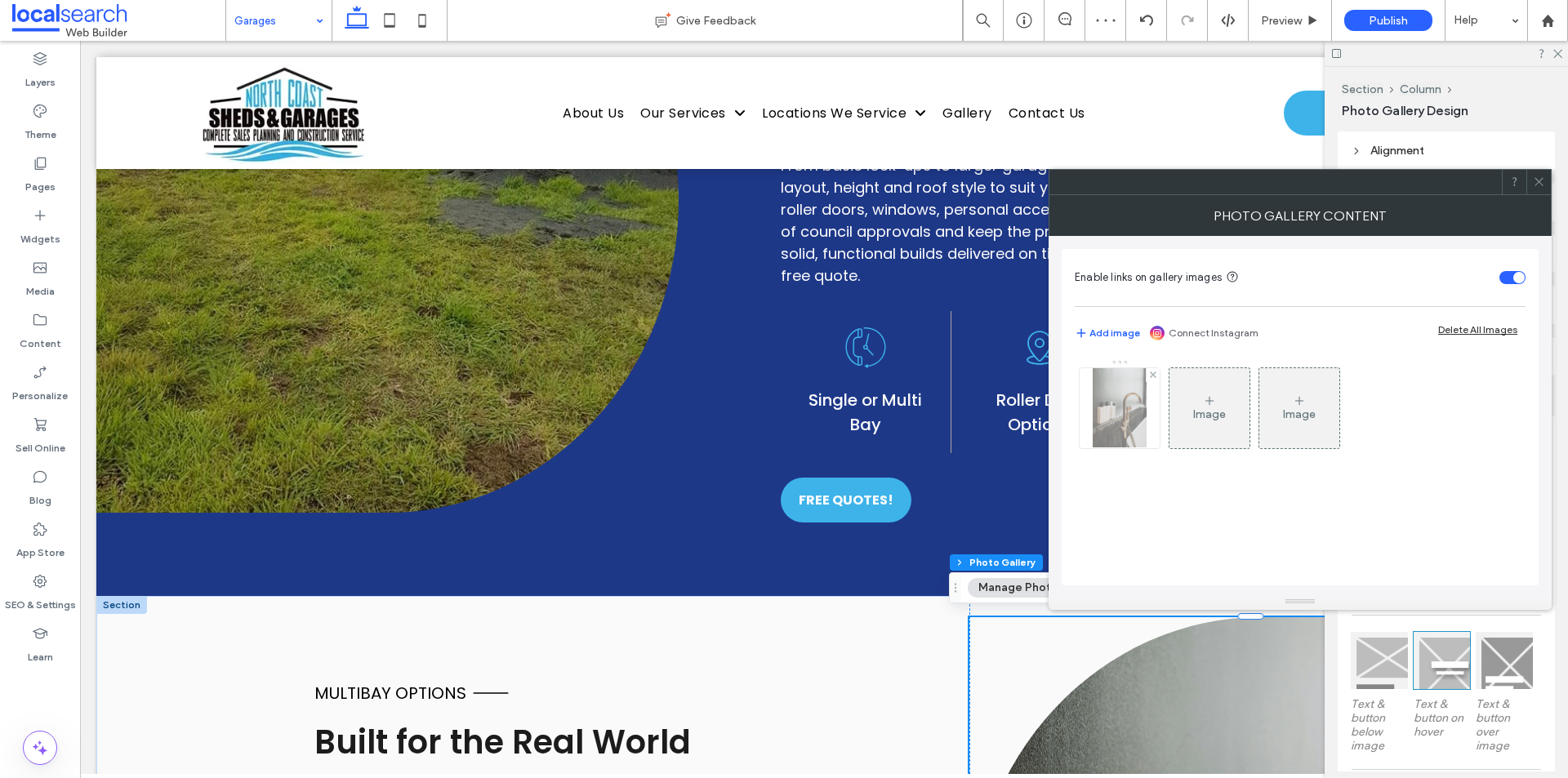 click at bounding box center (1119, 408) 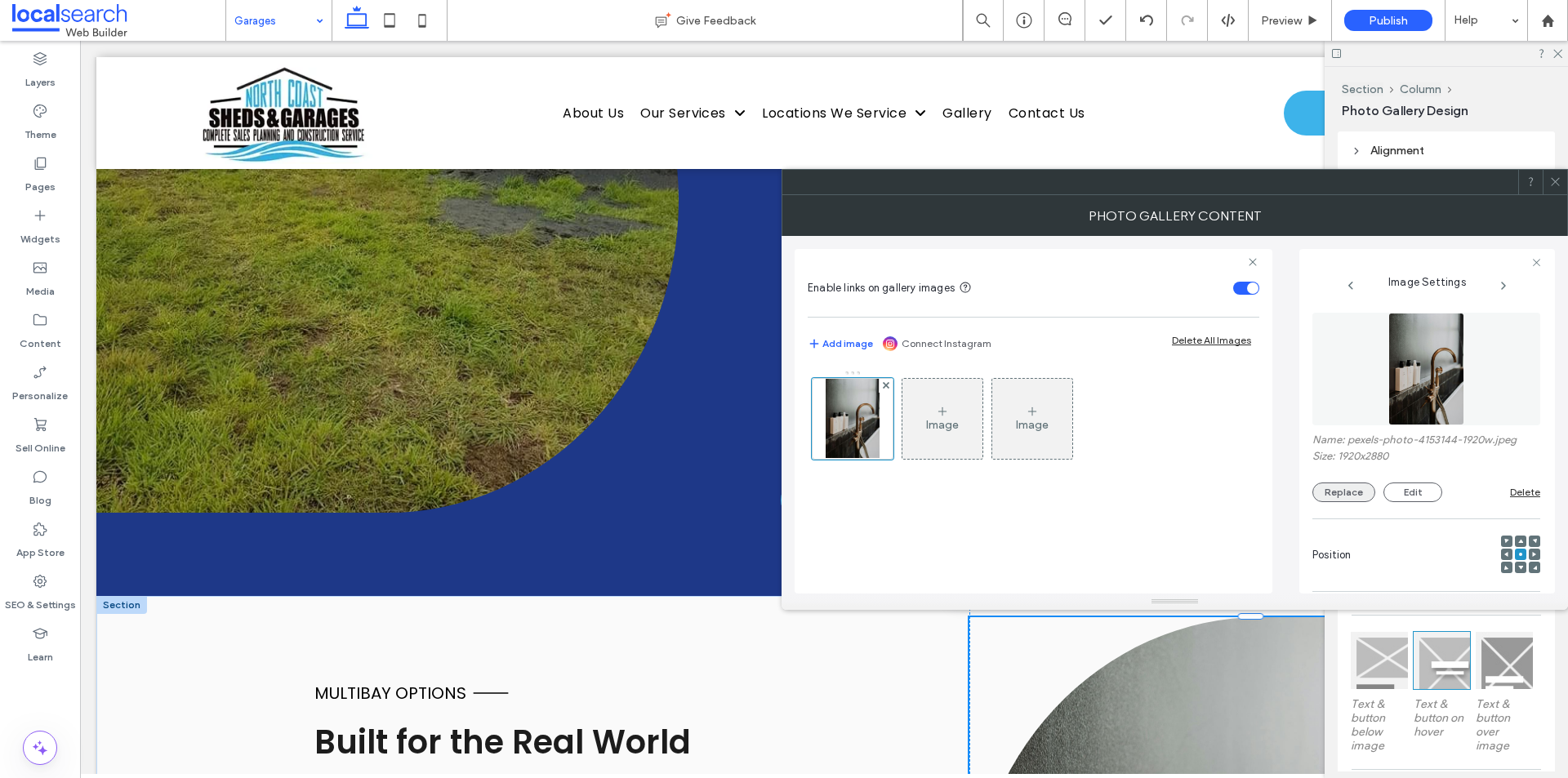 click on "Replace" at bounding box center [1343, 492] 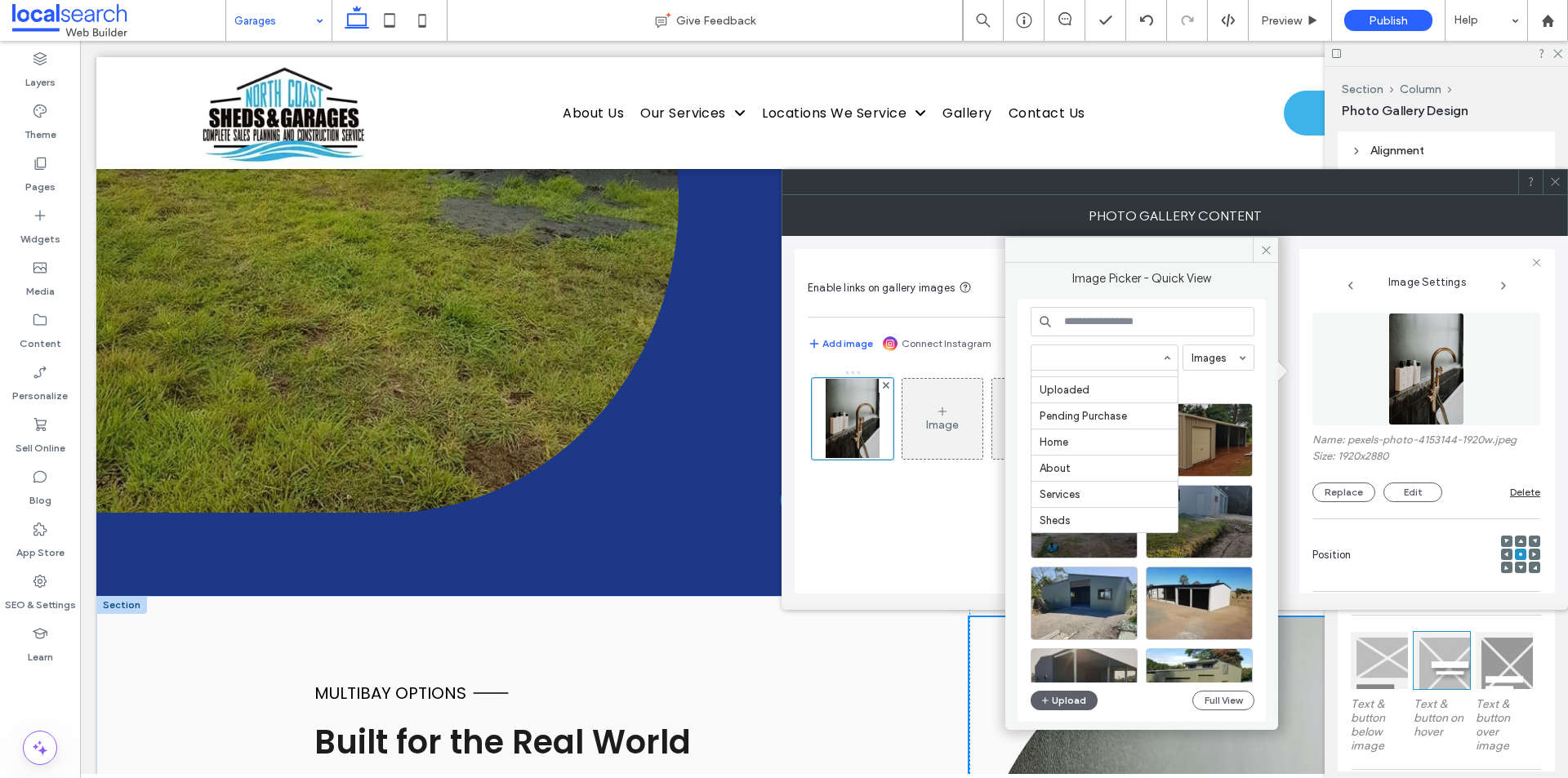 scroll, scrollTop: 163, scrollLeft: 0, axis: vertical 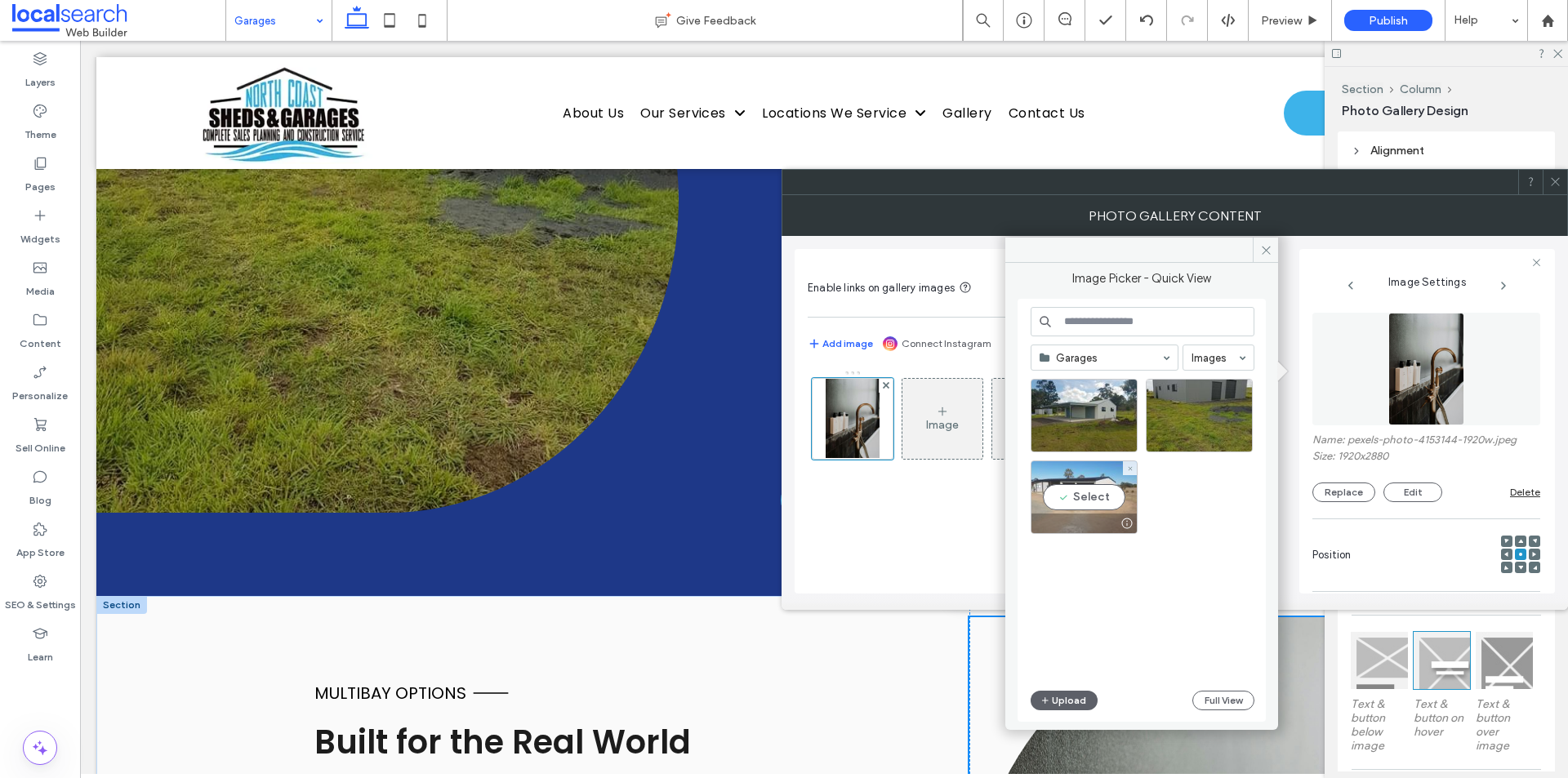 click on "Select" at bounding box center (1084, 497) 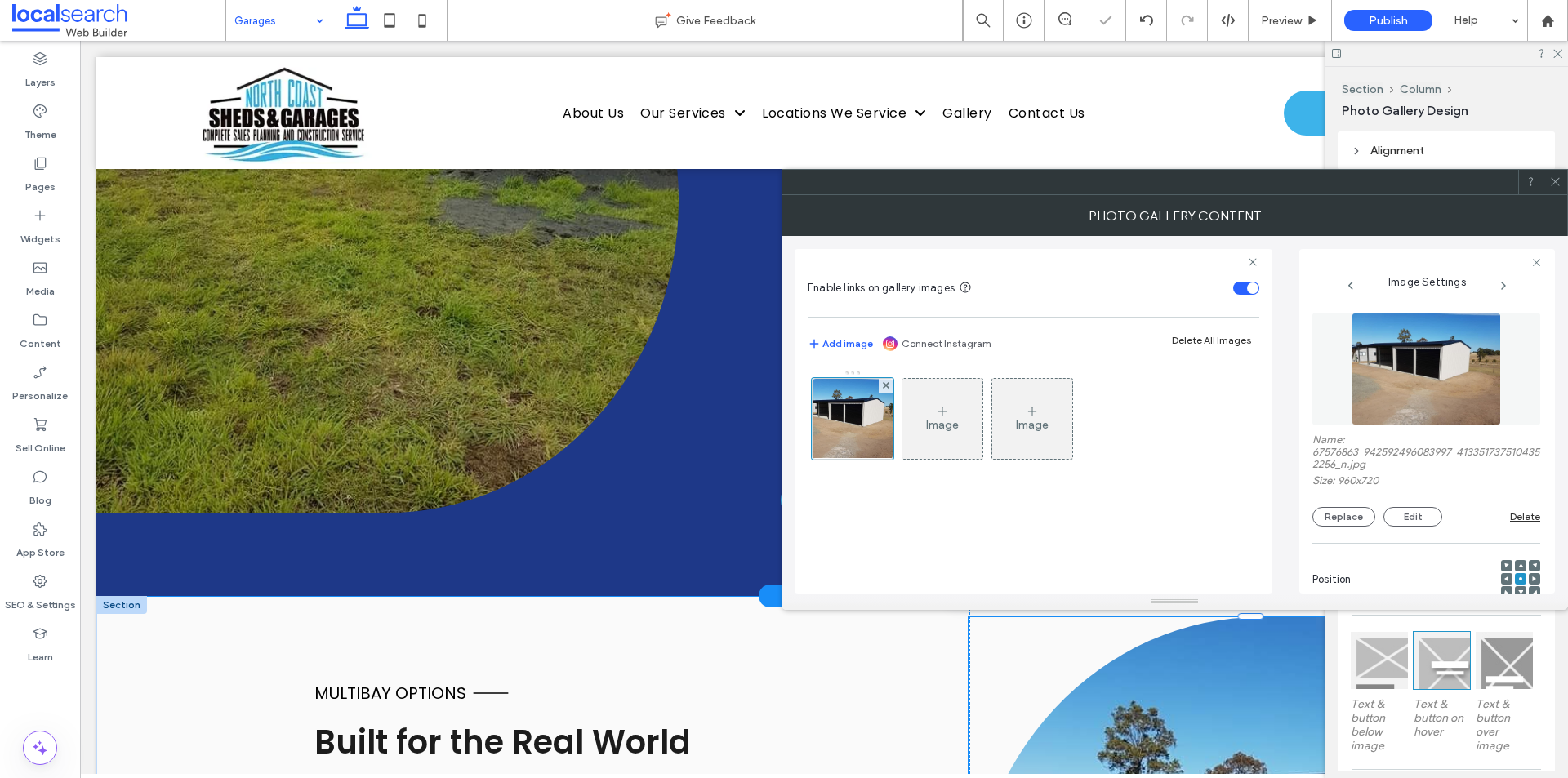 click on "Button
SECURE & SPACIOUS
Ballina Garages
At North Coast Sheds & Garages, we build garages in Ballina that are made to last — no fuss, no shortcuts. Whether you need a secure space for one car or a multi-bay setup with clearance for work gear, we’ll help you design the right garage for your needs. Every build is made using strong Australian materials and installed by licensed professionals who understand local site conditions. ﻿ From basic lock-ups to larger garage-workshop combos, we can tailor the layout, height and roof style to suit your property and how you use it. Add roller doors, windows, personal access doors or insulation. We’ll take care of council approvals and keep the process simple from start to finish. Just solid, functional builds delivered on time. Call
[PHONE]   to get started with a free quote." at bounding box center (824, 200) 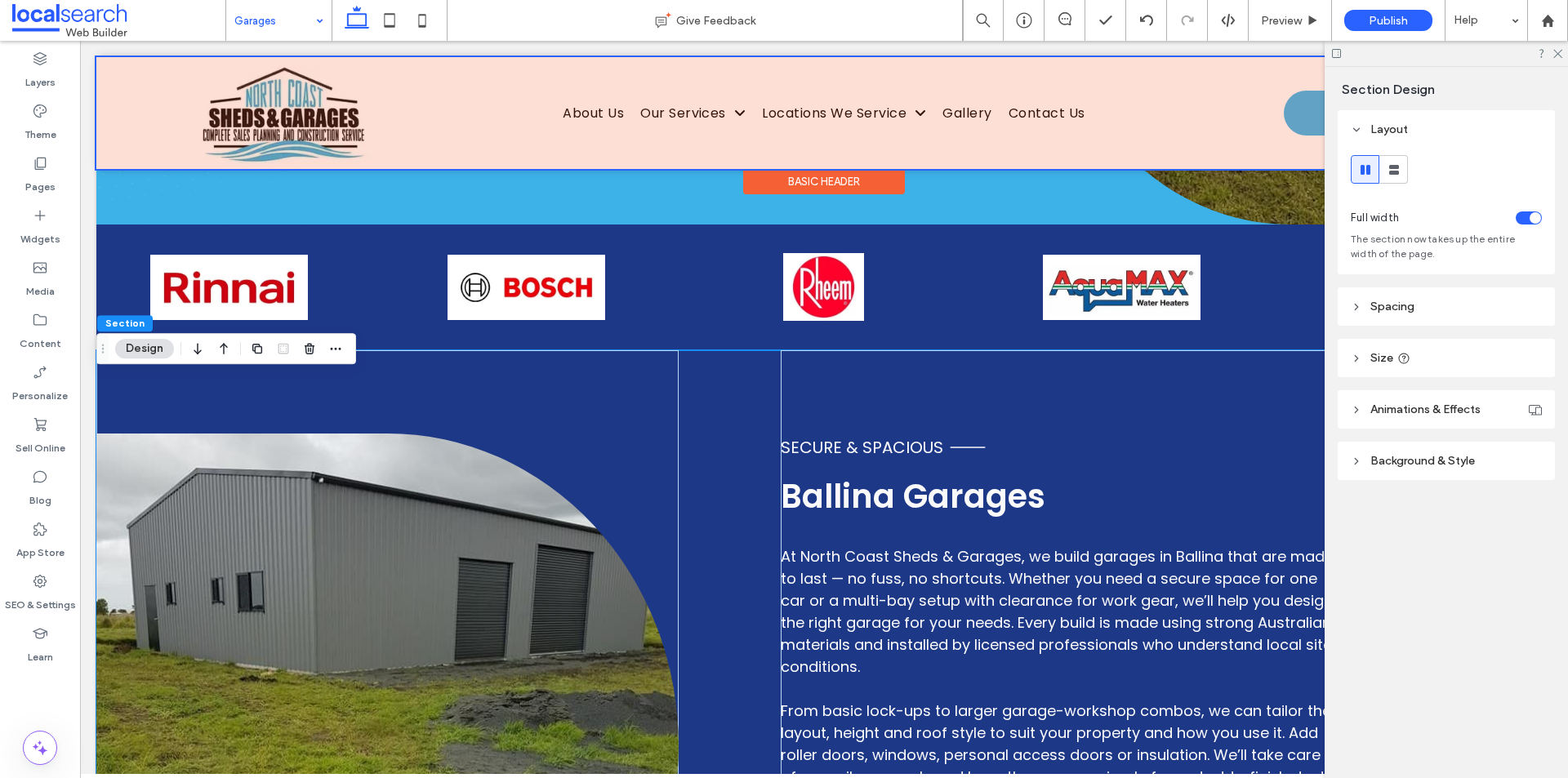 scroll, scrollTop: 571, scrollLeft: 0, axis: vertical 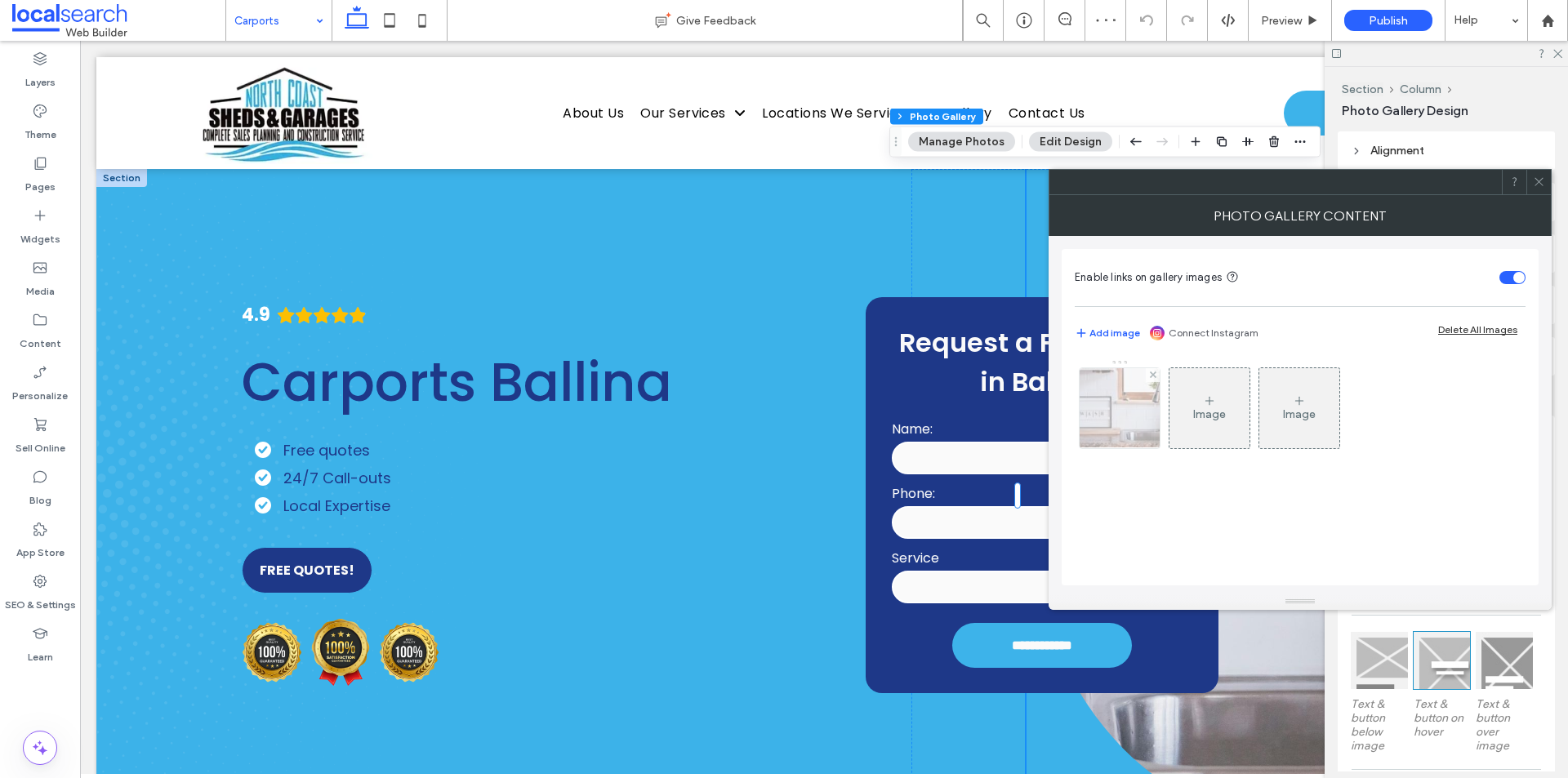 click at bounding box center [1120, 408] 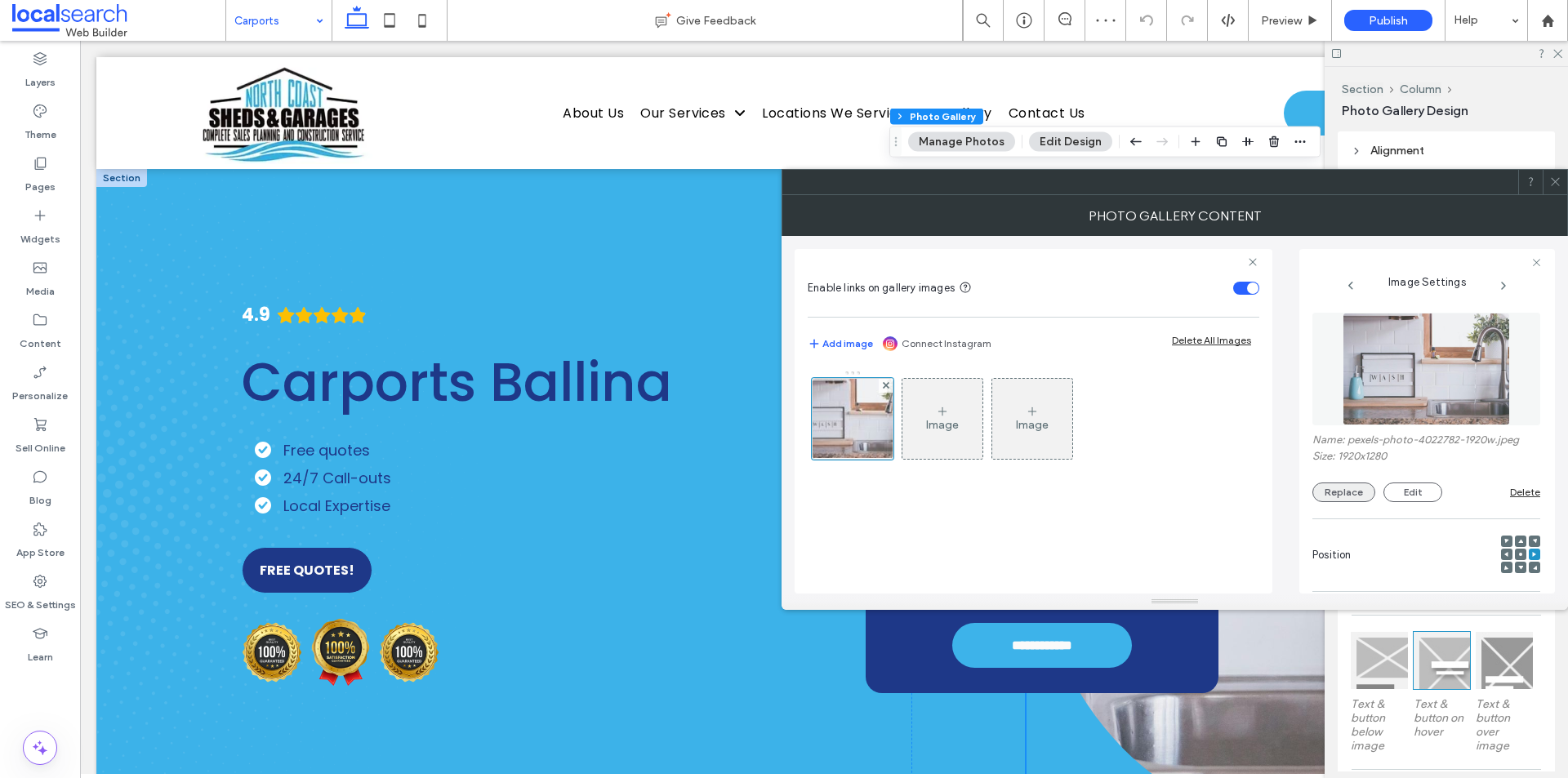 click on "Replace" at bounding box center [1343, 492] 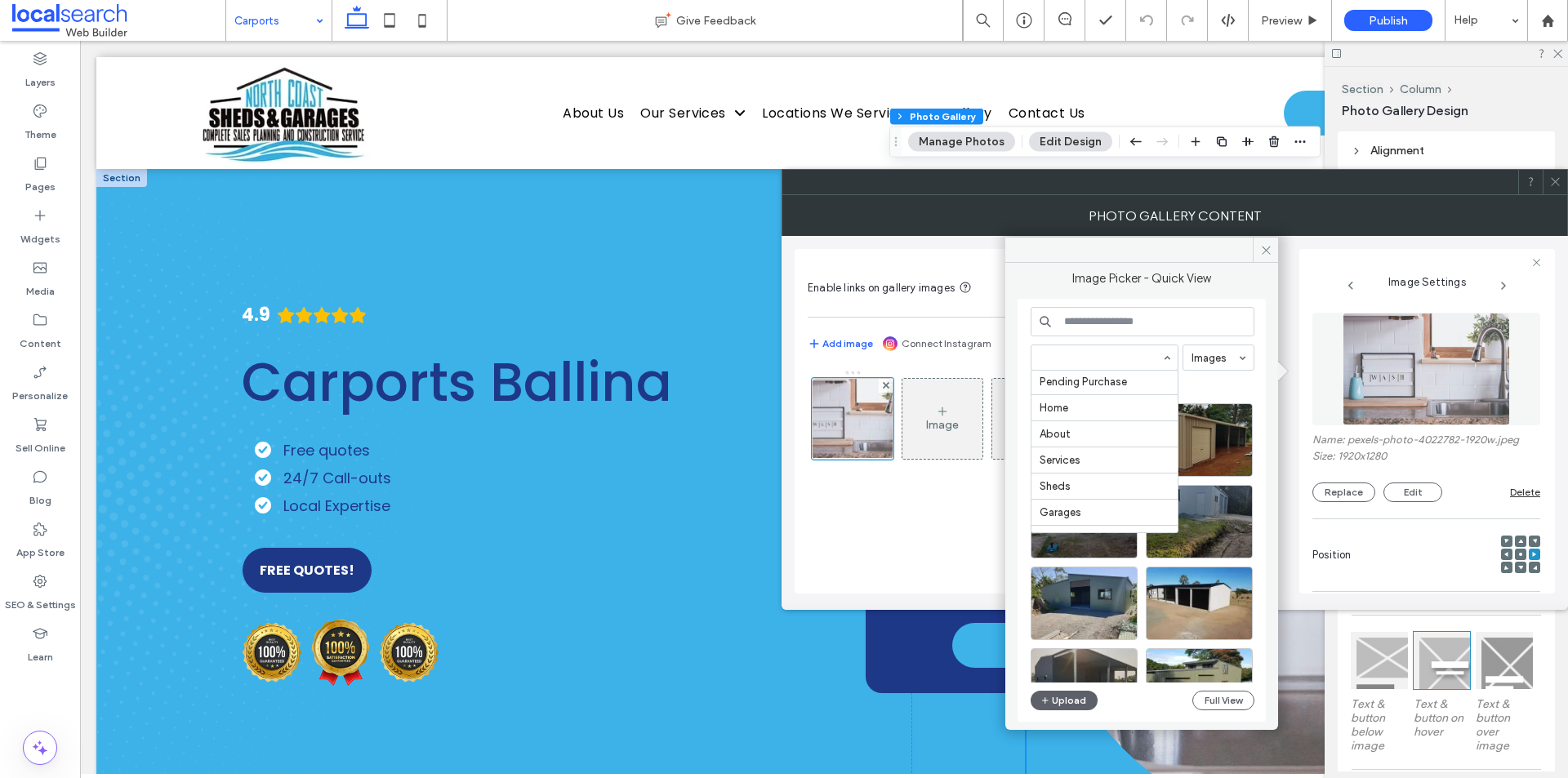 scroll, scrollTop: 163, scrollLeft: 0, axis: vertical 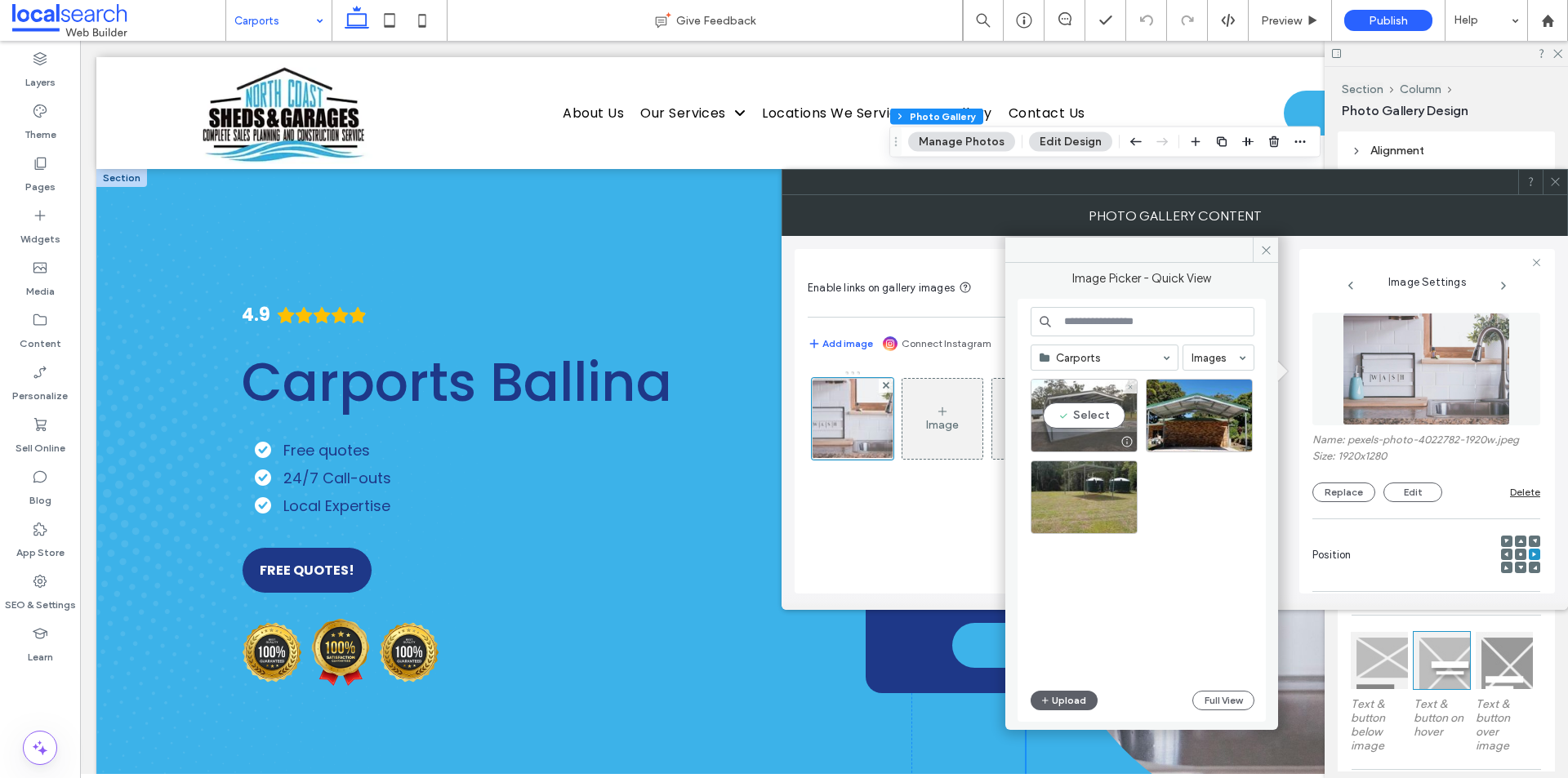 click on "Select" at bounding box center [1084, 416] 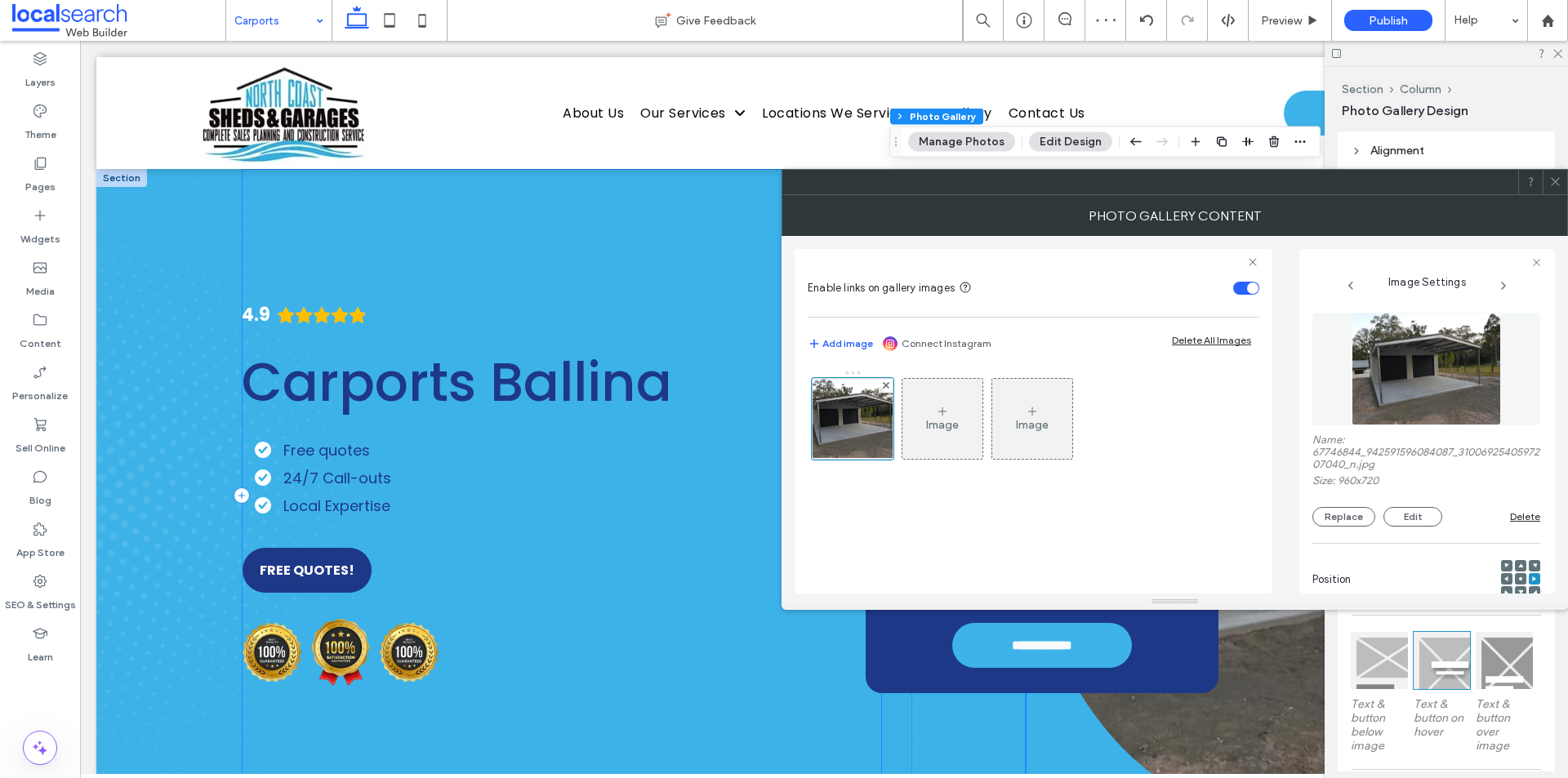 click on "4.9
Carports Ballina
Free quotes 24/7 Call-outs Local Expertise
FREE QUOTES!" at bounding box center [562, 496] 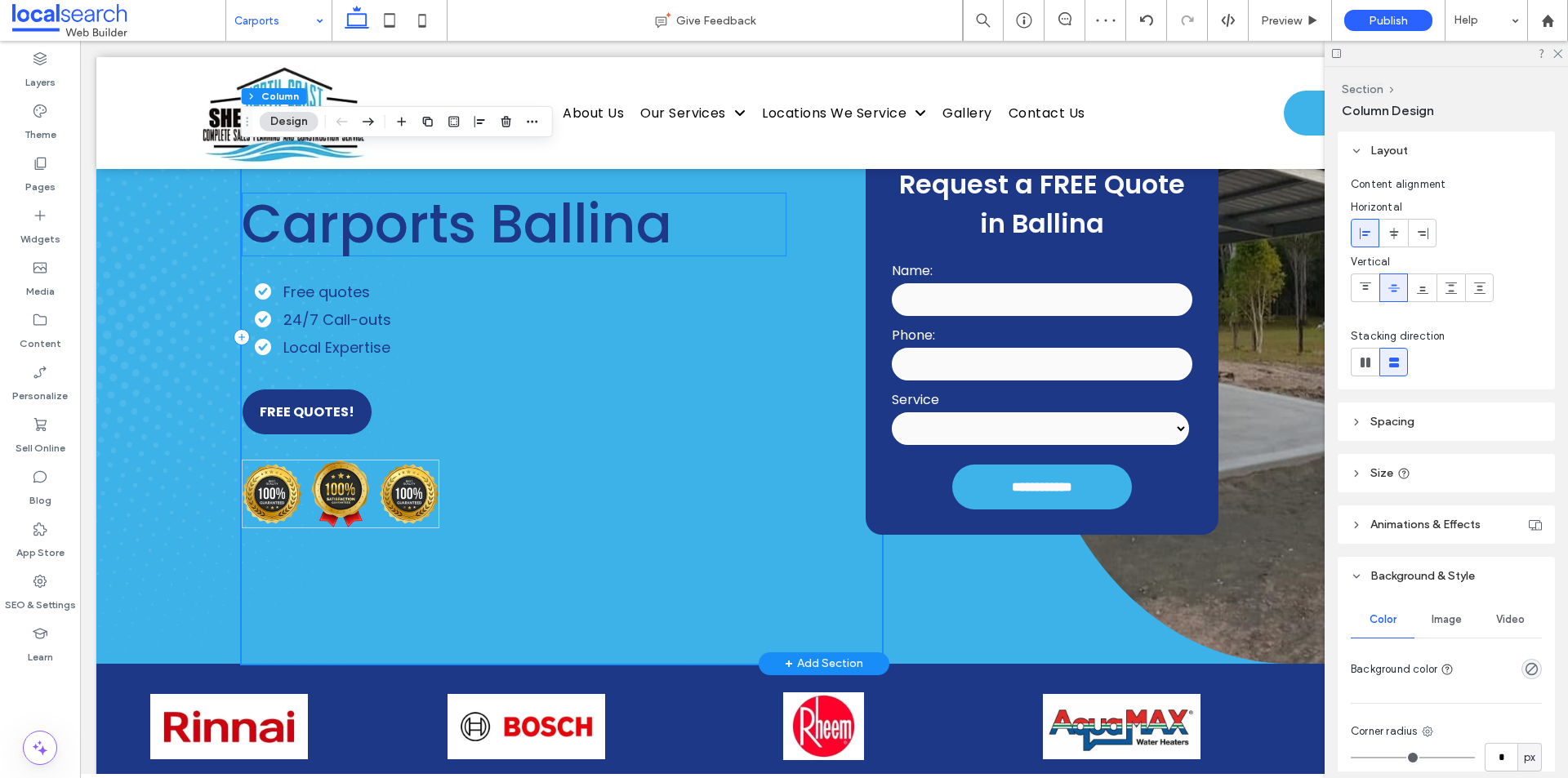 scroll, scrollTop: 163, scrollLeft: 0, axis: vertical 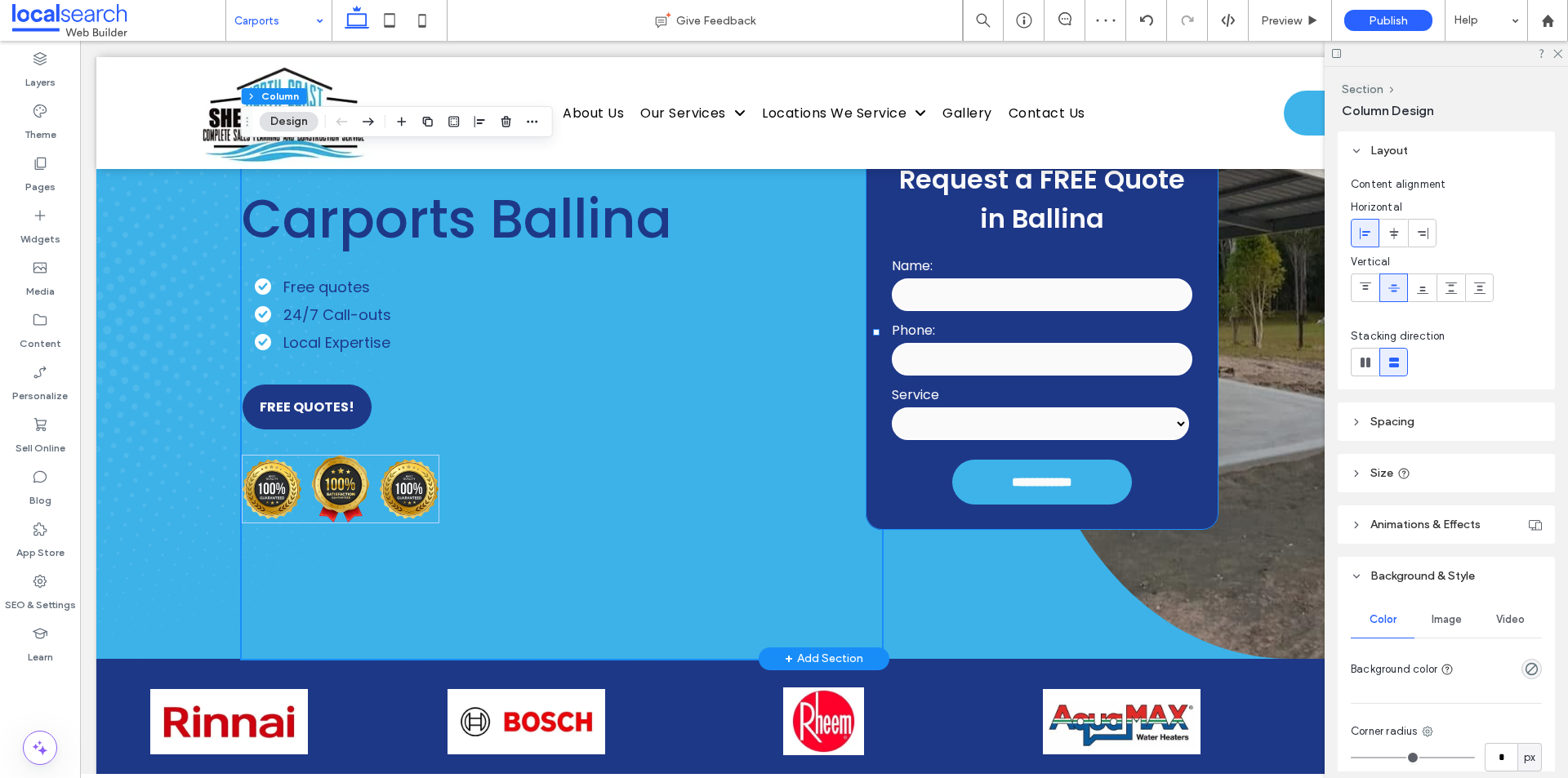 click at bounding box center (1289, 332) 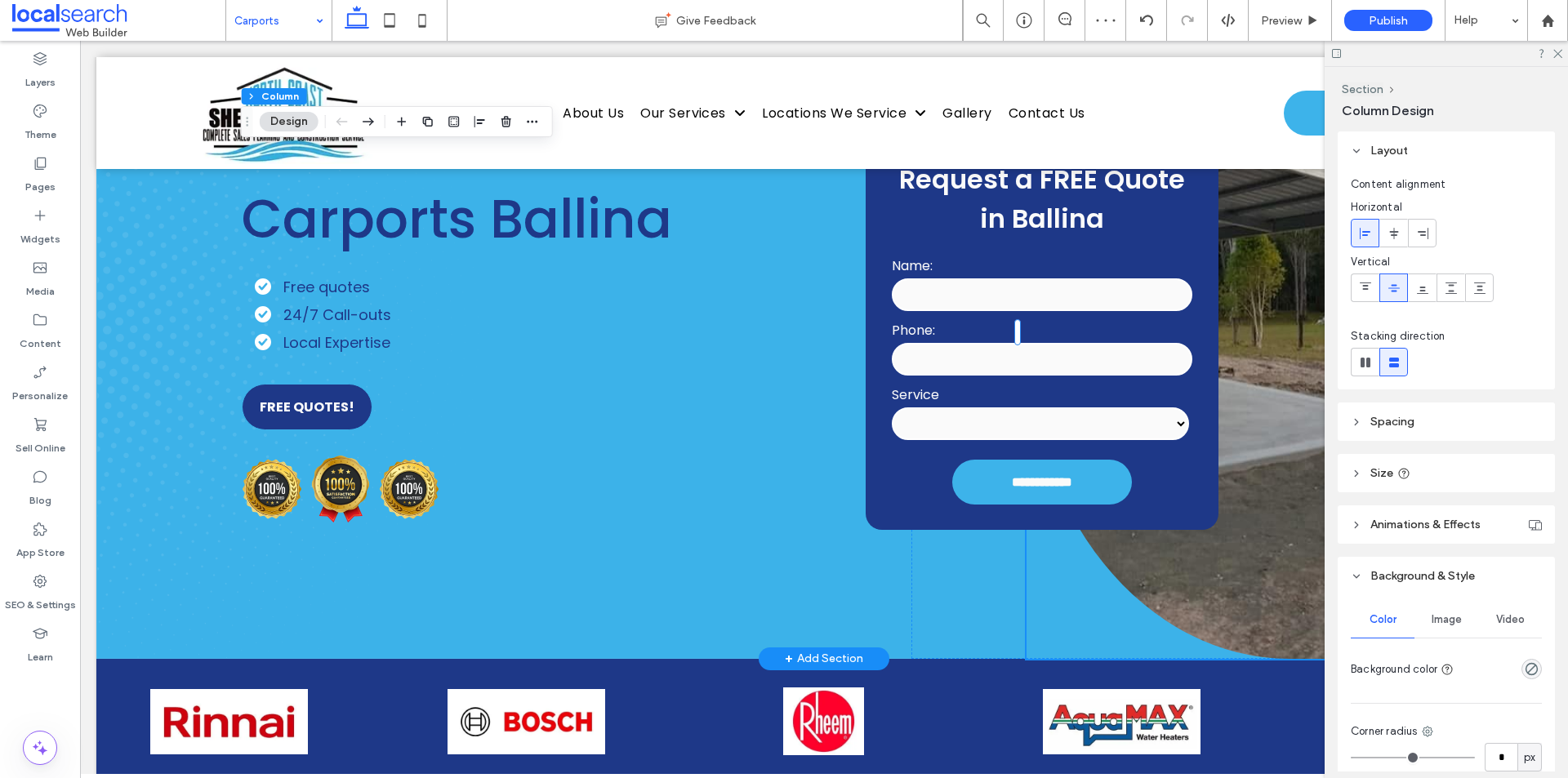 click at bounding box center (1289, 332) 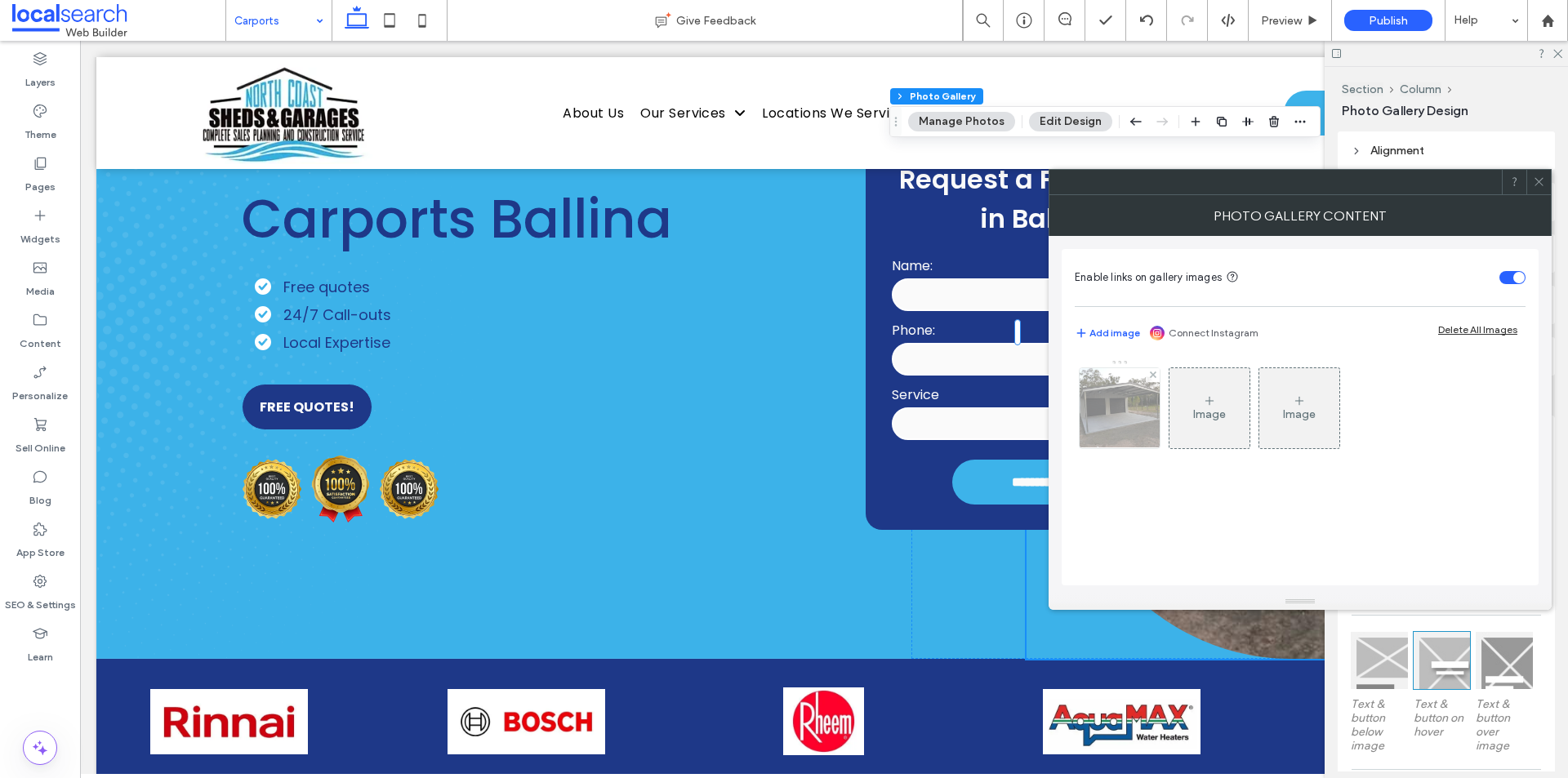 click at bounding box center (1120, 408) 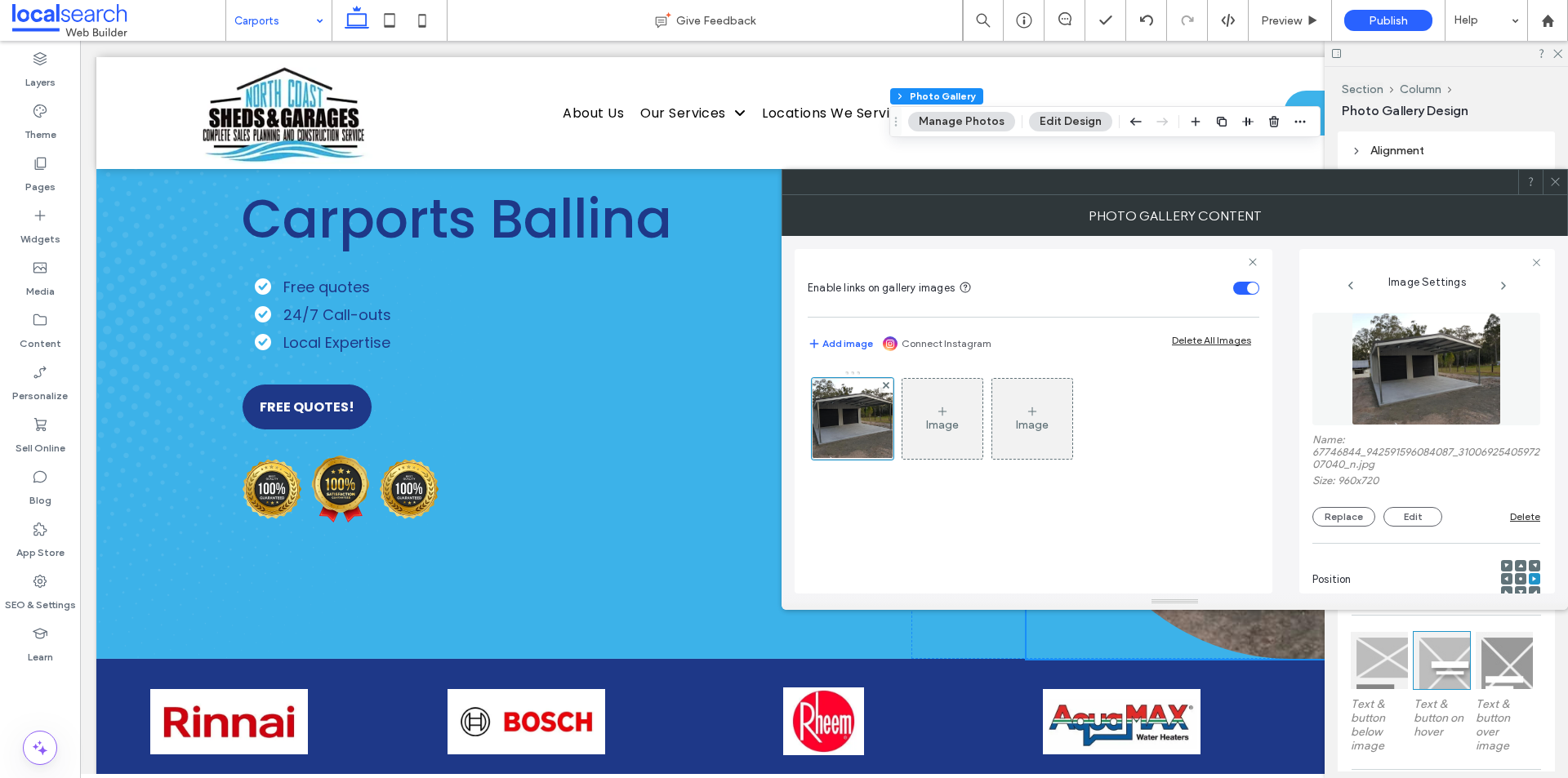 click 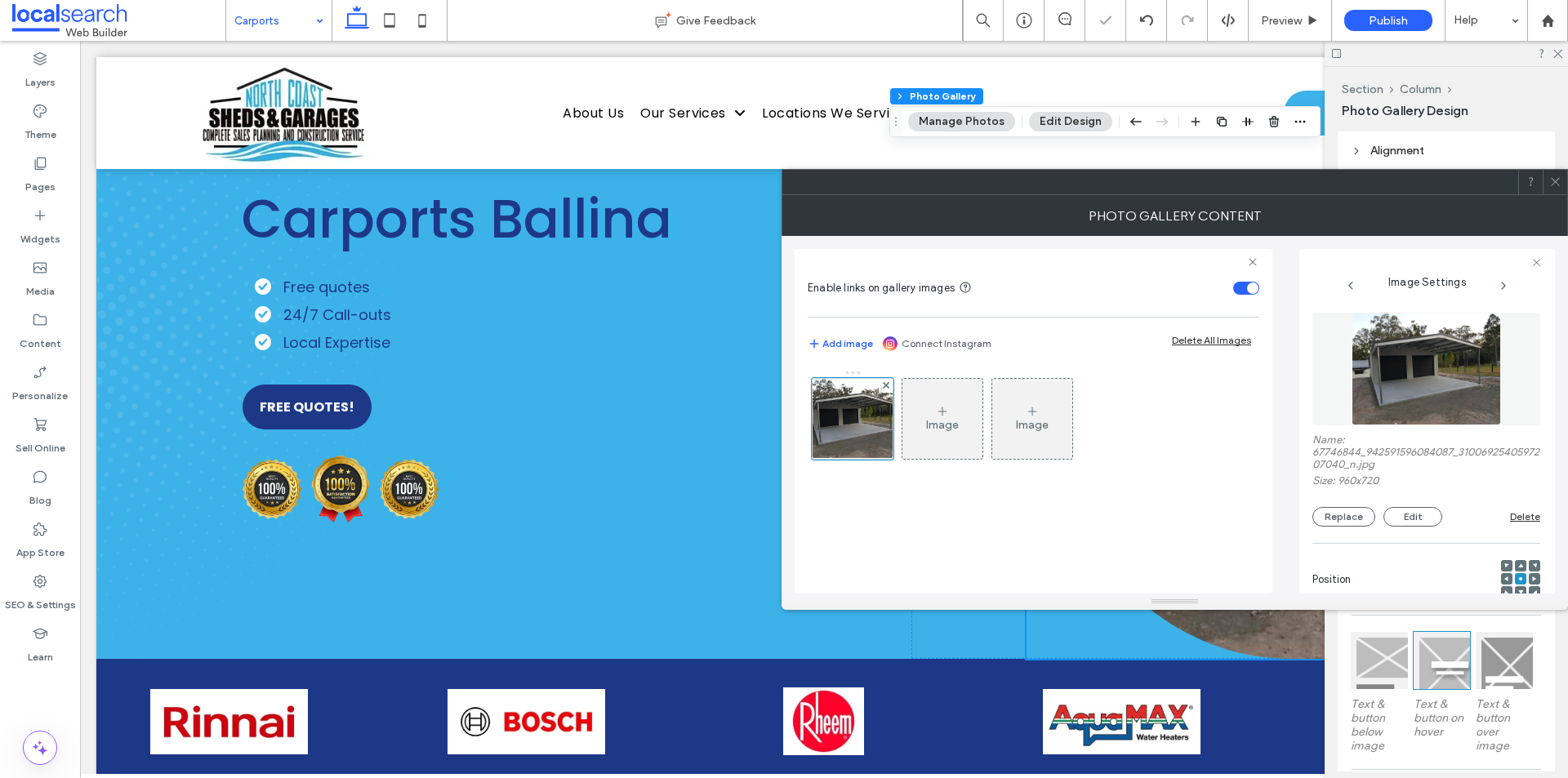 click at bounding box center (1507, 579) 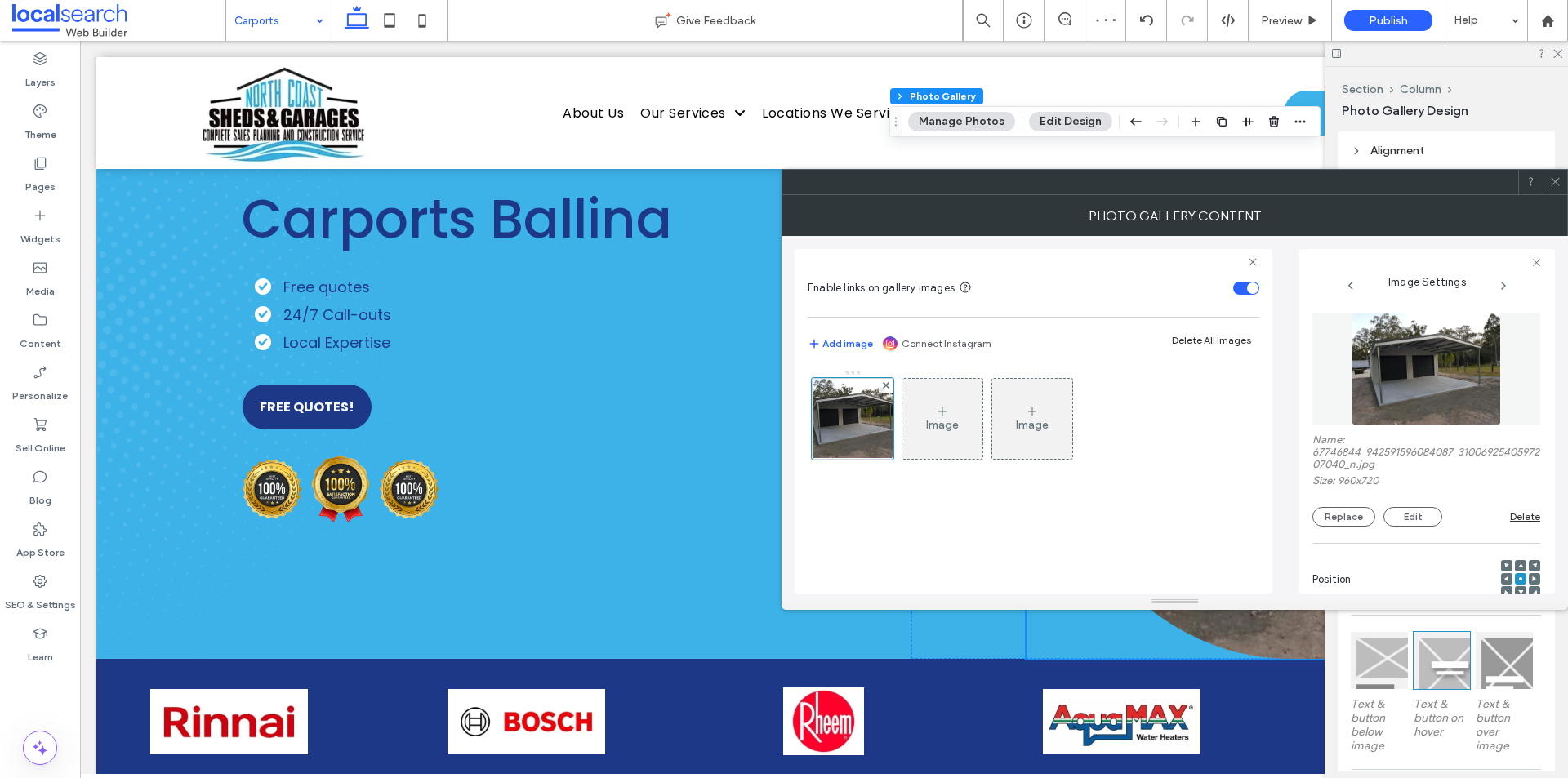 click 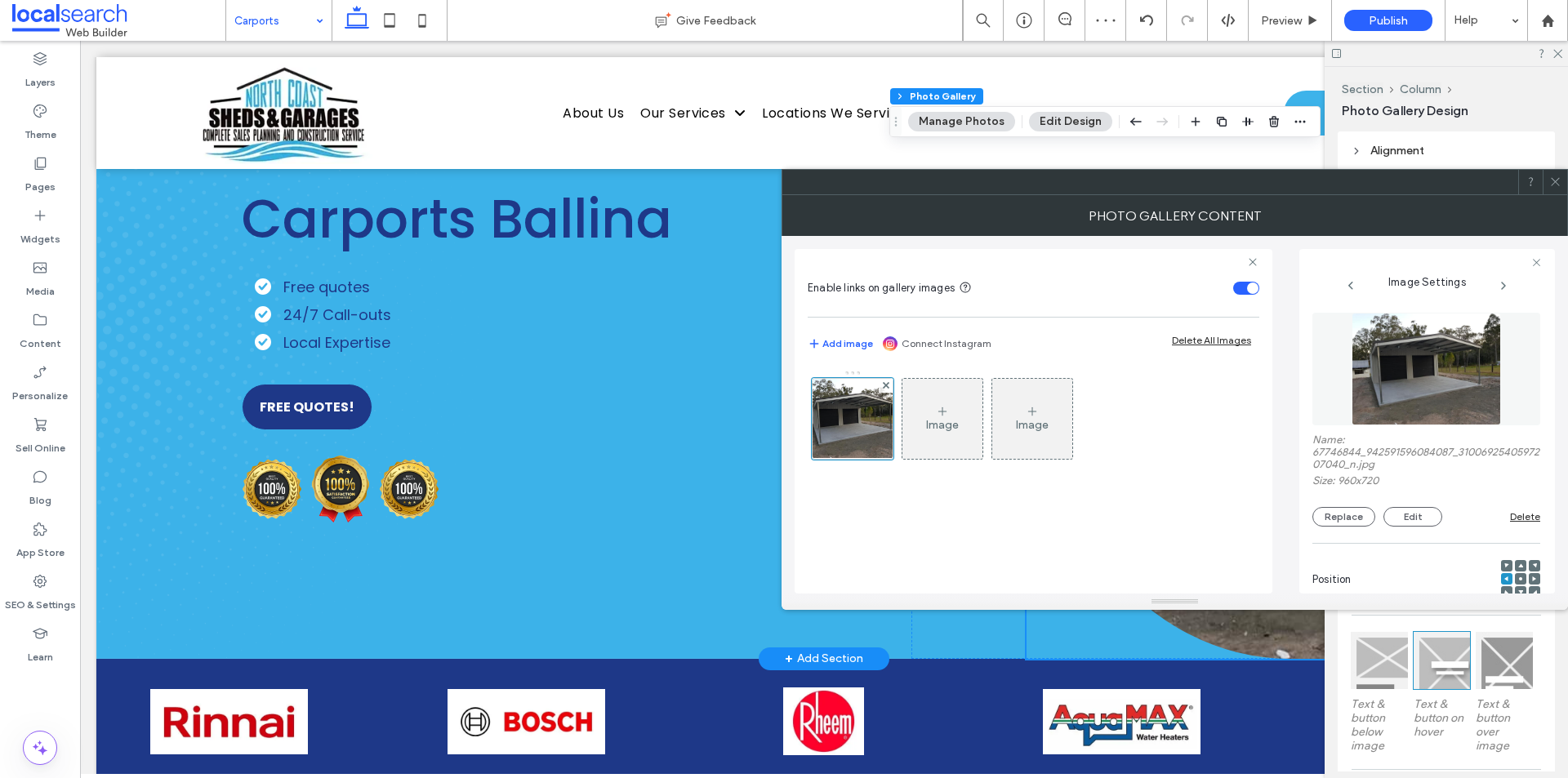 click at bounding box center [1289, 332] 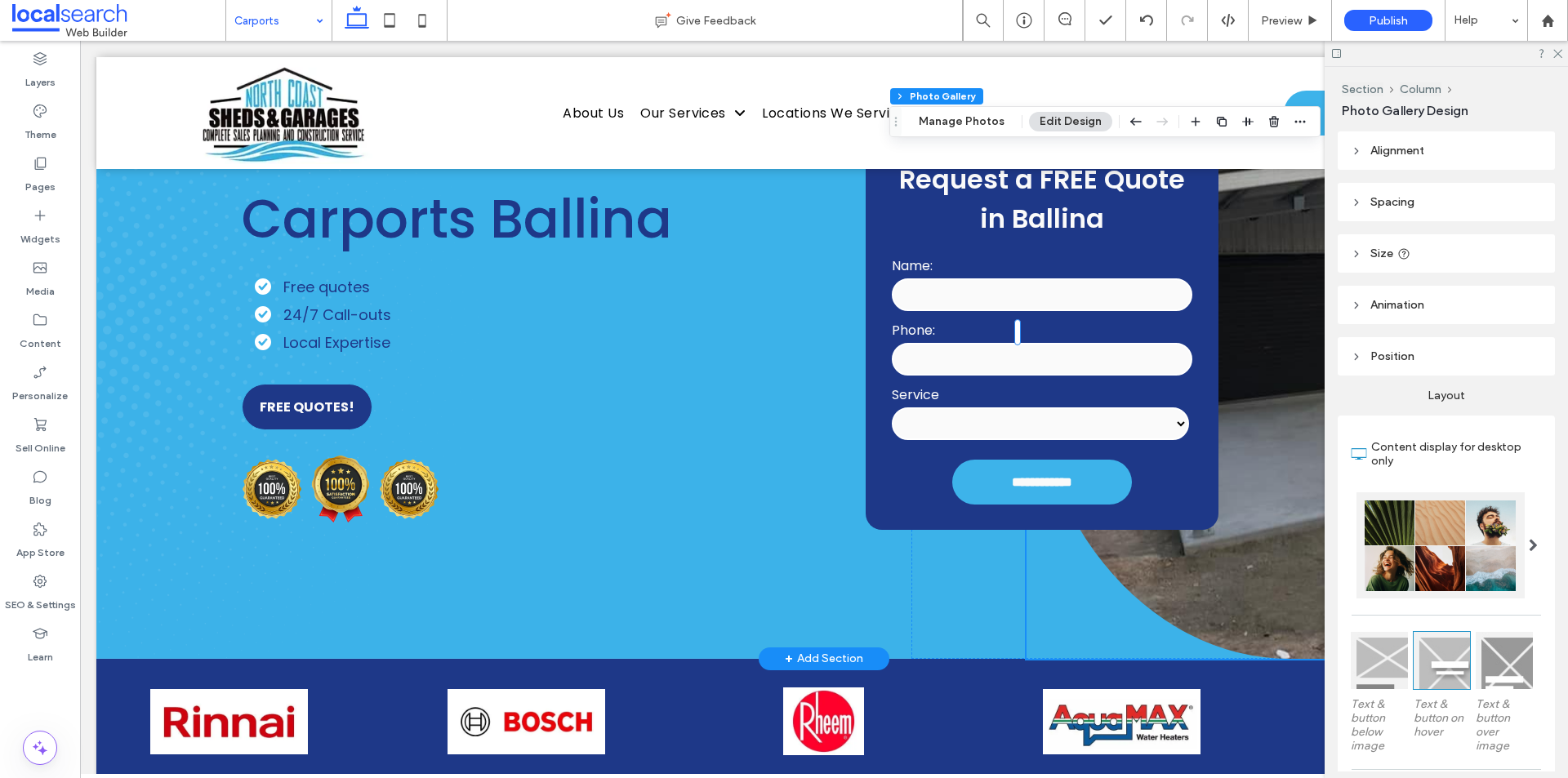 click at bounding box center [1289, 332] 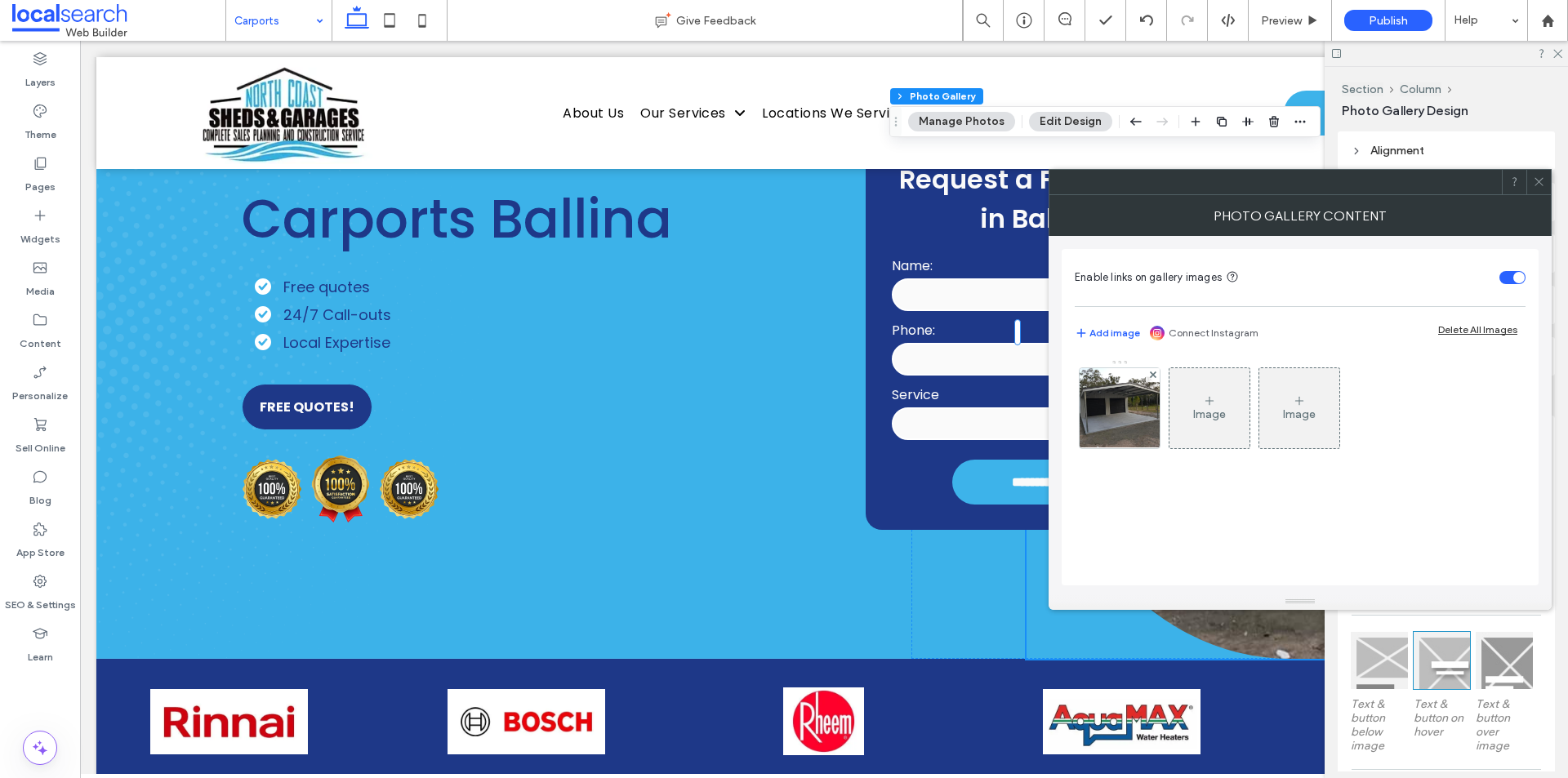 click 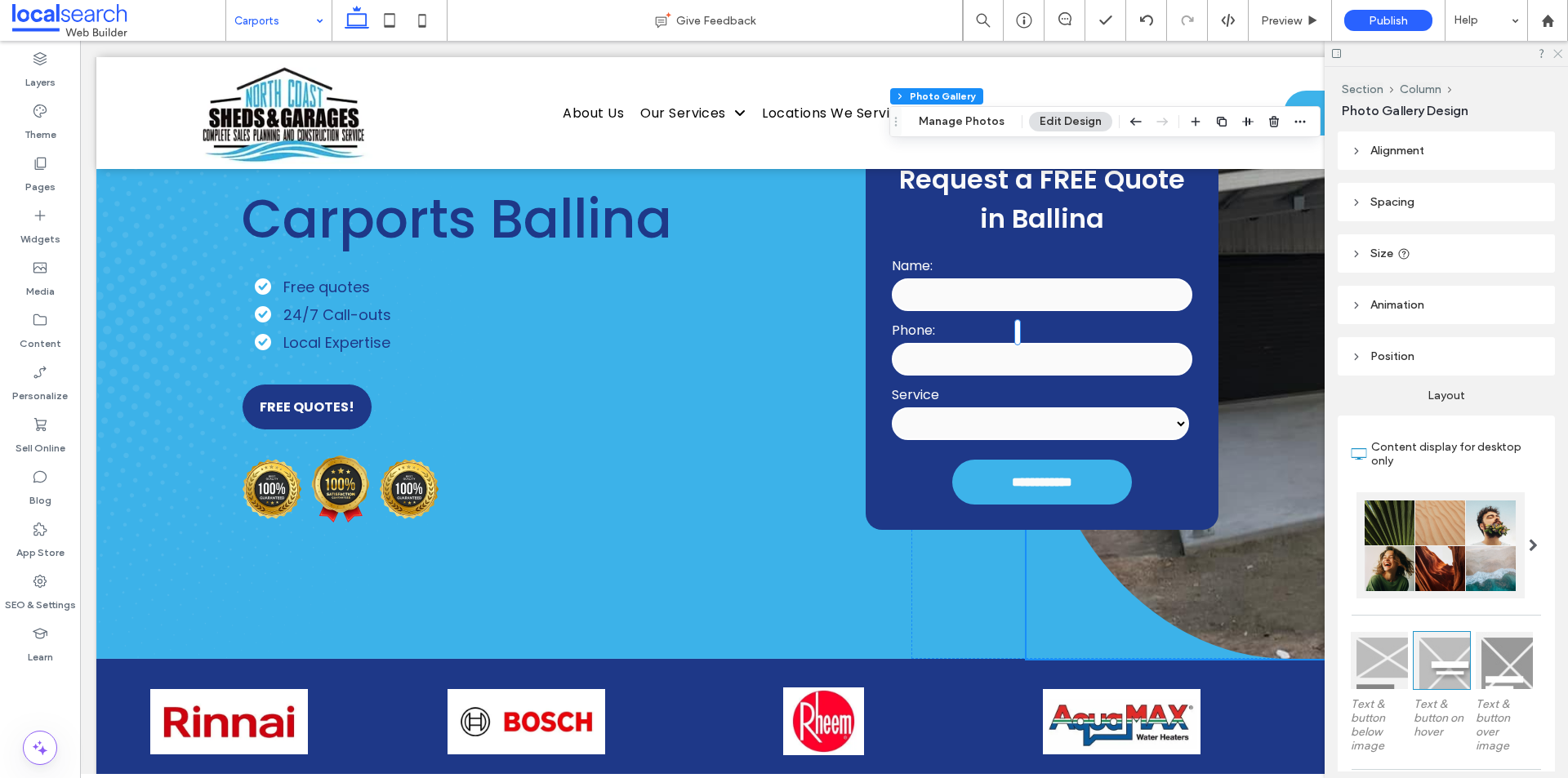 click 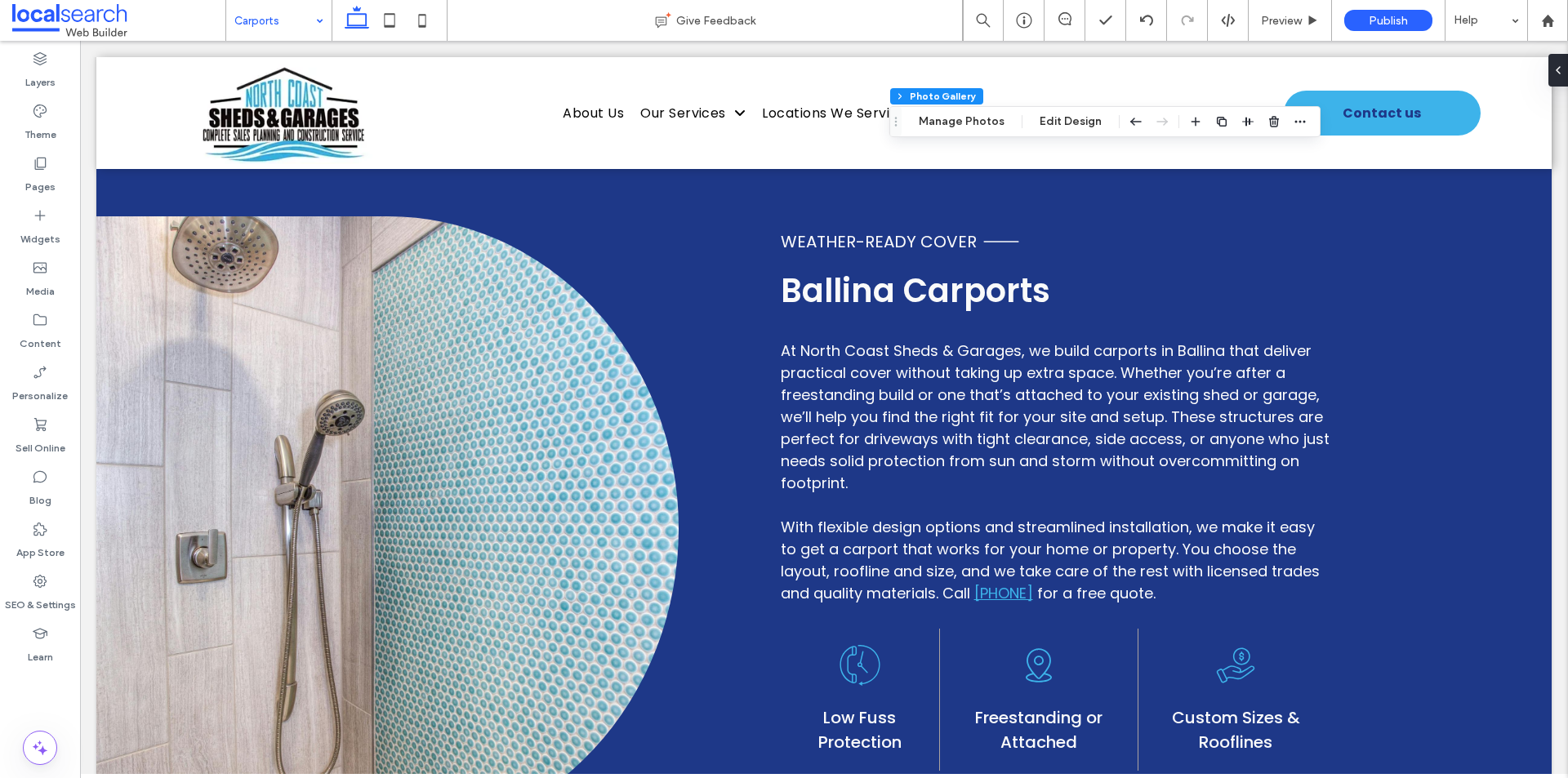 scroll, scrollTop: 816, scrollLeft: 0, axis: vertical 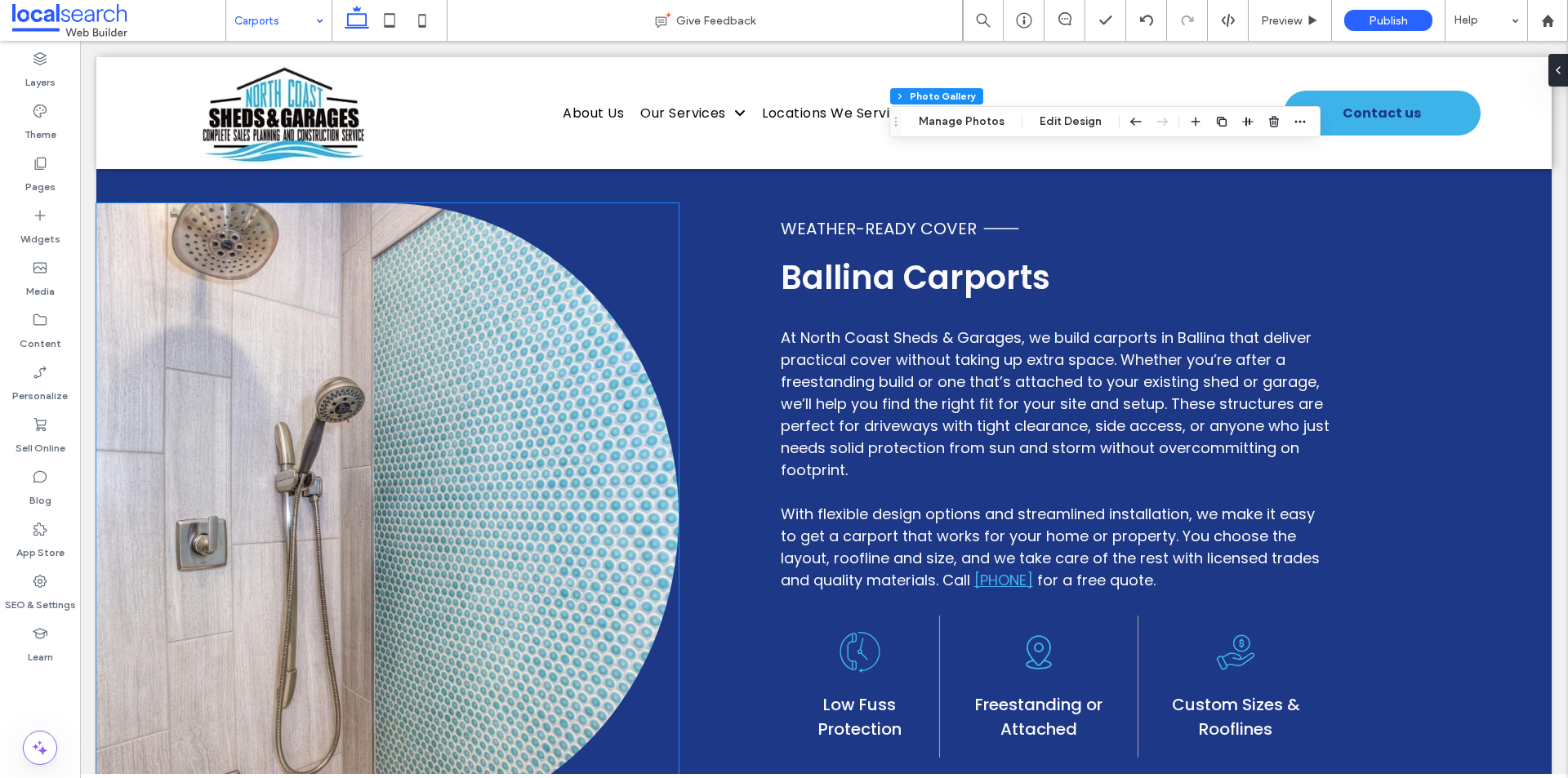 click at bounding box center [387, 515] 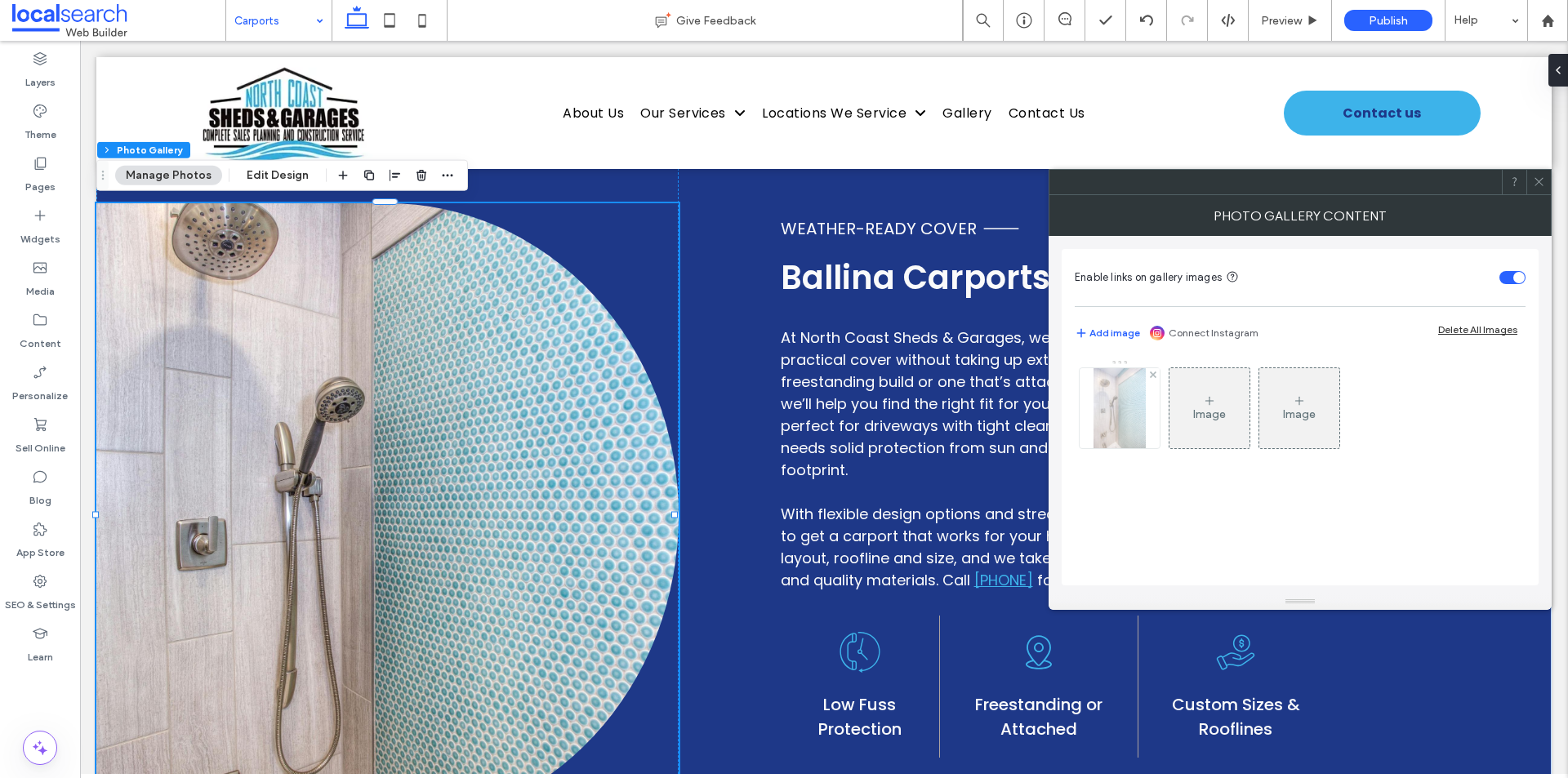 click at bounding box center [1120, 408] 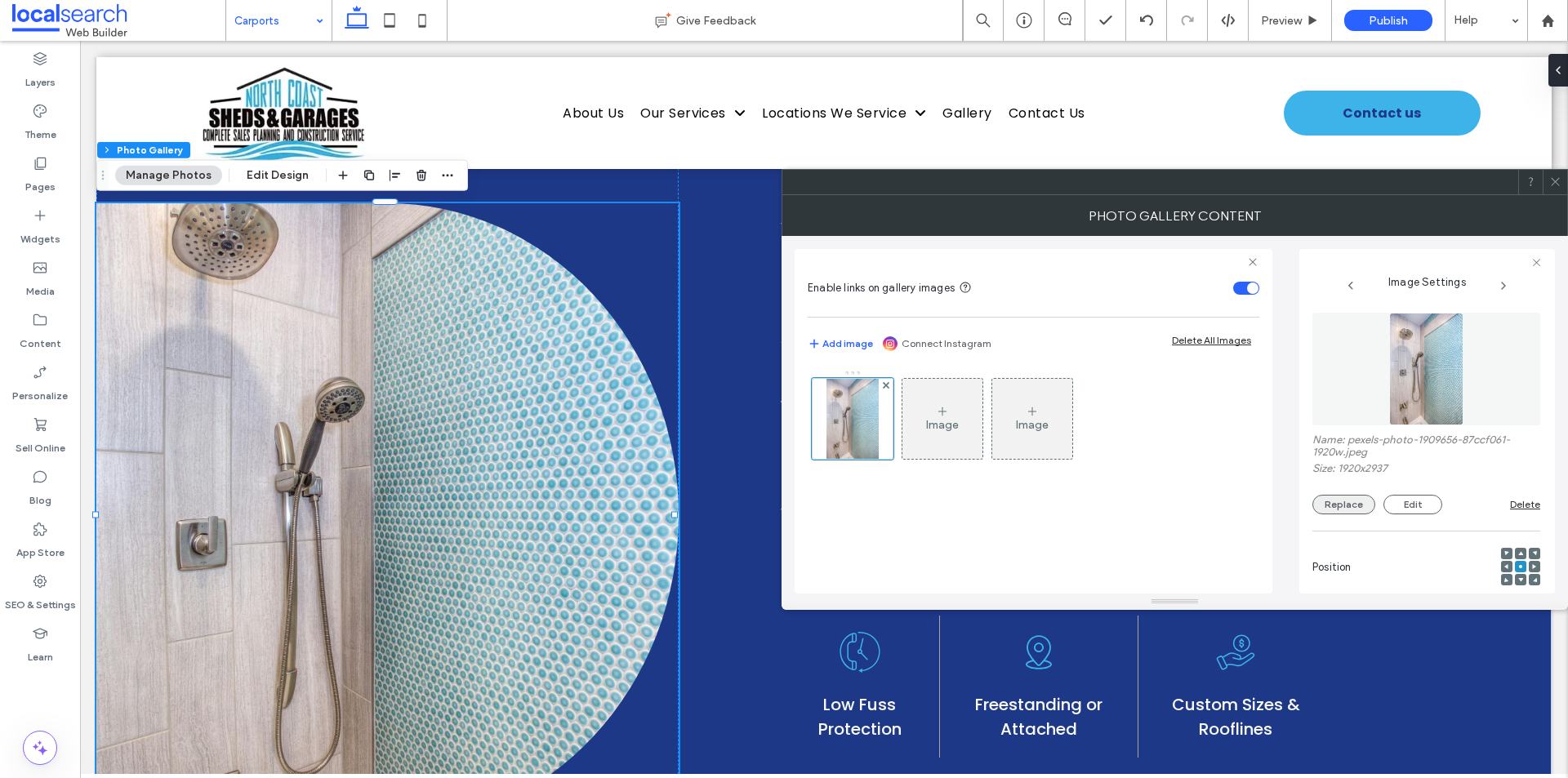 click on "Replace" at bounding box center (1343, 505) 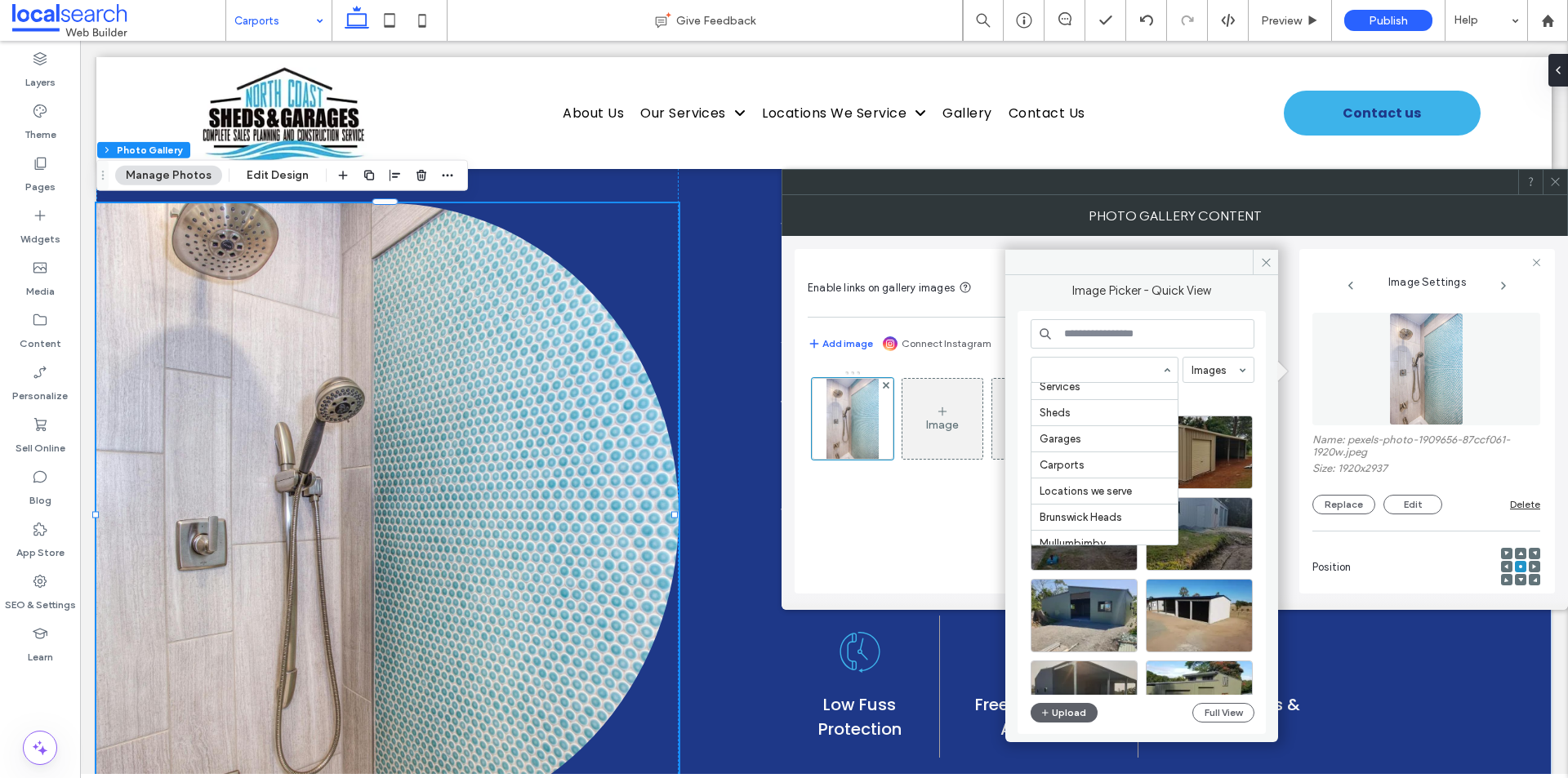 scroll, scrollTop: 245, scrollLeft: 0, axis: vertical 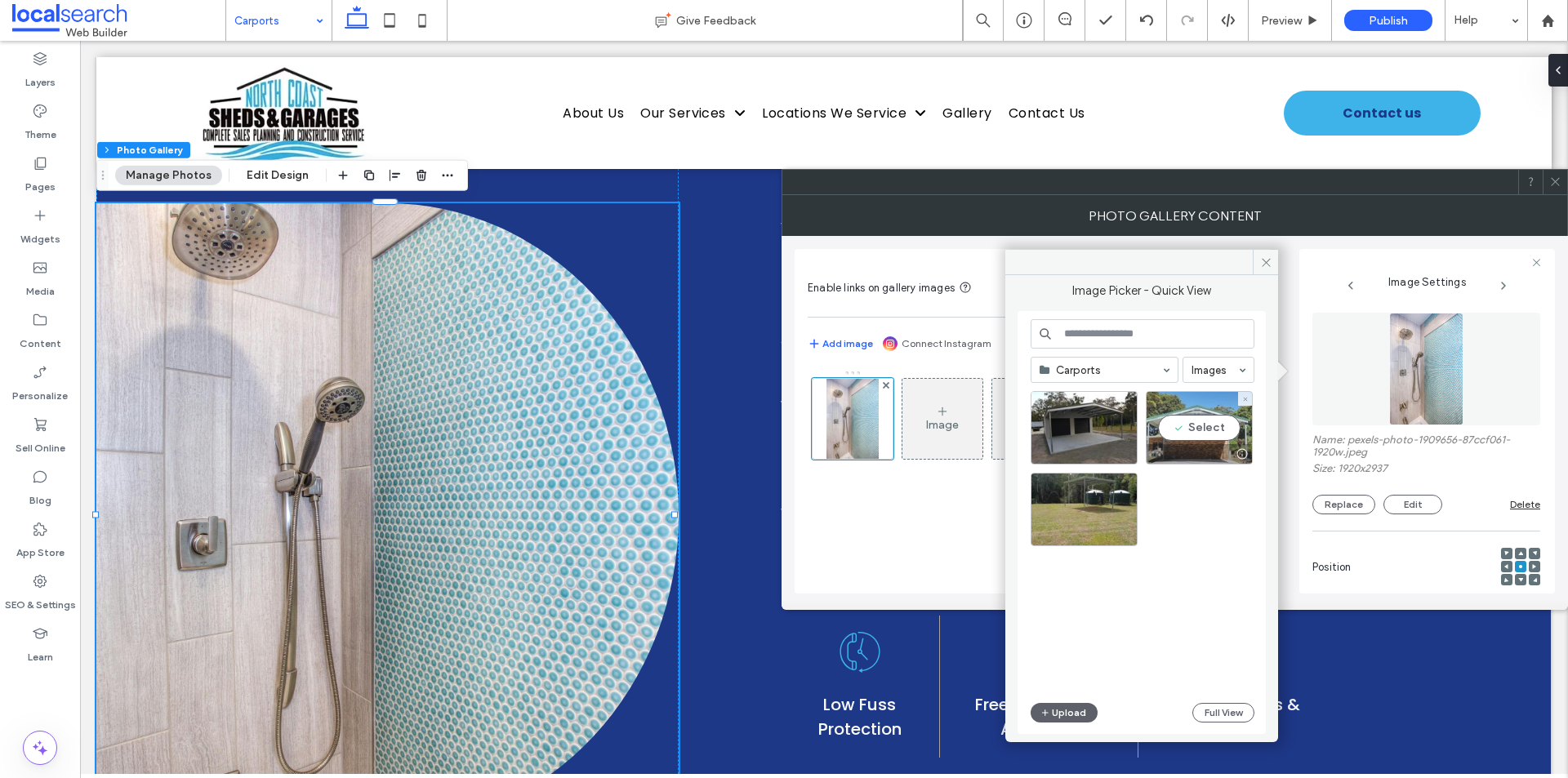 click on "Select" at bounding box center [1199, 428] 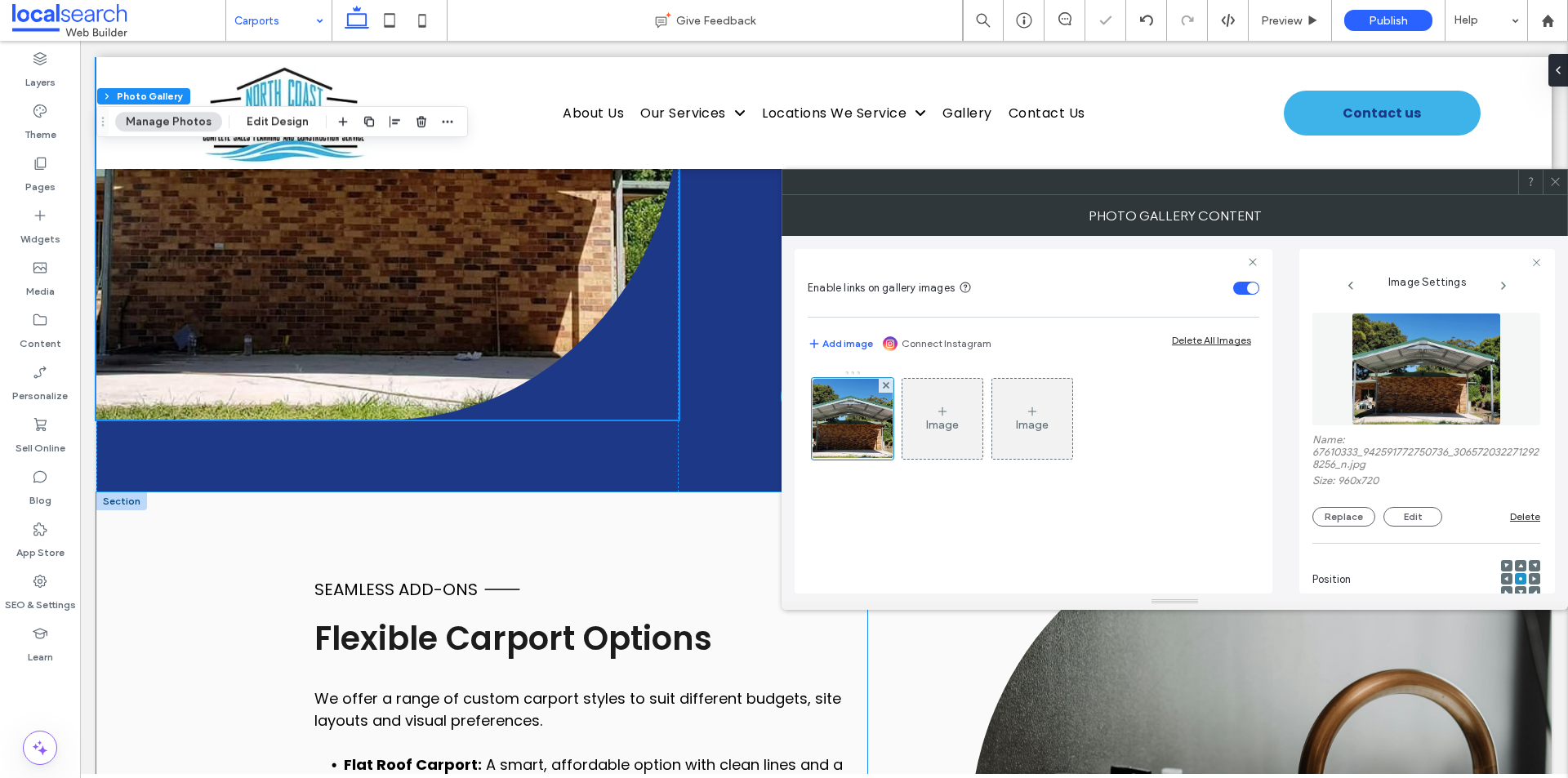 scroll, scrollTop: 1551, scrollLeft: 0, axis: vertical 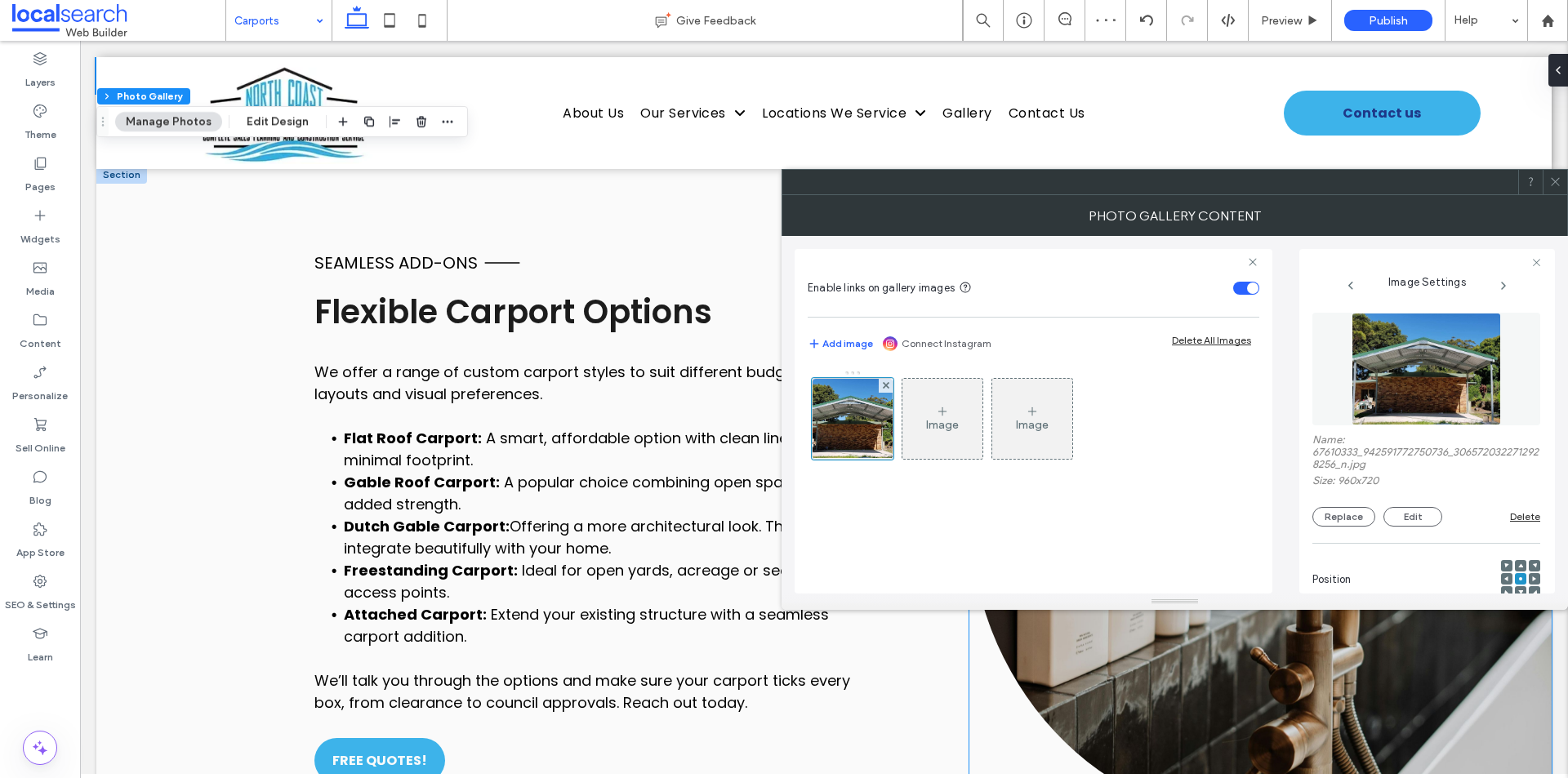 click at bounding box center [1260, 510] 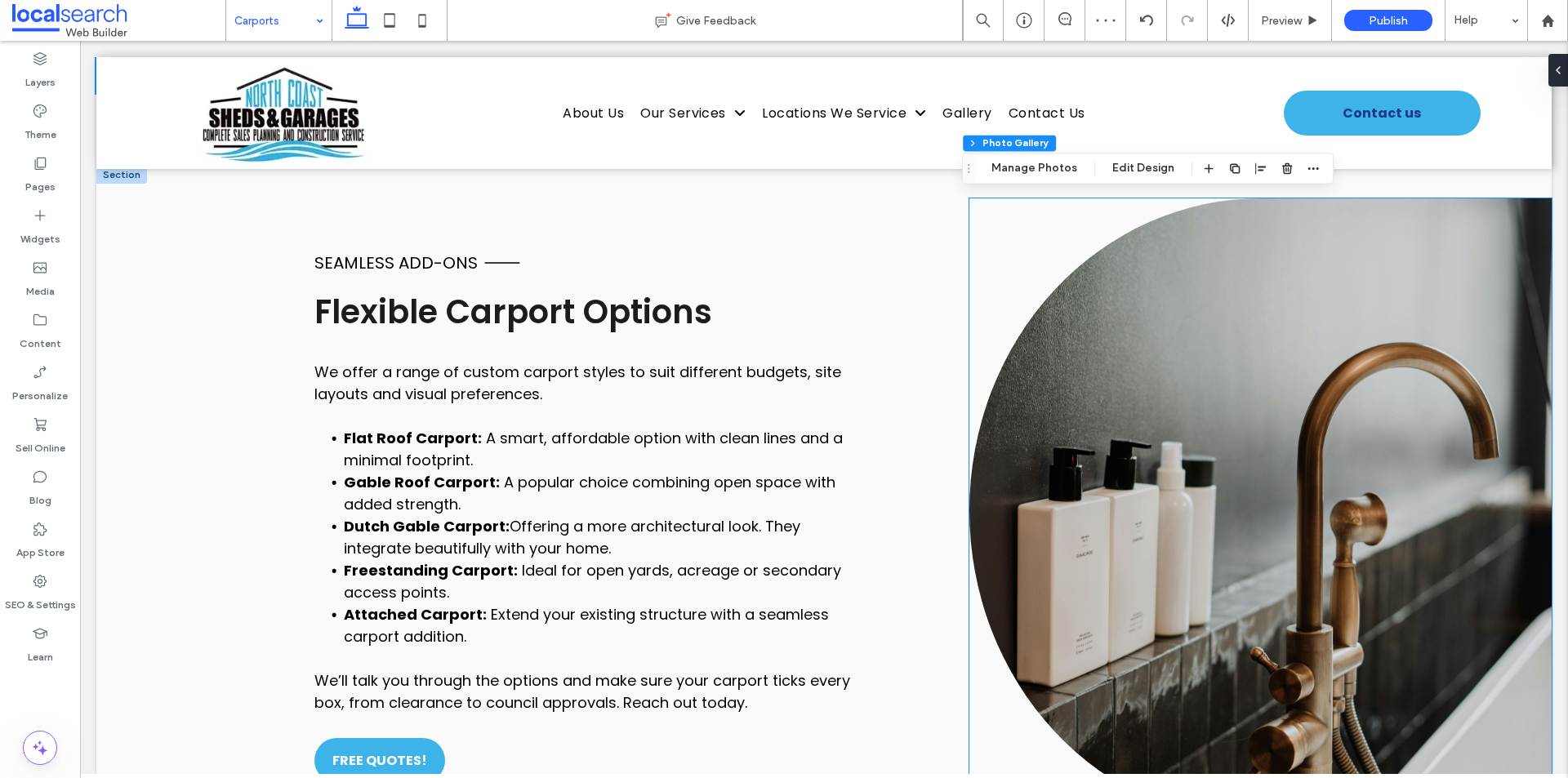 click at bounding box center (1260, 510) 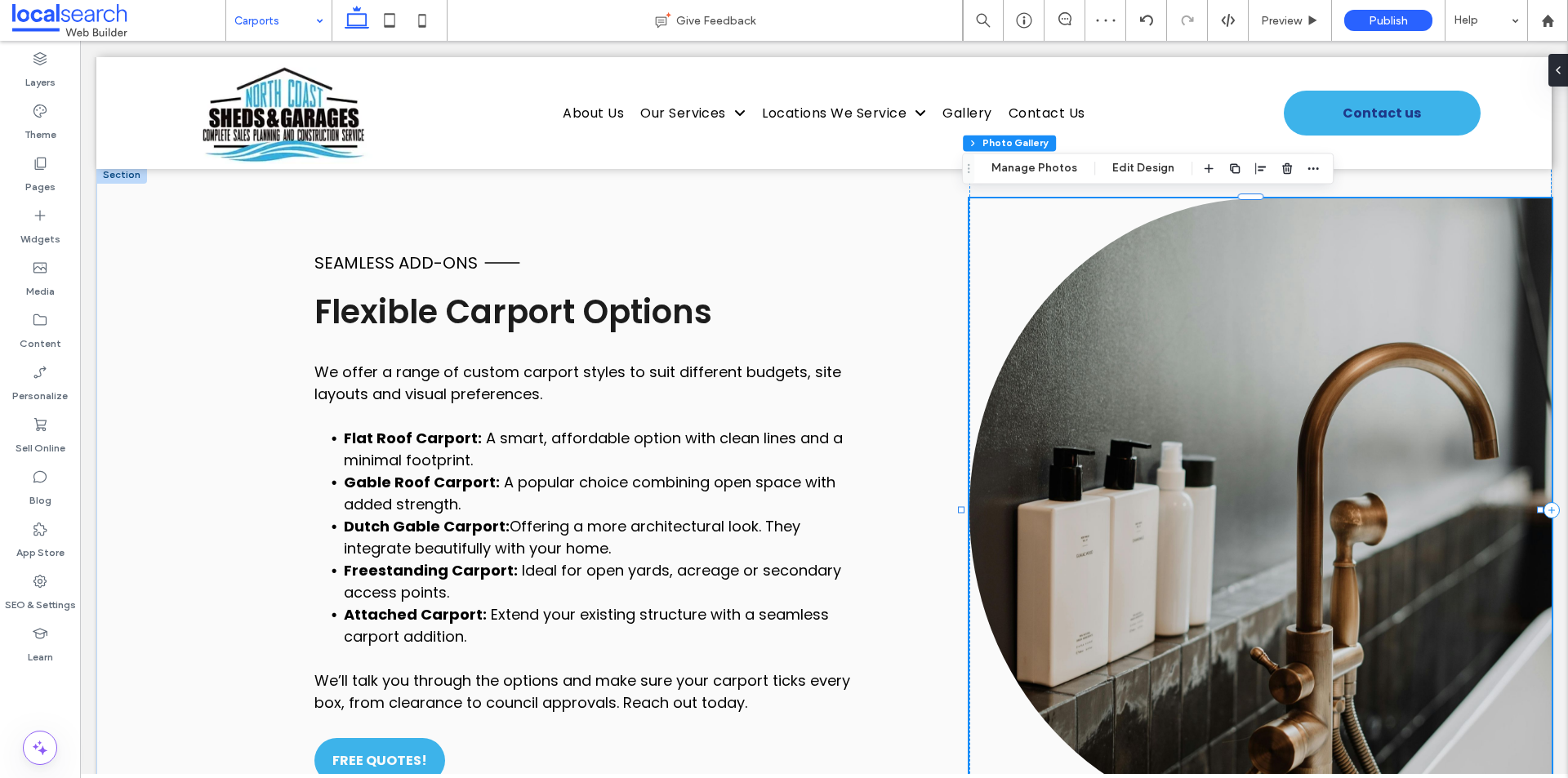 click at bounding box center [1260, 510] 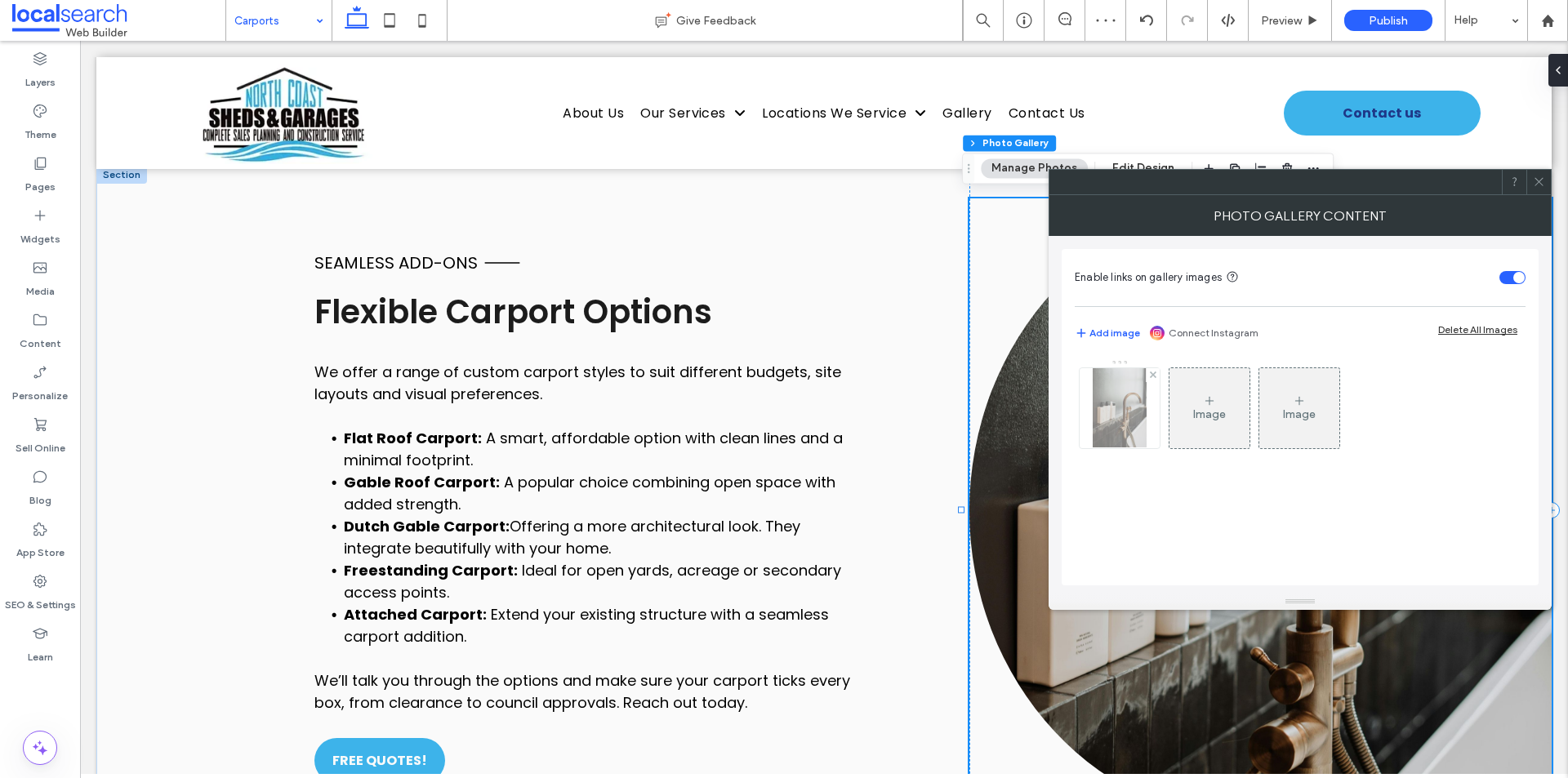 click at bounding box center (1119, 408) 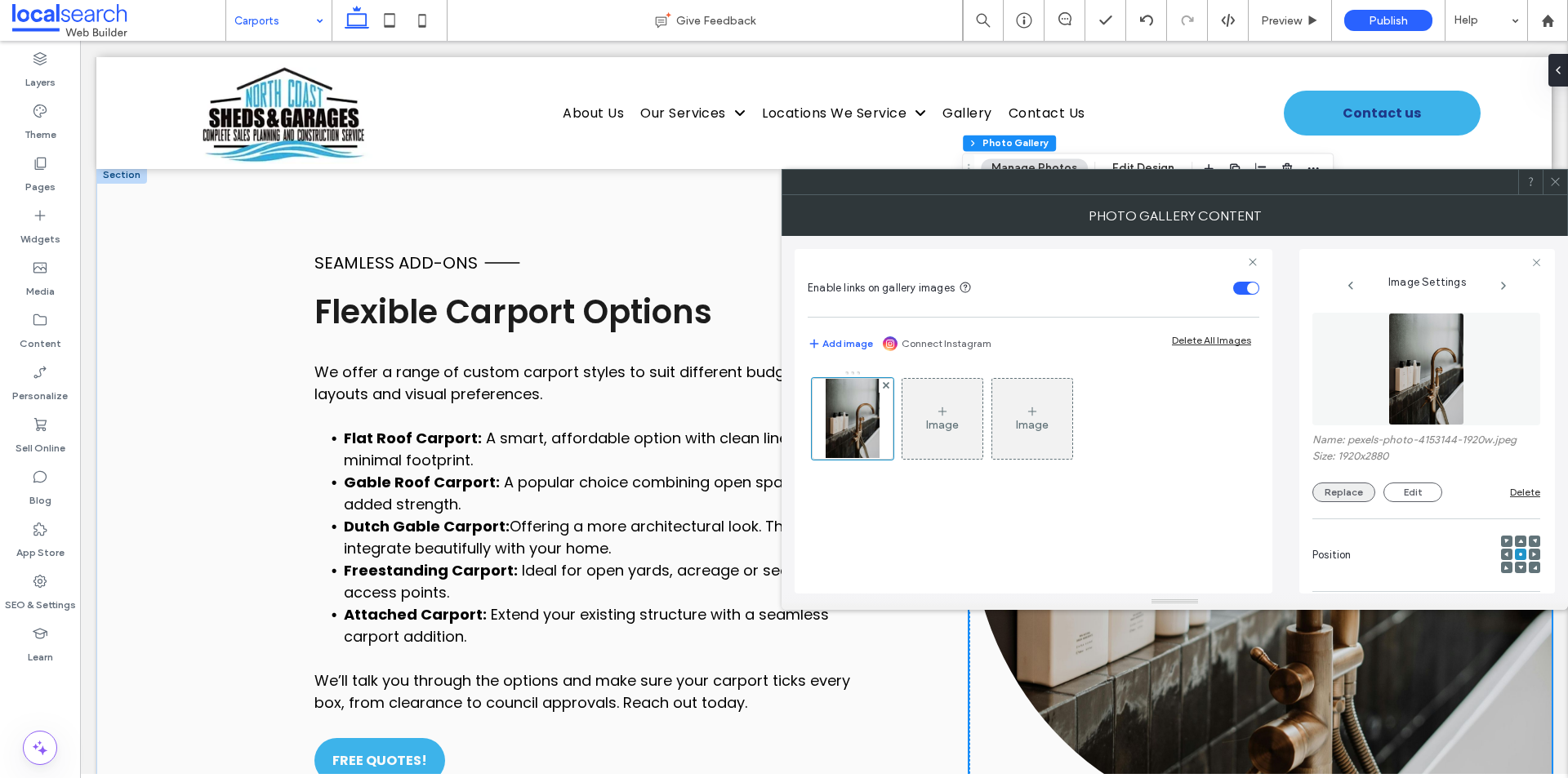 click on "Replace" at bounding box center (1343, 492) 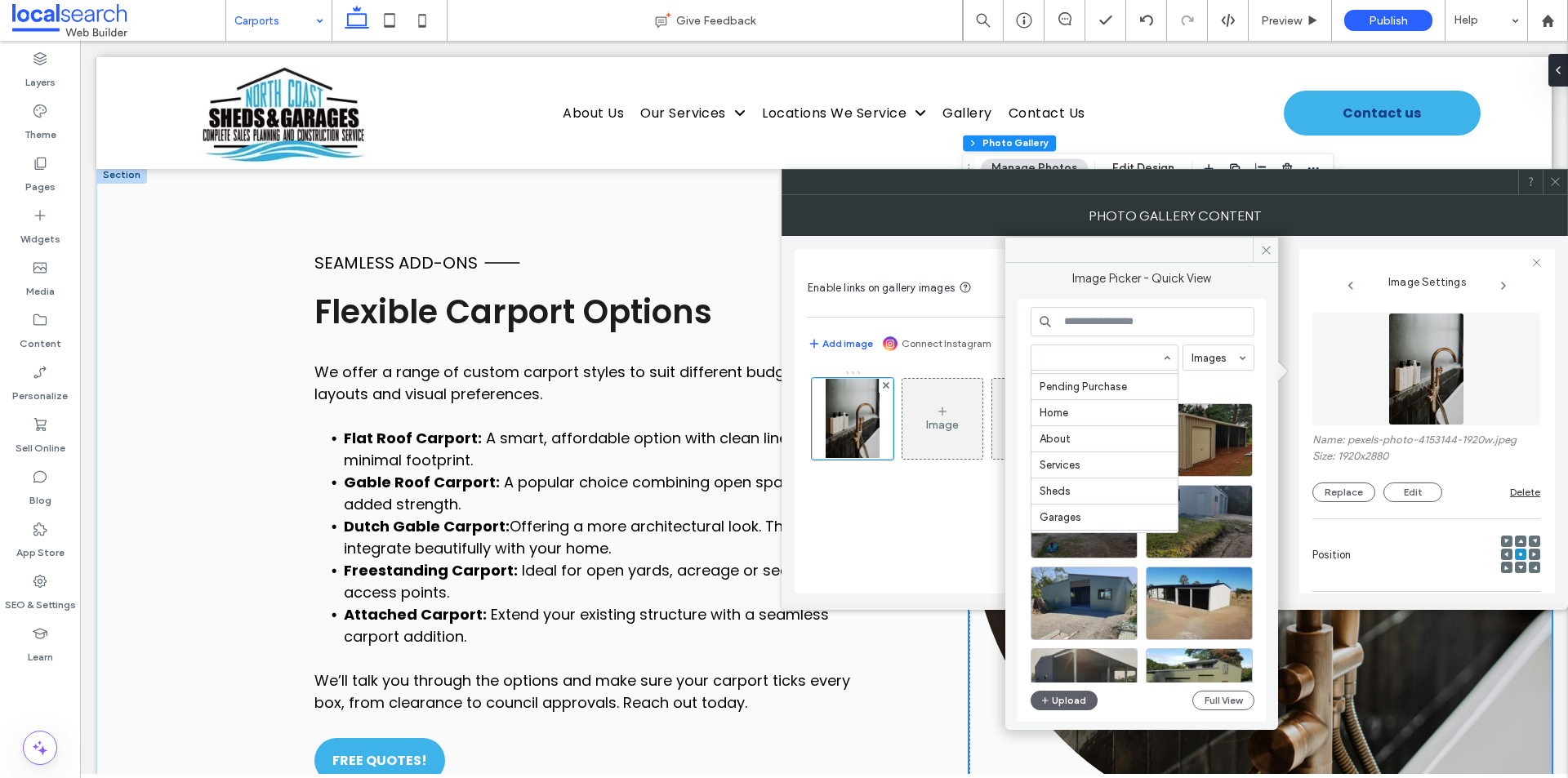 scroll, scrollTop: 163, scrollLeft: 0, axis: vertical 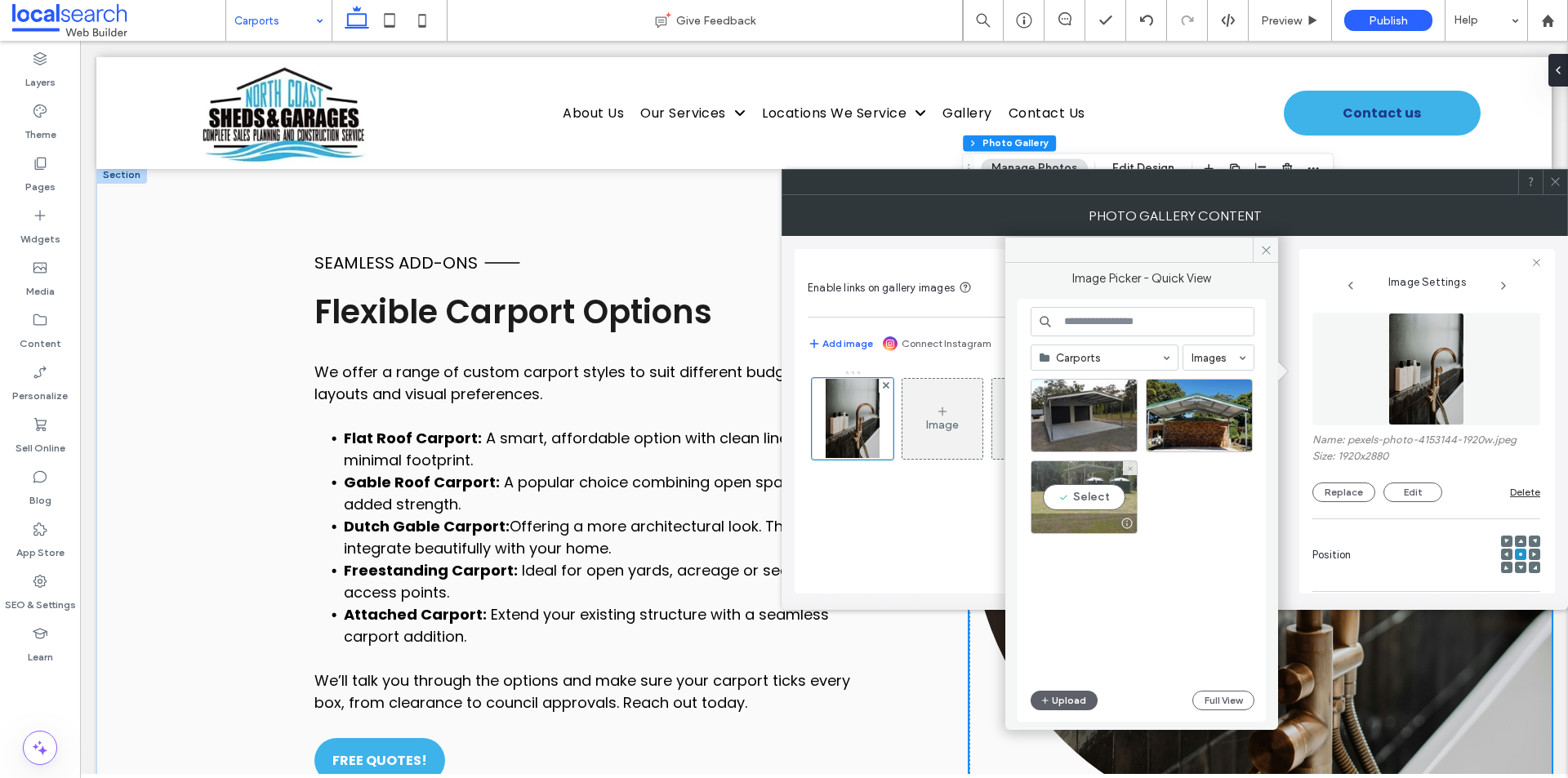 click on "Select" at bounding box center (1084, 497) 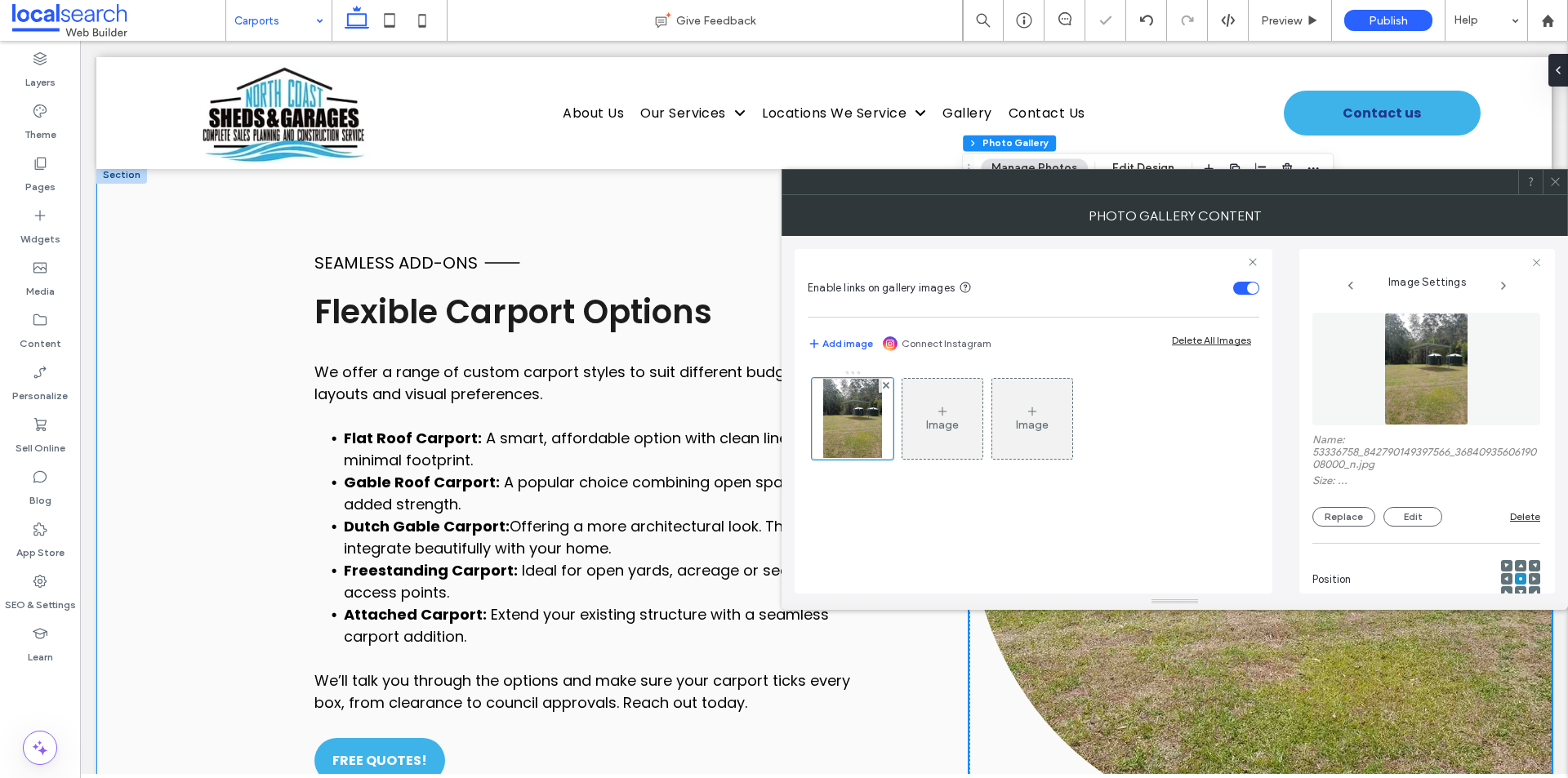 click on "Seamless Add-ons
Flexible Carport Options
We offer a range of custom carport styles to suit different budgets, site layouts and visual preferences.   Flat Roof Carport:   A smart, affordable option with clean lines and a minimal footprint.
Gable Roof Carport:   A popular choice combining open space with added strength. Dutch Gable Carport:  Offering a more architectural look. They integrate beautifully with your home. Freestanding Carport:   Ideal for open yards, acreage or secondary access points. Attached Carport:   Extend your existing structure with a seamless carport addition.
We’ll talk you through the options and make sure your carport ticks every box, from clearance to council approvals. Reach out today.
FREE QUOTES!
Button" at bounding box center [824, 510] 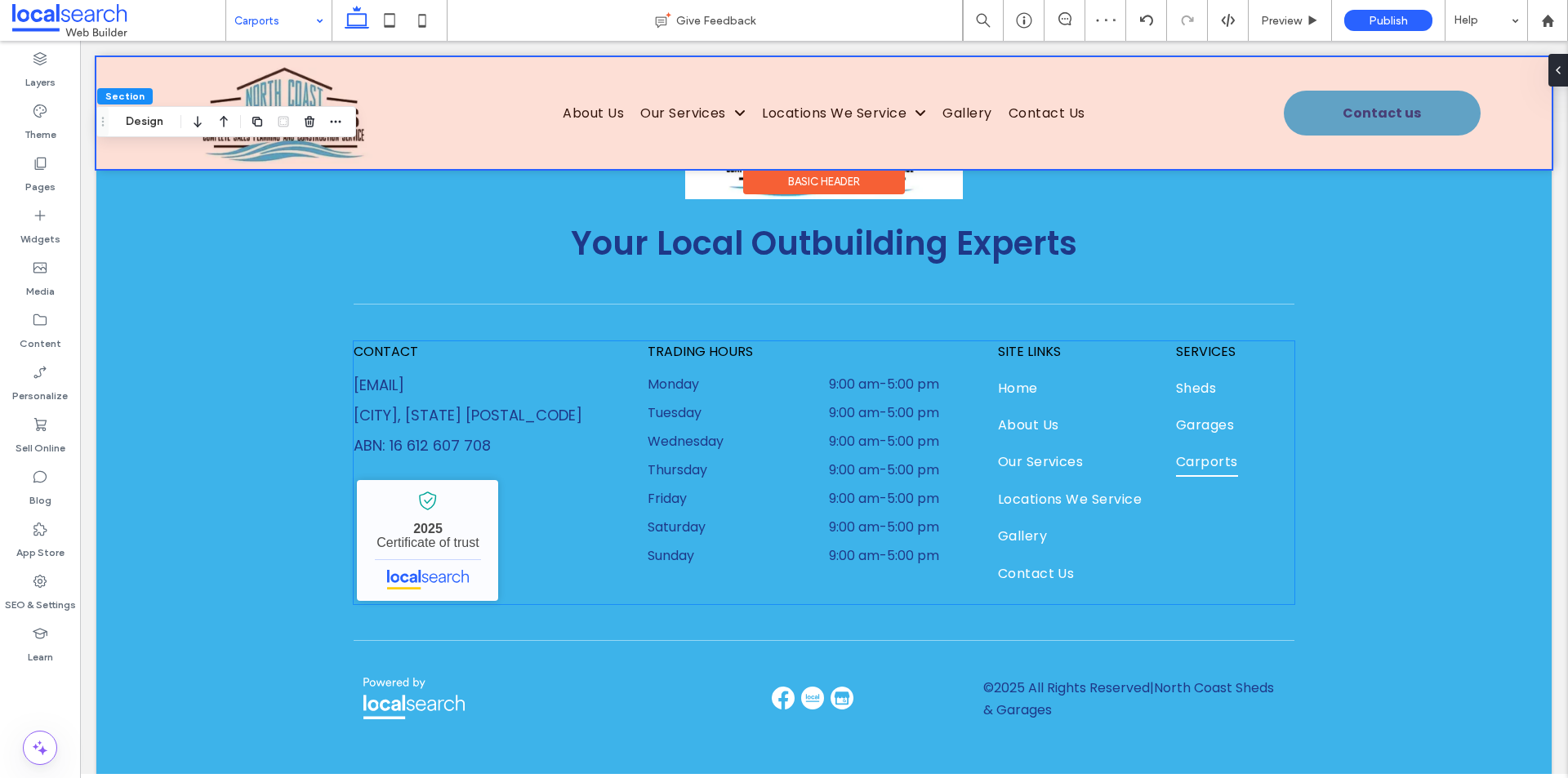 scroll, scrollTop: 2962, scrollLeft: 0, axis: vertical 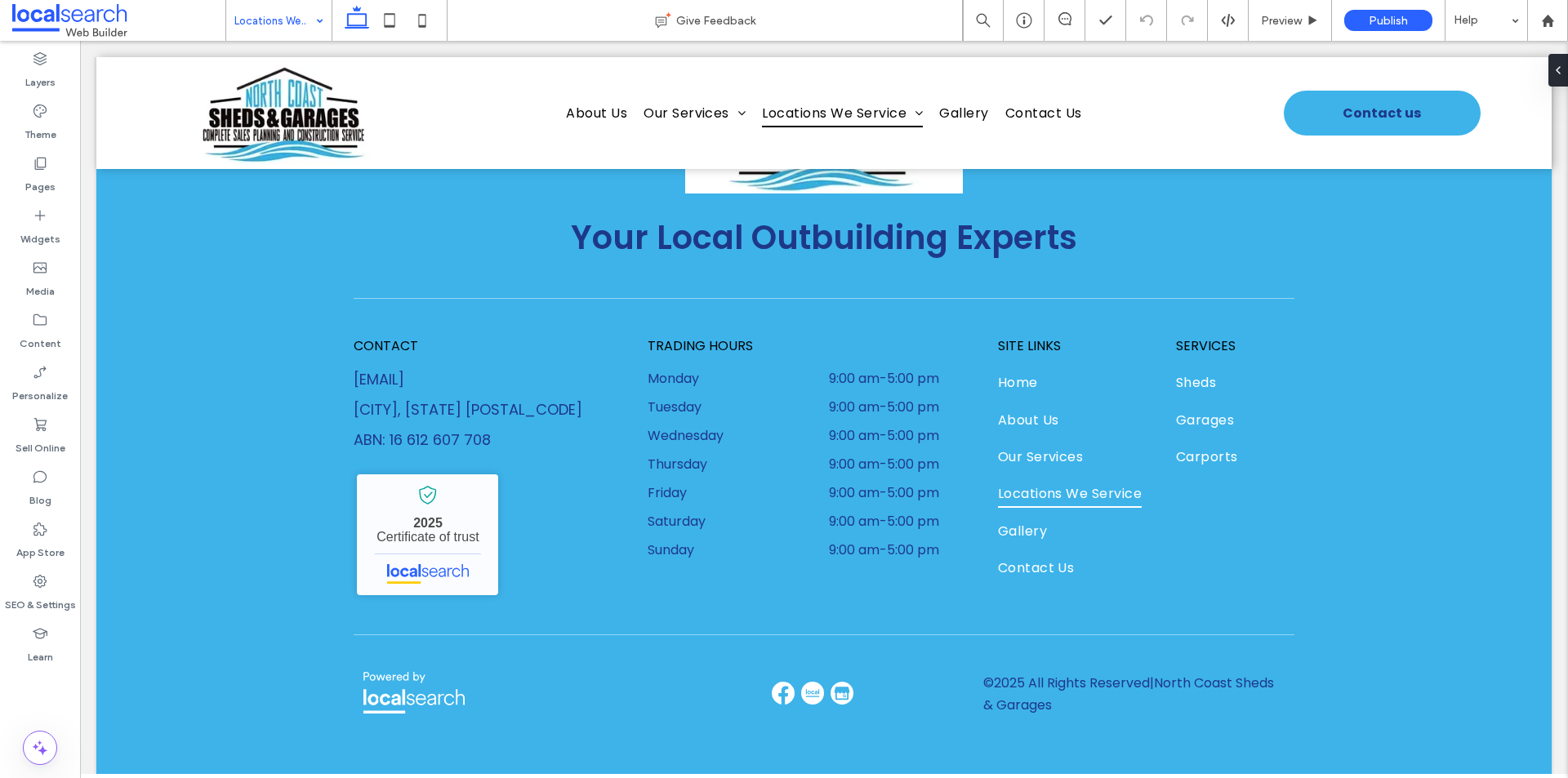 click at bounding box center [274, 20] 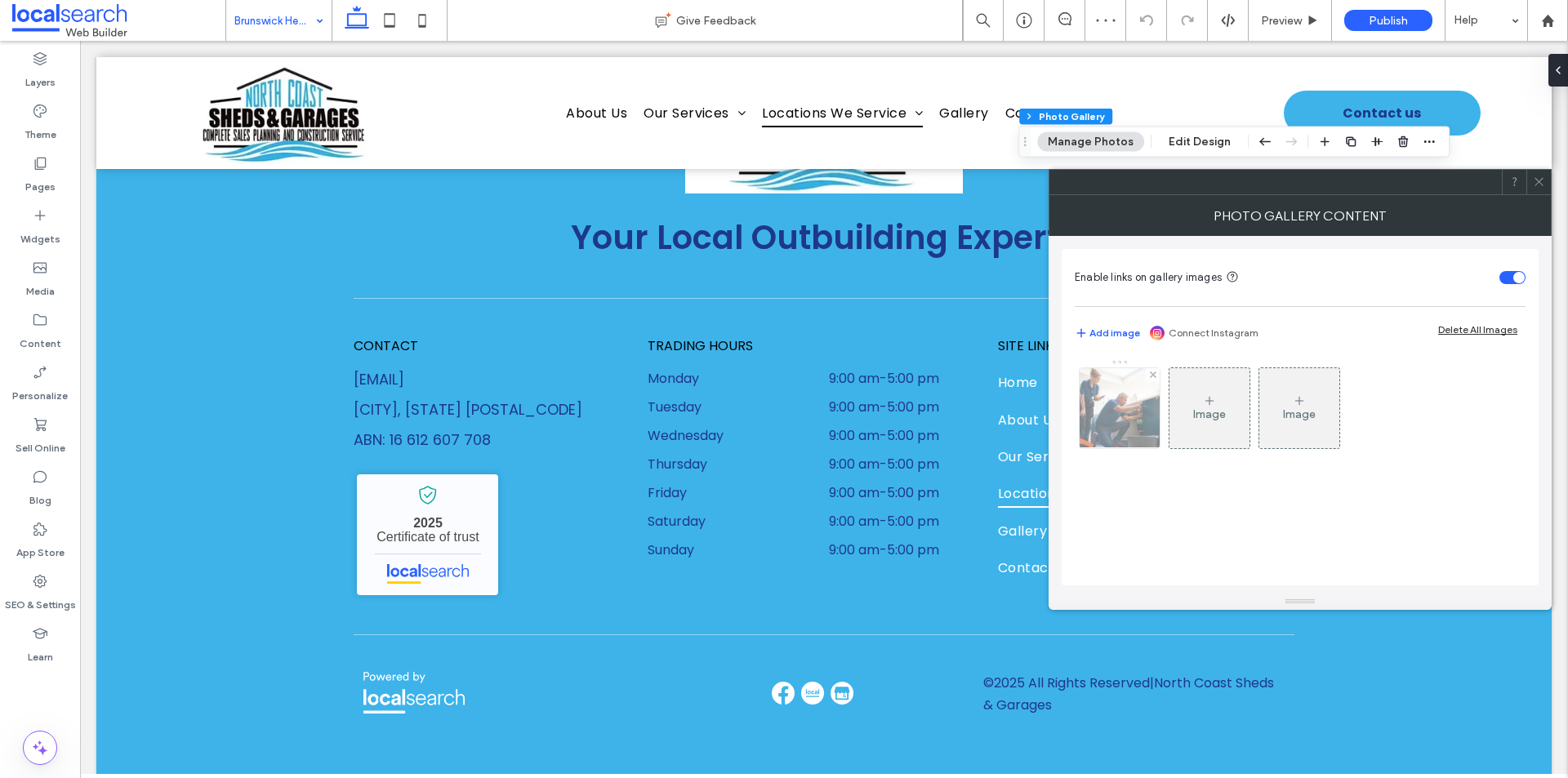 click at bounding box center (1120, 408) 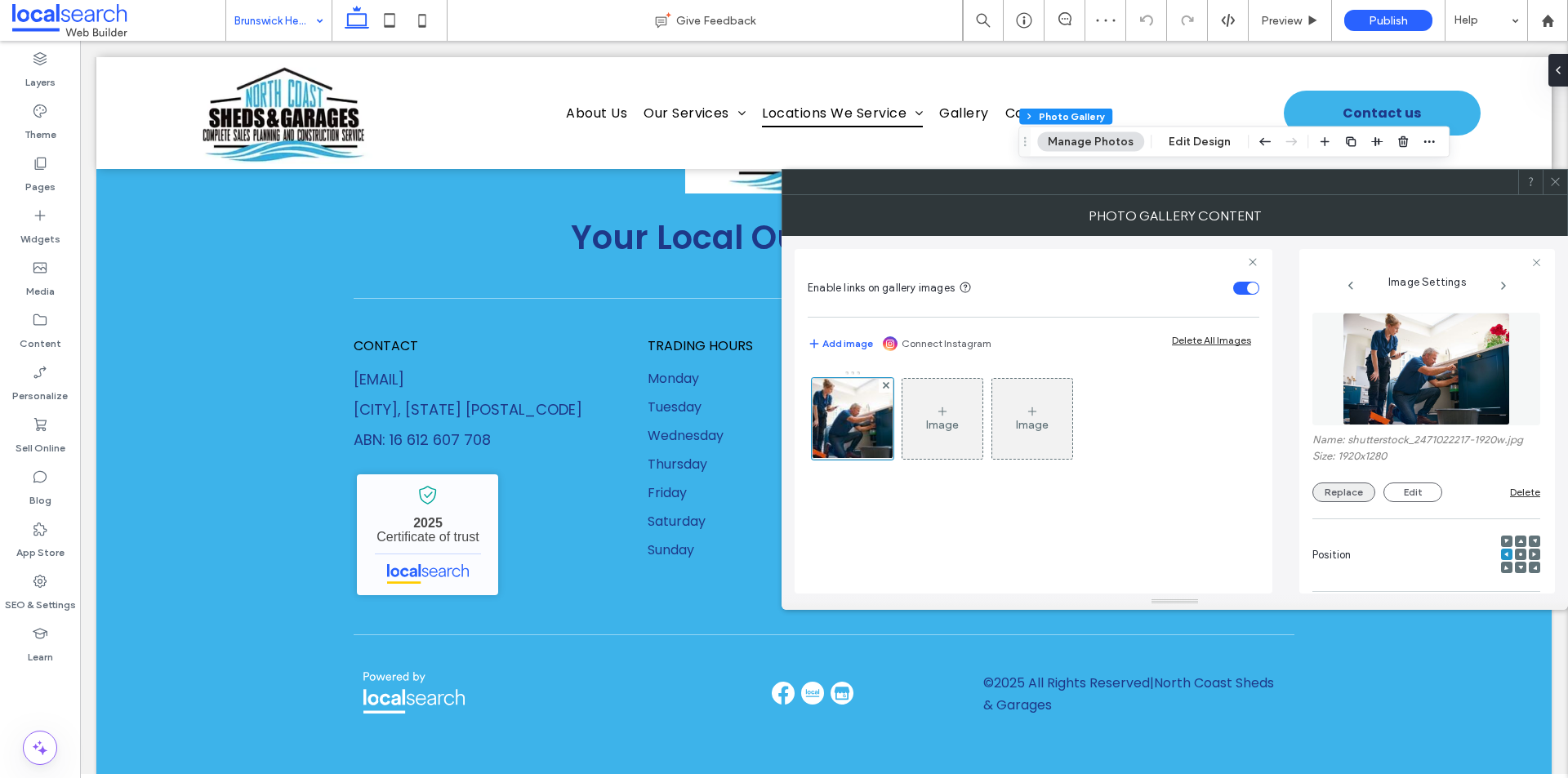 click on "Replace" at bounding box center [1343, 492] 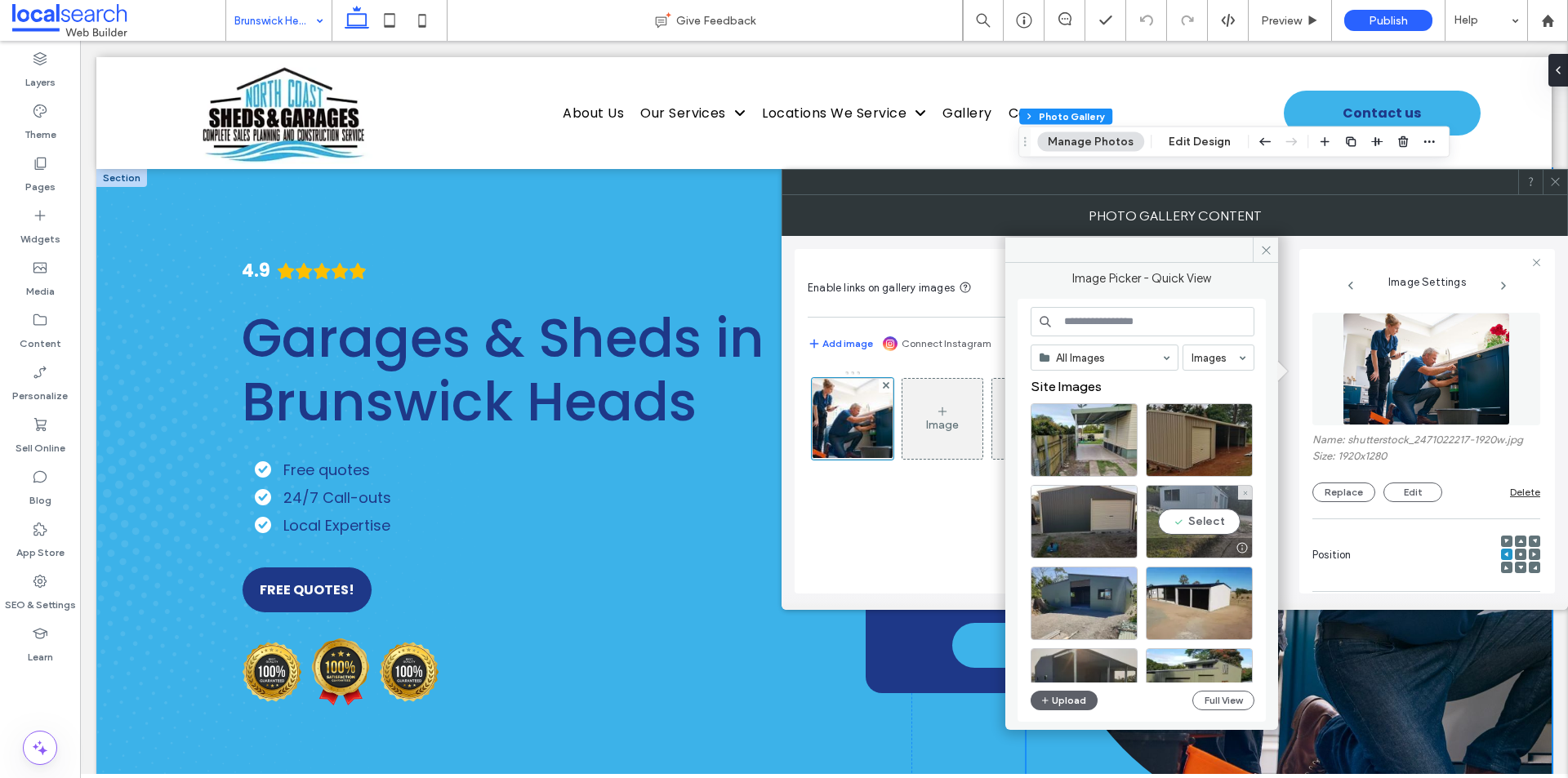 scroll, scrollTop: 0, scrollLeft: 0, axis: both 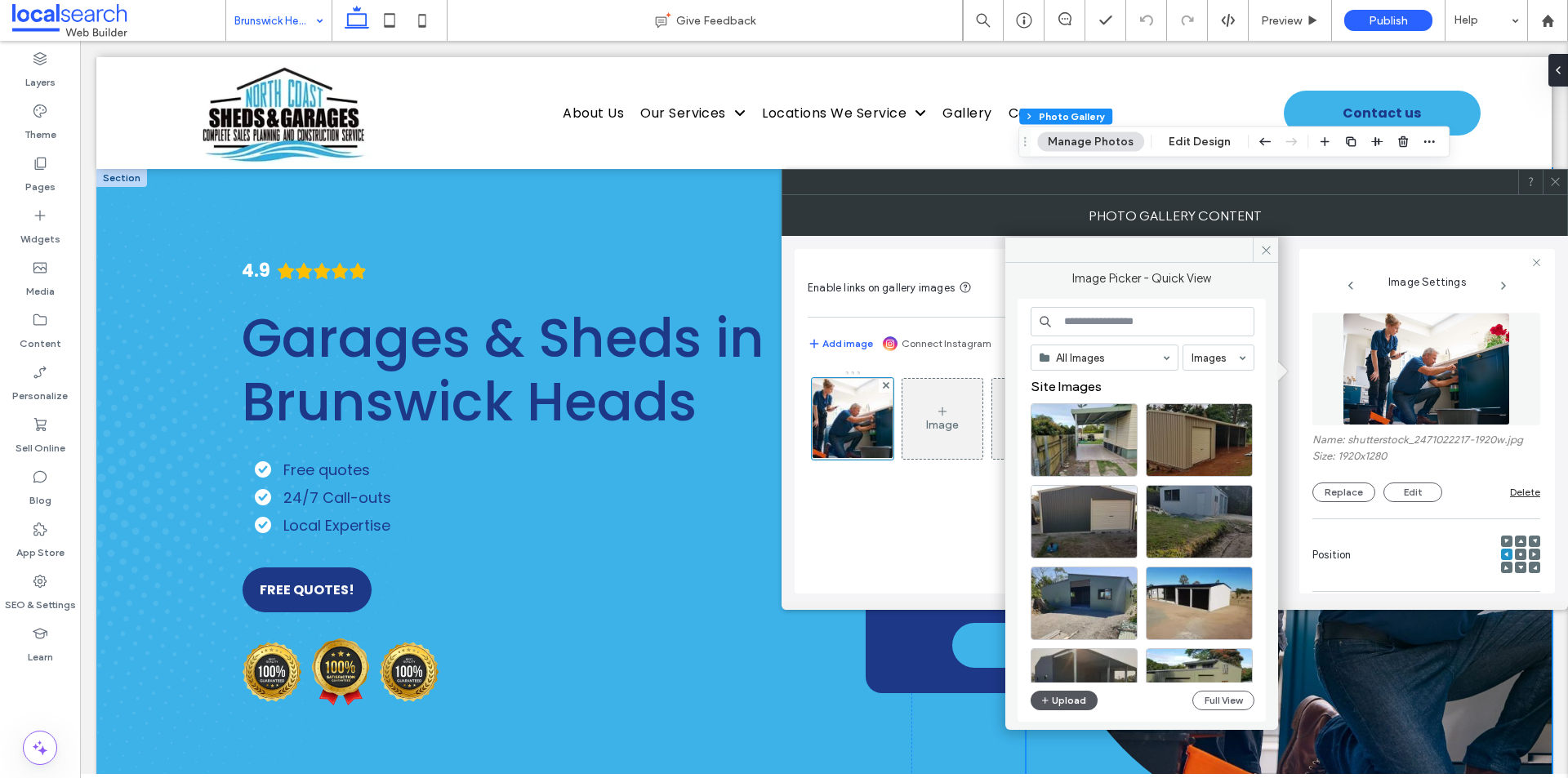 click on "Upload" at bounding box center (1064, 700) 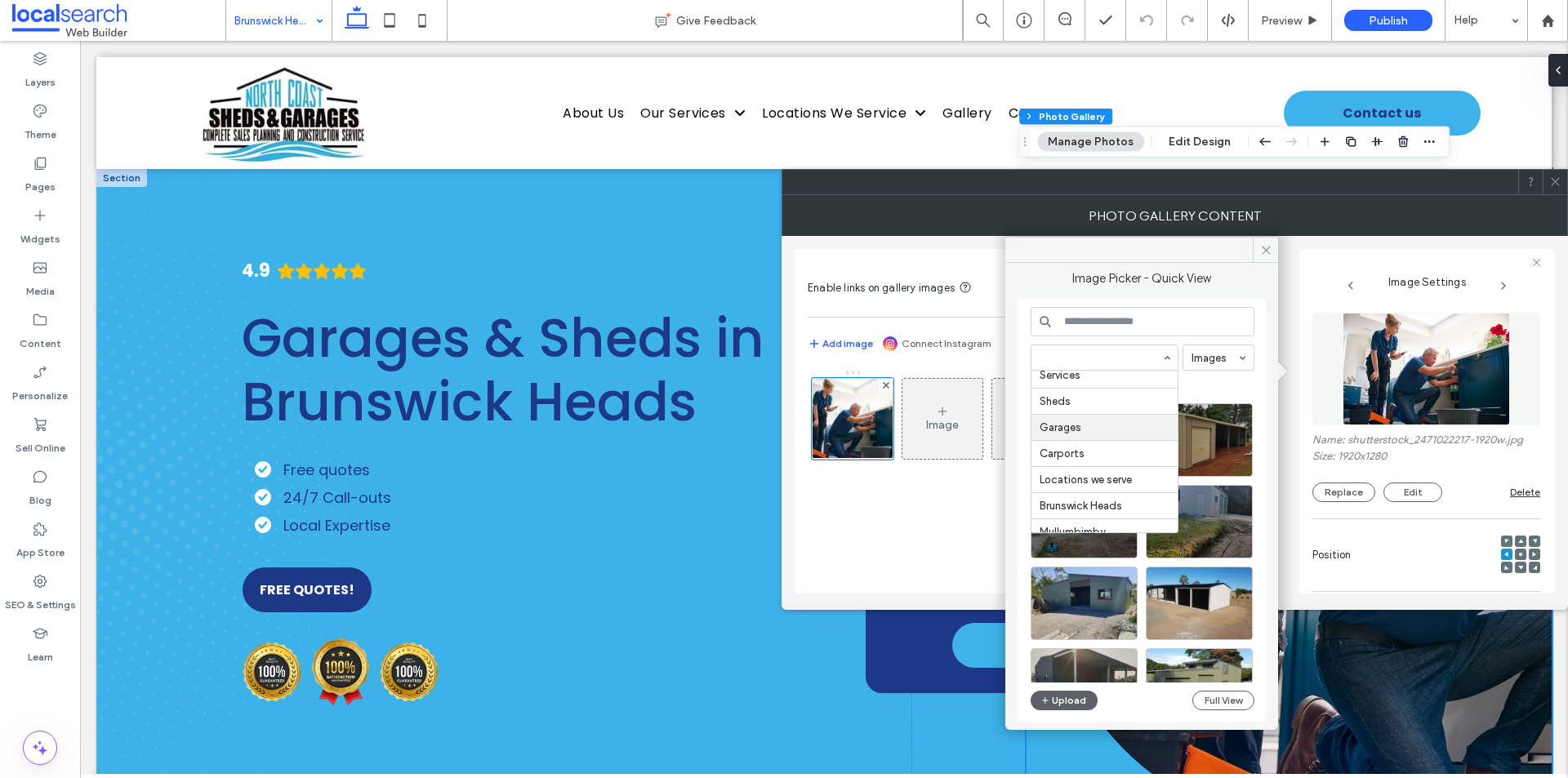 scroll, scrollTop: 245, scrollLeft: 0, axis: vertical 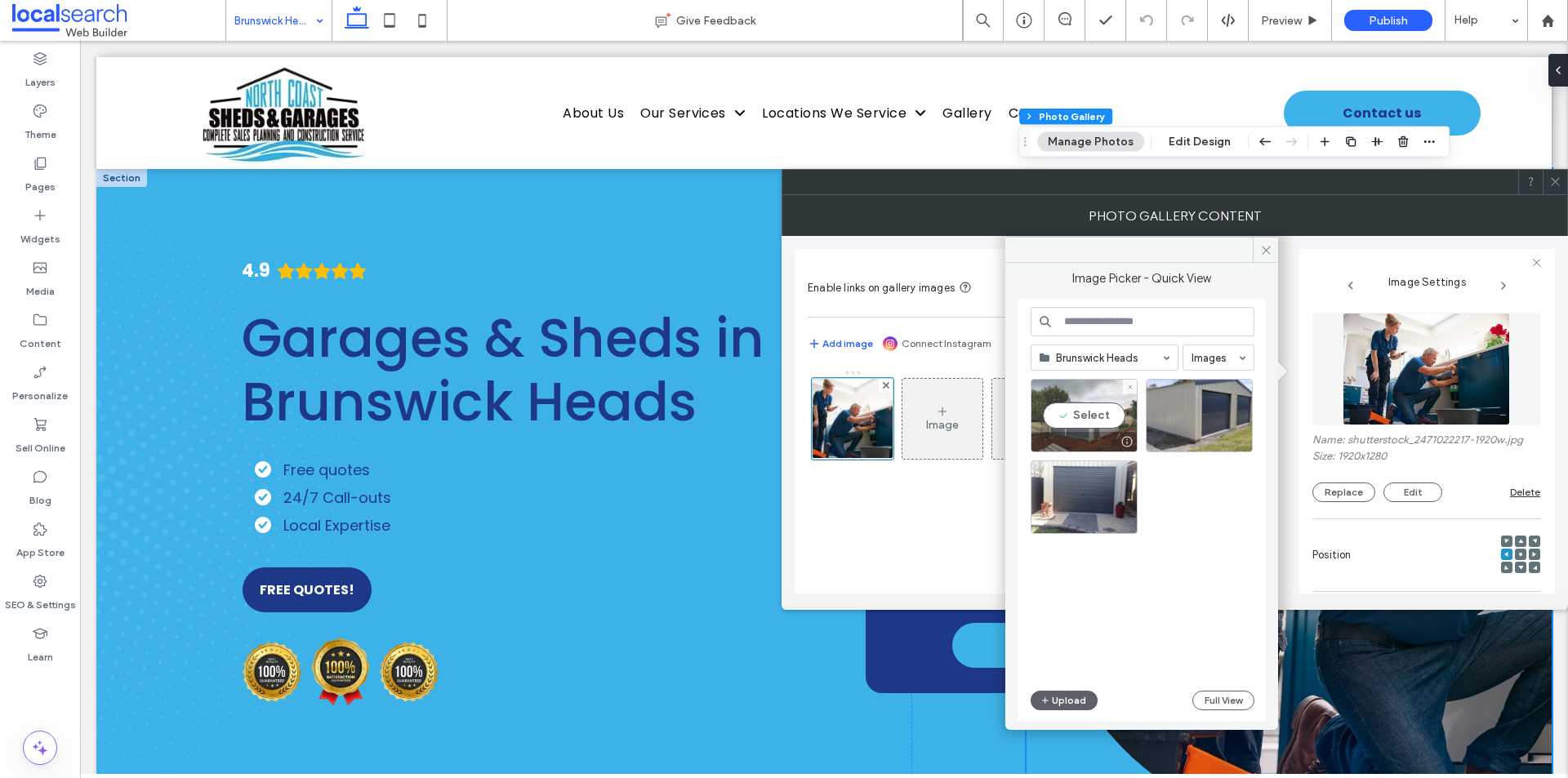 click on "Select" at bounding box center (1084, 416) 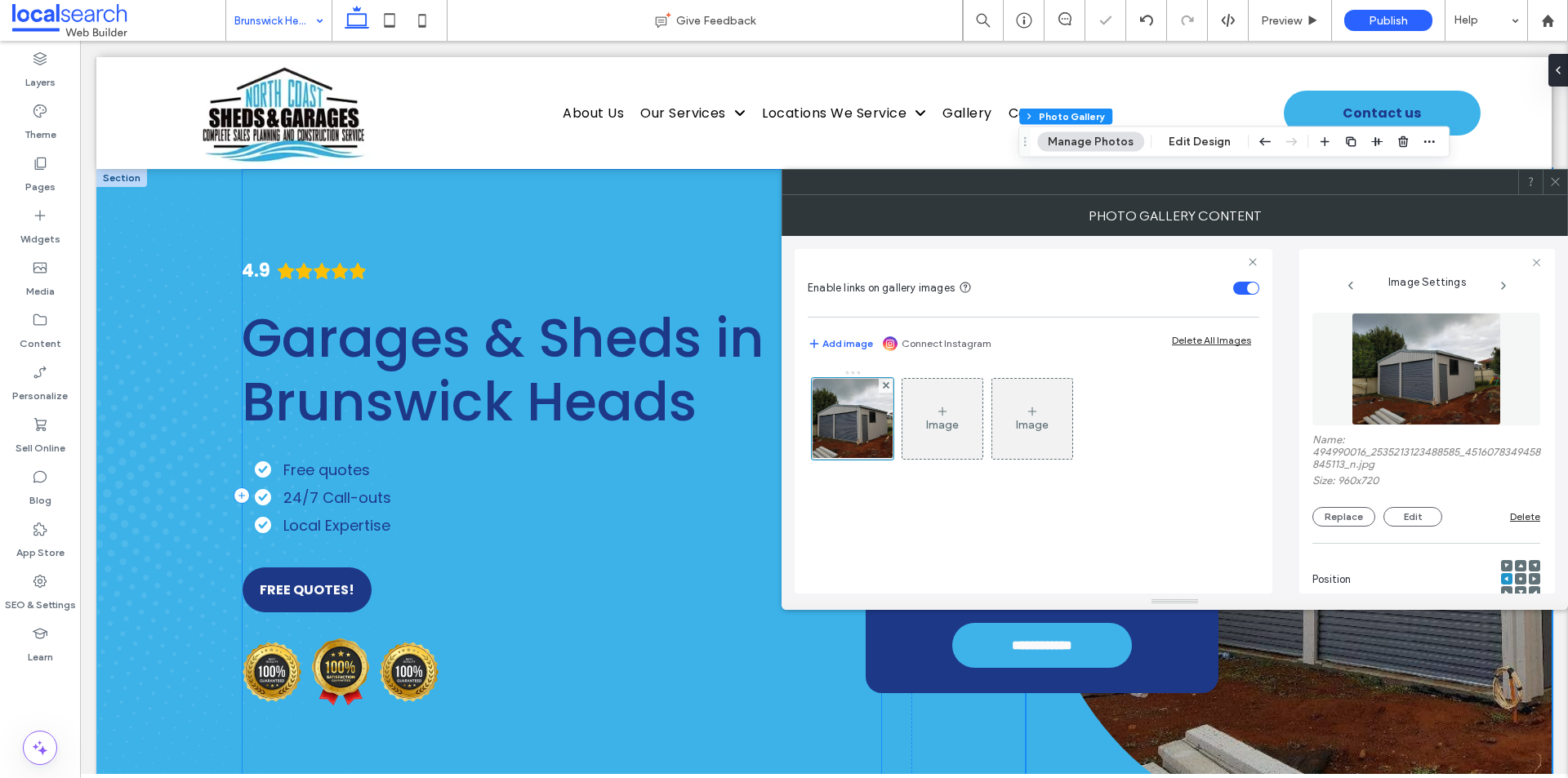 click on "4.9
Garages & Sheds in Brunswick Heads
Free quotes 24/7 Call-outs Local Expertise
FREE QUOTES!" at bounding box center [562, 496] 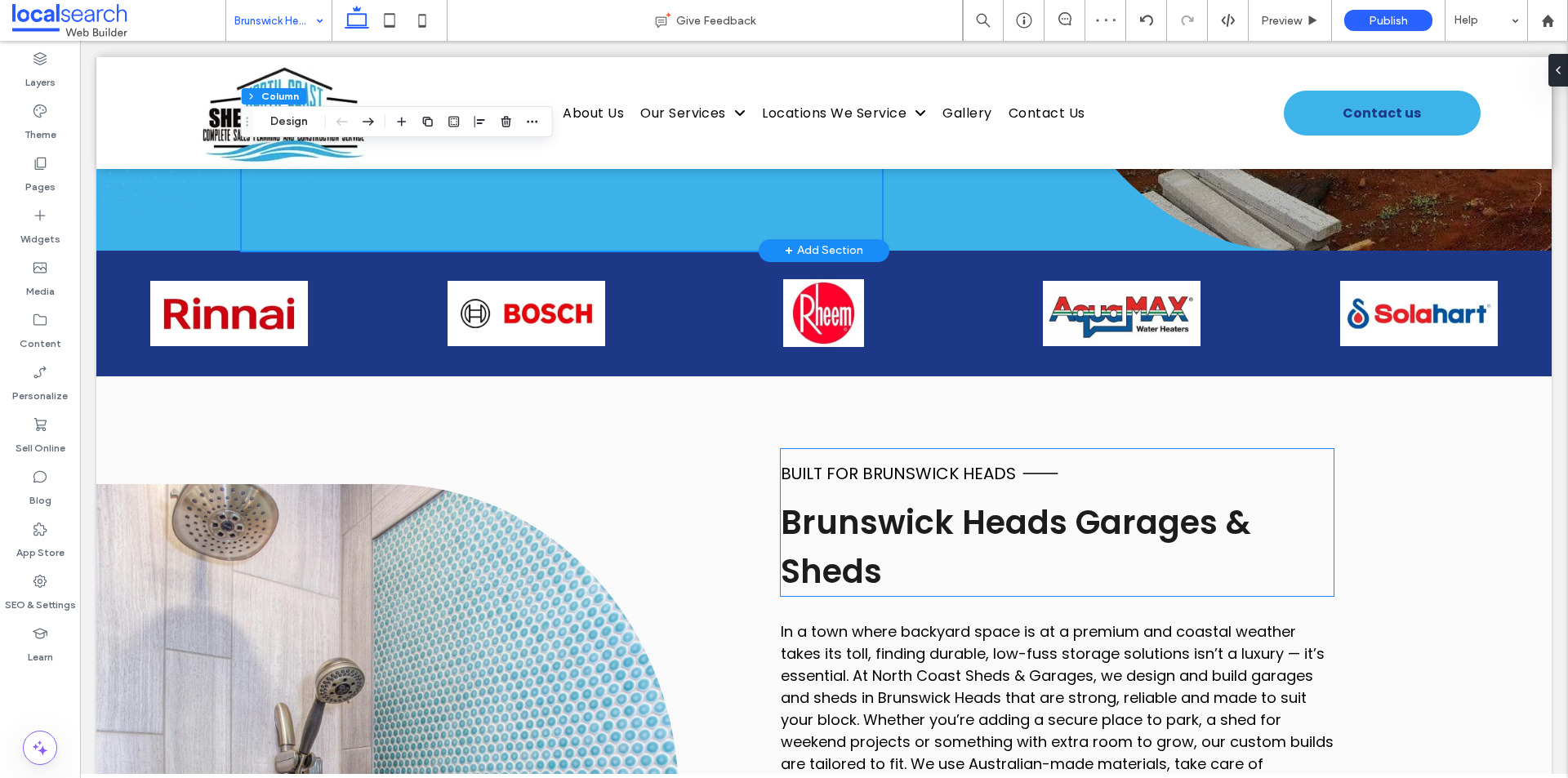 scroll, scrollTop: 980, scrollLeft: 0, axis: vertical 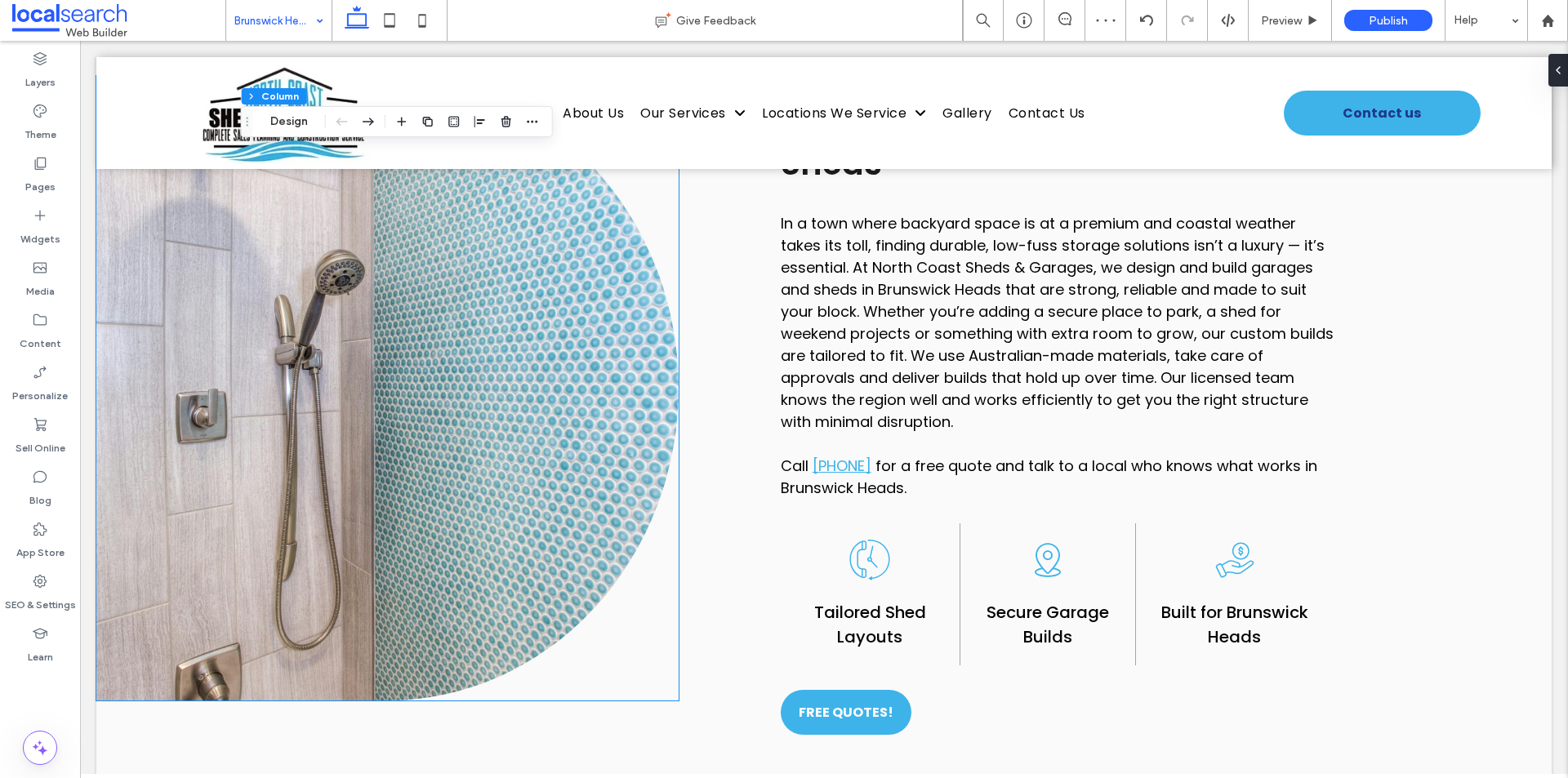 click at bounding box center [387, 388] 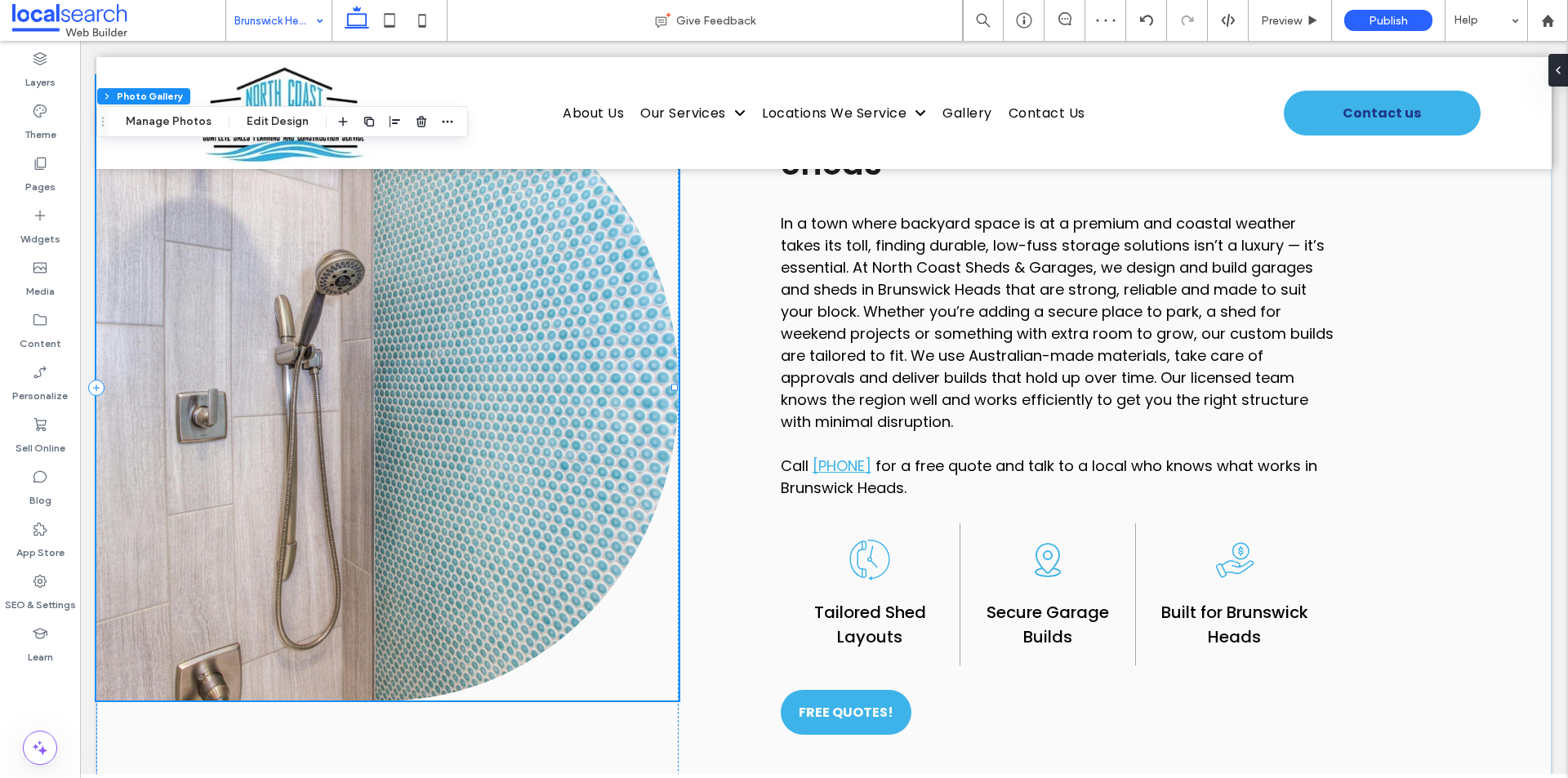 click at bounding box center (387, 388) 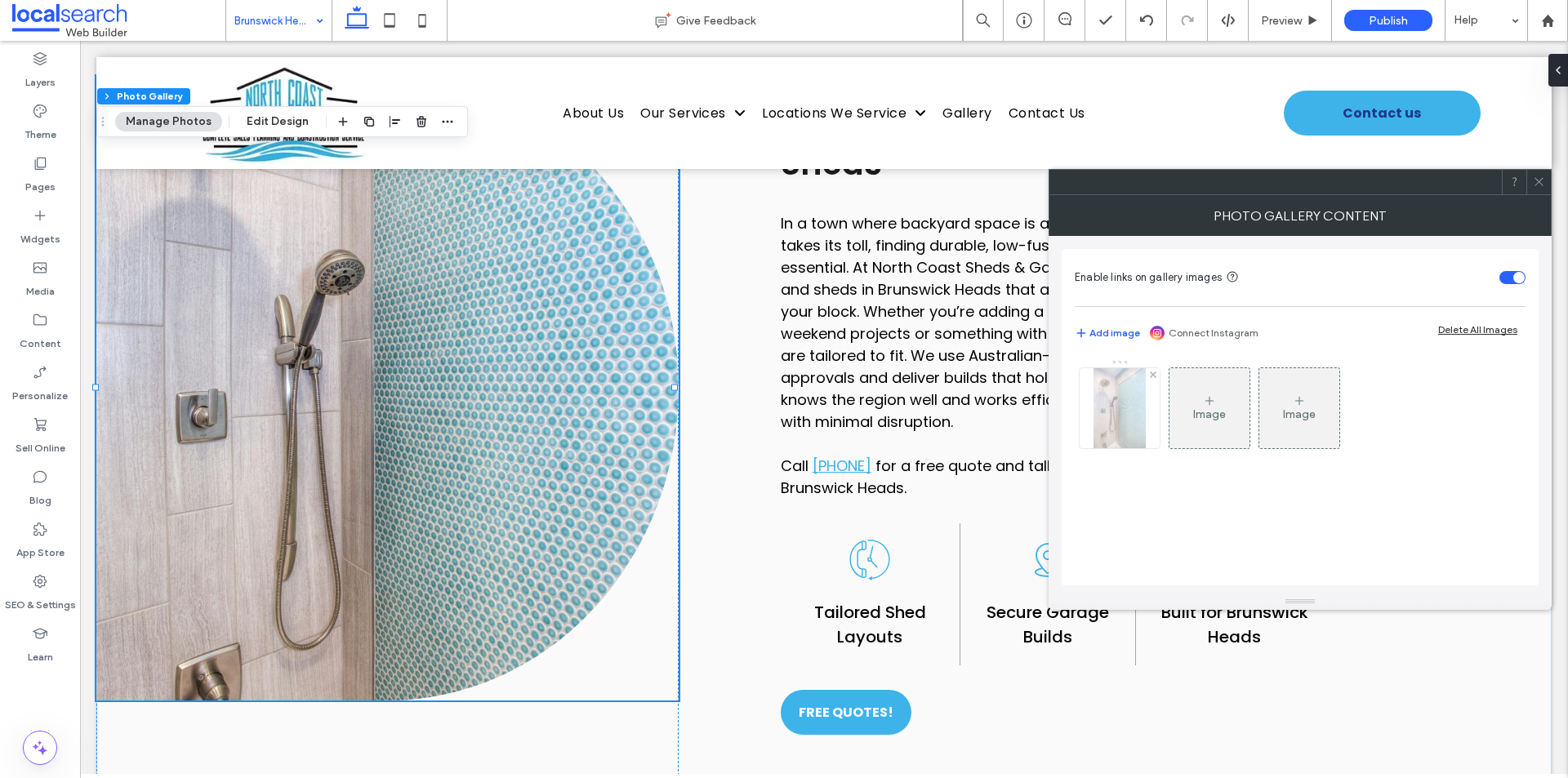 click at bounding box center [1120, 408] 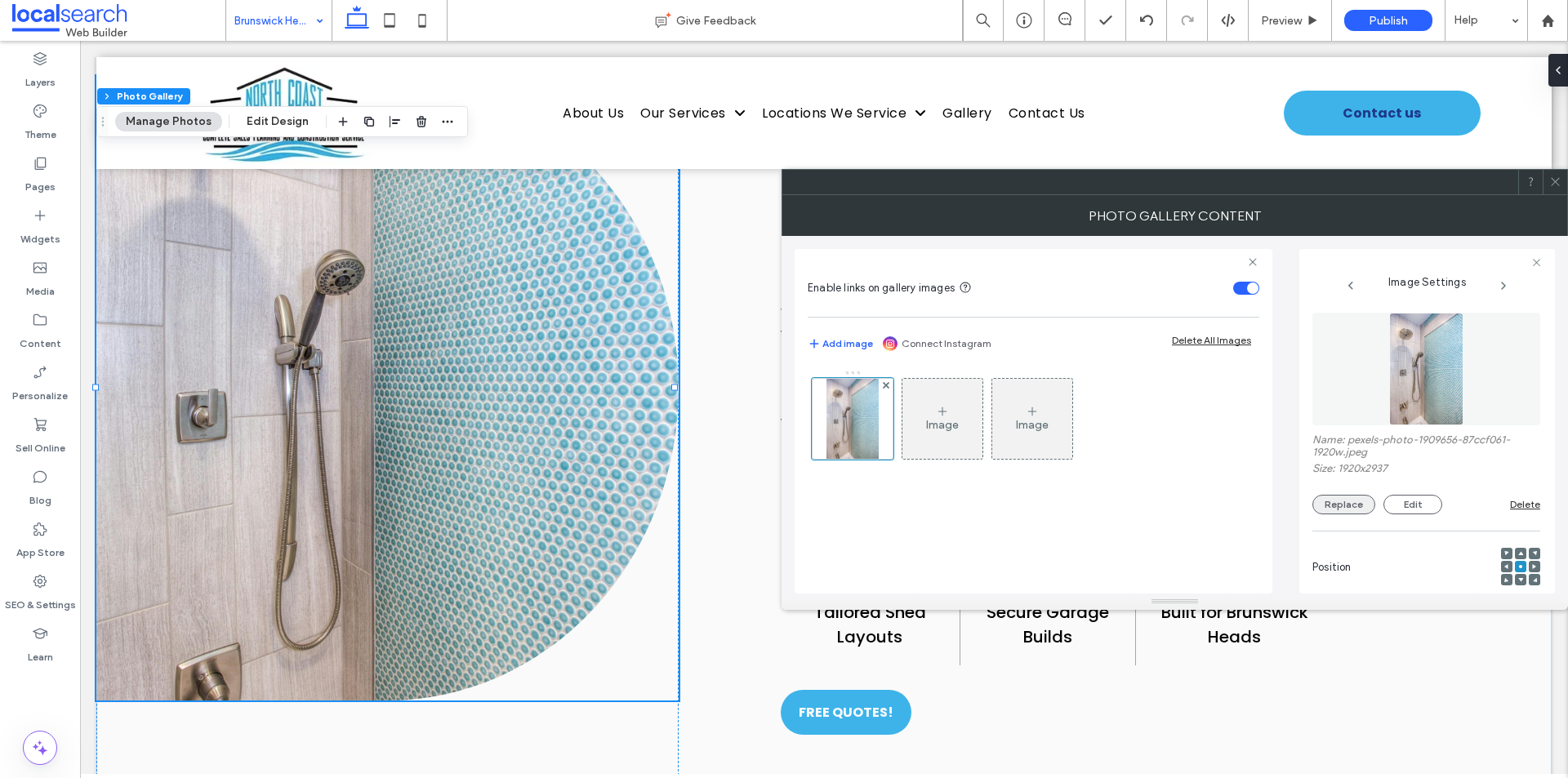 click on "Replace" at bounding box center [1343, 505] 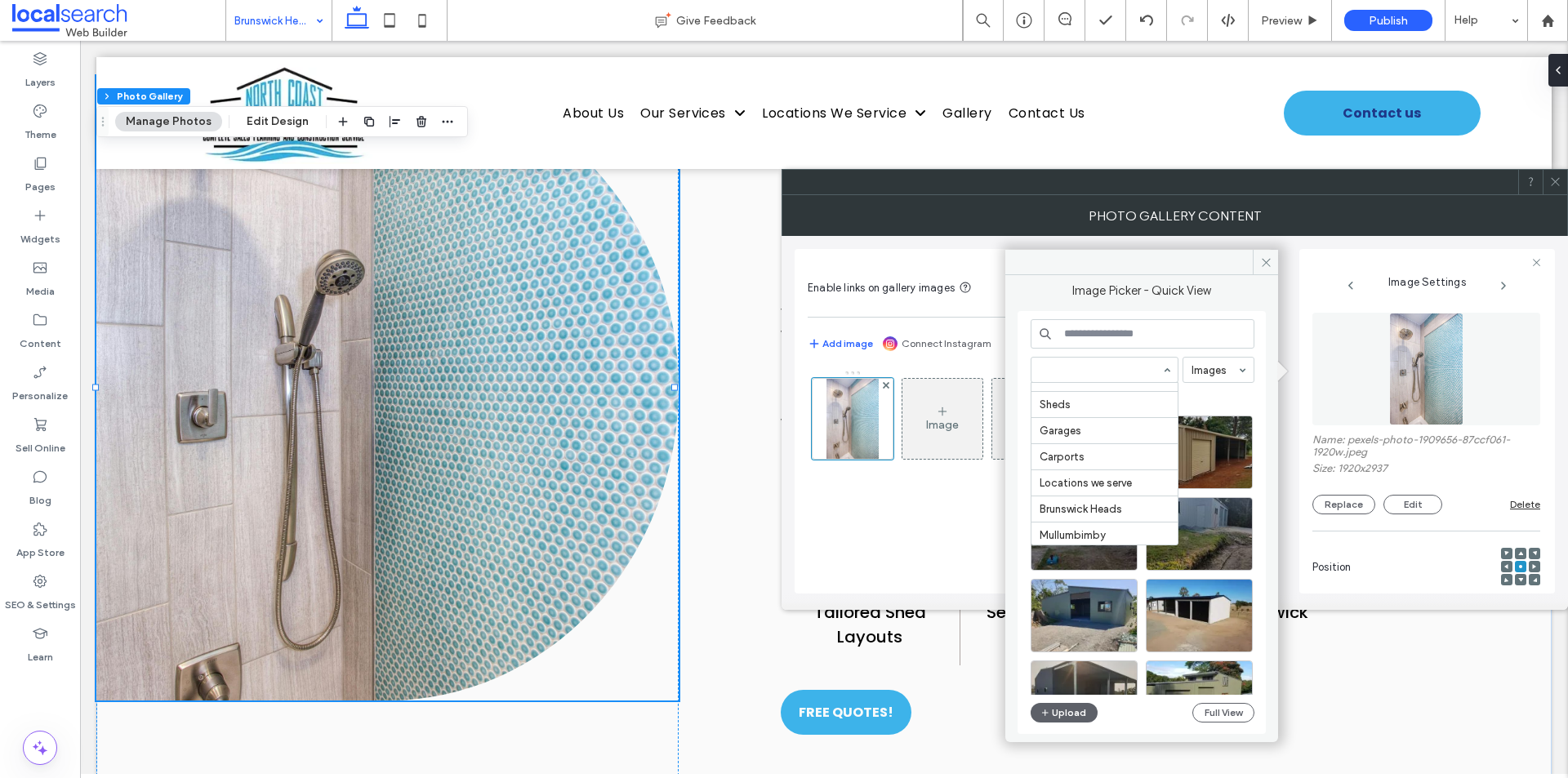 scroll, scrollTop: 245, scrollLeft: 0, axis: vertical 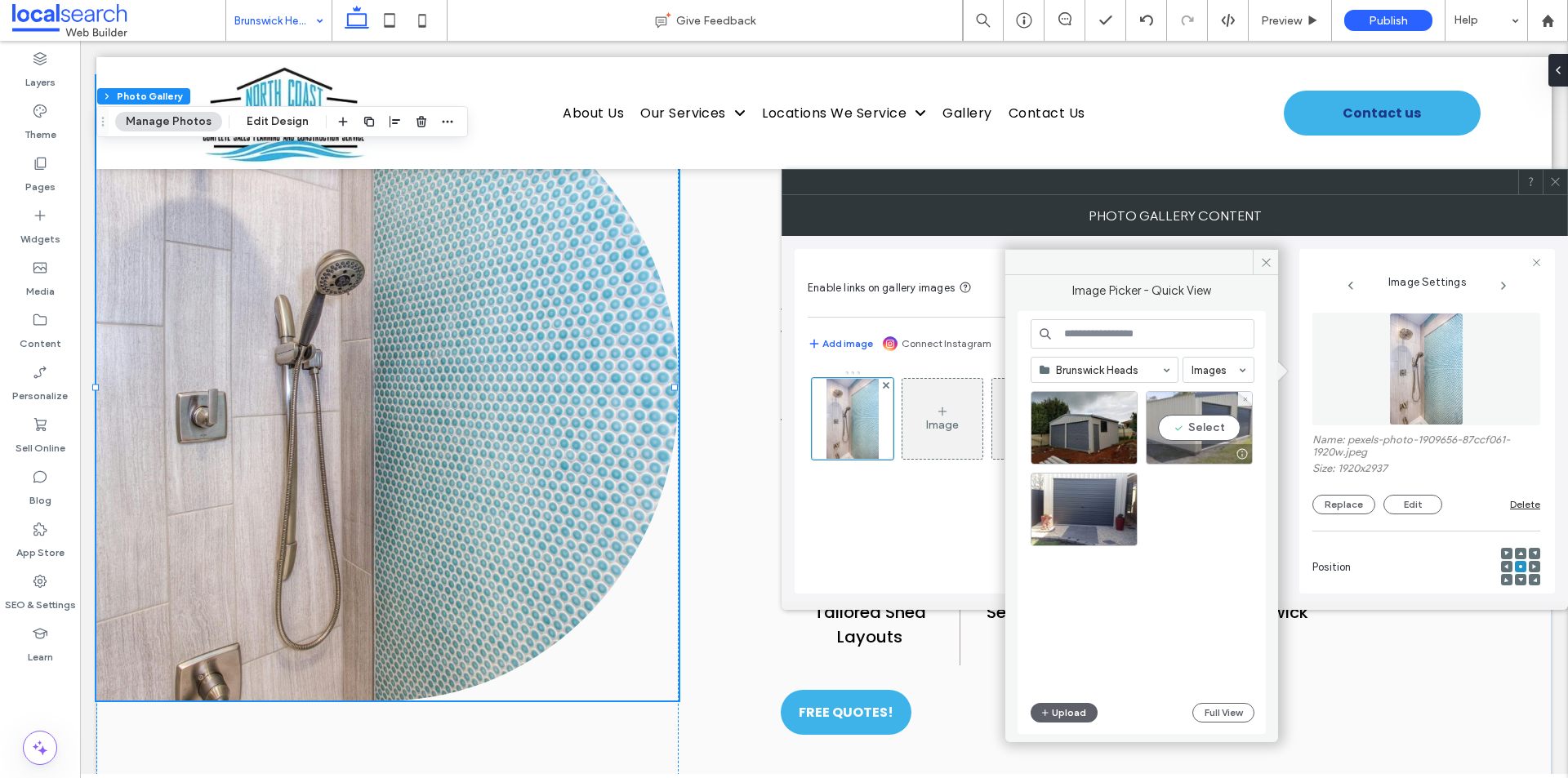 click on "Select" at bounding box center (1199, 428) 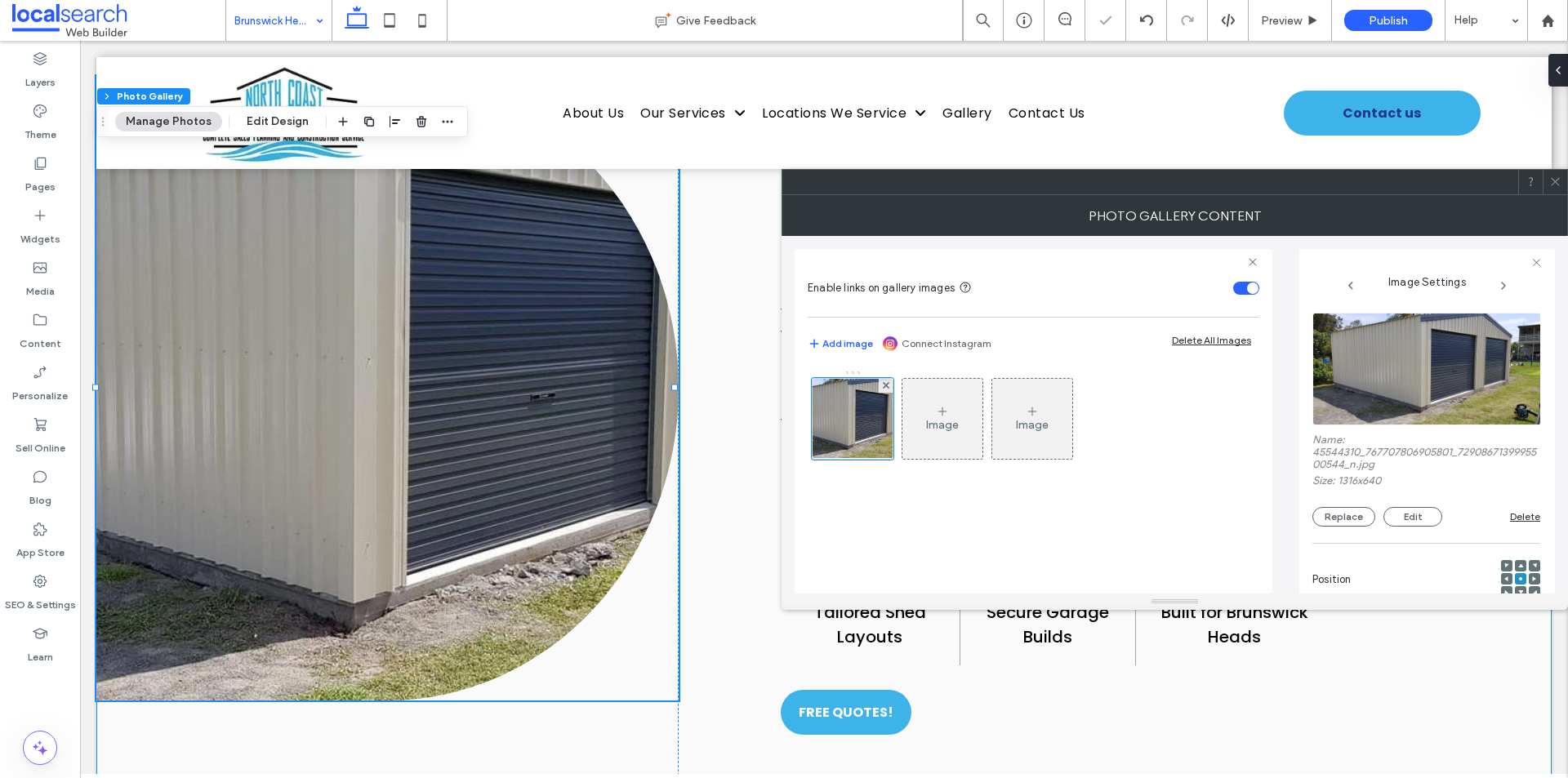 click on "Button
Built for Brunswick Heads
Brunswick Heads Garages & Sheds
In a town where backyard space is at a premium and coastal weather takes its toll, finding durable, low-fuss storage solutions isn’t a luxury — it’s essential. At North Coast Sheds & Garages, we design and build garages and sheds in Brunswick Heads that are strong, reliable and made to suit your block. Whether you’re adding a secure place to park, a shed for weekend projects or something with extra room to grow, our custom builds are tailored to fit. We use Australian-made materials, take care of approvals and deliver builds that hold up over time. Our licensed team knows the region well and works efficiently to get you the right structure with minimal disruption. Call
[PHONE]   for a free quote and talk to a local who knows what works in Brunswick Heads." at bounding box center (824, 388) 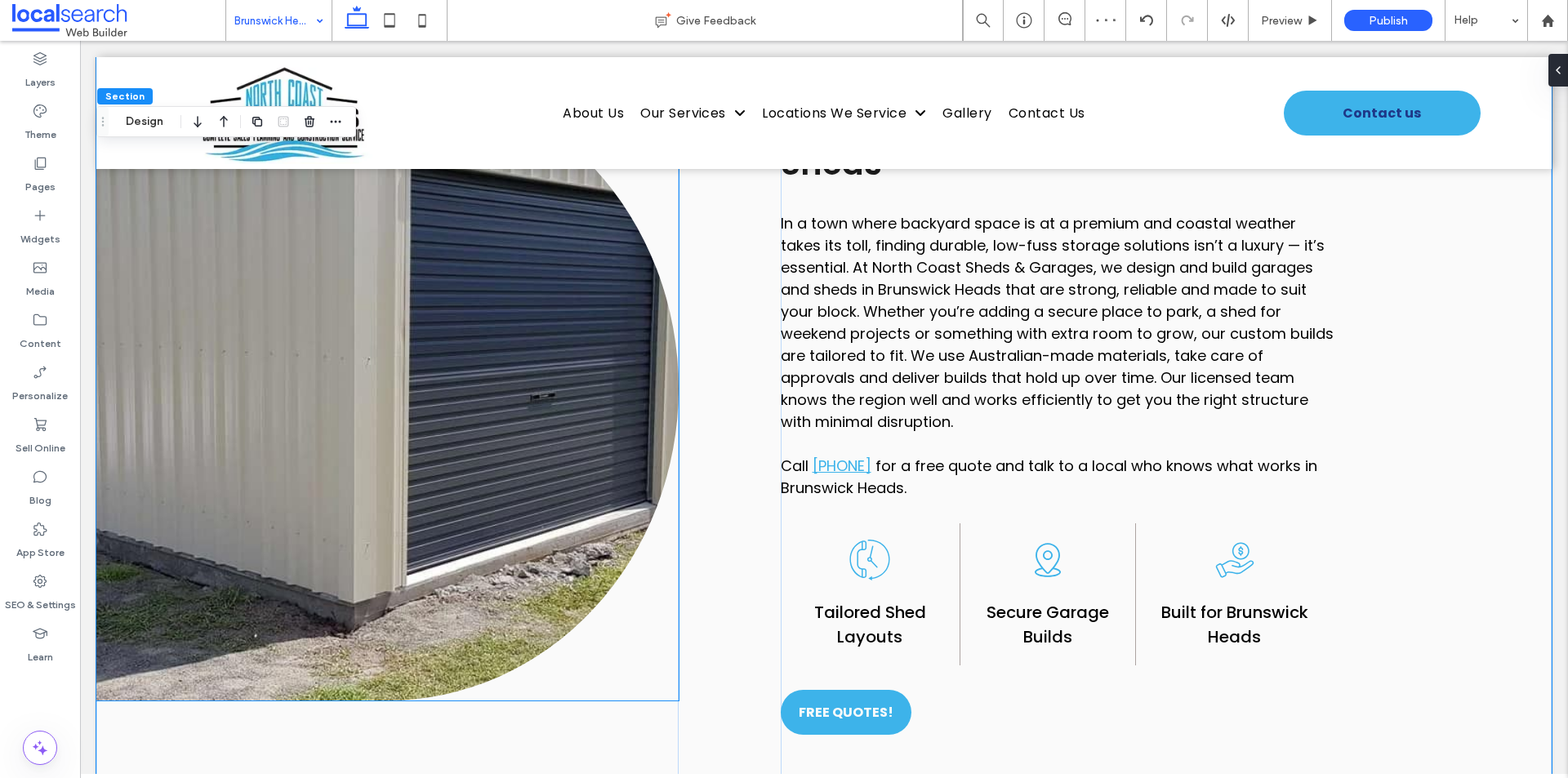 click at bounding box center [387, 388] 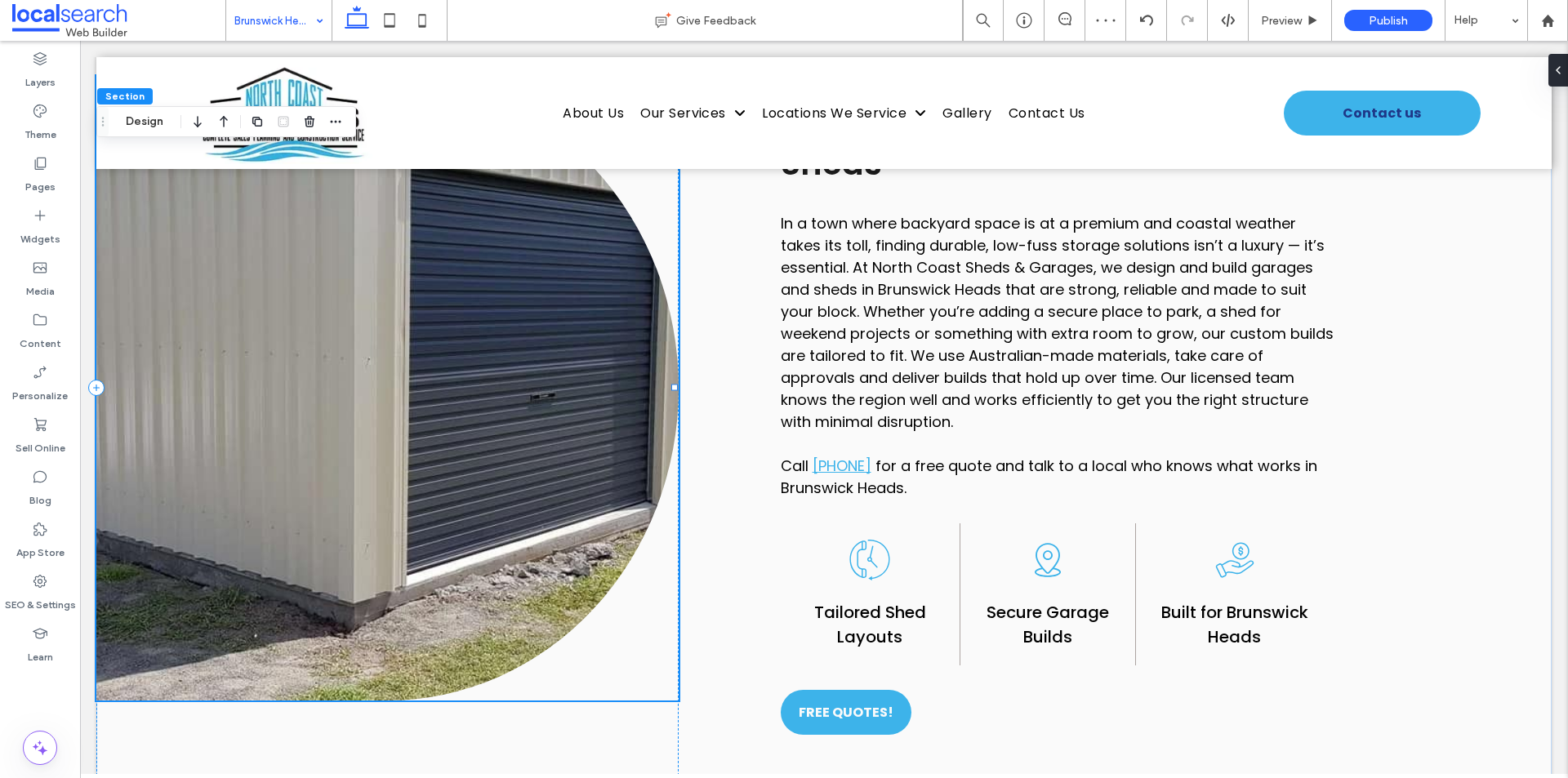 click at bounding box center [387, 388] 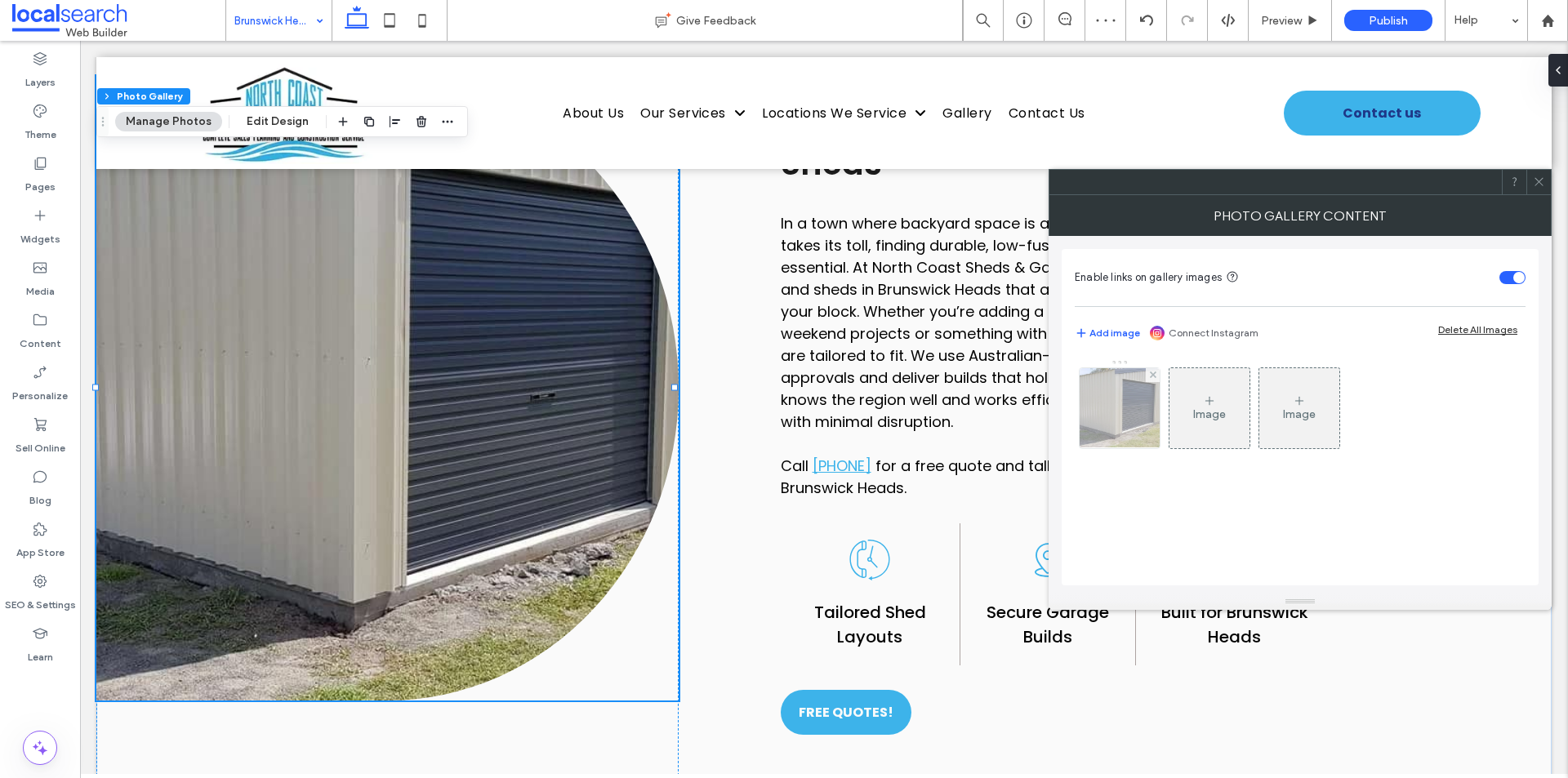 click at bounding box center [1120, 408] 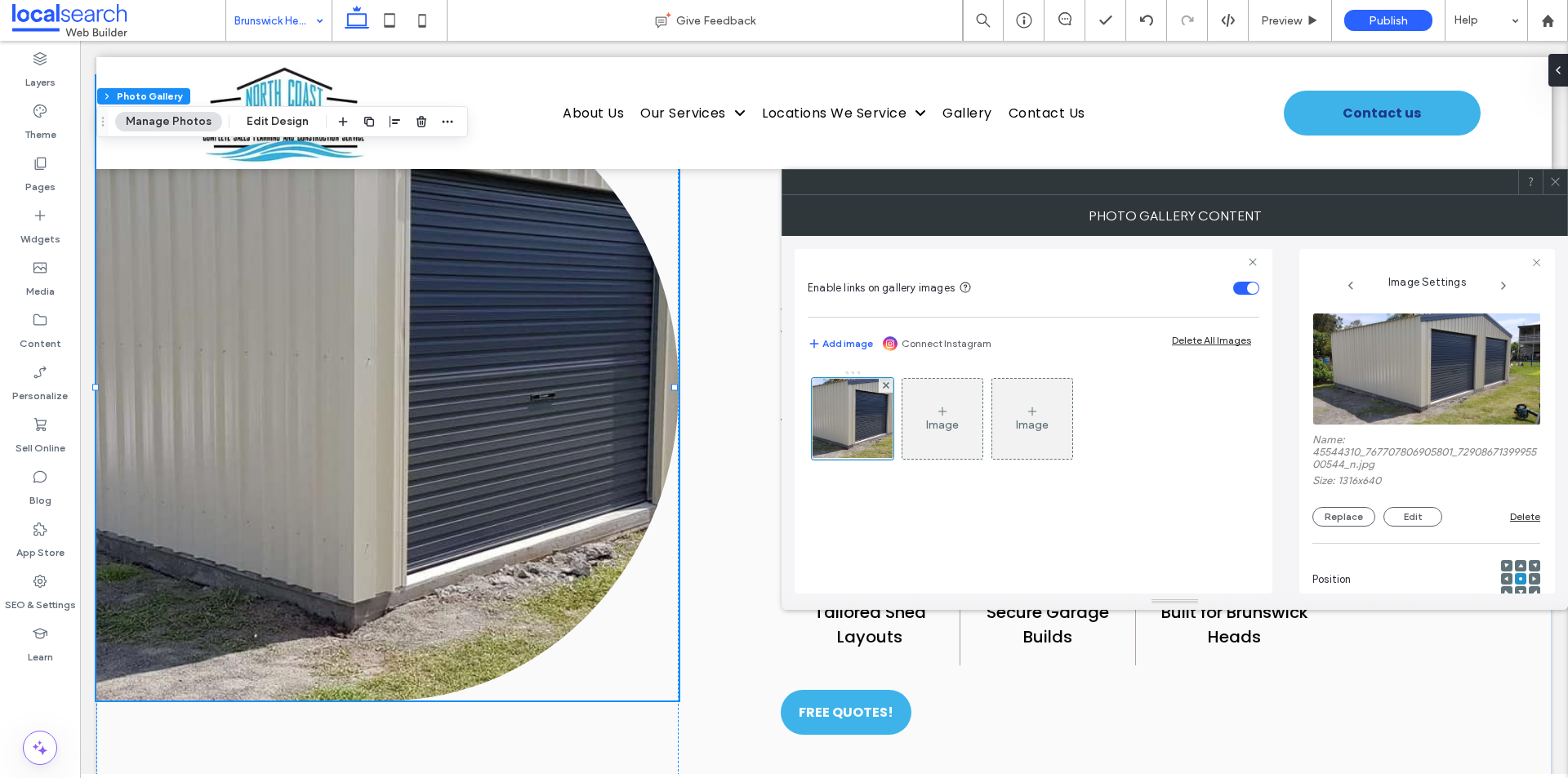 click at bounding box center [1521, 566] 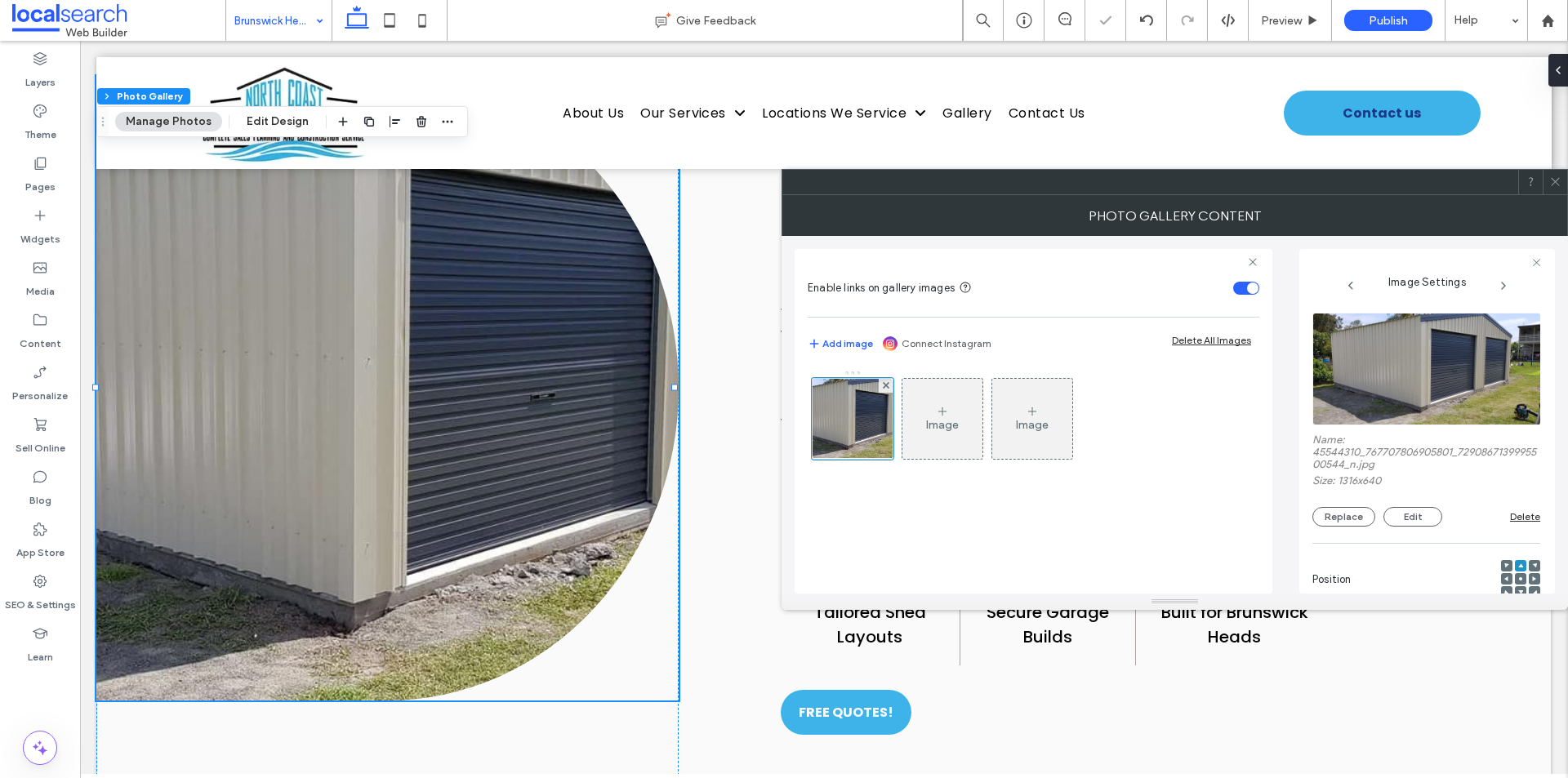 click at bounding box center (1521, 579) 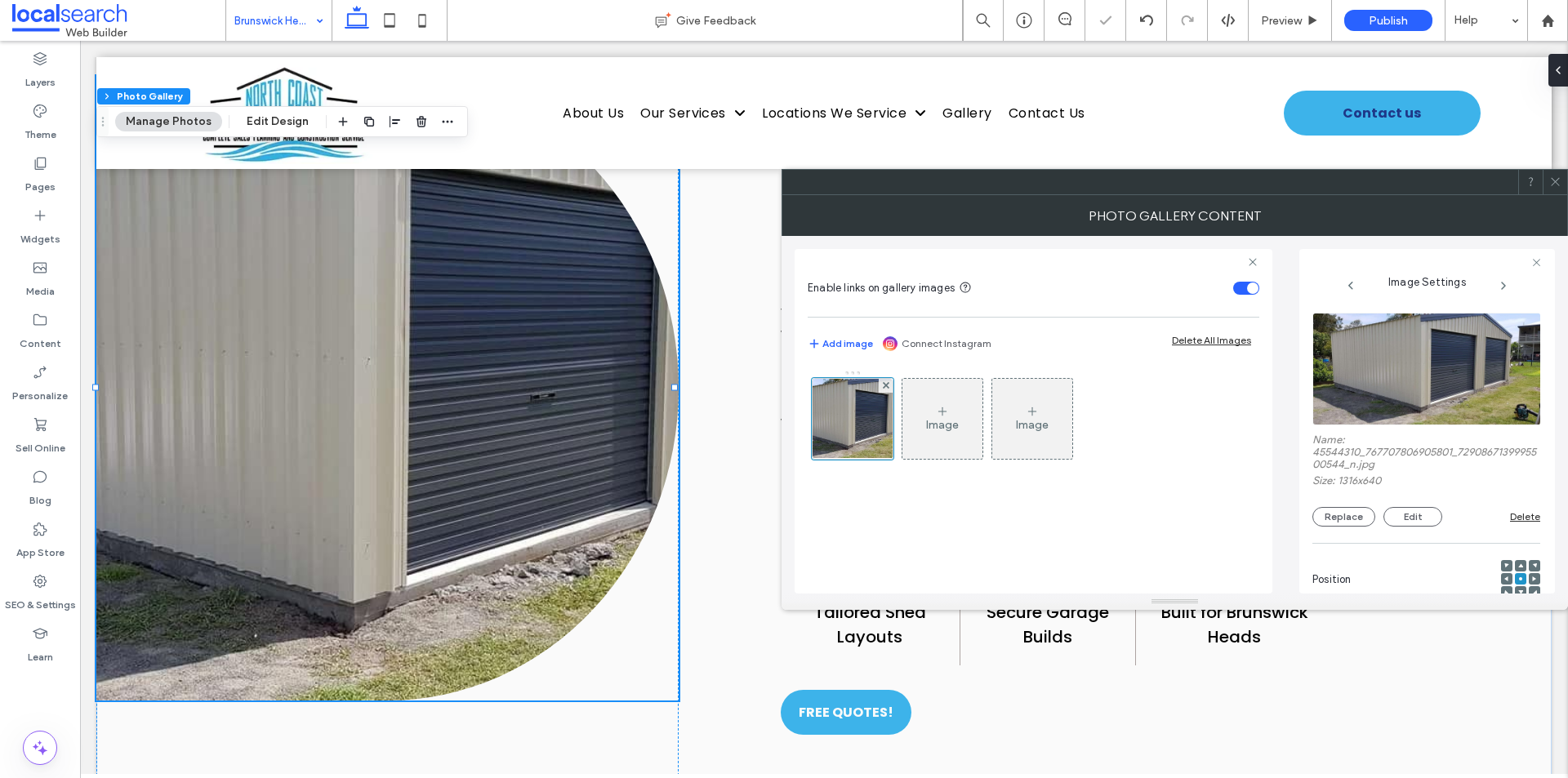 click at bounding box center [1535, 579] 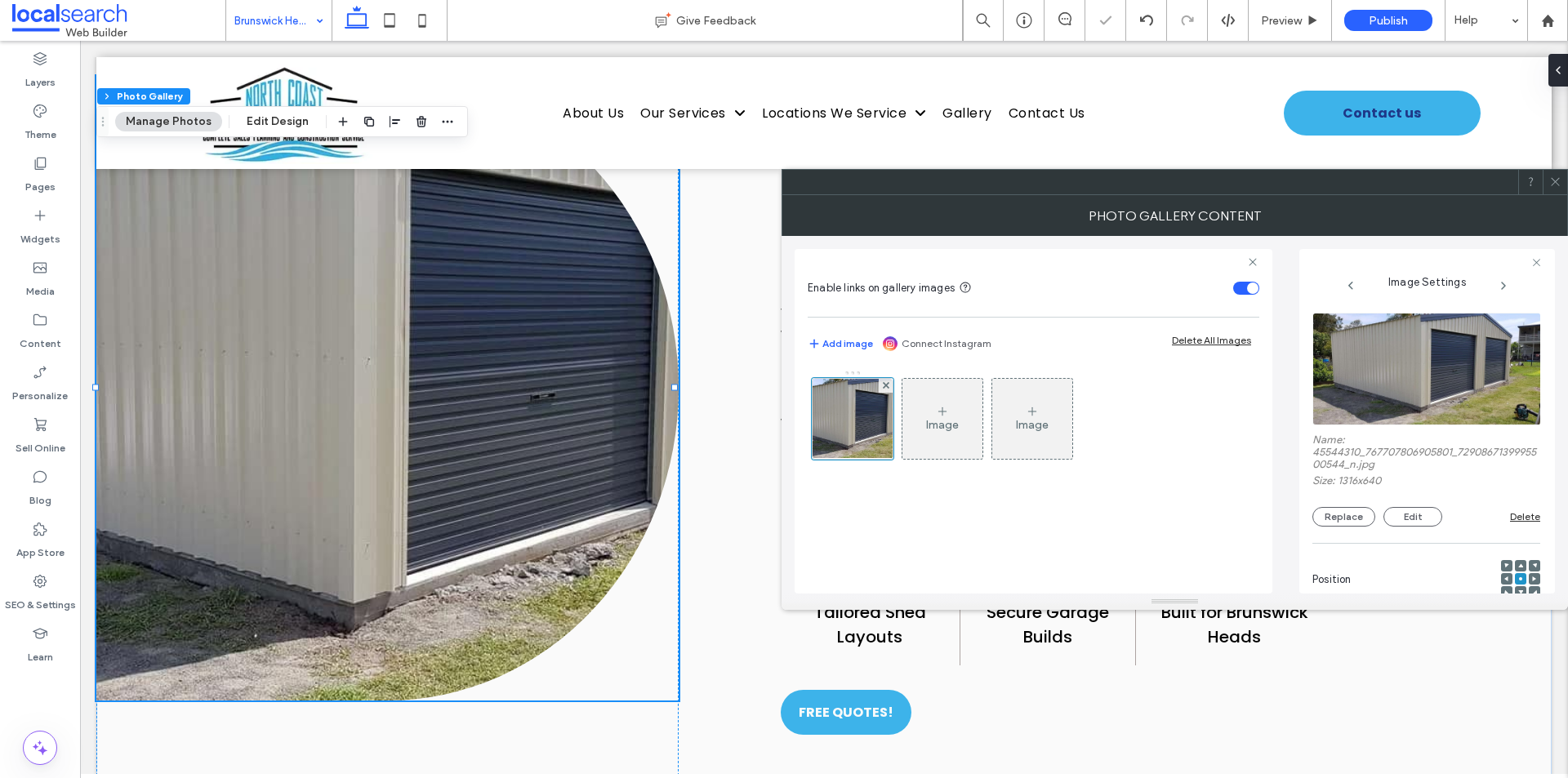 click 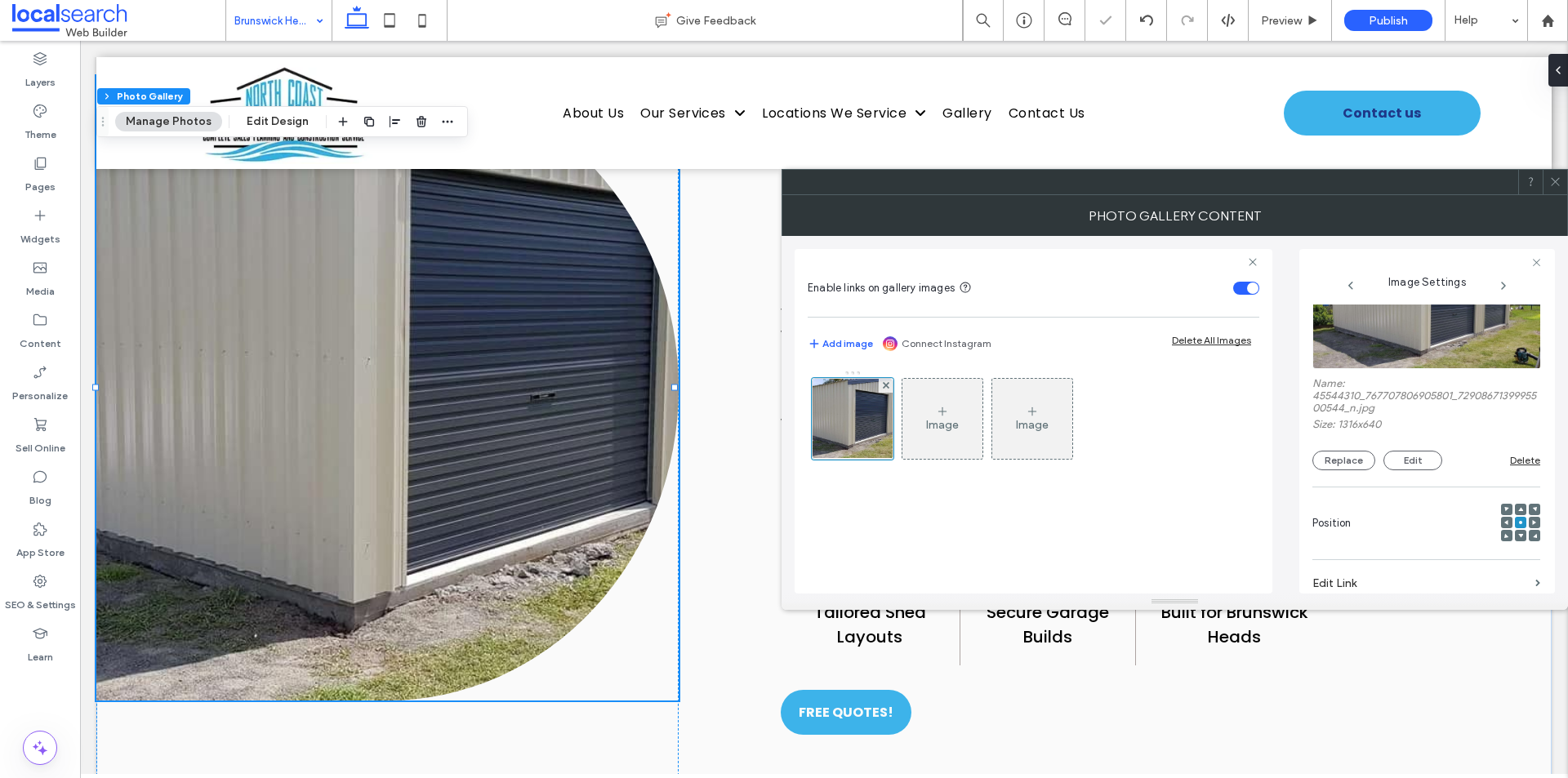 scroll, scrollTop: 82, scrollLeft: 0, axis: vertical 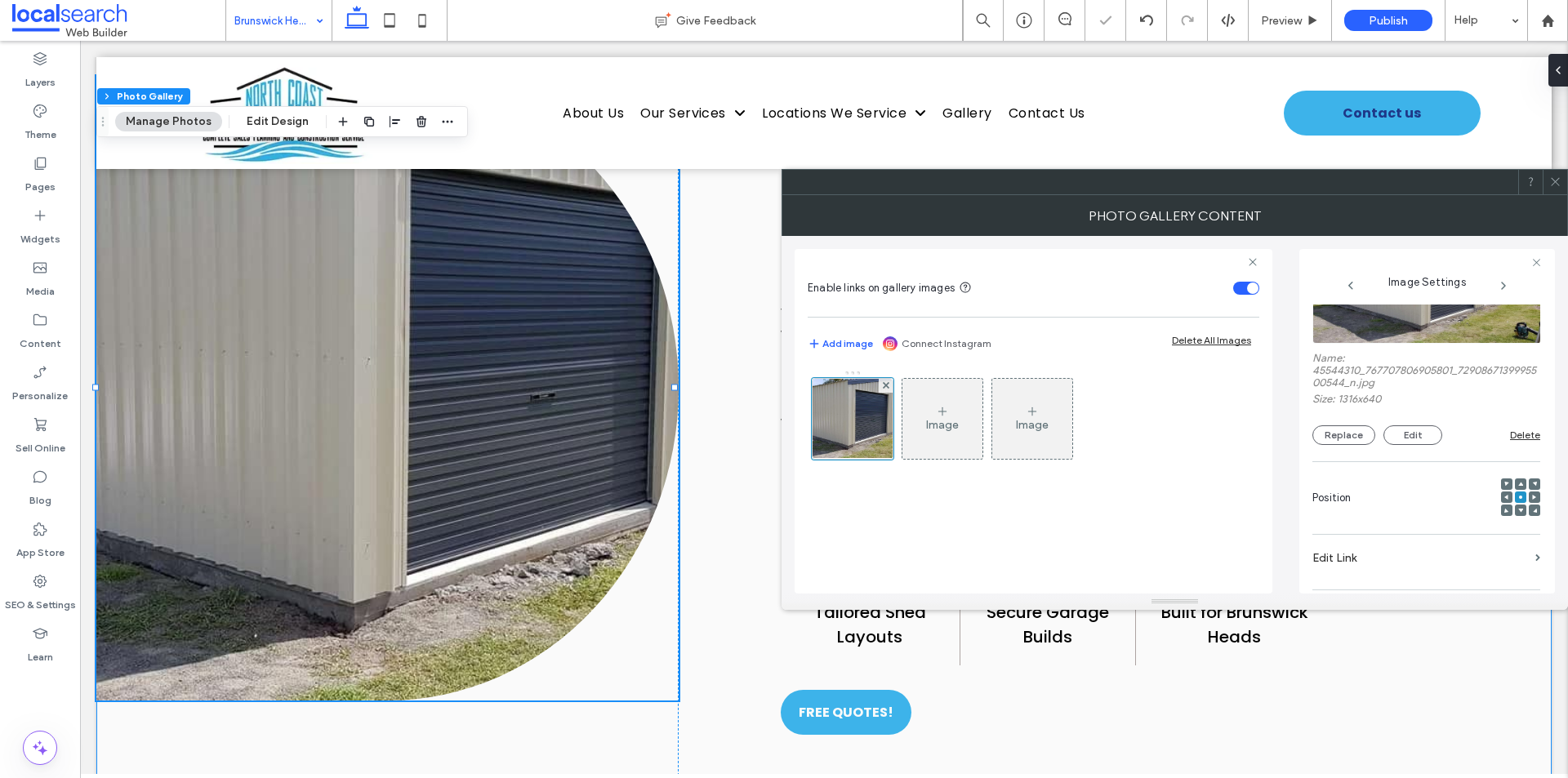 click on "Button
Built for Brunswick Heads
Brunswick Heads Garages & Sheds
In a town where backyard space is at a premium and coastal weather takes its toll, finding durable, low-fuss storage solutions isn’t a luxury — it’s essential. At North Coast Sheds & Garages, we design and build garages and sheds in Brunswick Heads that are strong, reliable and made to suit your block. Whether you’re adding a secure place to park, a shed for weekend projects or something with extra room to grow, our custom builds are tailored to fit. We use Australian-made materials, take care of approvals and deliver builds that hold up over time. Our licensed team knows the region well and works efficiently to get you the right structure with minimal disruption. Call
[PHONE]   for a free quote and talk to a local who knows what works in Brunswick Heads." at bounding box center (824, 388) 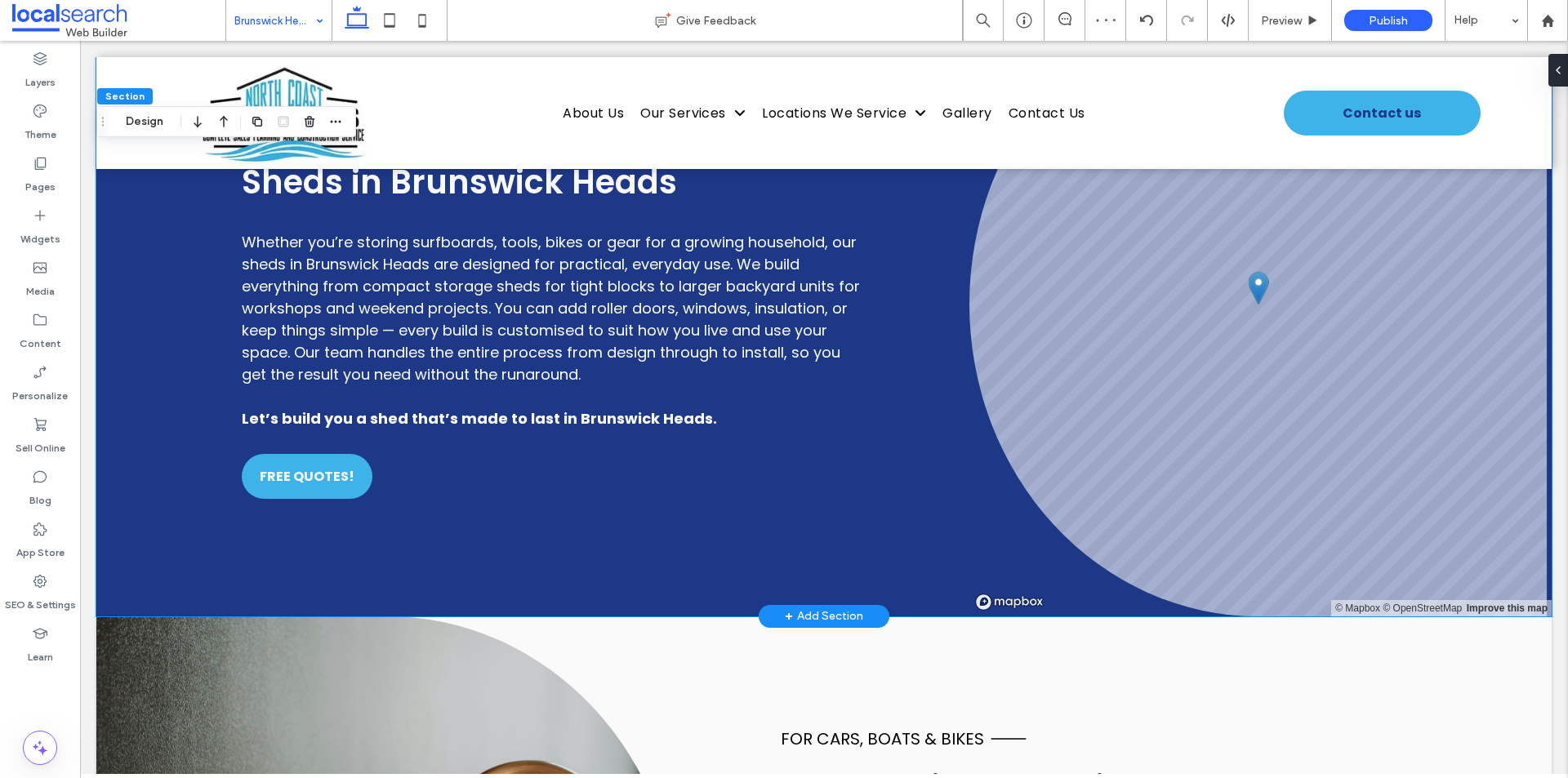 scroll, scrollTop: 2123, scrollLeft: 0, axis: vertical 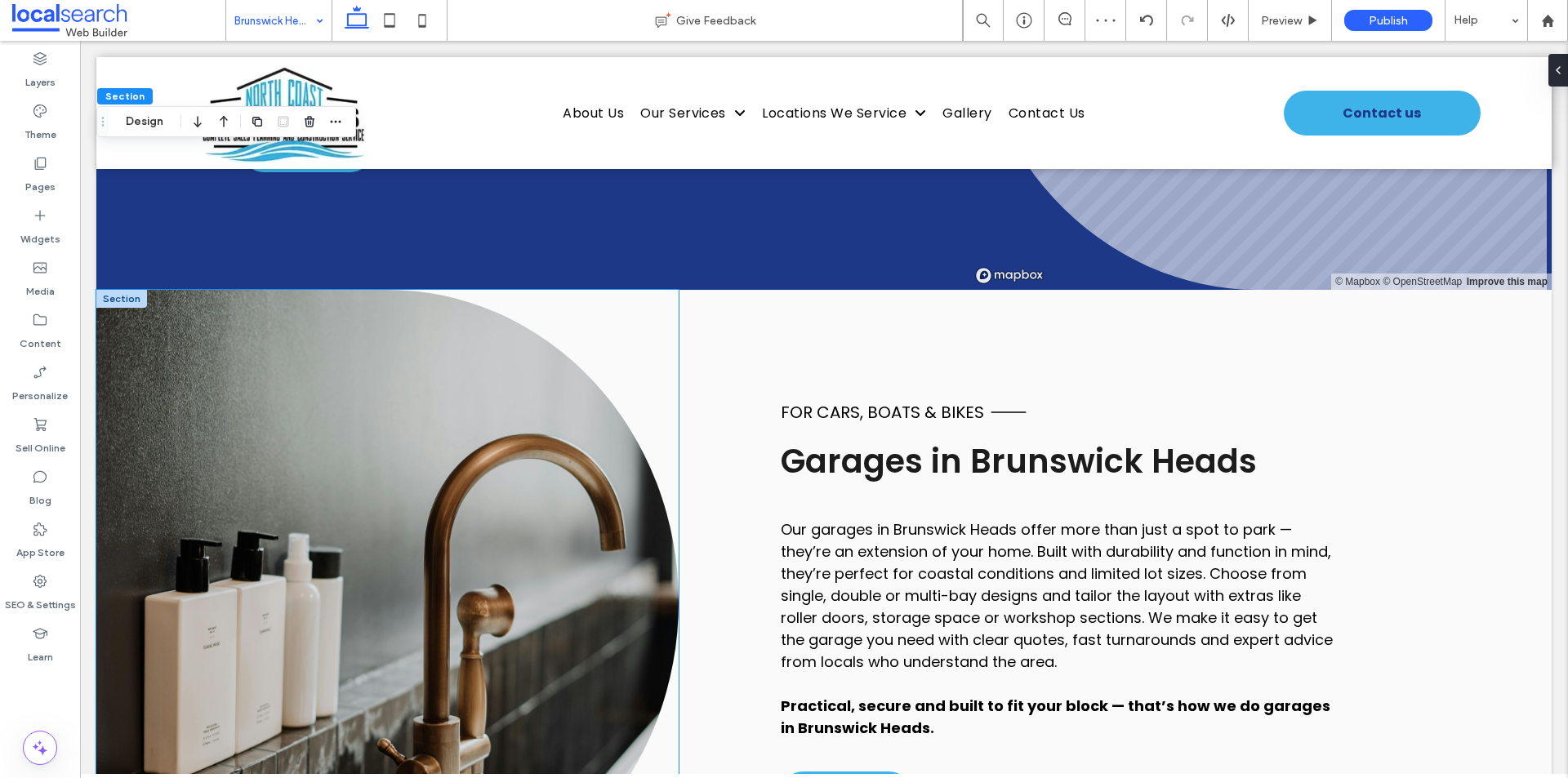 click at bounding box center [387, 602] 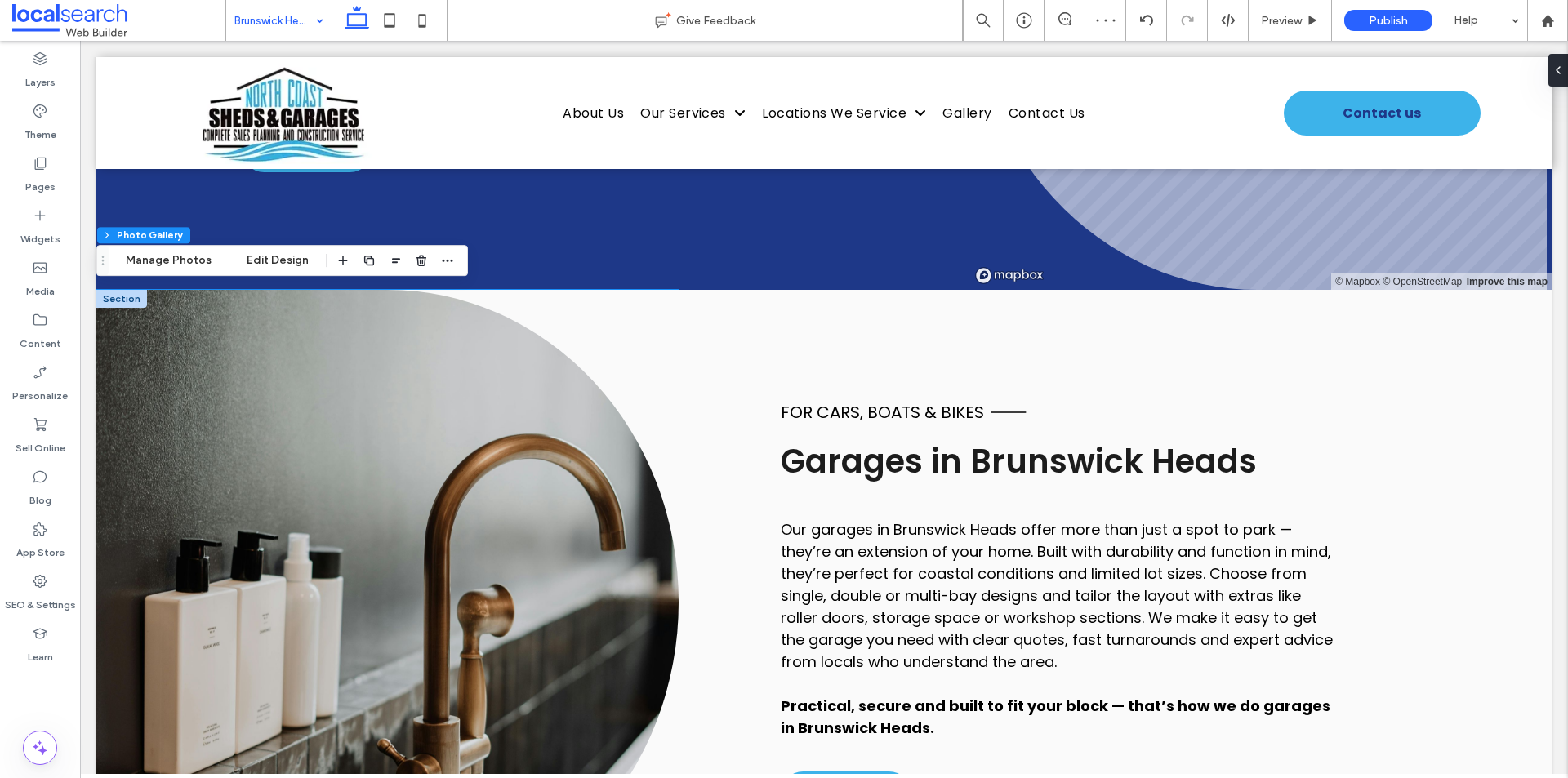 click at bounding box center [387, 602] 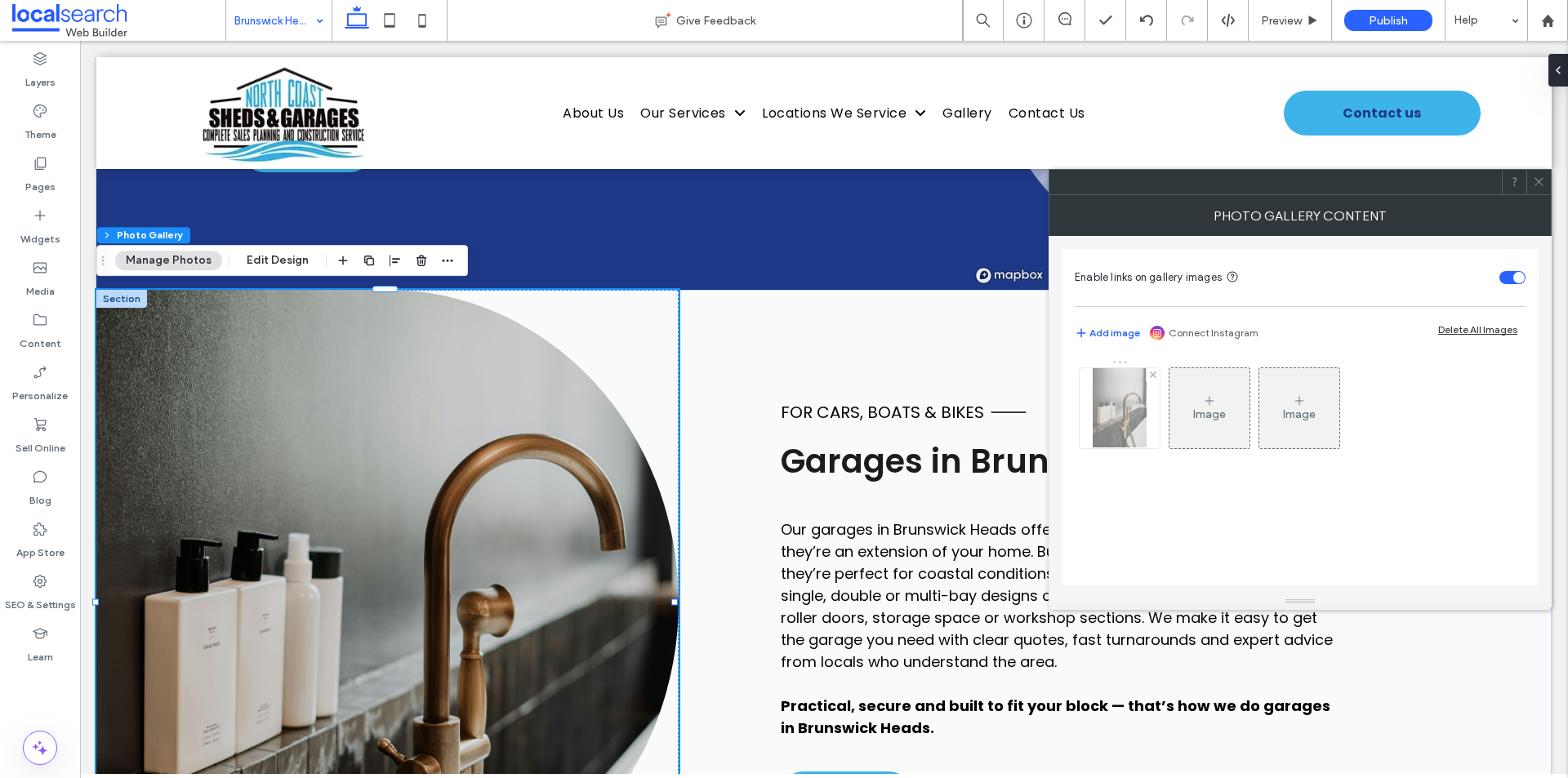 click at bounding box center (1119, 408) 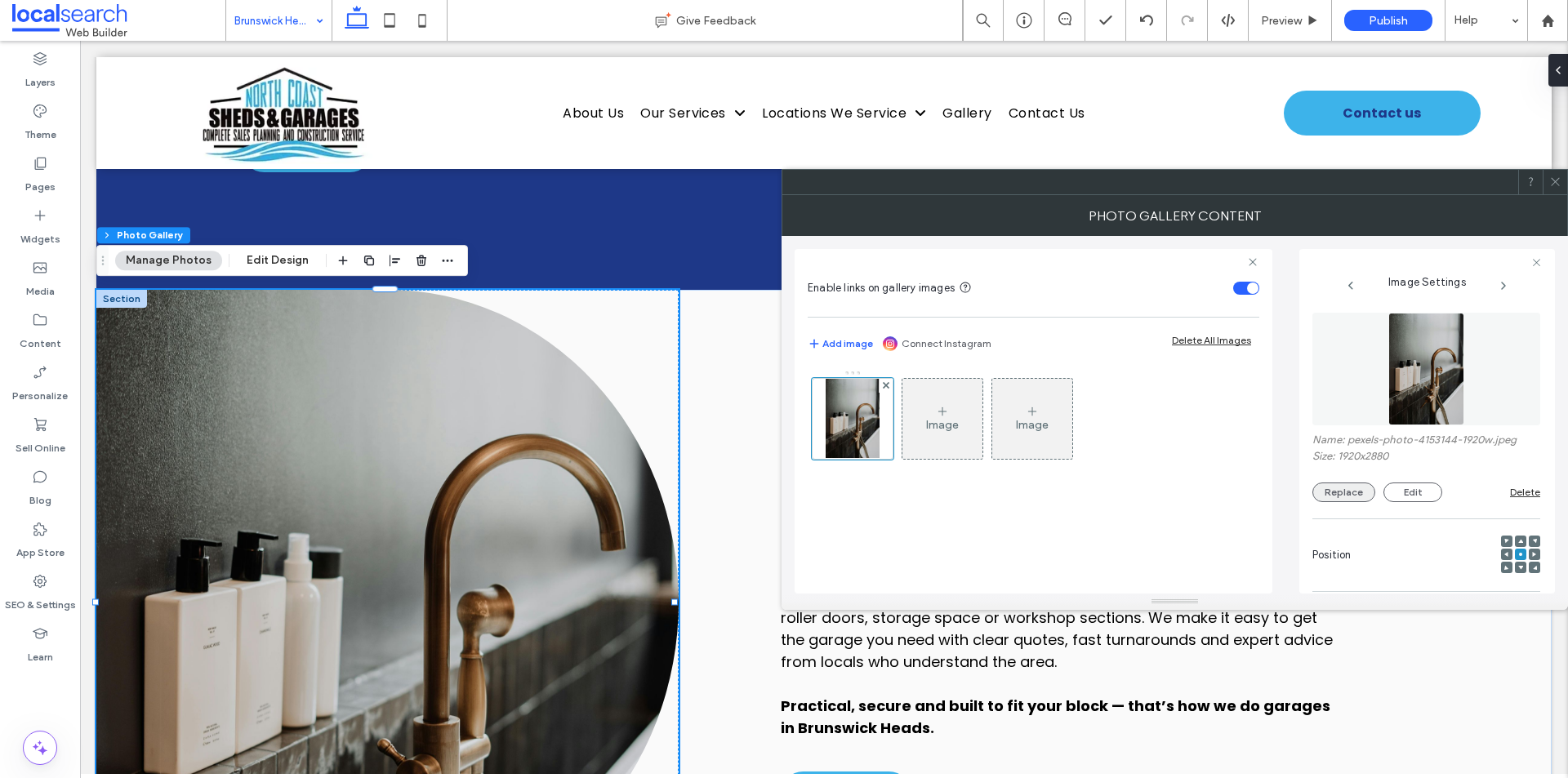 click on "Replace" at bounding box center [1343, 492] 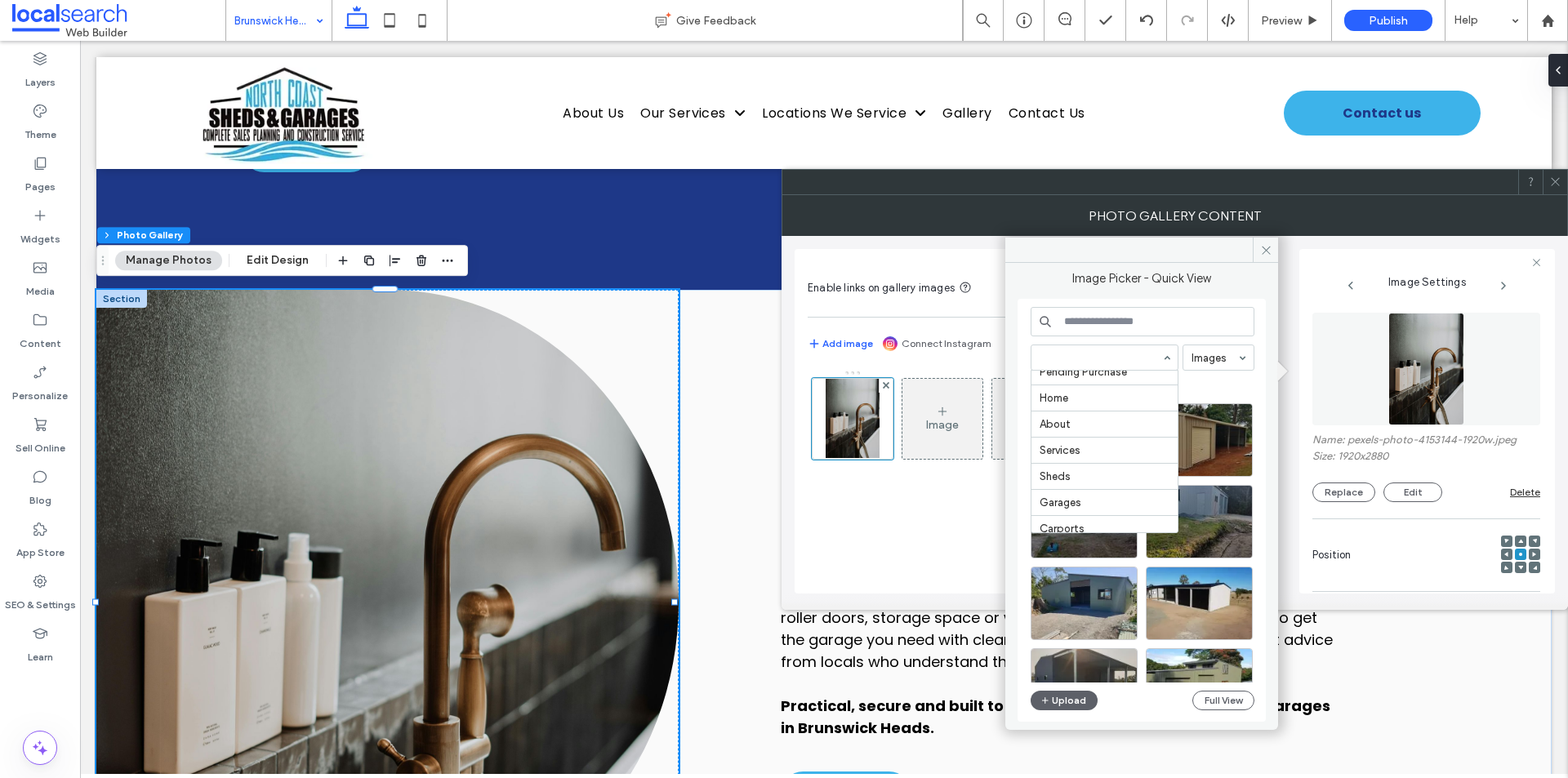 scroll, scrollTop: 163, scrollLeft: 0, axis: vertical 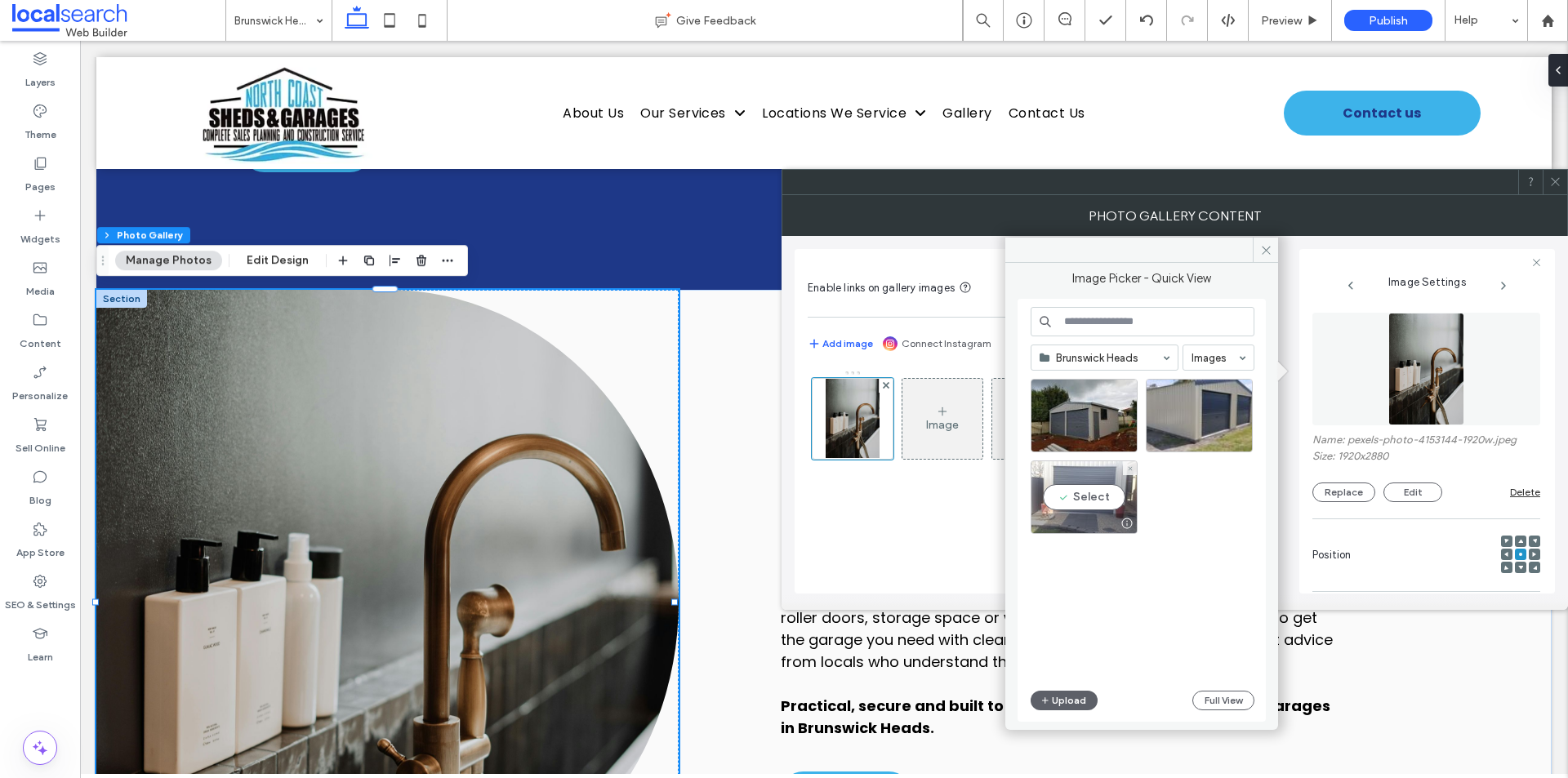 click on "Select" at bounding box center (1084, 497) 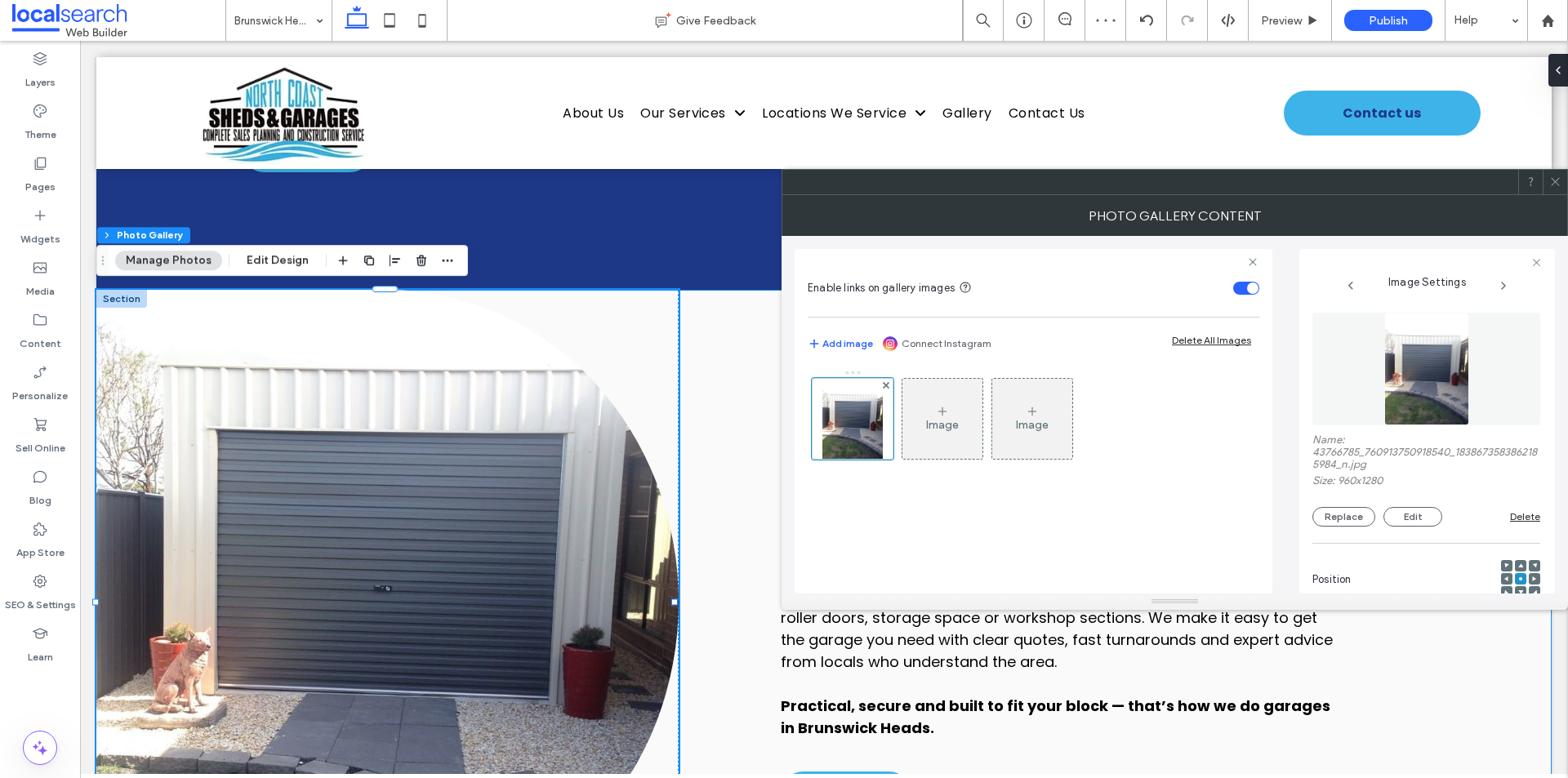 click on "Button
For Cars, Boats & Bikes
Garages in [TOWN]
Our garages in [TOWN] offer more than just a spot to park — they’re an extension of your home. Built with durability and function in mind, they’re perfect for coastal conditions and limited lot sizes. Choose from single, double or multi-bay designs and tailor the layout with extras like roller doors, storage space or workshop sections. We make it easy to get the garage you need with clear quotes, fast turnarounds and expert advice from locals who understand the area. Practical, secure and built to fit your block — that’s how we do garages in [TOWN].
FREE QUOTES!" at bounding box center (824, 602) 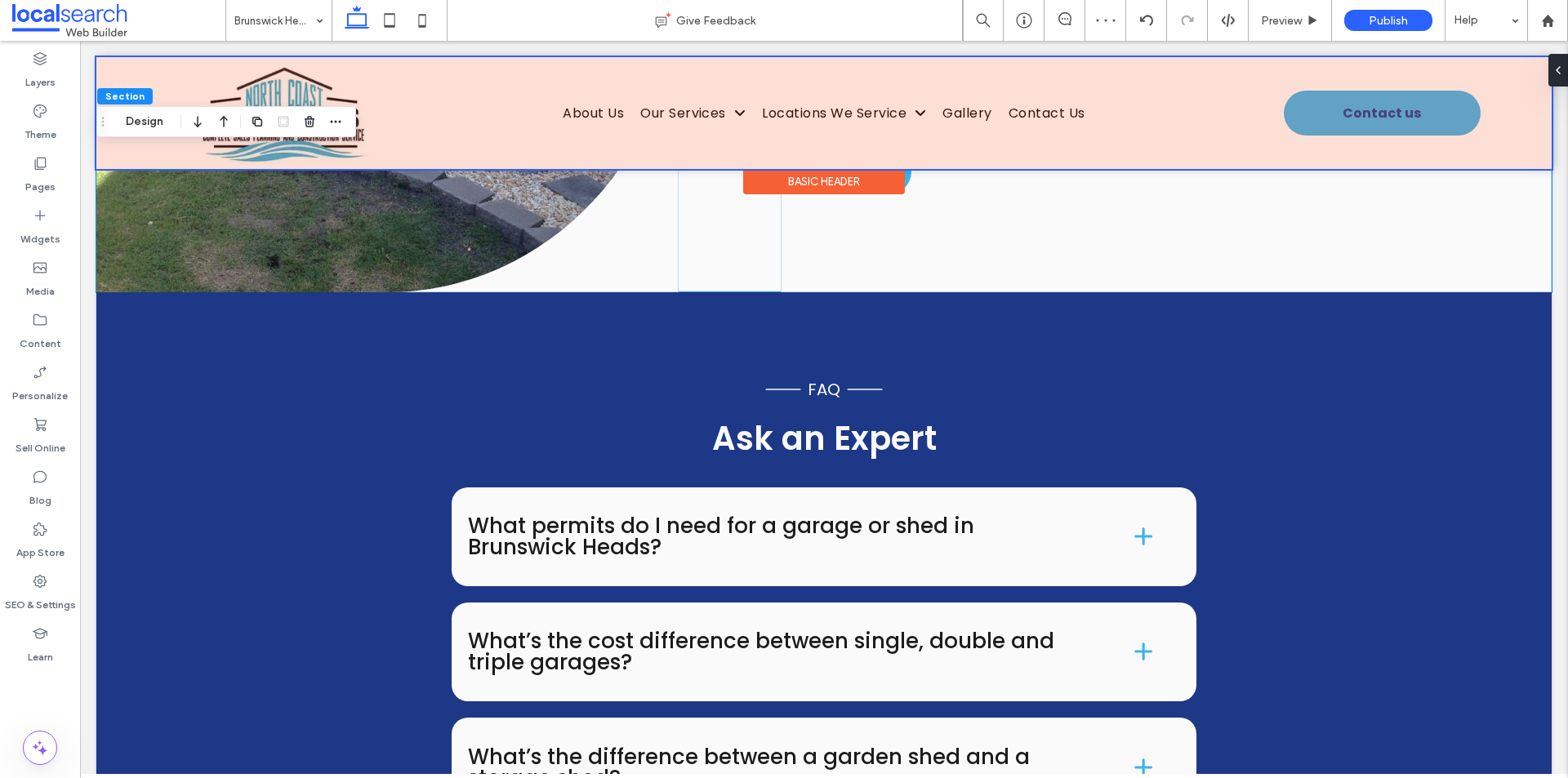 scroll, scrollTop: 2776, scrollLeft: 0, axis: vertical 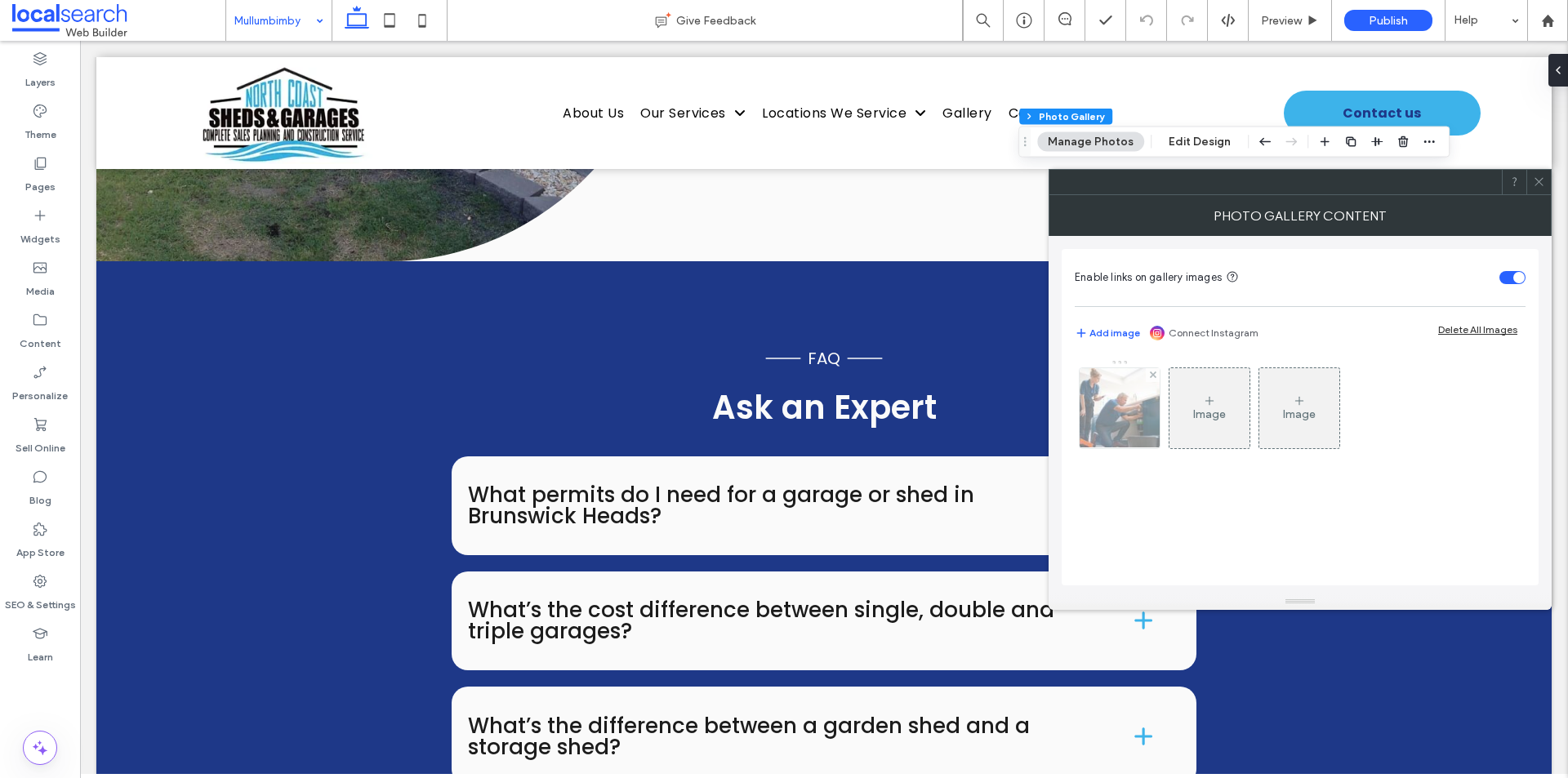 click at bounding box center [1120, 408] 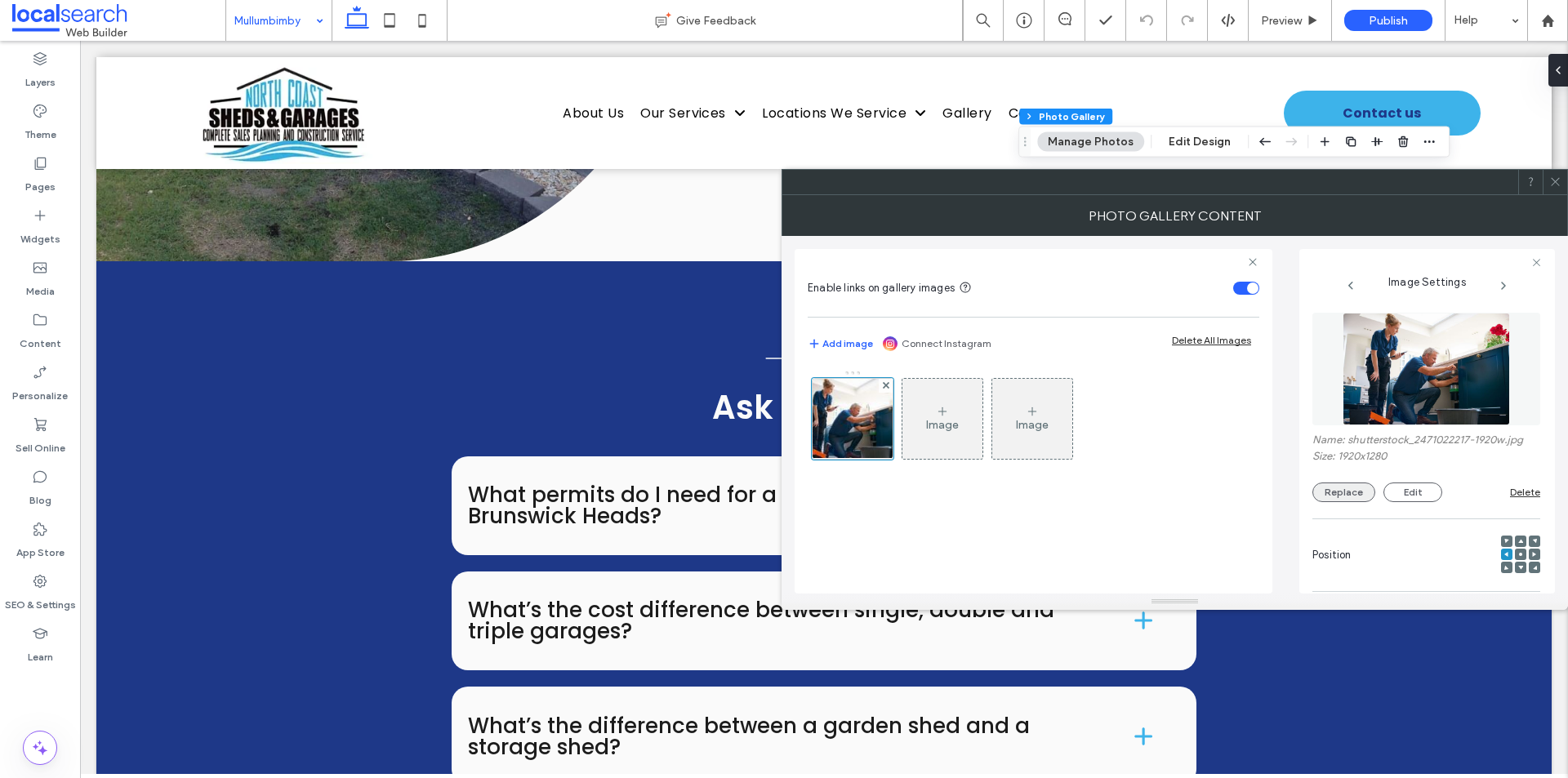 click on "Replace" at bounding box center [1343, 492] 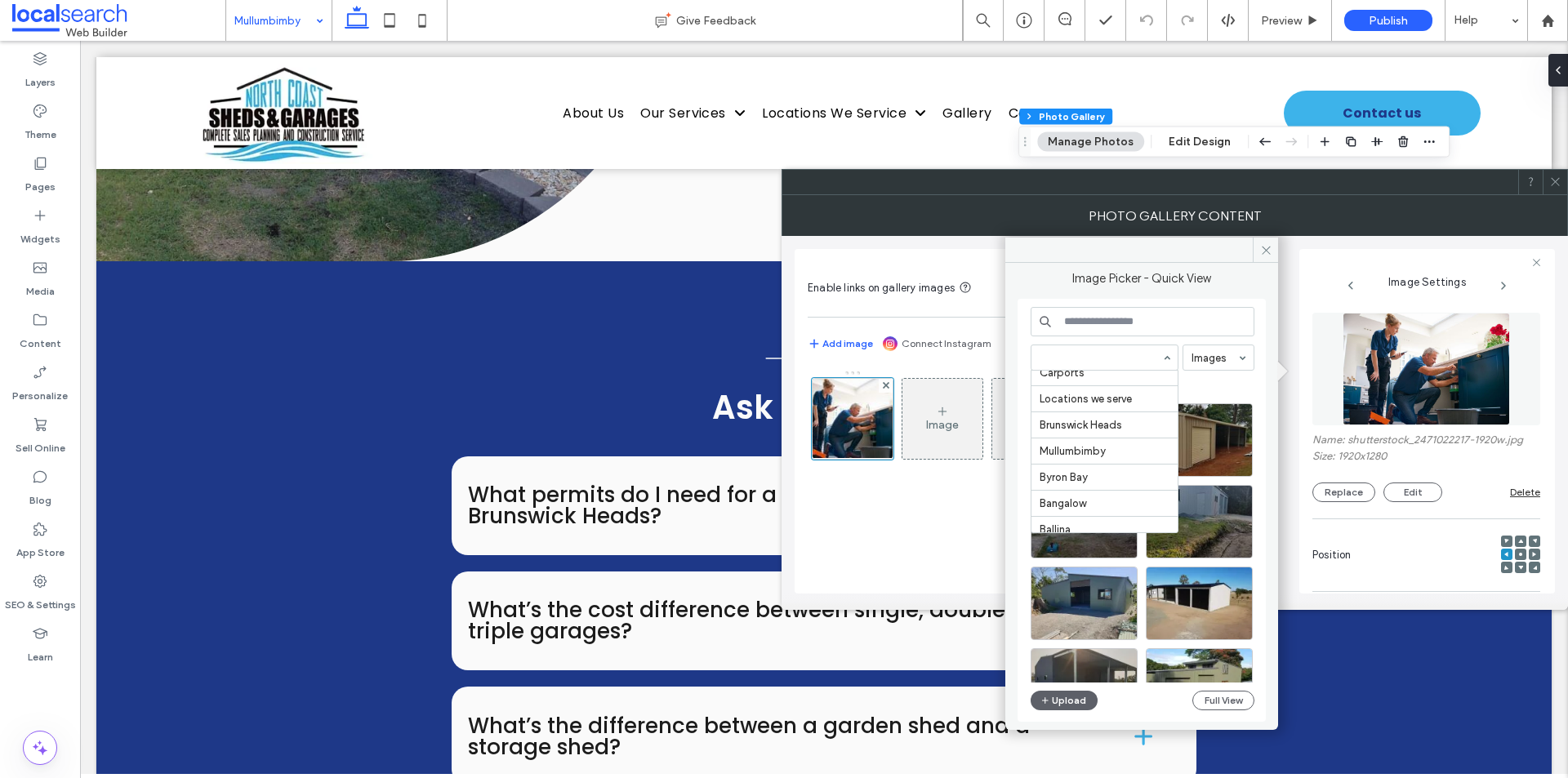 scroll, scrollTop: 327, scrollLeft: 0, axis: vertical 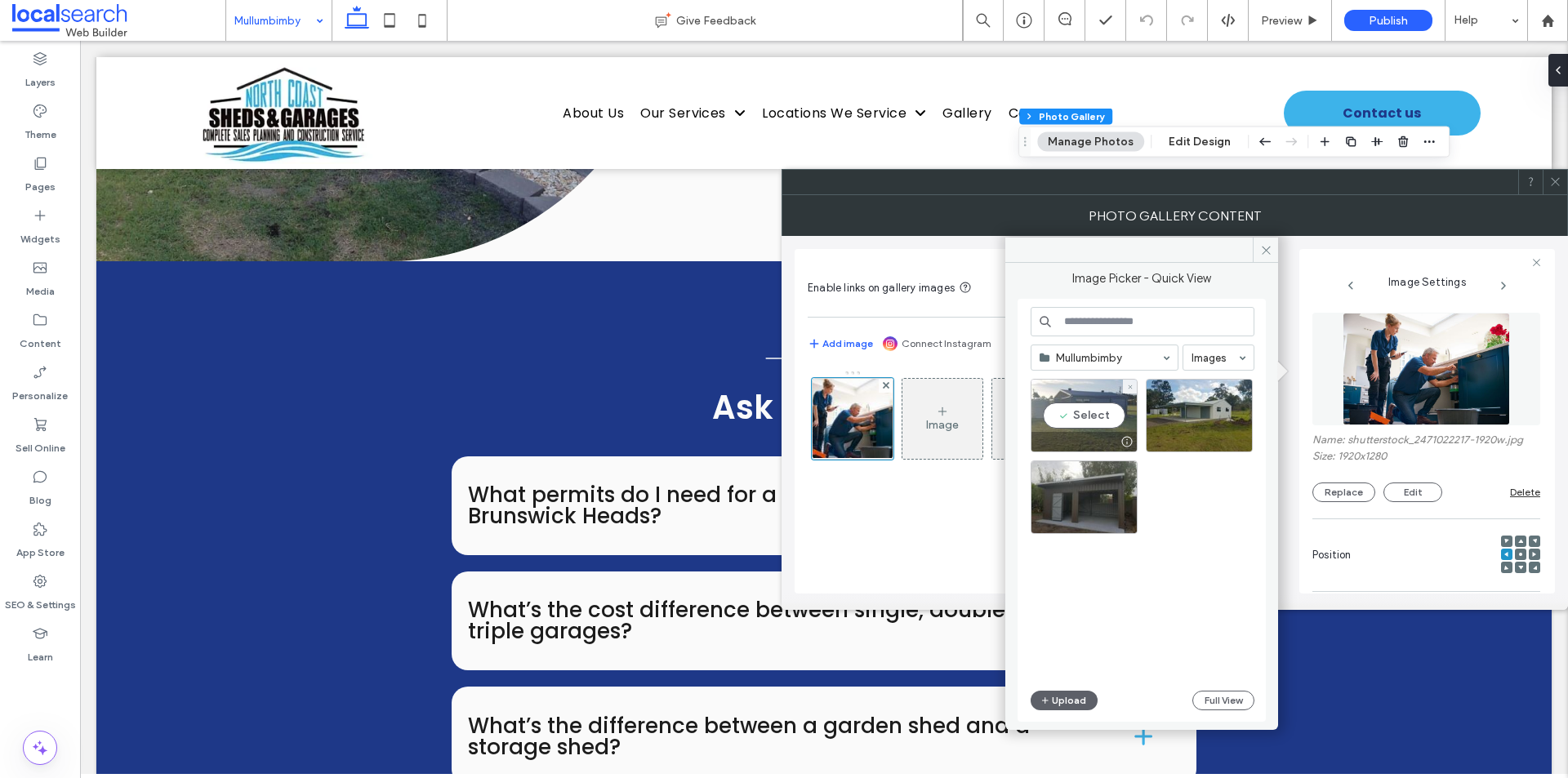 click on "Select" at bounding box center (1084, 416) 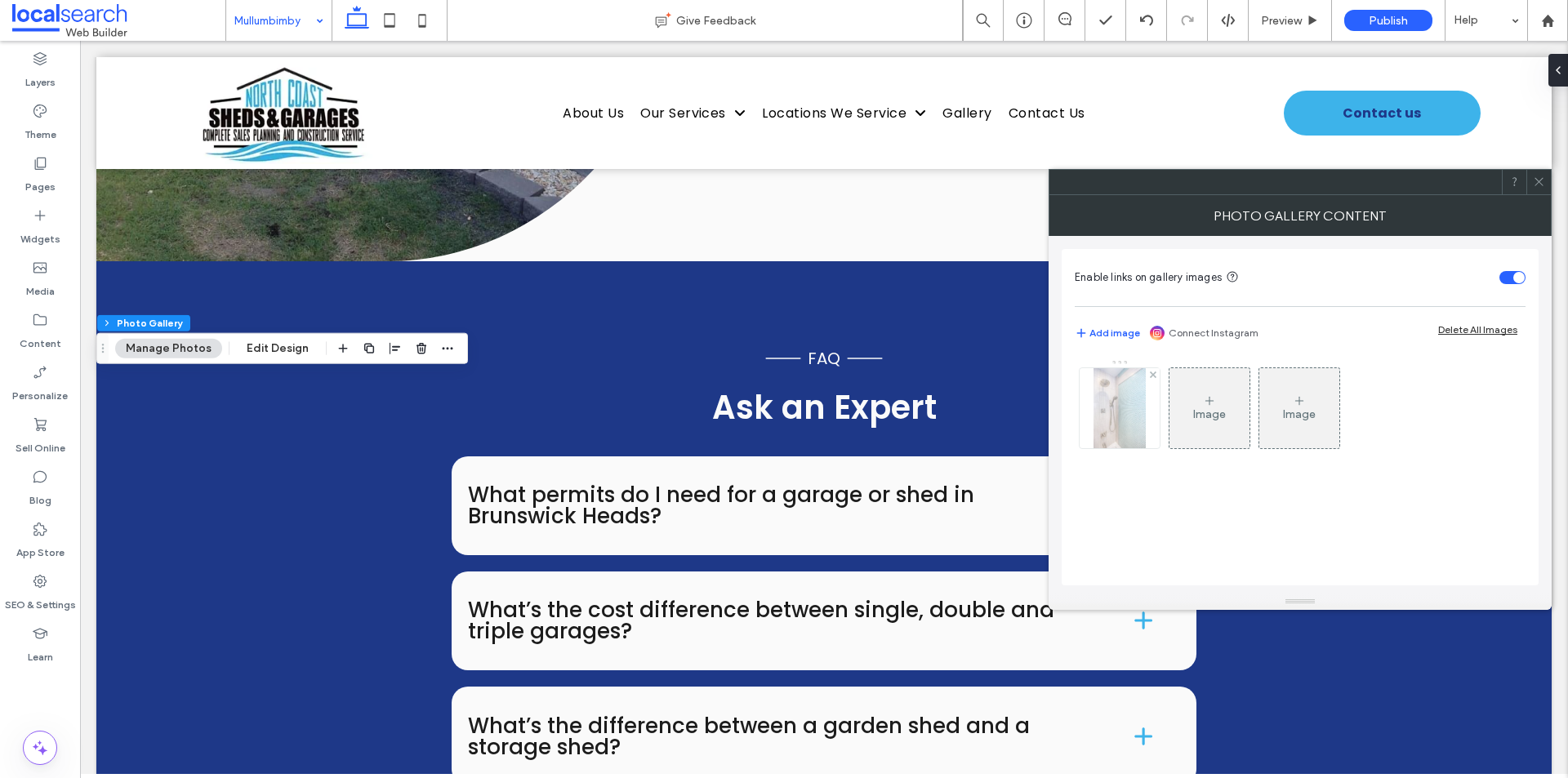 click at bounding box center [1120, 408] 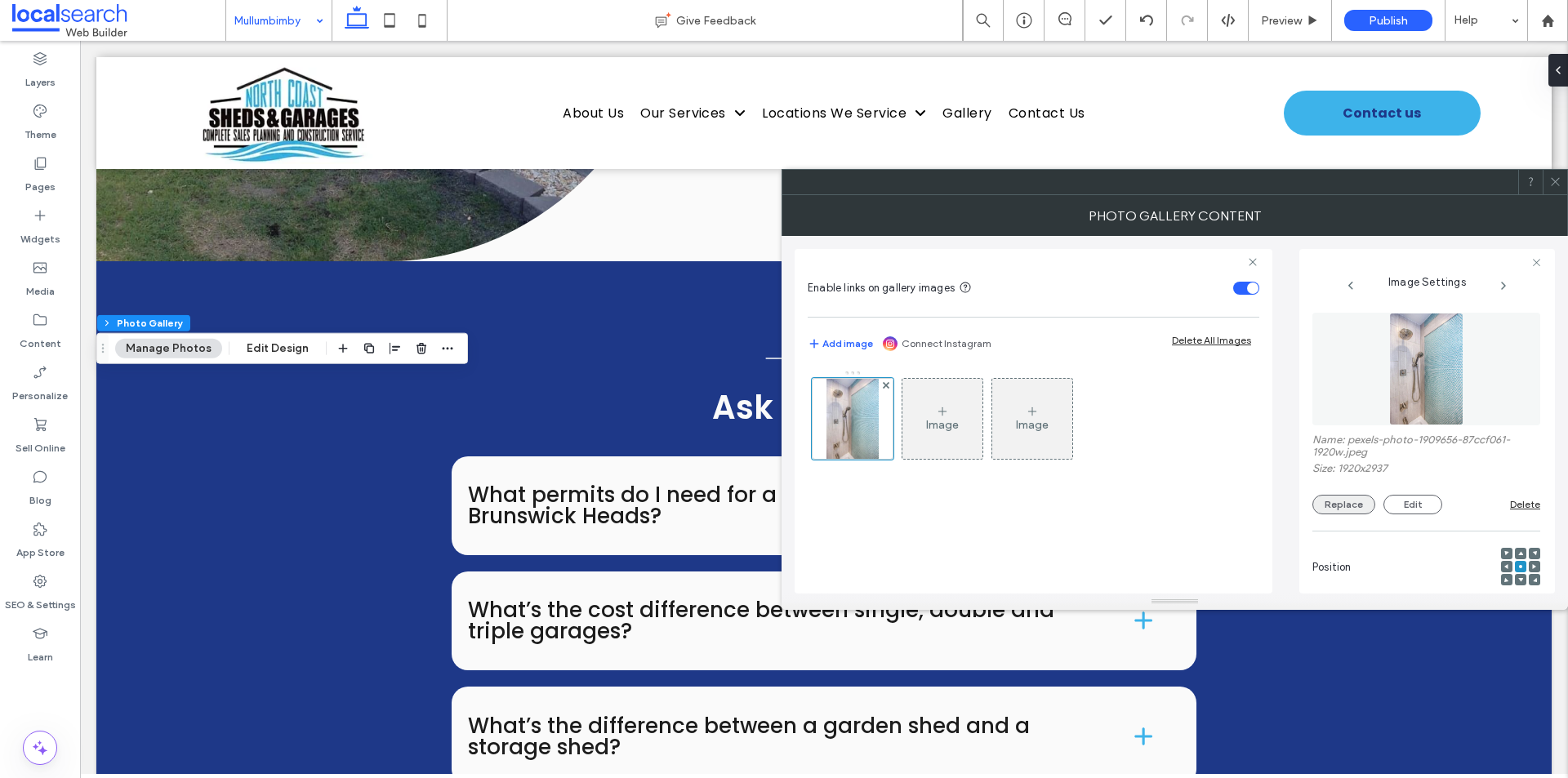 click on "Replace" at bounding box center [1343, 505] 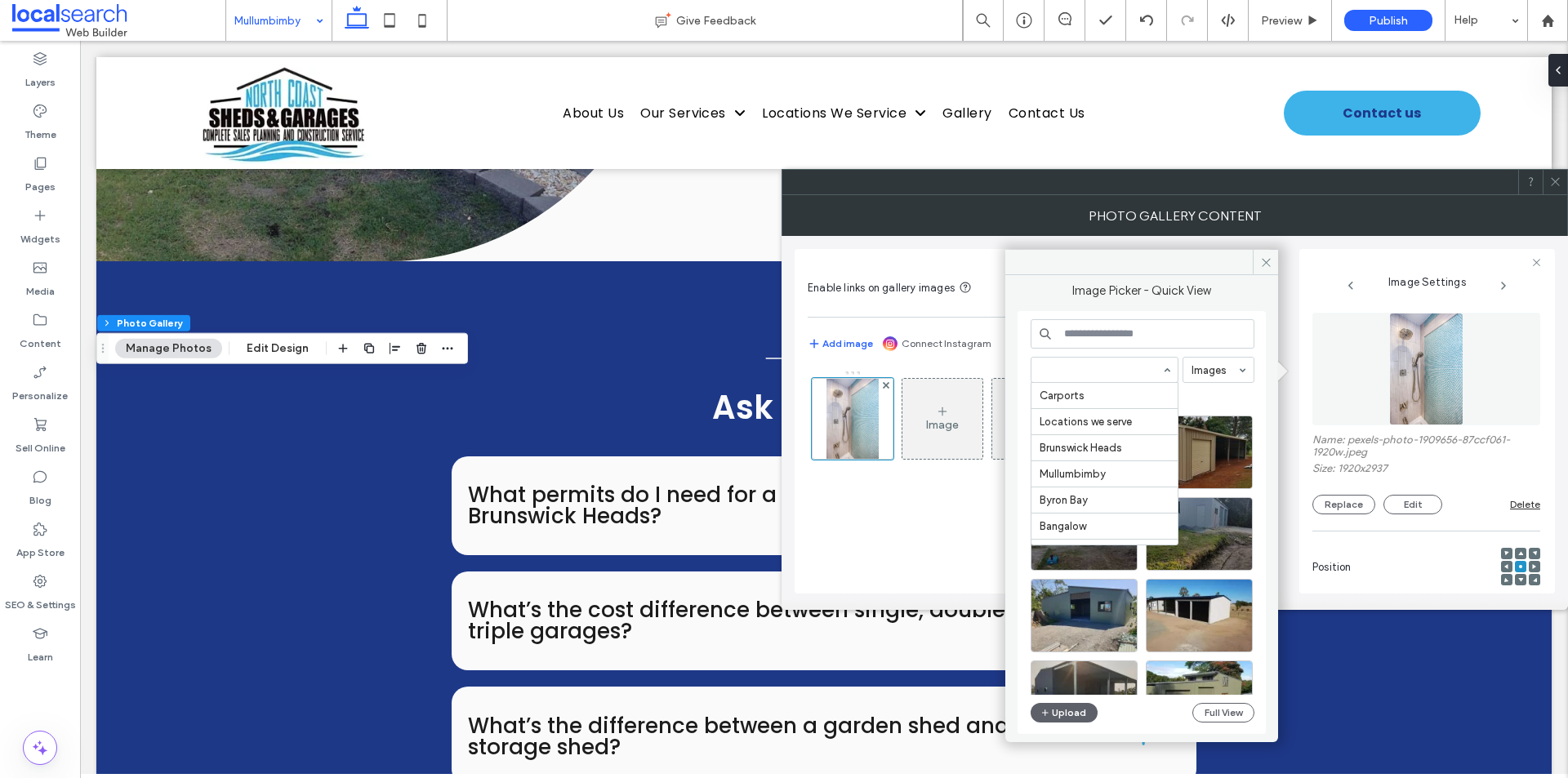 scroll, scrollTop: 327, scrollLeft: 0, axis: vertical 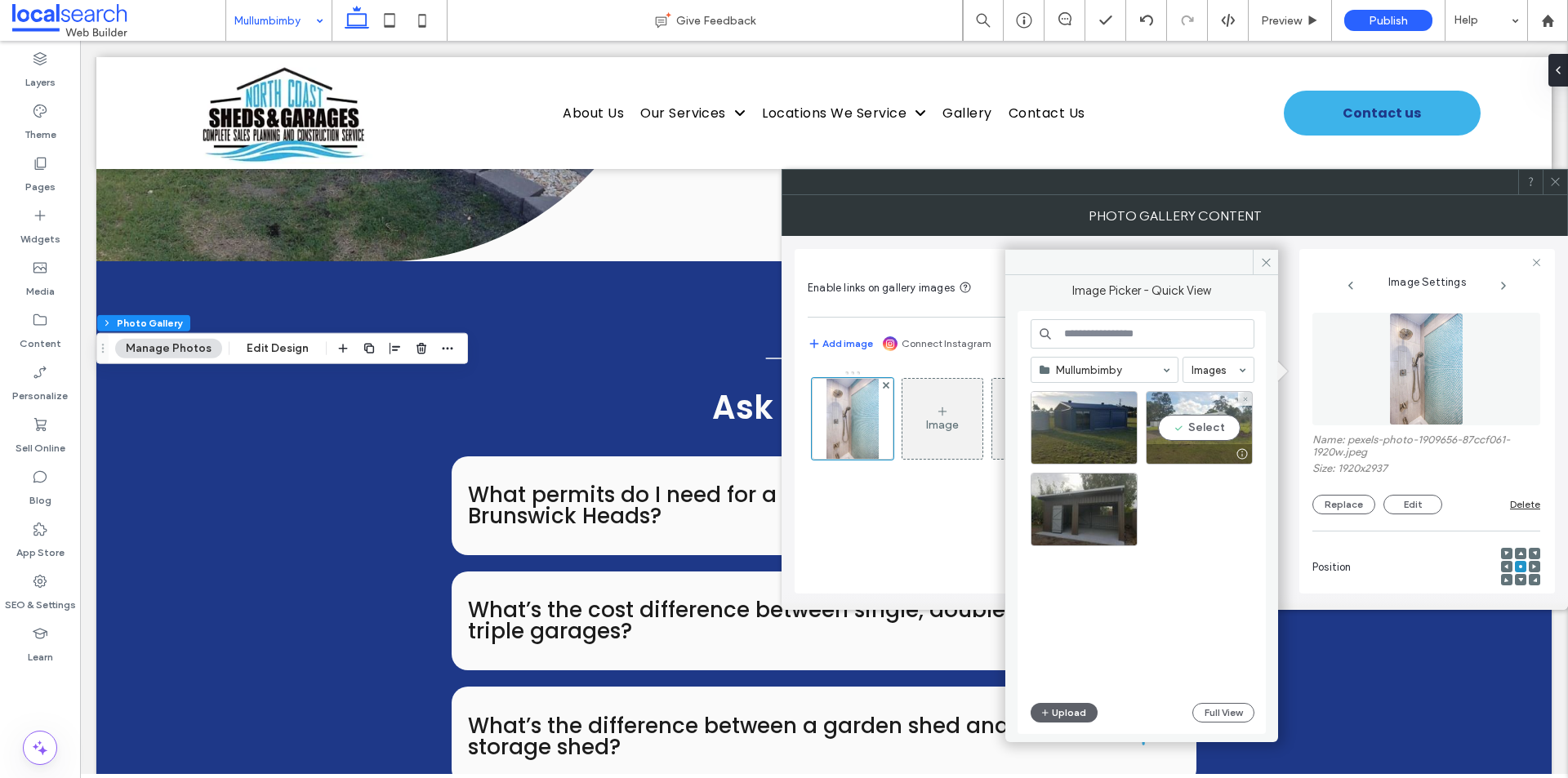 click on "Select" at bounding box center [1199, 428] 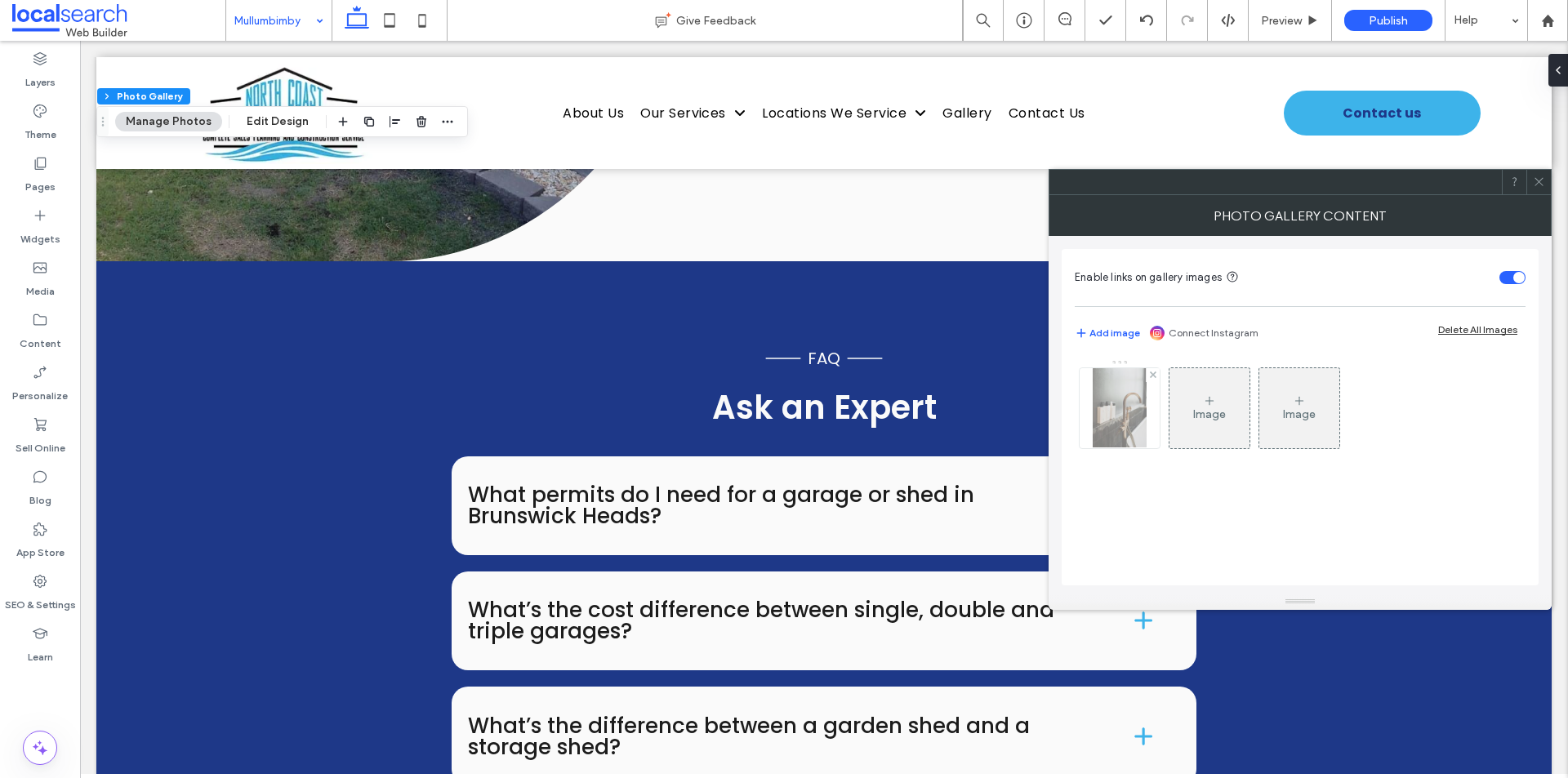 click at bounding box center [1119, 408] 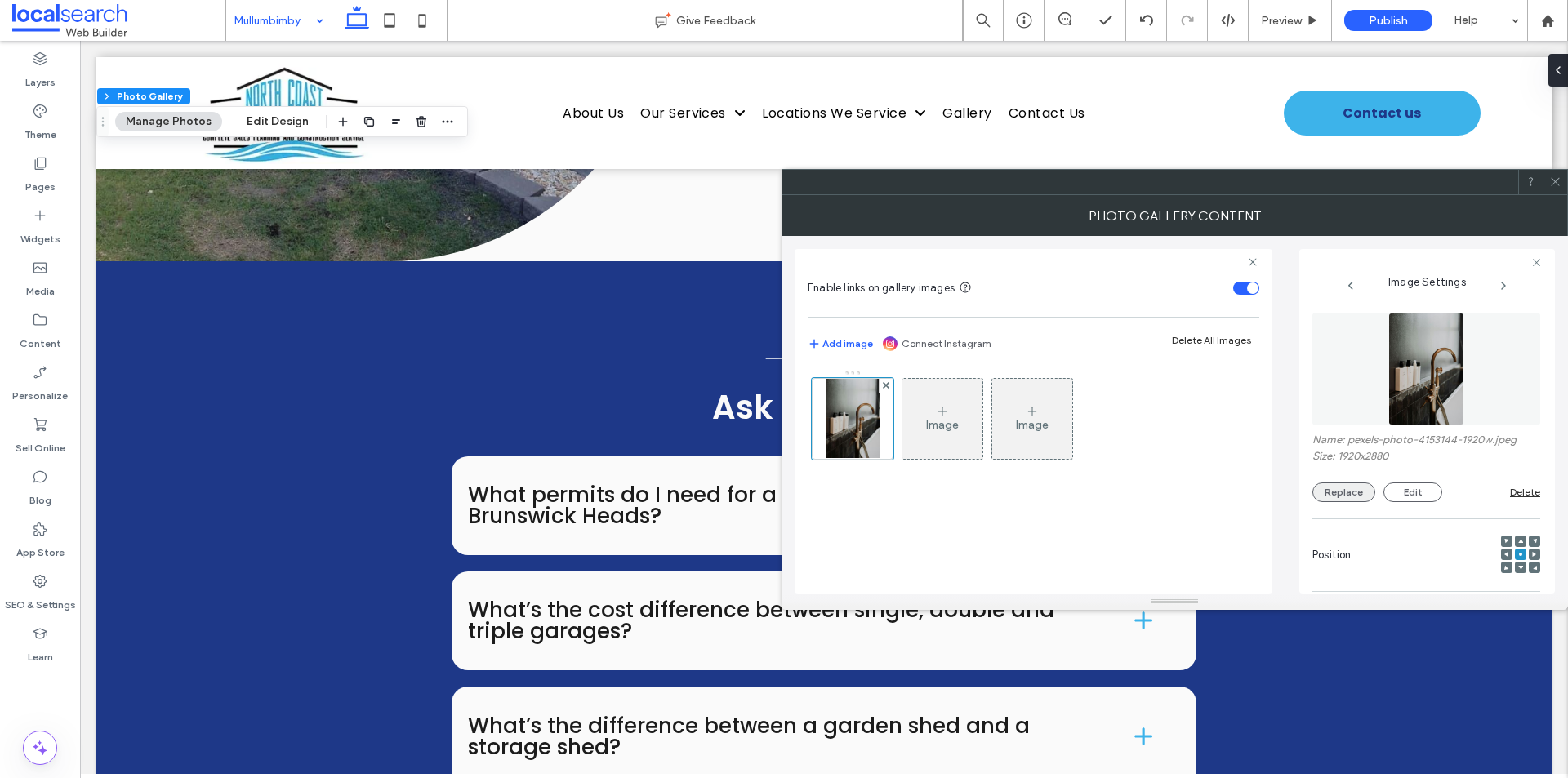 click on "Replace" at bounding box center (1343, 492) 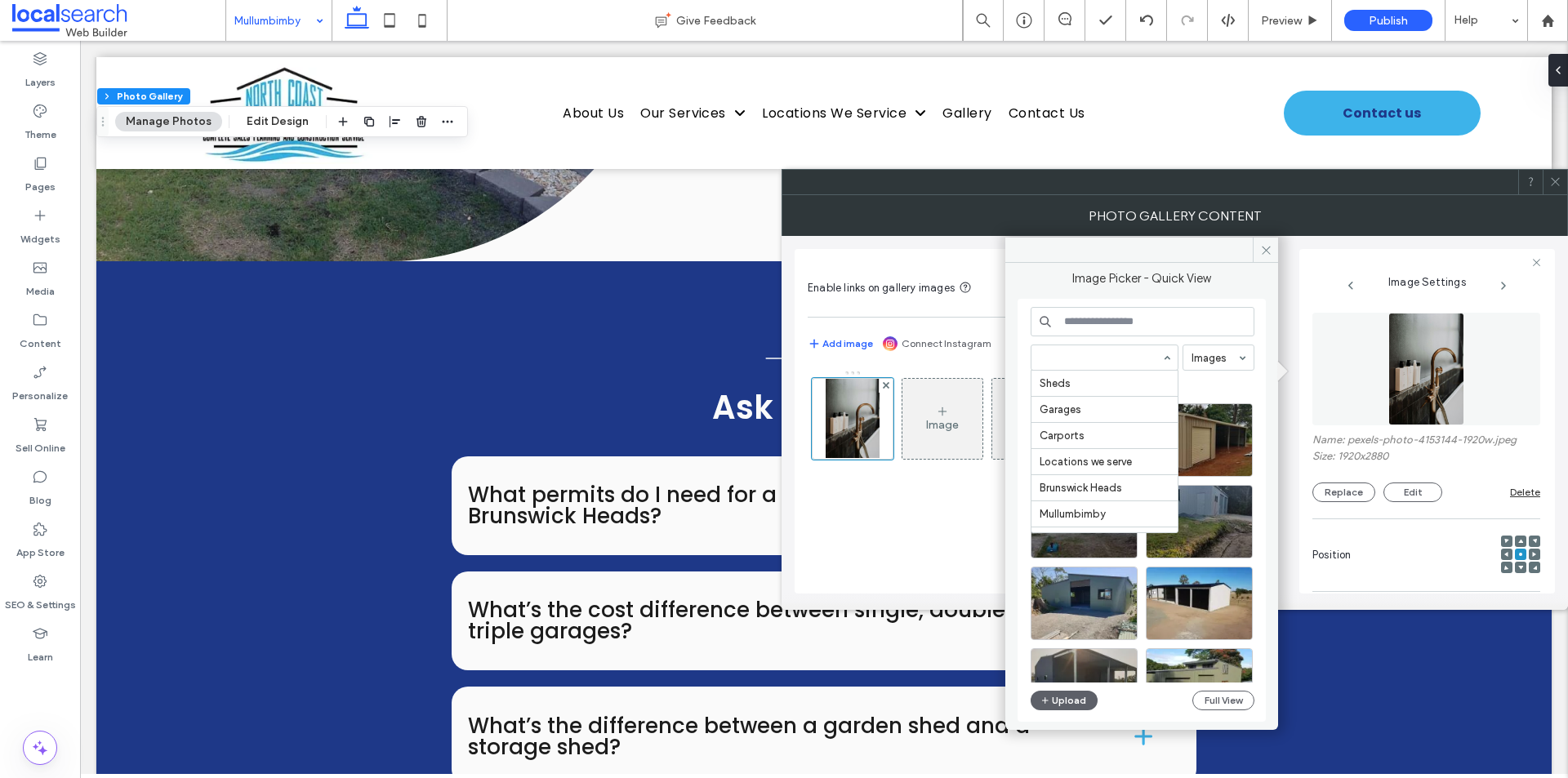 scroll, scrollTop: 245, scrollLeft: 0, axis: vertical 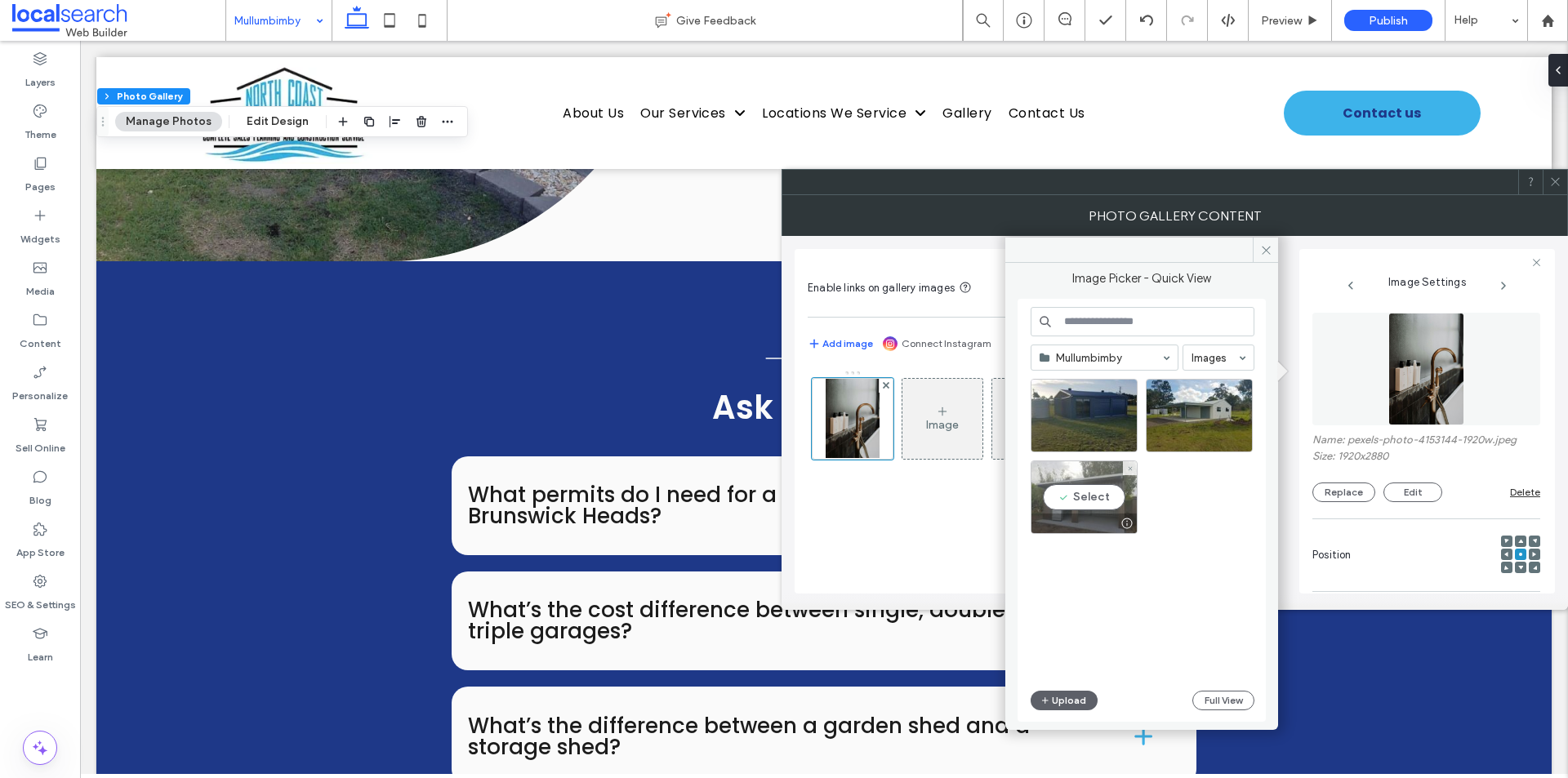 click on "Select" at bounding box center (1084, 497) 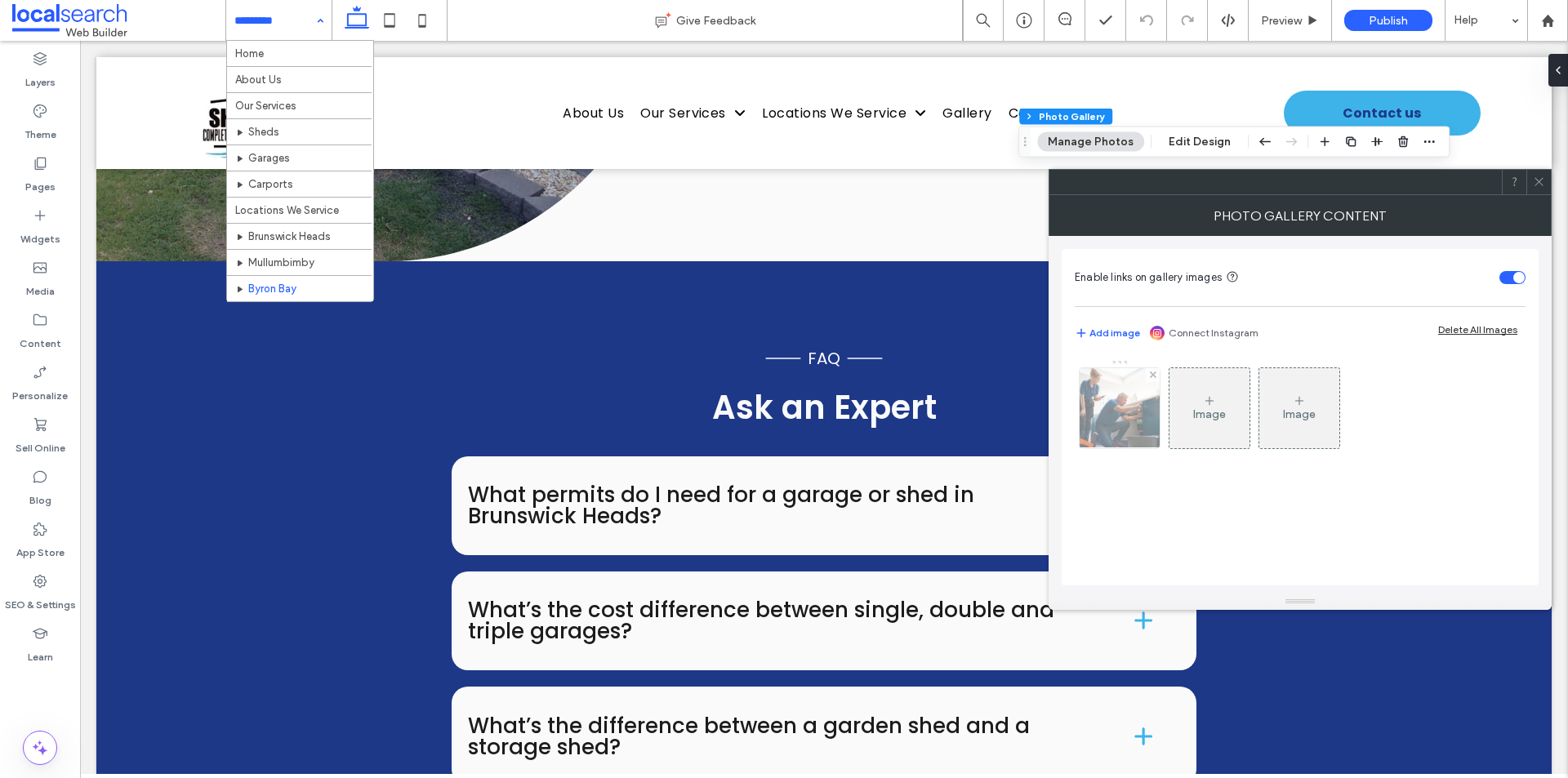 click at bounding box center (1120, 408) 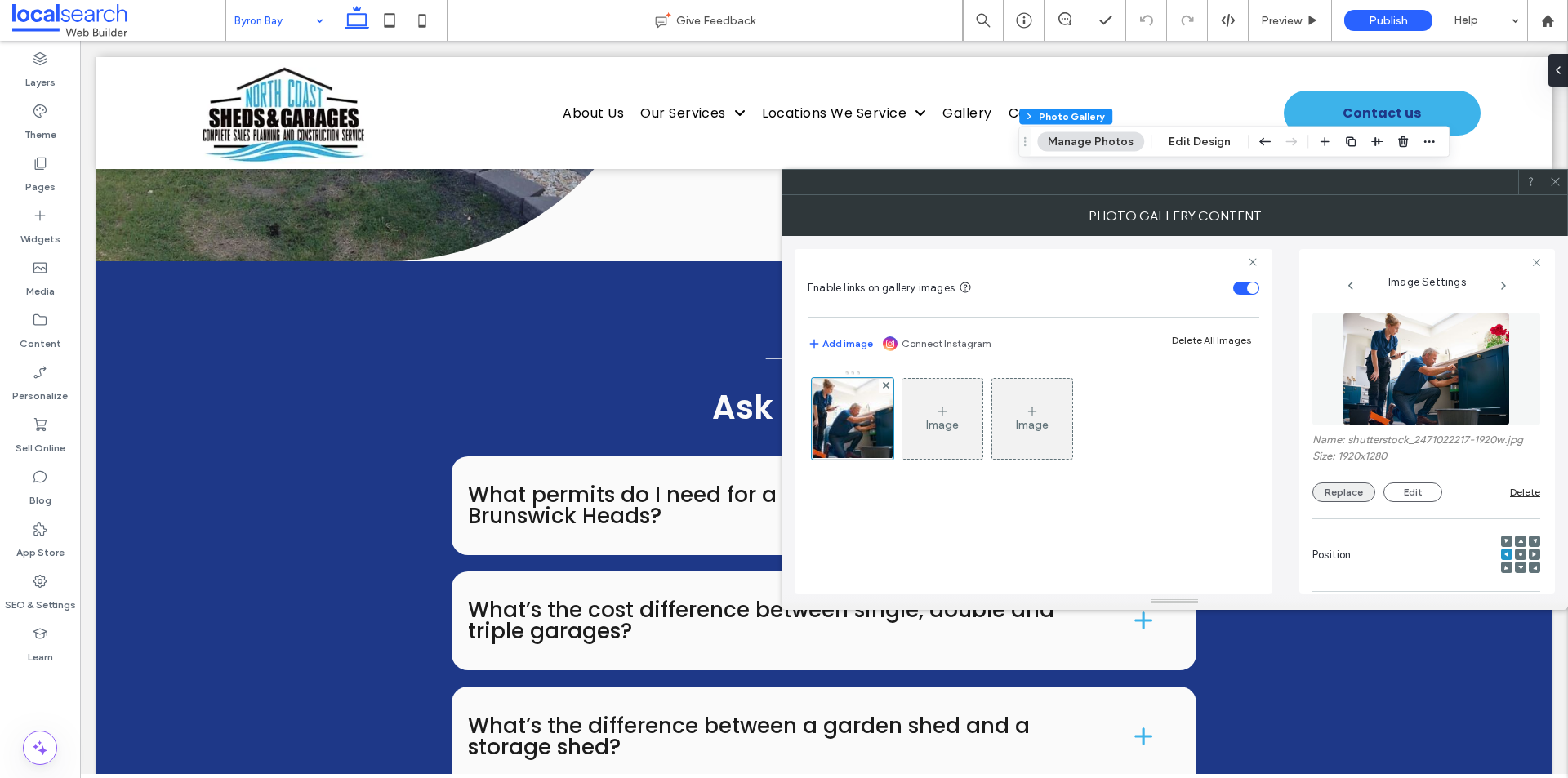 click on "Replace" at bounding box center (1343, 492) 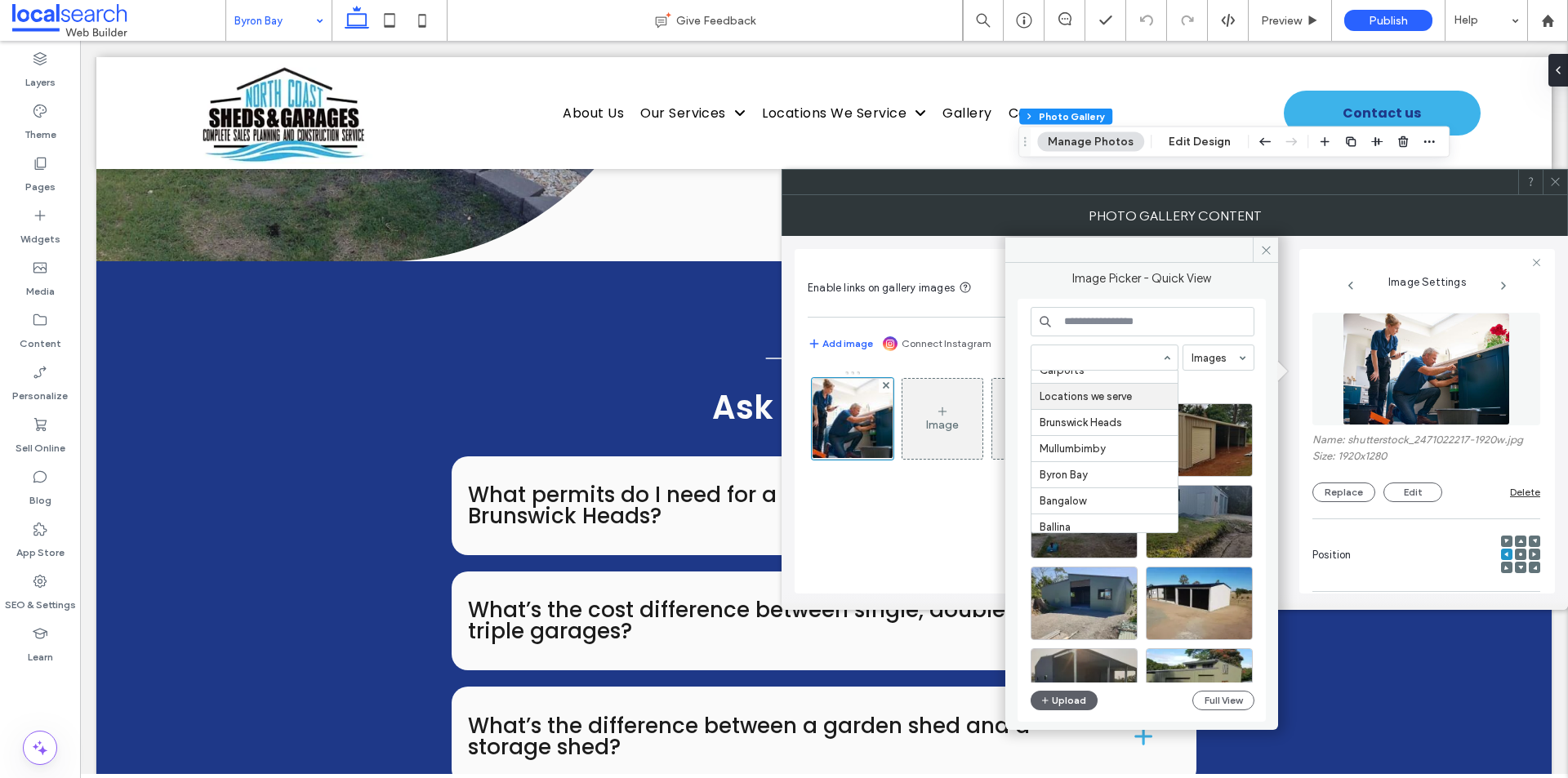 scroll, scrollTop: 327, scrollLeft: 0, axis: vertical 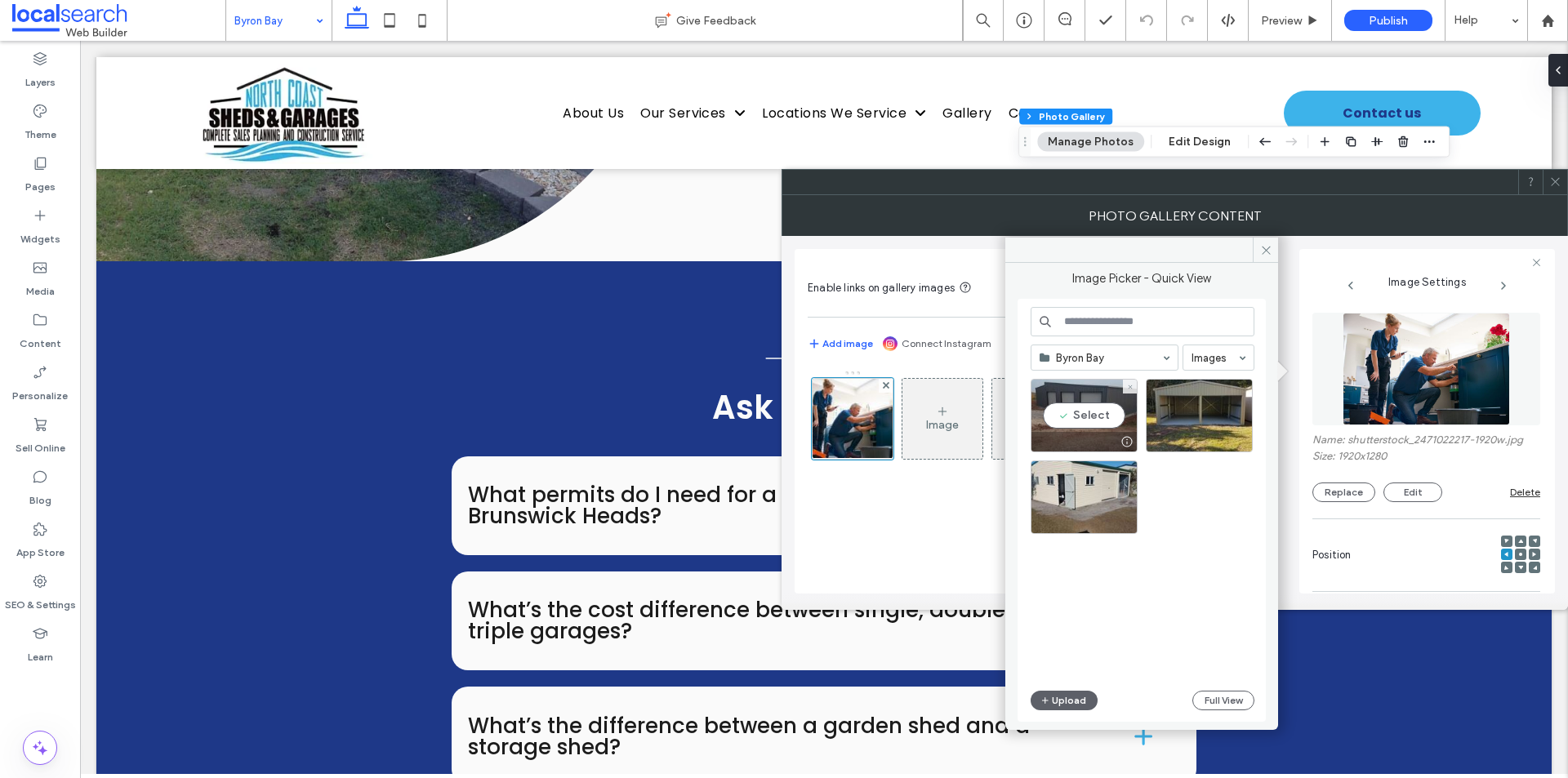 click on "Select" at bounding box center (1084, 416) 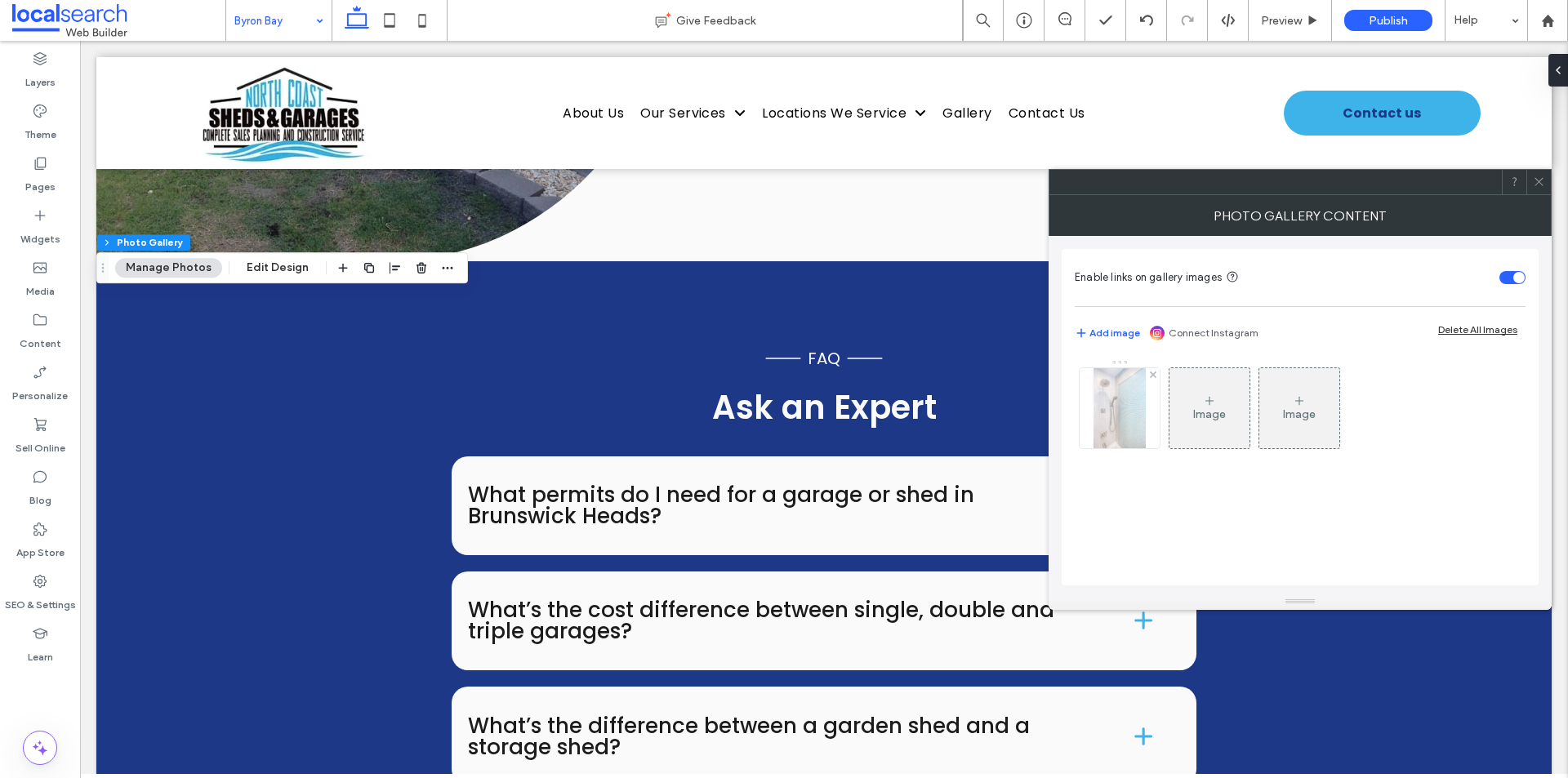 click at bounding box center [1120, 408] 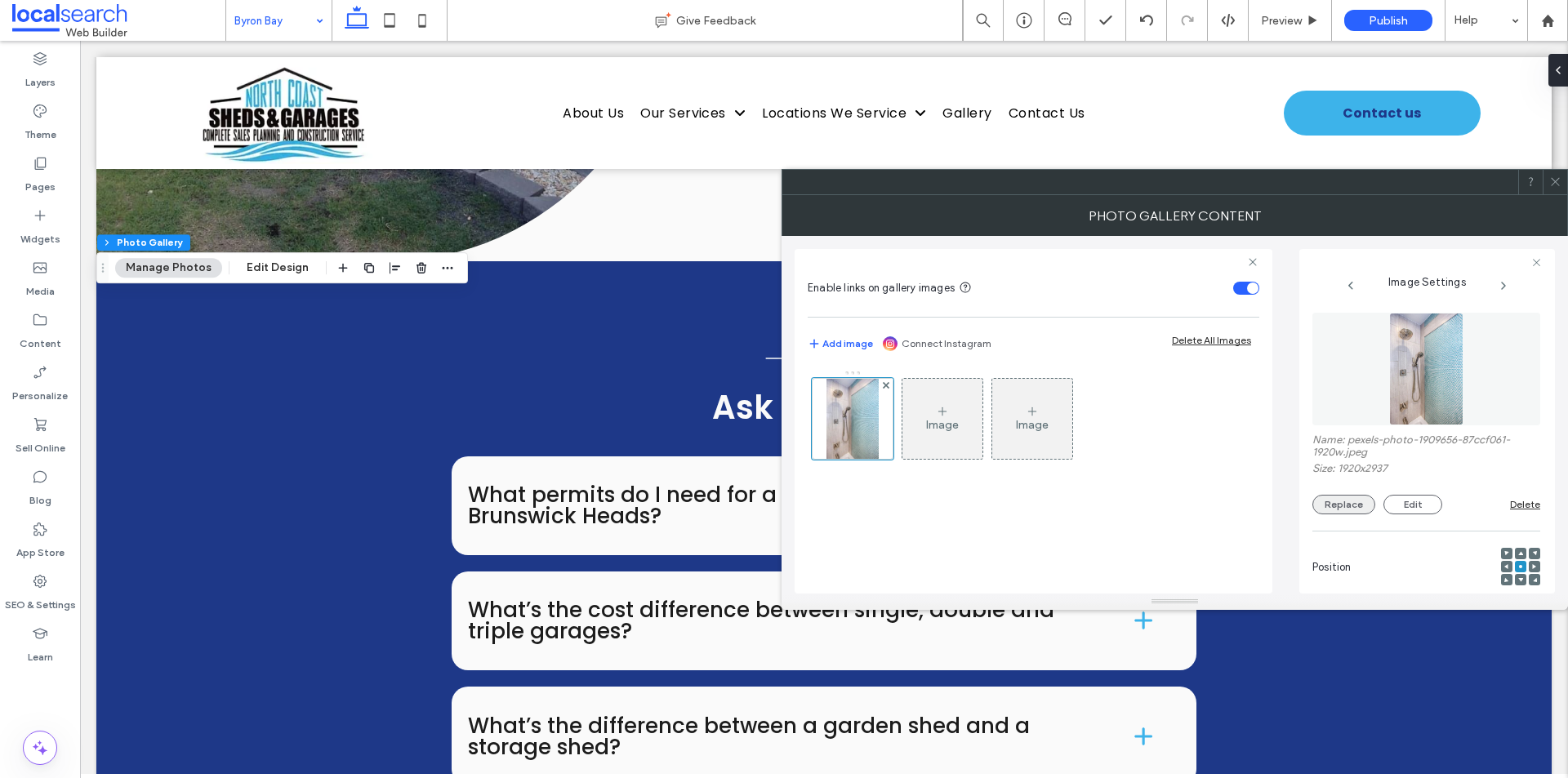 click on "Replace" at bounding box center (1343, 505) 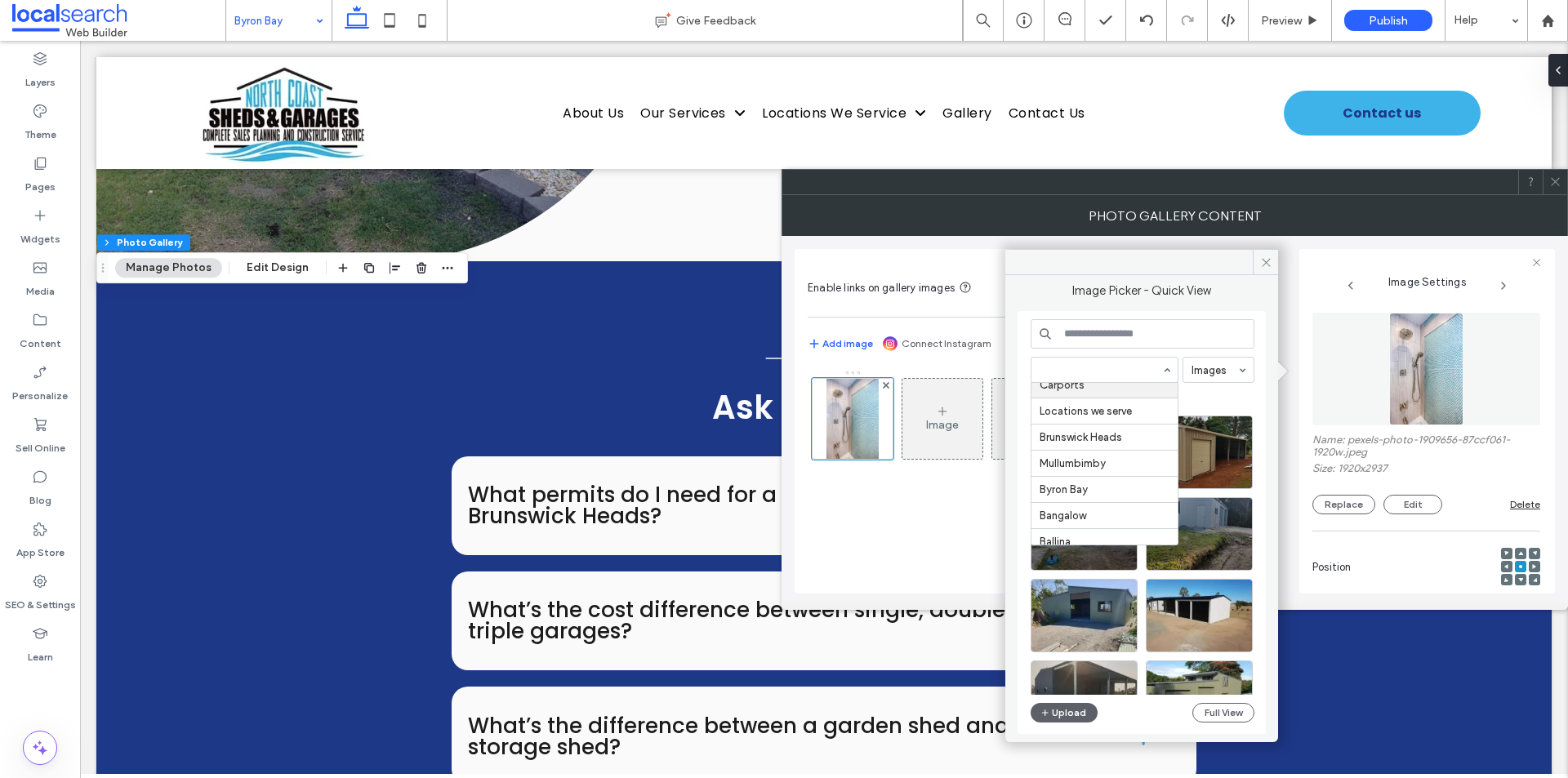 scroll, scrollTop: 327, scrollLeft: 0, axis: vertical 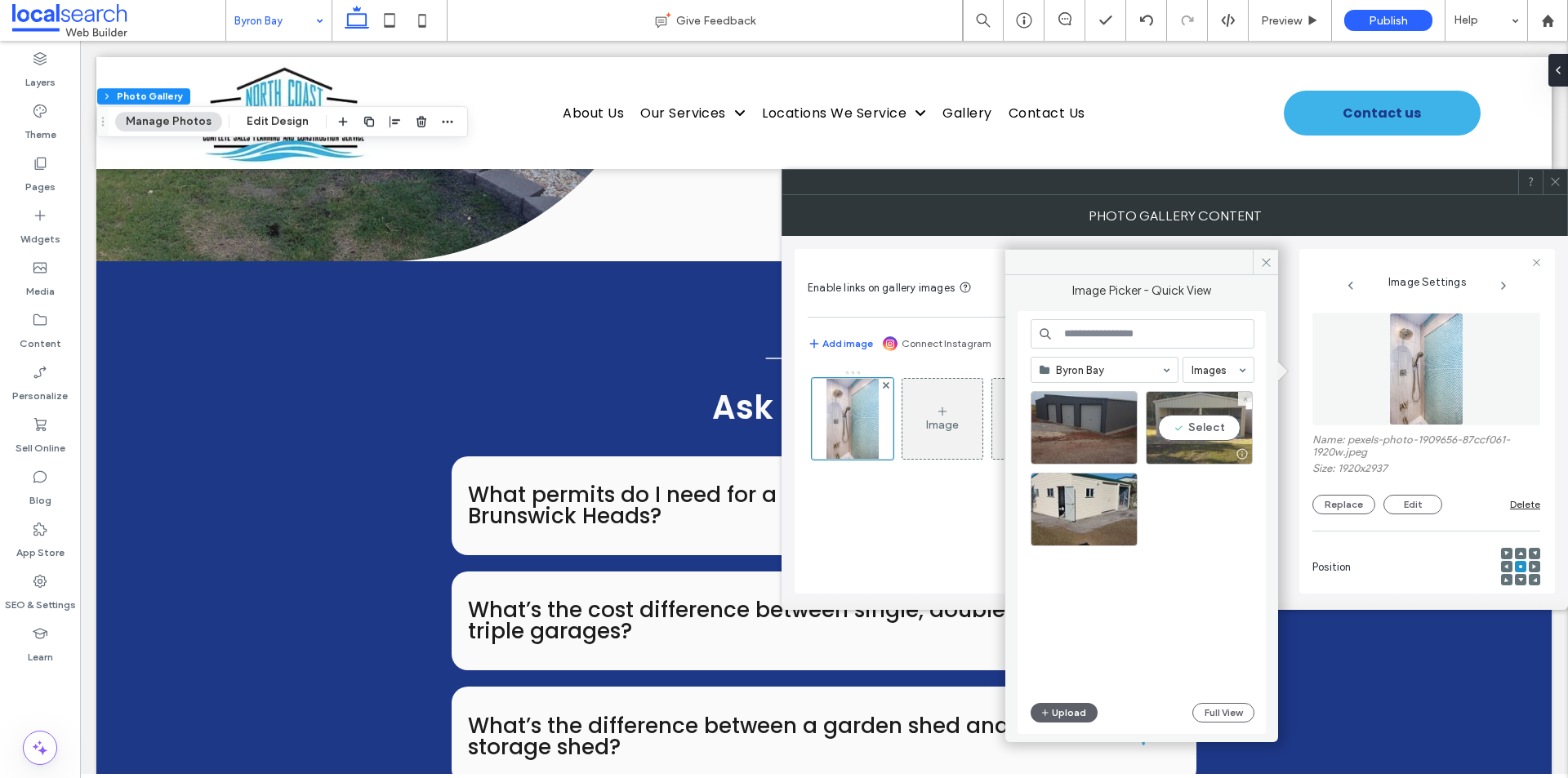 click on "Select" at bounding box center [1199, 428] 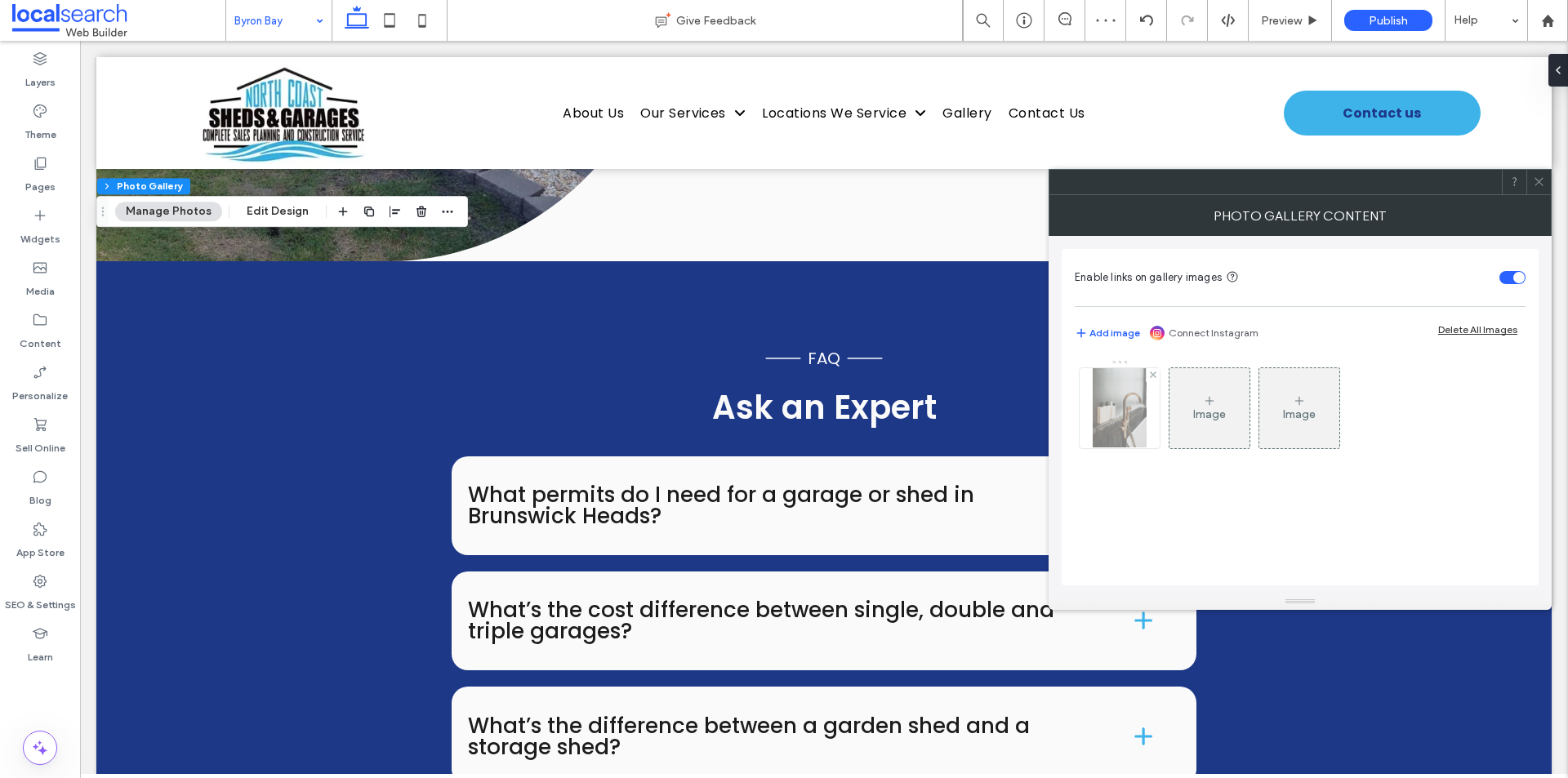 click at bounding box center [1119, 408] 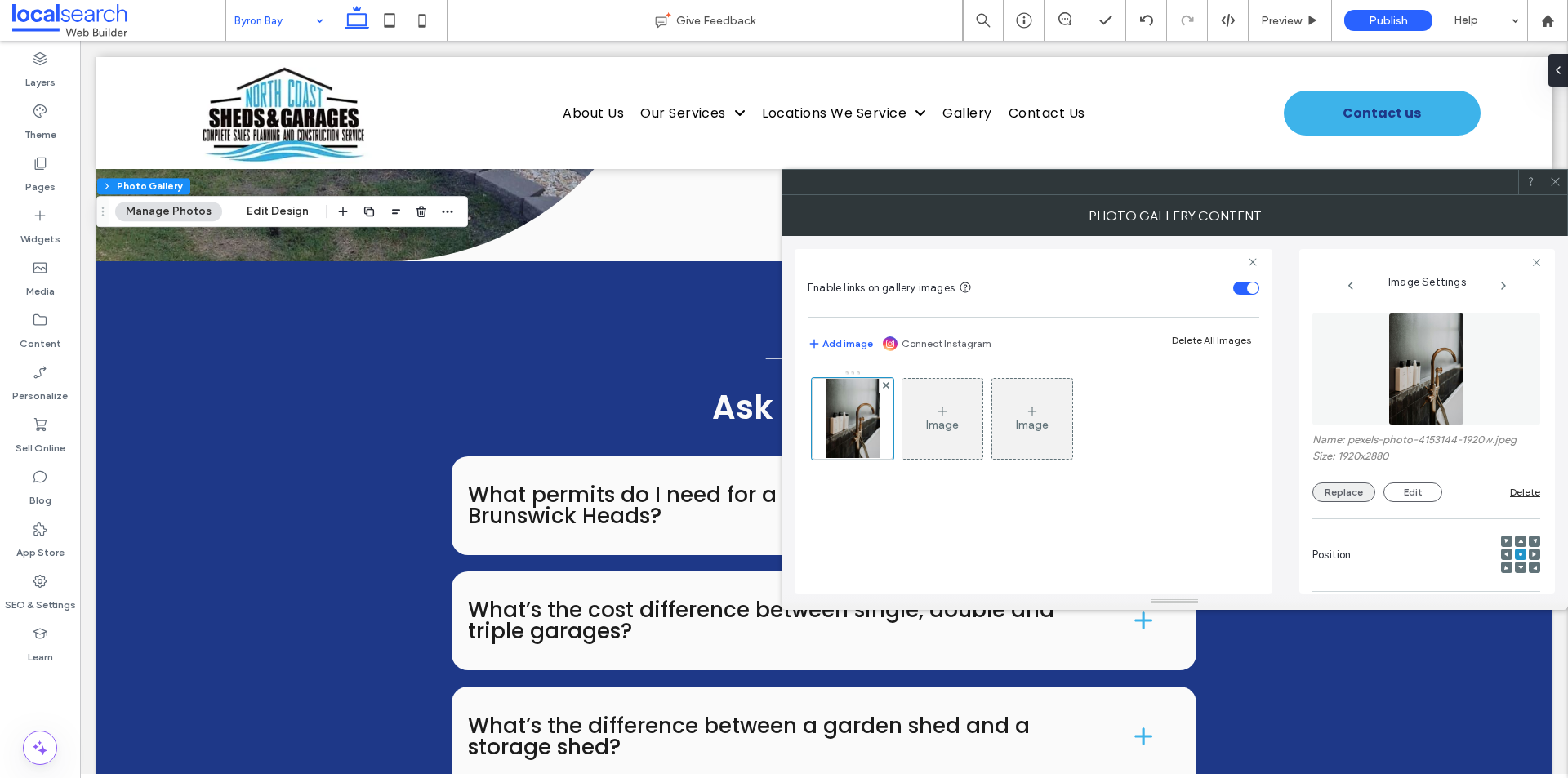 click on "Replace" at bounding box center (1343, 492) 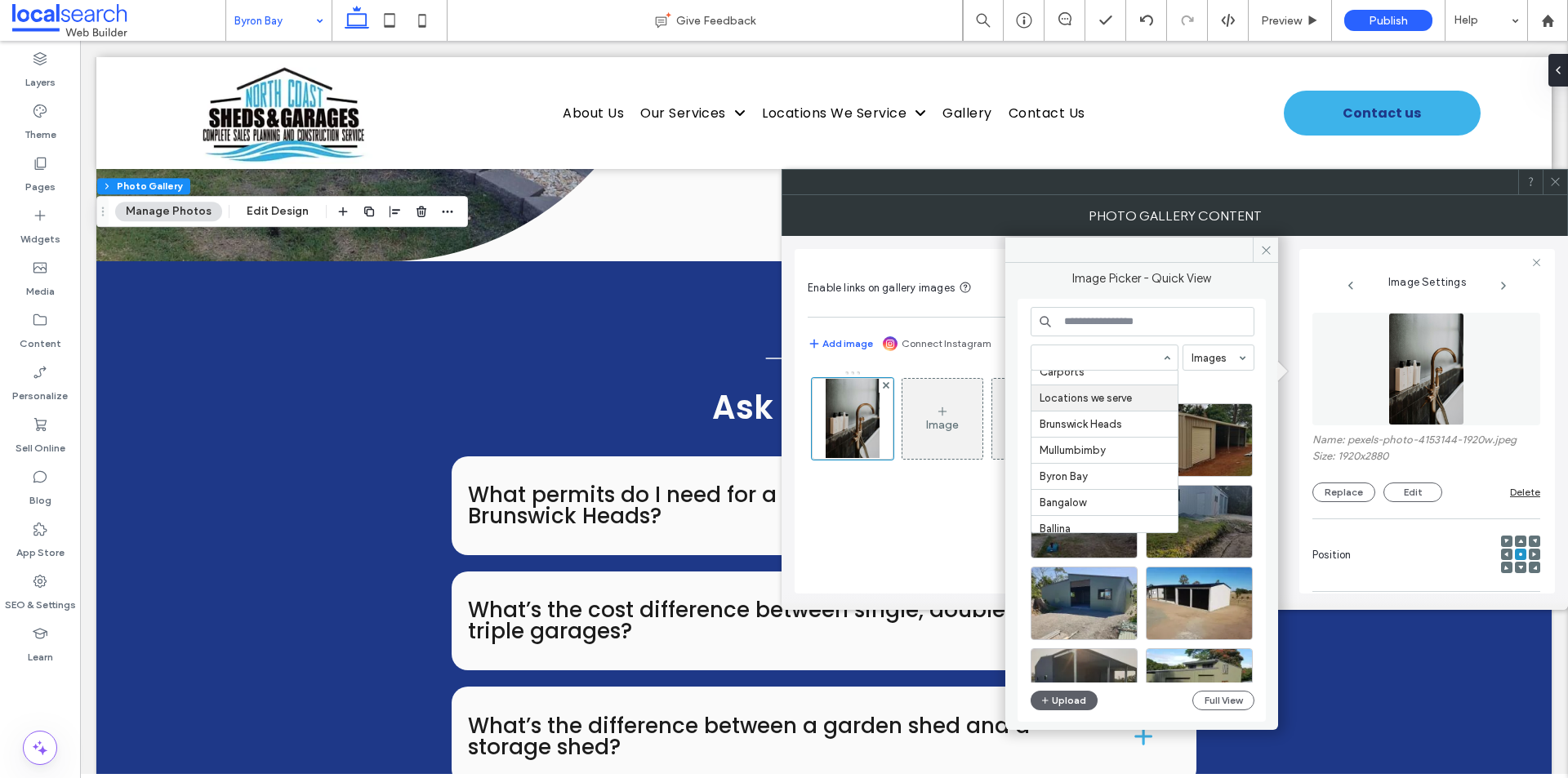 scroll, scrollTop: 327, scrollLeft: 0, axis: vertical 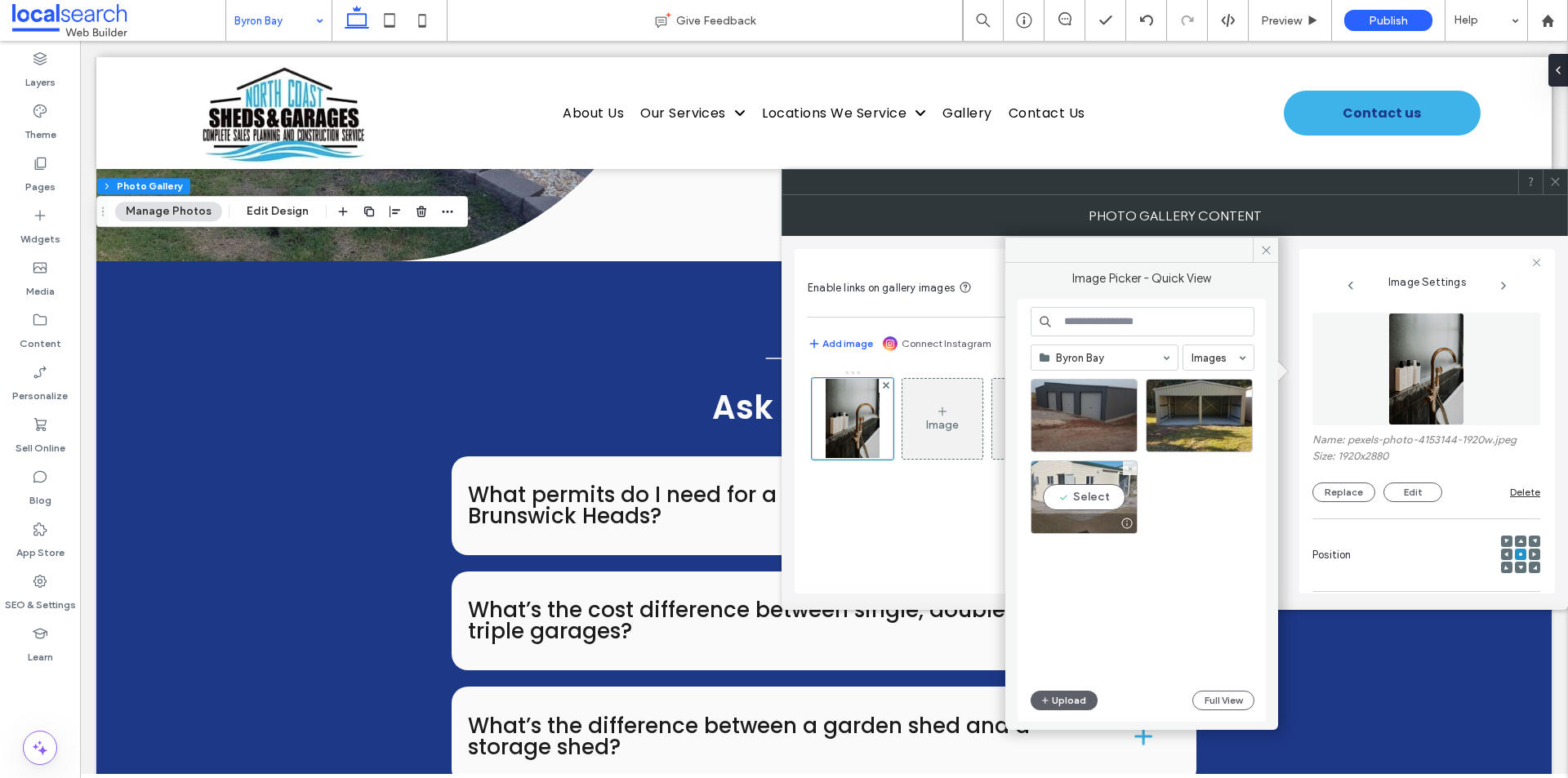 click on "Select" at bounding box center [1084, 497] 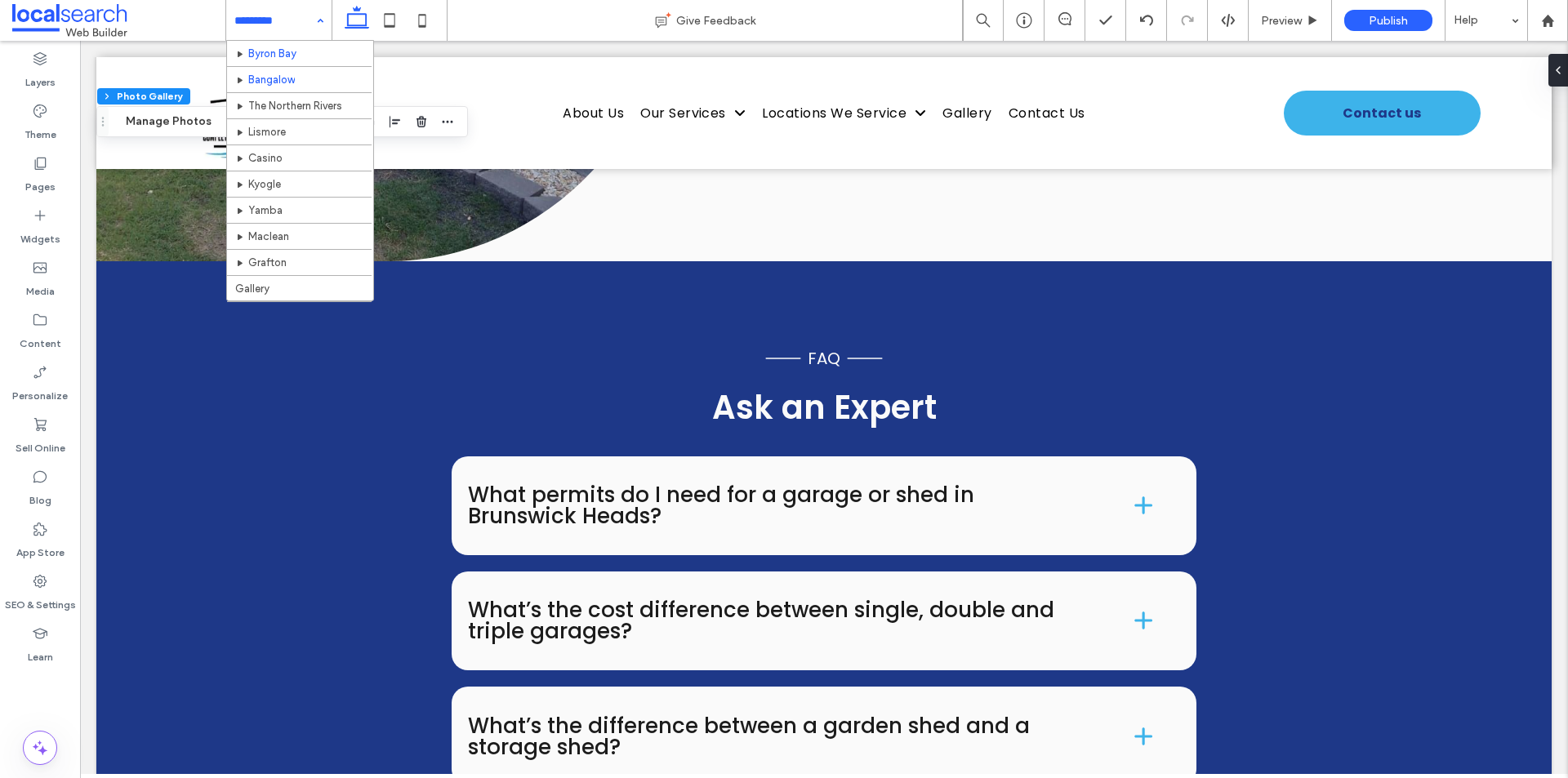 scroll, scrollTop: 260, scrollLeft: 0, axis: vertical 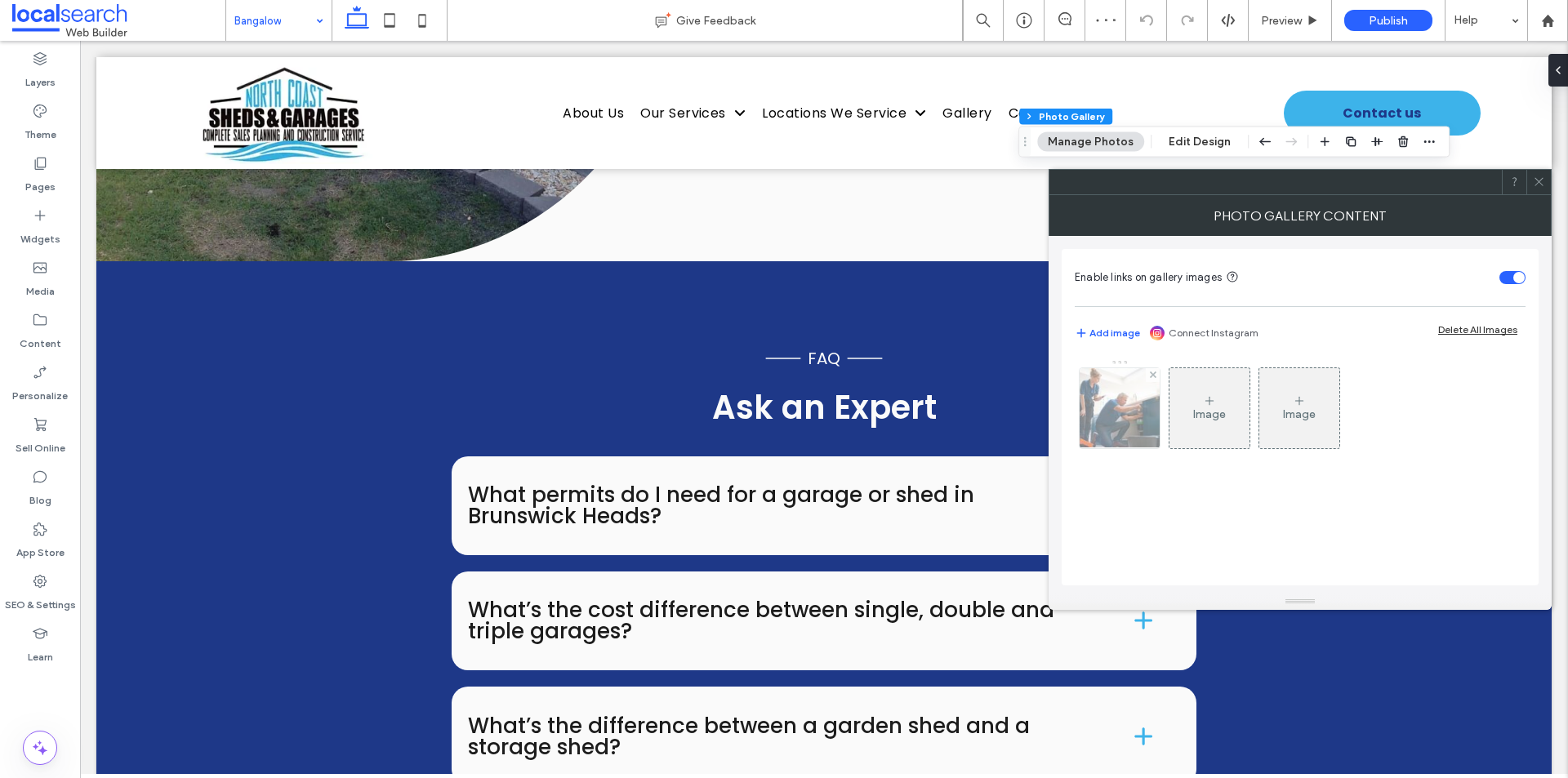 click at bounding box center [1120, 408] 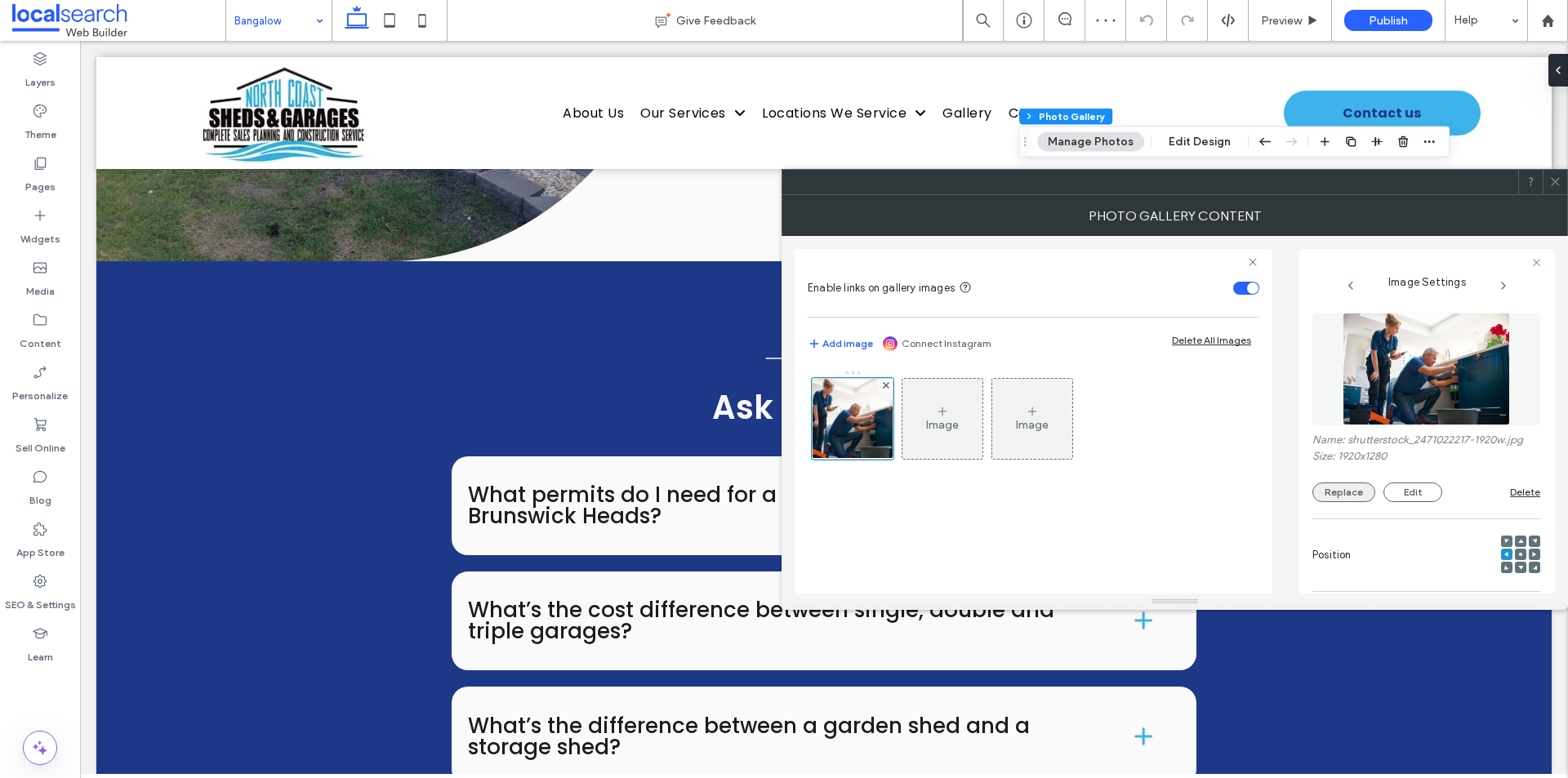 click on "Replace" at bounding box center (1343, 492) 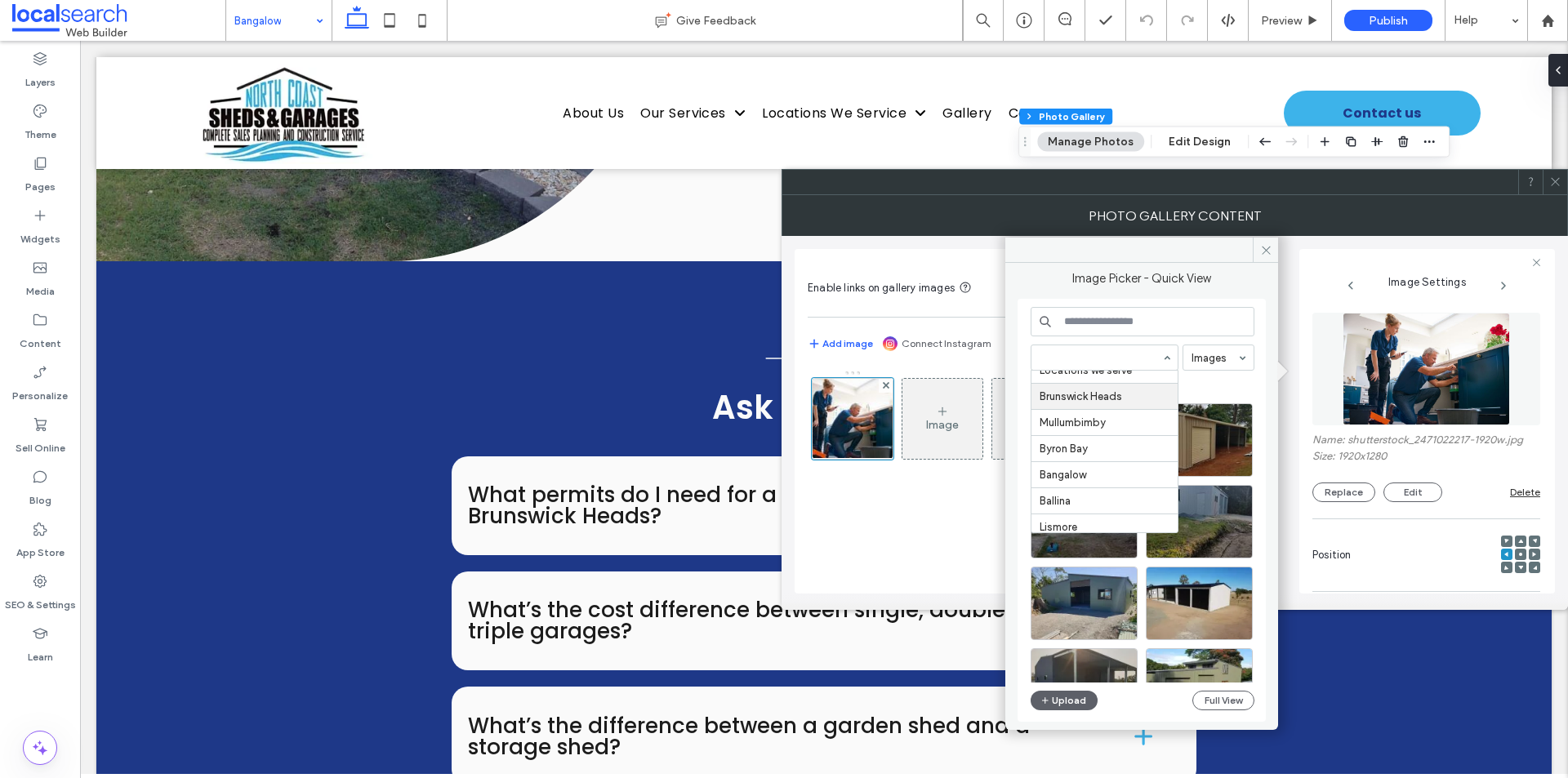 scroll, scrollTop: 408, scrollLeft: 0, axis: vertical 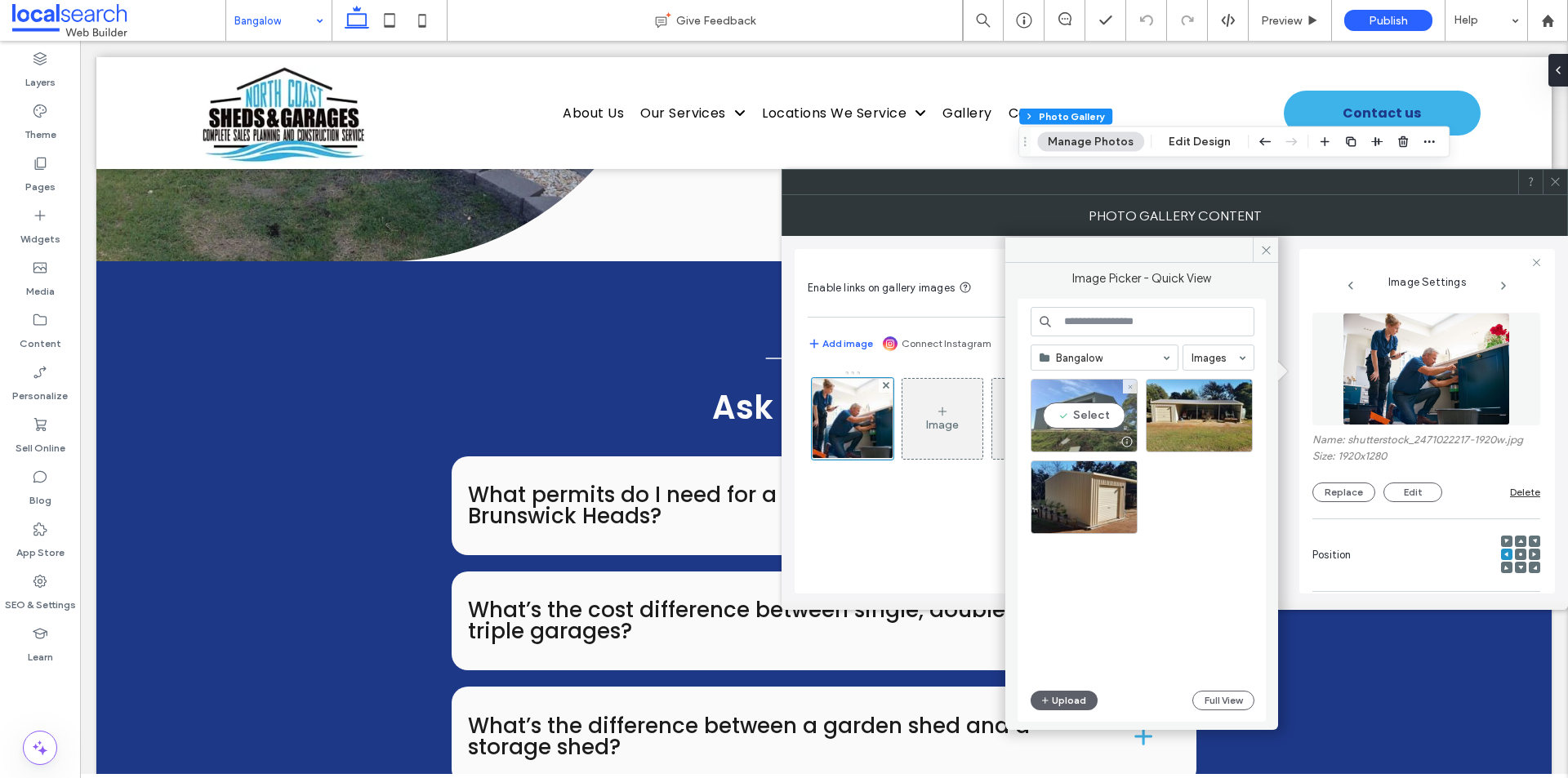 click on "Select" at bounding box center [1084, 416] 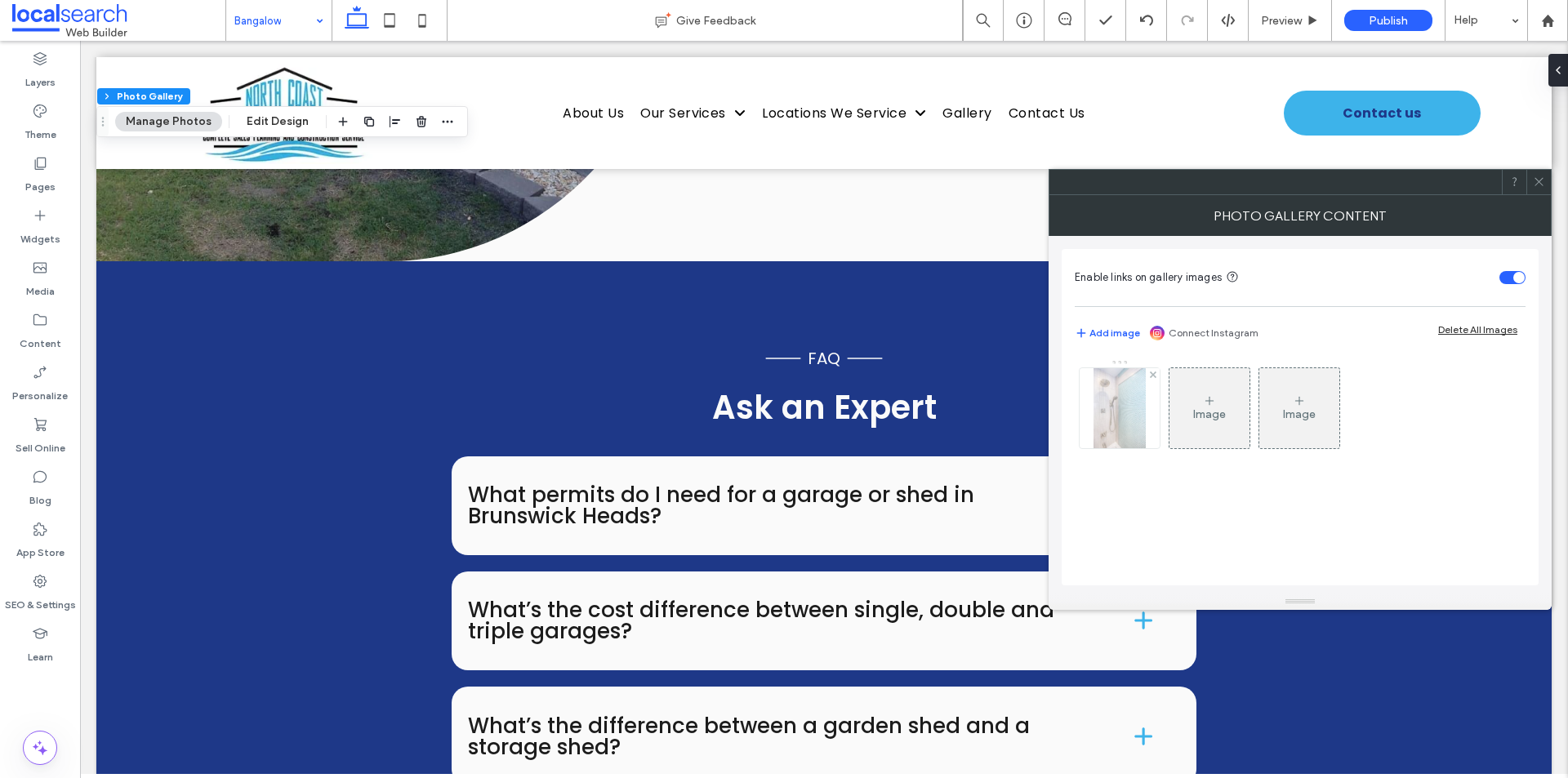 click at bounding box center (1120, 408) 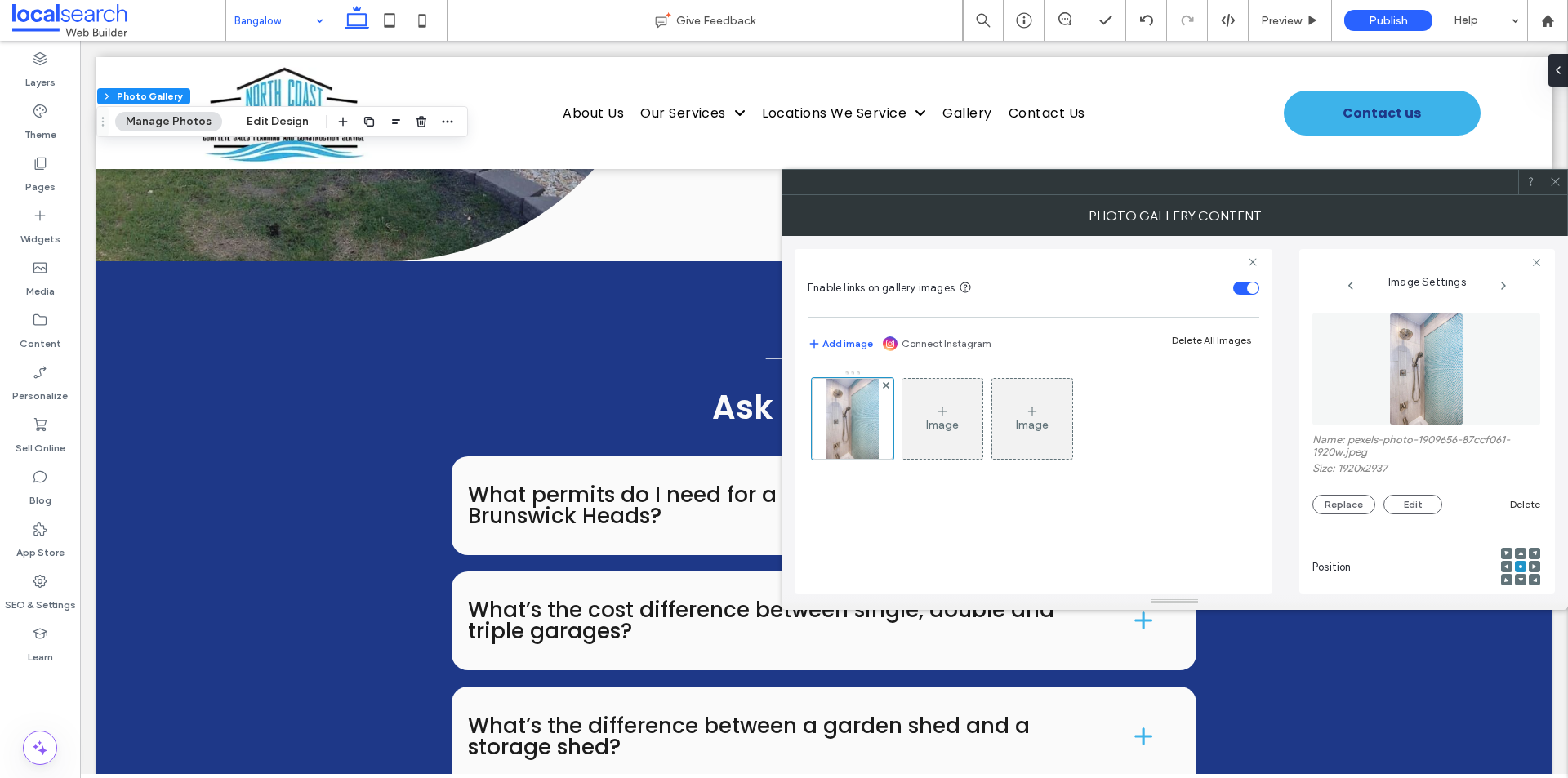 click on "Name: pexels-photo-1909656-87ccf061-1920w.jpeg Size: 1920x2937 Replace Edit Delete" at bounding box center (1426, 413) 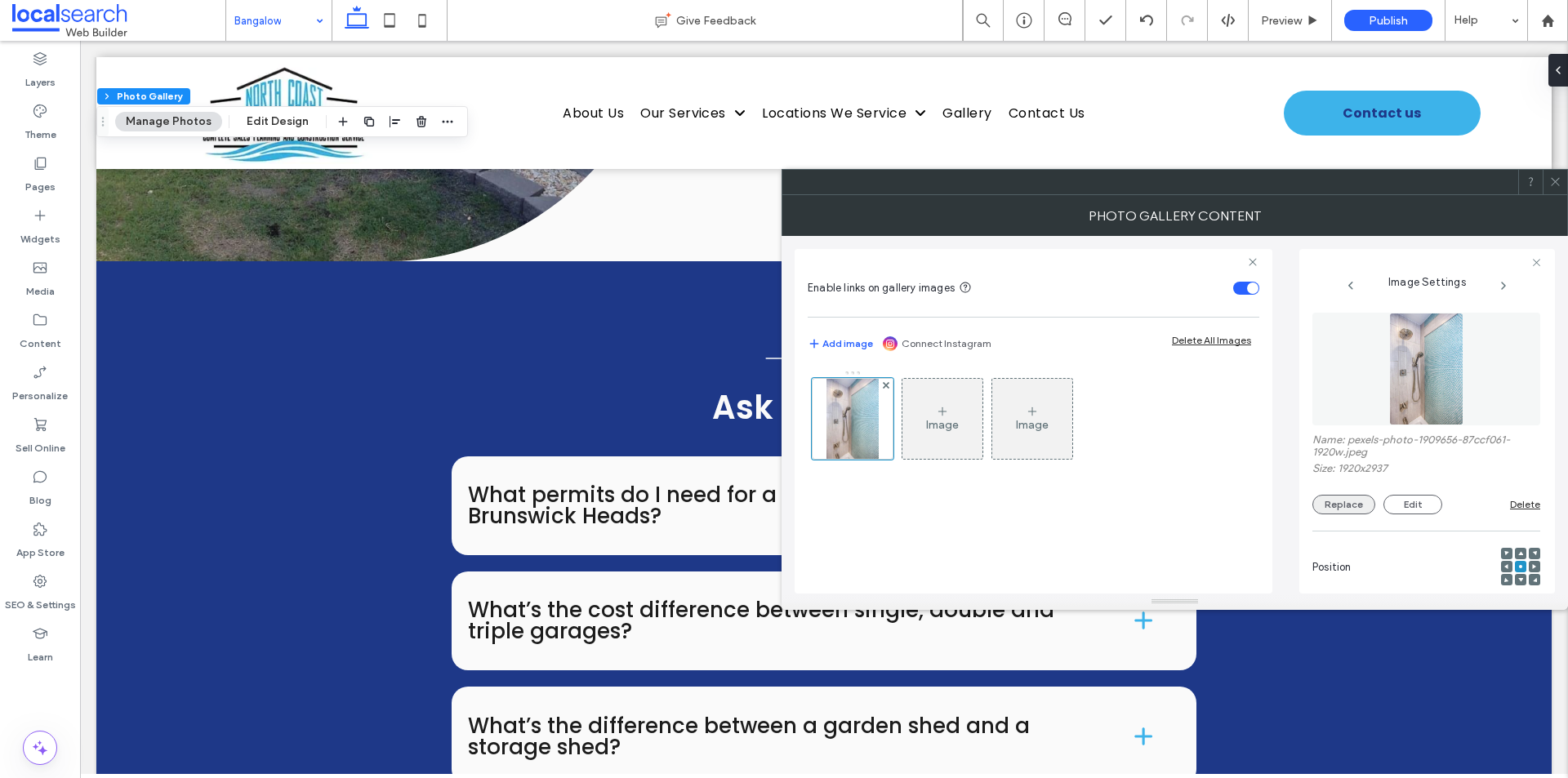 click on "Replace" at bounding box center [1343, 505] 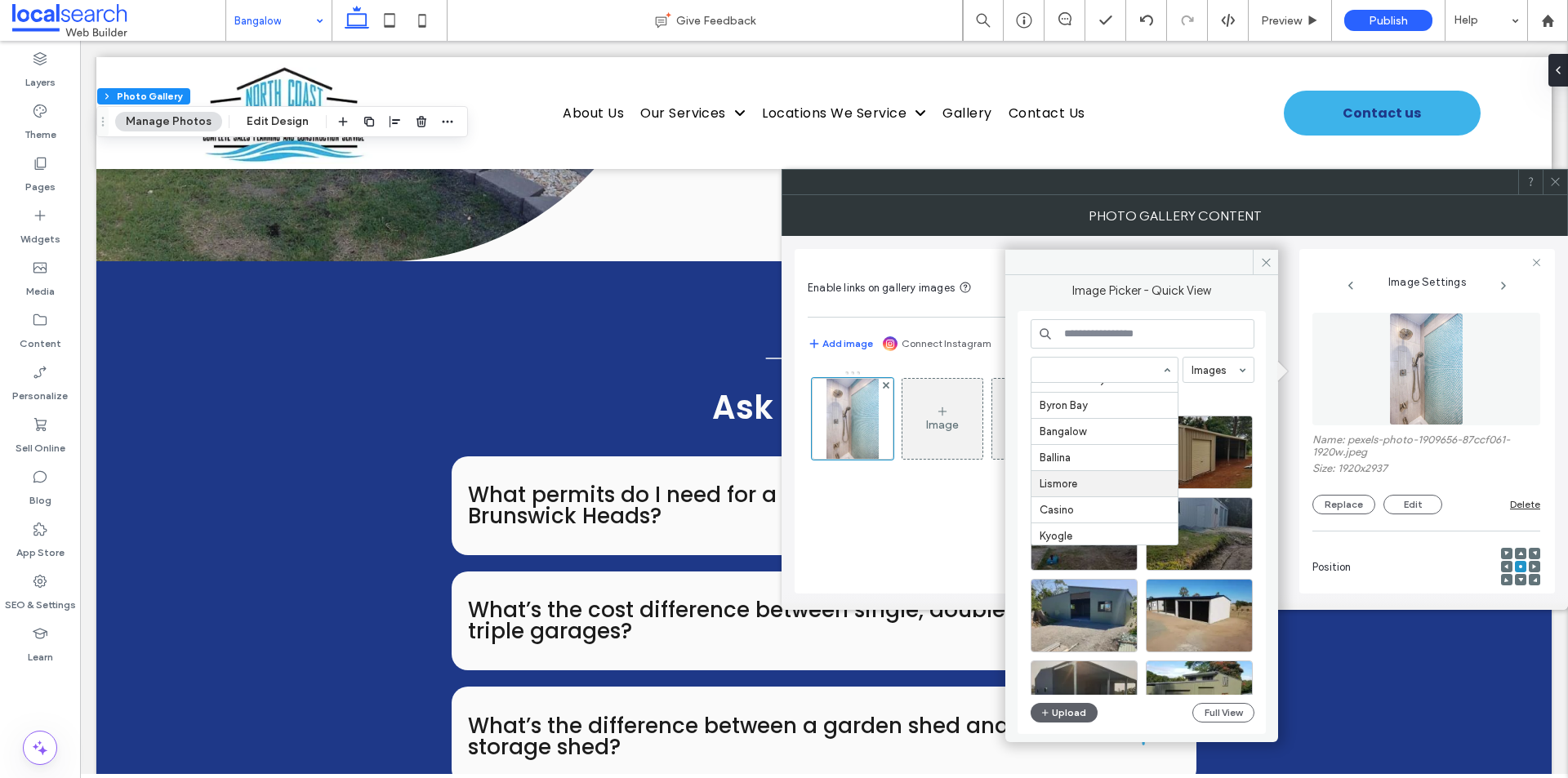 scroll, scrollTop: 353, scrollLeft: 0, axis: vertical 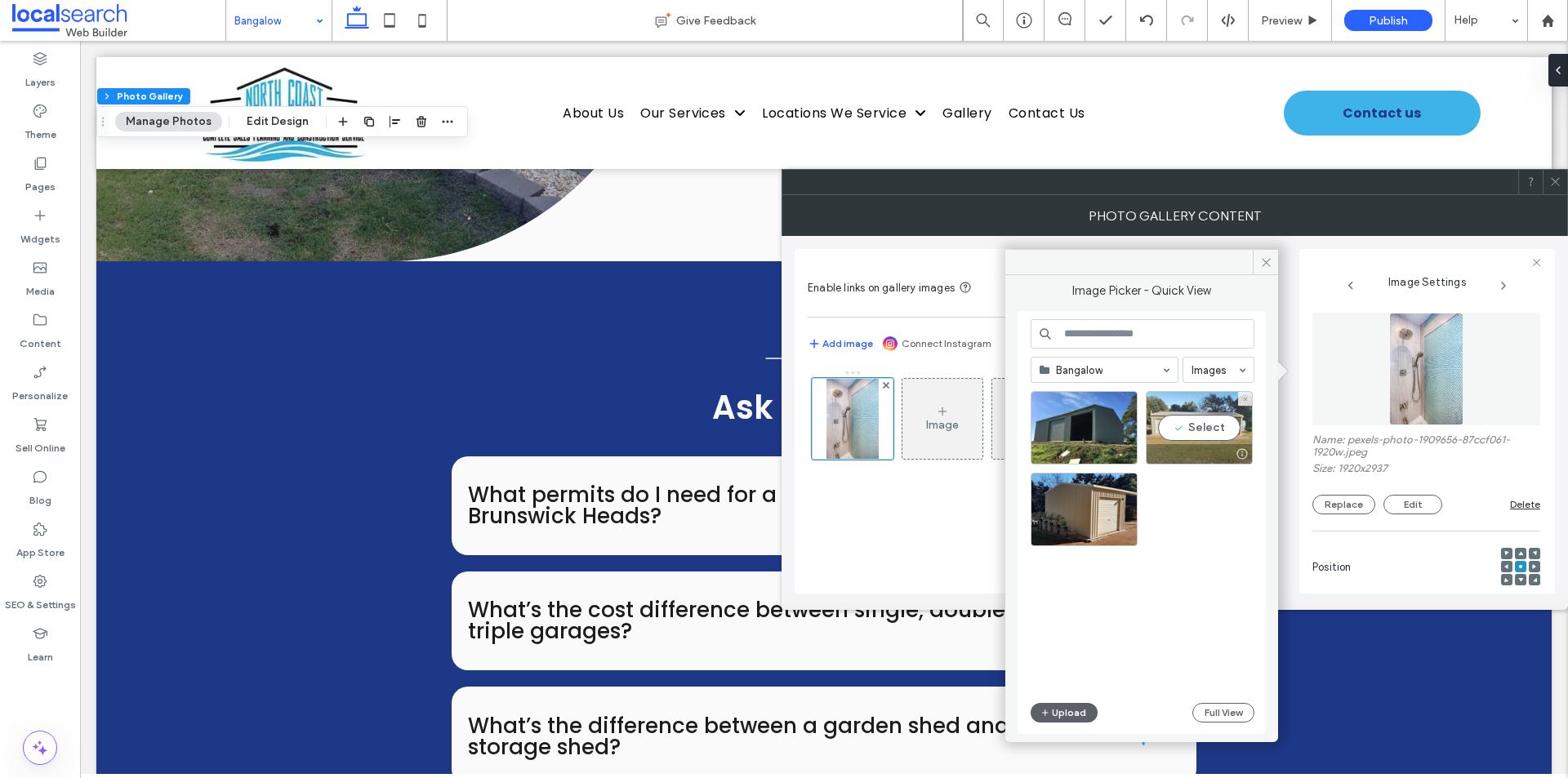 click on "Select" at bounding box center (1199, 428) 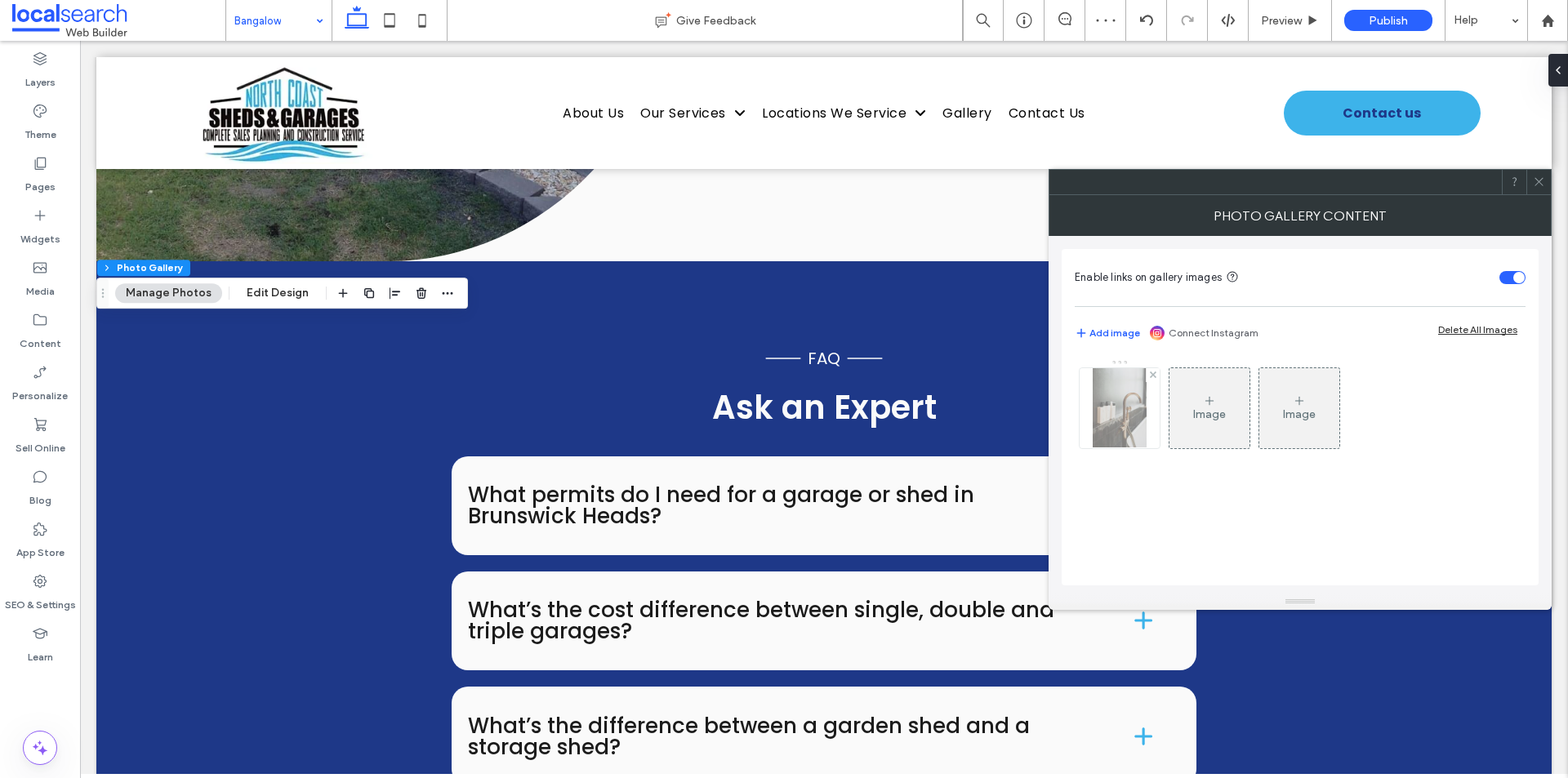 click at bounding box center [1119, 408] 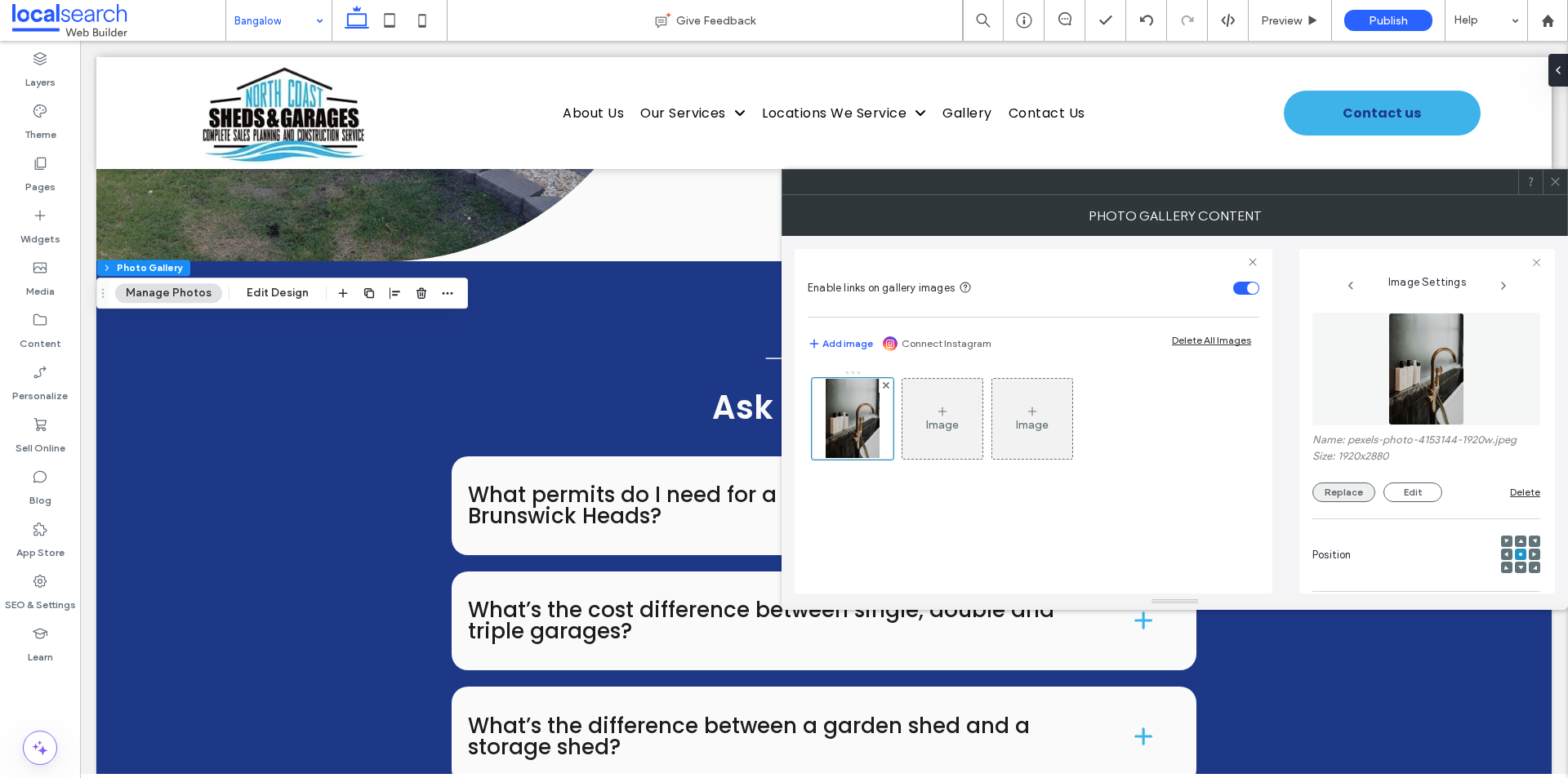 click on "Replace" at bounding box center [1343, 492] 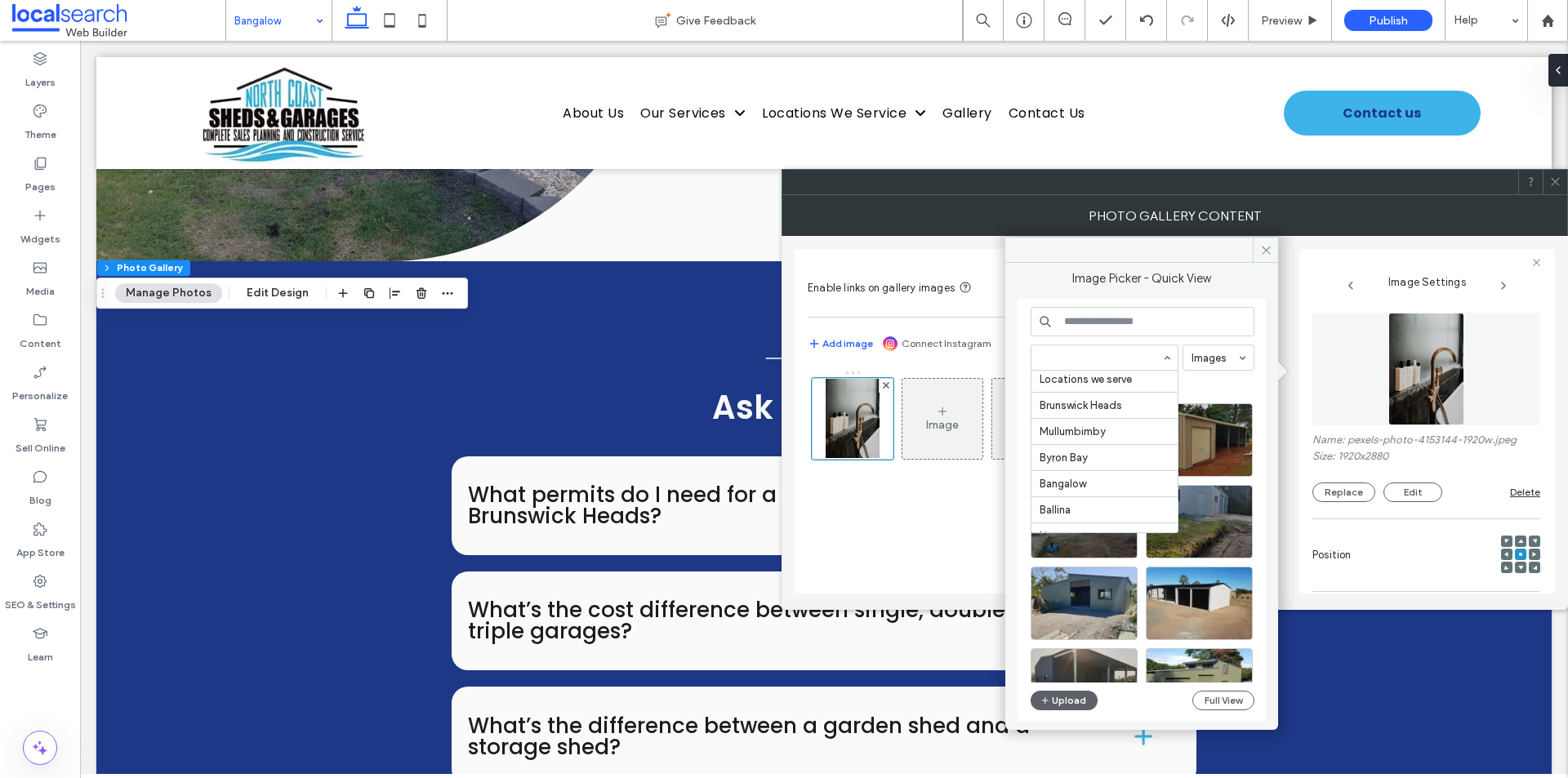 scroll, scrollTop: 327, scrollLeft: 0, axis: vertical 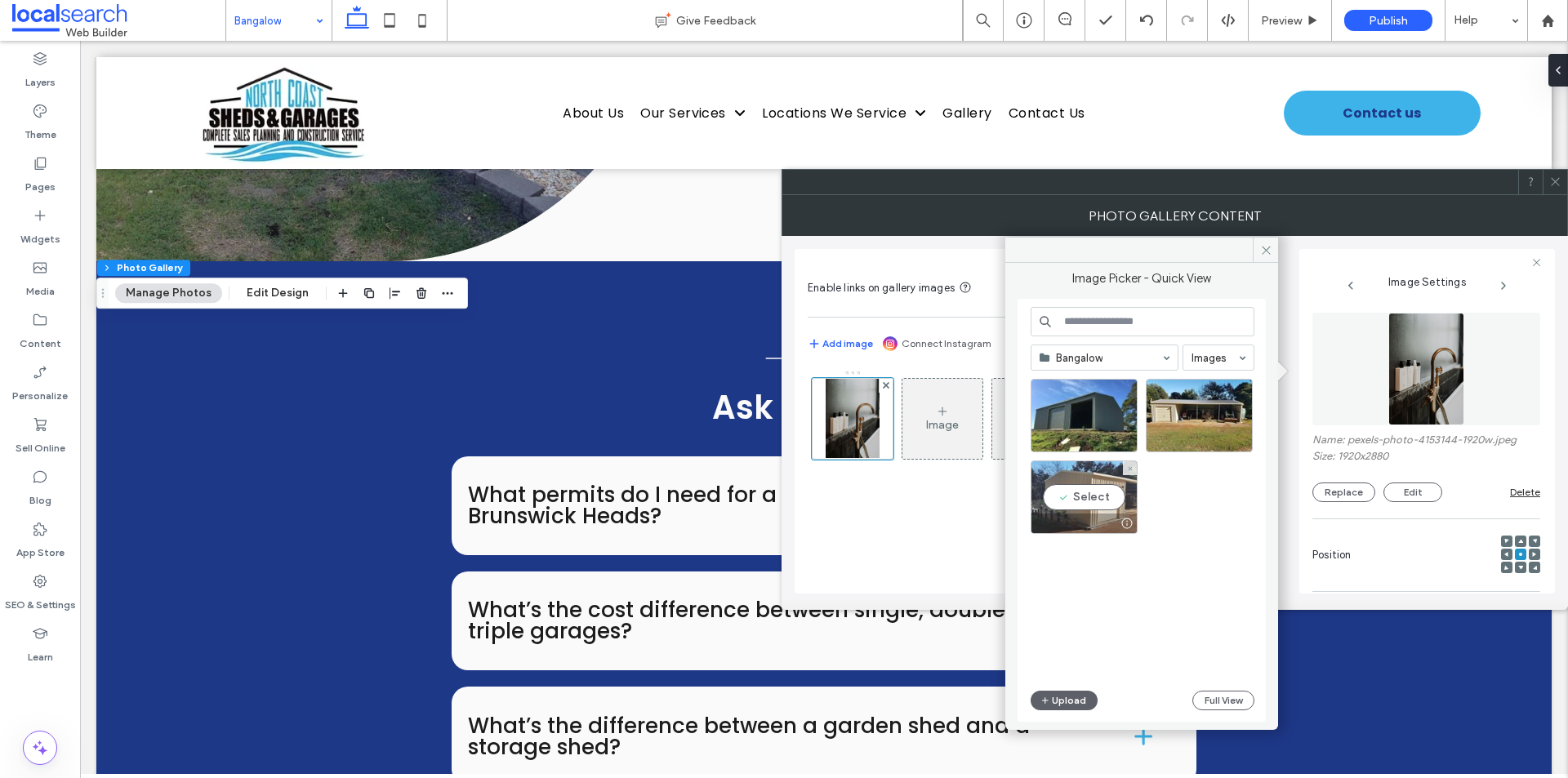 click on "Select" at bounding box center [1084, 497] 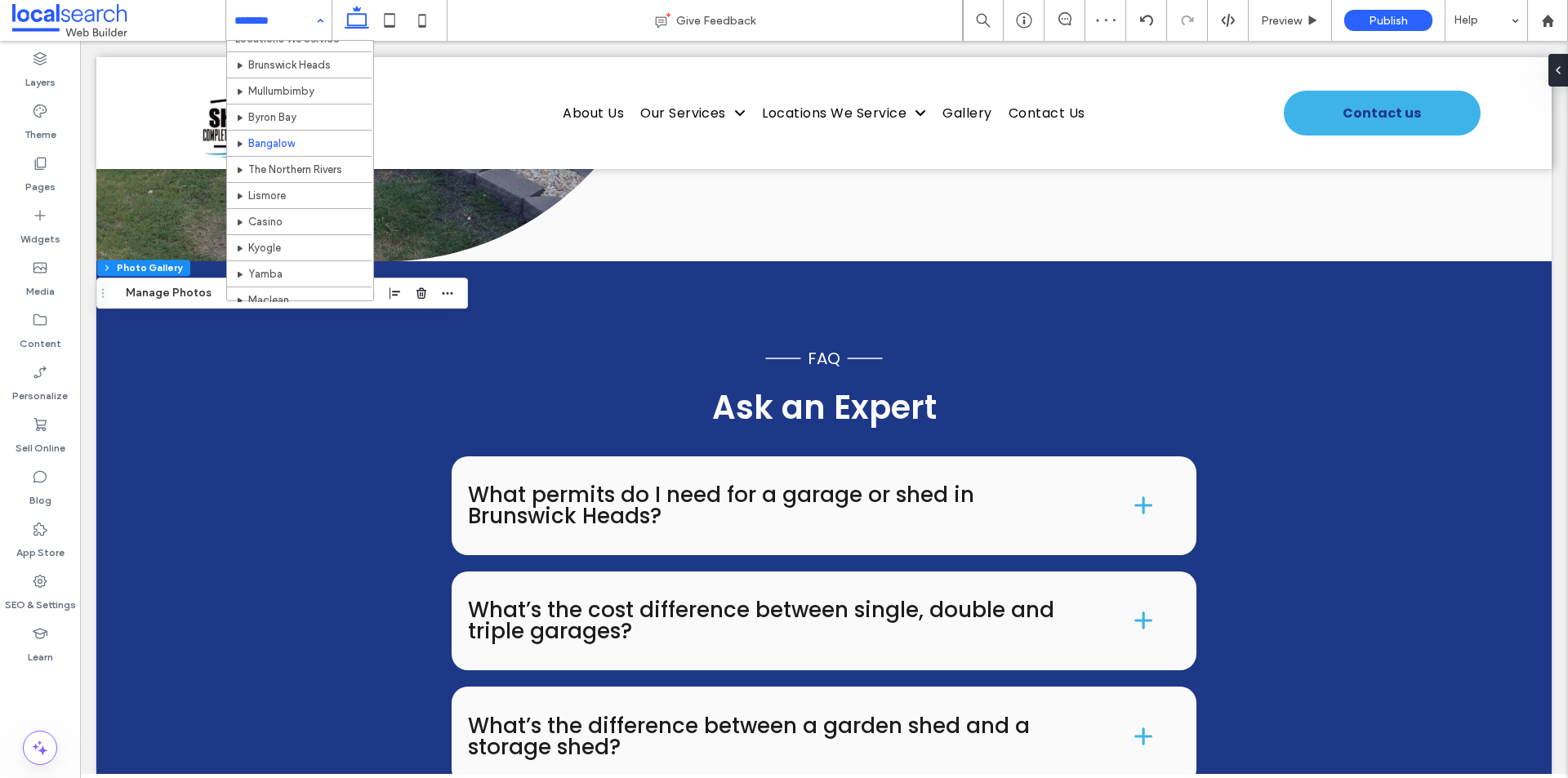 scroll, scrollTop: 260, scrollLeft: 0, axis: vertical 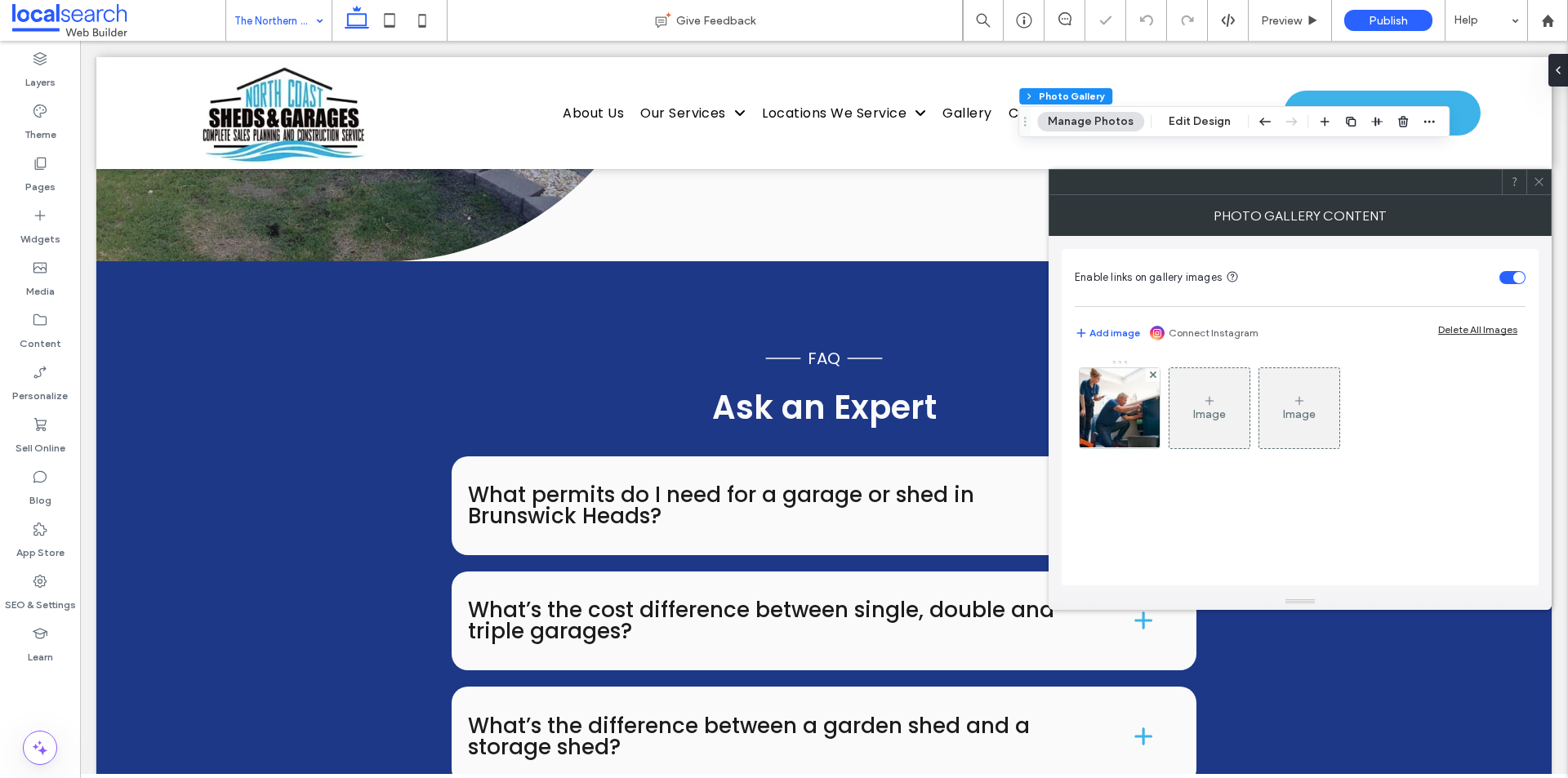 click at bounding box center [1120, 408] 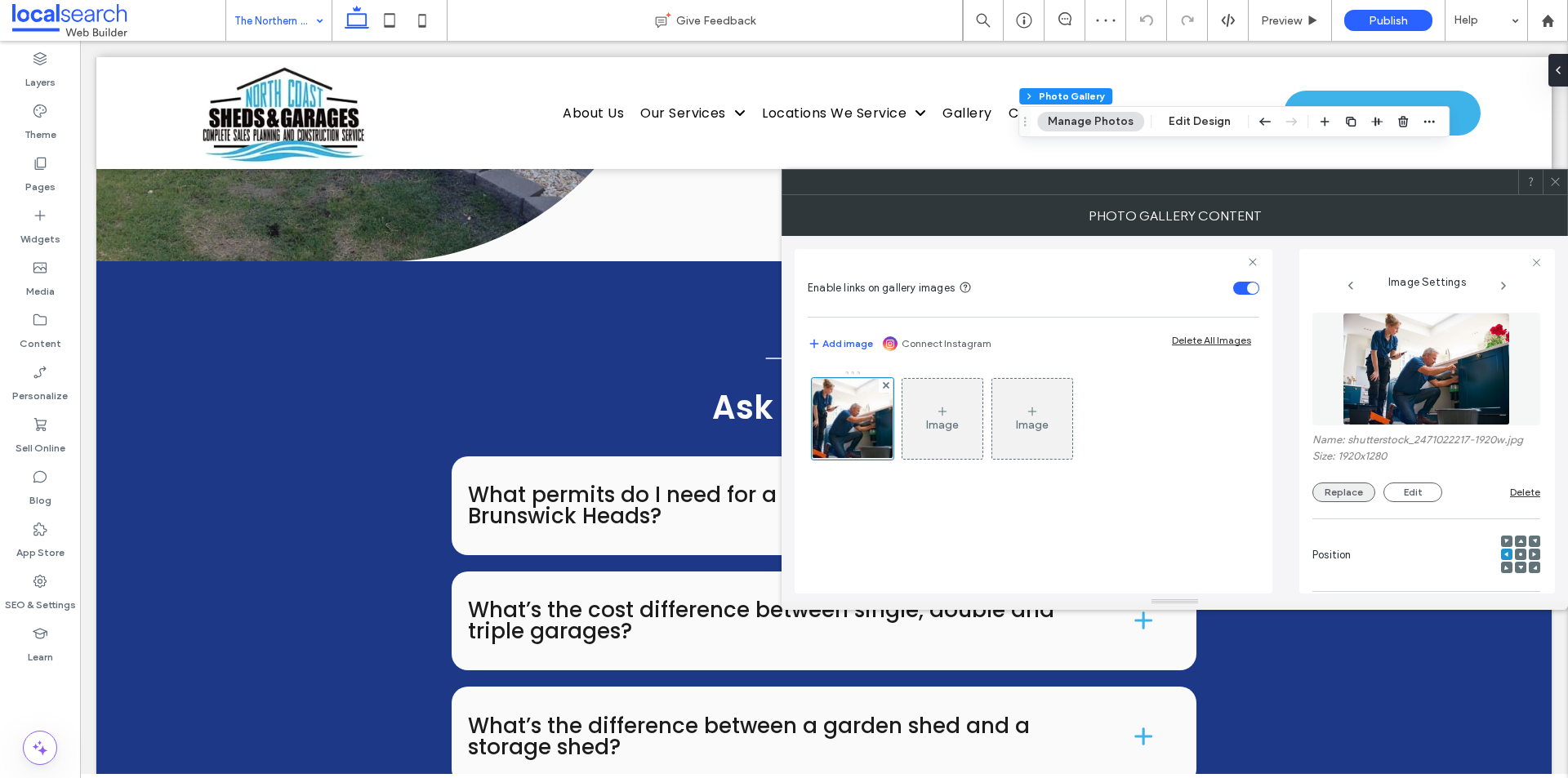 click on "Replace" at bounding box center (1343, 492) 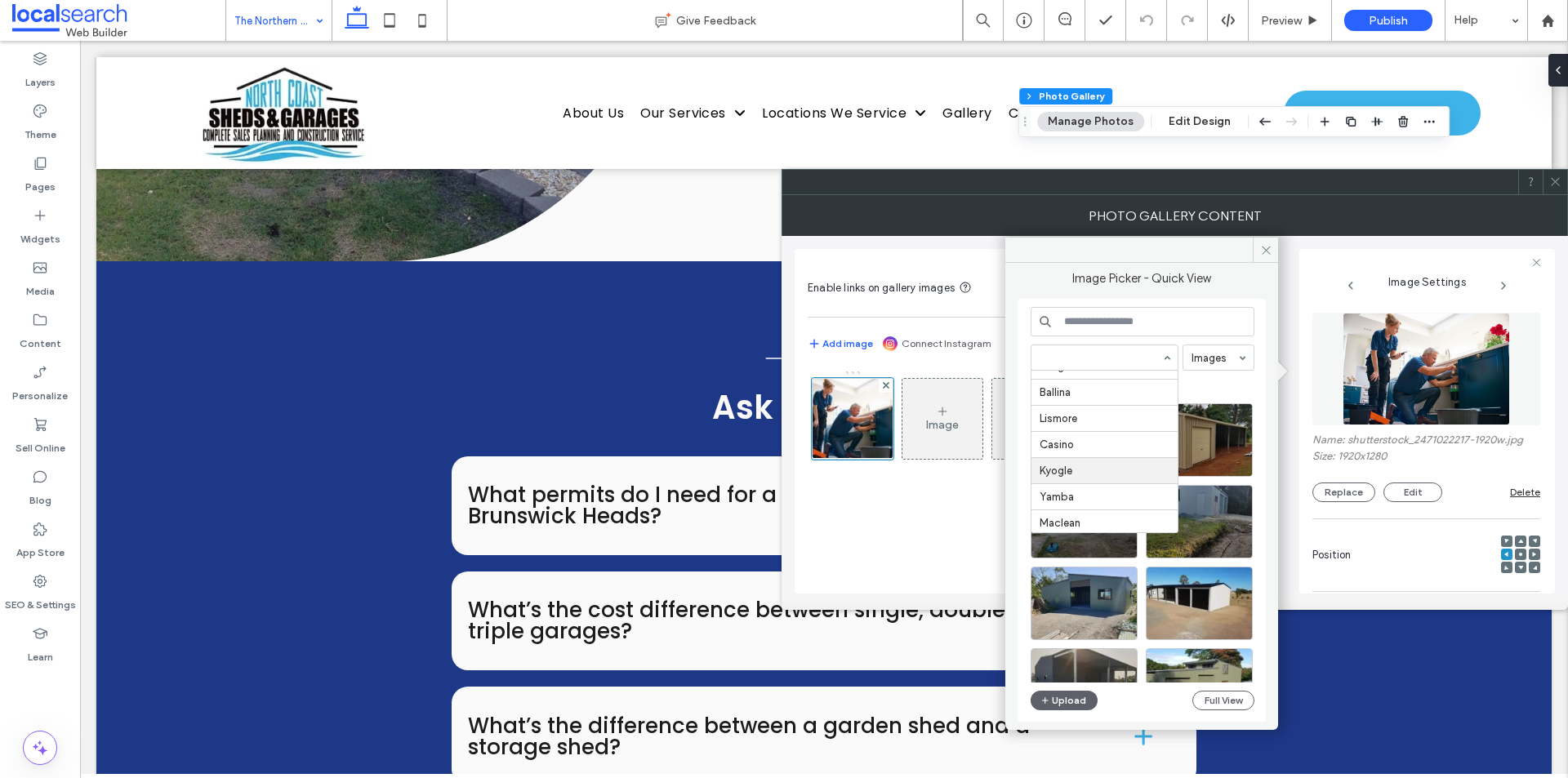 scroll, scrollTop: 408, scrollLeft: 0, axis: vertical 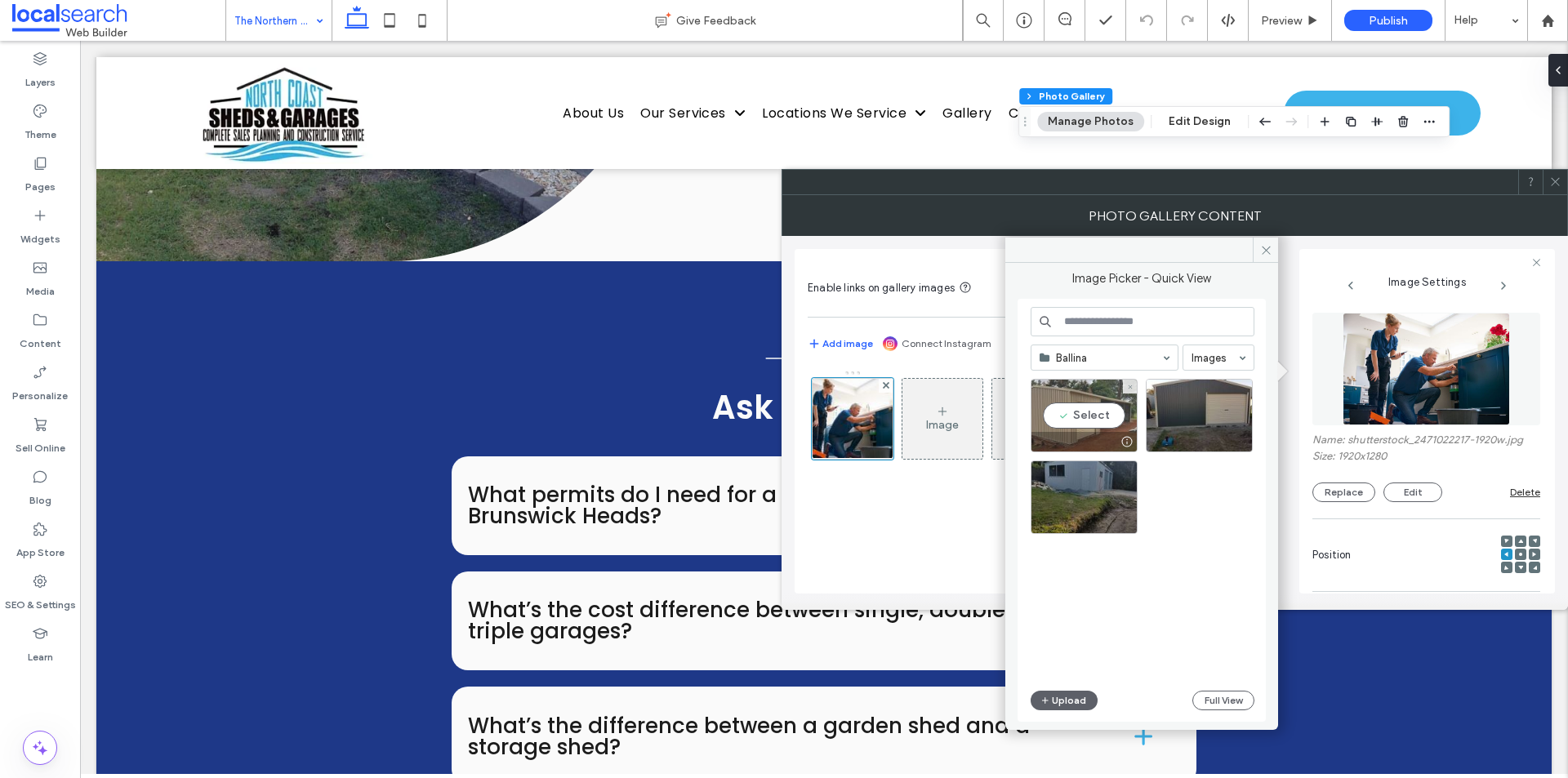 click on "Select" at bounding box center [1084, 416] 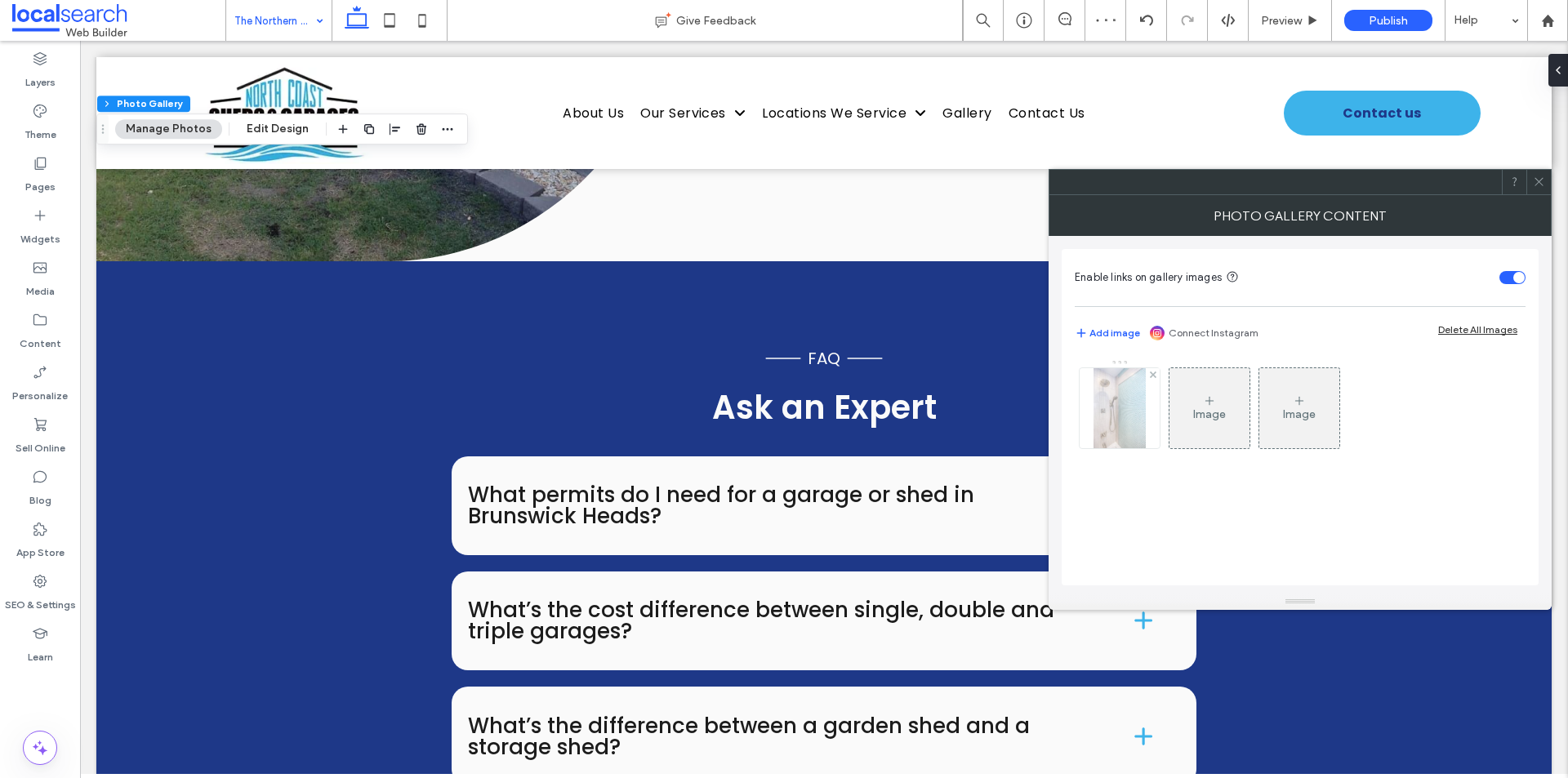 click at bounding box center [1120, 408] 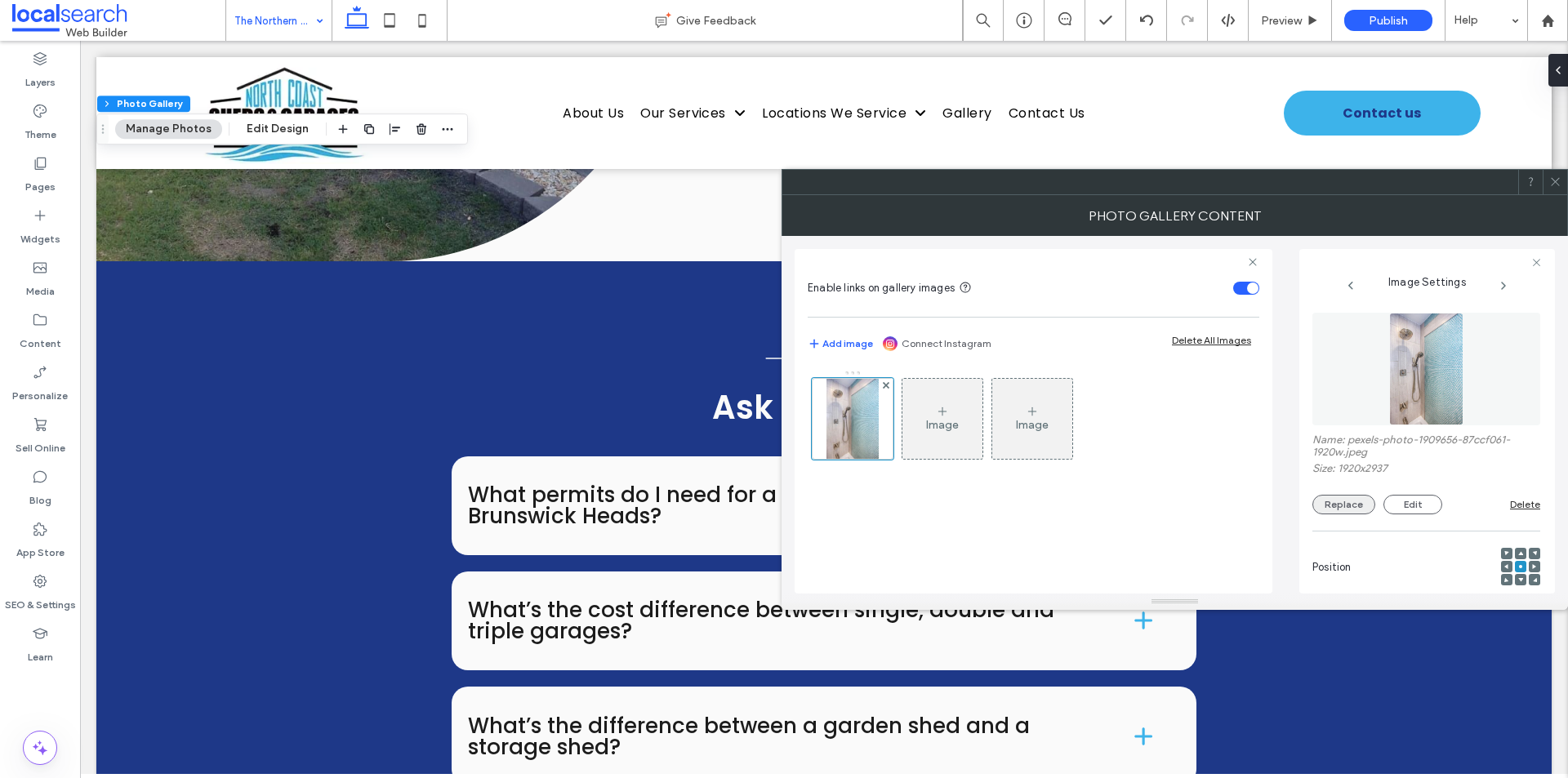click on "Replace" at bounding box center (1343, 505) 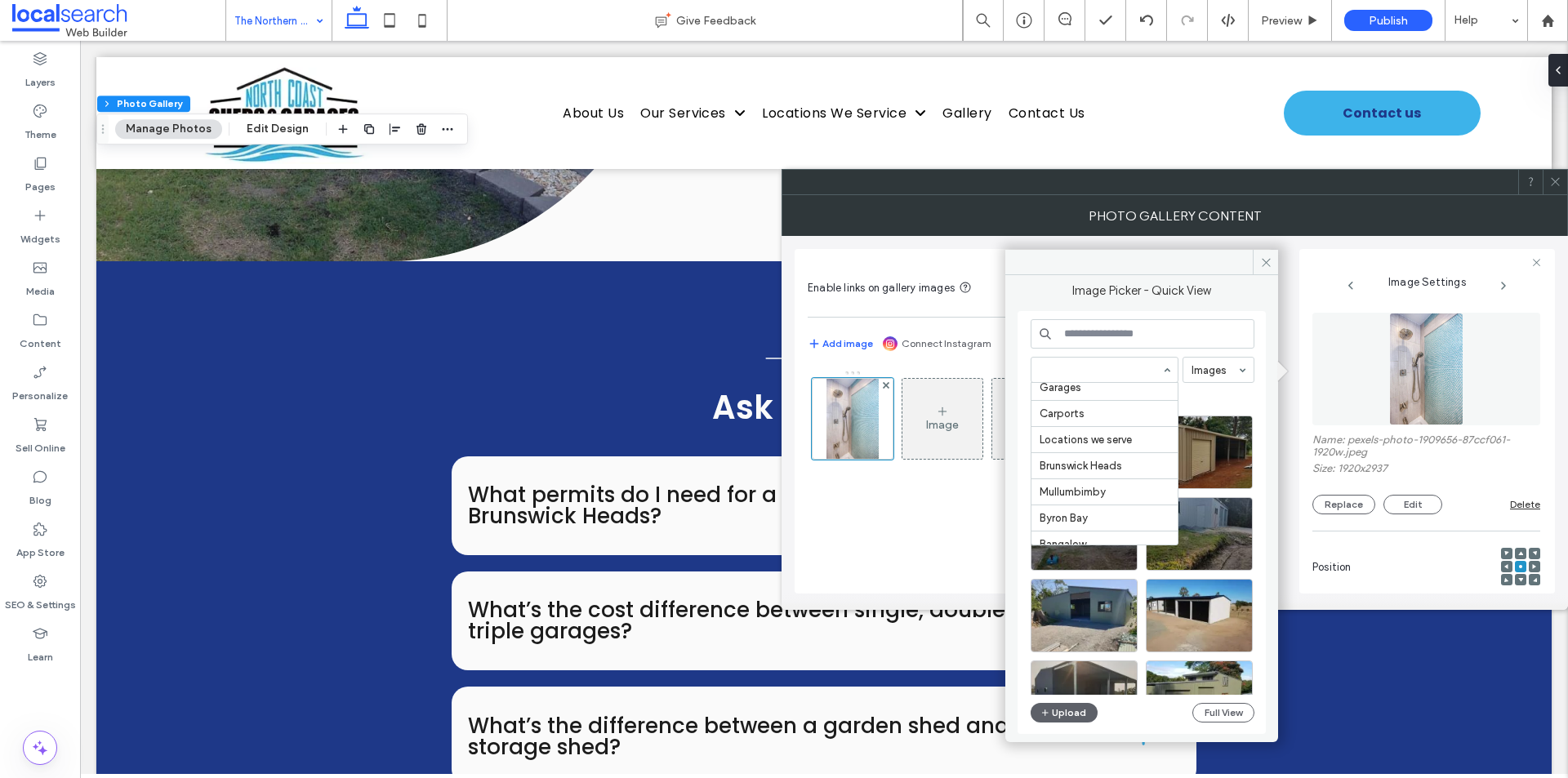 scroll, scrollTop: 327, scrollLeft: 0, axis: vertical 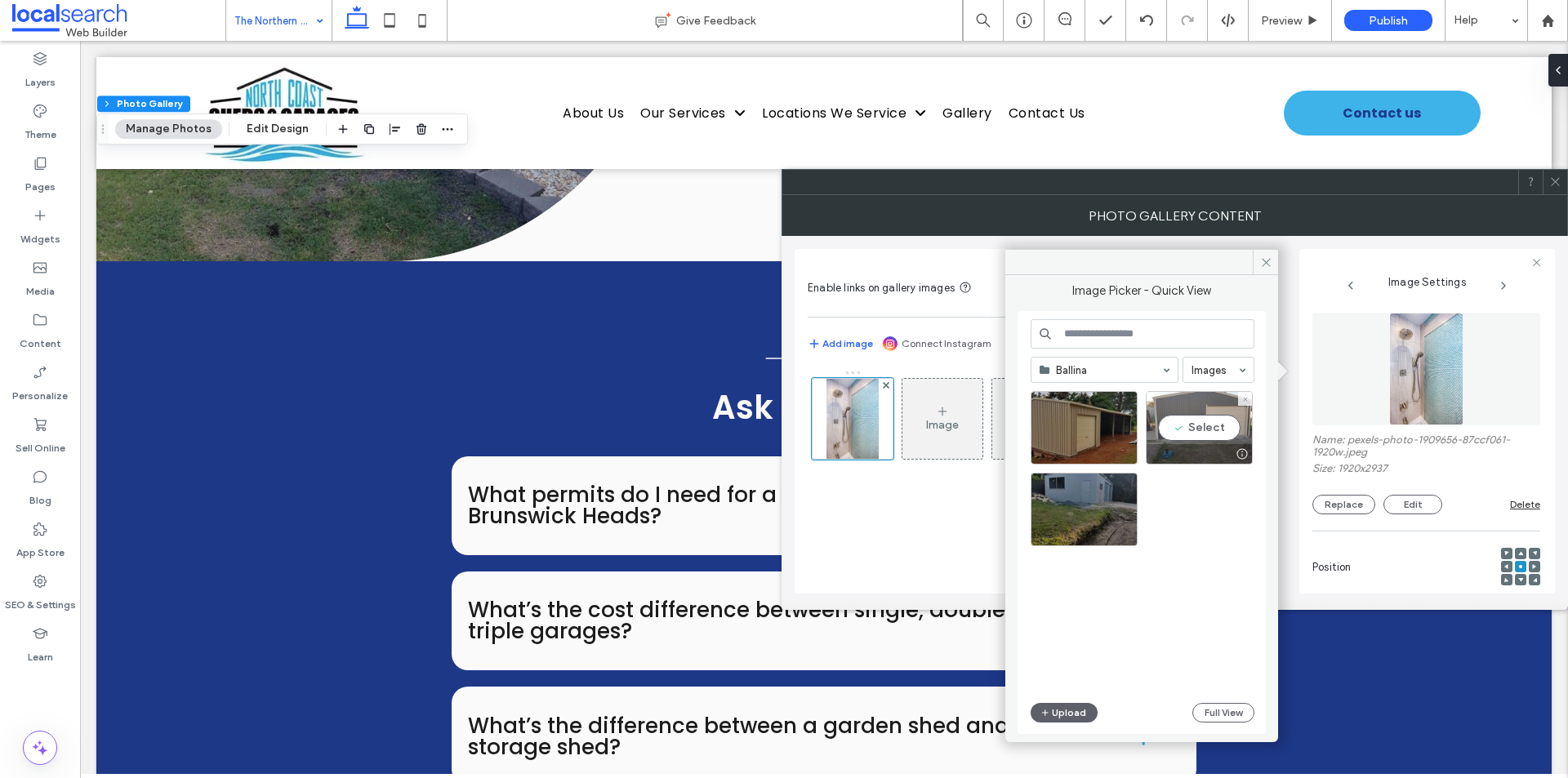 click on "Select" at bounding box center [1199, 428] 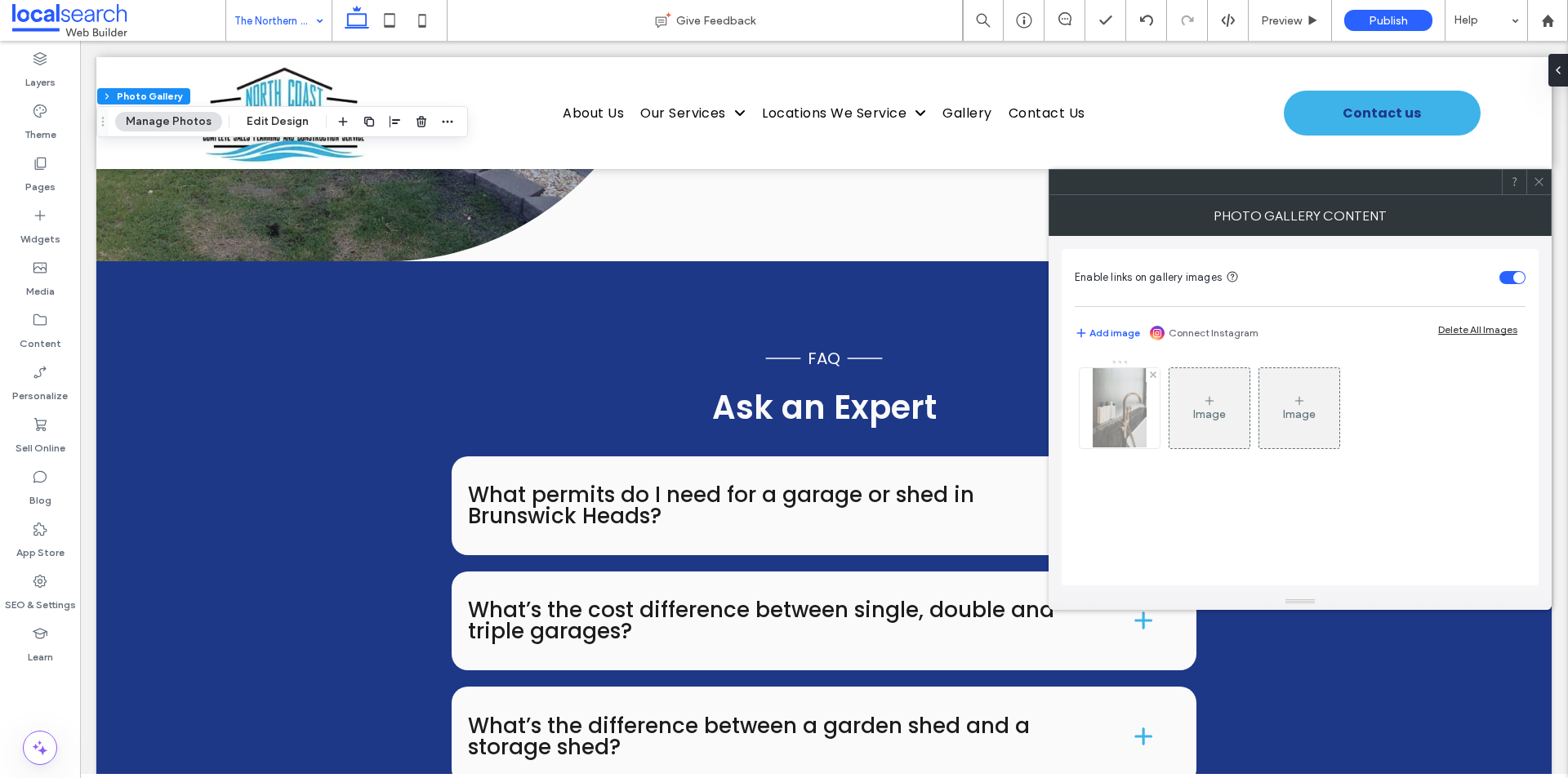 click at bounding box center [1119, 408] 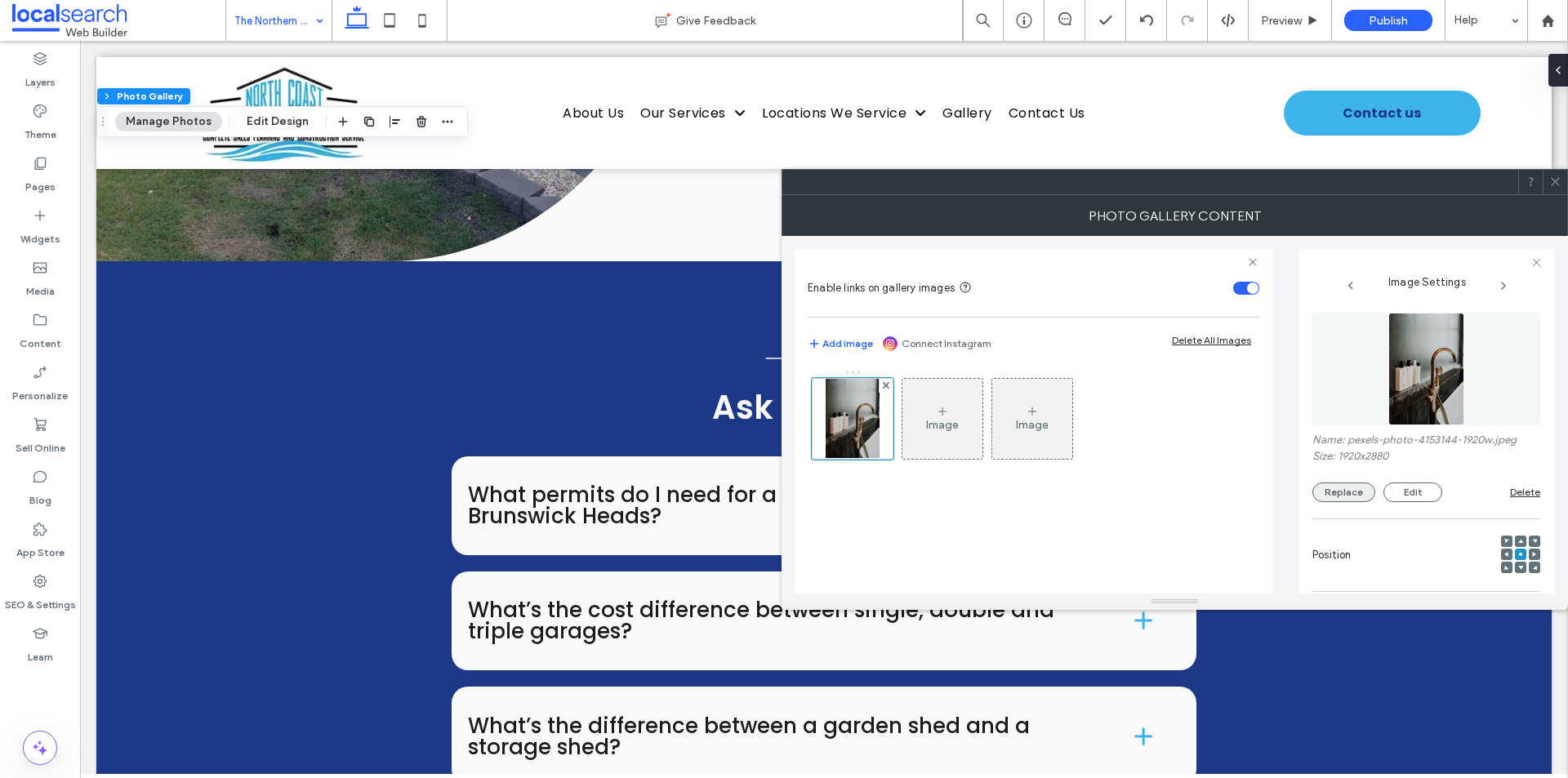 click on "Replace" at bounding box center [1343, 492] 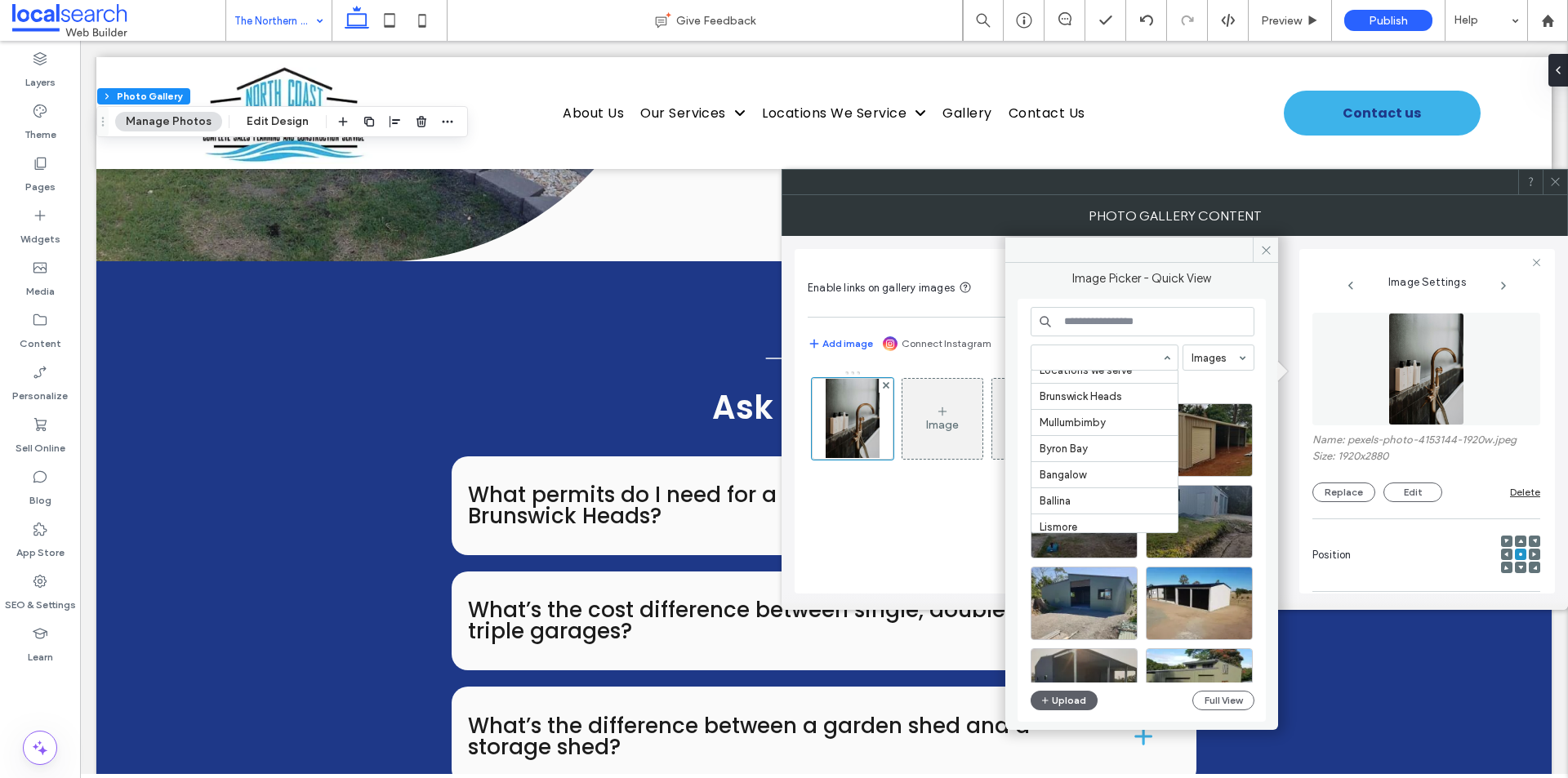 scroll, scrollTop: 408, scrollLeft: 0, axis: vertical 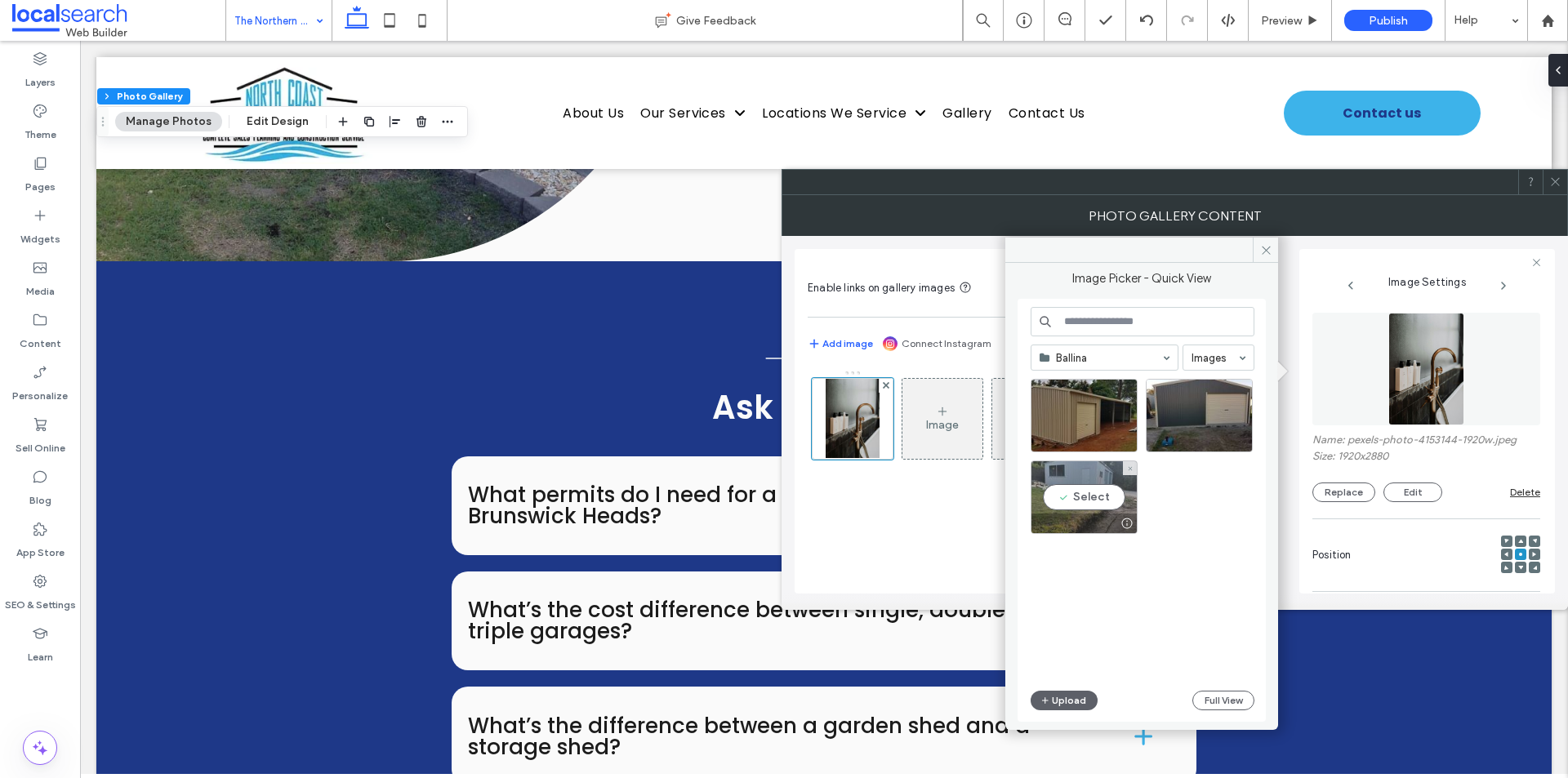 click on "Select" at bounding box center [1084, 497] 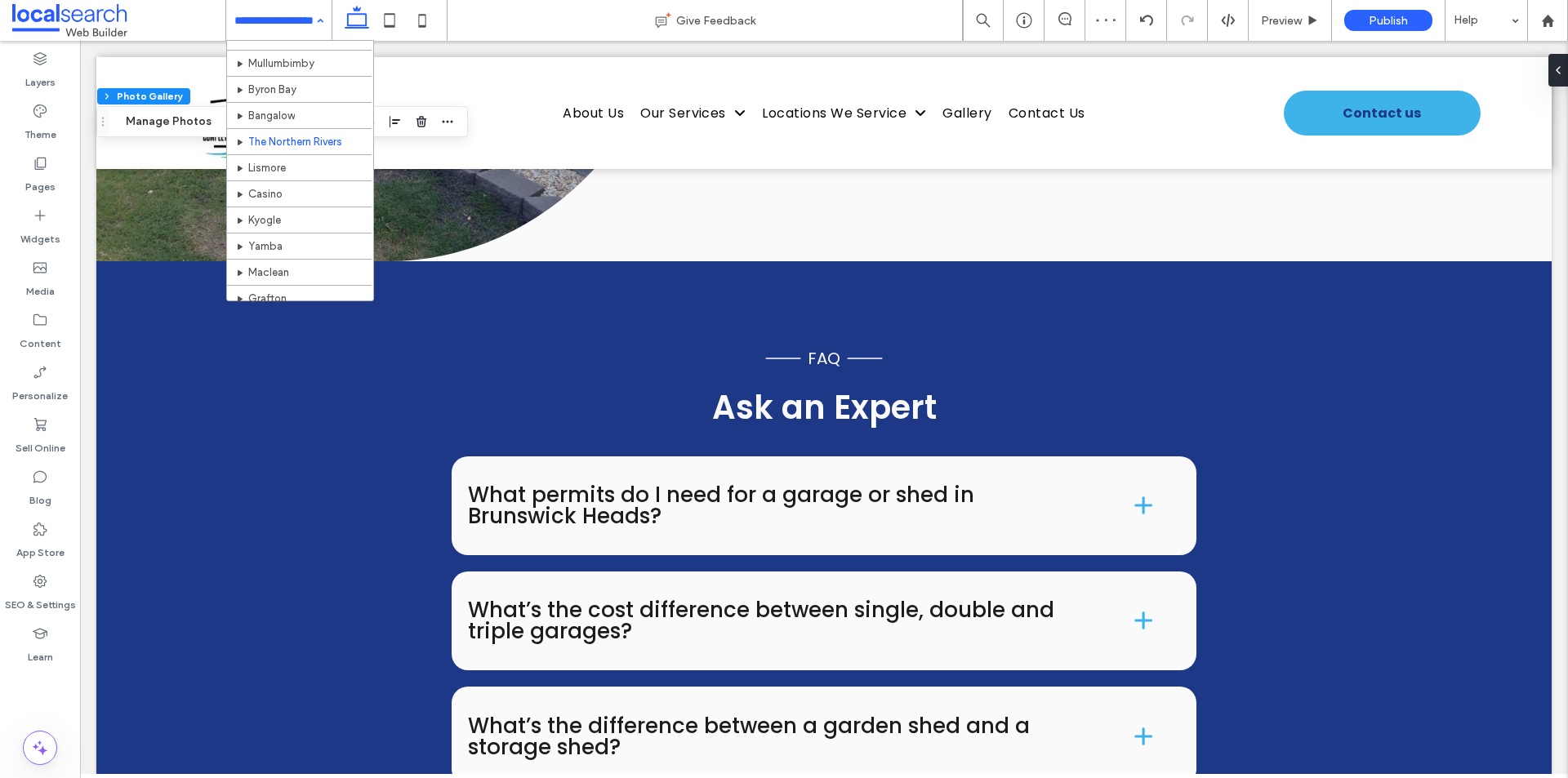 scroll, scrollTop: 260, scrollLeft: 0, axis: vertical 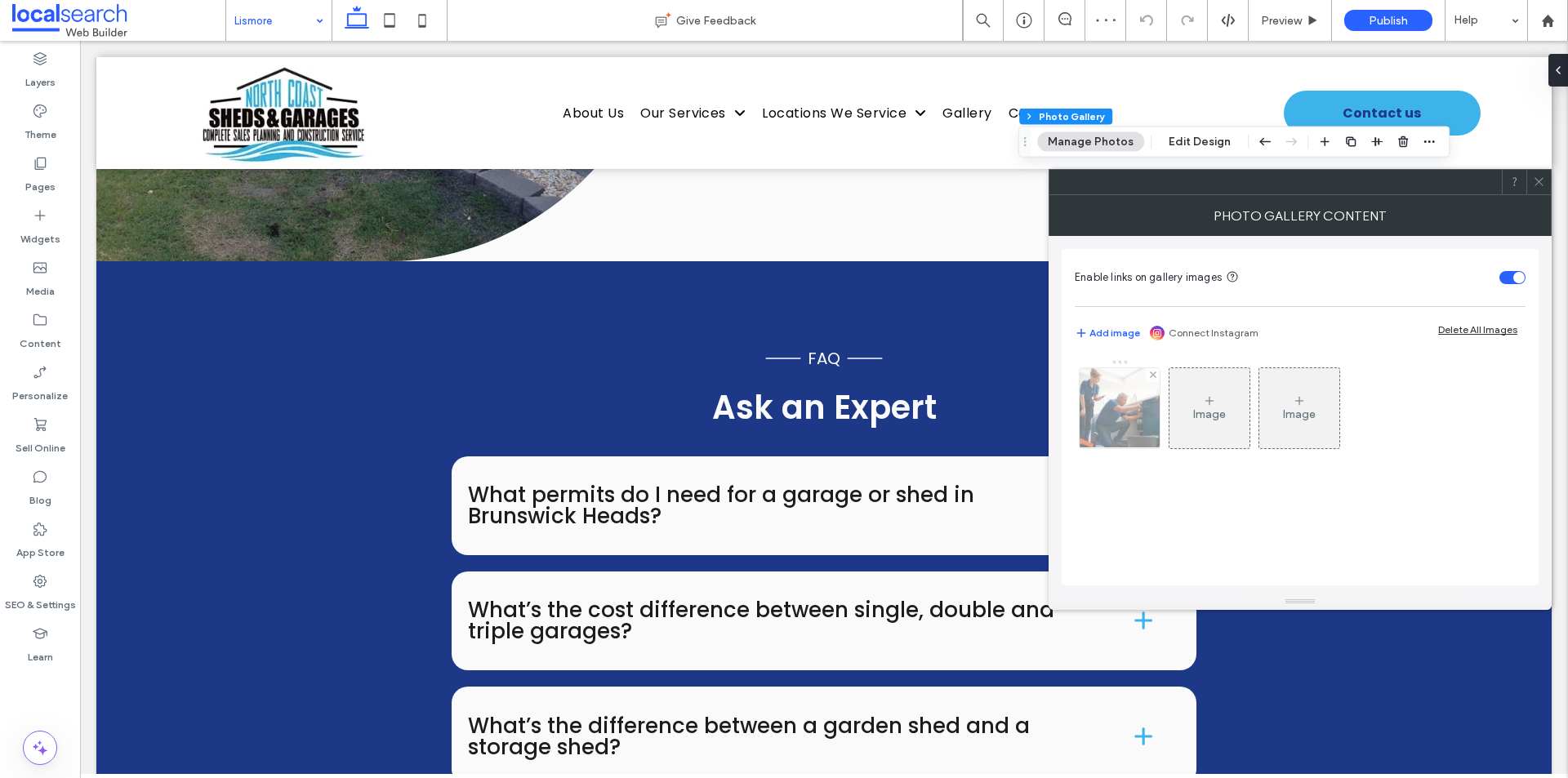 click at bounding box center [1120, 408] 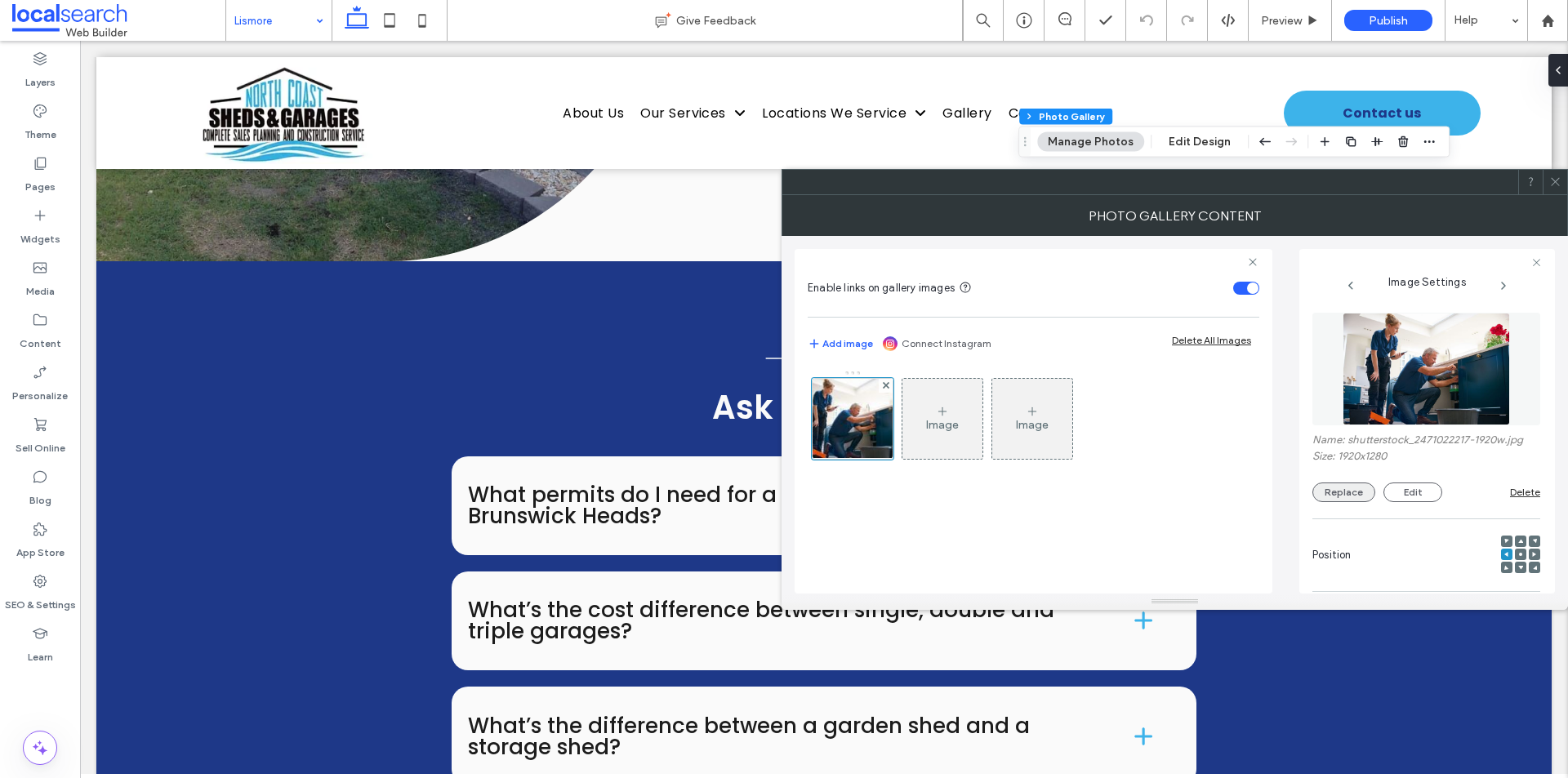 click on "Replace" at bounding box center (1343, 492) 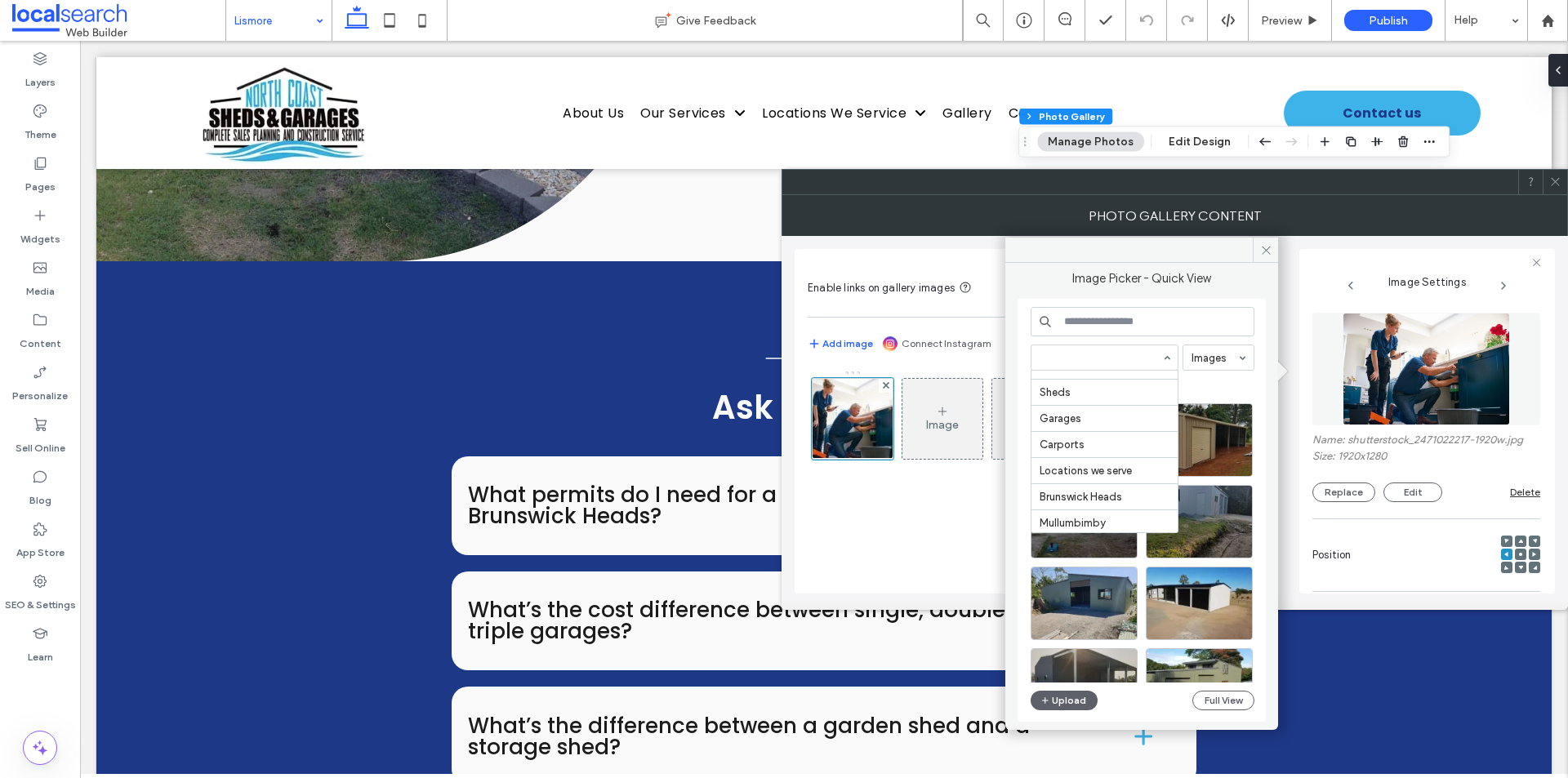 scroll, scrollTop: 408, scrollLeft: 0, axis: vertical 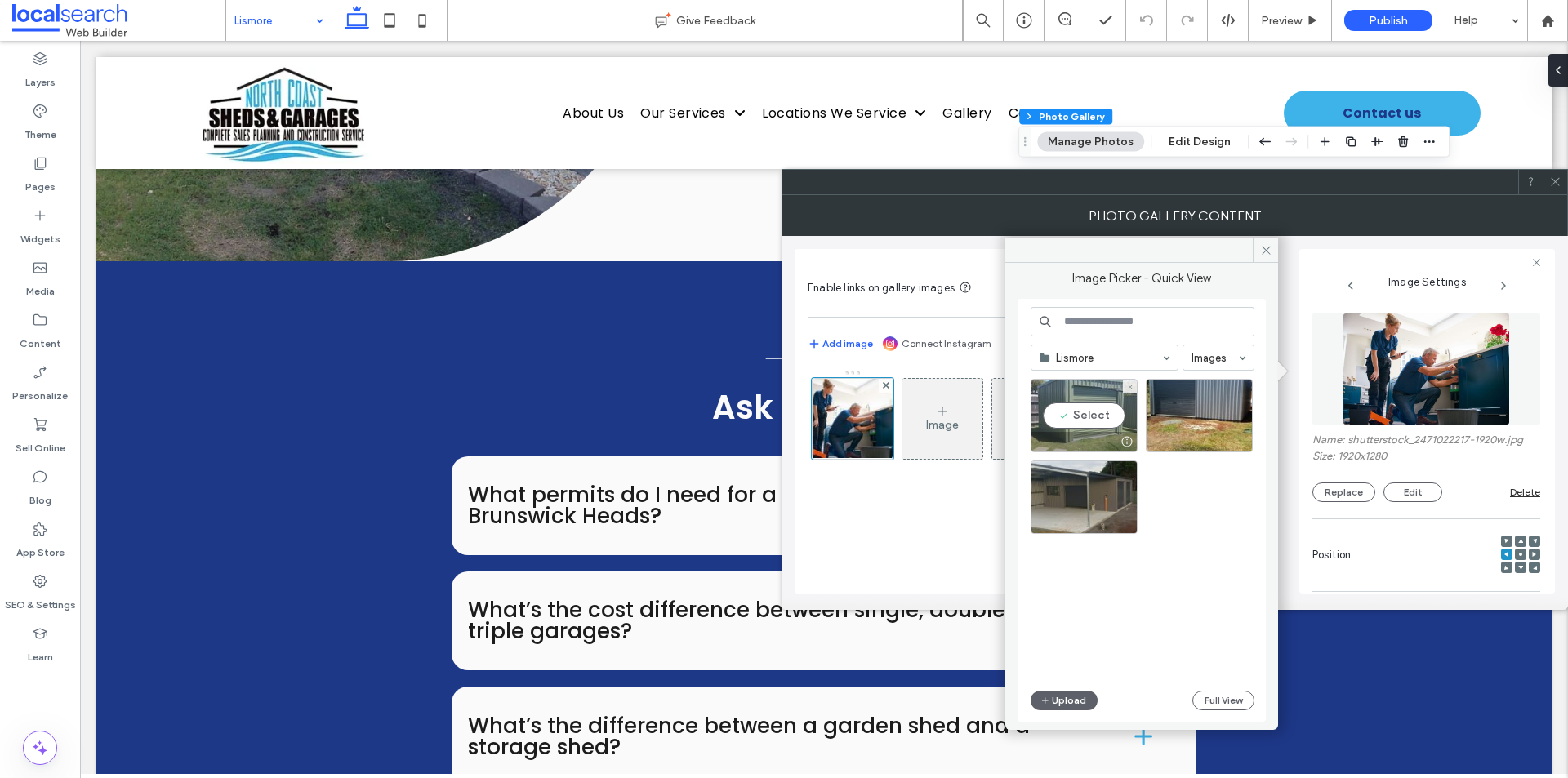 click on "Select" at bounding box center [1084, 416] 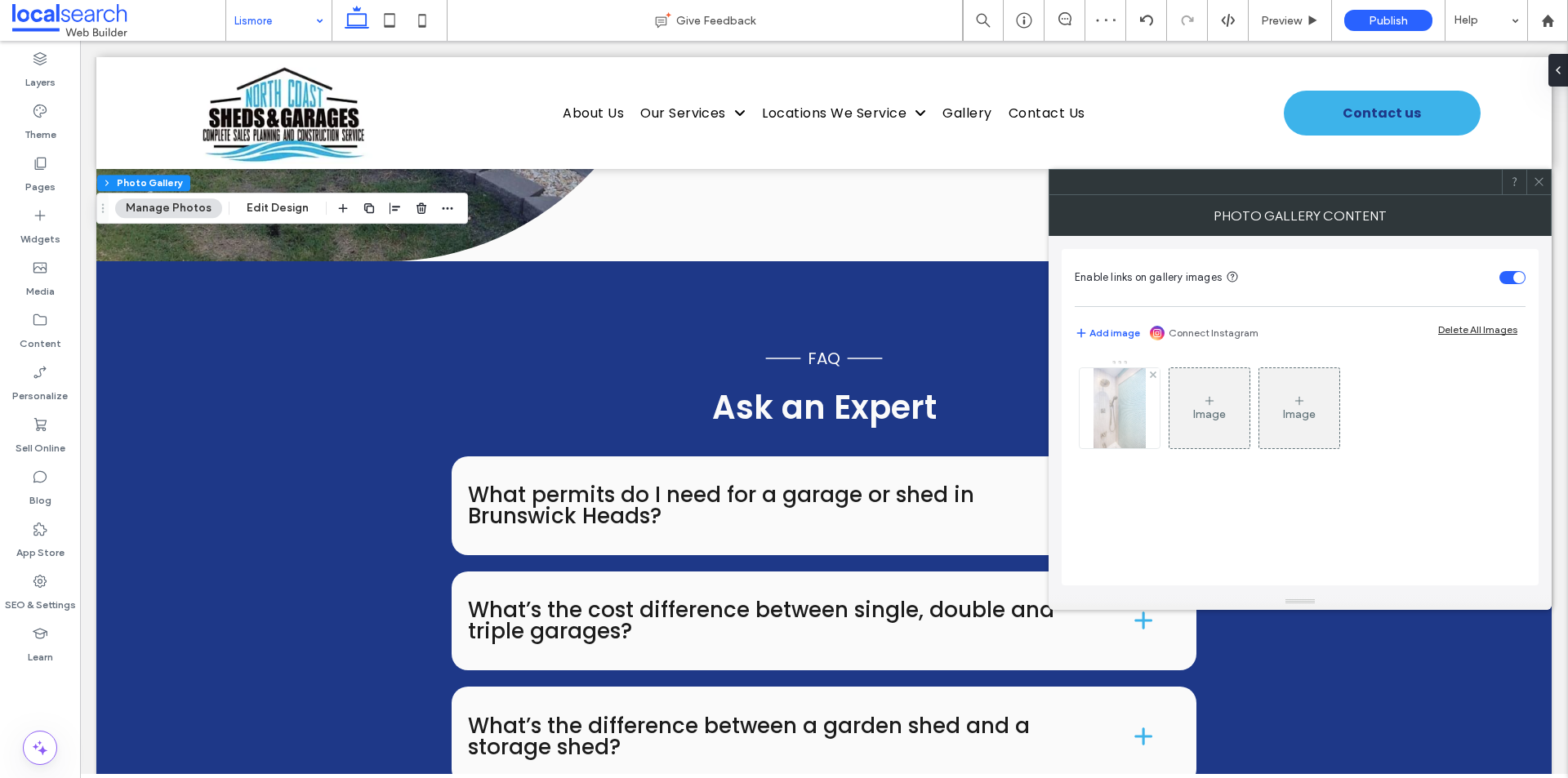 click at bounding box center (1120, 408) 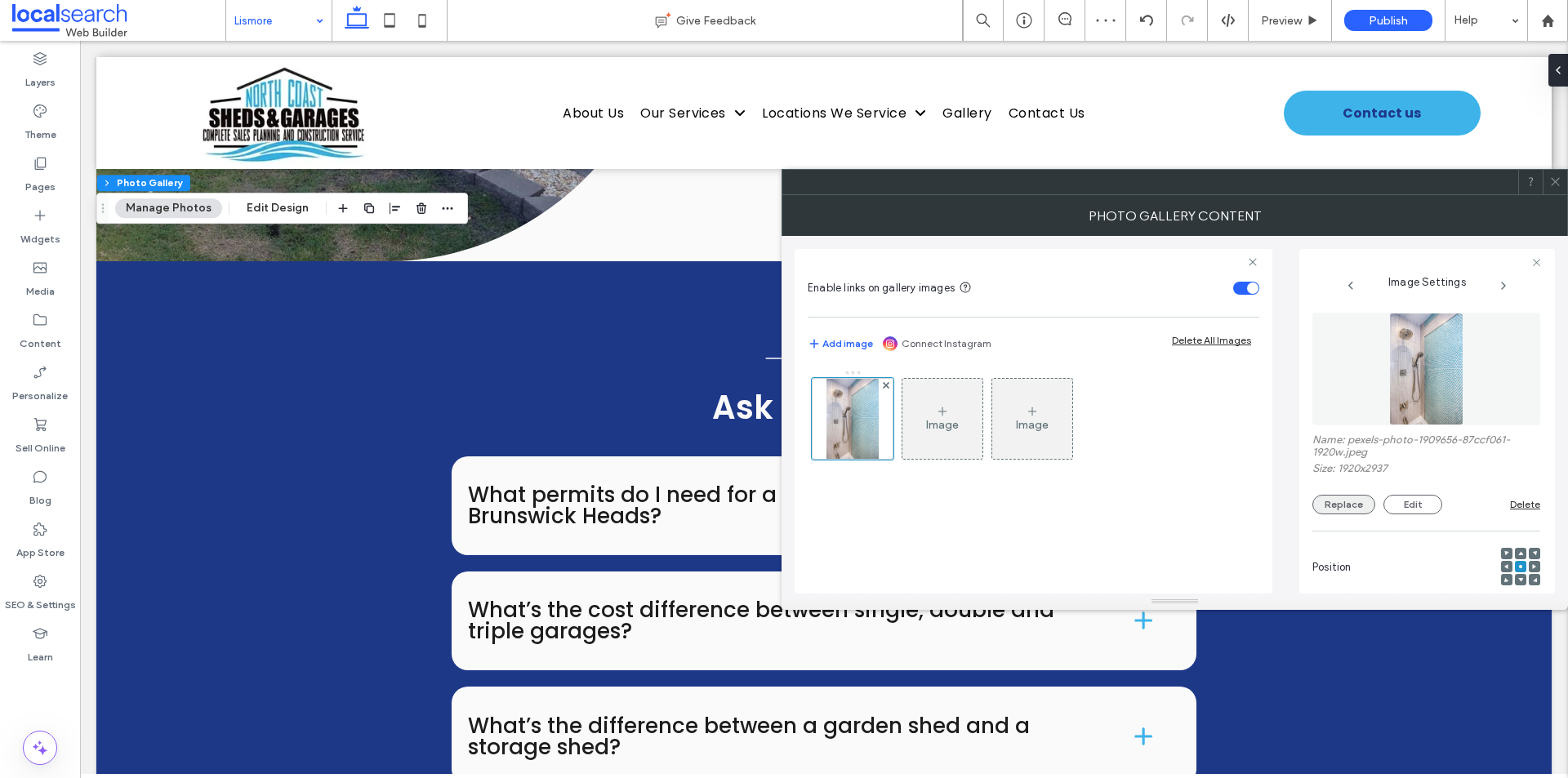 click on "Replace" at bounding box center (1343, 505) 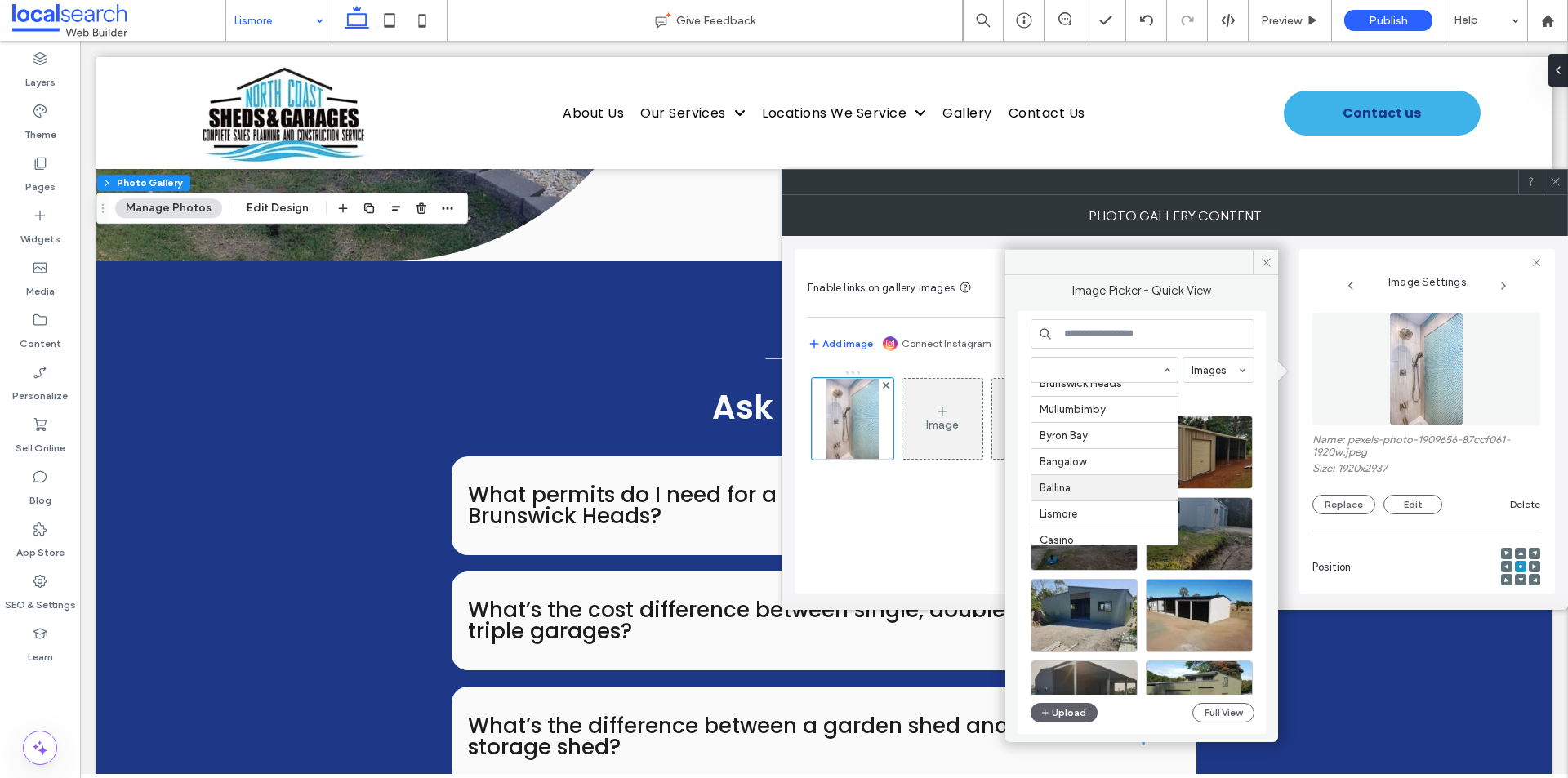 scroll, scrollTop: 408, scrollLeft: 0, axis: vertical 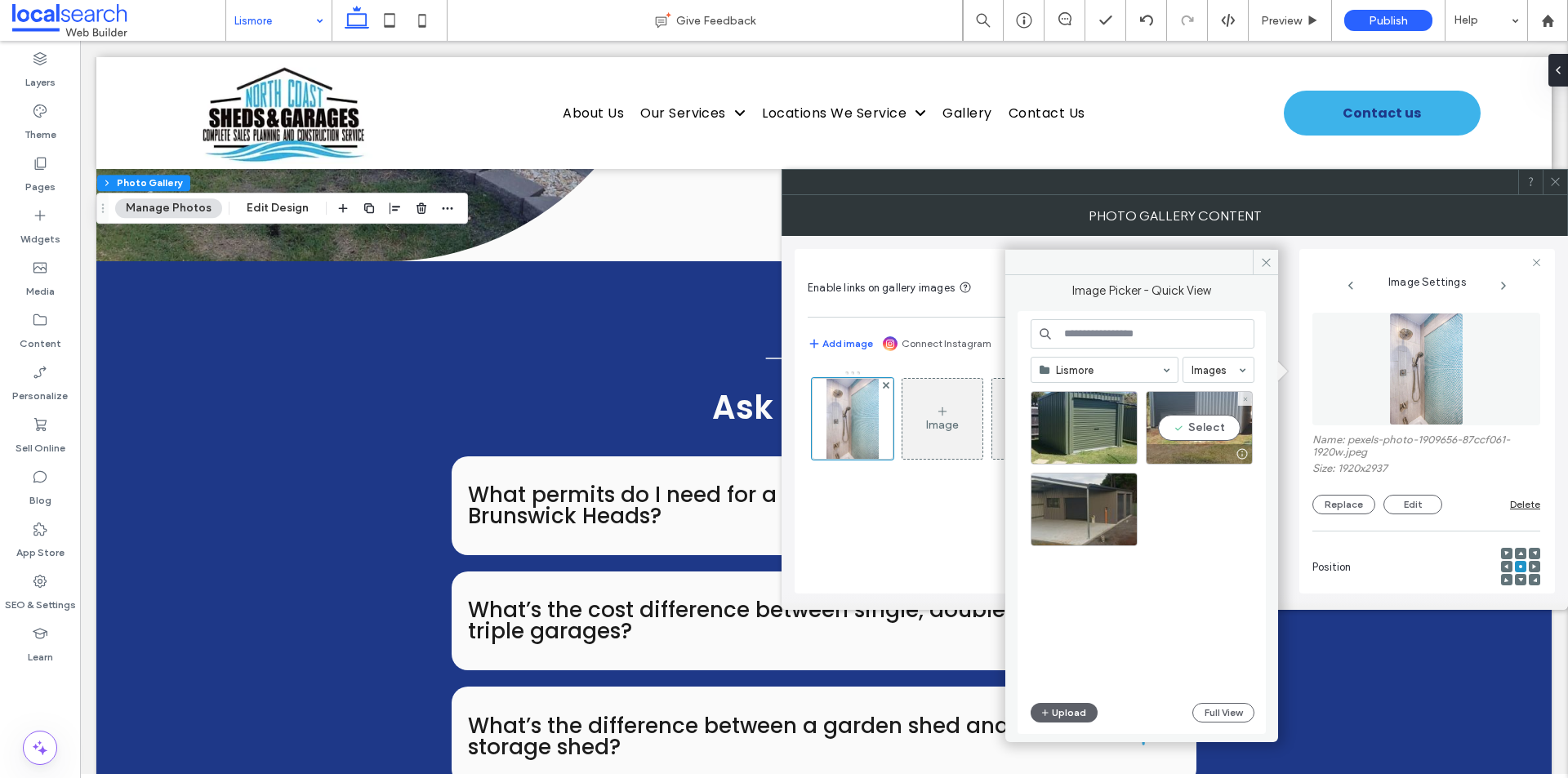 click on "Select" at bounding box center (1199, 428) 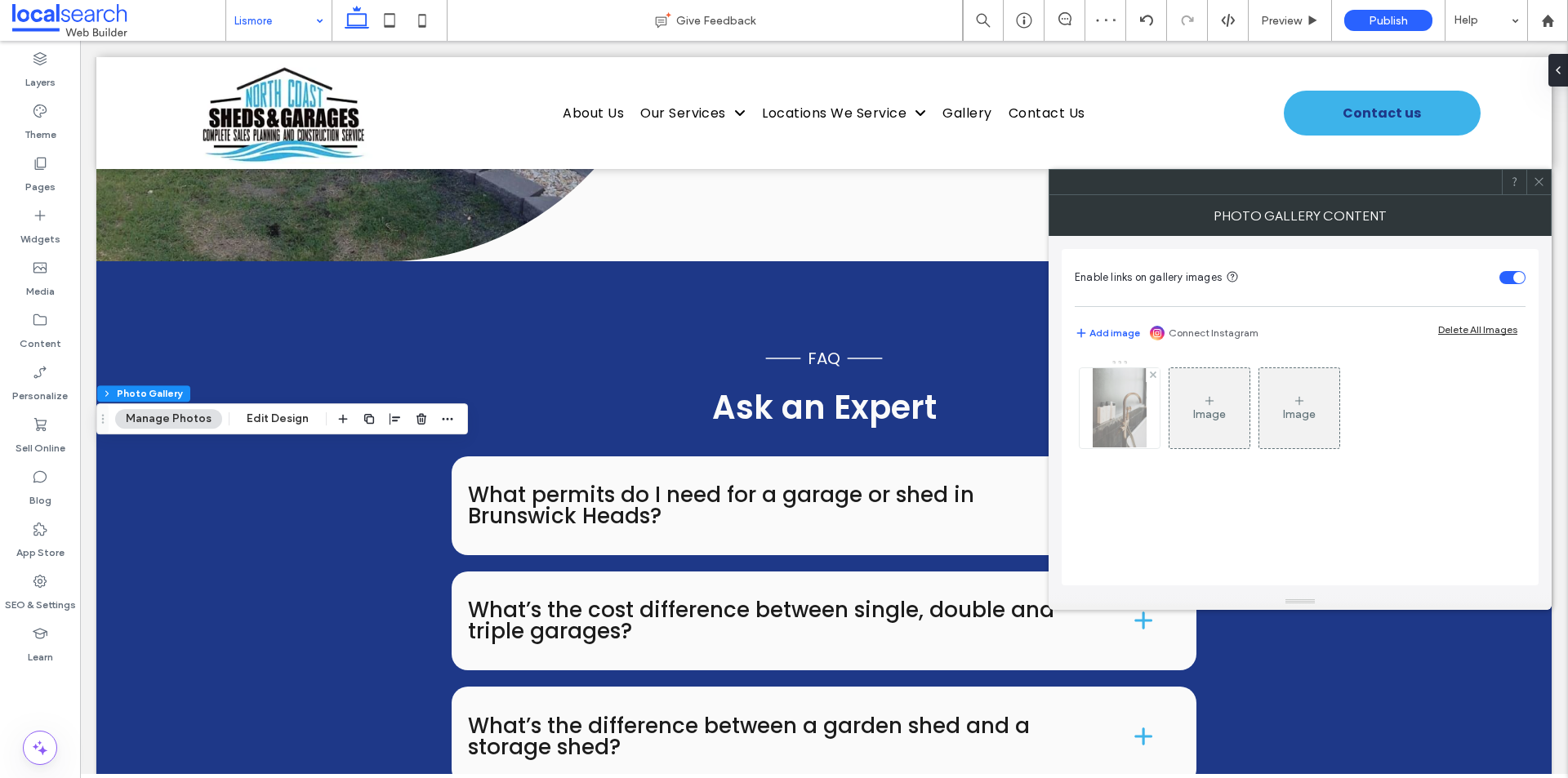 click at bounding box center (1119, 408) 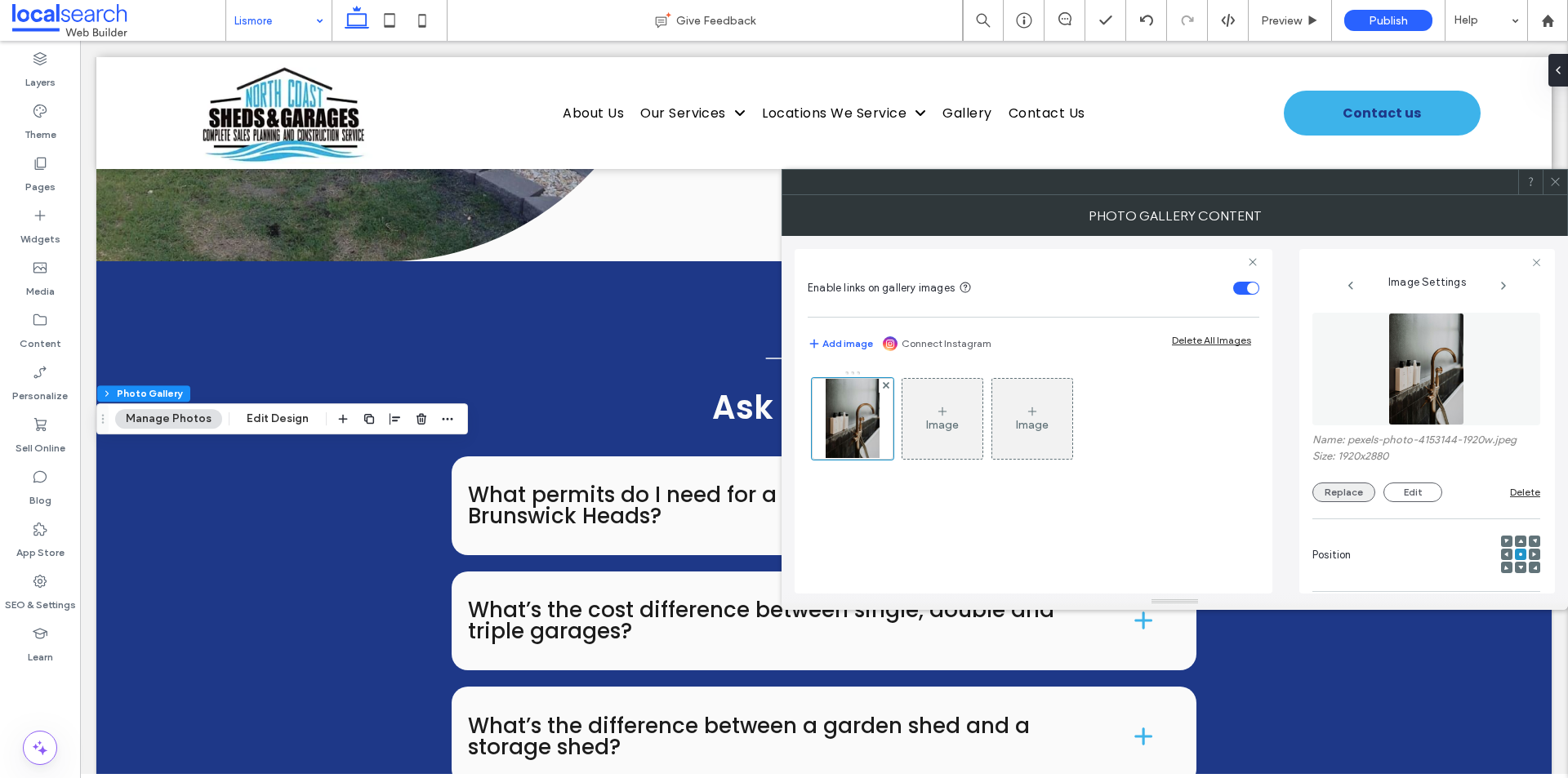 click on "Replace" at bounding box center [1343, 492] 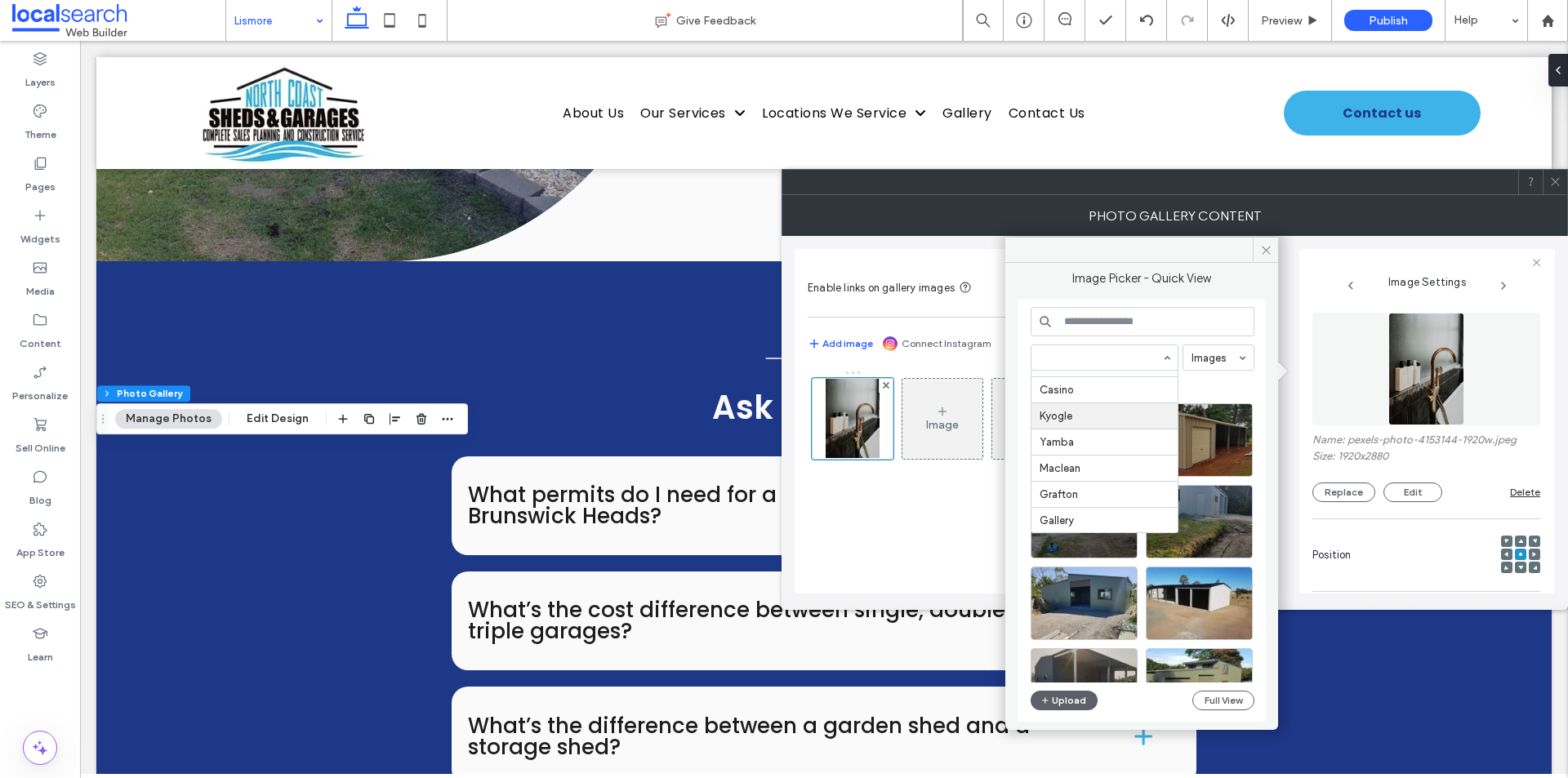 scroll, scrollTop: 408, scrollLeft: 0, axis: vertical 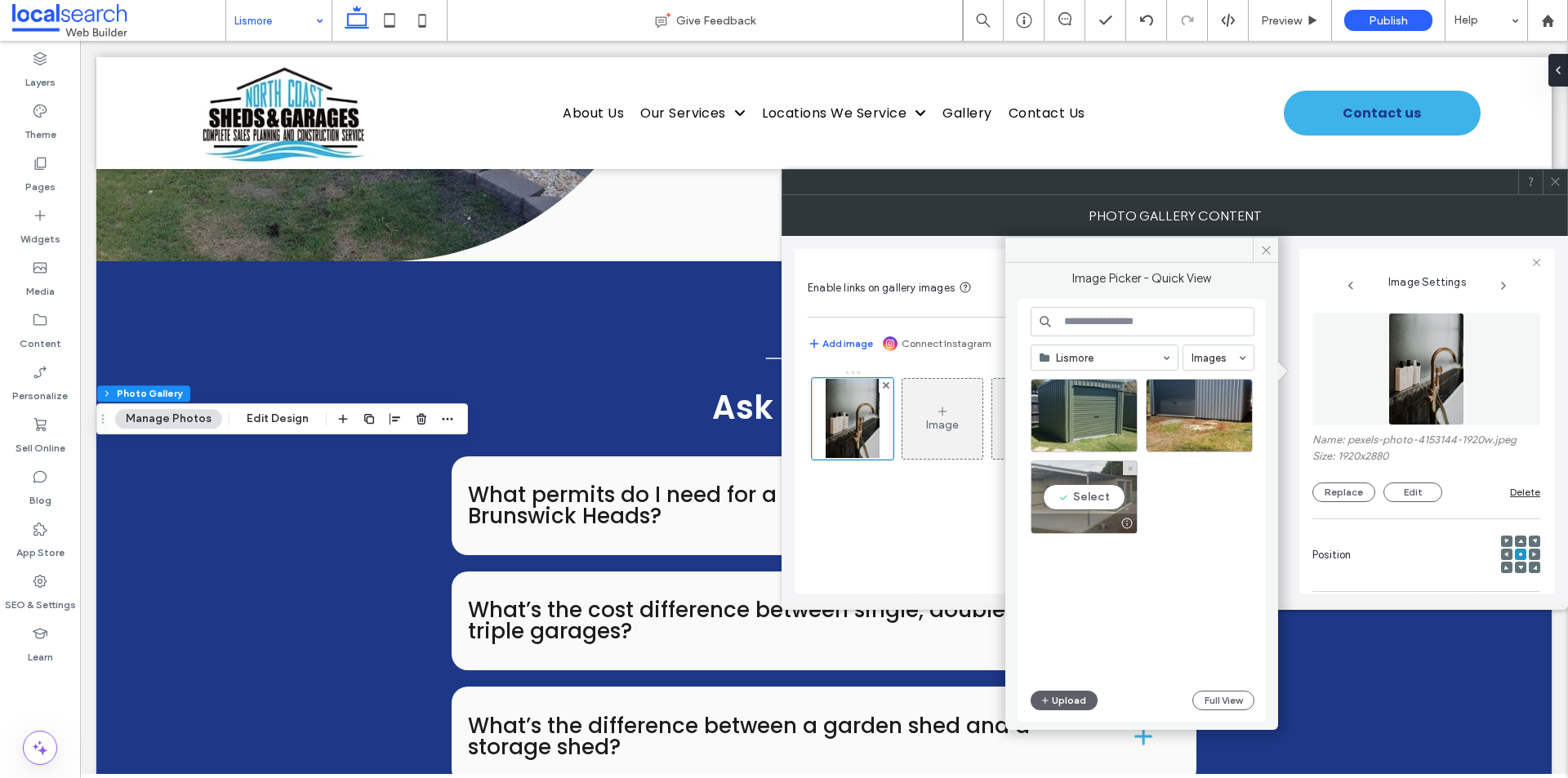 click on "Select" at bounding box center [1084, 497] 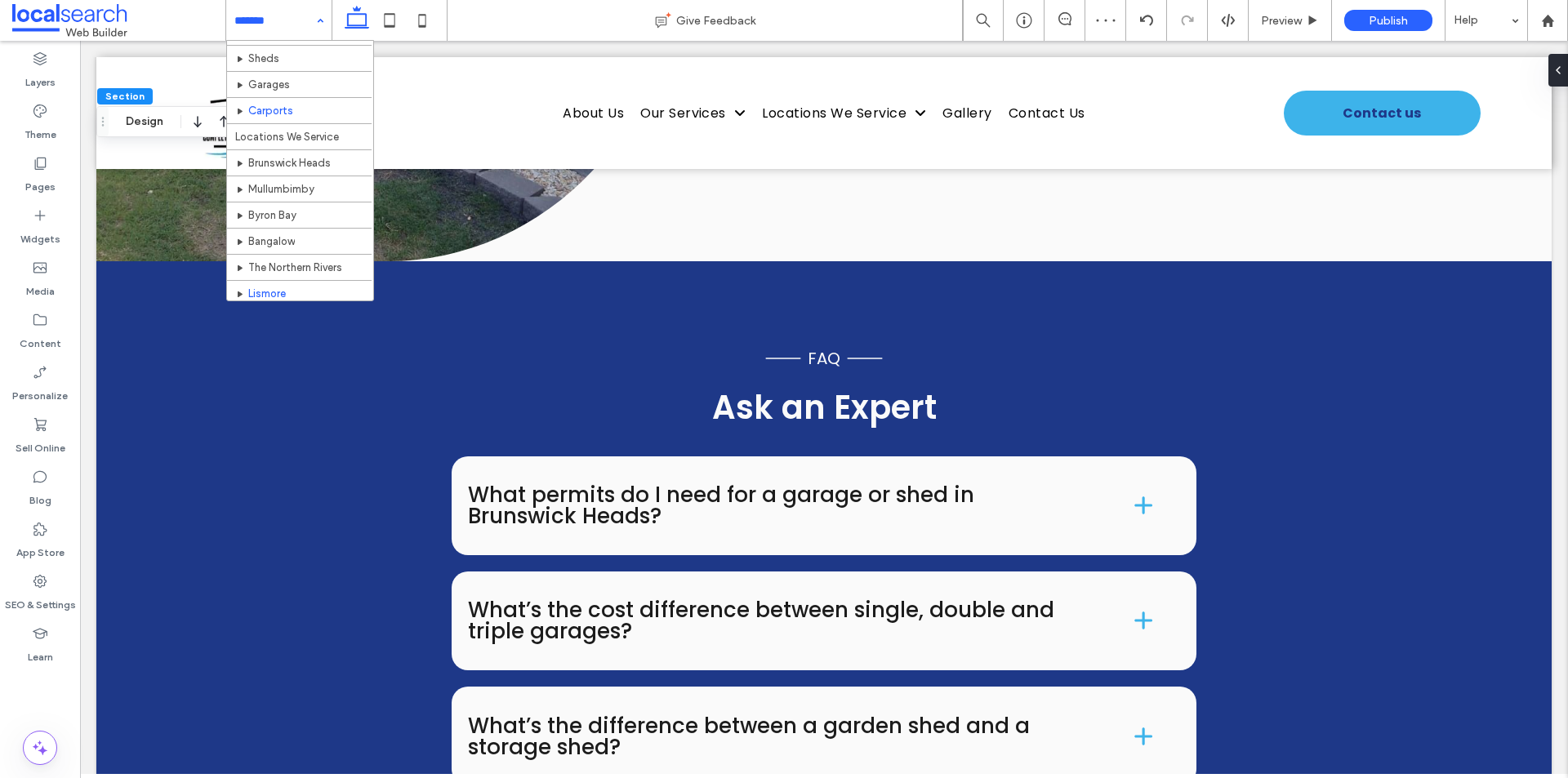 scroll, scrollTop: 245, scrollLeft: 0, axis: vertical 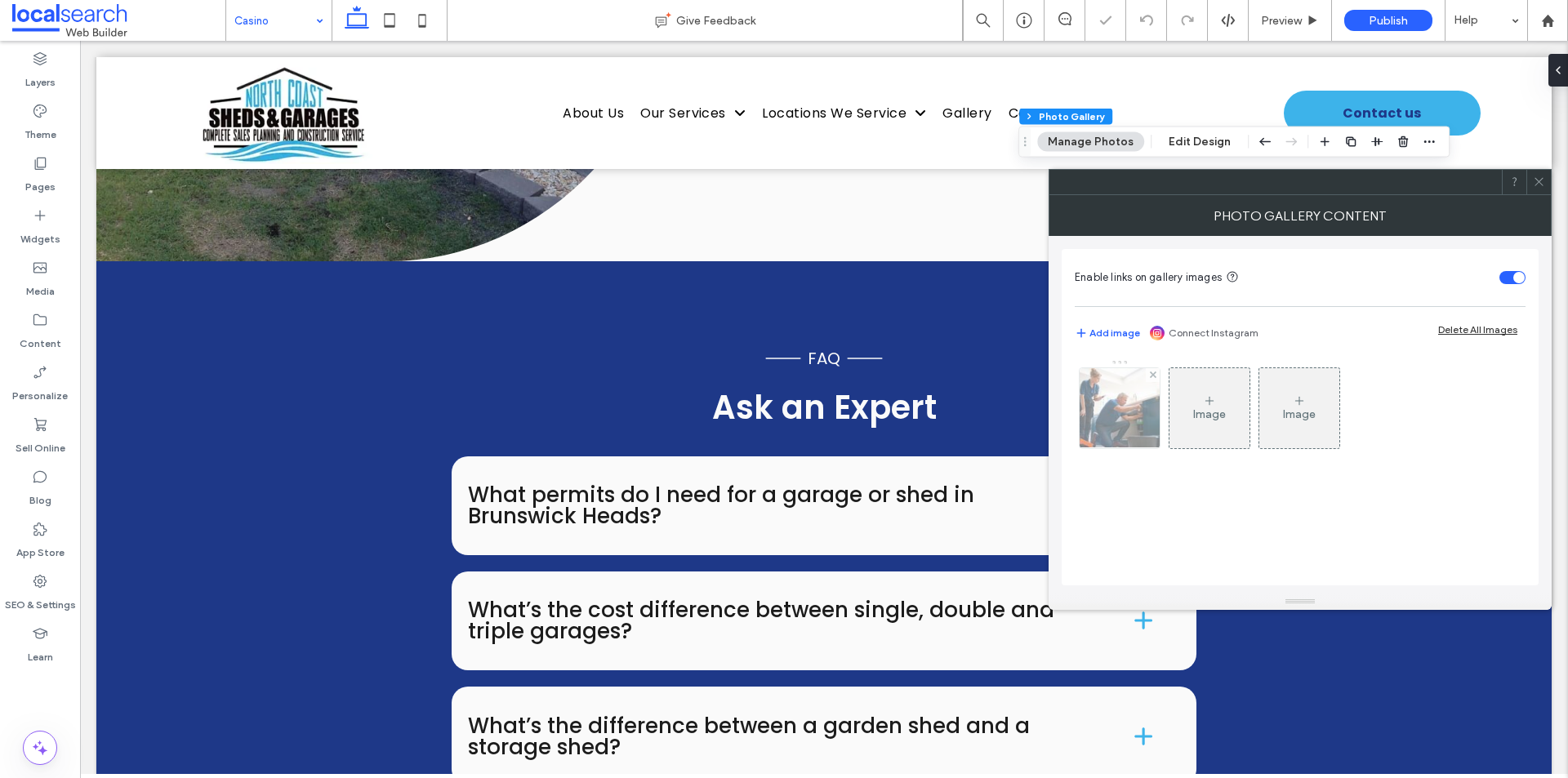 click at bounding box center [1120, 408] 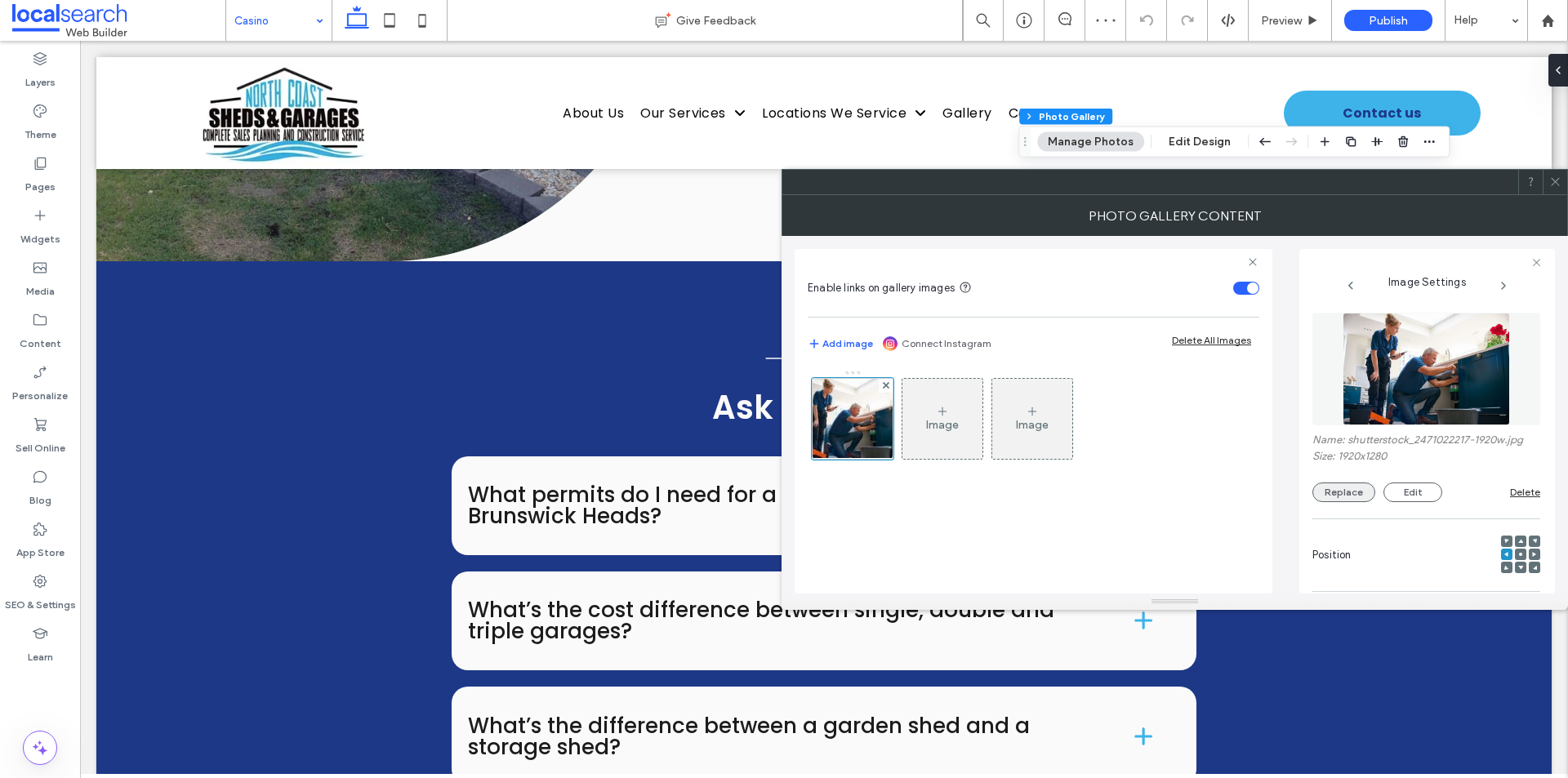 click on "Replace" at bounding box center [1343, 492] 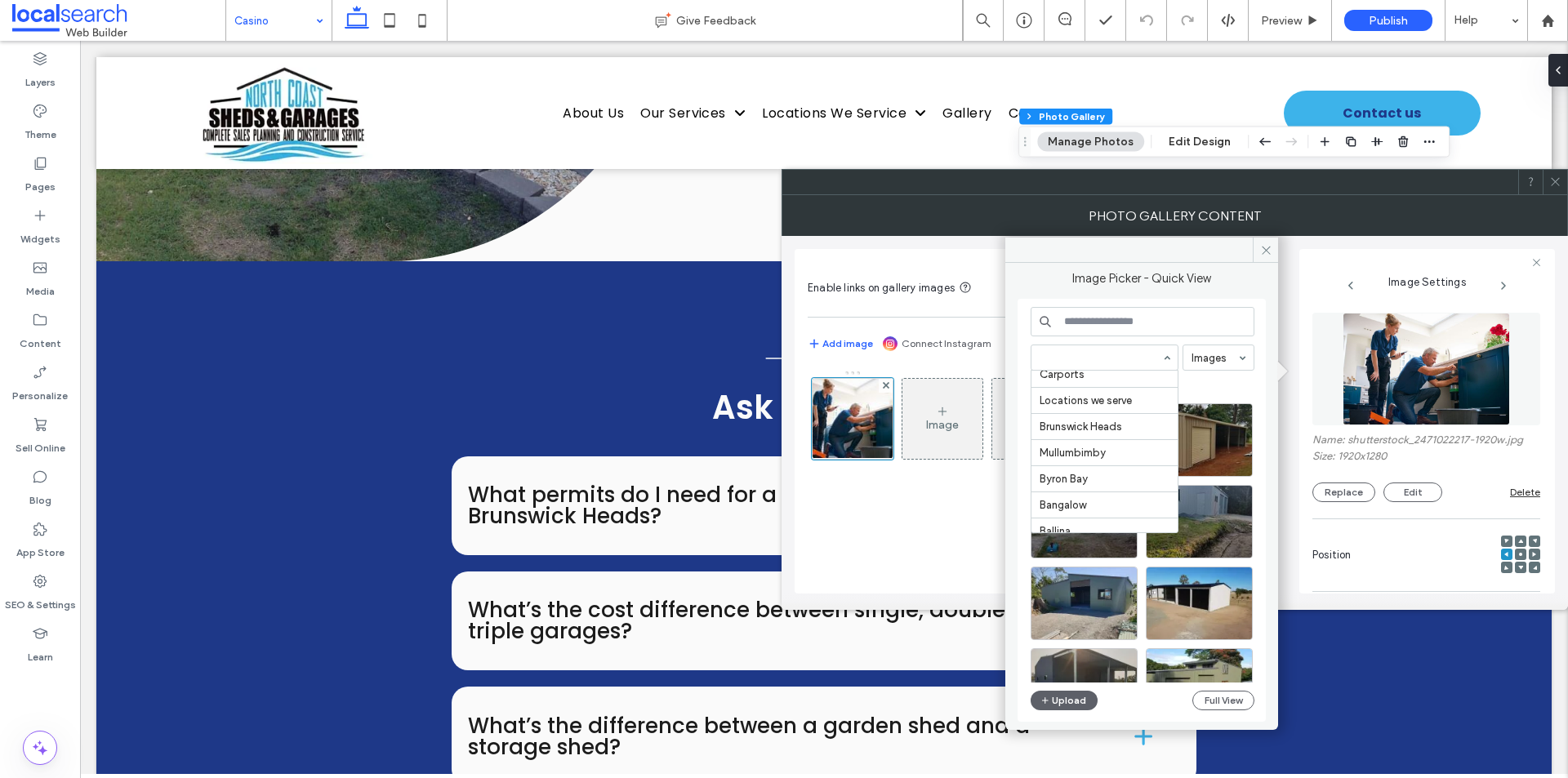 scroll, scrollTop: 408, scrollLeft: 0, axis: vertical 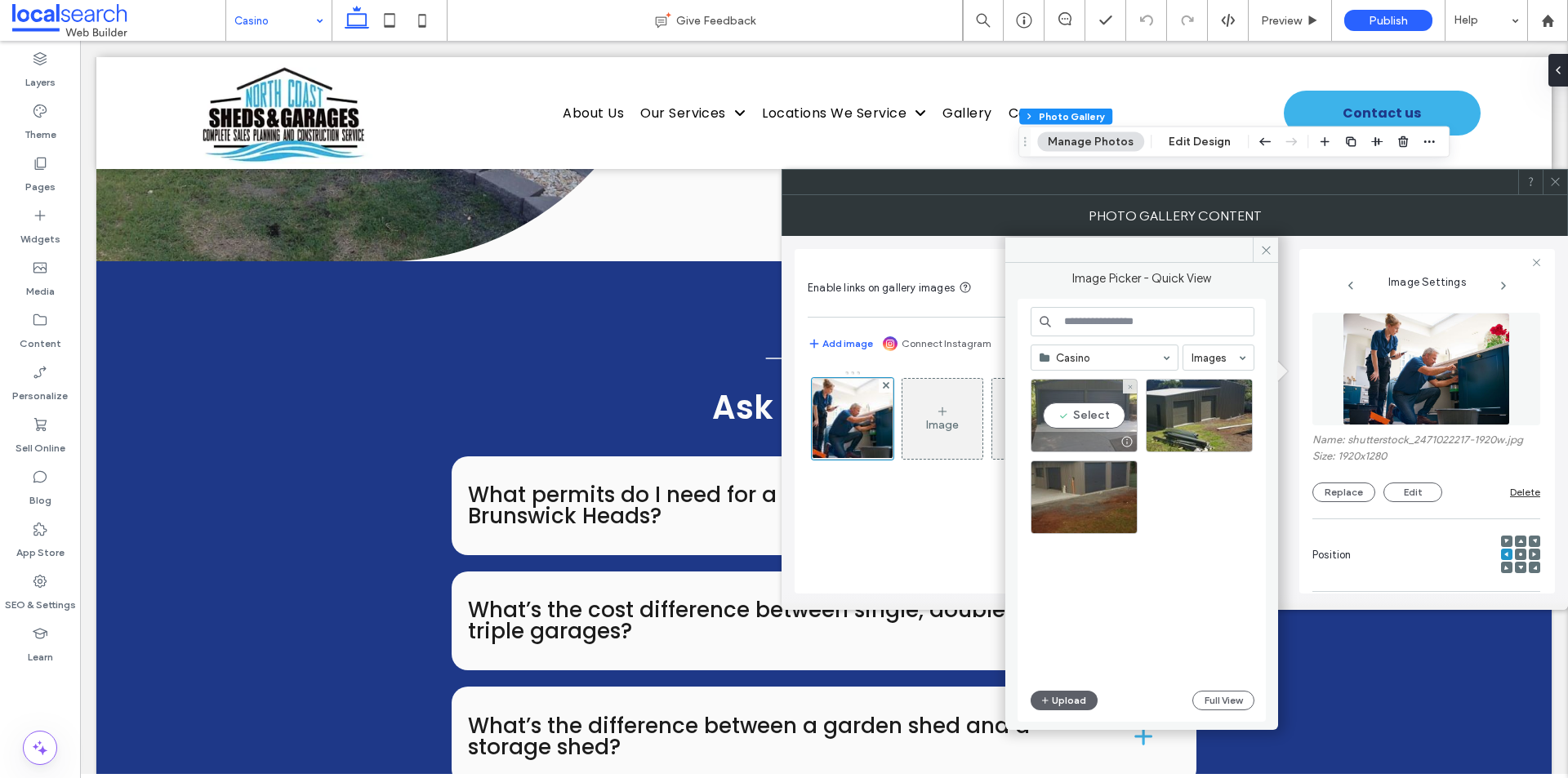 click on "Select" at bounding box center (1084, 416) 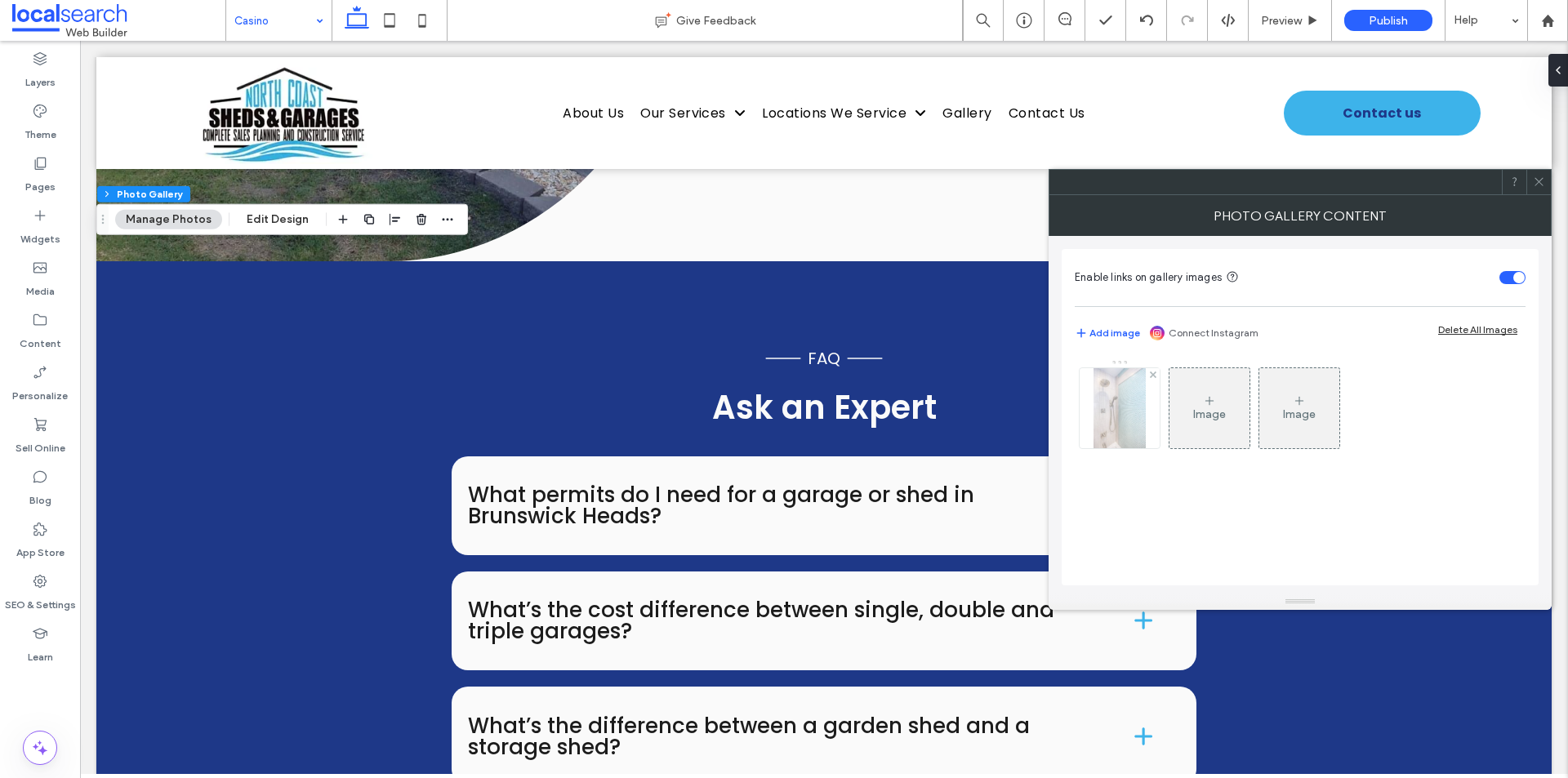 click at bounding box center [1120, 408] 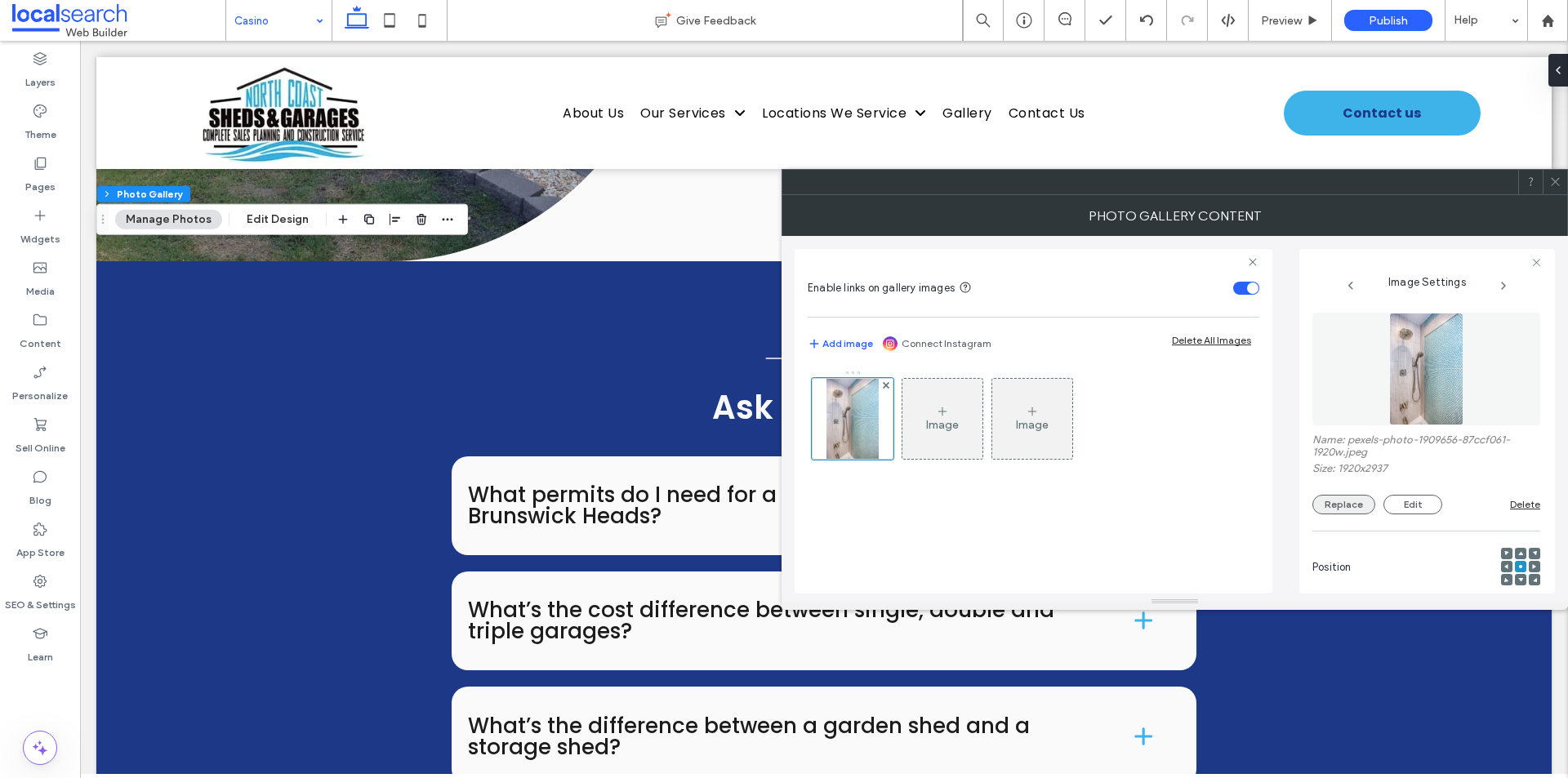 click on "Replace" at bounding box center [1343, 505] 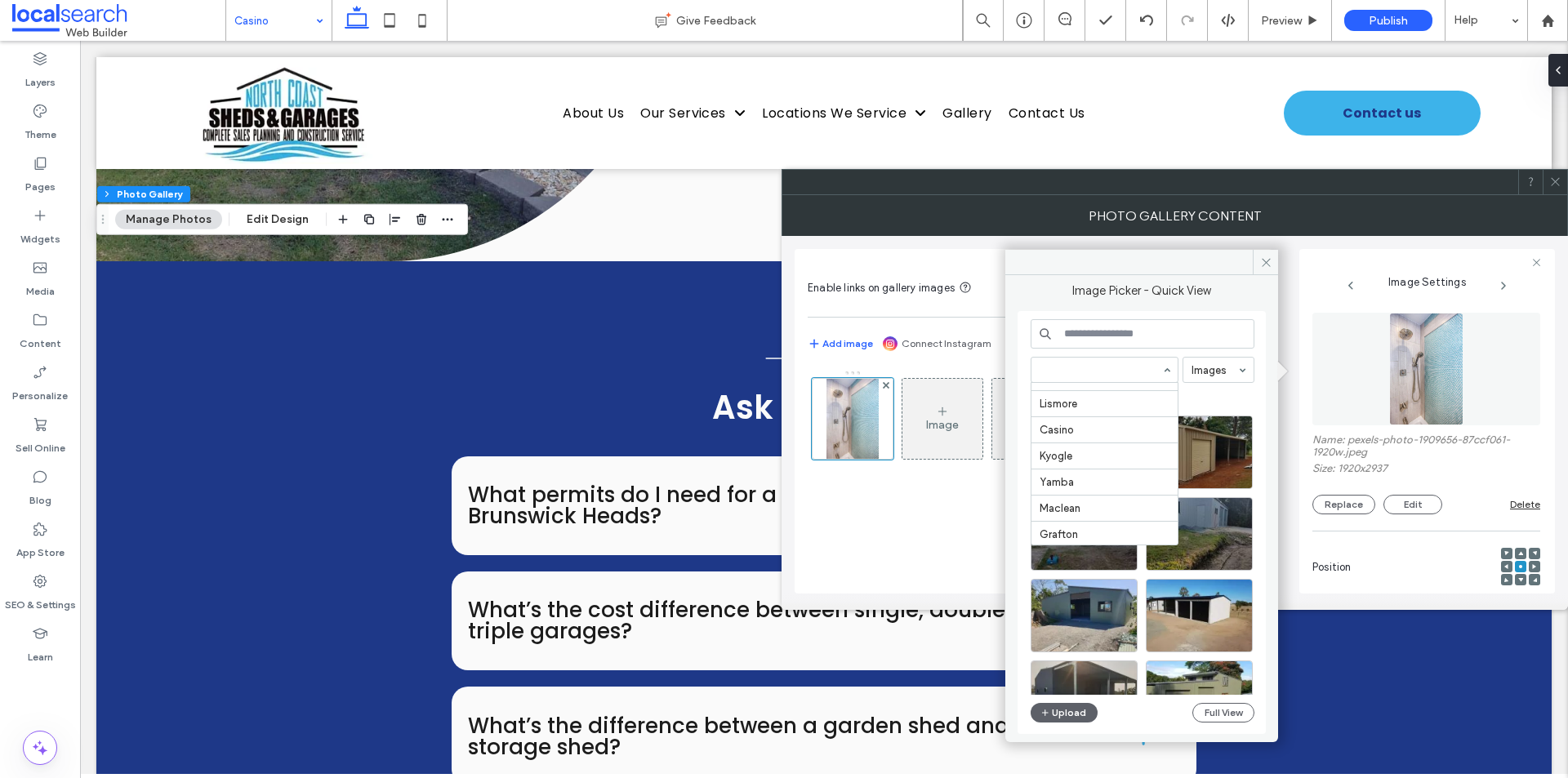 scroll, scrollTop: 490, scrollLeft: 0, axis: vertical 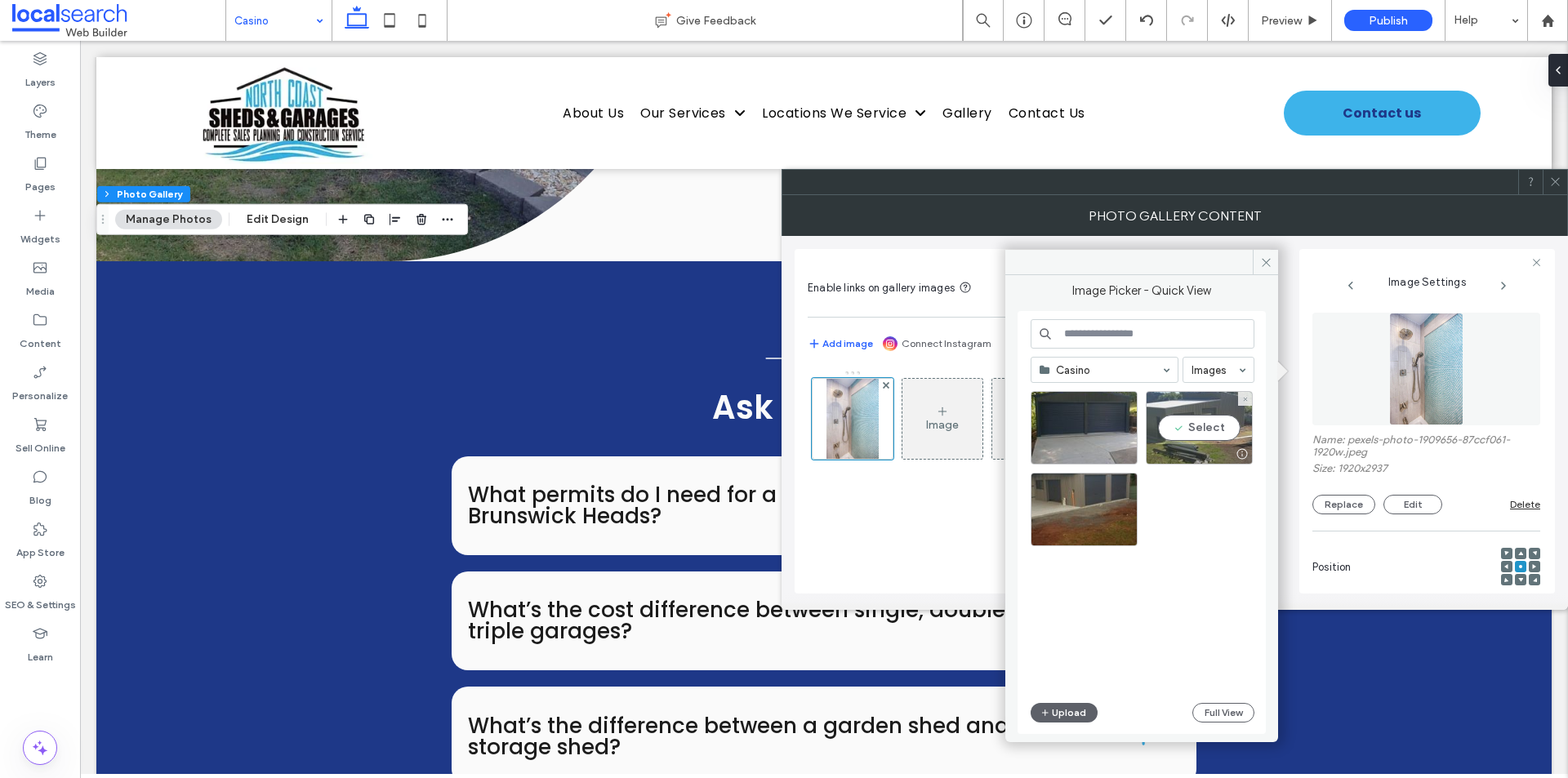 click on "Select" at bounding box center [1199, 428] 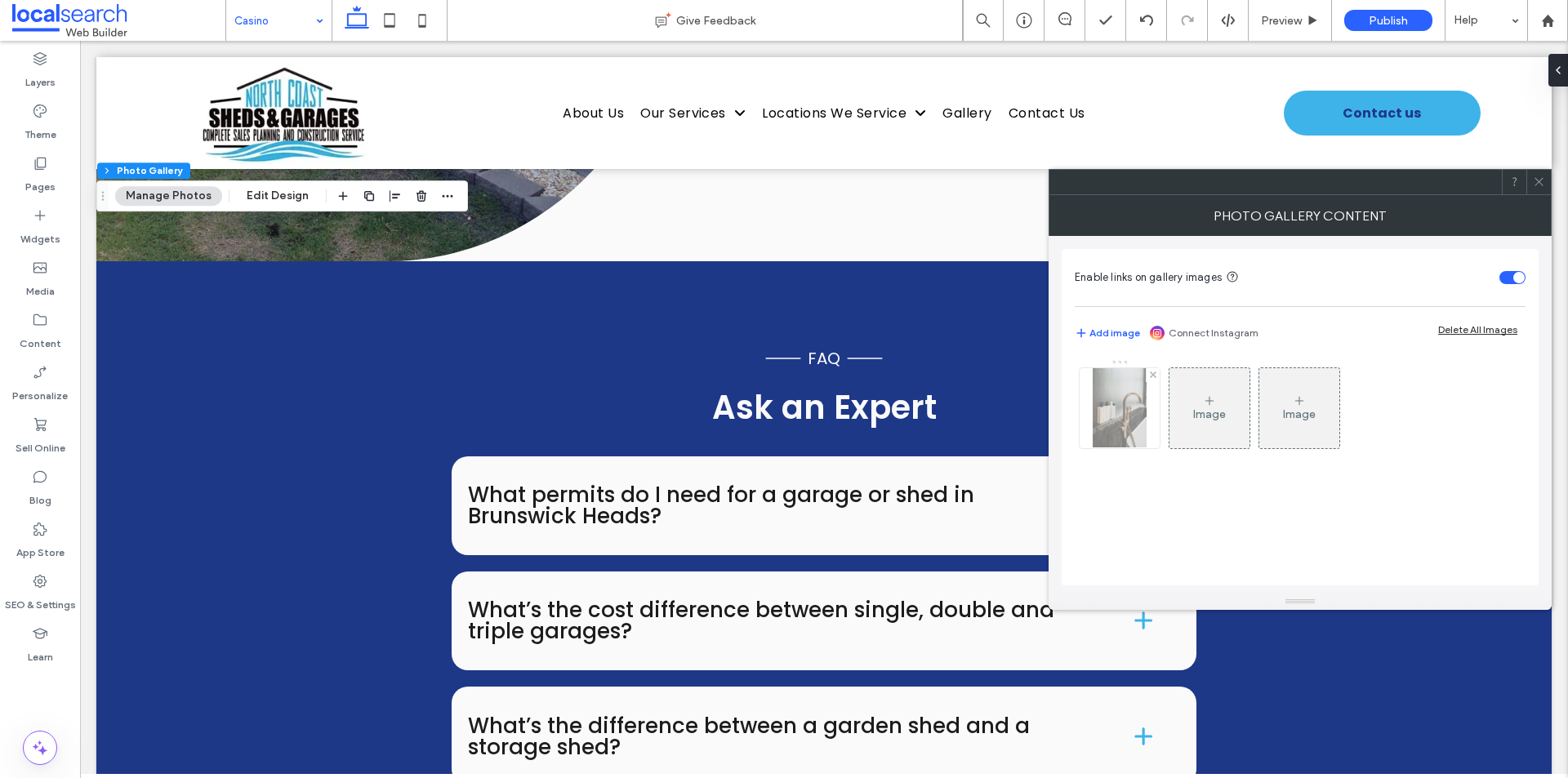 click at bounding box center (1119, 408) 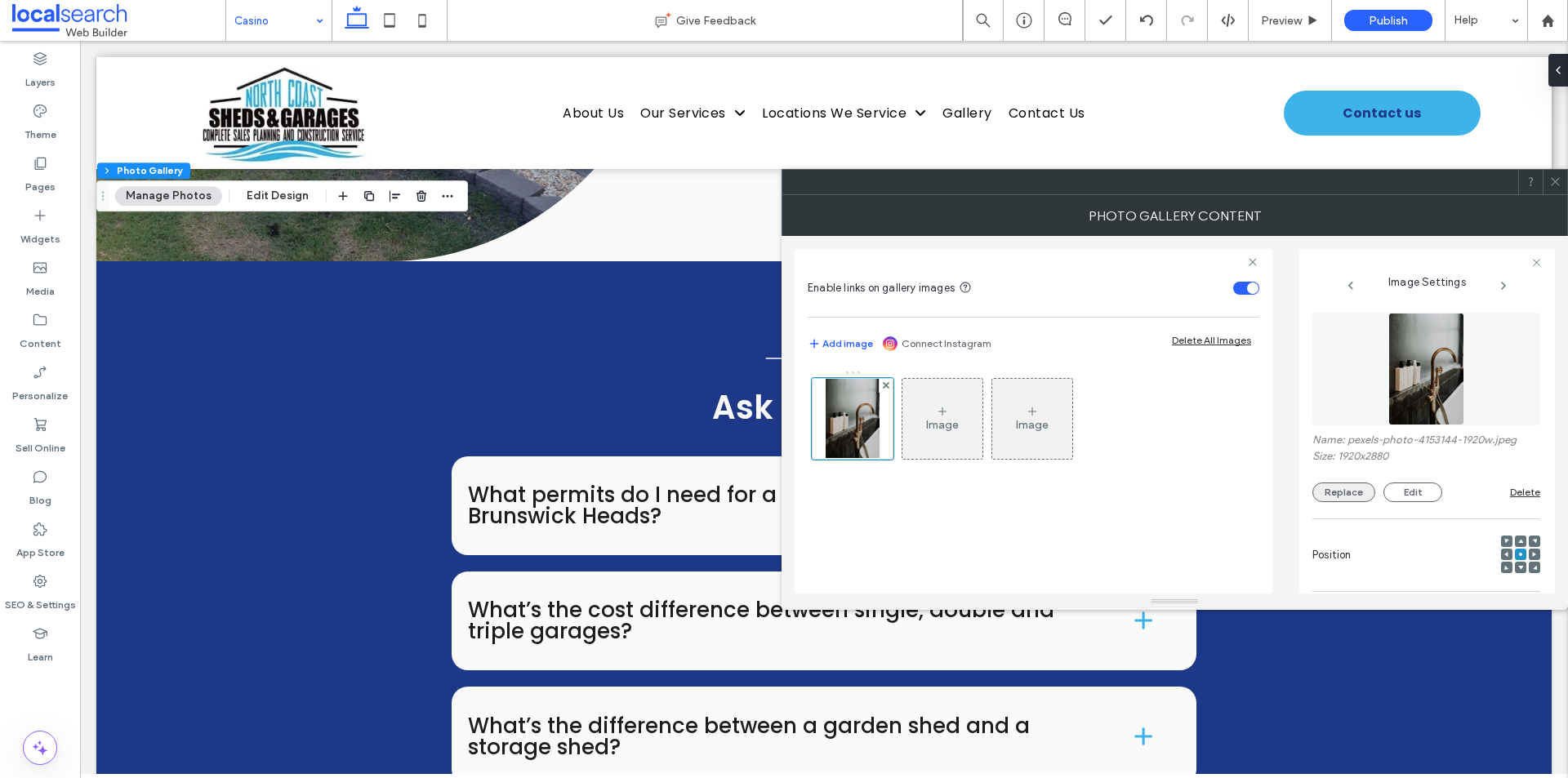 click on "Replace" at bounding box center [1343, 492] 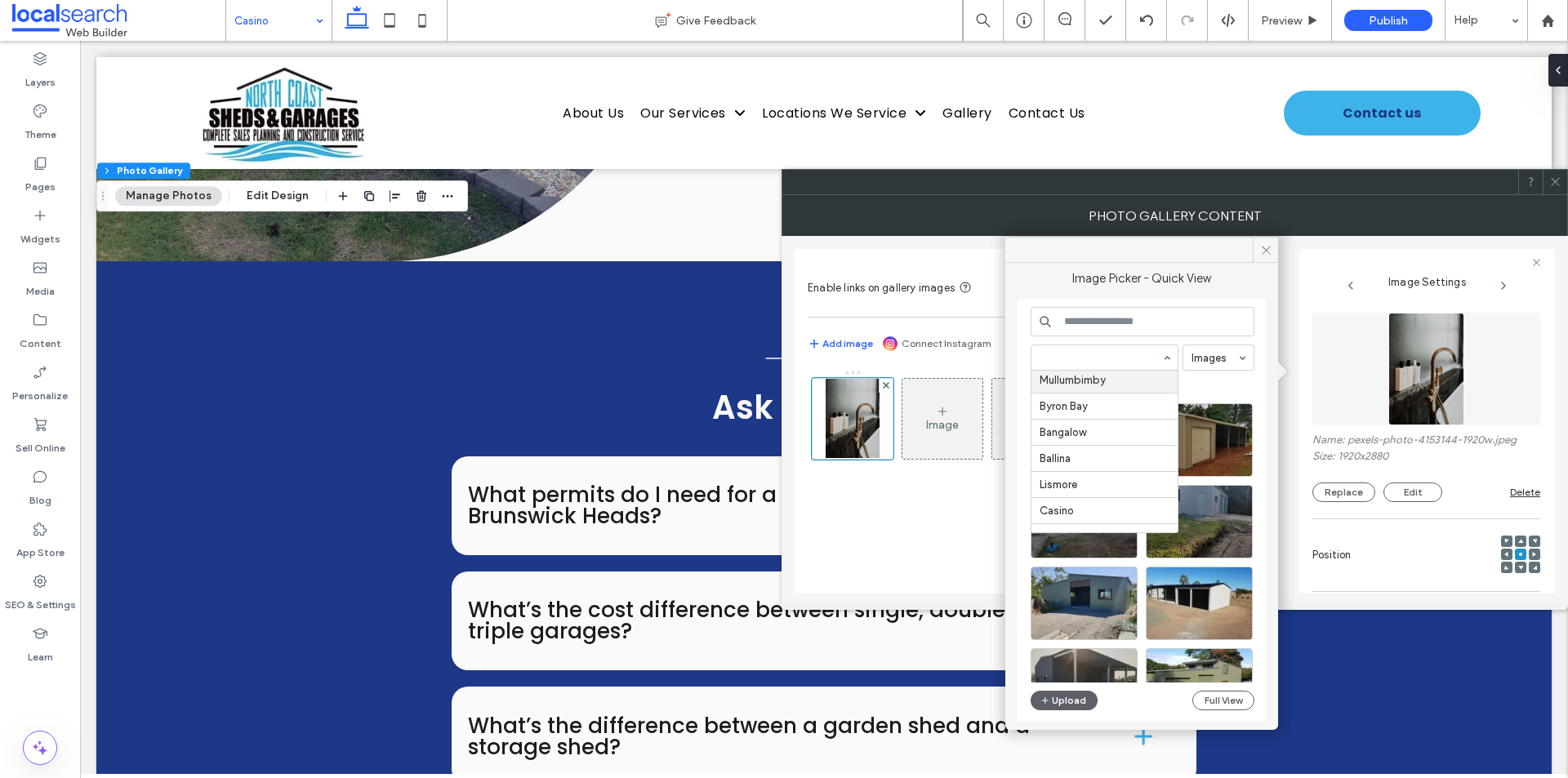 scroll, scrollTop: 408, scrollLeft: 0, axis: vertical 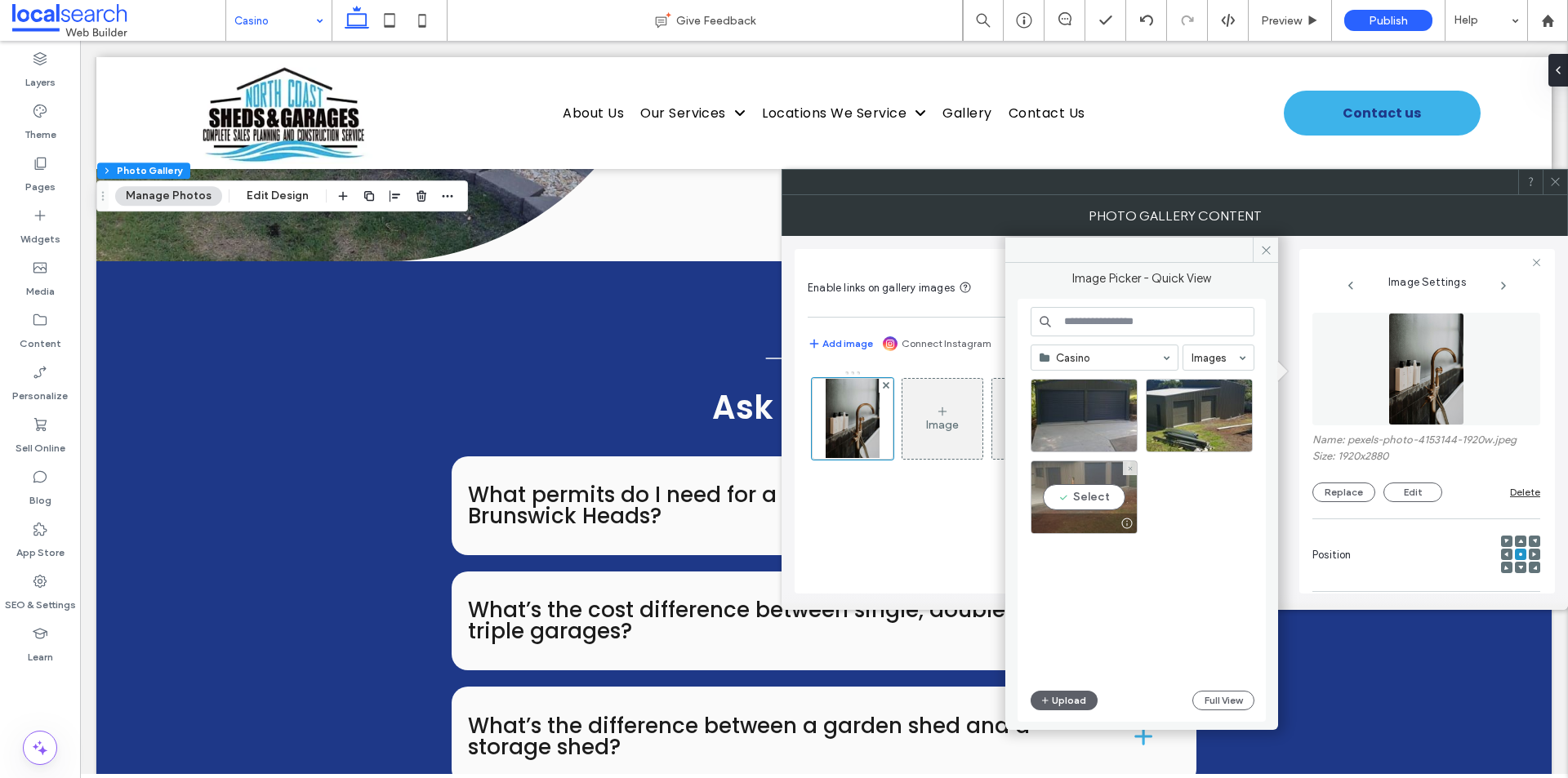 click on "Select" at bounding box center [1084, 497] 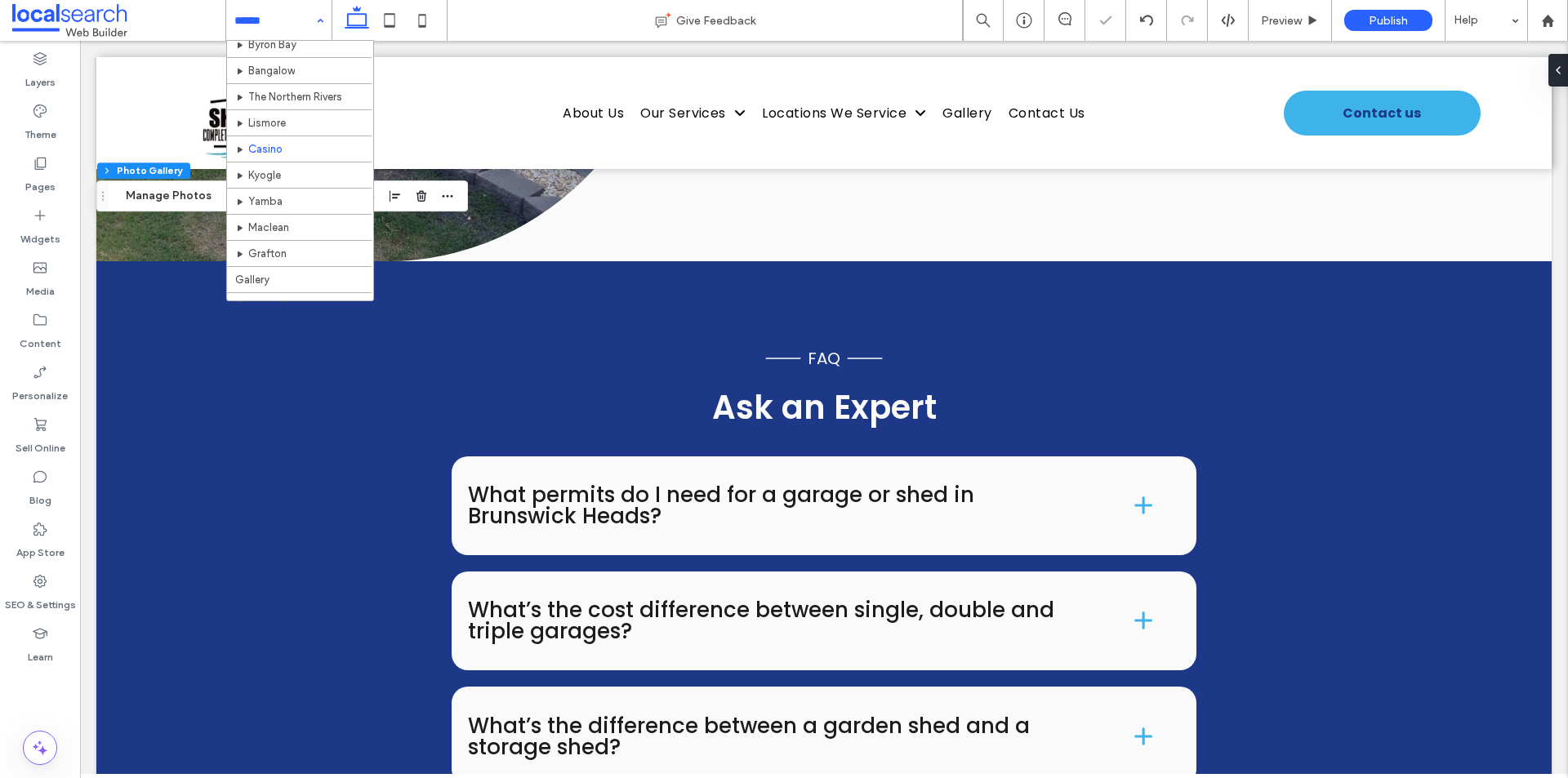 scroll, scrollTop: 245, scrollLeft: 0, axis: vertical 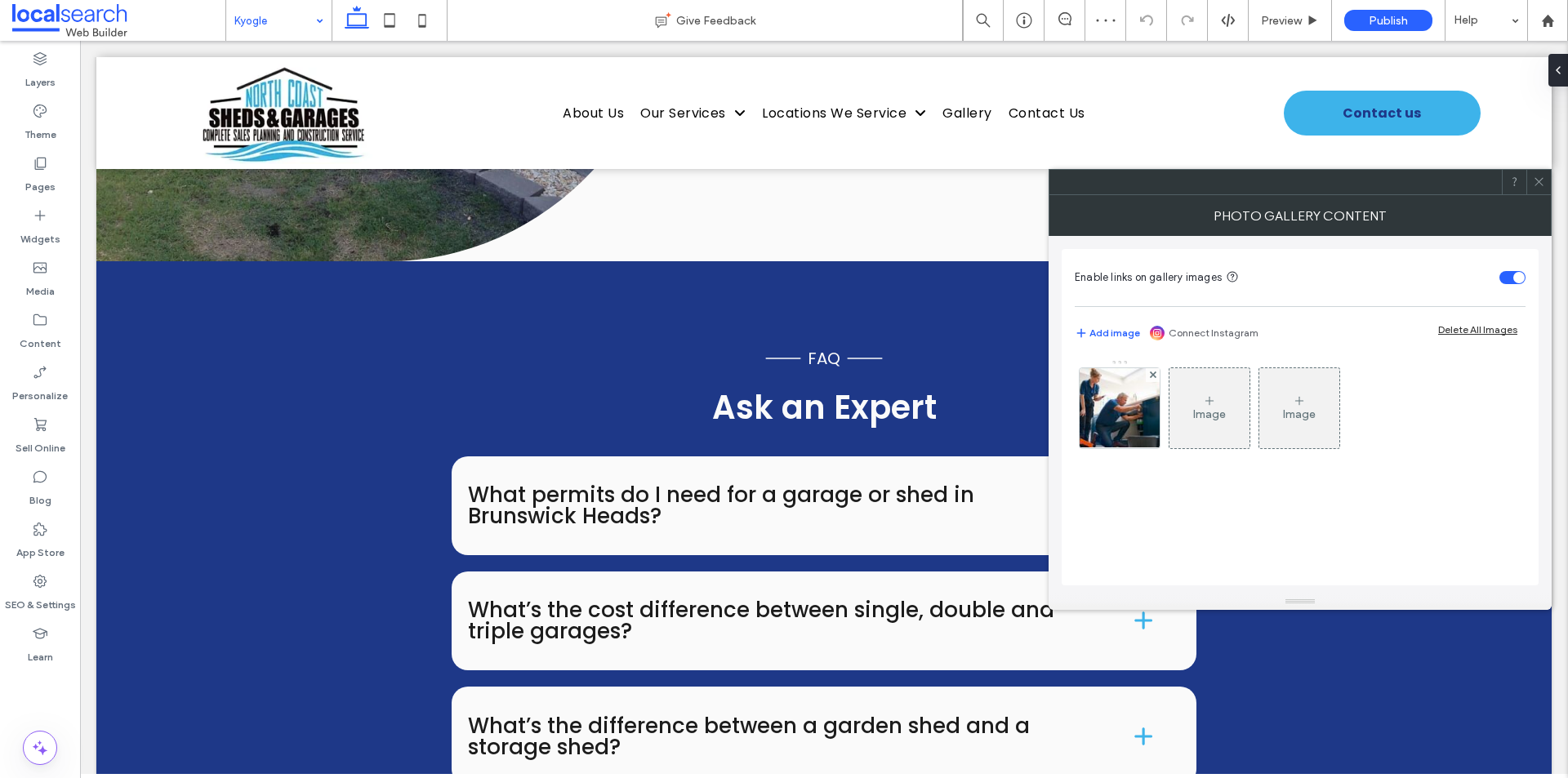 click on "Image" at bounding box center (1299, 408) 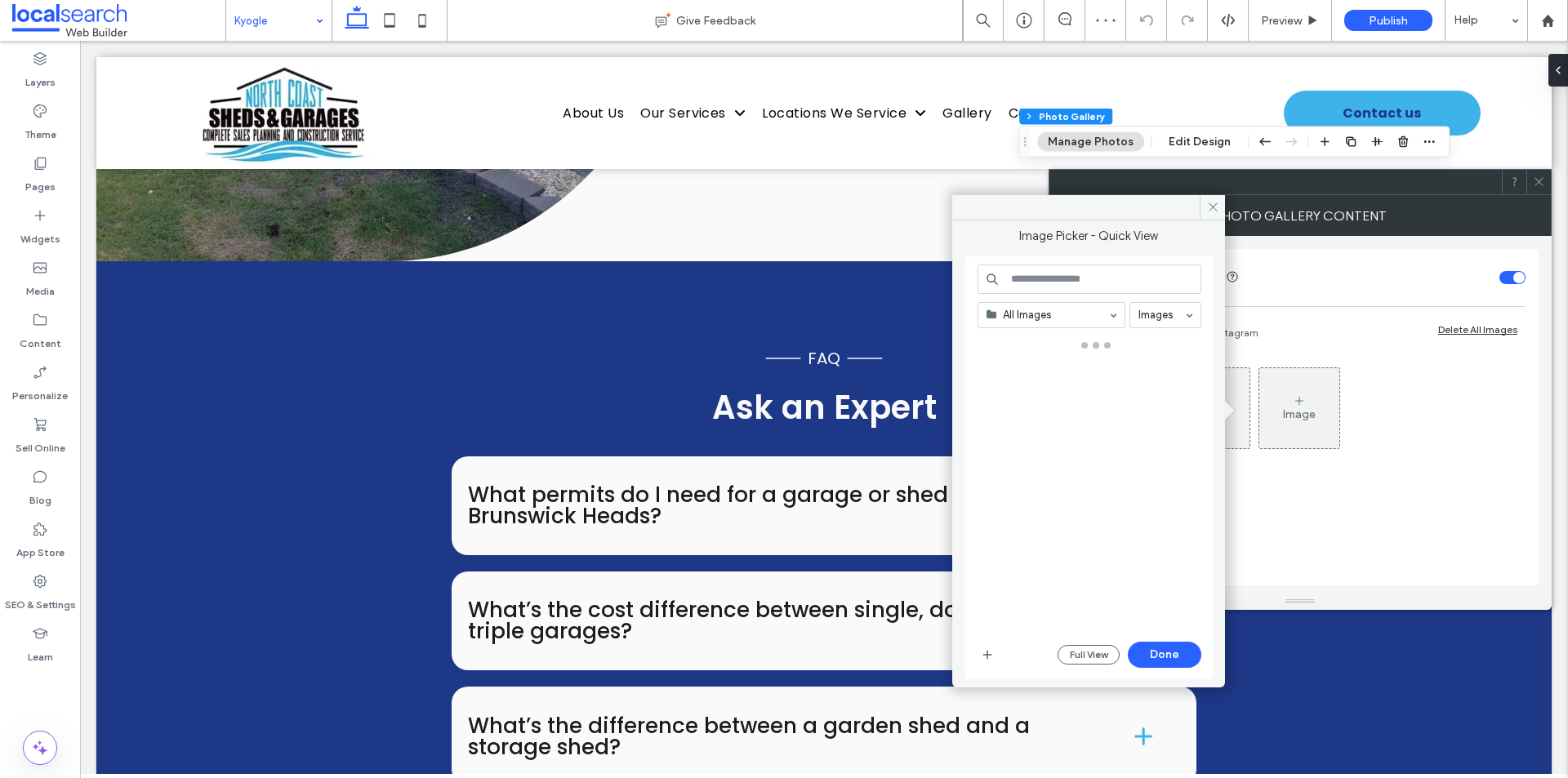 click at bounding box center (1095, 485) 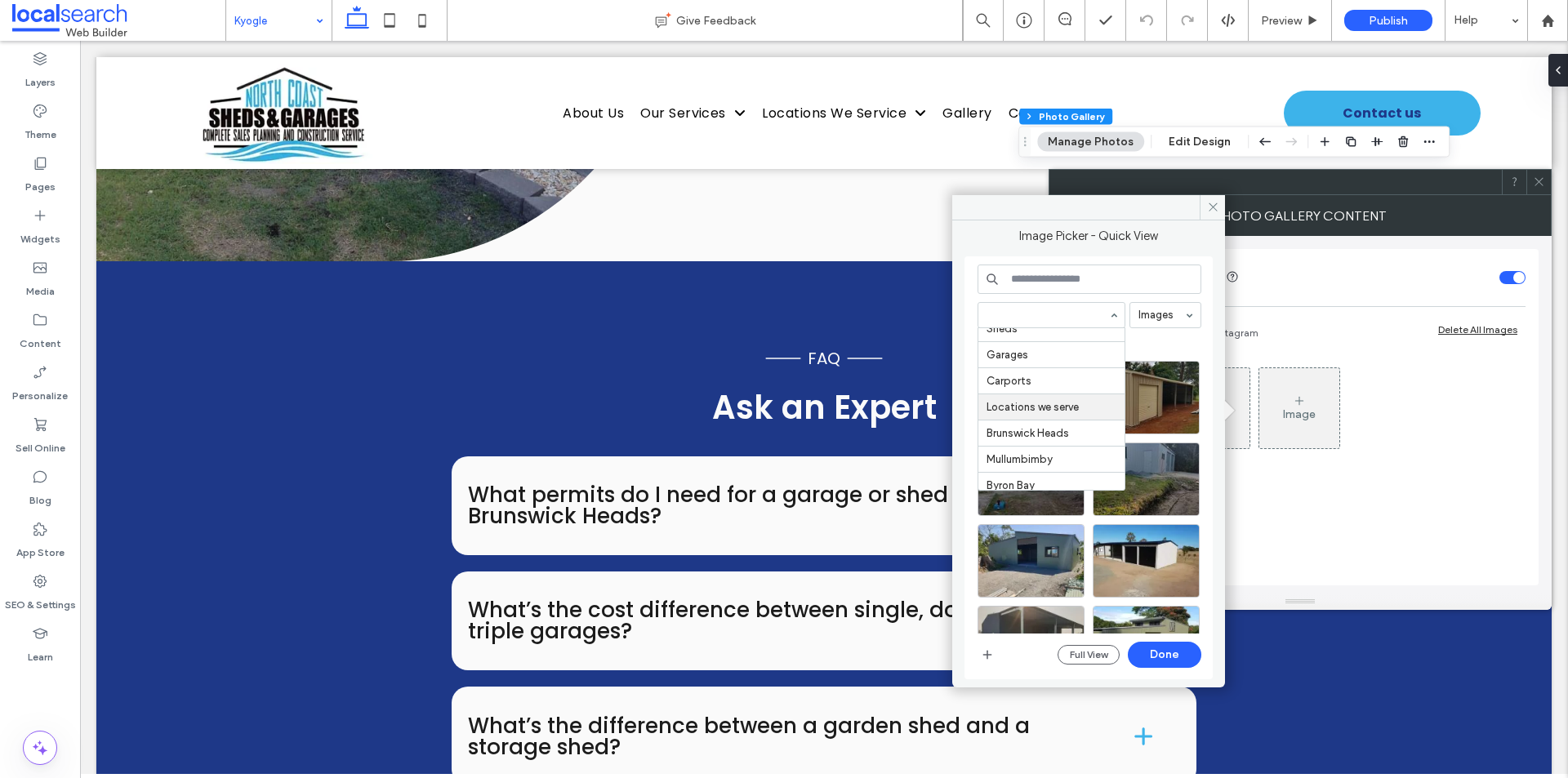scroll, scrollTop: 490, scrollLeft: 0, axis: vertical 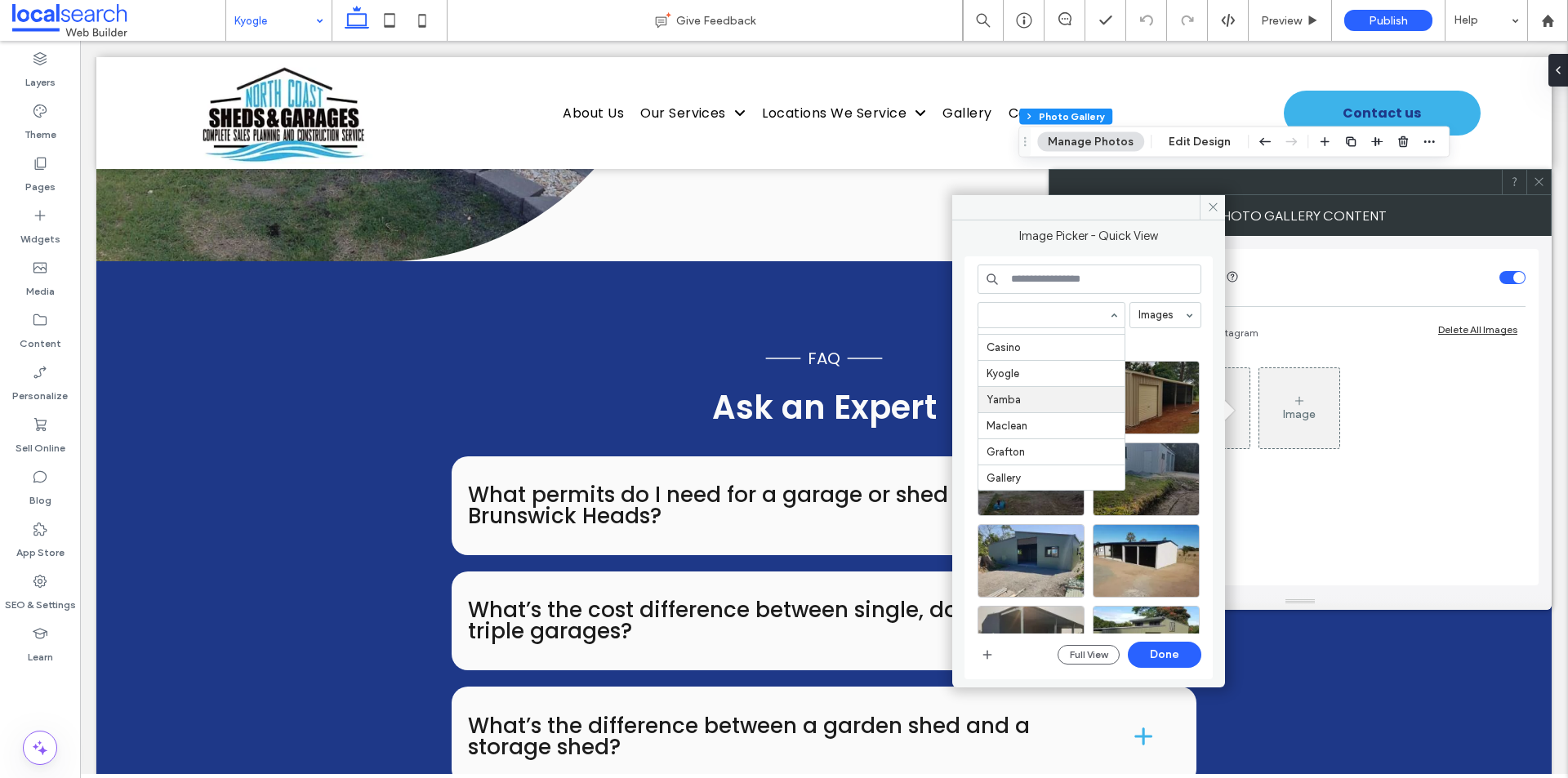 click at bounding box center [1051, 386] 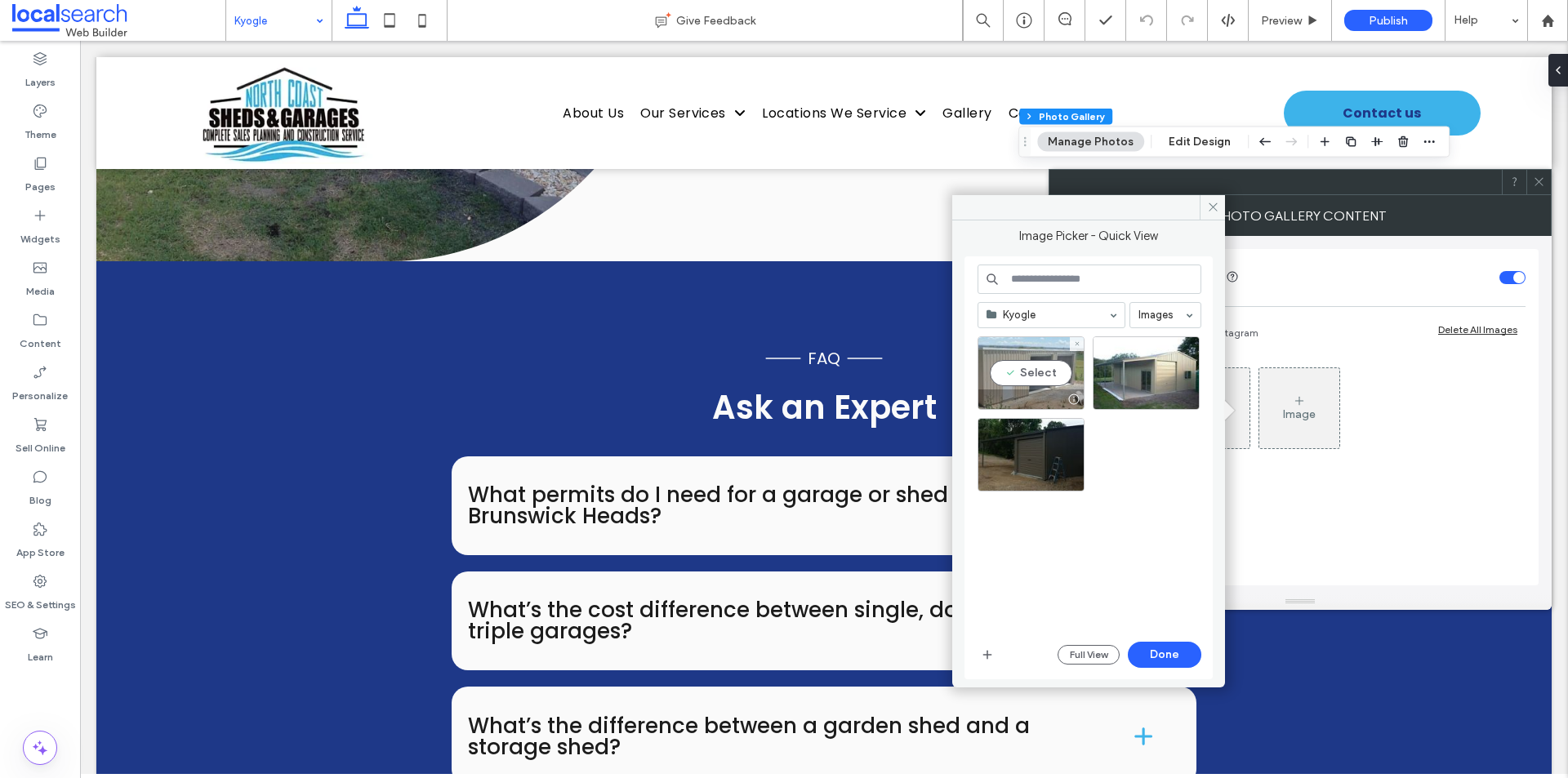 click on "Select" at bounding box center [1031, 373] 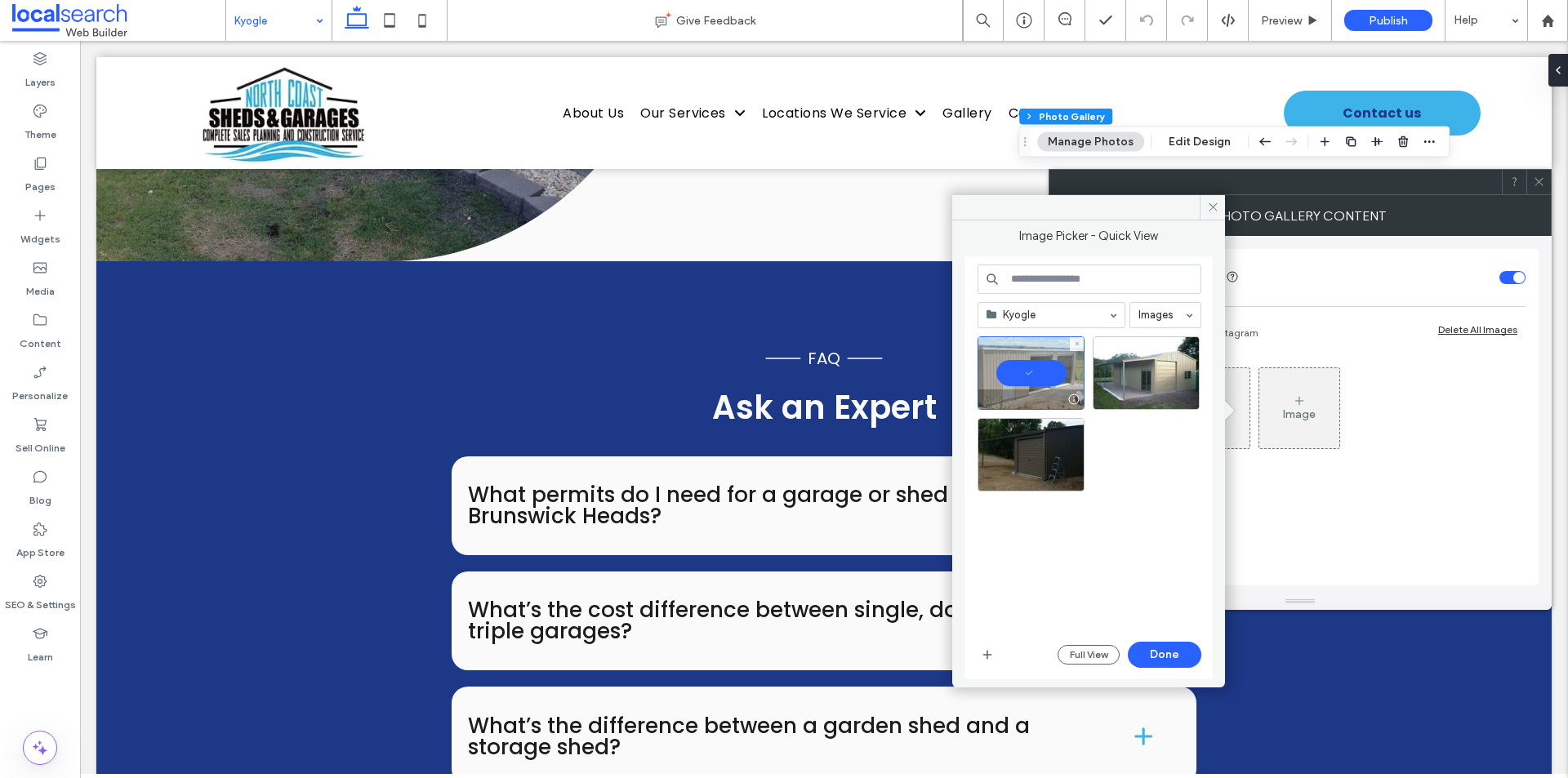 click at bounding box center [1031, 373] 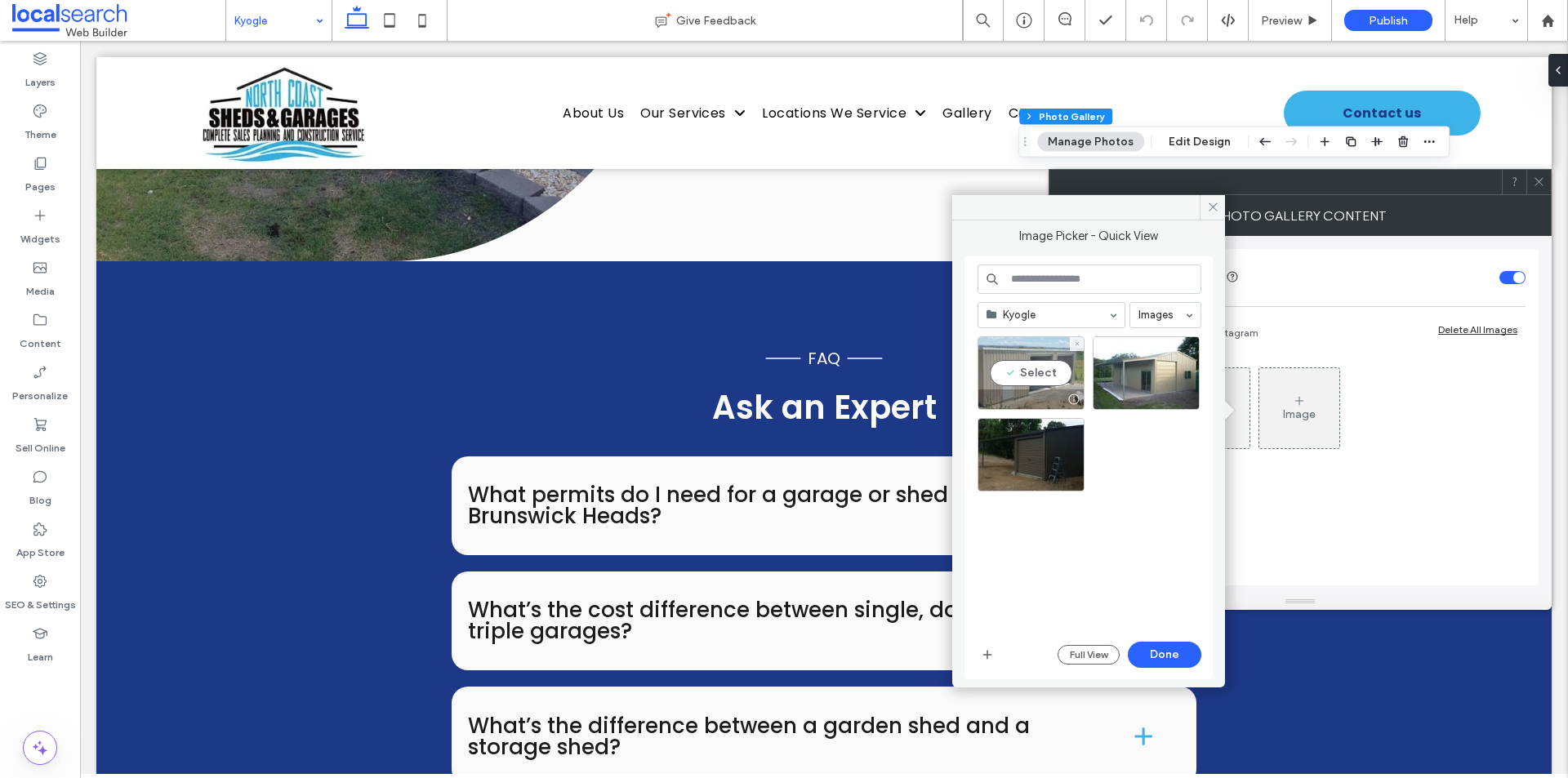 click on "Select" at bounding box center (1031, 373) 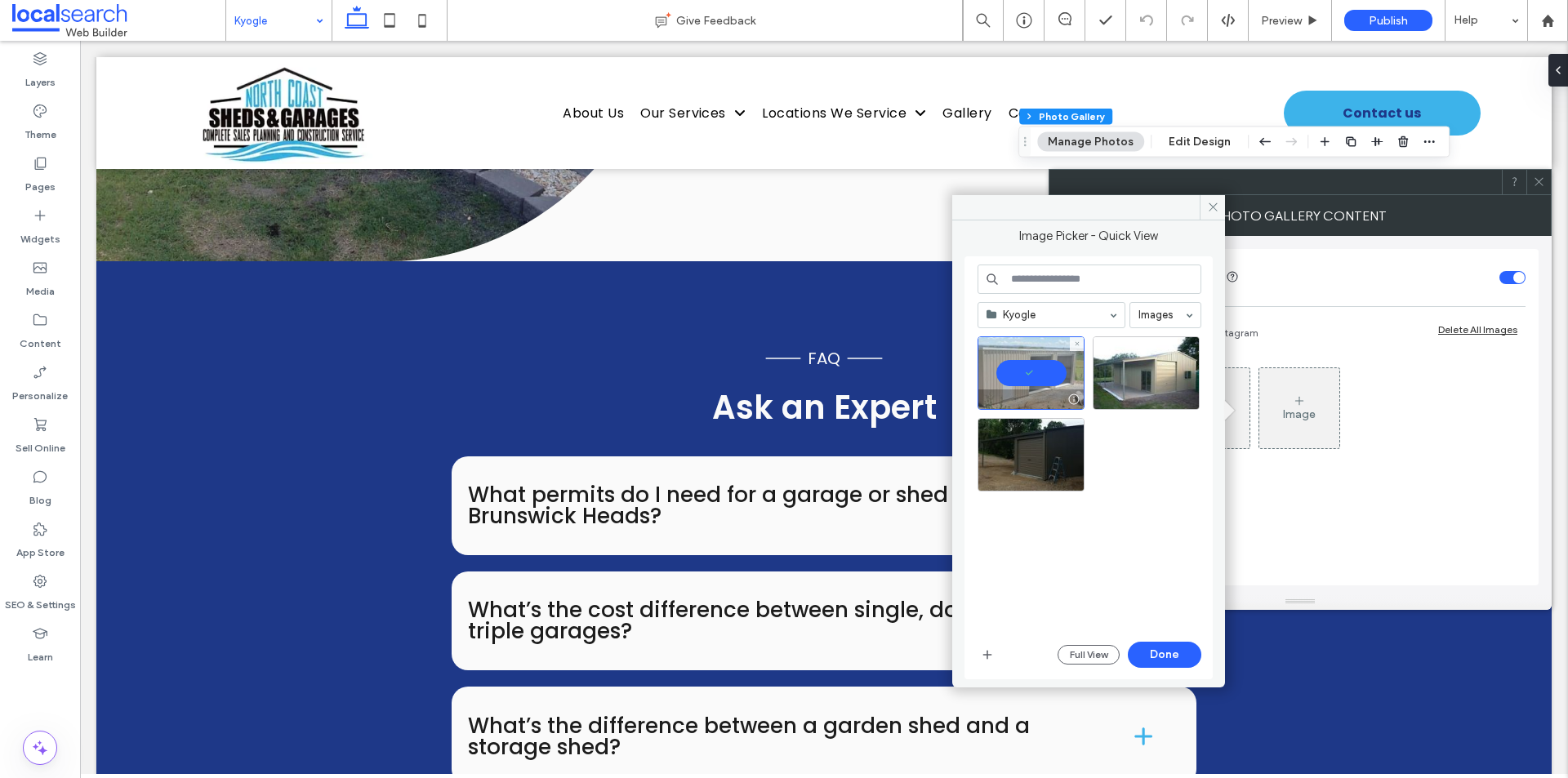 click at bounding box center (1031, 373) 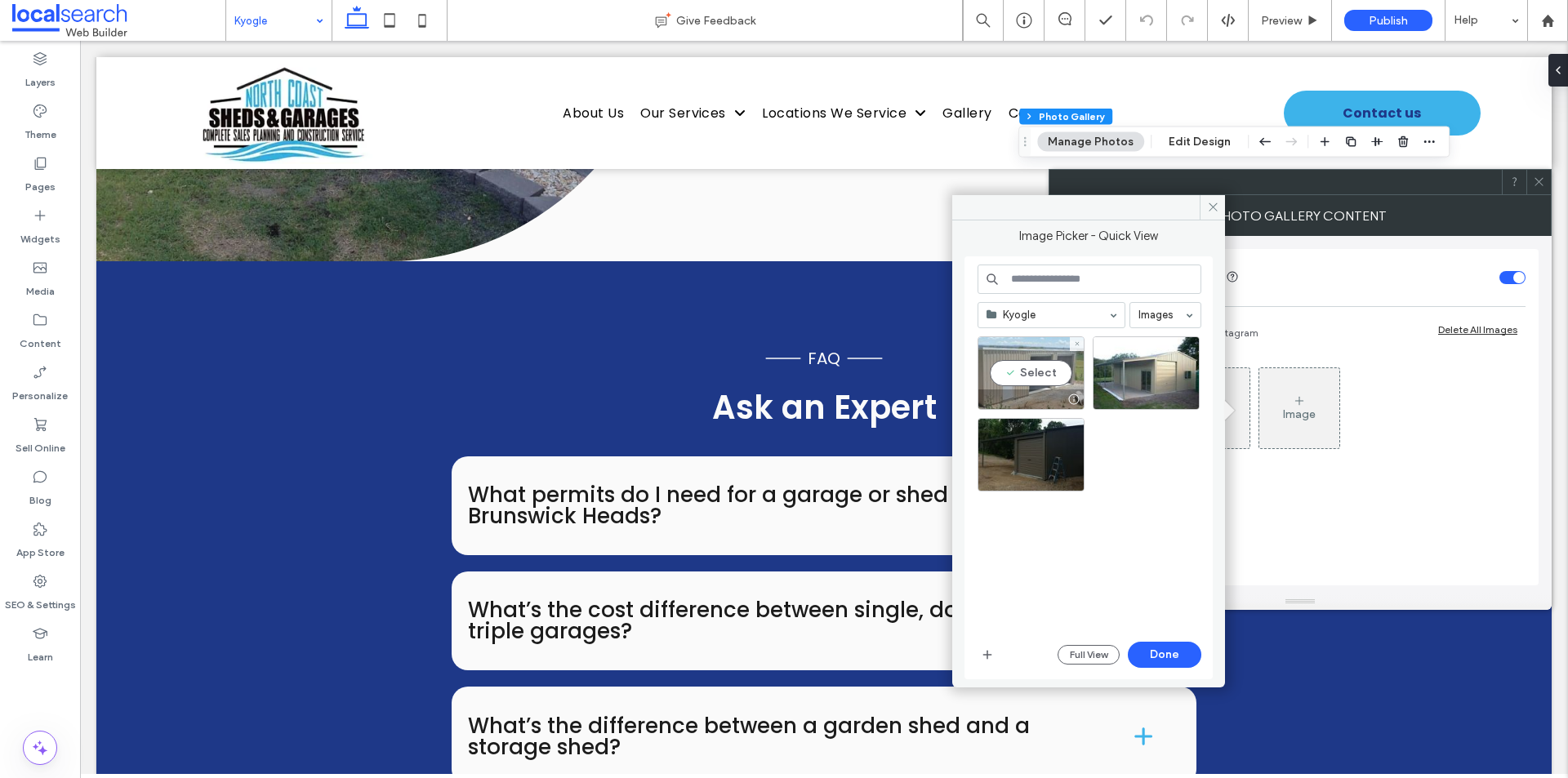 click on "Select" at bounding box center (1031, 373) 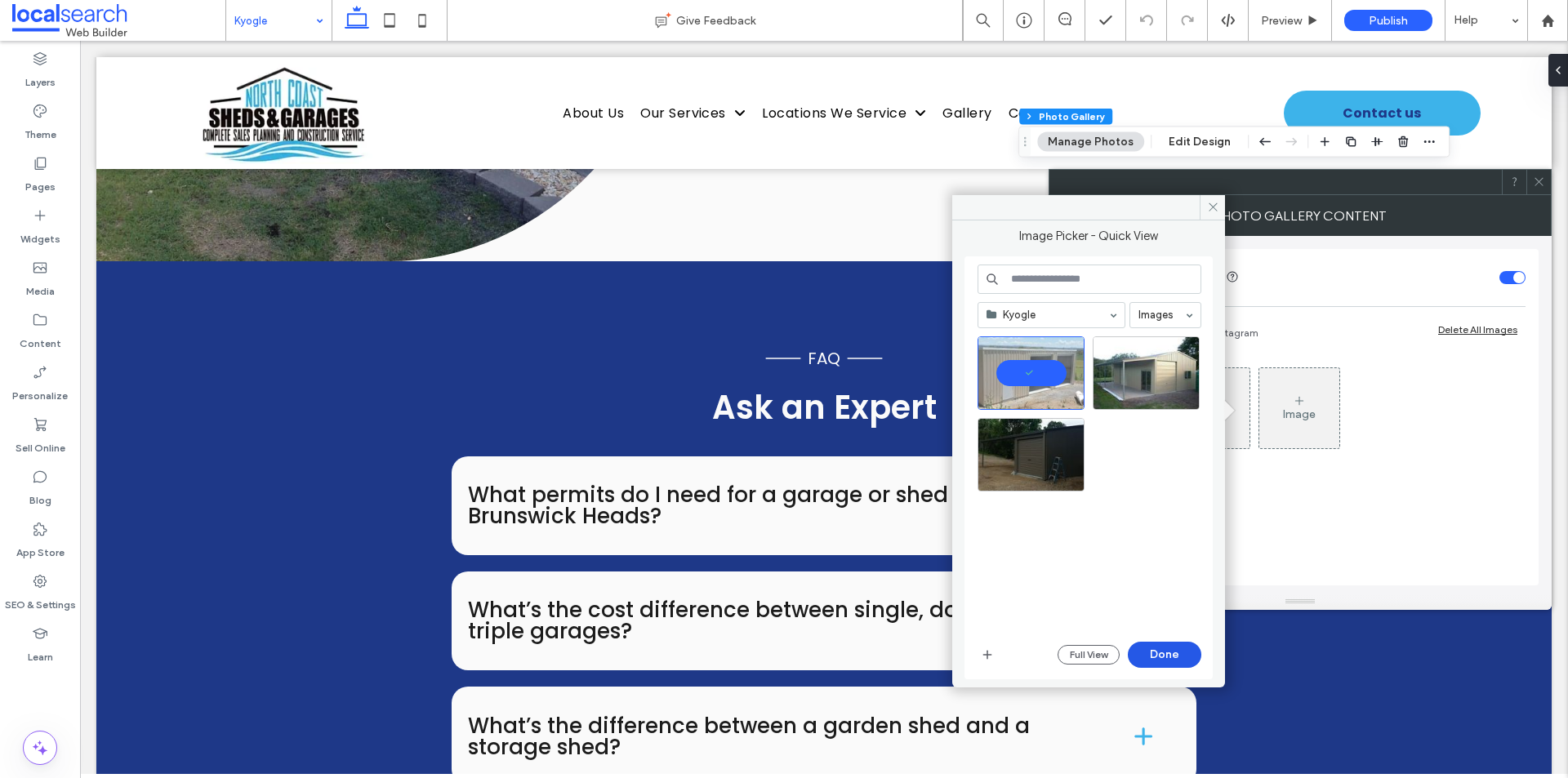 click on "Done" at bounding box center [1165, 655] 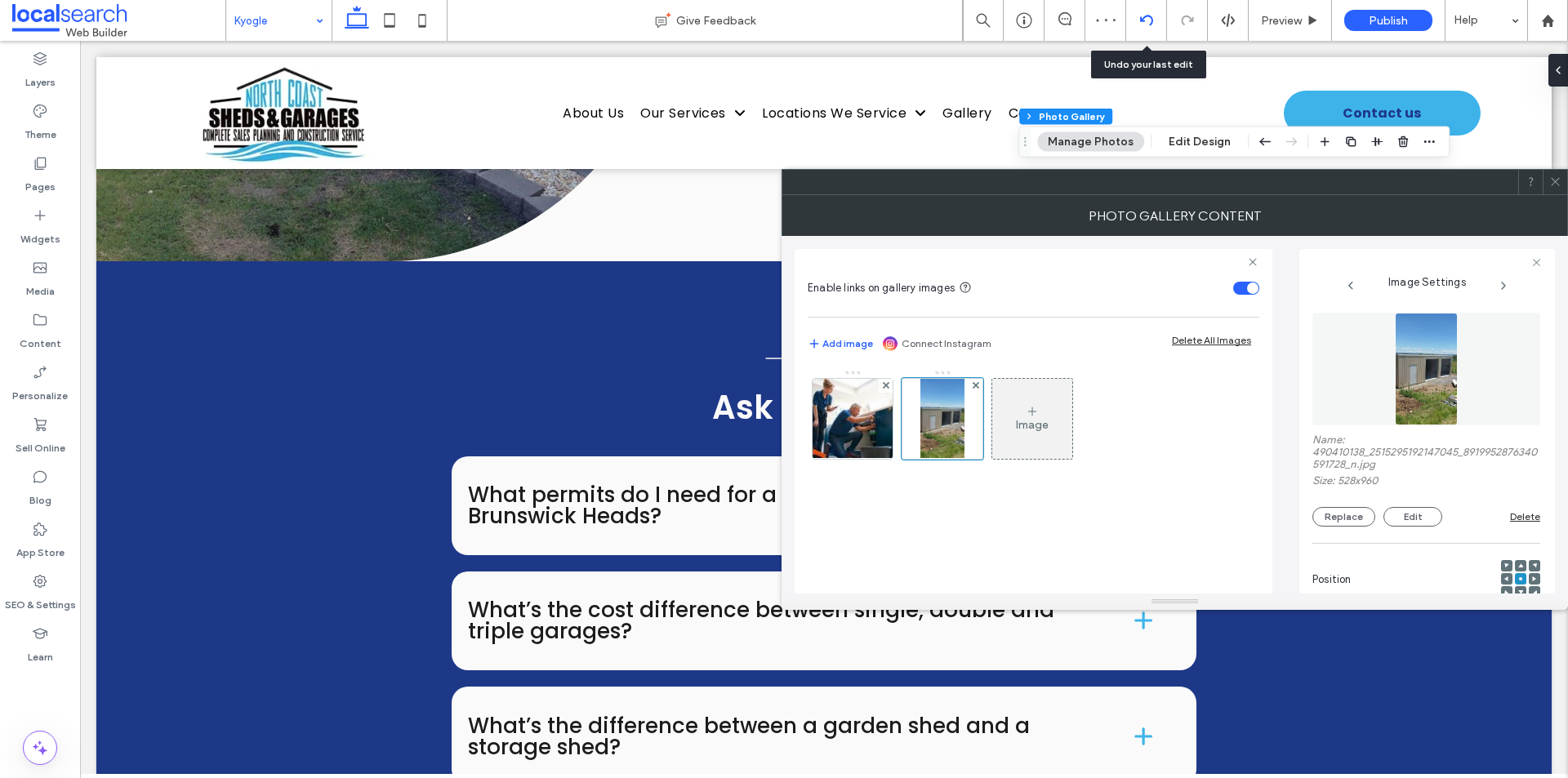 click 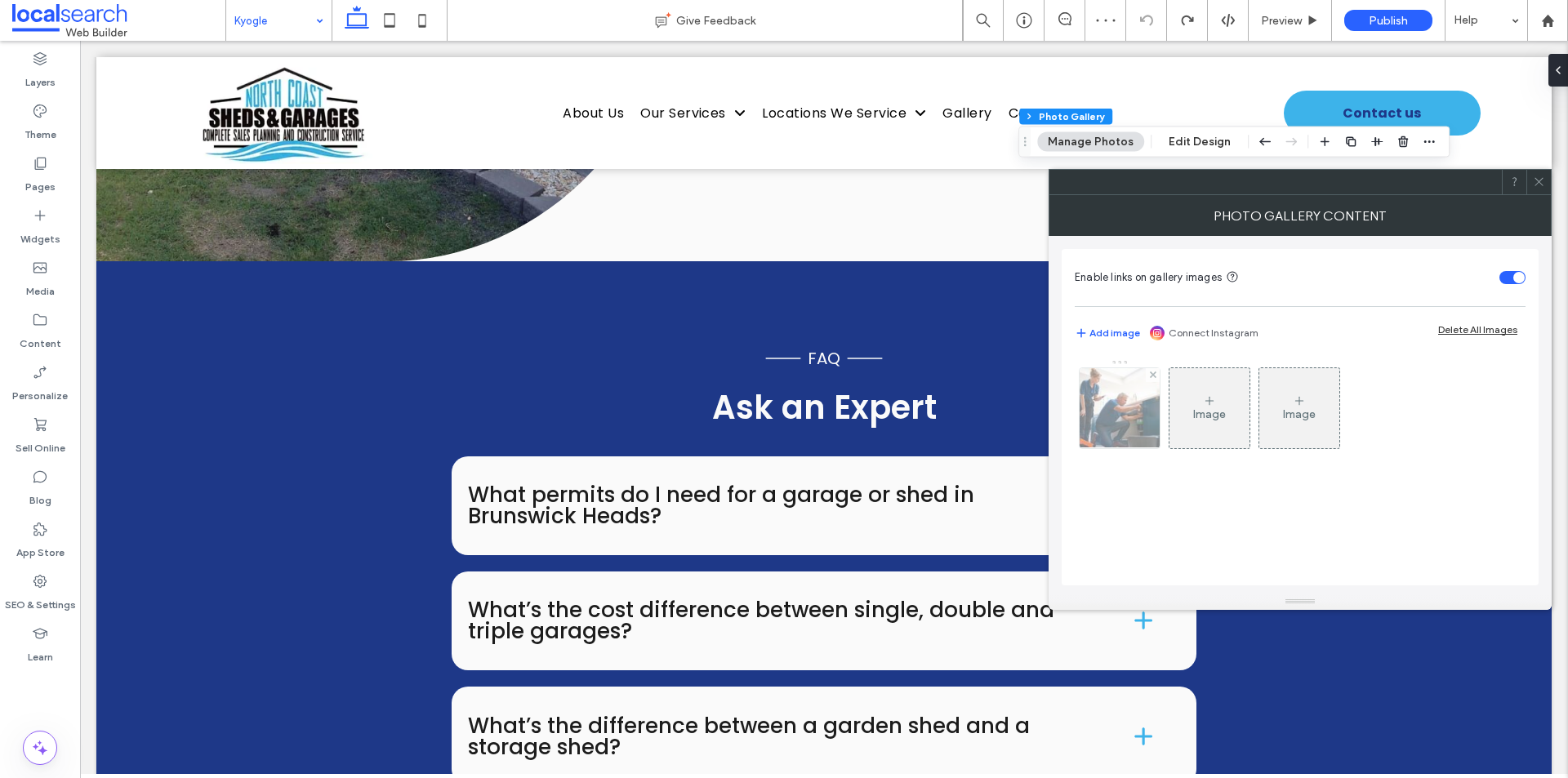click at bounding box center (1120, 408) 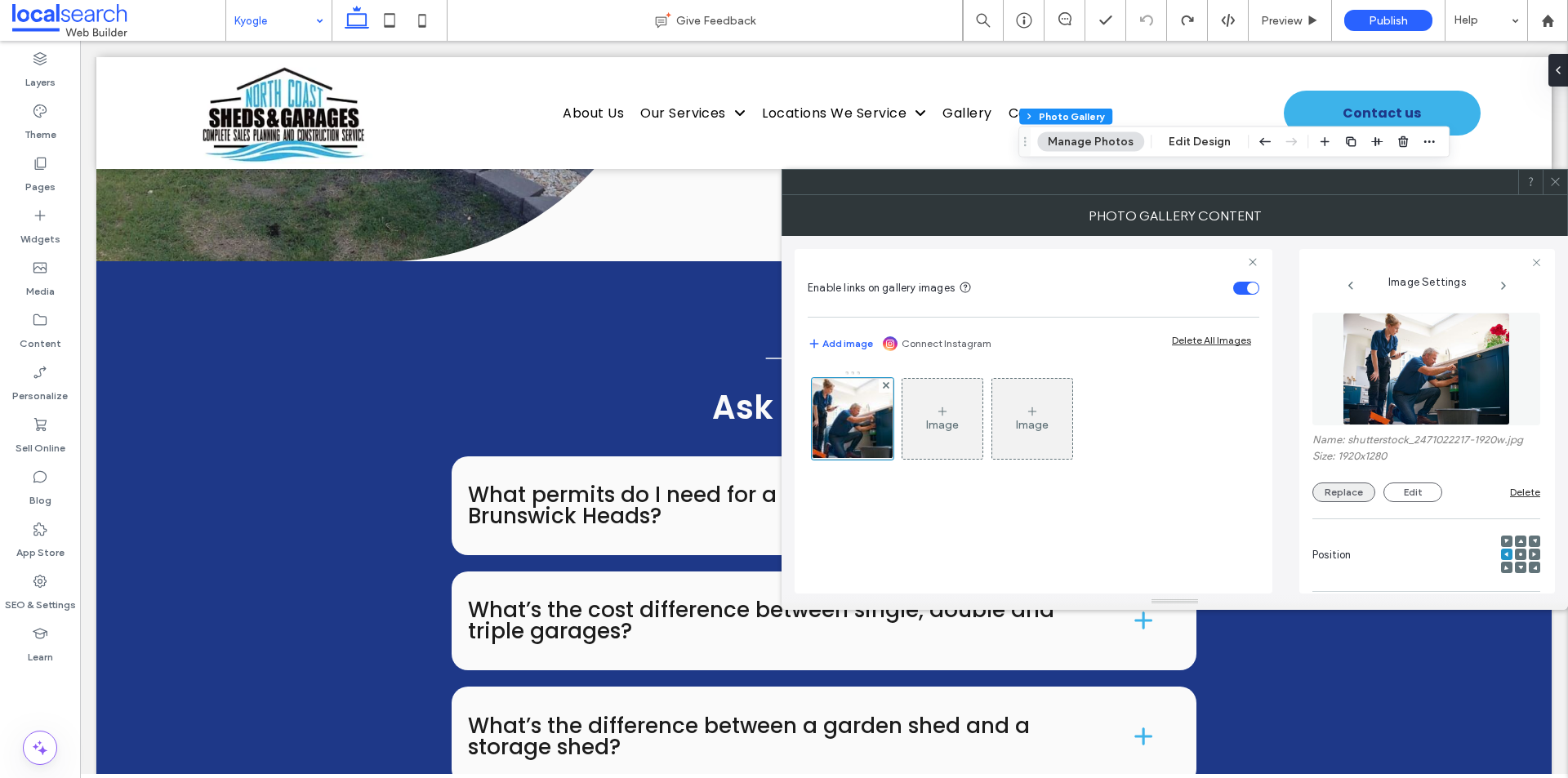click on "Replace" at bounding box center [1343, 492] 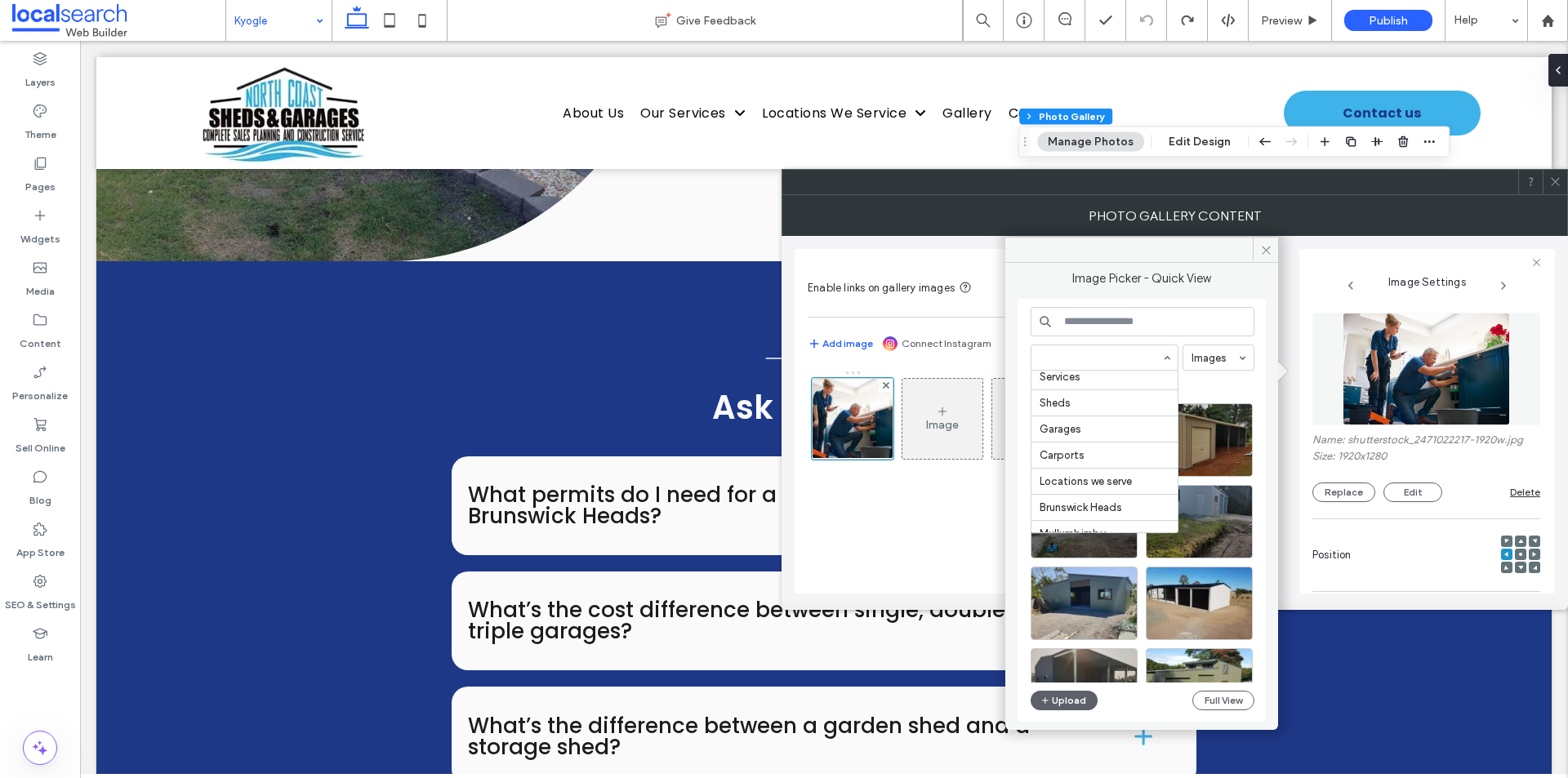 scroll, scrollTop: 408, scrollLeft: 0, axis: vertical 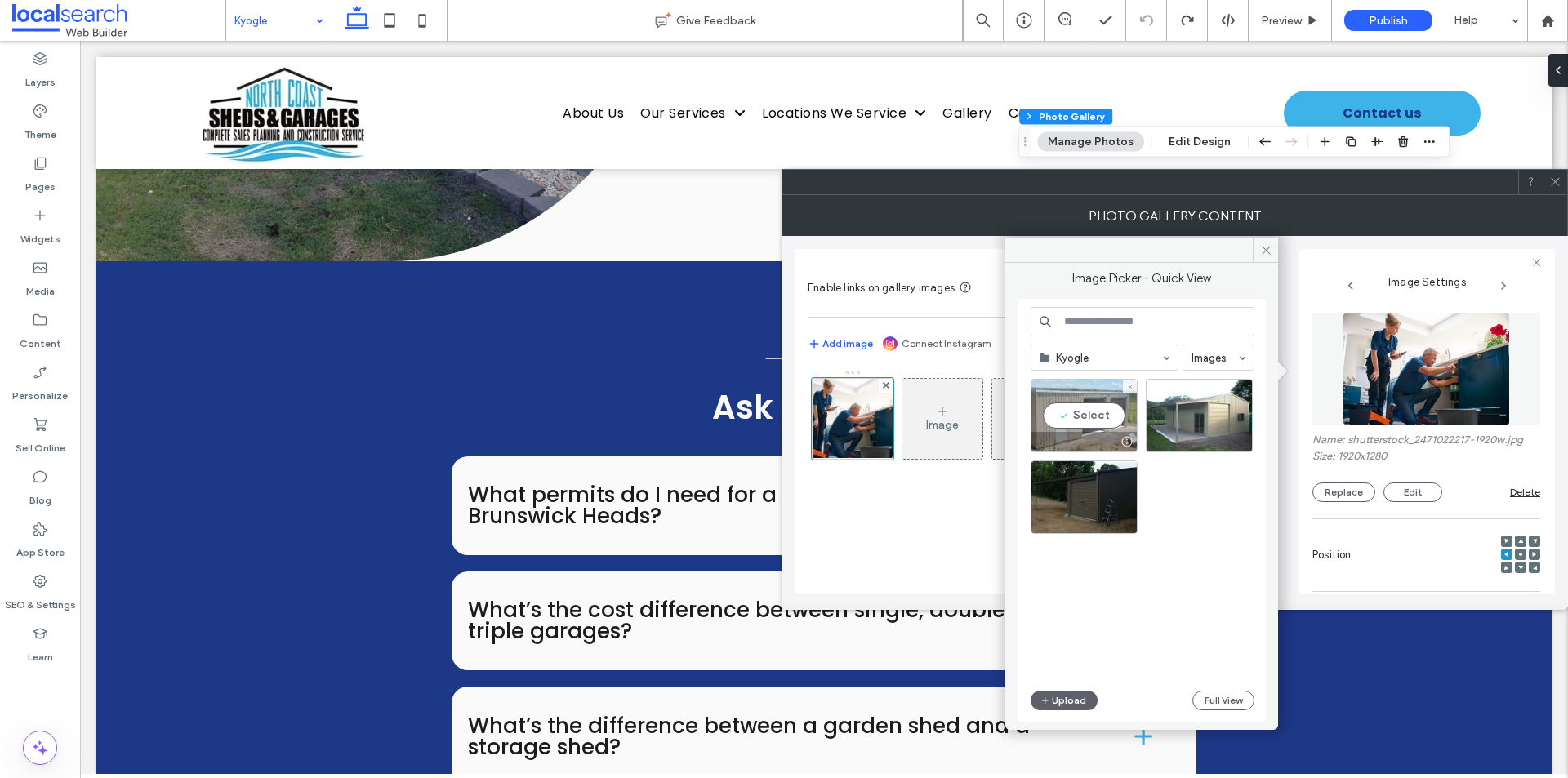 click on "Select" at bounding box center [1084, 416] 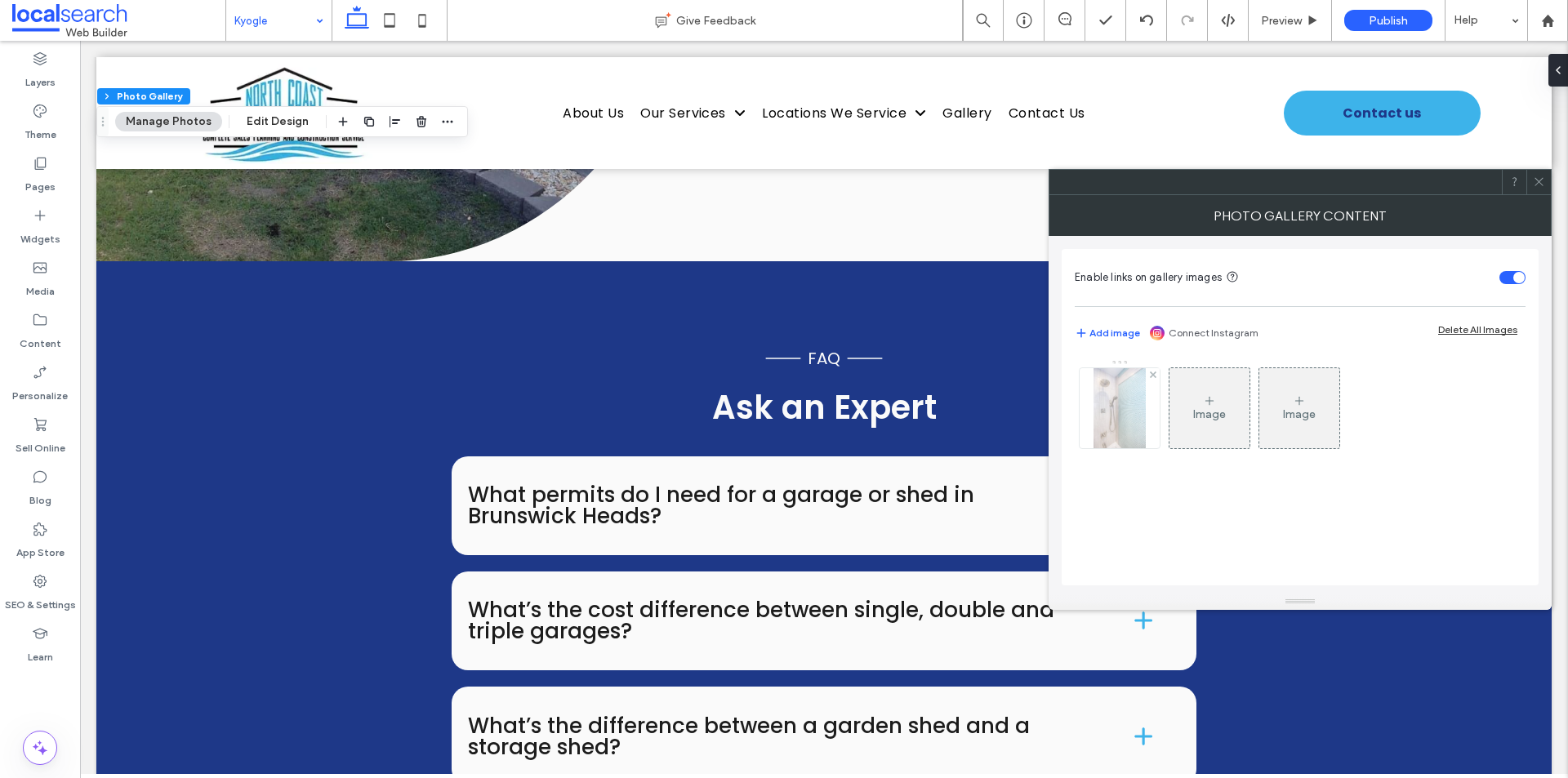 click at bounding box center [1120, 408] 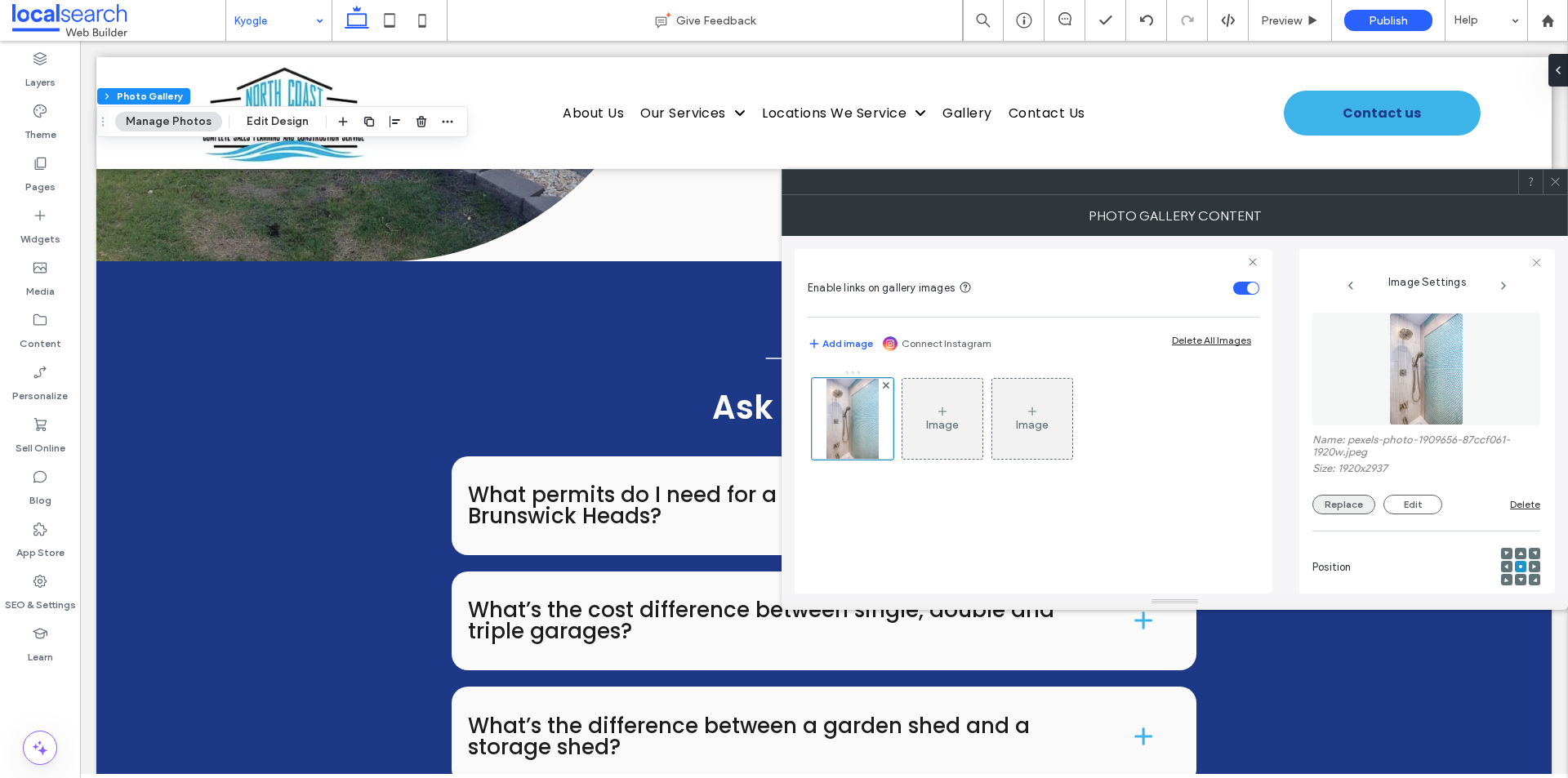 click on "Replace" at bounding box center (1343, 505) 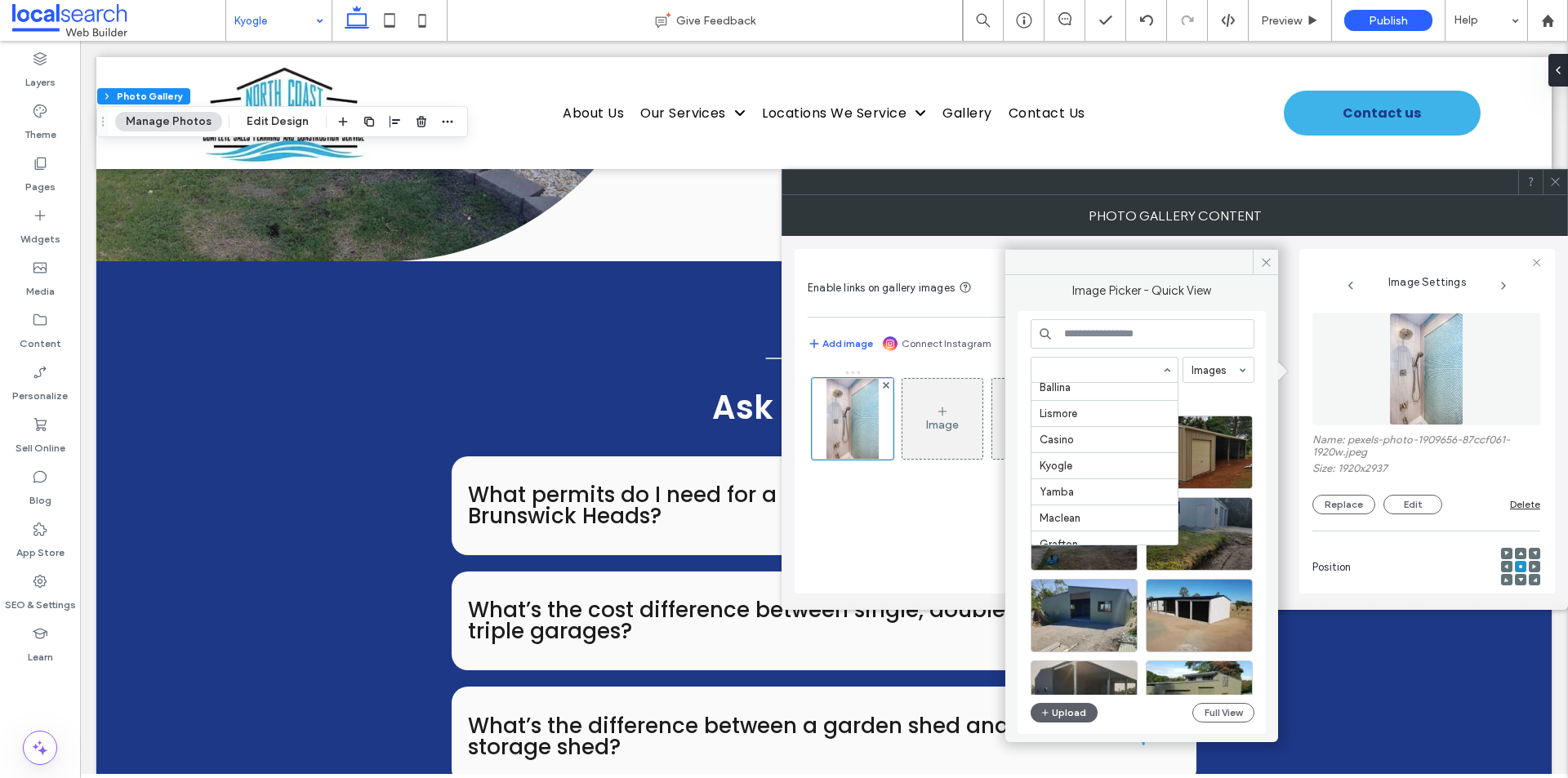 scroll, scrollTop: 490, scrollLeft: 0, axis: vertical 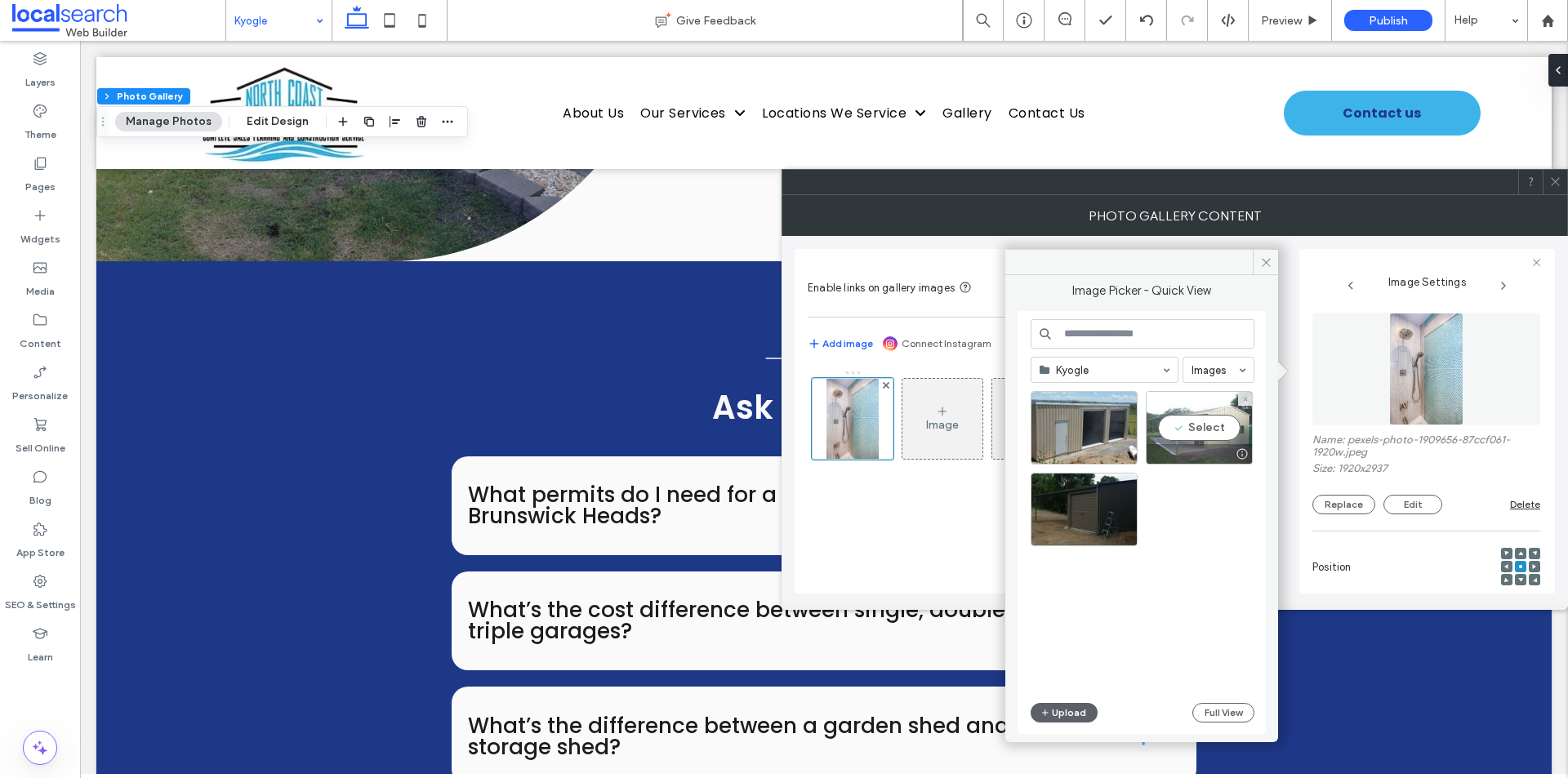 click on "Select" at bounding box center [1199, 428] 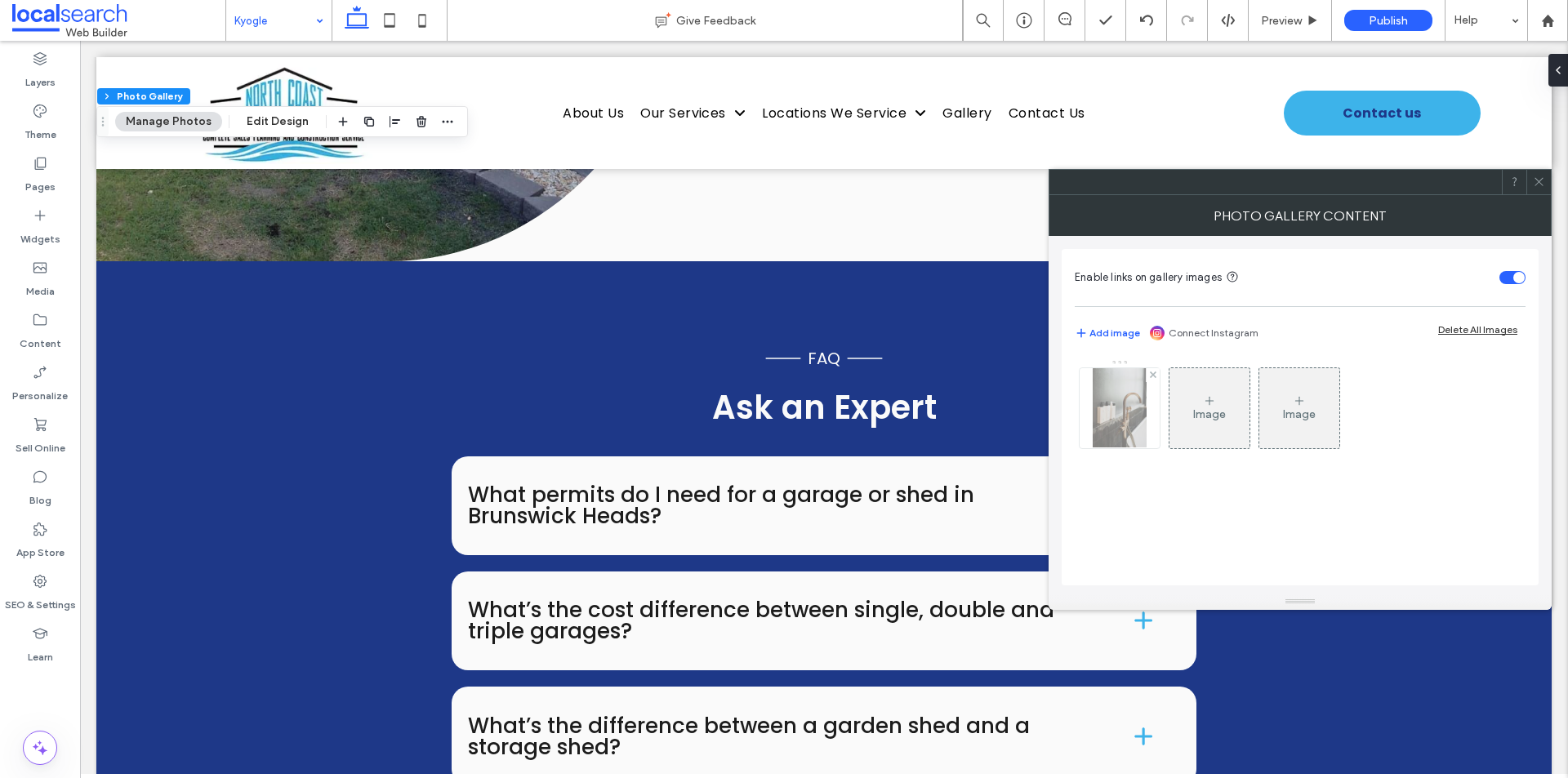 click at bounding box center [1119, 408] 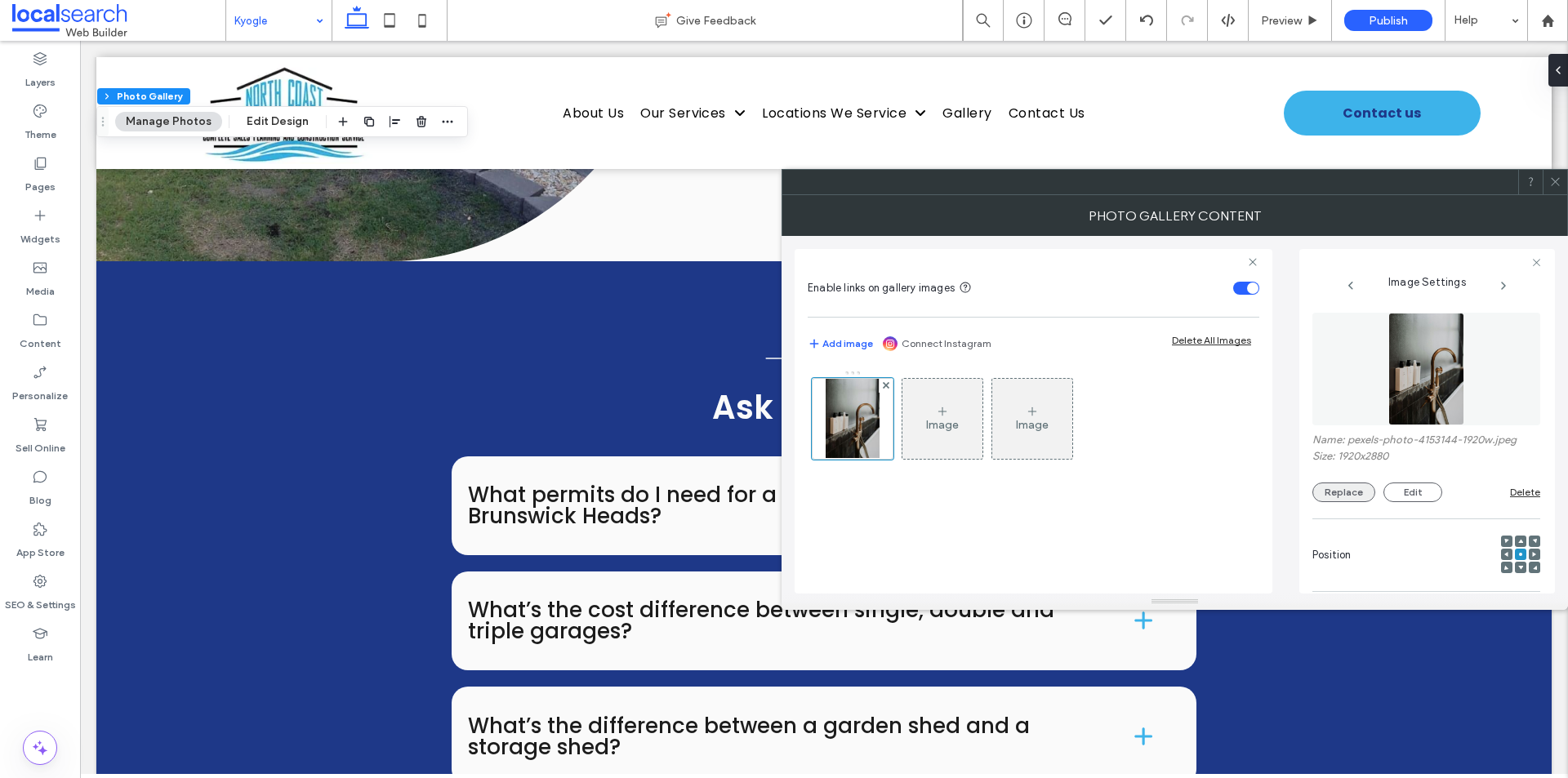 click on "Replace" at bounding box center [1343, 492] 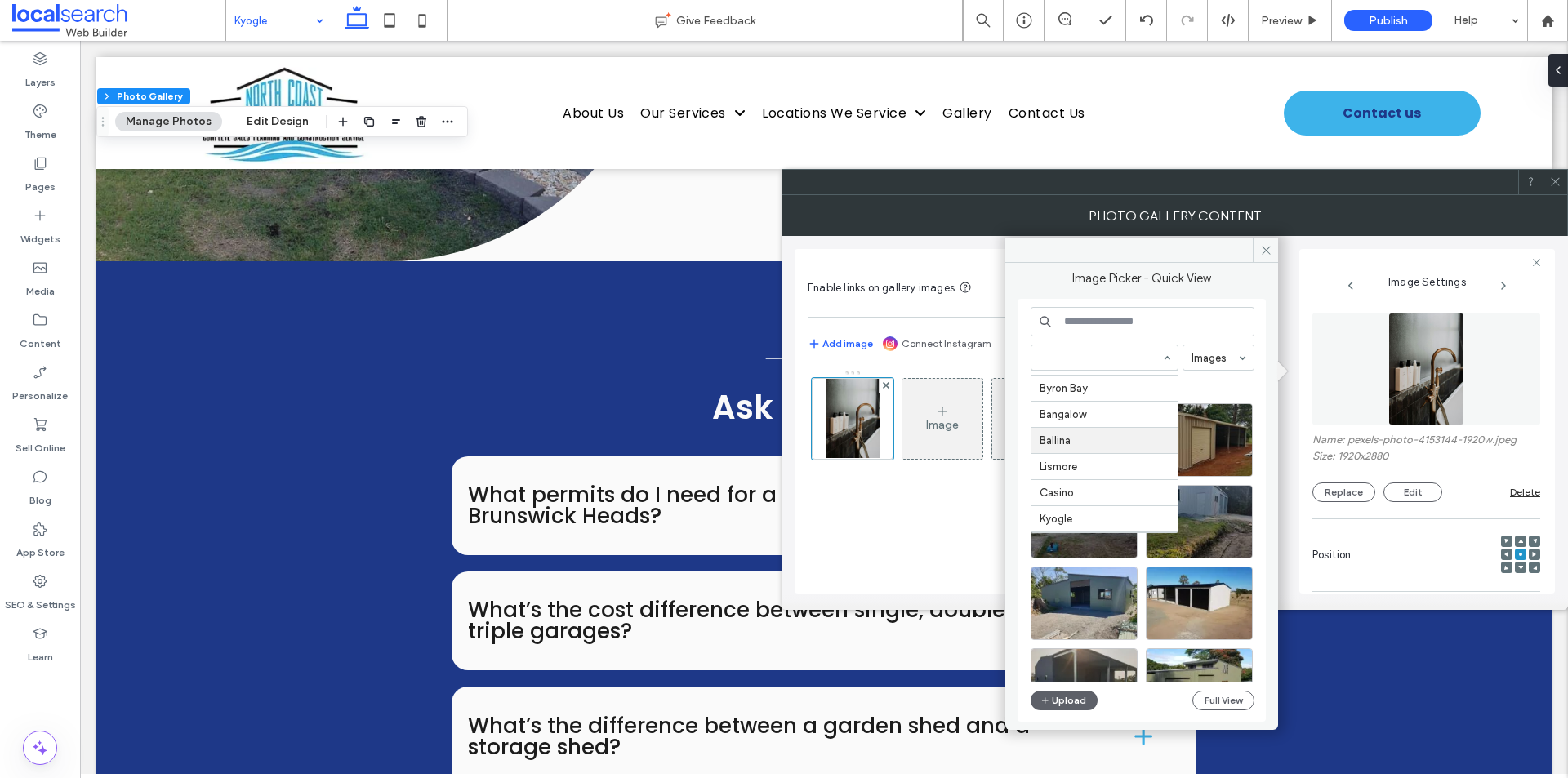 scroll, scrollTop: 408, scrollLeft: 0, axis: vertical 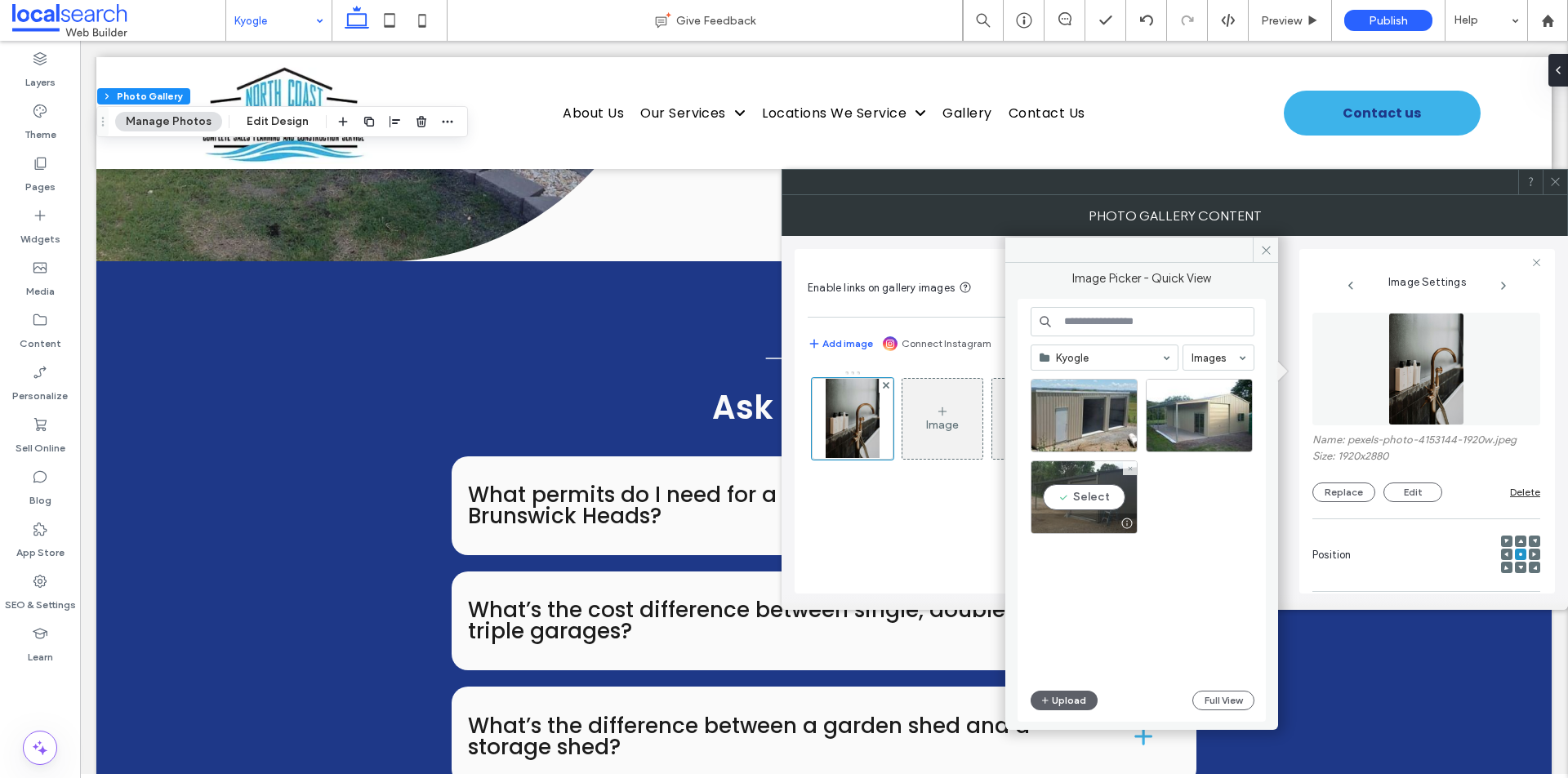 click on "Select" at bounding box center (1084, 497) 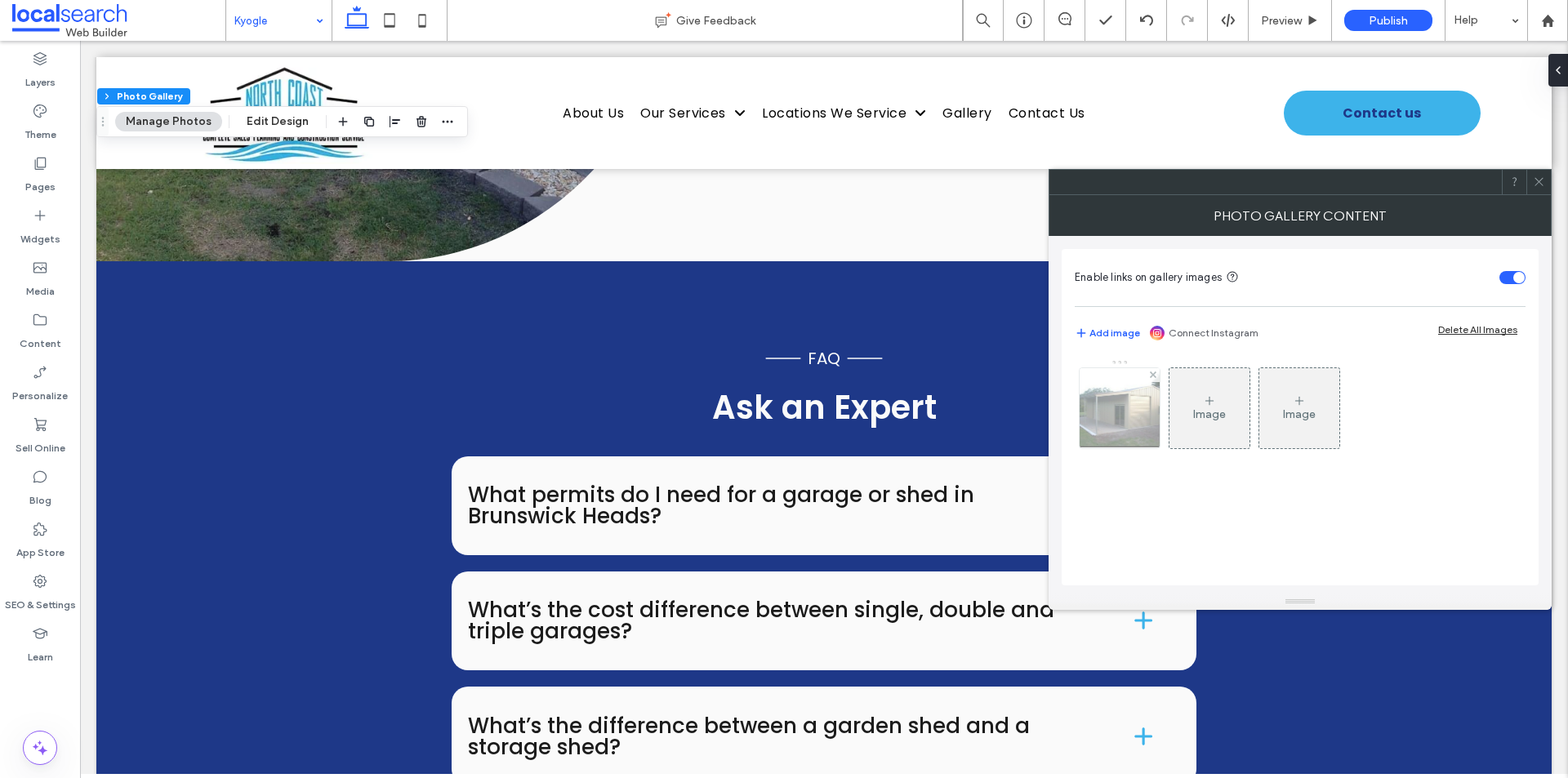 click at bounding box center [1120, 408] 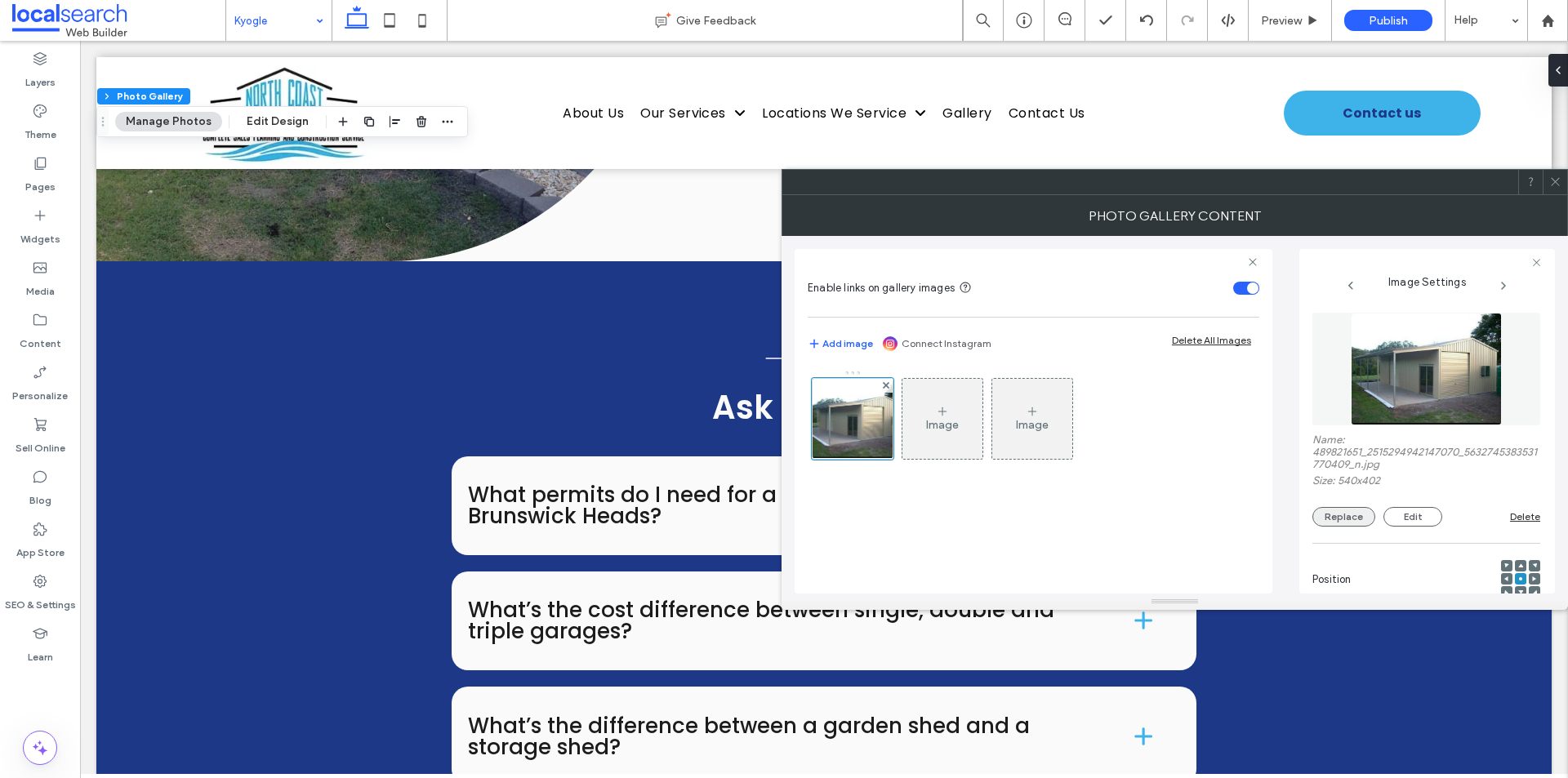 click on "Replace" at bounding box center [1343, 517] 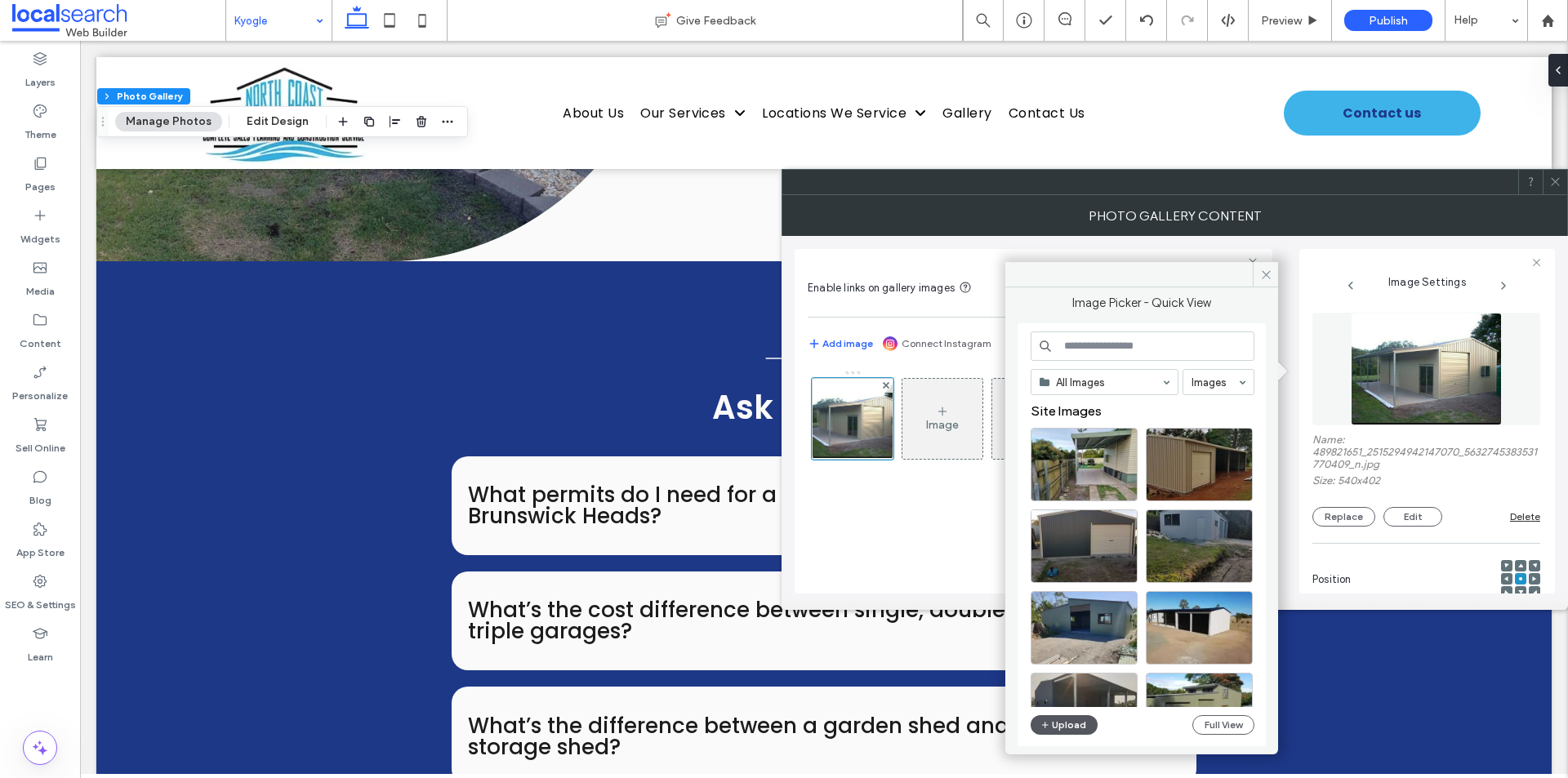 click on "Upload" at bounding box center [1064, 725] 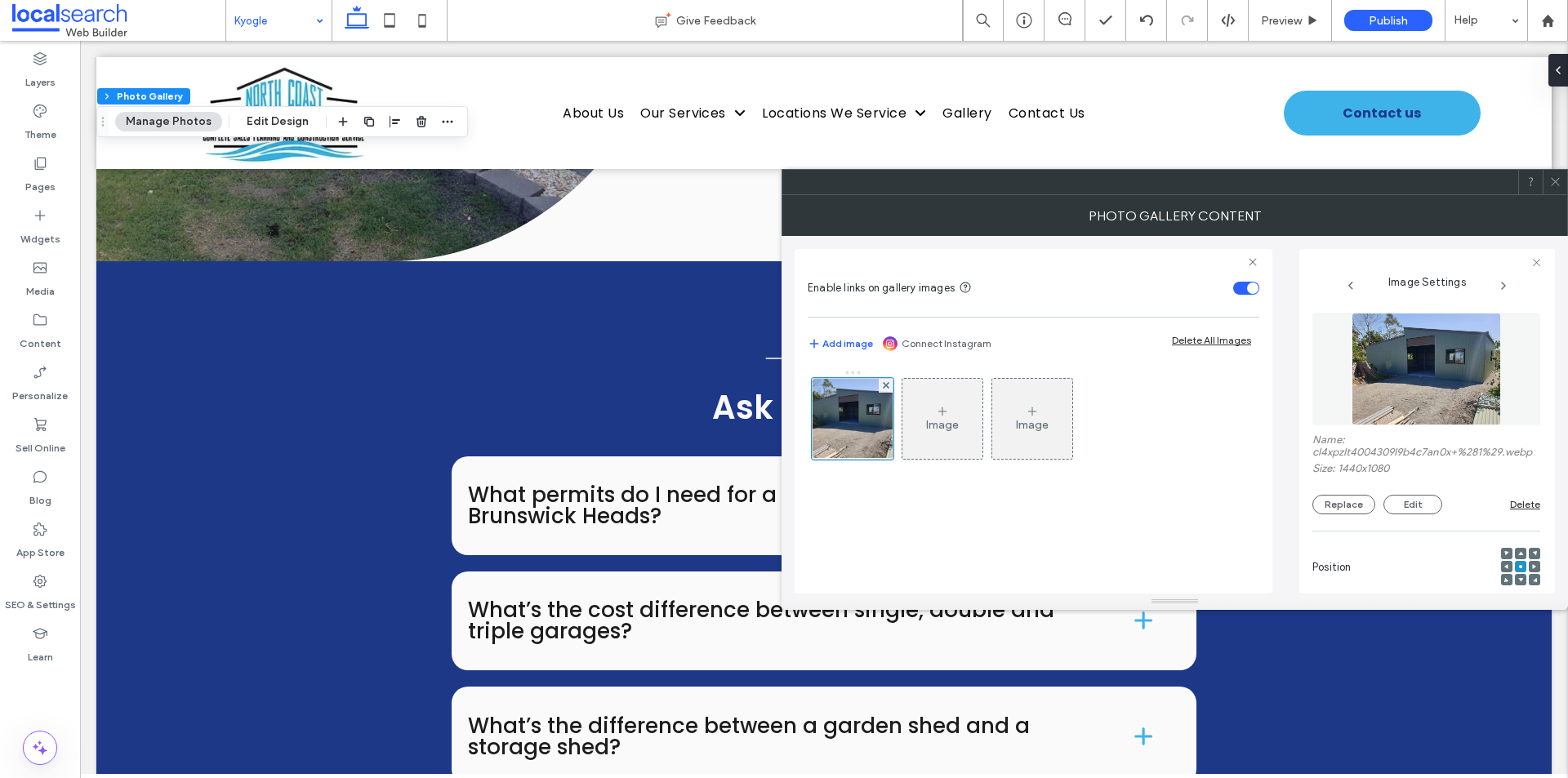 drag, startPoint x: 1379, startPoint y: 341, endPoint x: 1471, endPoint y: 489, distance: 174.26417 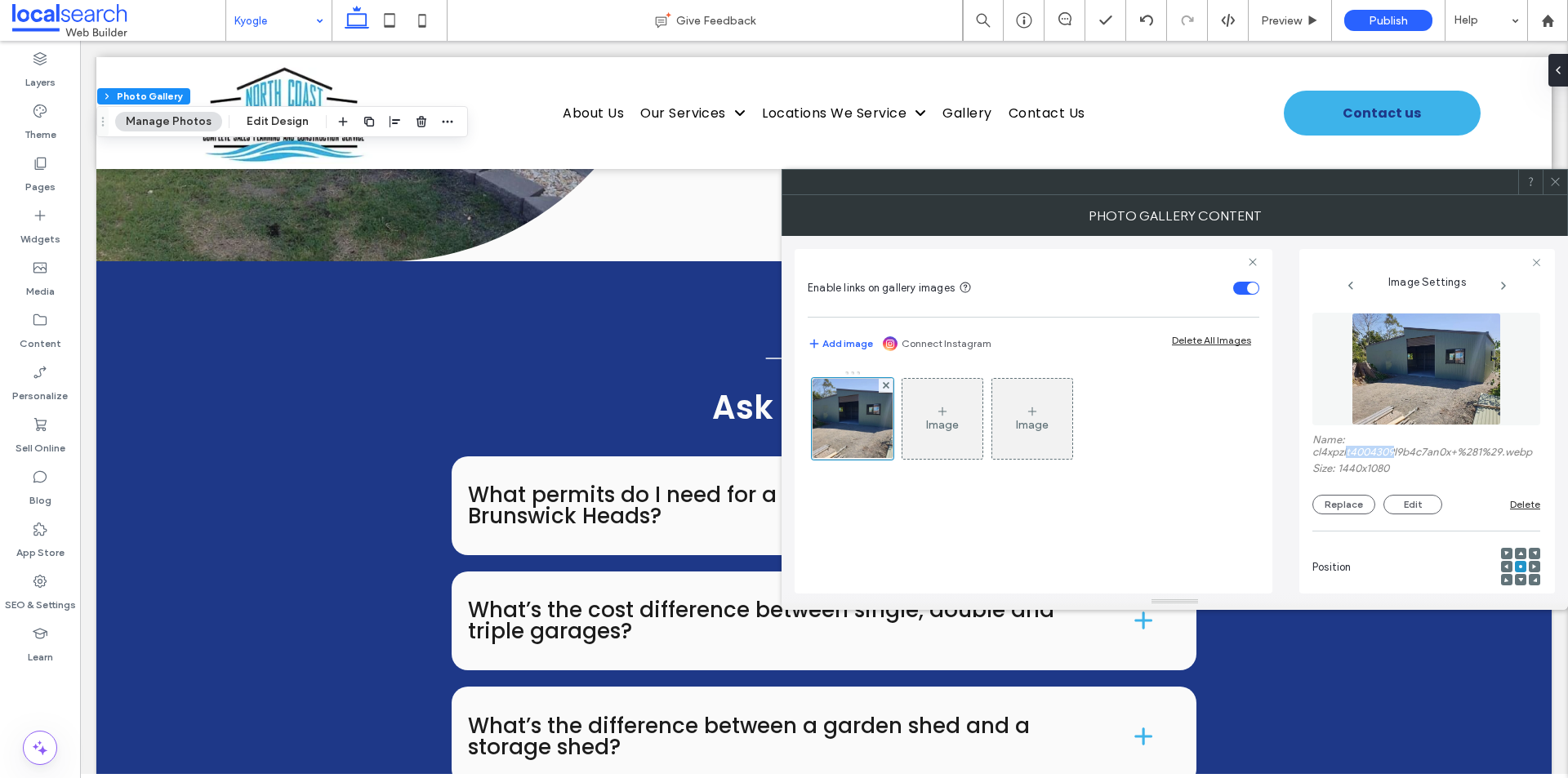 drag, startPoint x: 1393, startPoint y: 451, endPoint x: 1347, endPoint y: 457, distance: 46.389654 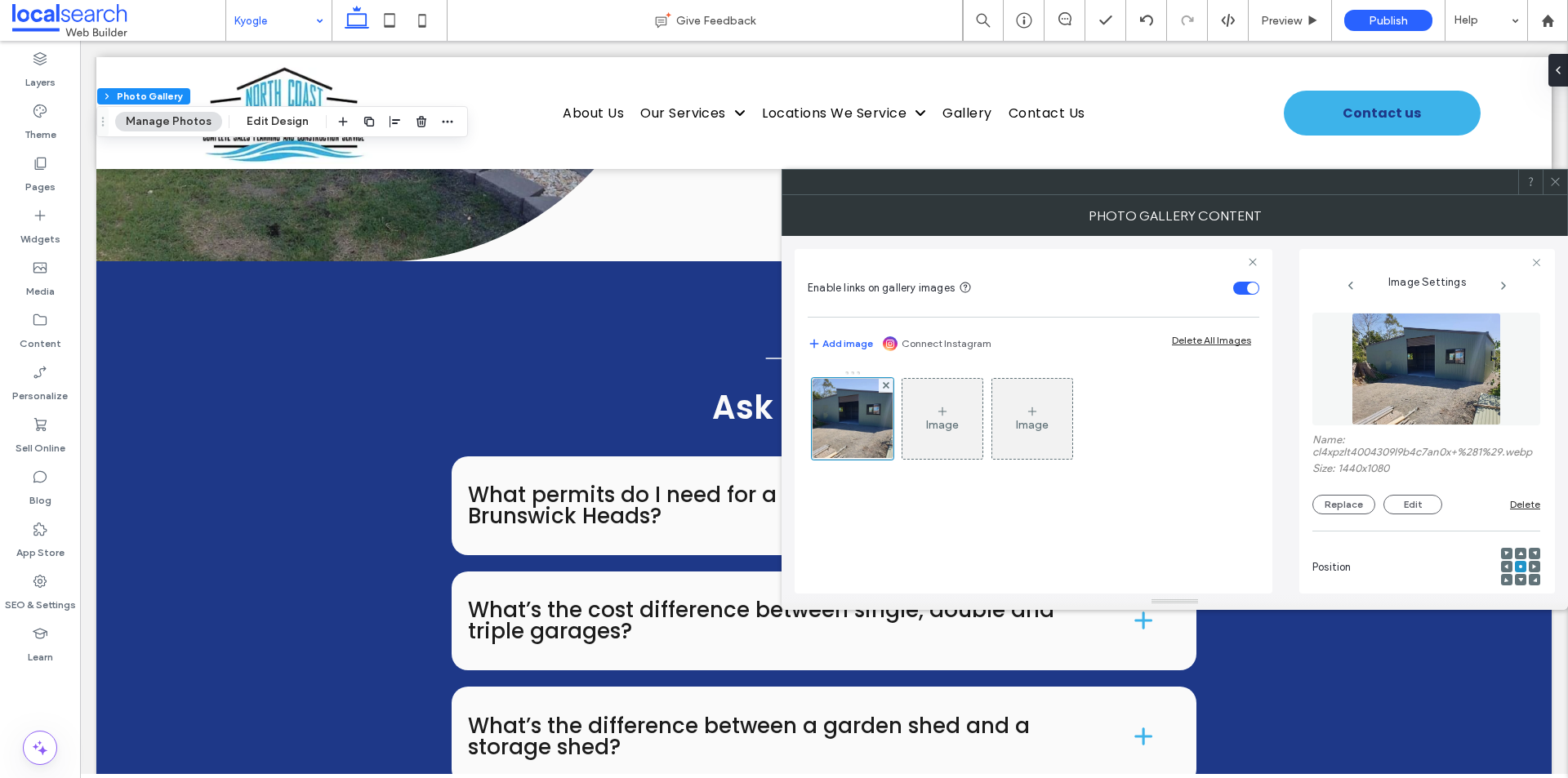click on "Name: cl4xpzlt4004309l9b4c7an0x+%281%29.webp" at bounding box center (1426, 447) 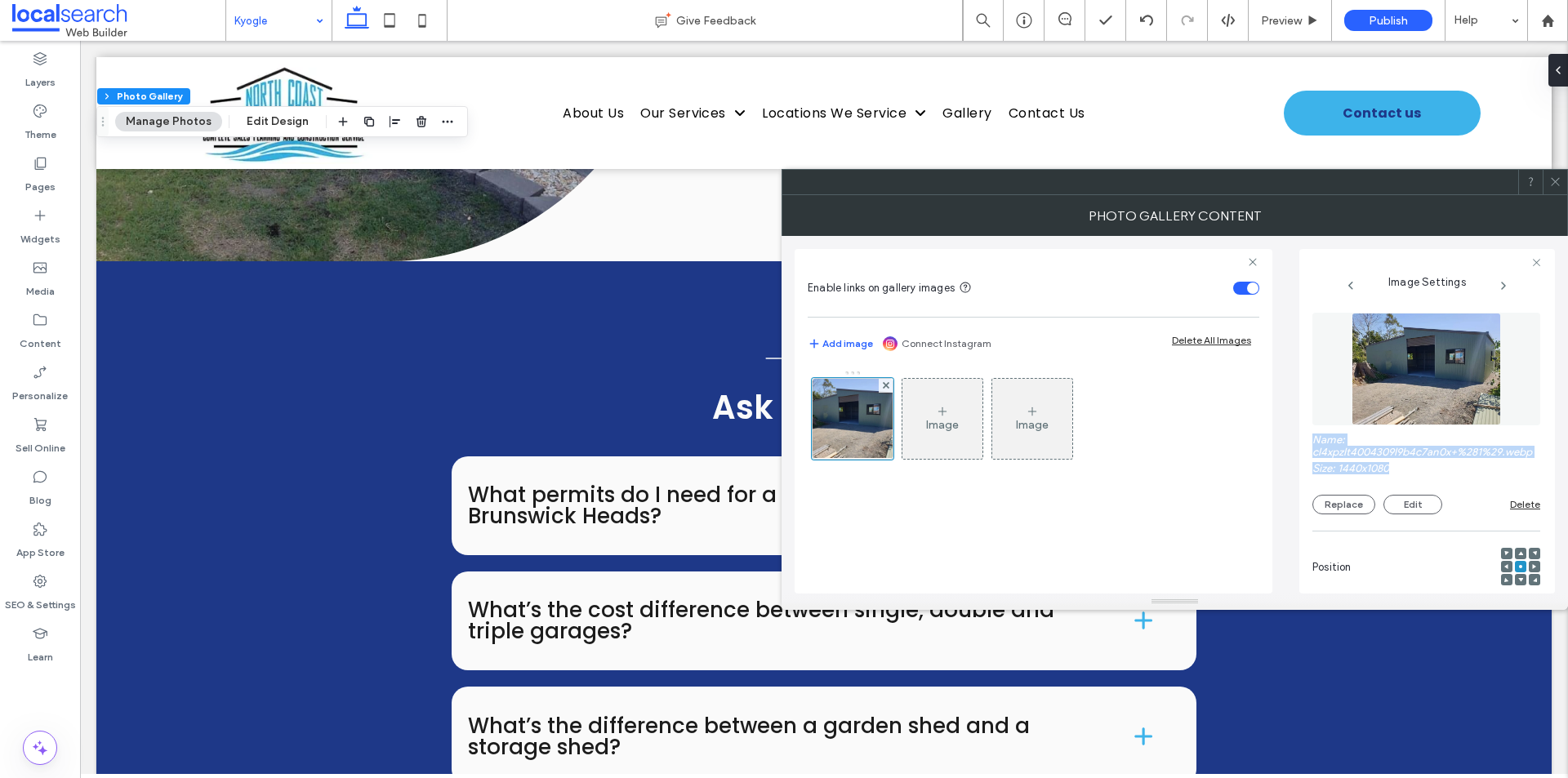 drag, startPoint x: 1396, startPoint y: 479, endPoint x: 1312, endPoint y: 442, distance: 91.7878 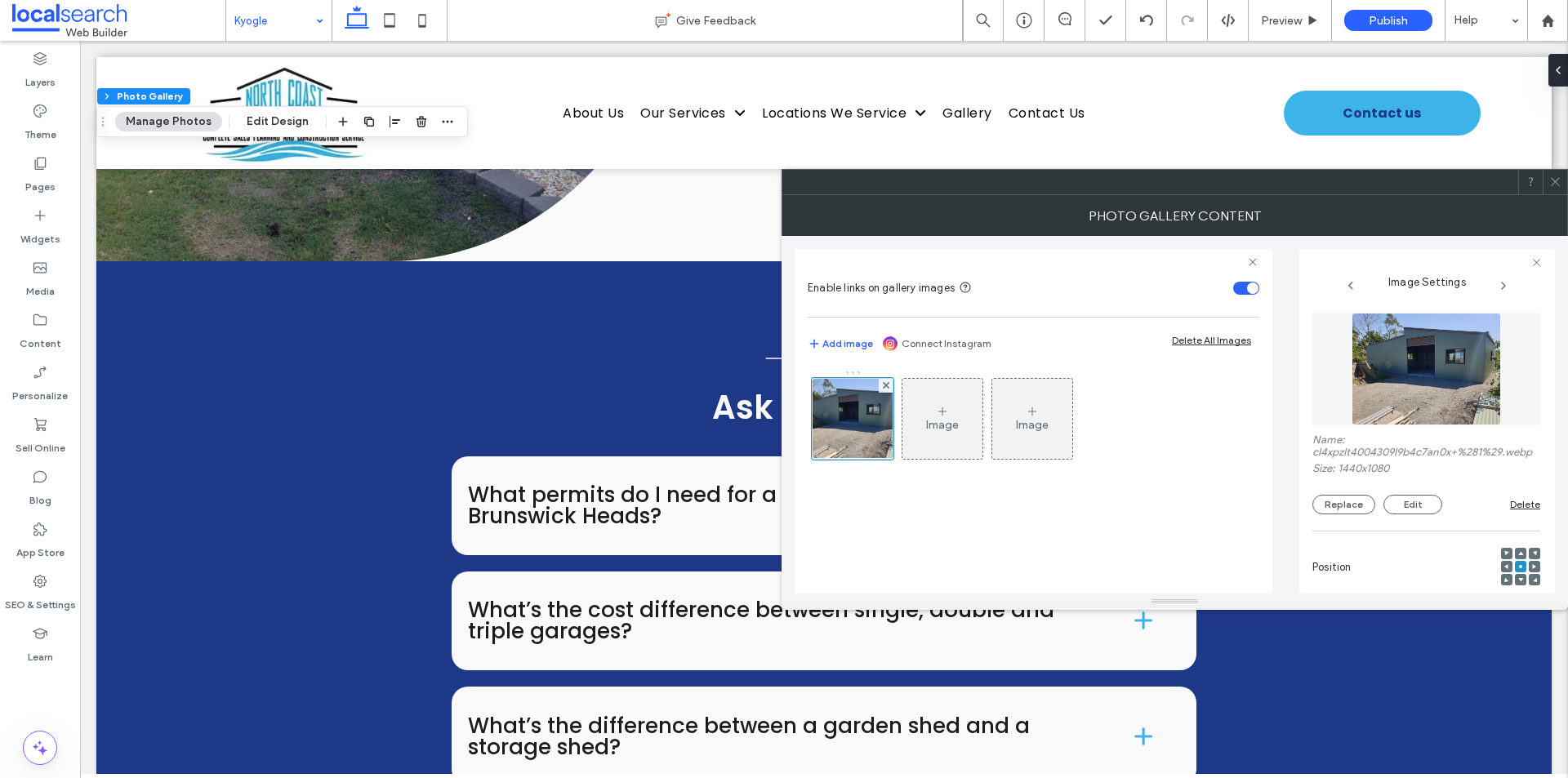drag, startPoint x: 1413, startPoint y: 326, endPoint x: 1438, endPoint y: 342, distance: 29.681644 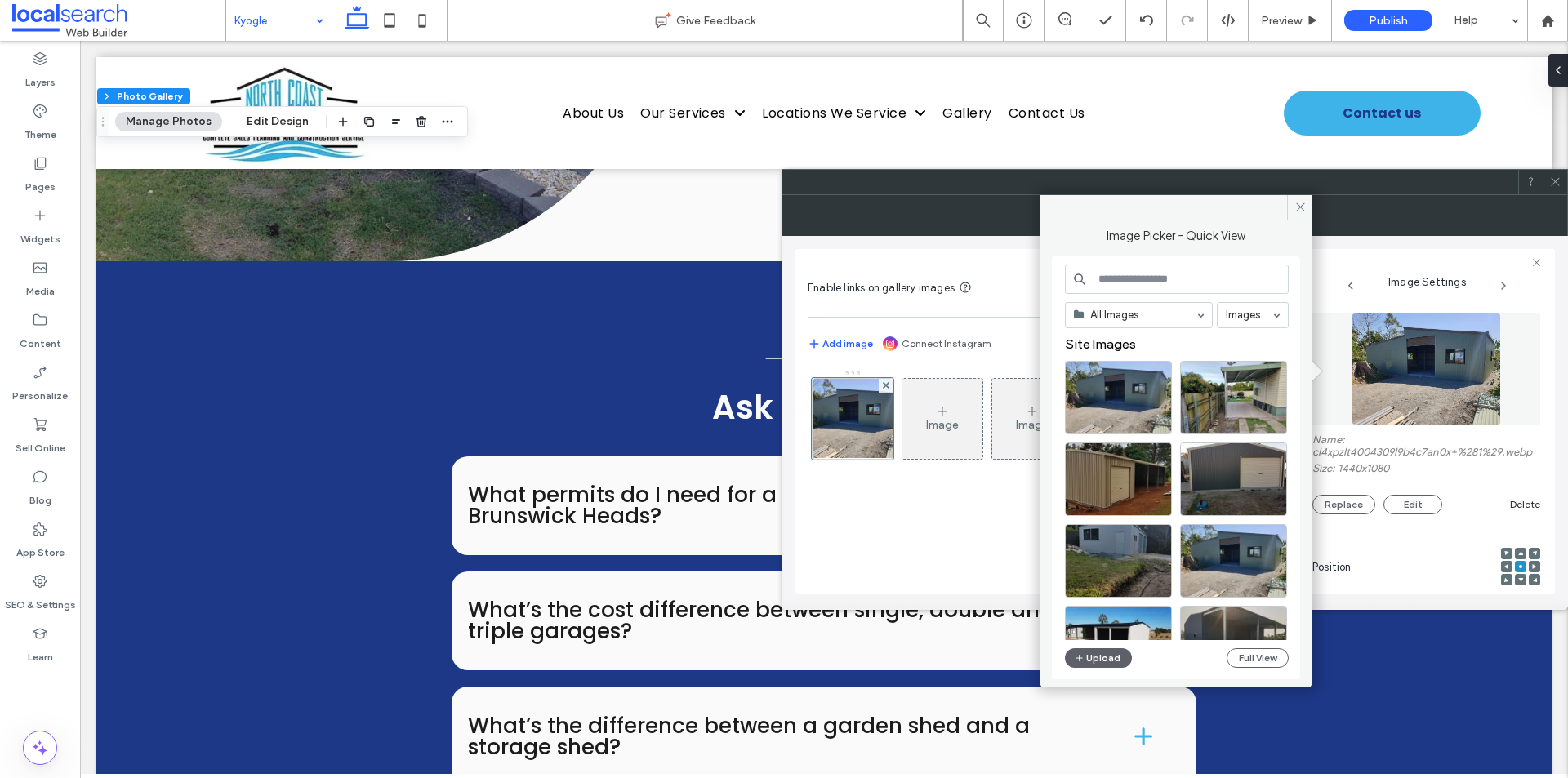 drag, startPoint x: 1438, startPoint y: 345, endPoint x: 1295, endPoint y: 202, distance: 202.23254 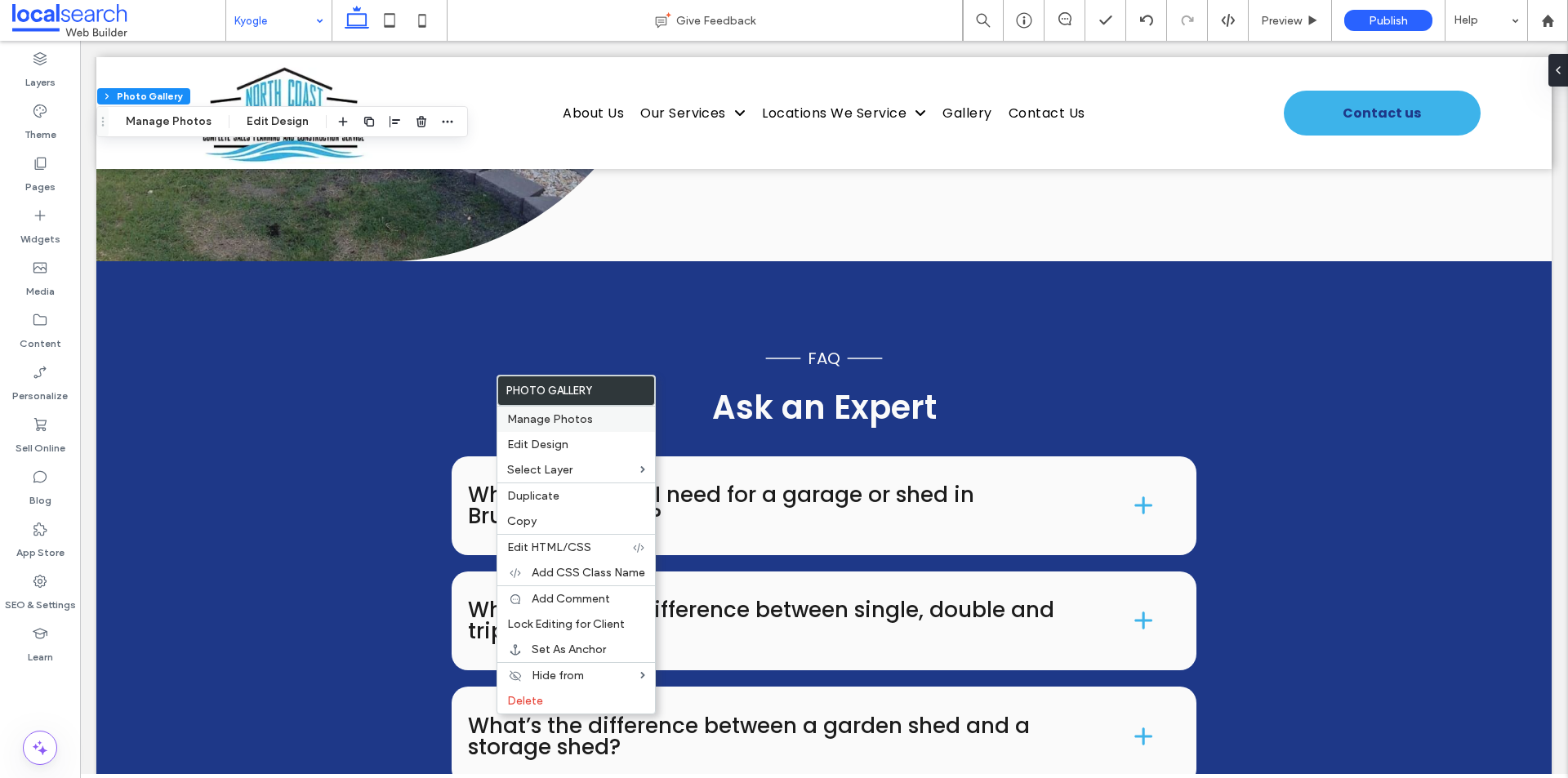 click on "Manage Photos" at bounding box center (550, 419) 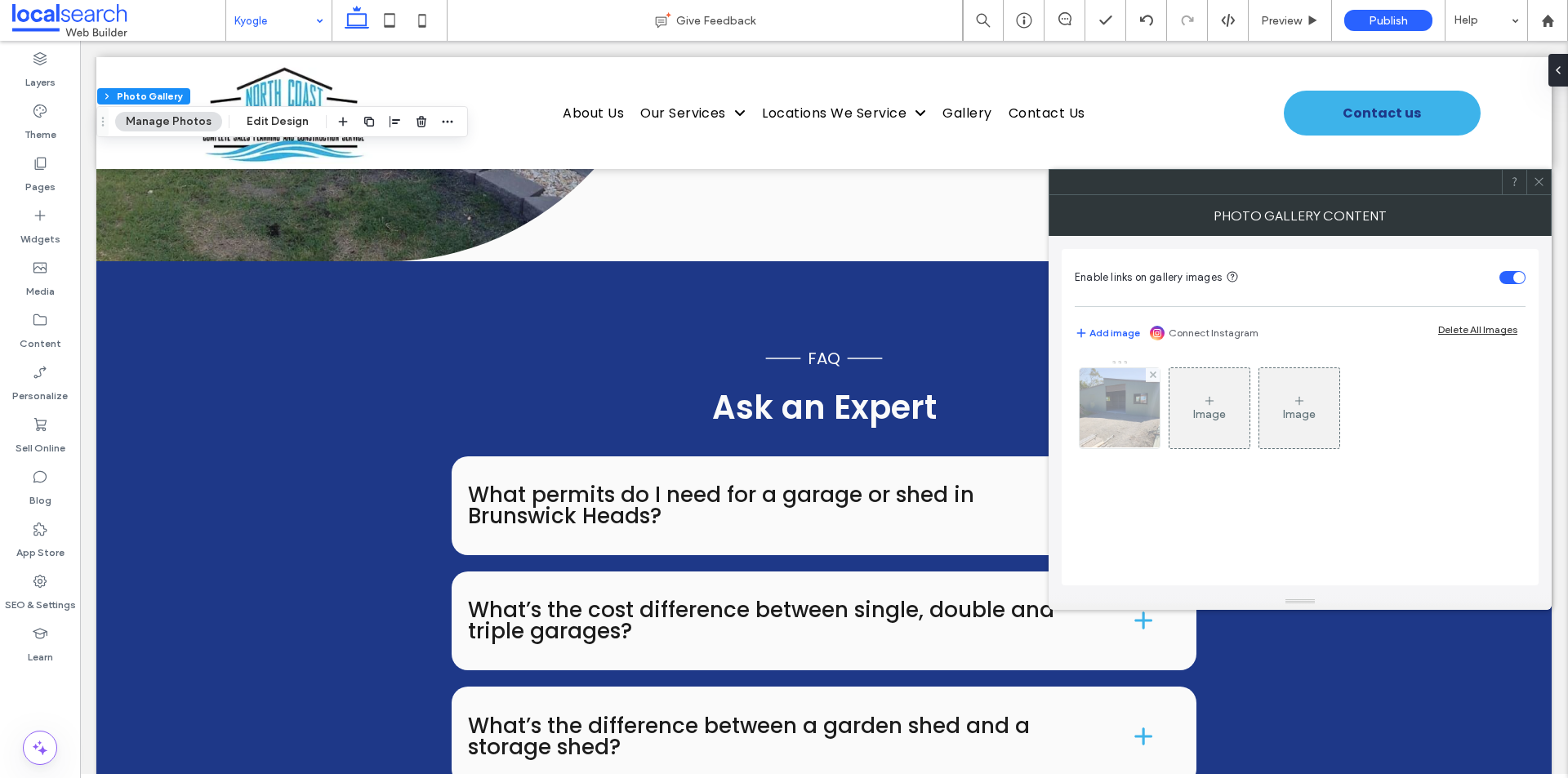 click at bounding box center [1120, 408] 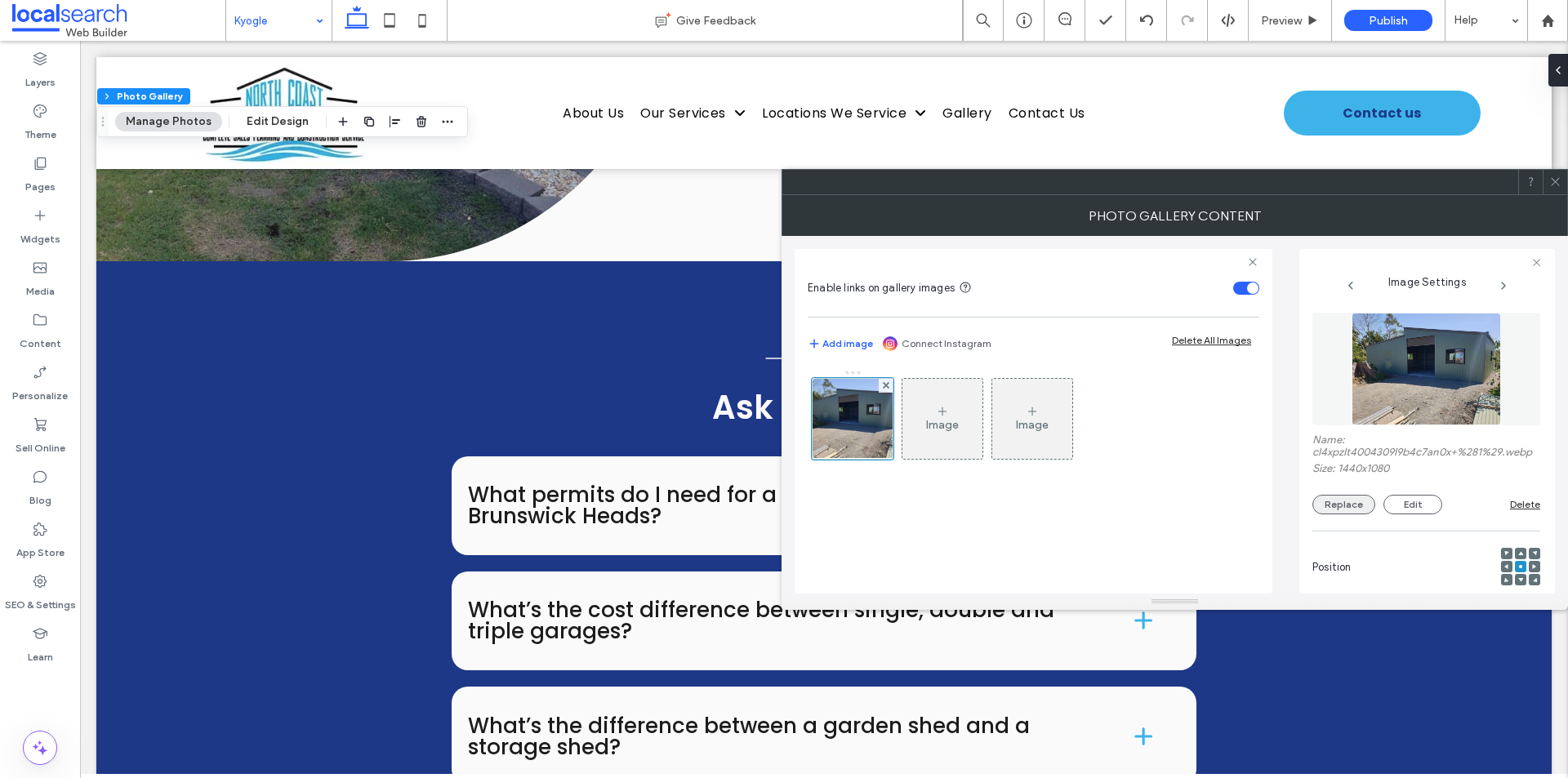 click on "Replace" at bounding box center [1343, 505] 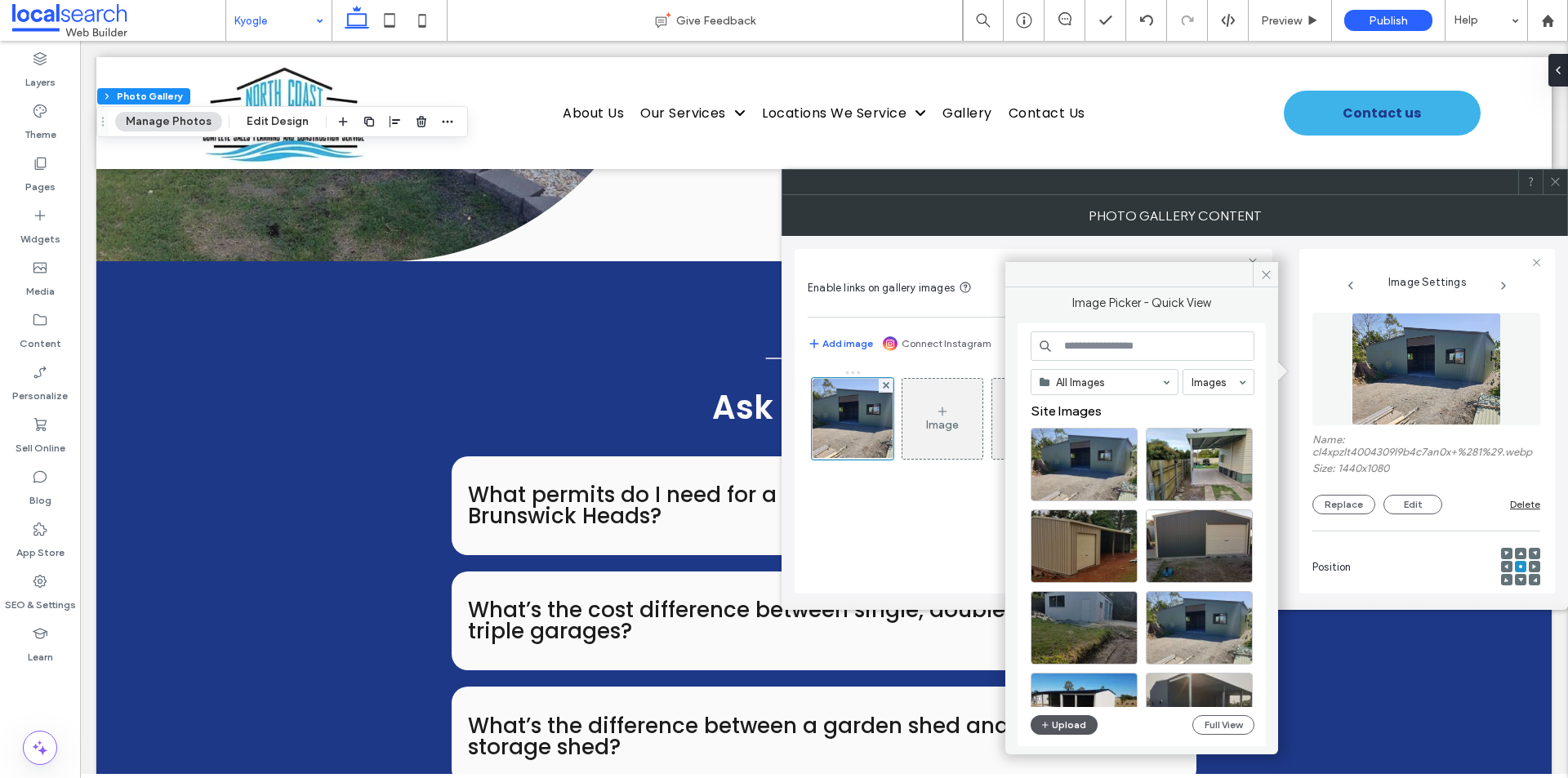 click on "Upload" at bounding box center [1064, 725] 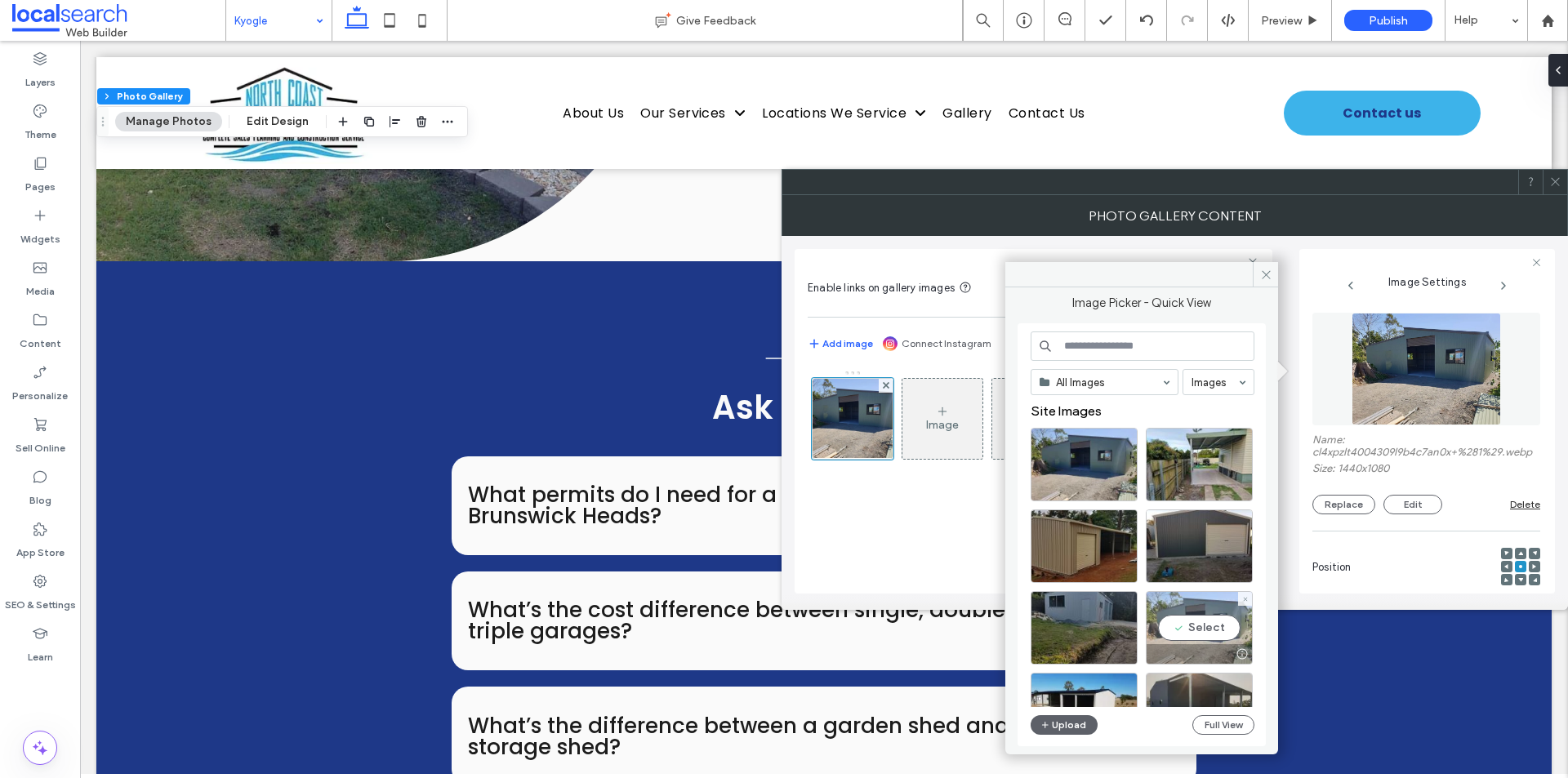 click on "Select" at bounding box center (1199, 628) 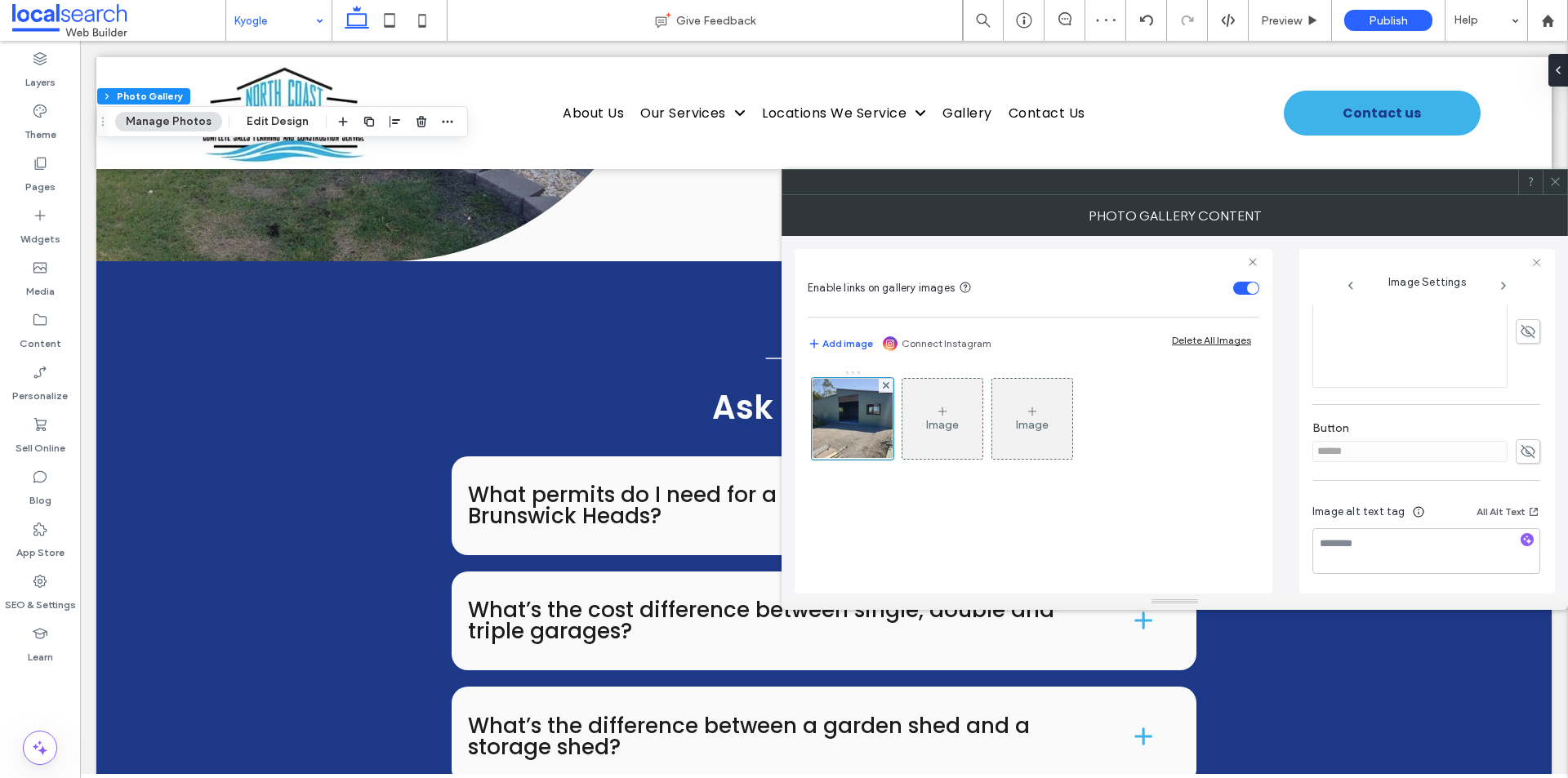 scroll, scrollTop: 466, scrollLeft: 0, axis: vertical 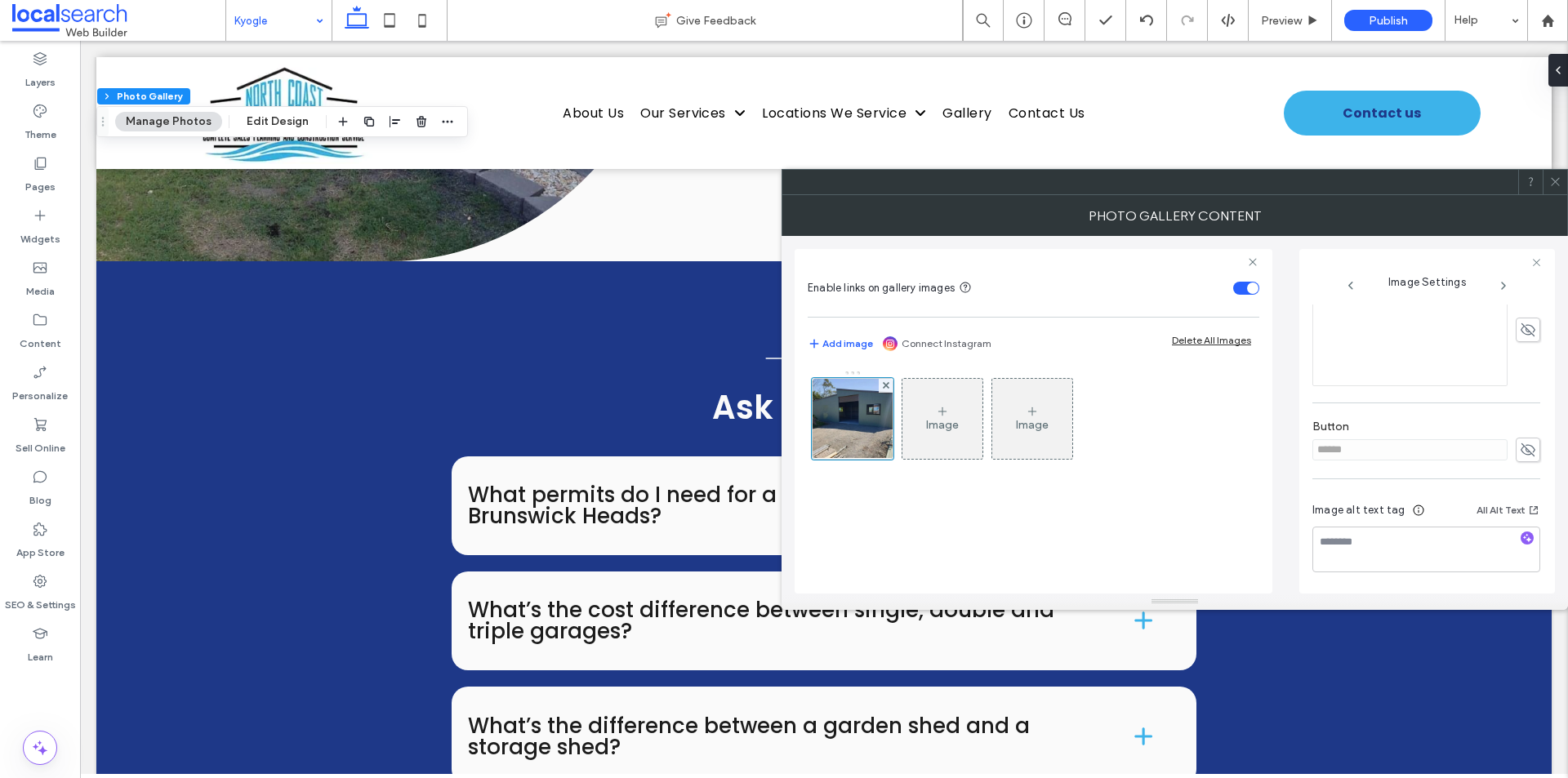 click 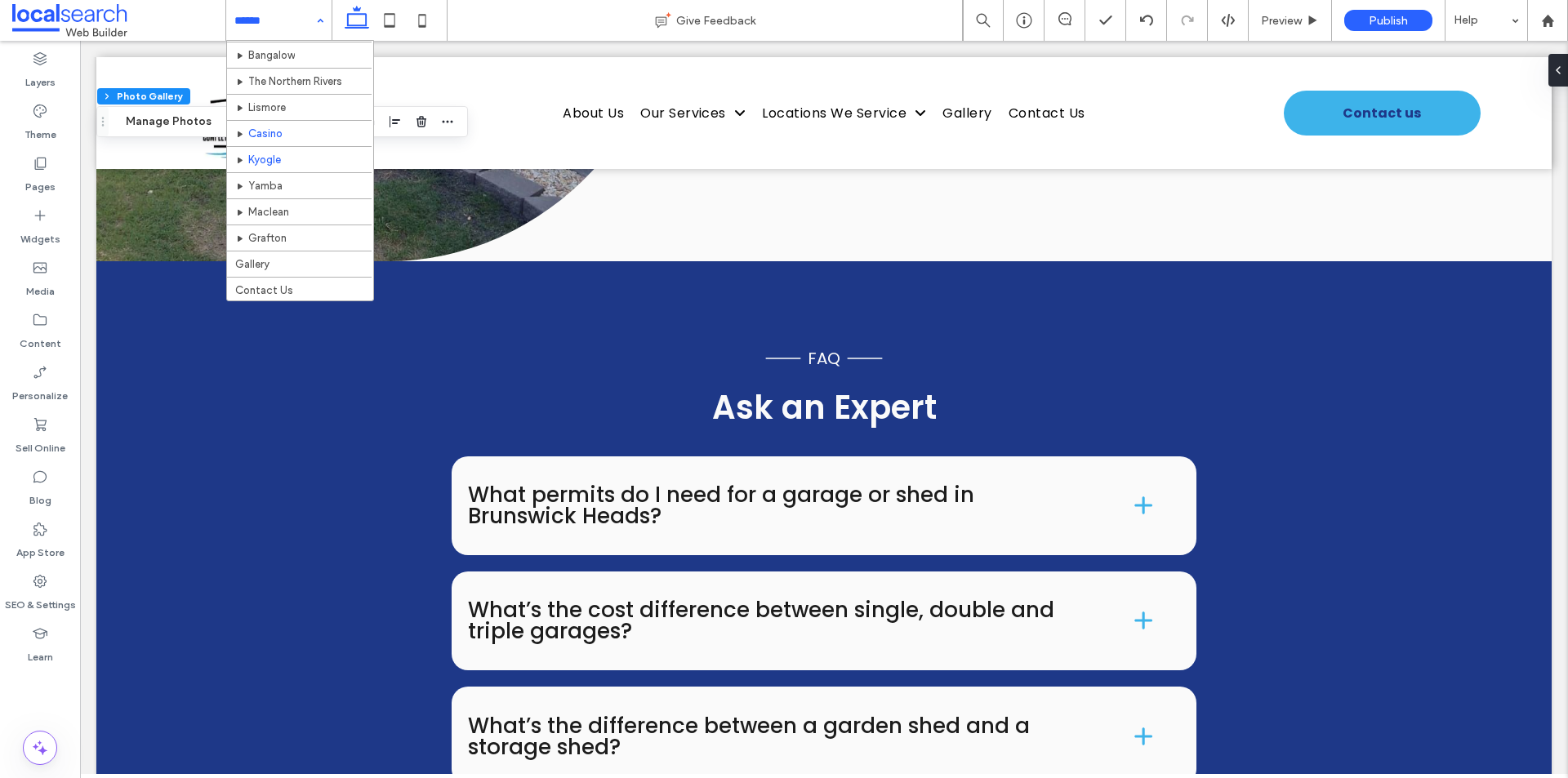 scroll, scrollTop: 260, scrollLeft: 0, axis: vertical 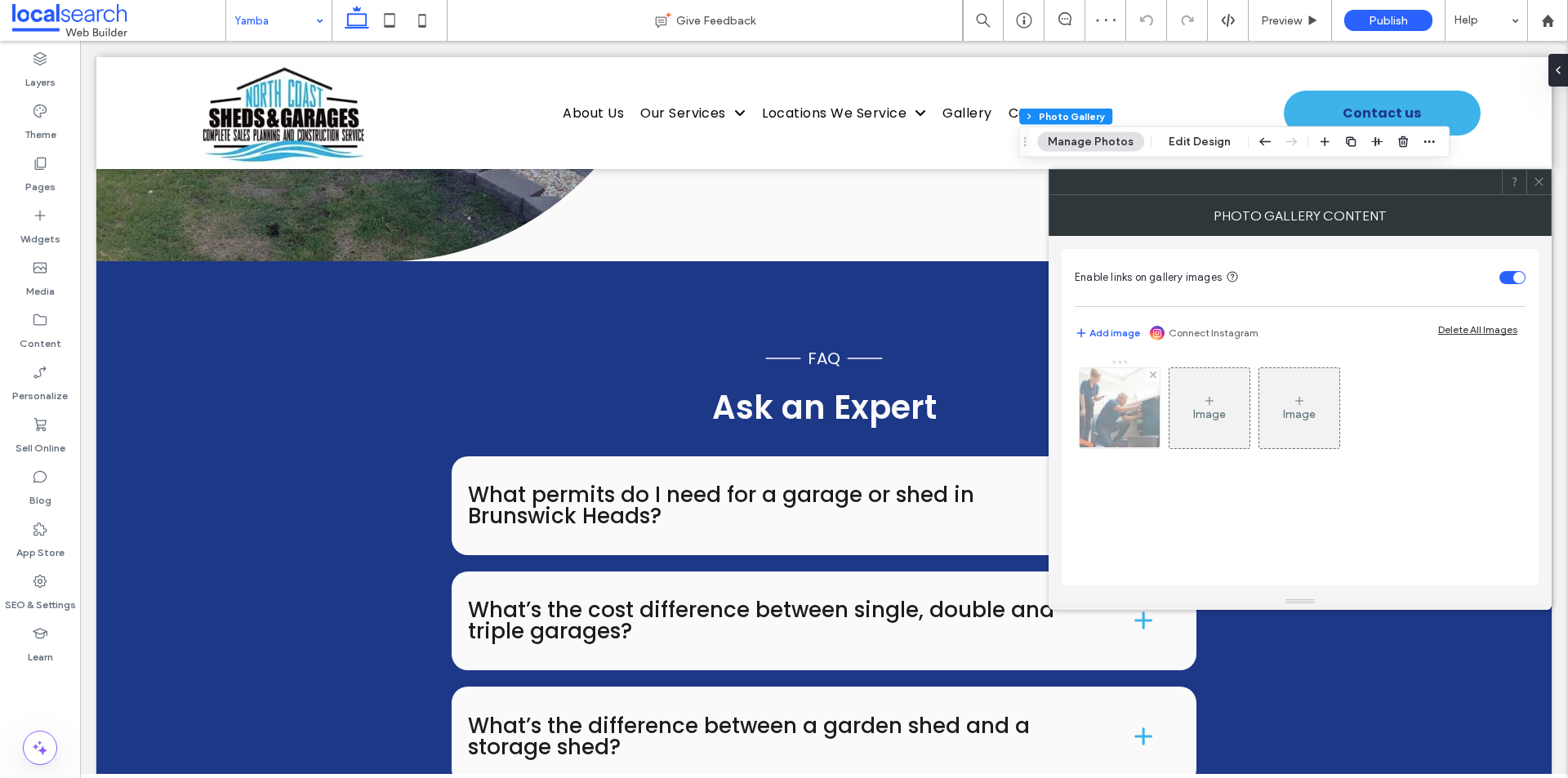click at bounding box center (1120, 408) 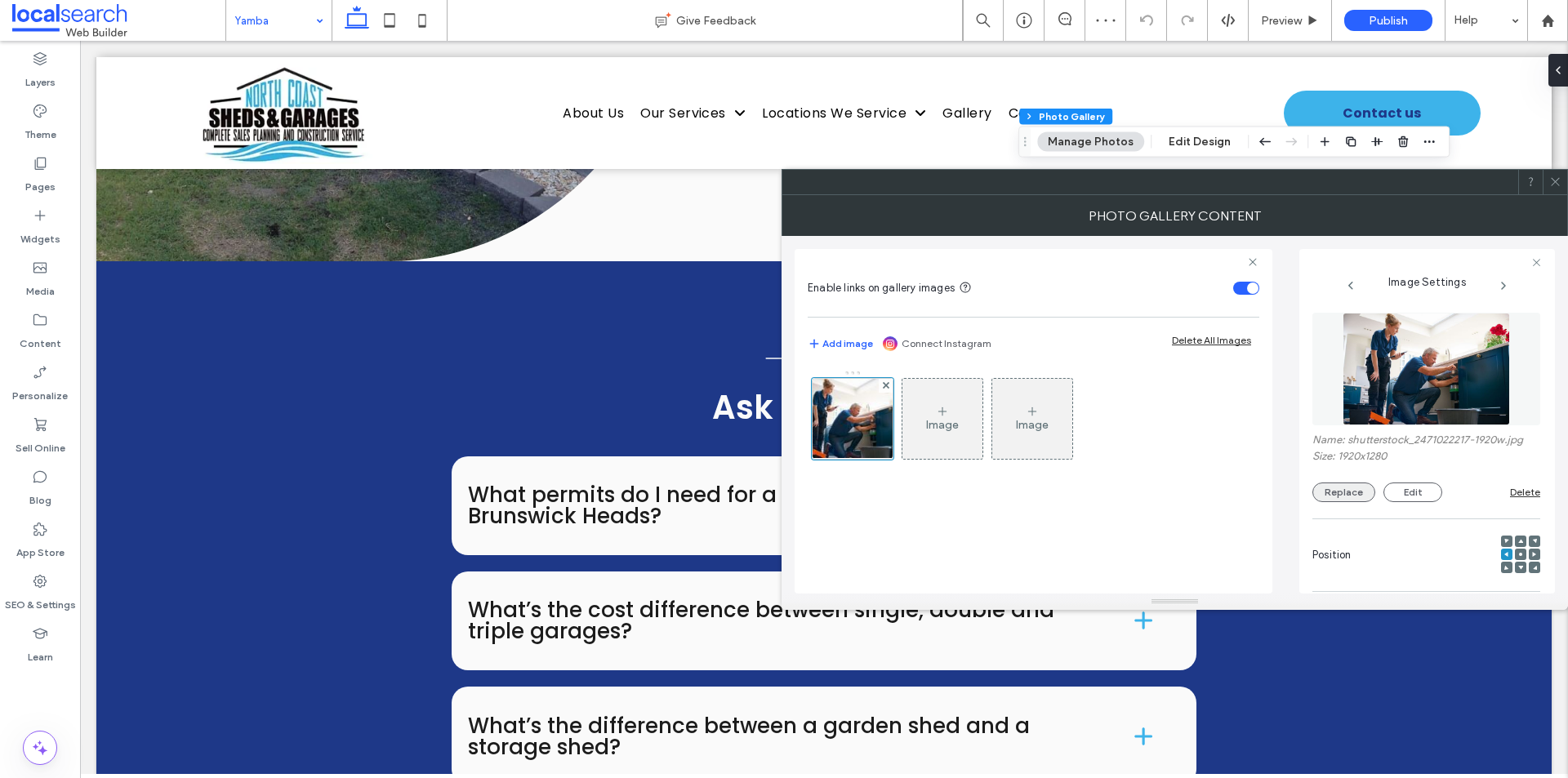 click on "Replace" at bounding box center (1343, 492) 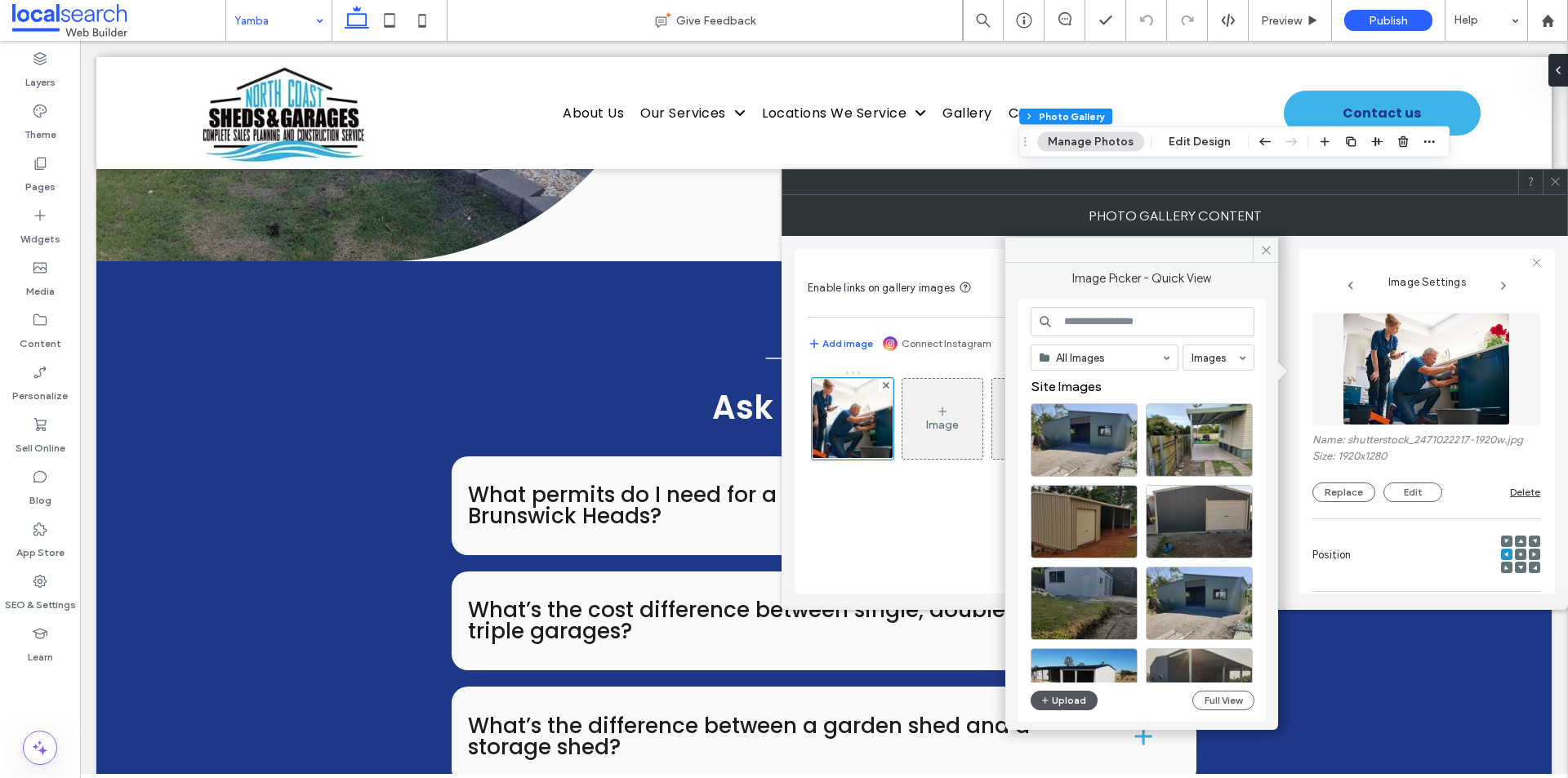 click on "Upload" at bounding box center [1064, 700] 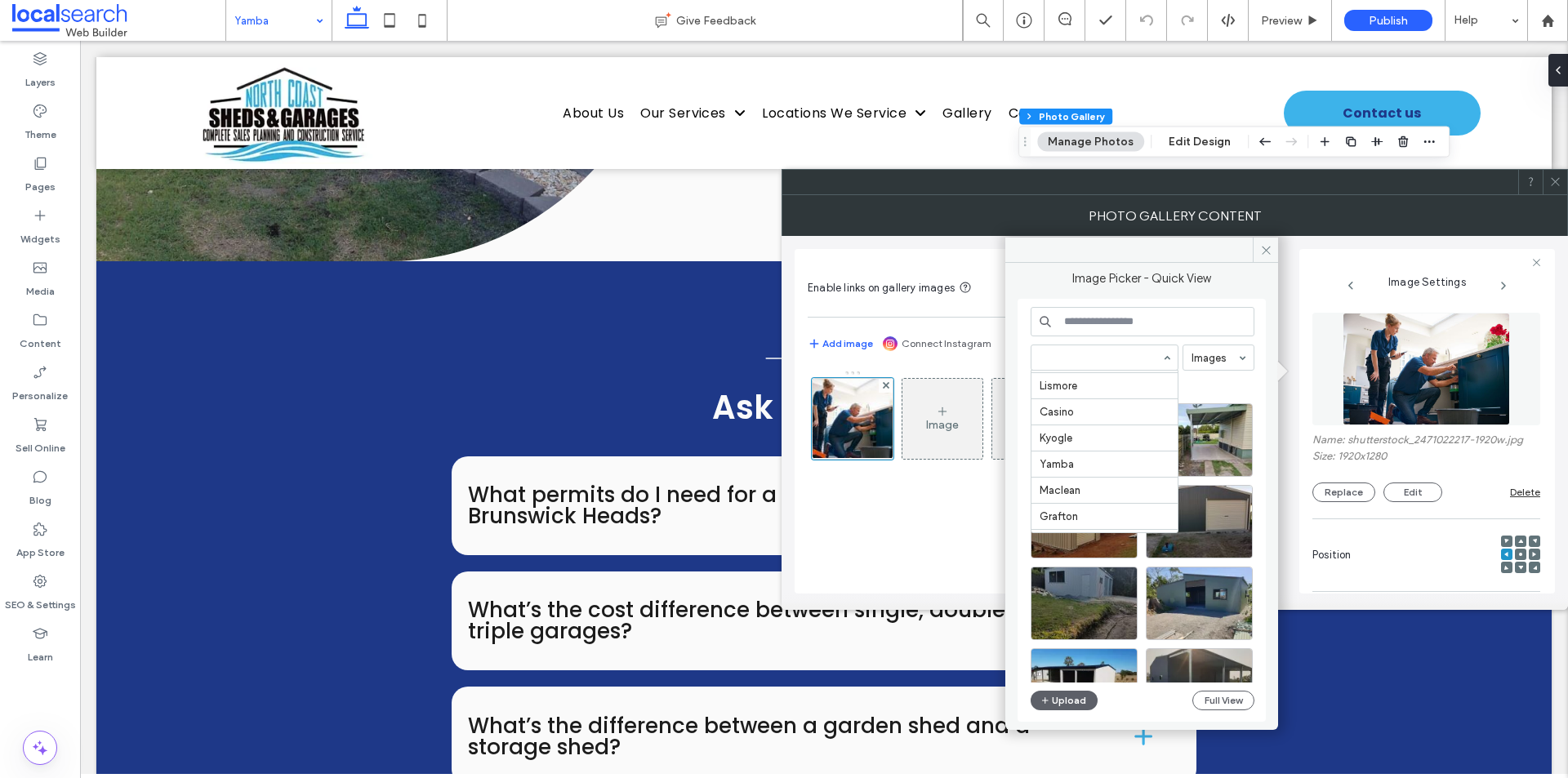 scroll, scrollTop: 490, scrollLeft: 0, axis: vertical 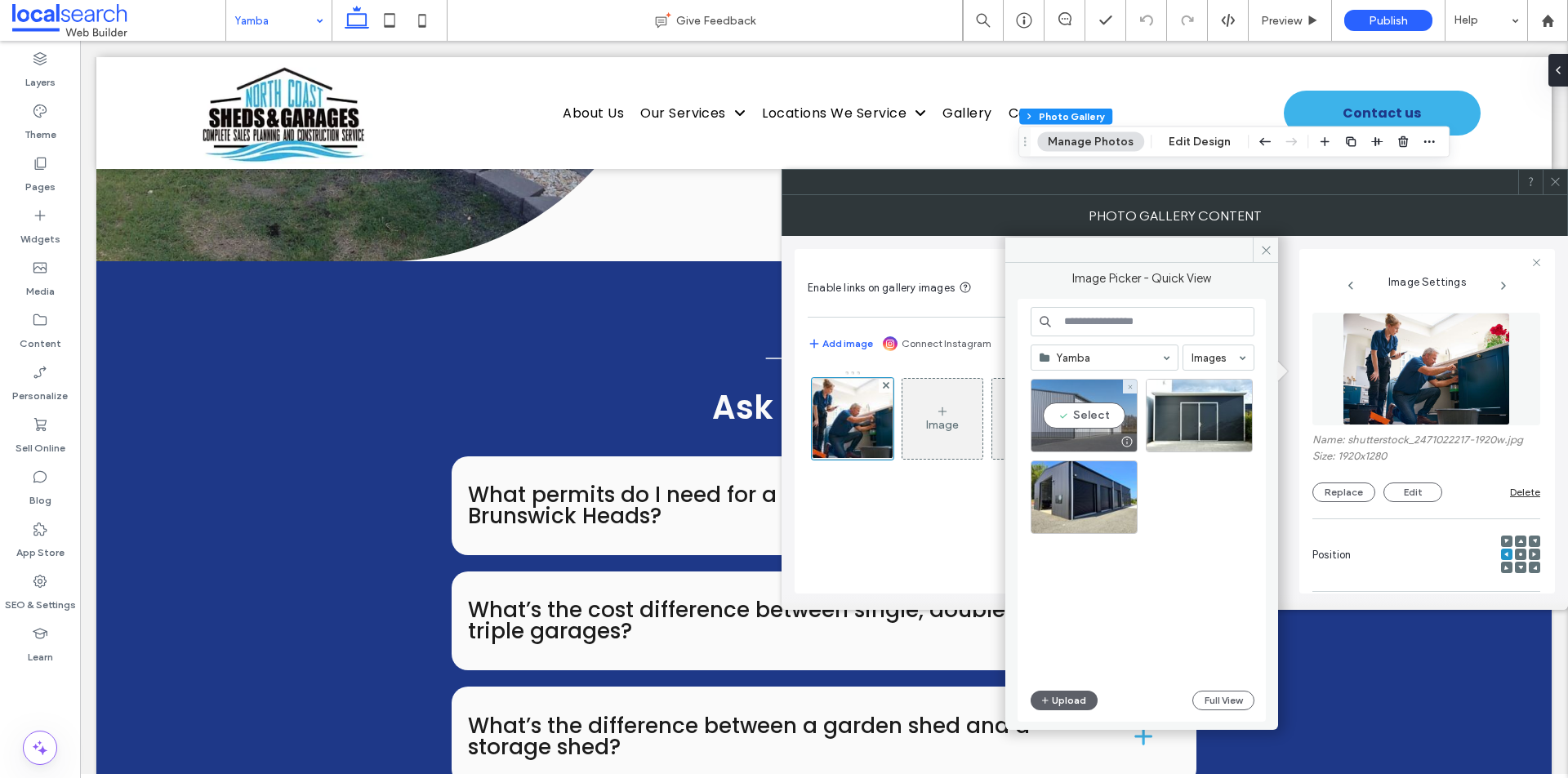 click on "Select" at bounding box center [1084, 416] 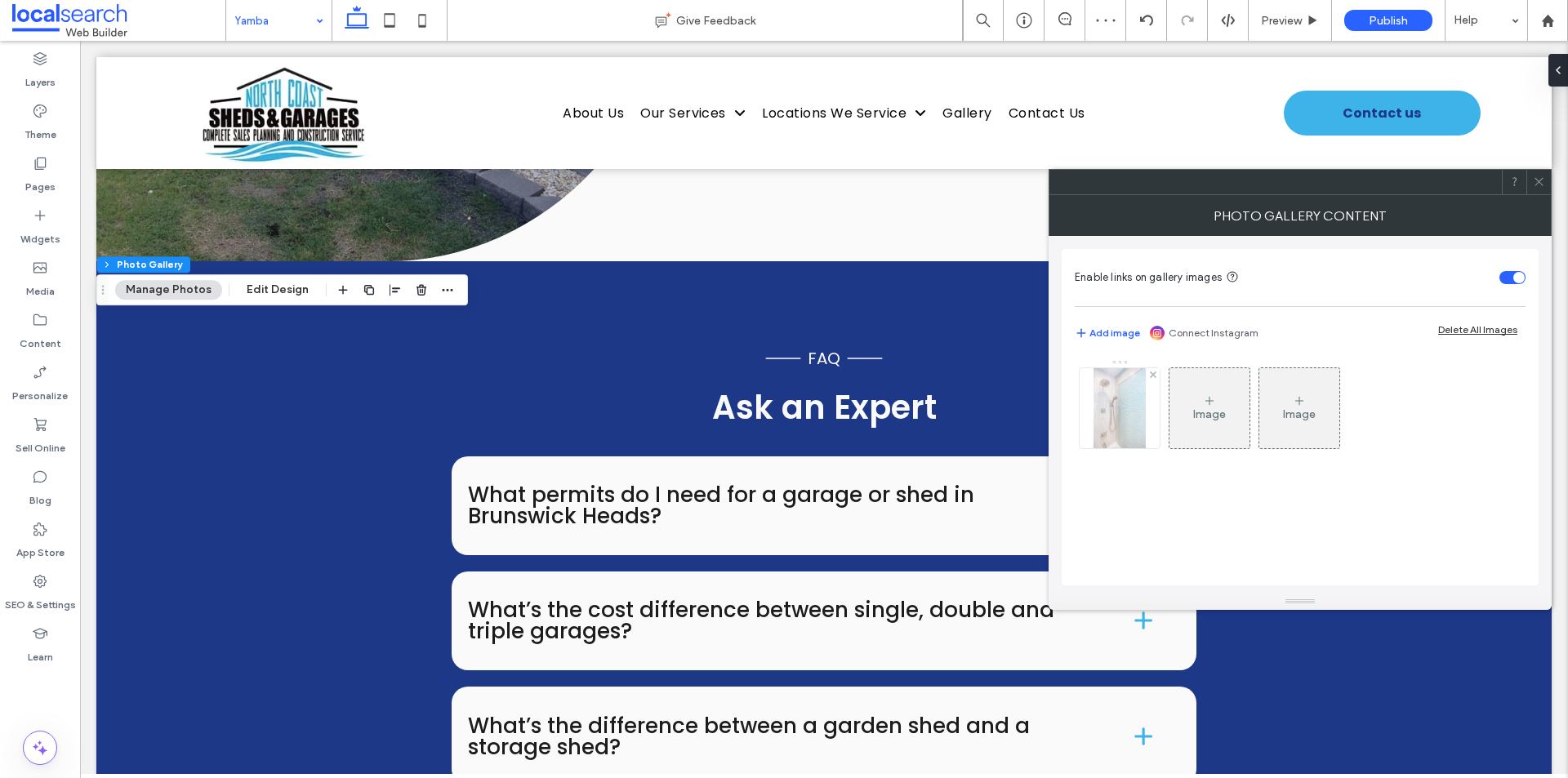 click at bounding box center [1120, 408] 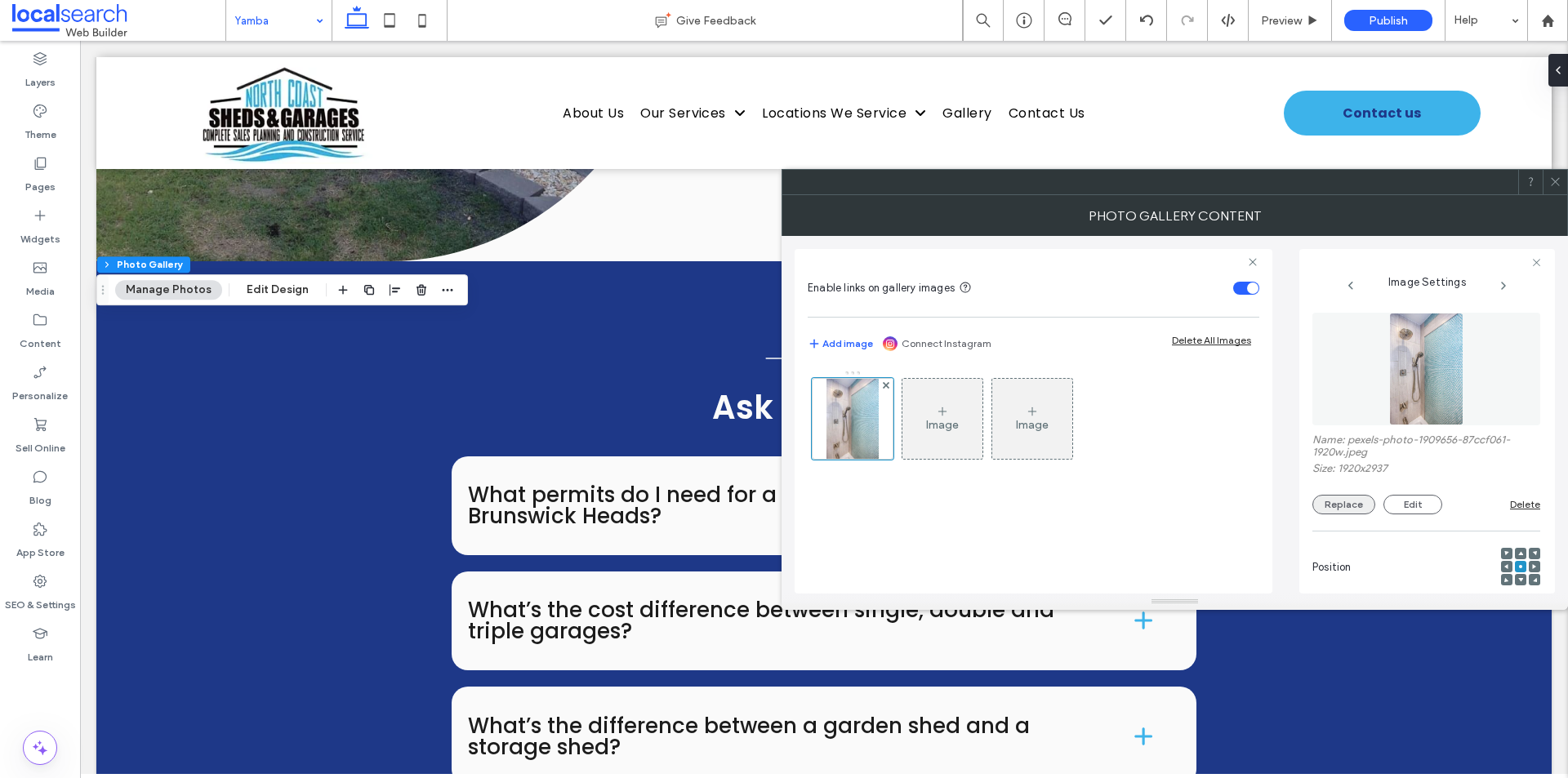 click on "Replace" at bounding box center (1343, 505) 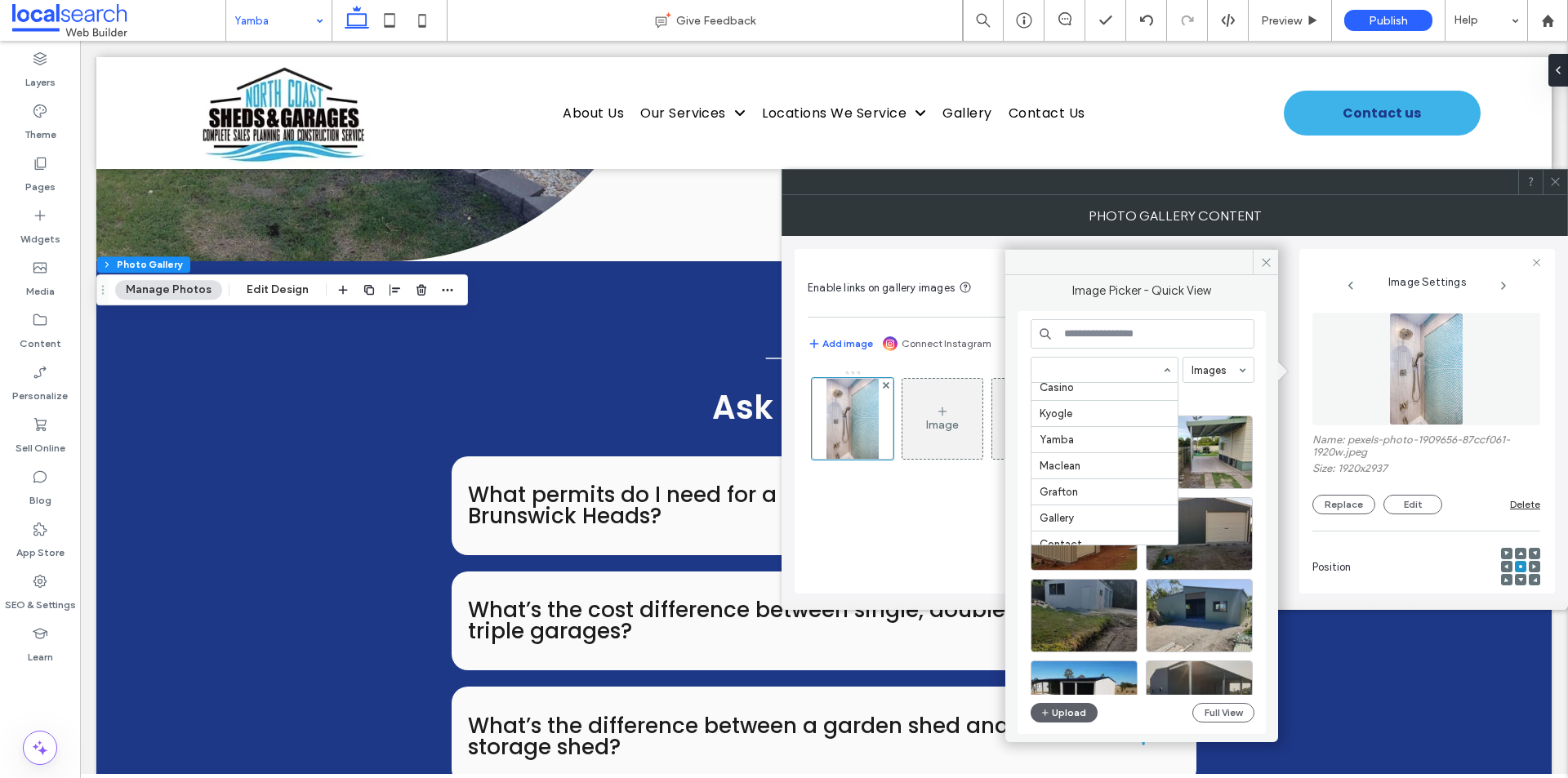 scroll, scrollTop: 517, scrollLeft: 0, axis: vertical 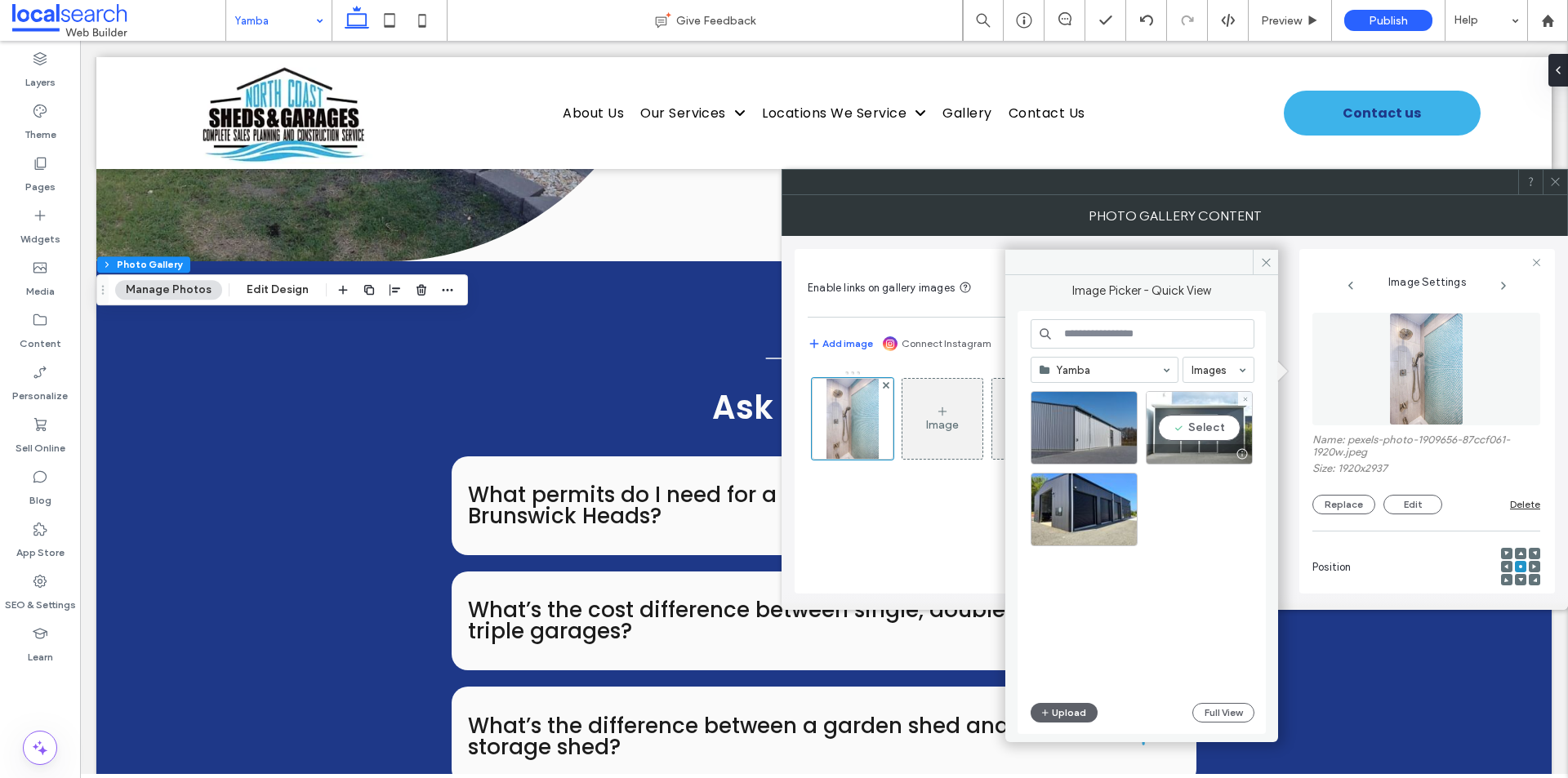 click on "Select" at bounding box center (1199, 428) 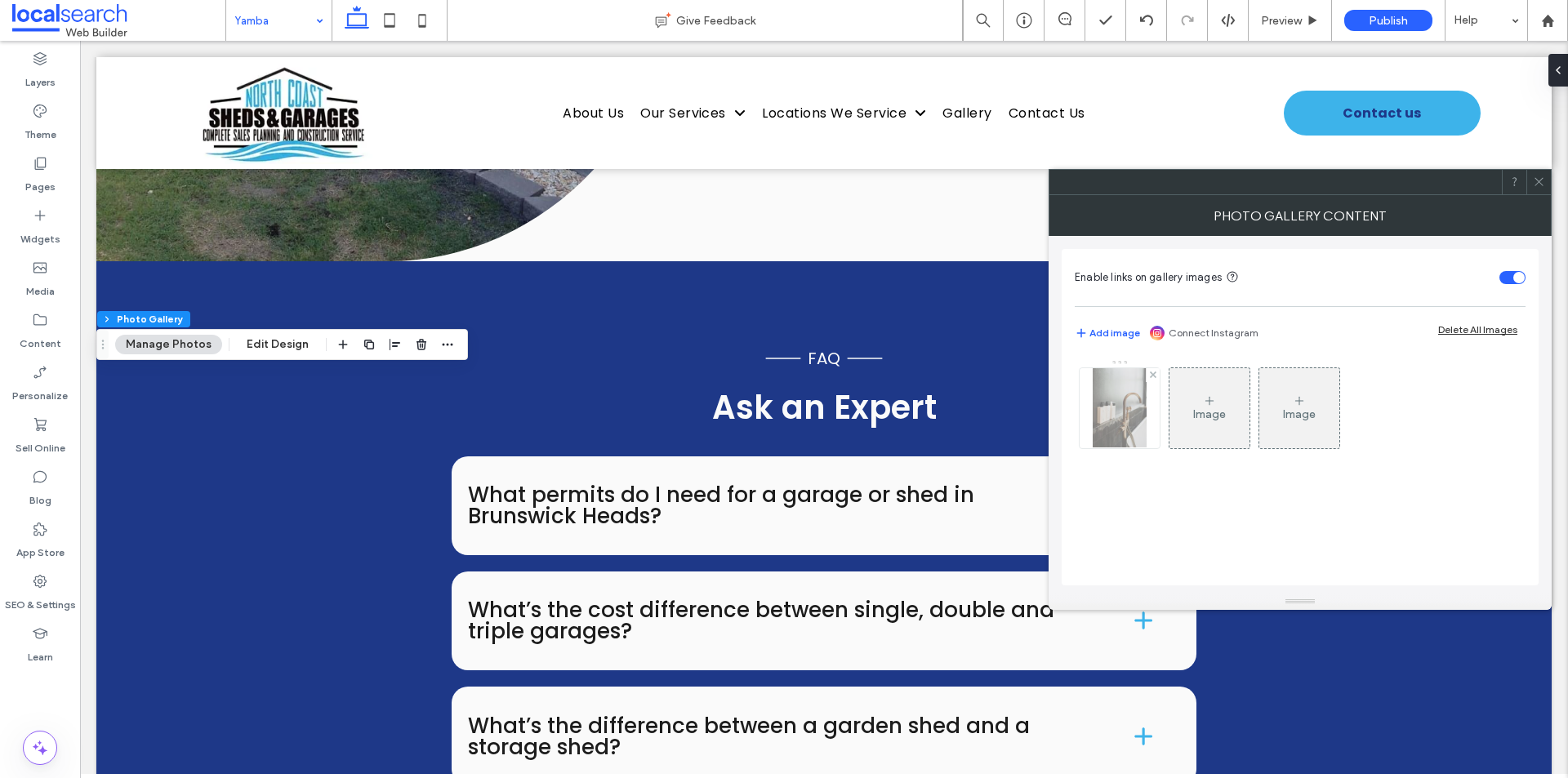 click at bounding box center (1120, 408) 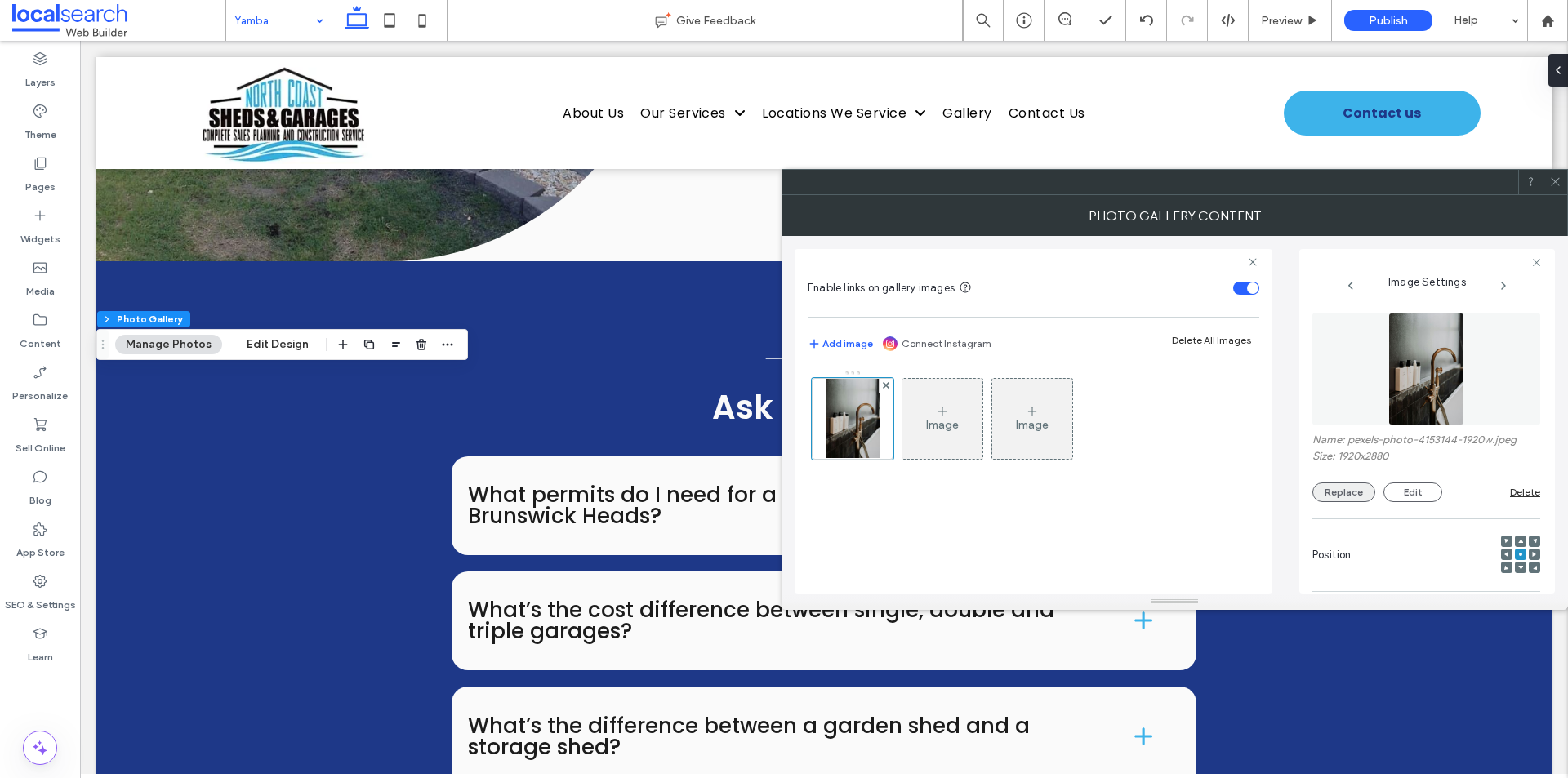 click on "Replace" at bounding box center [1343, 492] 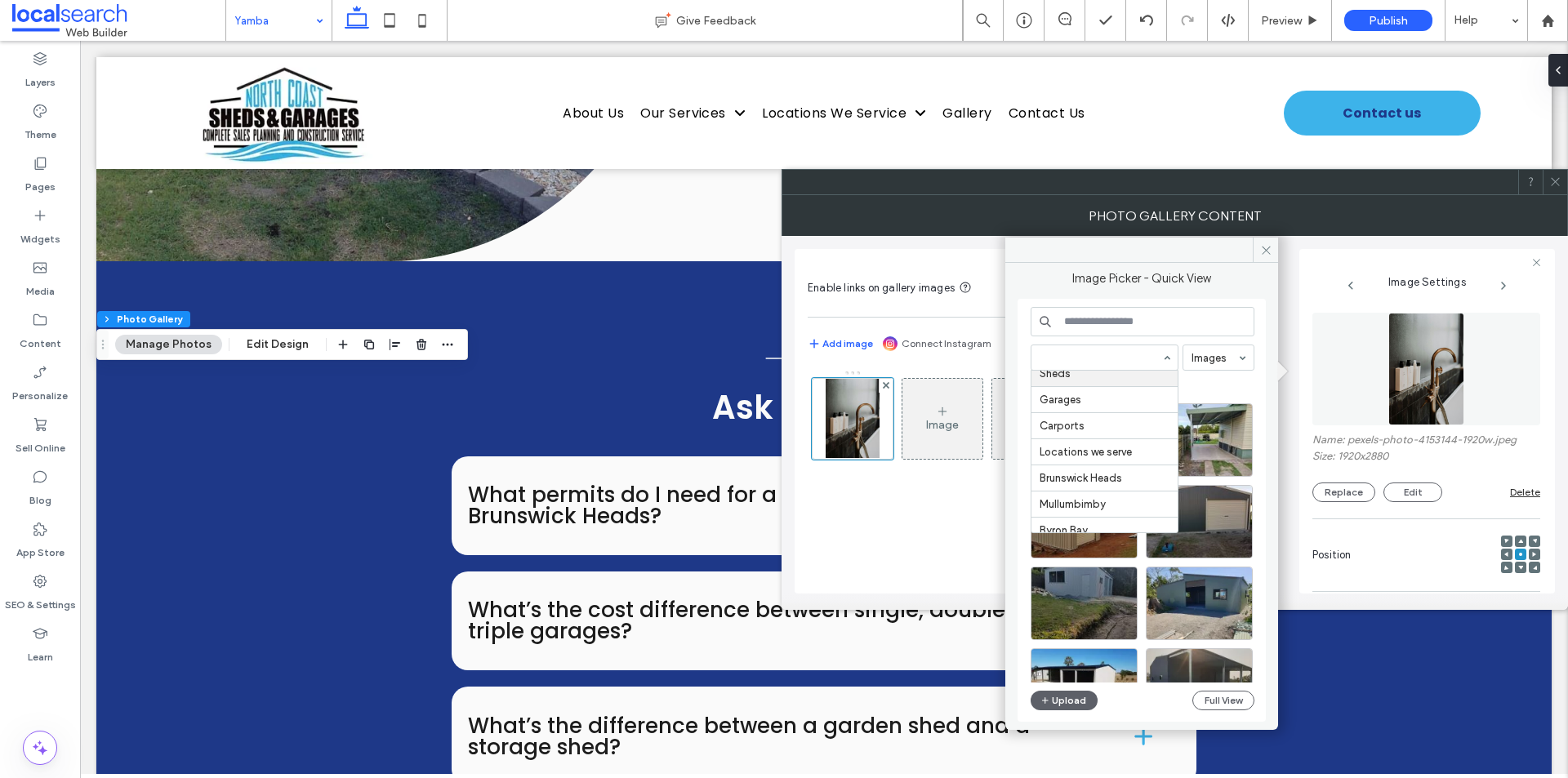 scroll, scrollTop: 517, scrollLeft: 0, axis: vertical 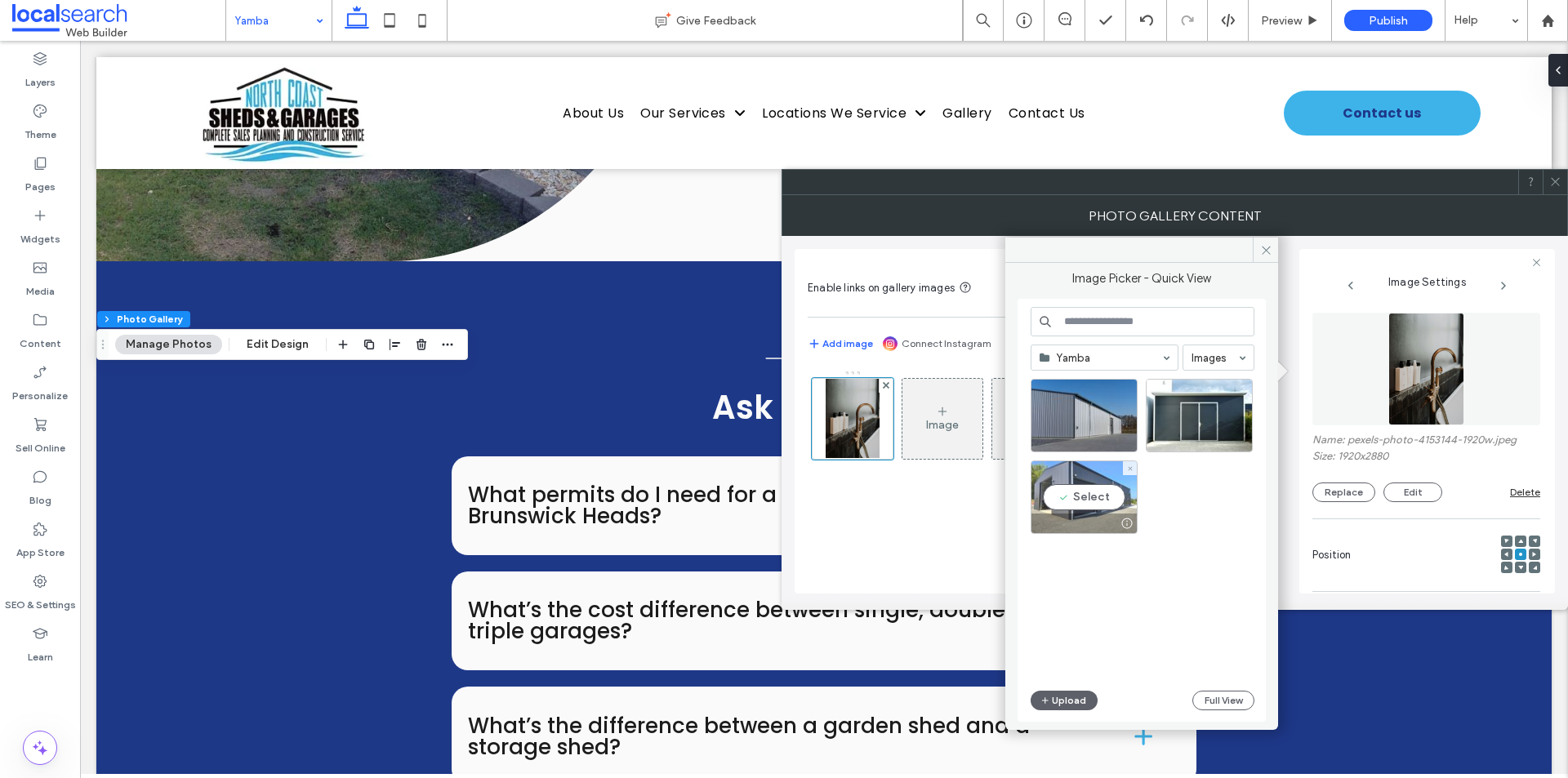 click on "Select" at bounding box center [1084, 497] 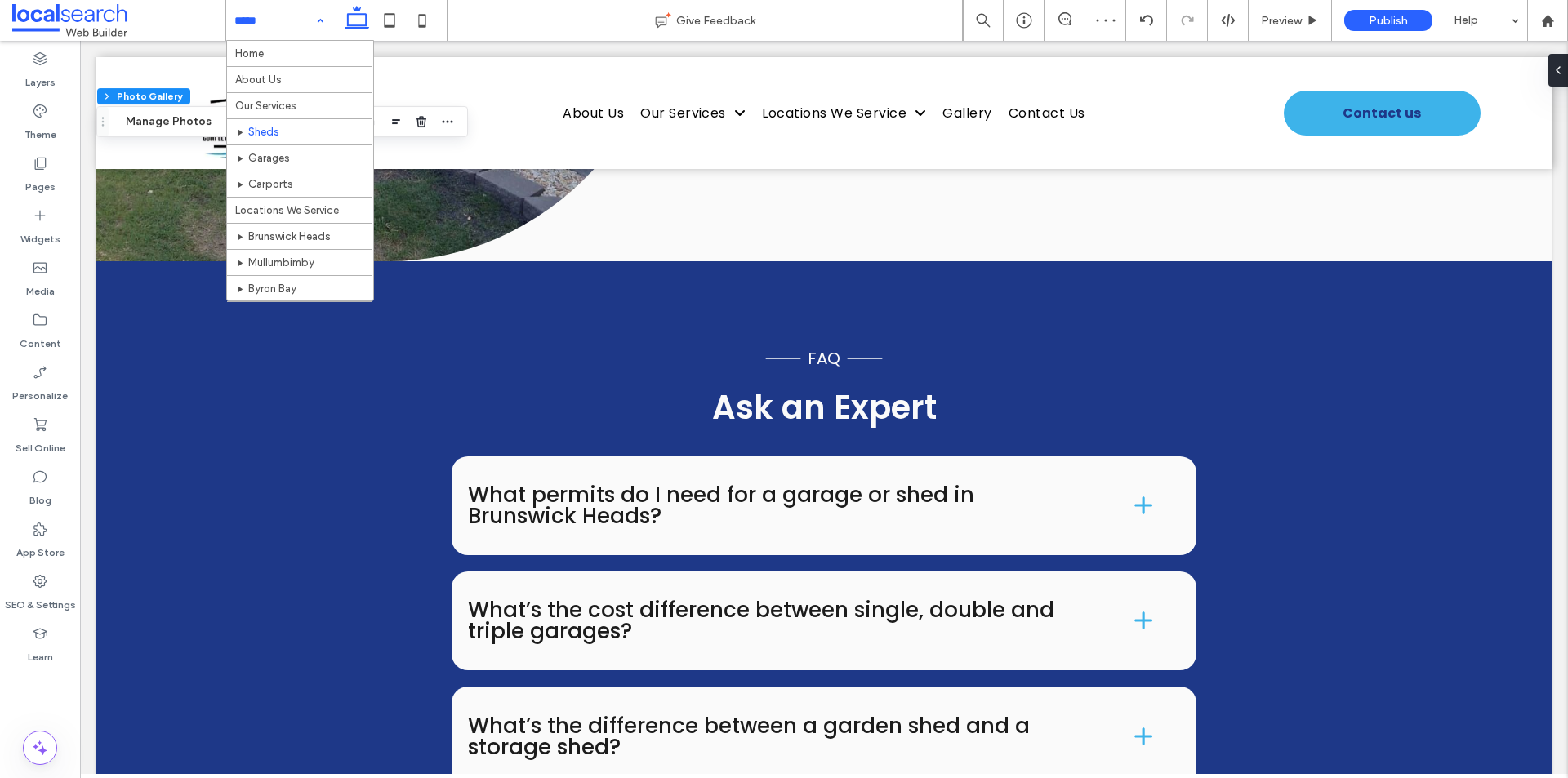 scroll, scrollTop: 260, scrollLeft: 0, axis: vertical 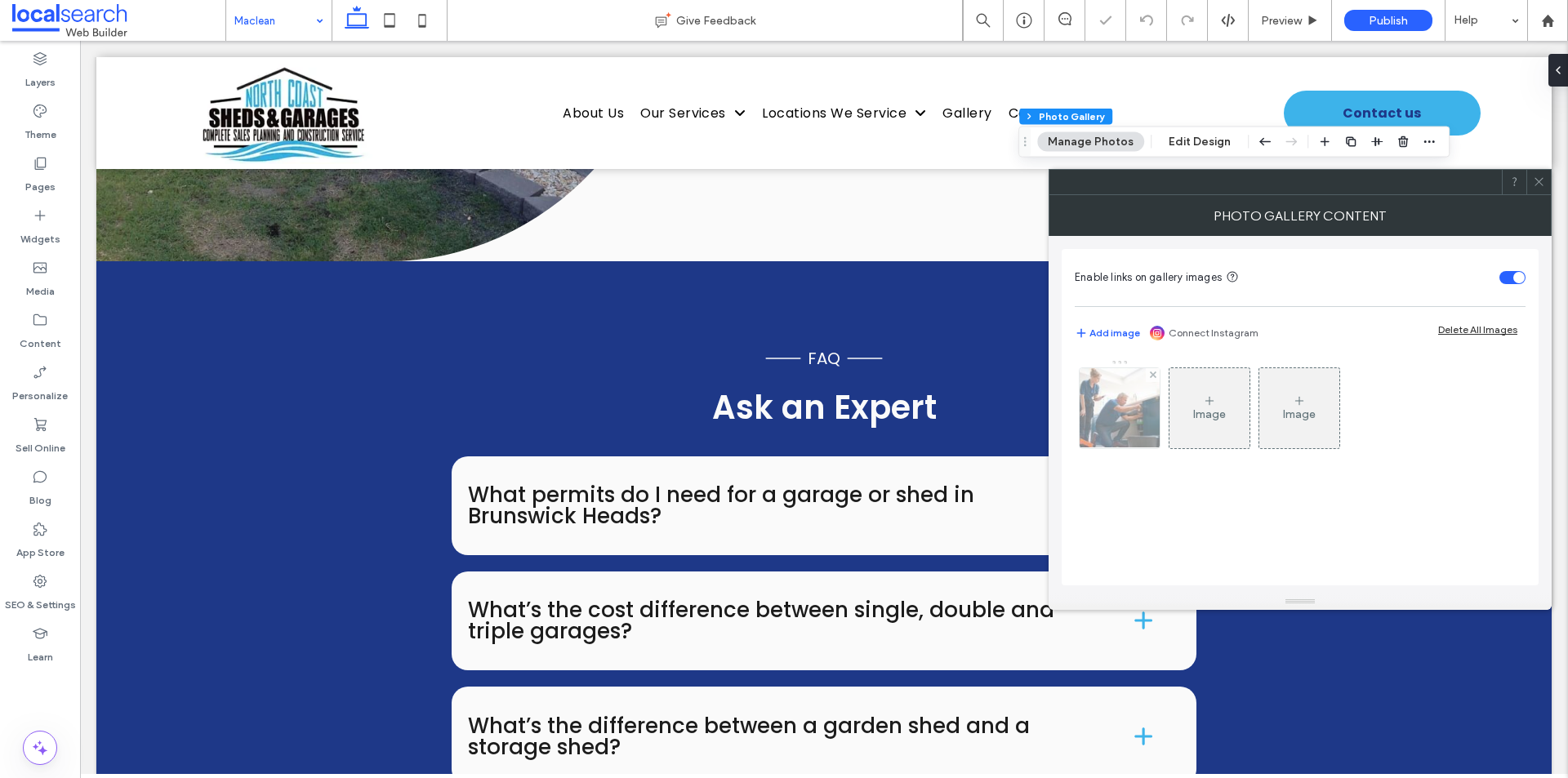 click at bounding box center [1120, 408] 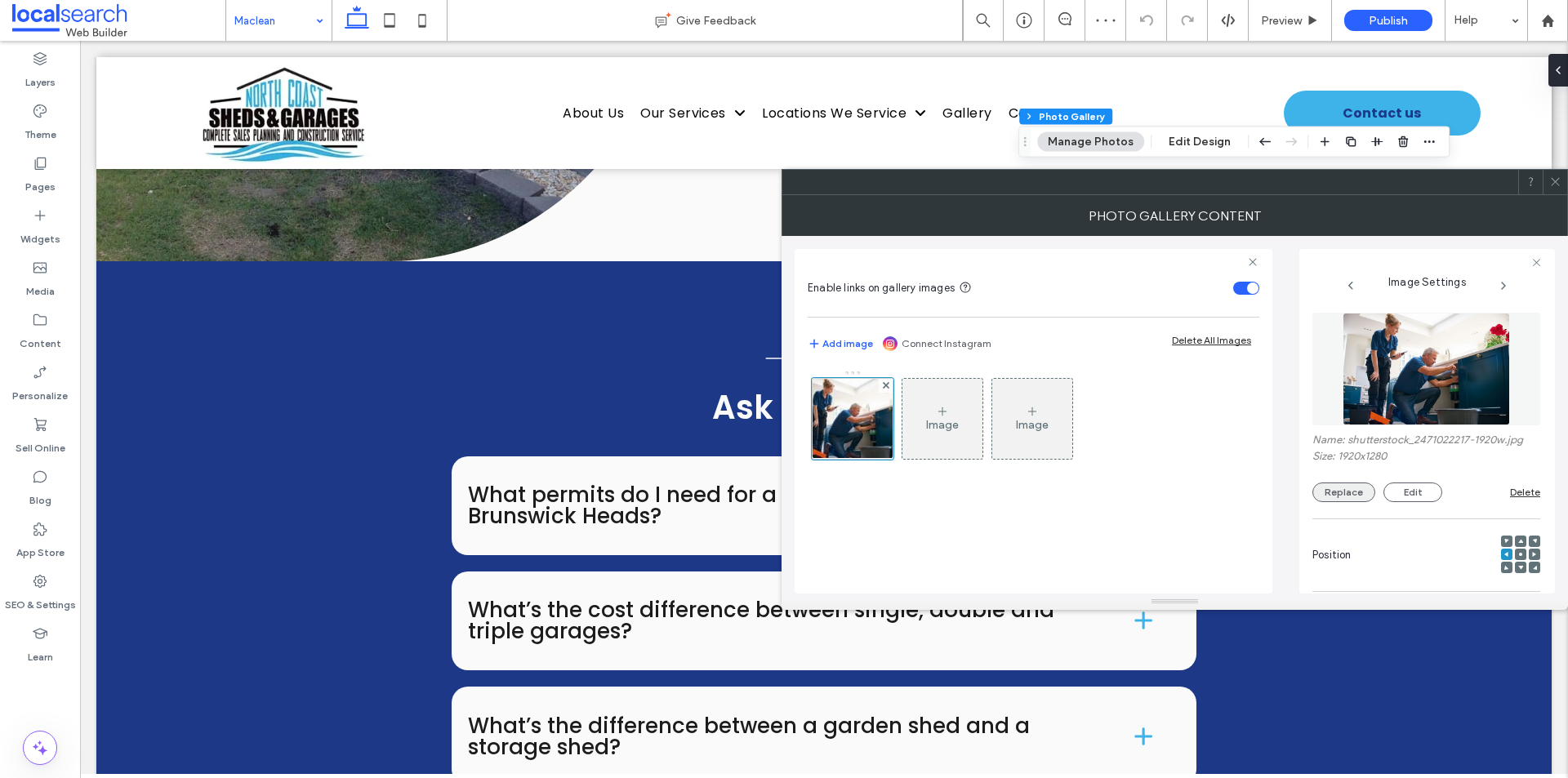 click on "Replace" at bounding box center (1343, 492) 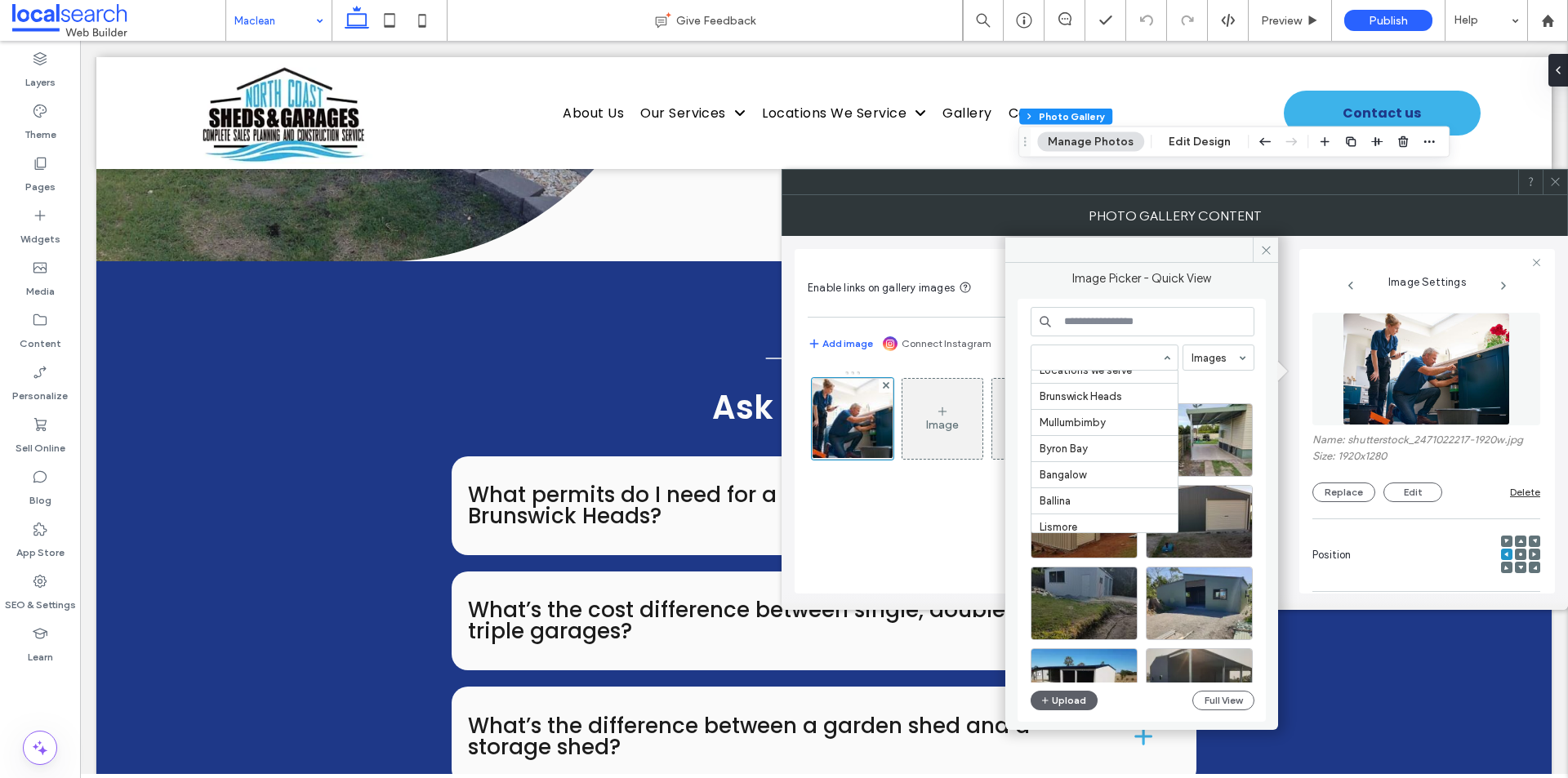 scroll, scrollTop: 517, scrollLeft: 0, axis: vertical 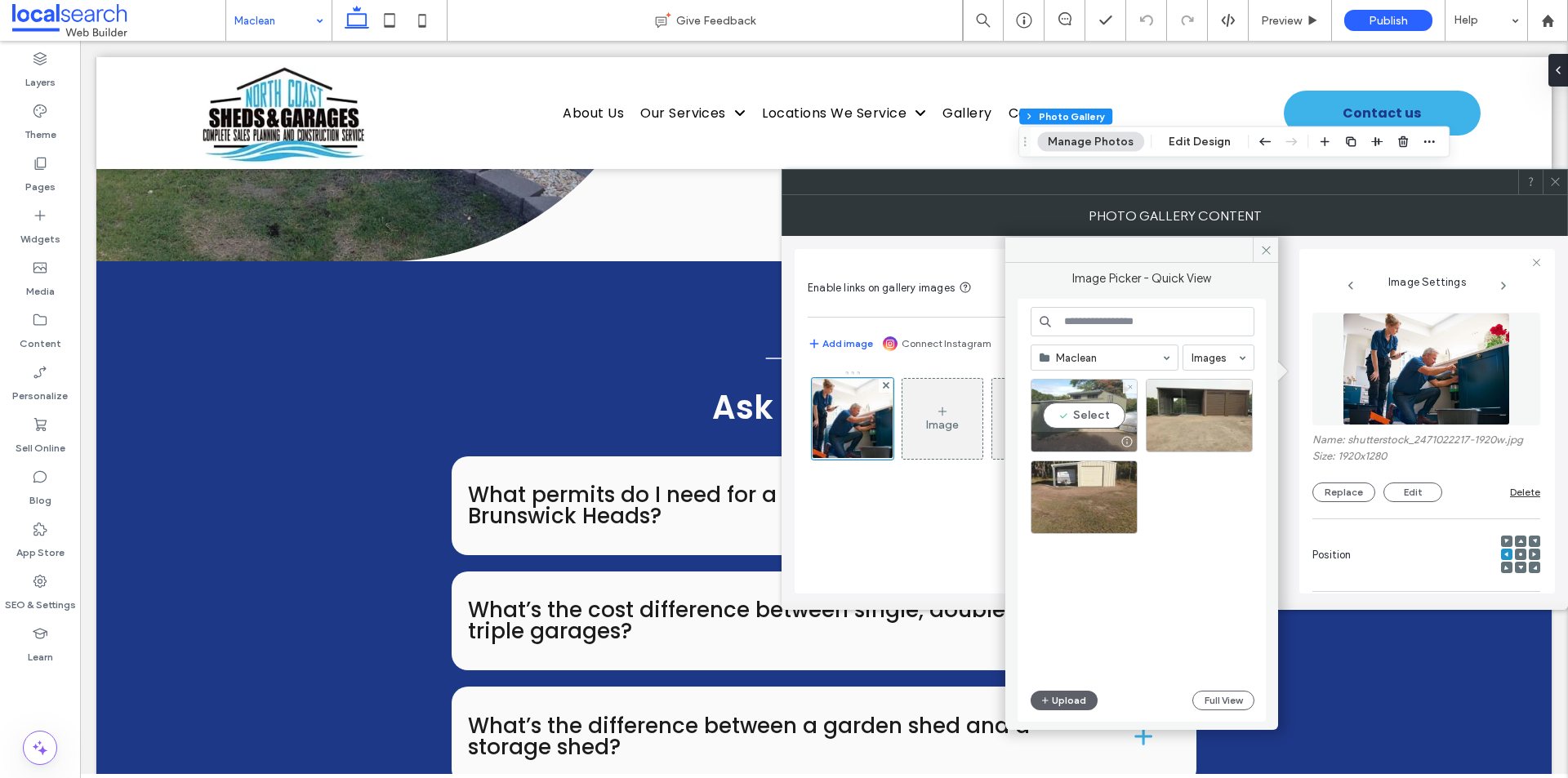 click on "Select" at bounding box center [1084, 416] 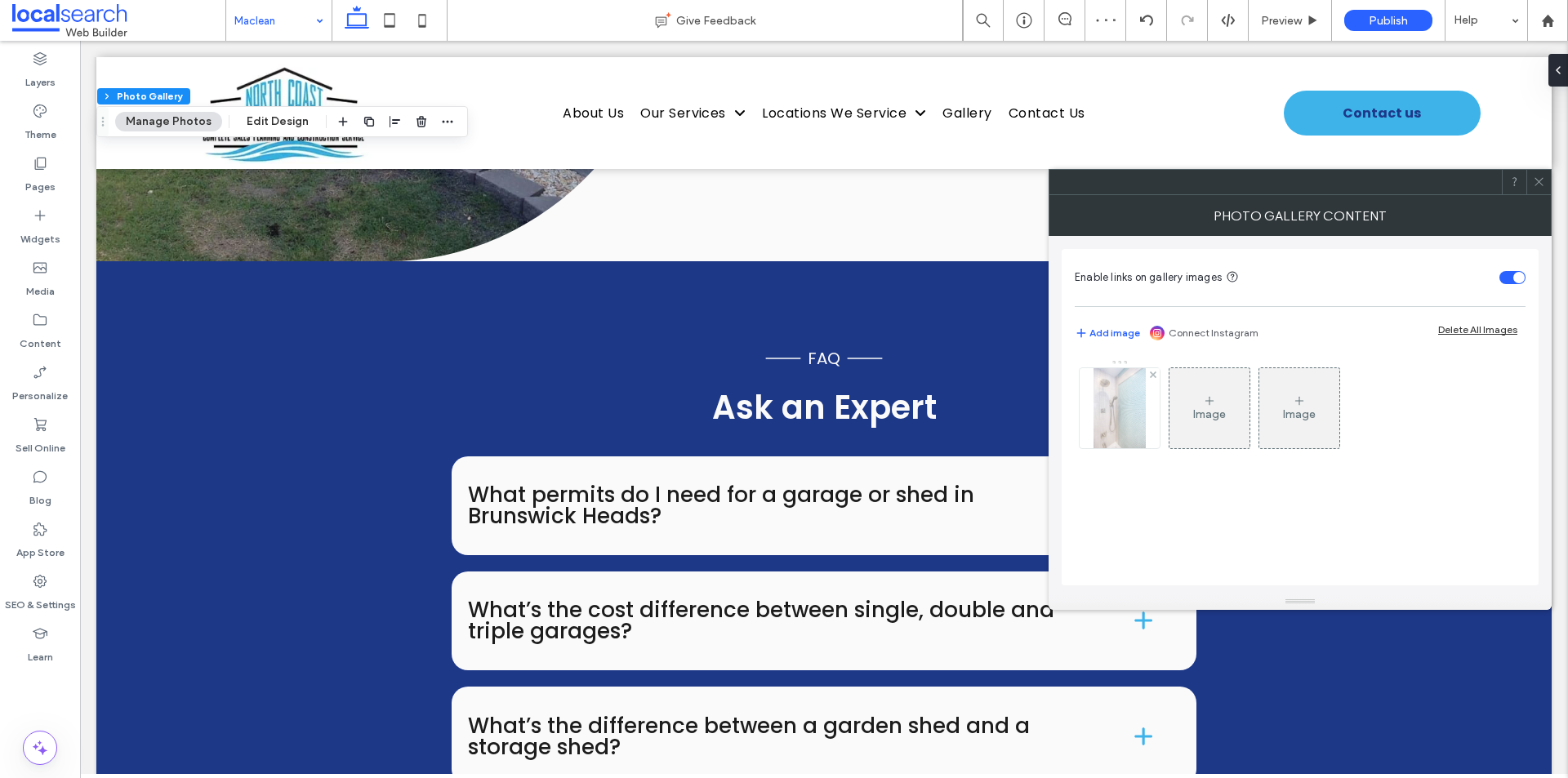 click at bounding box center [1120, 408] 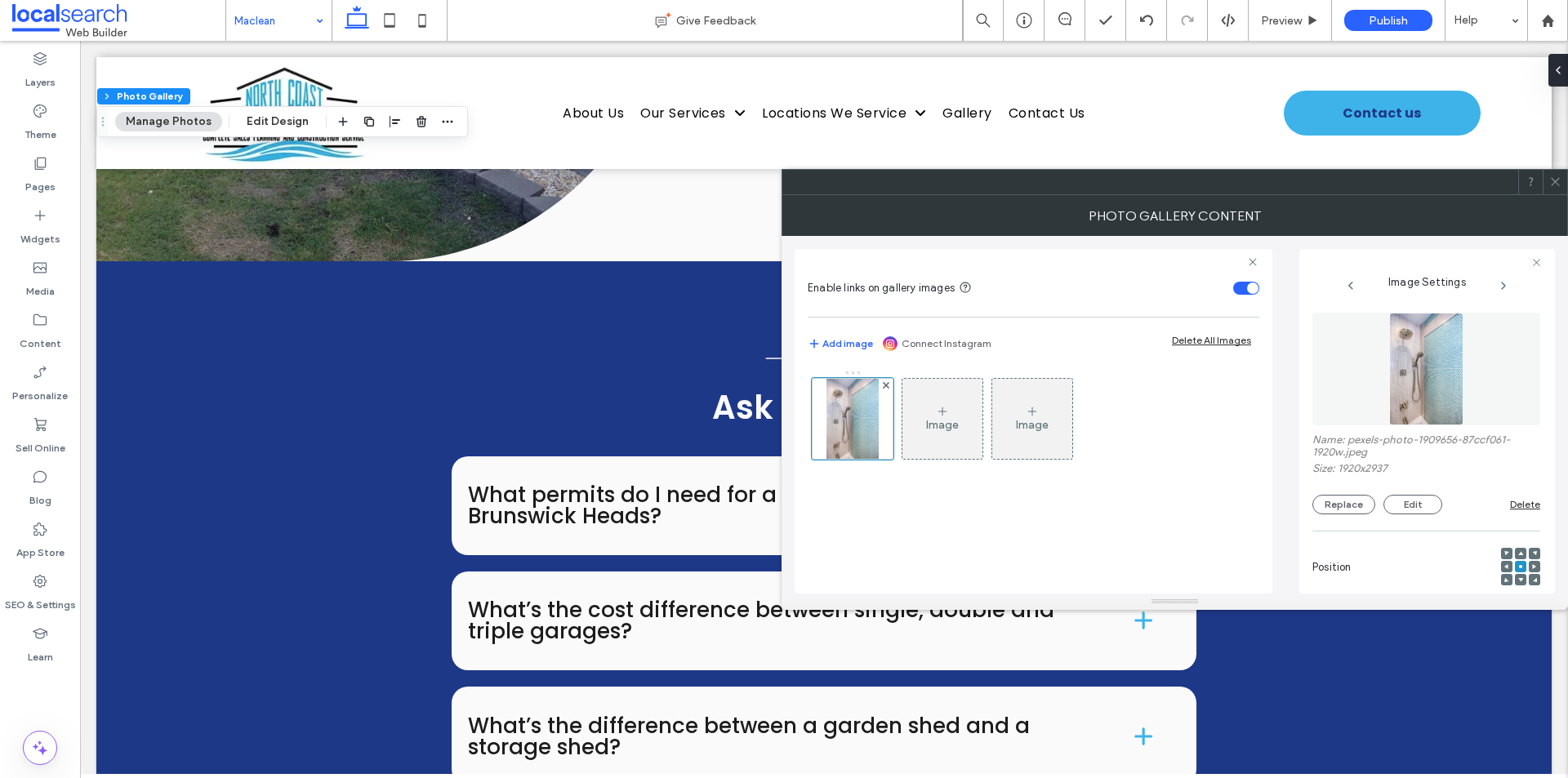 click on "Replace Edit" at bounding box center (1411, 505) 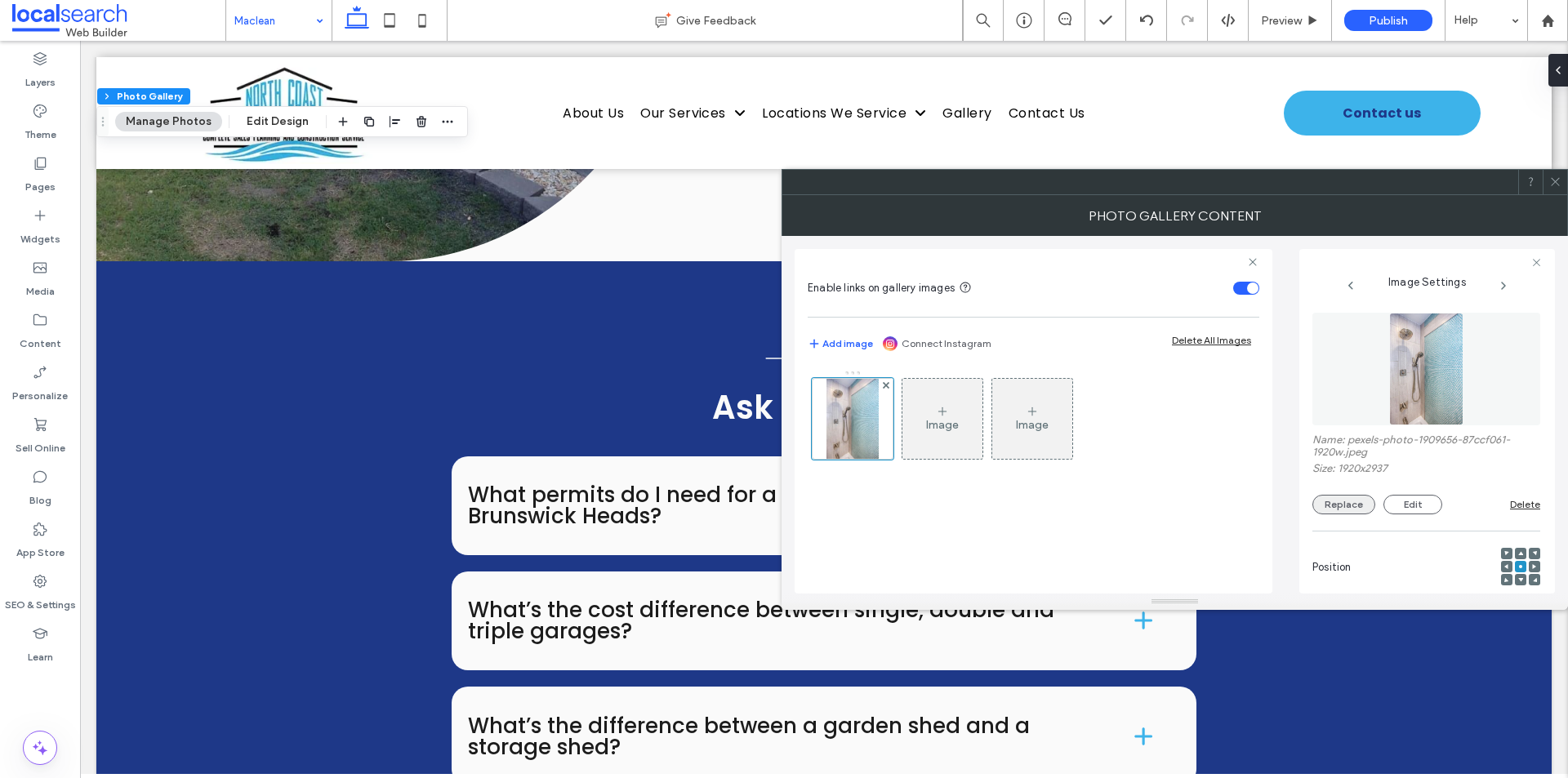 click on "Replace" at bounding box center (1343, 505) 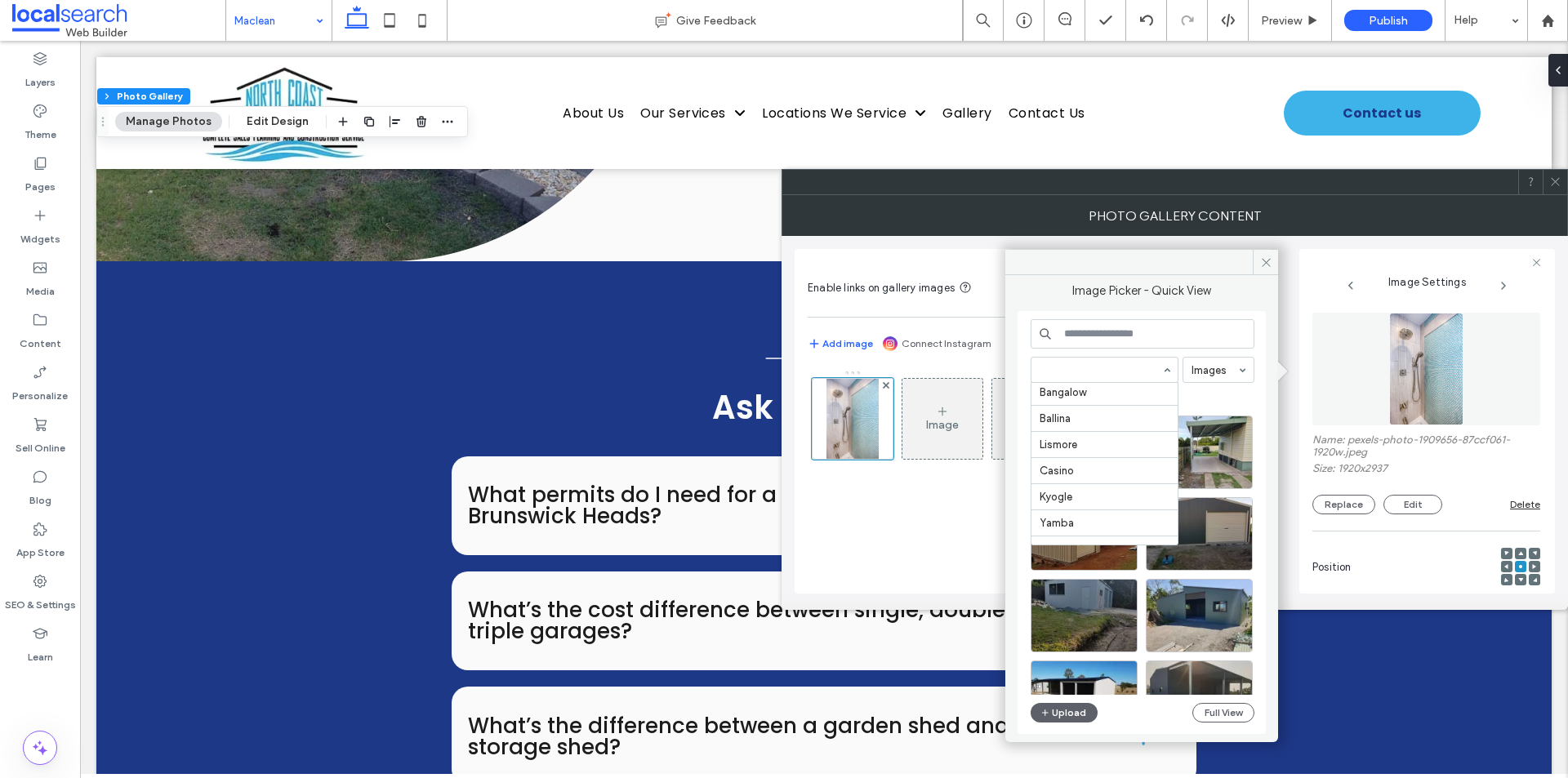 scroll, scrollTop: 517, scrollLeft: 0, axis: vertical 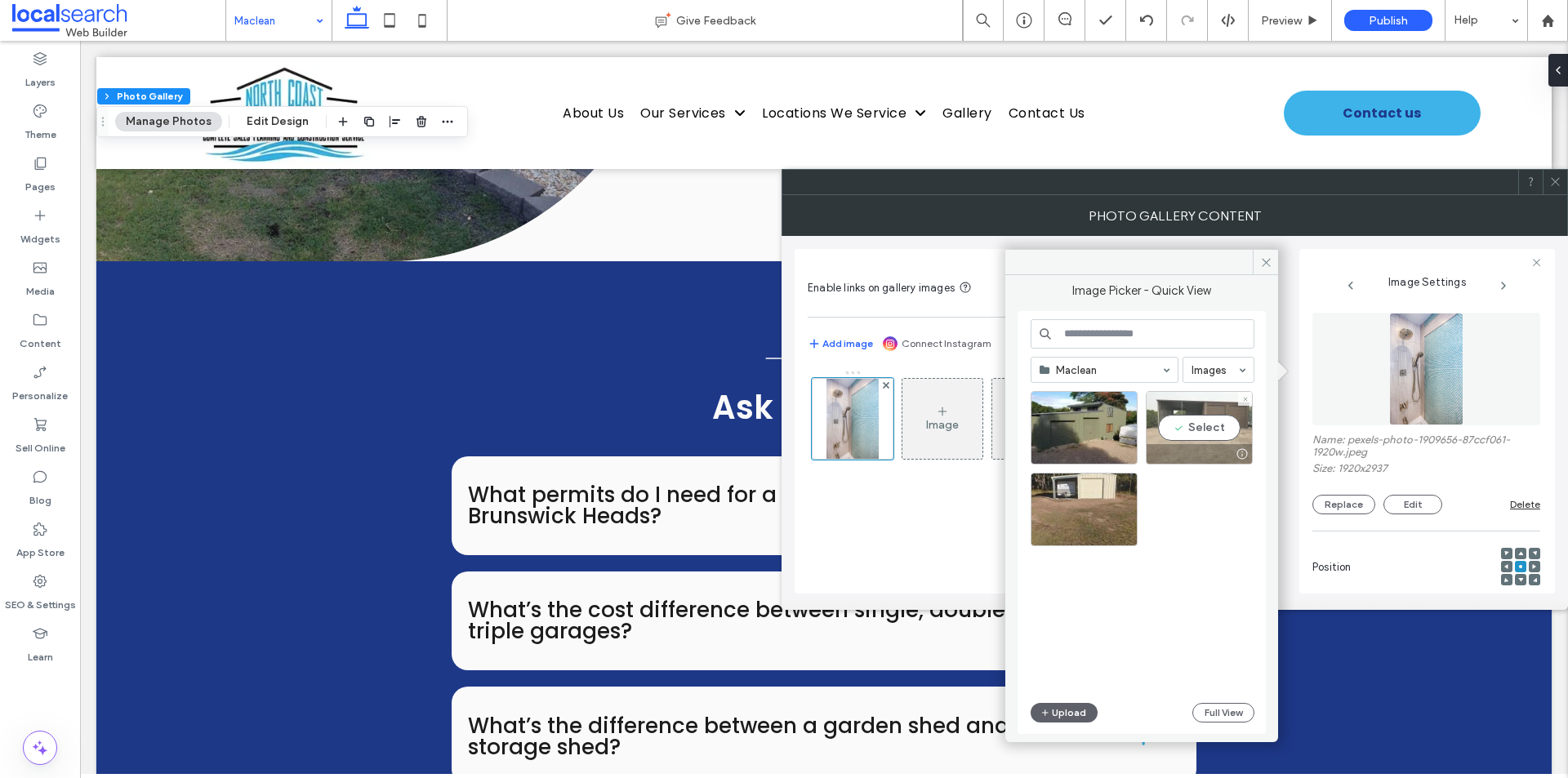 click on "Select" at bounding box center (1199, 428) 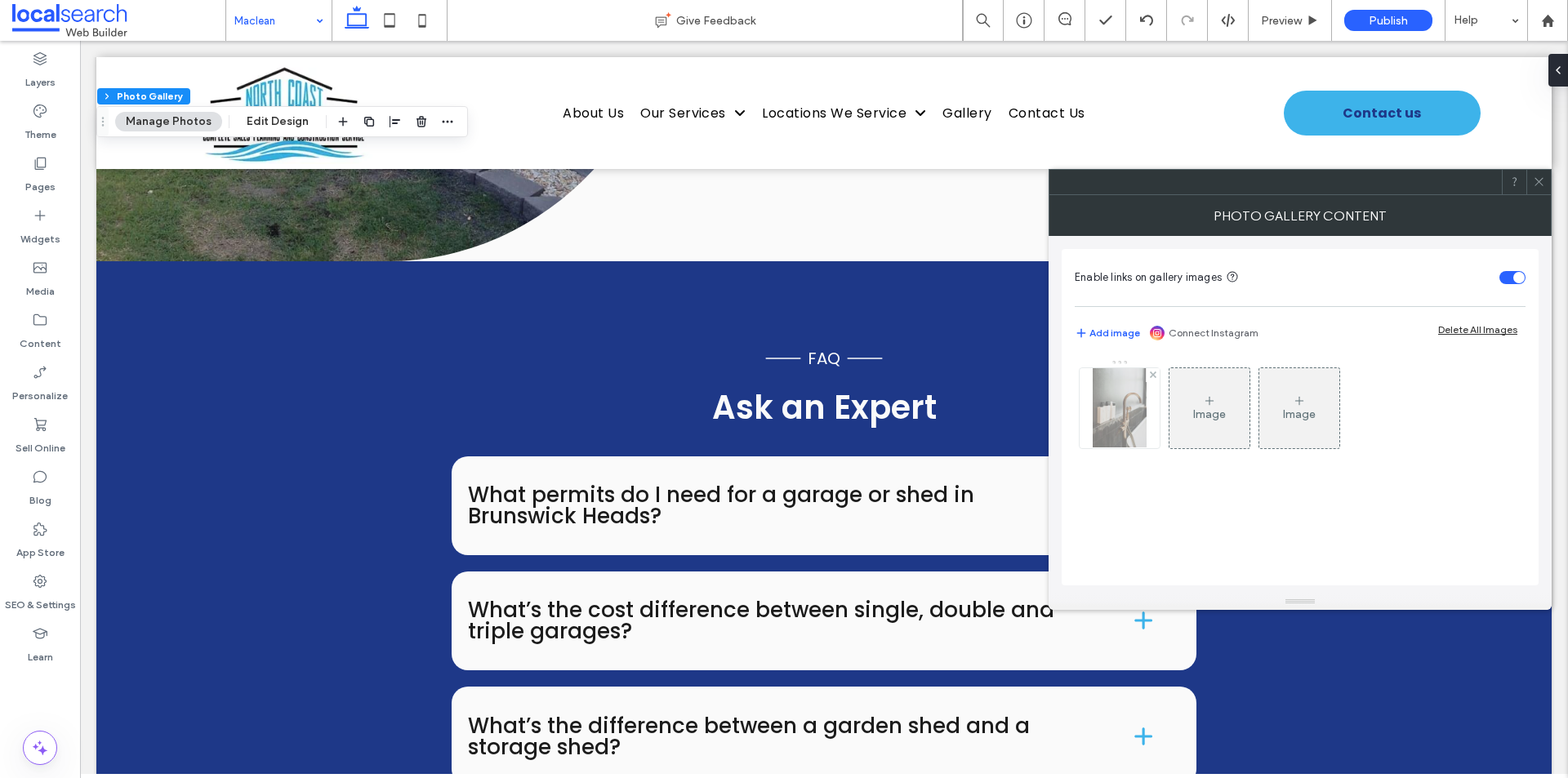 click at bounding box center [1119, 408] 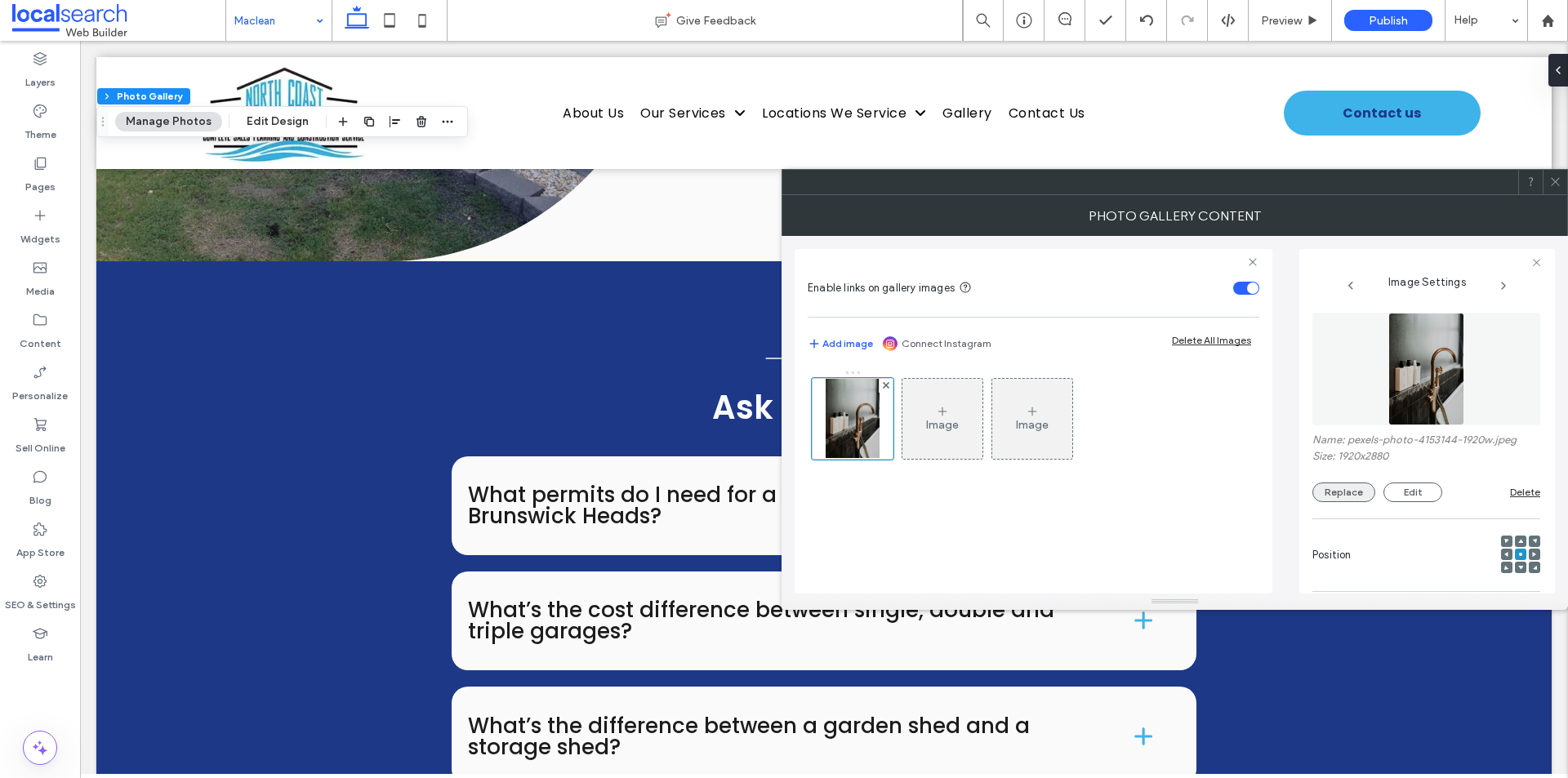 click on "Replace" at bounding box center [1343, 492] 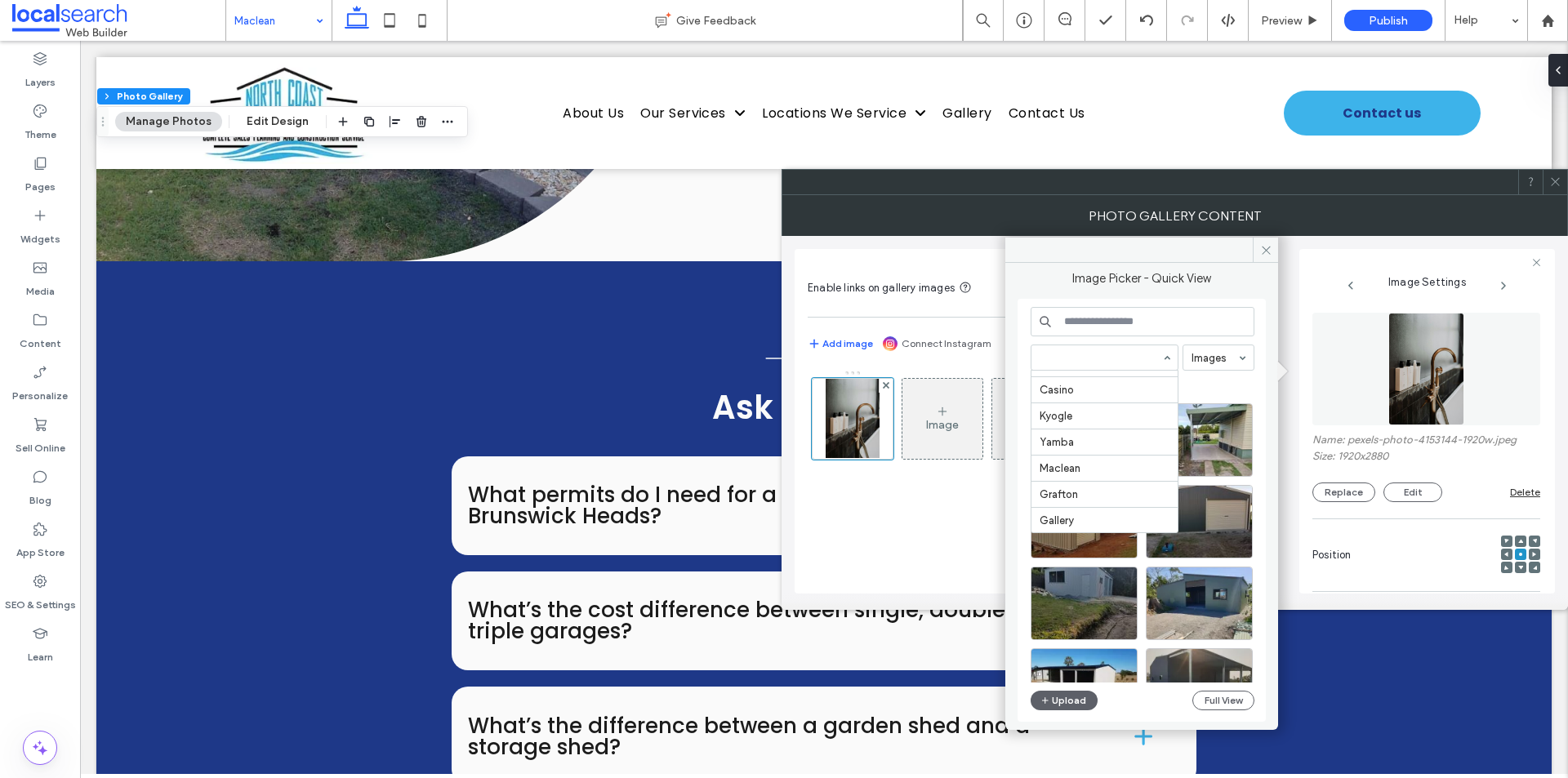scroll, scrollTop: 517, scrollLeft: 0, axis: vertical 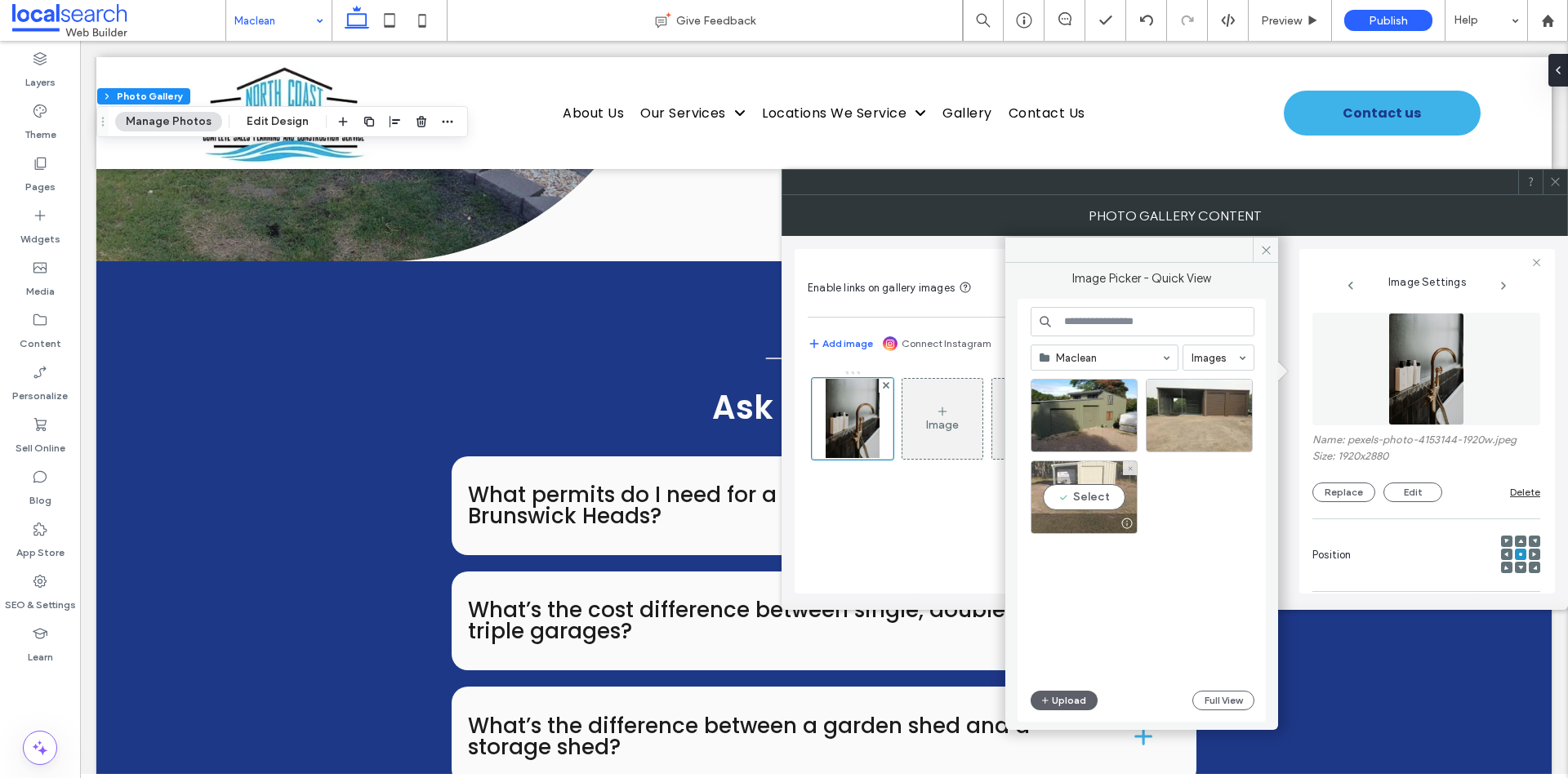 click on "Select" at bounding box center (1084, 497) 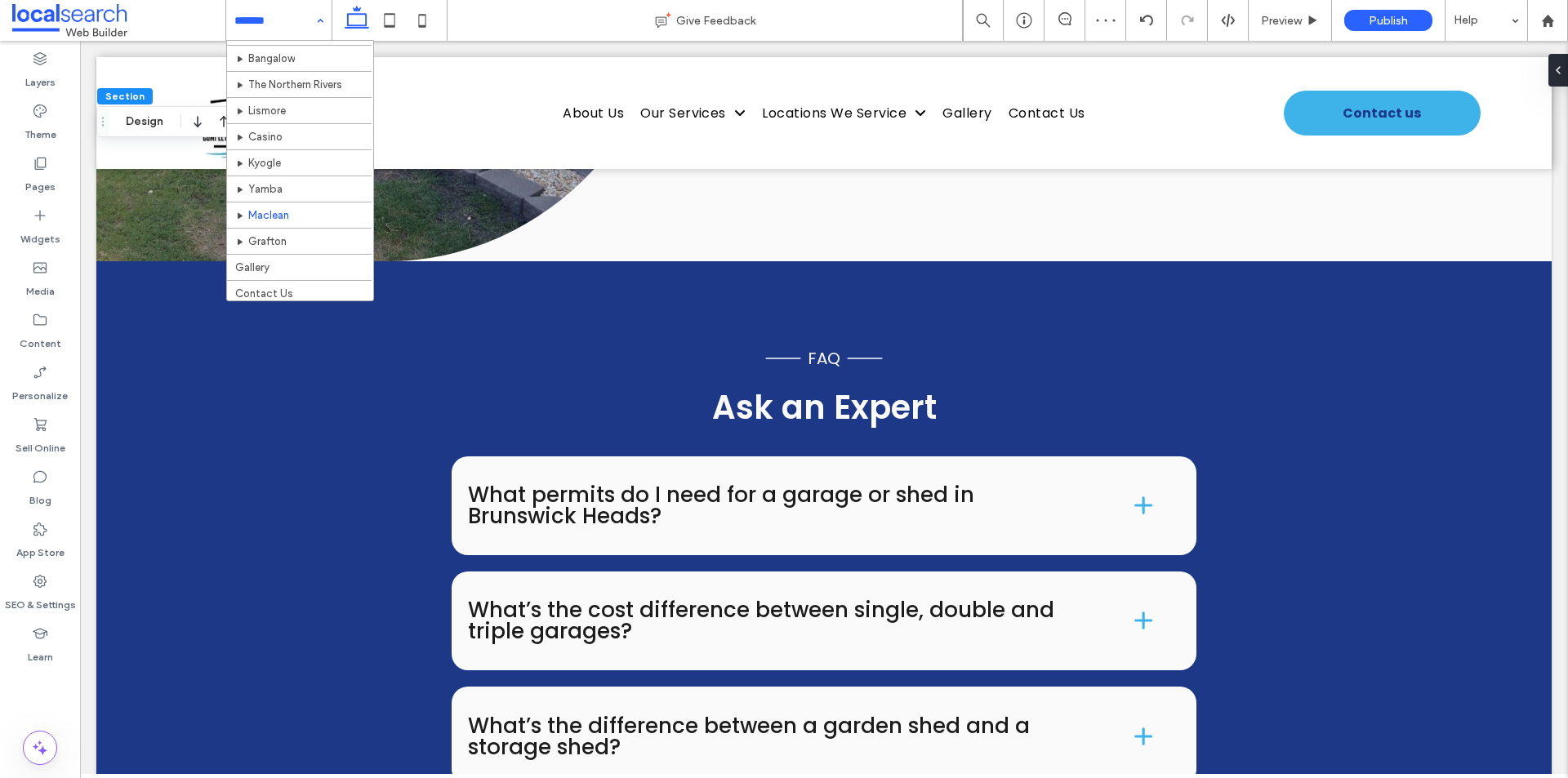 scroll, scrollTop: 260, scrollLeft: 0, axis: vertical 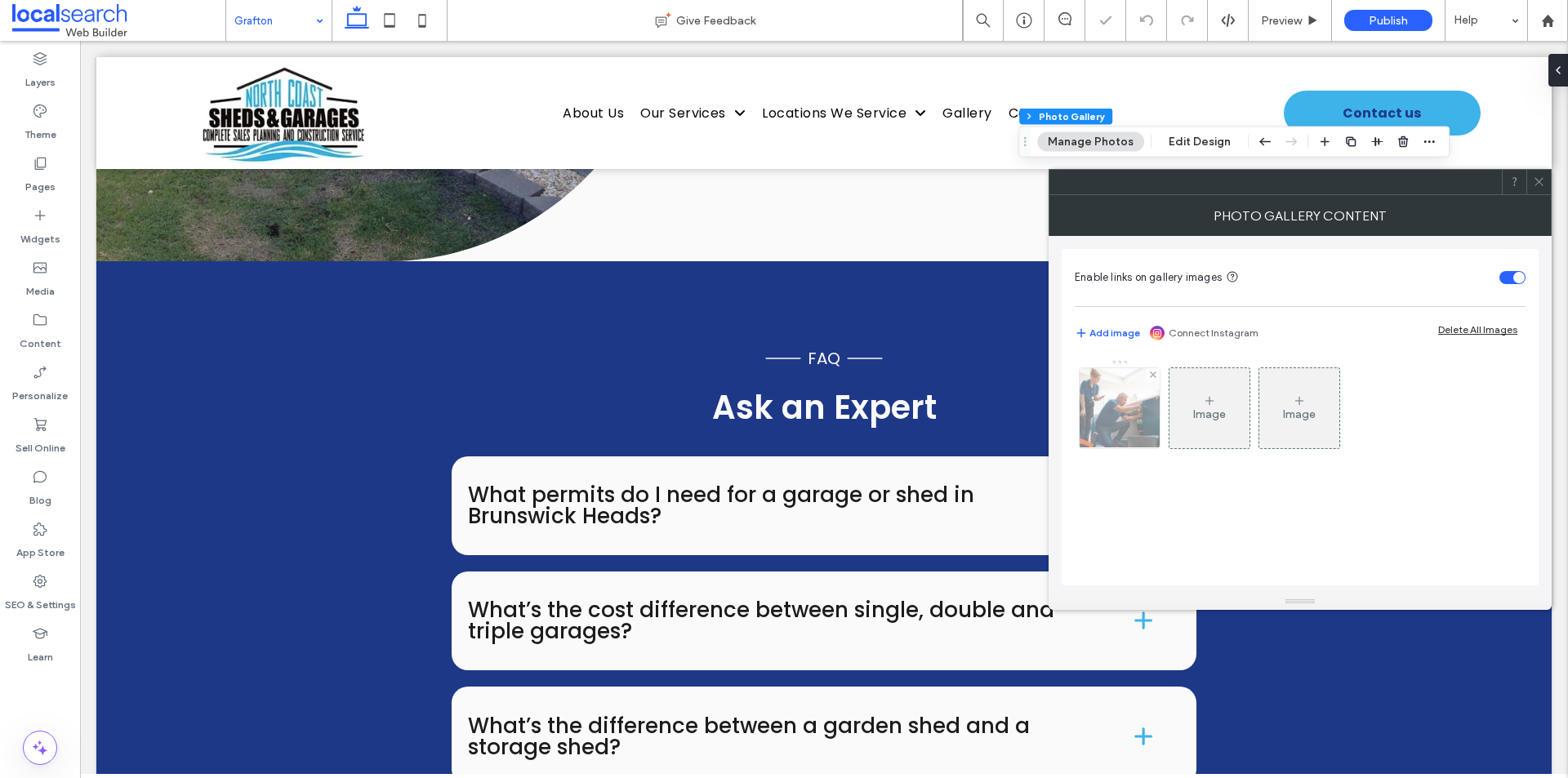 click at bounding box center (1120, 408) 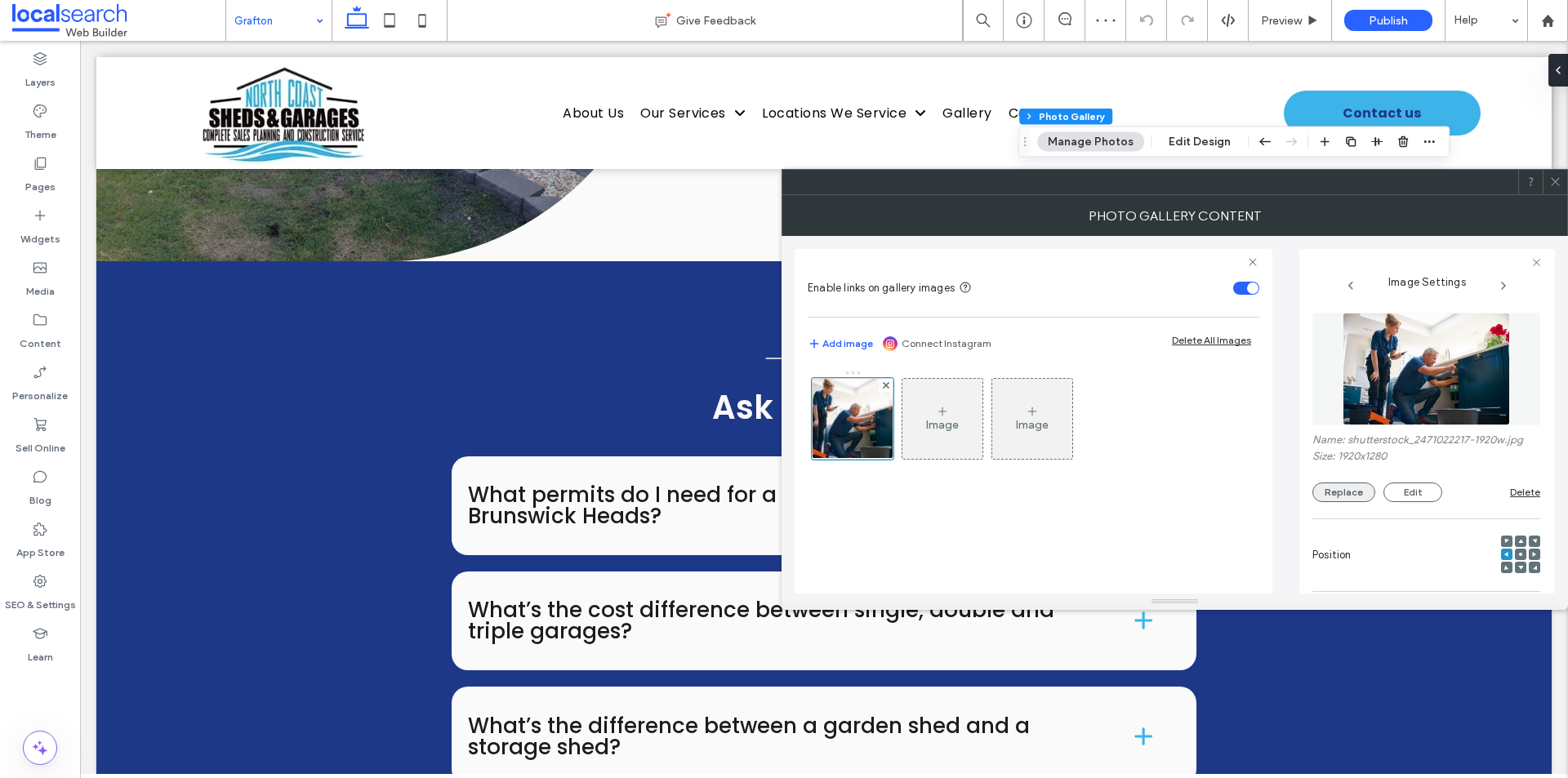 click on "Replace" at bounding box center [1343, 492] 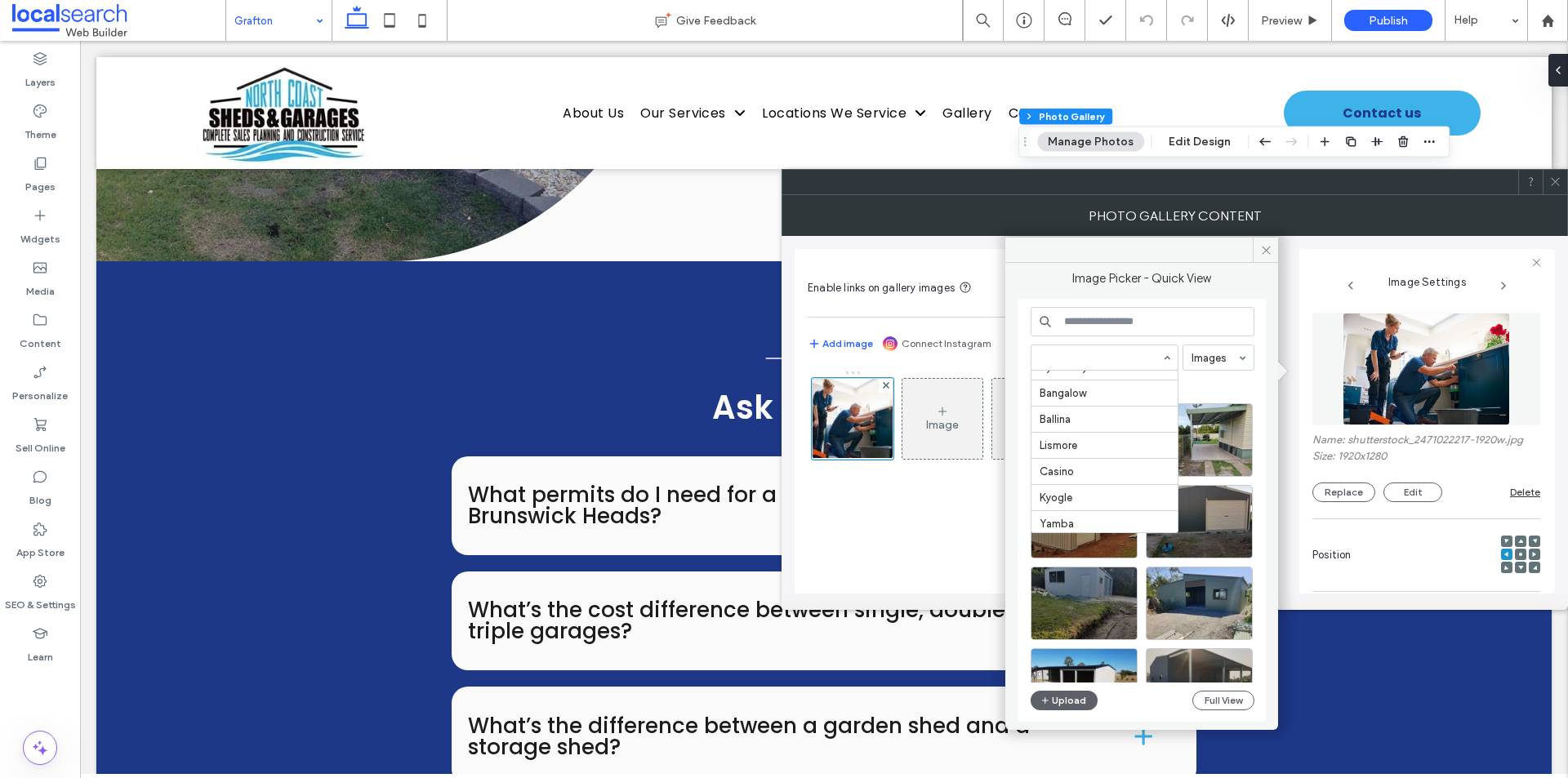 scroll, scrollTop: 517, scrollLeft: 0, axis: vertical 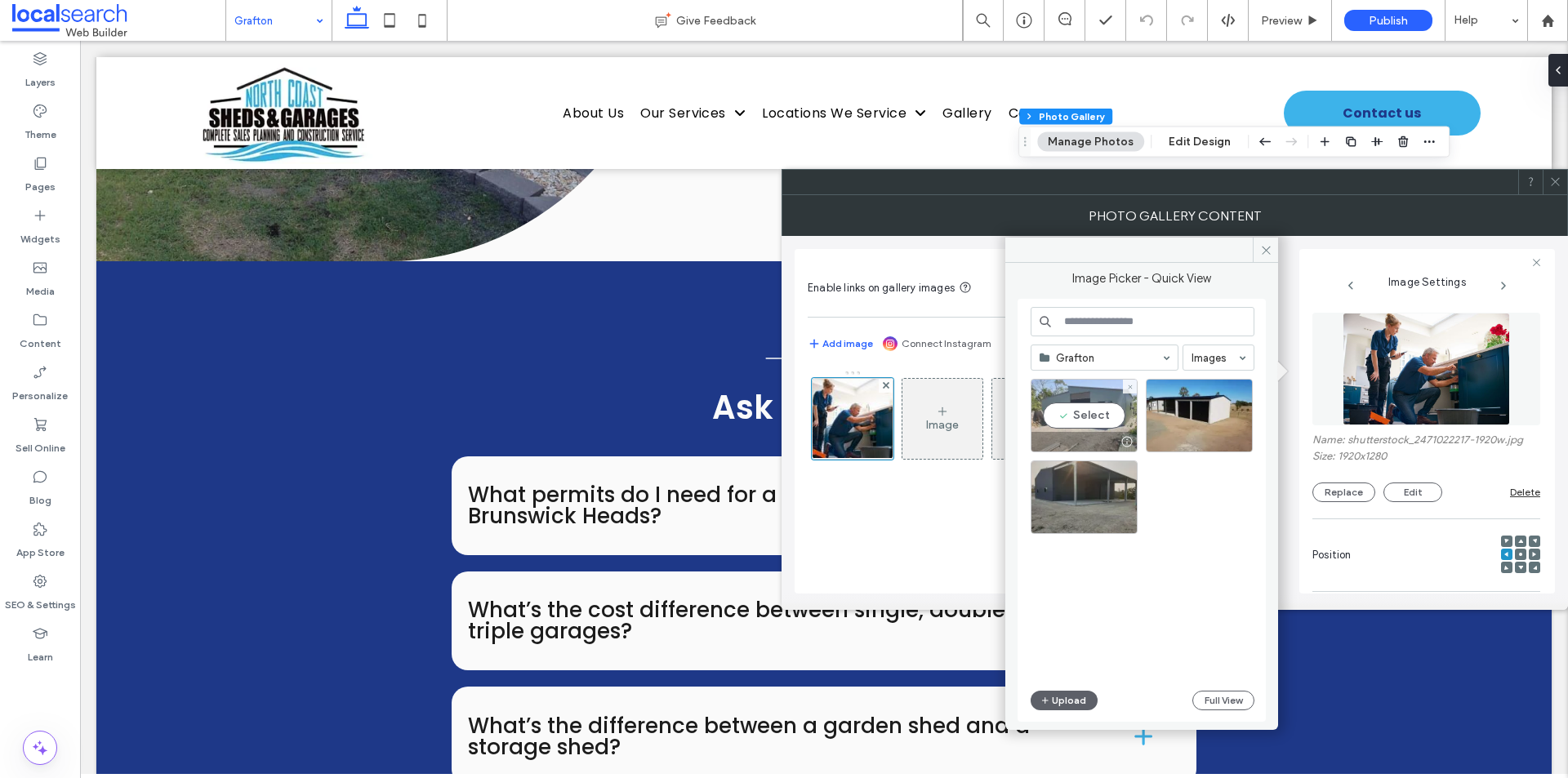 click on "Select" at bounding box center [1084, 416] 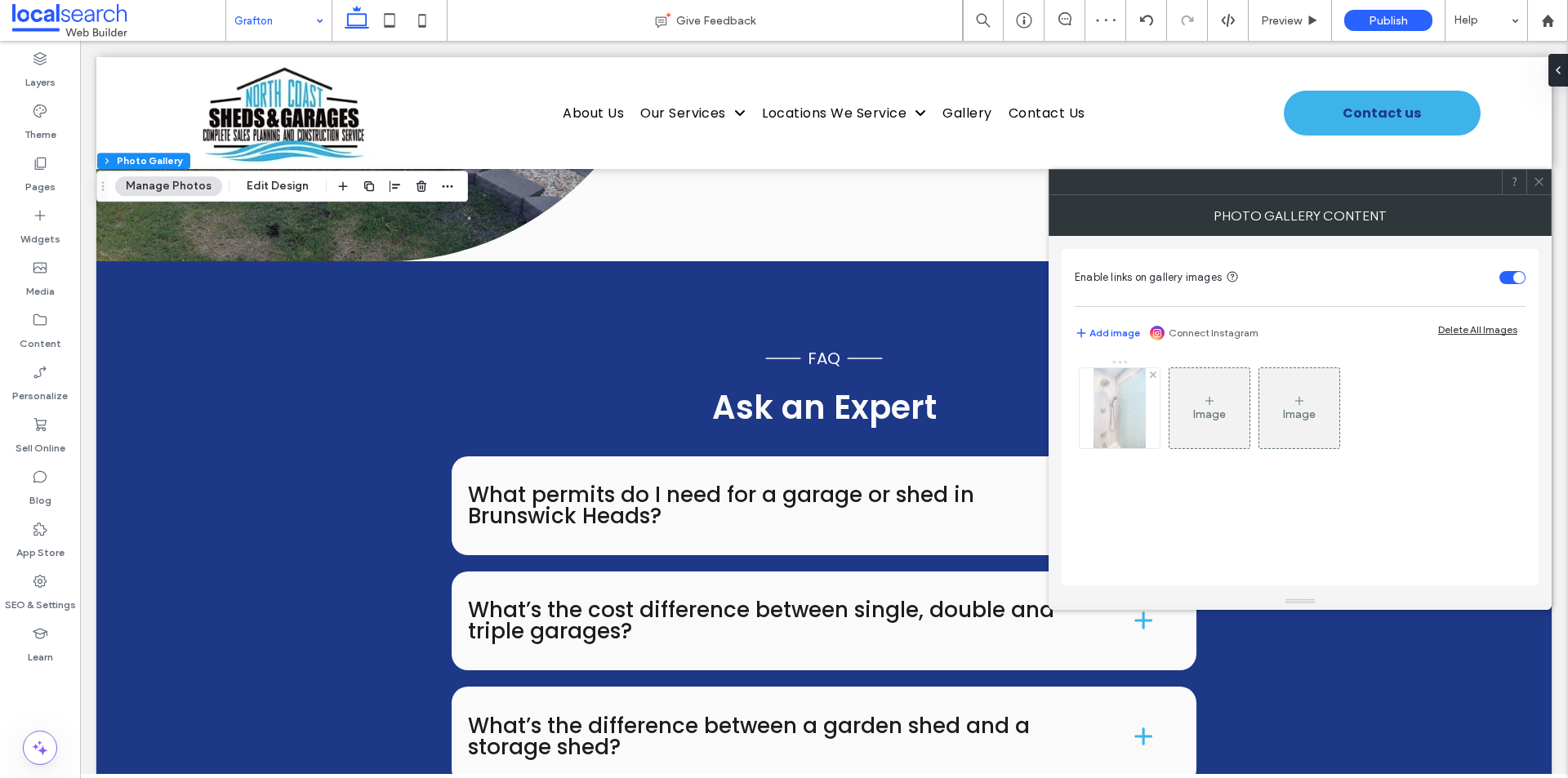 click at bounding box center (1120, 408) 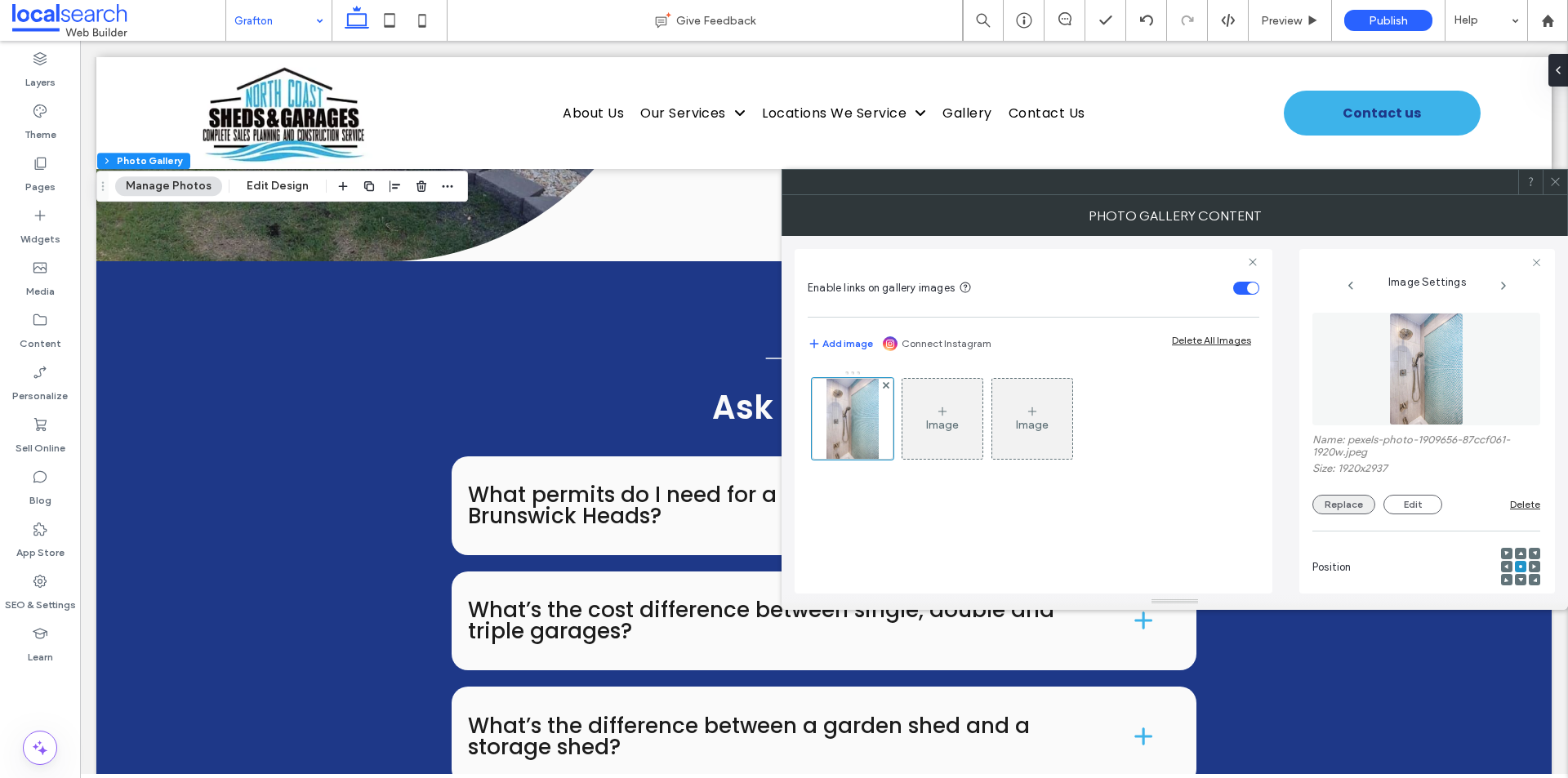click on "Replace" at bounding box center [1343, 505] 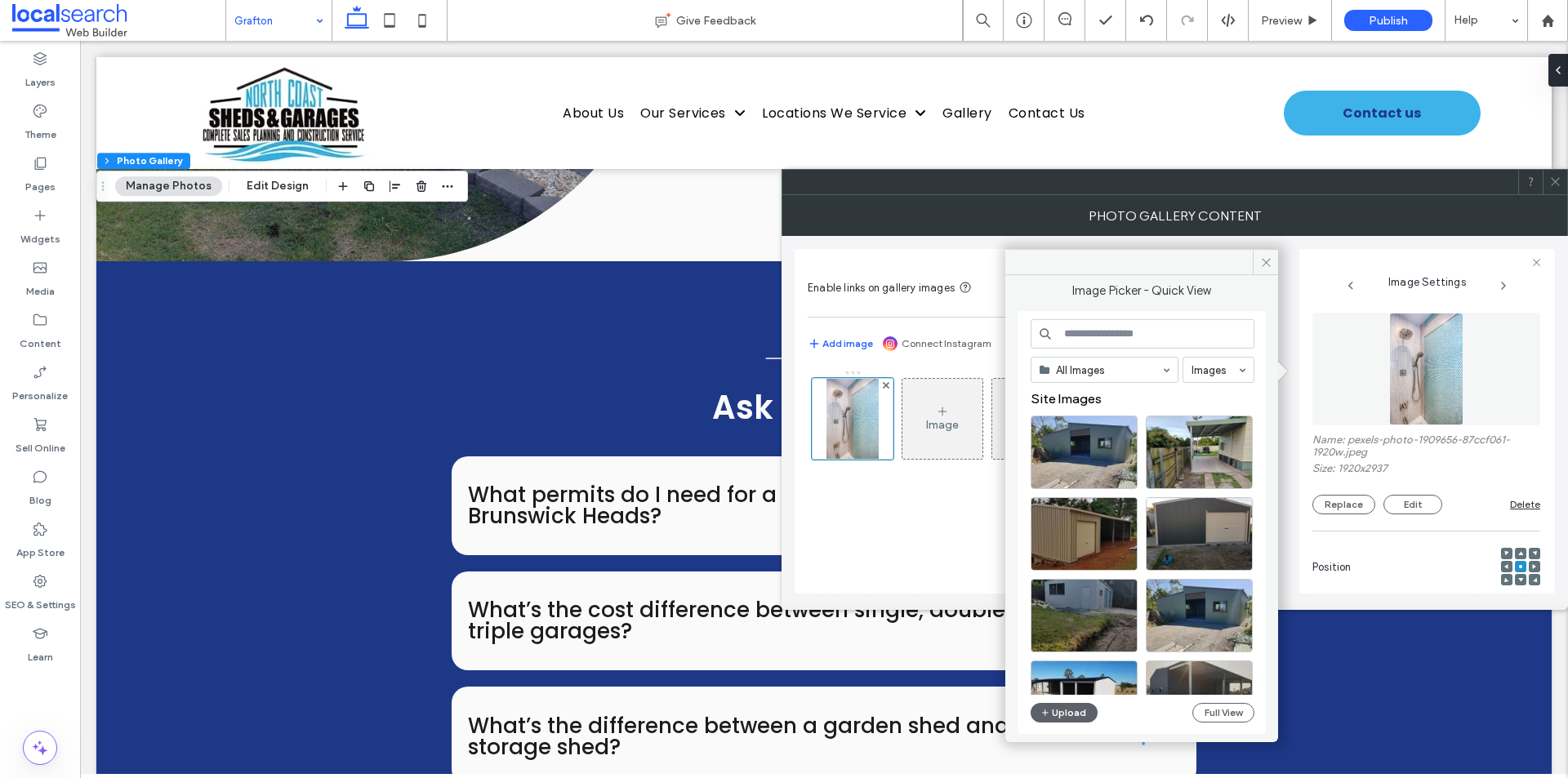 click on "All Images Images Site Images Upload Full View" at bounding box center (1143, 522) 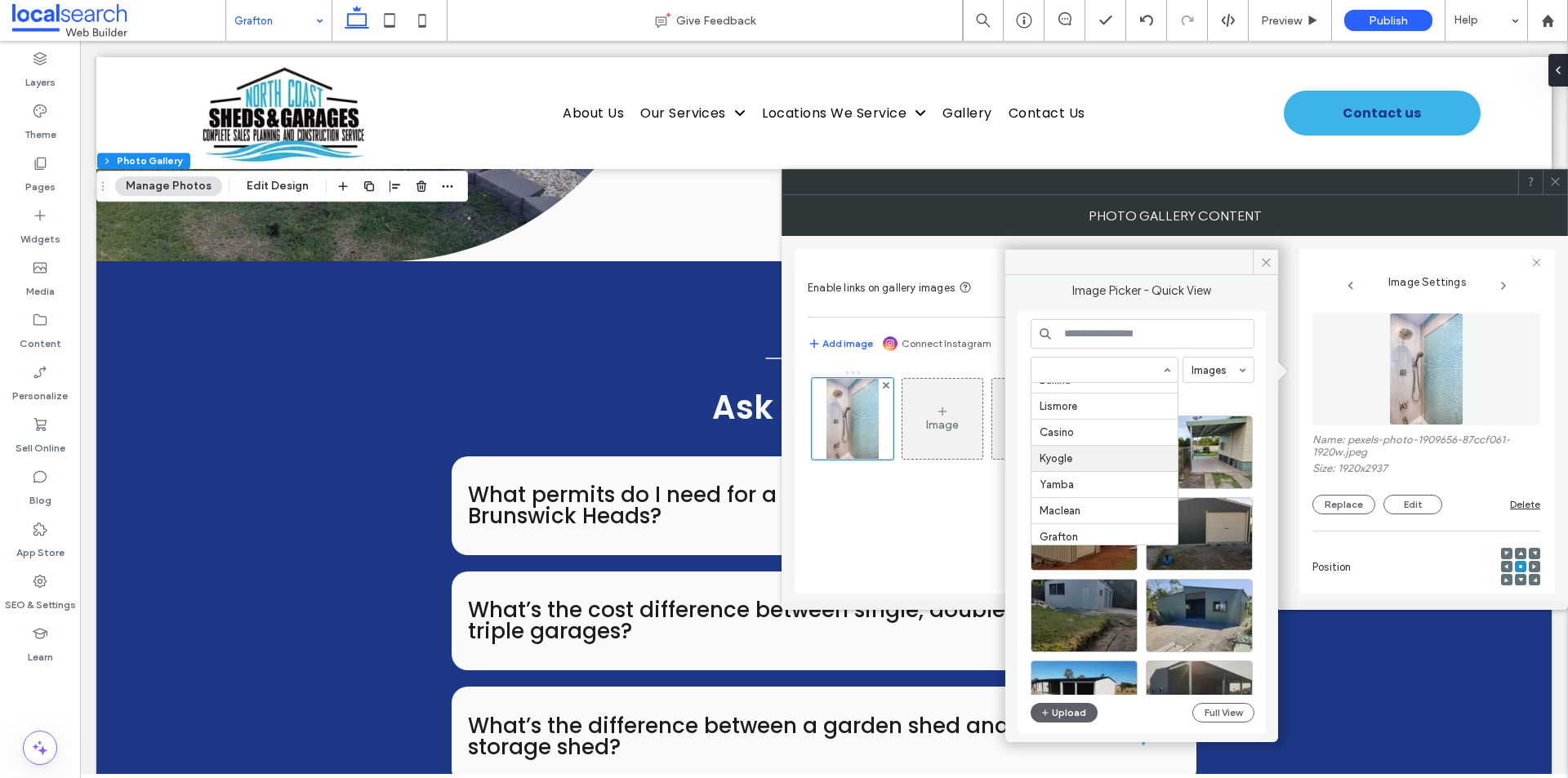 scroll, scrollTop: 517, scrollLeft: 0, axis: vertical 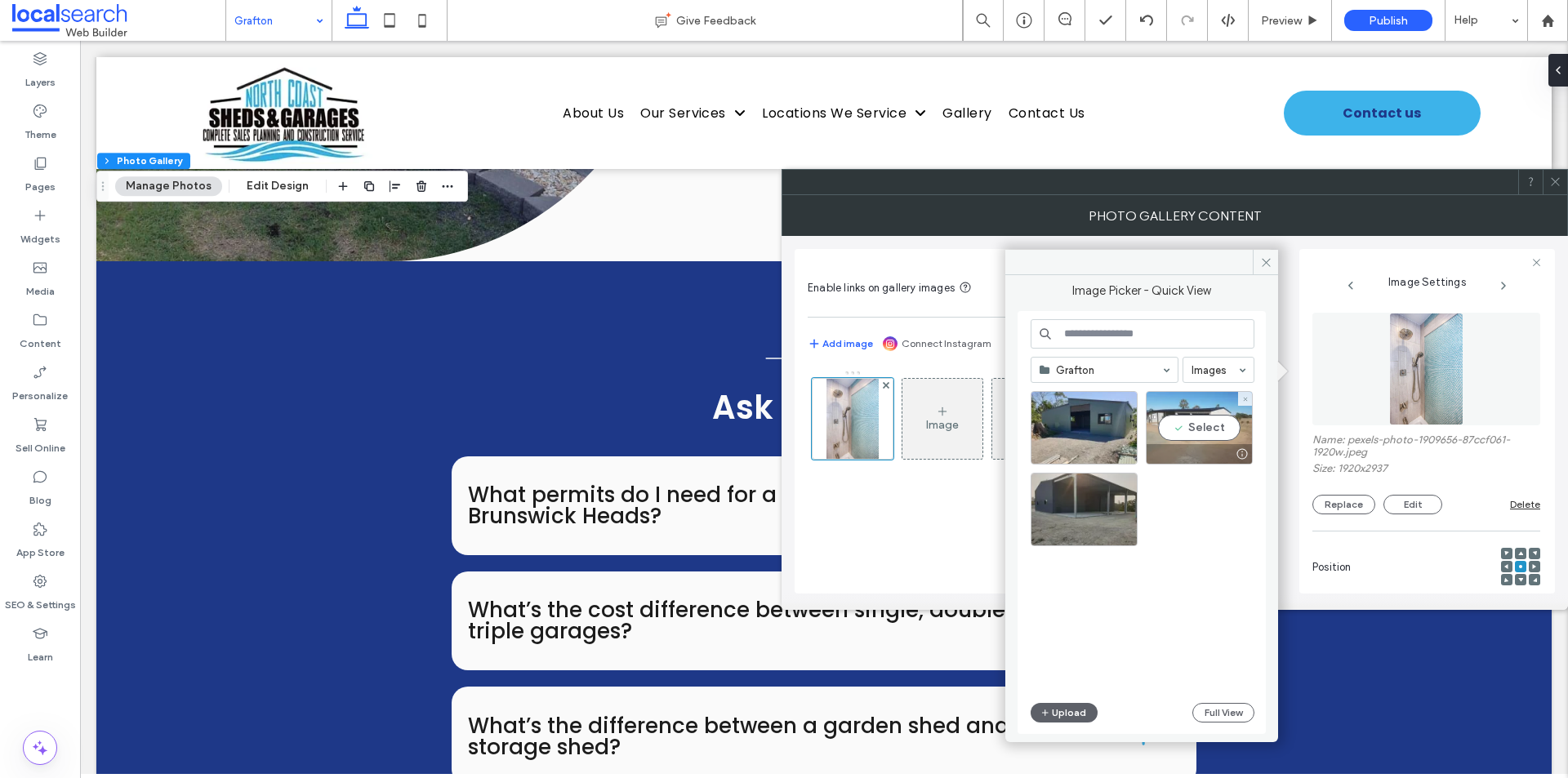 click on "Select" at bounding box center (1199, 428) 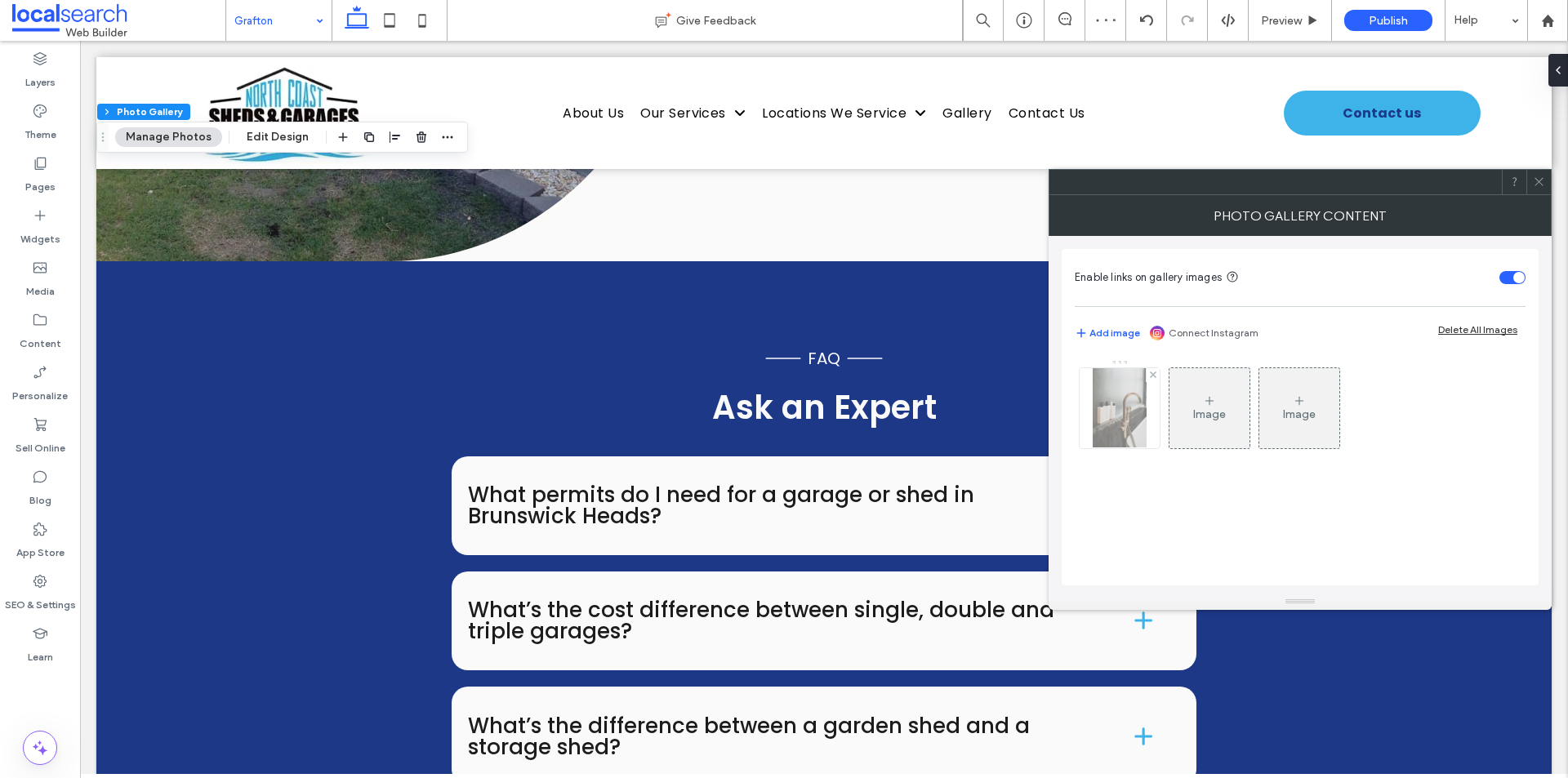 click at bounding box center (1119, 408) 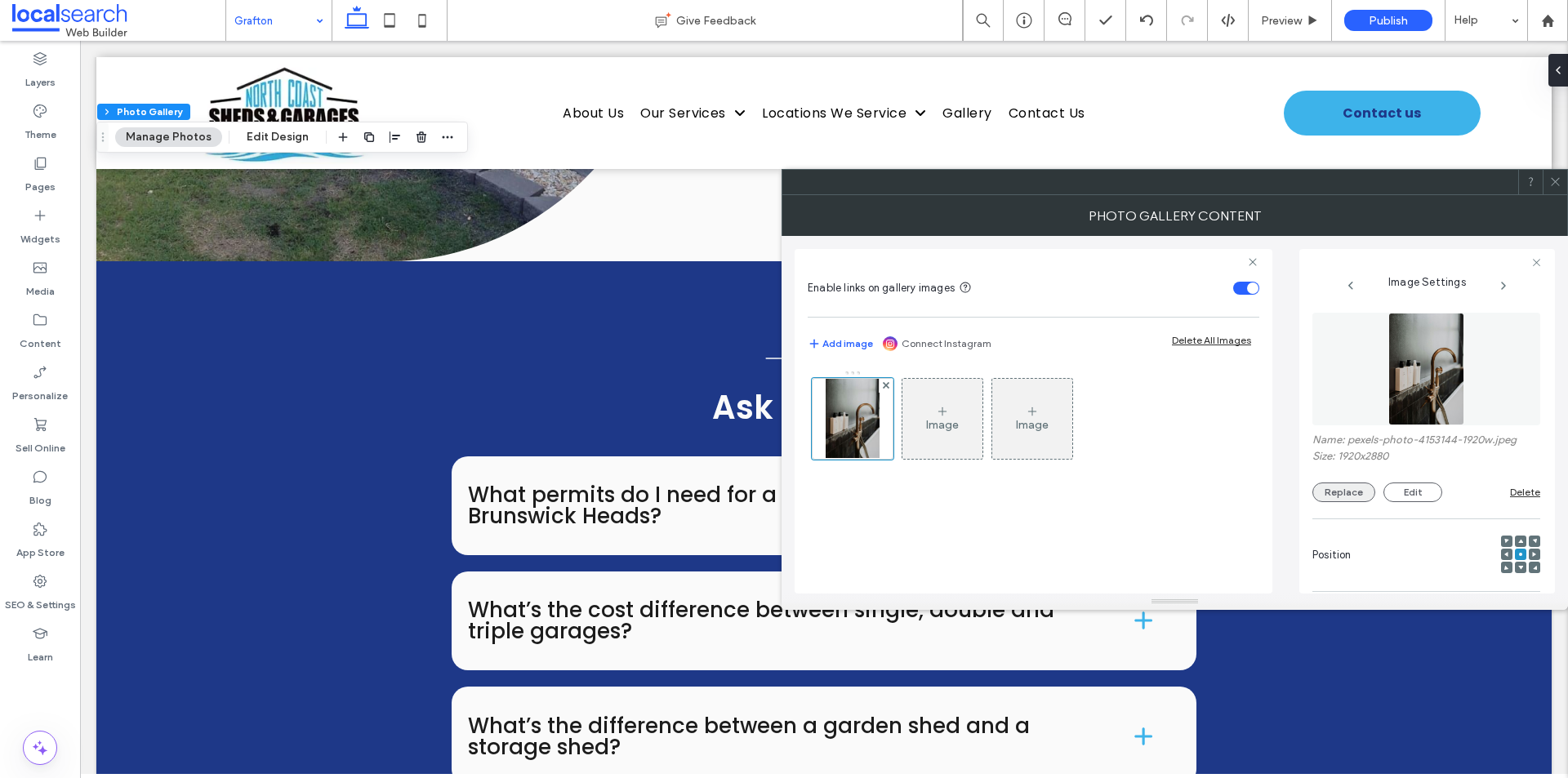 click on "Replace" at bounding box center (1343, 492) 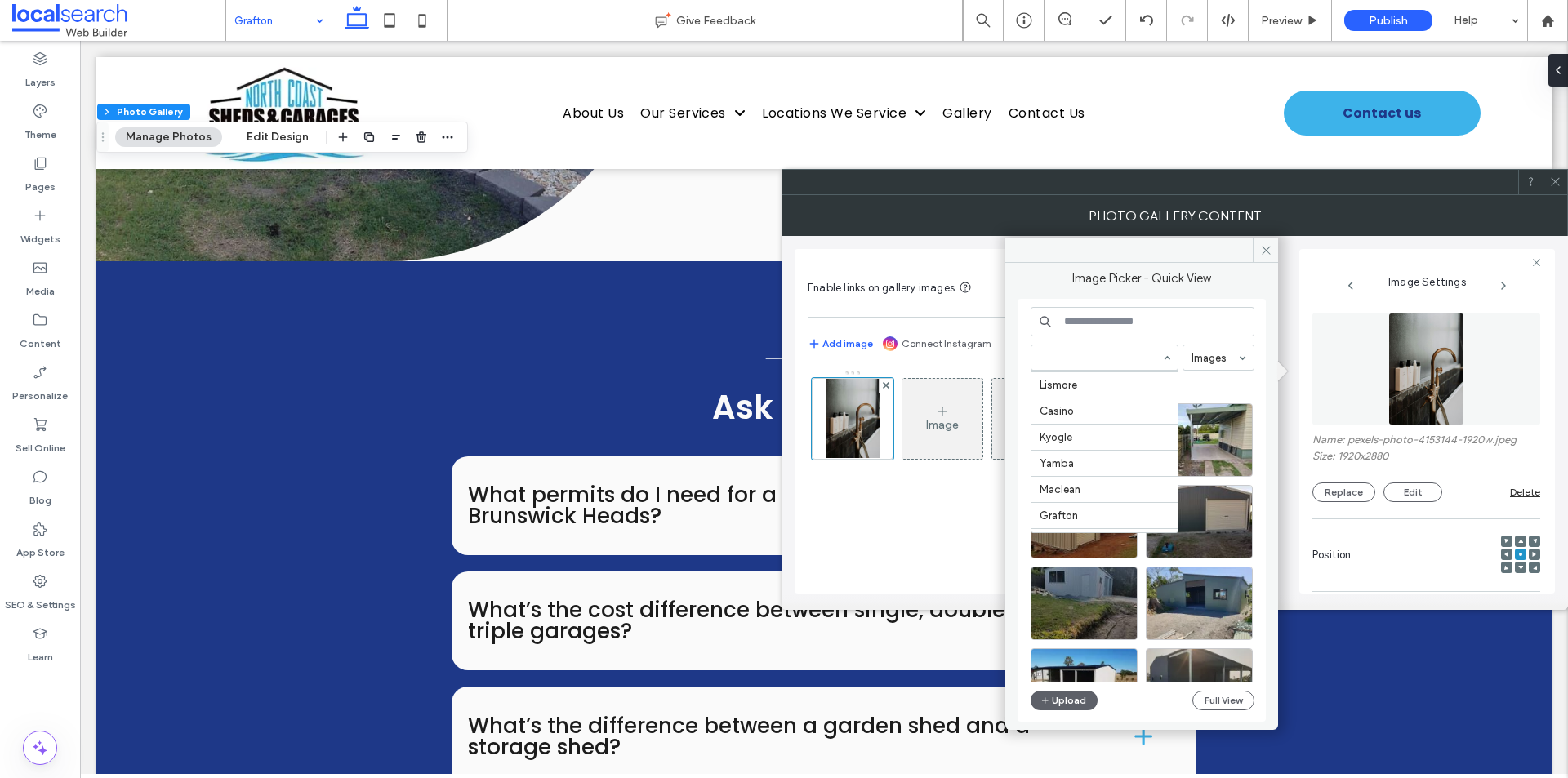scroll, scrollTop: 517, scrollLeft: 0, axis: vertical 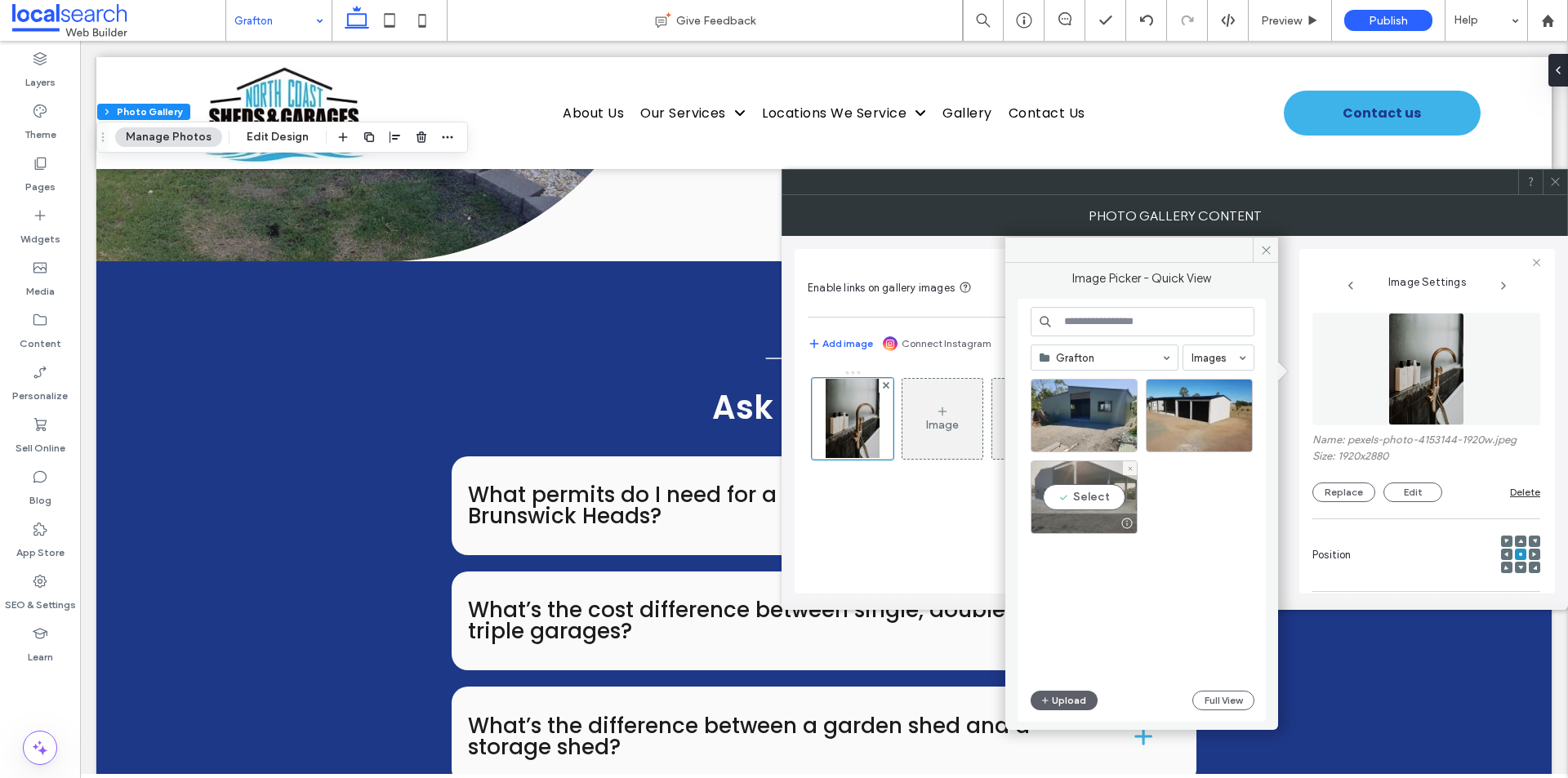 click on "Select" at bounding box center [1084, 497] 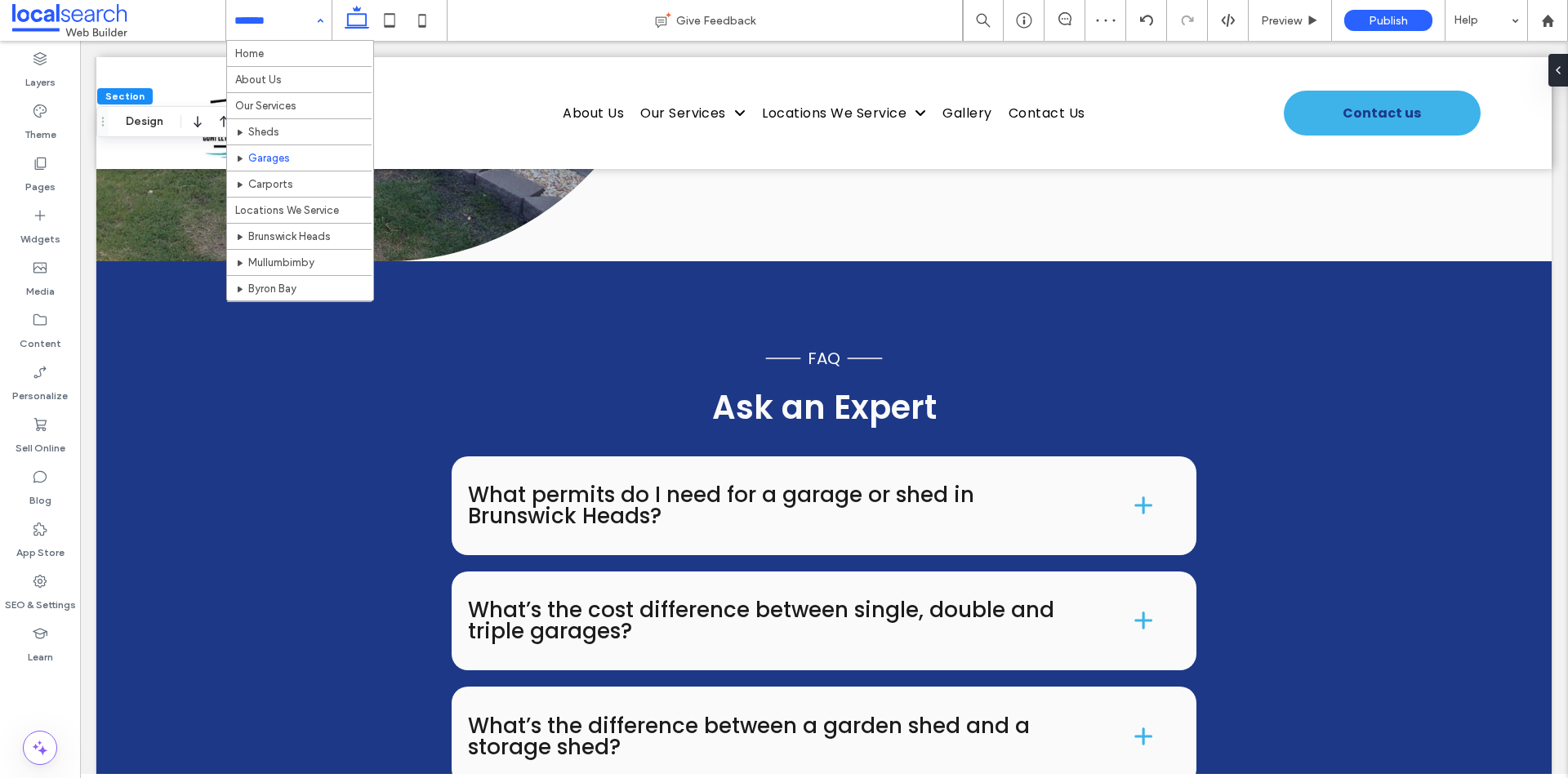 scroll, scrollTop: 260, scrollLeft: 0, axis: vertical 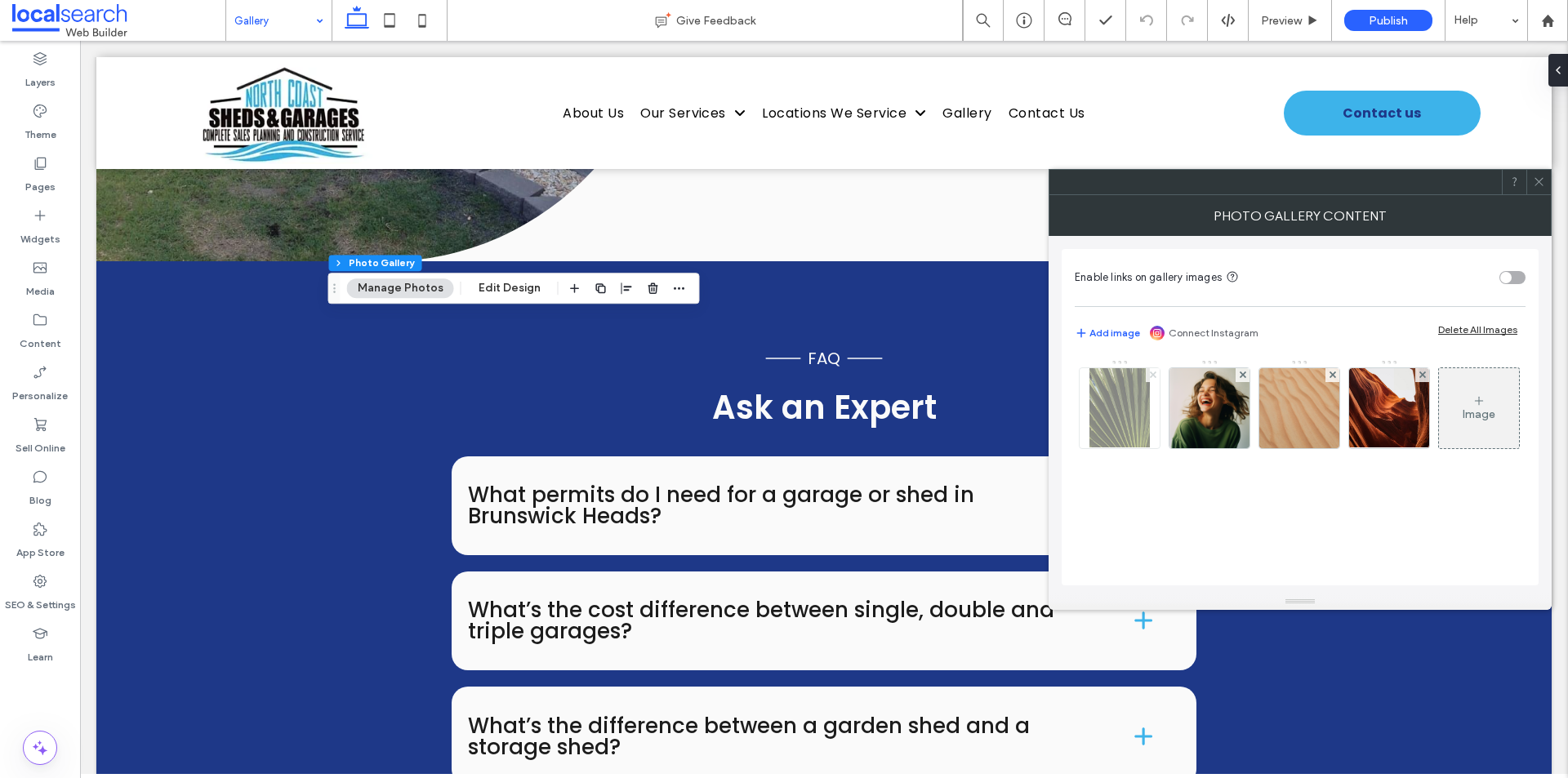 click 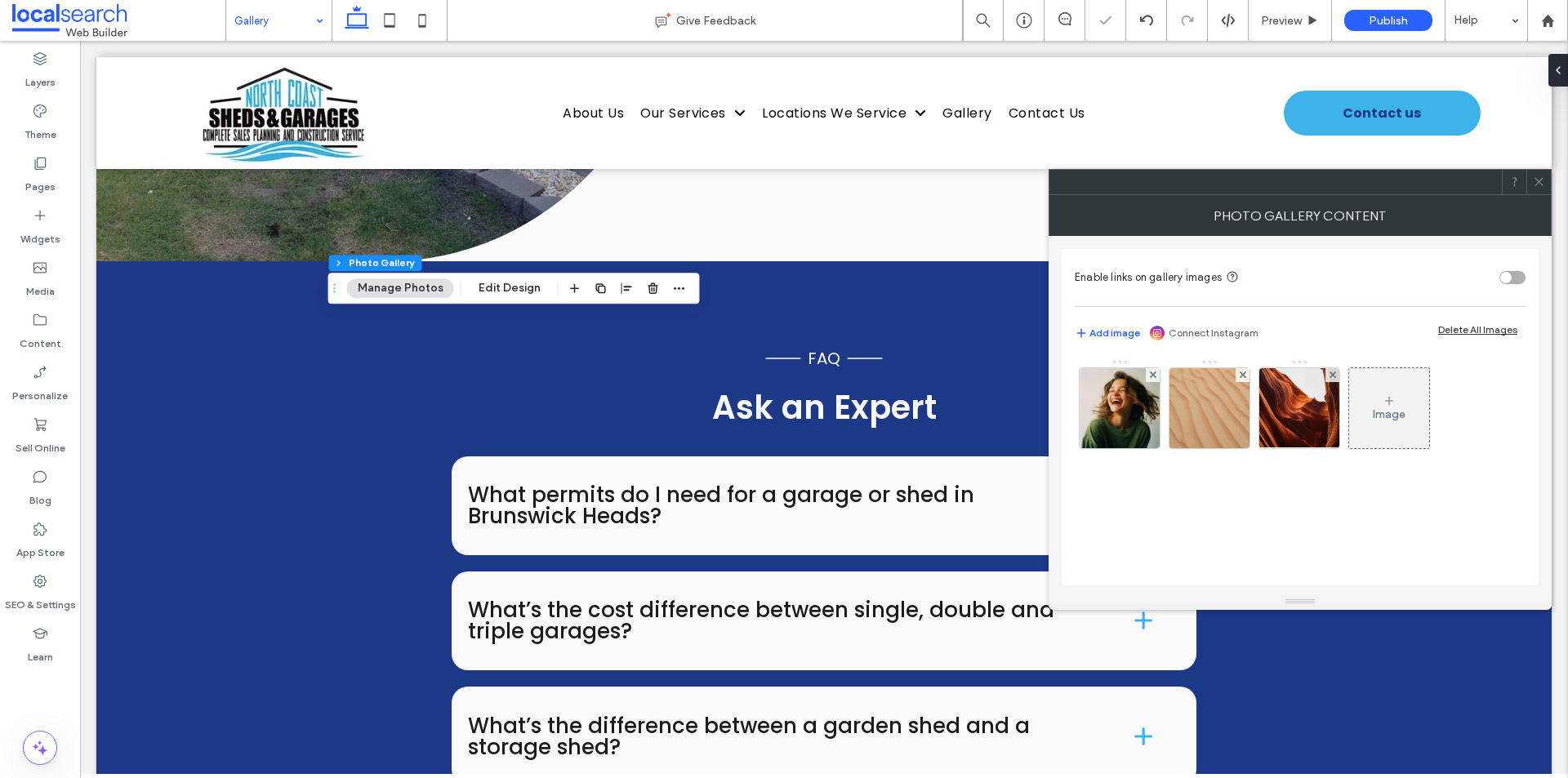 click 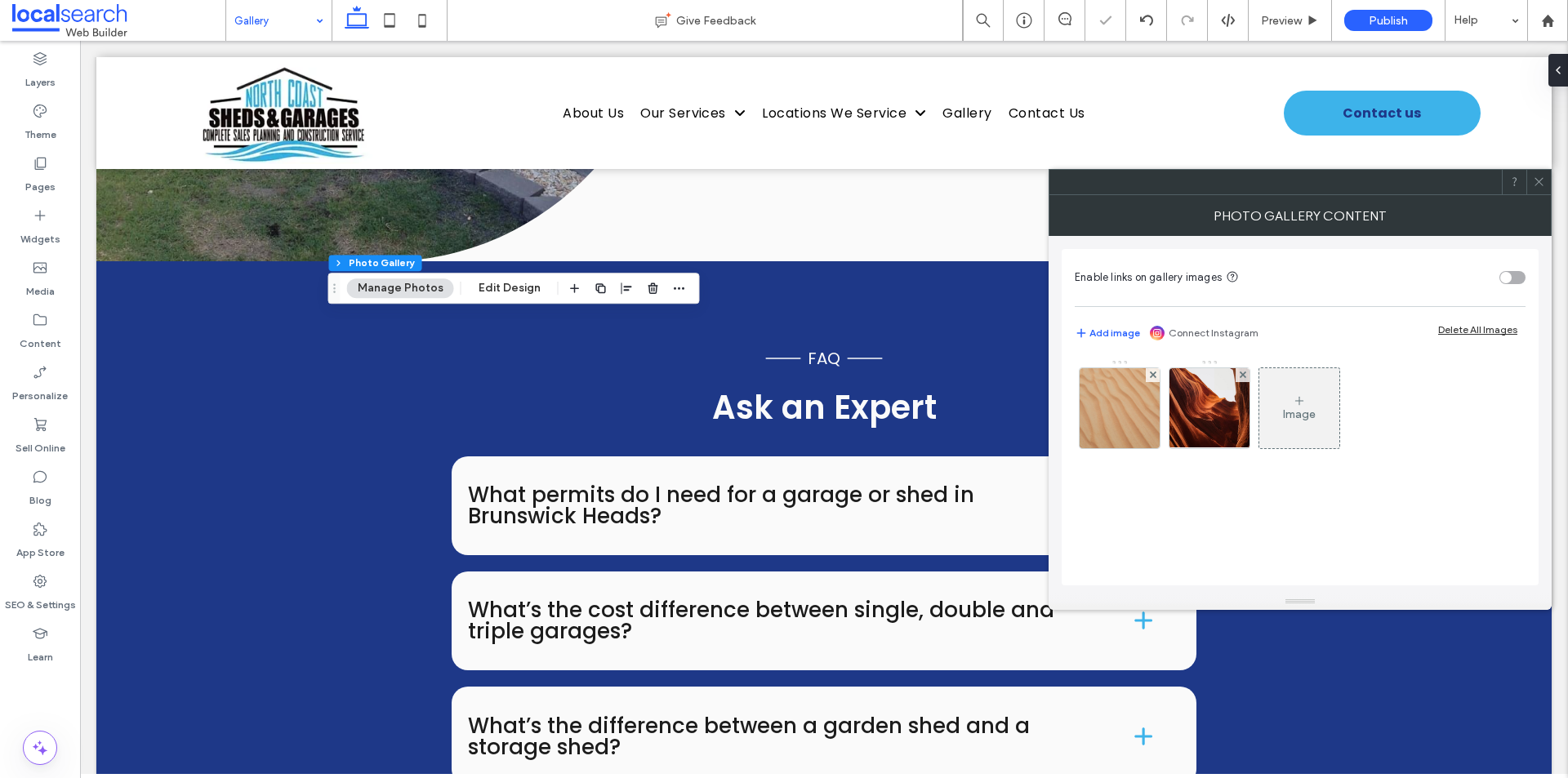 click 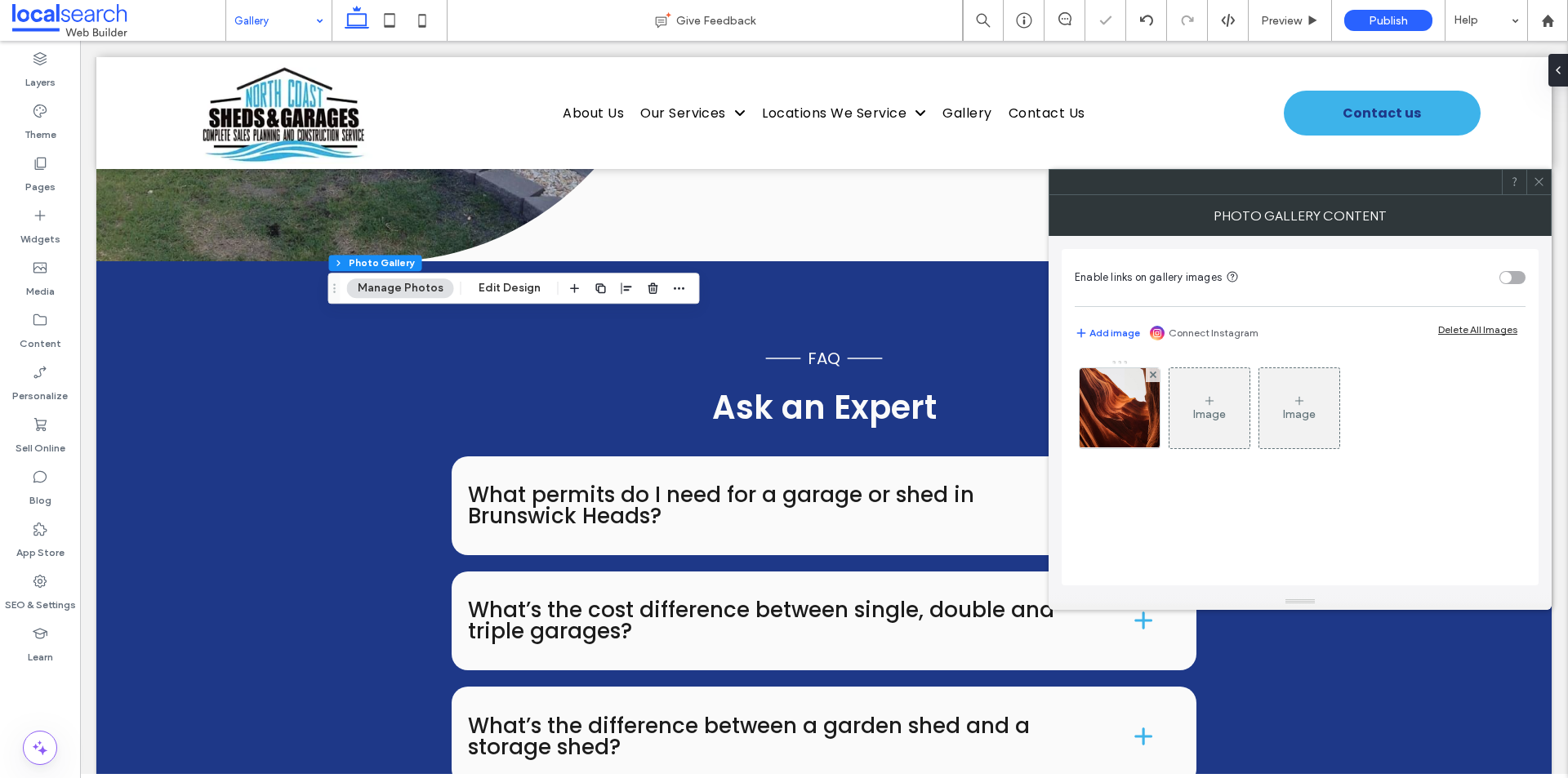 click 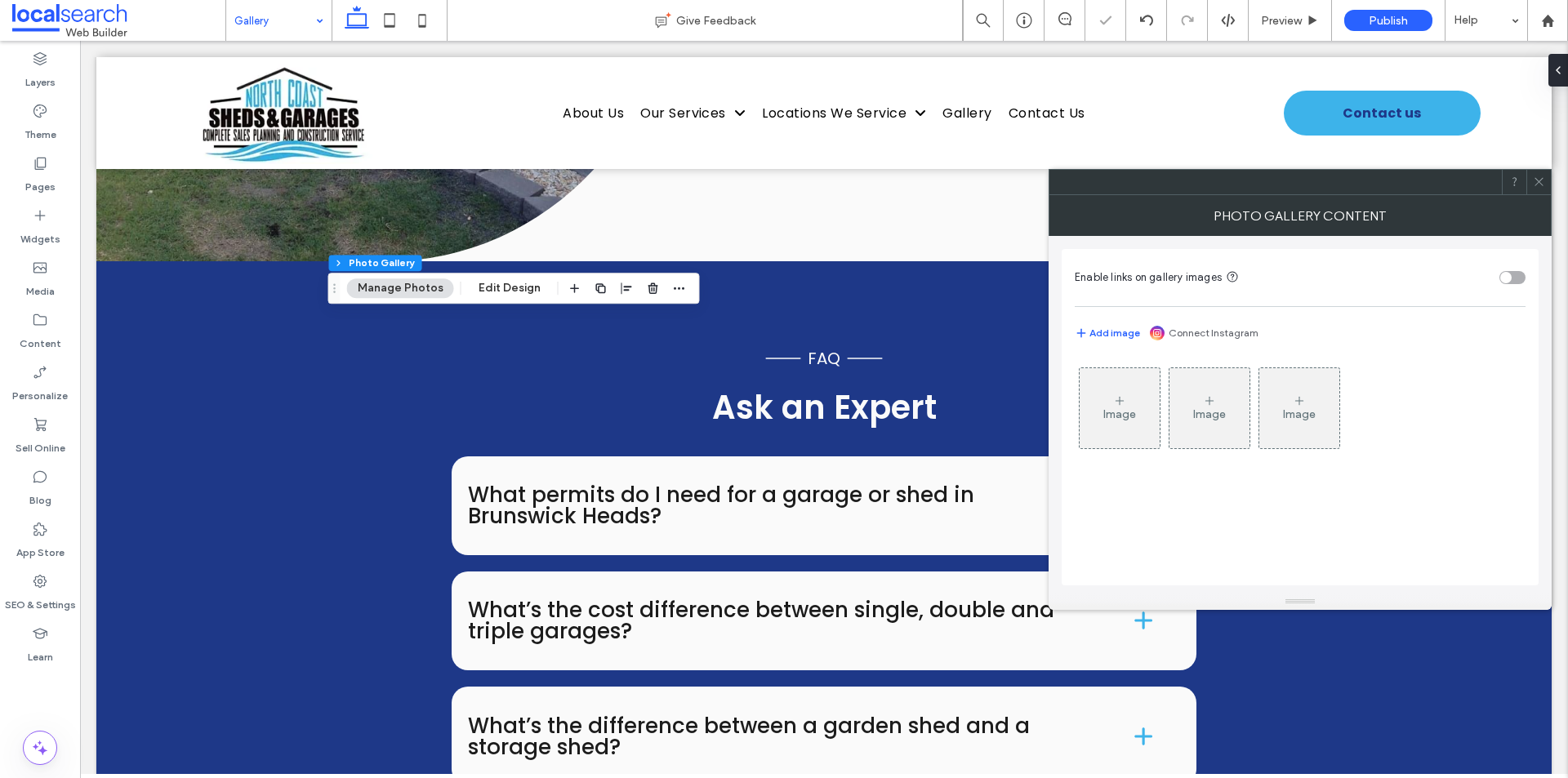 click on "Image" at bounding box center [1120, 408] 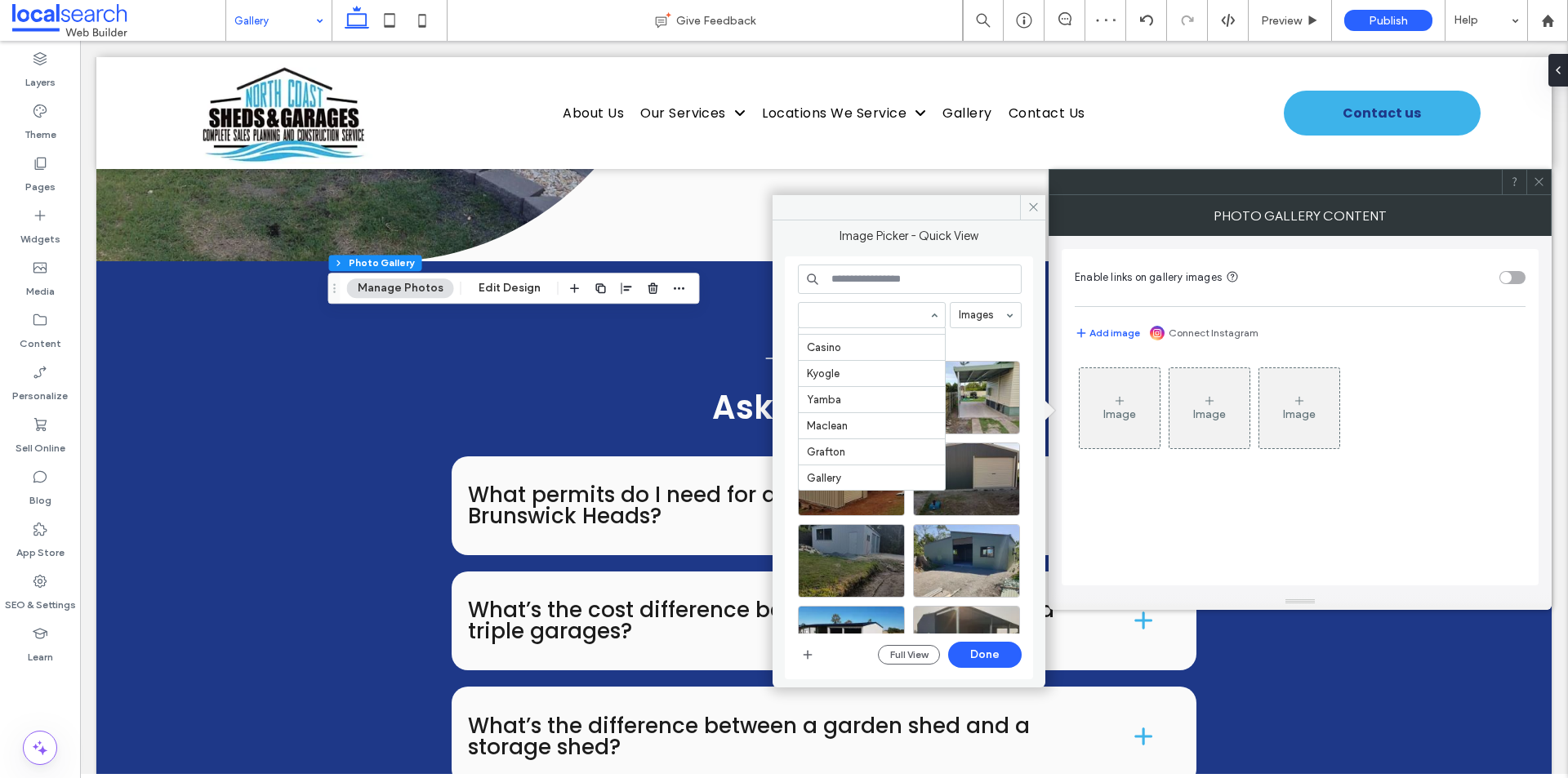 scroll, scrollTop: 517, scrollLeft: 0, axis: vertical 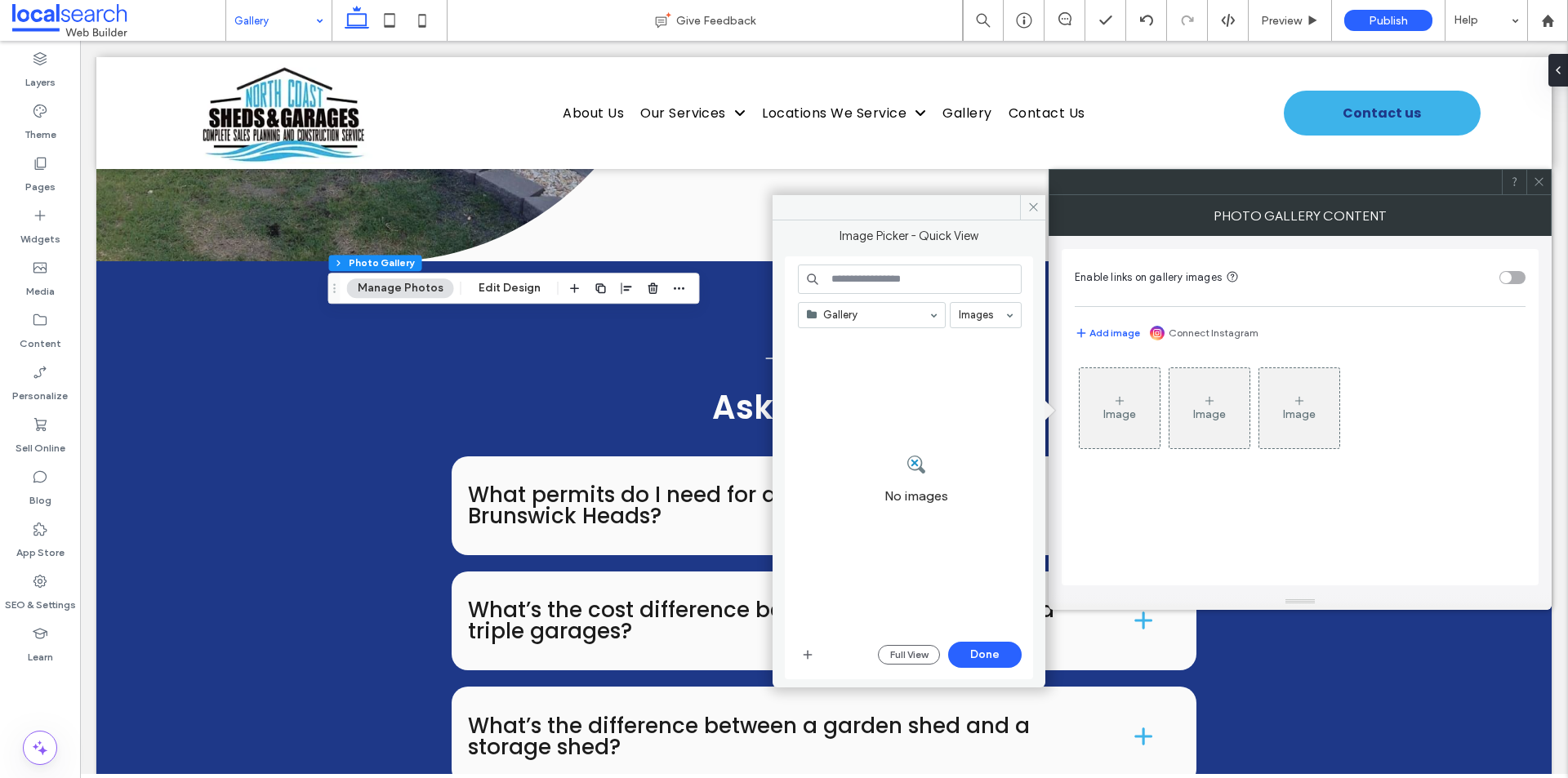 click at bounding box center (871, 315) 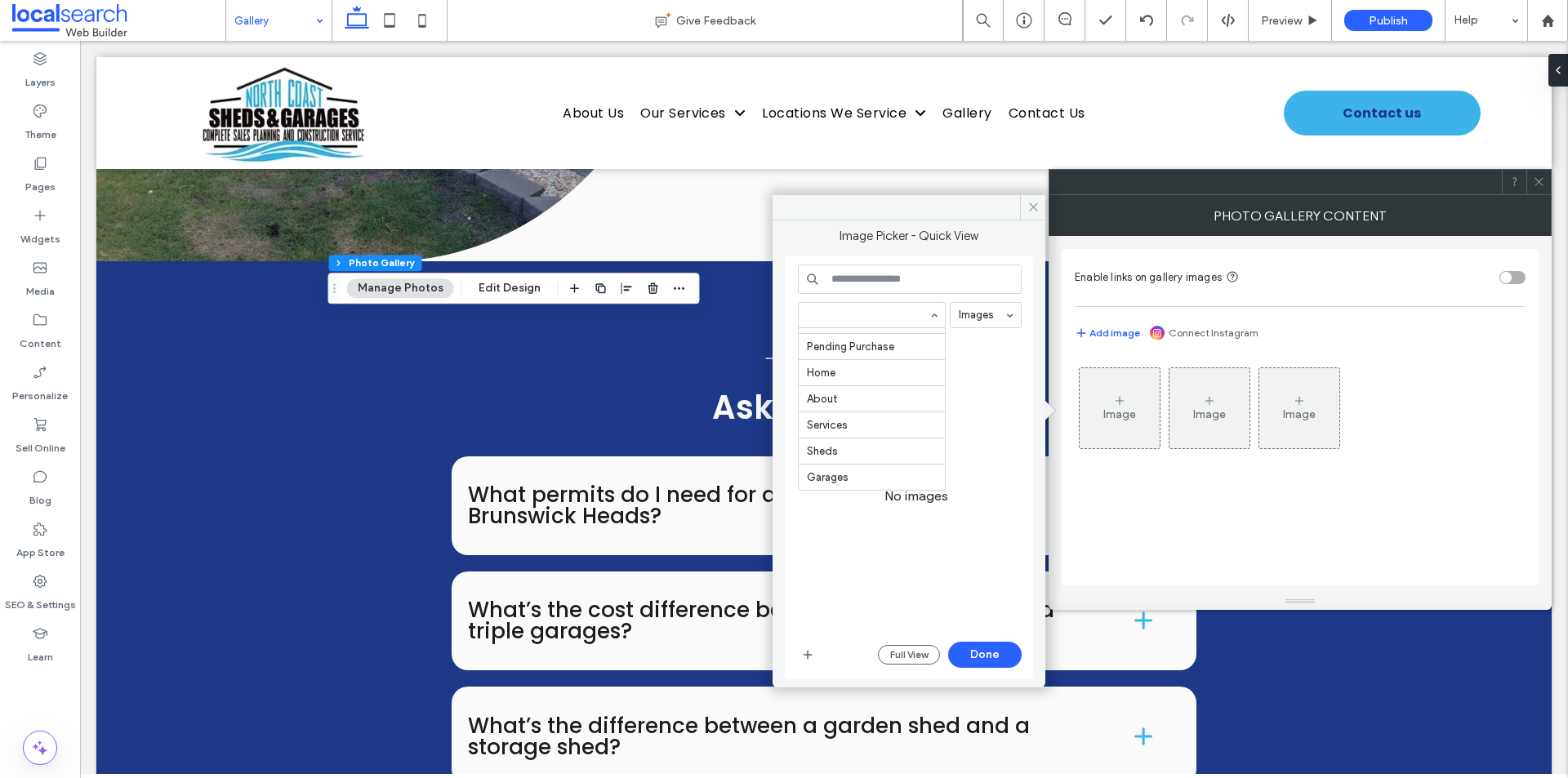 scroll, scrollTop: 109, scrollLeft: 0, axis: vertical 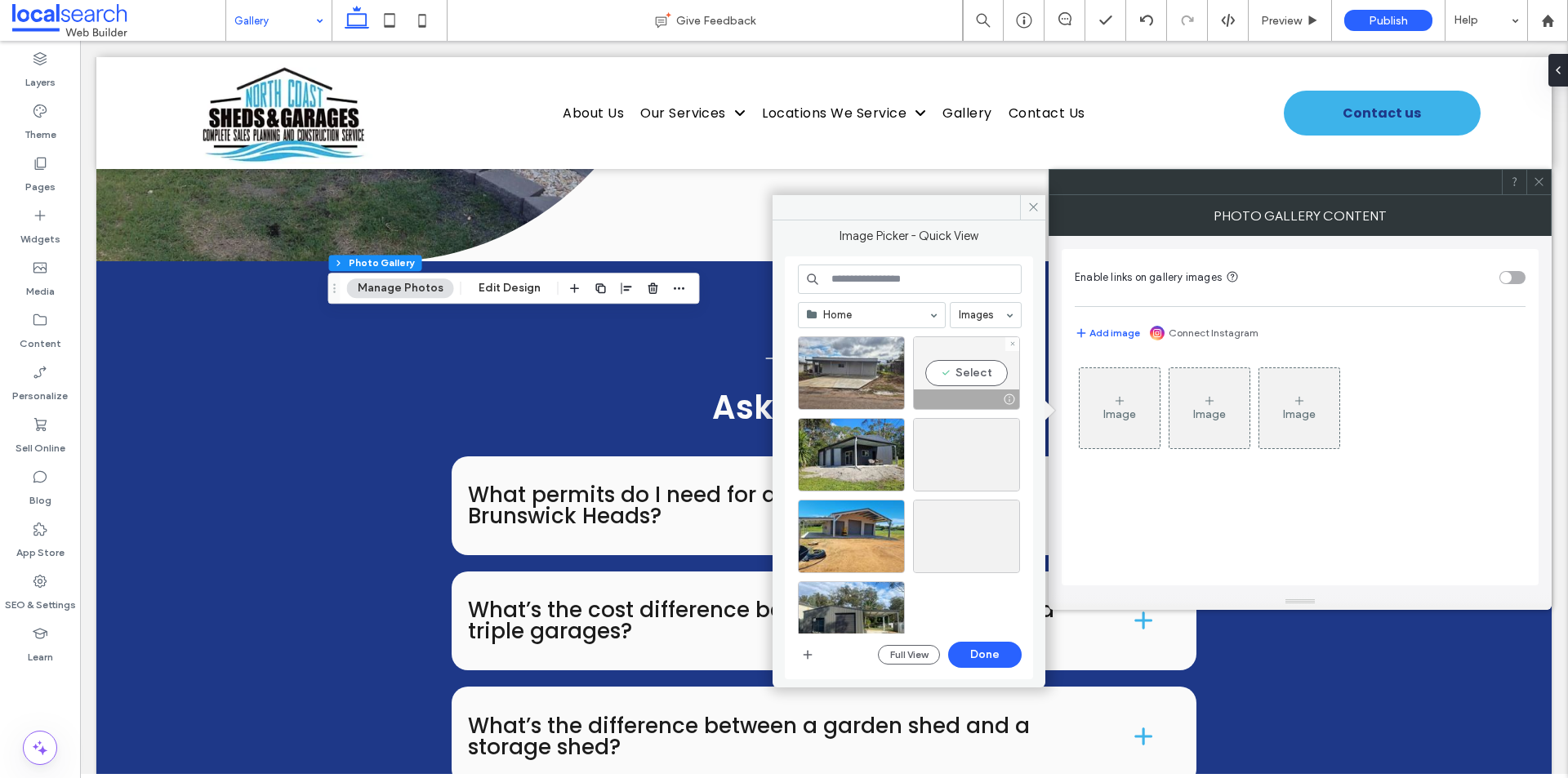 click on "Select" at bounding box center [966, 373] 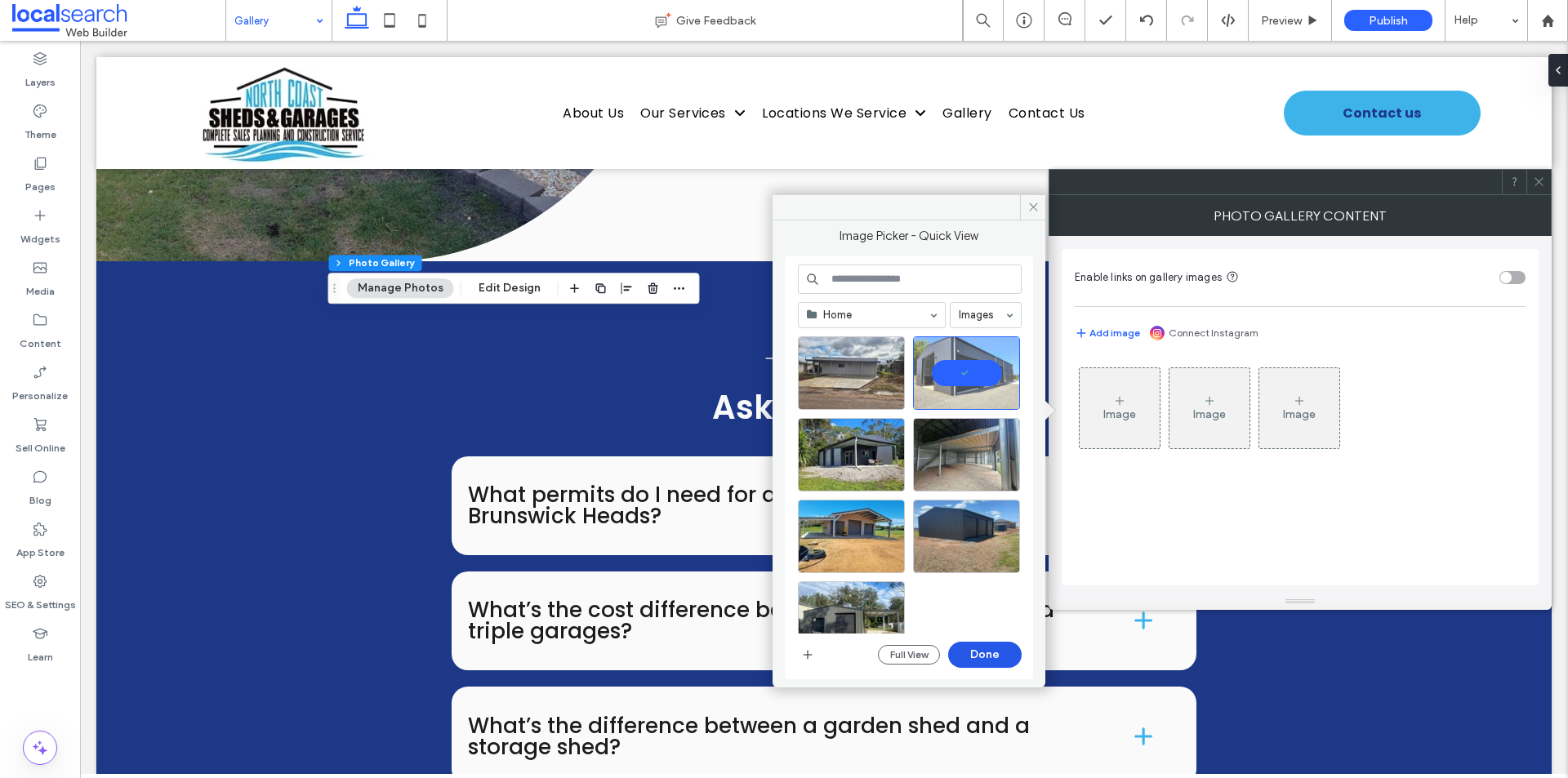 click on "Done" at bounding box center (985, 655) 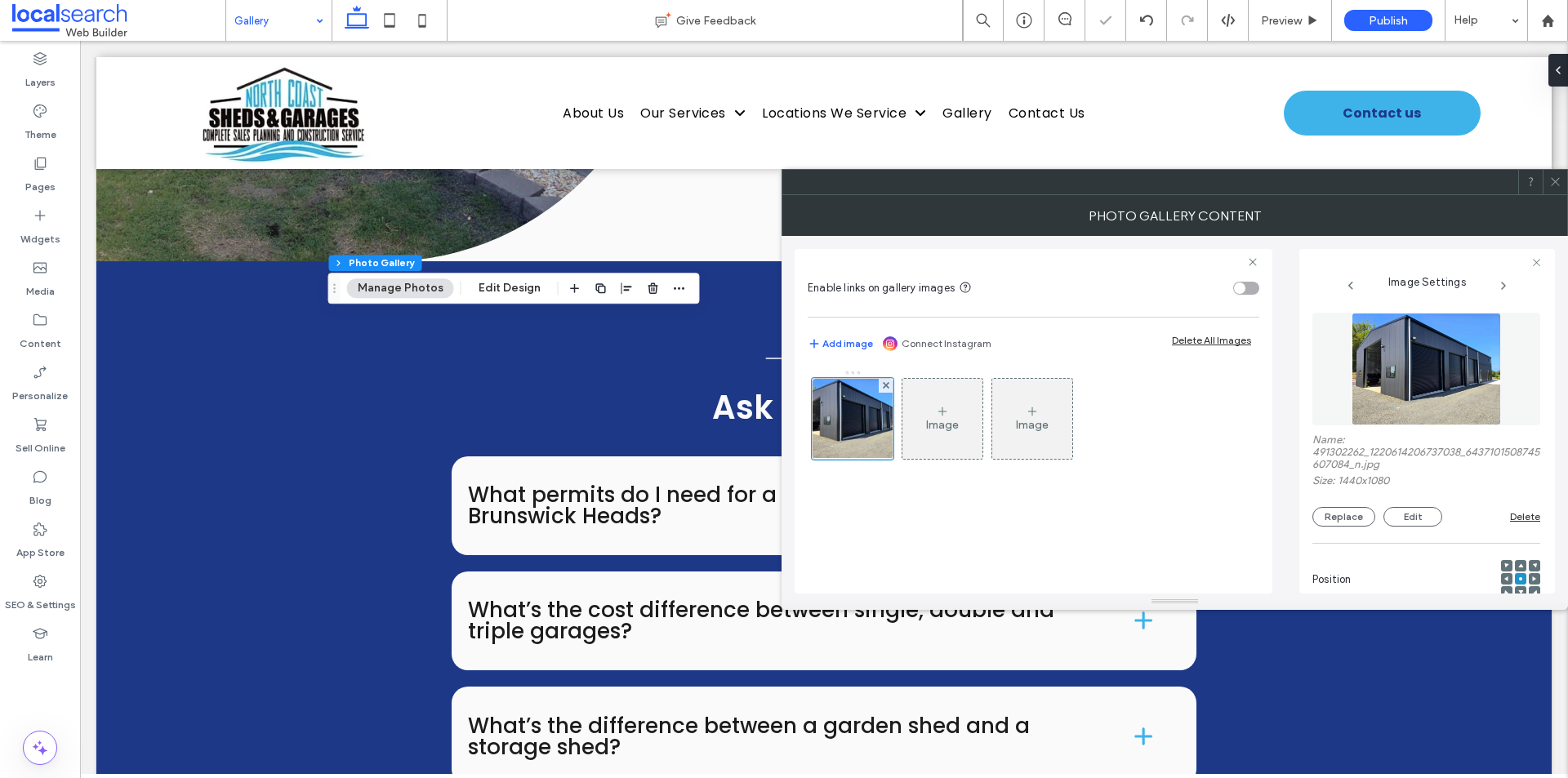 click 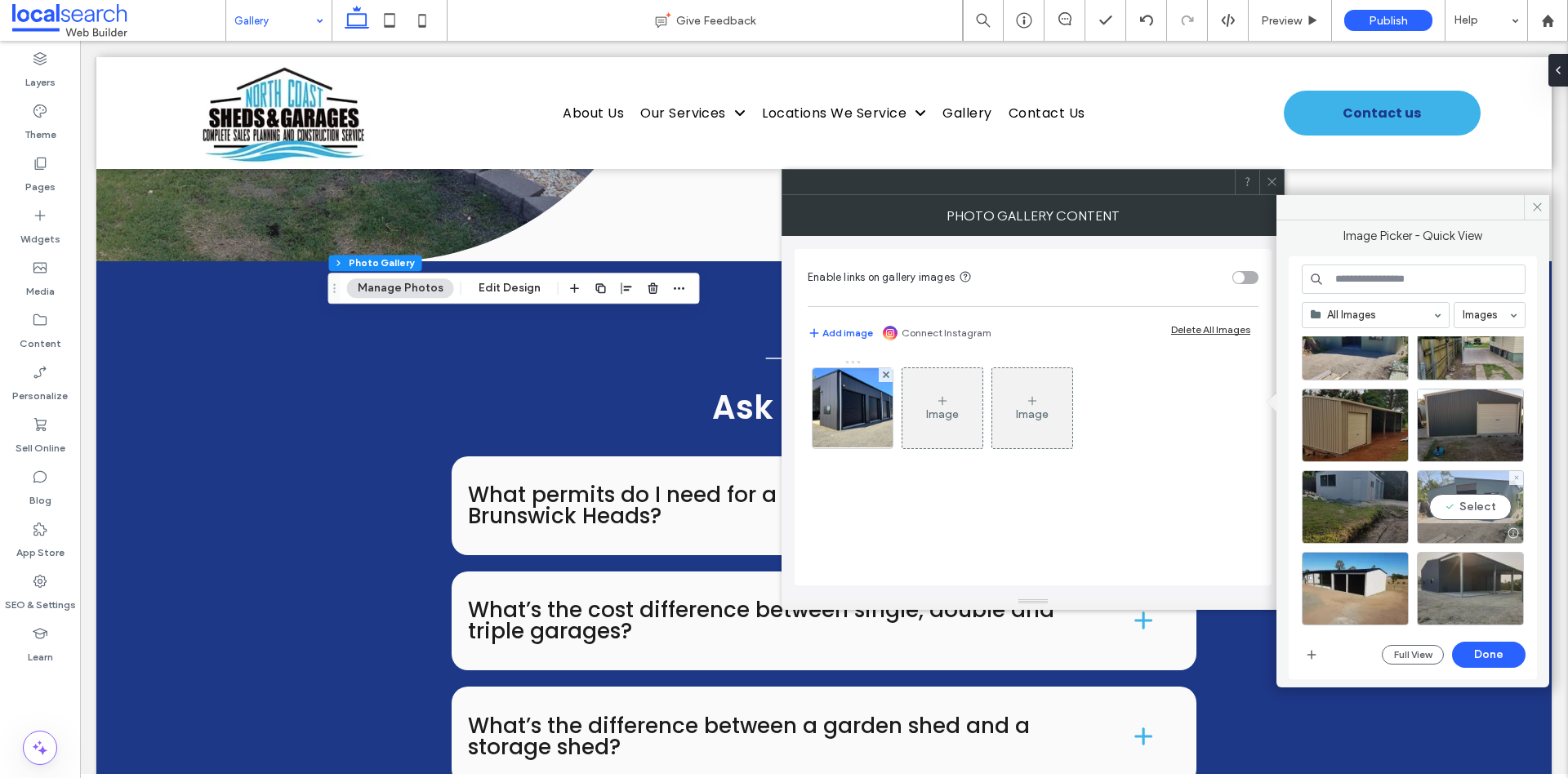 scroll, scrollTop: 0, scrollLeft: 0, axis: both 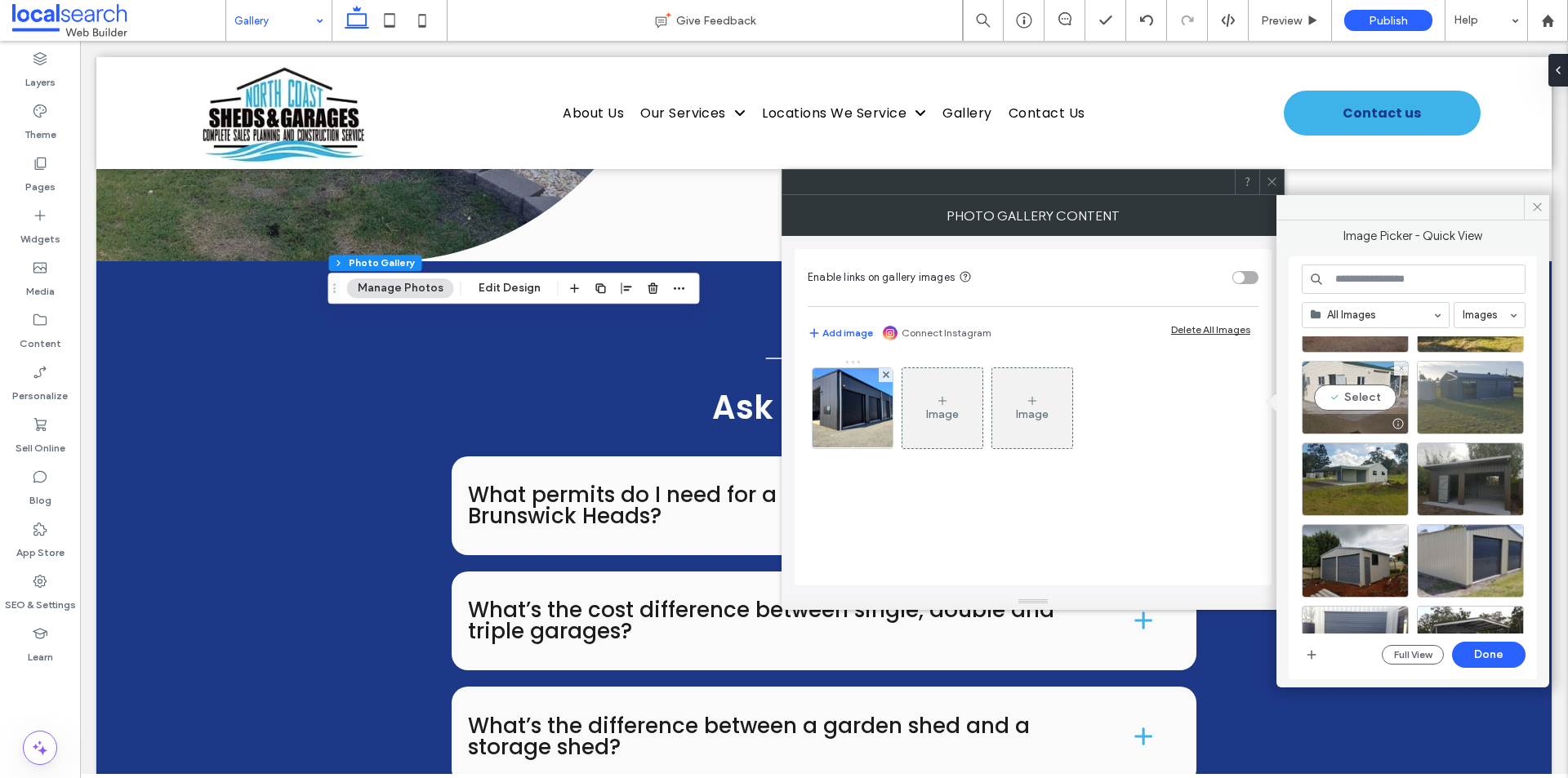 click on "Select" at bounding box center [1355, 398] 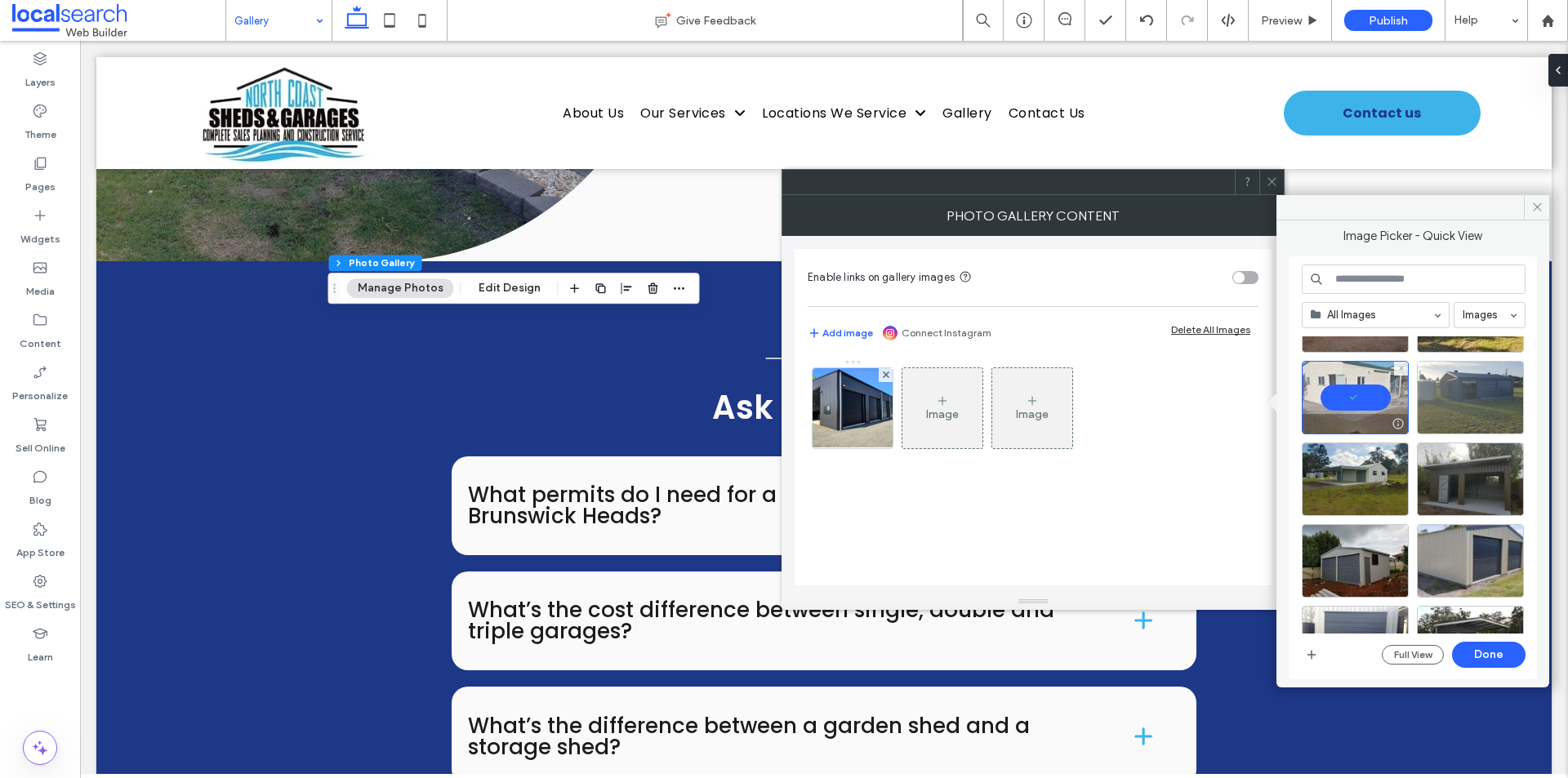 click at bounding box center [1355, 398] 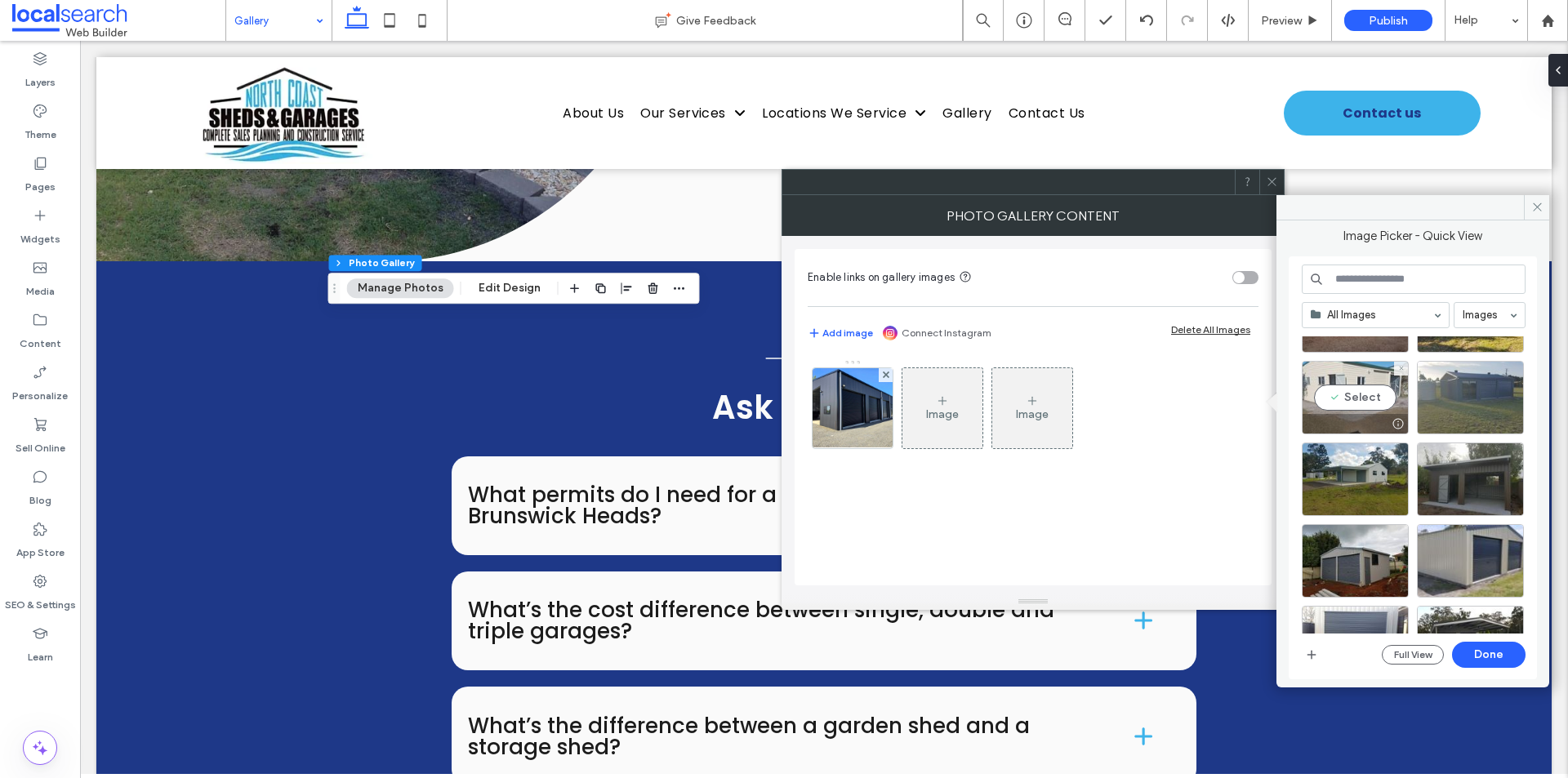click on "Select" at bounding box center (1355, 398) 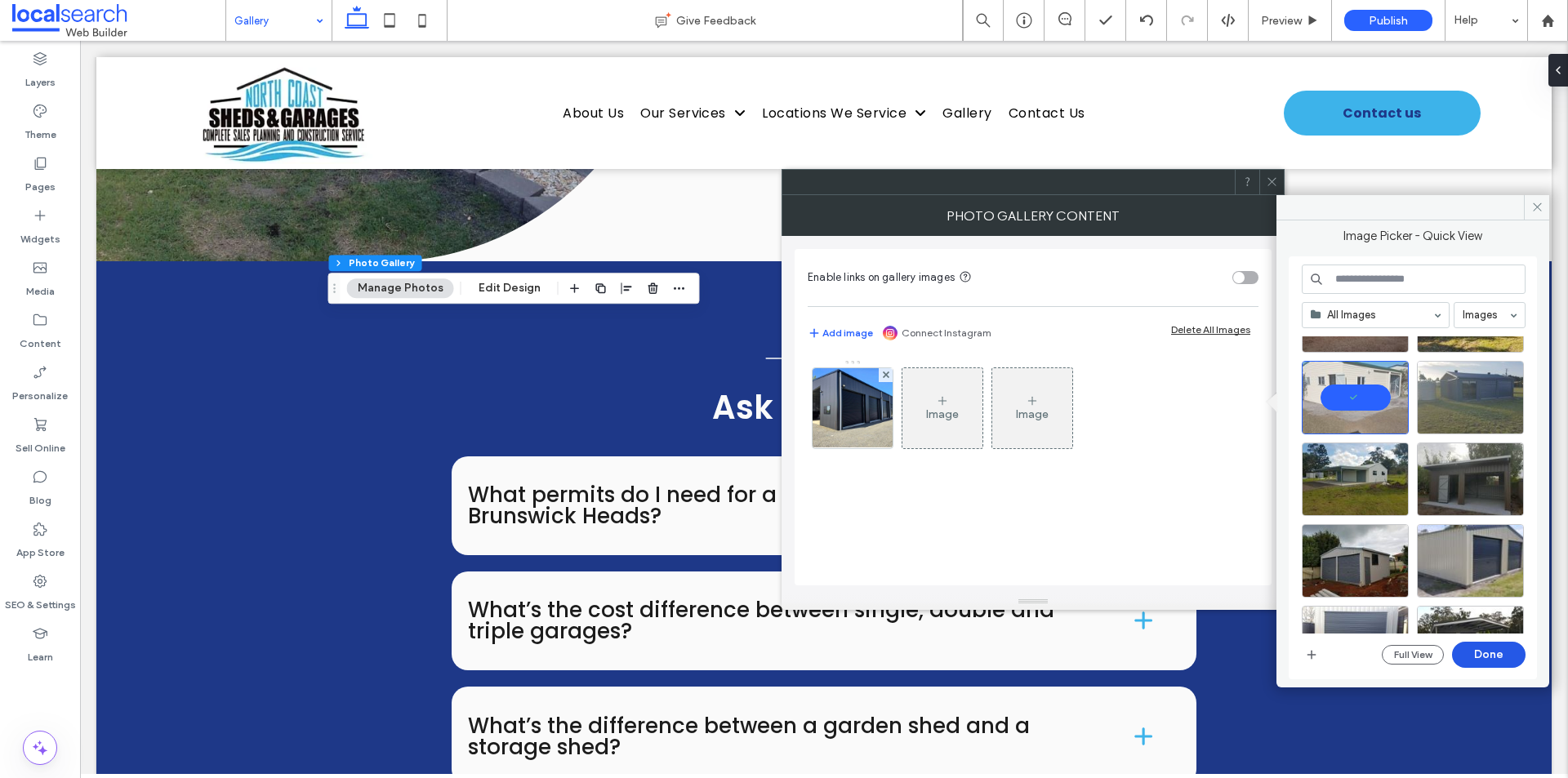 click on "Done" at bounding box center (1489, 655) 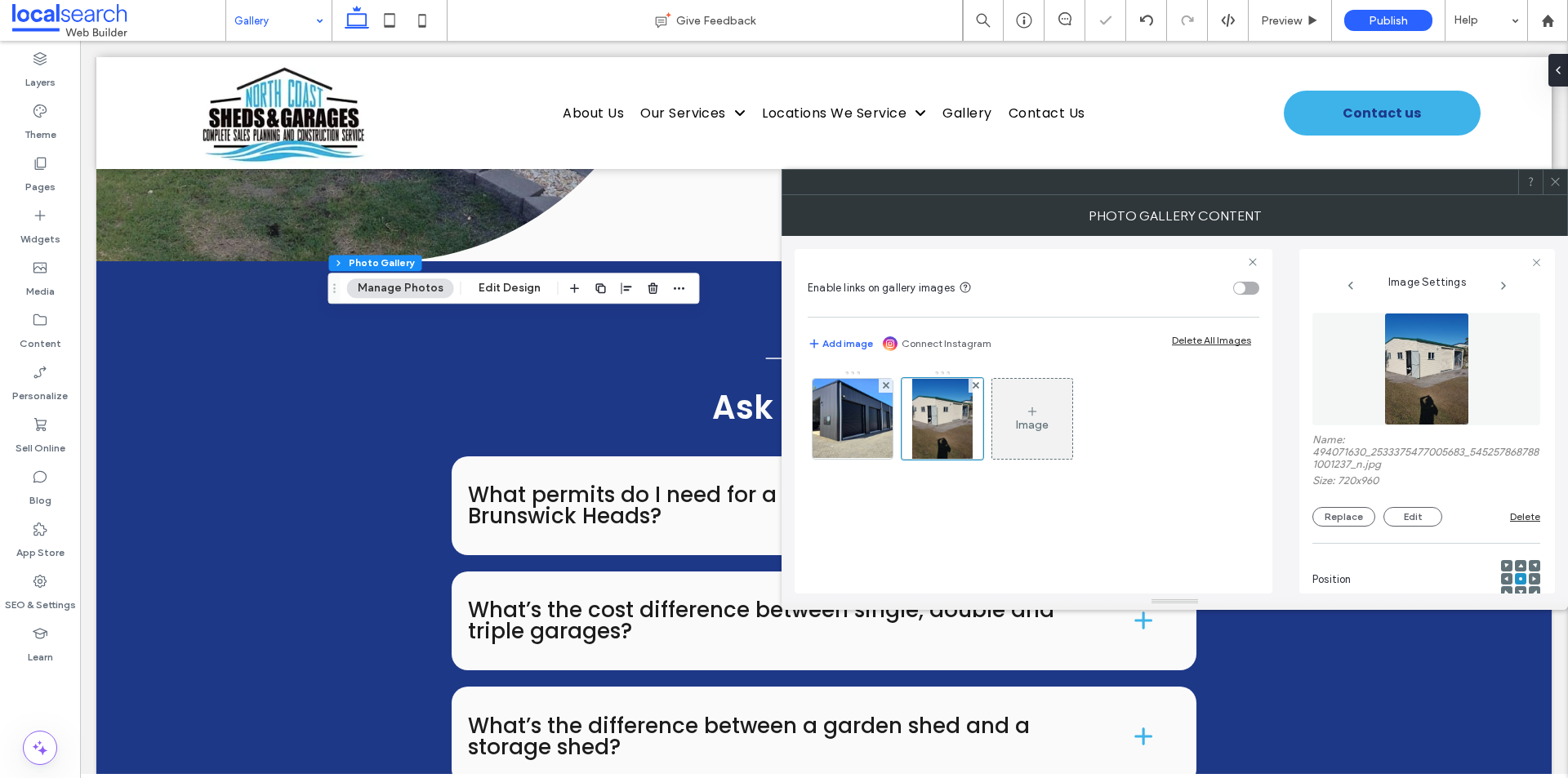 click on "Image" at bounding box center [1032, 425] 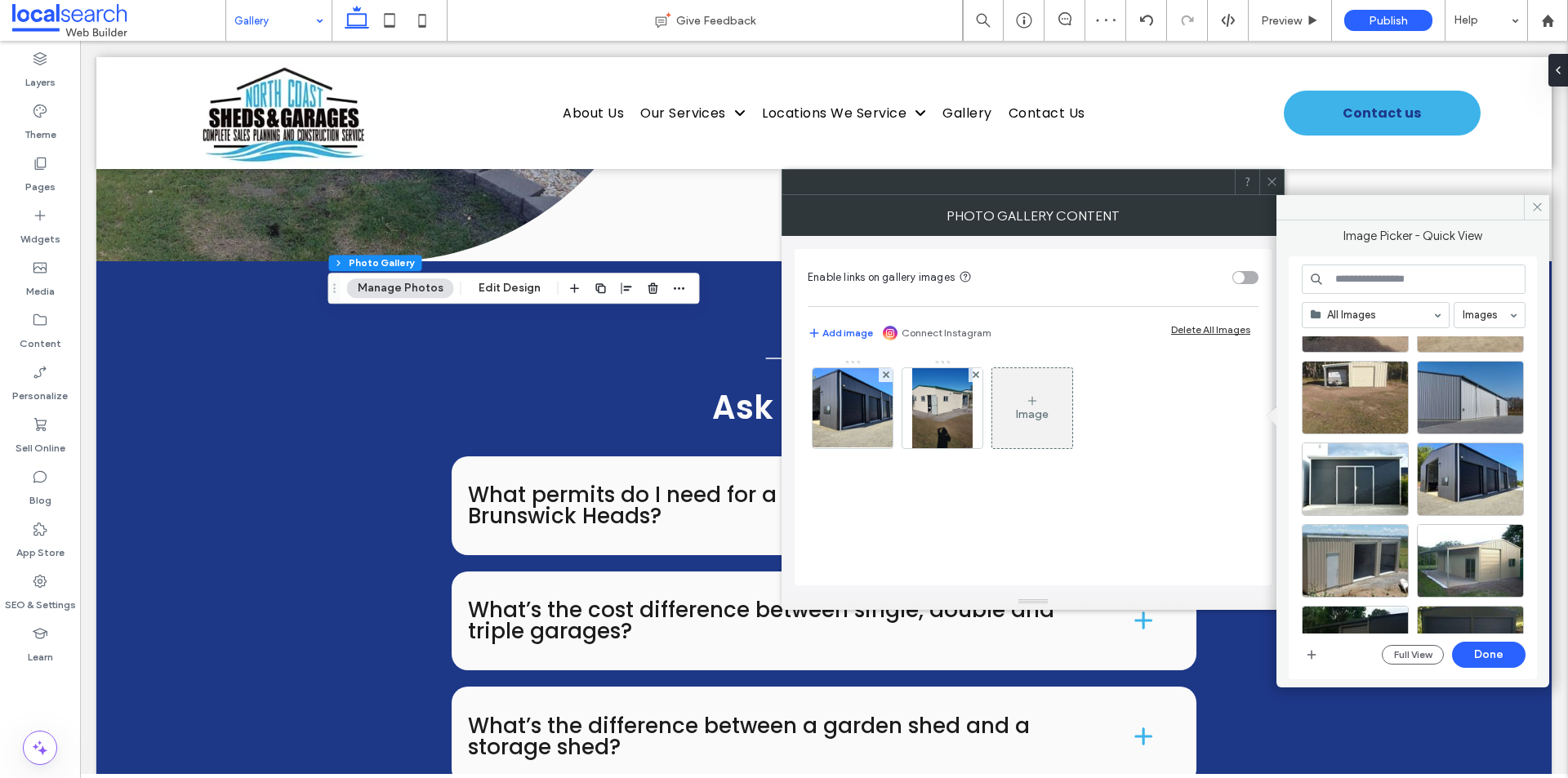 scroll, scrollTop: 707, scrollLeft: 0, axis: vertical 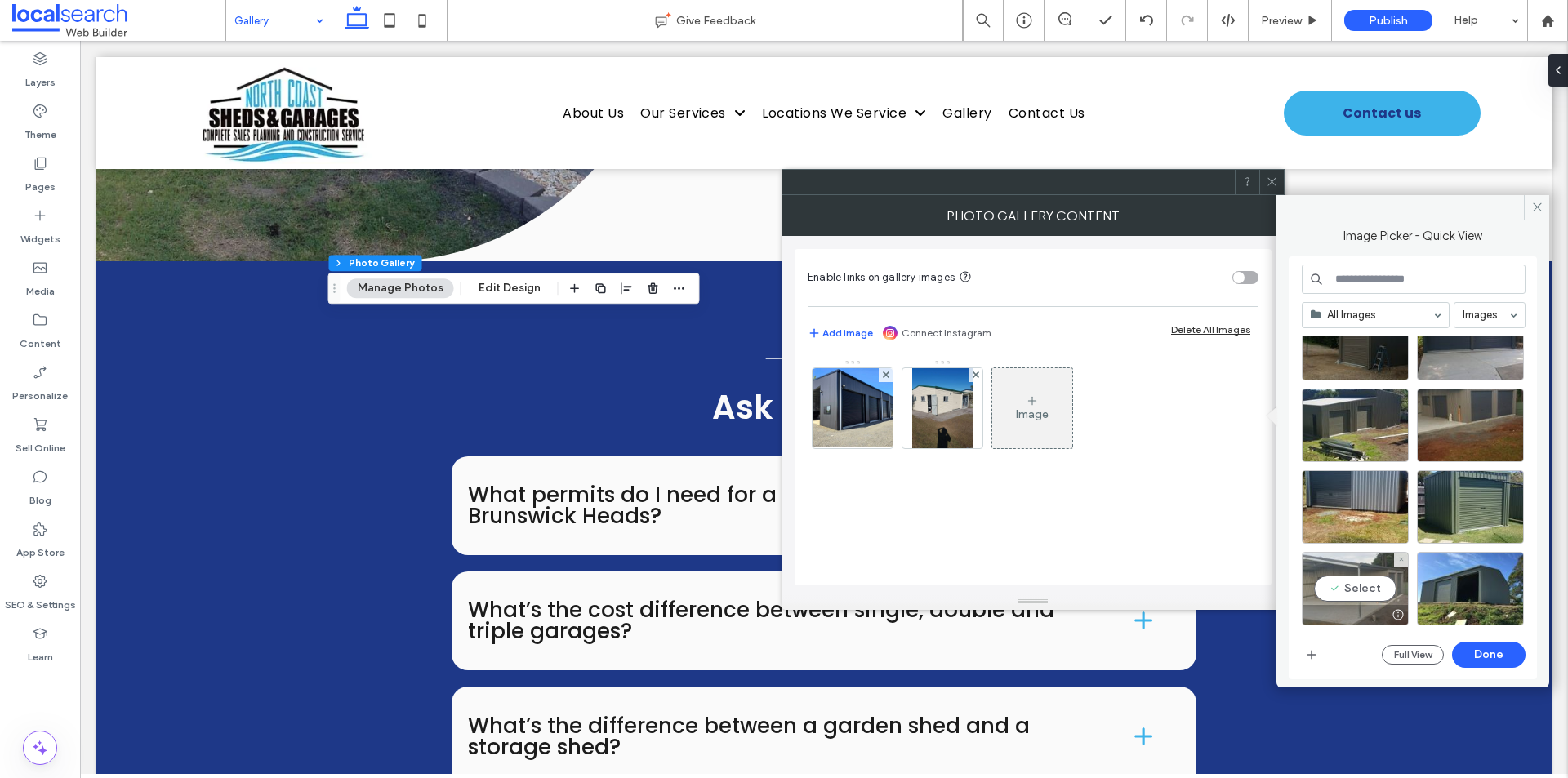 click on "Select" at bounding box center [1355, 589] 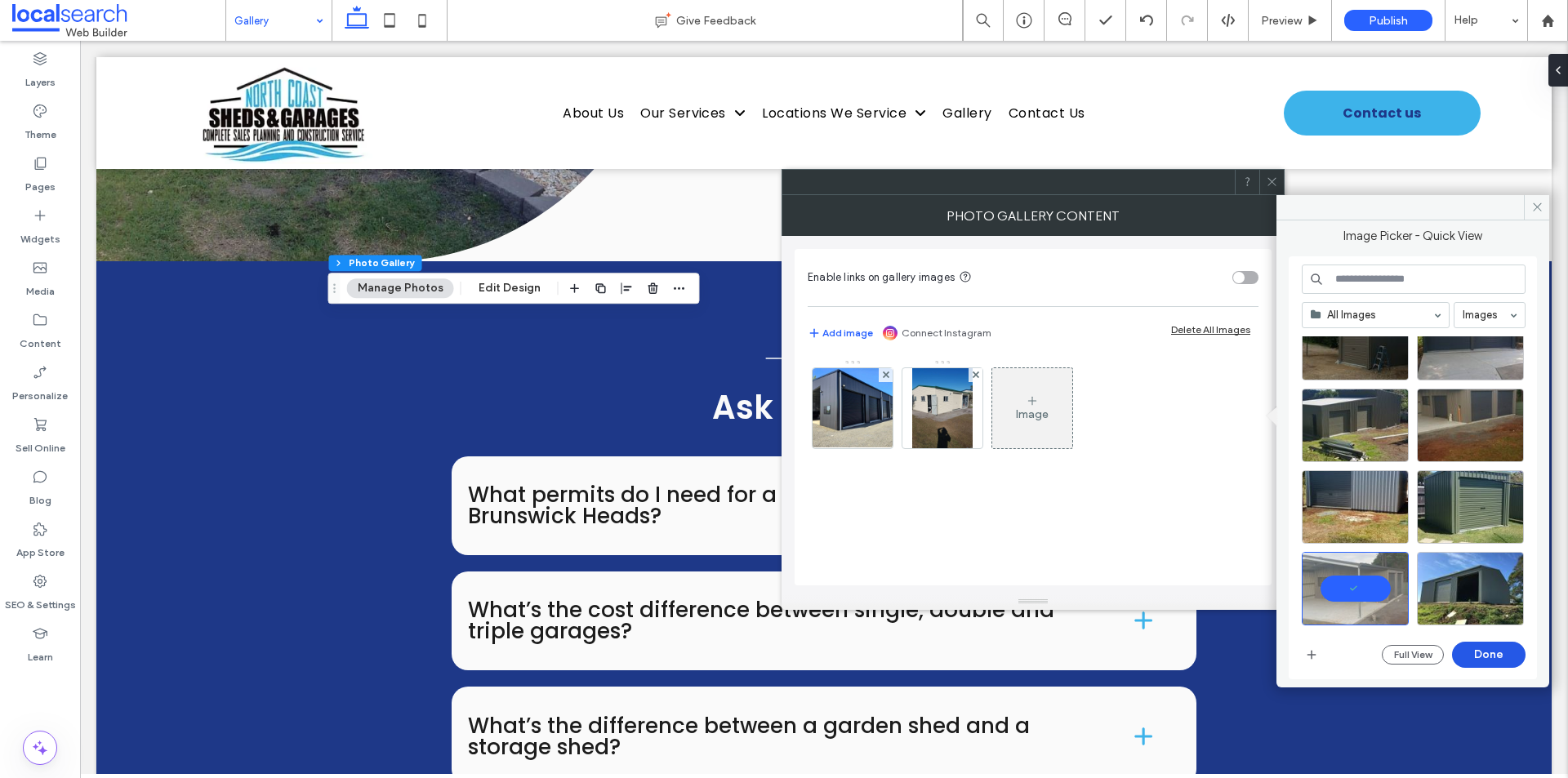click on "Done" at bounding box center (1489, 655) 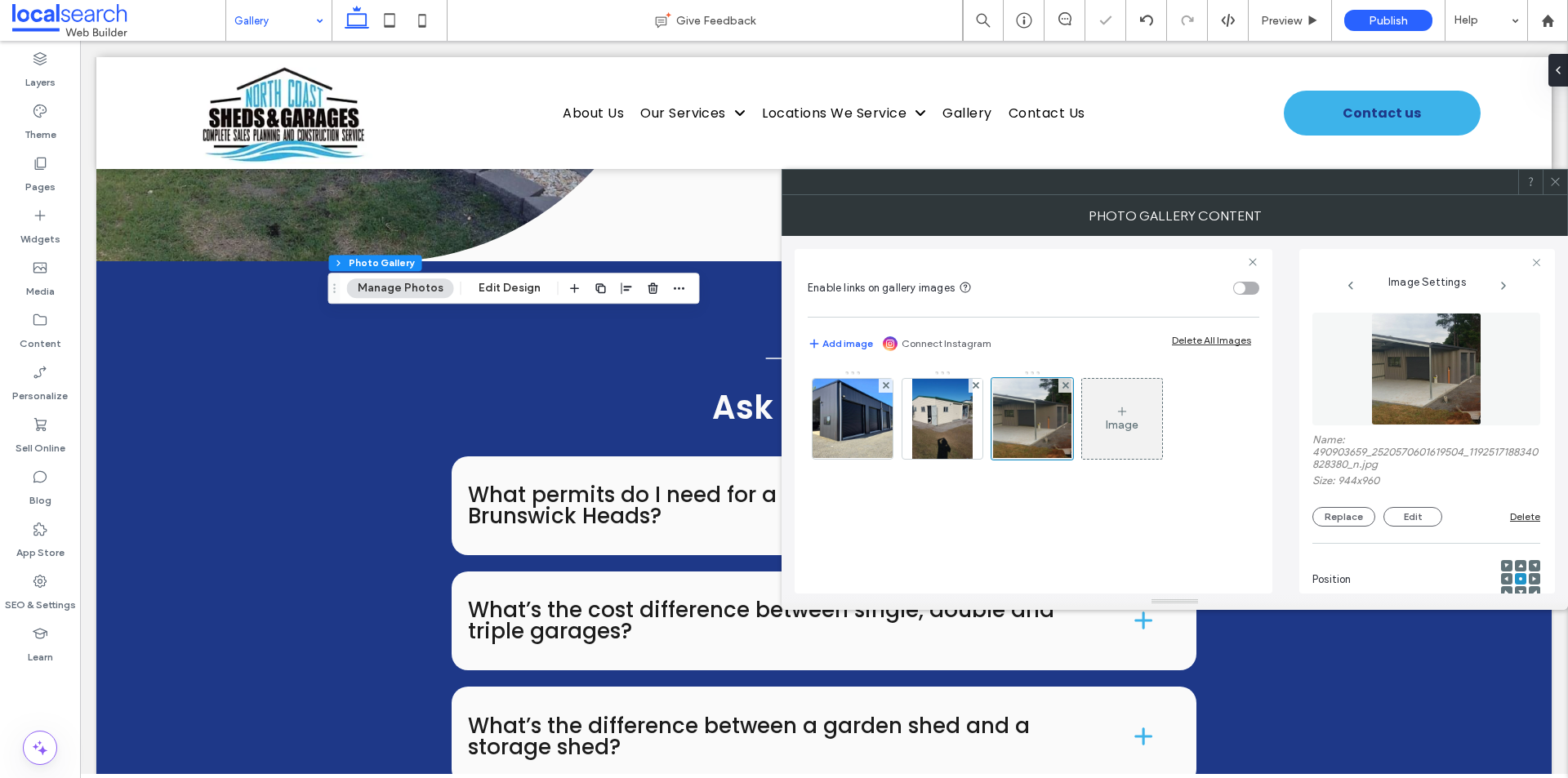 click on "Image" at bounding box center [1122, 425] 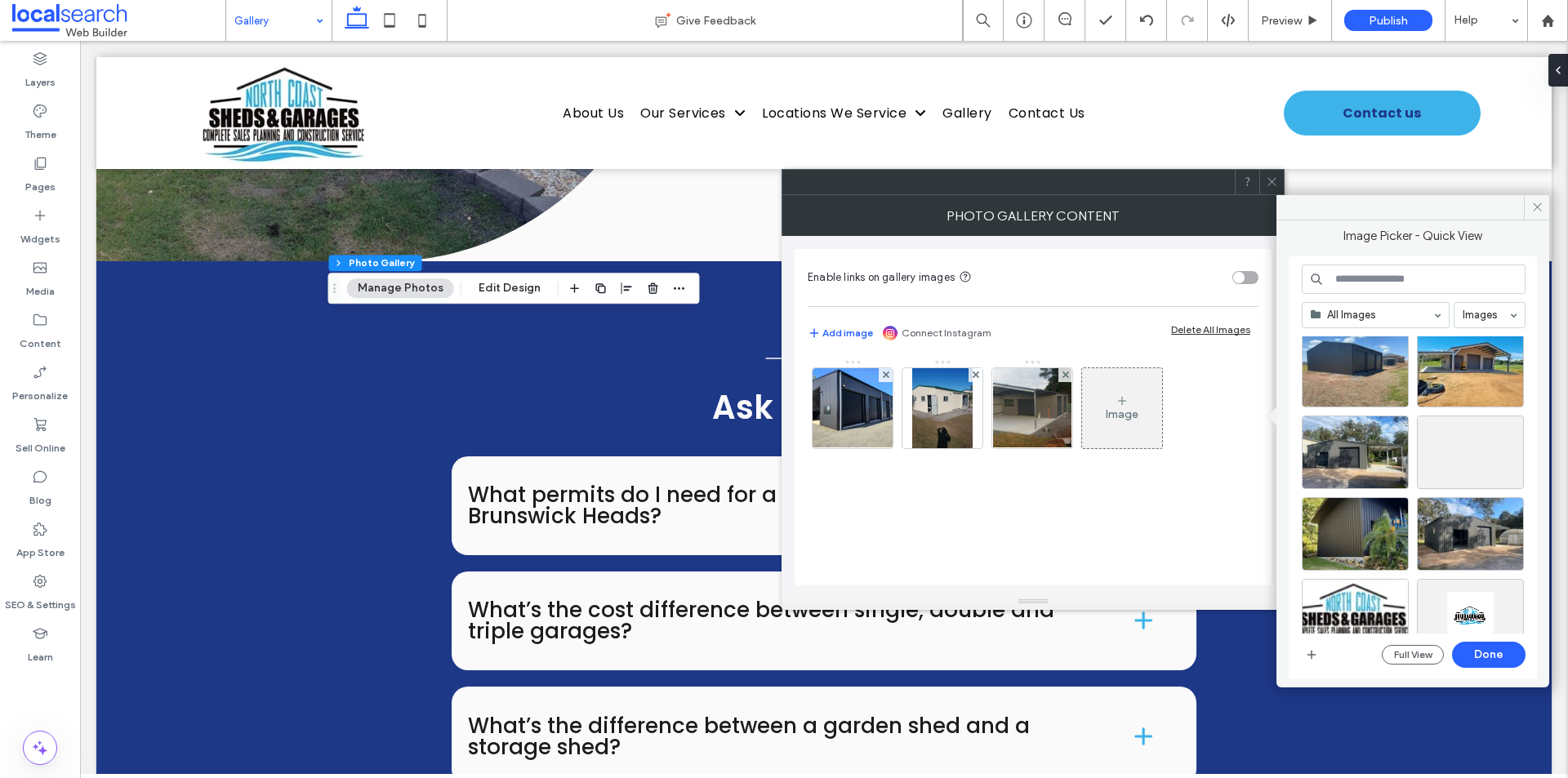 scroll, scrollTop: 2110, scrollLeft: 0, axis: vertical 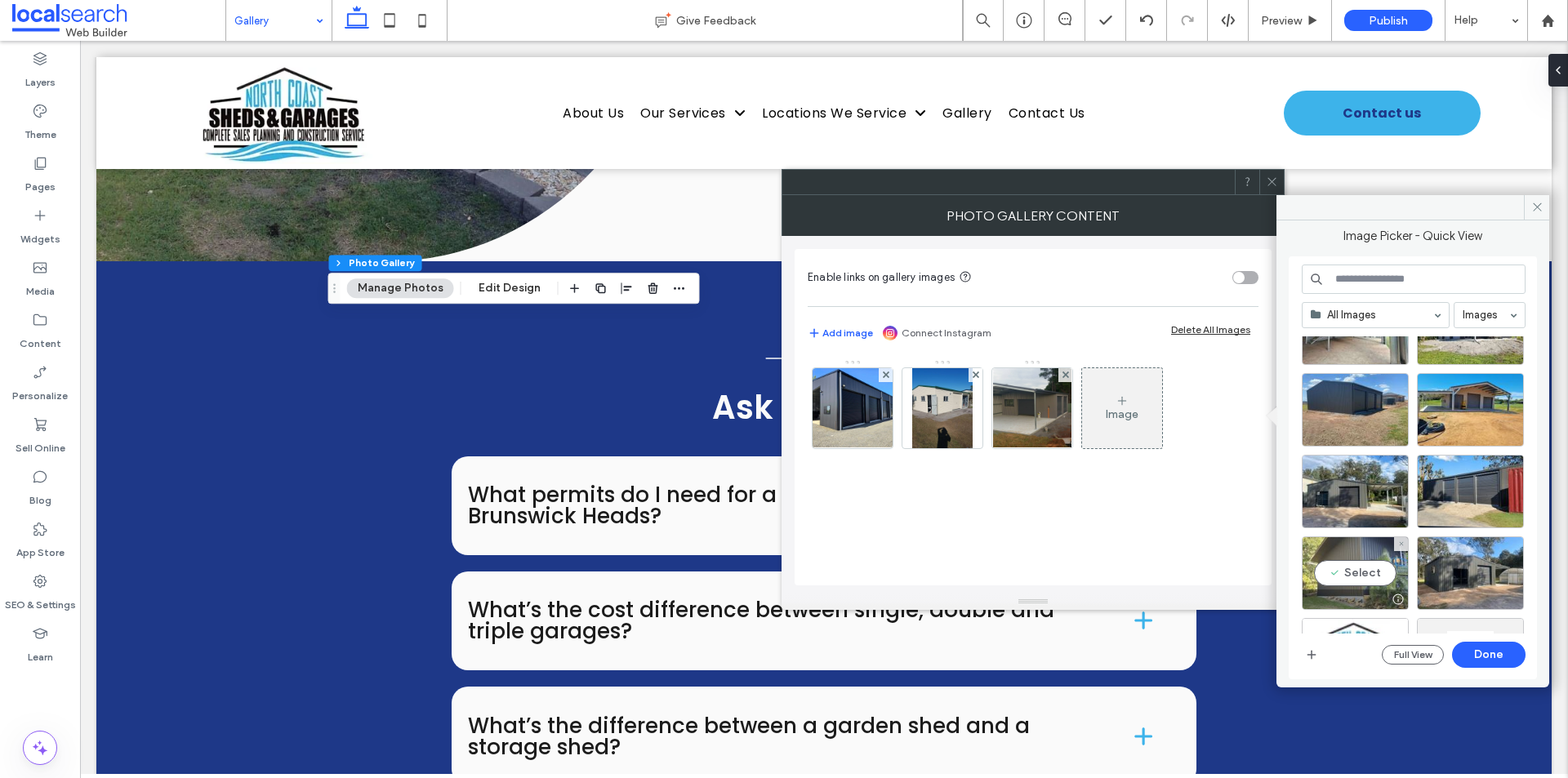 click on "Select" at bounding box center (1355, 573) 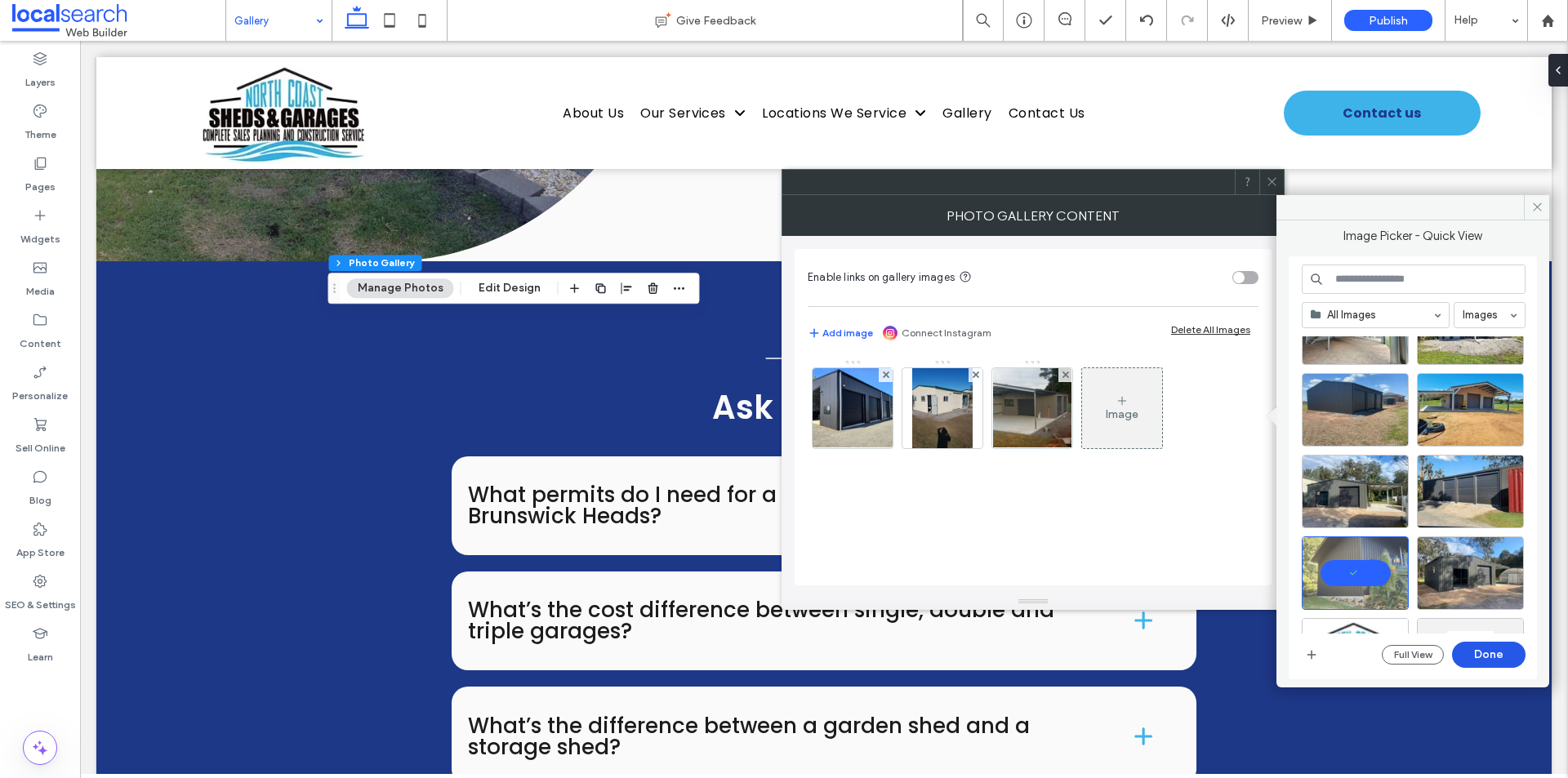 click on "Done" at bounding box center [1489, 655] 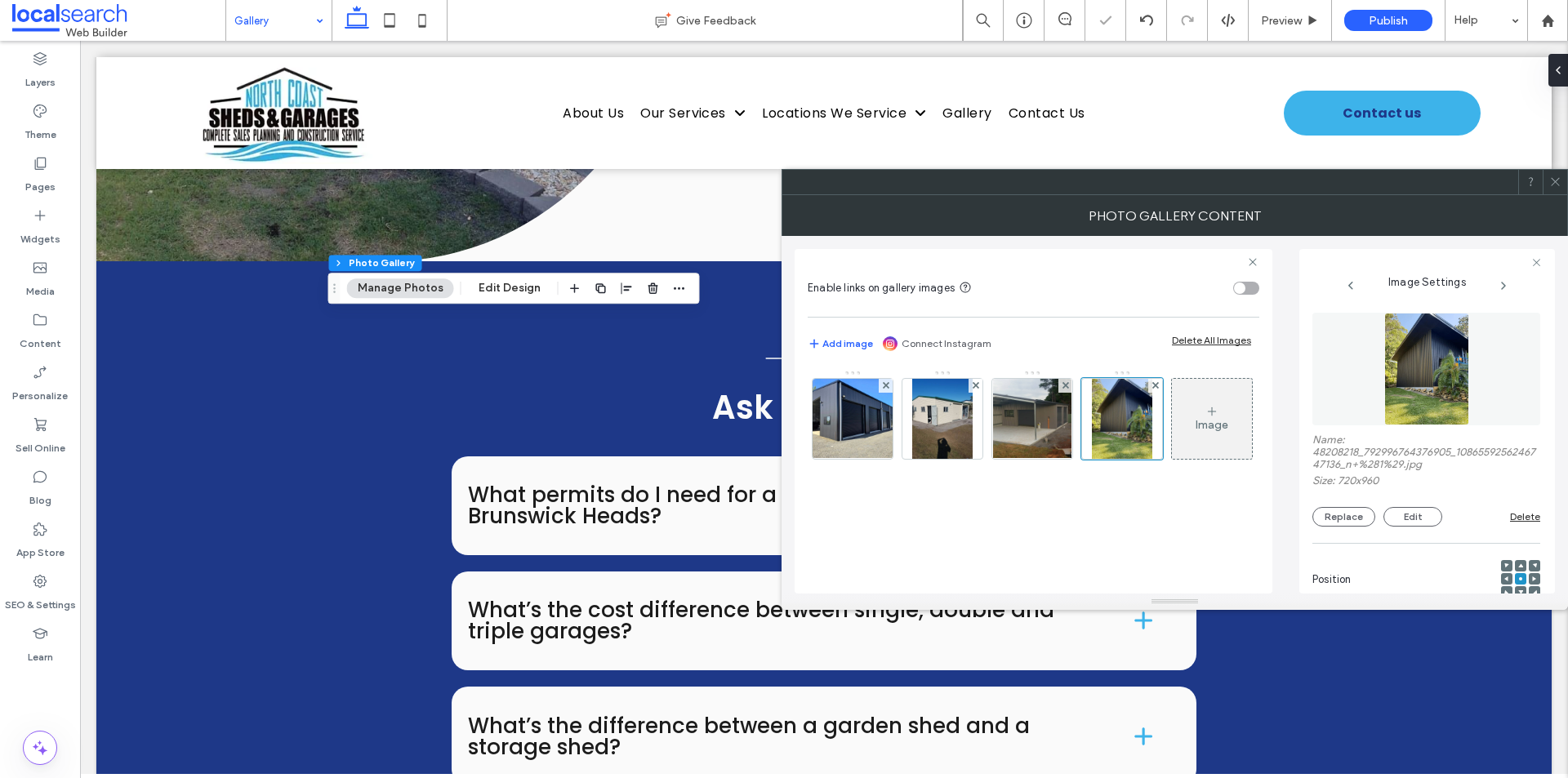 click 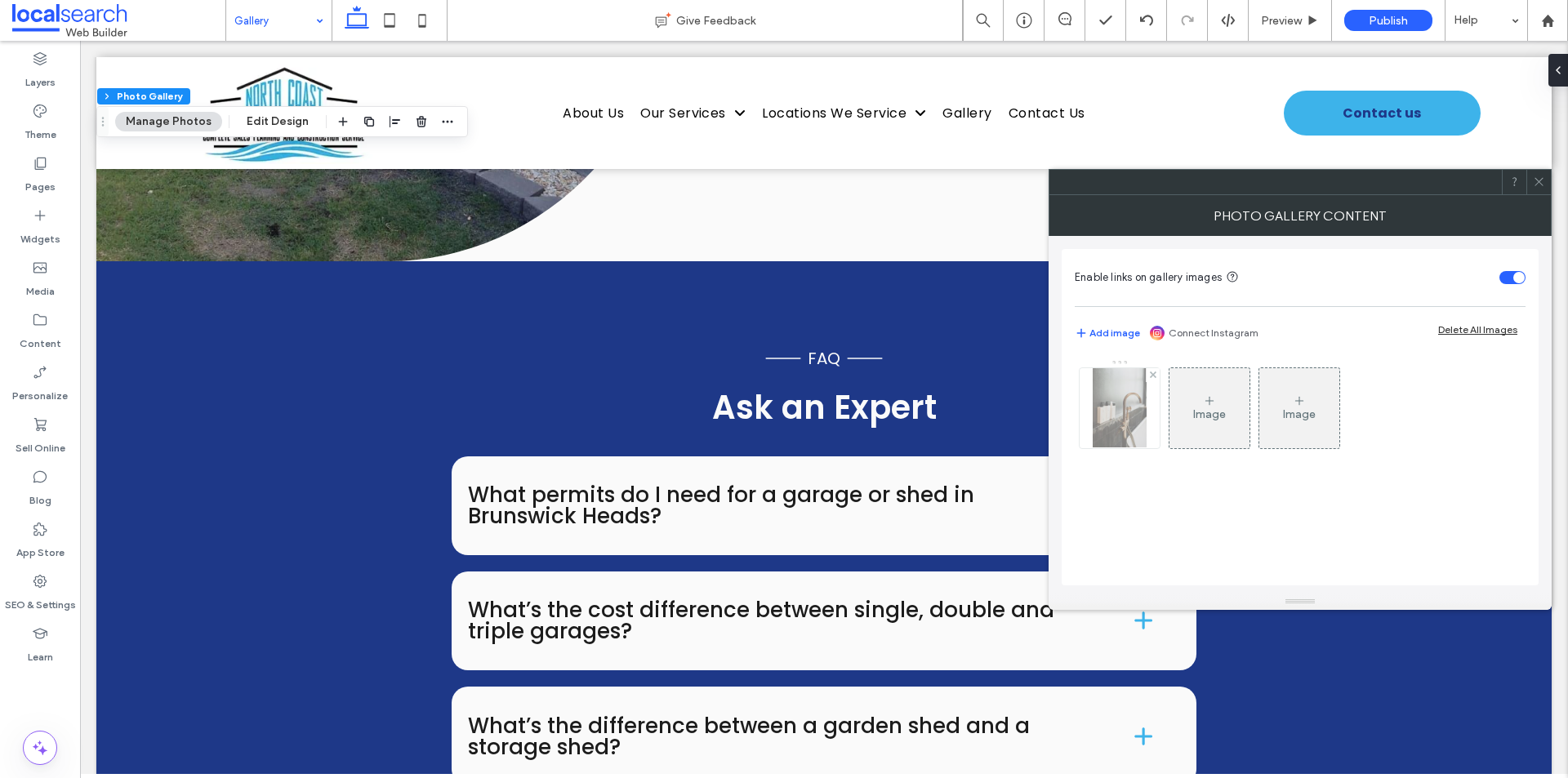 click at bounding box center (1119, 408) 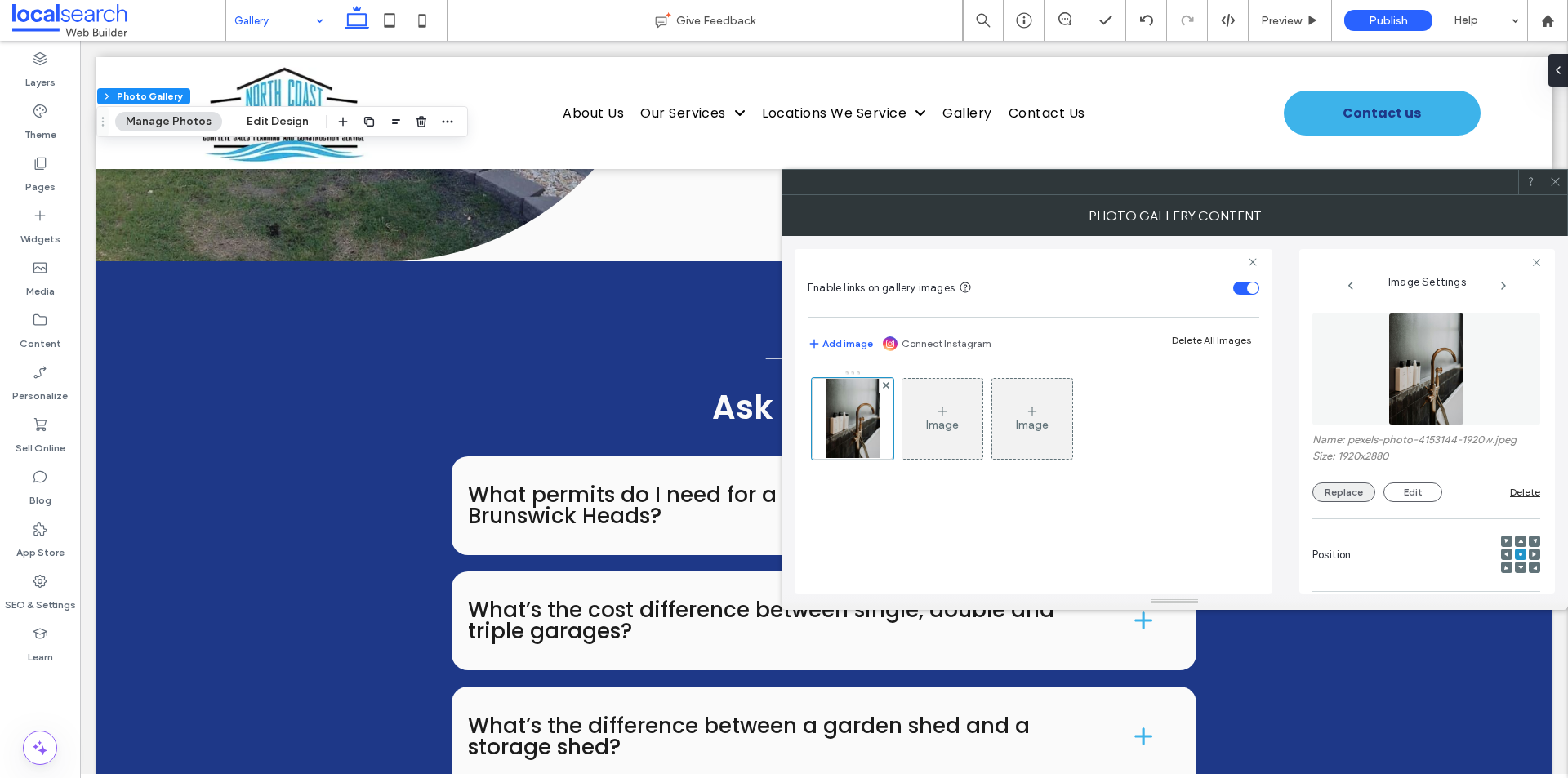 click on "Replace" at bounding box center (1343, 492) 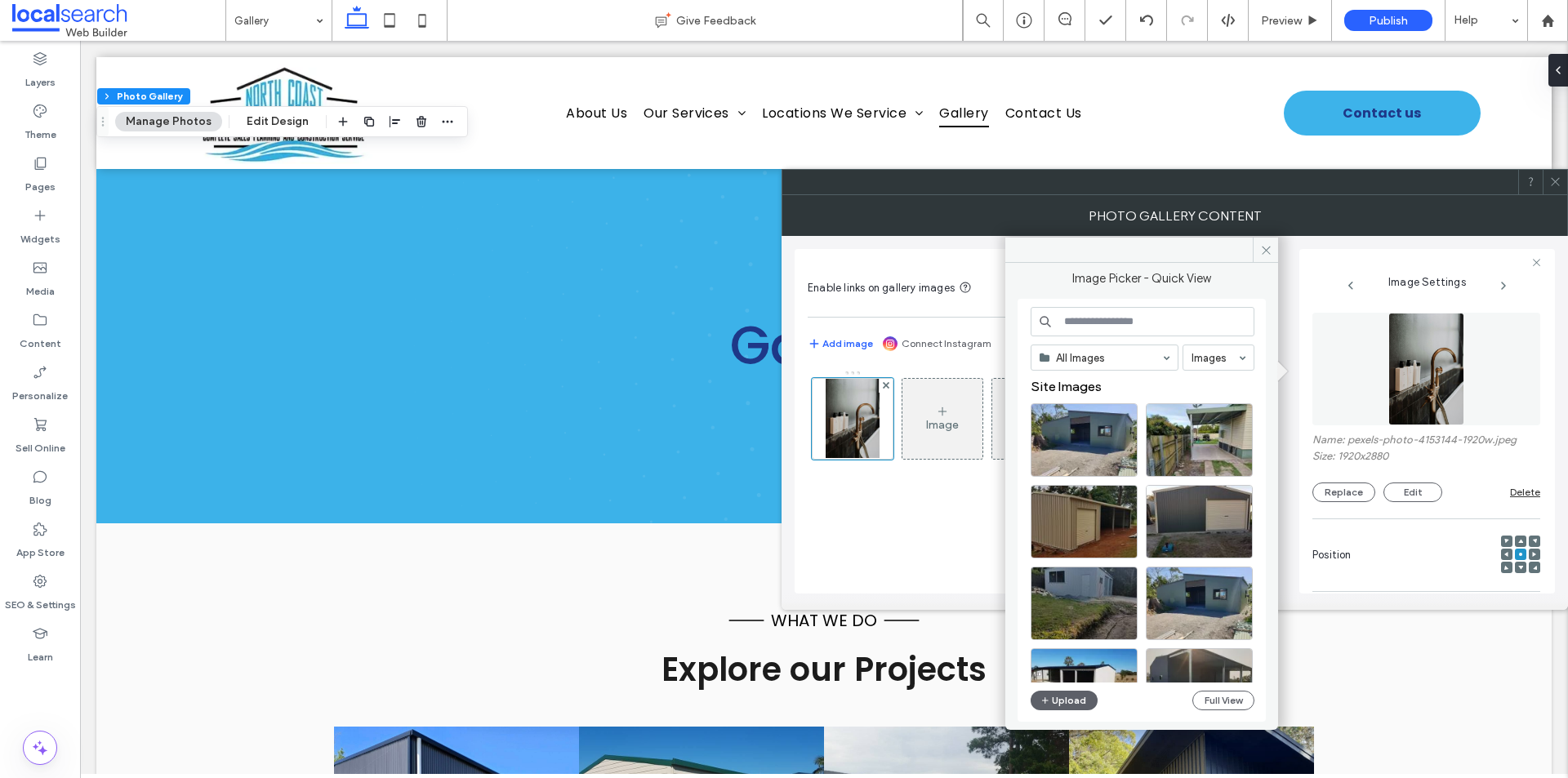 scroll, scrollTop: 1225, scrollLeft: 0, axis: vertical 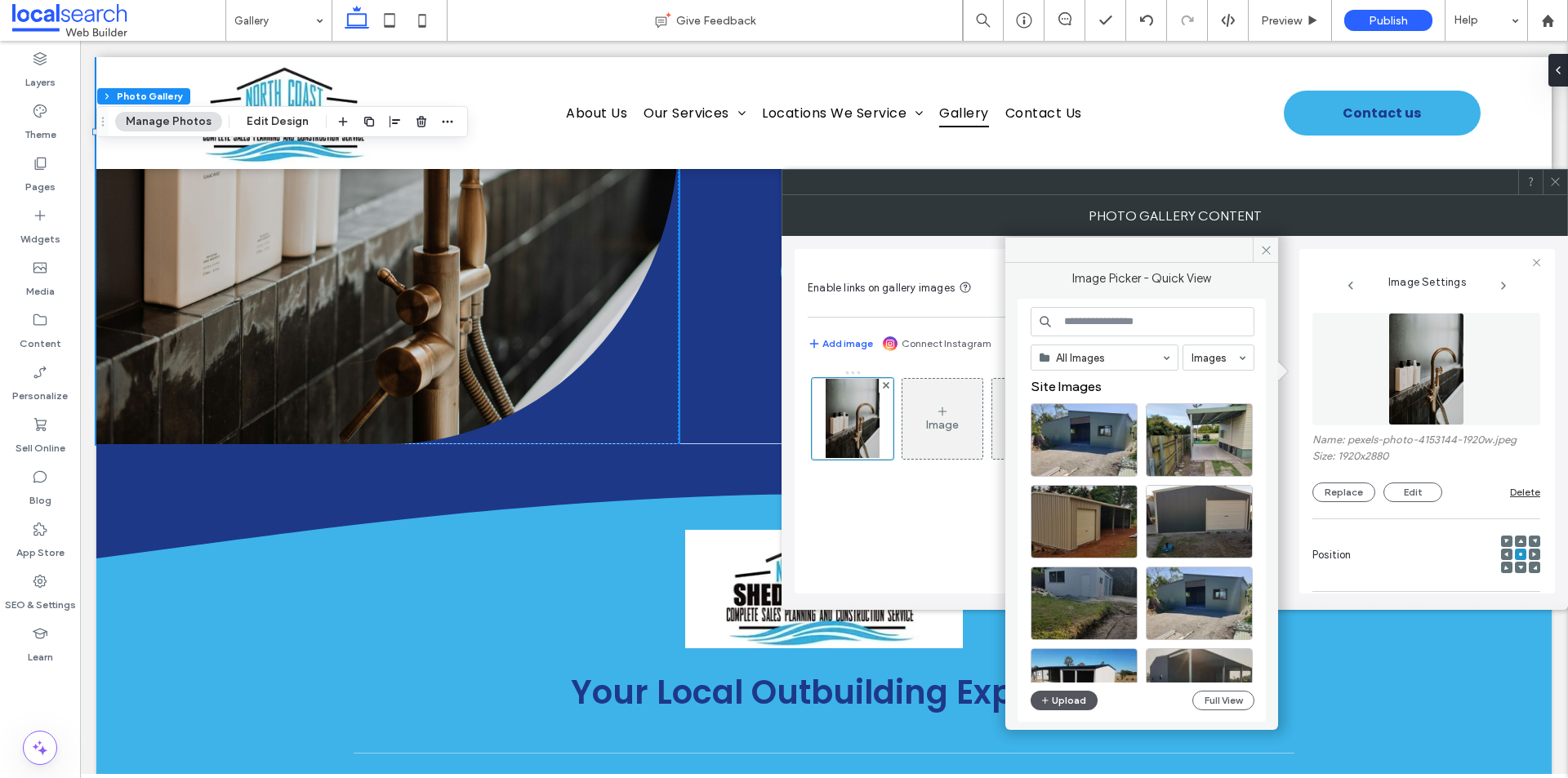 click on "Upload" at bounding box center (1064, 700) 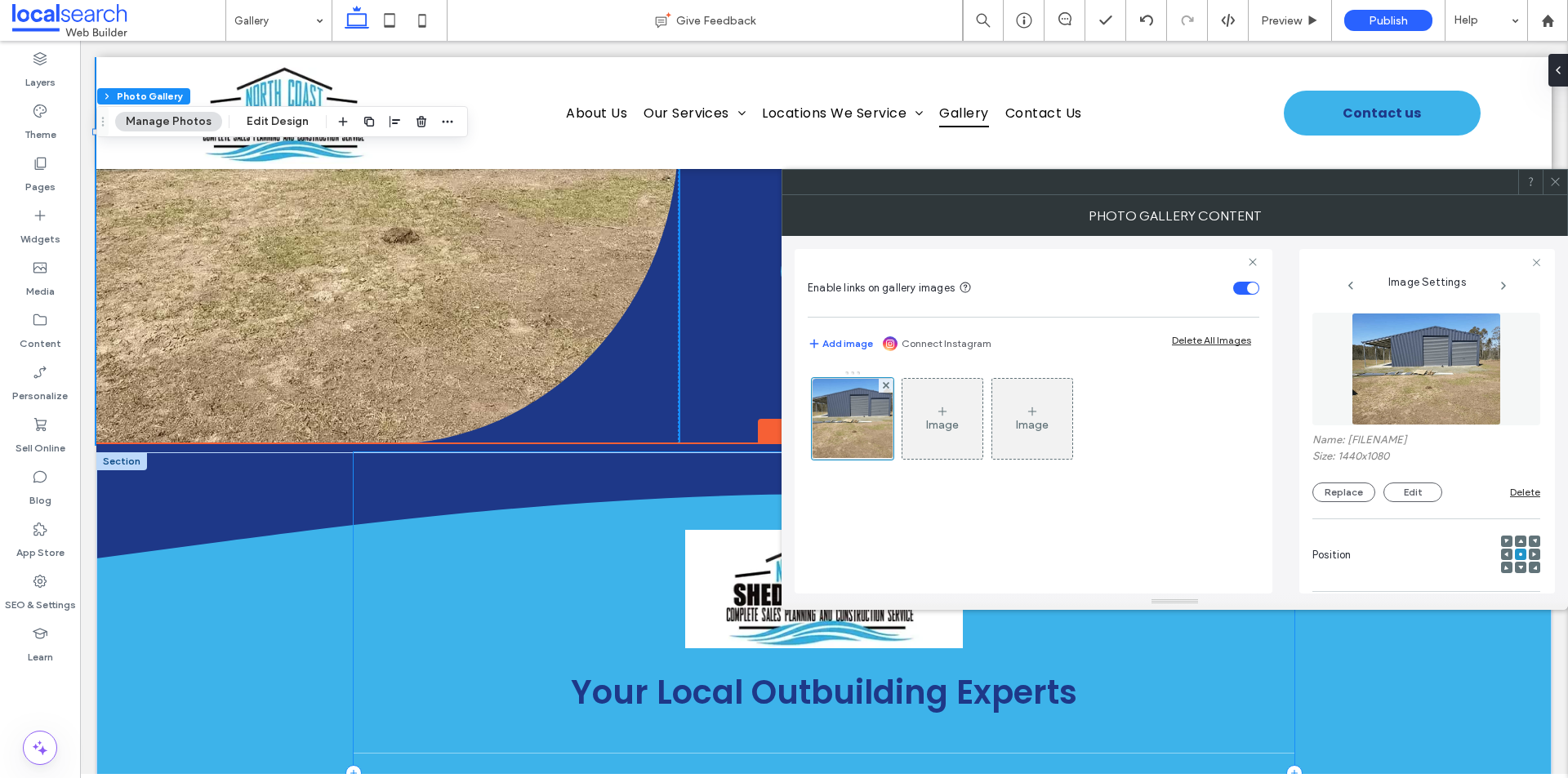 click on "CONTACT
[EMAIL]
[CITY], [STATE] [POSTAL_CODE]
ABN: [NUMBER]
Kincumber Glass & Glazing - Localsearch verified business 2025  Certificate of trust
TRADING HOURS
Monday
9:00 am
-  5:00 pm
Tuesday
9:00 am
-  5:00 pm
Wednesday
9:00 am
-  5:00 pm
Thursday
9:00 am
-  5:00 pm
Friday
9:00 am
-  5:00 pm
Saturday
9:00 am
-  5:00 pm
Sunday
9:00 am
-  5:00 pm
SITE LINKS
Home
About Us
Our Services
Locations We Service
Gallery
Contact Us
SERVICES
Sheds
Garages
Carports" at bounding box center [824, 773] 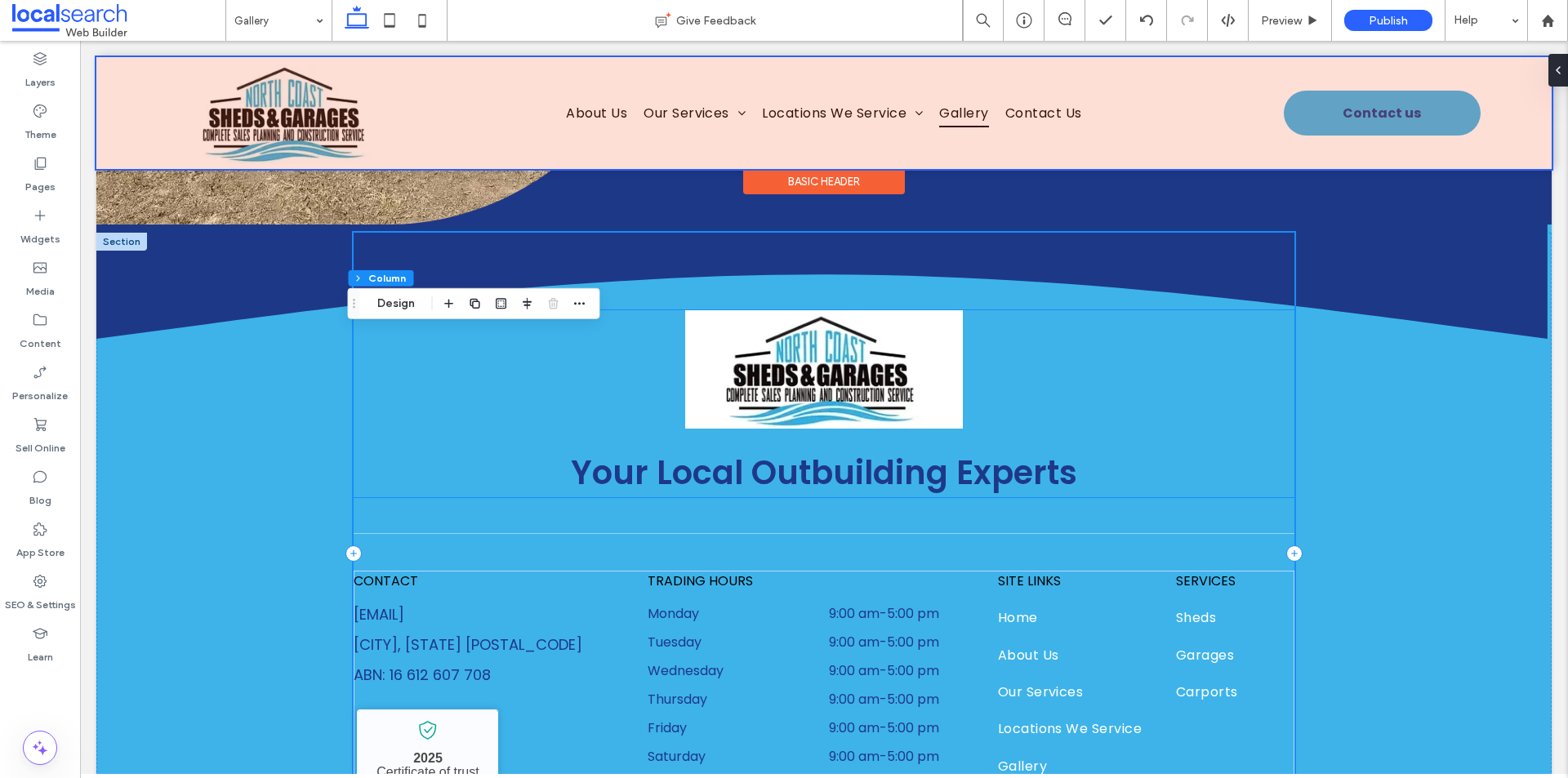 scroll, scrollTop: 1189, scrollLeft: 0, axis: vertical 